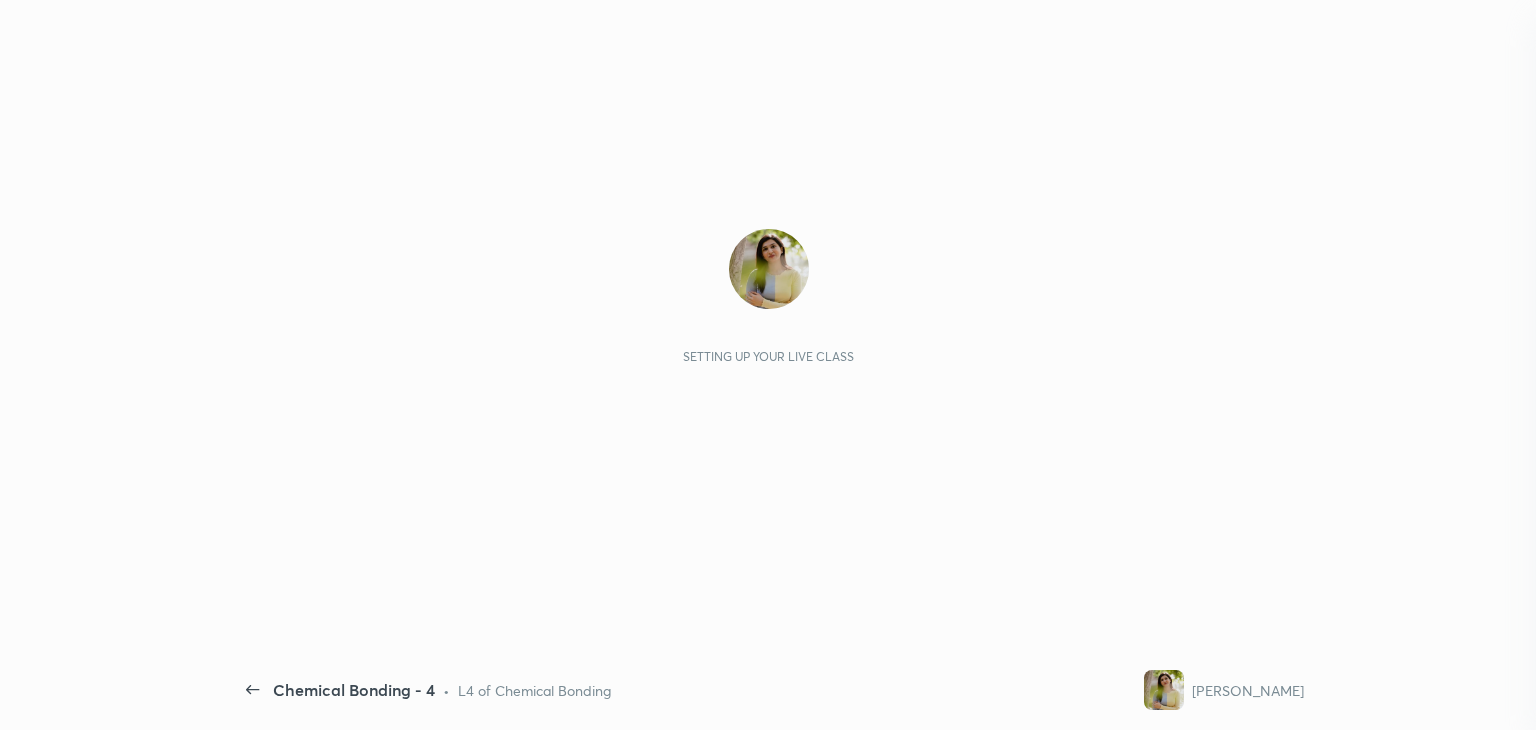 scroll, scrollTop: 0, scrollLeft: 0, axis: both 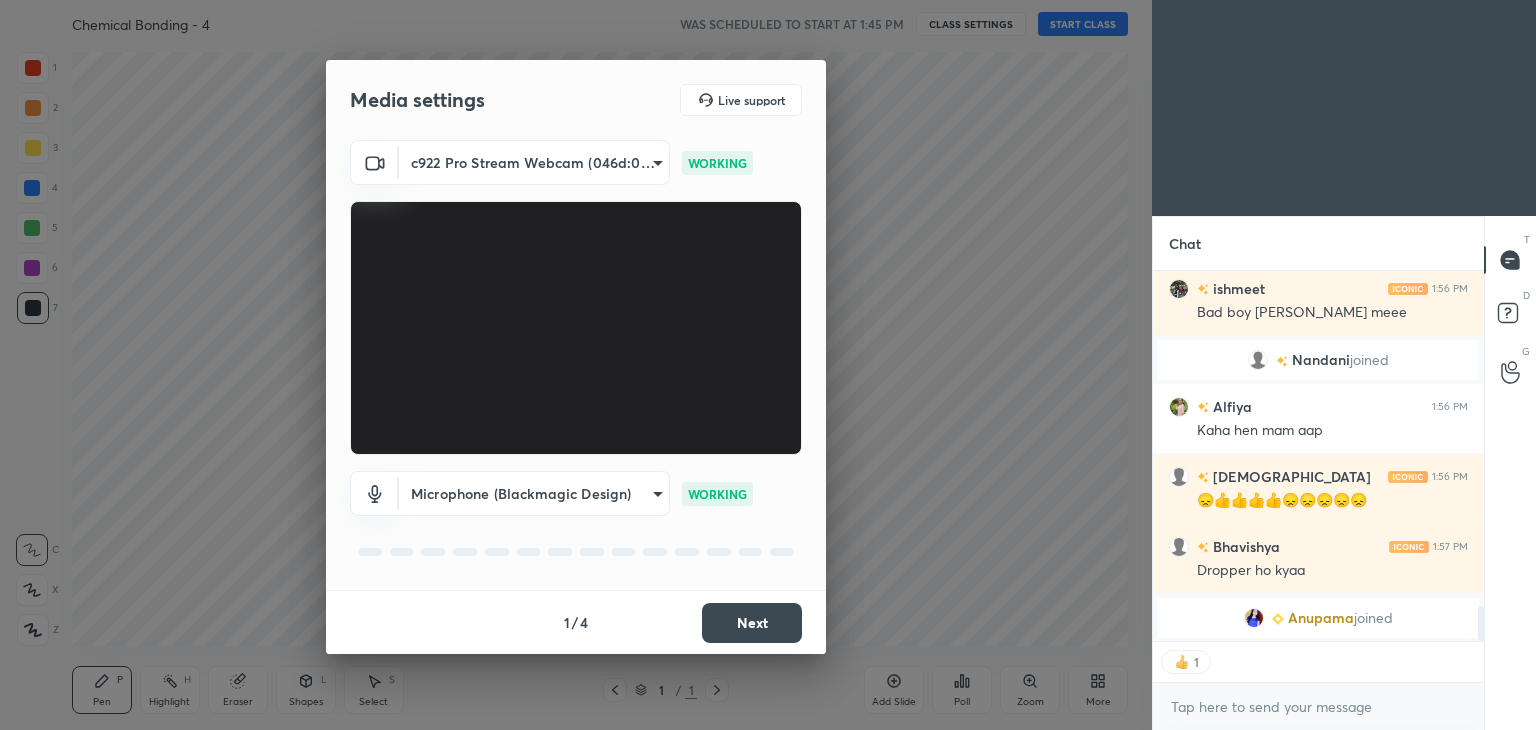 click on "Next" at bounding box center (752, 623) 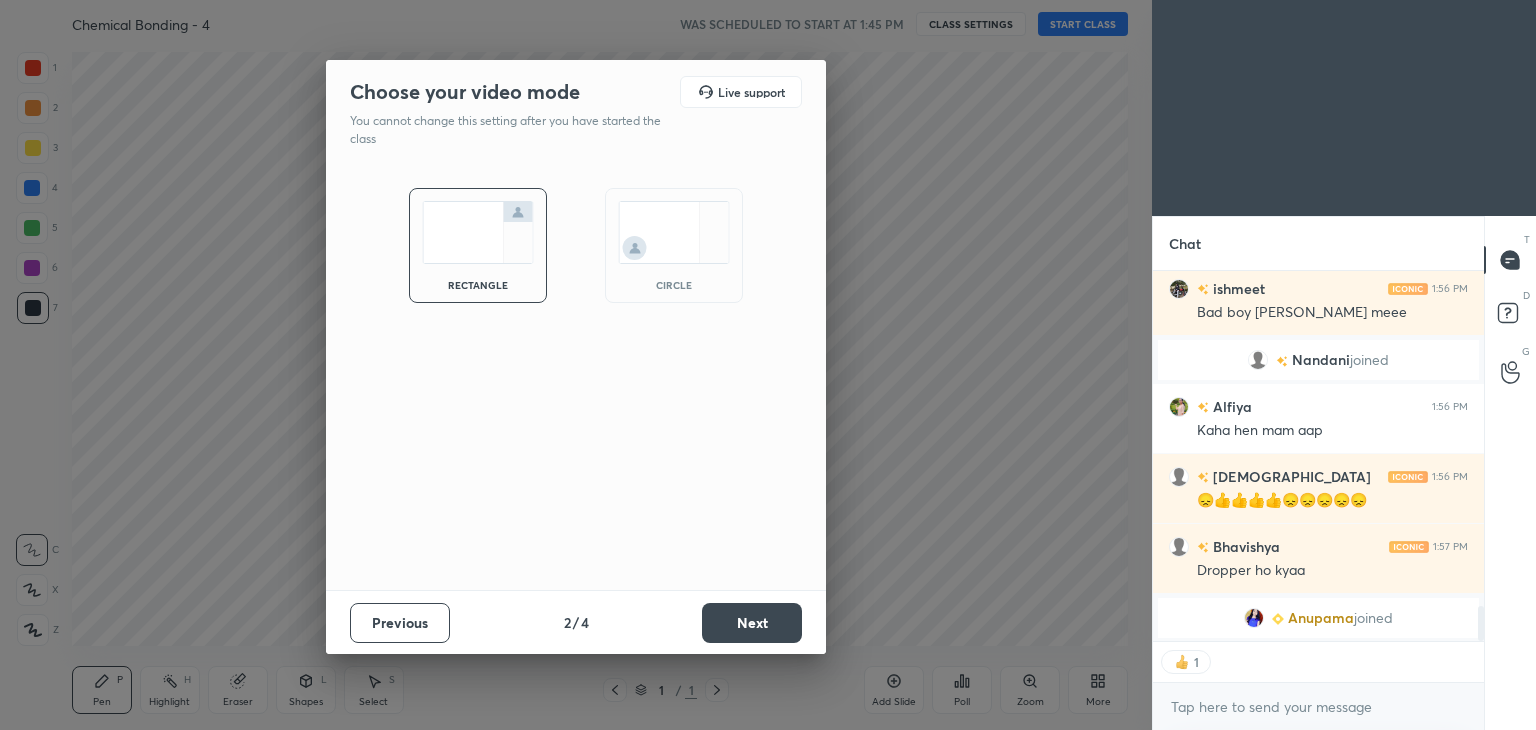 click on "Next" at bounding box center [752, 623] 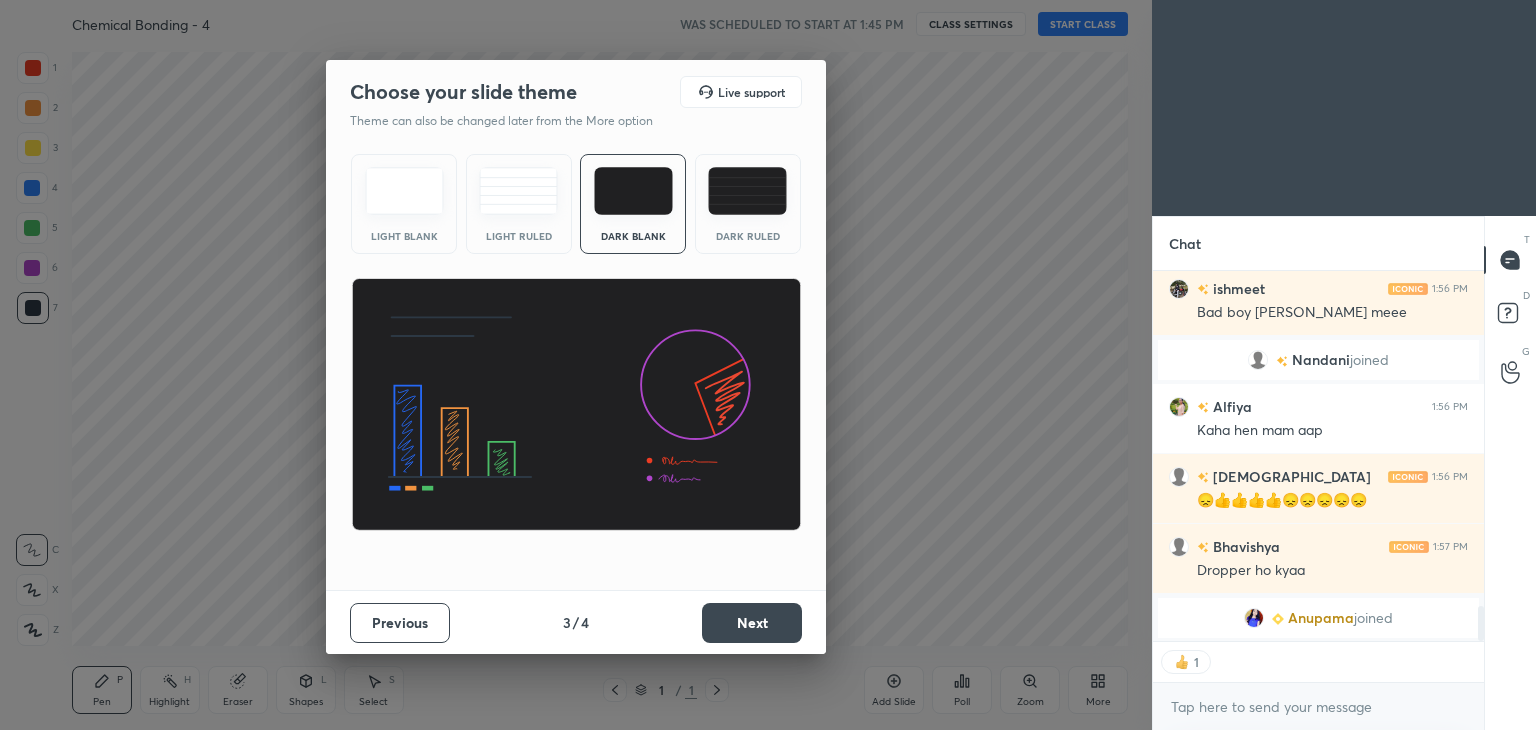 scroll, scrollTop: 2895, scrollLeft: 0, axis: vertical 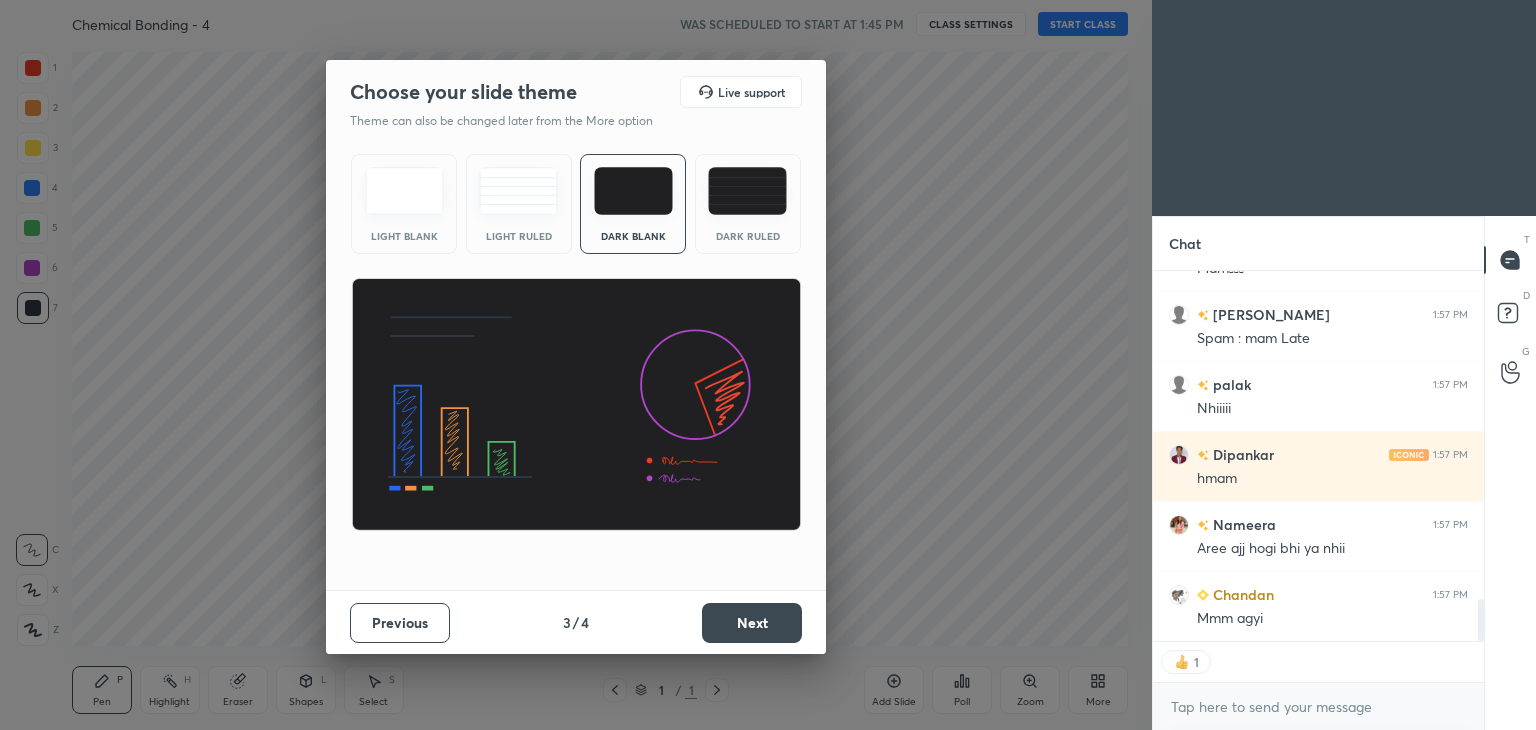 click on "Next" at bounding box center (752, 623) 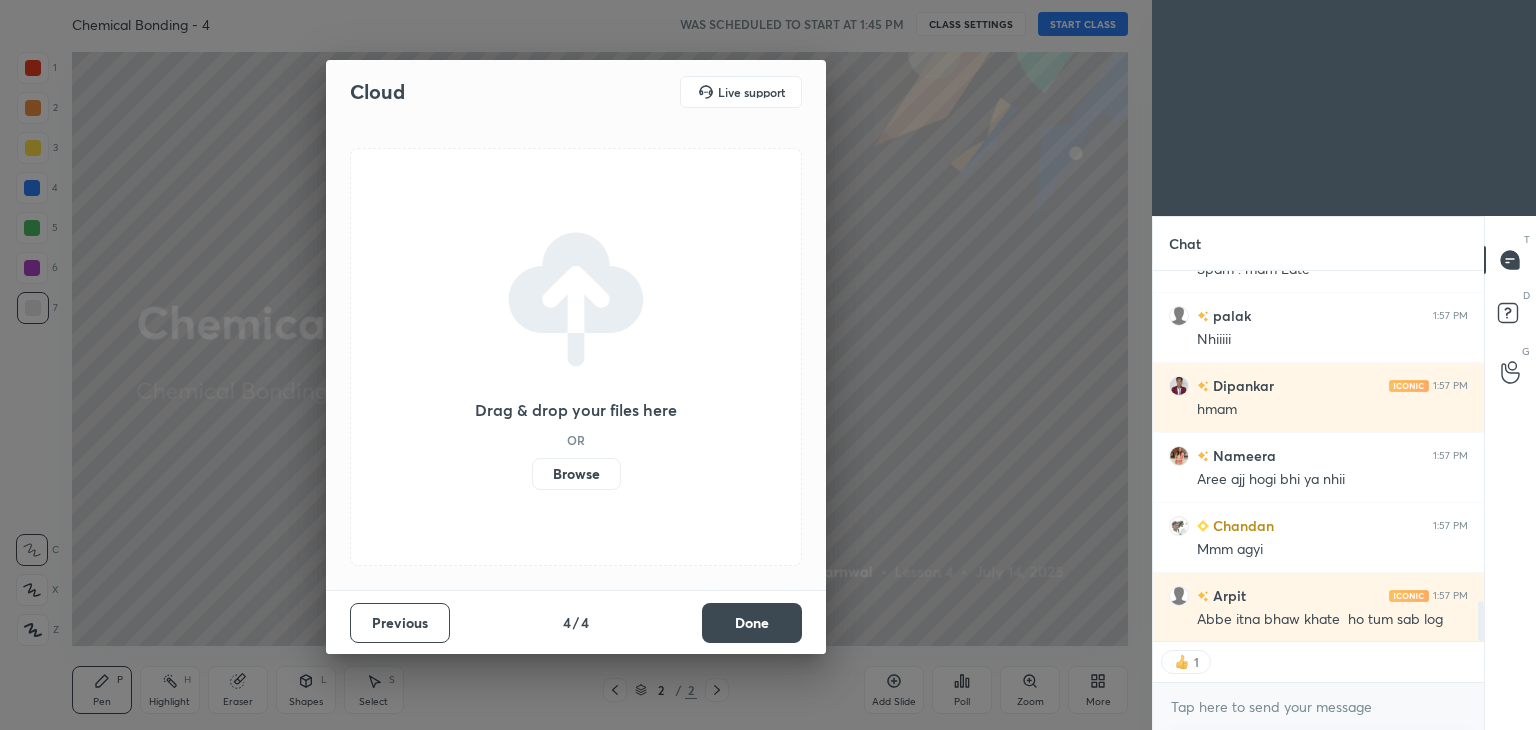 scroll, scrollTop: 3035, scrollLeft: 0, axis: vertical 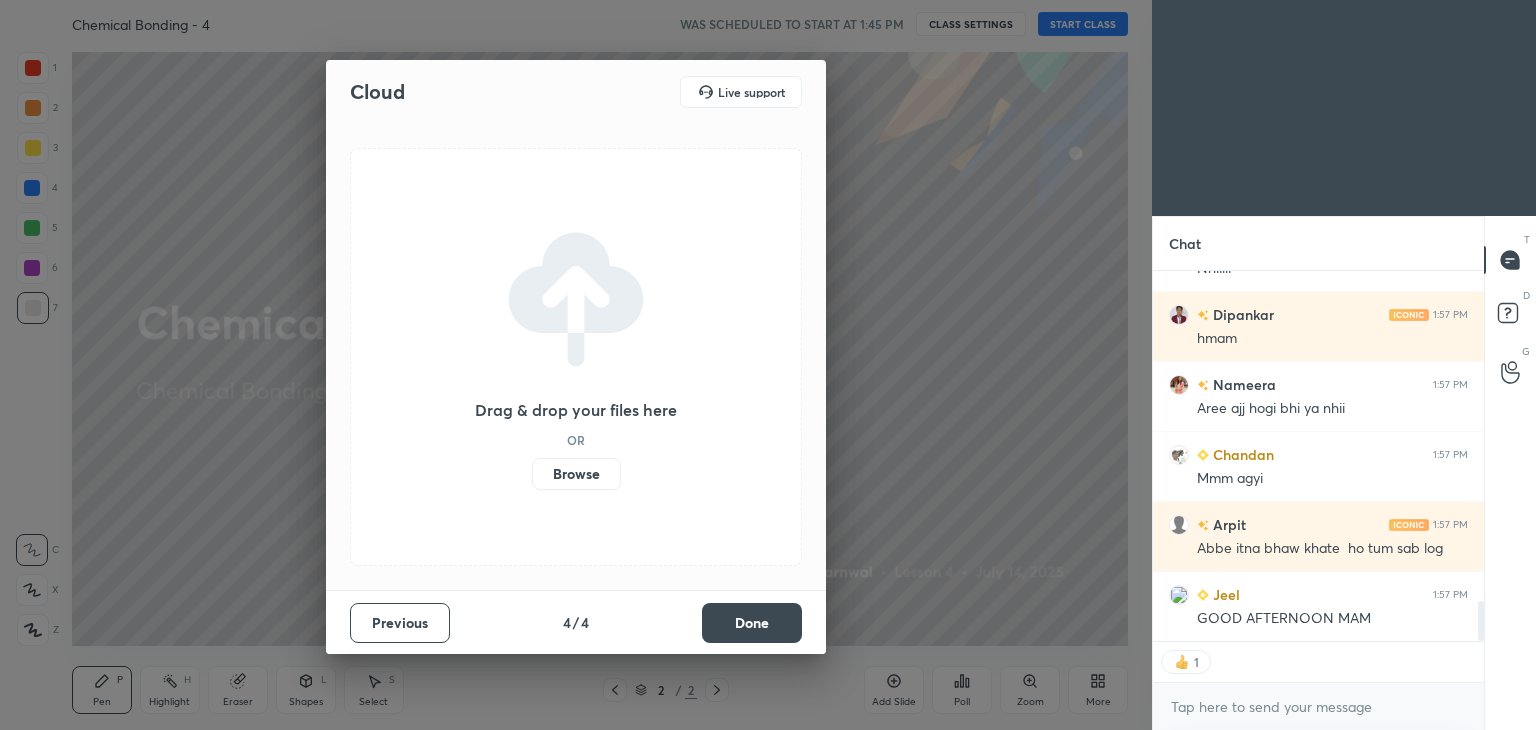click on "Browse" at bounding box center [576, 474] 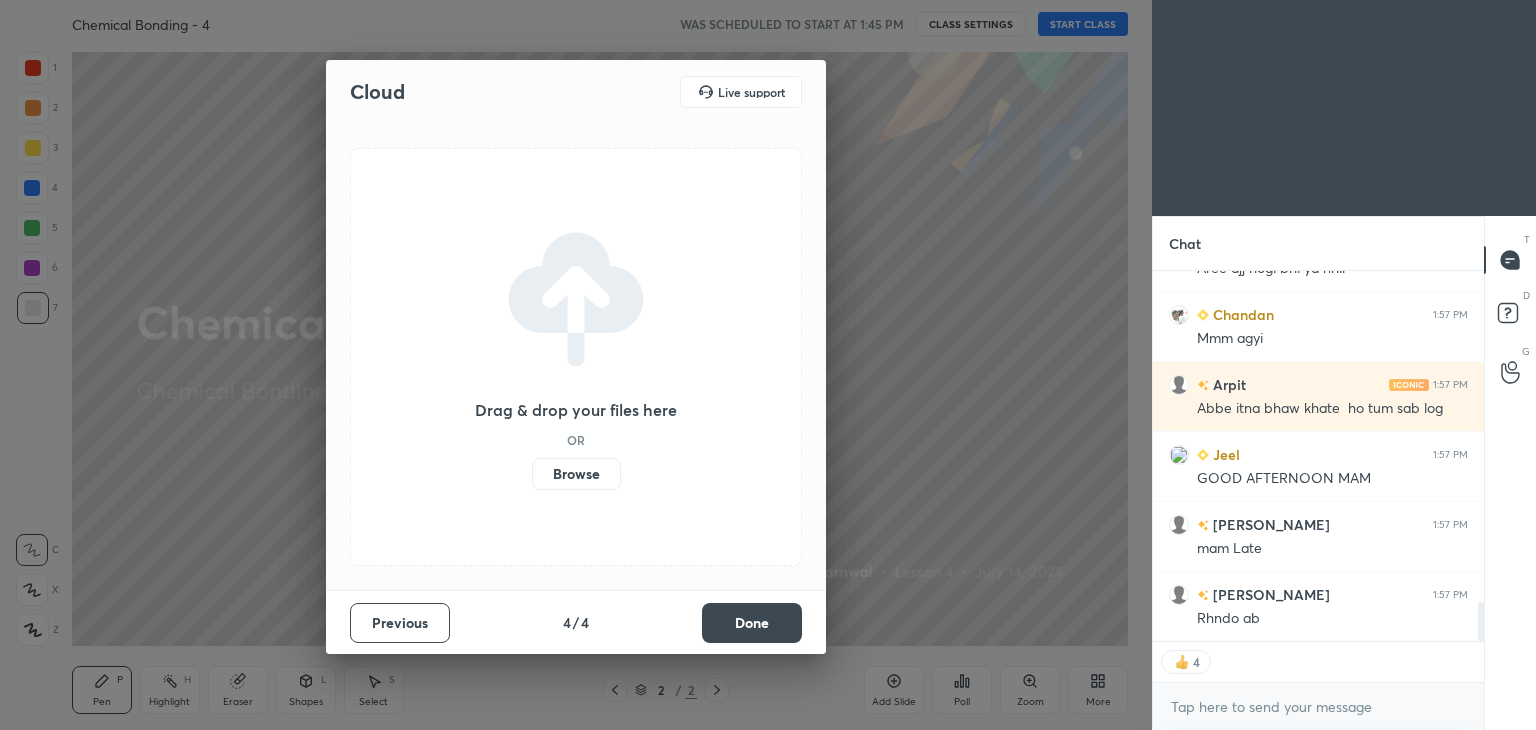 scroll, scrollTop: 3244, scrollLeft: 0, axis: vertical 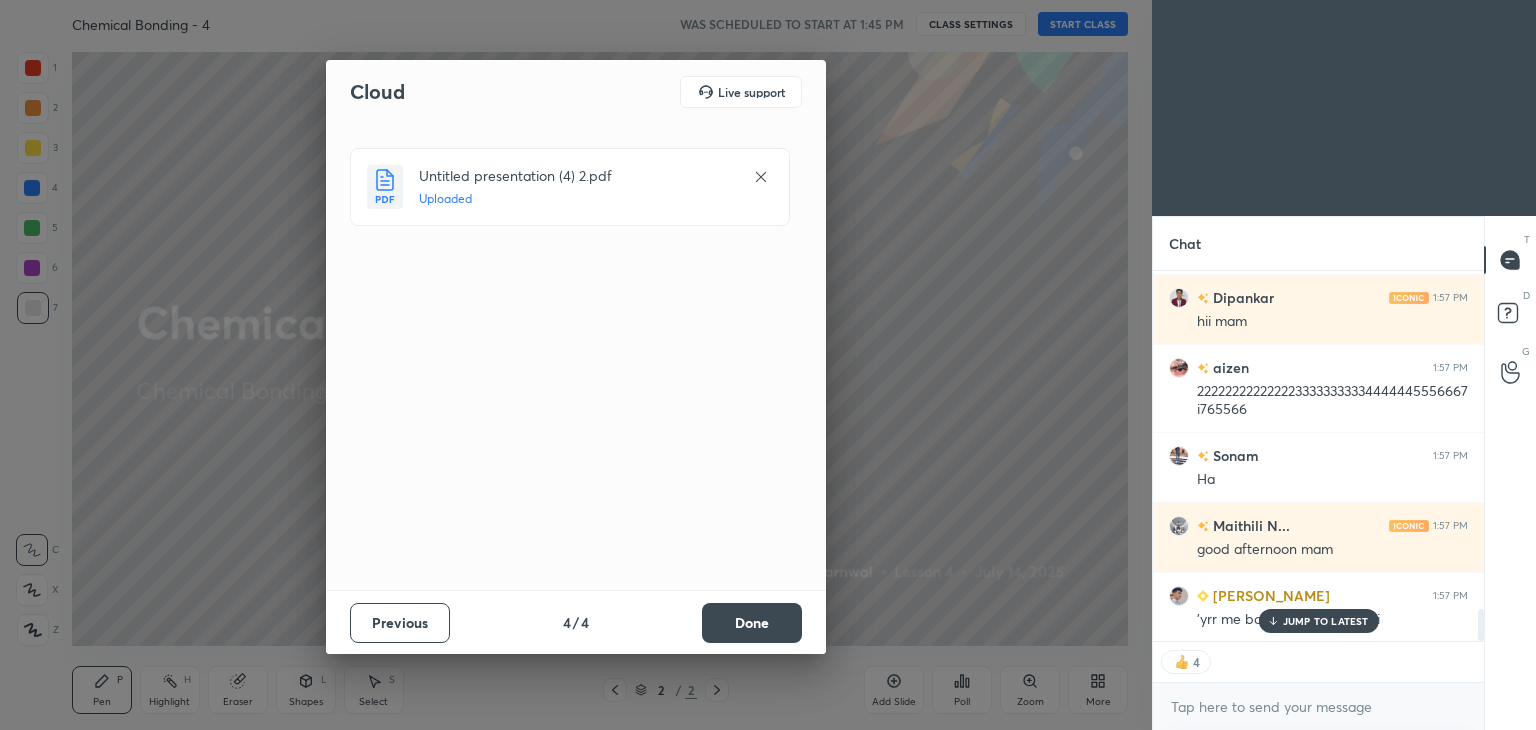 click on "Done" at bounding box center [752, 623] 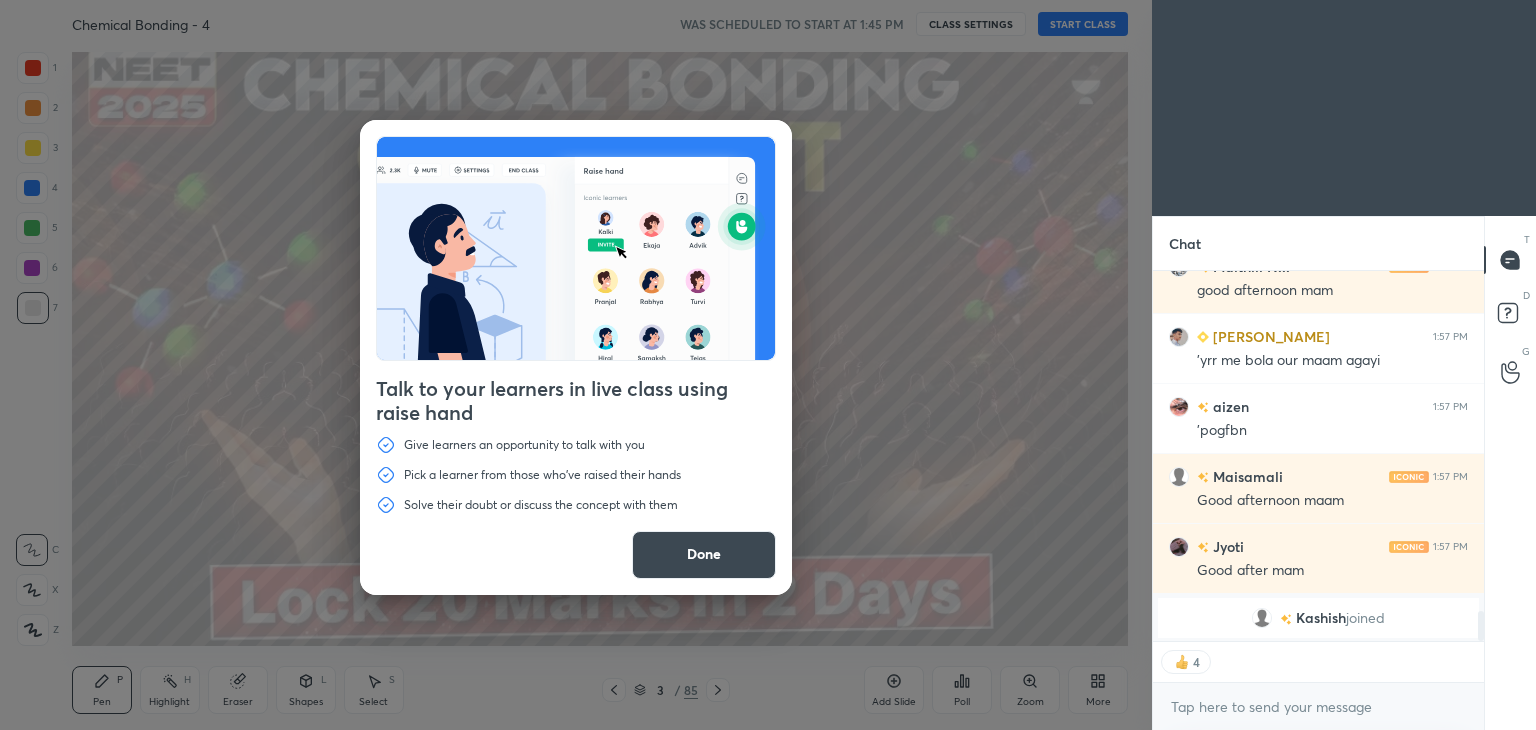 click on "Done" at bounding box center (704, 555) 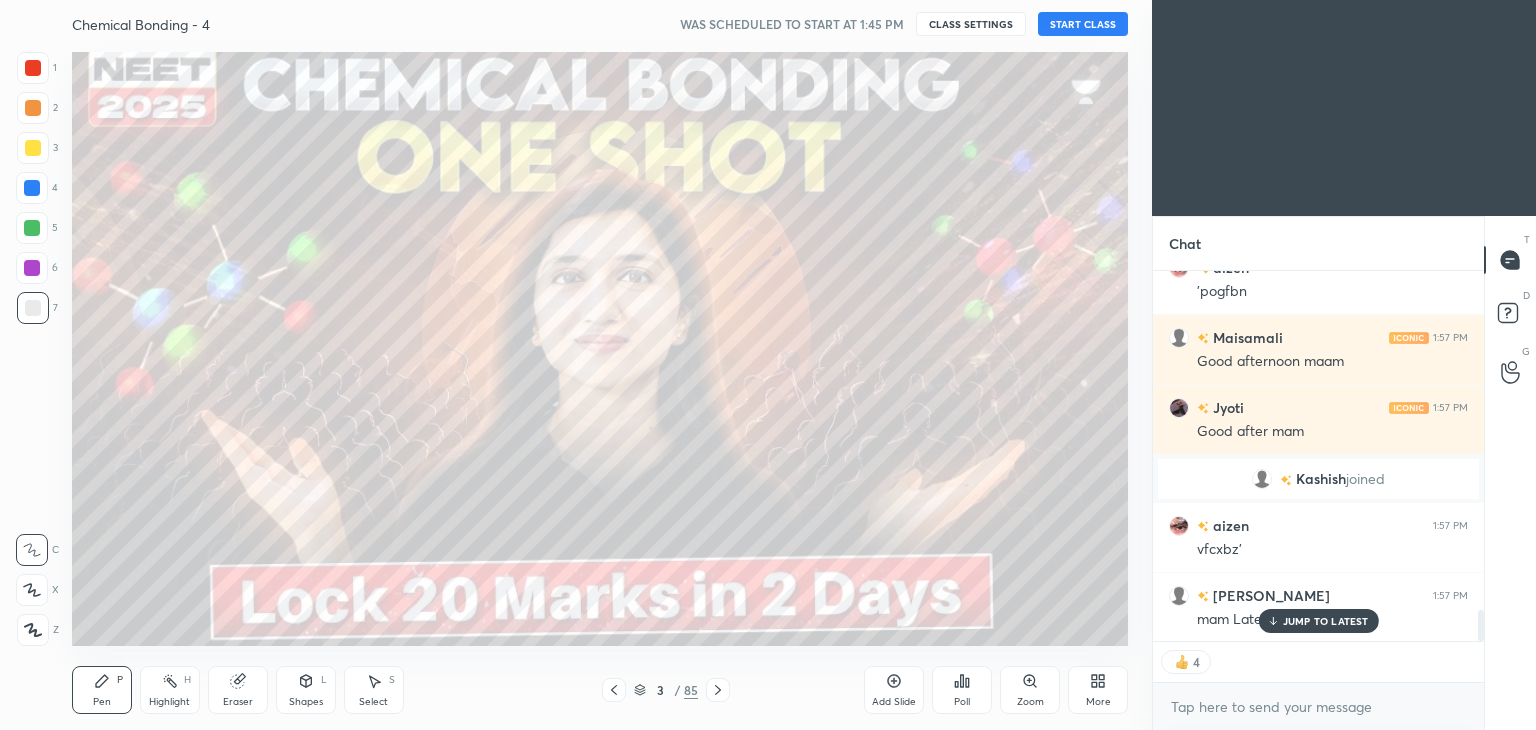 click 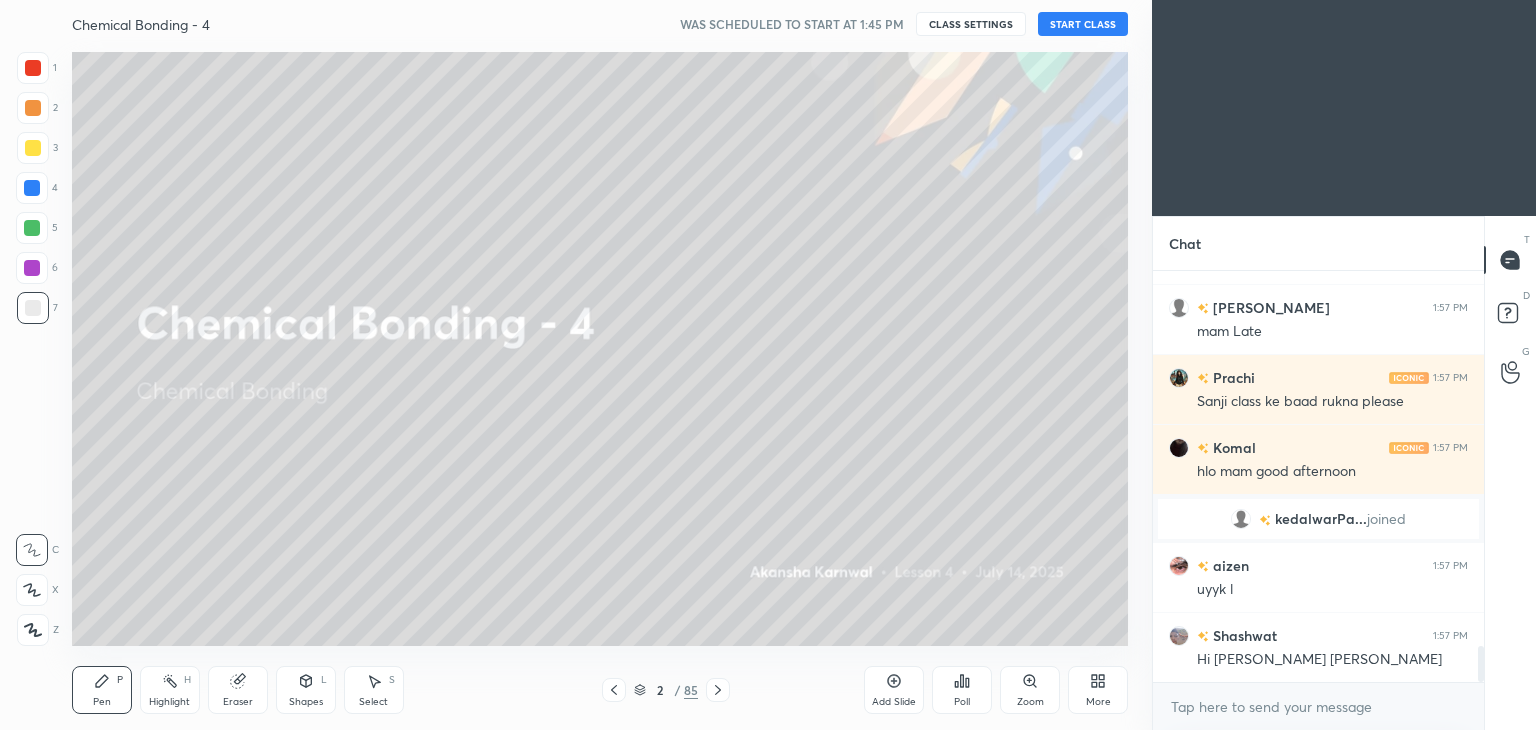 click on "START CLASS" at bounding box center [1083, 24] 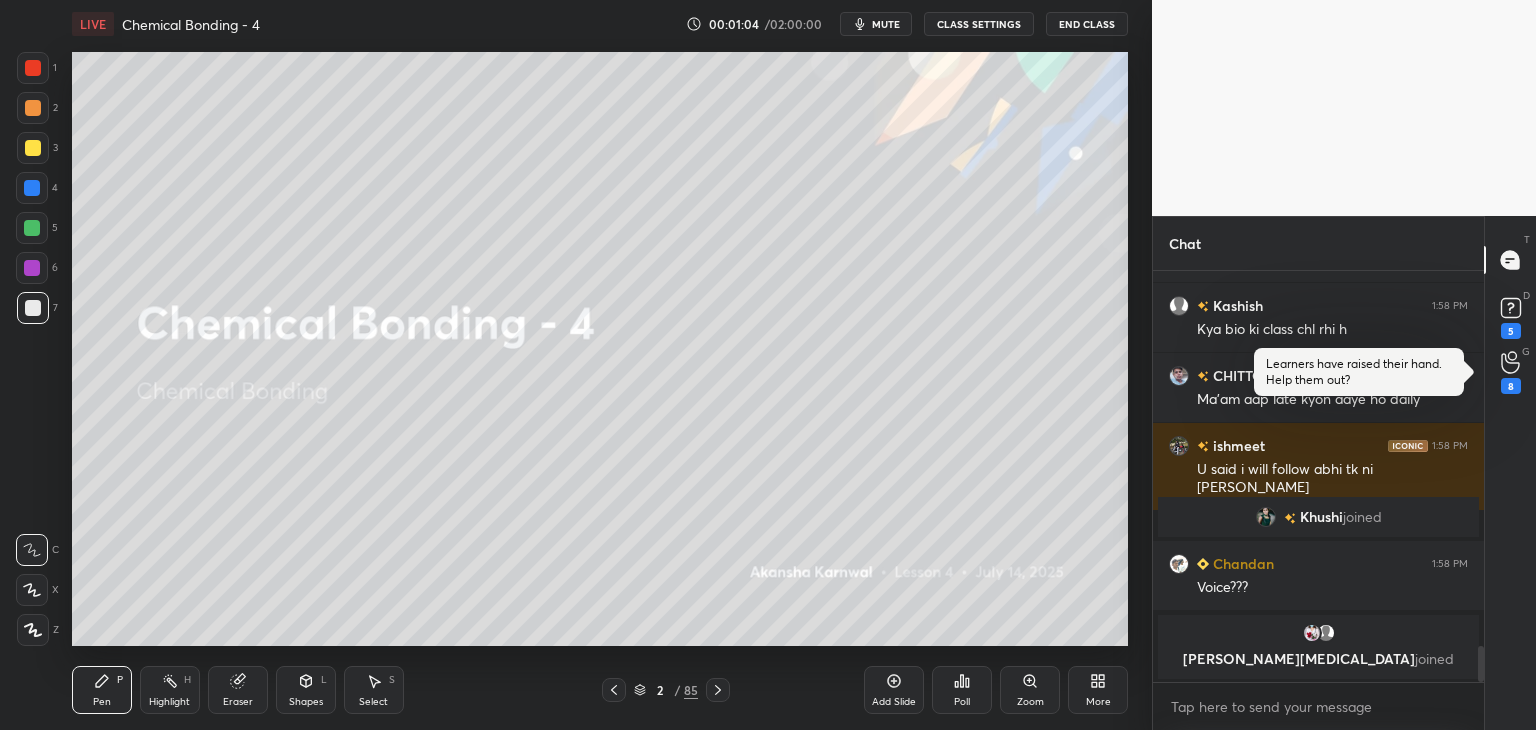 click on "CLASS SETTINGS" at bounding box center (979, 24) 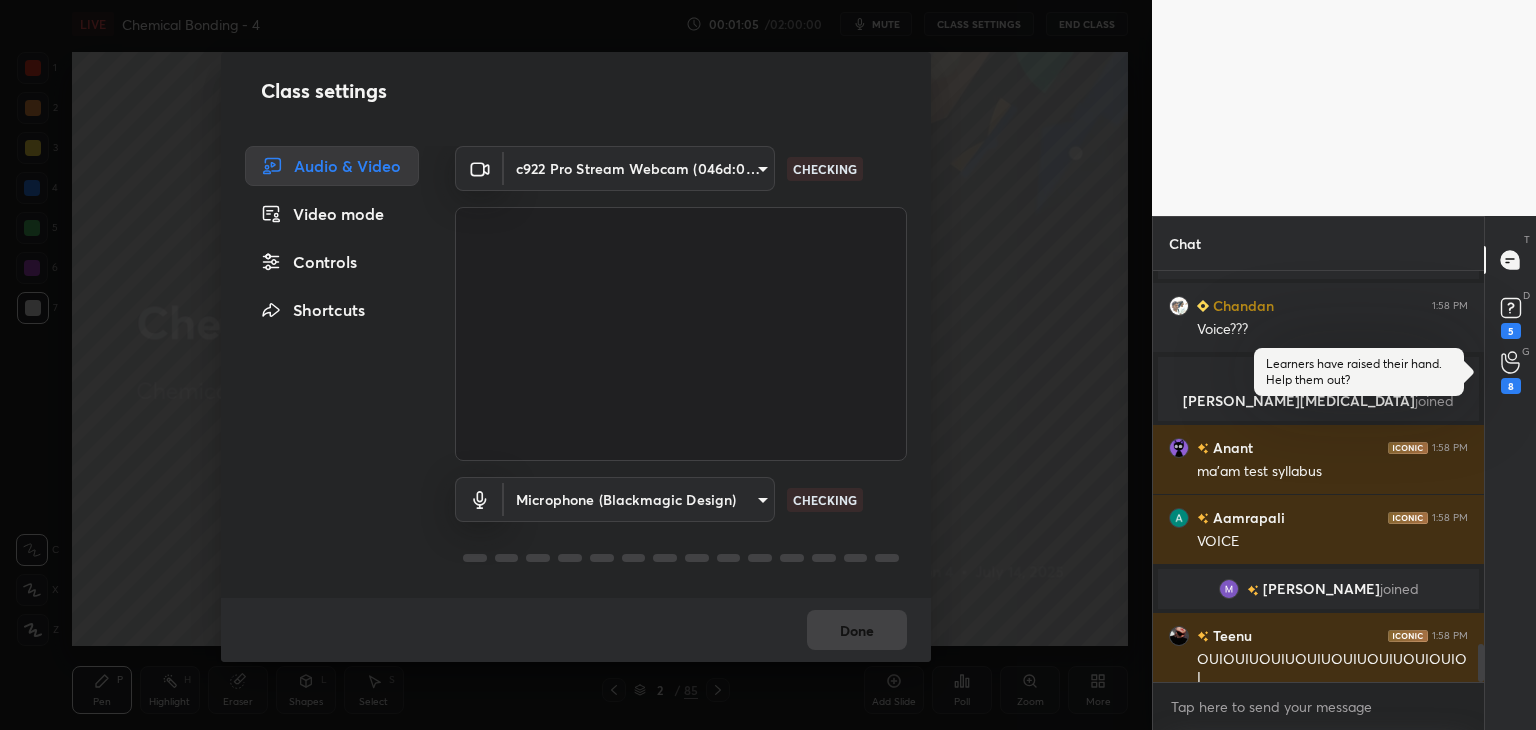 click on "Controls" at bounding box center (332, 262) 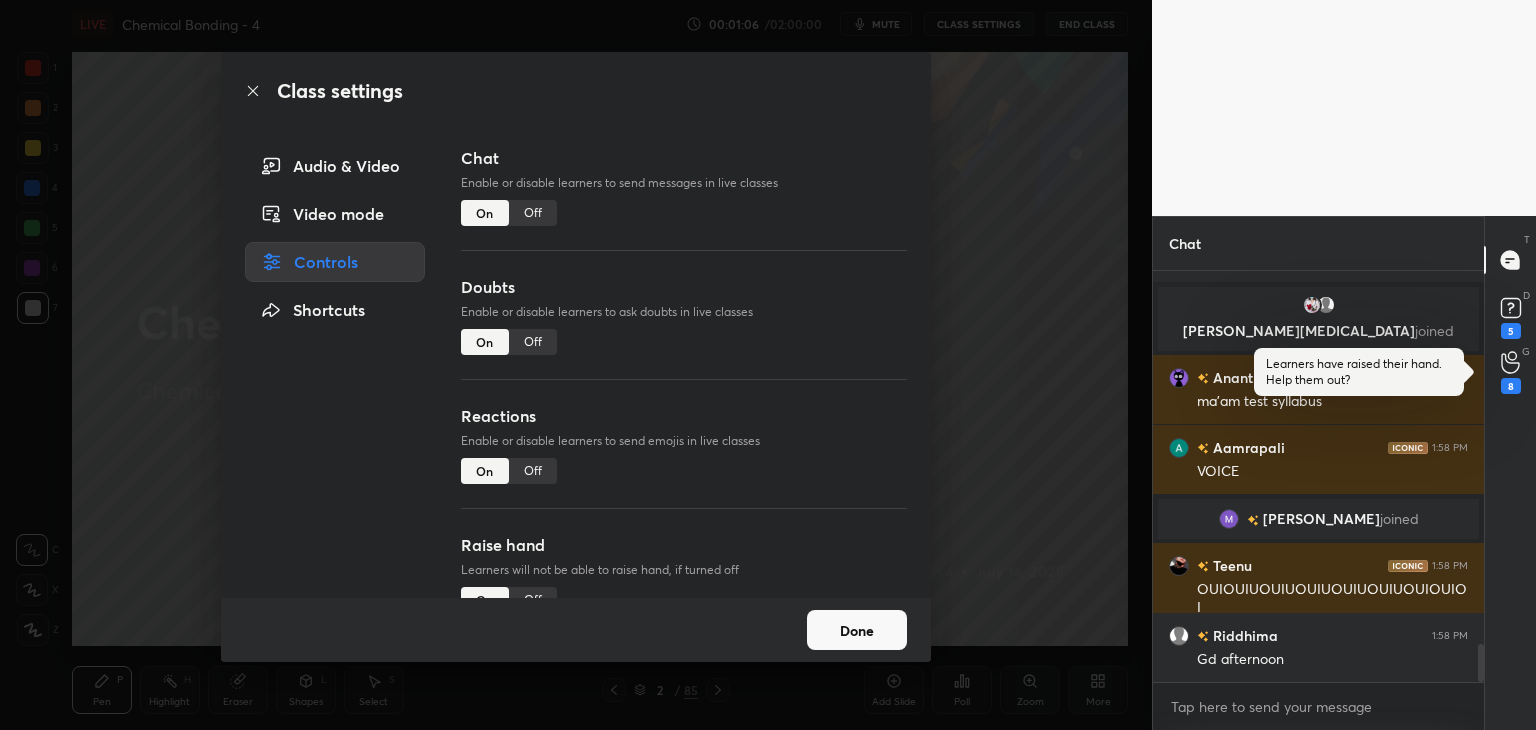 click 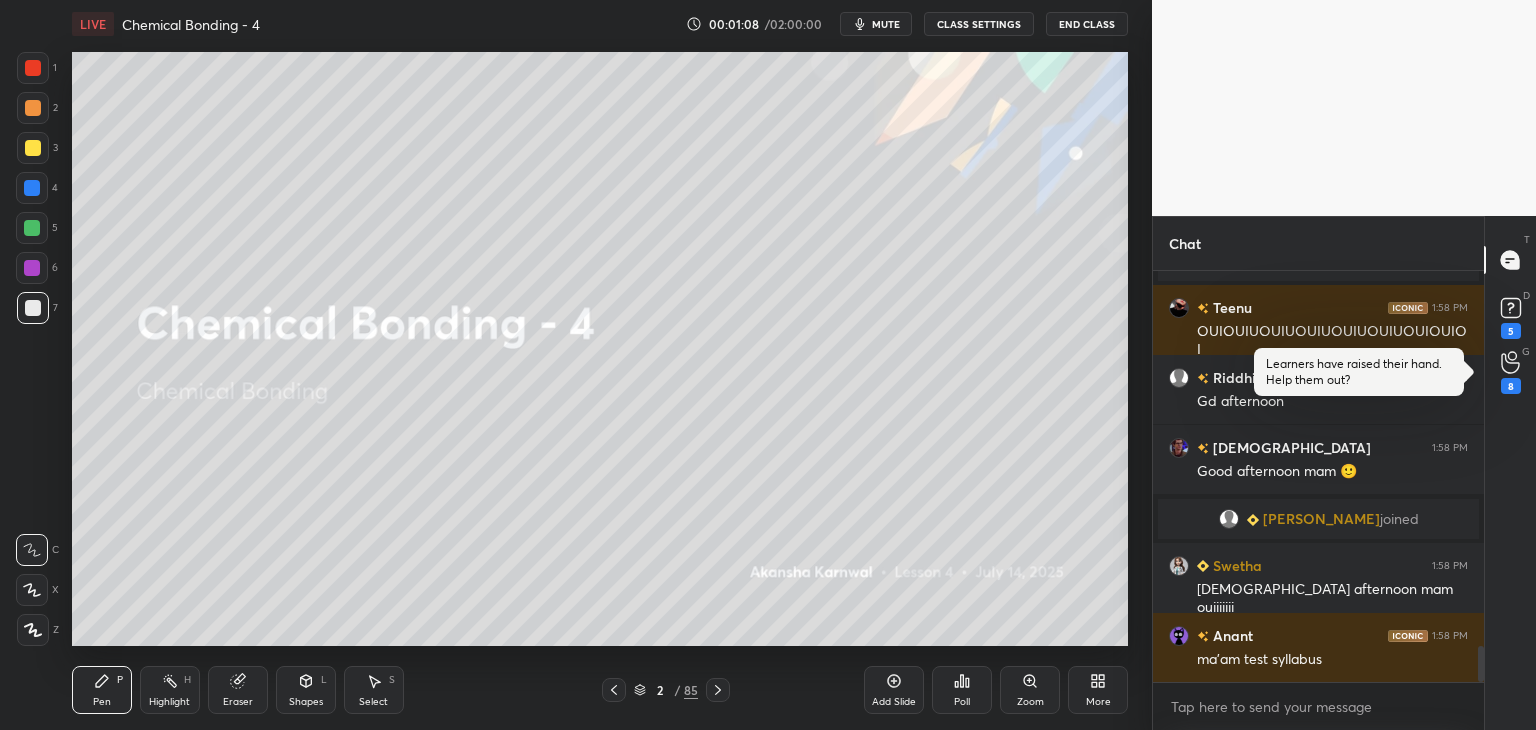 click 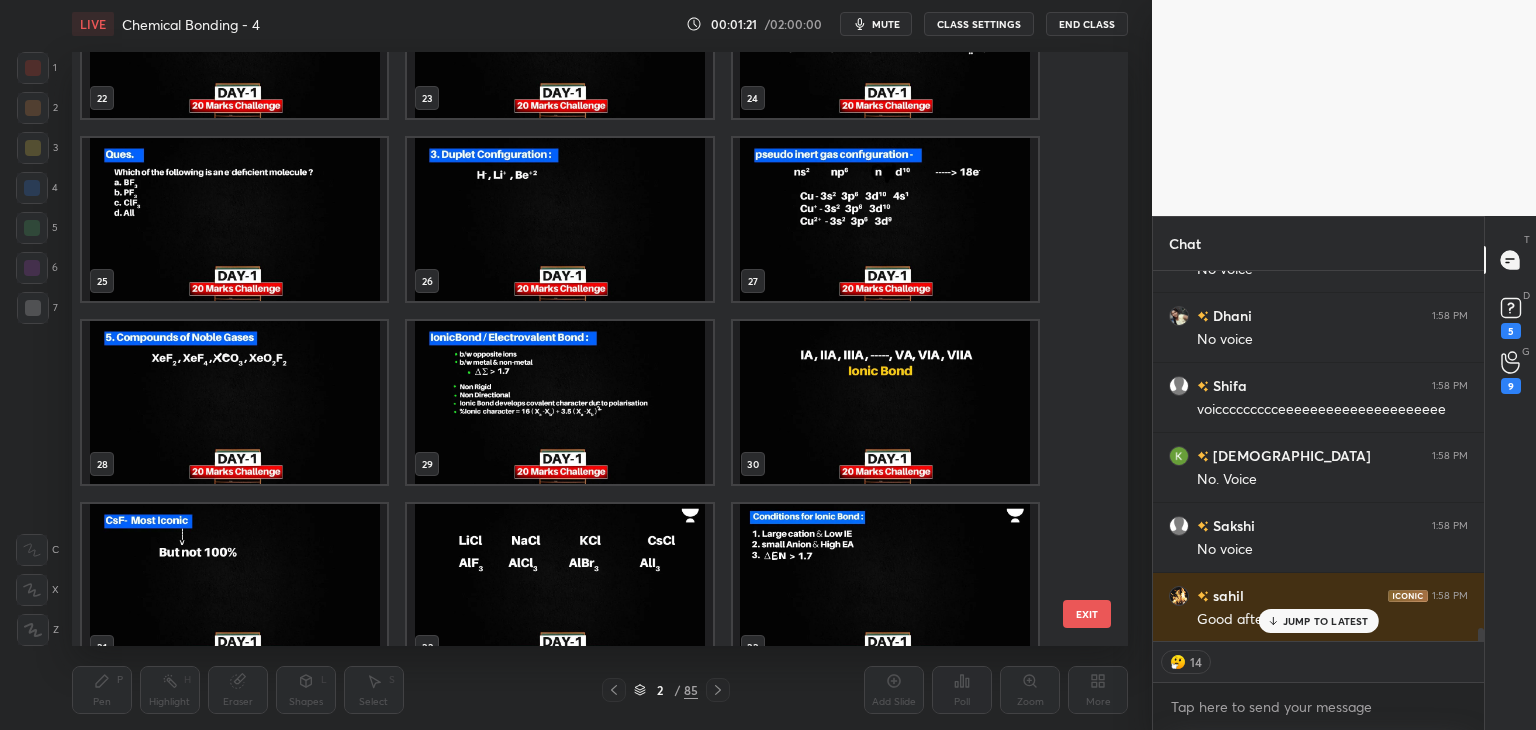click at bounding box center [885, 585] 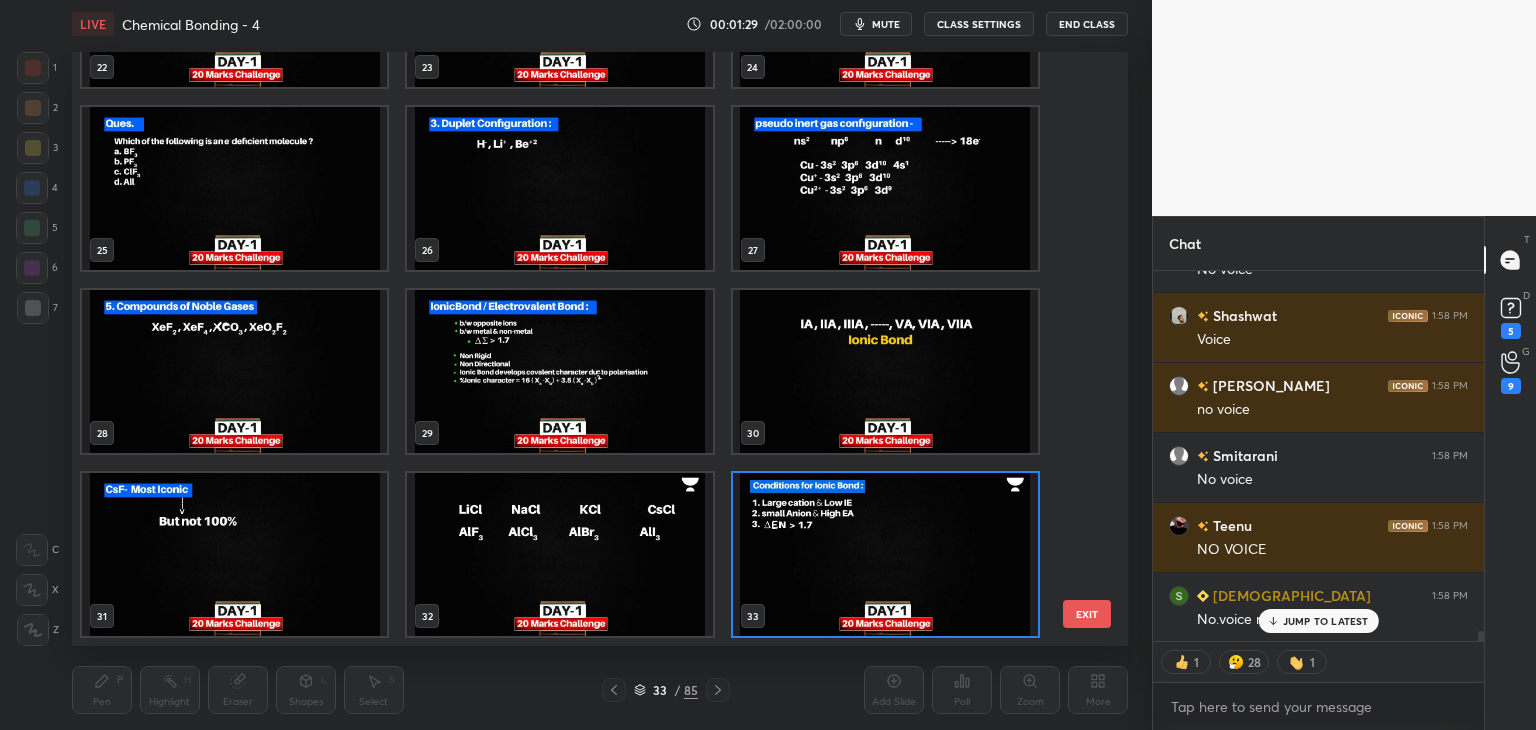 click on "CLASS SETTINGS" at bounding box center (979, 24) 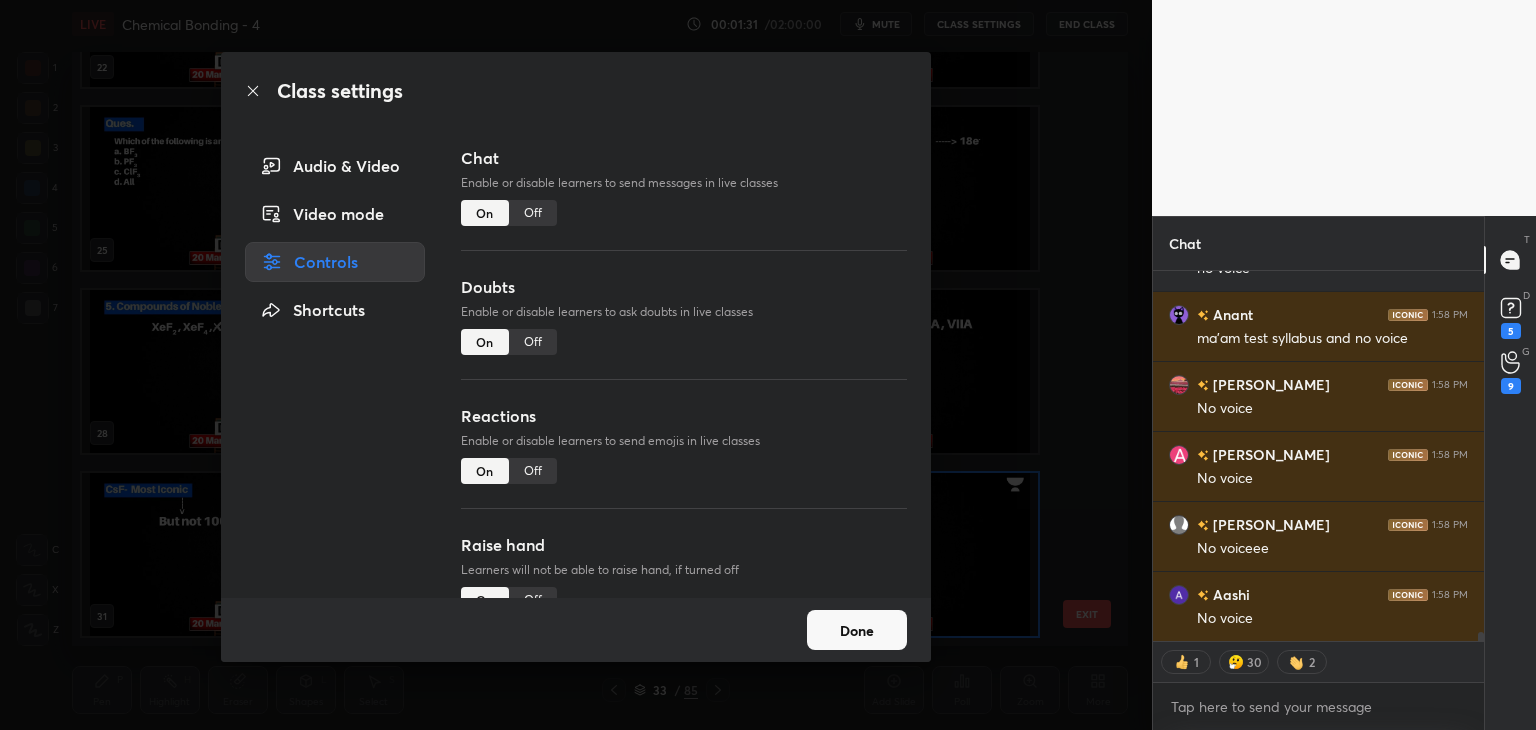 click on "Video mode" at bounding box center (335, 214) 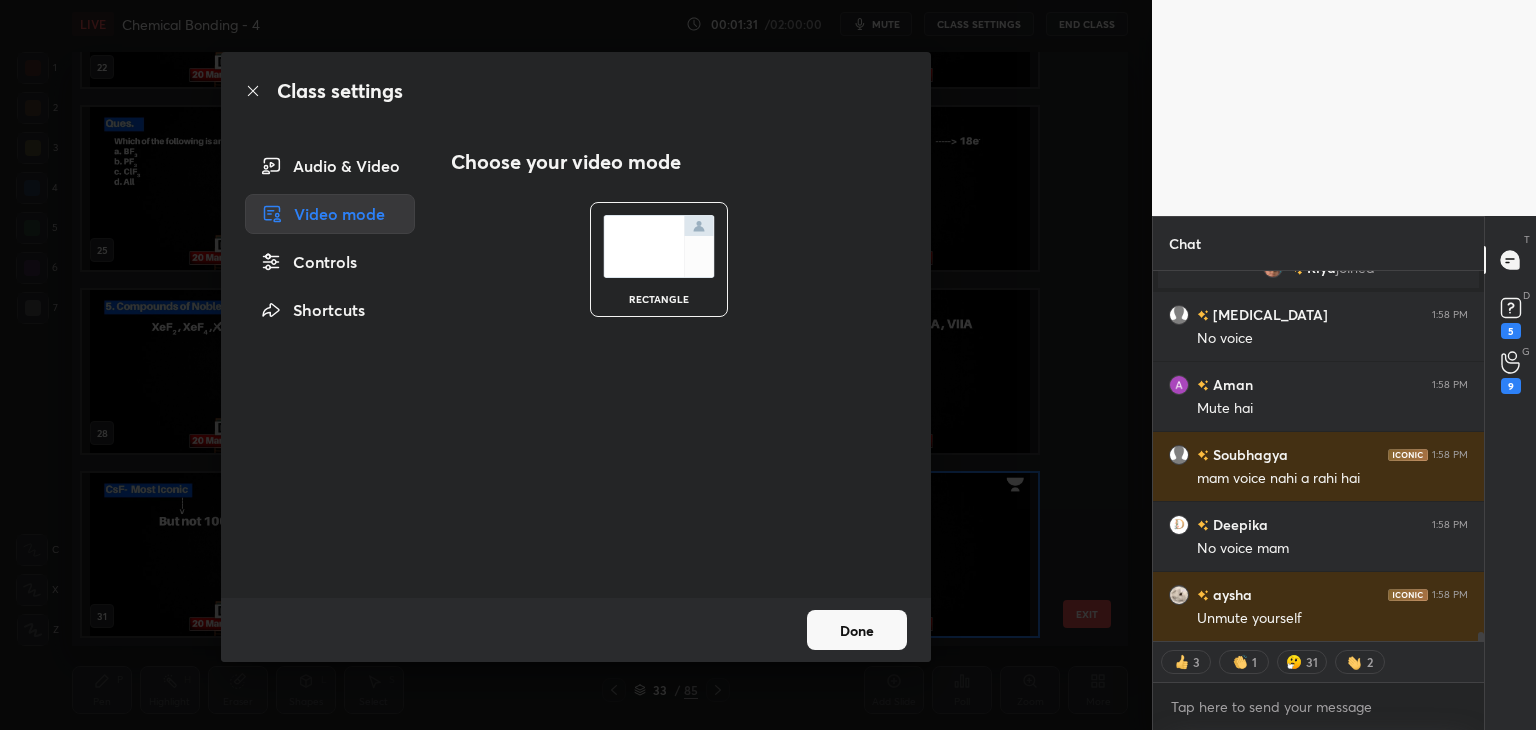click on "Audio & Video" at bounding box center (330, 166) 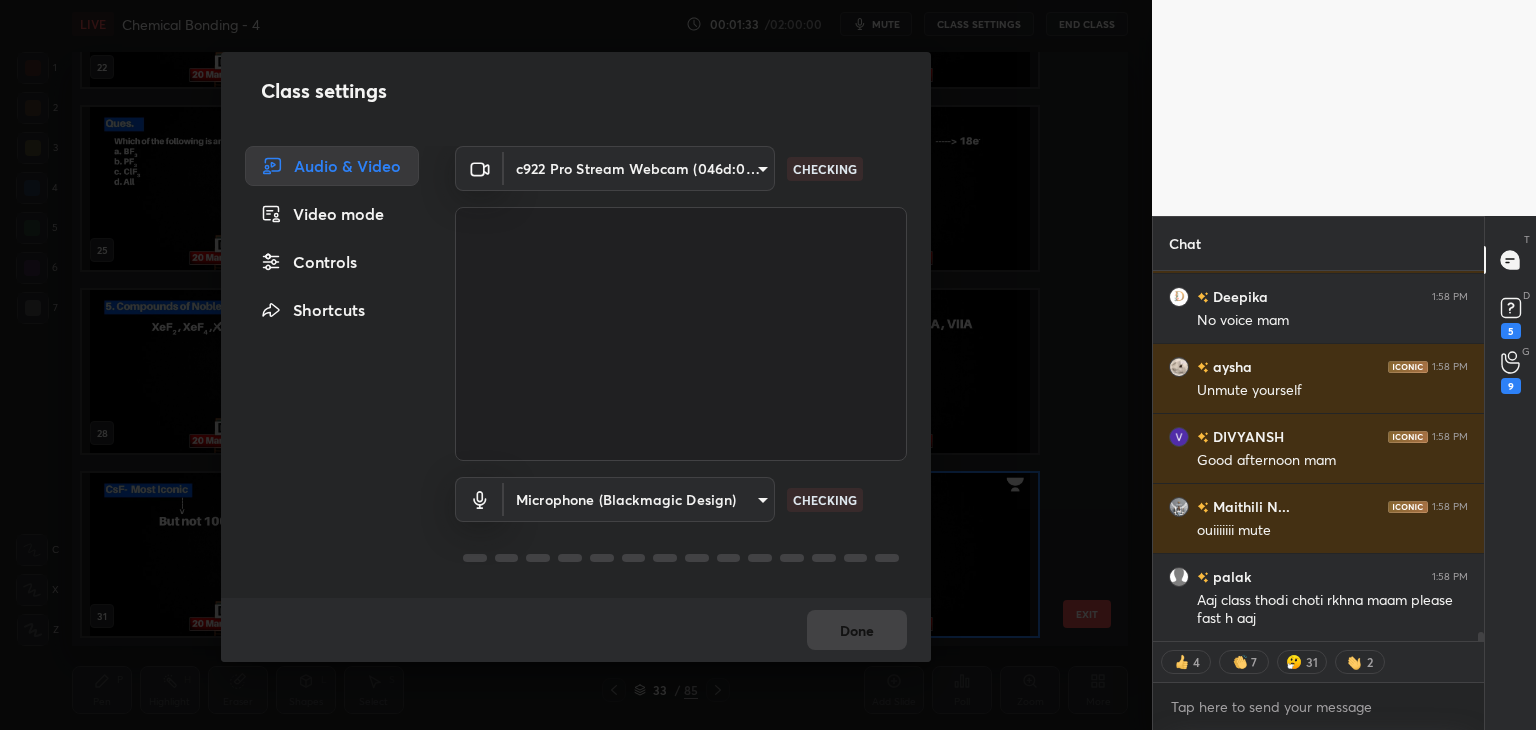 click on "1 2 3 4 5 6 7 C X Z C X Z E E Erase all   H H LIVE Chemical Bonding - 4 00:01:33 /  02:00:00 mute CLASS SETTINGS End Class Setting up your live class 22 23 24 25 26 27 28 29 30 31 32 33 34 35 36 37 38 39 EXIT Poll for   secs No correct answer Start poll Back Chemical Bonding - 4 • L4 of Chemical Bonding Akansha Karnwal Pen P Highlight H Eraser Shapes L Select S 33 / 85 Add Slide Poll Zoom More Chat Aman 1:58 PM Mute hai Soubhagya 1:58 PM mam voice nahi a rahi hai Deepika 1:58 PM No voice mam aysha 1:58 PM Unmute yourself DIVYANSH 1:58 PM Good afternoon mam Maithili N... 1:58 PM ouiiiiiii mute palak 1:58 PM Aaj class thodi choti rkhna maam please fast h aaj JUMP TO LATEST 4 7 31 2 Enable hand raising Enable raise hand to speak to learners. Once enabled, chat will be turned off temporarily. Enable x   introducing Raise a hand with a doubt Now learners can raise their hand along with a doubt  How it works? Mr Raj Asked a doubt 1 Pick this doubt Sahil Raised a hand 1 Please help me with this doubt Disha 1 1 1 T" at bounding box center (768, 365) 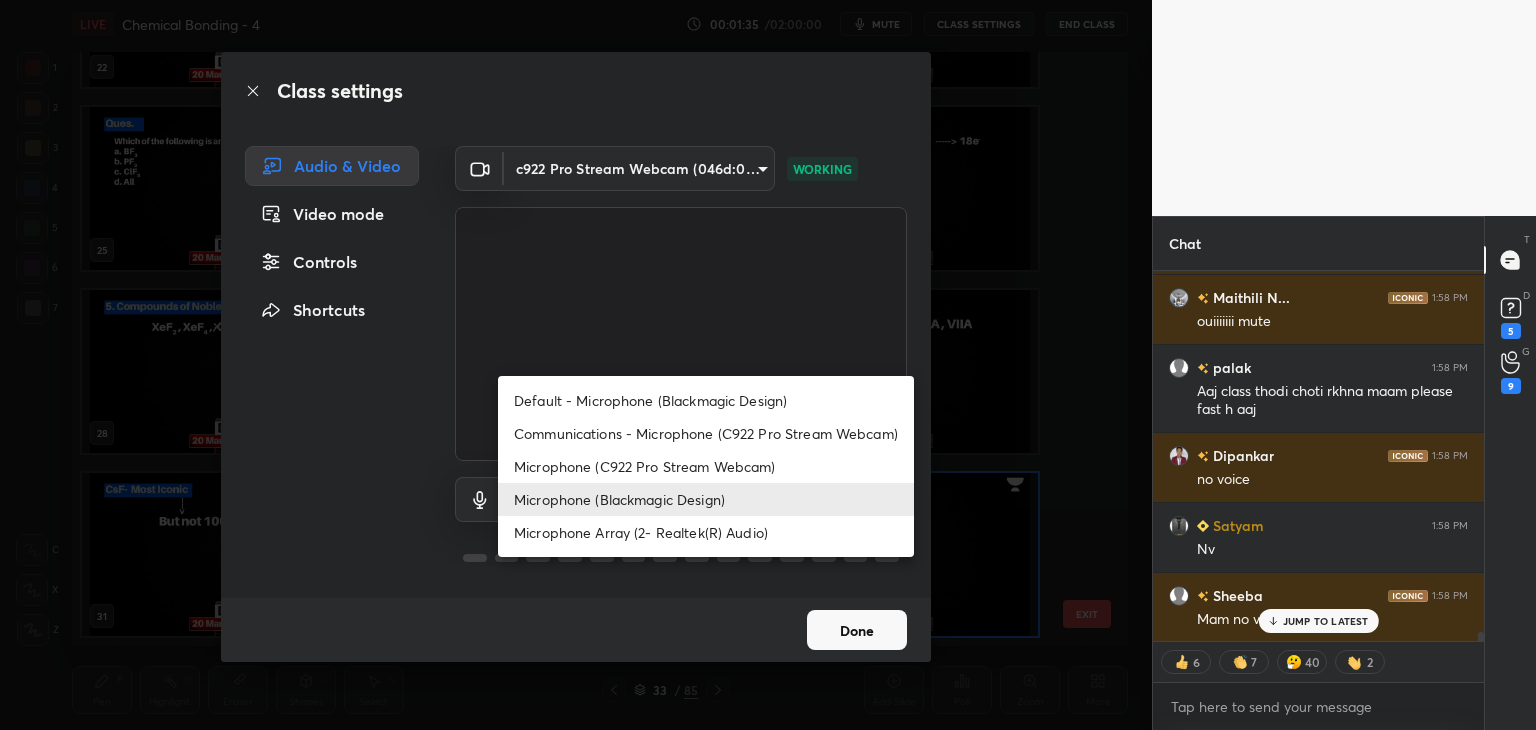 type on "x" 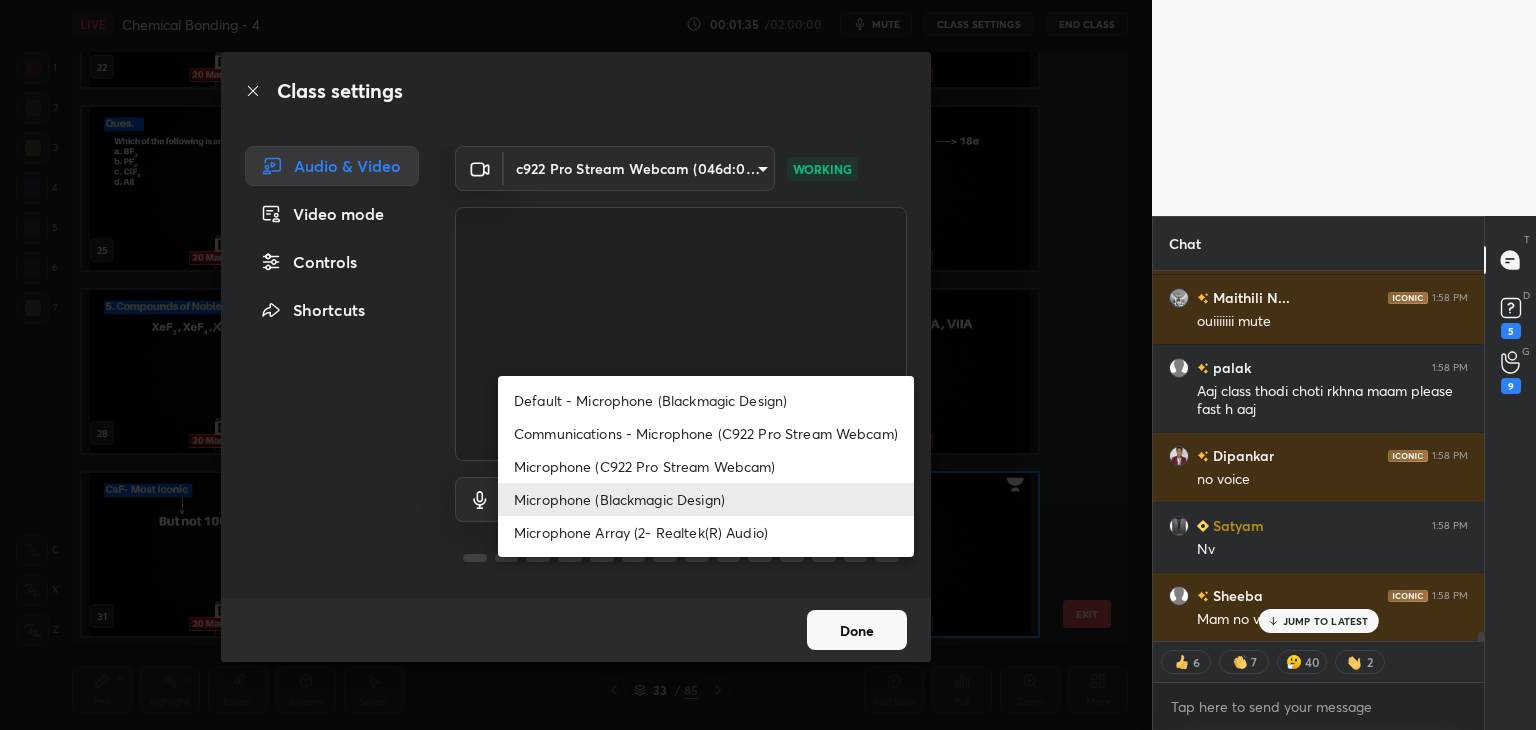 click on "Microphone (C922 Pro Stream Webcam)" at bounding box center (706, 466) 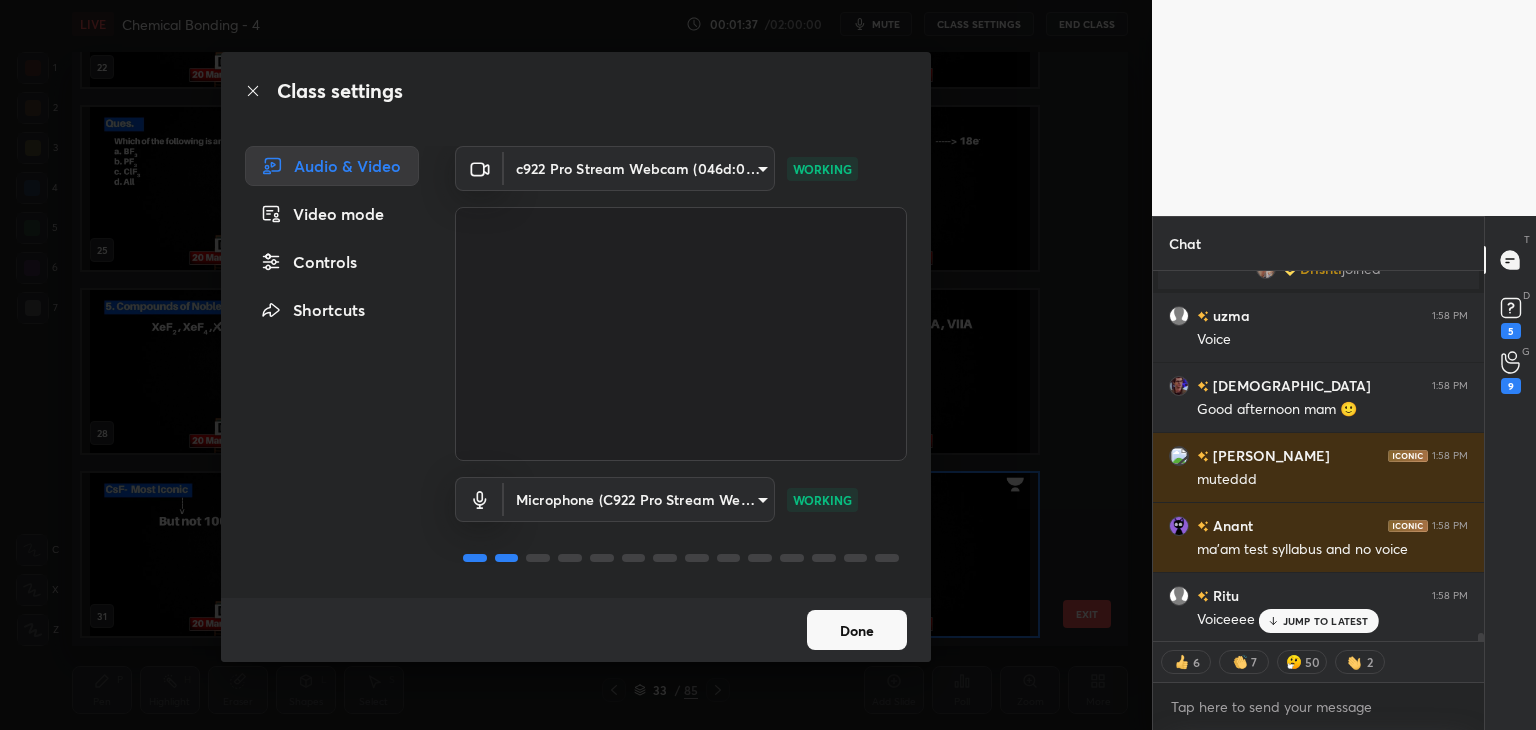 click on "Done" at bounding box center [576, 630] 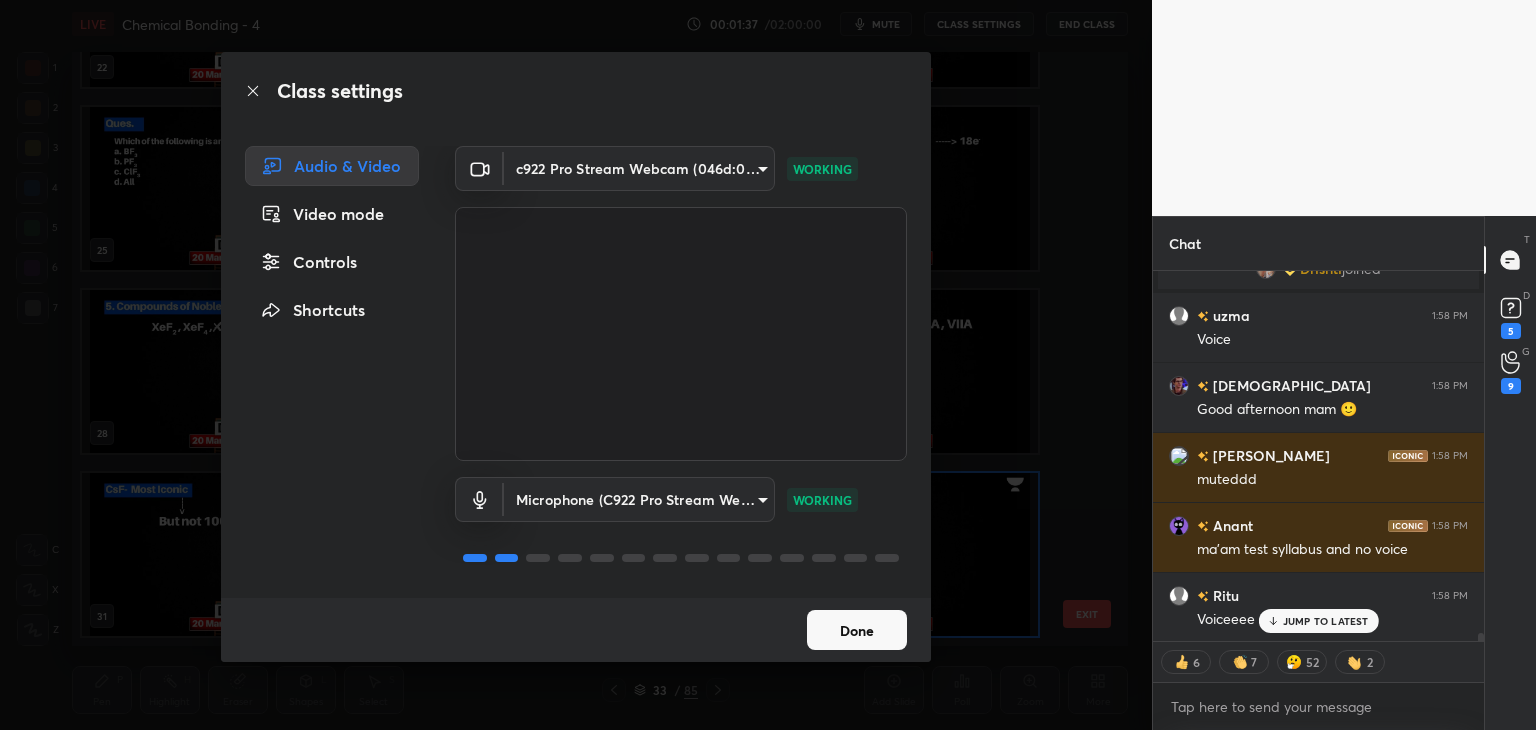 click on "Done" at bounding box center (857, 630) 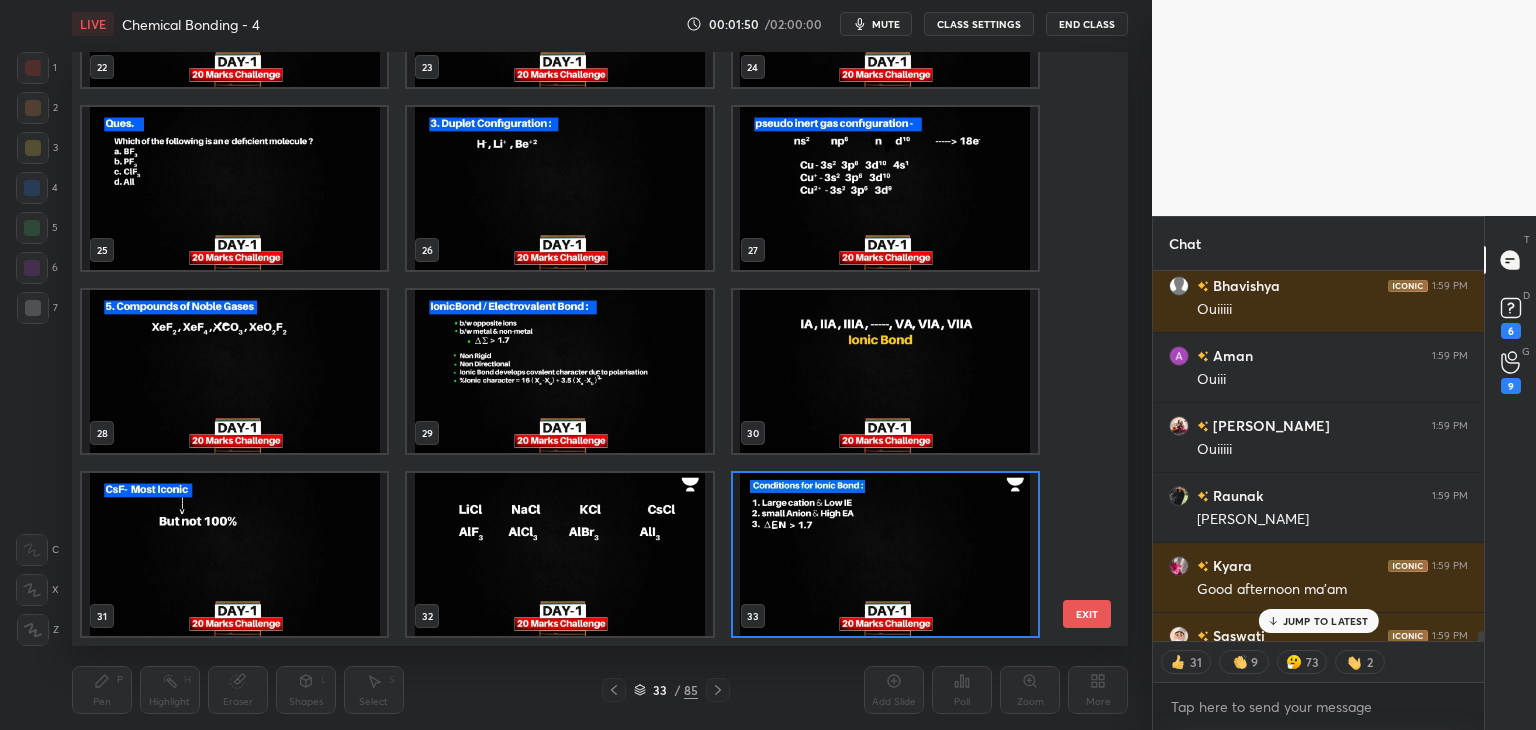 click on "CLASS SETTINGS" at bounding box center (979, 24) 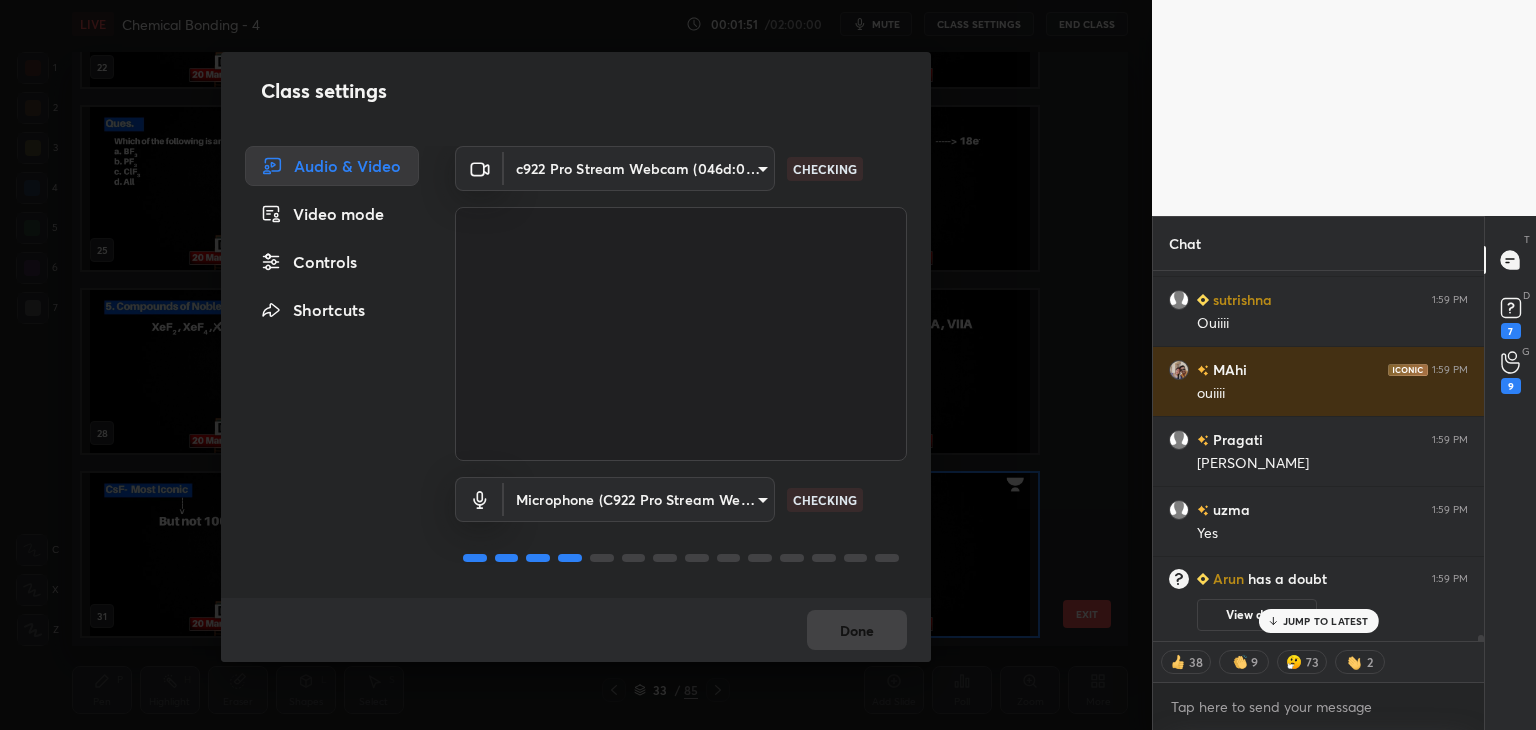 click on "Controls" at bounding box center [332, 262] 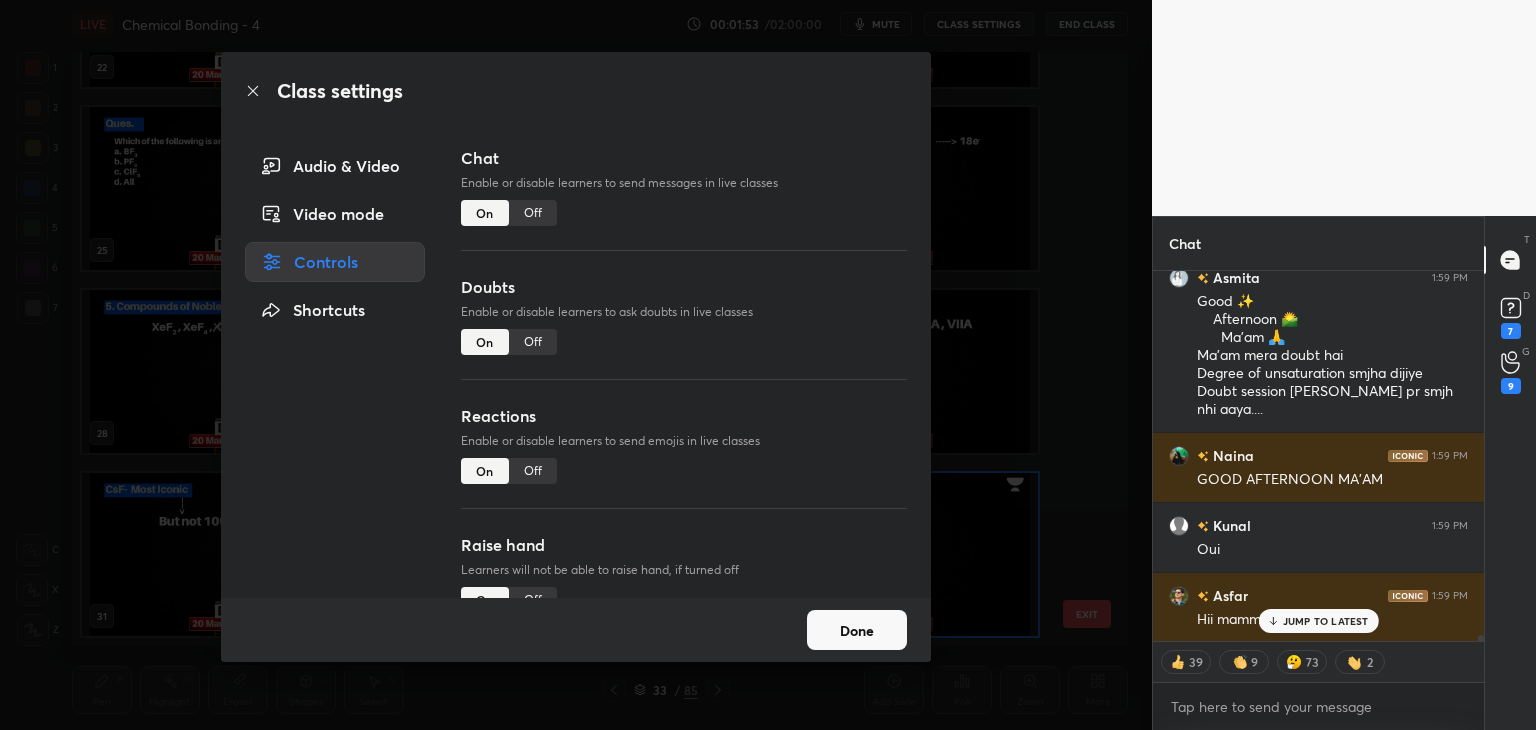 click on "Video mode" at bounding box center [335, 214] 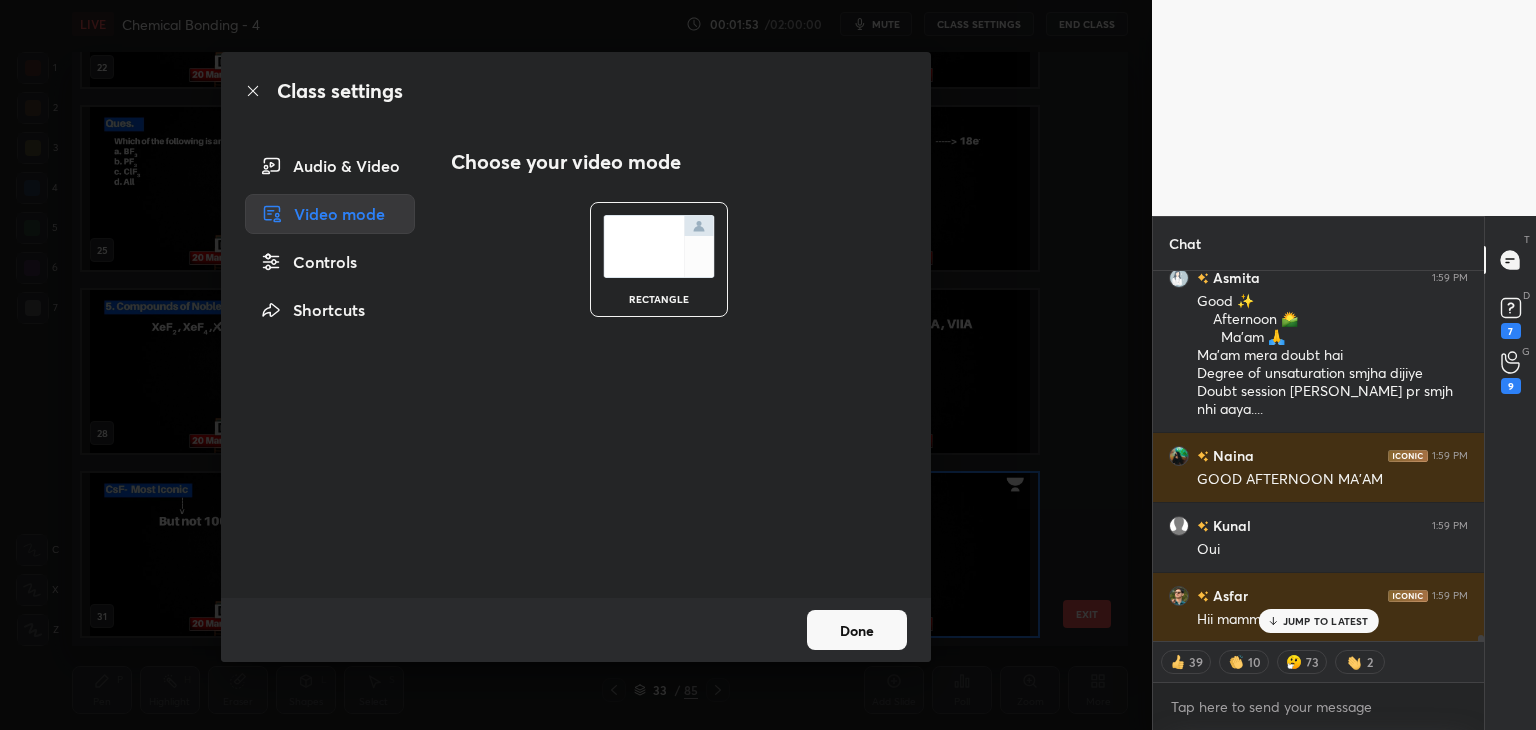 click on "Audio & Video" at bounding box center [330, 166] 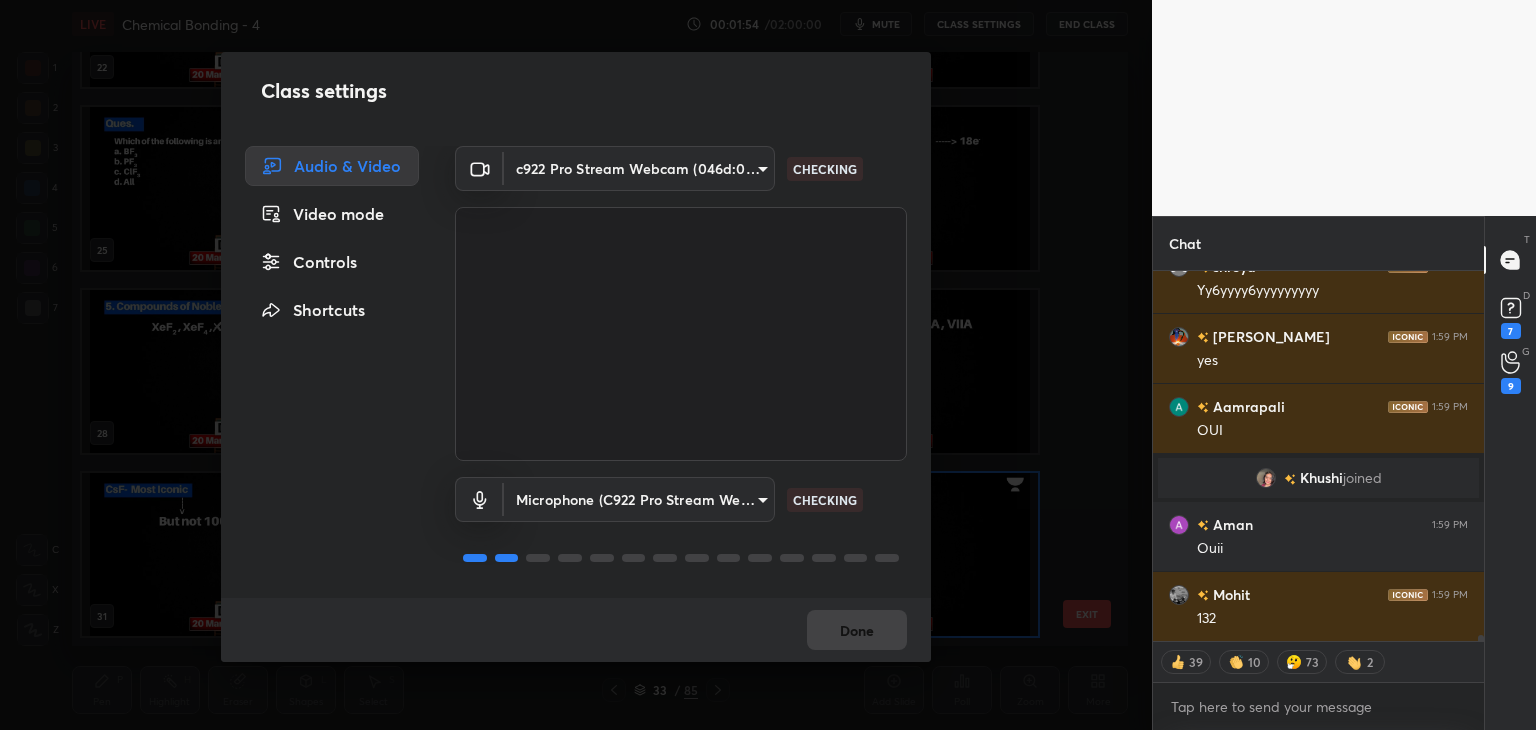 click on "1 2 3 4 5 6 7 C X Z C X Z E E Erase all   H H LIVE Chemical Bonding - 4 00:01:54 /  02:00:00 mute CLASS SETTINGS End Class Setting up your live class 22 23 24 25 26 27 28 29 30 31 32 33 34 35 36 37 38 39 EXIT Poll for   secs No correct answer Start poll Back Chemical Bonding - 4 • L4 of Chemical Bonding Akansha Karnwal Pen P Highlight H Eraser Shapes L Select S 33 / 85 Add Slide Poll Zoom More Chat Tanisha 1:59 PM Yes shreya 1:59 PM Yy6yyyy6yyyyyyyyy shital 1:59 PM yes Aamrapali 1:59 PM OUI Khushi  joined Aman 1:59 PM Ouii Mohit 1:59 PM 132 JUMP TO LATEST 39 10 73 2 Enable hand raising Enable raise hand to speak to learners. Once enabled, chat will be turned off temporarily. Enable x   introducing Raise a hand with a doubt Now learners can raise their hand along with a doubt  How it works? Anamika Asked a doubt 2 Please help me with this doubt Pick this doubt Arun Asked a doubt 1 TOP 20 MENTORSHIP MAAAAAAM !!!!!!!!!!!!!!!!!!!!!!!!!!!!!!! Pick this doubt Chopus Asked a doubt 1 Pick this doubt Mr Raj 1 Sahil" at bounding box center [768, 365] 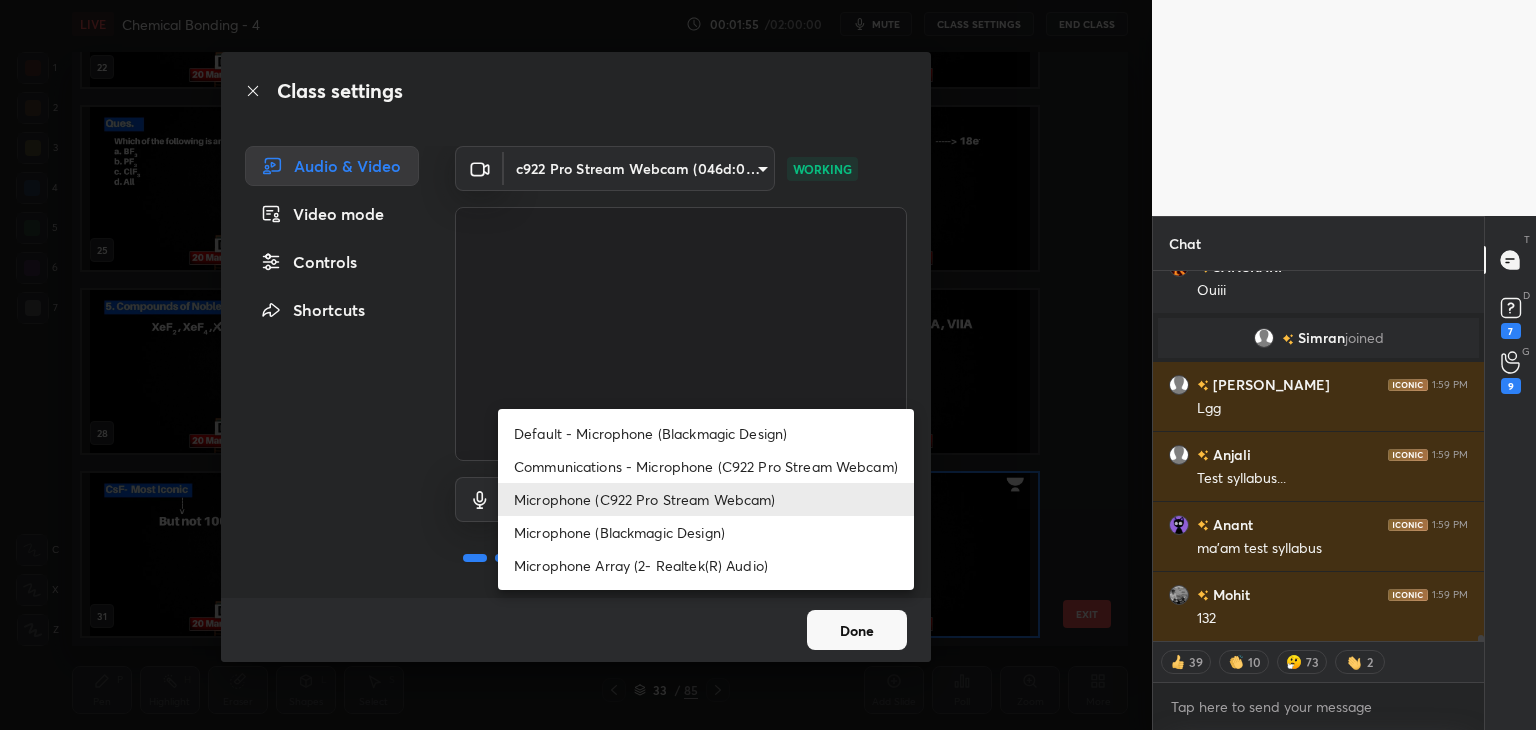 click on "Microphone (Blackmagic Design)" at bounding box center [706, 532] 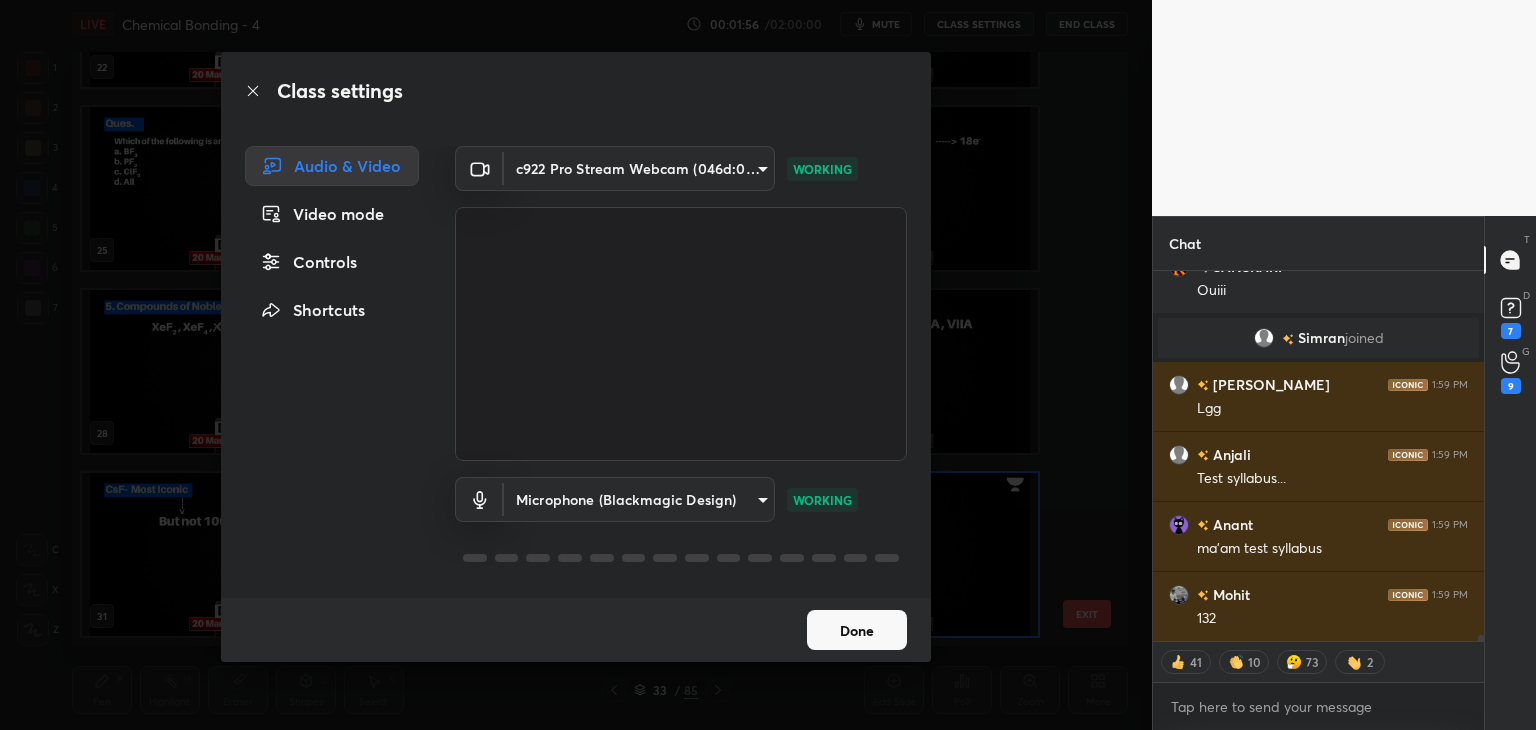 click on "Done" at bounding box center (857, 630) 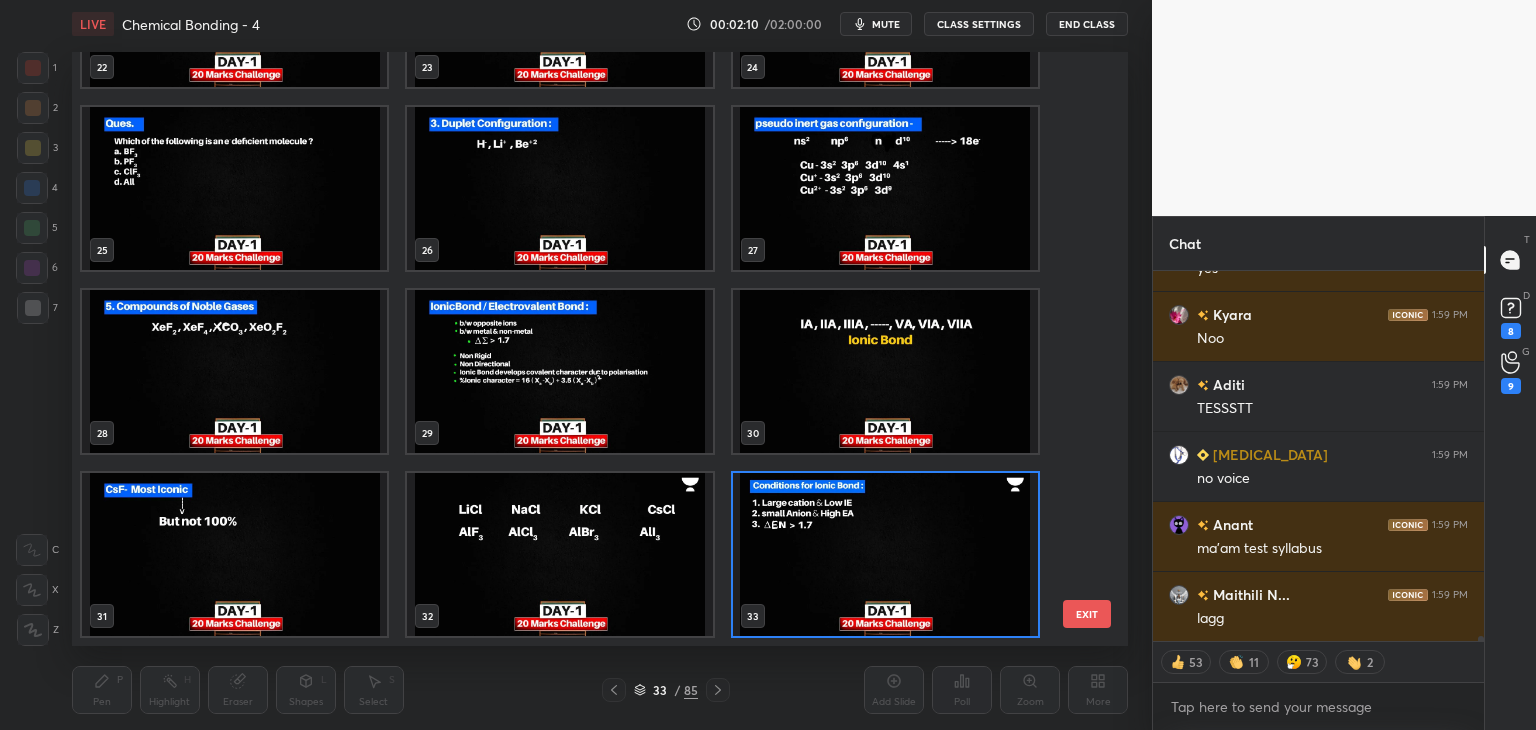 click on "CLASS SETTINGS" at bounding box center (979, 24) 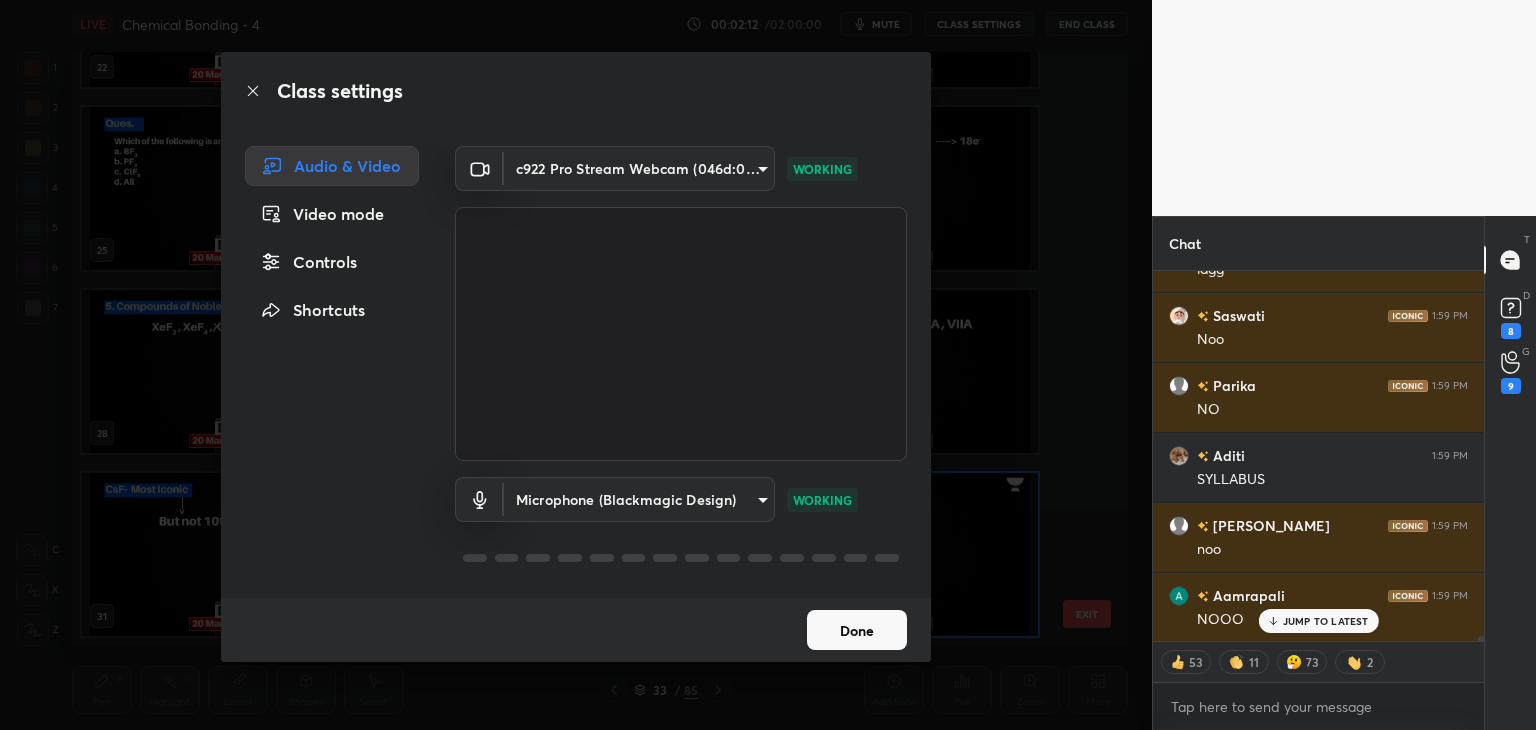 click on "1 2 3 4 5 6 7 C X Z C X Z E E Erase all   H H LIVE Chemical Bonding - 4 00:02:12 /  02:00:00 mute CLASS SETTINGS End Class Setting up your live class 22 23 24 25 26 27 28 29 30 31 32 33 34 35 36 37 38 39 EXIT Poll for   secs No correct answer Start poll Back Chemical Bonding - 4 • L4 of Chemical Bonding Akansha Karnwal Pen P Highlight H Eraser Shapes L Select S 33 / 85 Add Slide Poll Zoom More Chat Gitanjali 1:59 PM Noooo Saswati 1:59 PM No Purnima 1:59 PM GOOD AFTERNOON MAMMMMm Swetha 1:59 PM Nooooo Anjali 1:59 PM Noooooo Maisamali 1:59 PM yes Kyara 1:59 PM Noo Aditi 1:59 PM TESSSTT Nikita 1:59 PM no voice Anant 1:59 PM ma'am test syllabus Maithili N... 1:59 PM lagg Saswati 1:59 PM Noo Parika 1:59 PM NO Aditi 1:59 PM SYLLABUS lavanya 1:59 PM noo Aamrapali 1:59 PM NOOO JUMP TO LATEST 53 11 73 2 Enable hand raising Enable raise hand to speak to learners. Once enabled, chat will be turned off temporarily. Enable x   introducing Raise a hand with a doubt Now learners can raise their hand along with a doubt  2" at bounding box center [768, 365] 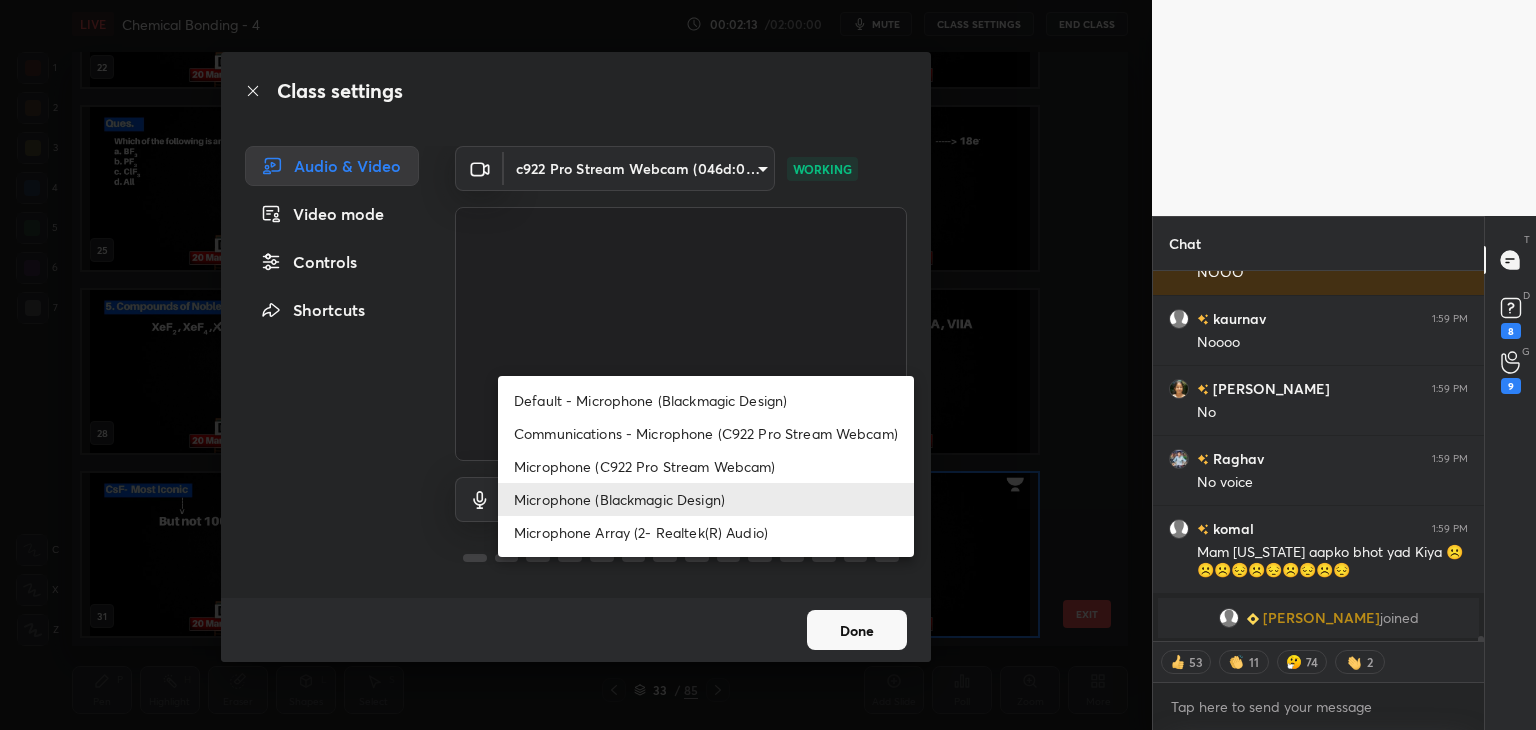 type on "x" 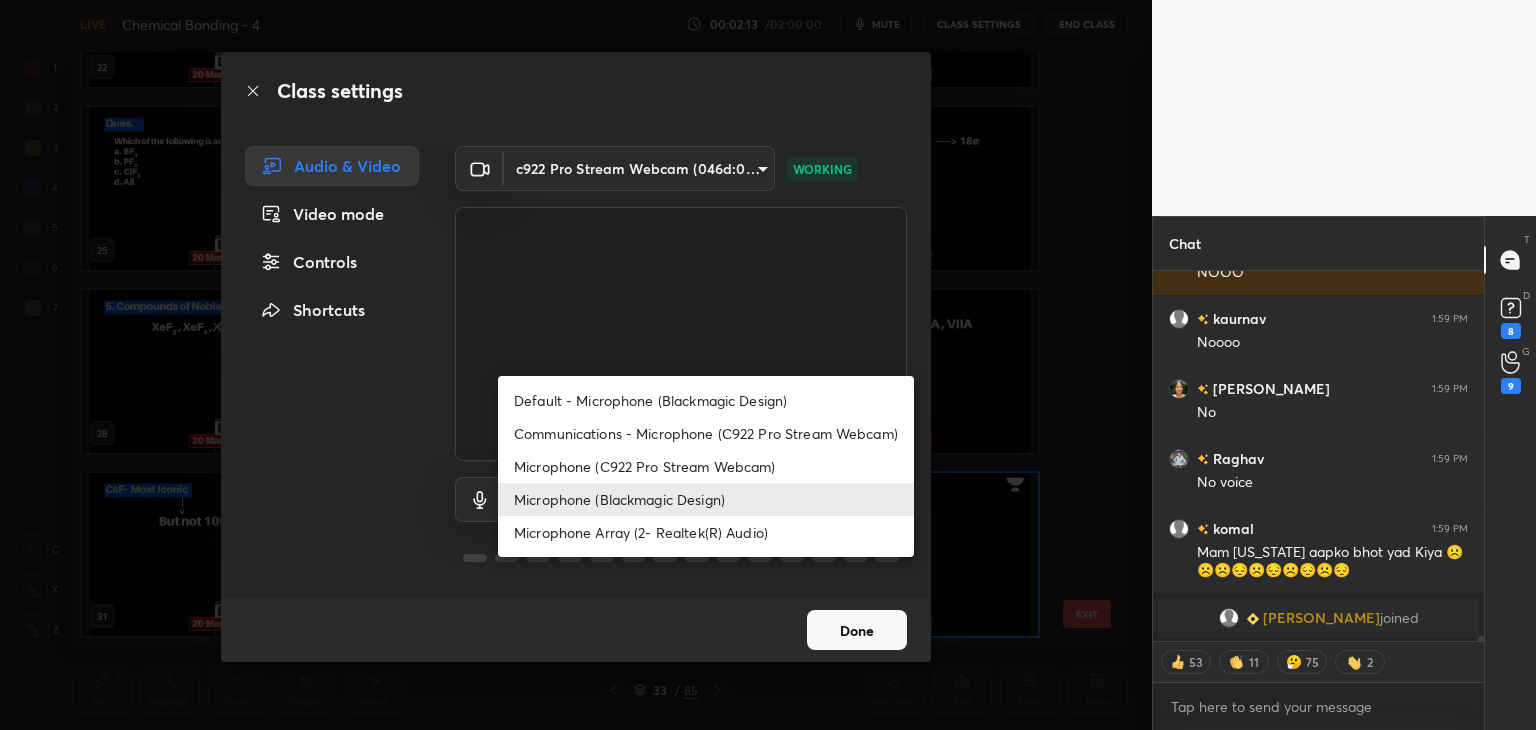 click on "Microphone (C922 Pro Stream Webcam)" at bounding box center (706, 466) 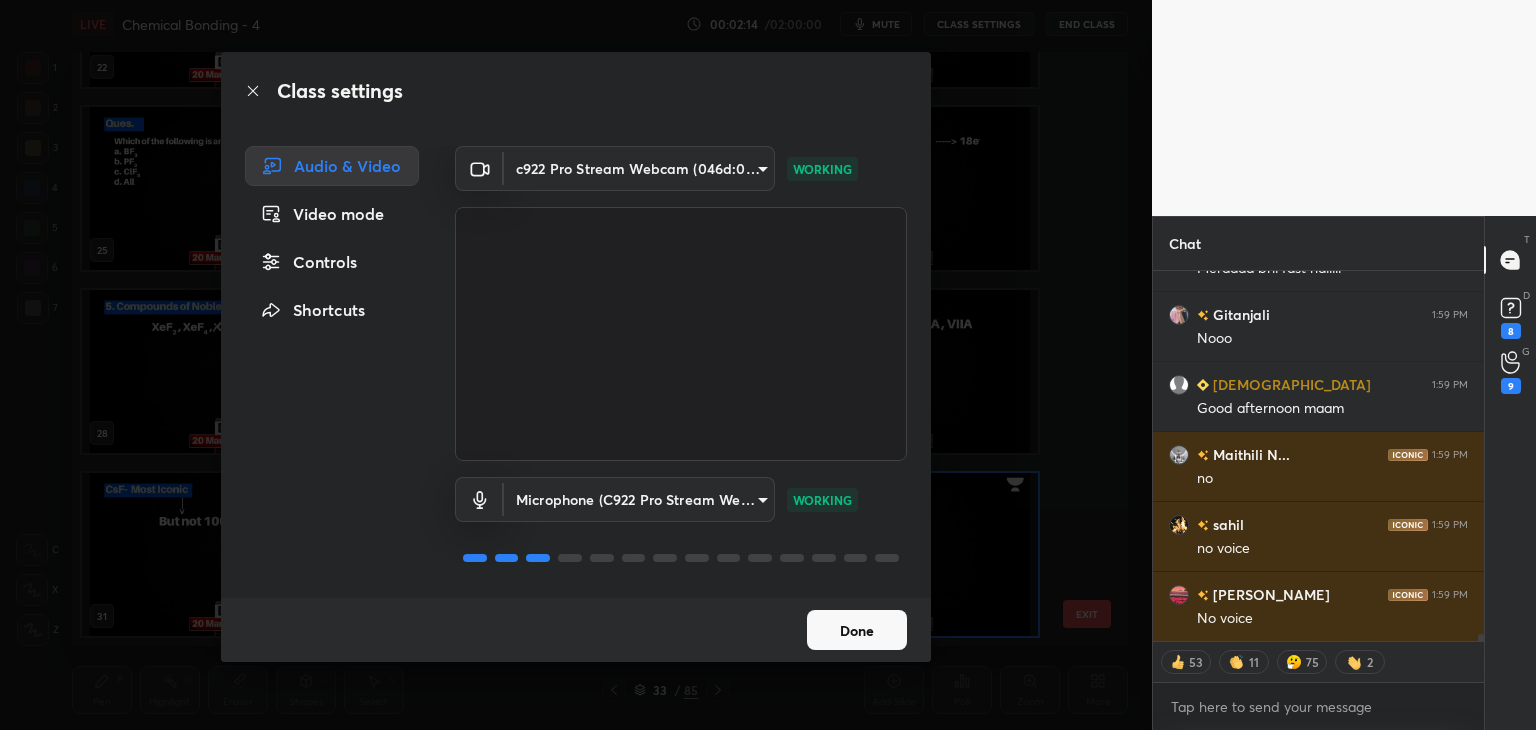 click on "Done" at bounding box center (857, 630) 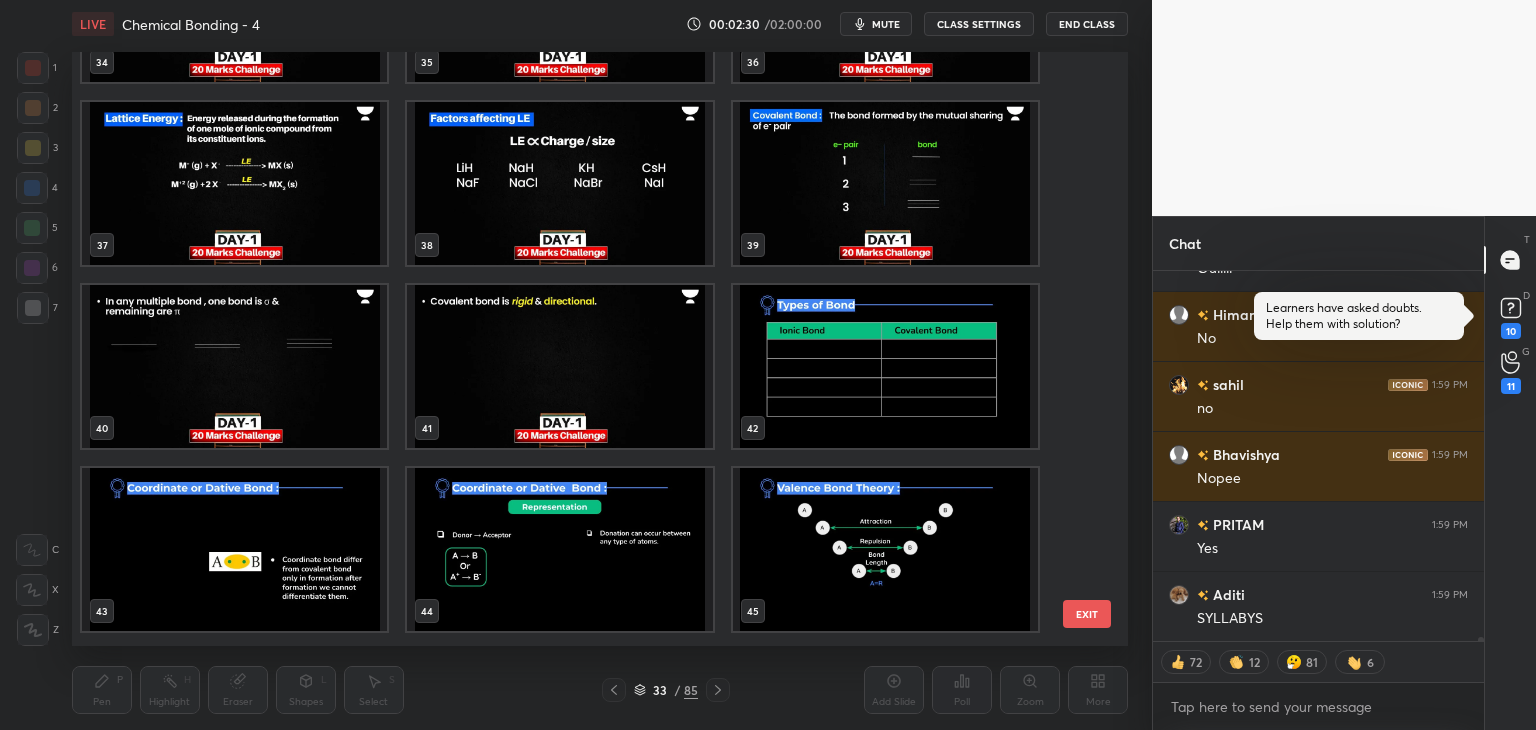 click at bounding box center (885, 183) 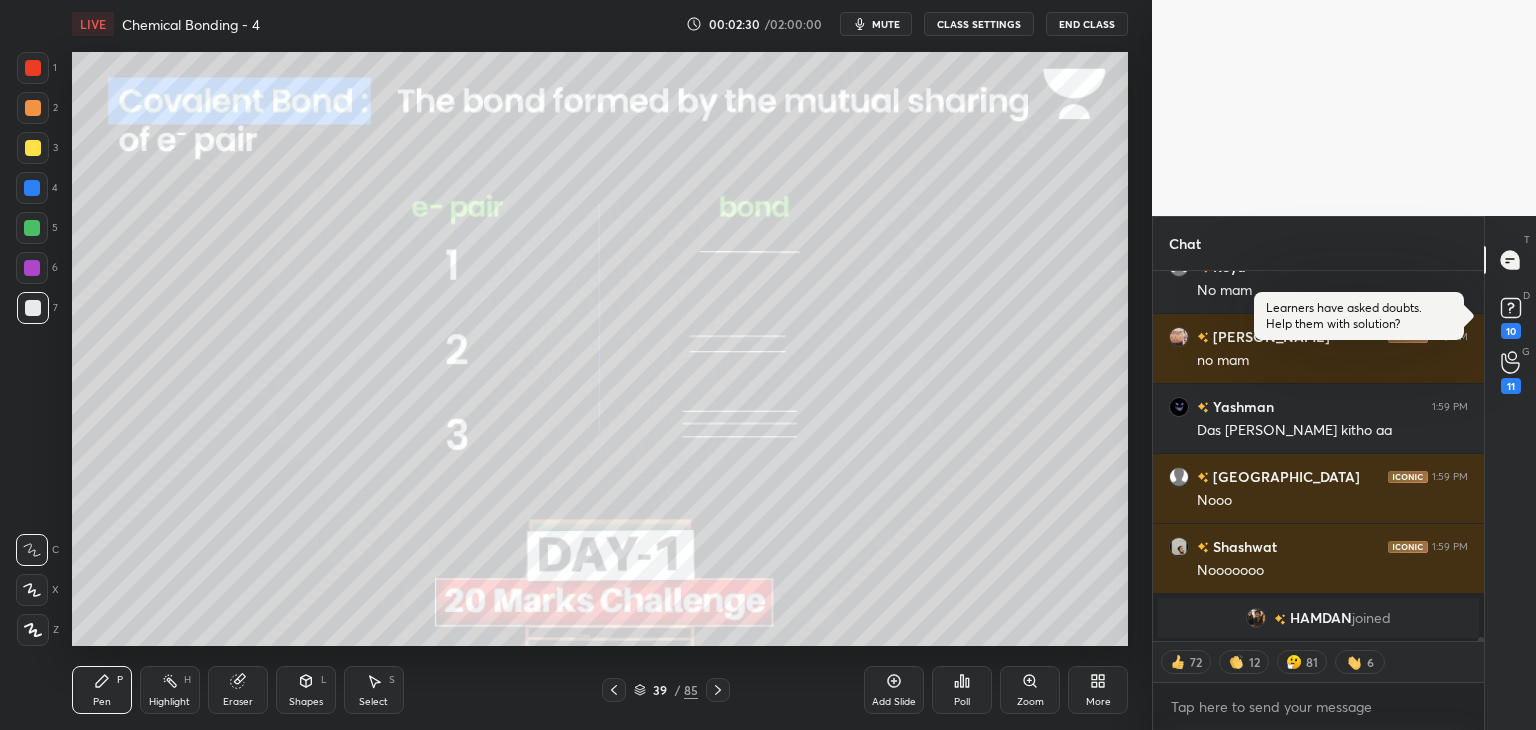 click at bounding box center [885, 183] 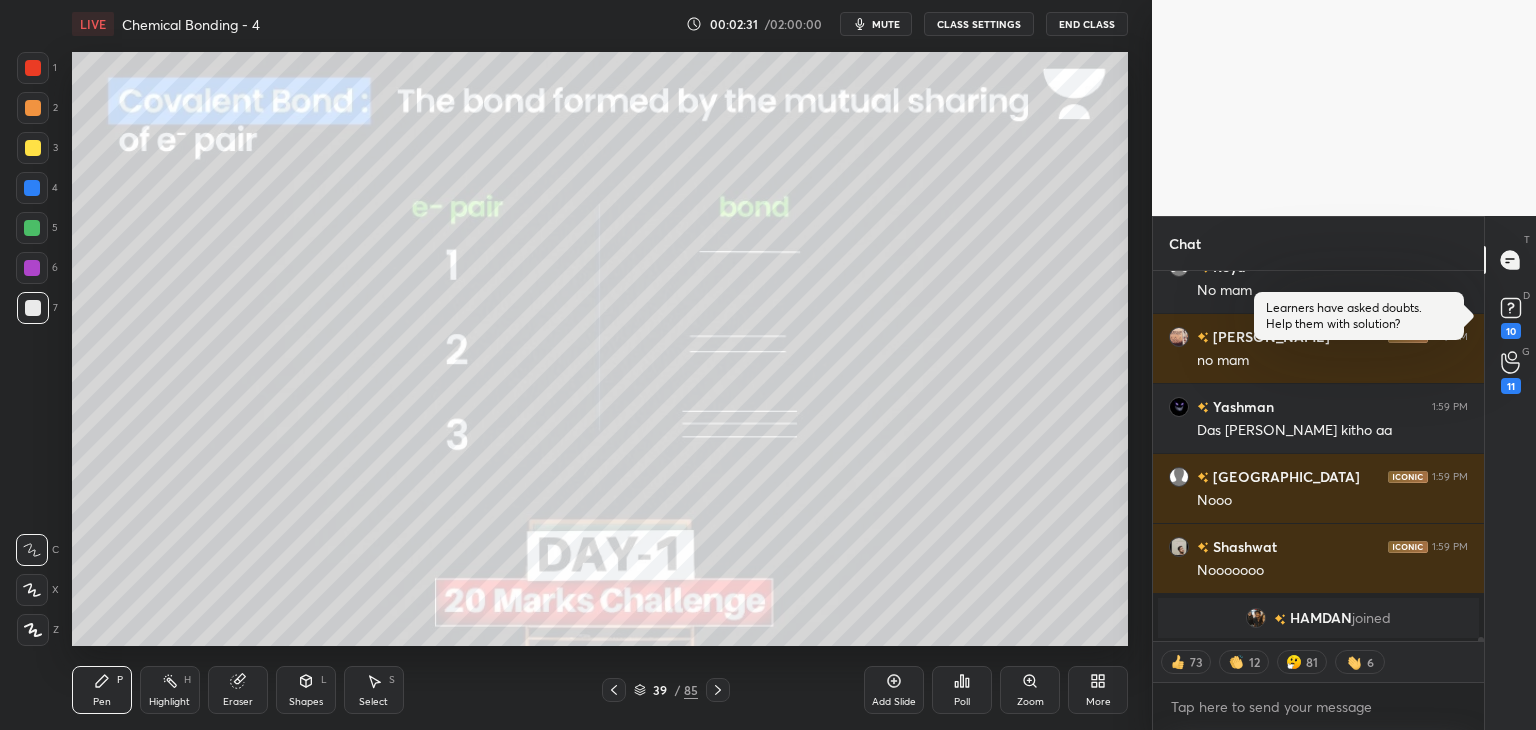 click at bounding box center [885, 183] 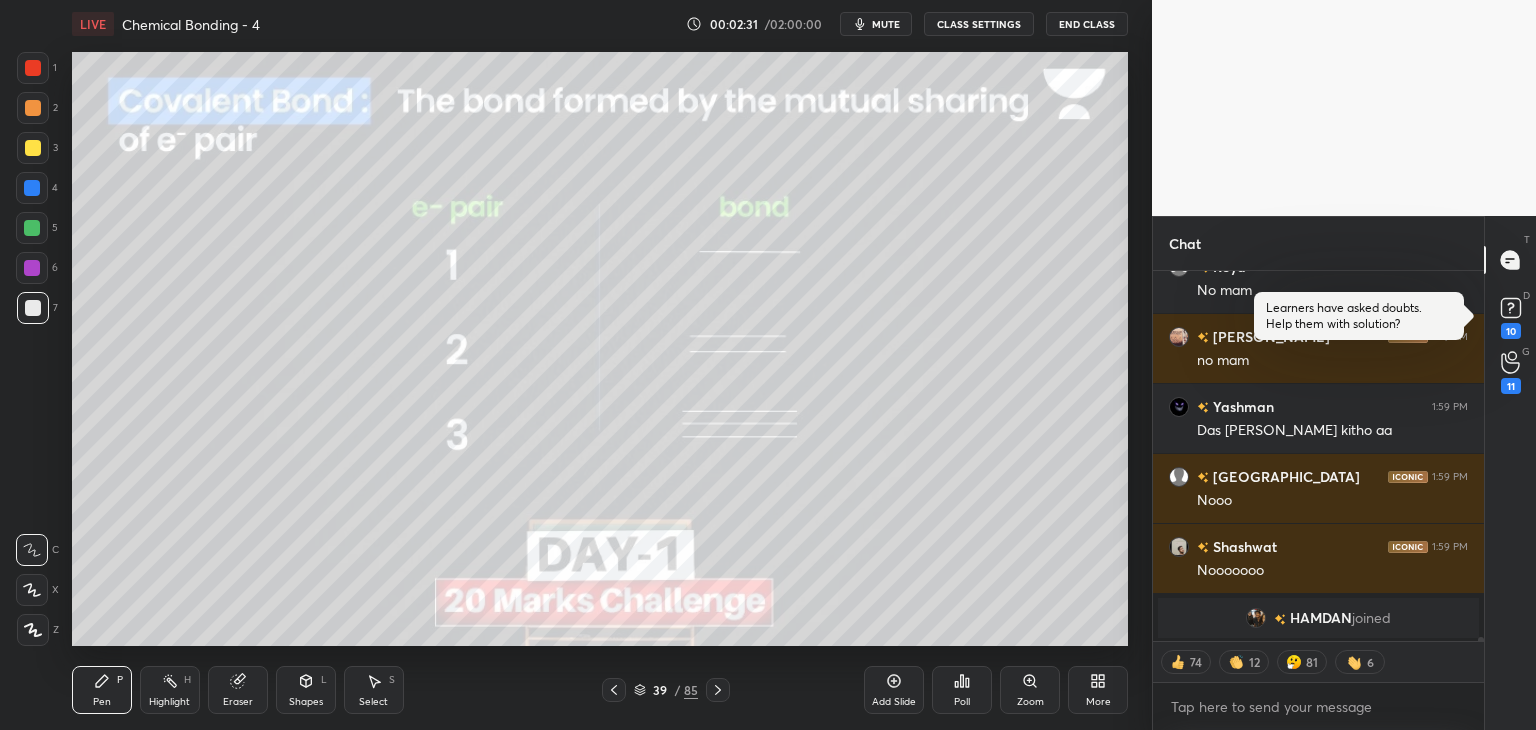 click on "CLASS SETTINGS" at bounding box center [979, 24] 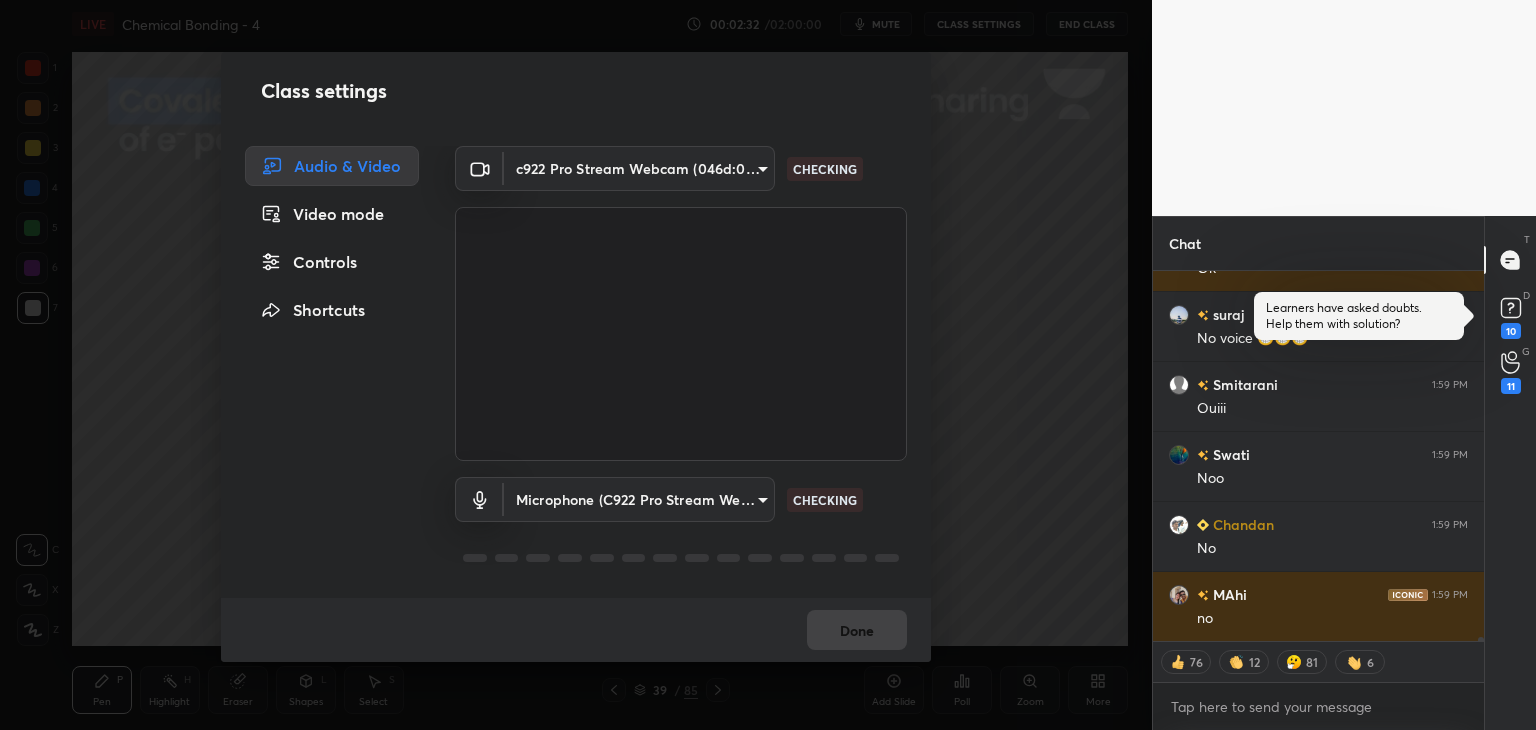 type on "x" 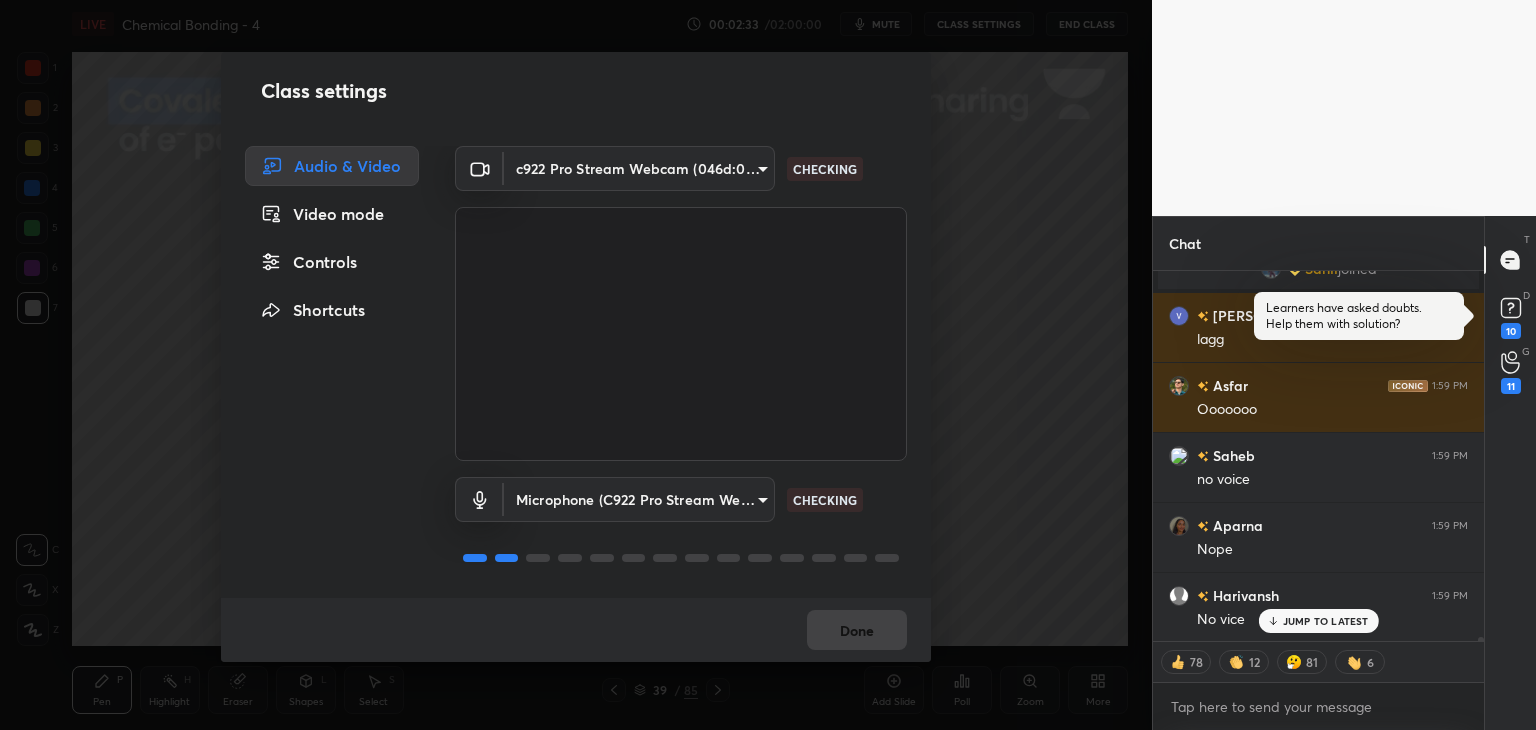 click on "Controls" at bounding box center [332, 262] 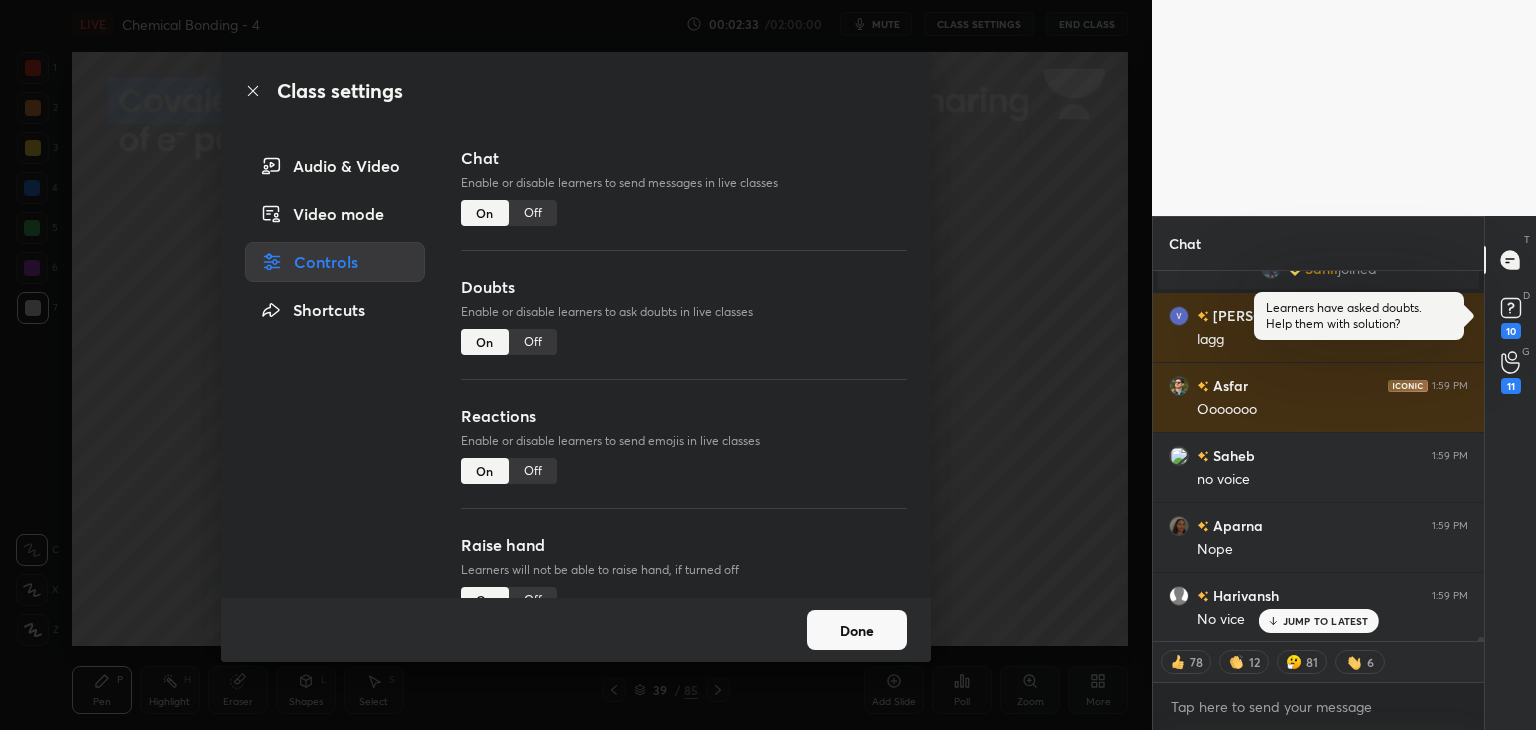 click on "Off" at bounding box center [533, 213] 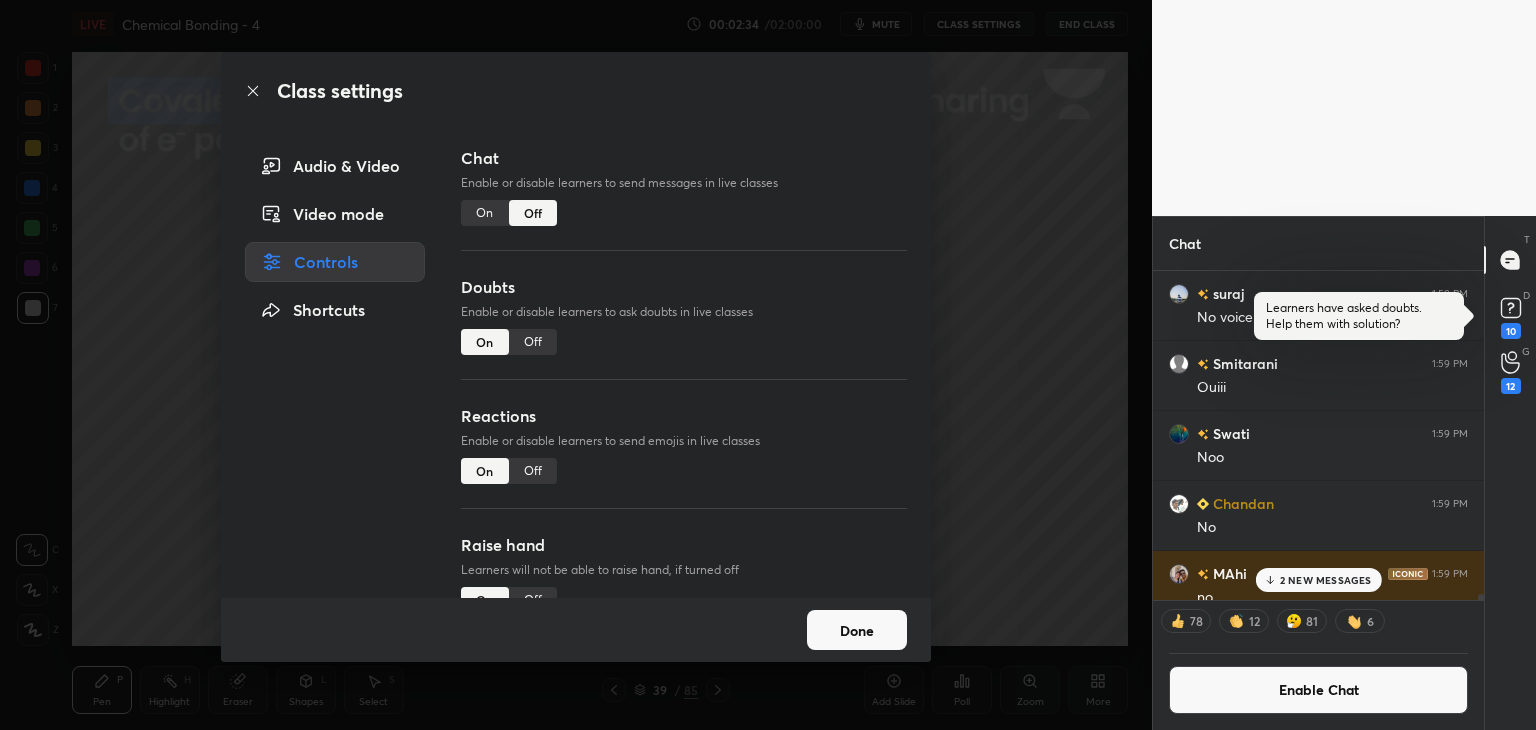 click on "Off" at bounding box center [533, 342] 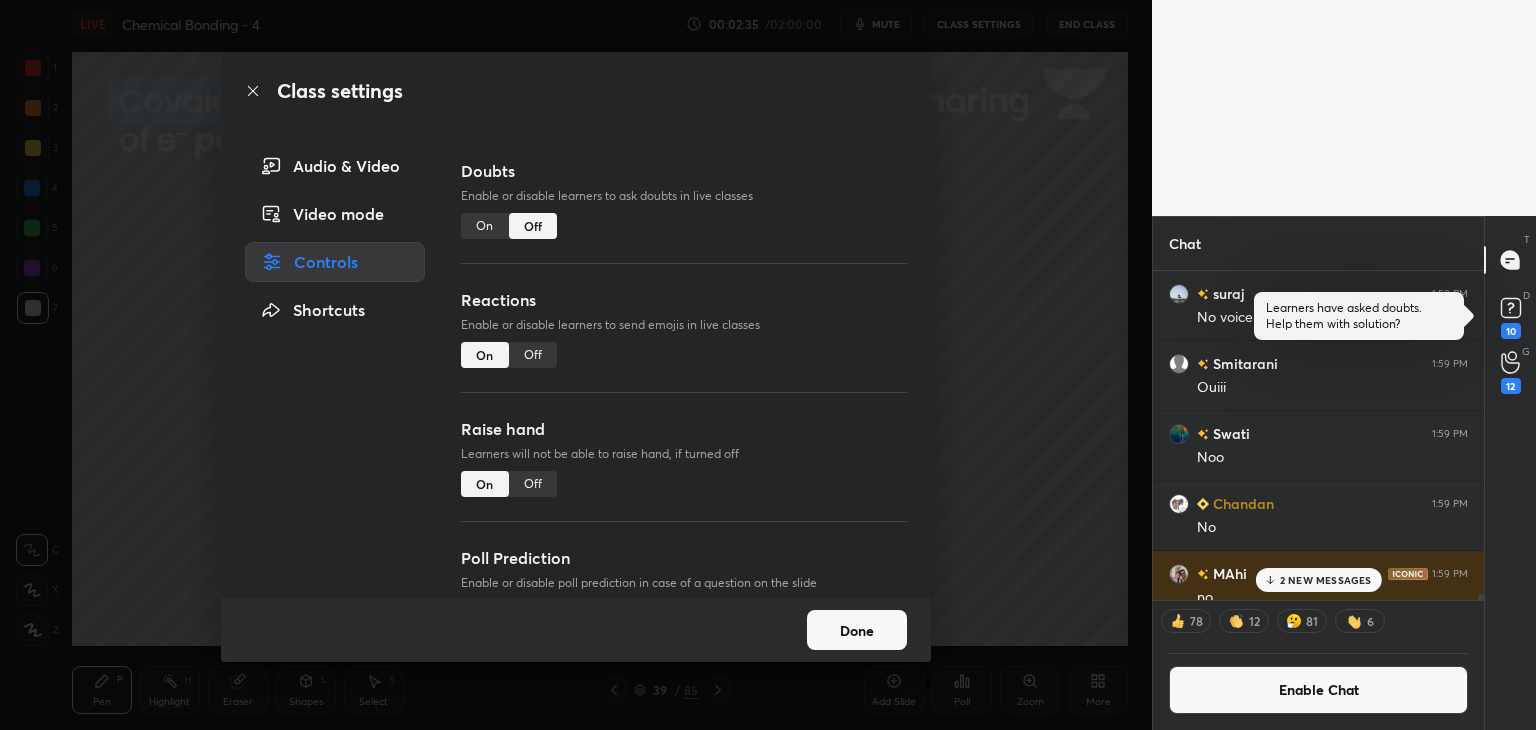 click on "Off" at bounding box center [533, 355] 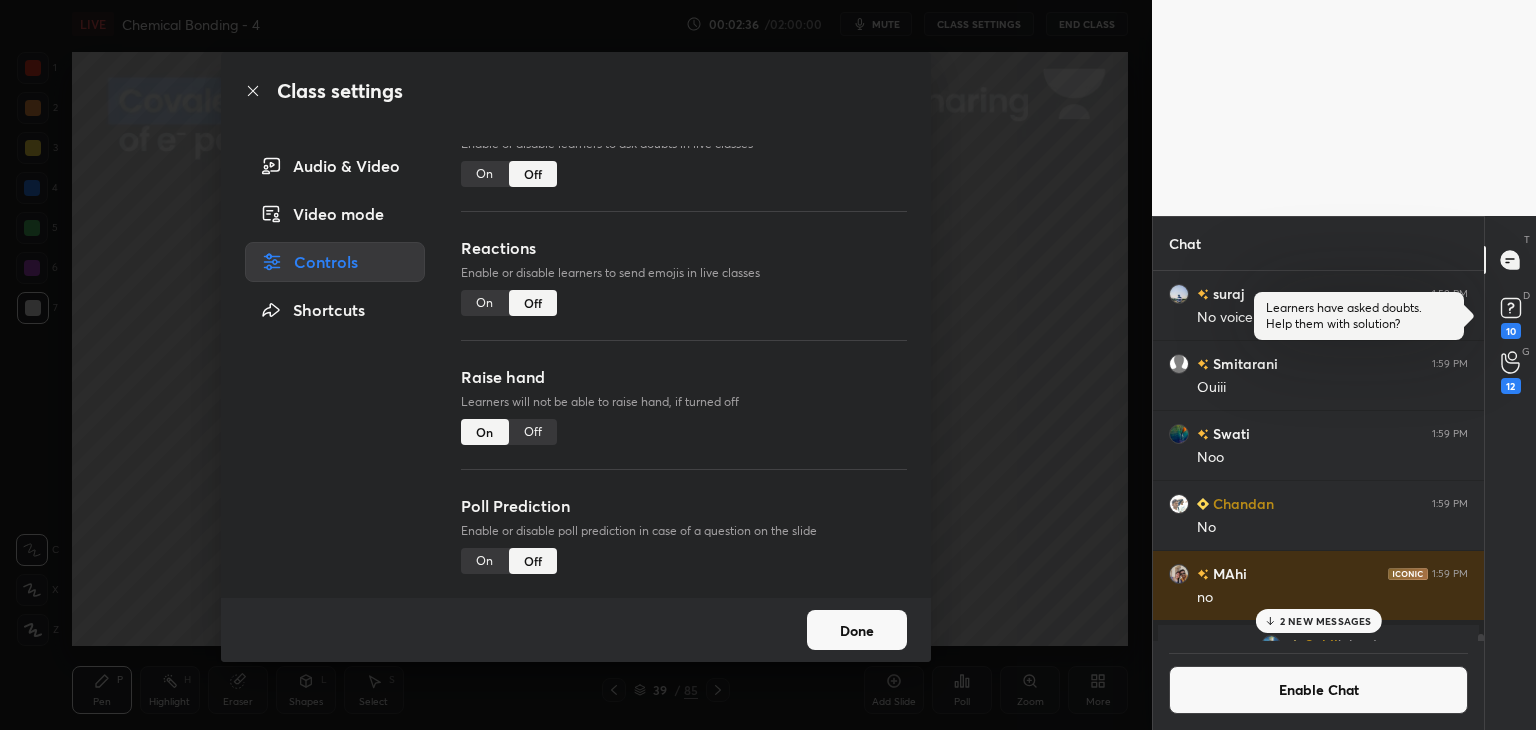 click on "Off" at bounding box center (533, 432) 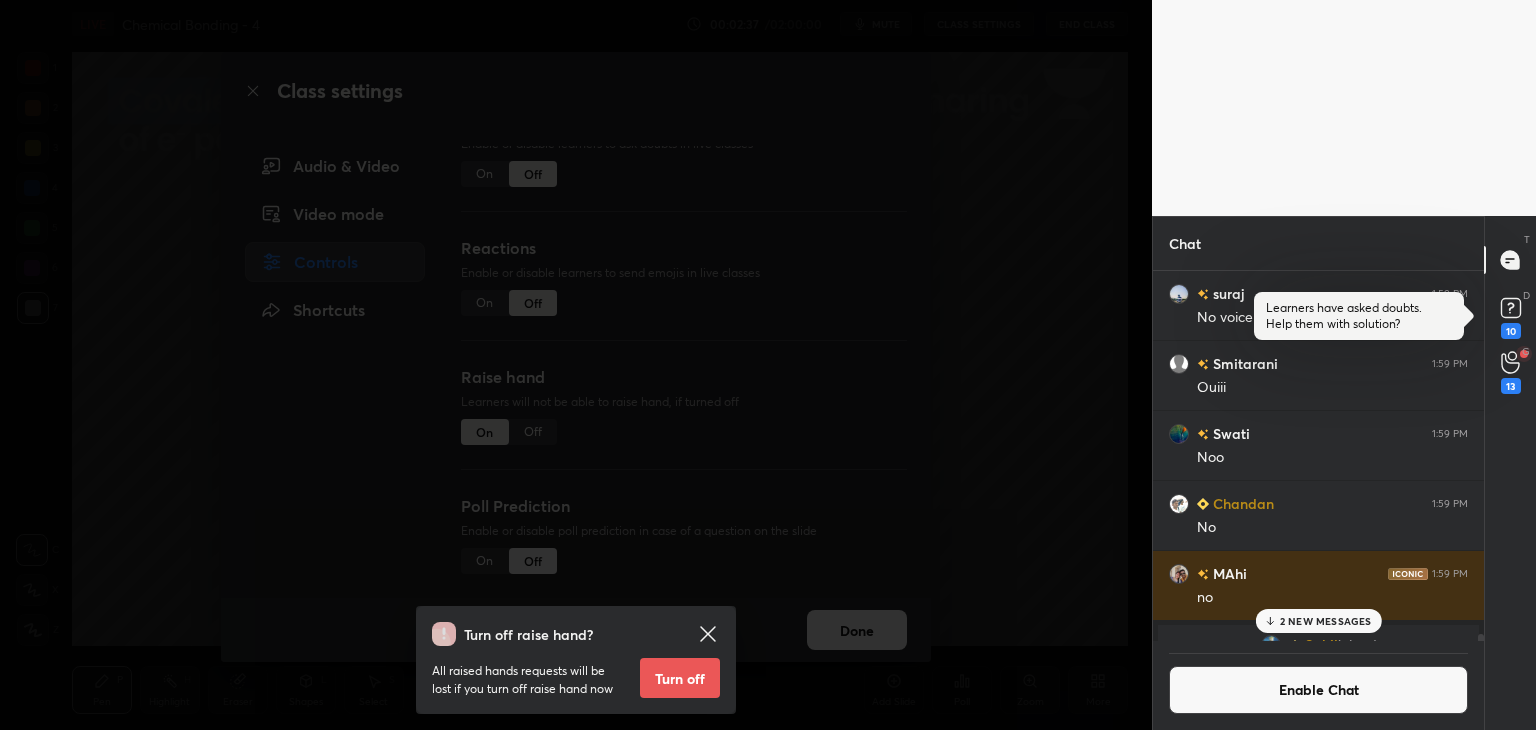 click on "Turn off" at bounding box center [680, 678] 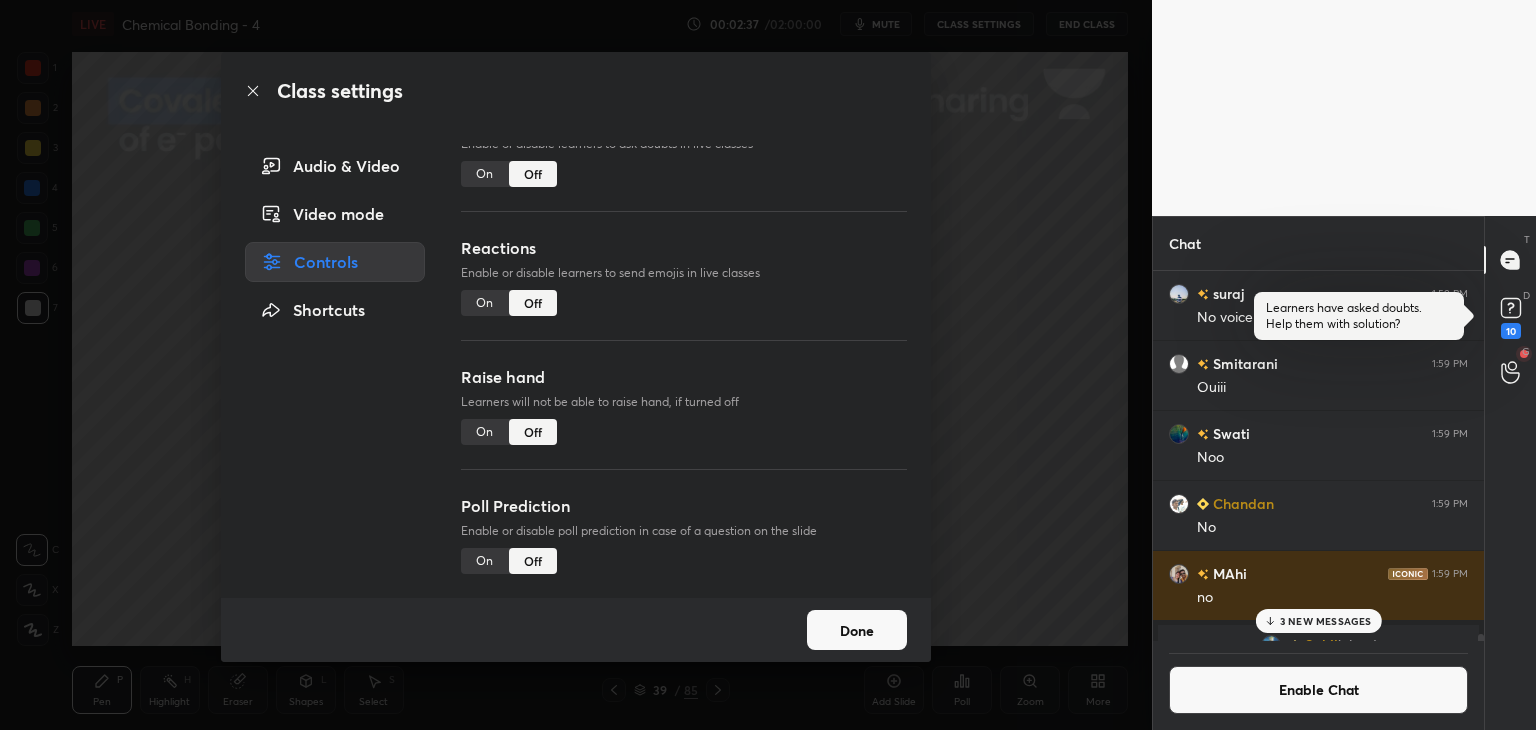 click on "Done" at bounding box center [857, 630] 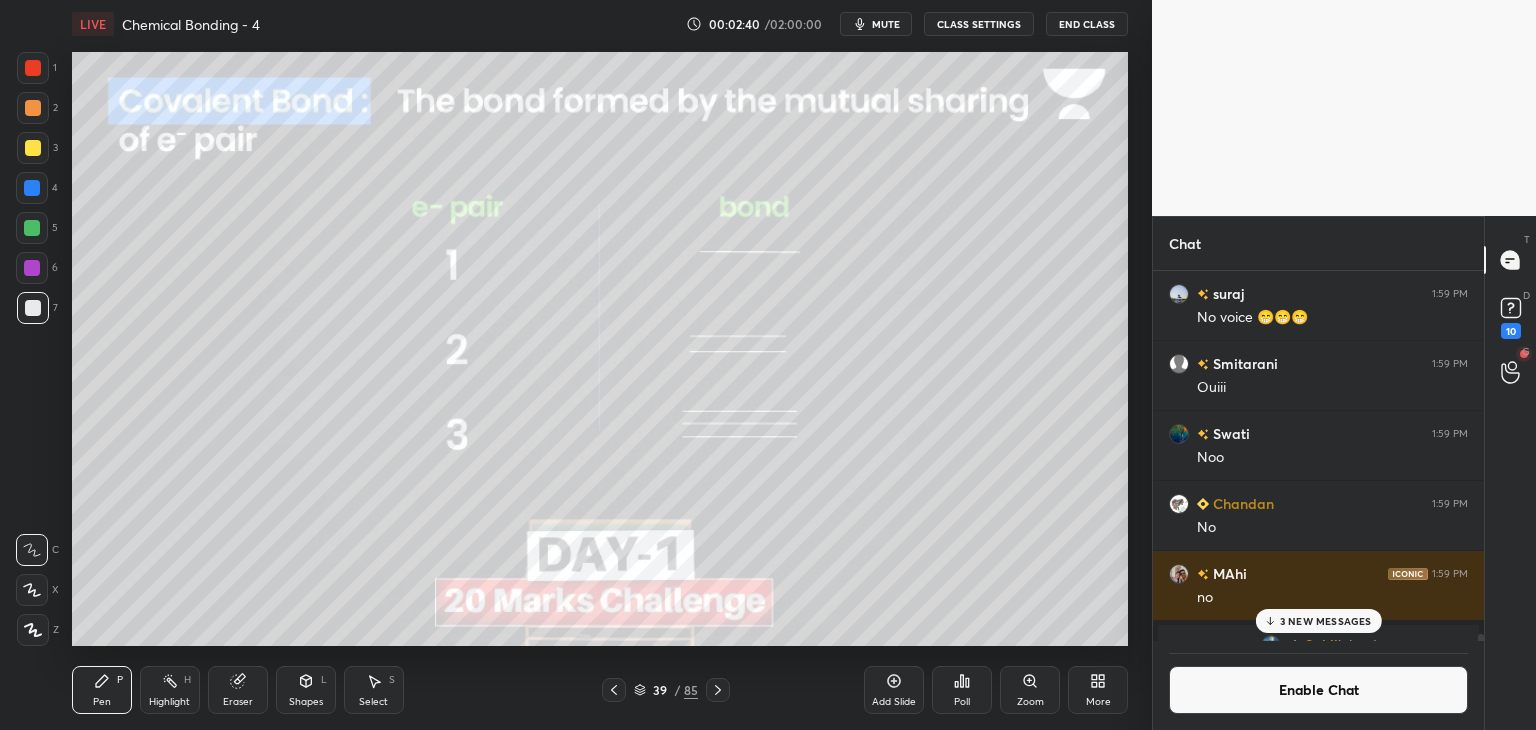 click on "3 NEW MESSAGES" at bounding box center [1326, 621] 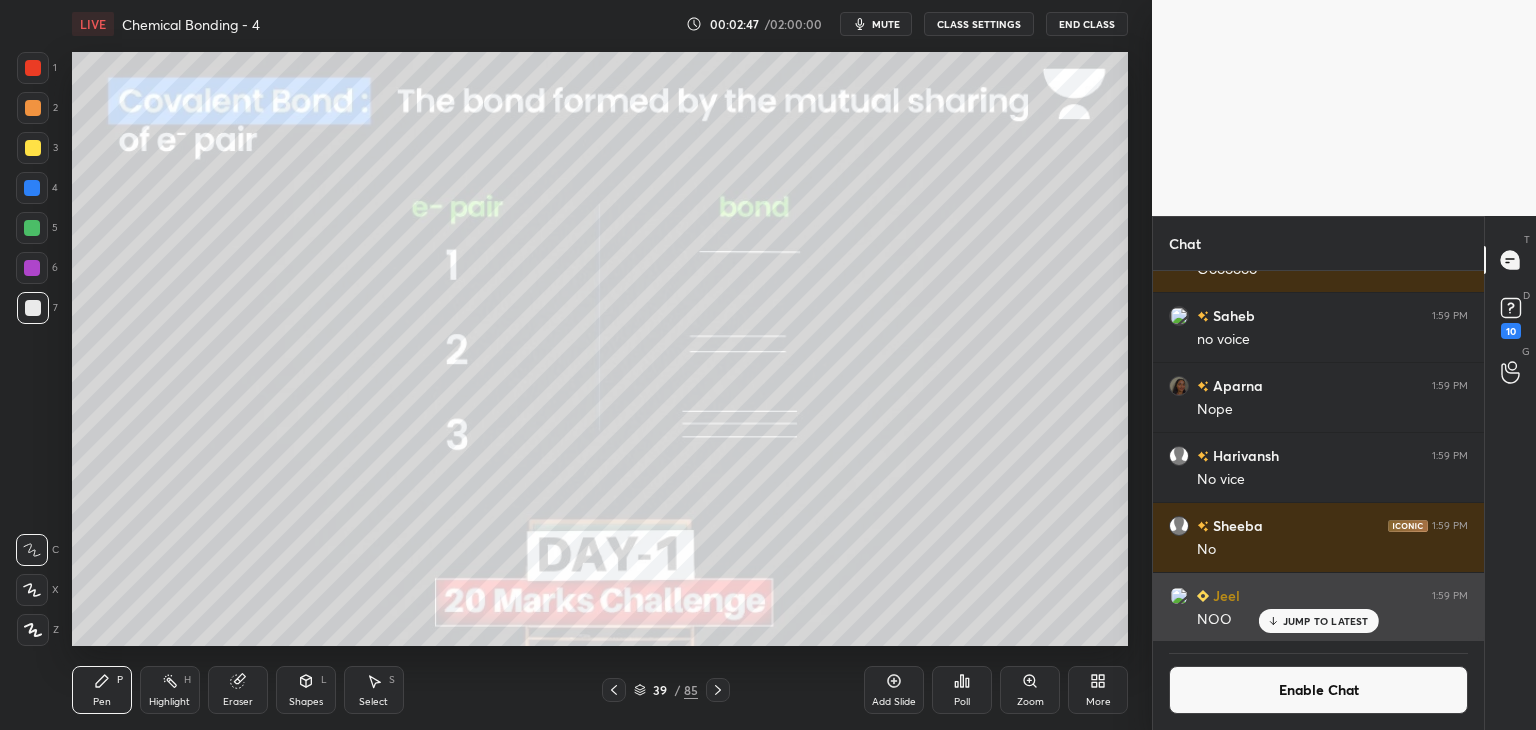 click on "JUMP TO LATEST" at bounding box center [1326, 621] 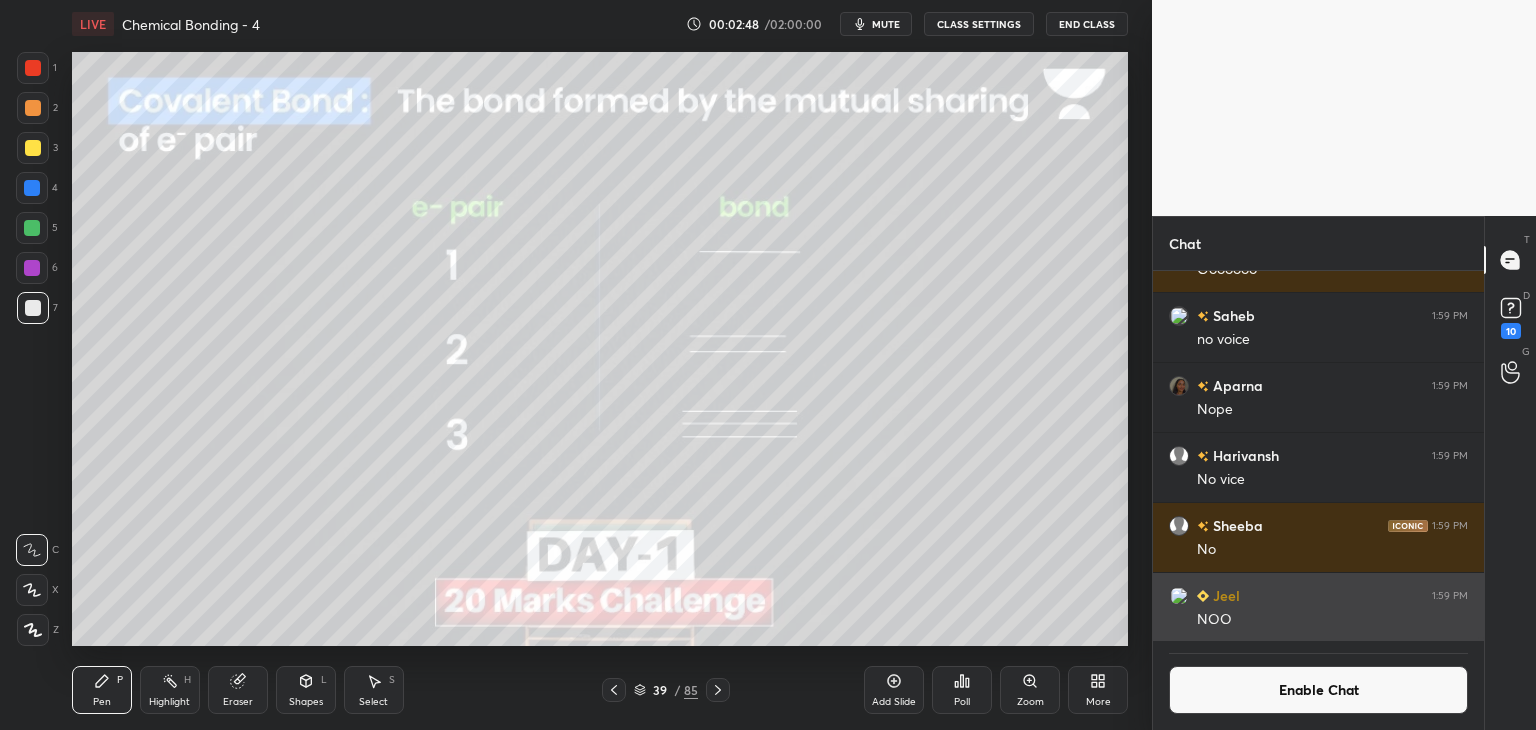 click on "Enable Chat" at bounding box center [1318, 690] 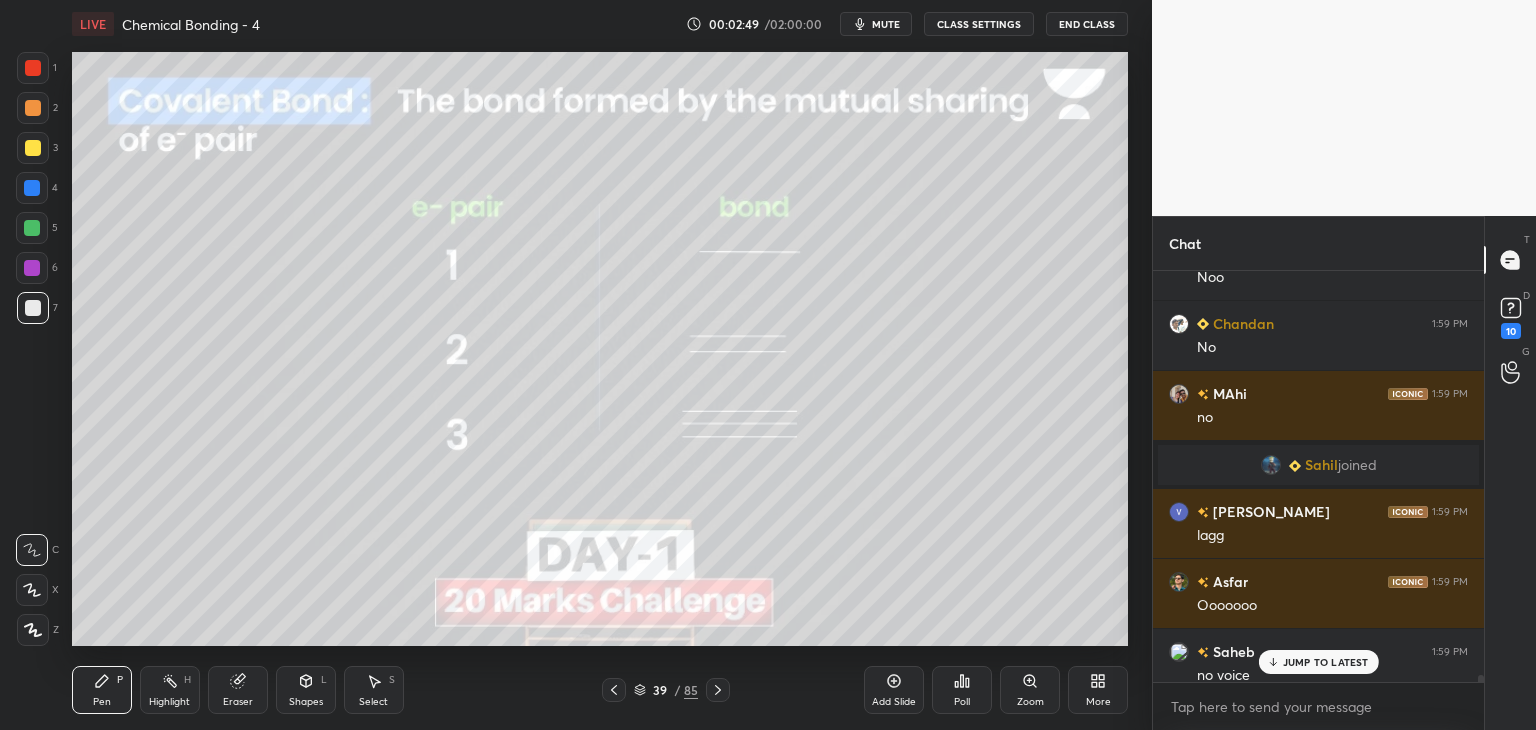 click on "JUMP TO LATEST" at bounding box center (1326, 662) 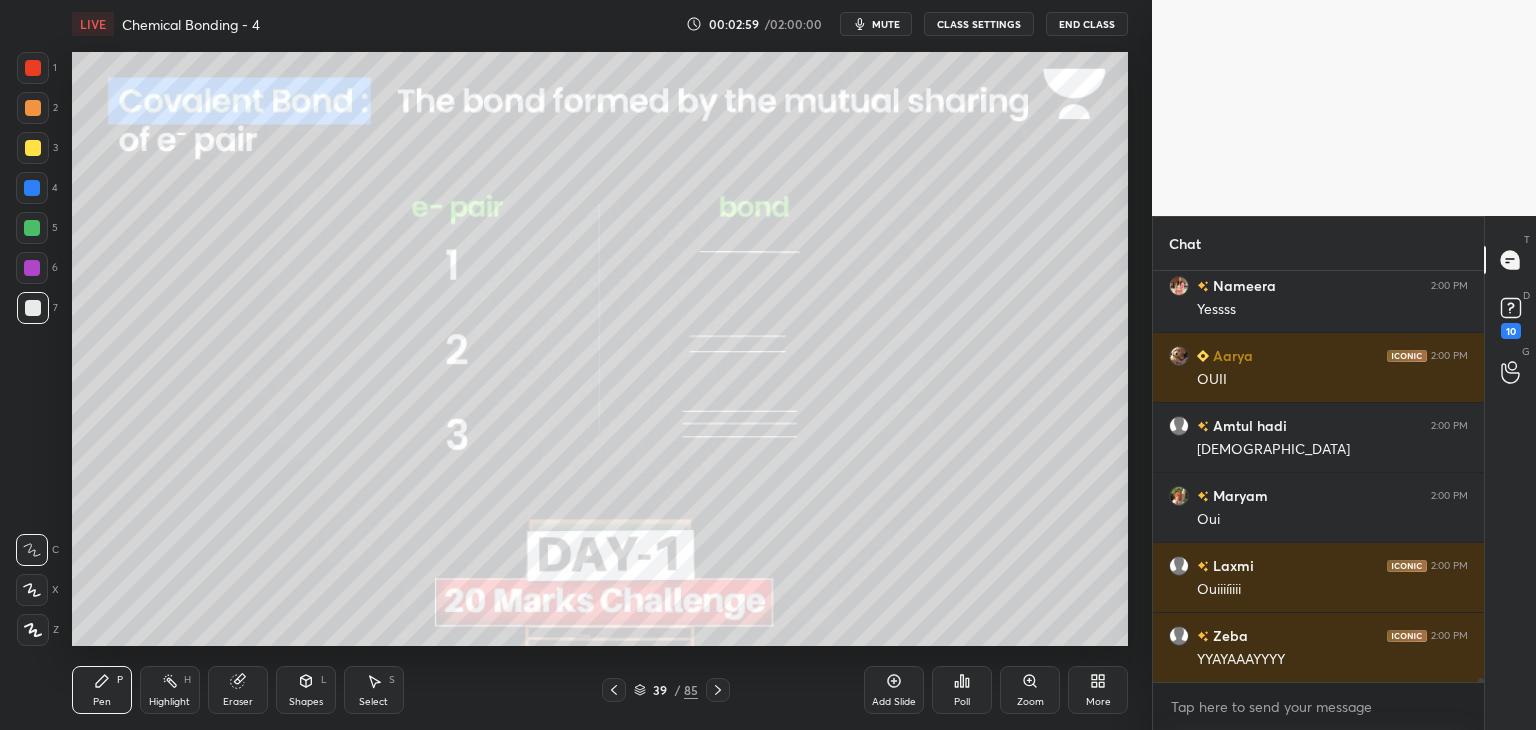 click on "CLASS SETTINGS" at bounding box center [979, 24] 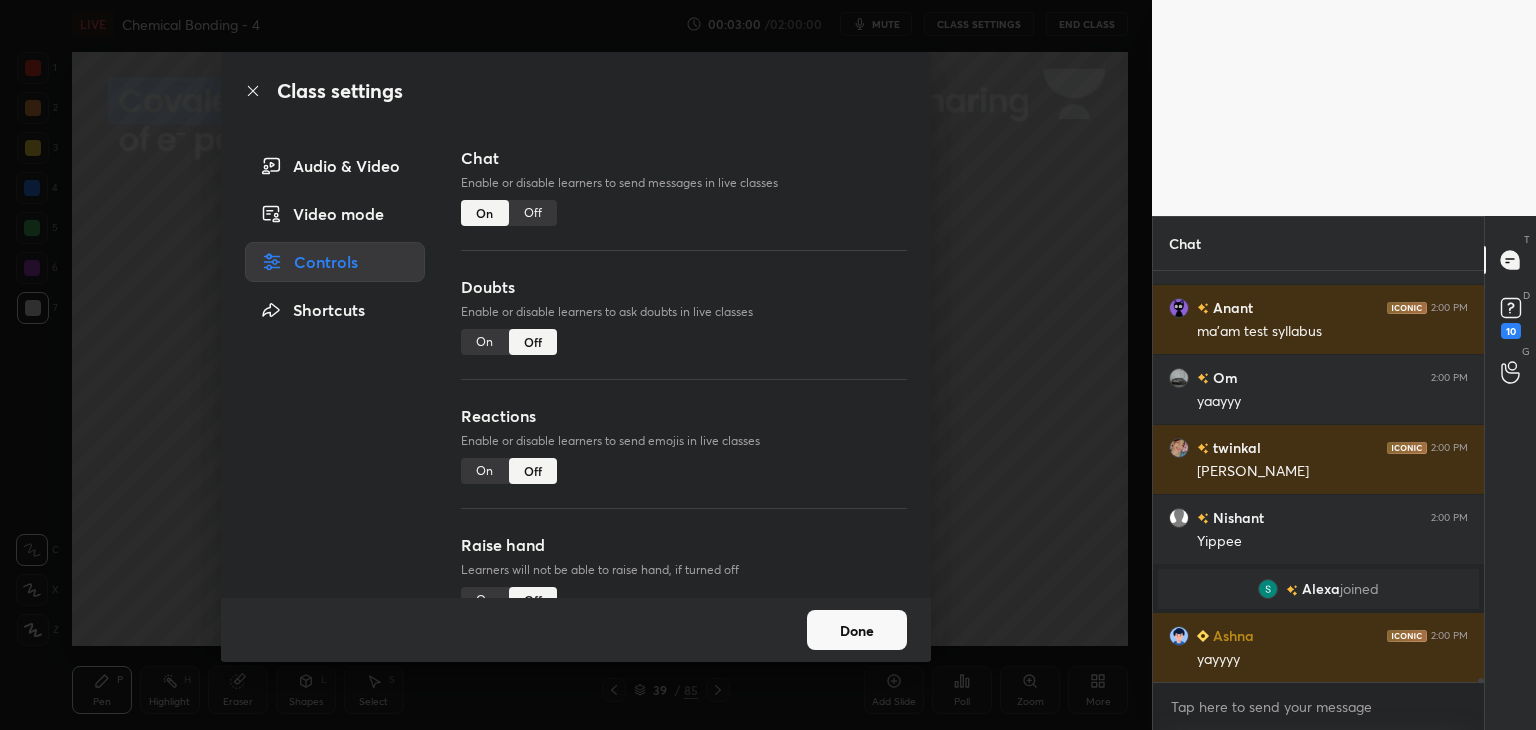 click on "Off" at bounding box center (533, 213) 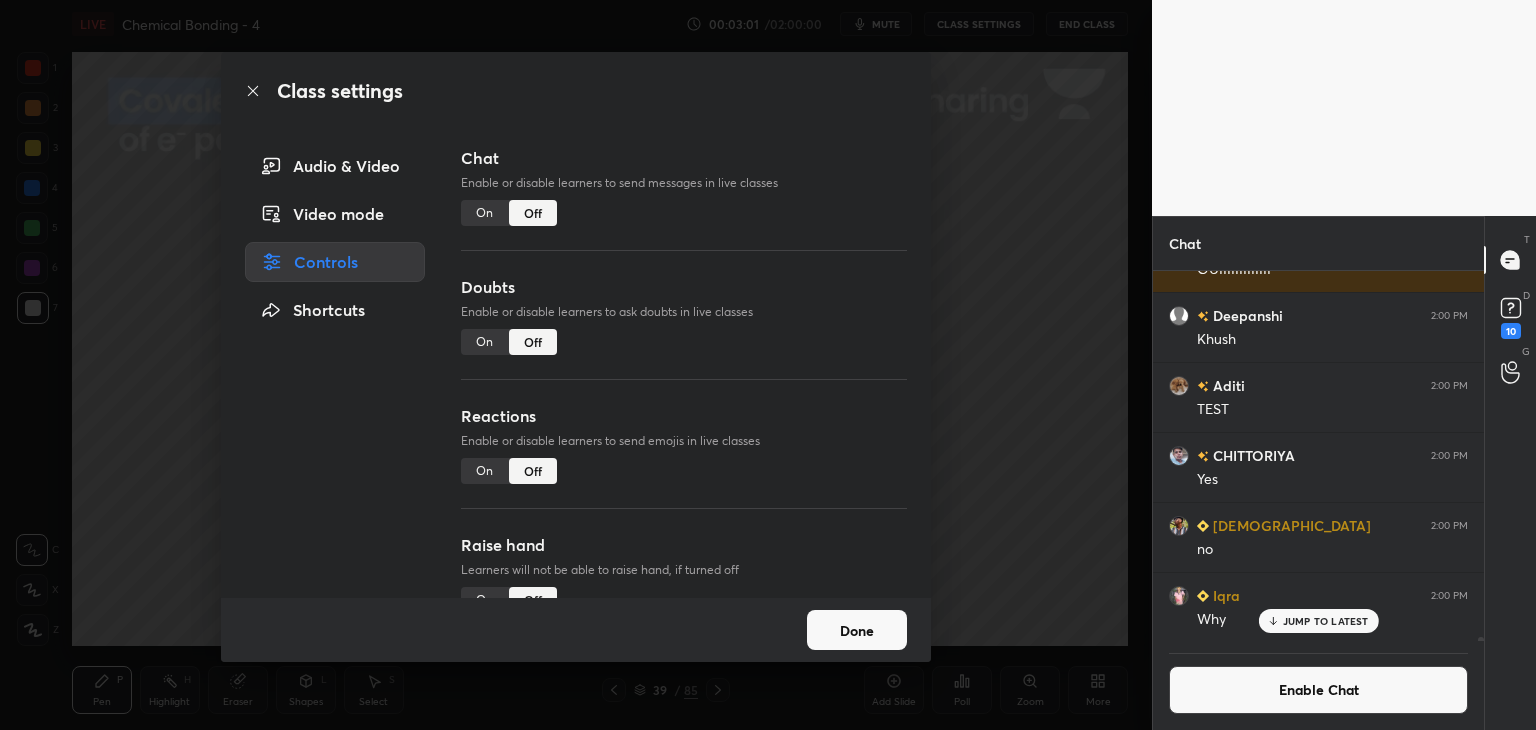 click on "Done" at bounding box center (857, 630) 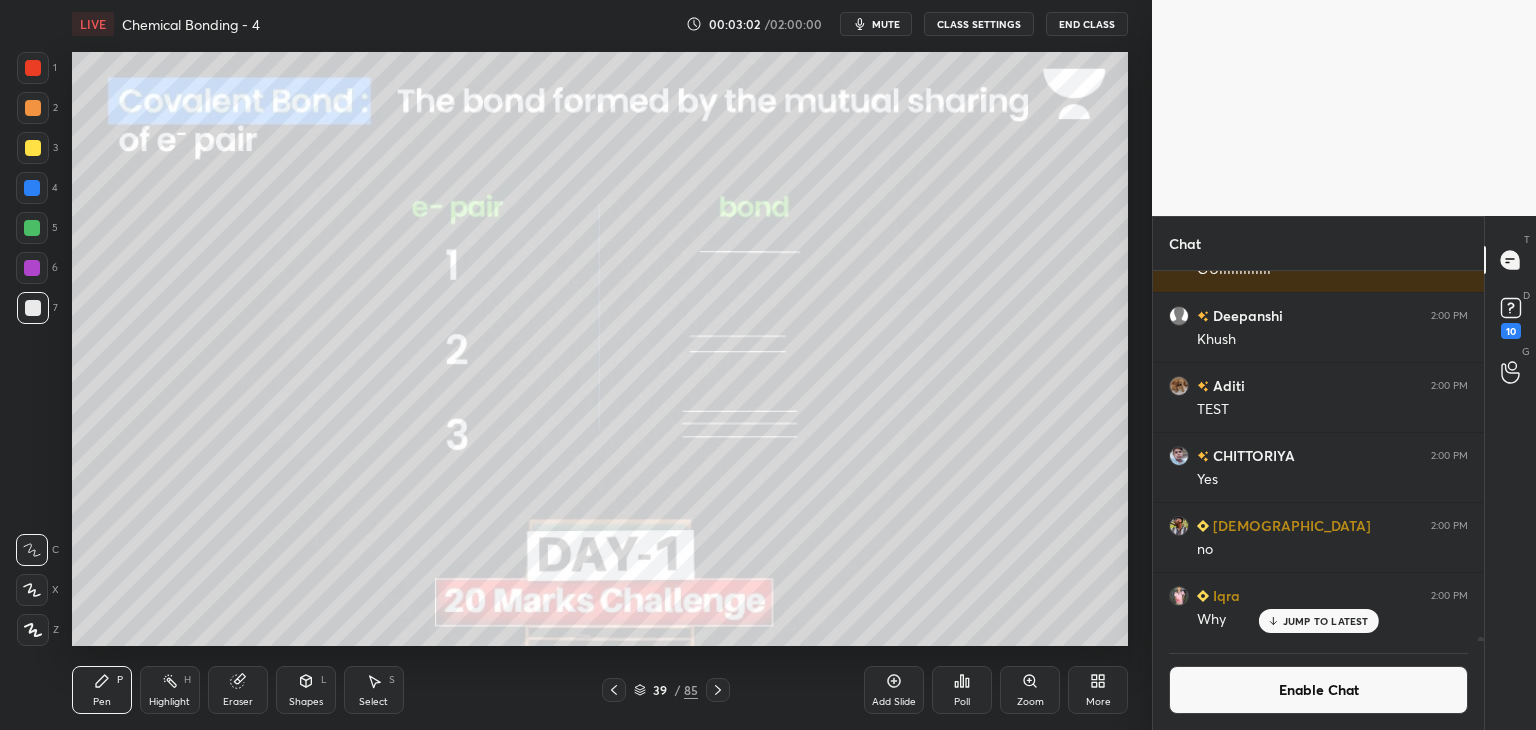 click on "Highlight" at bounding box center (169, 702) 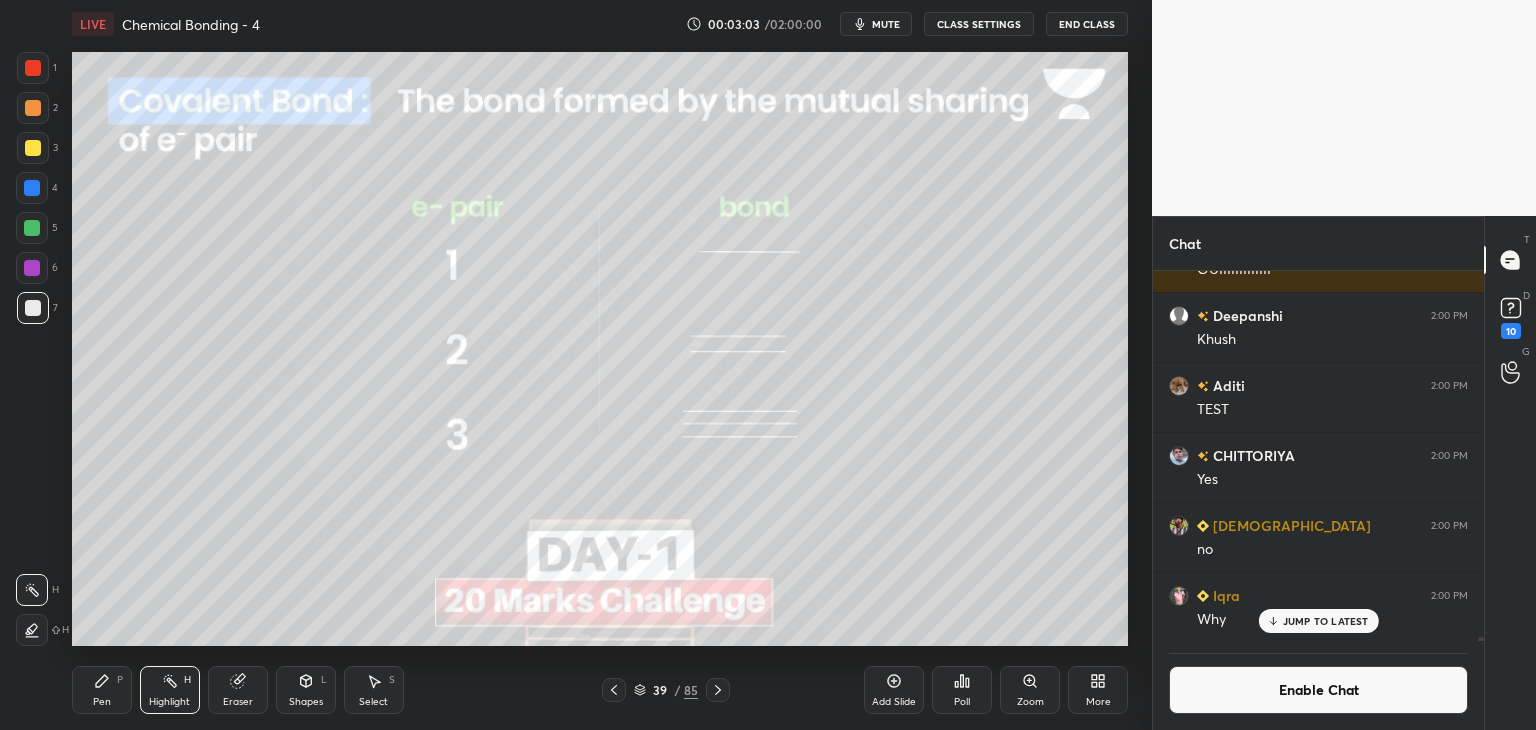 click at bounding box center [32, 268] 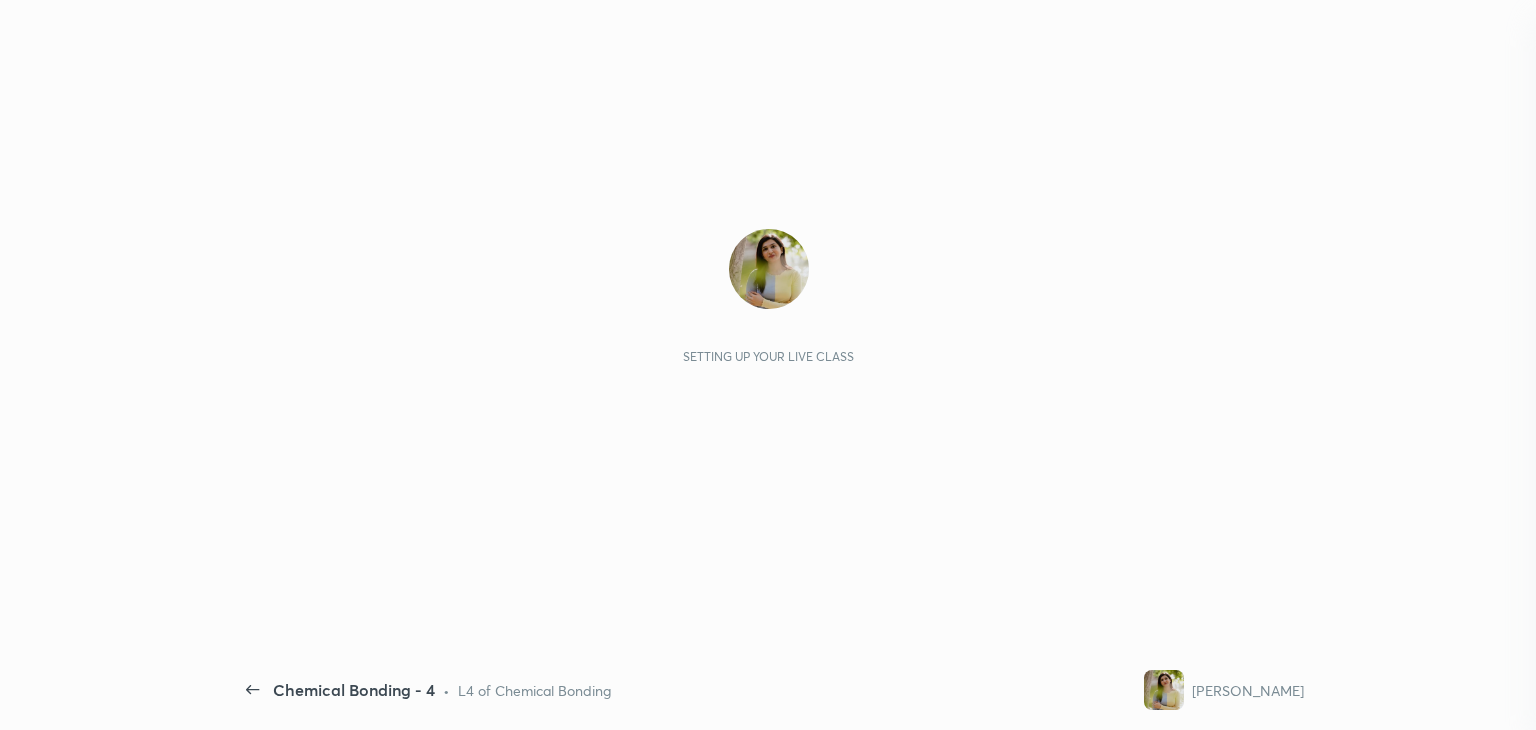 scroll, scrollTop: 0, scrollLeft: 0, axis: both 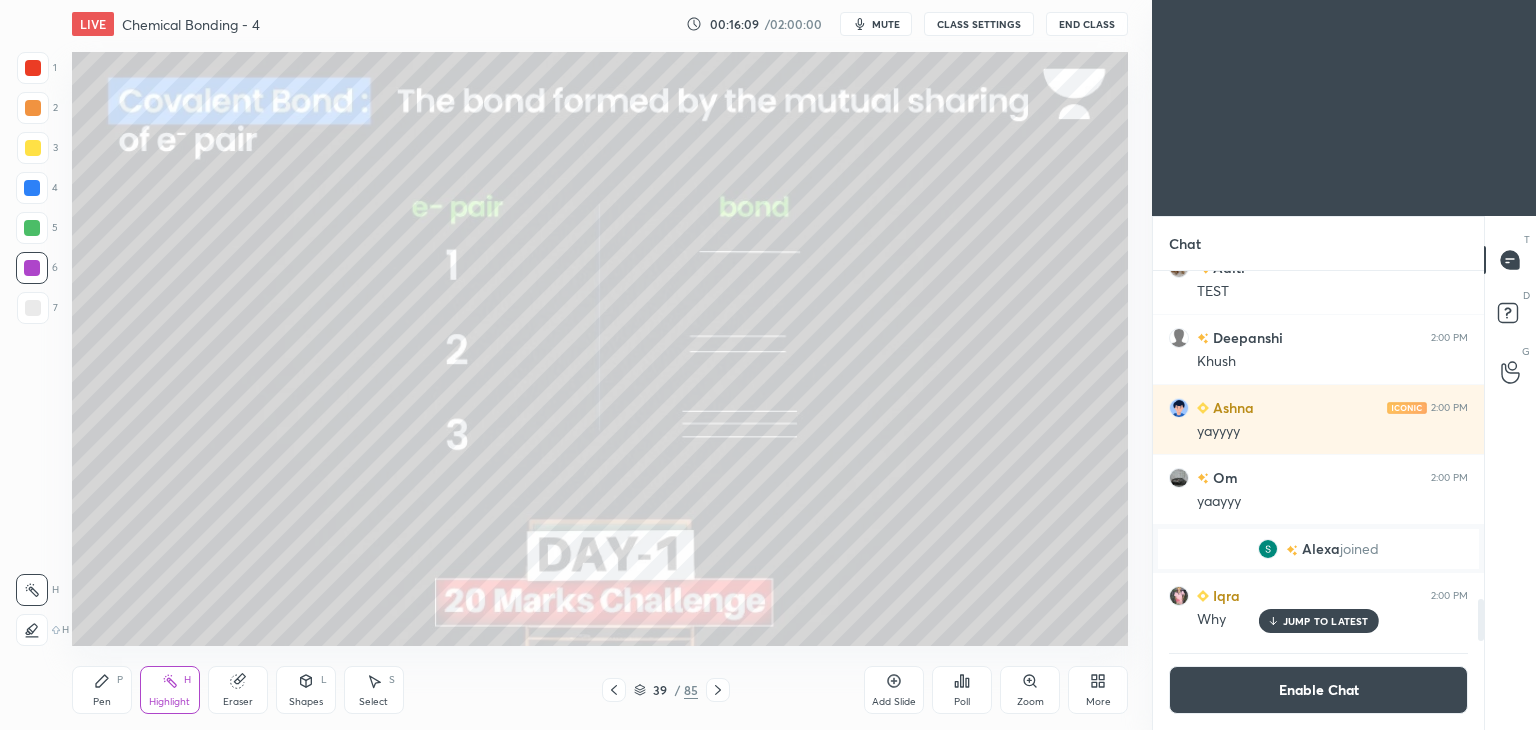 click on "Enable Chat" at bounding box center [1318, 690] 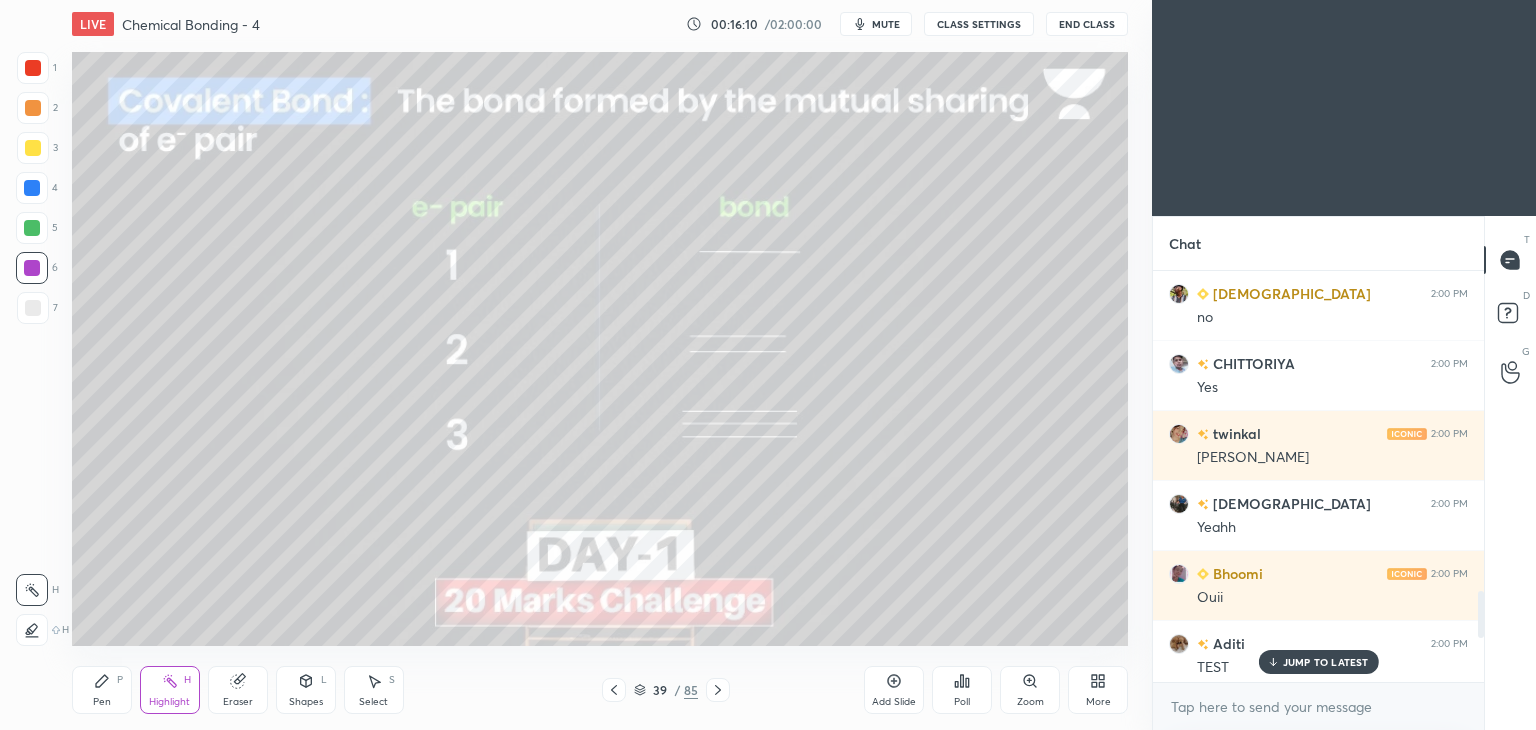 click on "JUMP TO LATEST" at bounding box center [1326, 662] 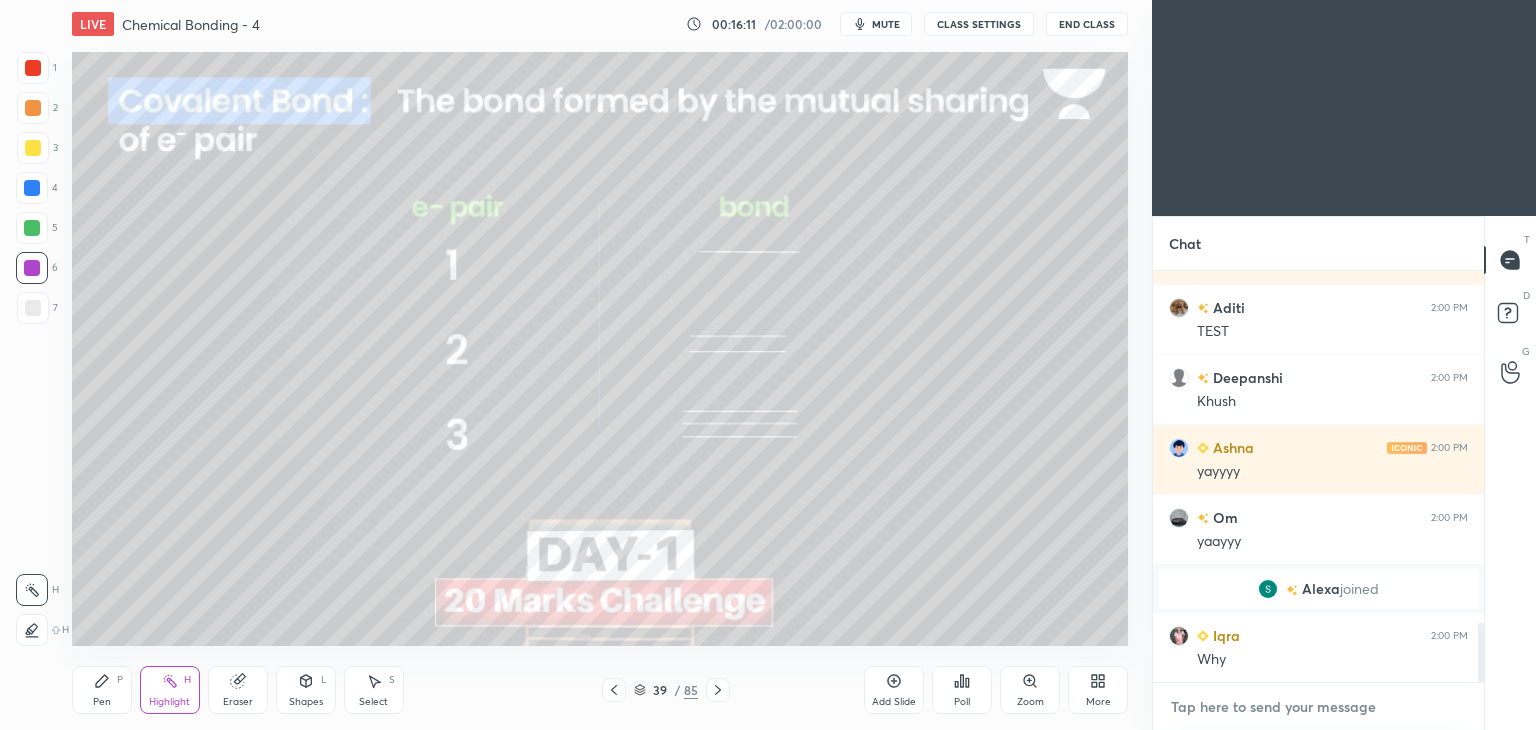 click at bounding box center [1318, 707] 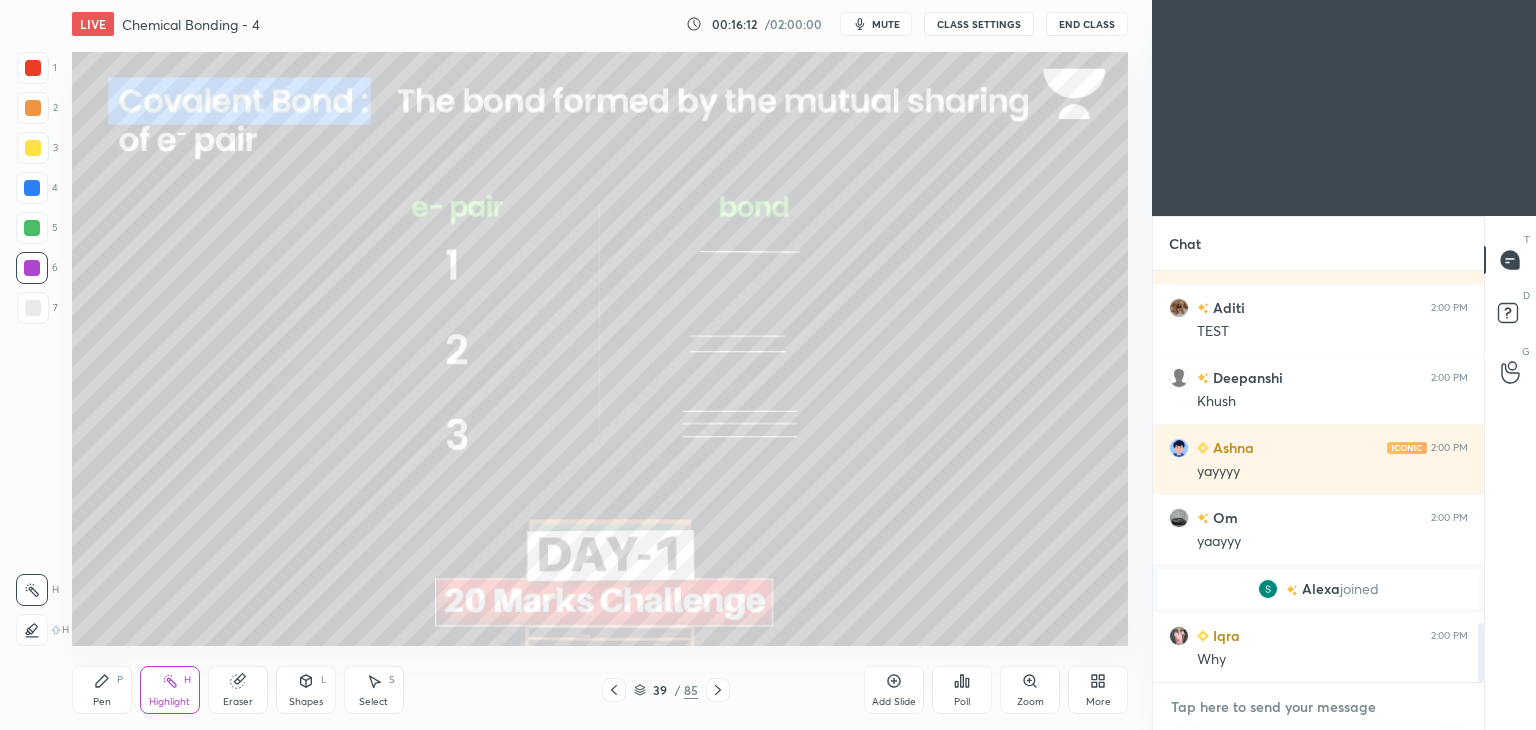 paste on "[URL][DOMAIN_NAME]" 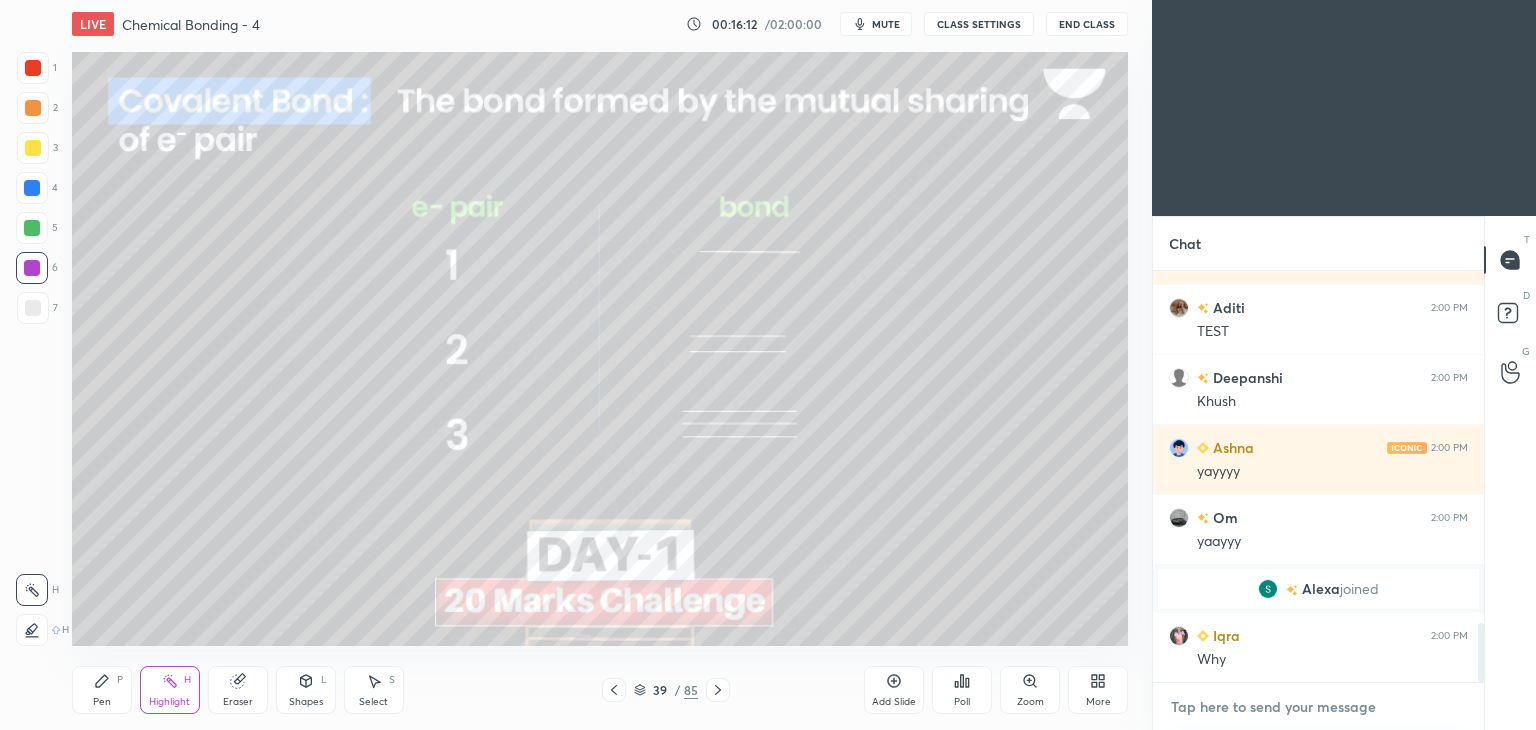 type on "[URL][DOMAIN_NAME]" 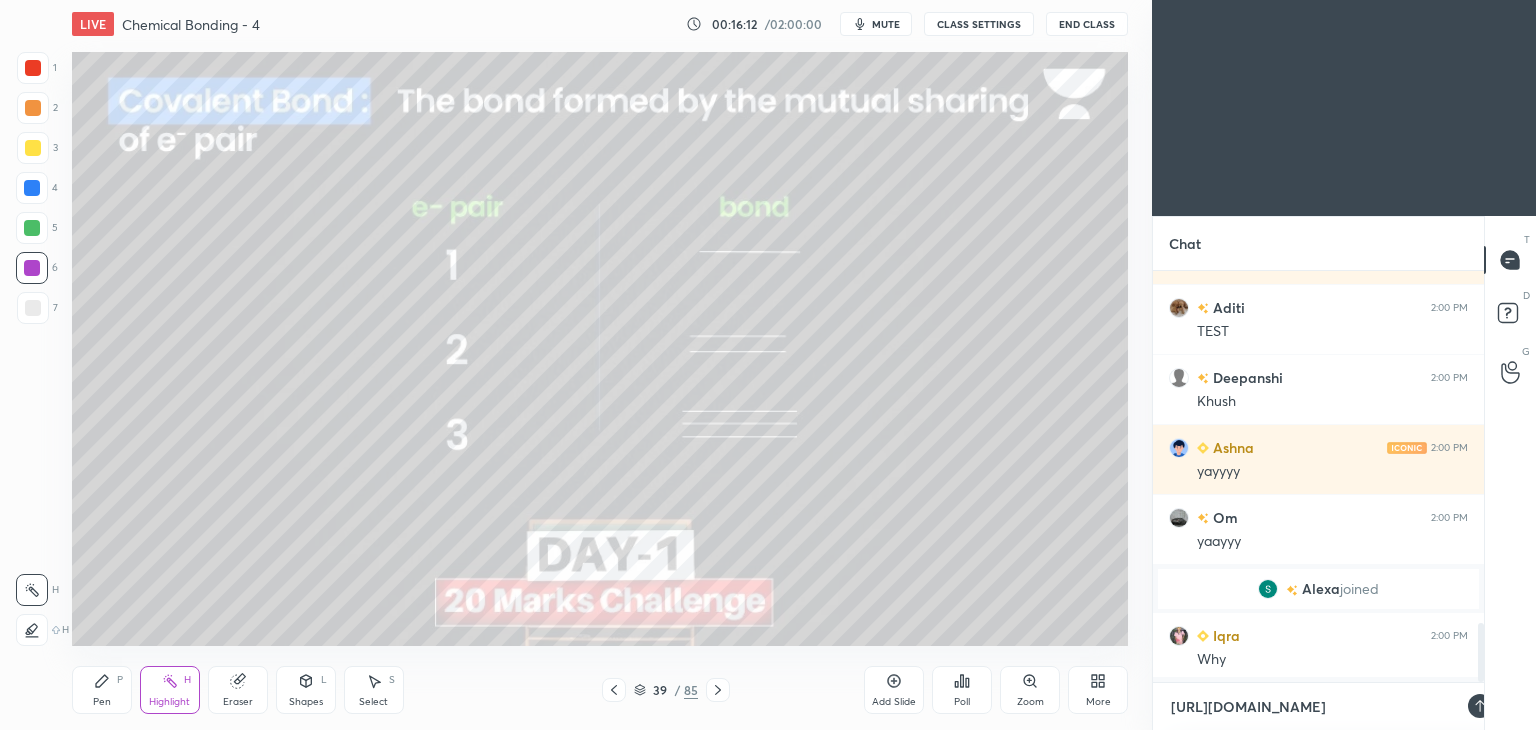 scroll, scrollTop: 405, scrollLeft: 325, axis: both 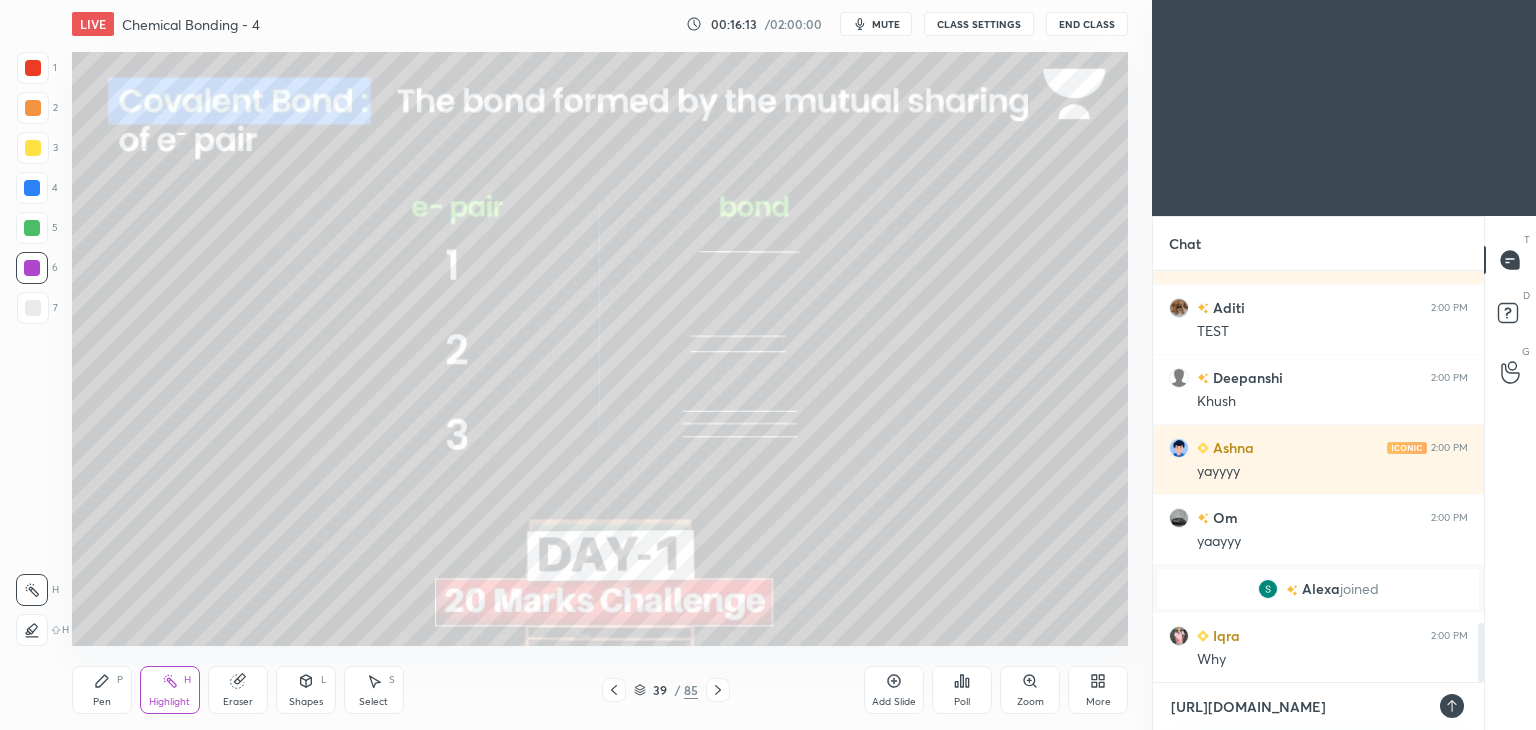 type on "[URL][DOMAIN_NAME]" 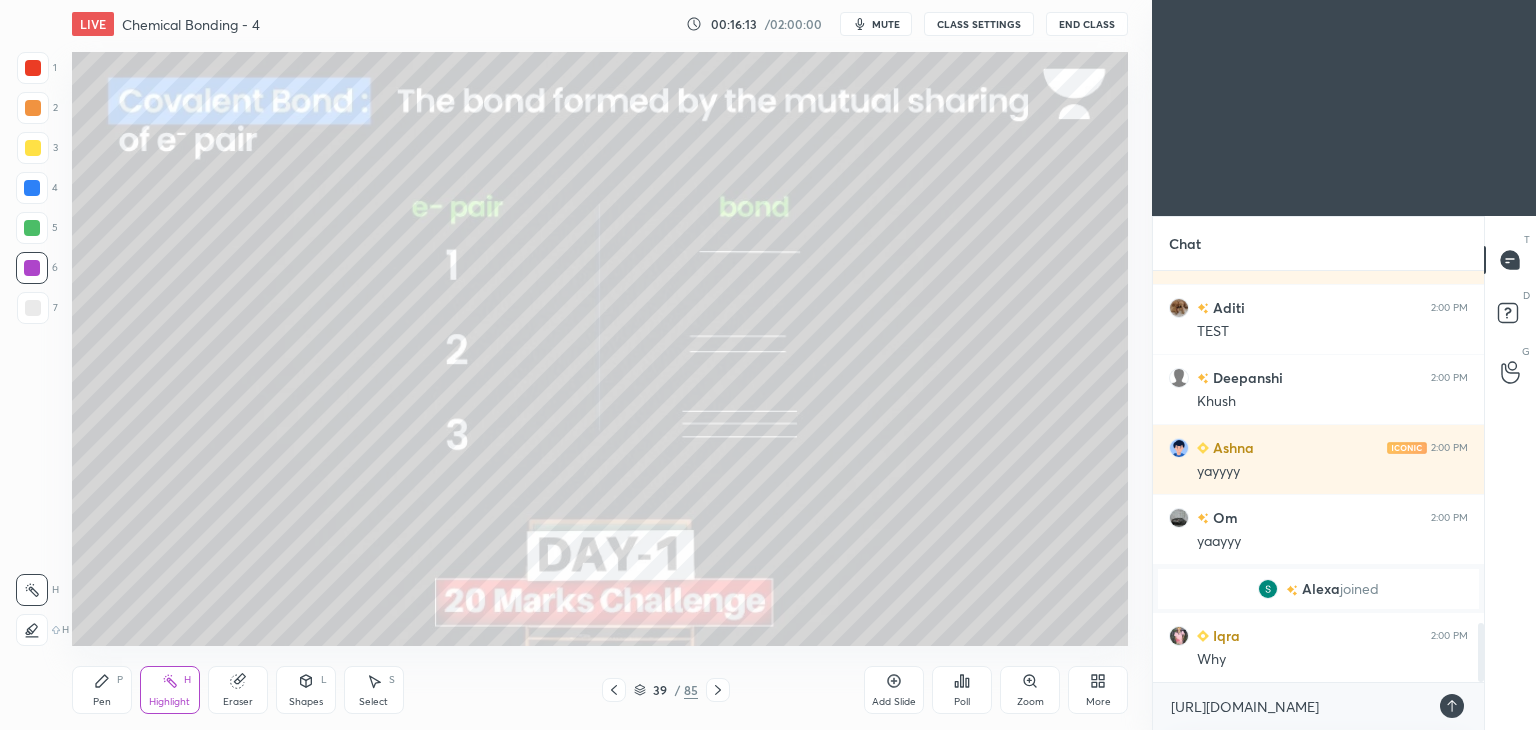 click 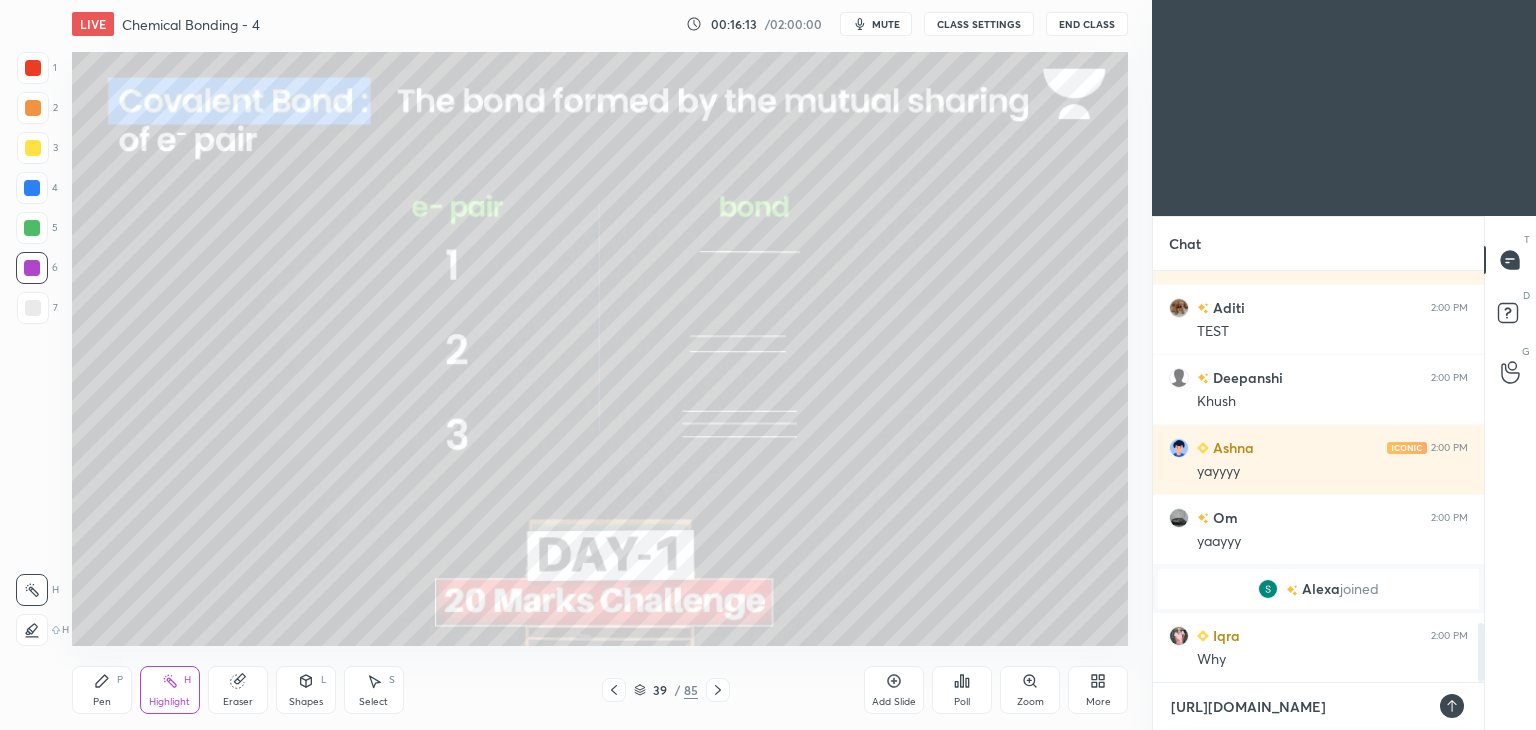 type 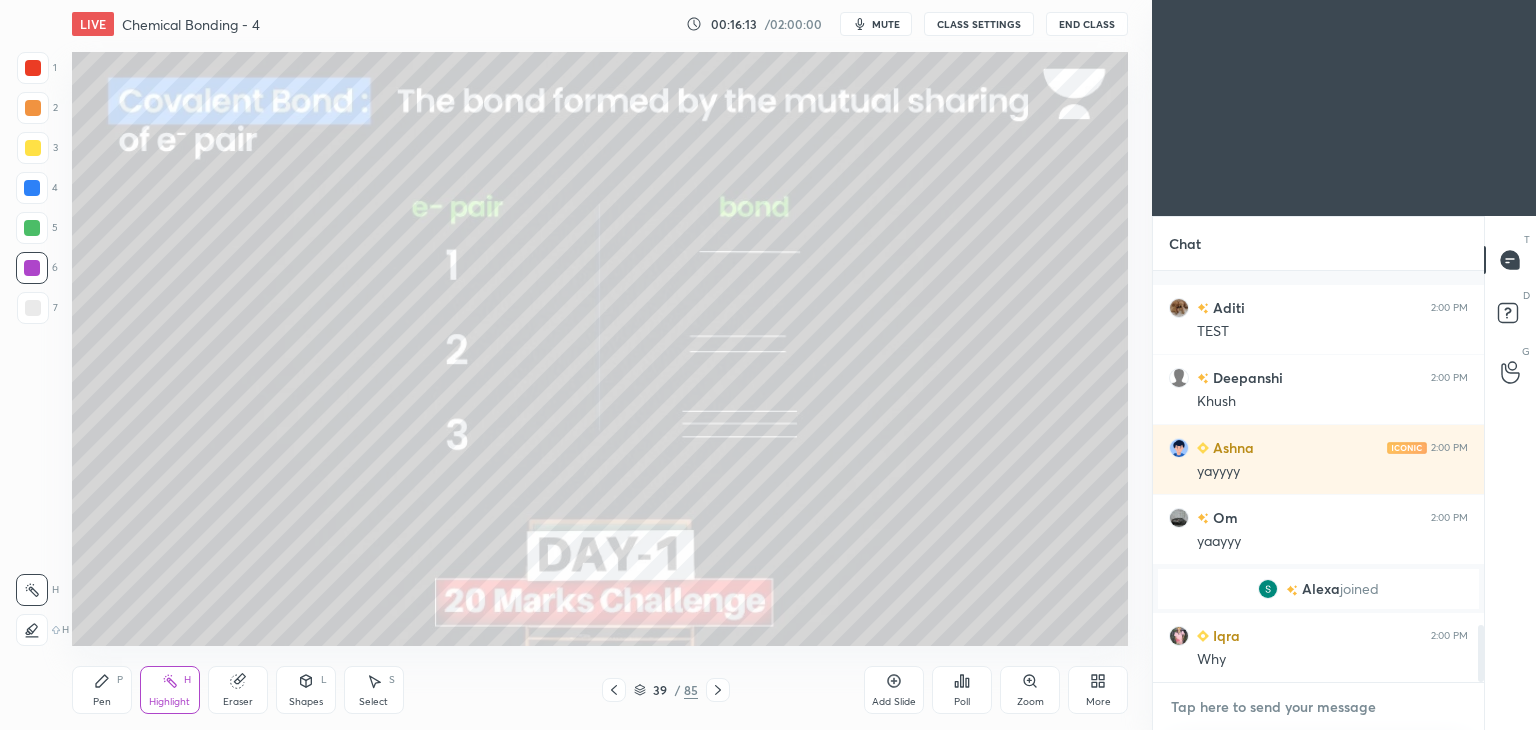 scroll, scrollTop: 2576, scrollLeft: 0, axis: vertical 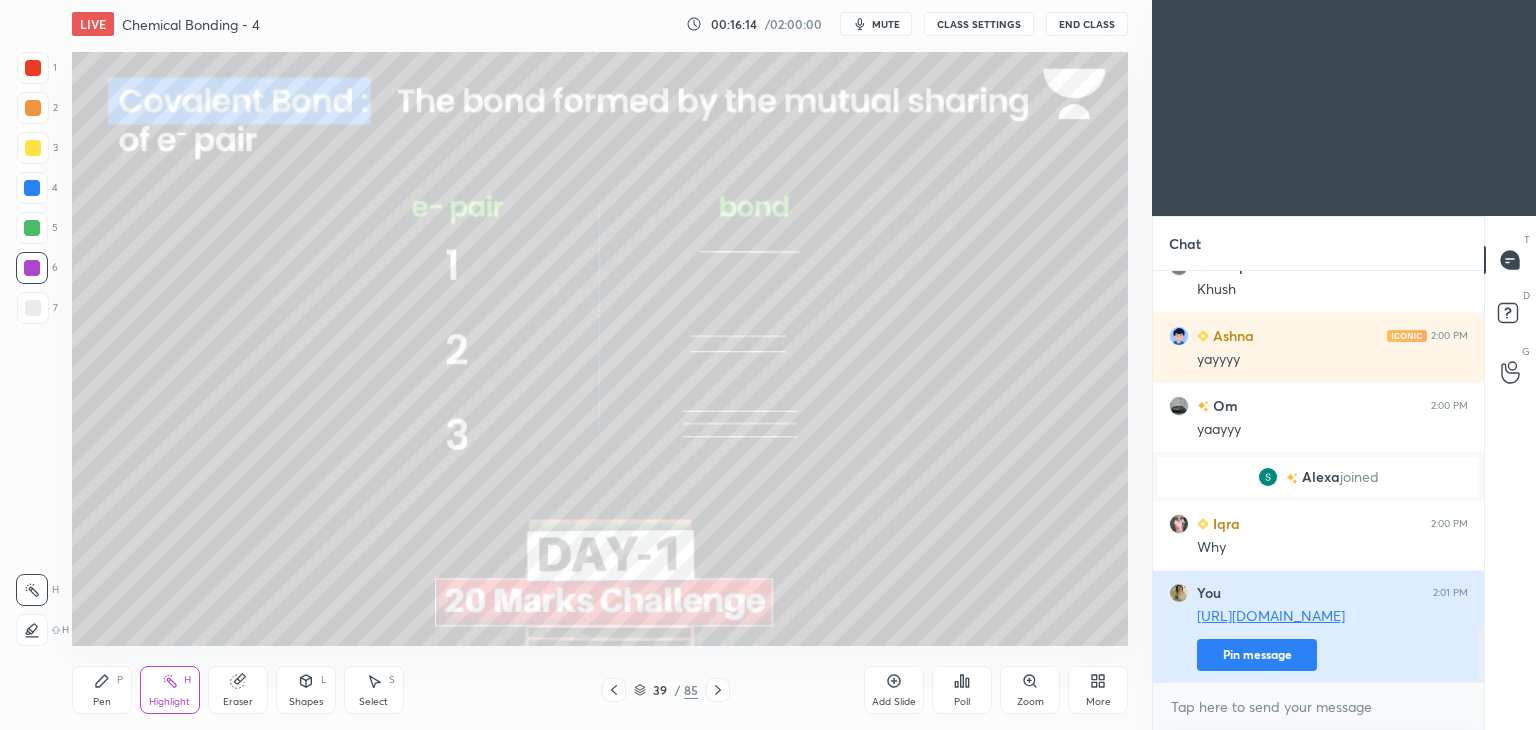 click on "Pin message" at bounding box center (1257, 655) 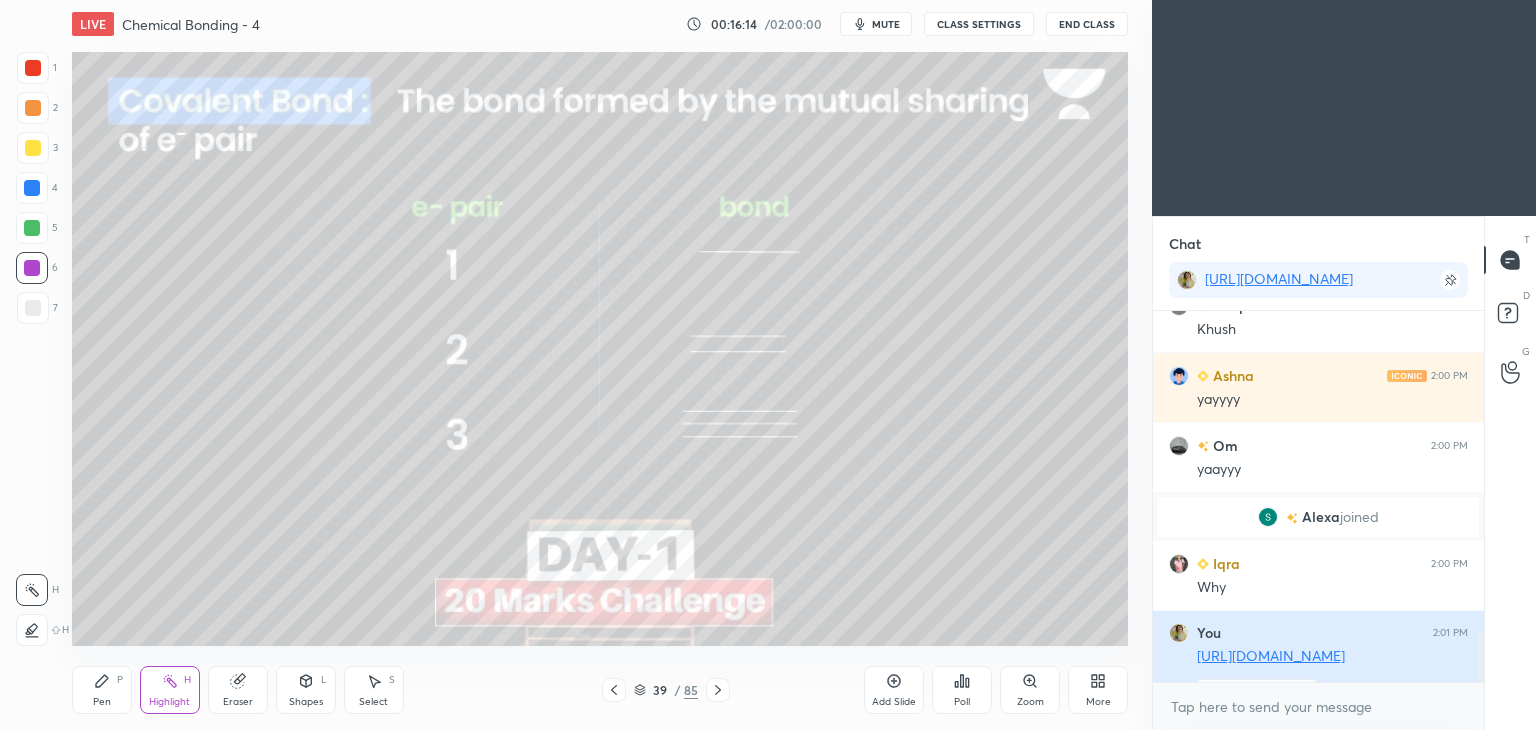scroll, scrollTop: 365, scrollLeft: 325, axis: both 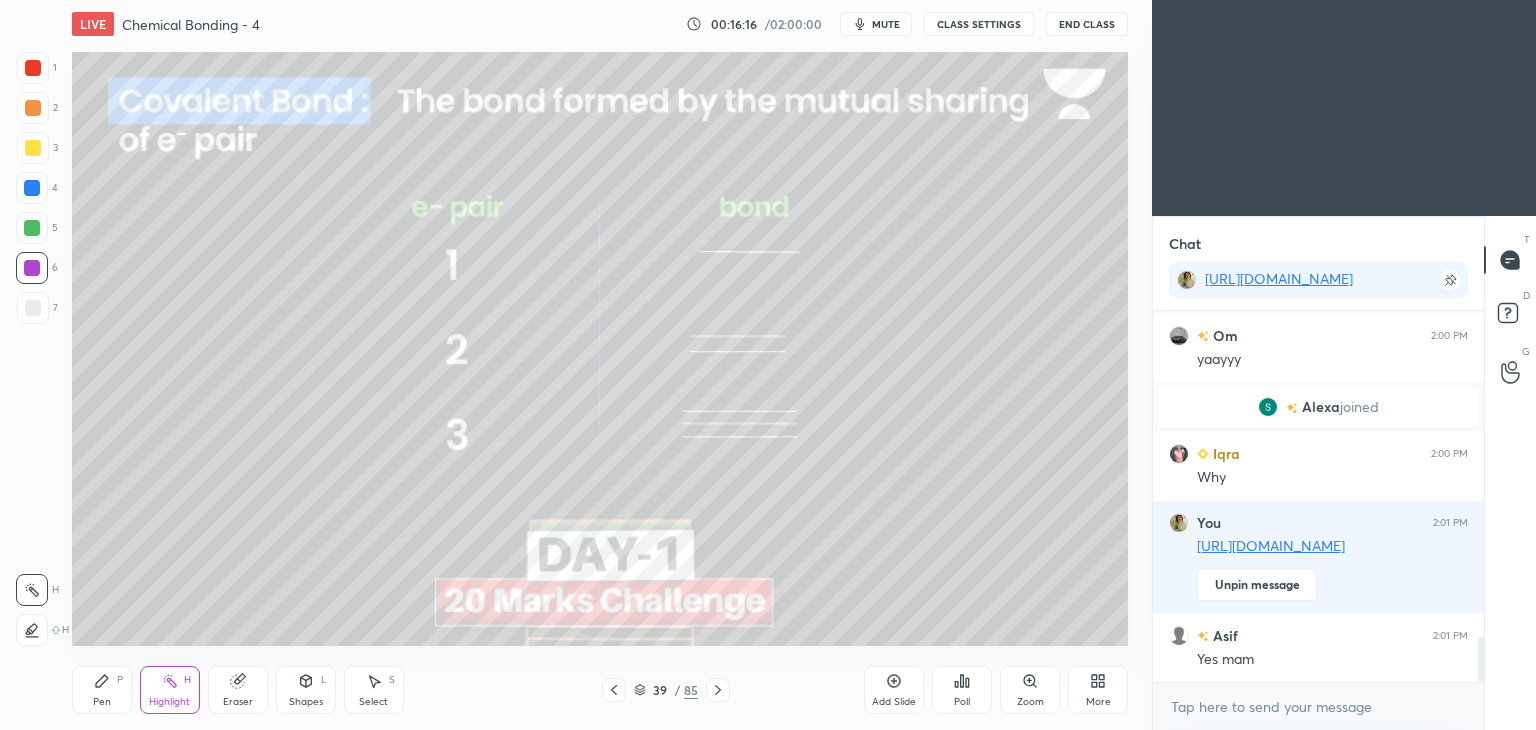 click on "CLASS SETTINGS" at bounding box center [979, 24] 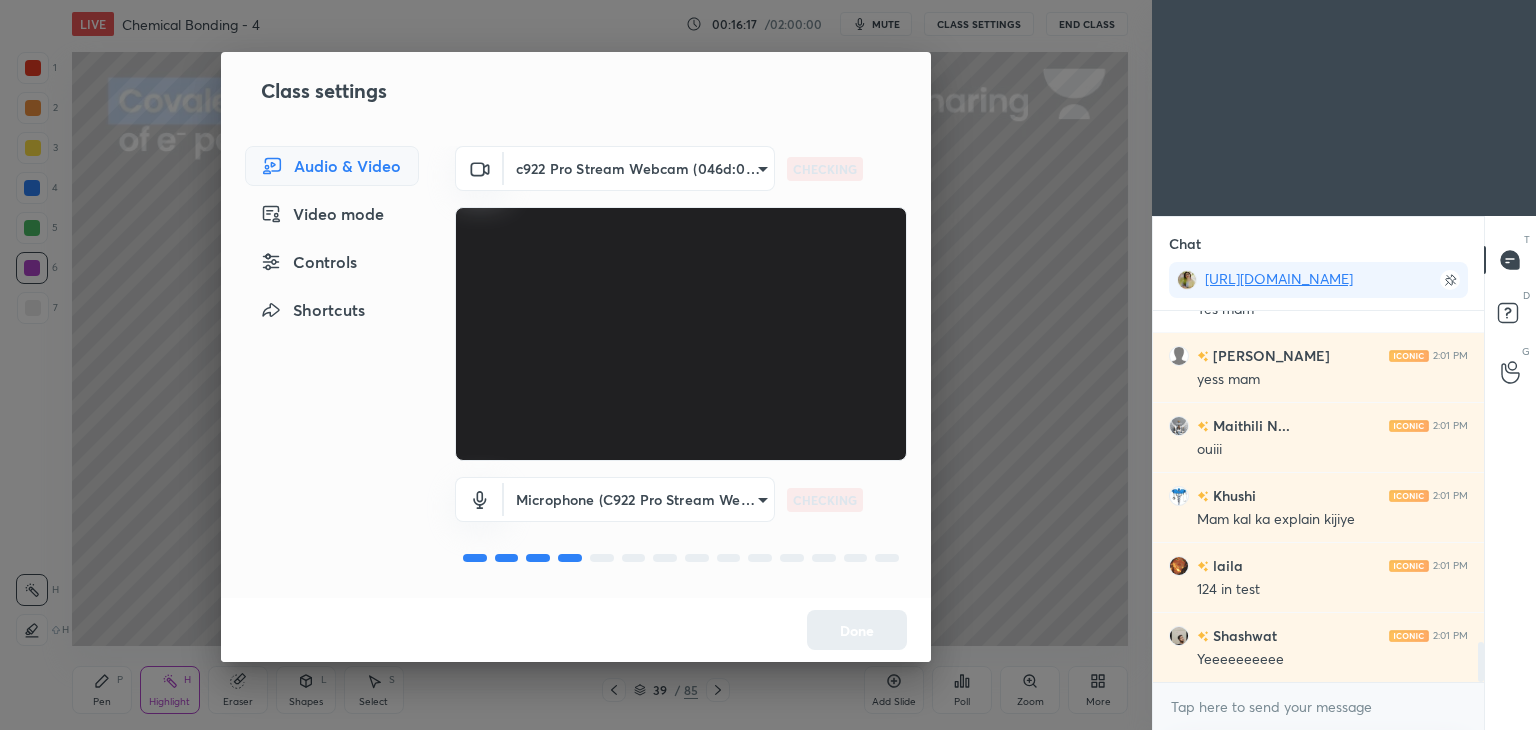 click on "Controls" at bounding box center (332, 262) 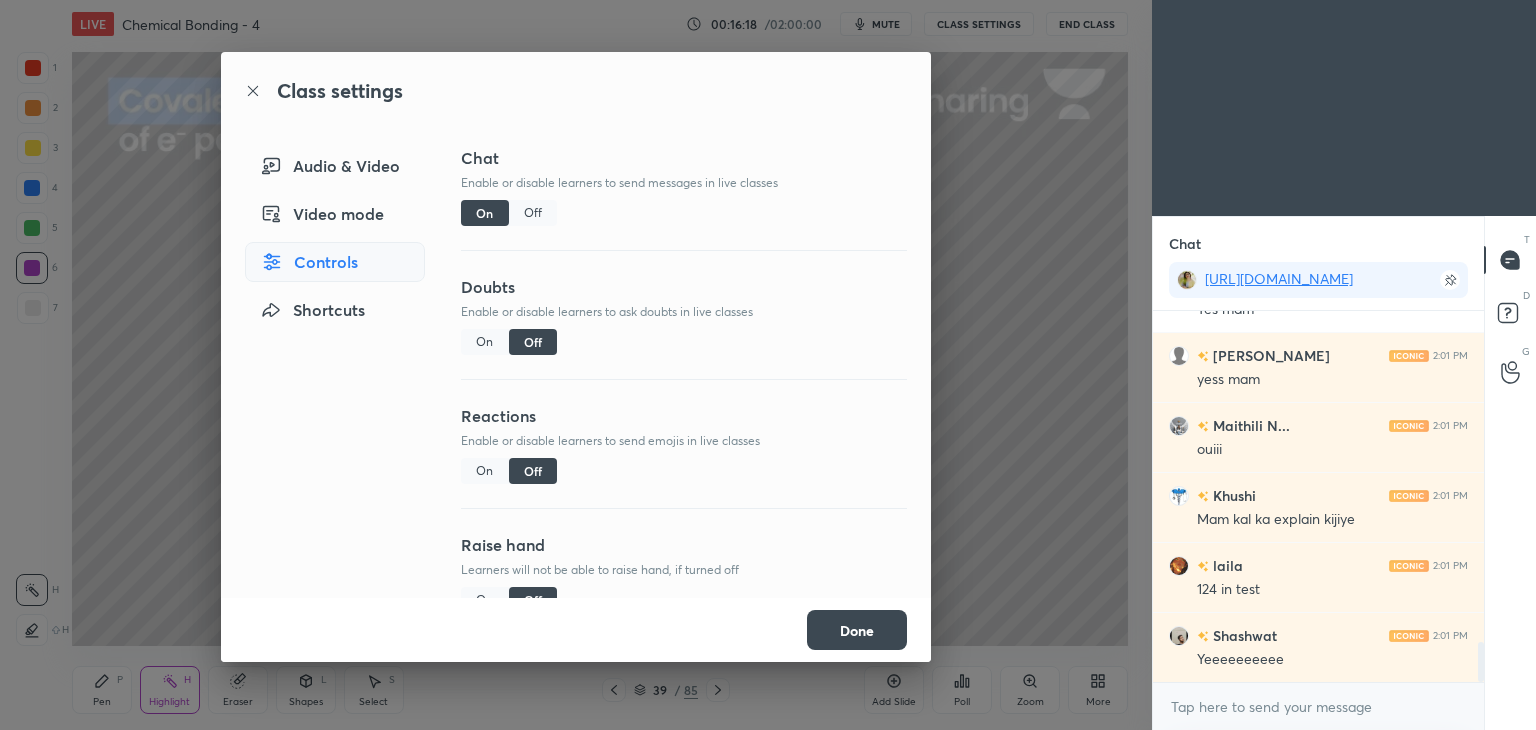 click on "Off" at bounding box center [533, 213] 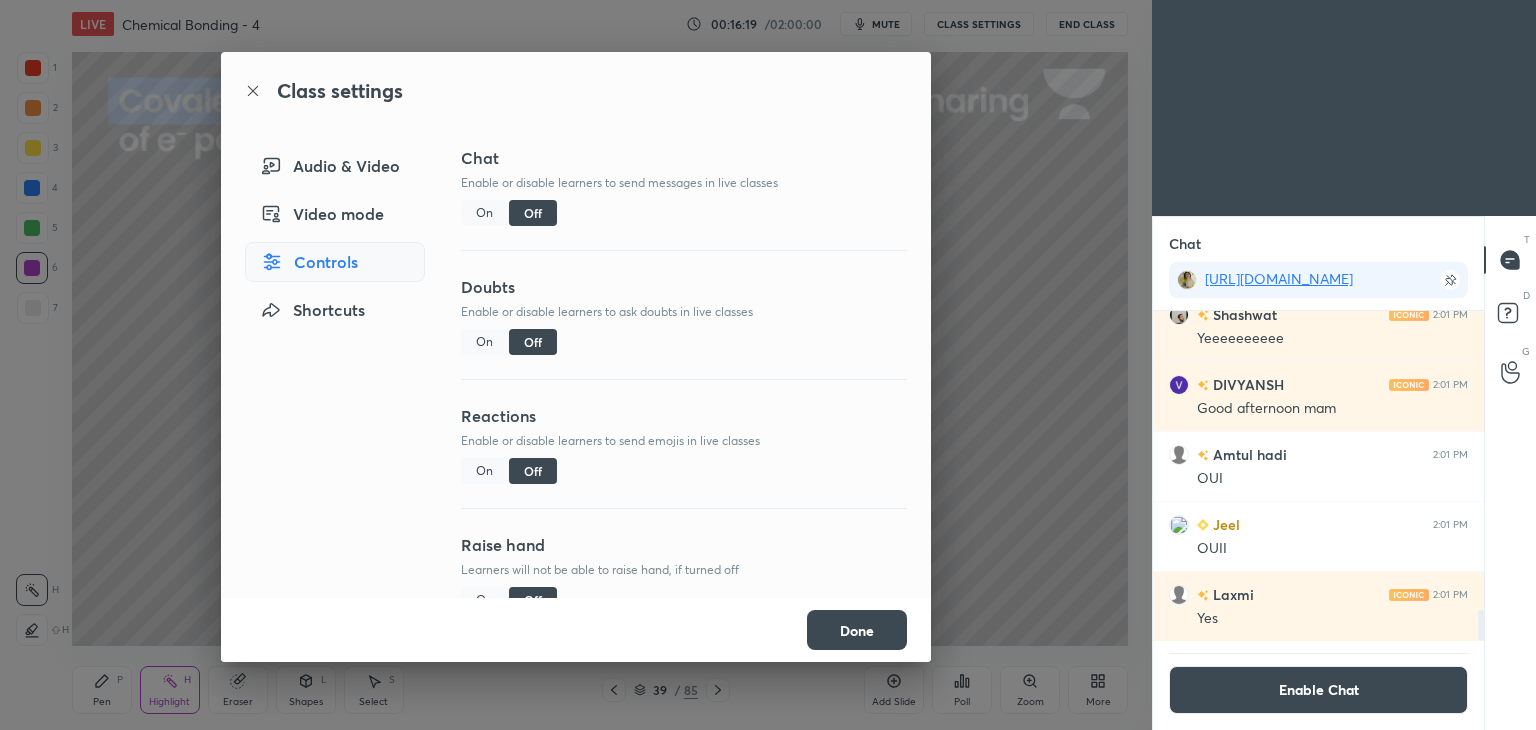 click on "Done" at bounding box center (857, 630) 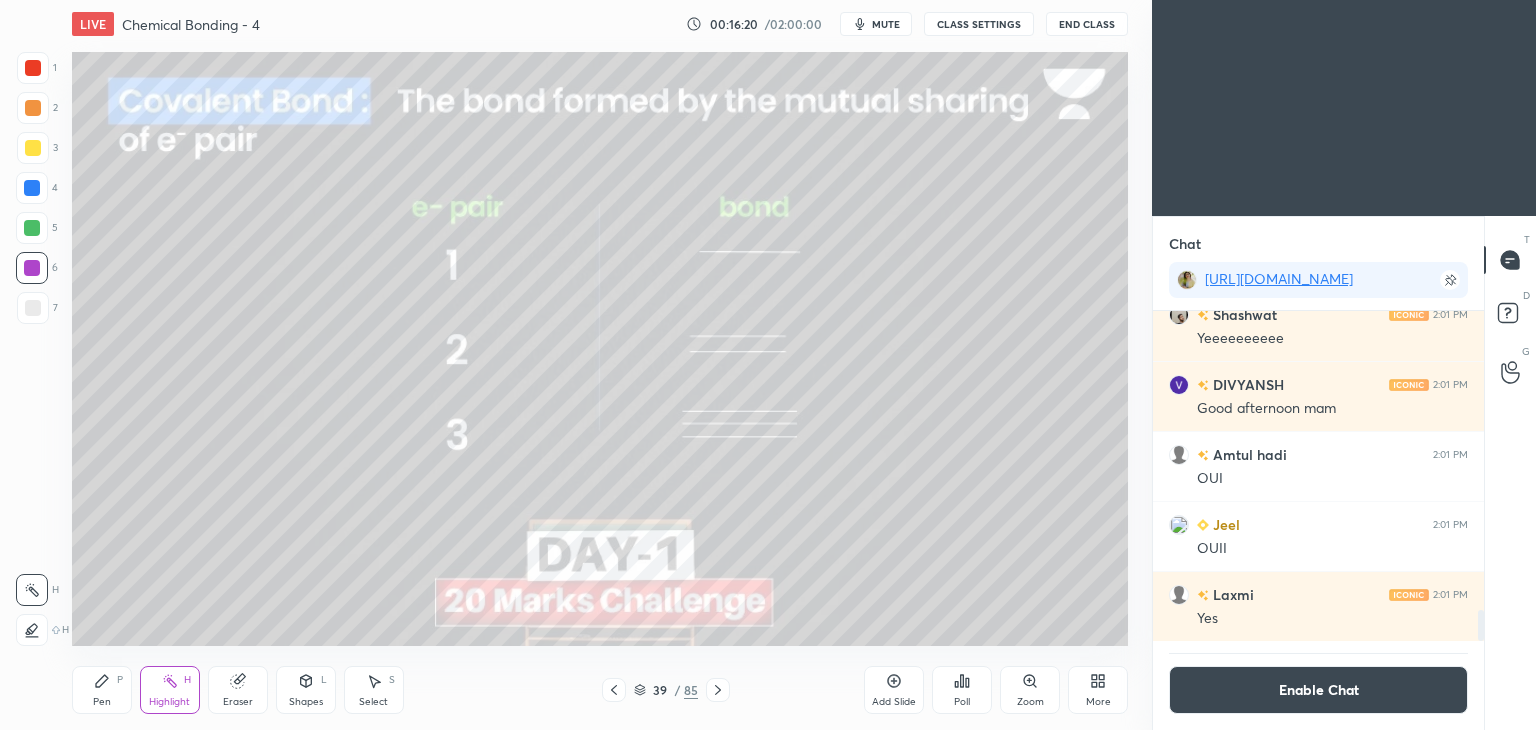 click on "Highlight" at bounding box center (169, 702) 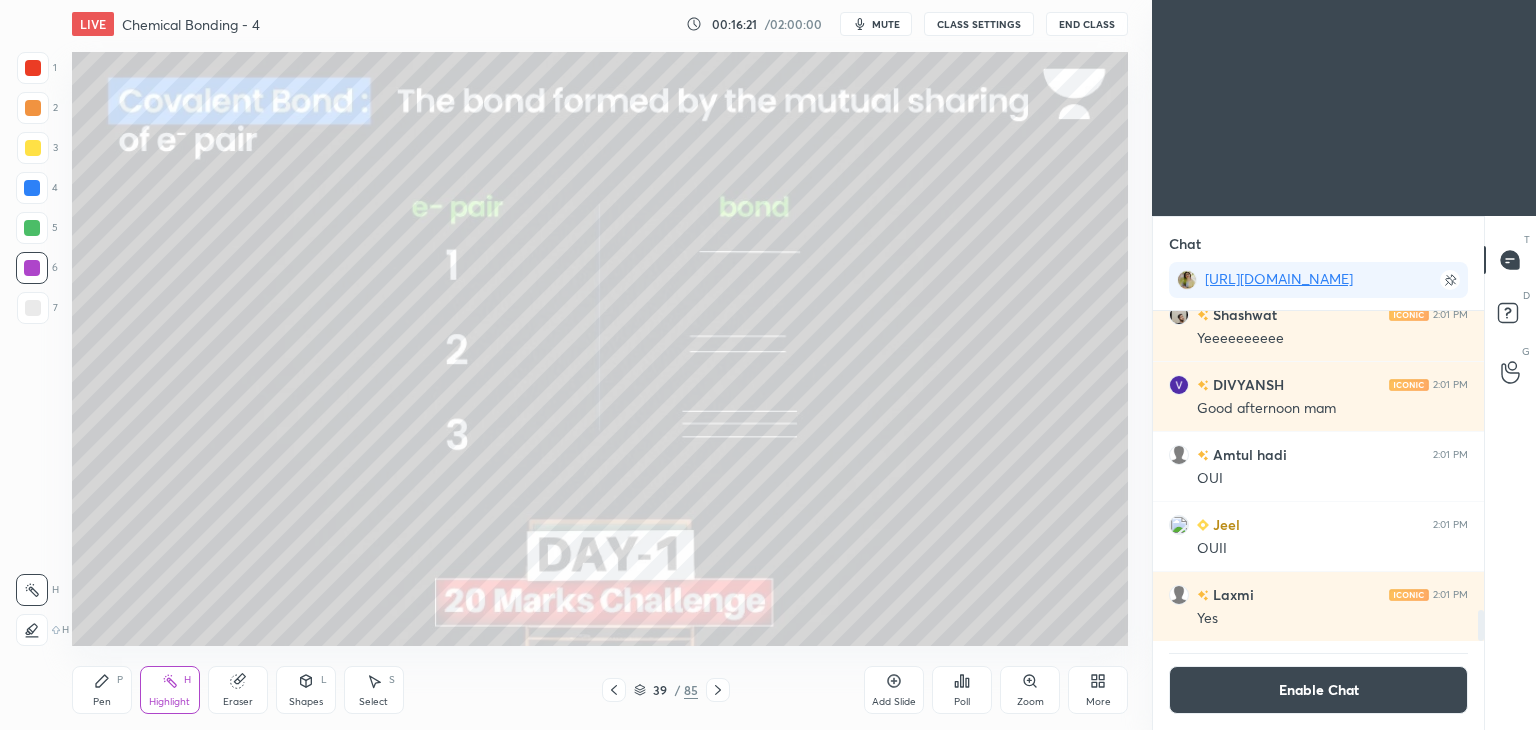 click on "Enable Chat" at bounding box center (1318, 690) 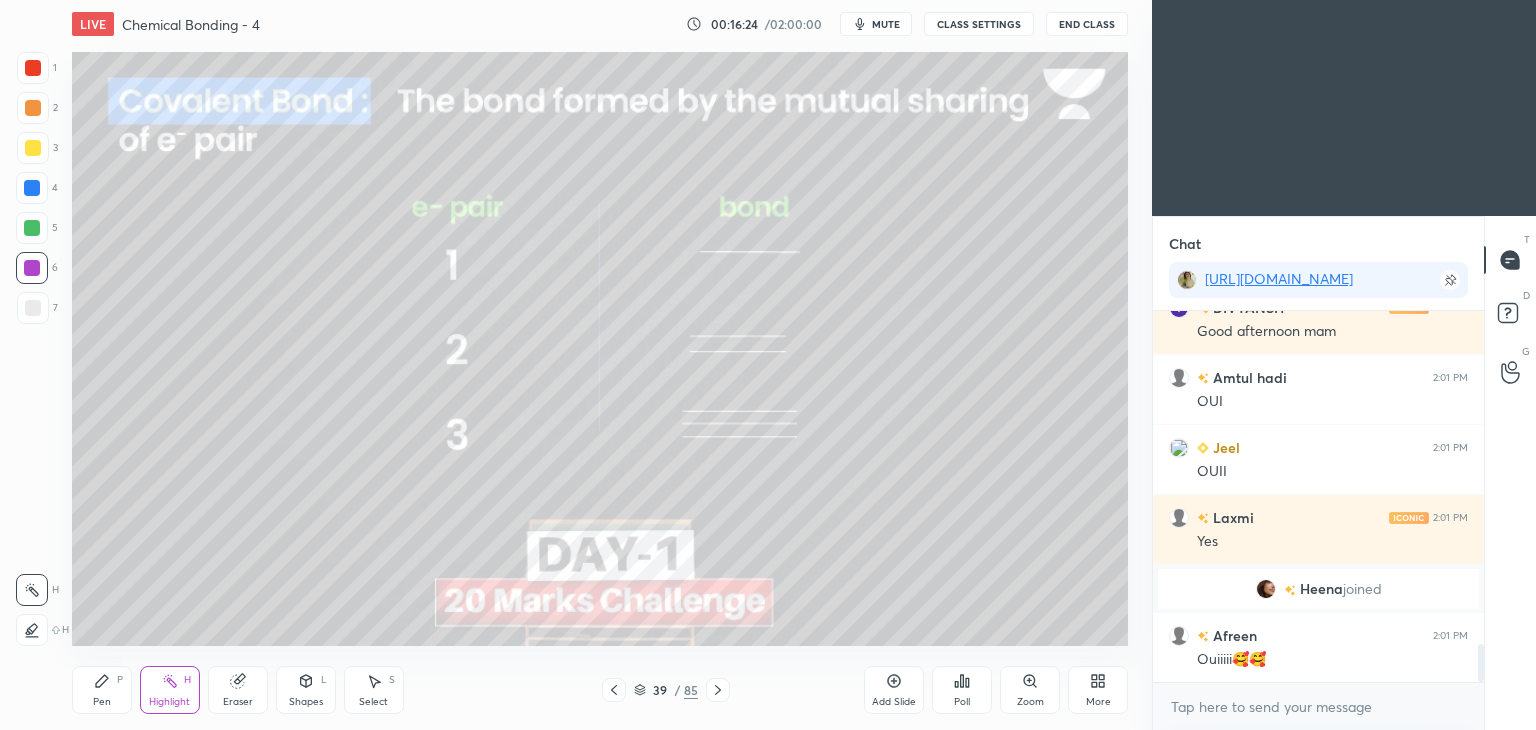 click 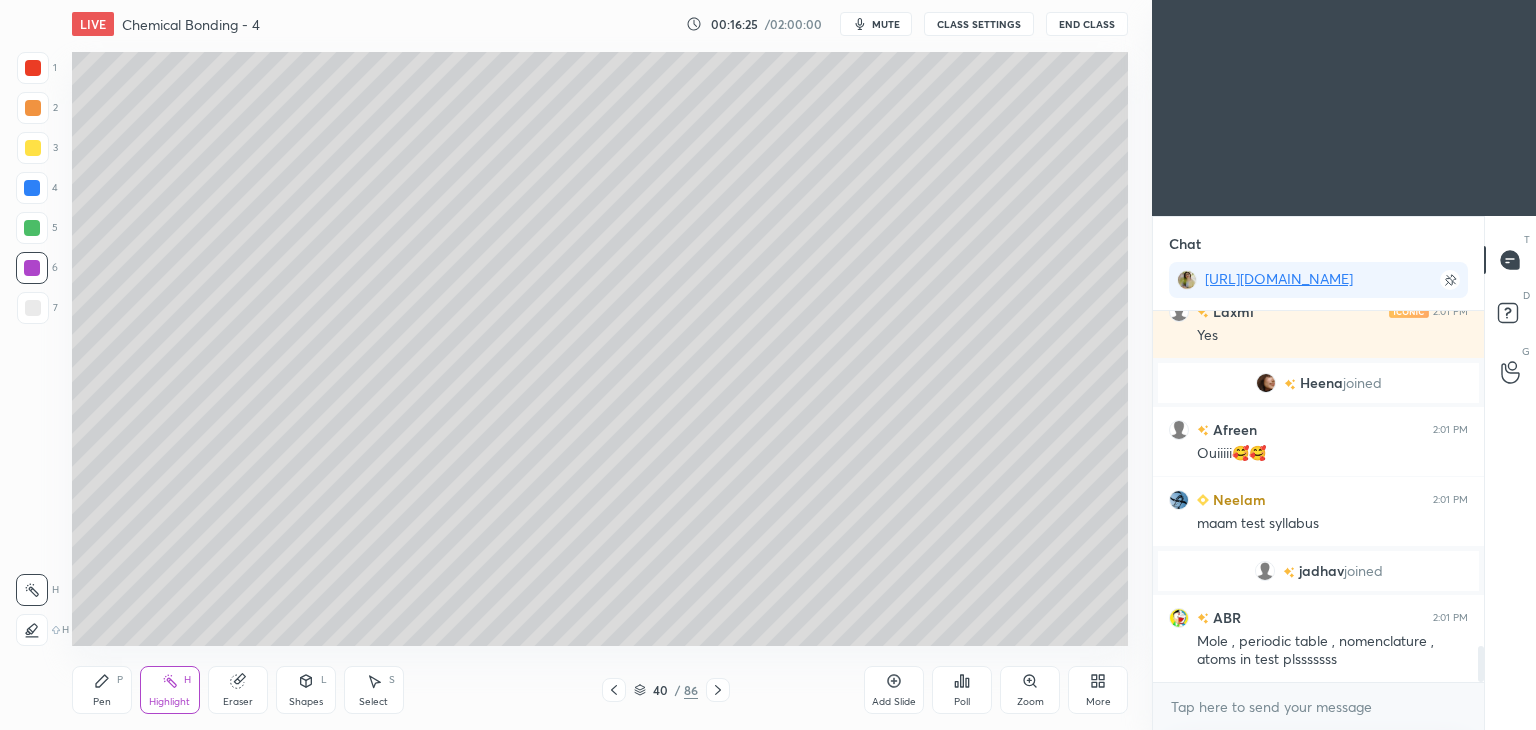 click on "Pen P" at bounding box center [102, 690] 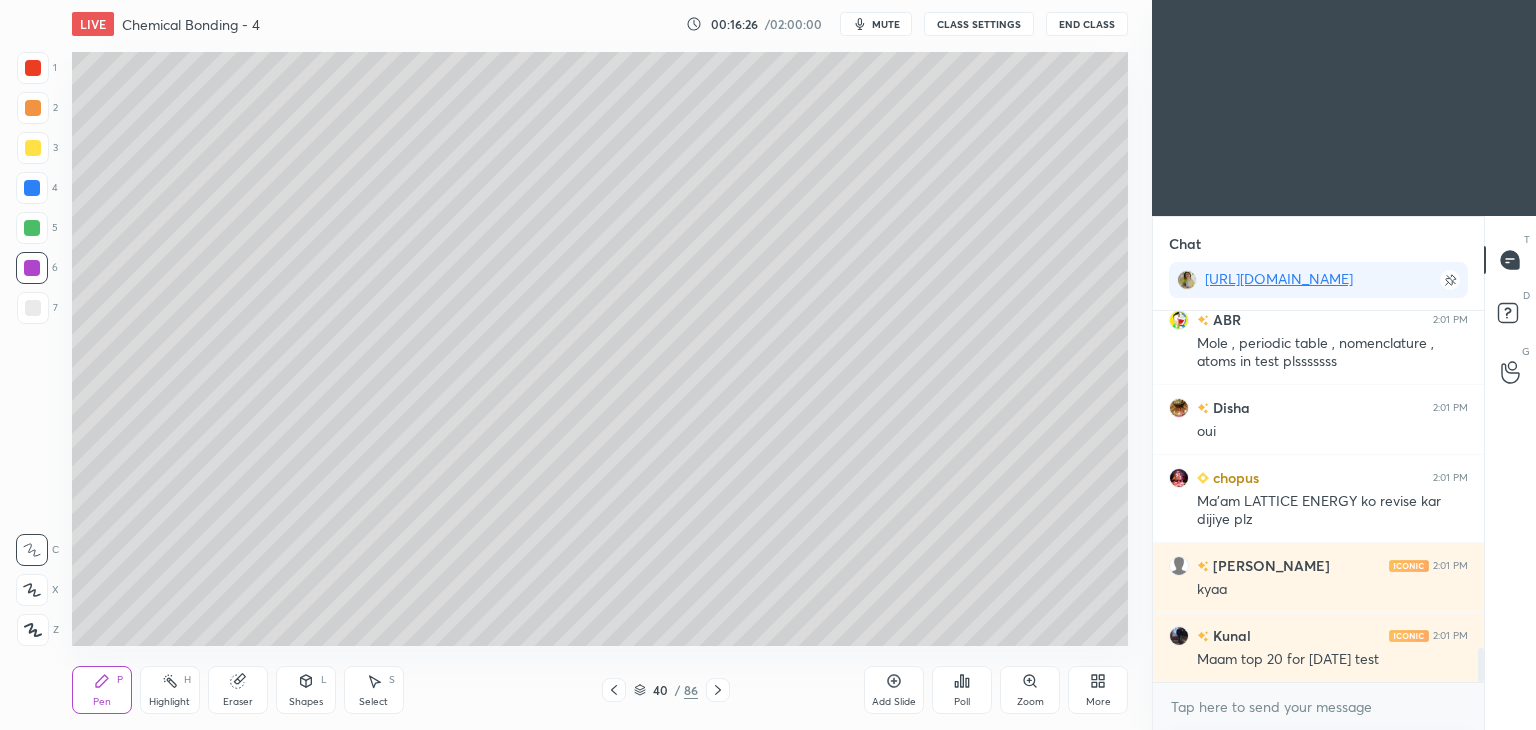 click at bounding box center (32, 188) 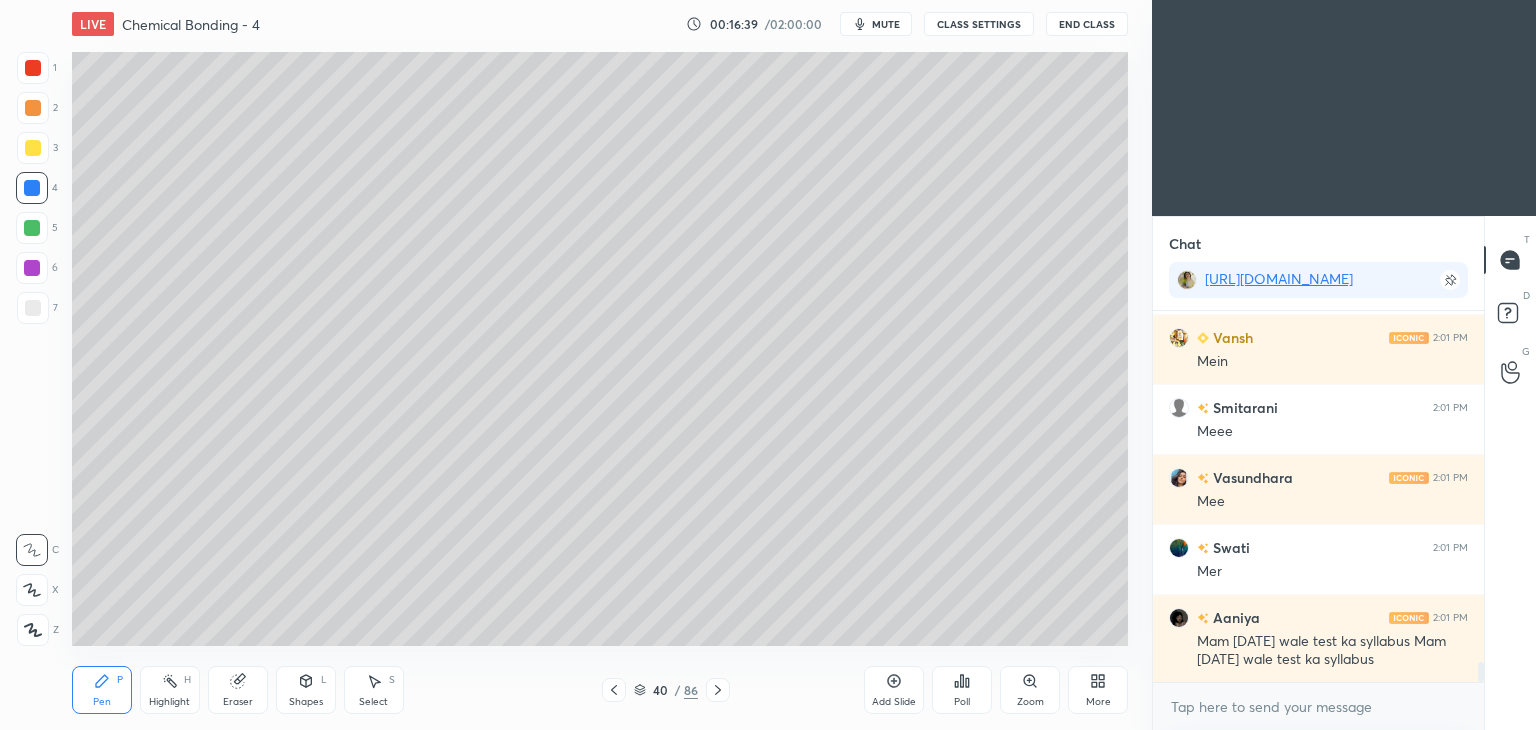 scroll, scrollTop: 6426, scrollLeft: 0, axis: vertical 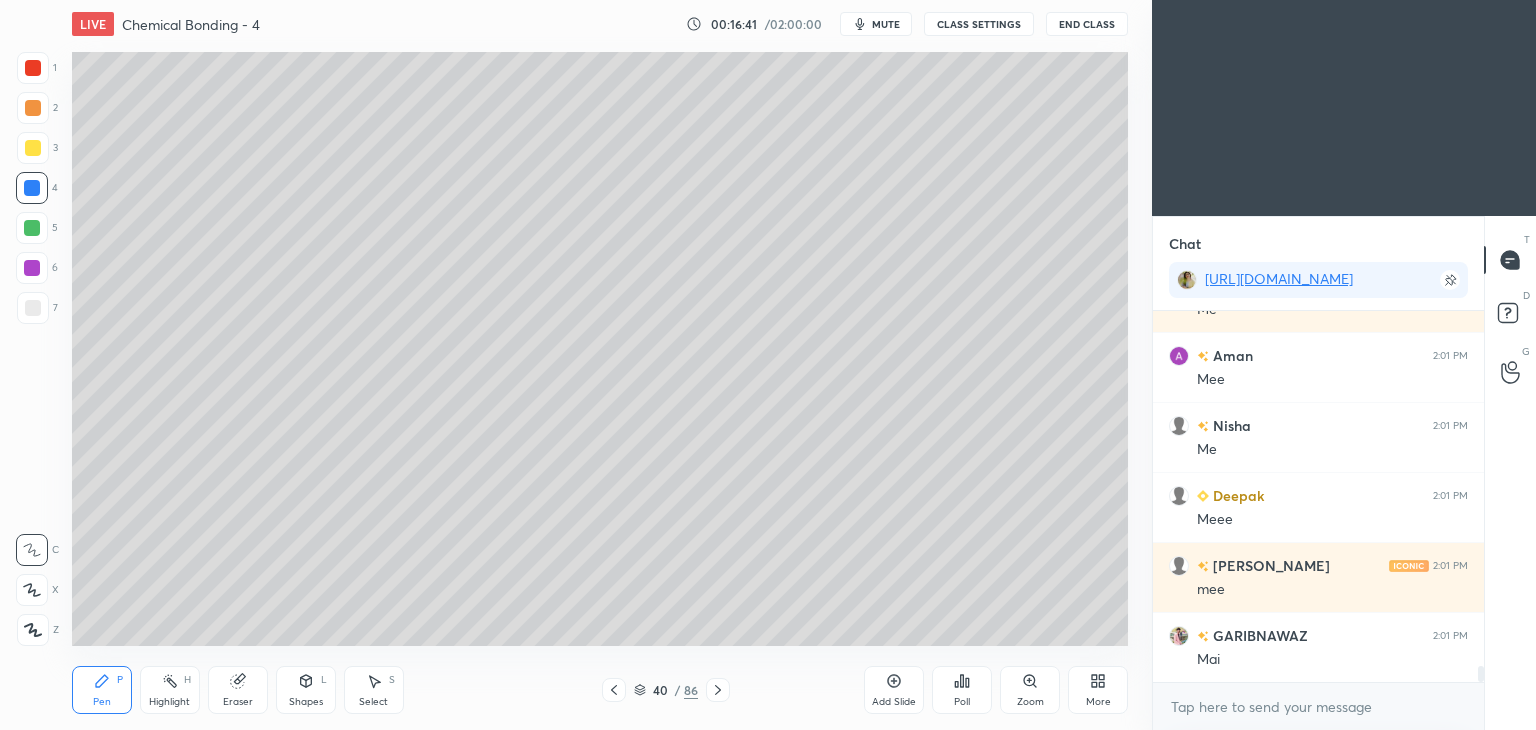click at bounding box center (33, 108) 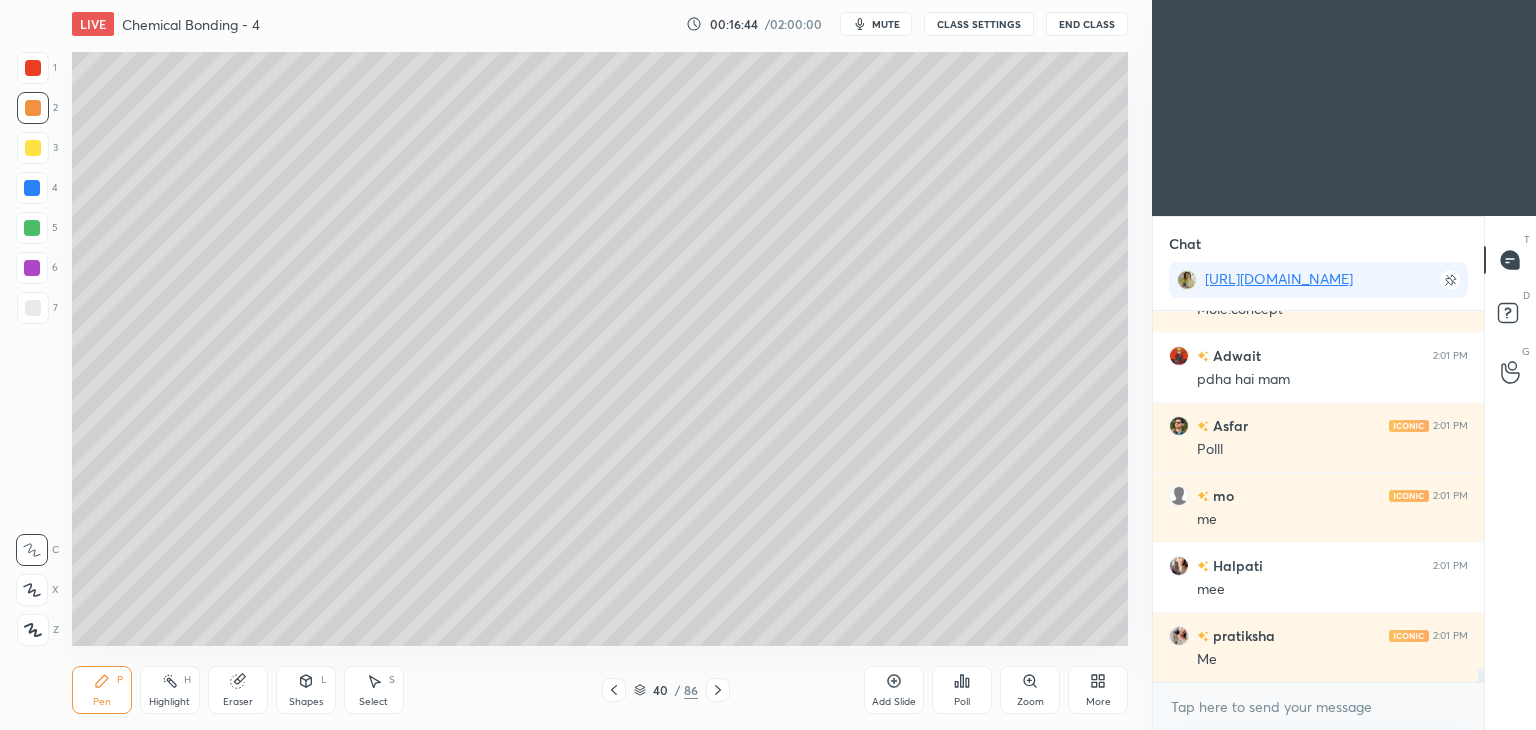 click on "Highlight H" at bounding box center (170, 690) 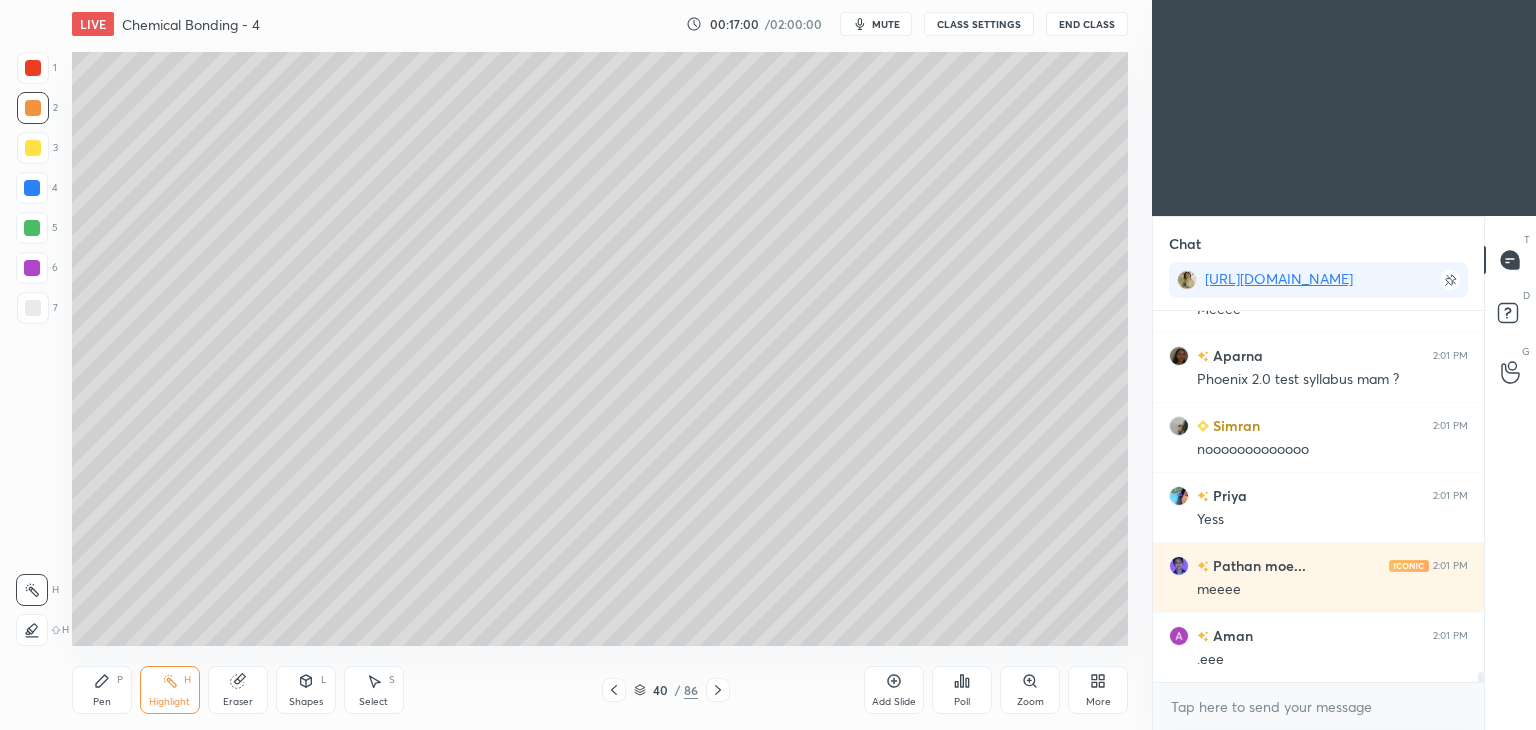 click on "CLASS SETTINGS" at bounding box center (979, 24) 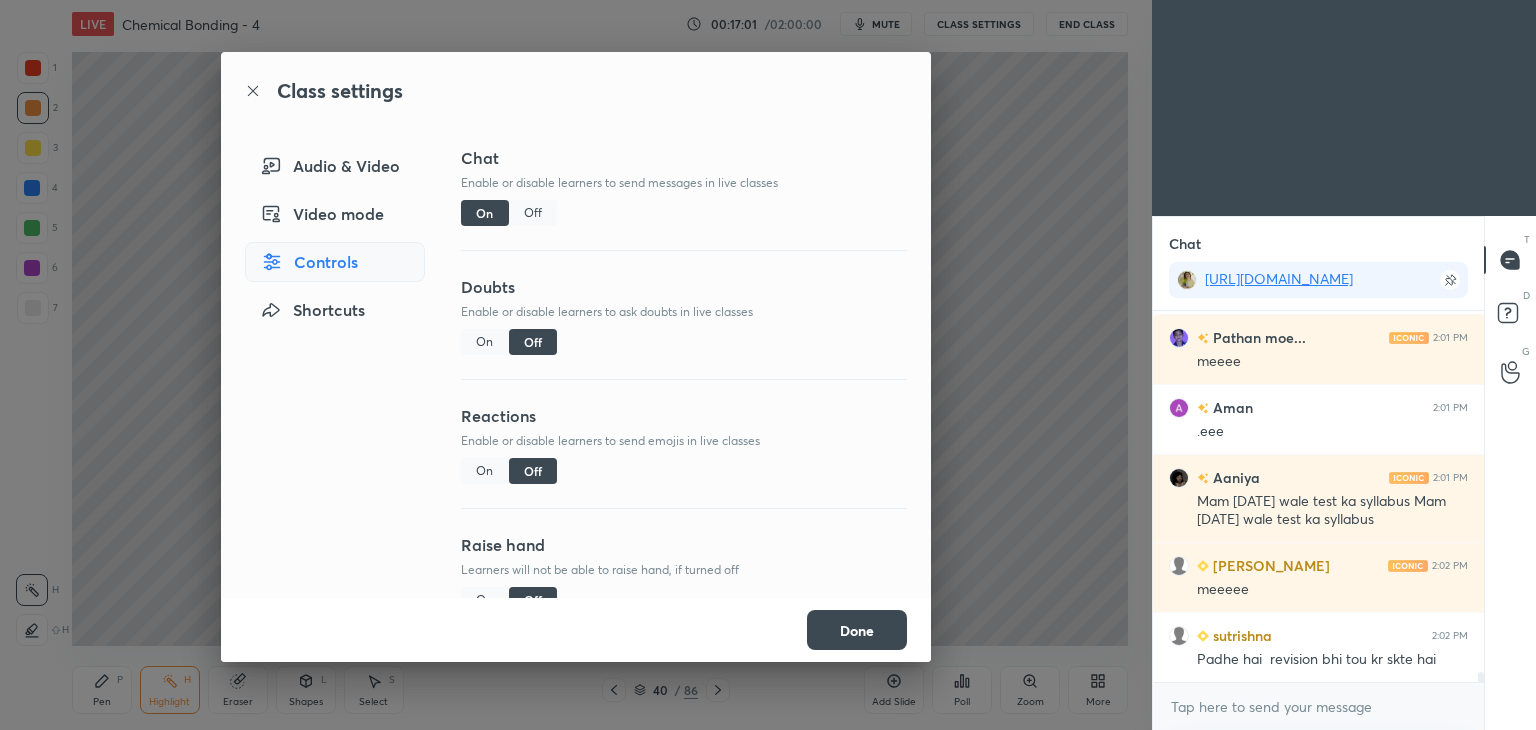 click on "Off" at bounding box center (533, 213) 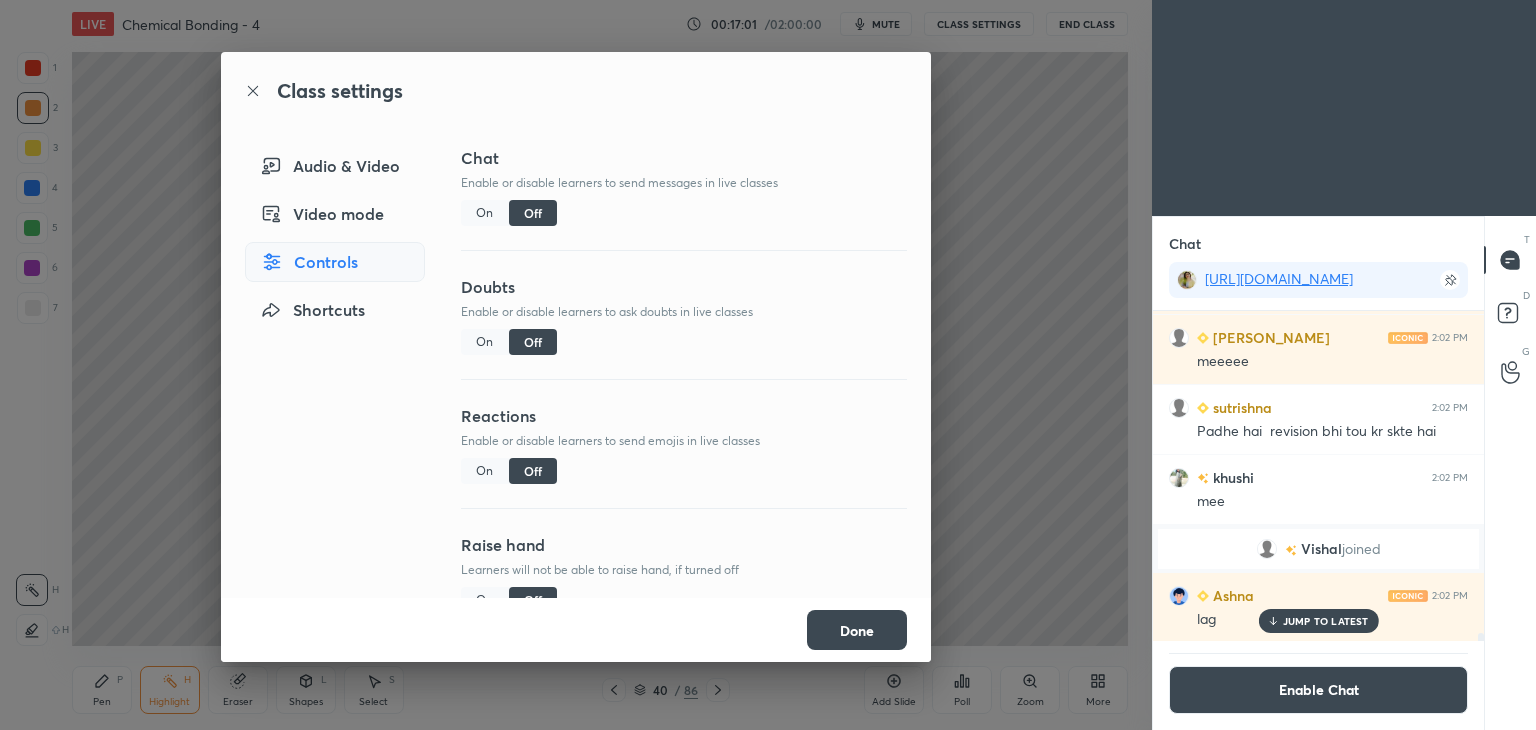 click on "Done" at bounding box center (857, 630) 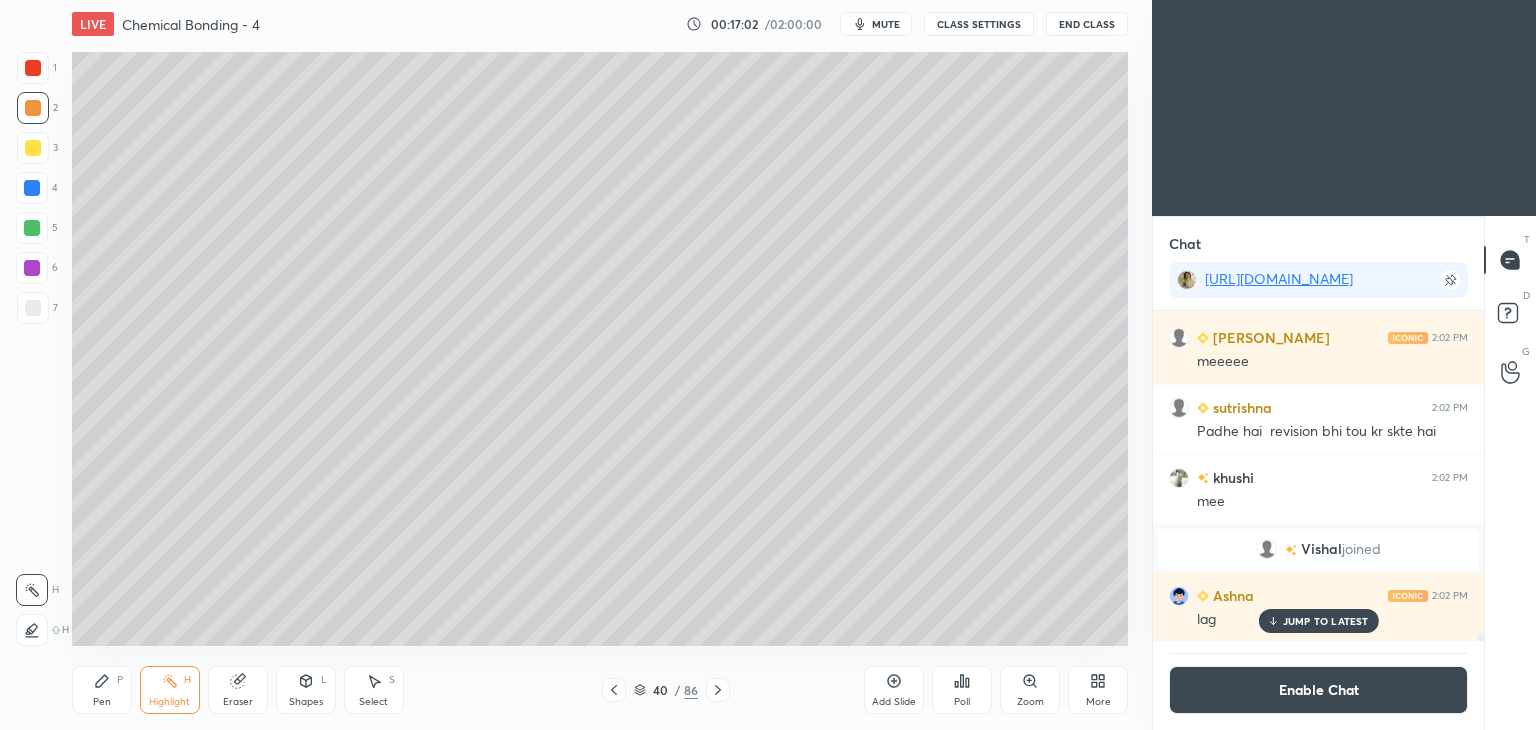 click on "Pen P" at bounding box center (102, 690) 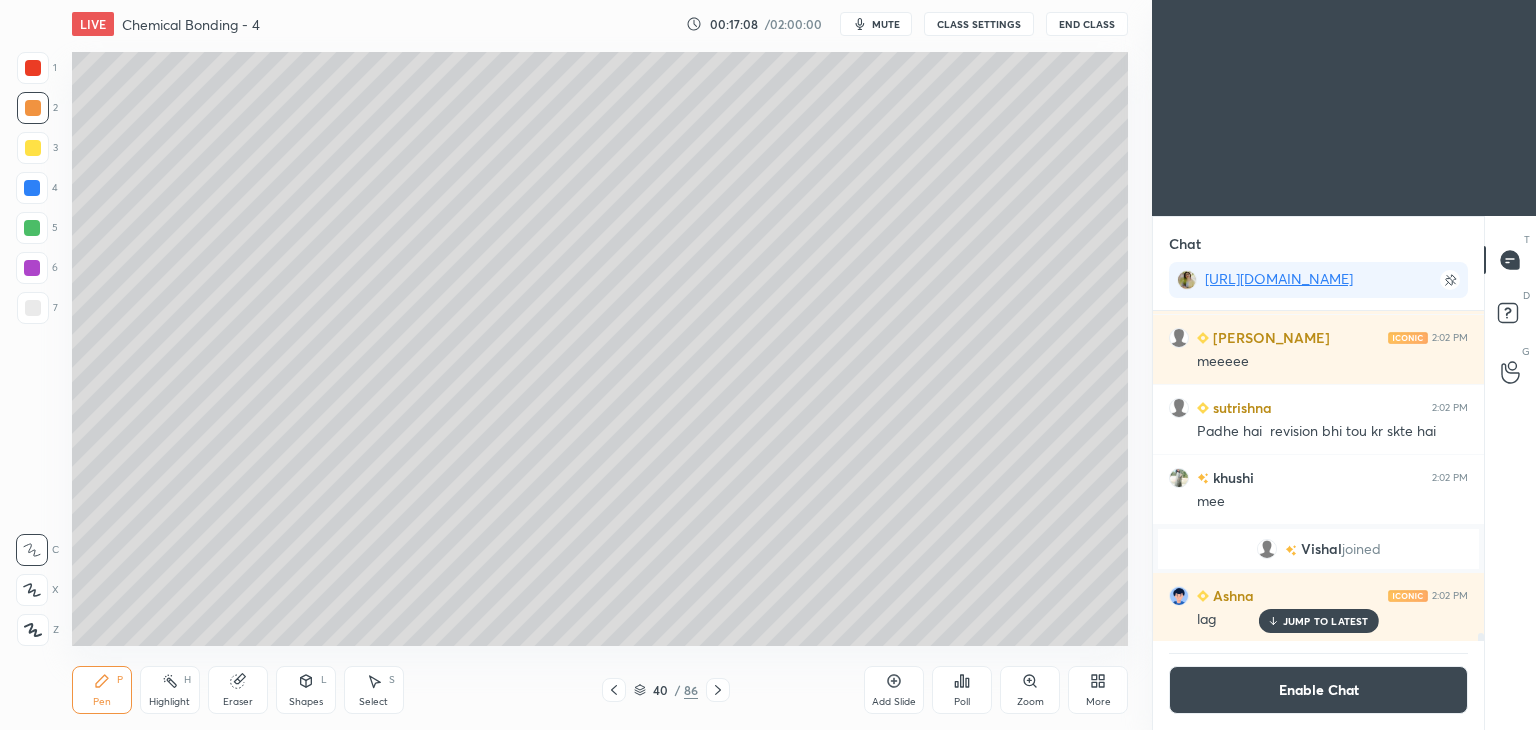 click at bounding box center (33, 308) 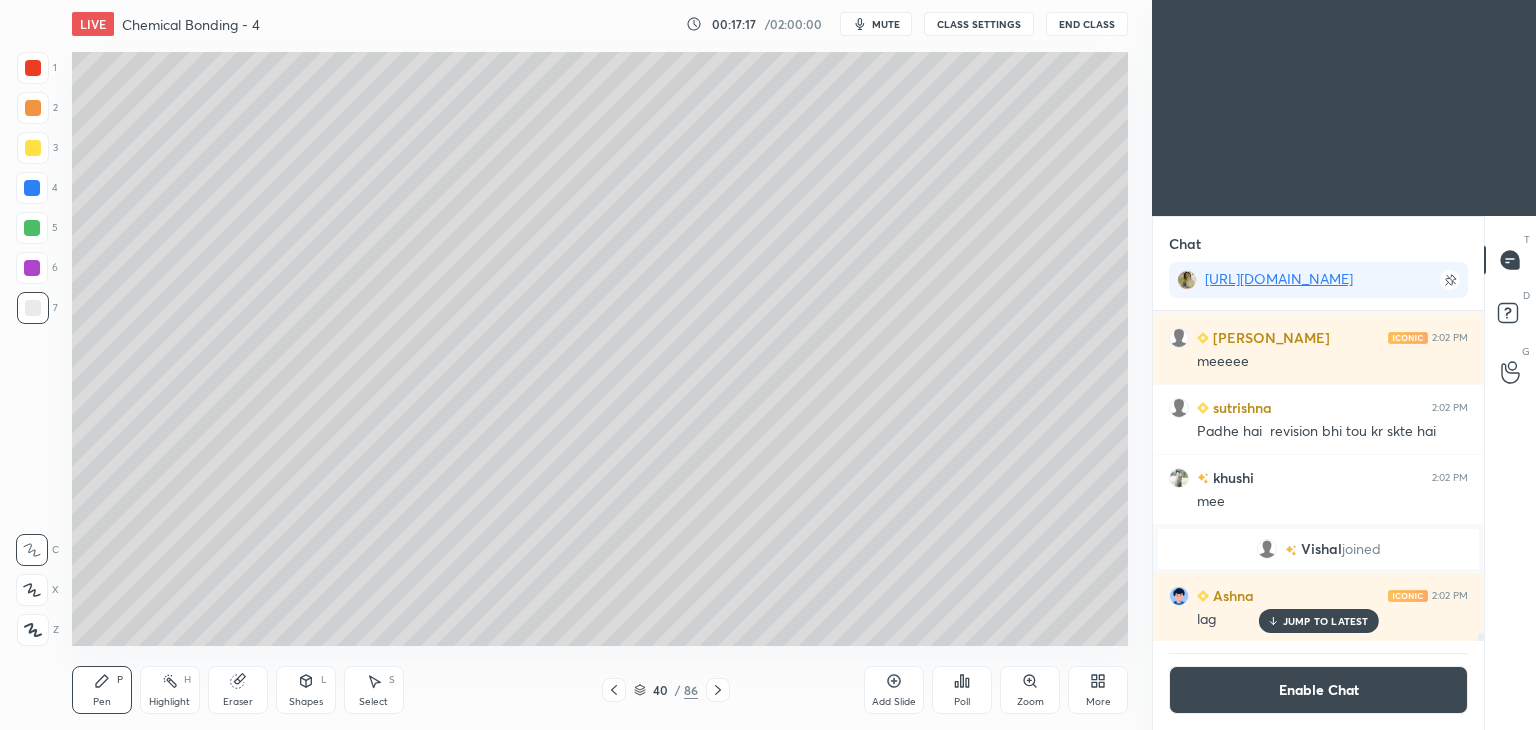 click on "Highlight" at bounding box center (169, 702) 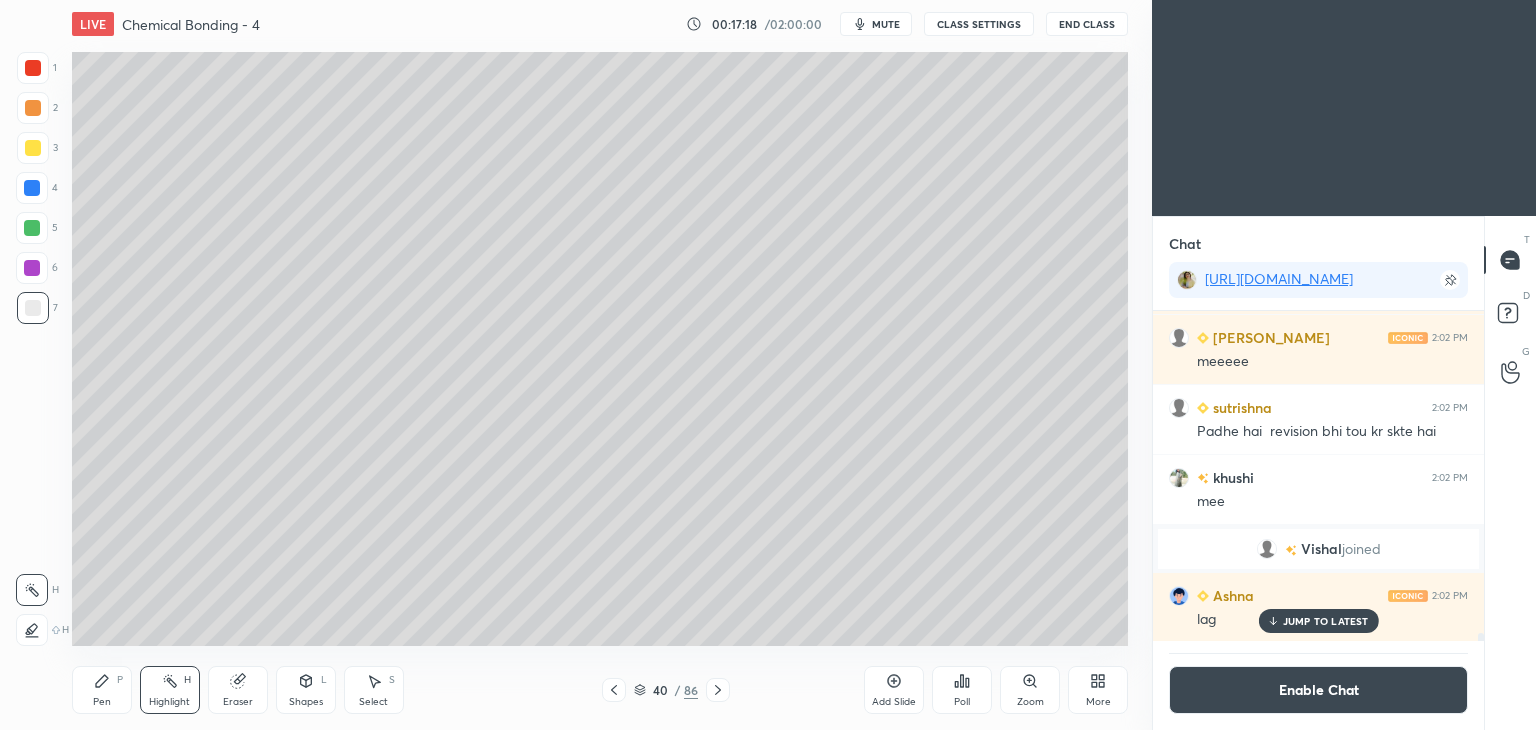 click on "Pen P" at bounding box center (102, 690) 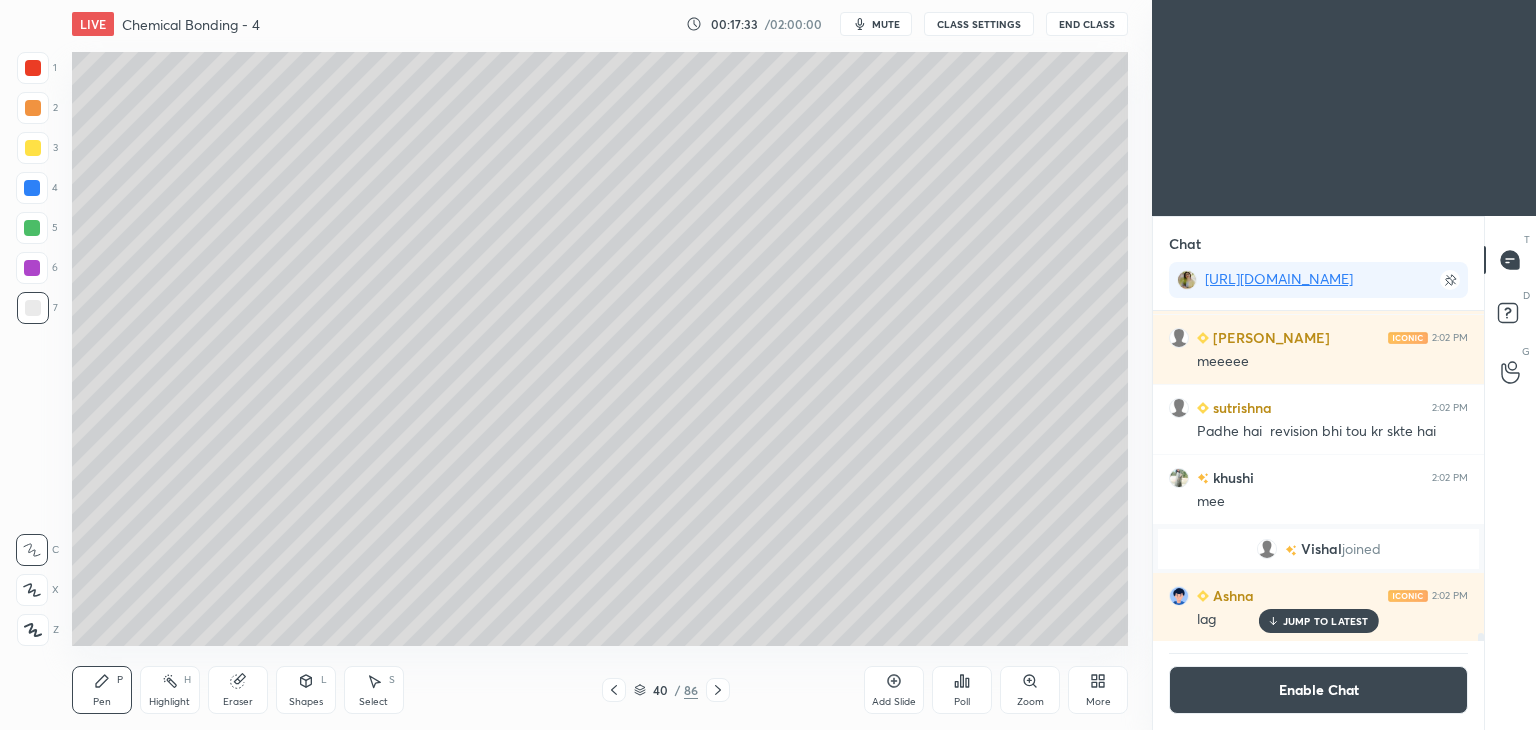 click on "Highlight" at bounding box center [169, 702] 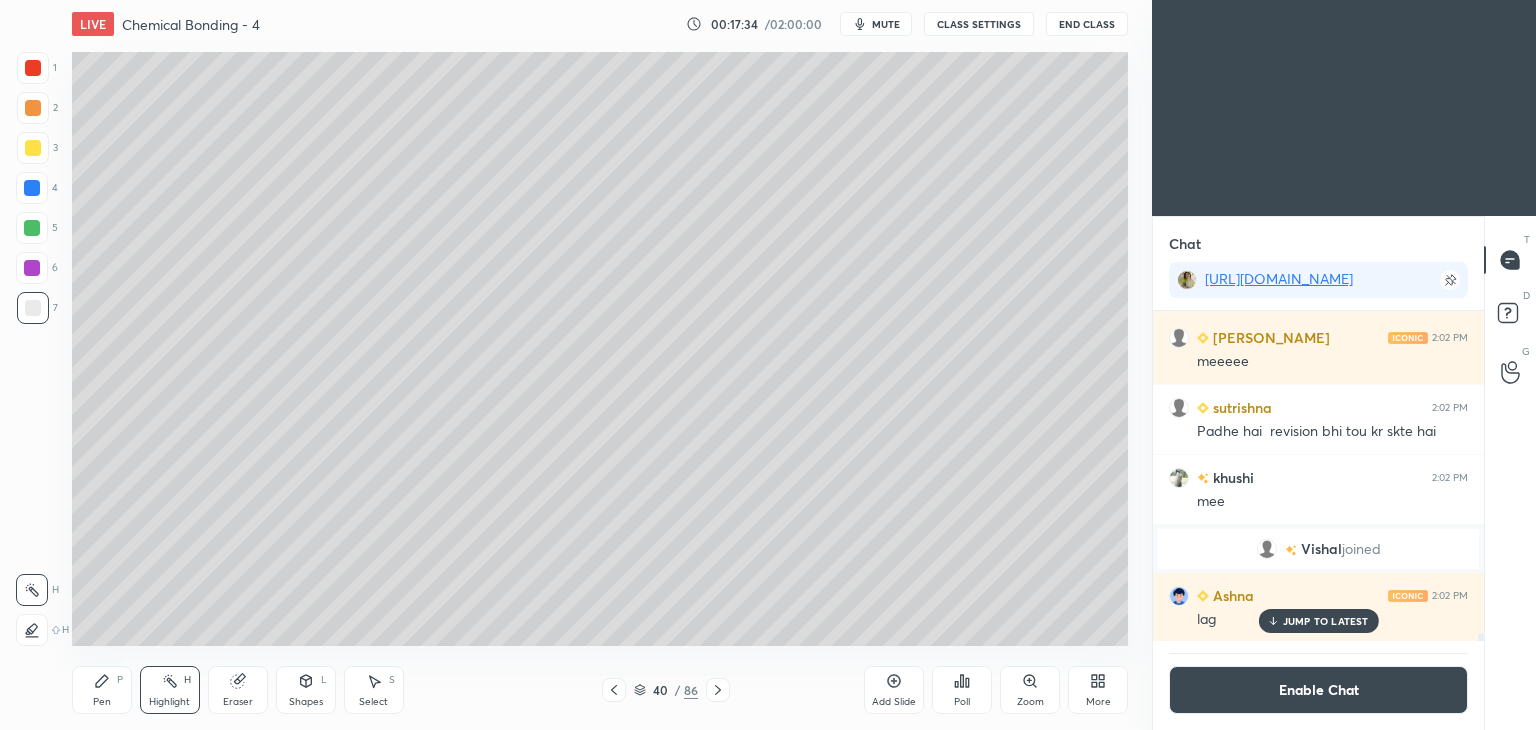 click at bounding box center (32, 228) 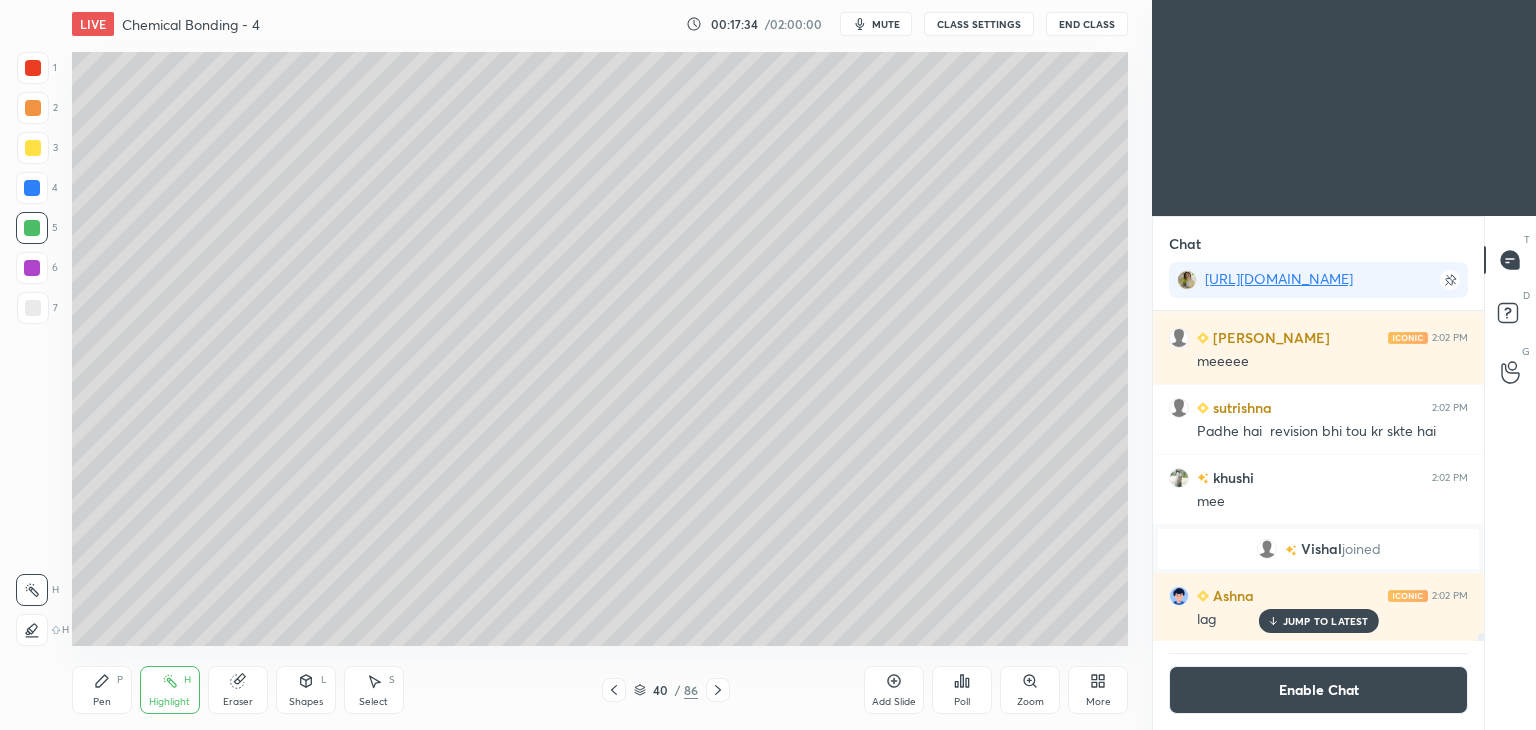 click on "Pen P" at bounding box center (102, 690) 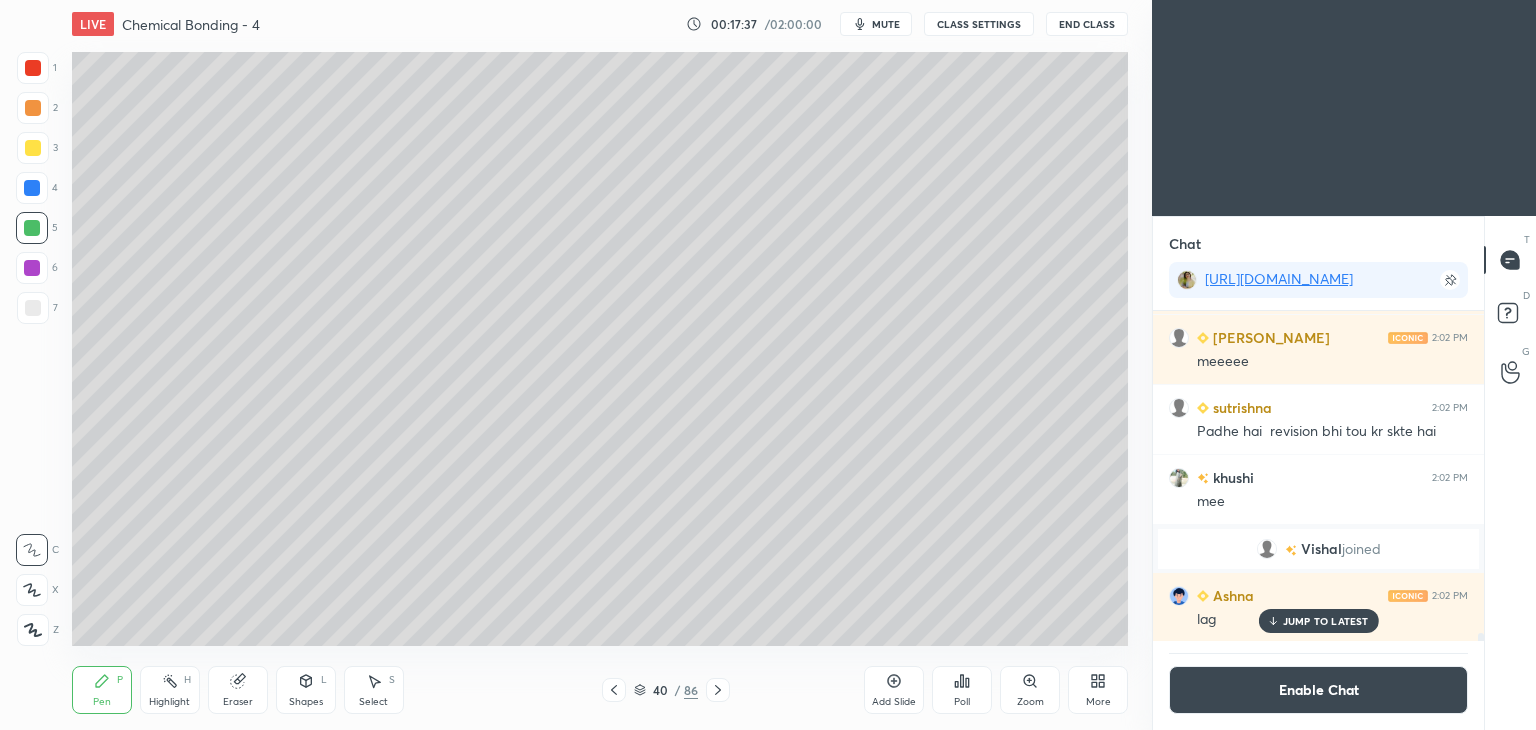 click on "Highlight H" at bounding box center [170, 690] 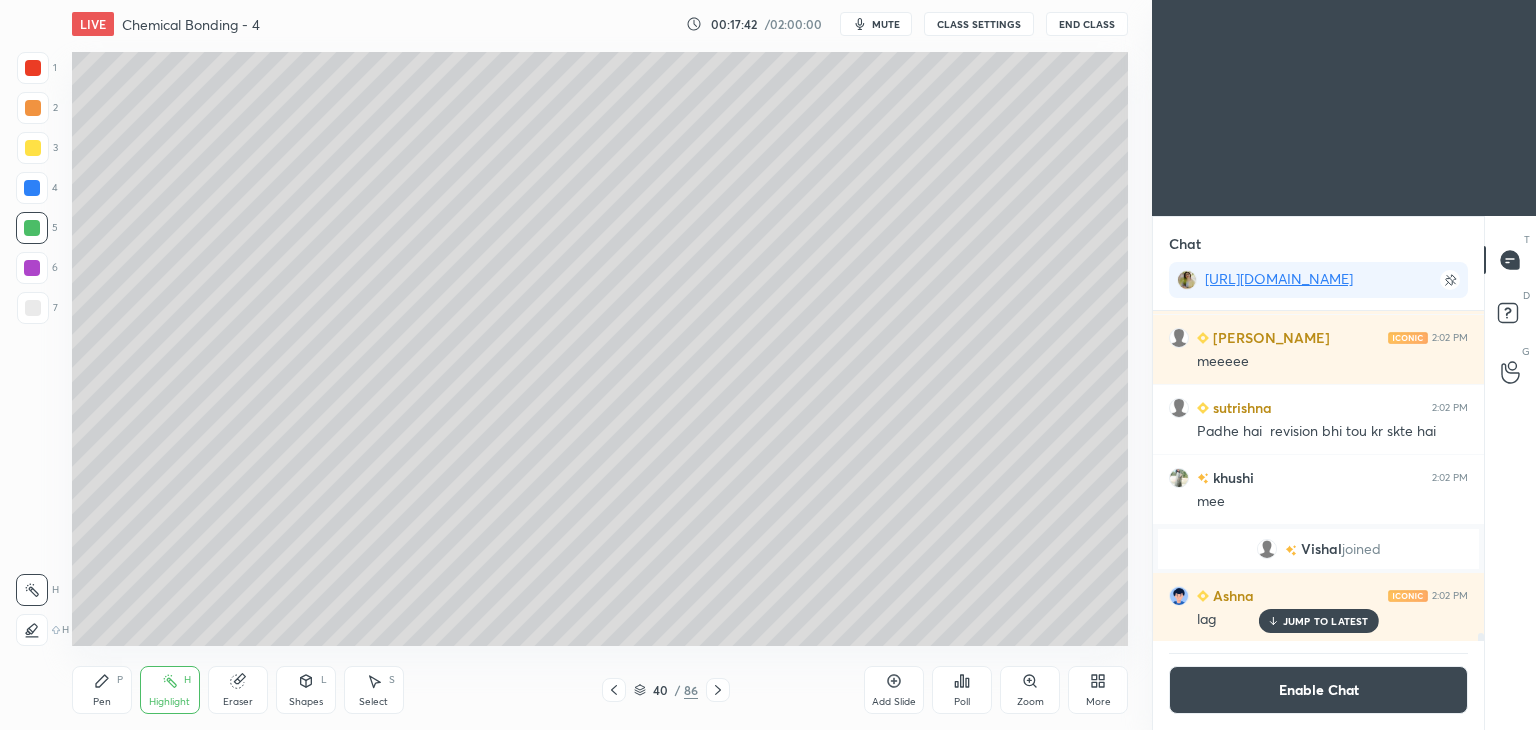 click on "Pen P" at bounding box center [102, 690] 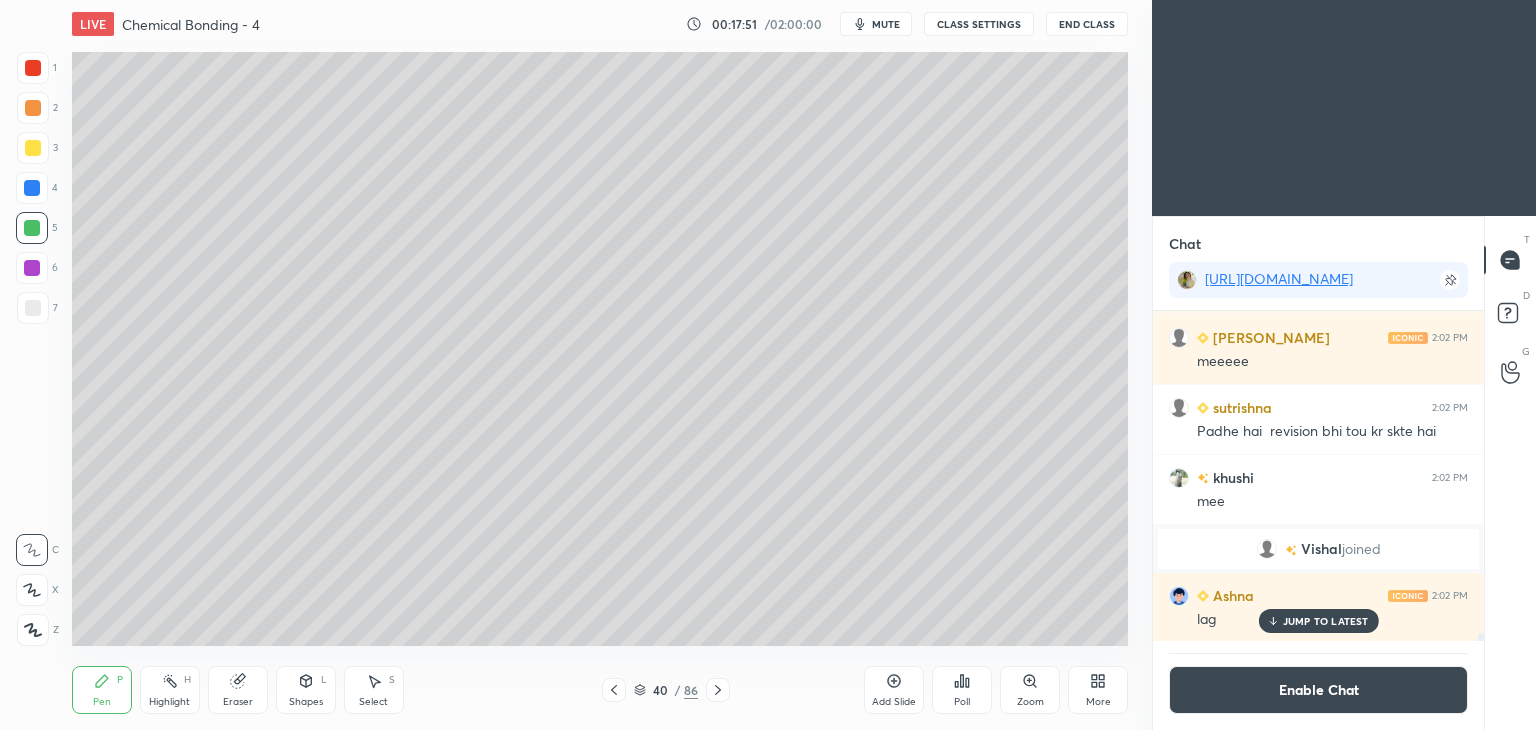 click 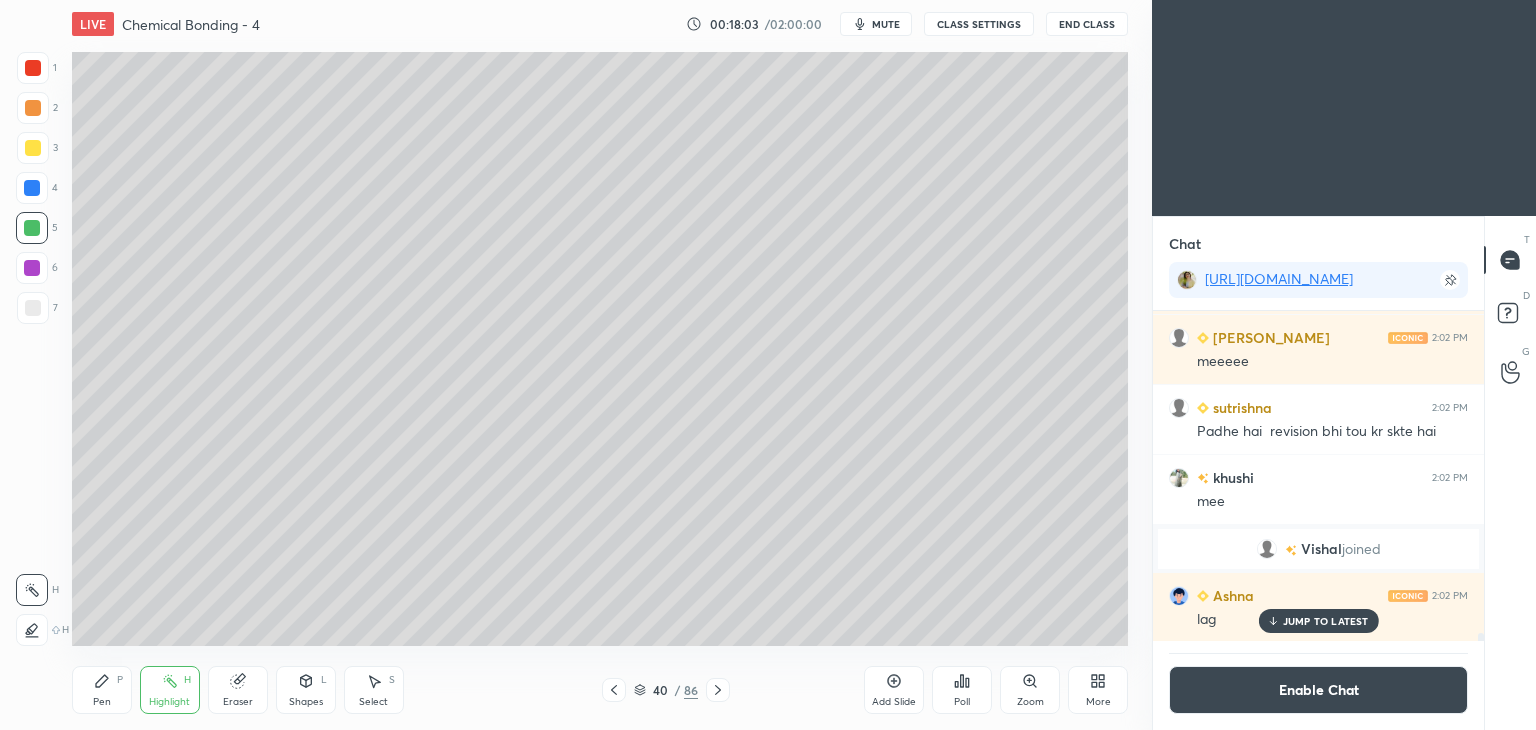 click on "Shapes L" at bounding box center (306, 690) 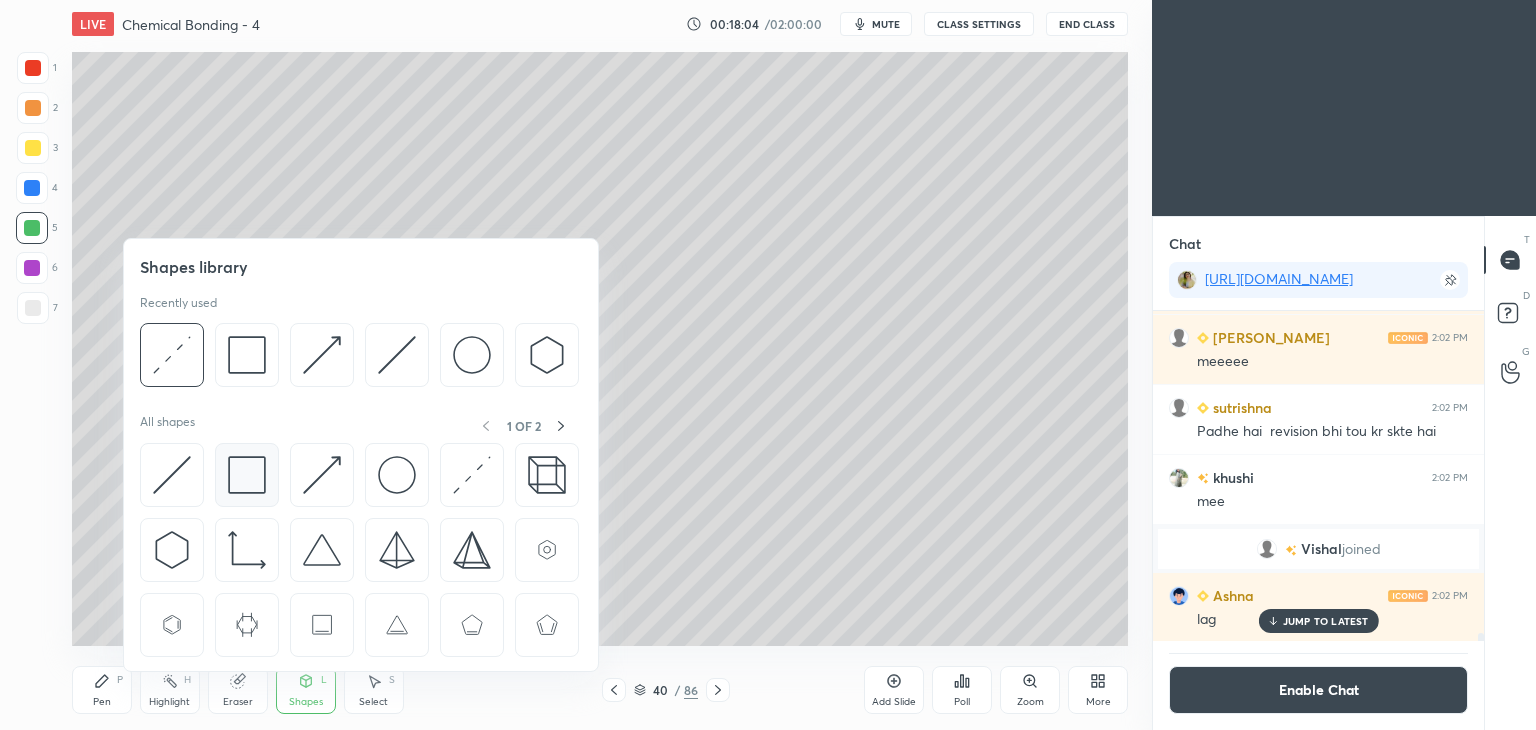 click at bounding box center (247, 475) 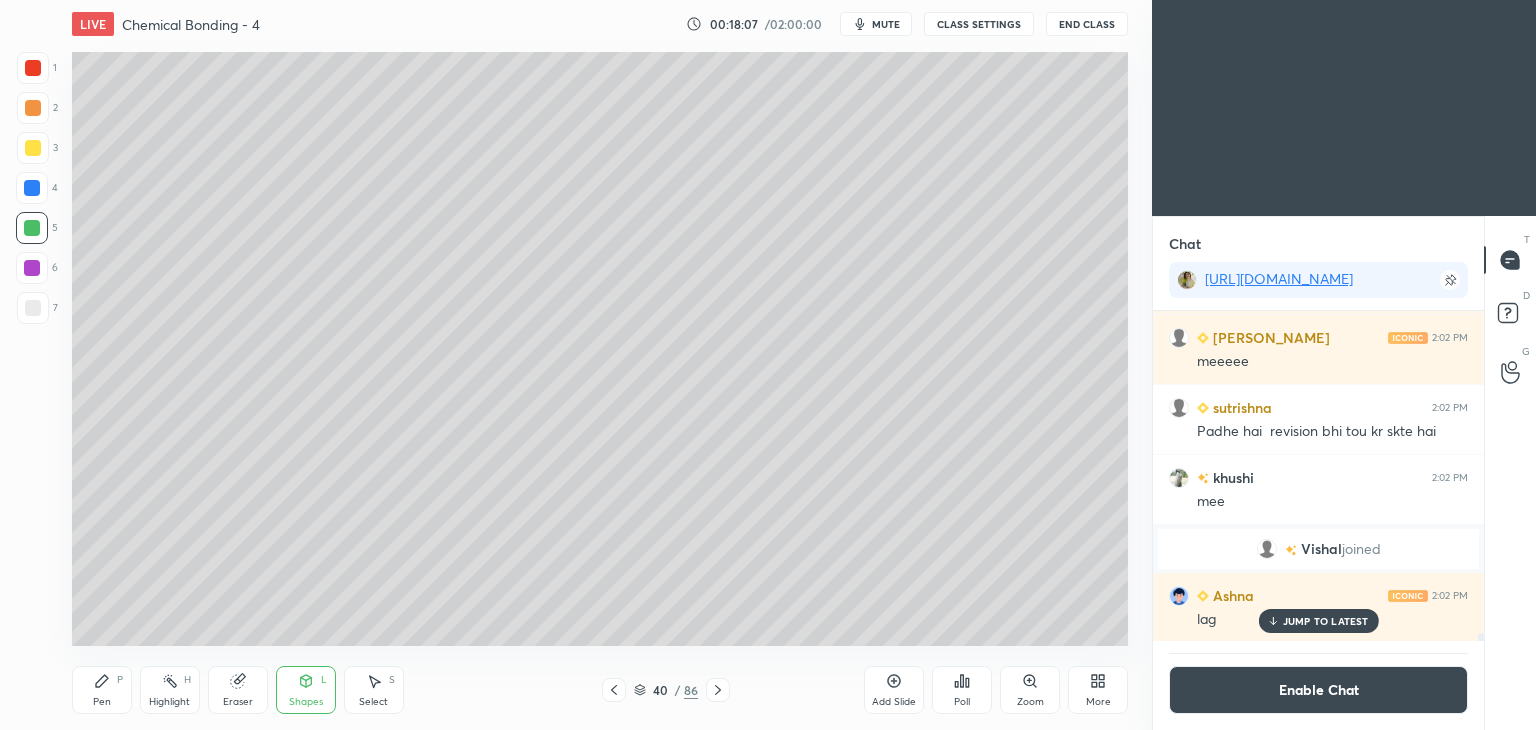 click on "Pen P" at bounding box center (102, 690) 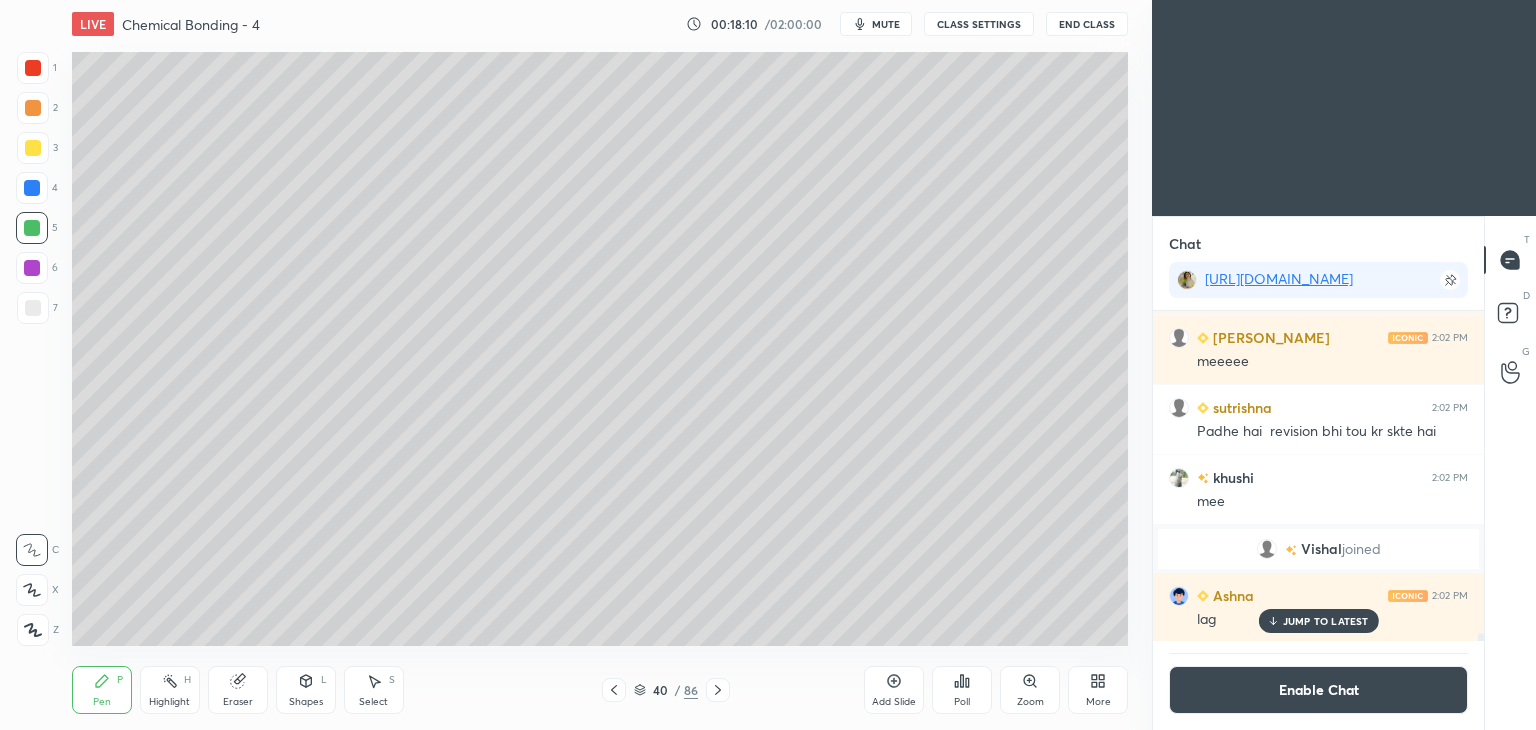 click on "Eraser" at bounding box center [238, 690] 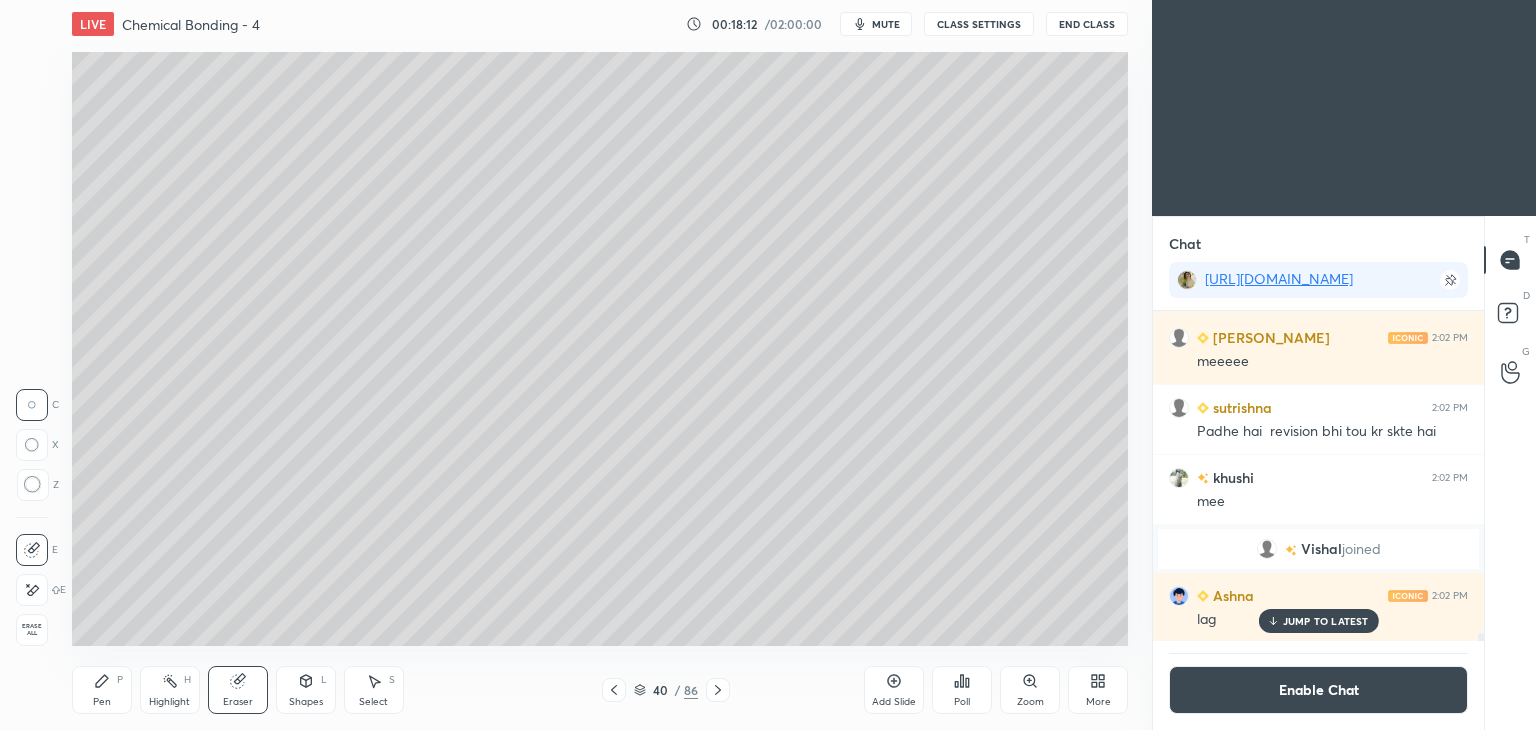 click 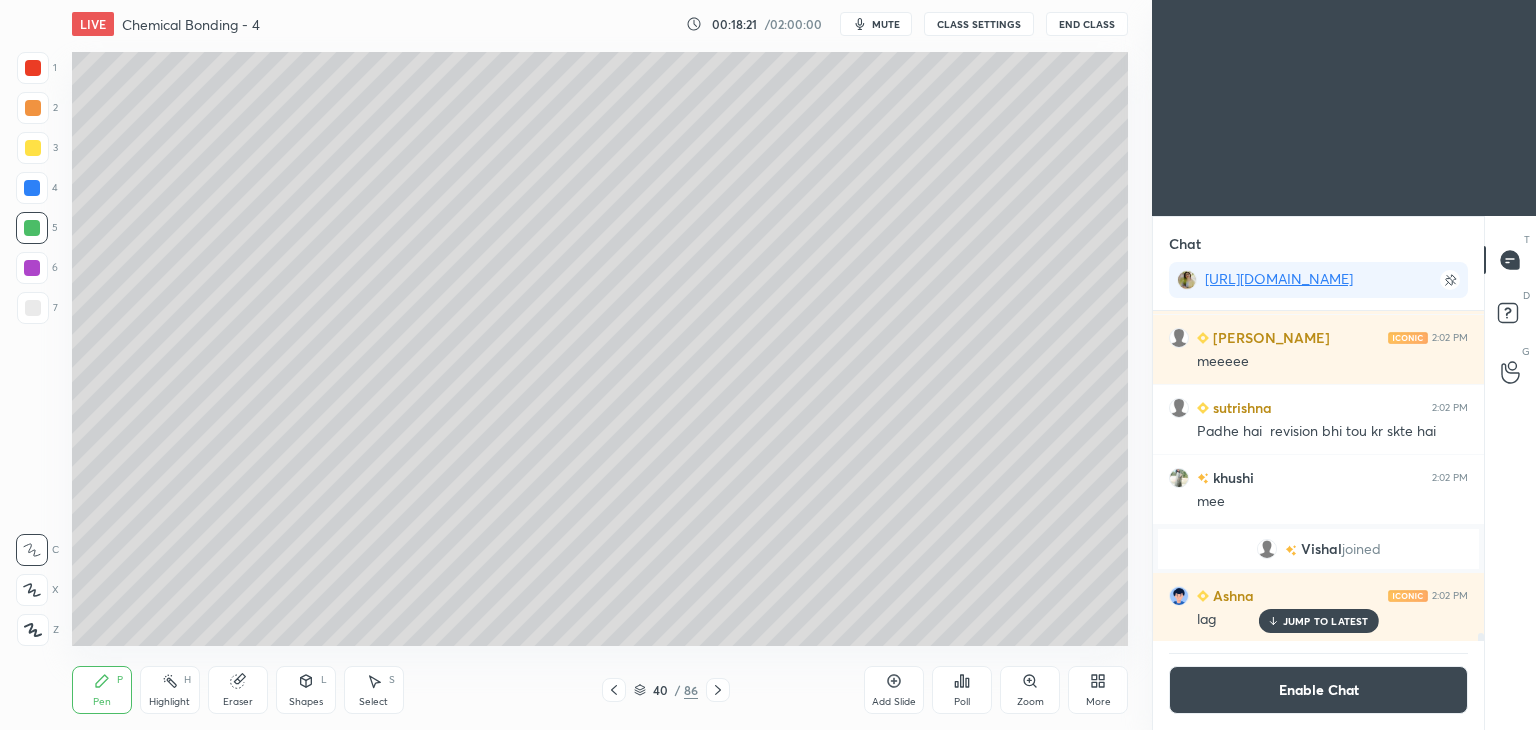 click on "3" at bounding box center [37, 148] 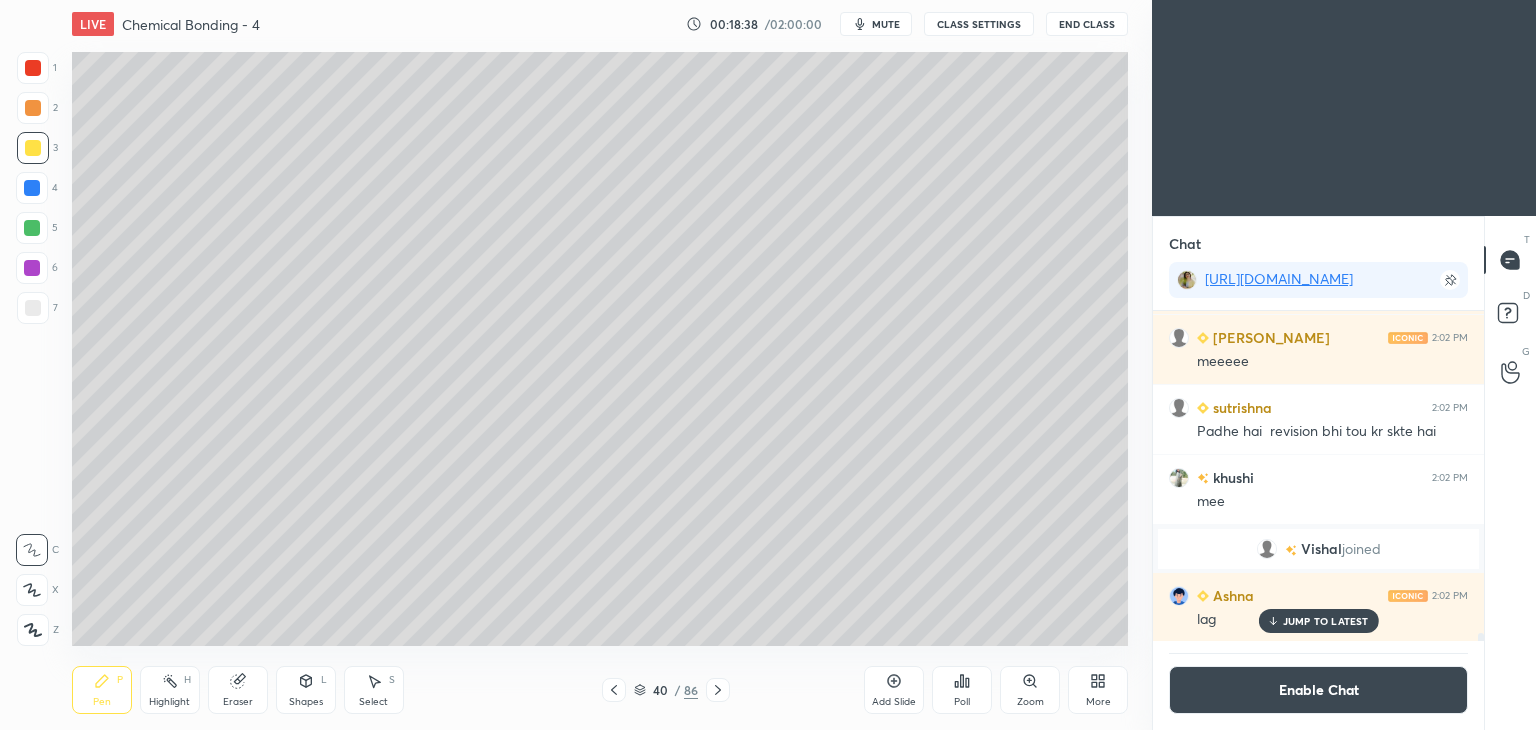 click at bounding box center [32, 188] 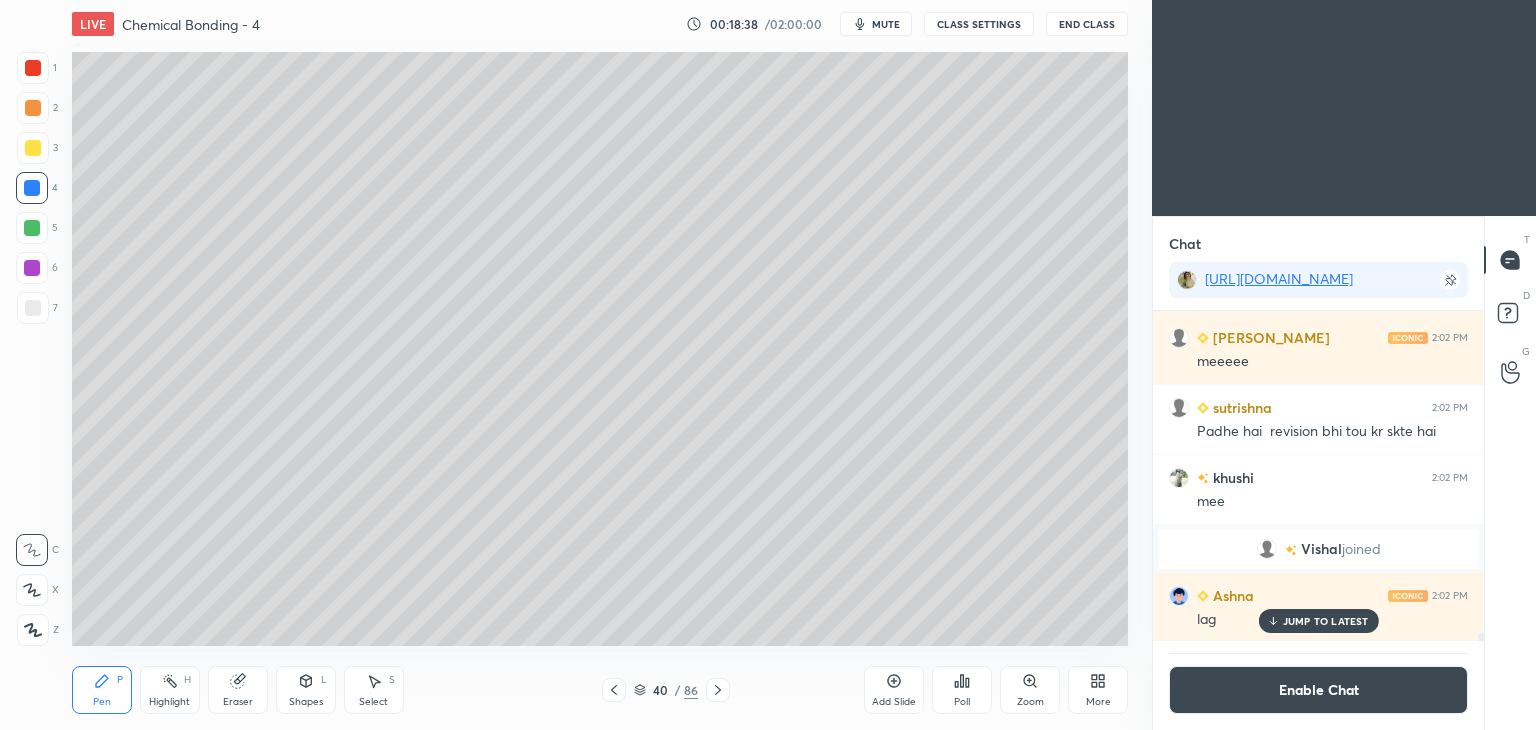 click on "Highlight" at bounding box center (169, 702) 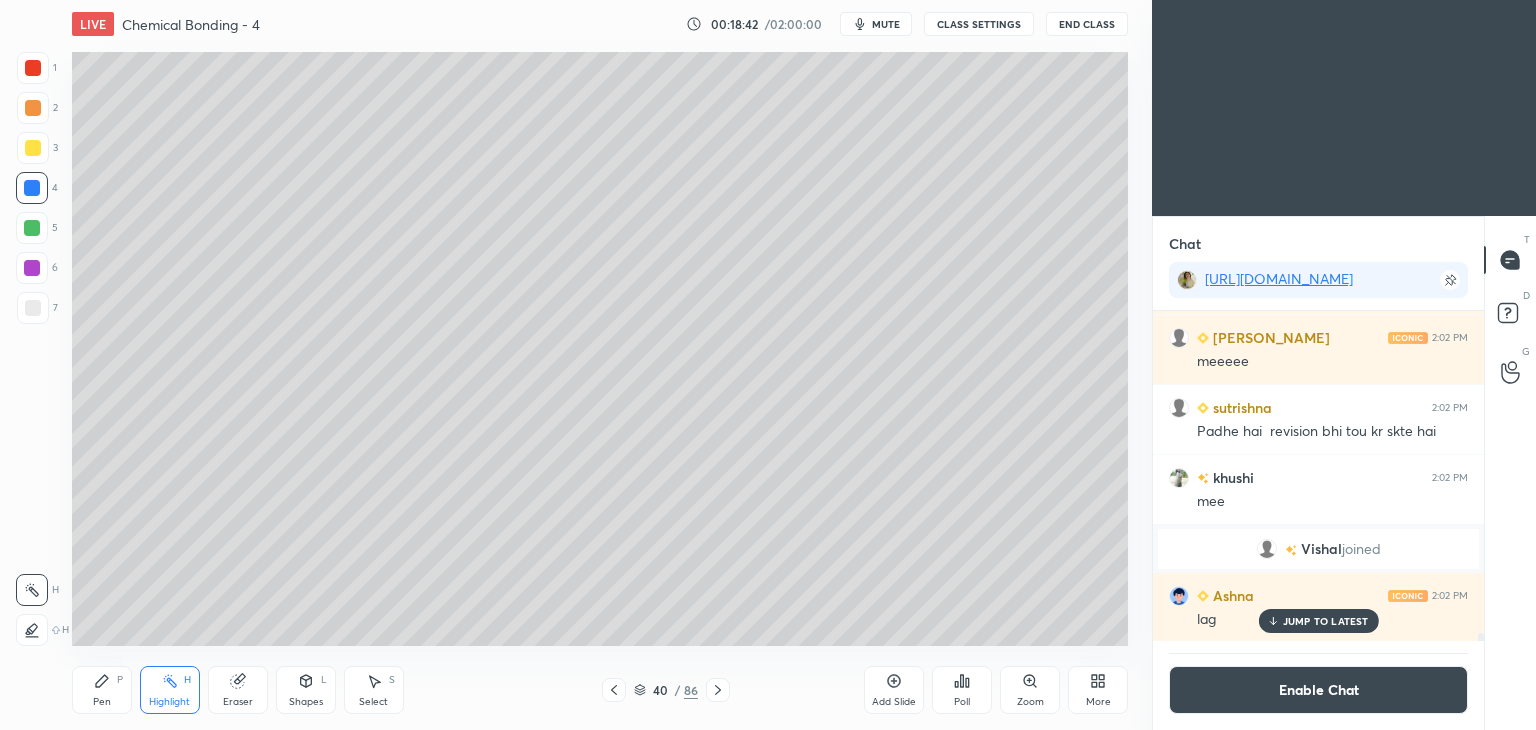 click on "Pen" at bounding box center [102, 702] 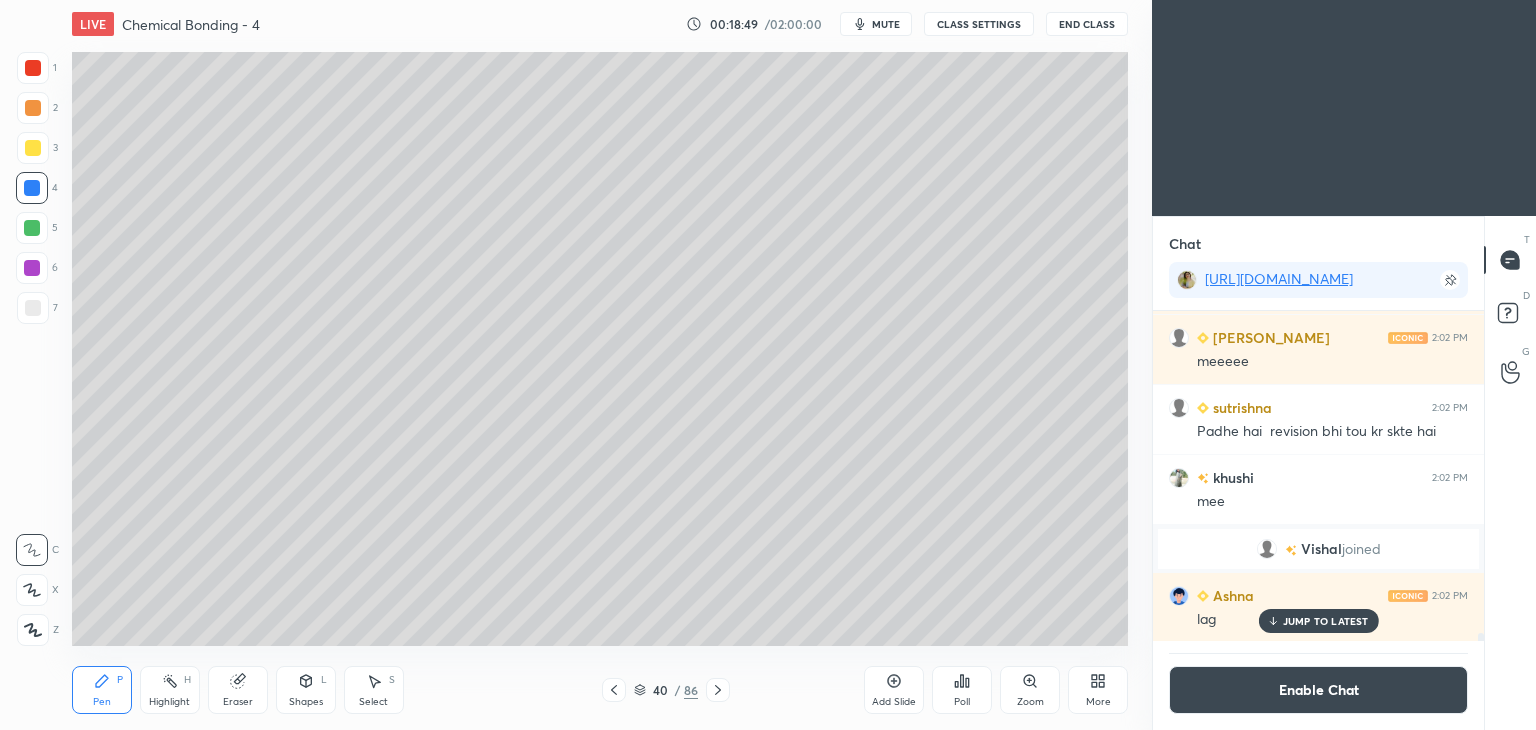 click at bounding box center (33, 308) 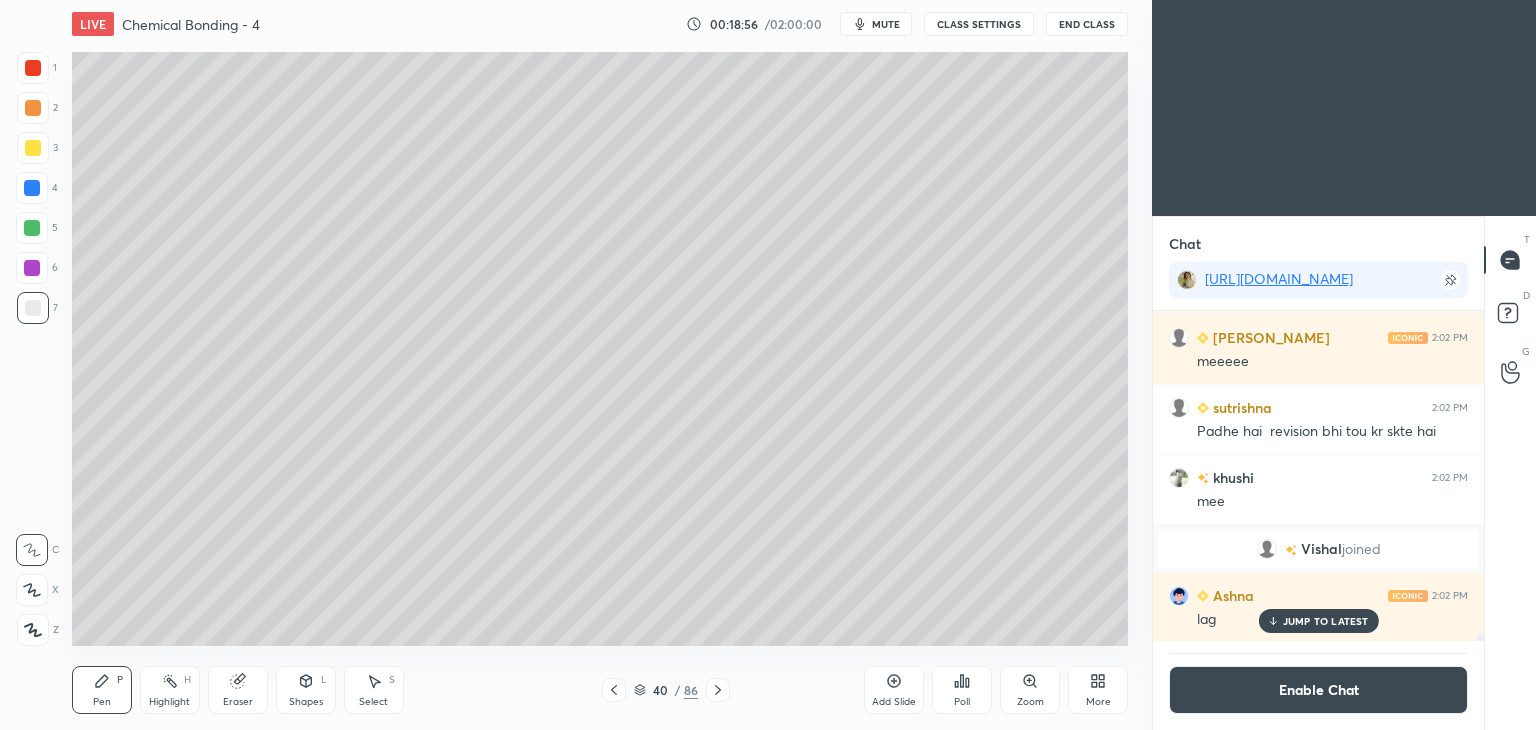 click on "Highlight" at bounding box center (169, 702) 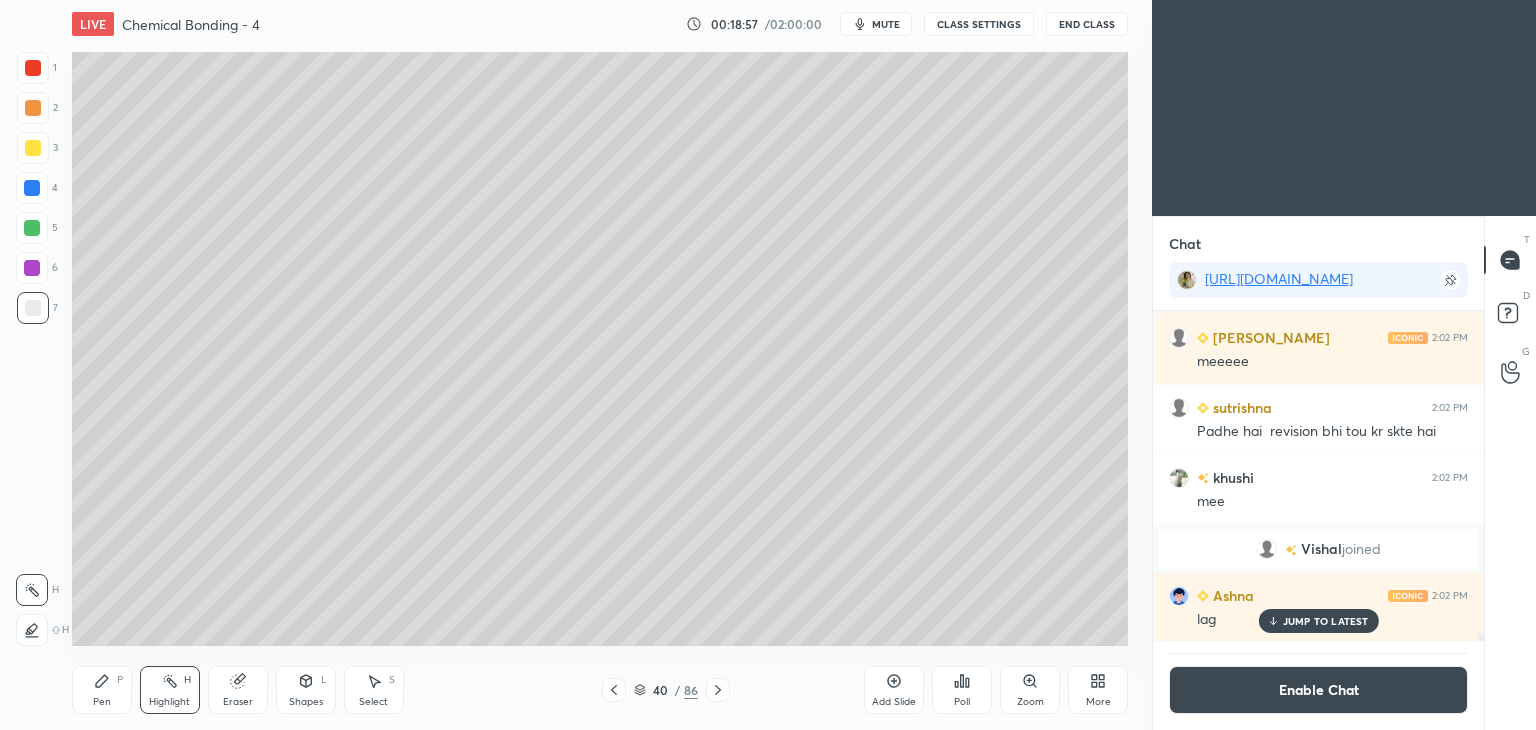 click at bounding box center [32, 268] 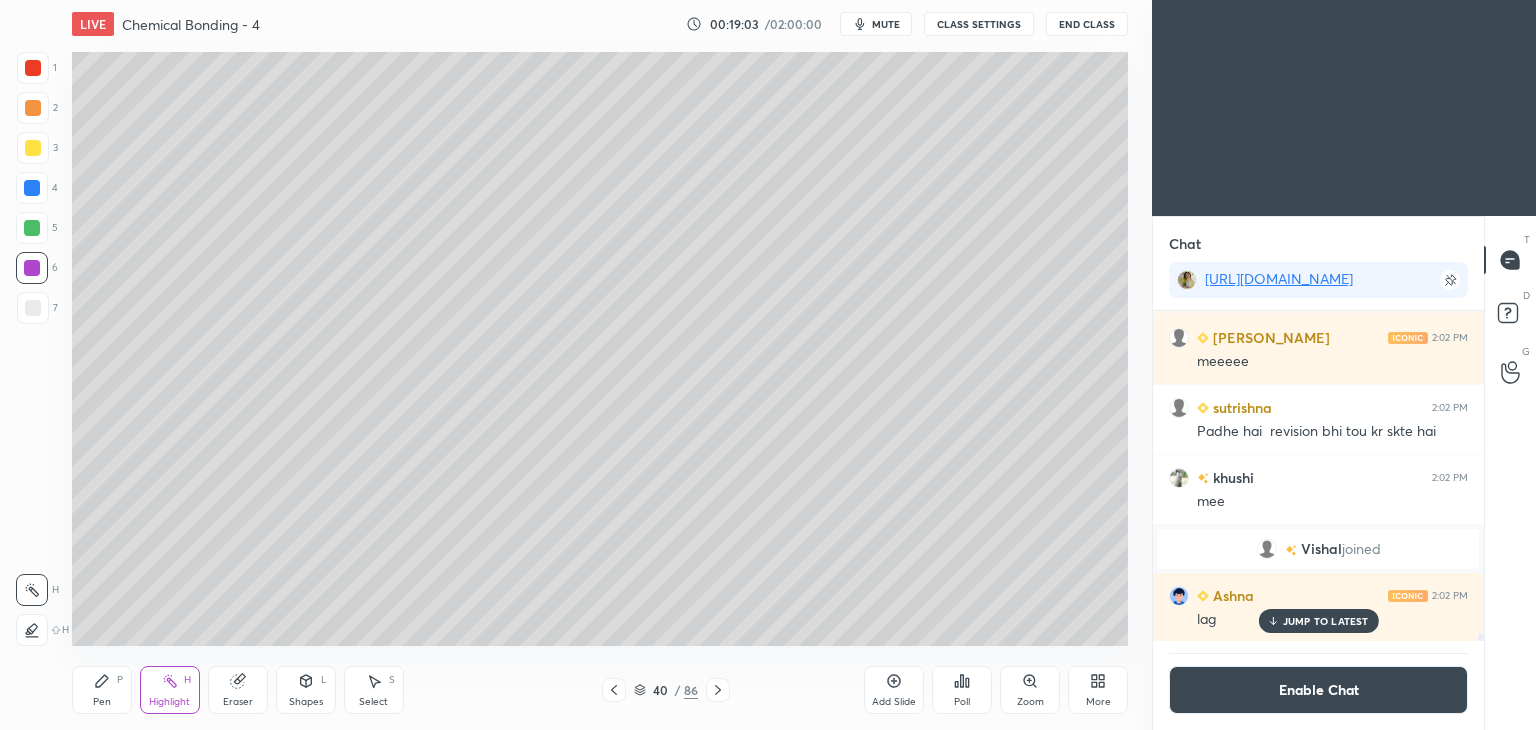 click on "Pen P" at bounding box center [102, 690] 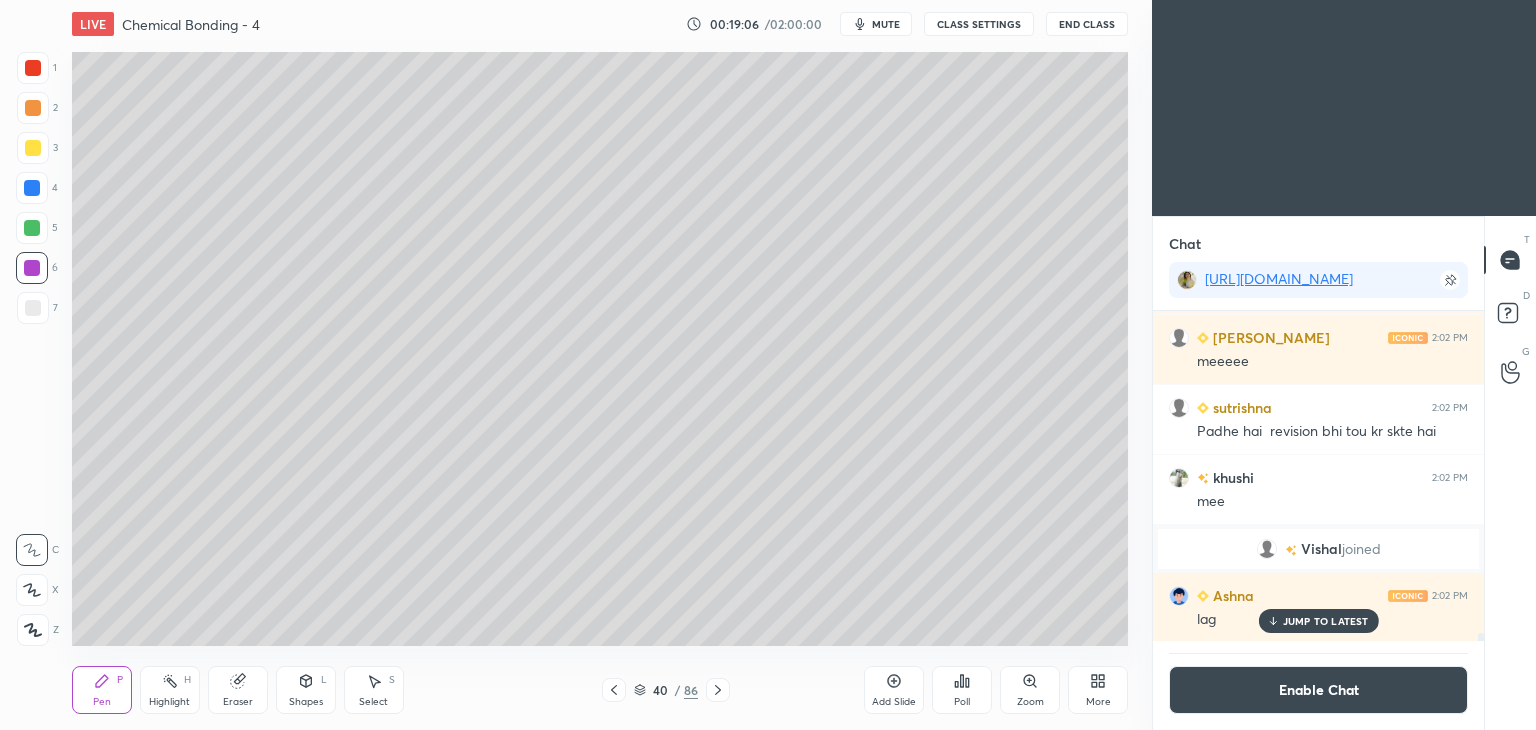 click on "Highlight H" at bounding box center [170, 690] 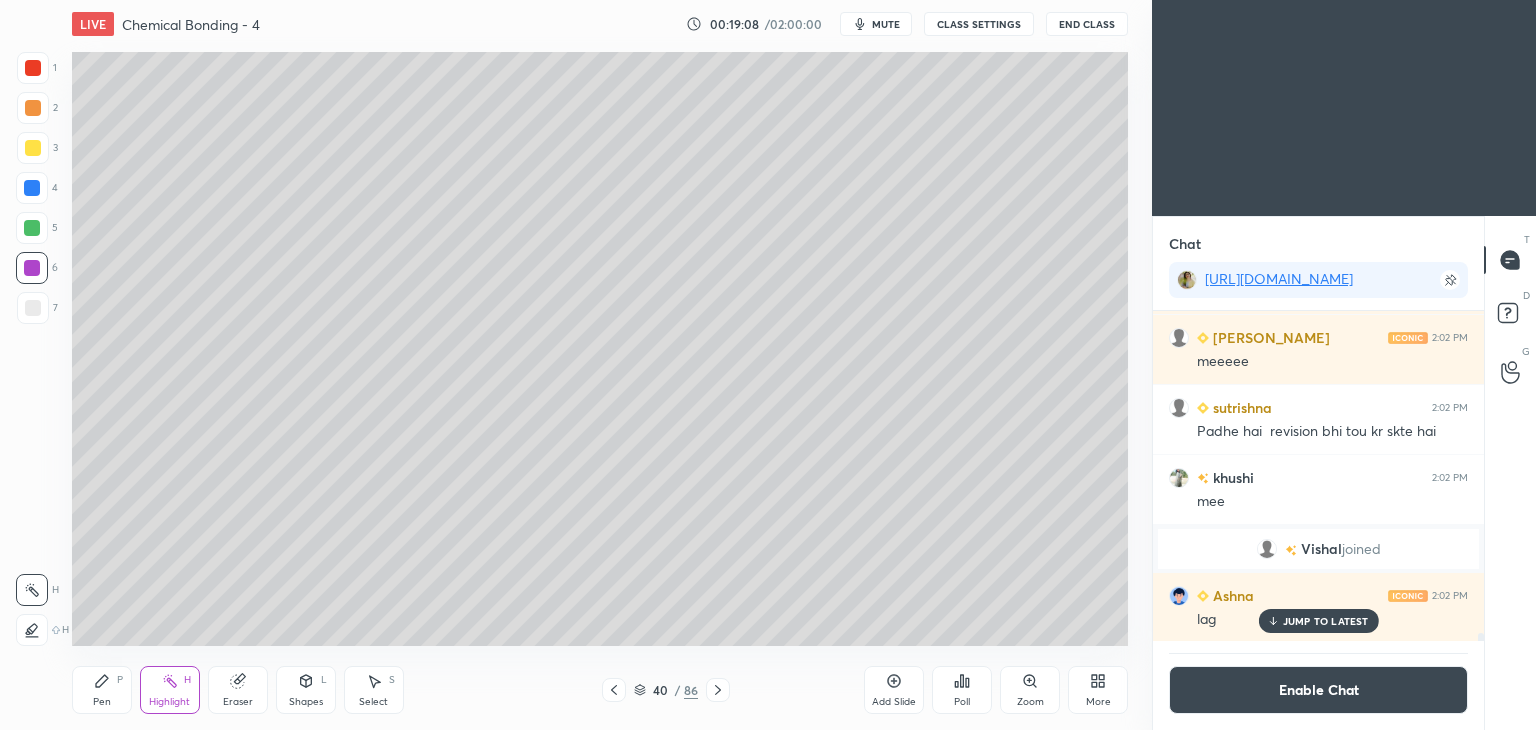 click at bounding box center [33, 308] 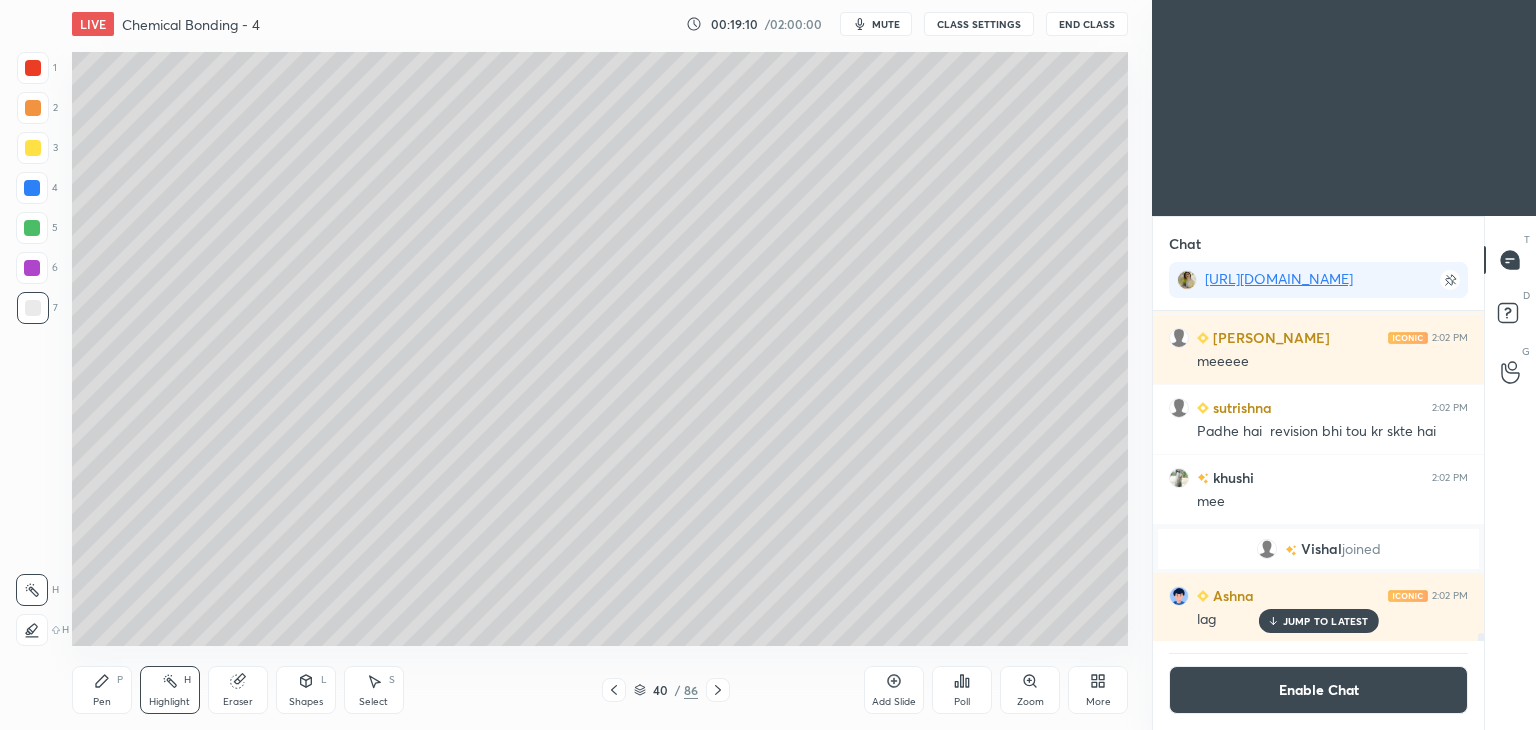 click on "P" at bounding box center [120, 680] 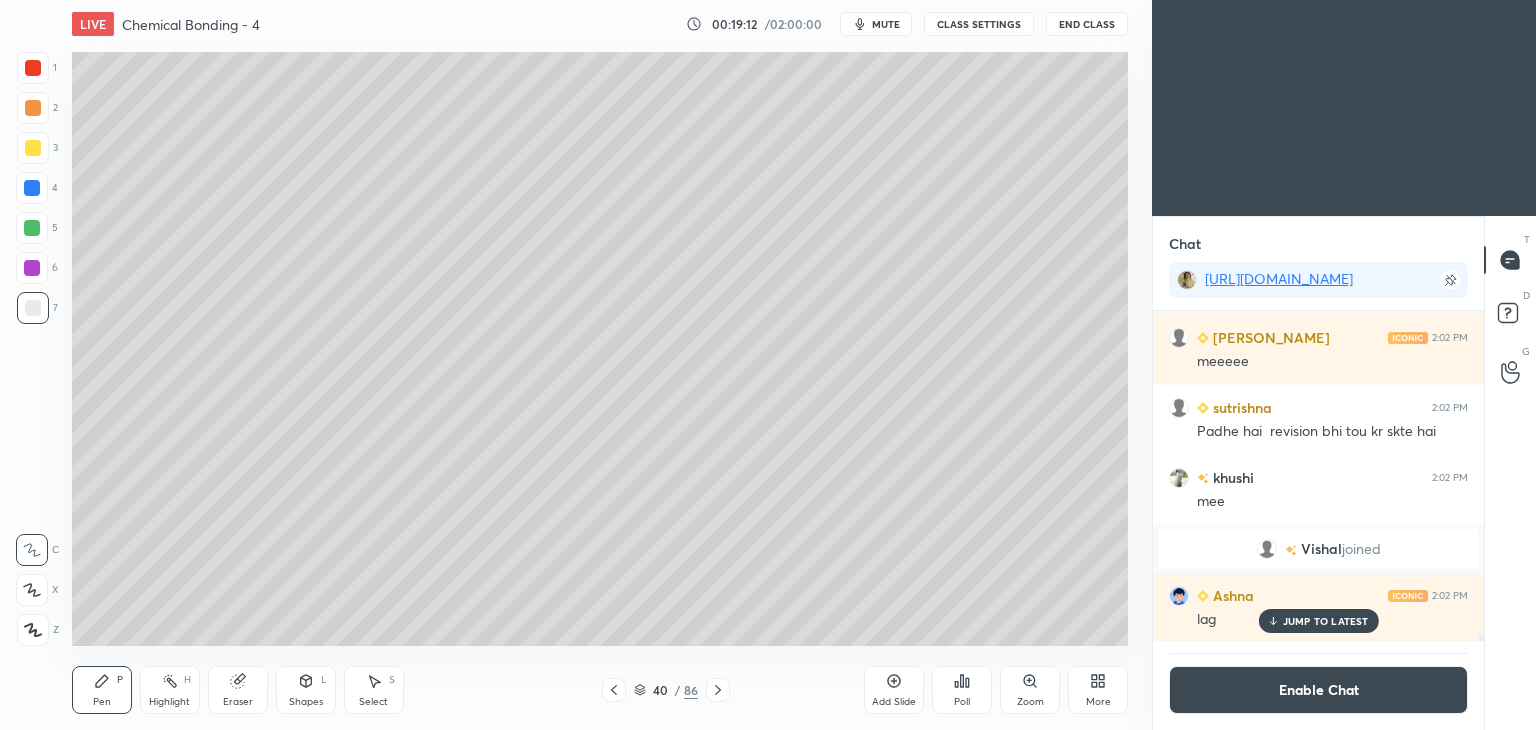 click 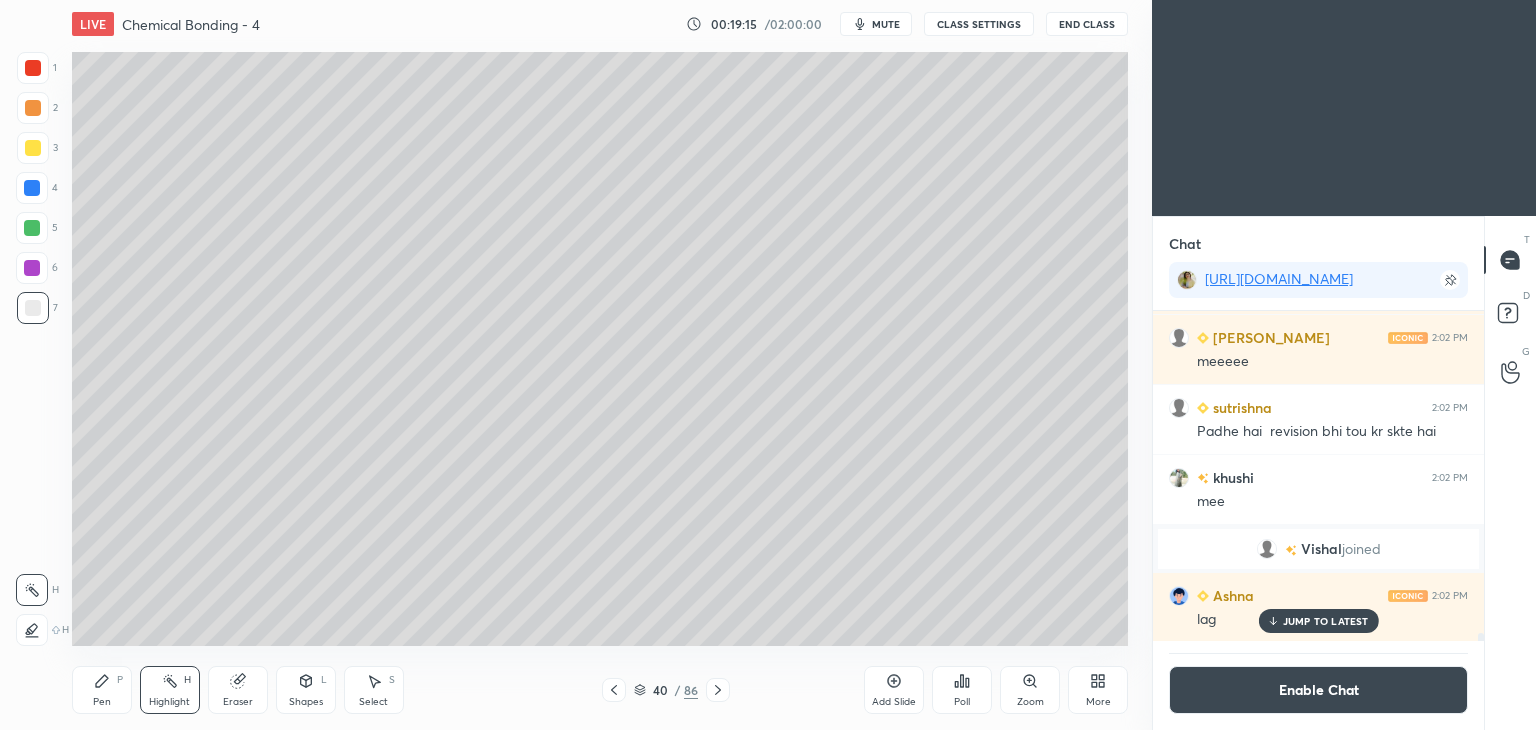 click on "JUMP TO LATEST" at bounding box center (1326, 621) 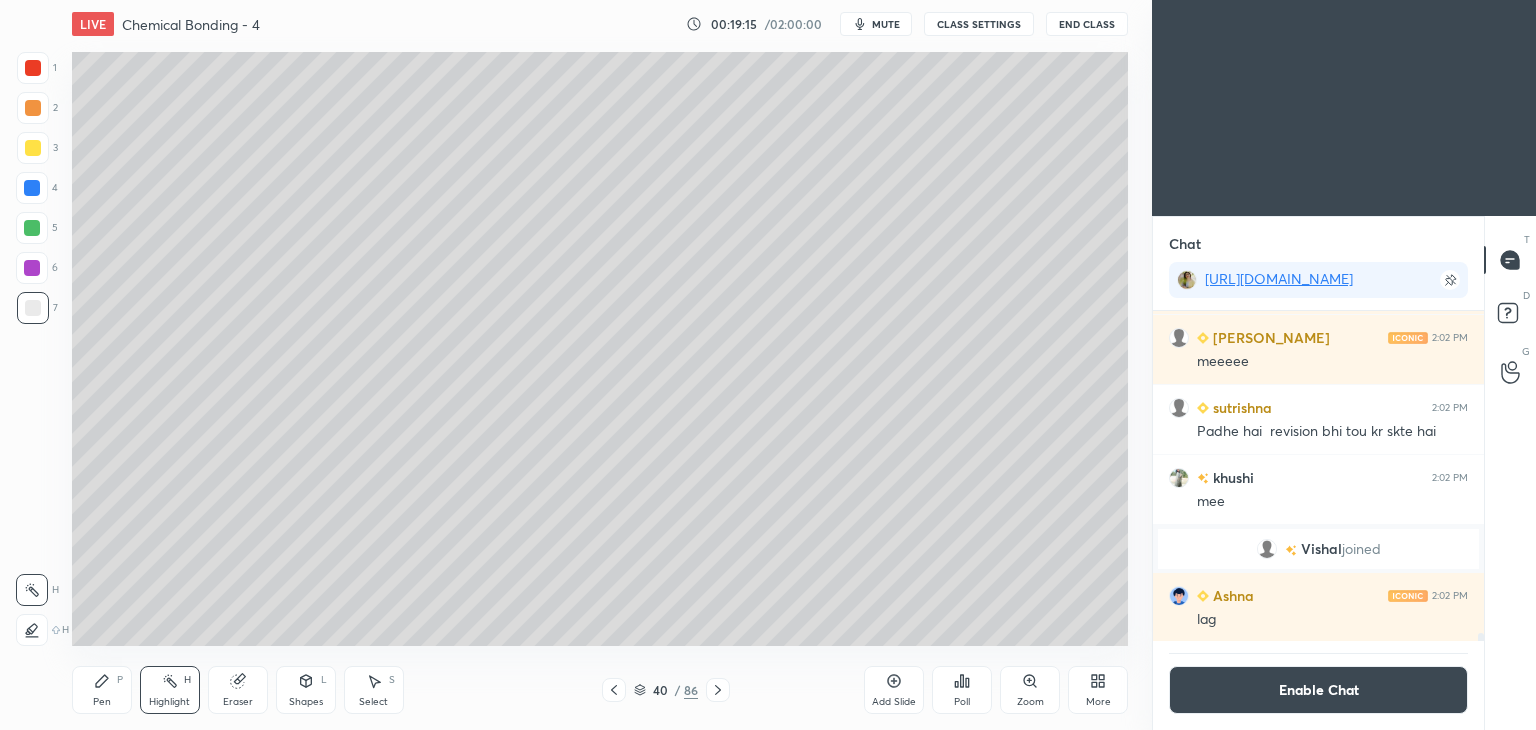 click on "Enable Chat" at bounding box center (1318, 690) 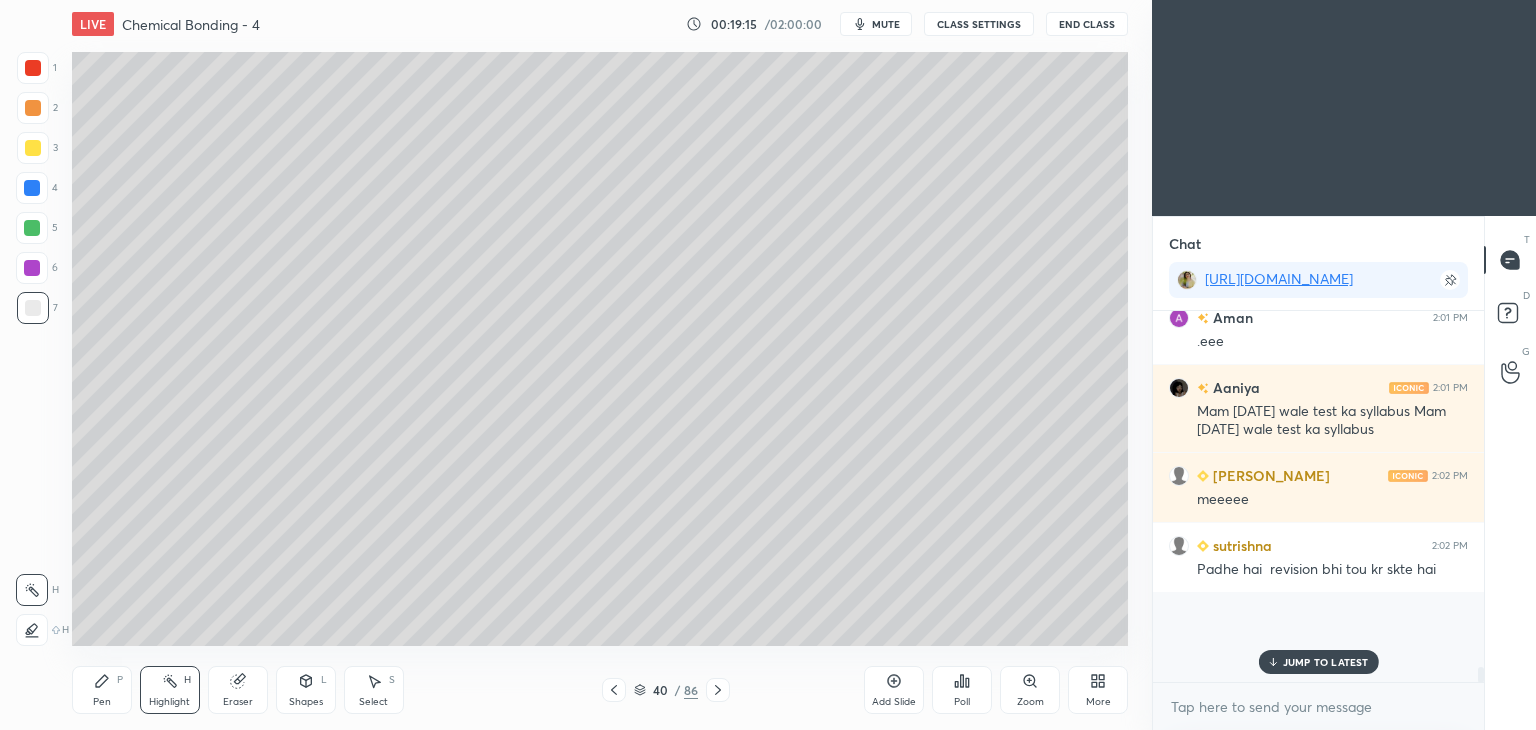 scroll, scrollTop: 13136, scrollLeft: 0, axis: vertical 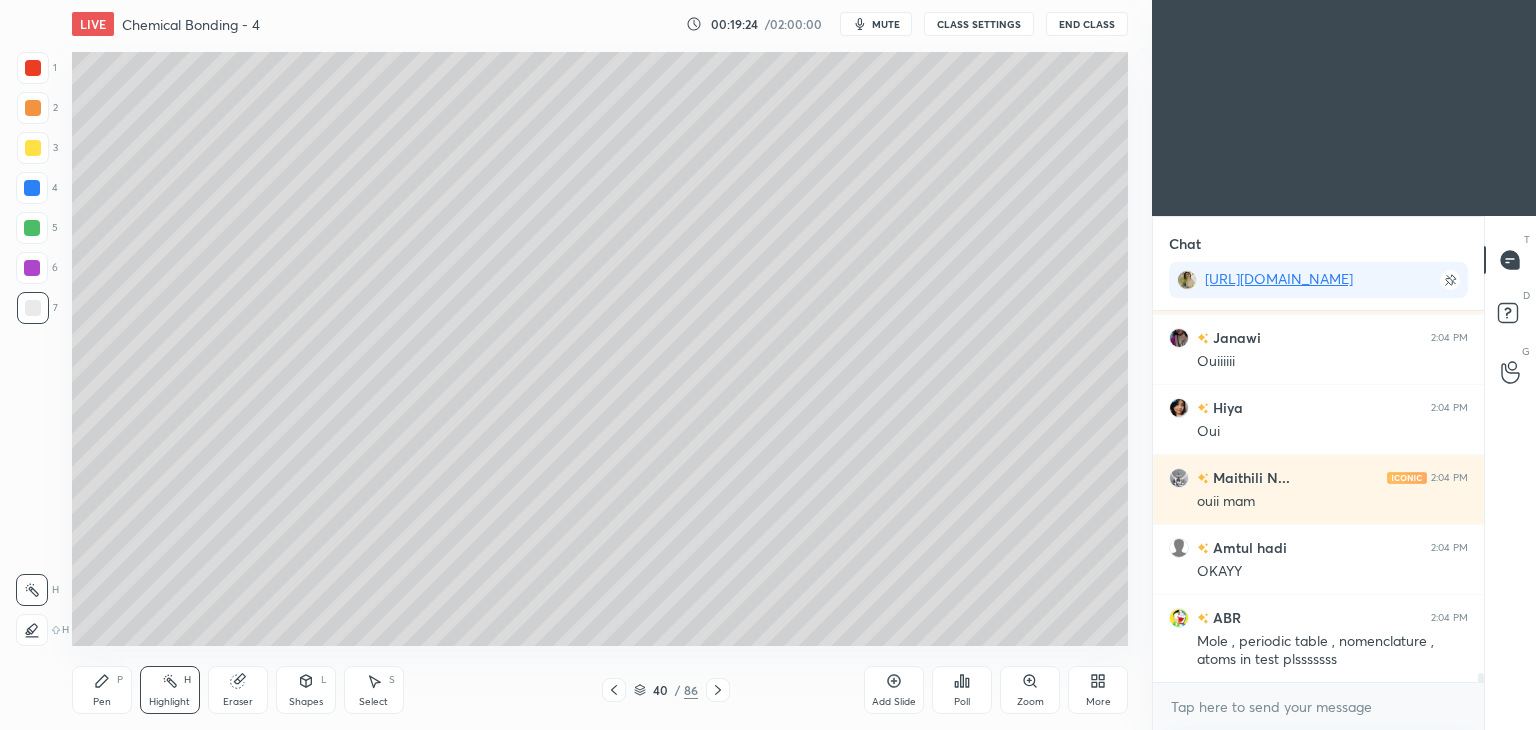 click on "CLASS SETTINGS" at bounding box center (979, 24) 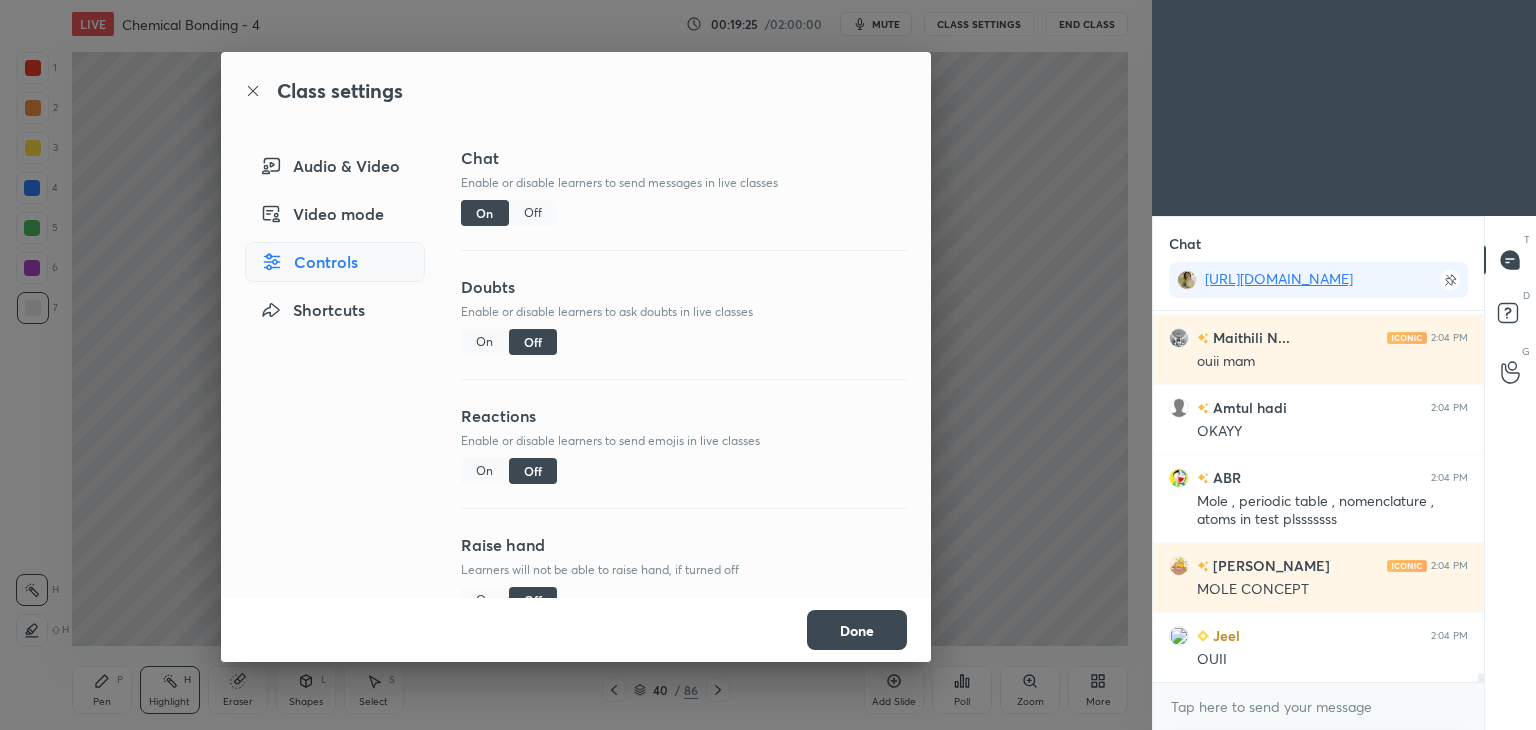 click on "Off" at bounding box center (533, 213) 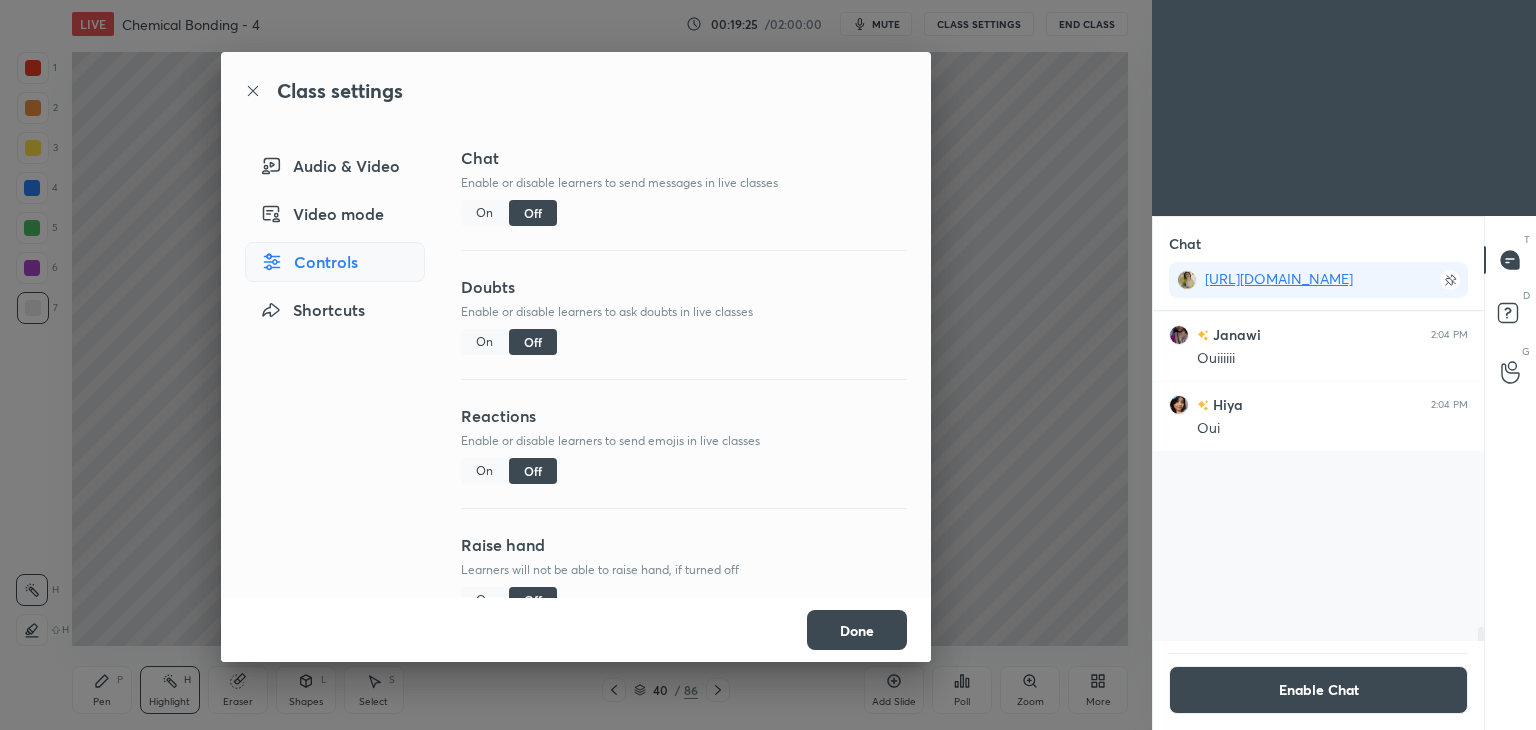 scroll, scrollTop: 13818, scrollLeft: 0, axis: vertical 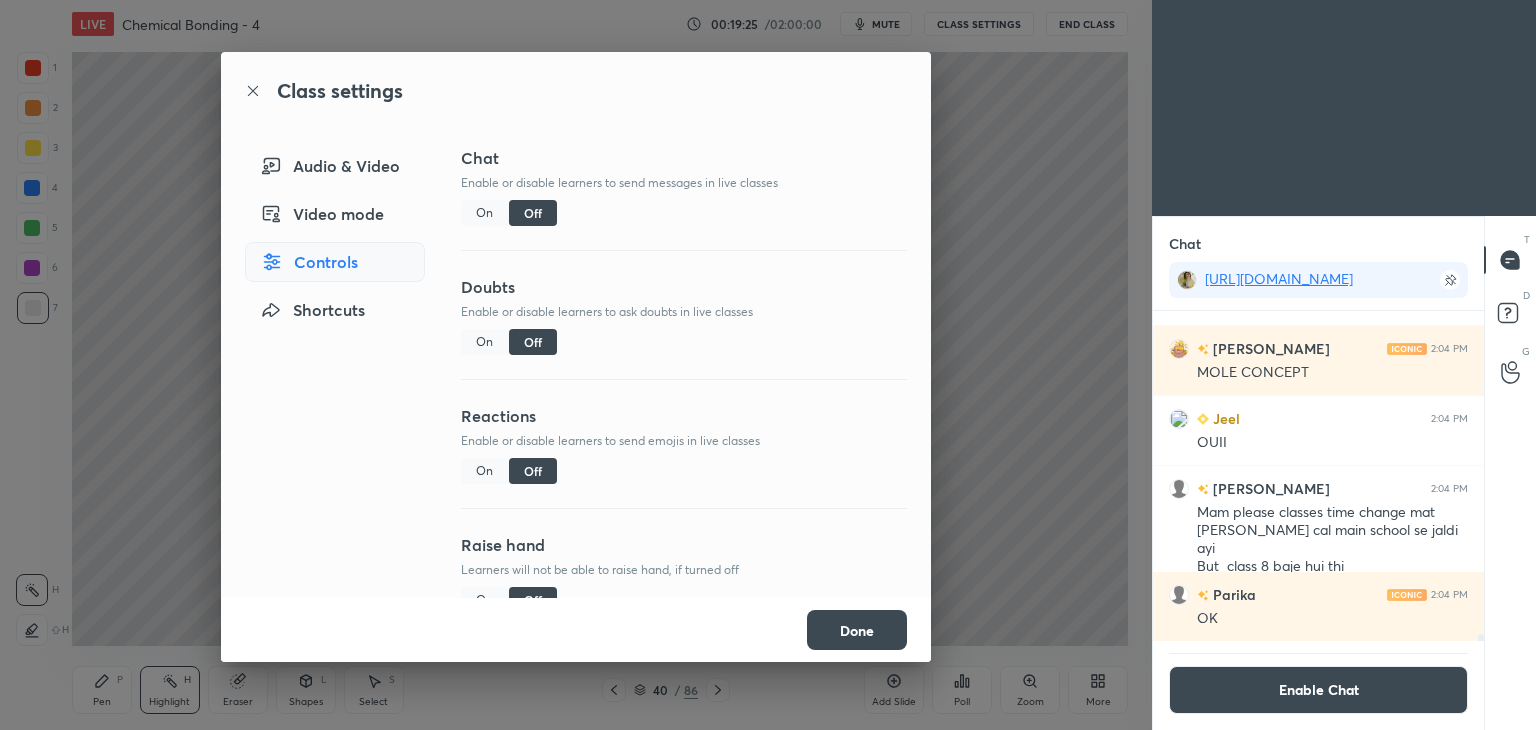 click on "Done" at bounding box center (857, 630) 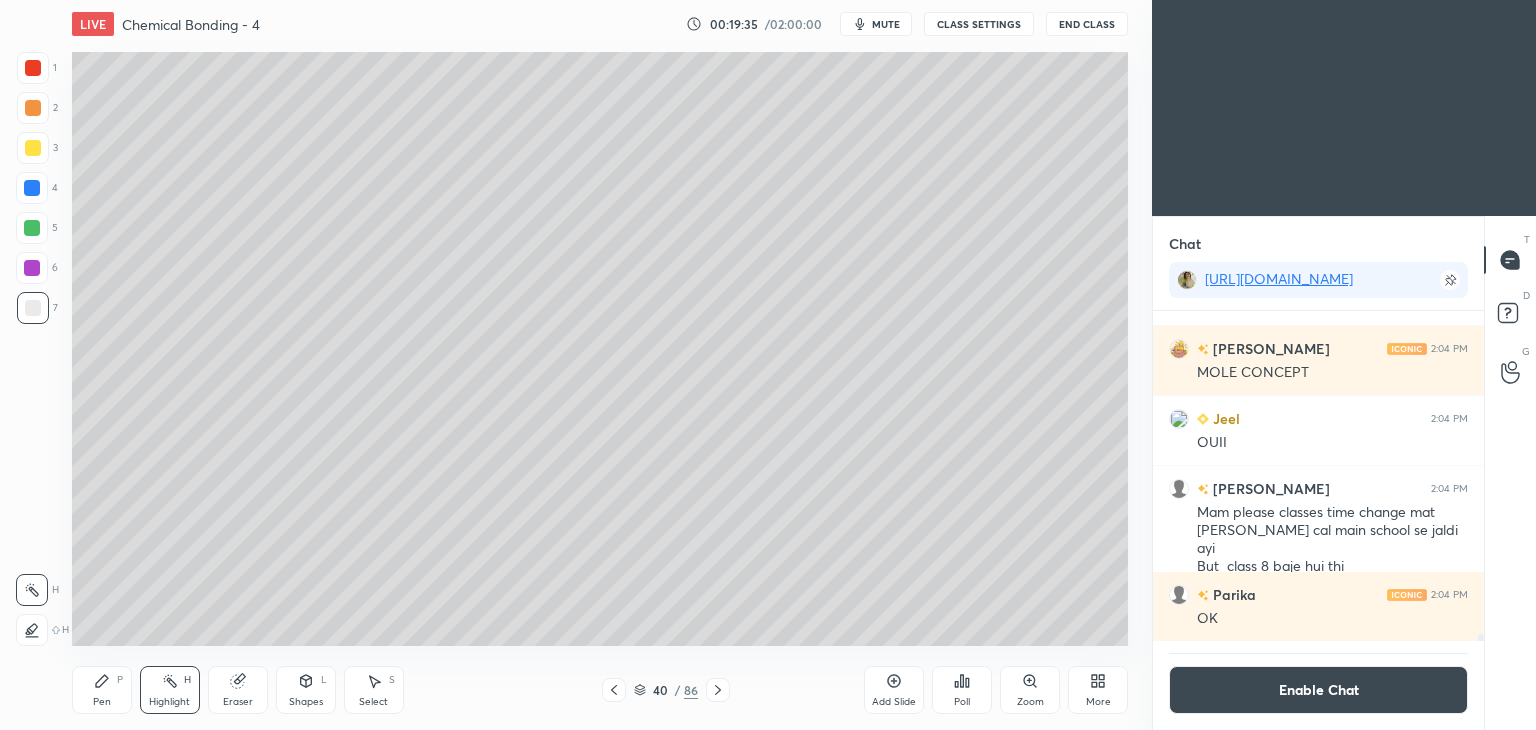 click on "Enable Chat" at bounding box center (1318, 690) 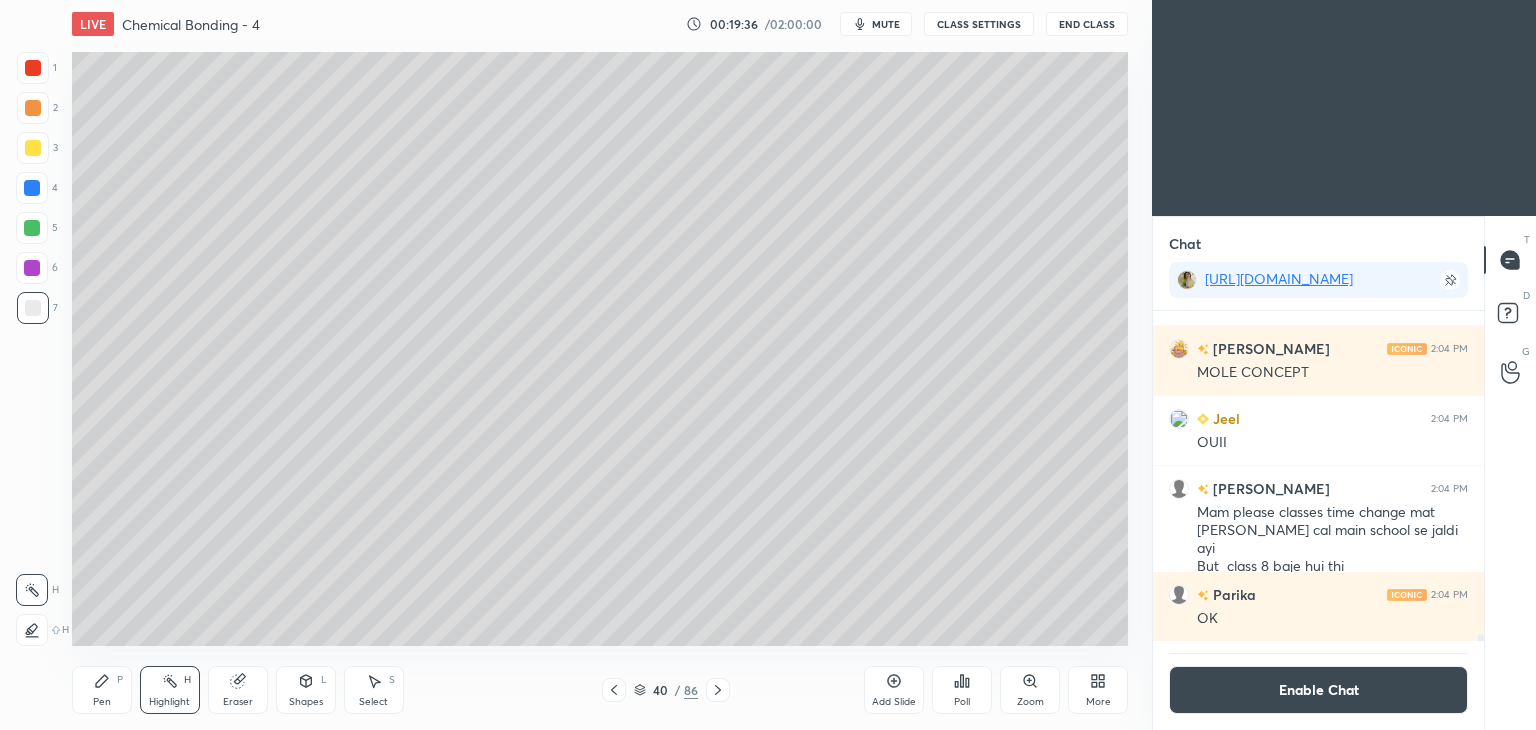 scroll, scrollTop: 6, scrollLeft: 6, axis: both 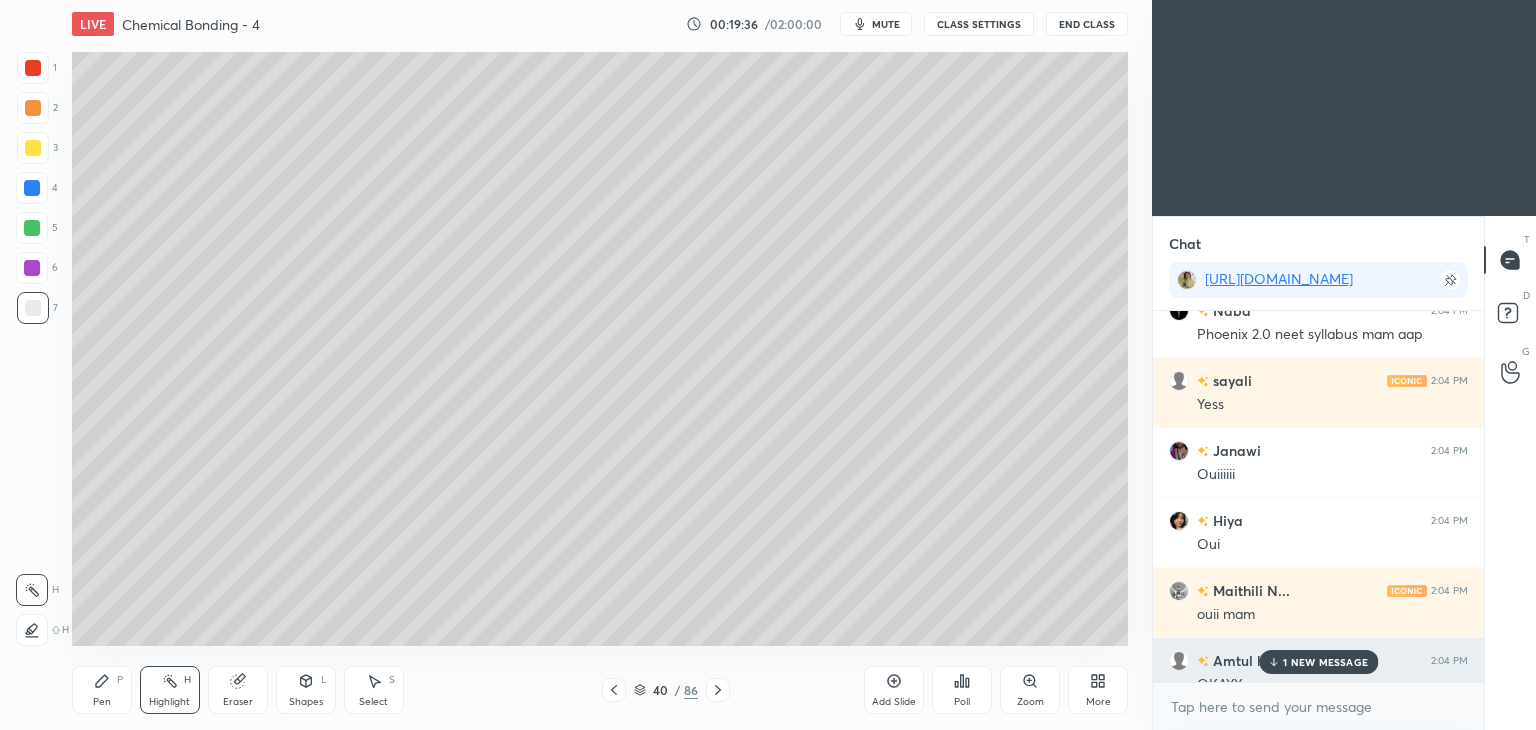 click on "OKAYY" at bounding box center [1332, 683] 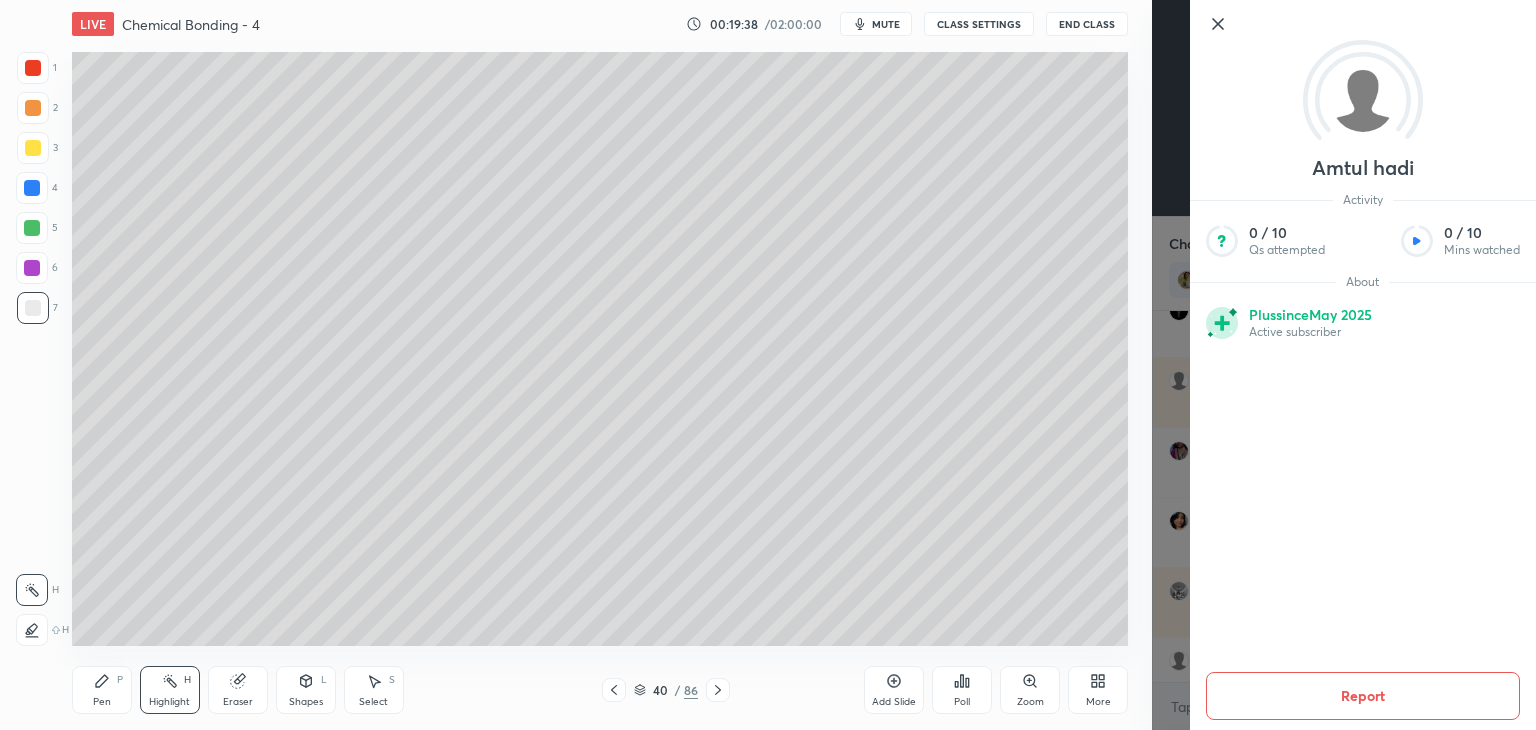 click 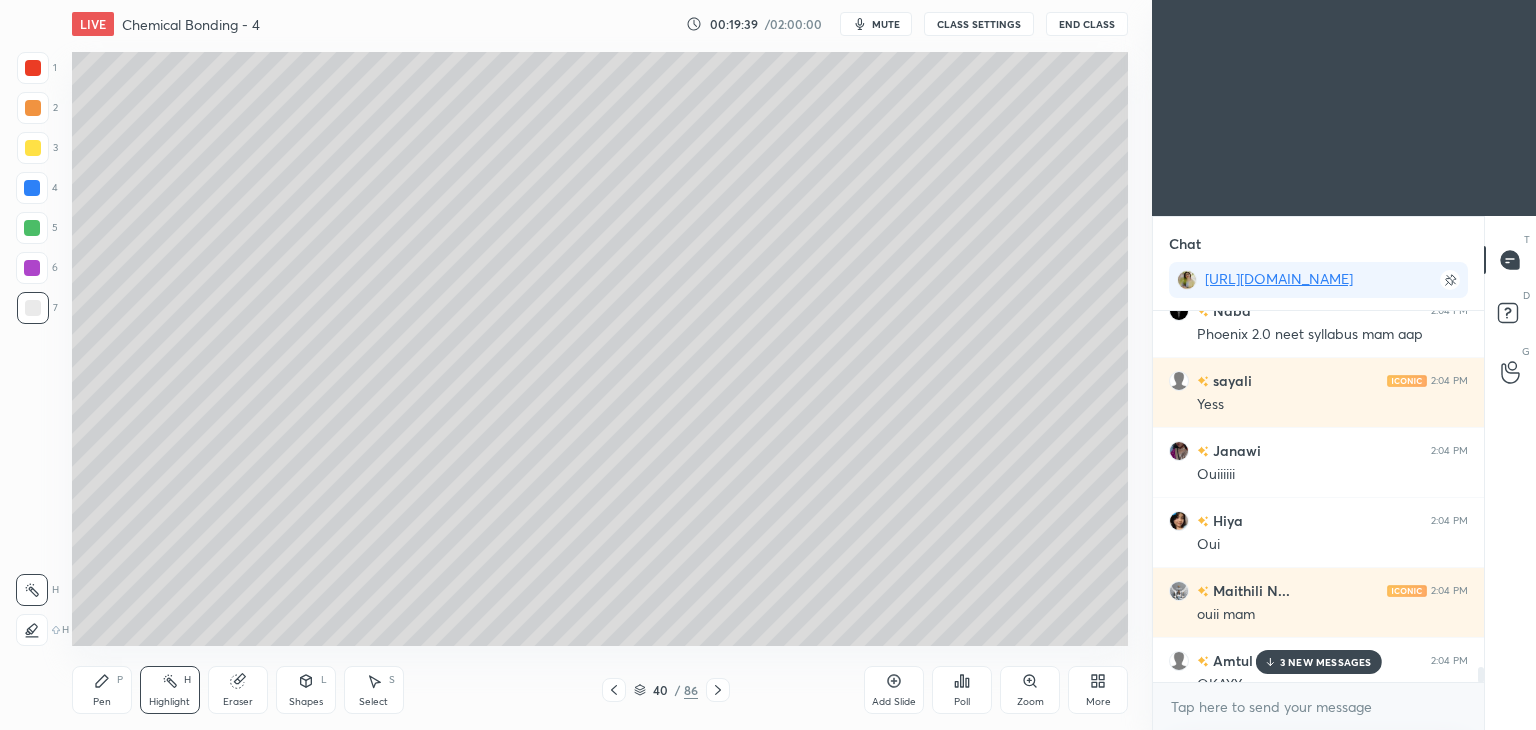 click on "3 NEW MESSAGES" at bounding box center (1326, 662) 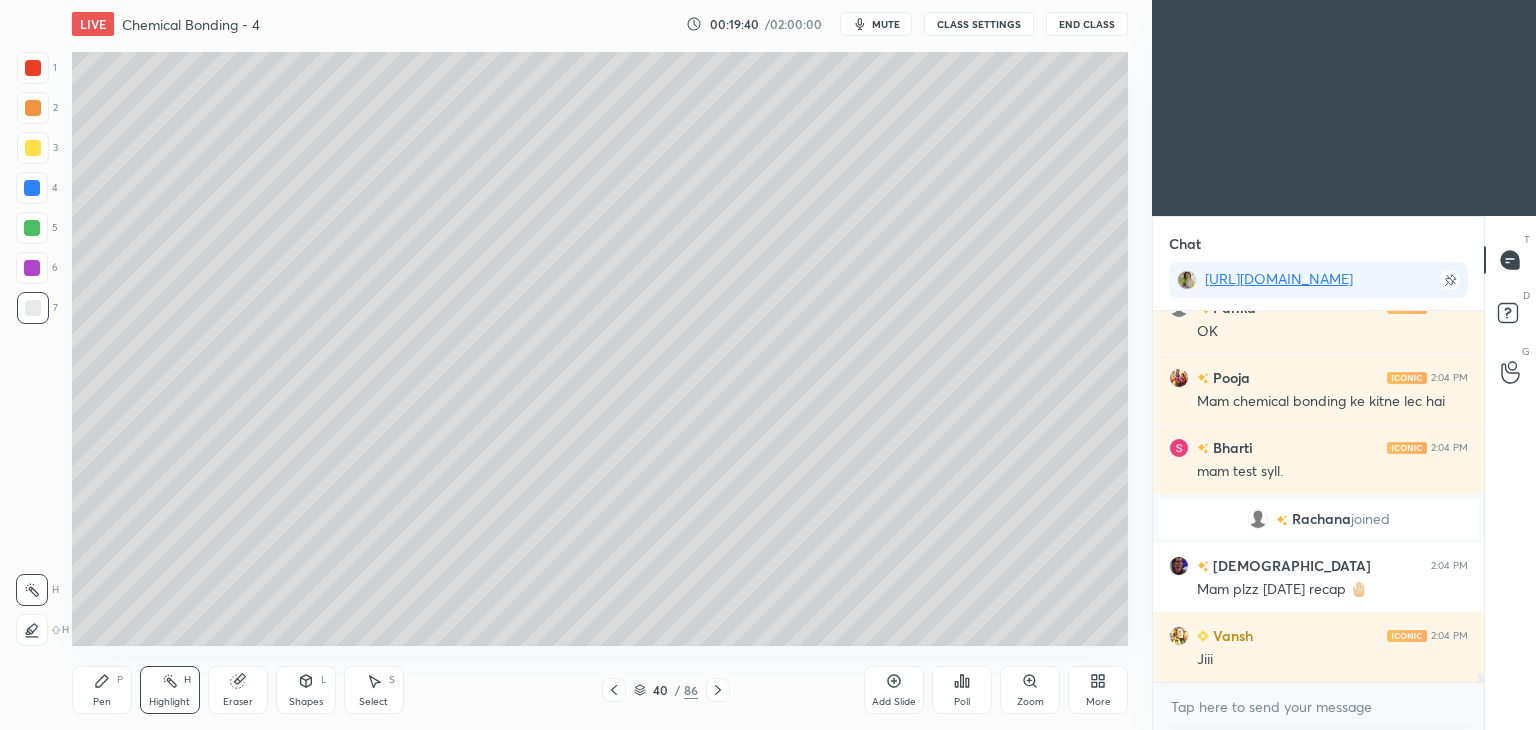 scroll, scrollTop: 14886, scrollLeft: 0, axis: vertical 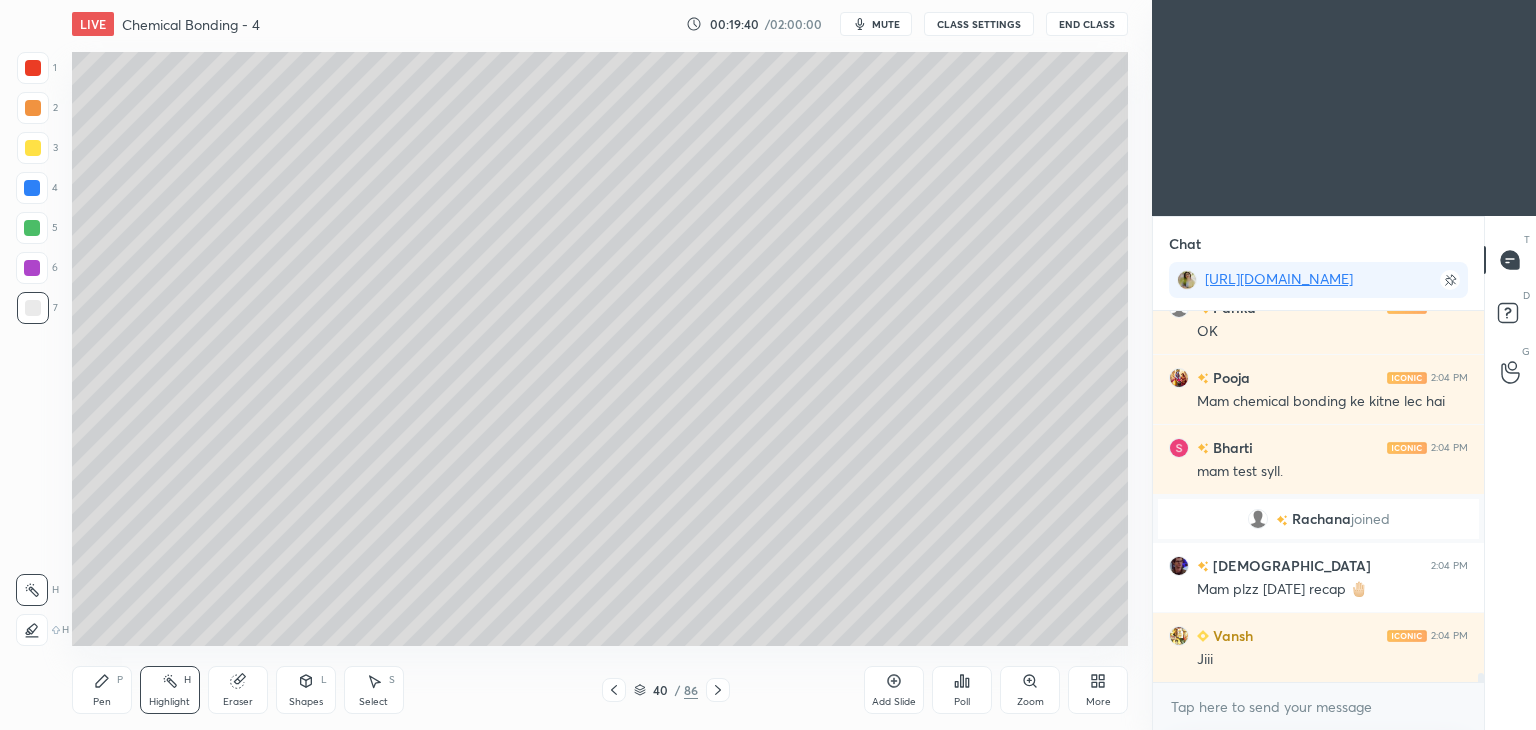 click on "1 2 3 4 5 6 7 C X Z C X Z E E Erase all   H H LIVE Chemical Bonding - 4 00:19:40 /  02:00:00 mute CLASS SETTINGS End Class Setting up your live class Poll for   secs No correct answer Start poll Back Chemical Bonding - 4 • L4 of Chemical Bonding [PERSON_NAME] Pen P Highlight H Eraser Shapes L Select S 40 / 86 Add Slide Poll Zoom More" at bounding box center [568, 365] 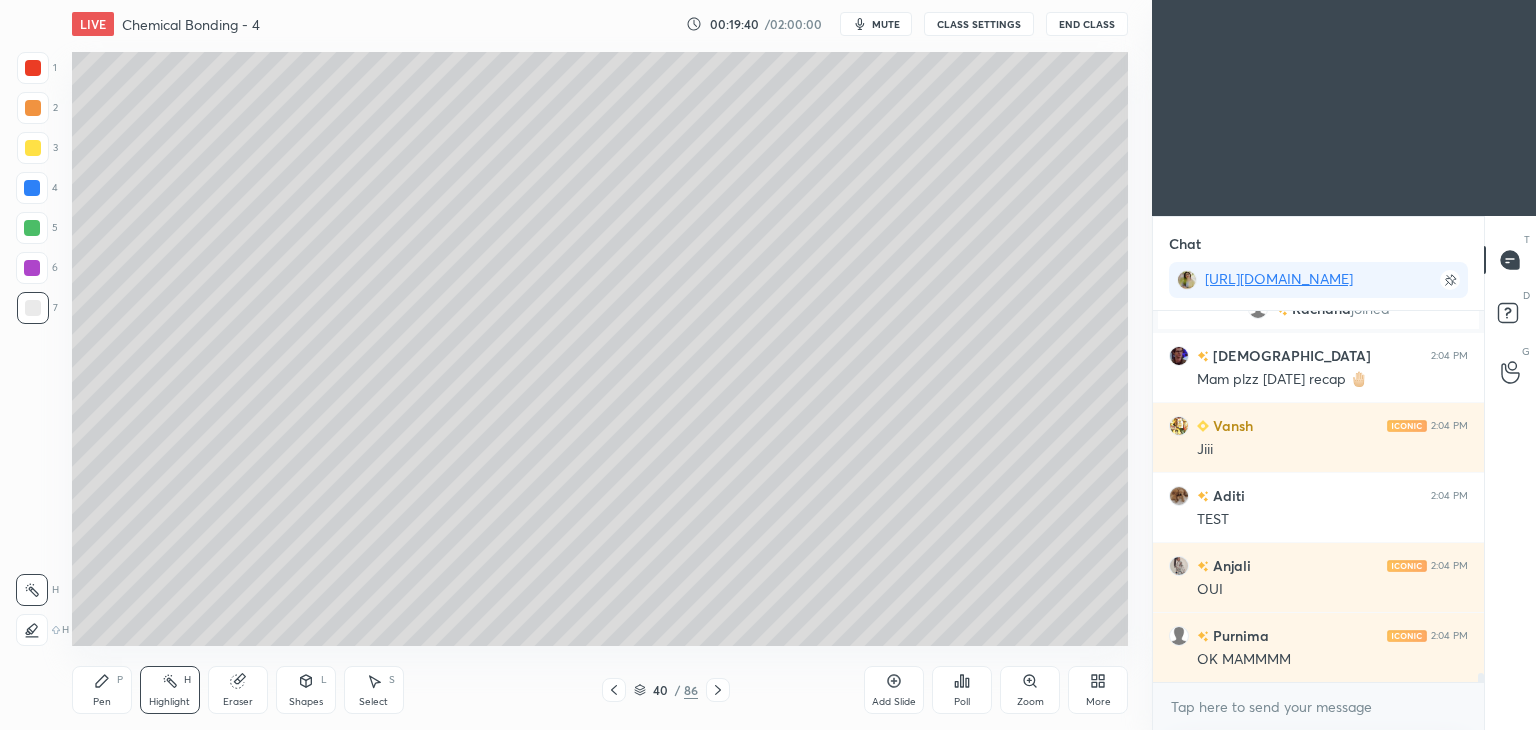 click on "Pen P" at bounding box center (102, 690) 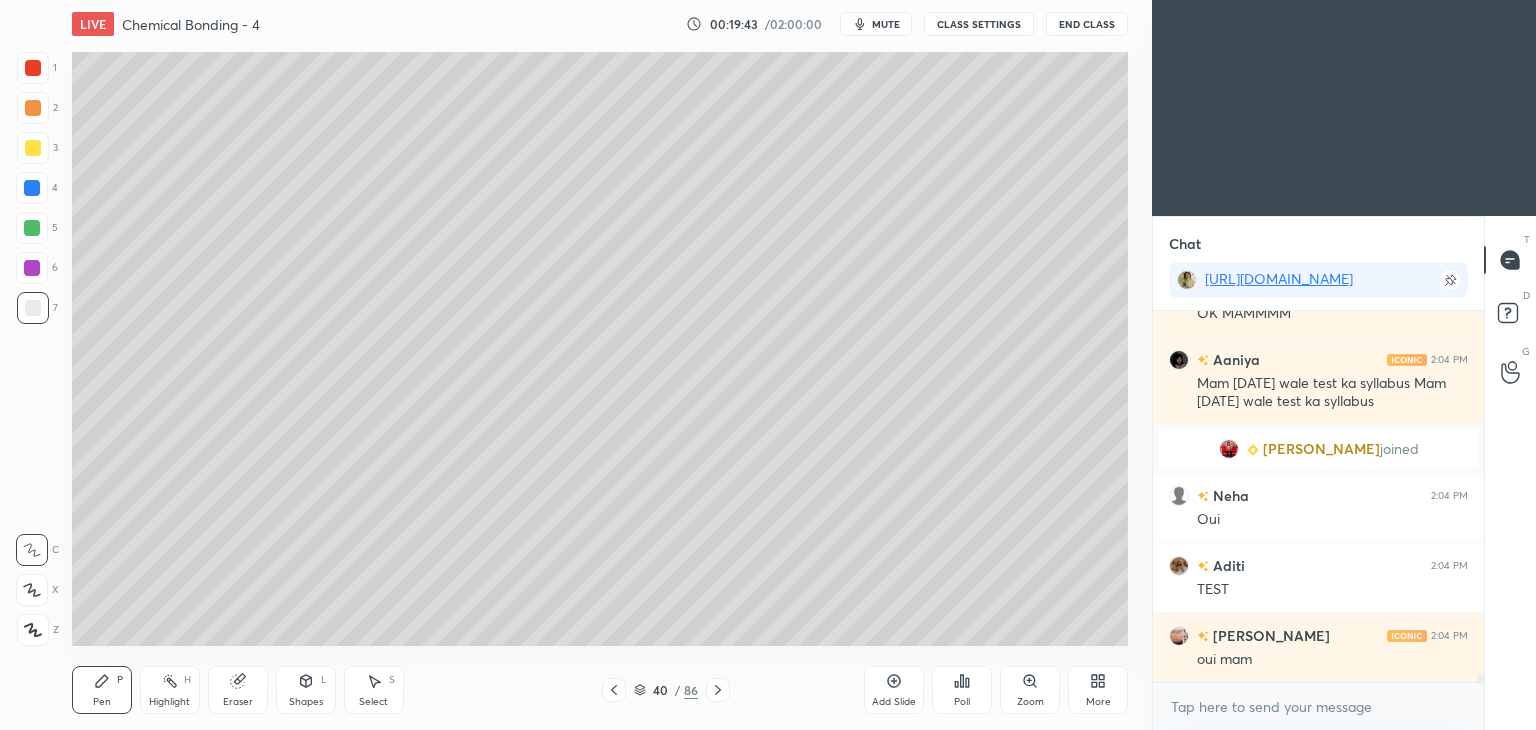 scroll, scrollTop: 15810, scrollLeft: 0, axis: vertical 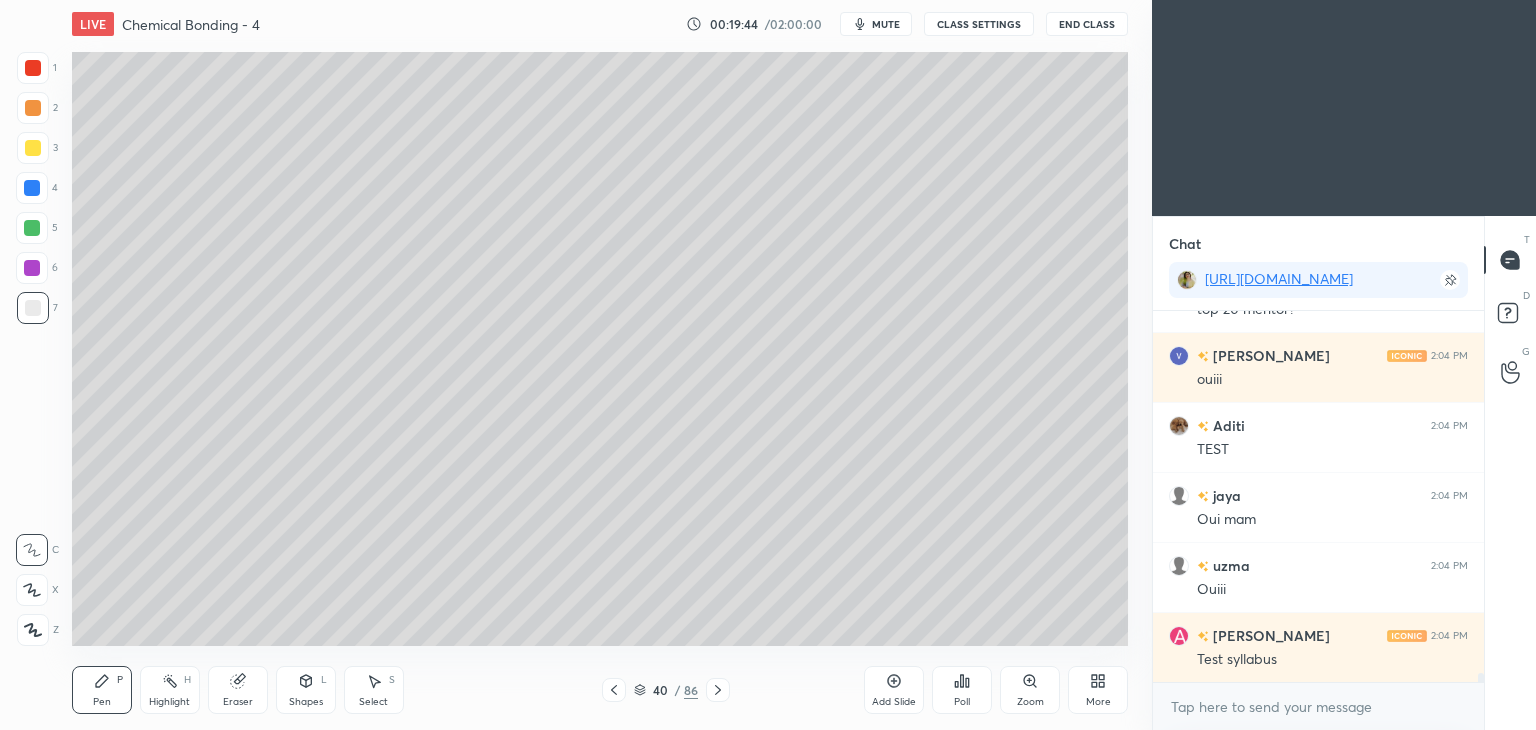 click on "Eraser" at bounding box center (238, 702) 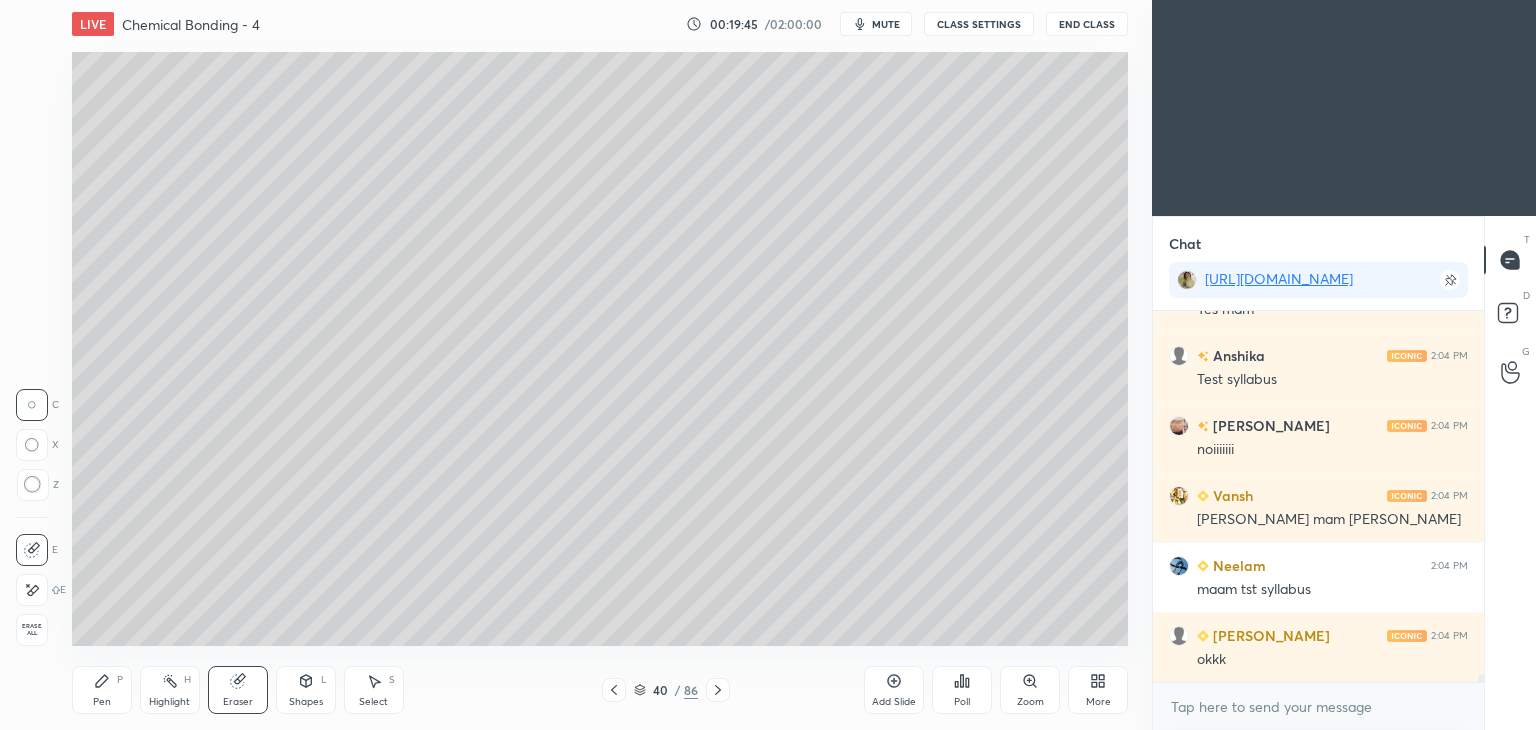 scroll, scrollTop: 16300, scrollLeft: 0, axis: vertical 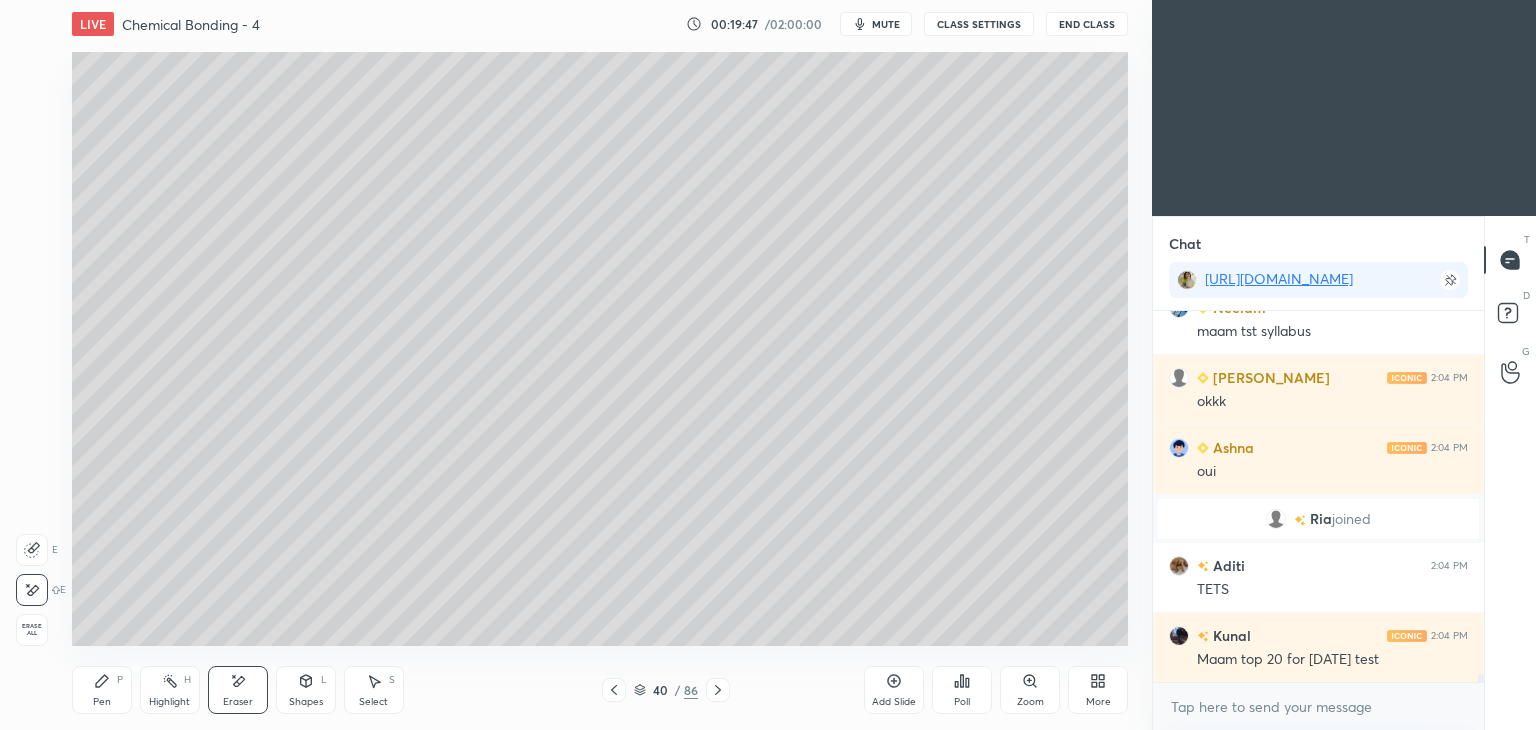 click on "Pen" at bounding box center [102, 702] 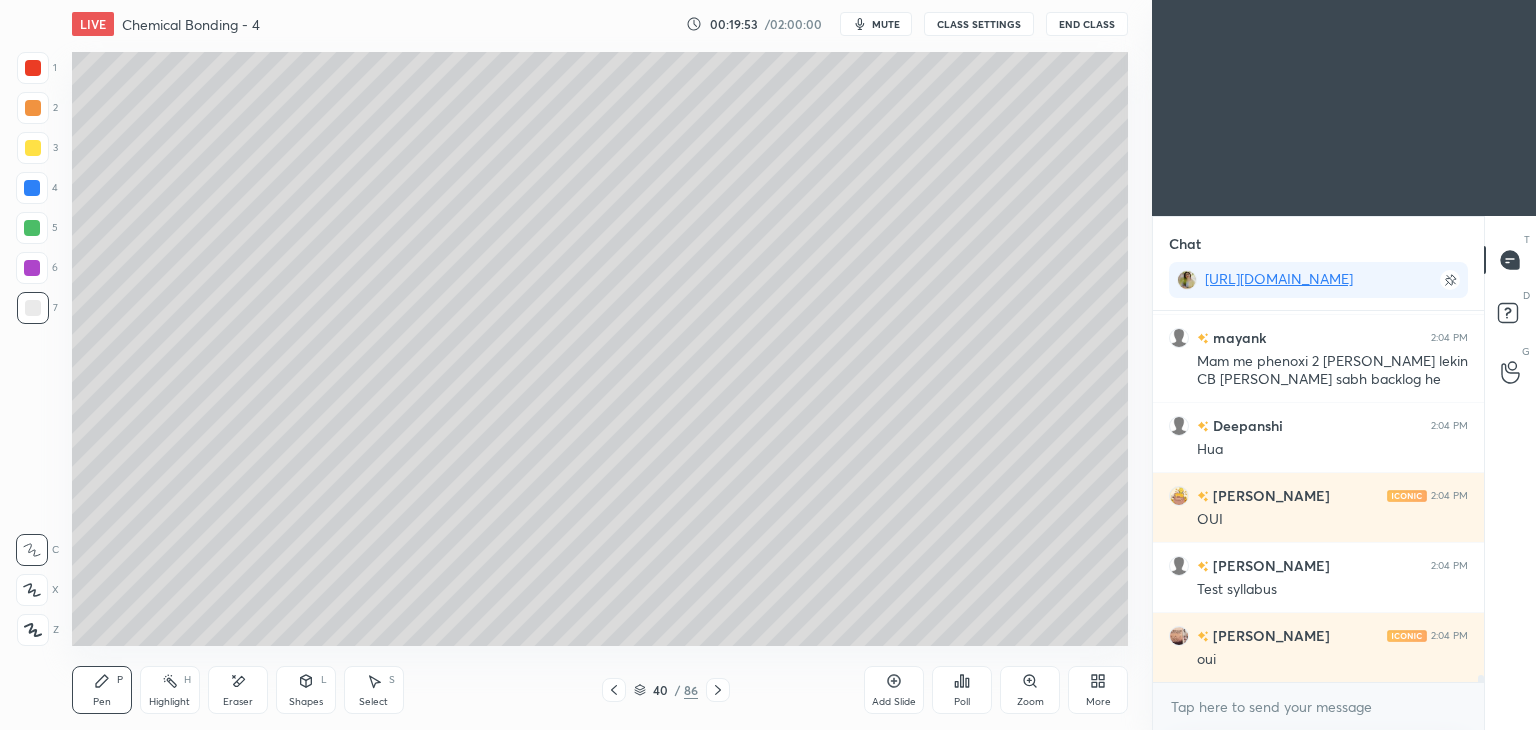 scroll, scrollTop: 18826, scrollLeft: 0, axis: vertical 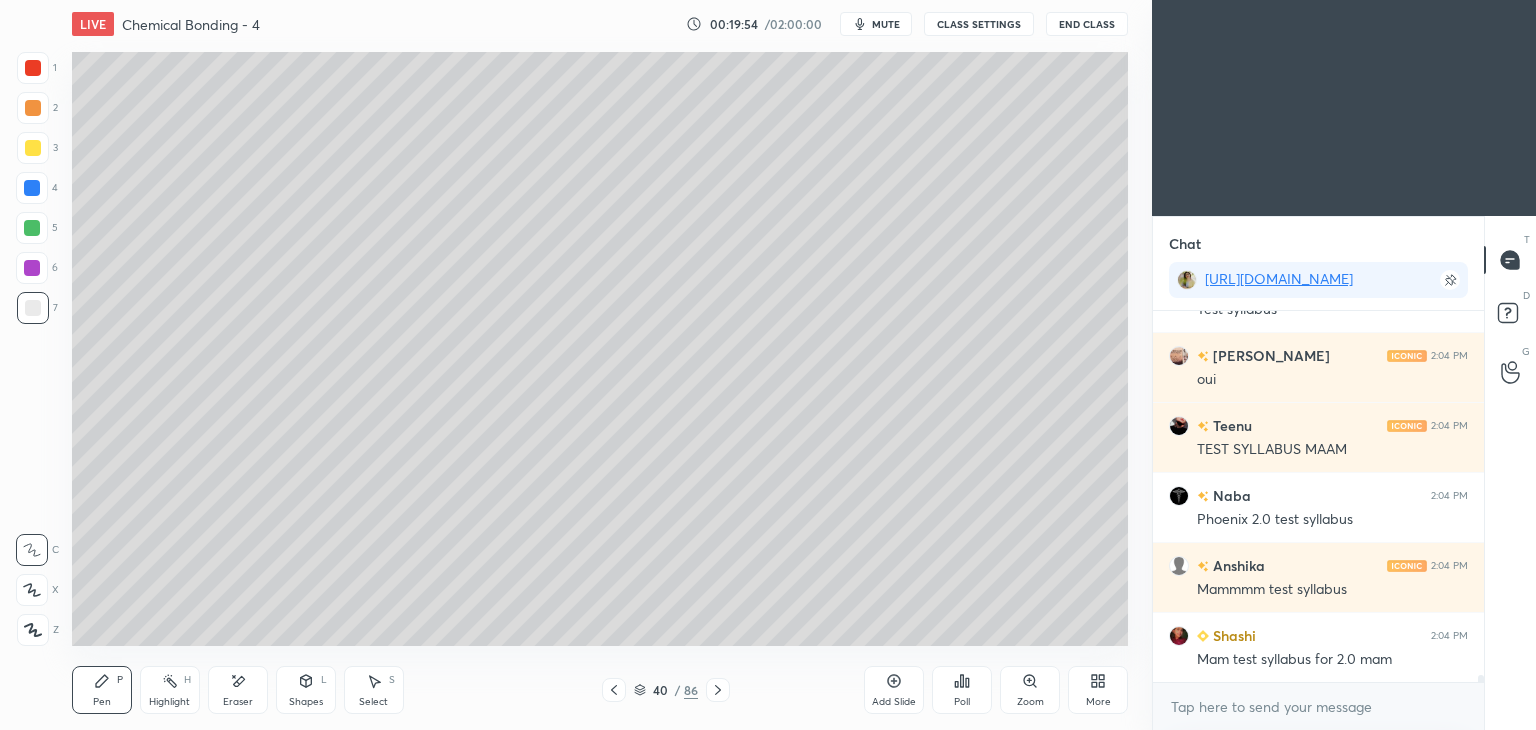 click on "Highlight" at bounding box center (169, 702) 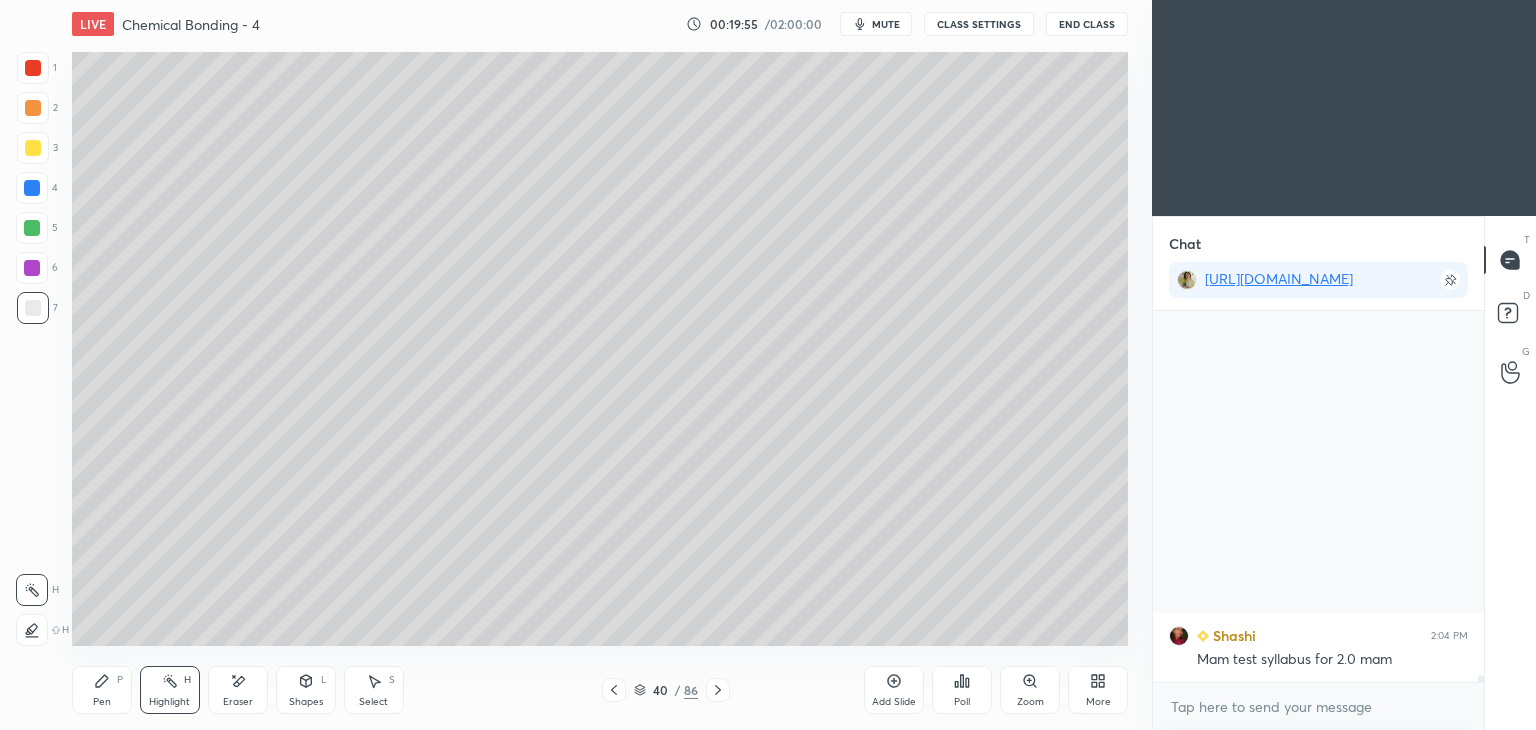 click on "CLASS SETTINGS" at bounding box center [979, 24] 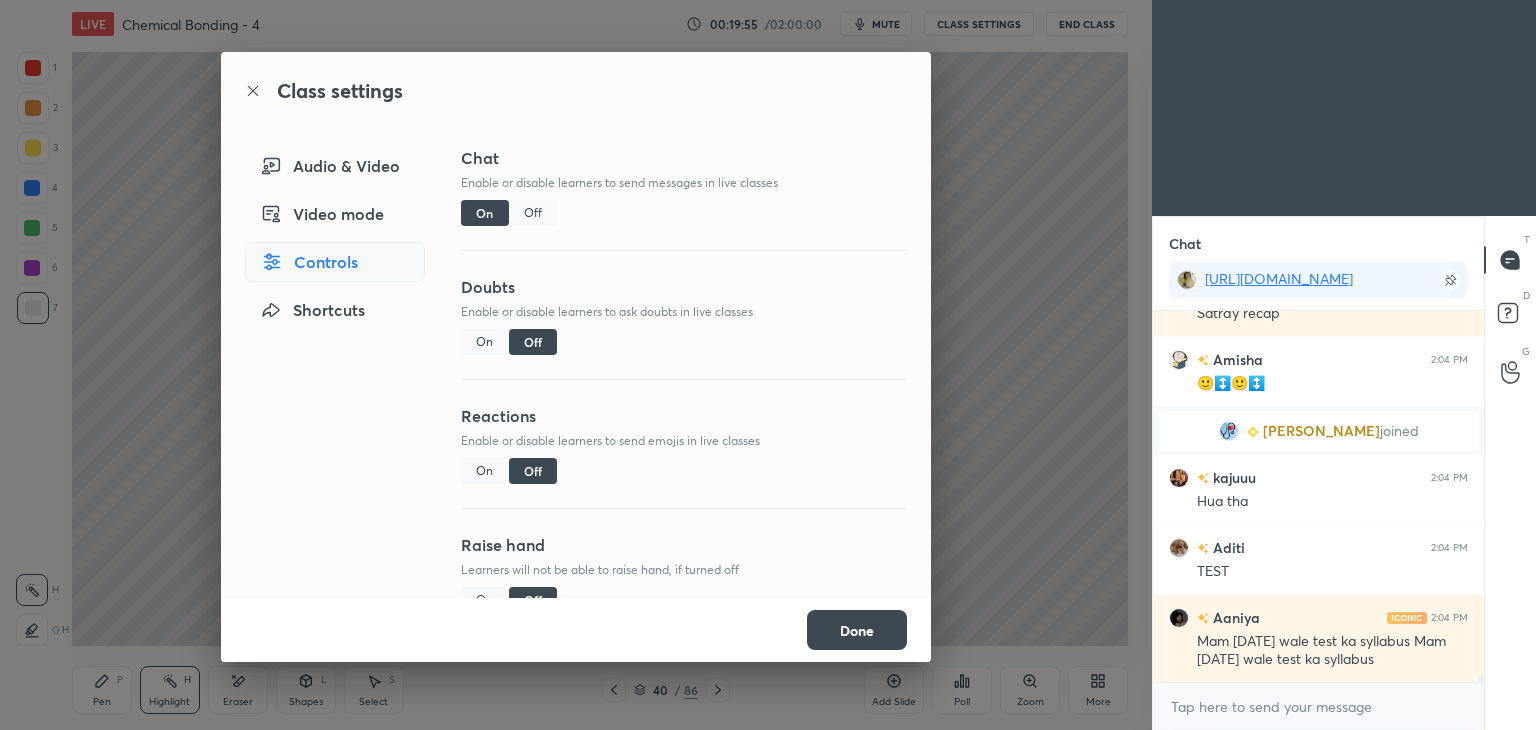 click on "Off" at bounding box center [533, 213] 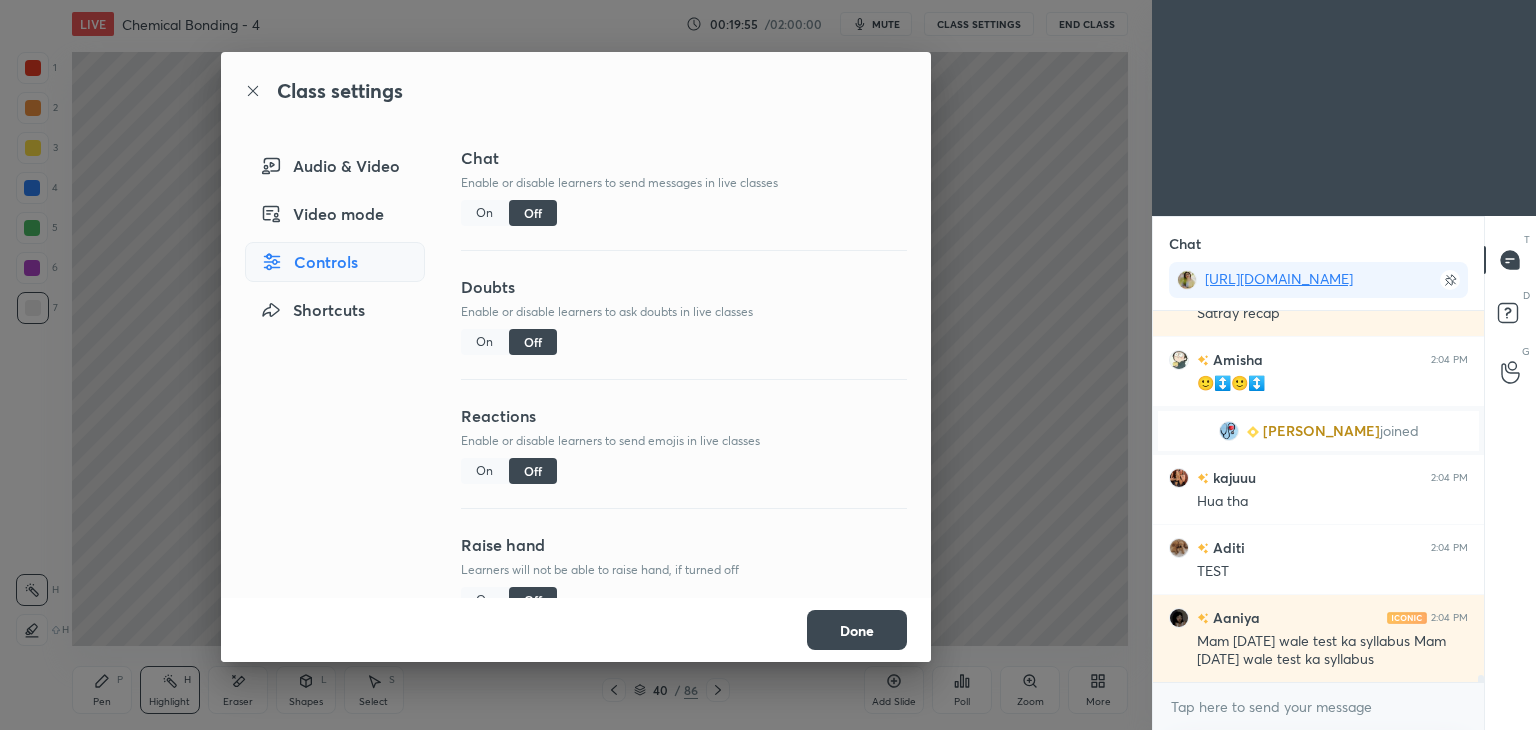 scroll, scrollTop: 17378, scrollLeft: 0, axis: vertical 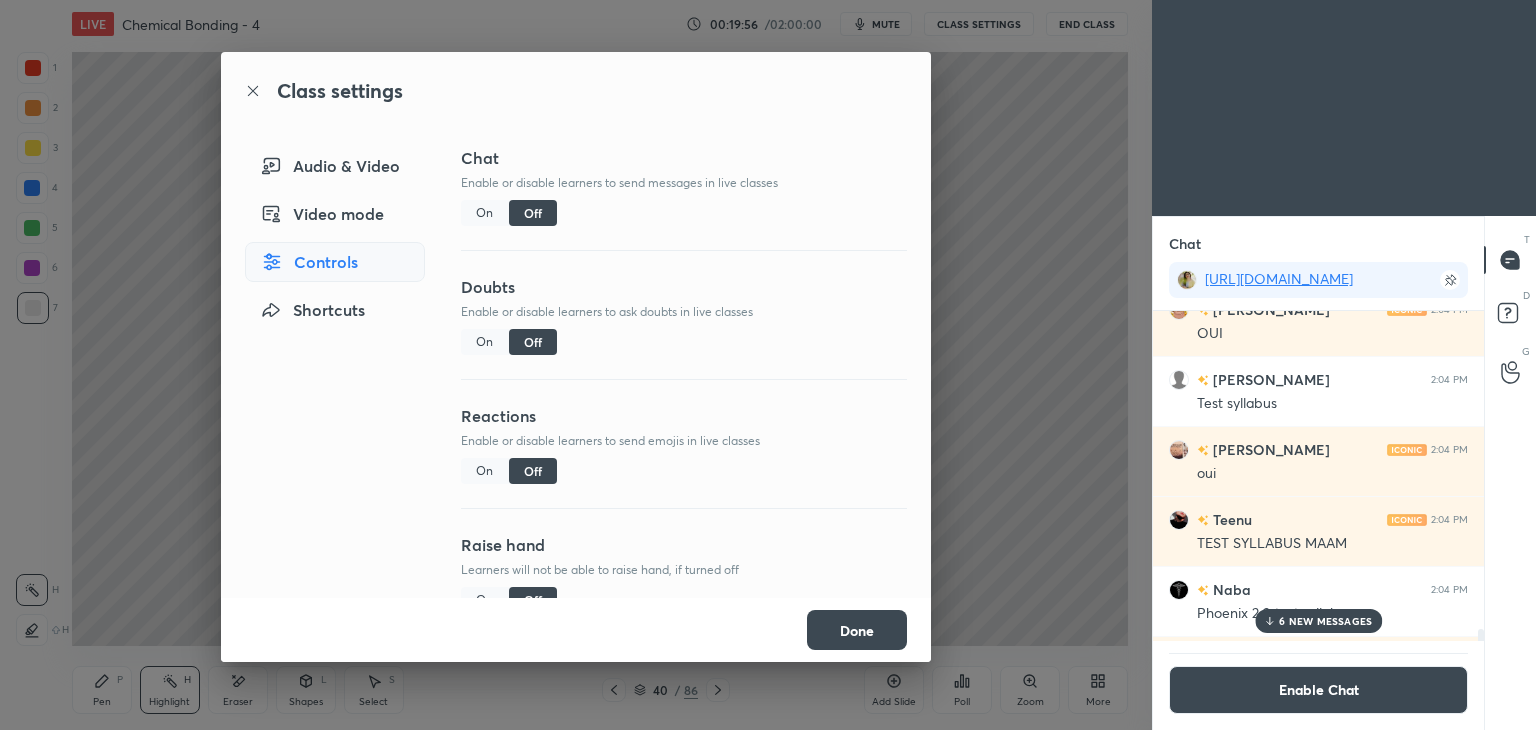 click on "Done" at bounding box center [857, 630] 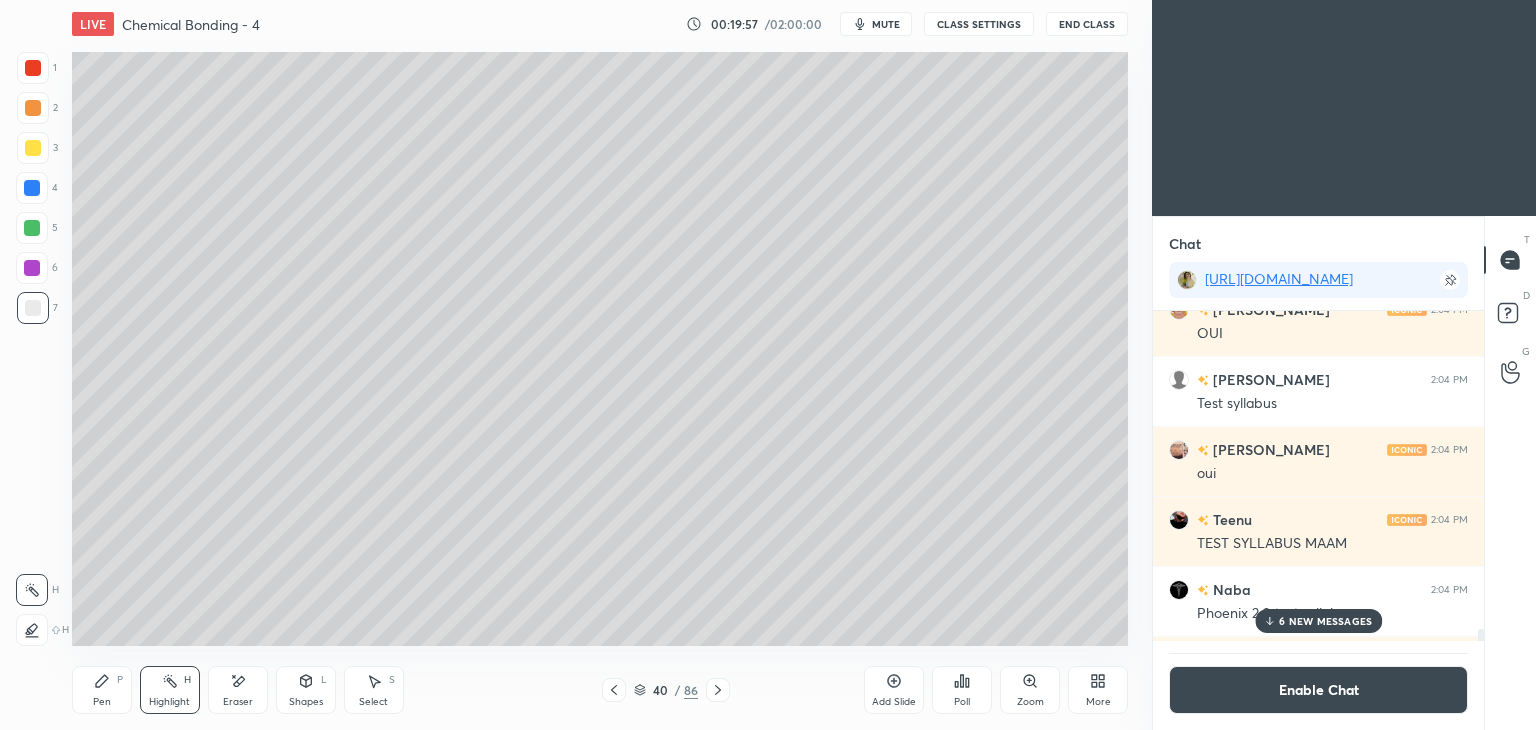 click at bounding box center [32, 188] 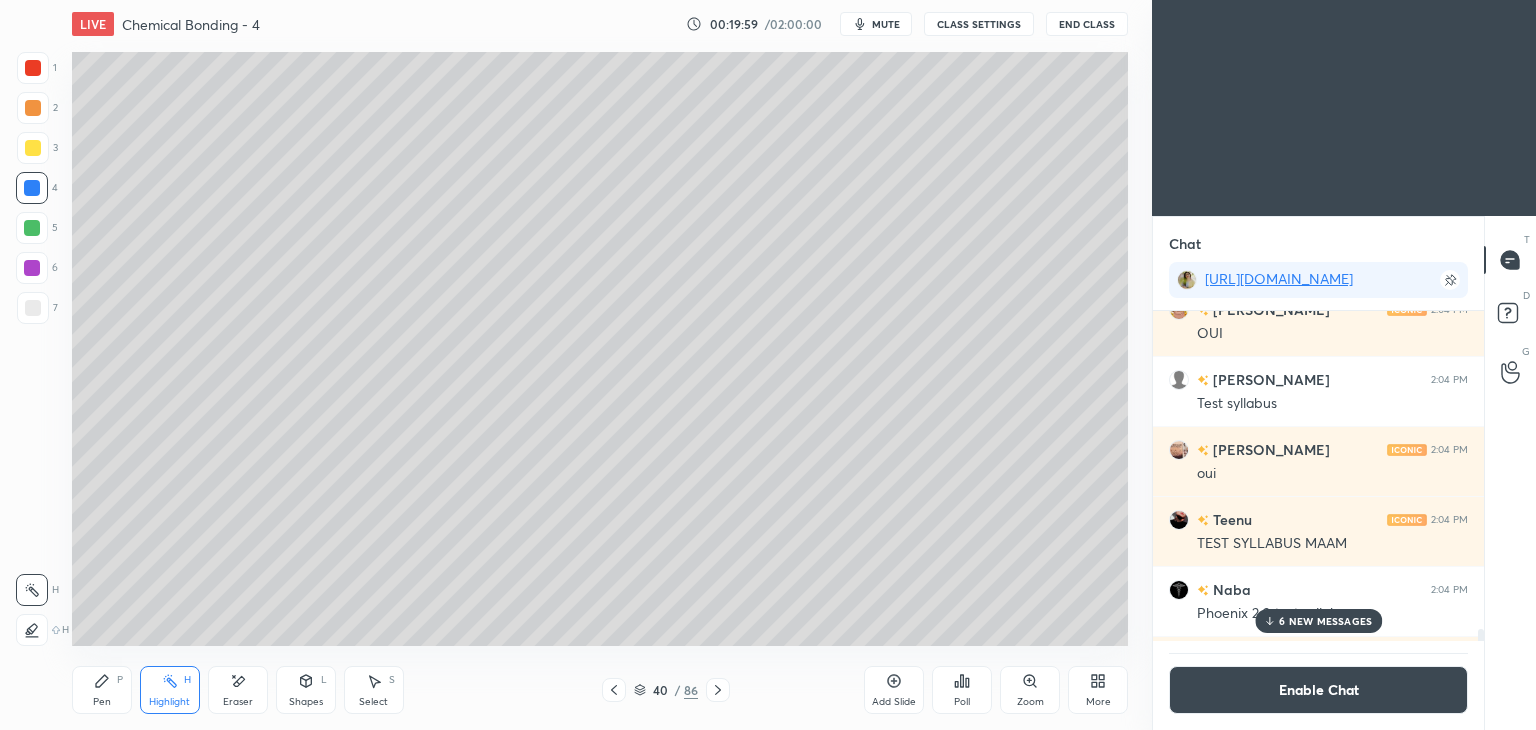 click at bounding box center [614, 690] 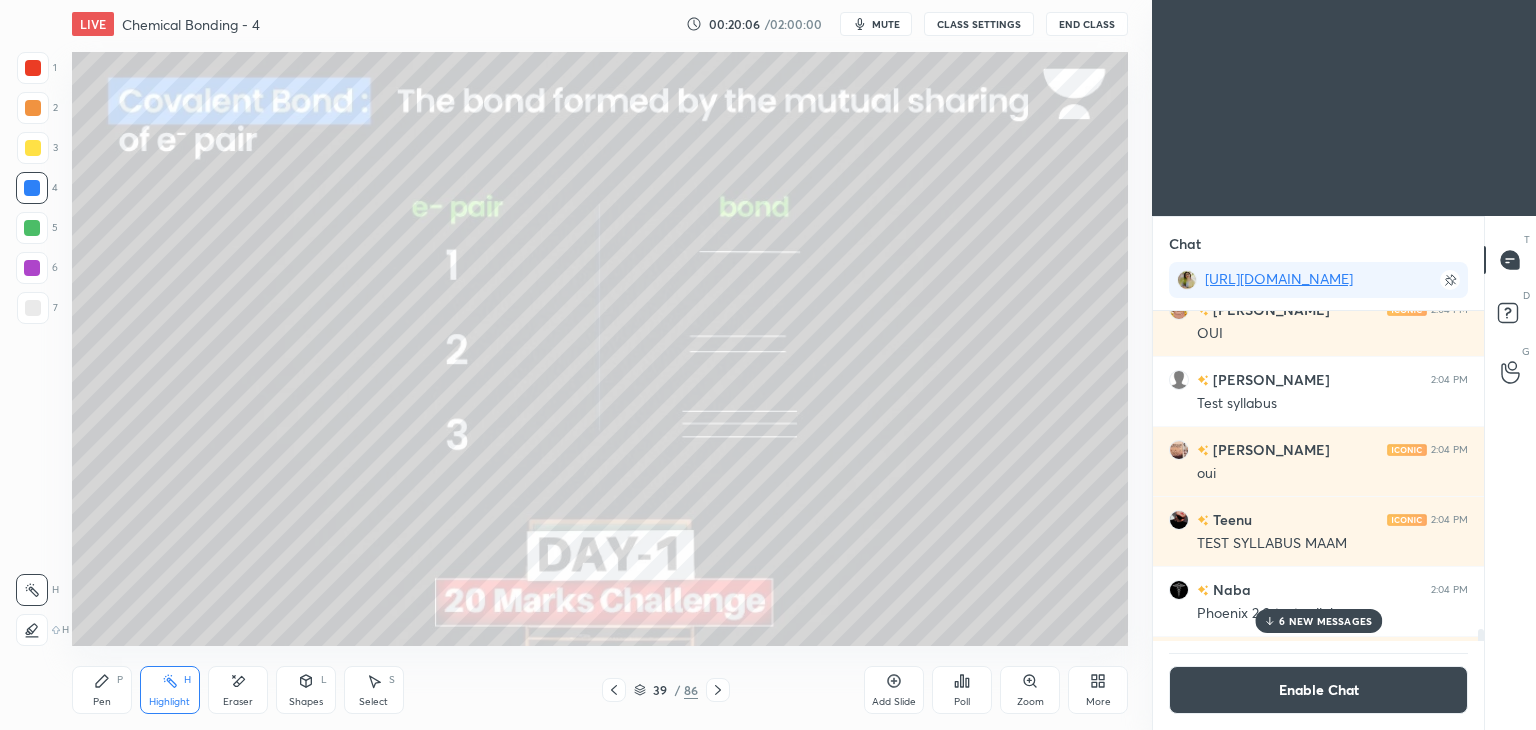 click on "6 NEW MESSAGES" at bounding box center [1325, 621] 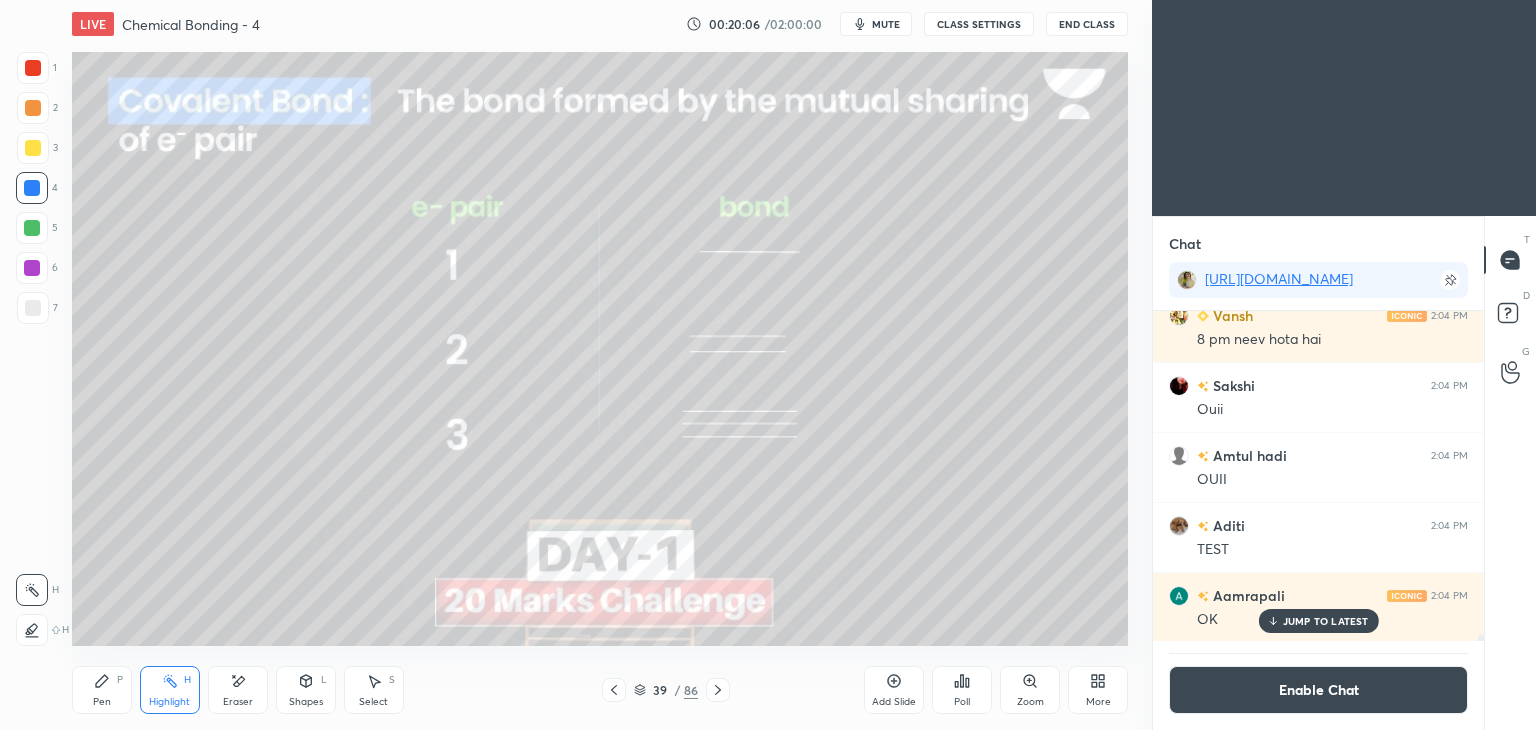 click on "Enable Chat" at bounding box center [1318, 690] 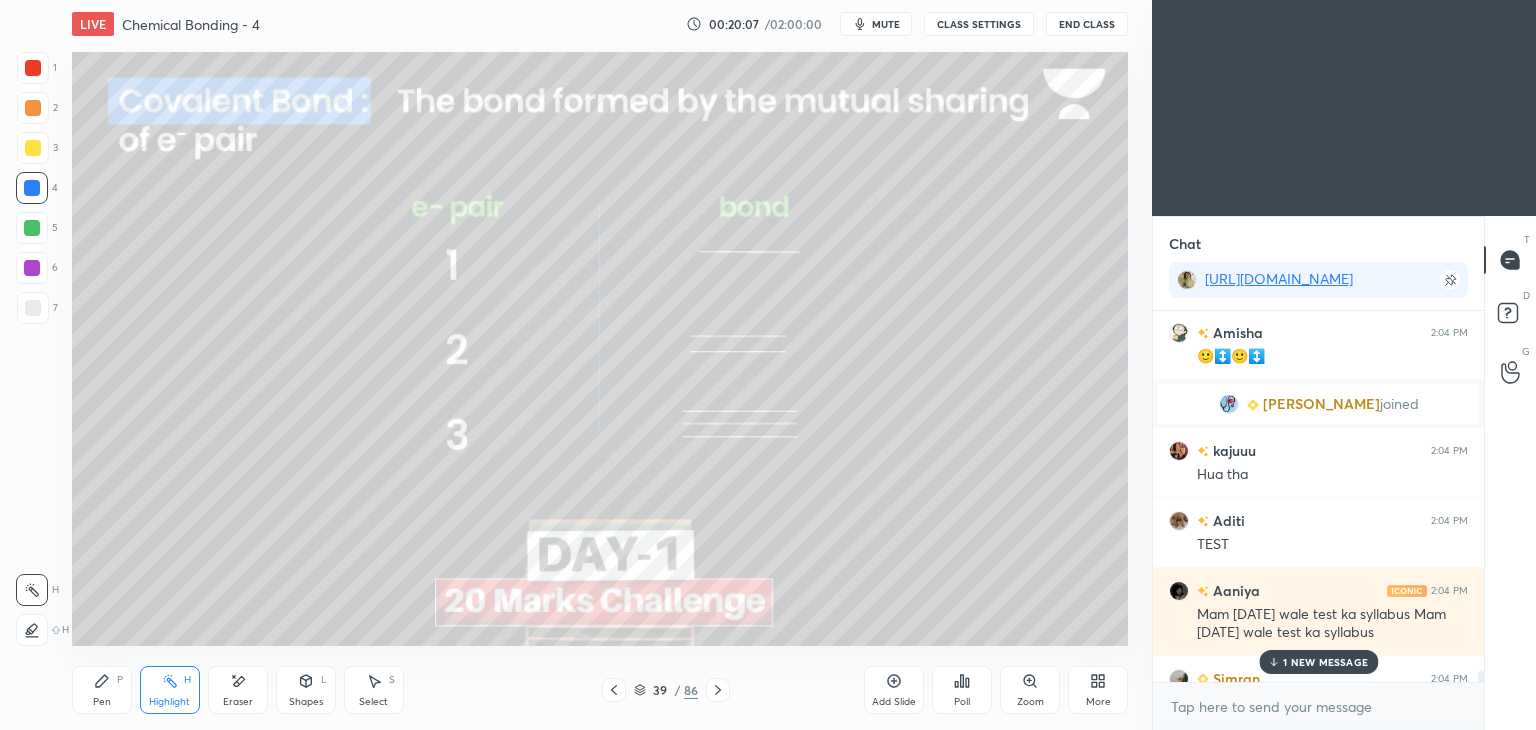 click on "1 NEW MESSAGE" at bounding box center (1325, 662) 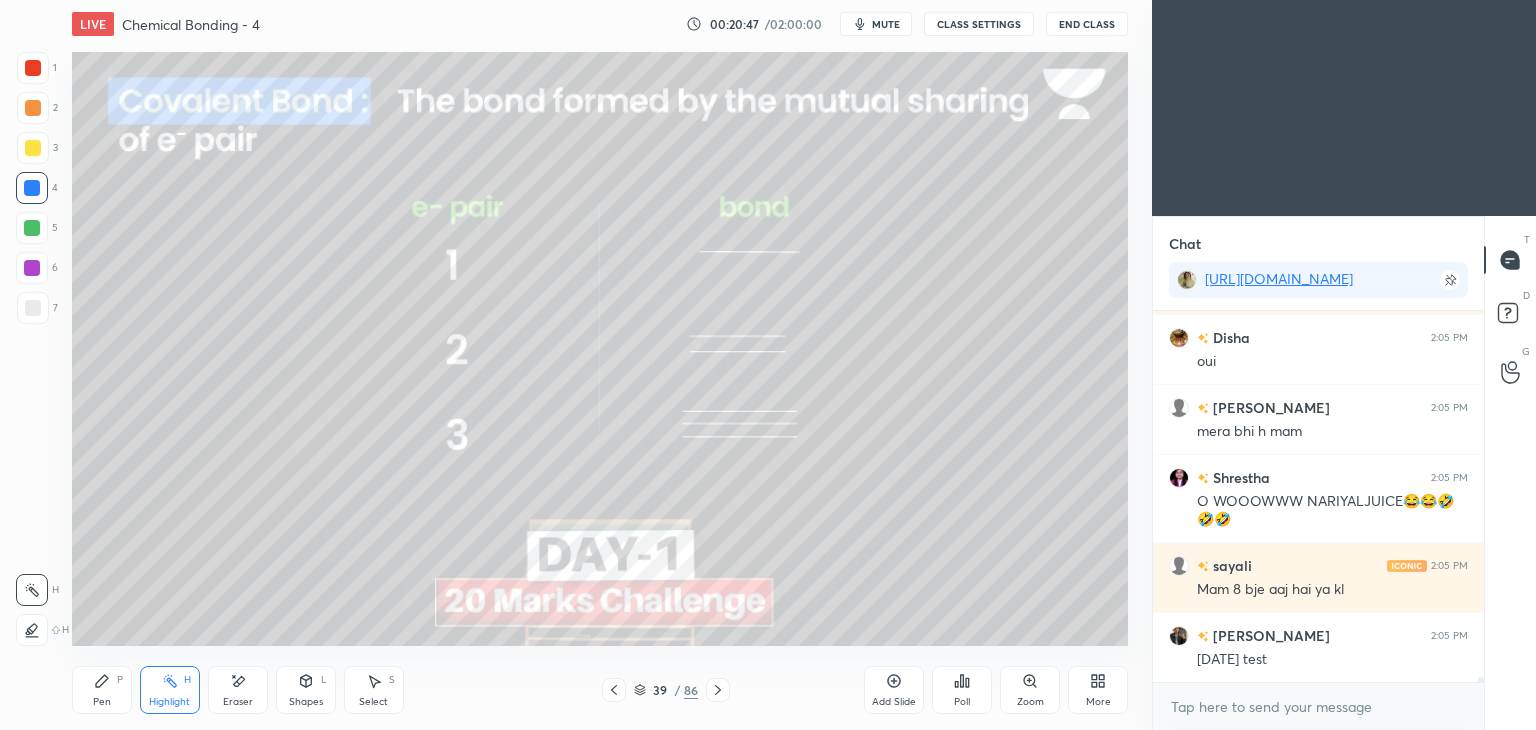 click at bounding box center (32, 188) 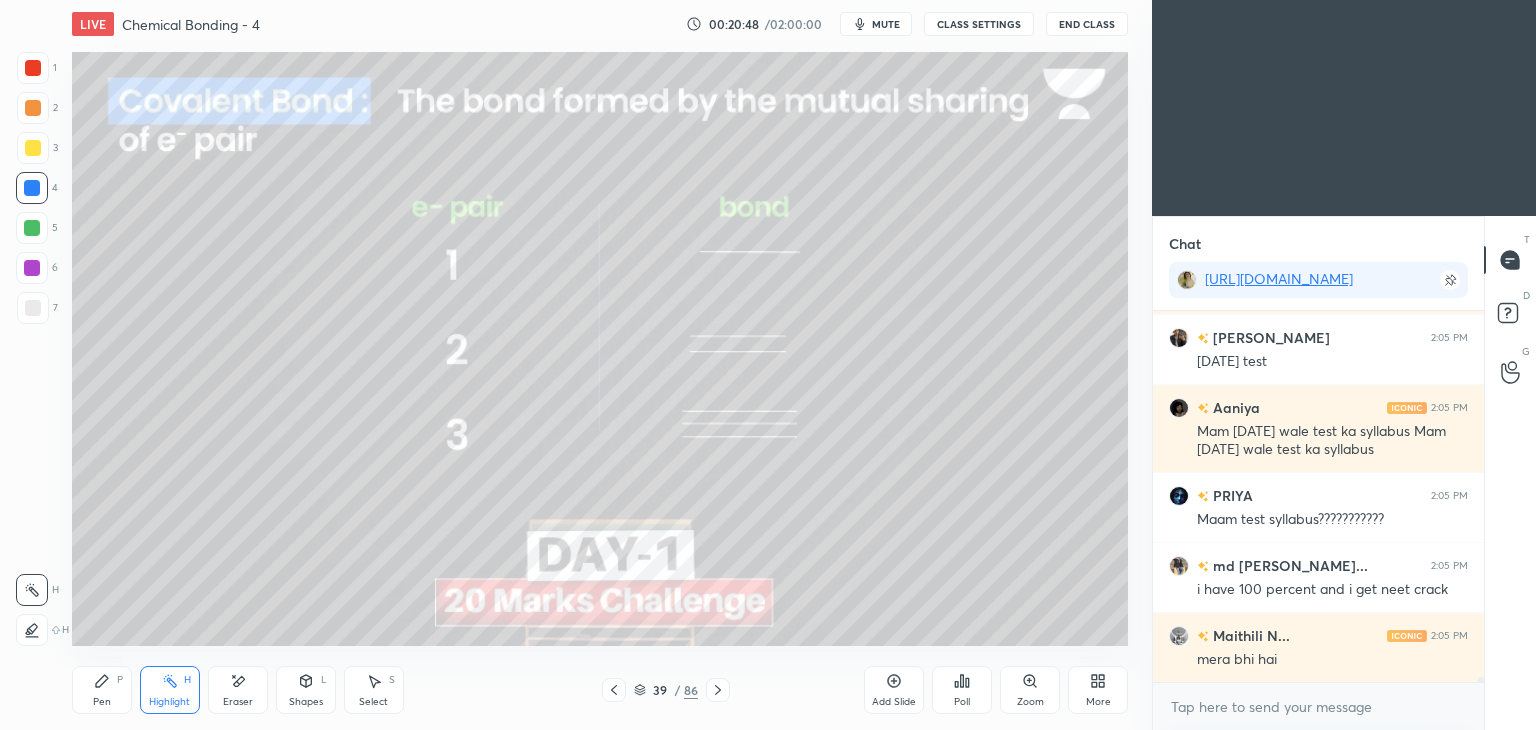 click on "CLASS SETTINGS" at bounding box center (979, 24) 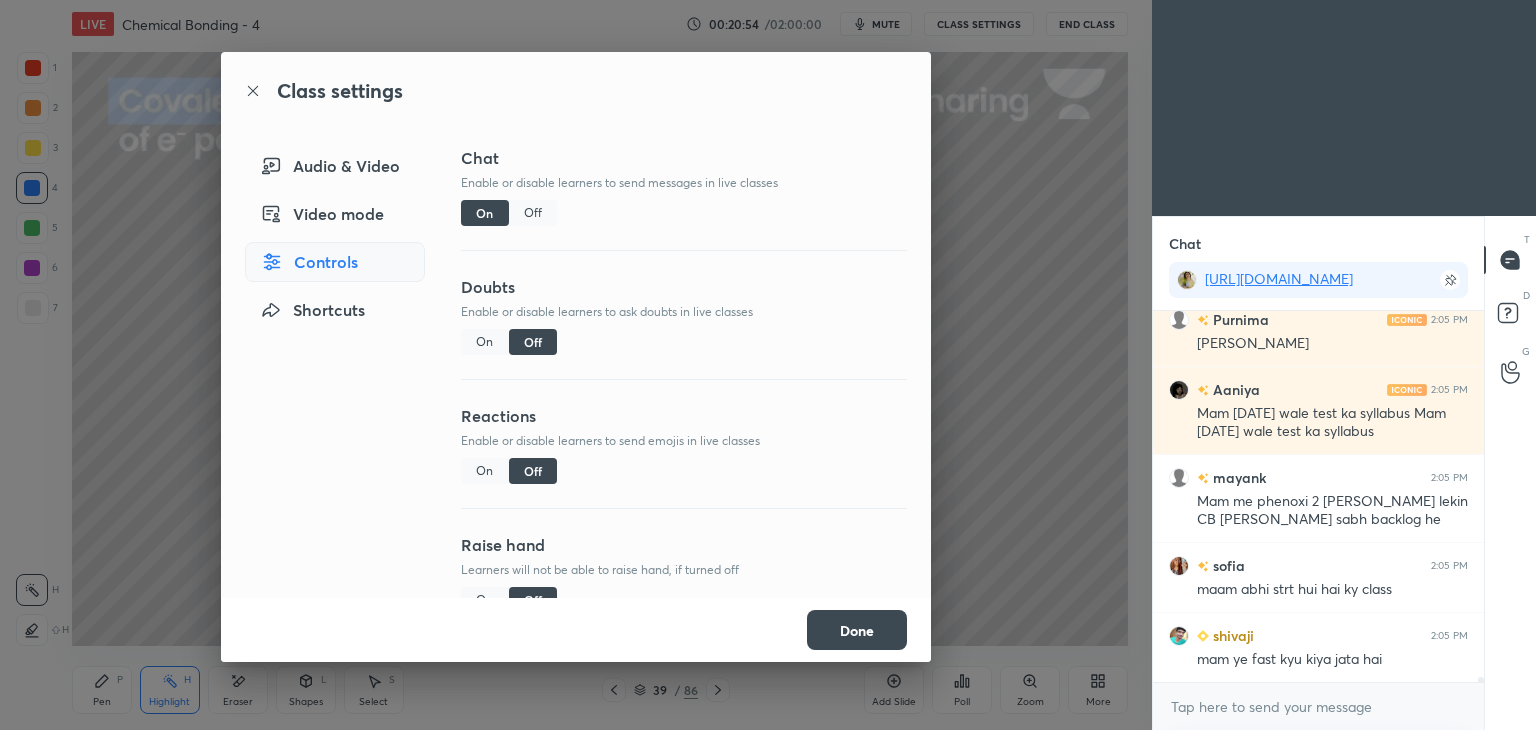 click on "Off" at bounding box center [533, 213] 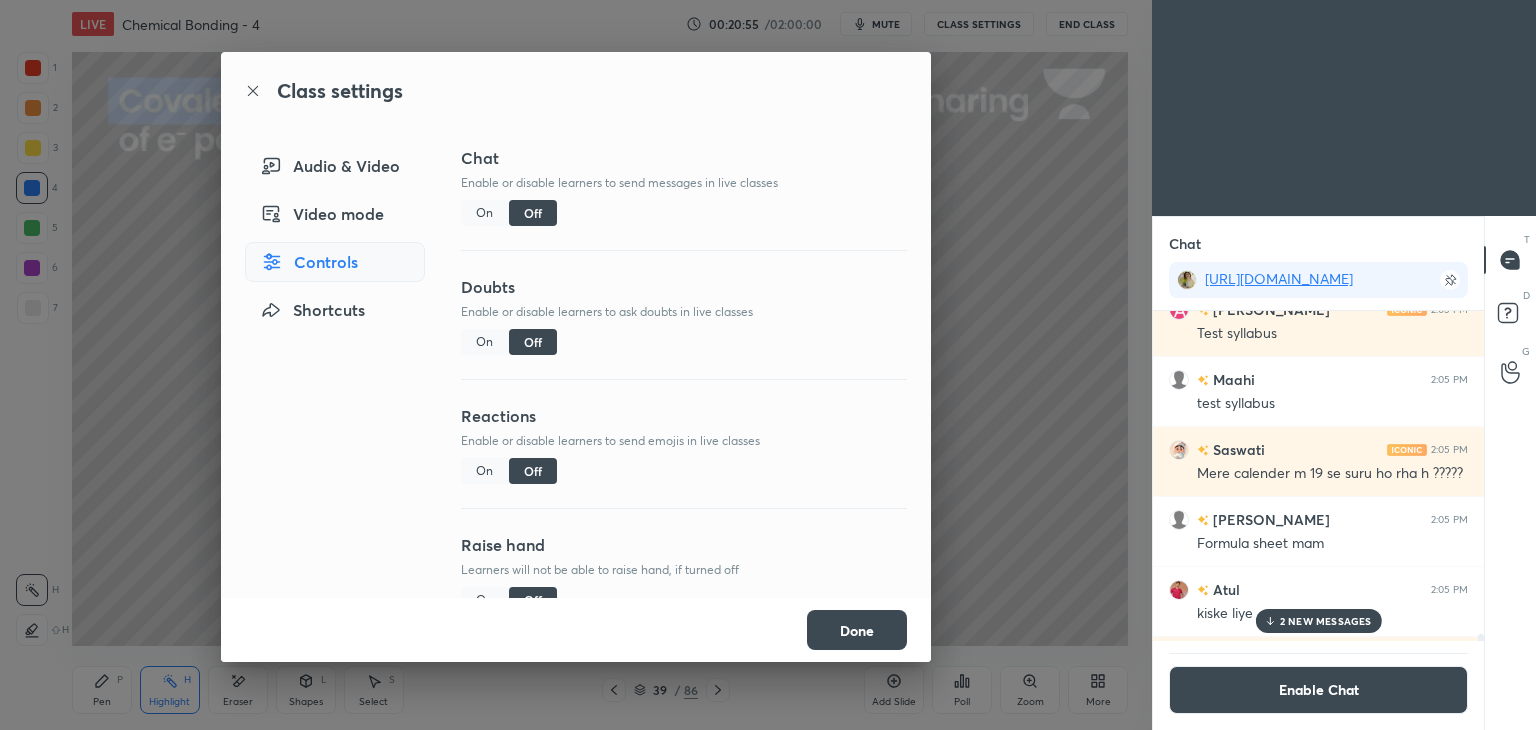 click on "Done" at bounding box center (857, 630) 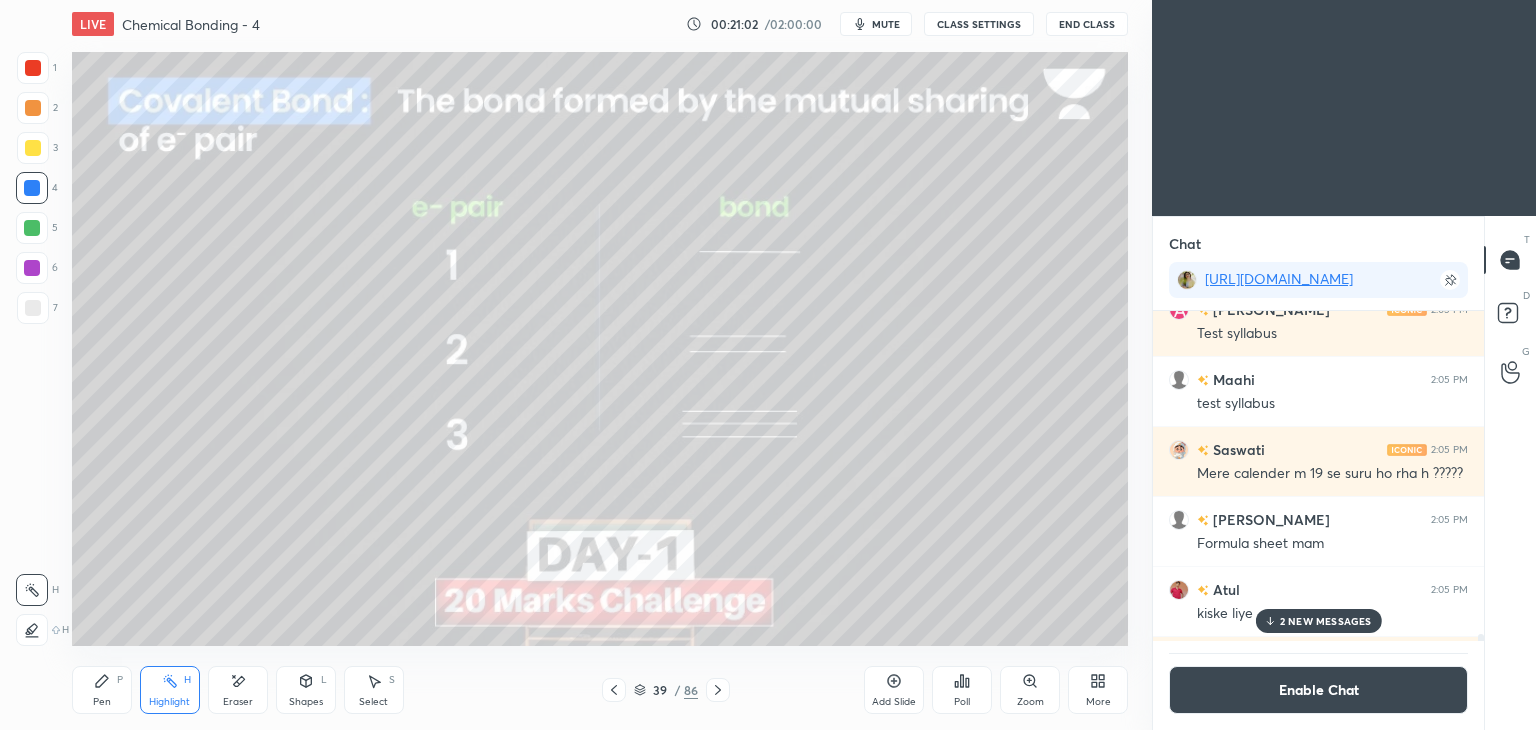 click on "Highlight H" at bounding box center (170, 690) 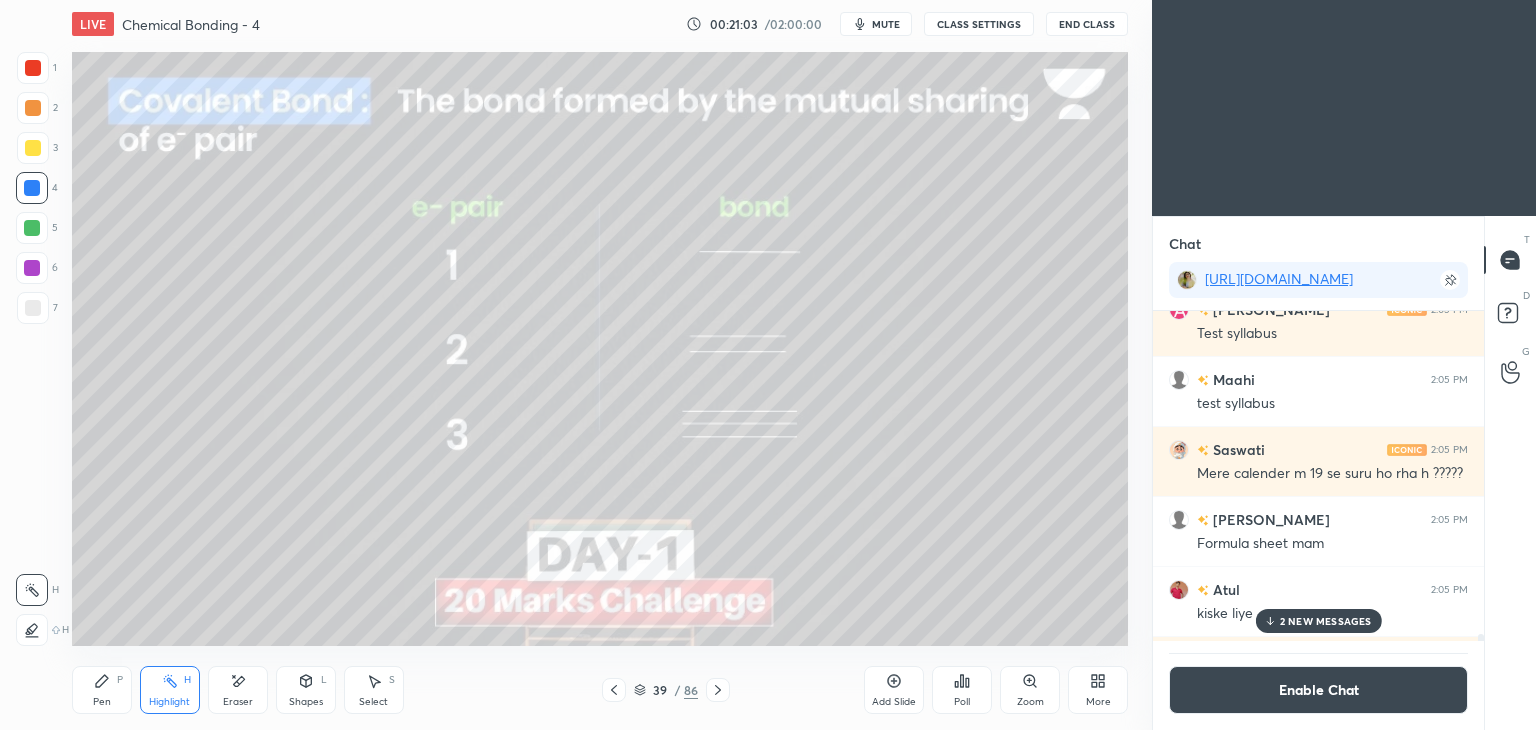 click at bounding box center [33, 108] 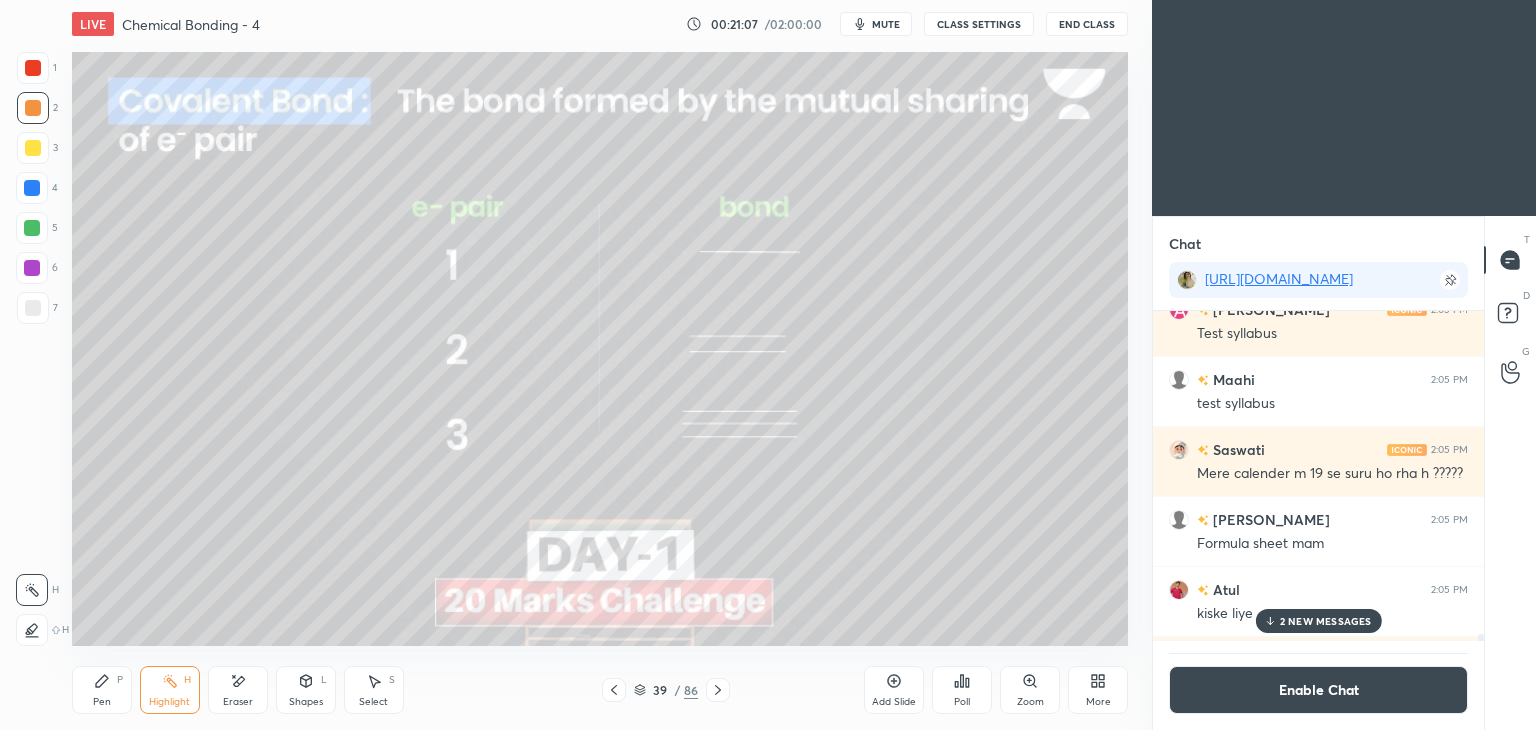 click on "Pen P Highlight H Eraser Shapes L Select S 39 / 86 Add Slide Poll Zoom More" at bounding box center (600, 690) 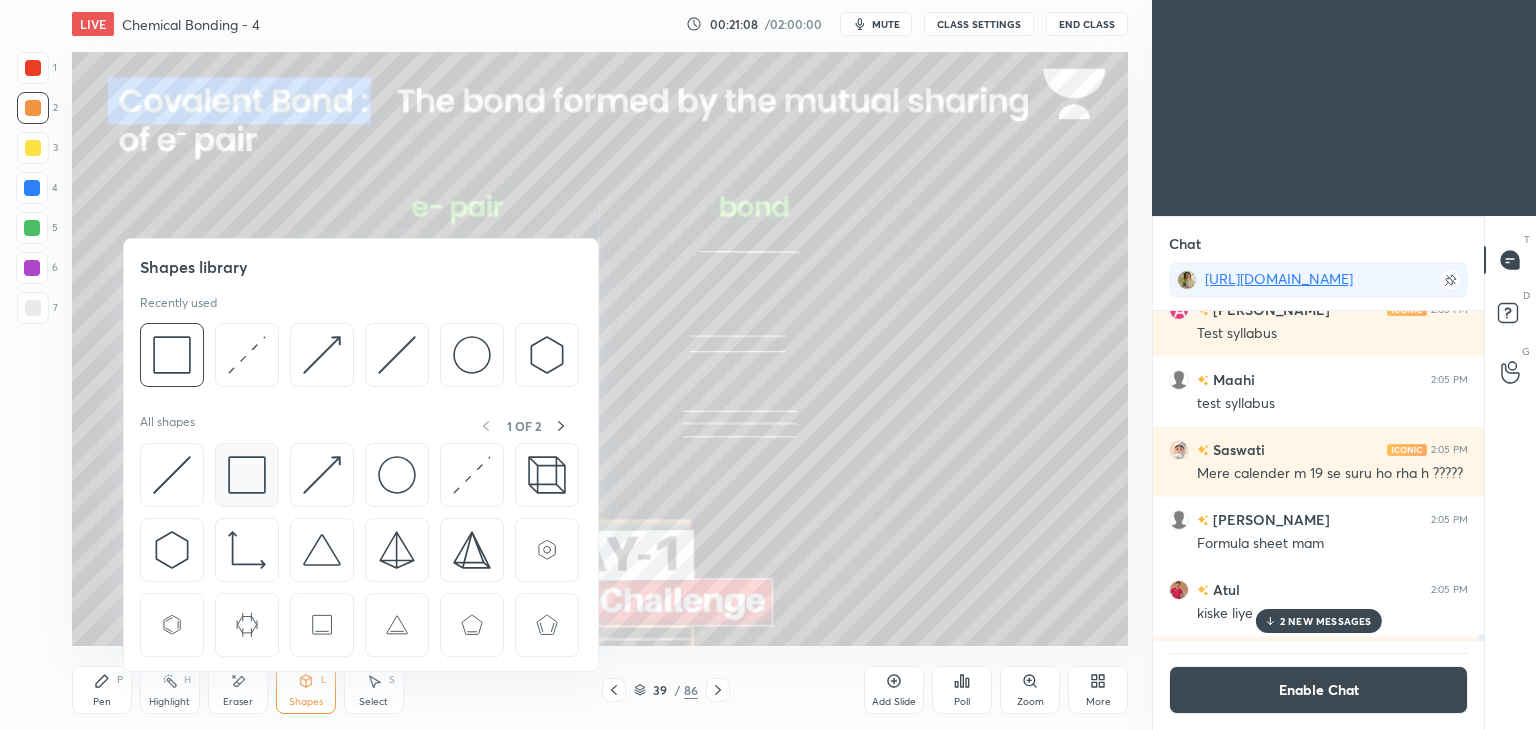 click at bounding box center [247, 475] 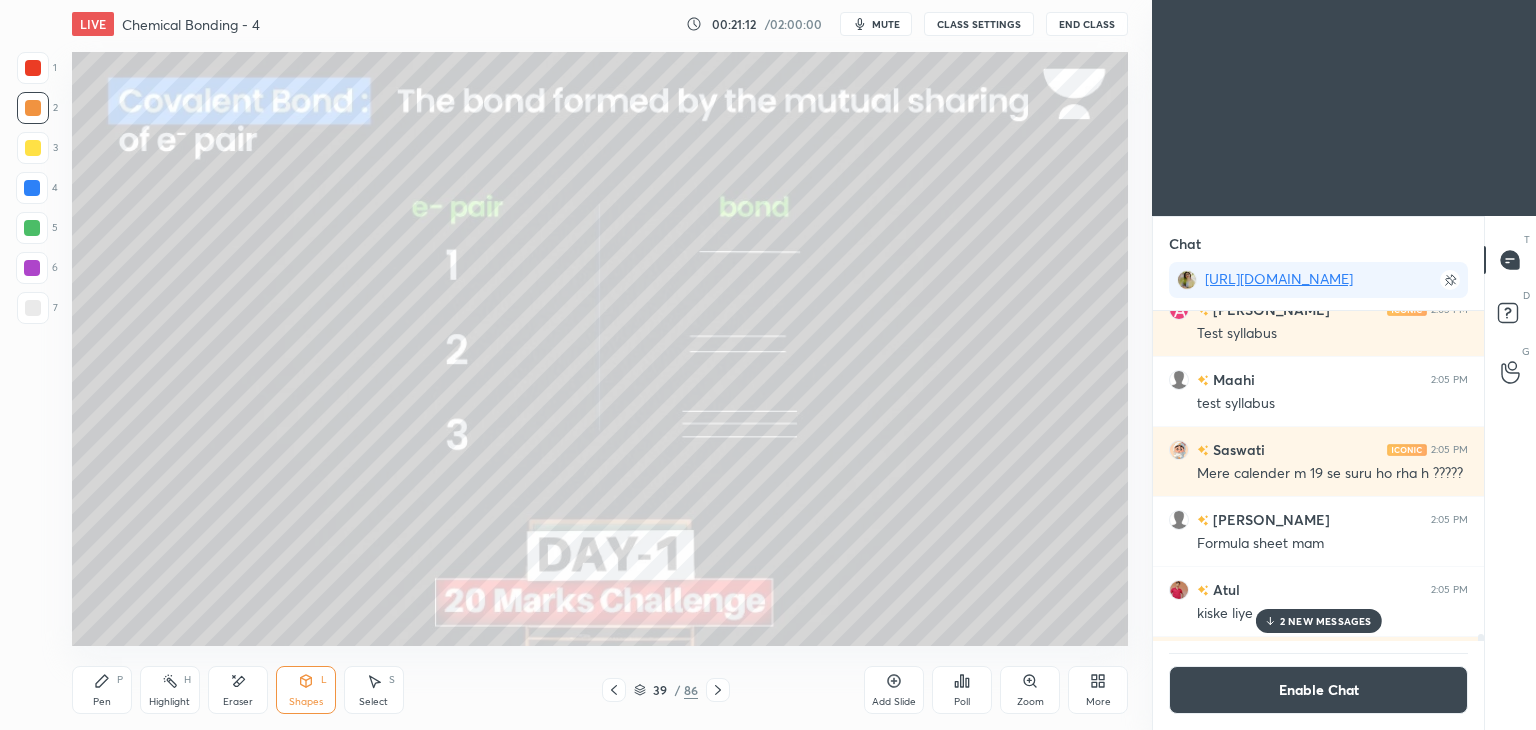 click 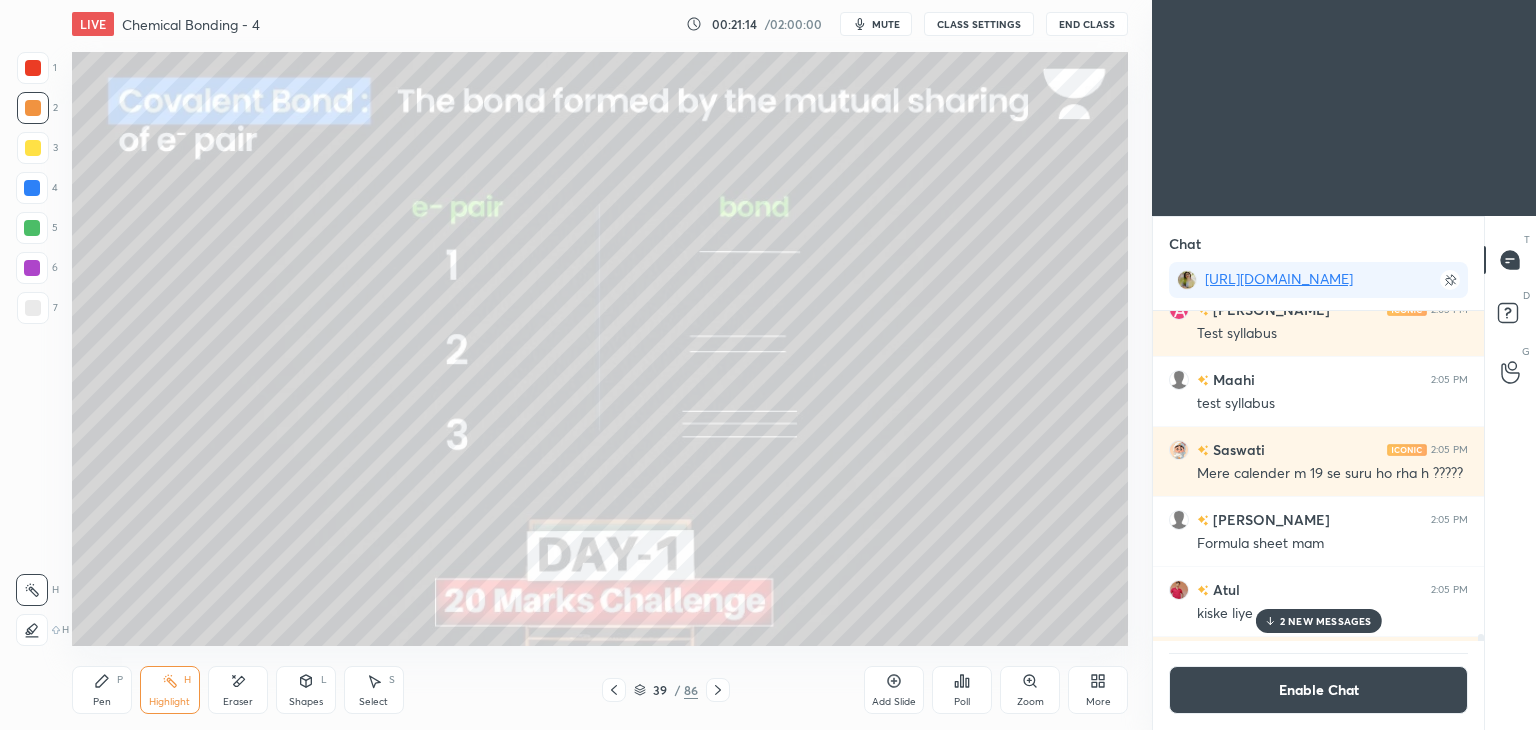 click on "2 NEW MESSAGES" at bounding box center [1326, 621] 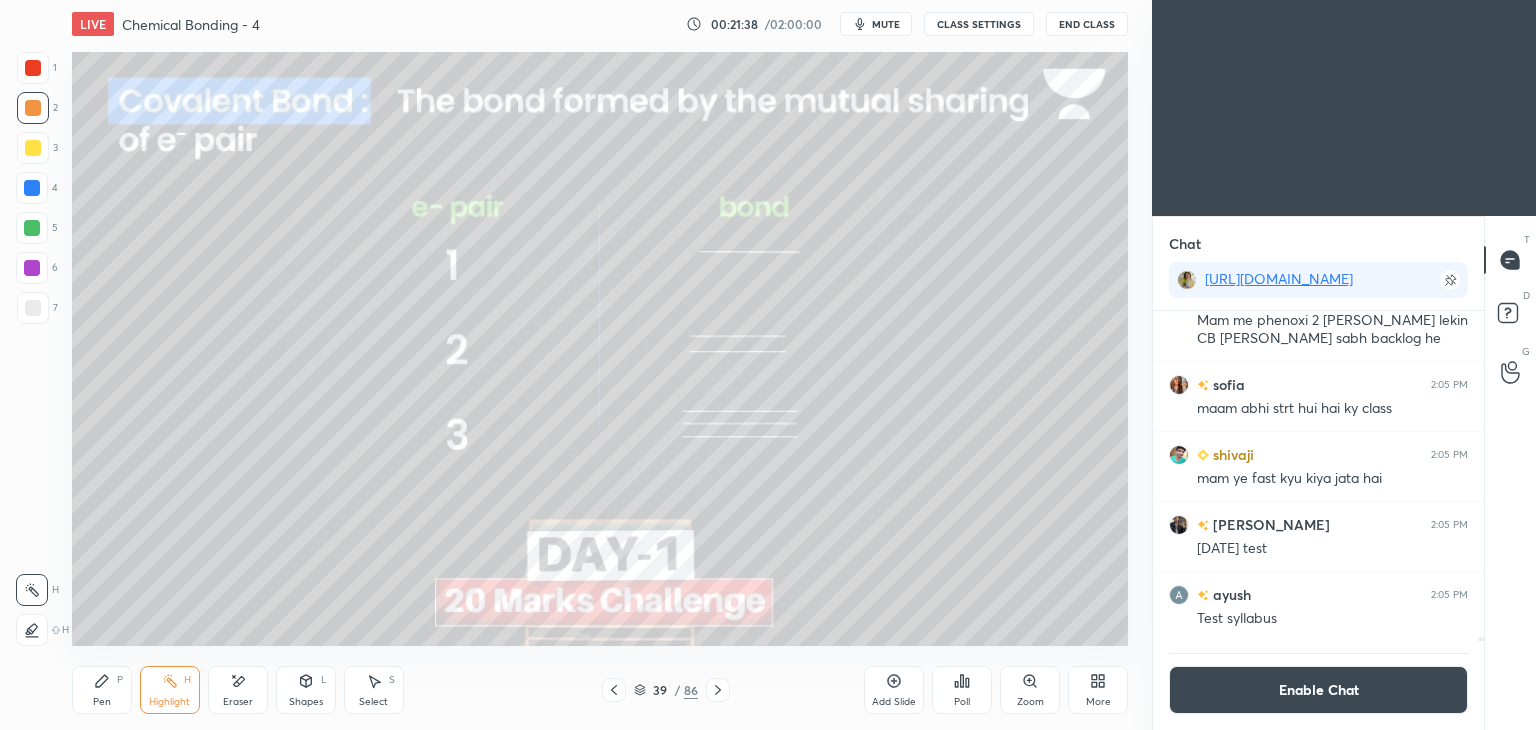 click 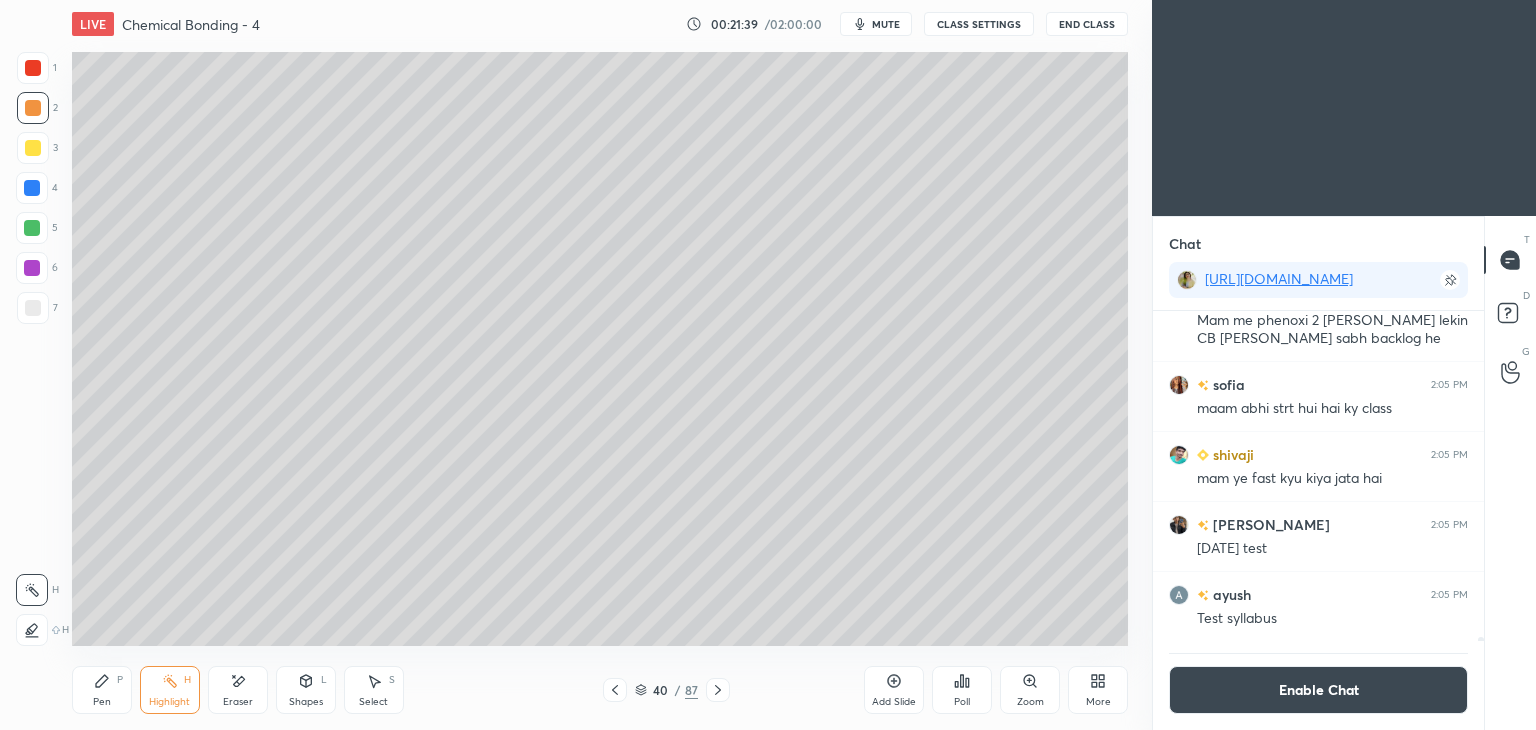 click on "Pen P" at bounding box center (102, 690) 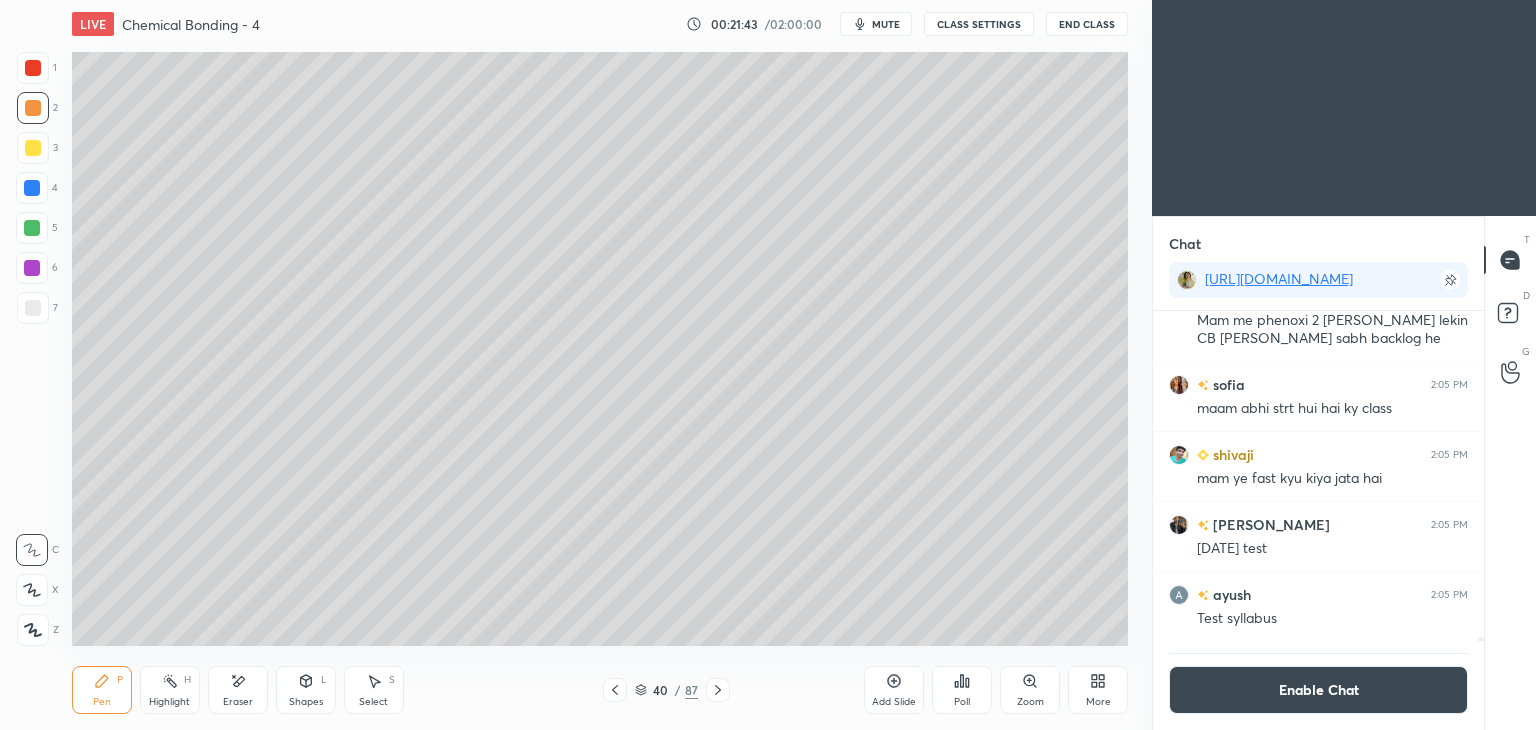 click at bounding box center [32, 188] 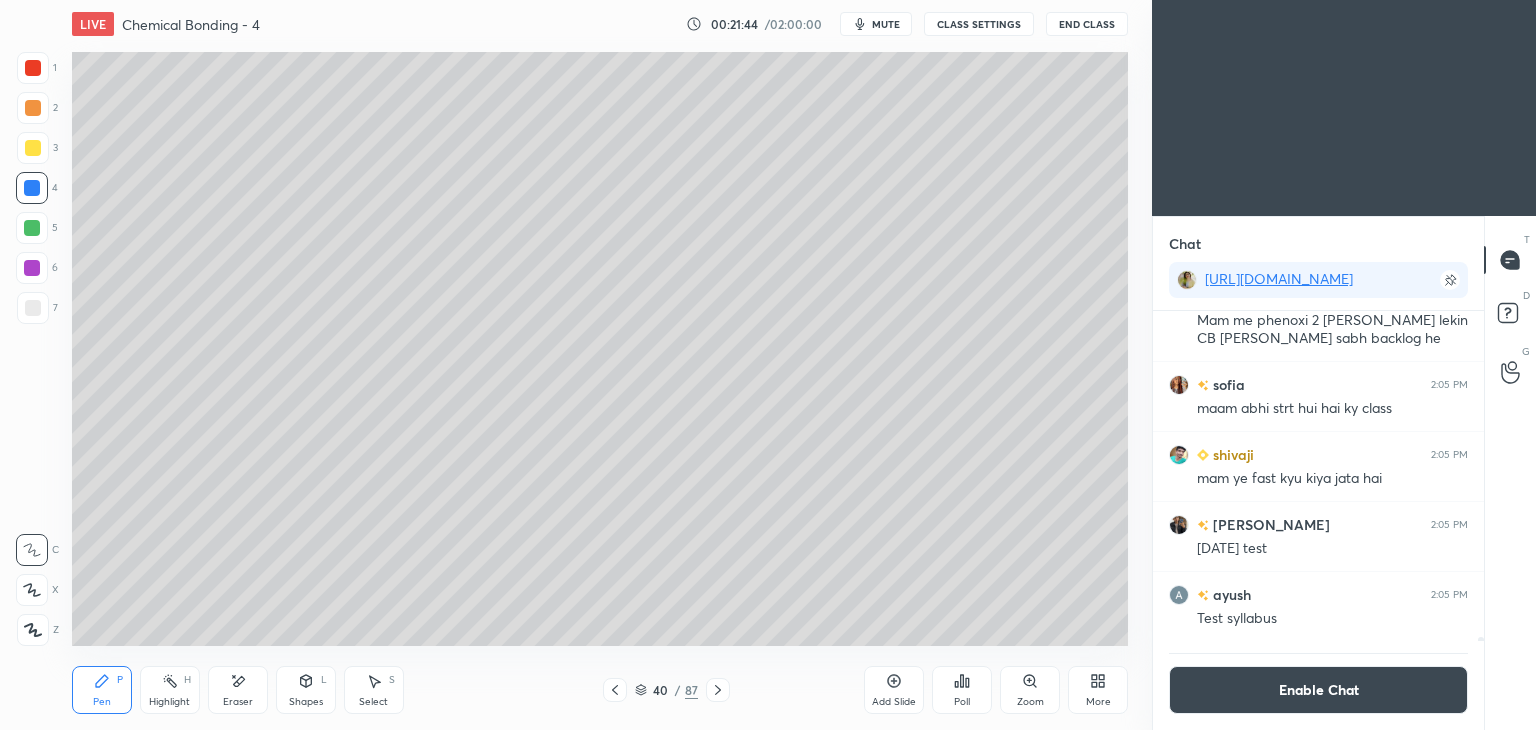 click 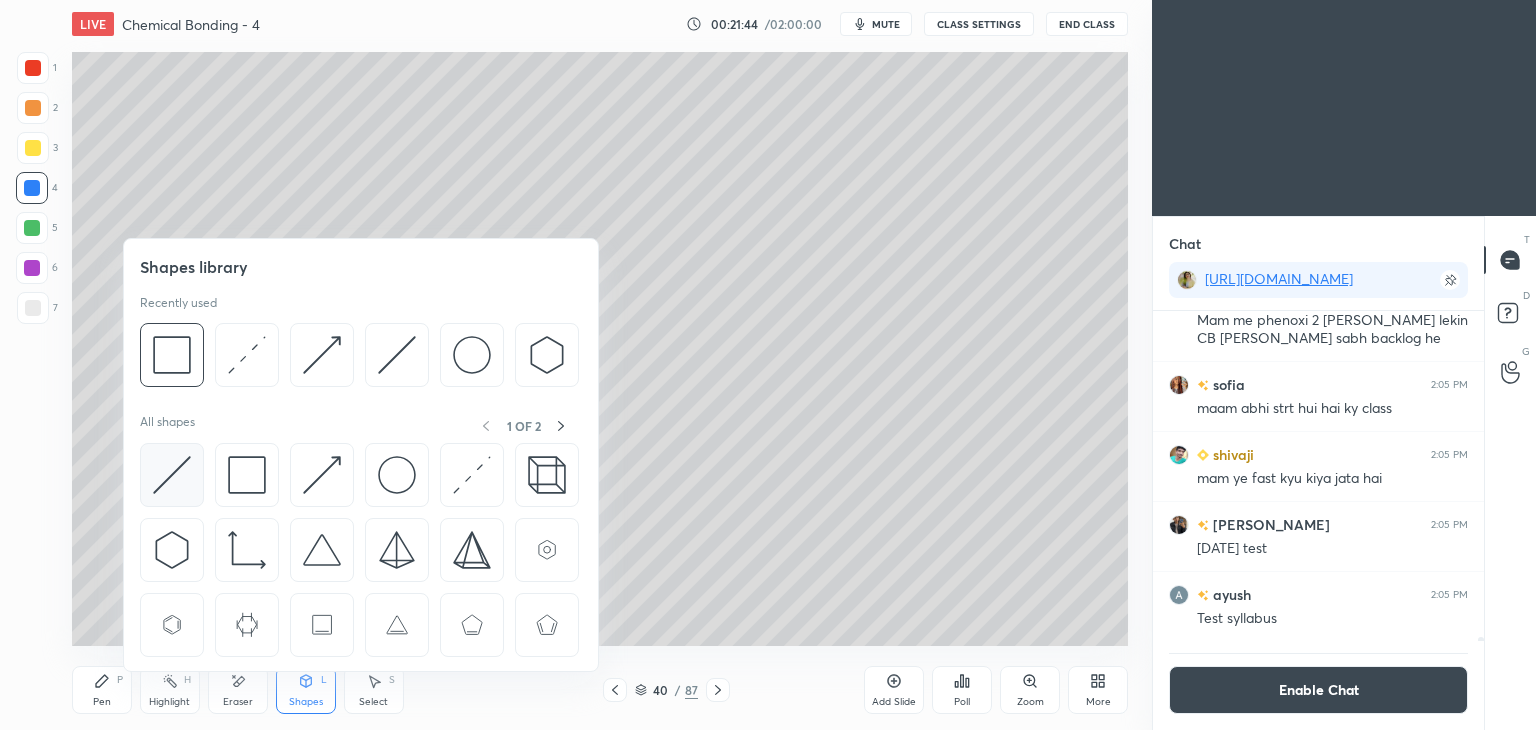 click at bounding box center (172, 475) 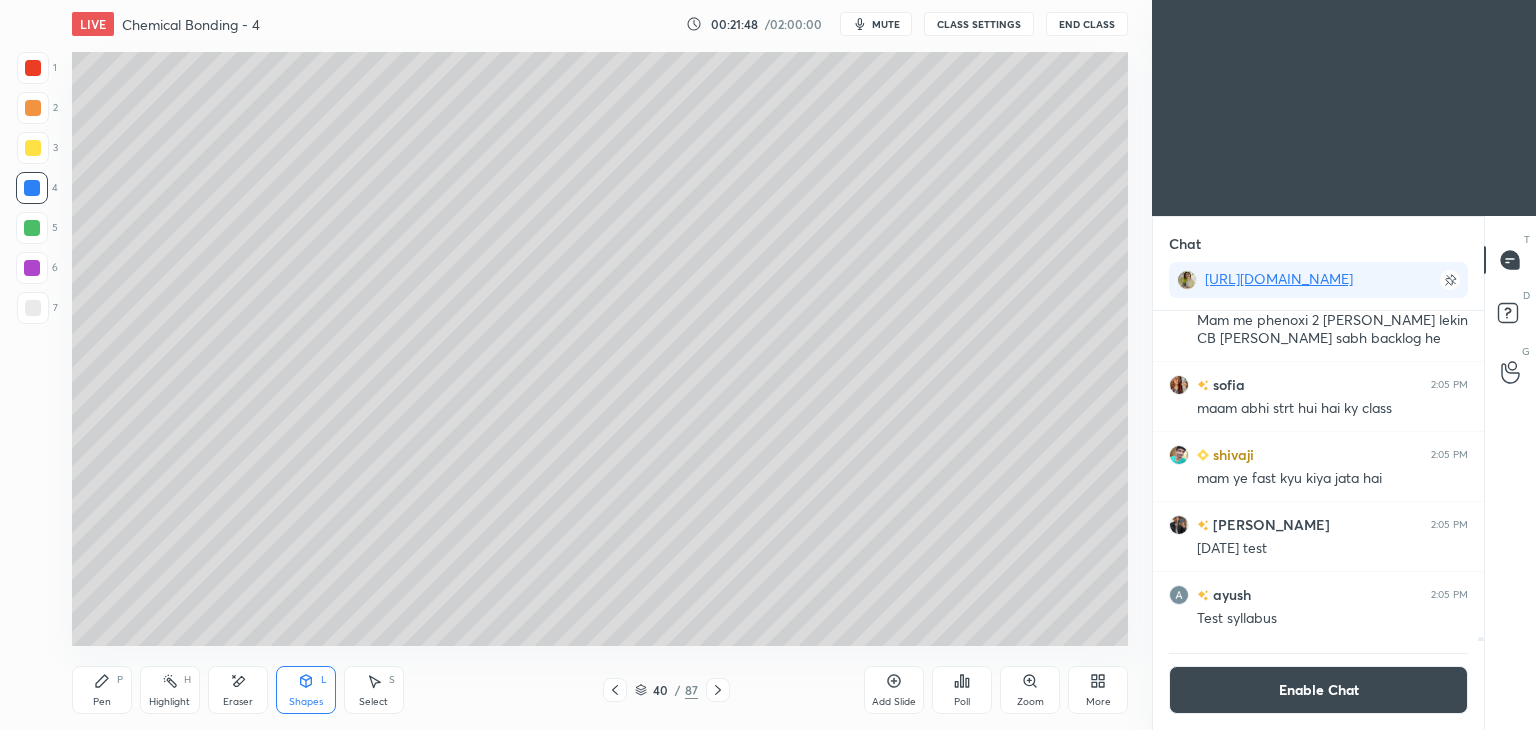 click on "Pen" at bounding box center [102, 702] 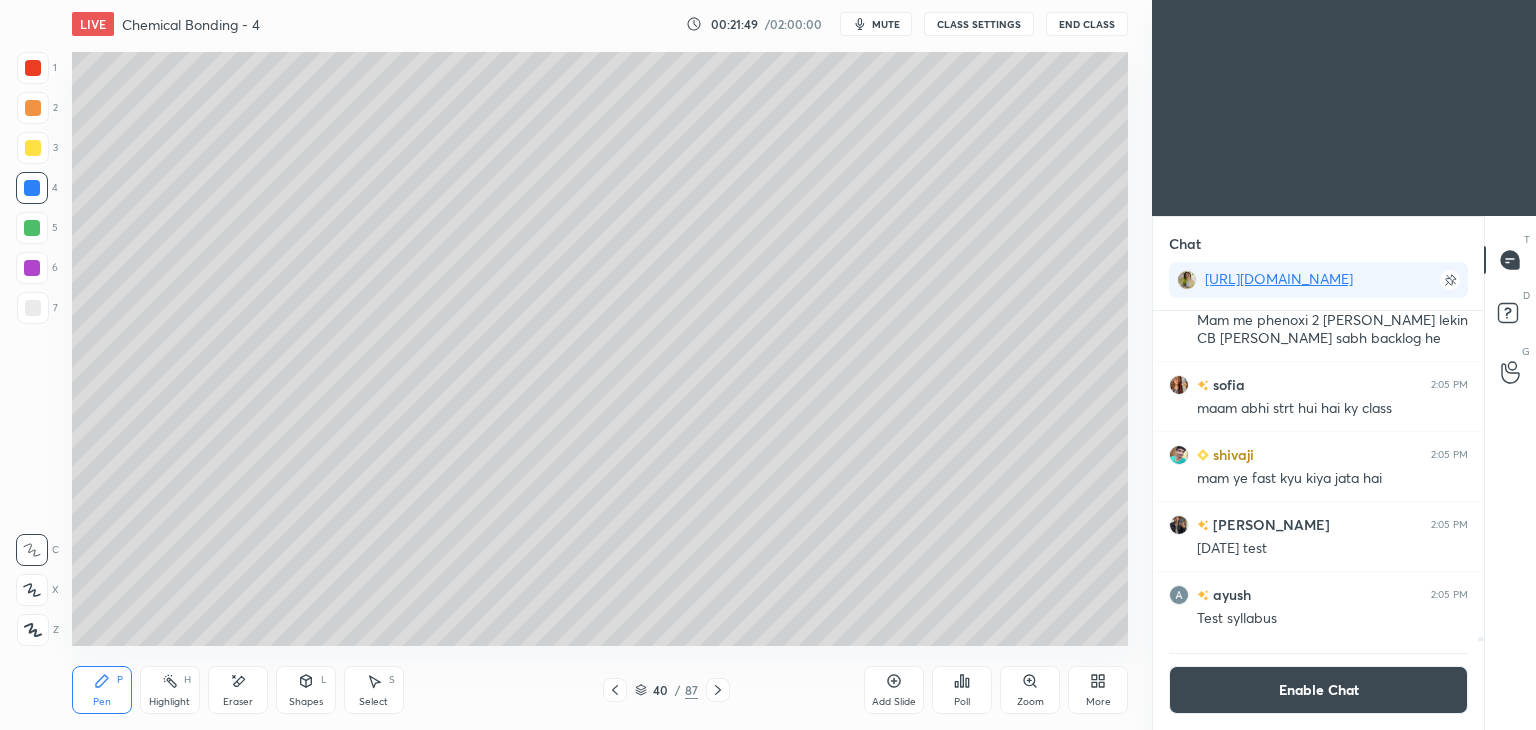 click at bounding box center (33, 308) 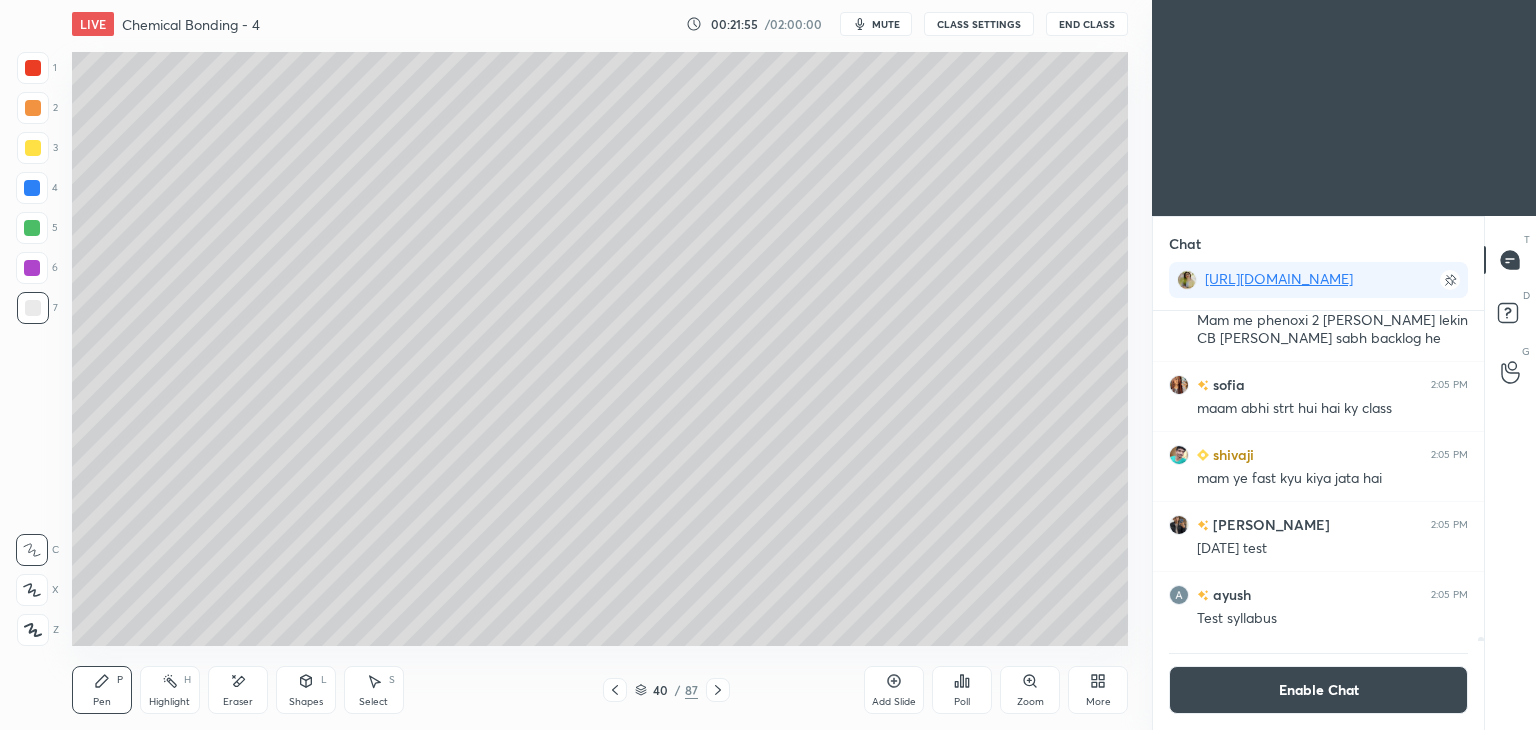 click 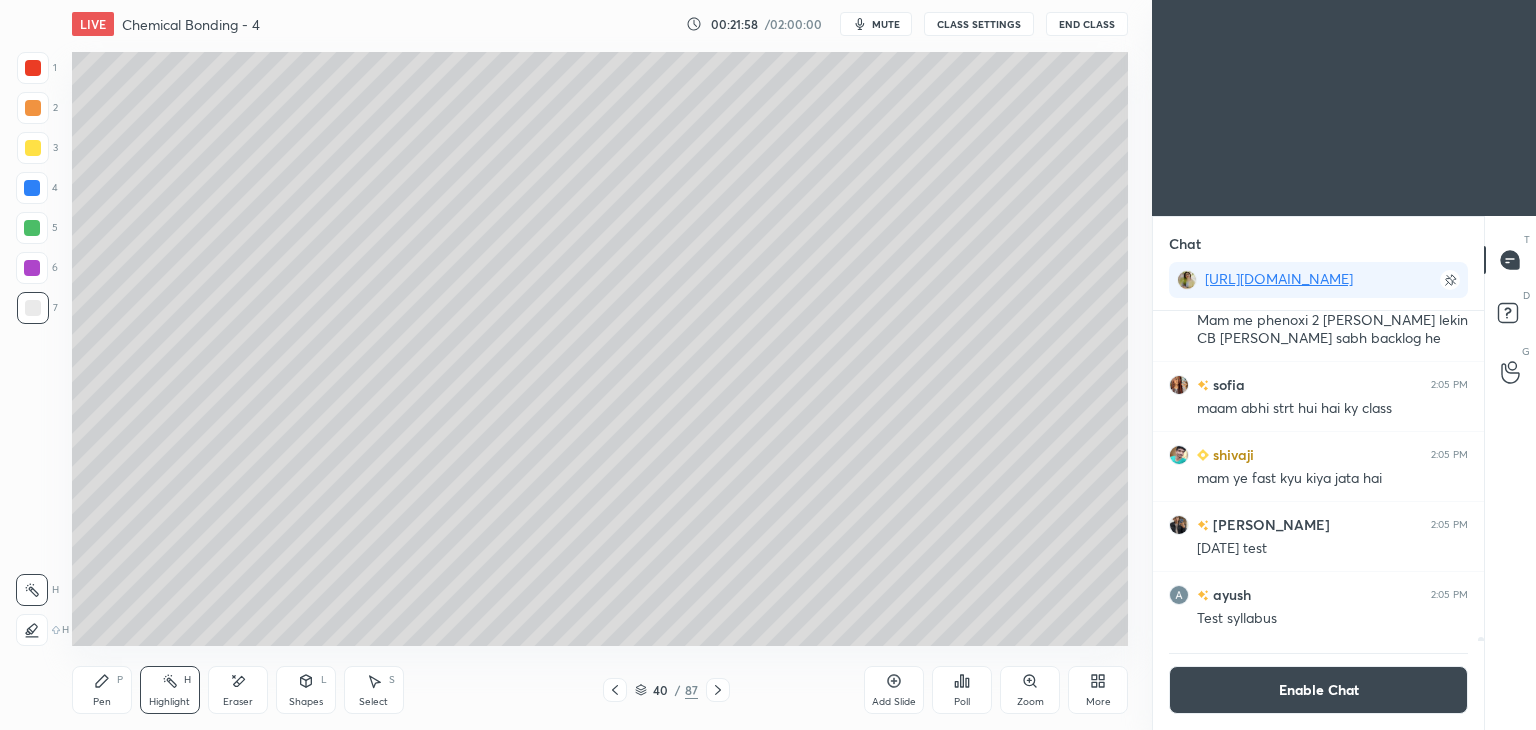 click at bounding box center [32, 630] 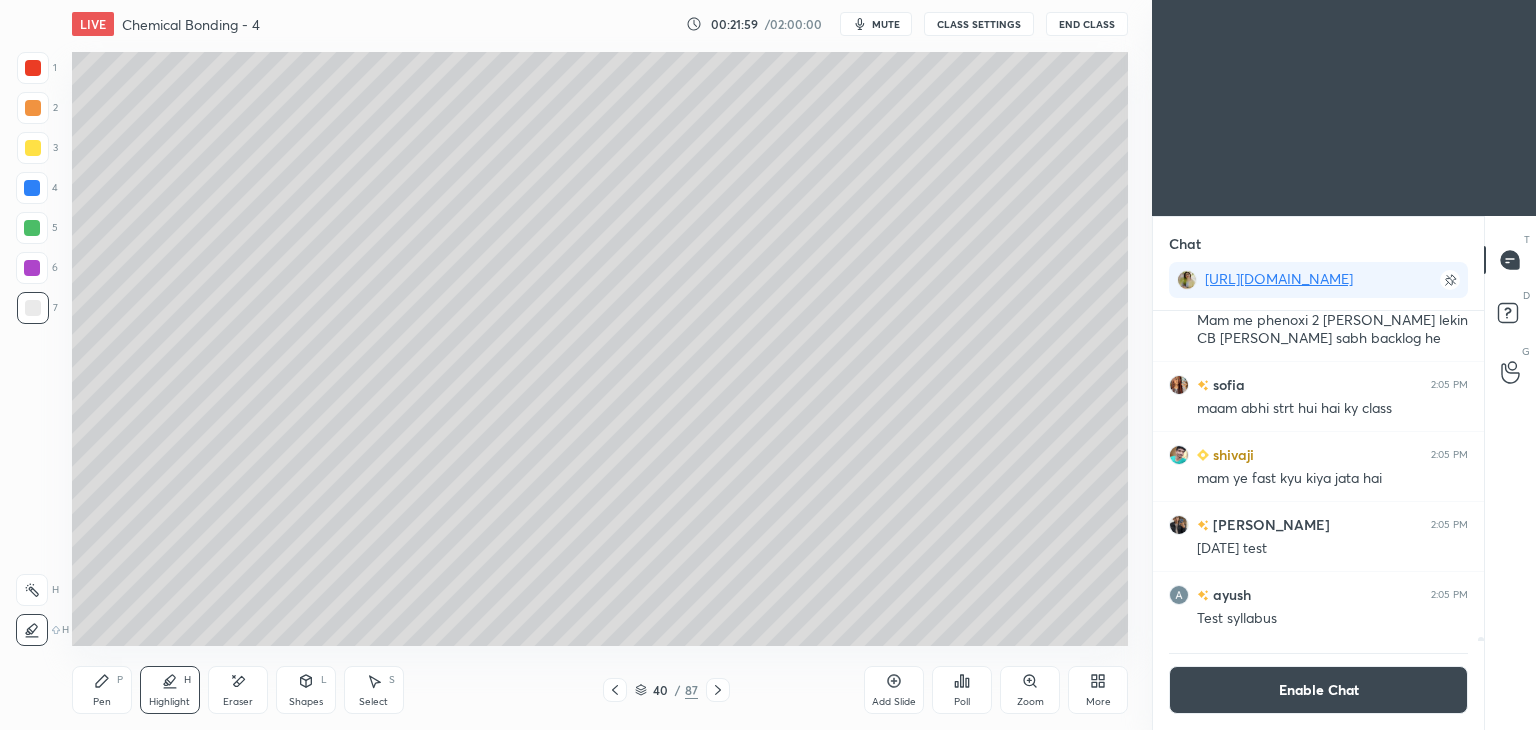 click at bounding box center (32, 228) 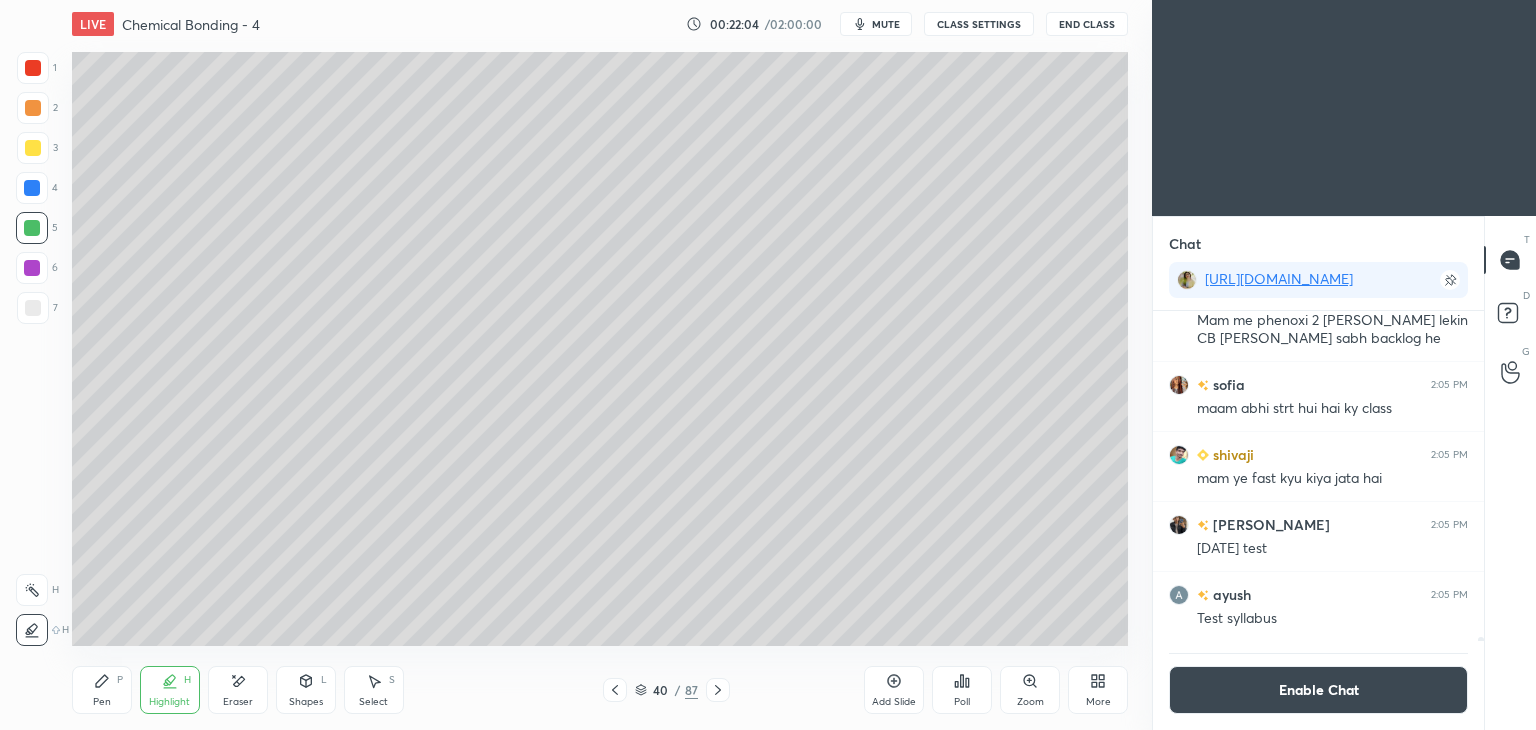 click 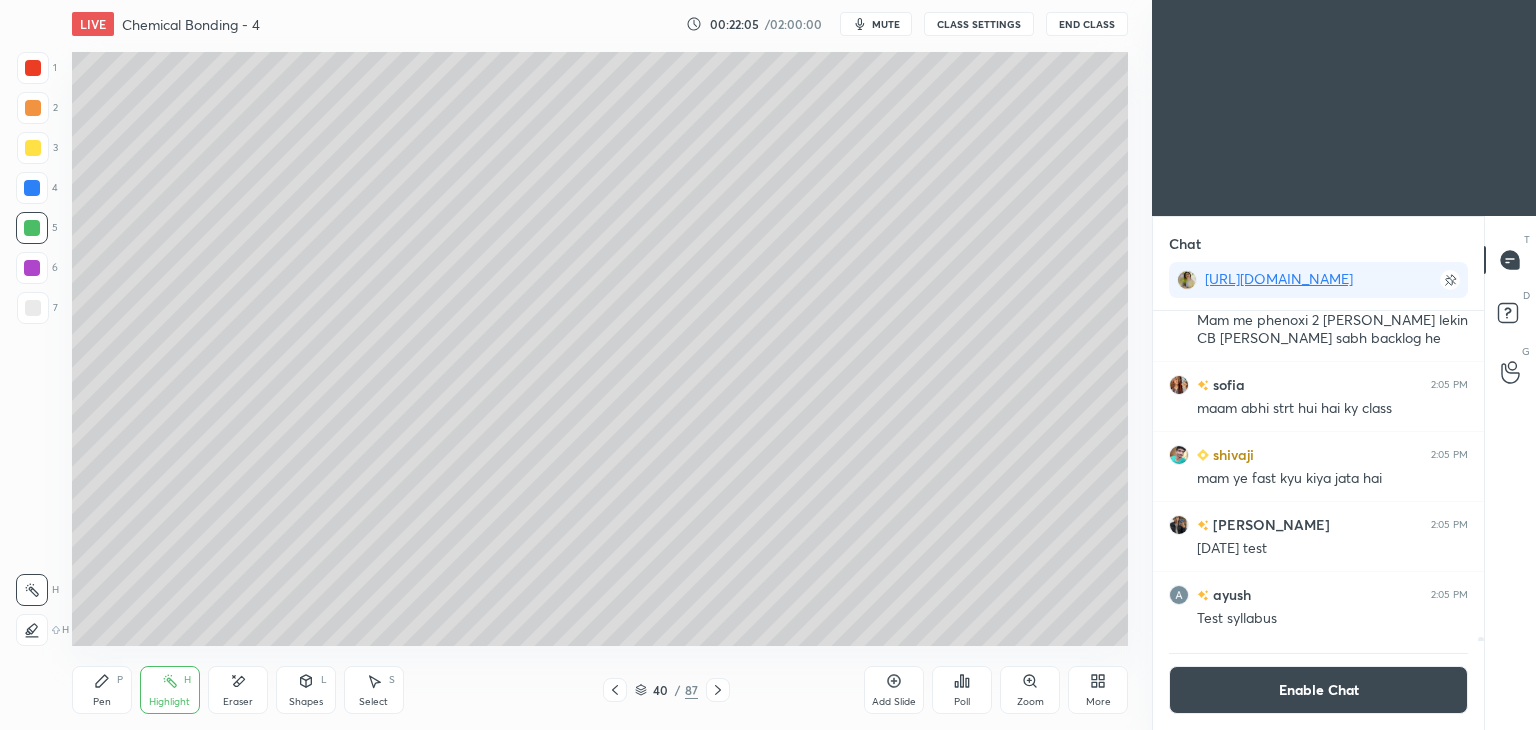 click at bounding box center (32, 268) 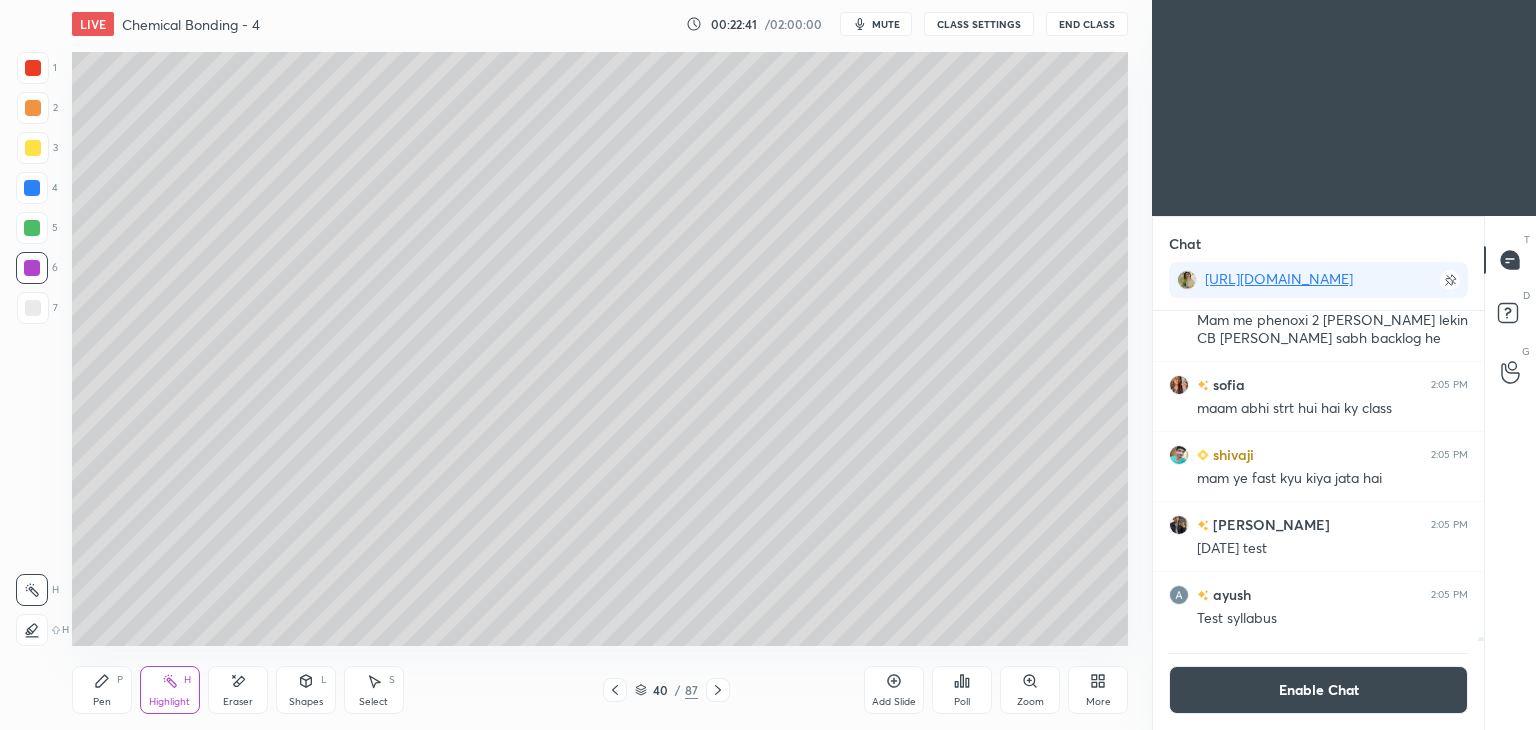 click 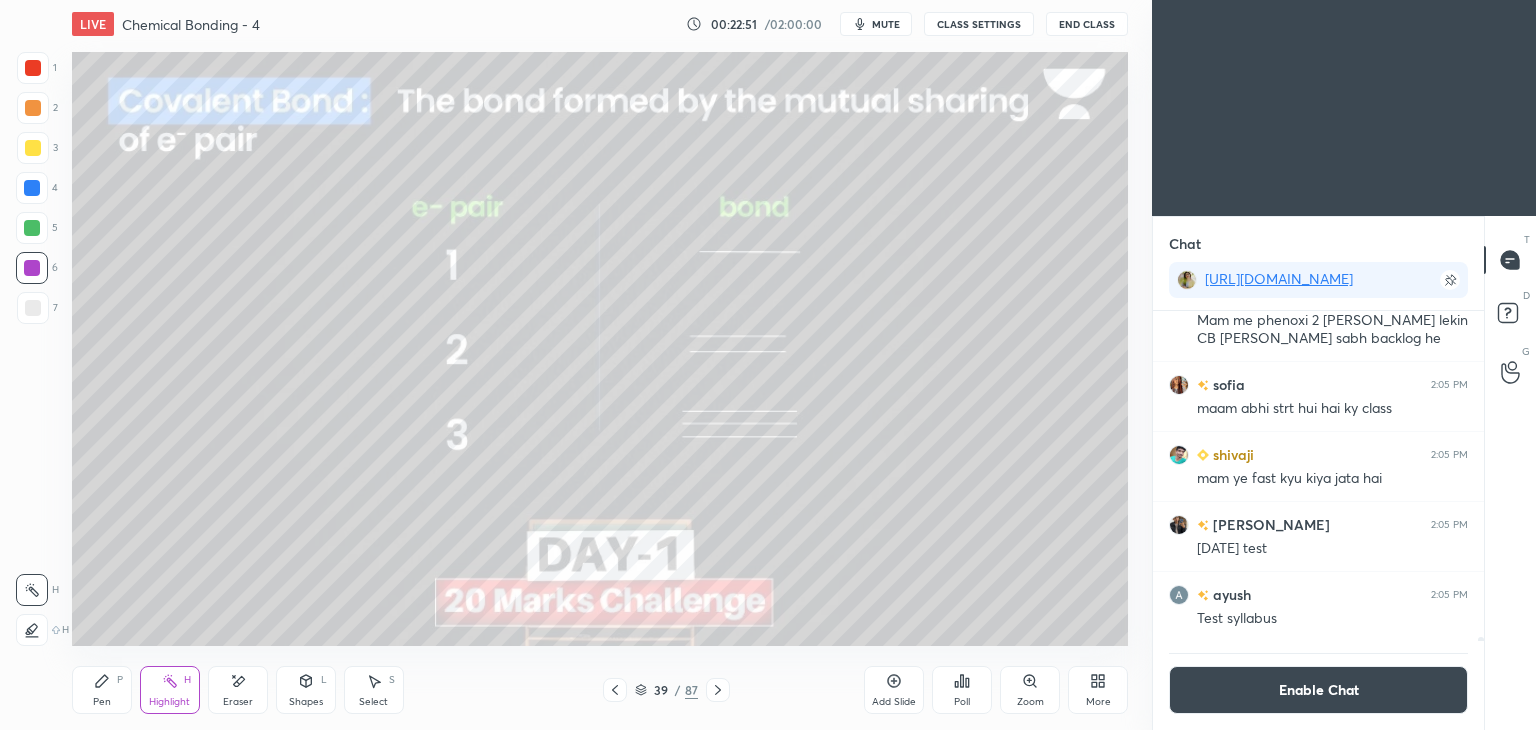 click on "Pen" at bounding box center (102, 702) 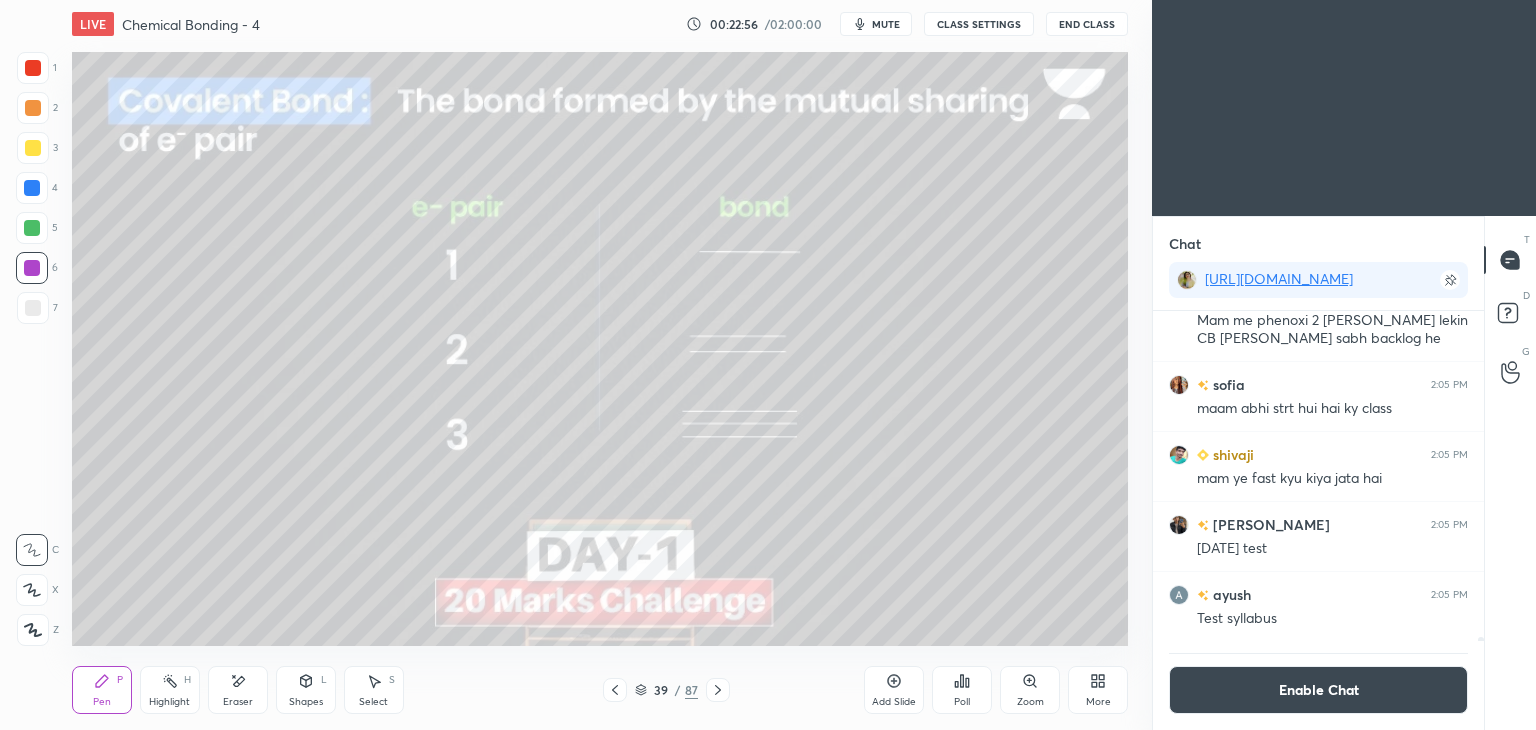 click at bounding box center (33, 108) 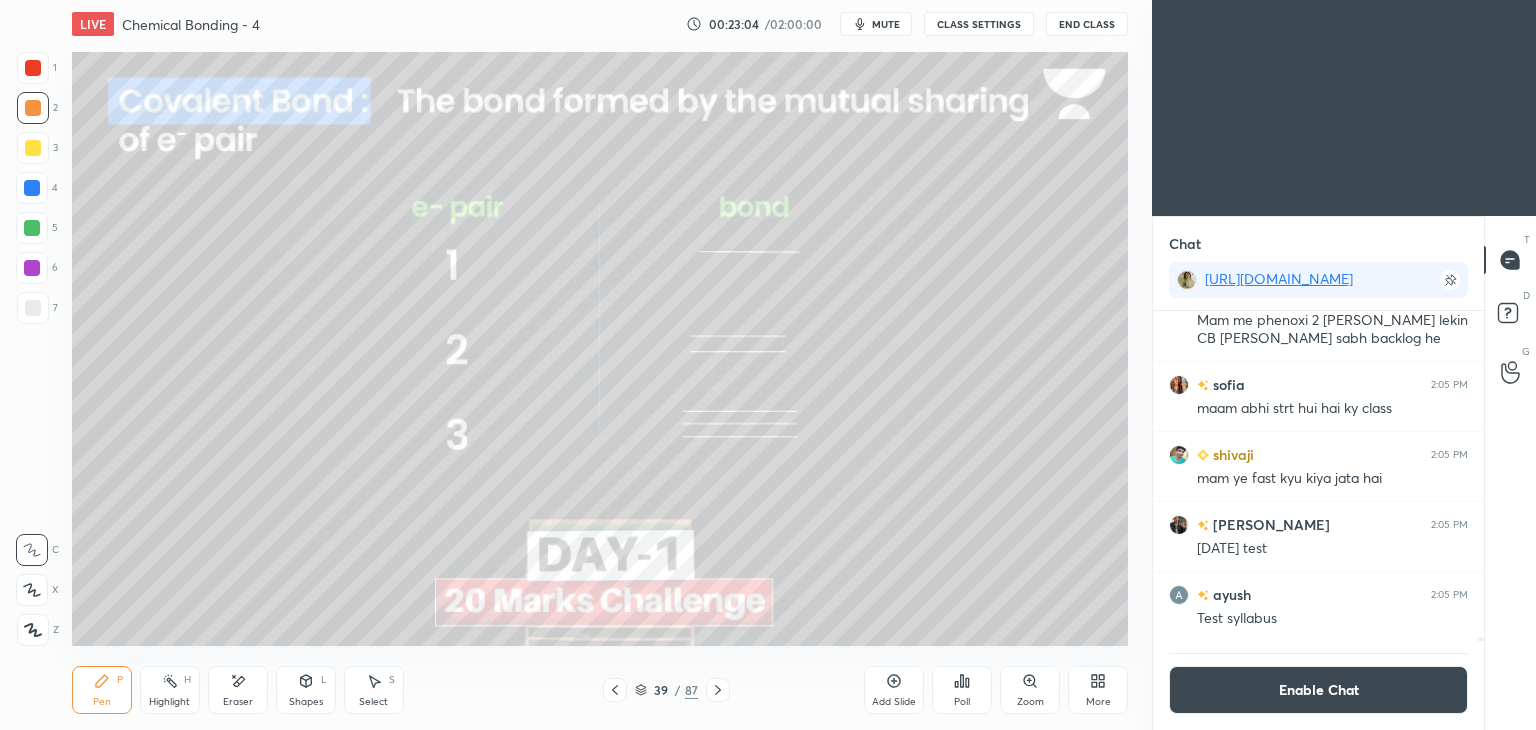click 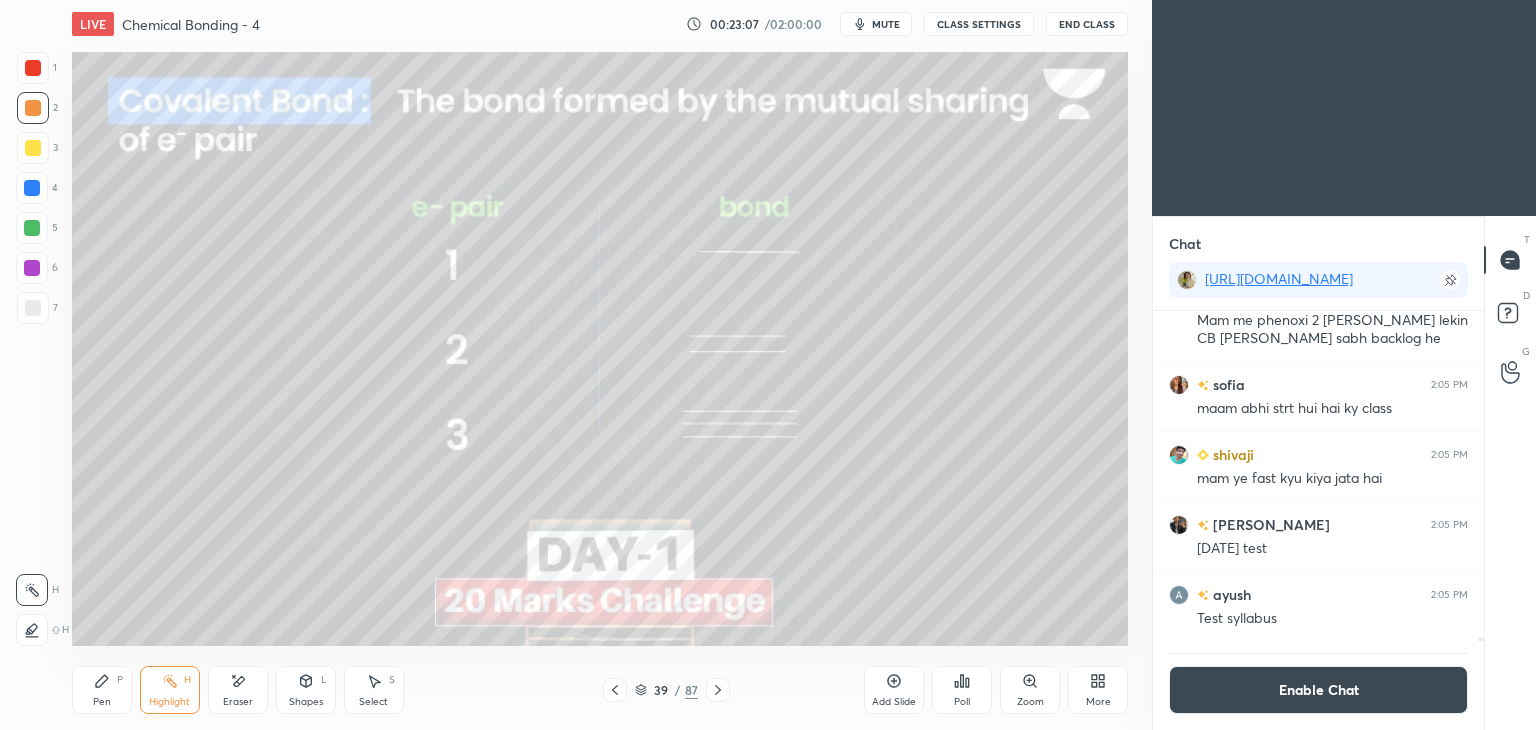 click 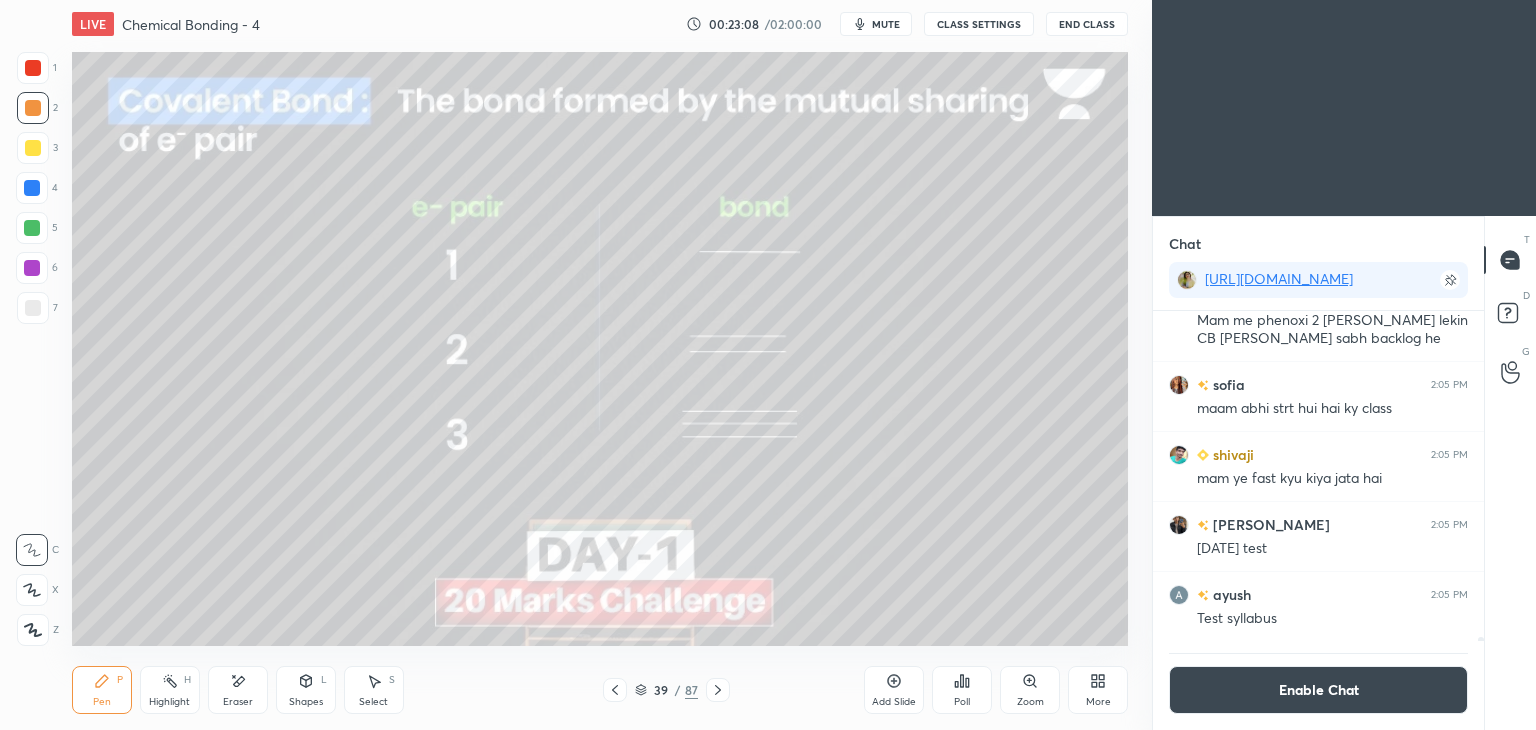 click at bounding box center (32, 268) 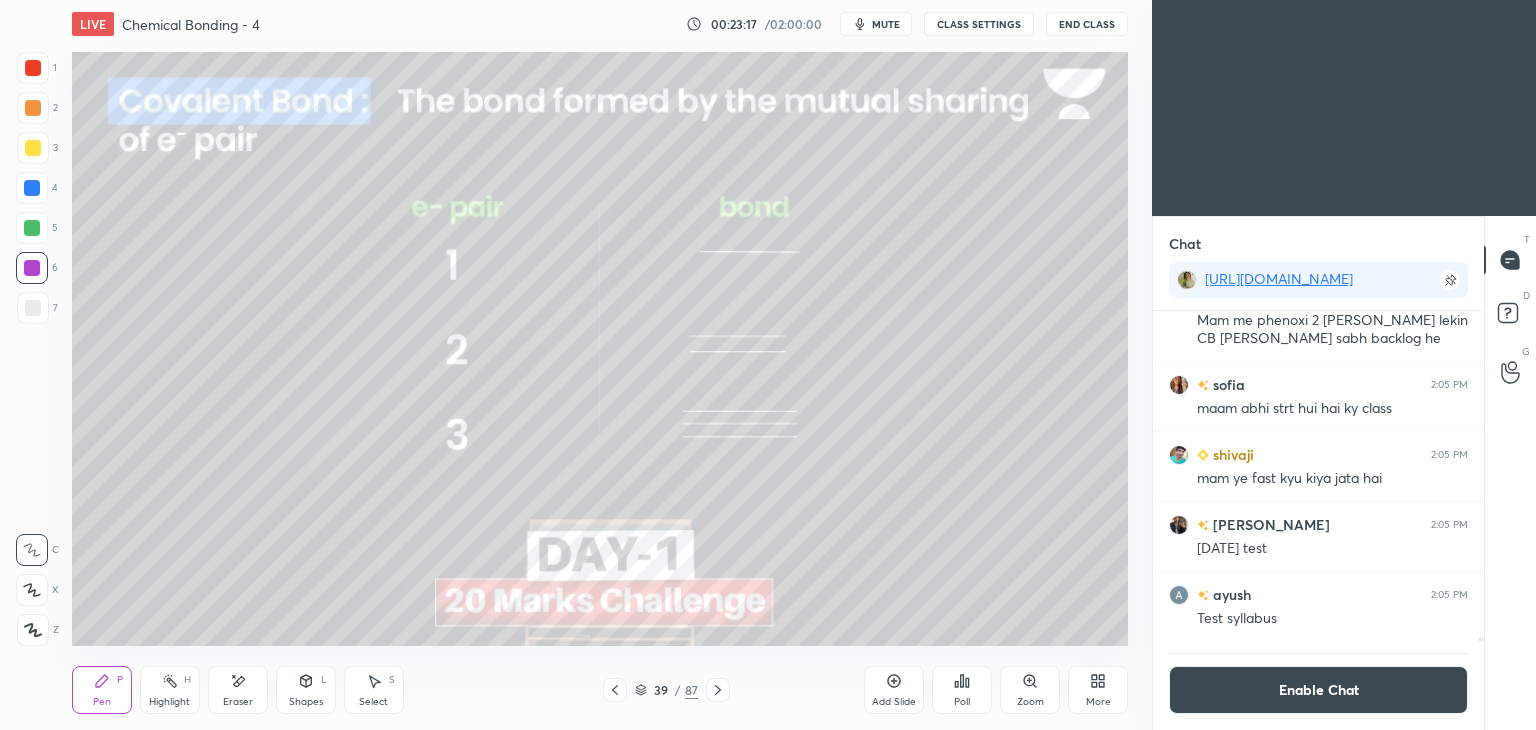 click at bounding box center (33, 108) 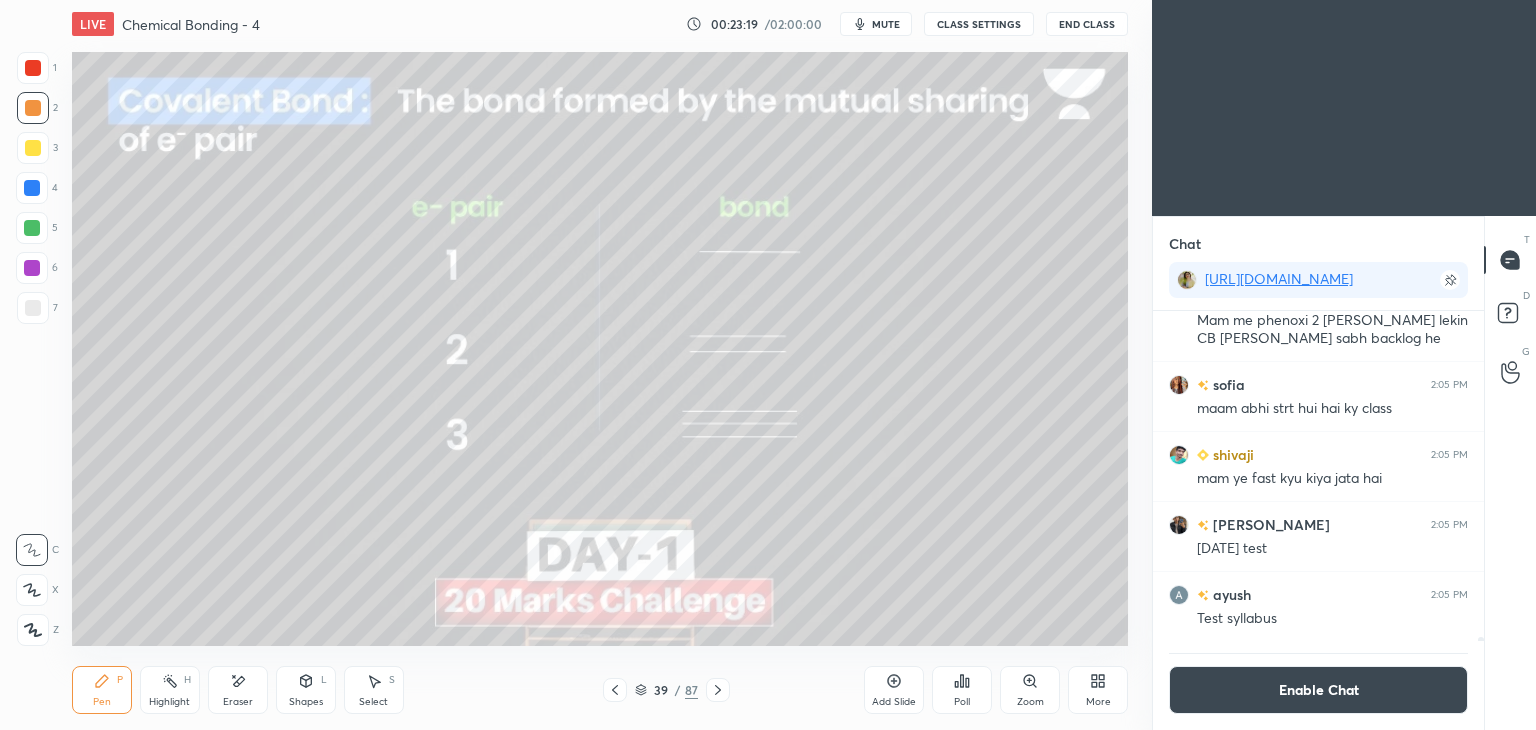 click at bounding box center [32, 268] 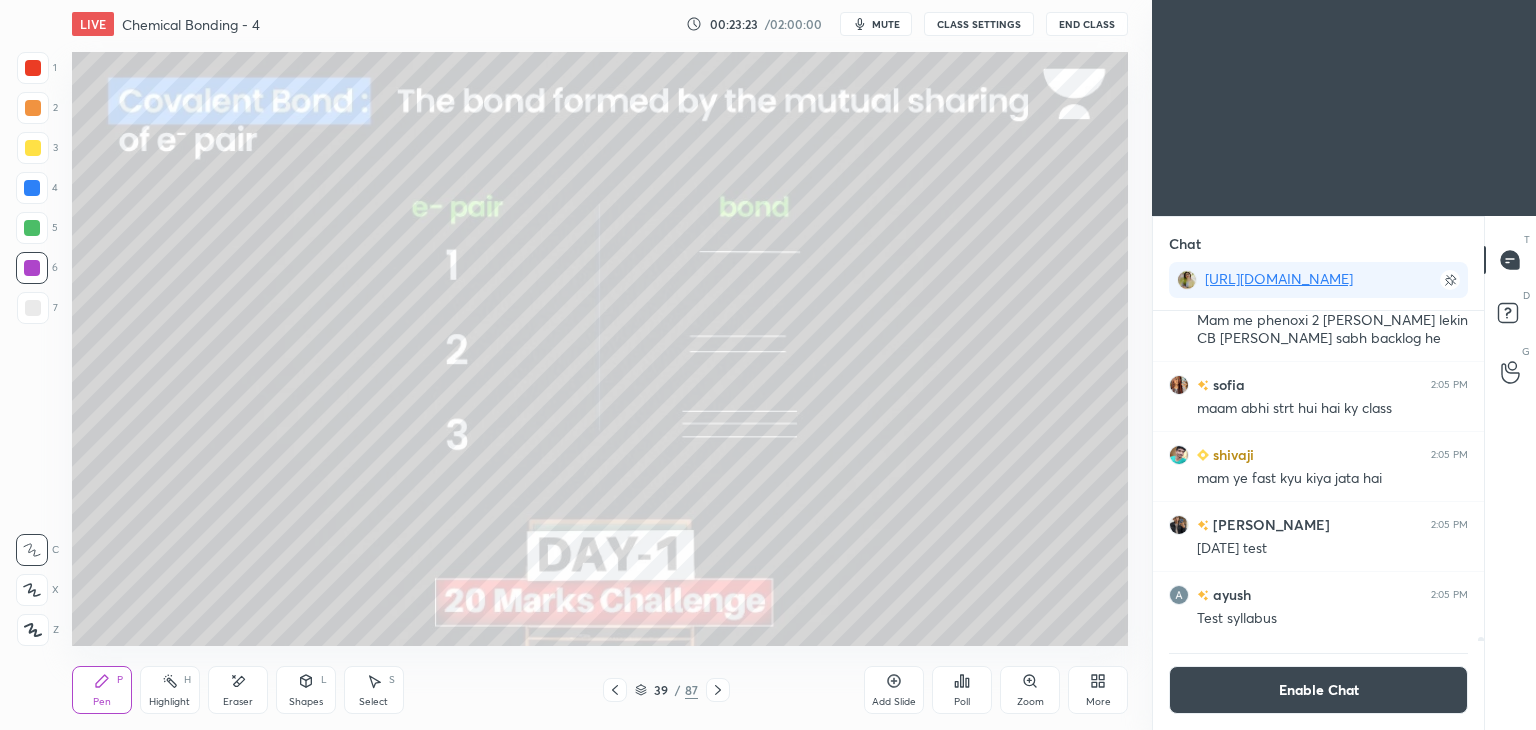 click at bounding box center [33, 108] 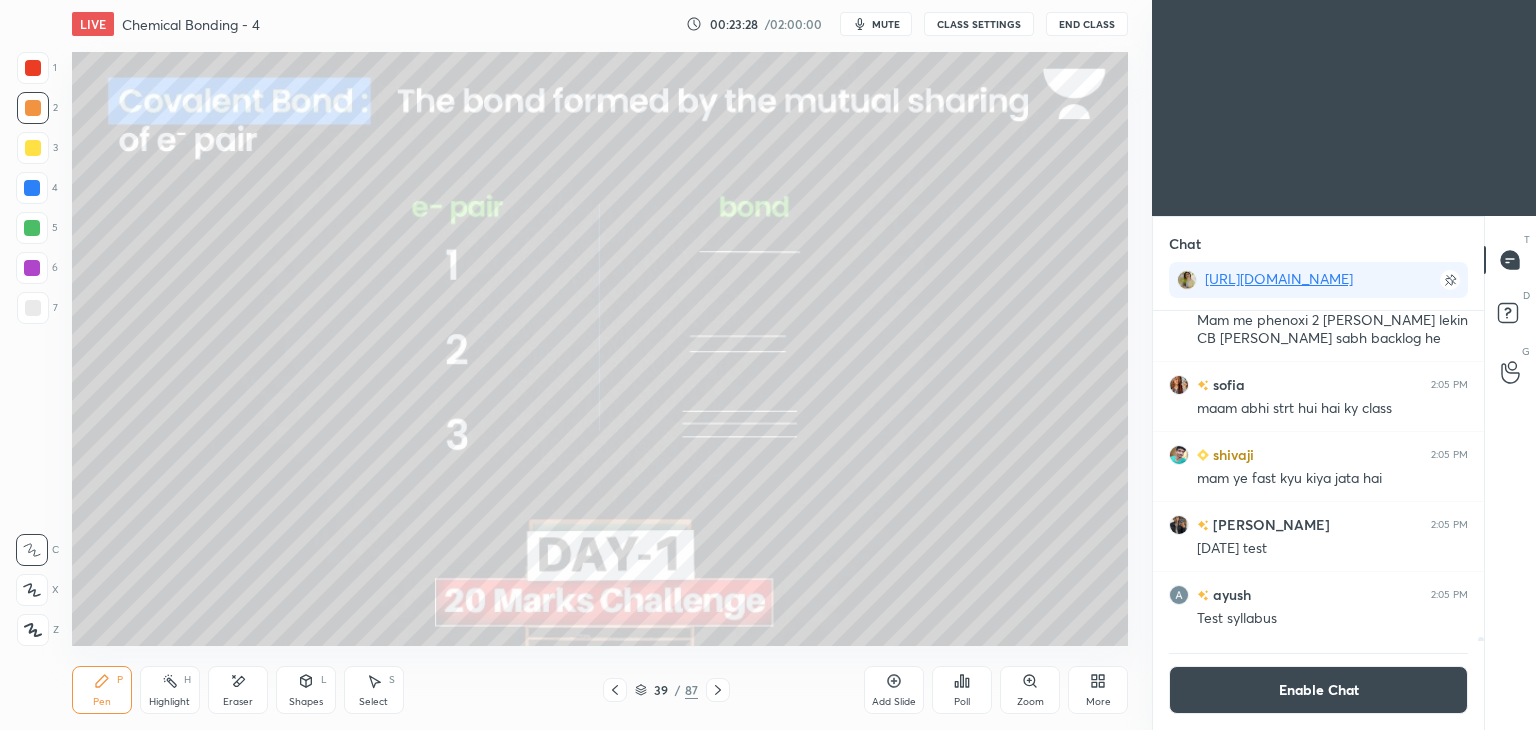 click at bounding box center [32, 268] 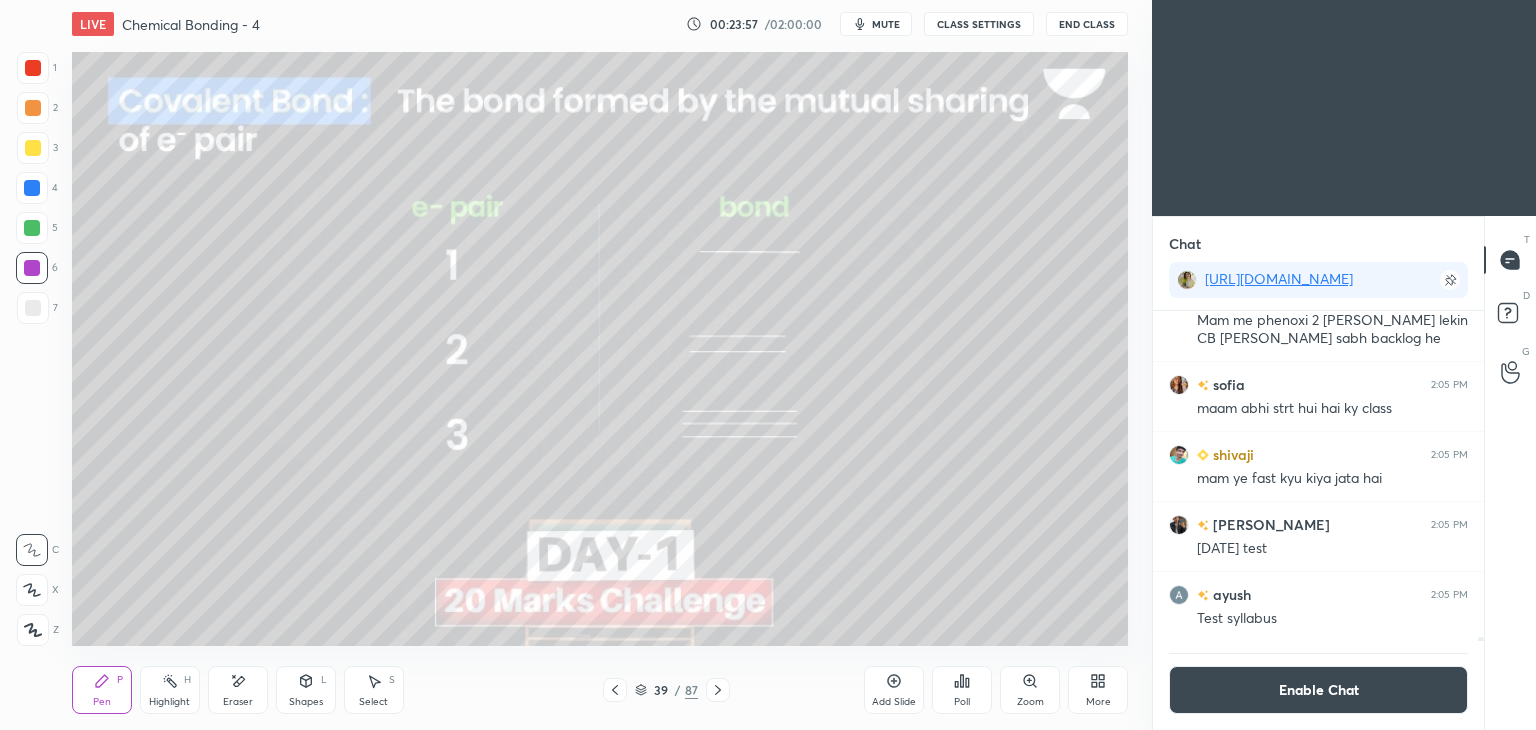 click at bounding box center (33, 108) 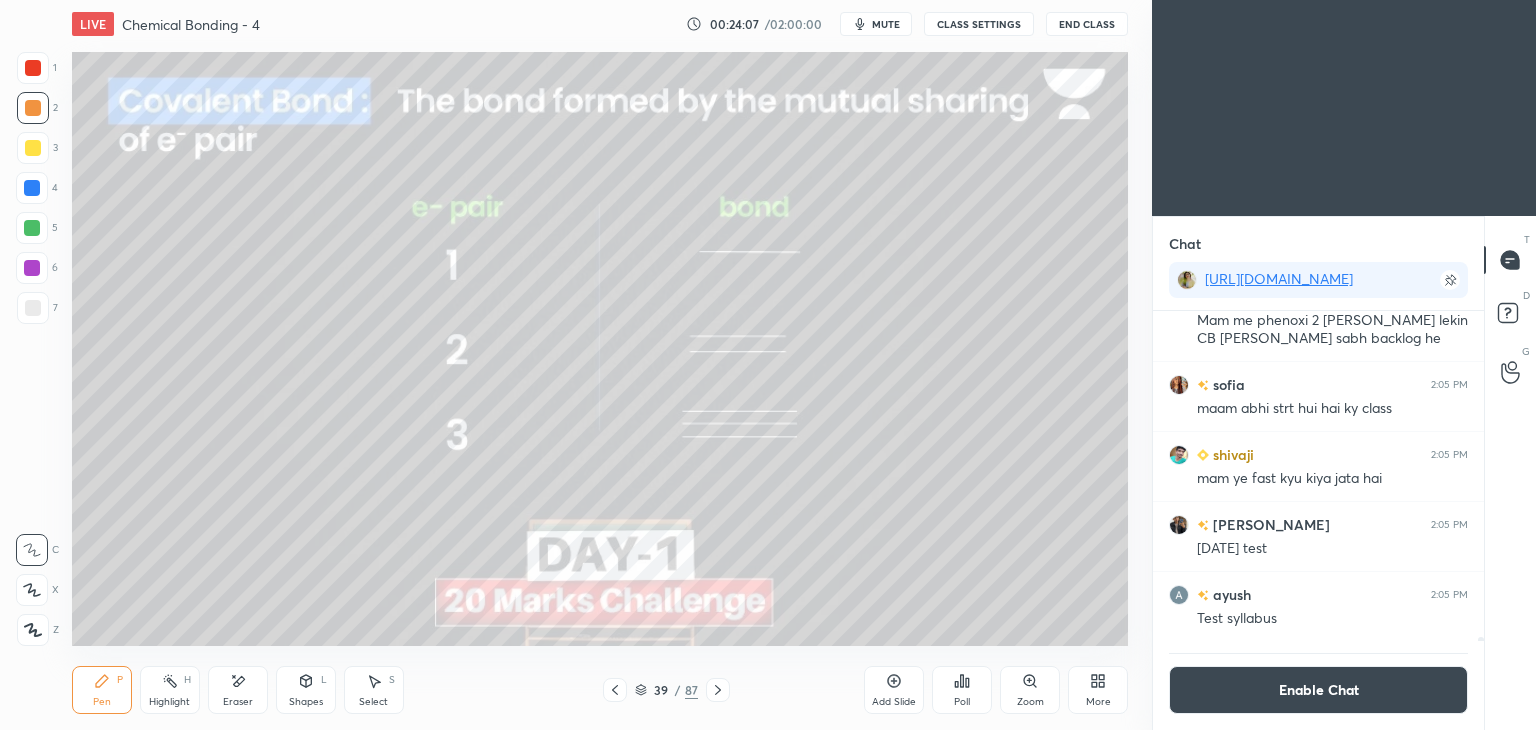 click on "Highlight H" at bounding box center [170, 690] 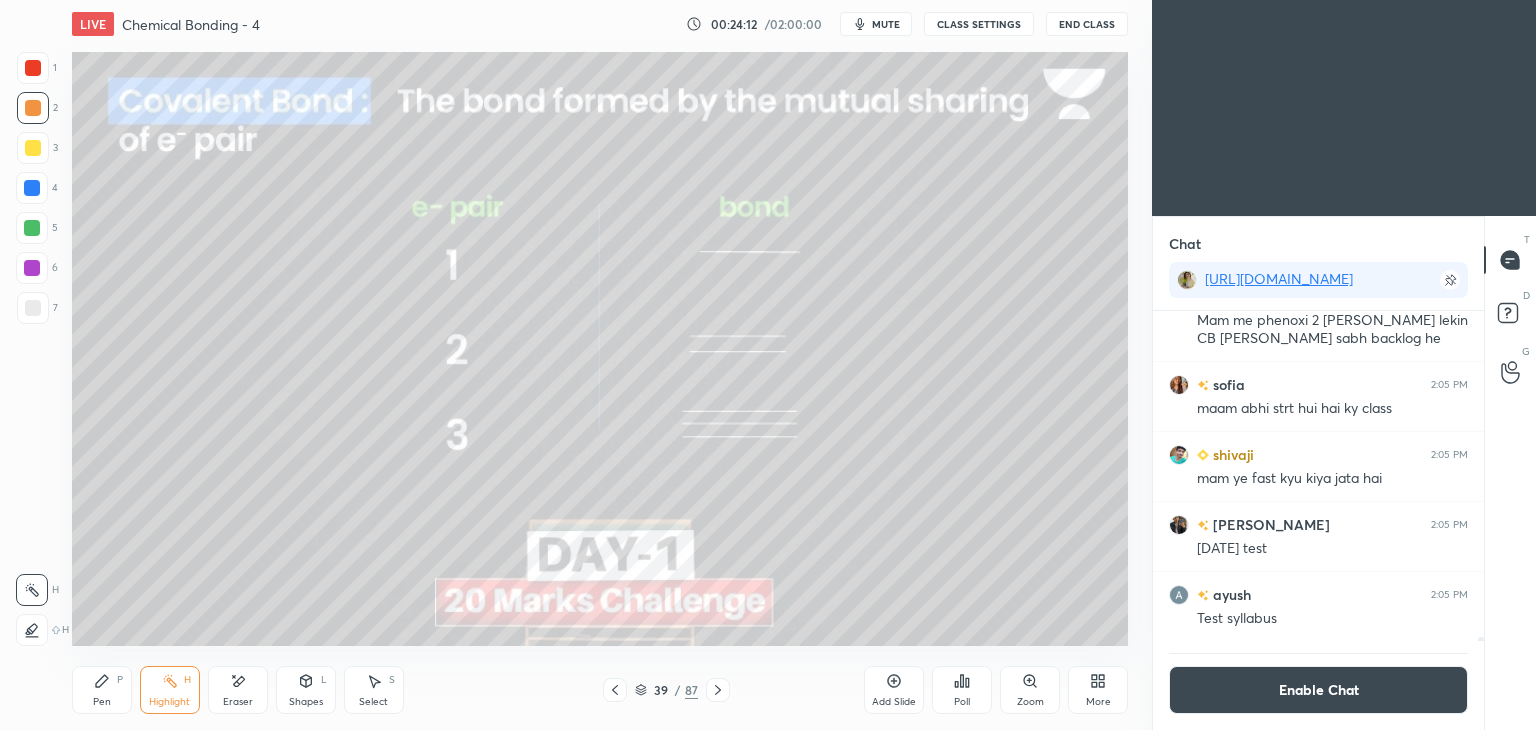 click 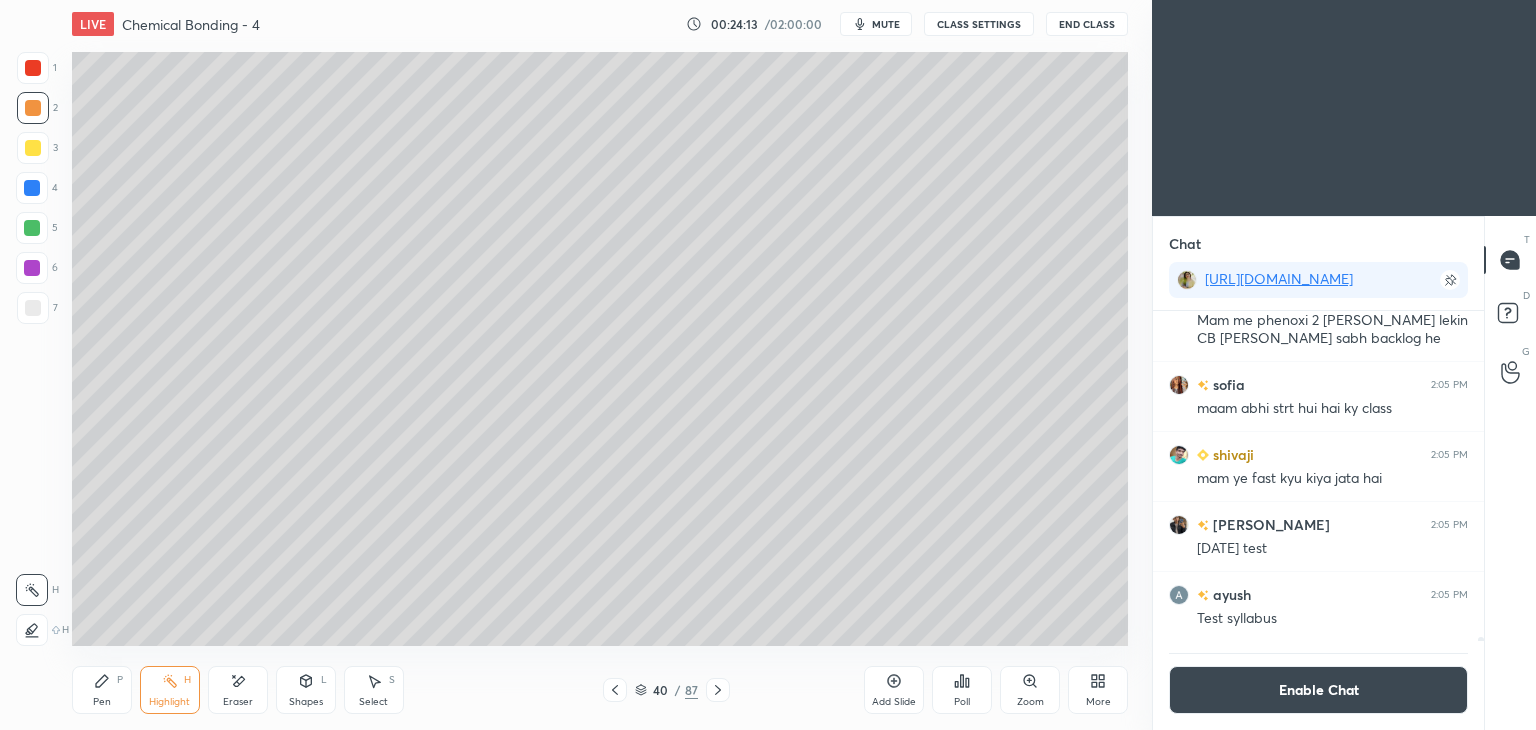 click on "40 / 87" at bounding box center [666, 690] 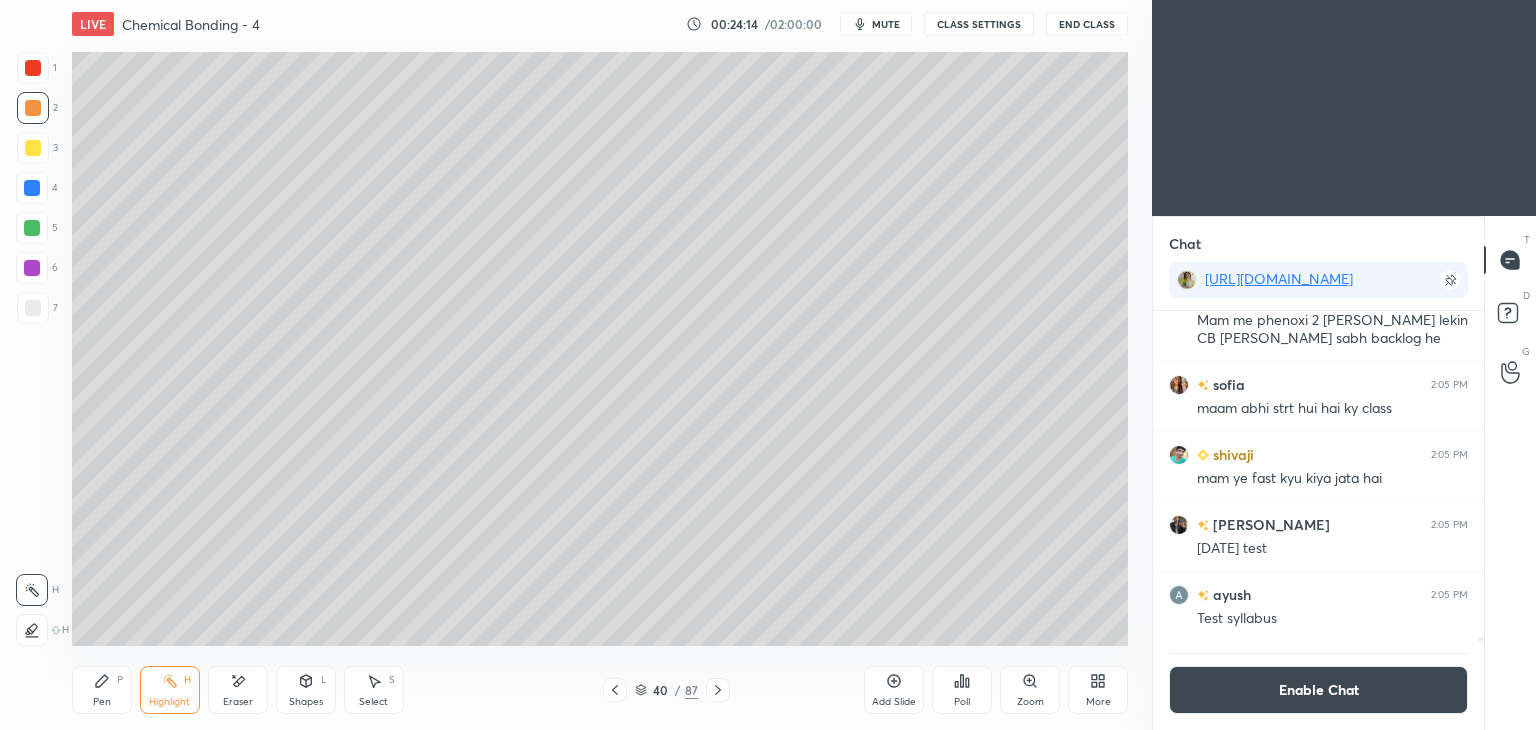 click 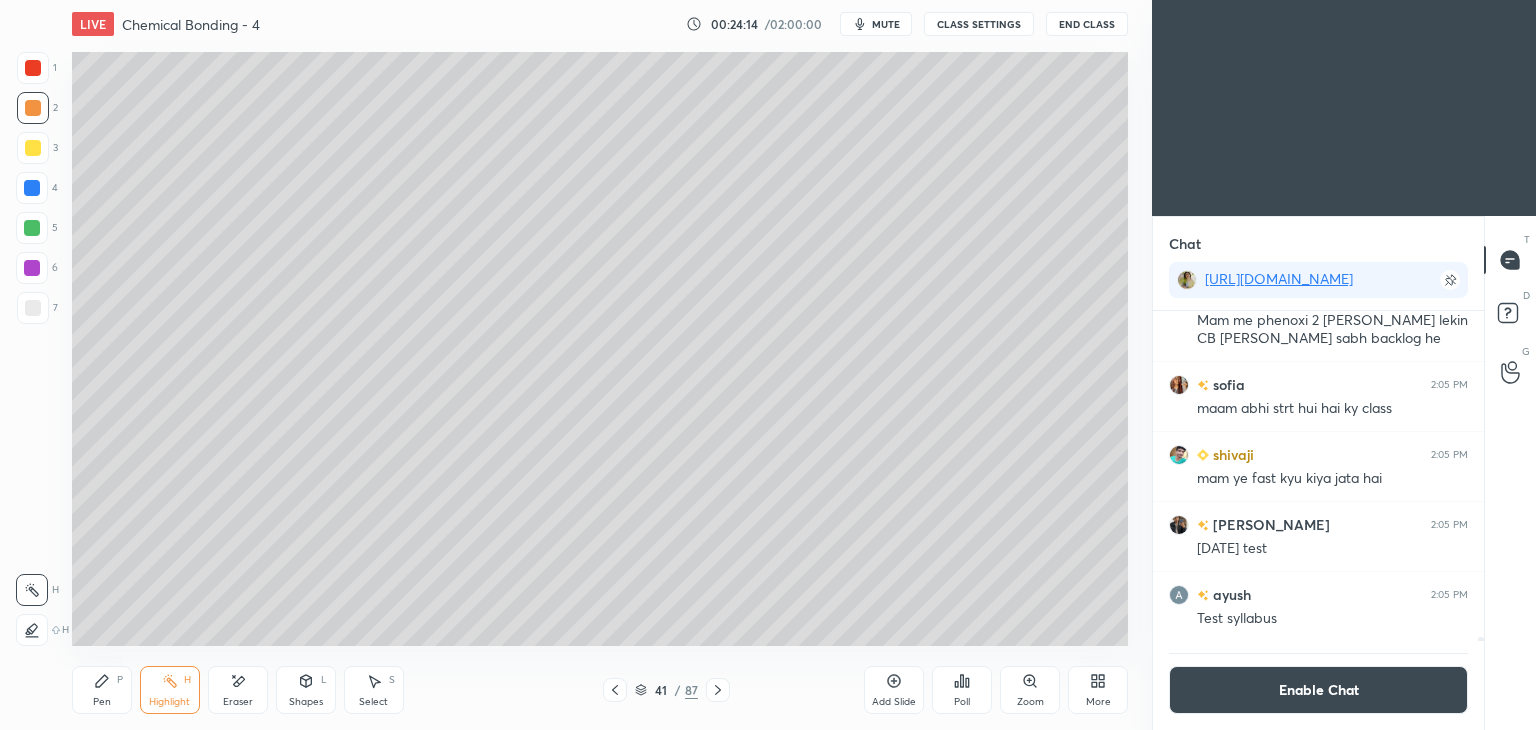 click 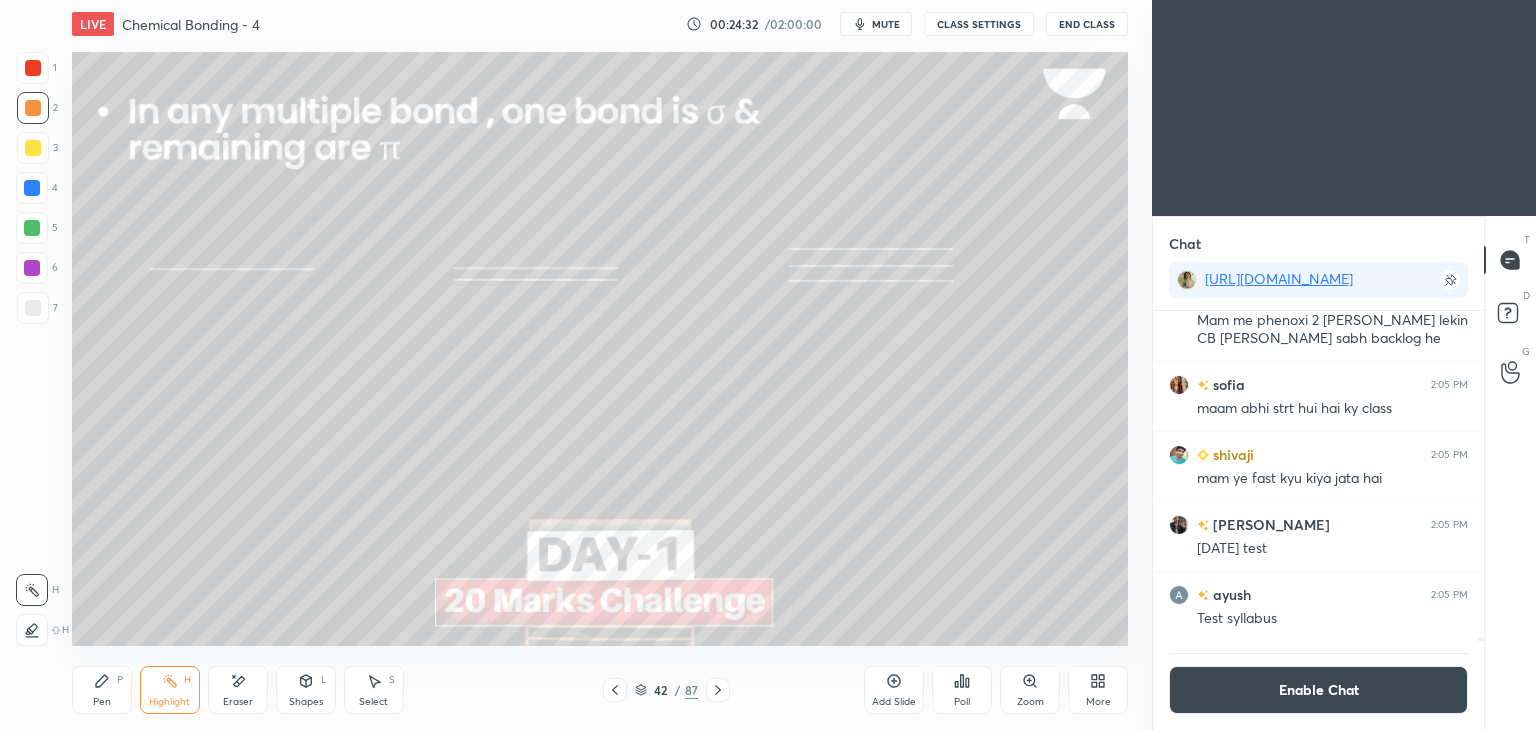 click on "Shapes" at bounding box center [306, 702] 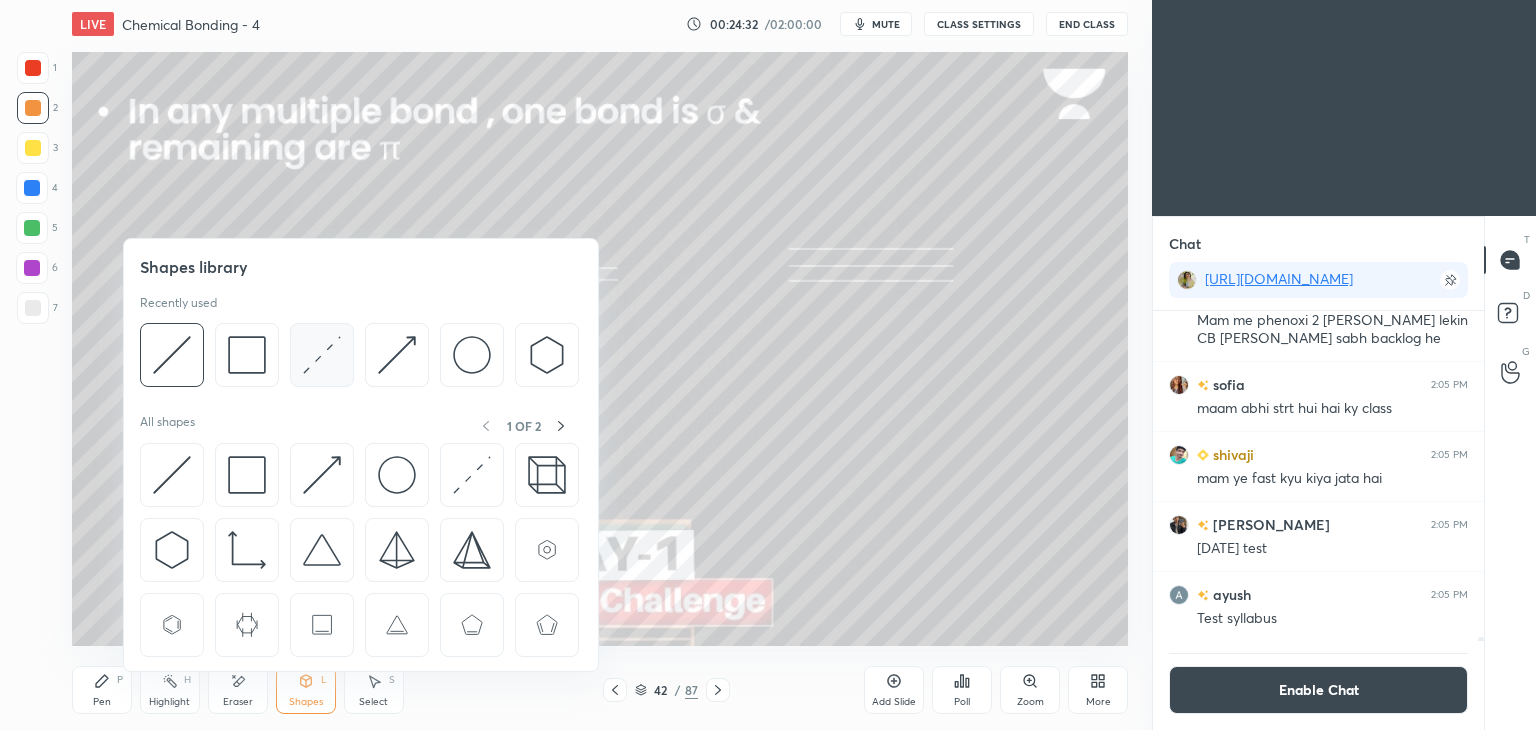 click at bounding box center (322, 355) 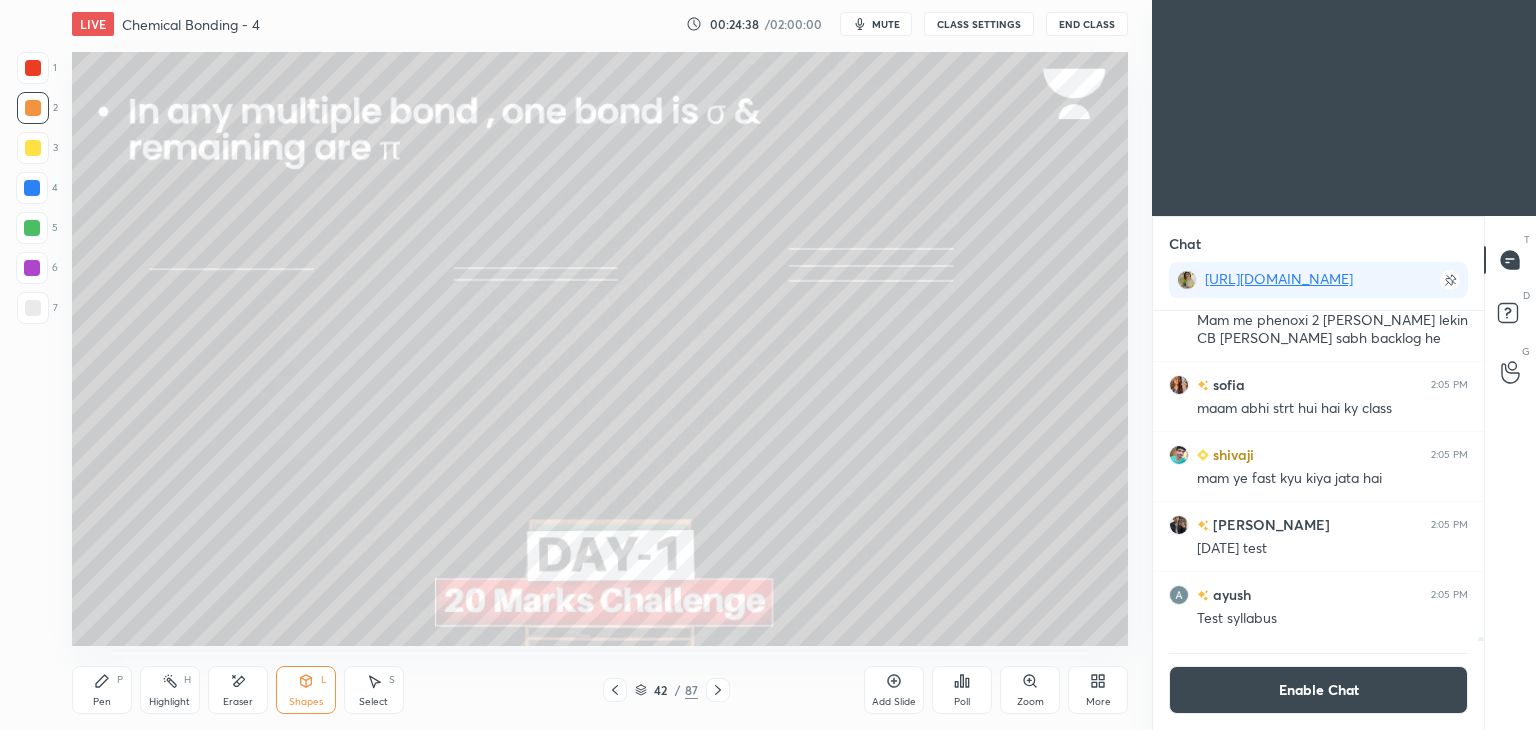 click on "Pen" at bounding box center (102, 702) 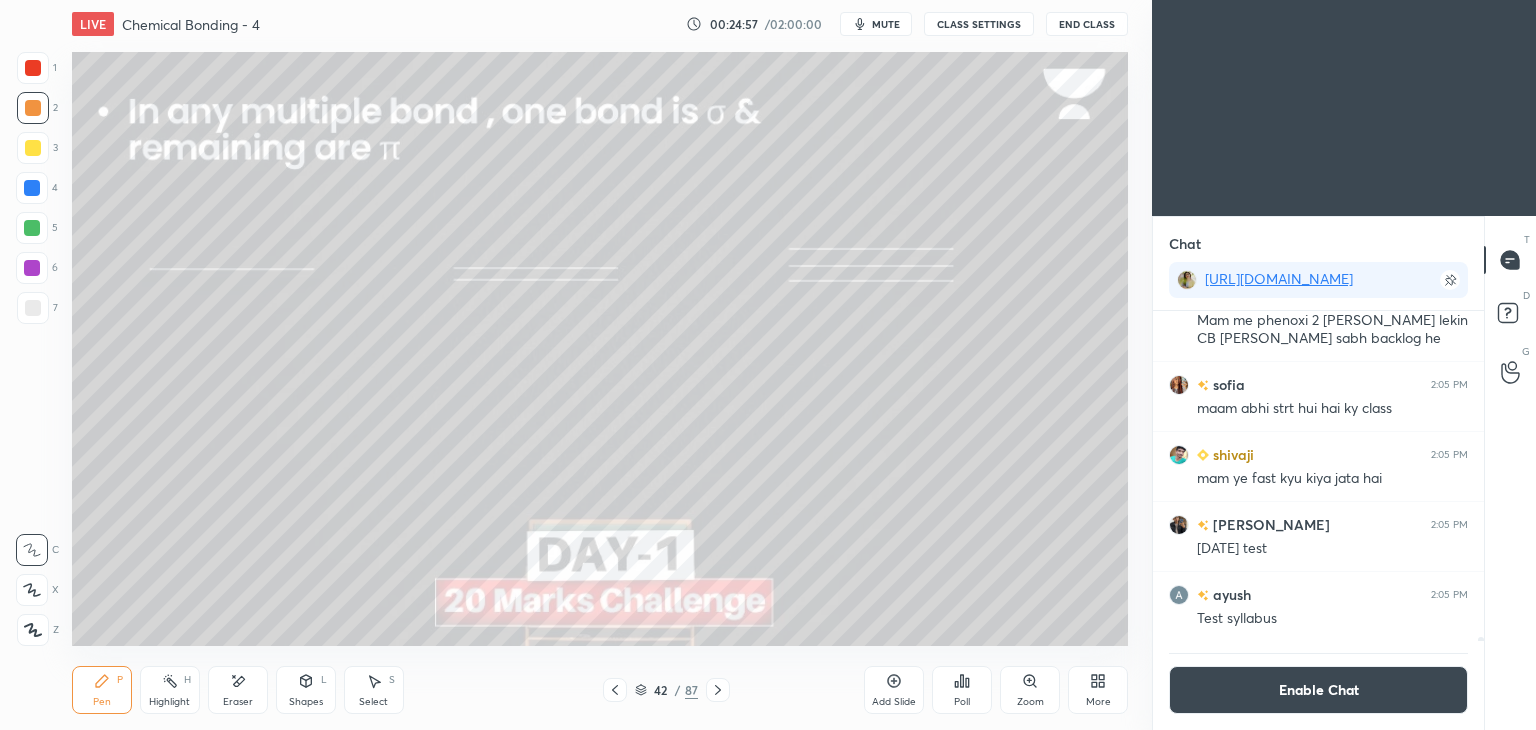 click 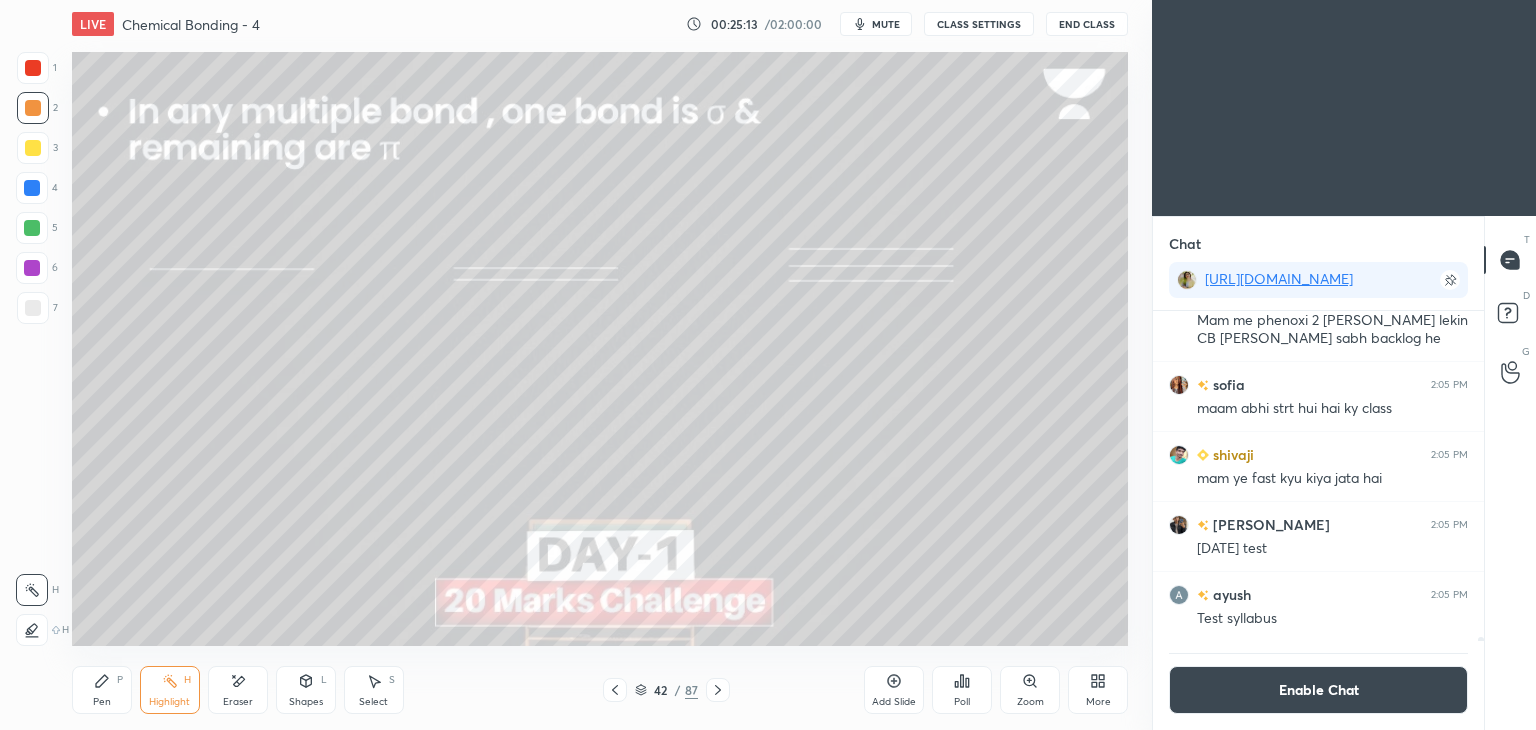 click 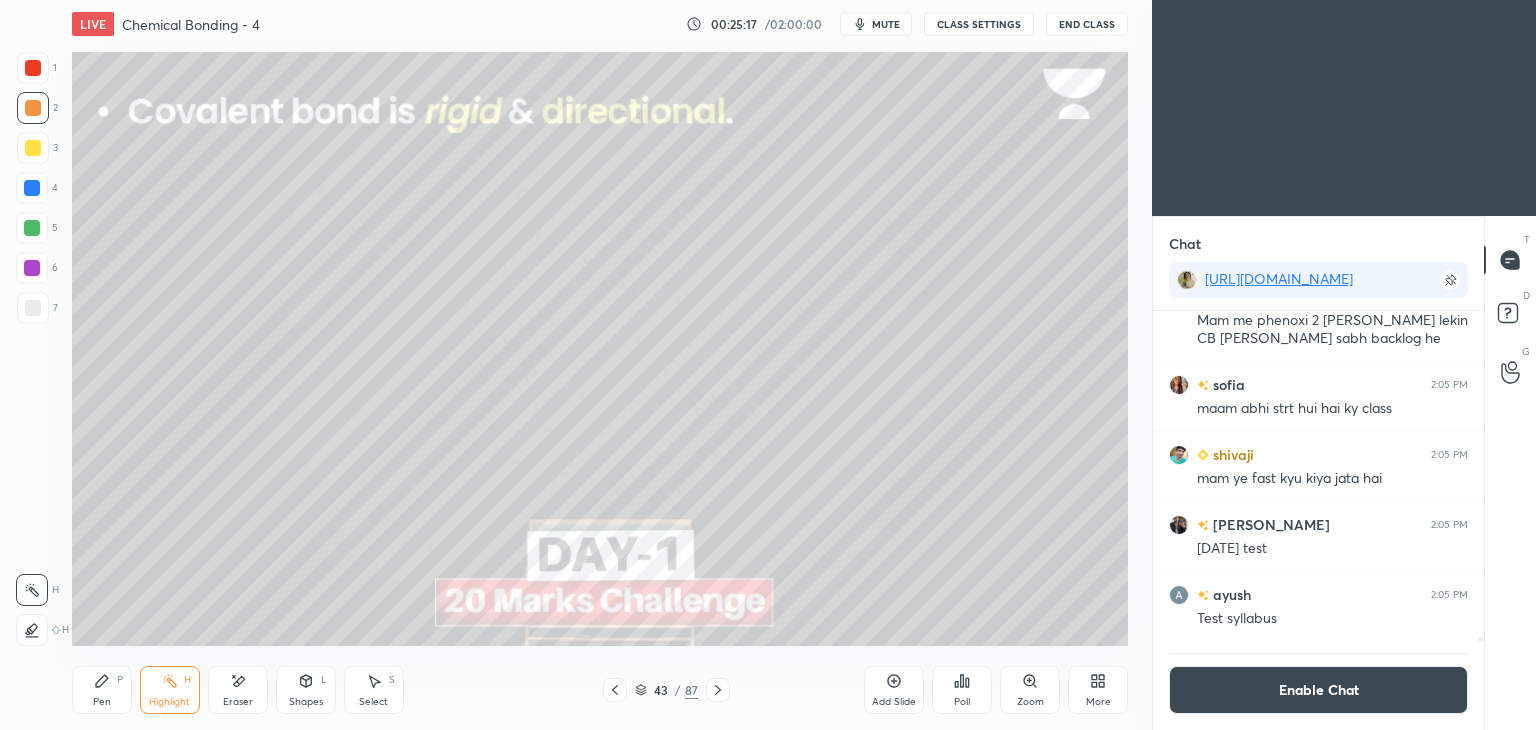 click on "Shapes L" at bounding box center [306, 690] 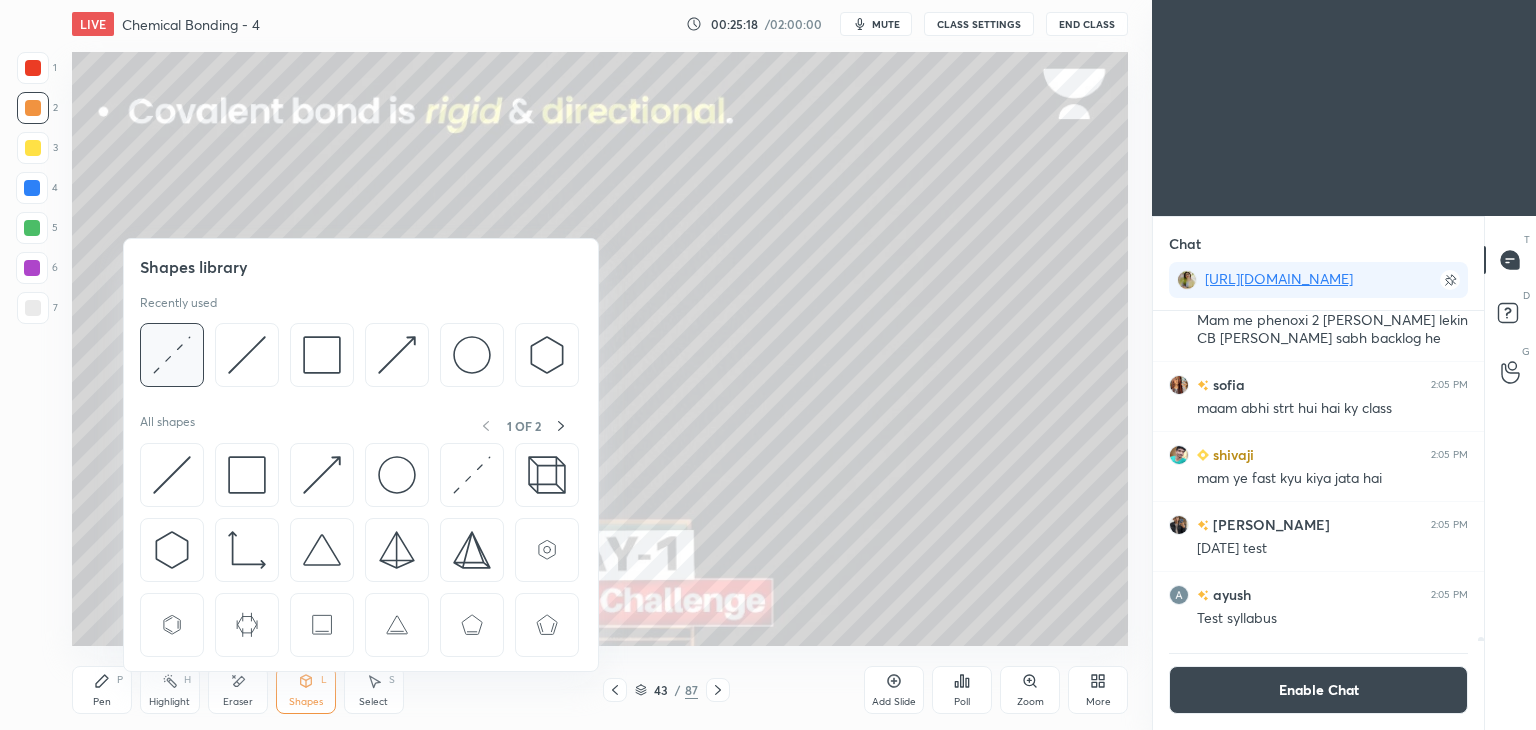 click at bounding box center [172, 355] 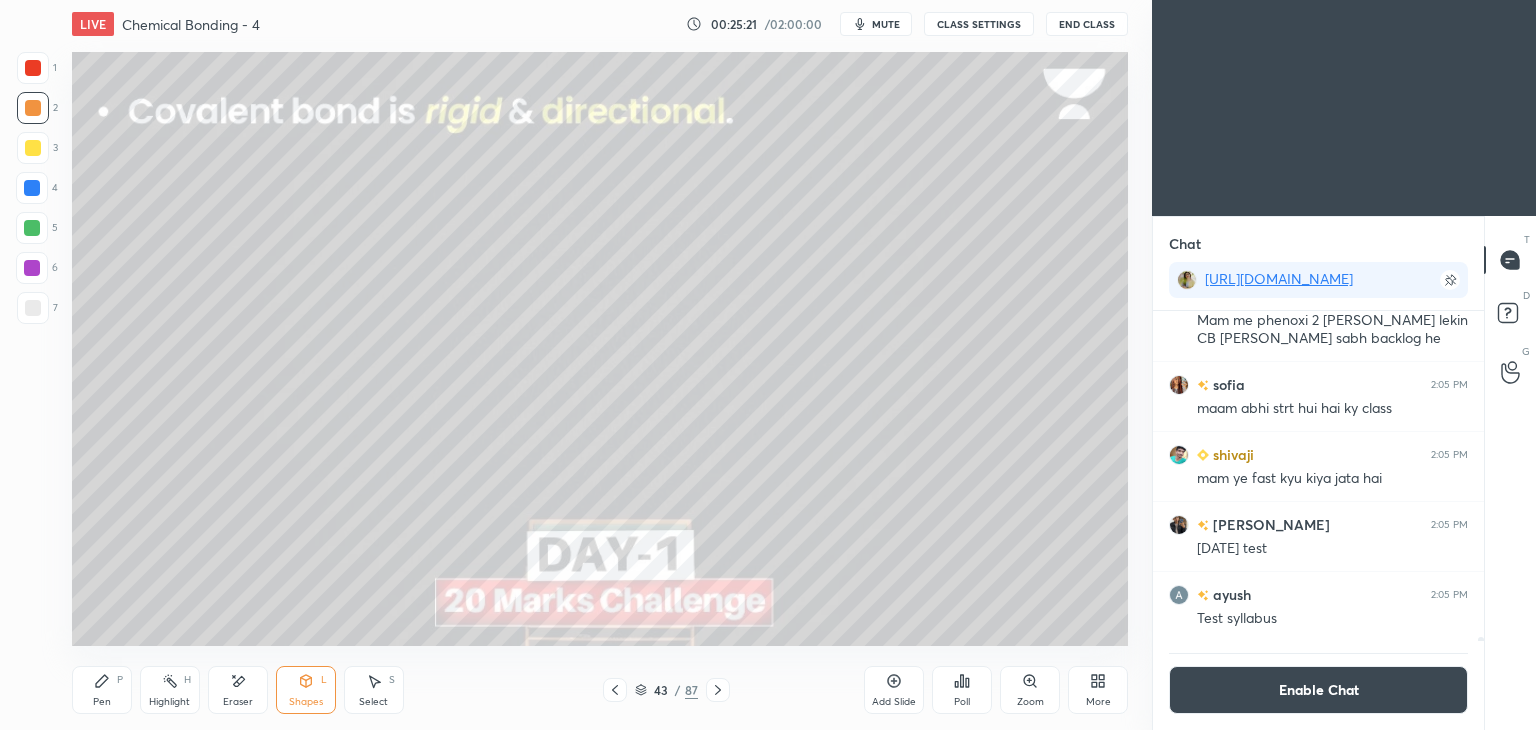 click 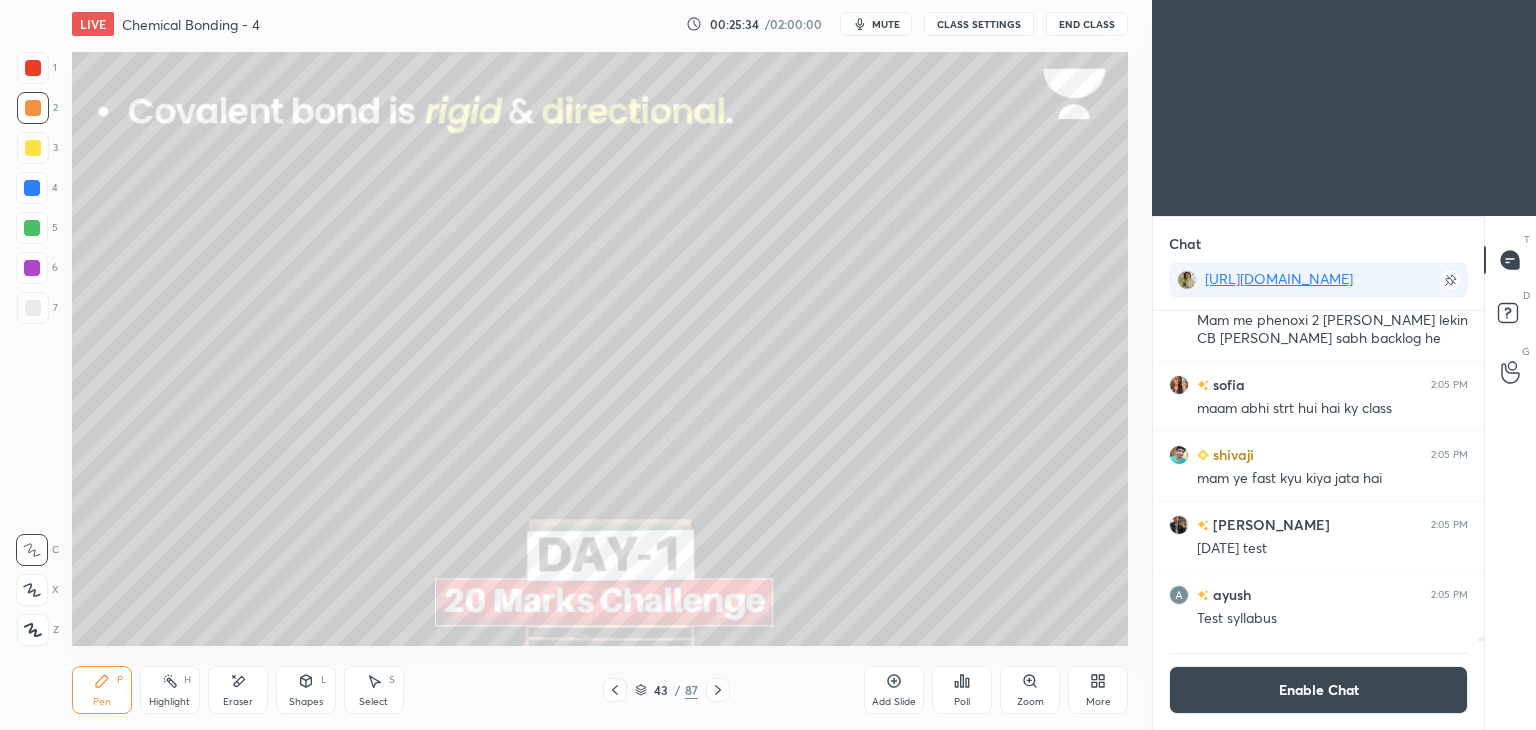 click at bounding box center [33, 308] 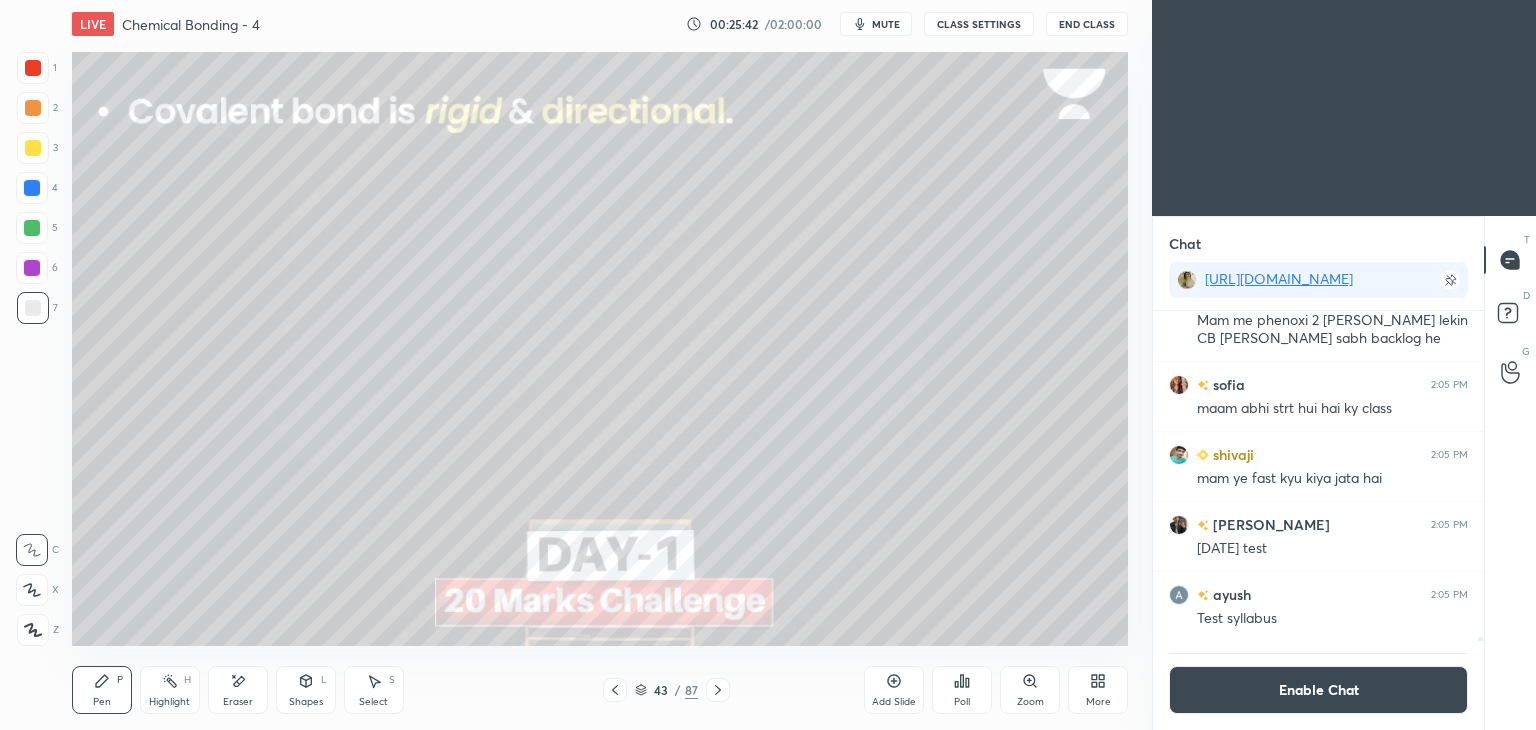 click on "Eraser" at bounding box center (238, 702) 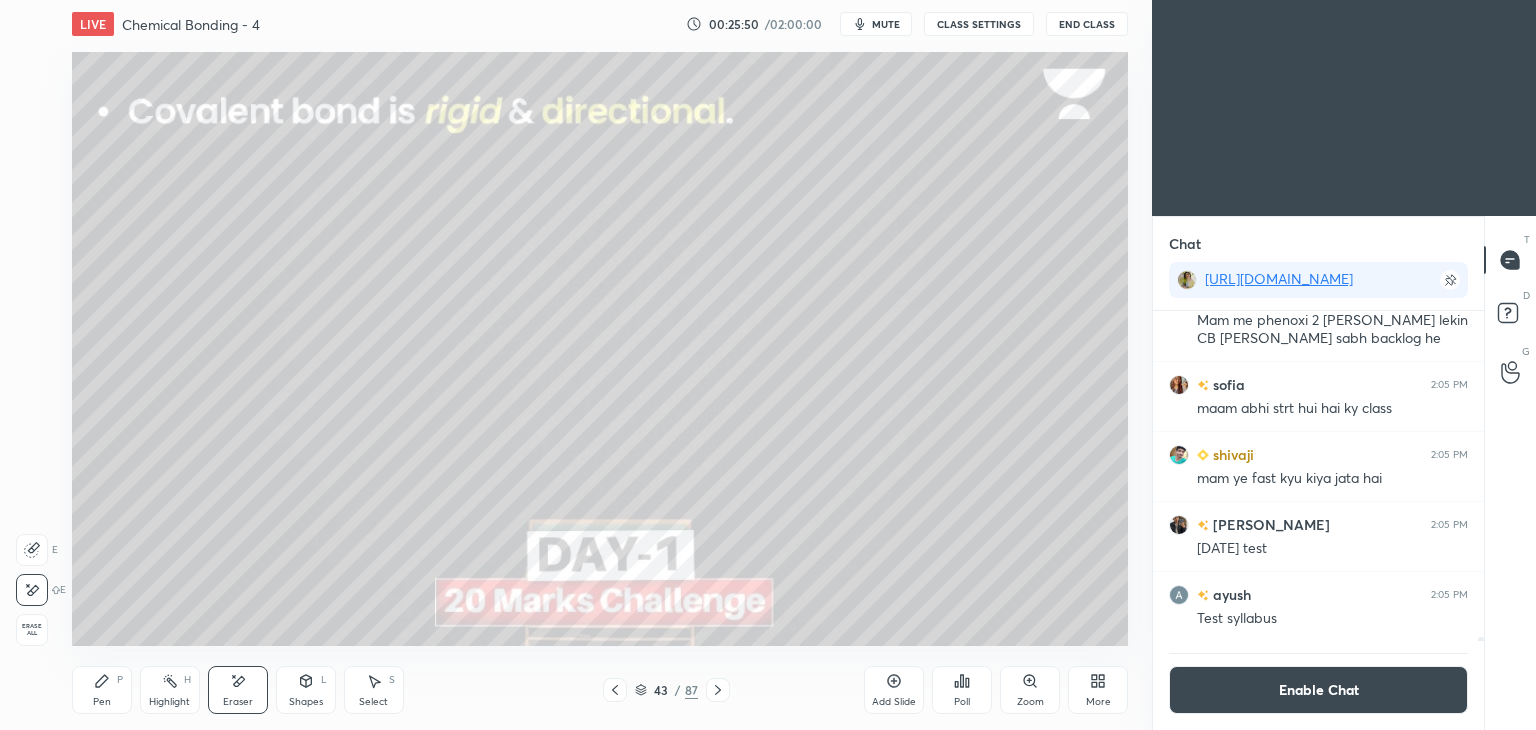 click on "Pen" at bounding box center (102, 702) 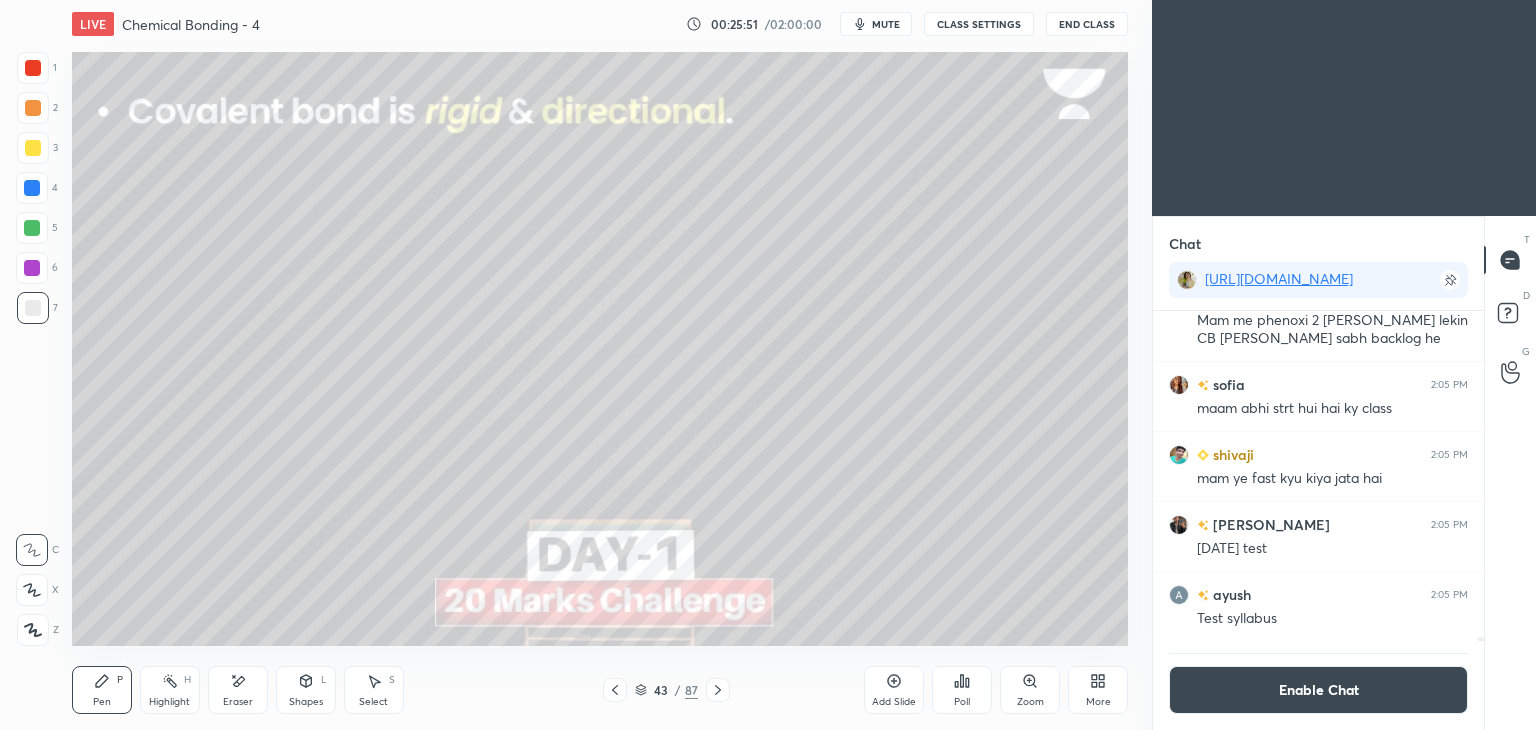 click at bounding box center (32, 188) 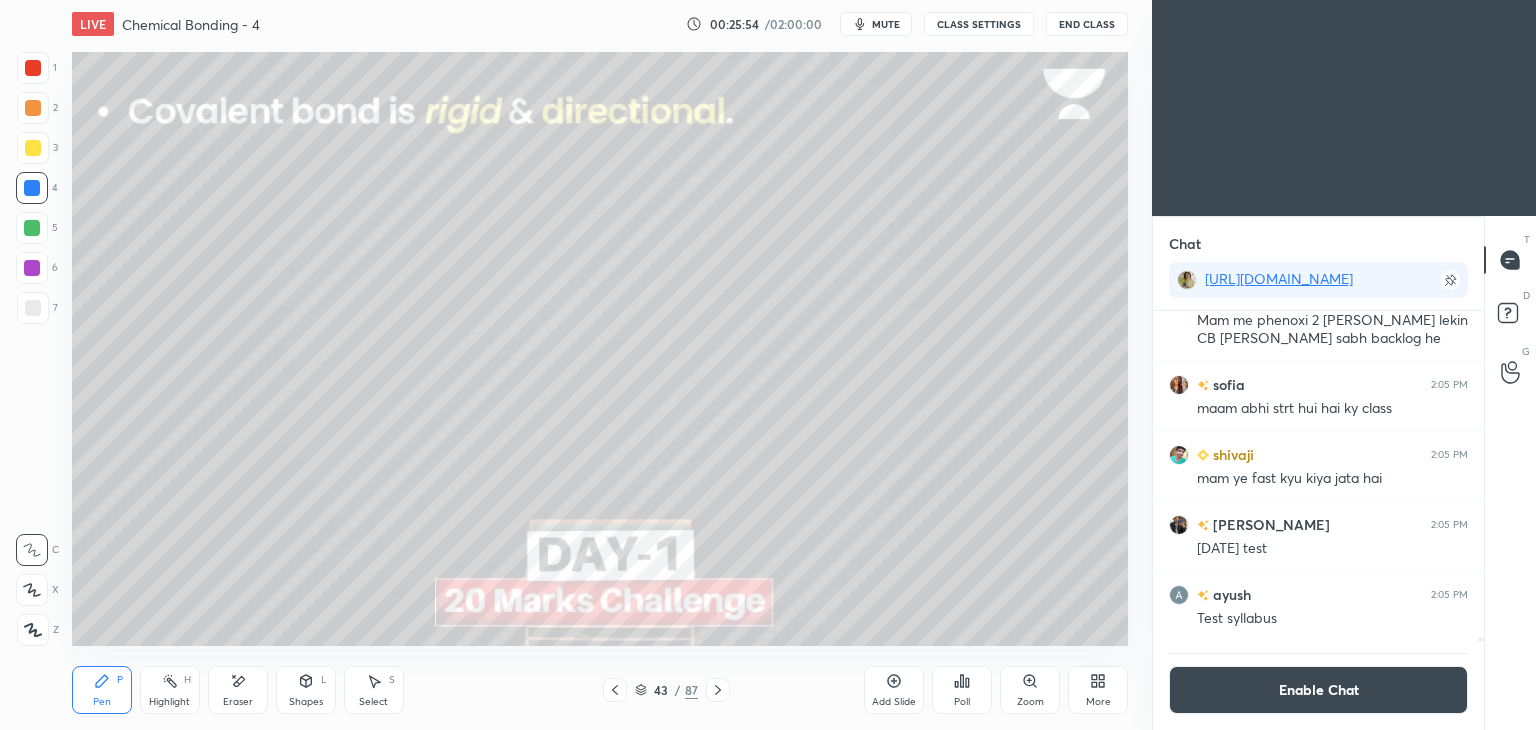 click on "Shapes L" at bounding box center [306, 690] 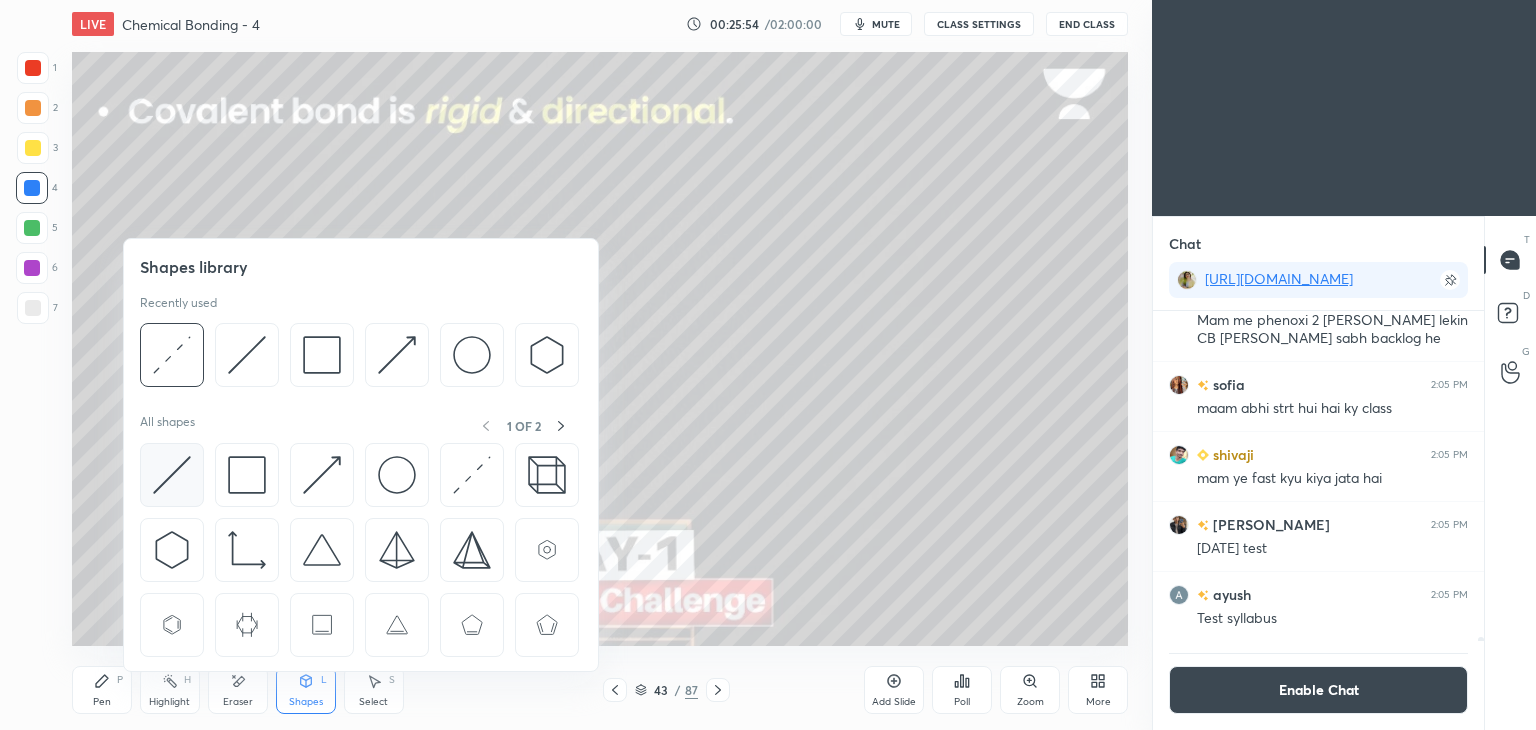 click at bounding box center [172, 475] 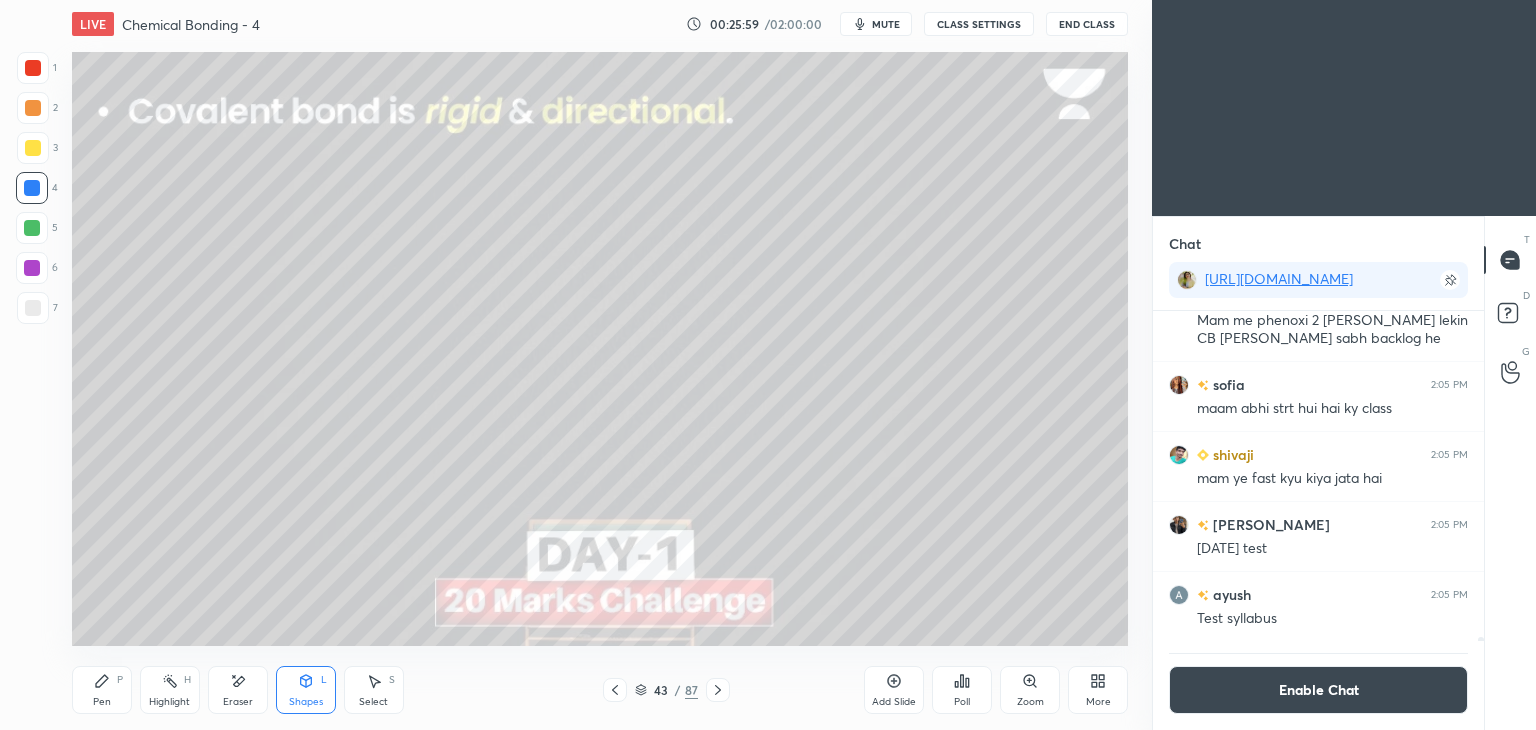 click on "Pen P" at bounding box center (102, 690) 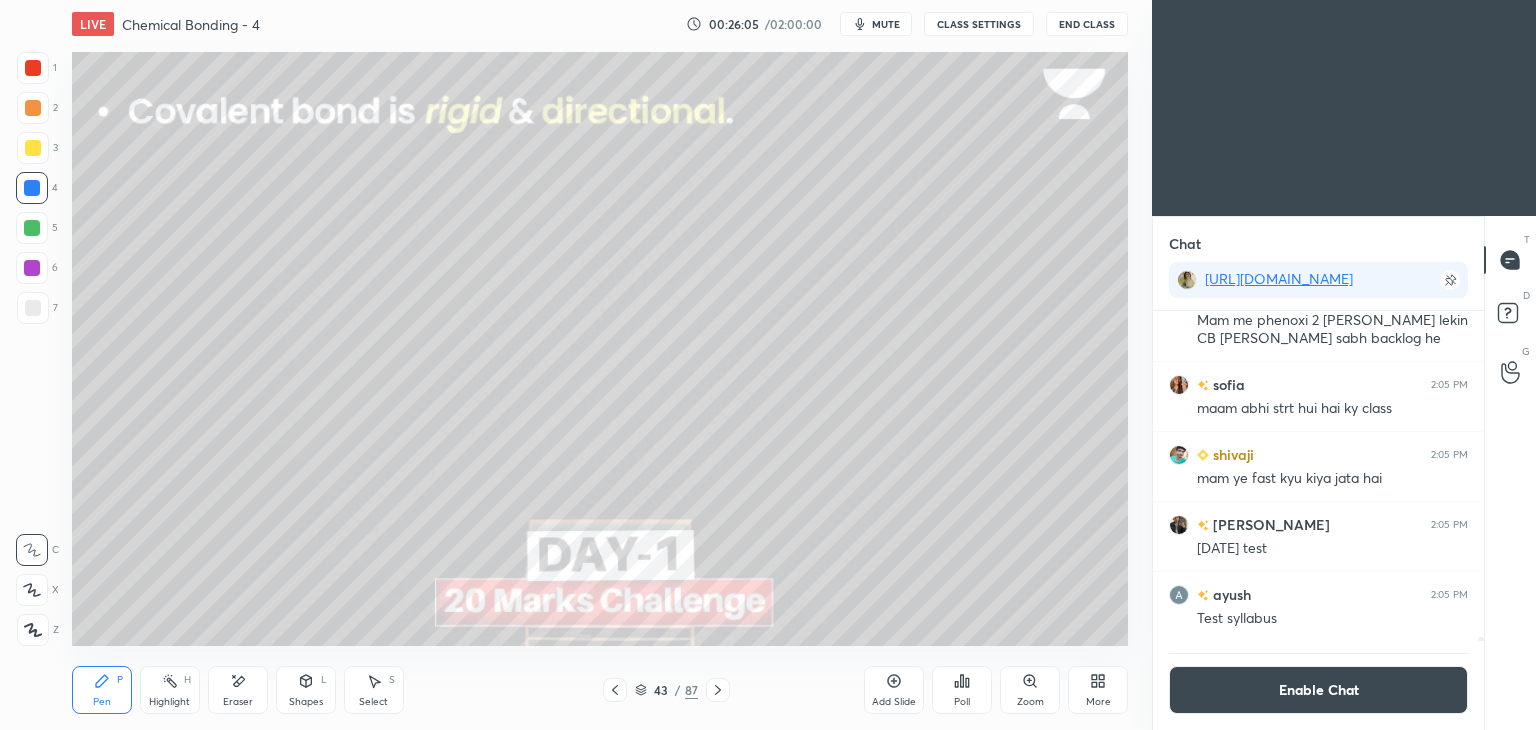 click at bounding box center (33, 308) 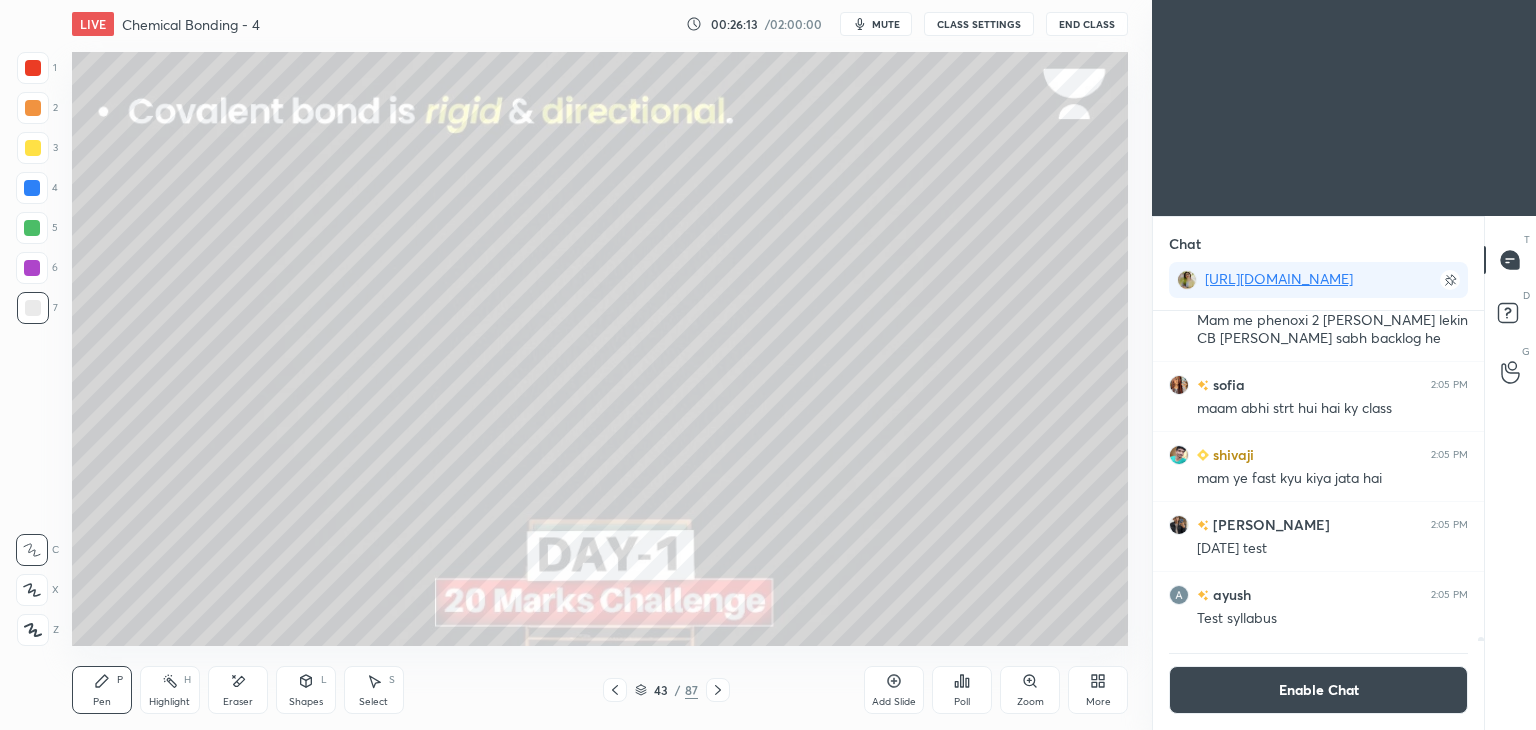 click on "Highlight H" at bounding box center [170, 690] 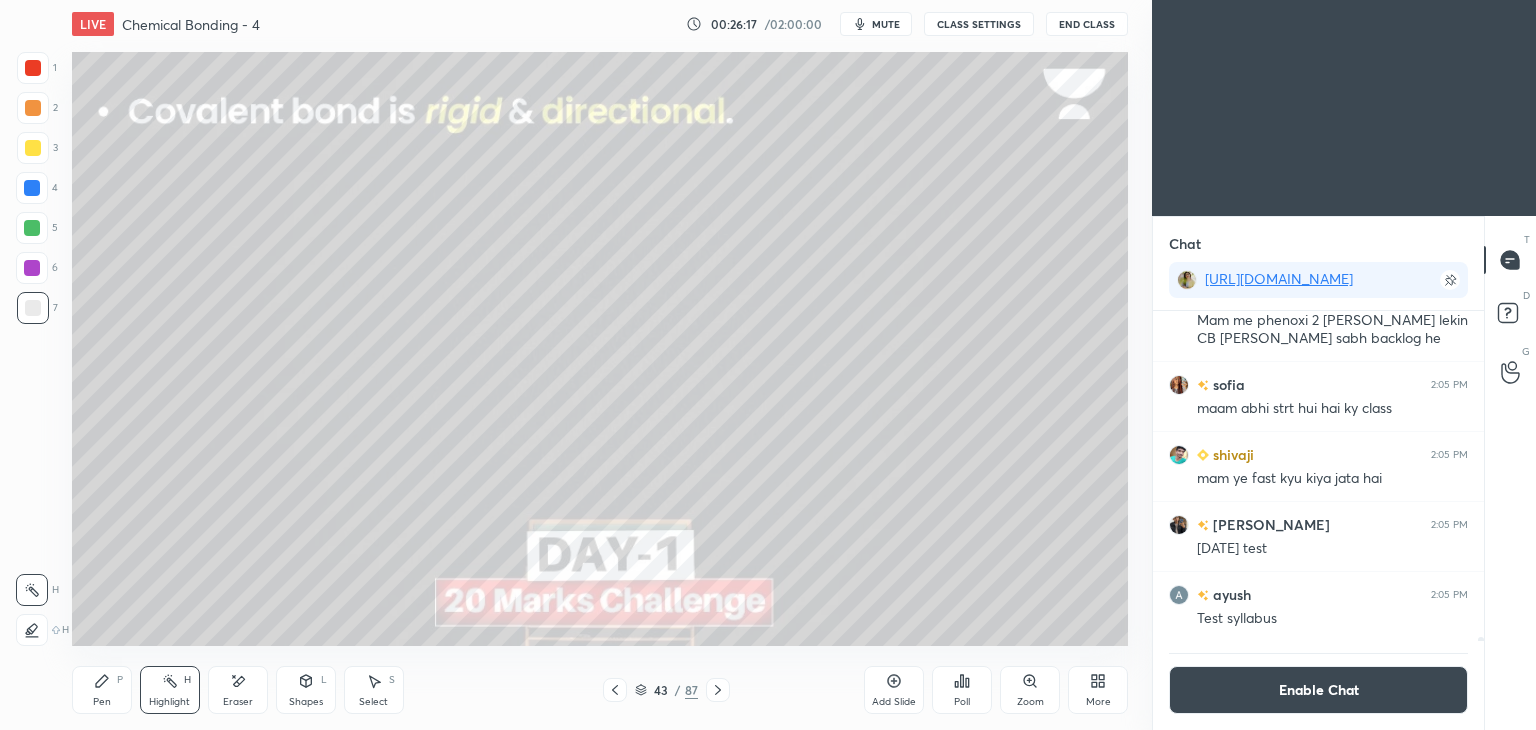click on "Pen P" at bounding box center [102, 690] 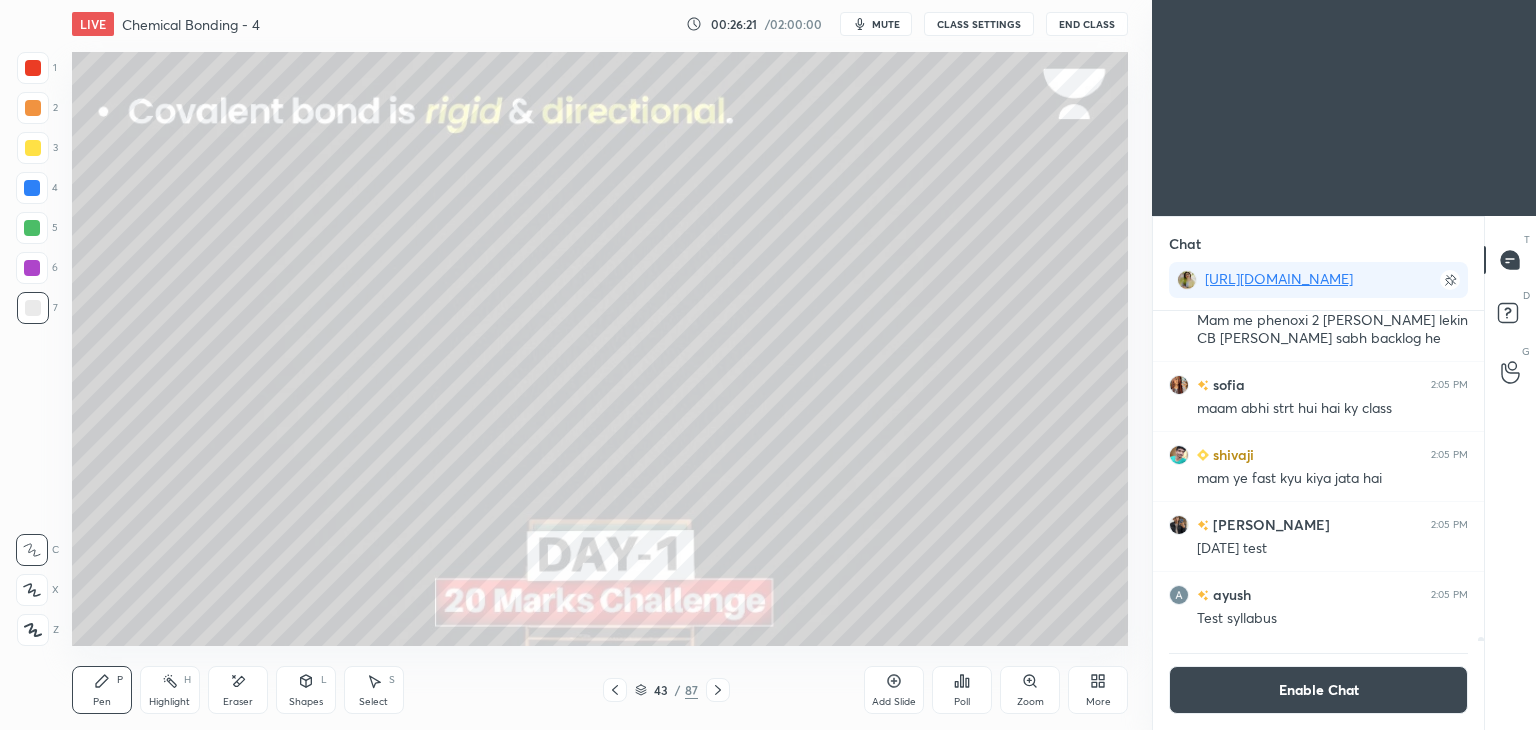click at bounding box center [33, 108] 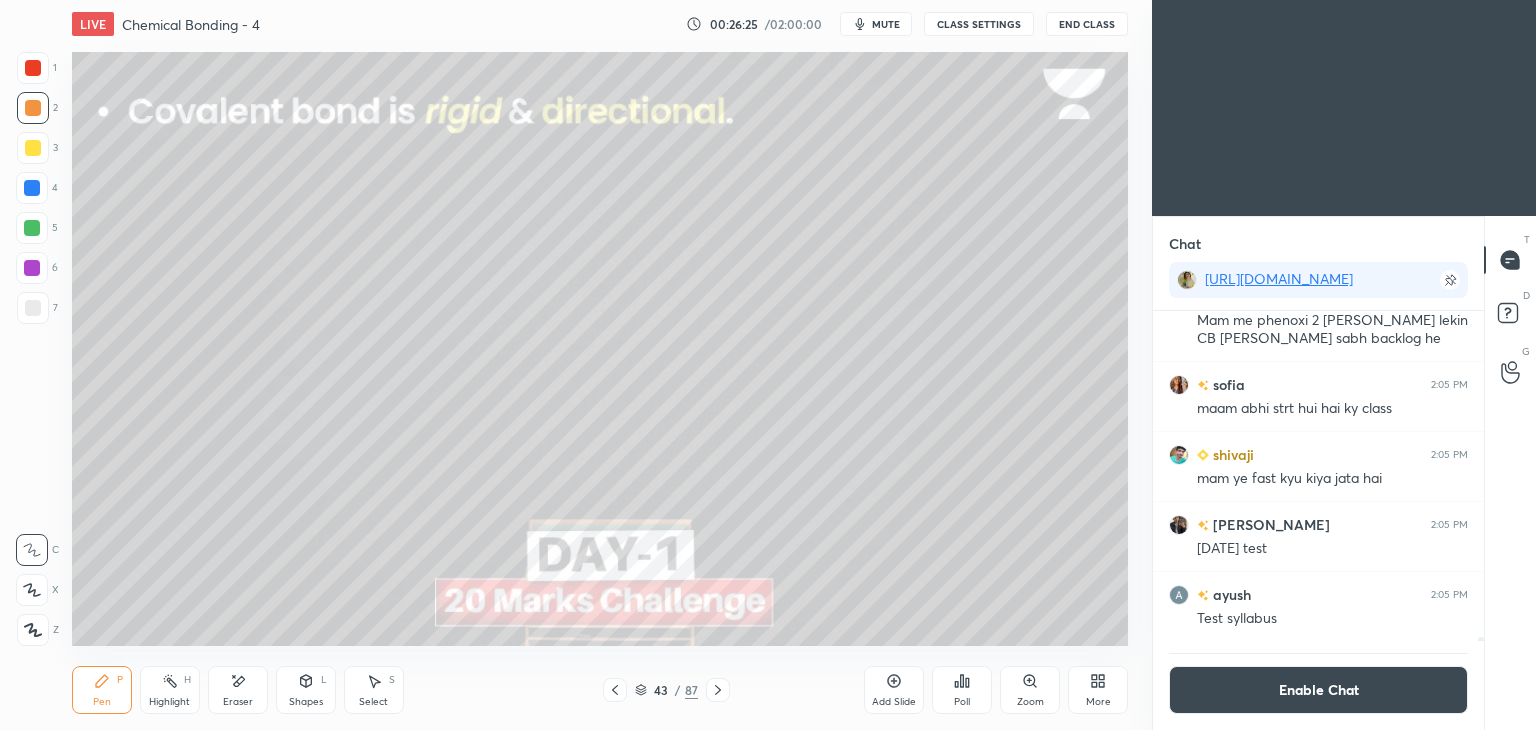 click on "Highlight H" at bounding box center [170, 690] 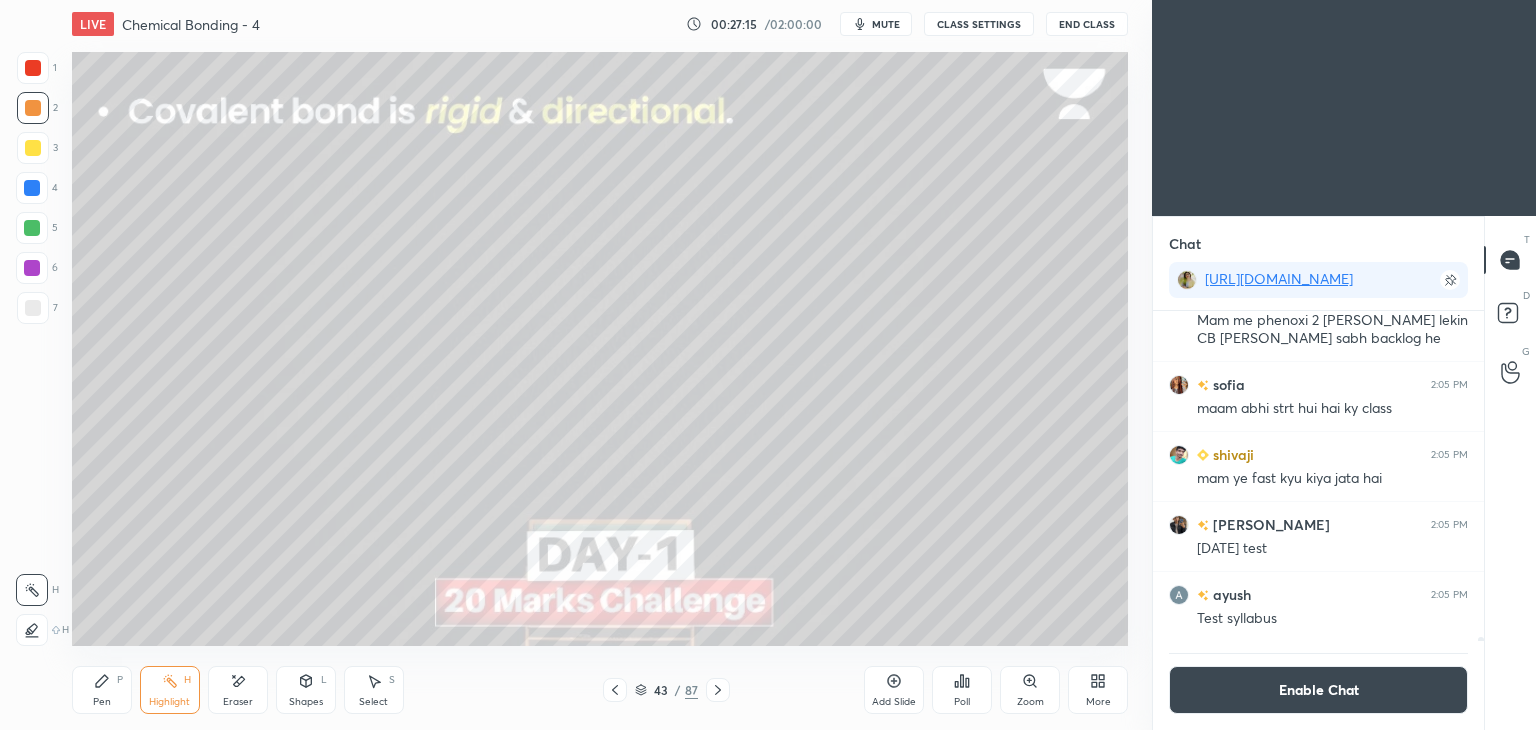 click on "Add Slide" at bounding box center [894, 690] 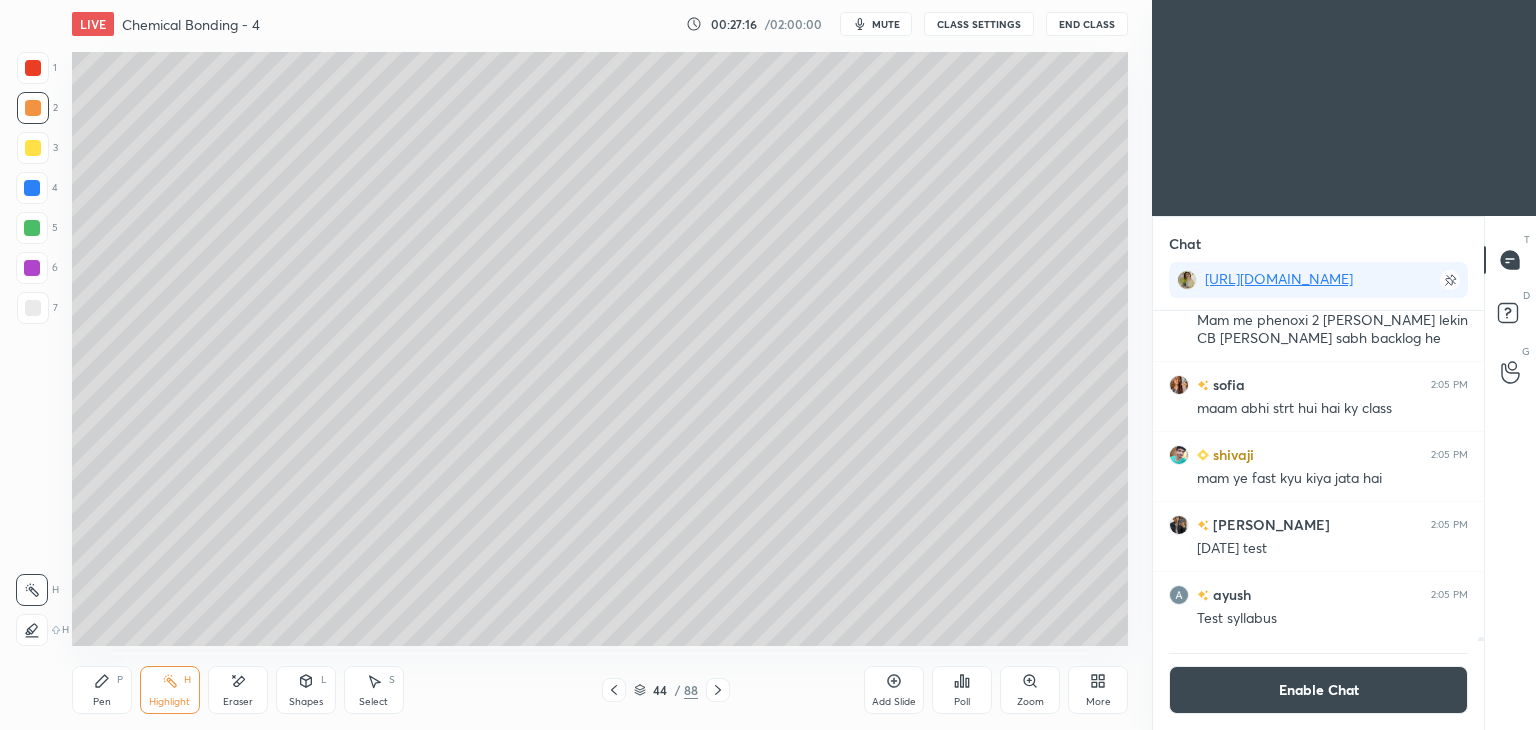 click on "Pen P" at bounding box center [102, 690] 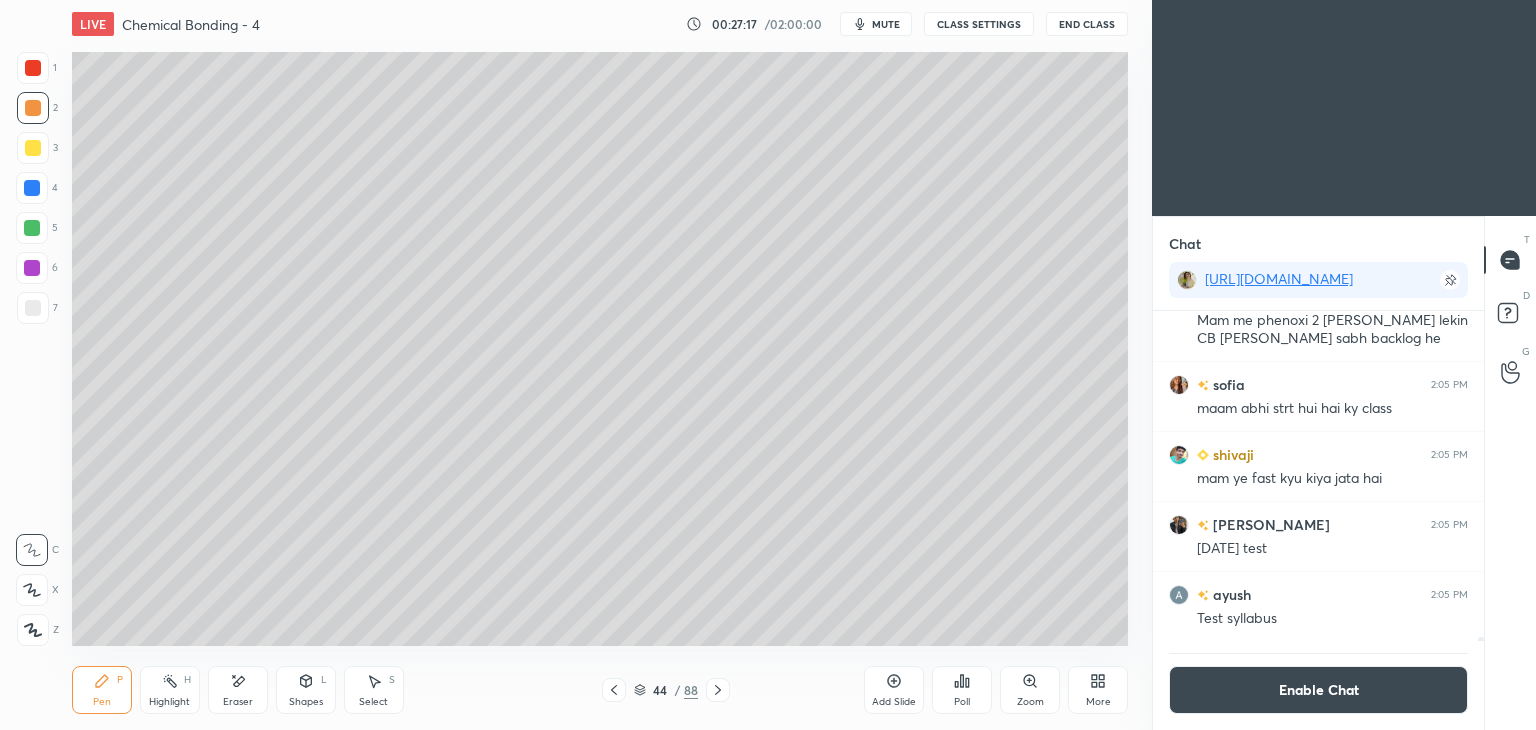 click at bounding box center [33, 308] 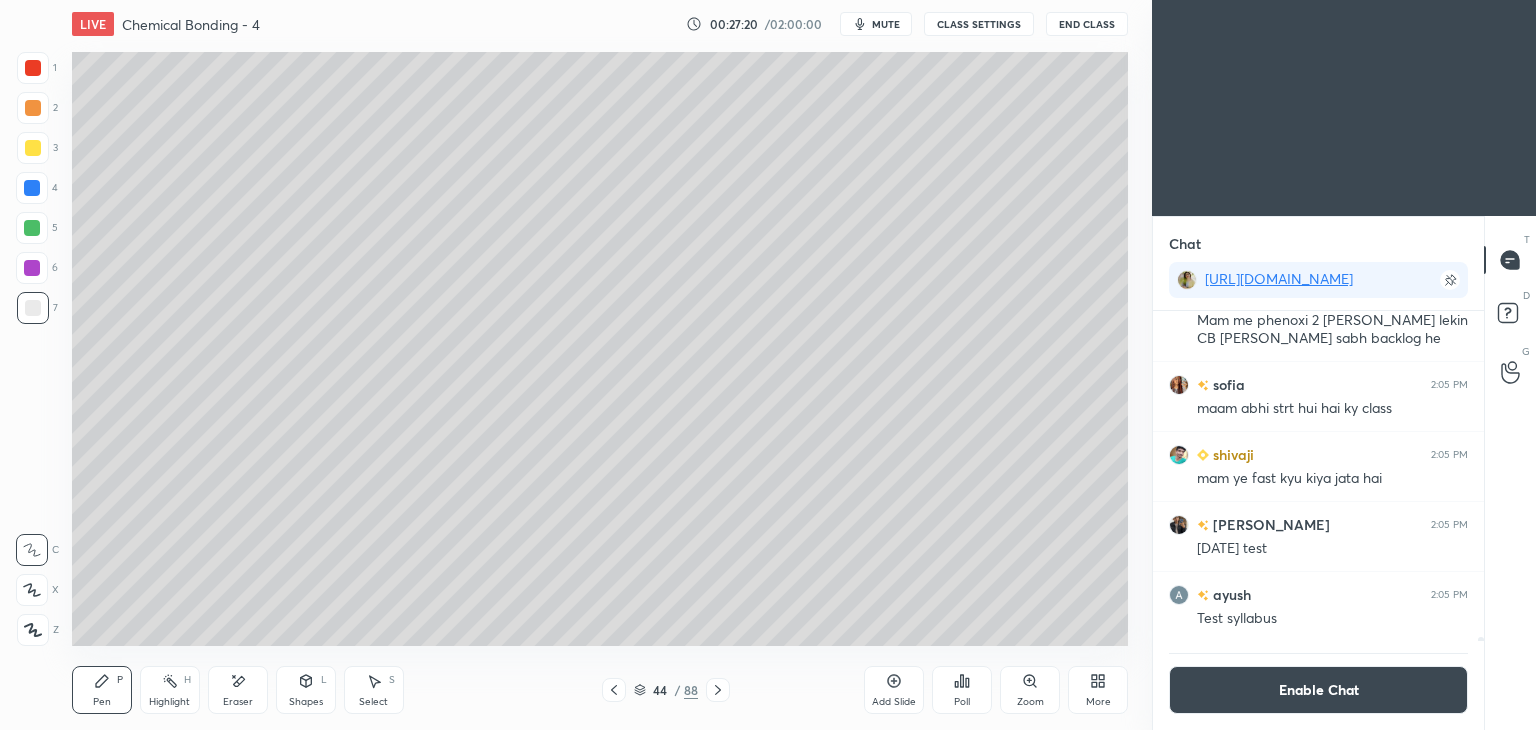 click on "L" at bounding box center [324, 680] 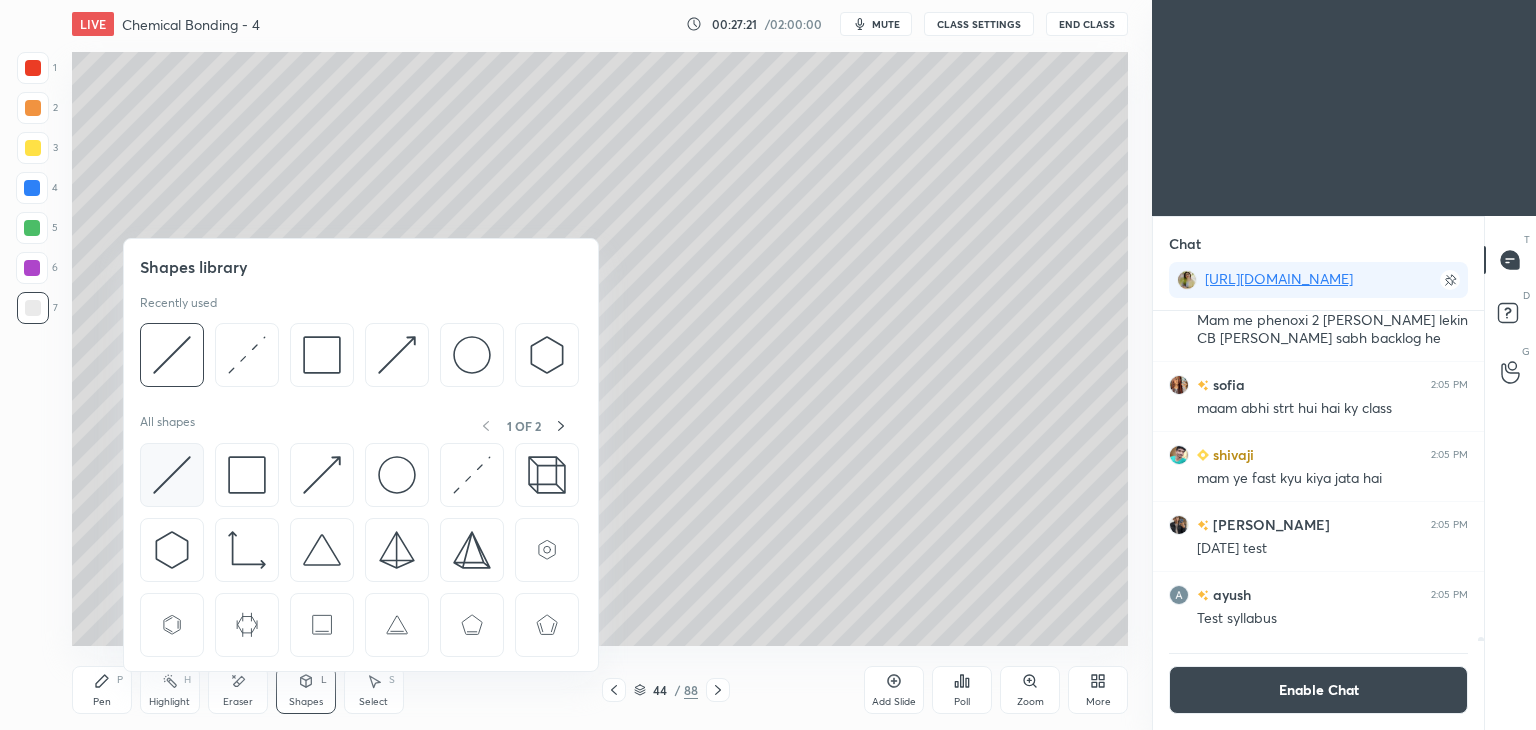 click at bounding box center [172, 475] 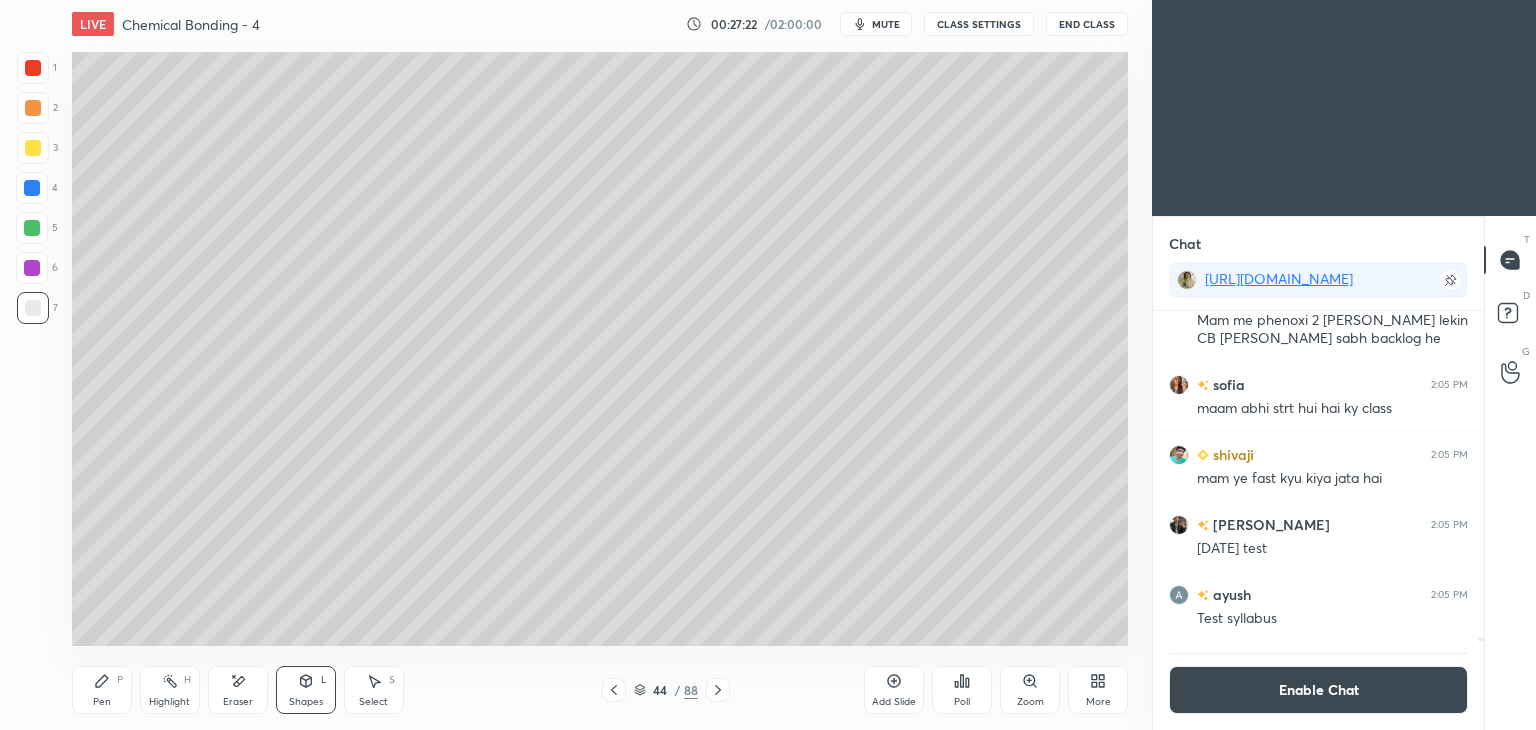 click at bounding box center [32, 188] 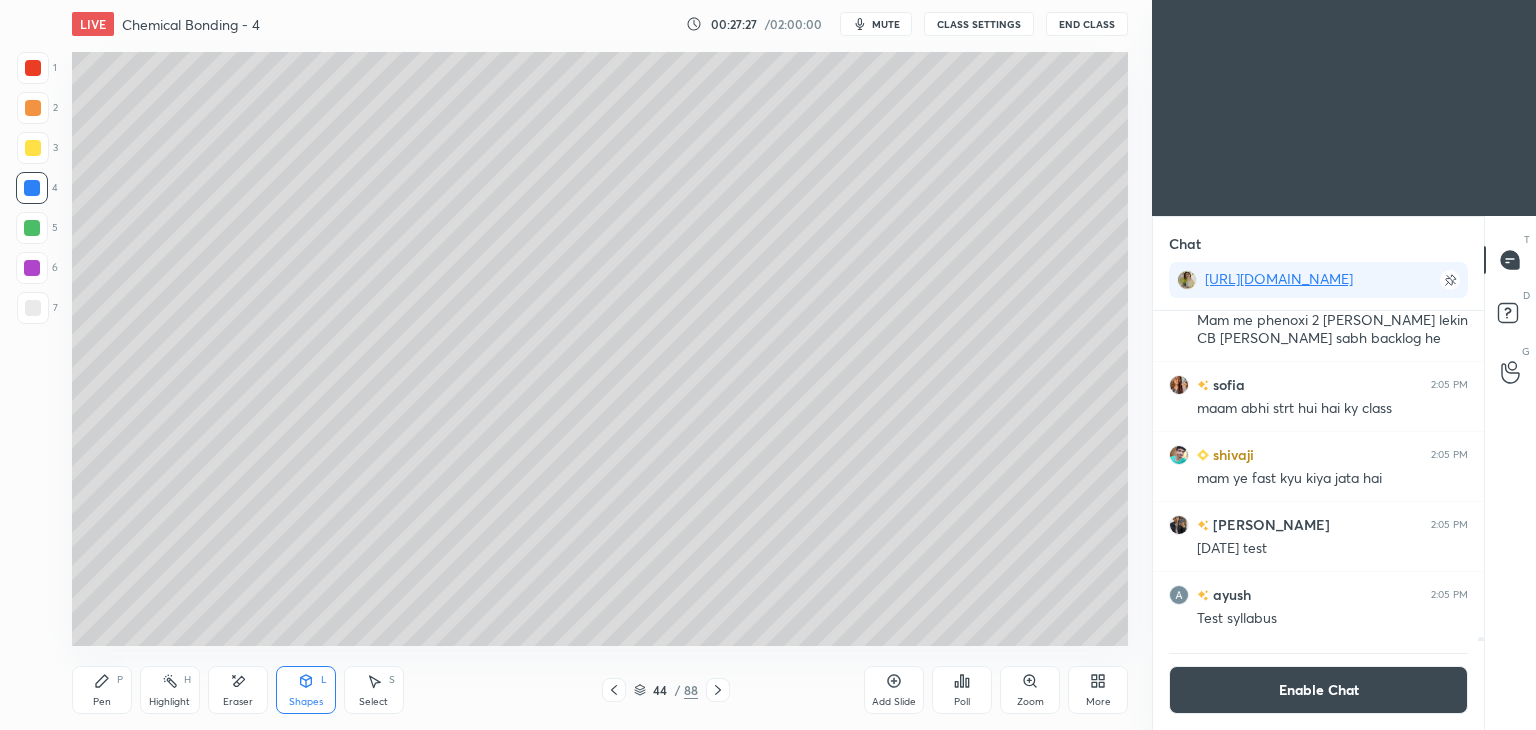 click on "Highlight H" at bounding box center (170, 690) 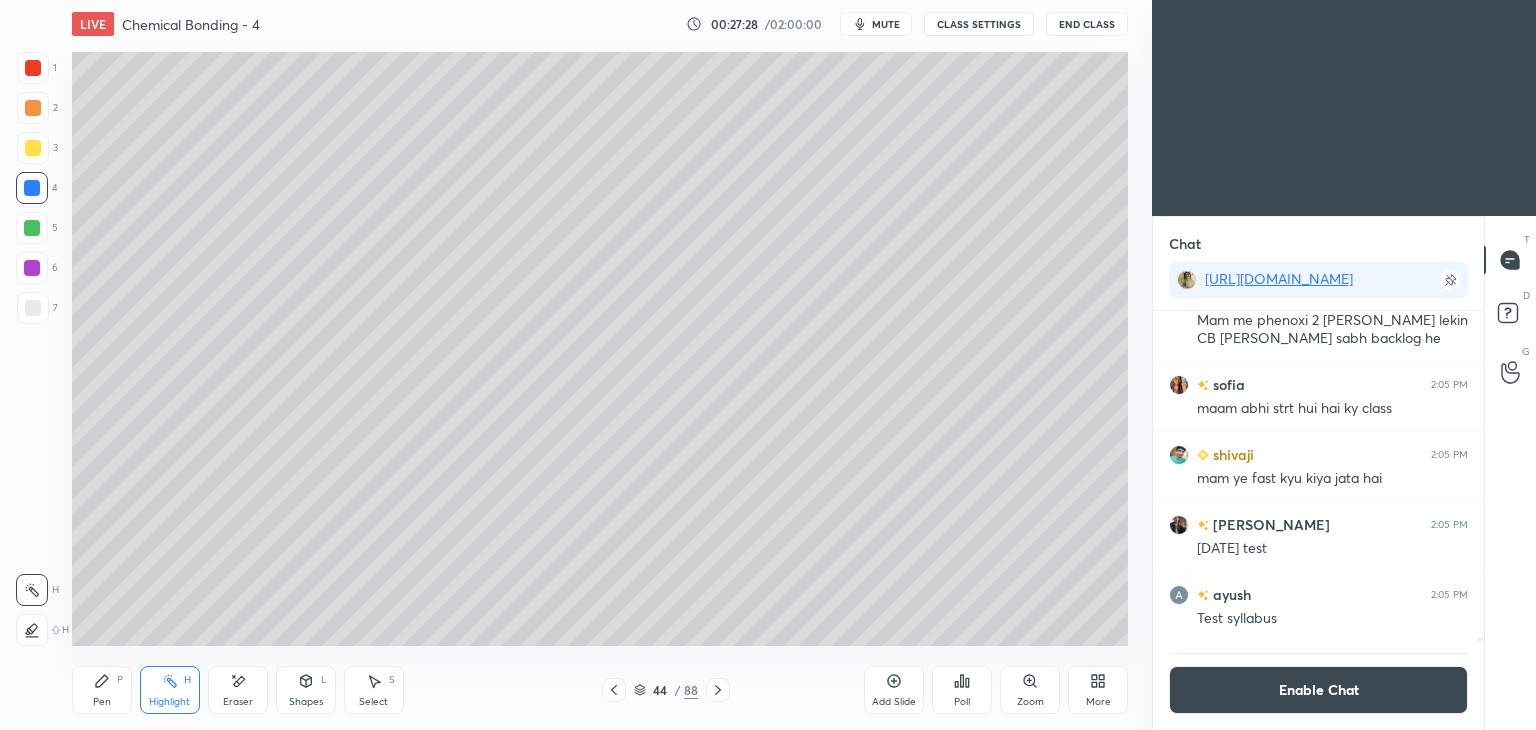 click 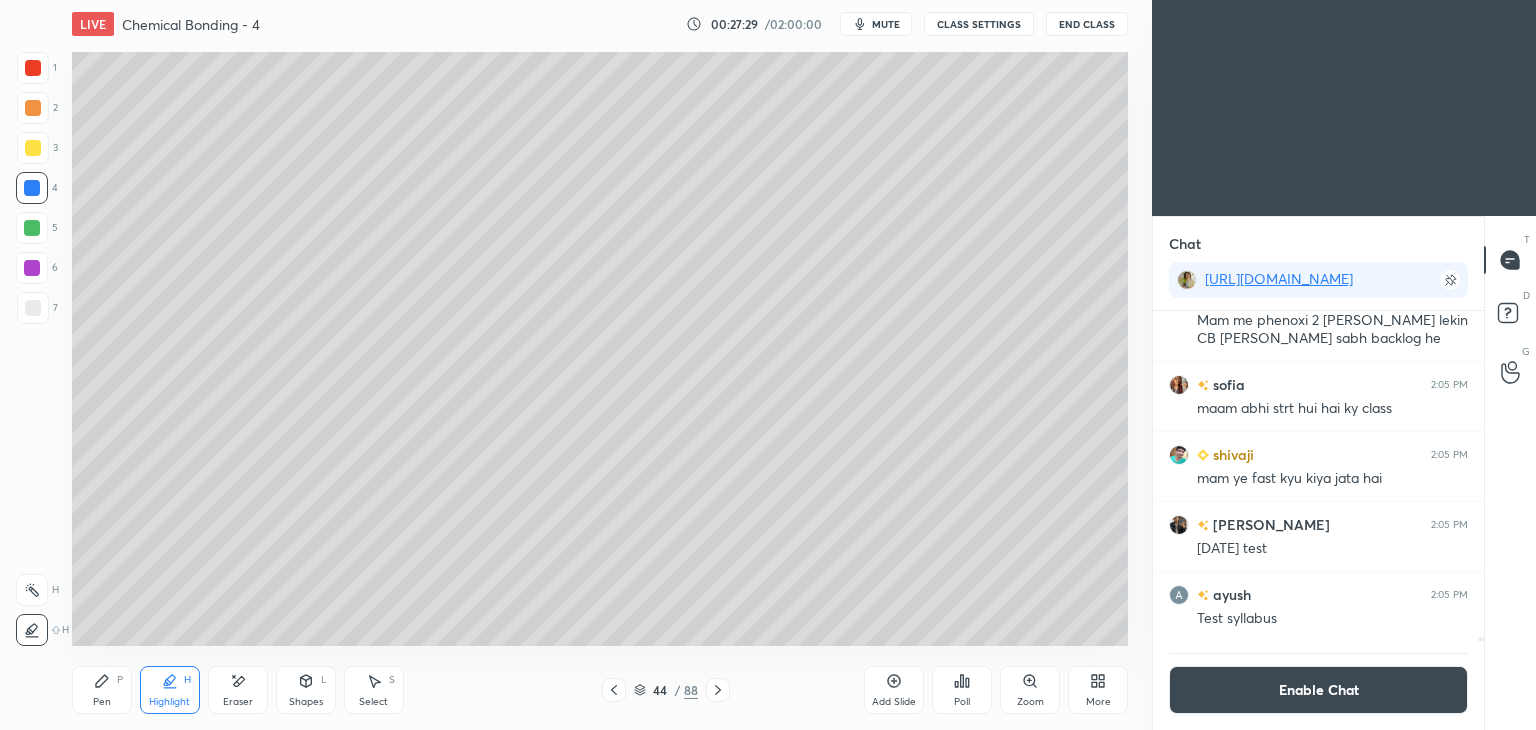 click at bounding box center (32, 268) 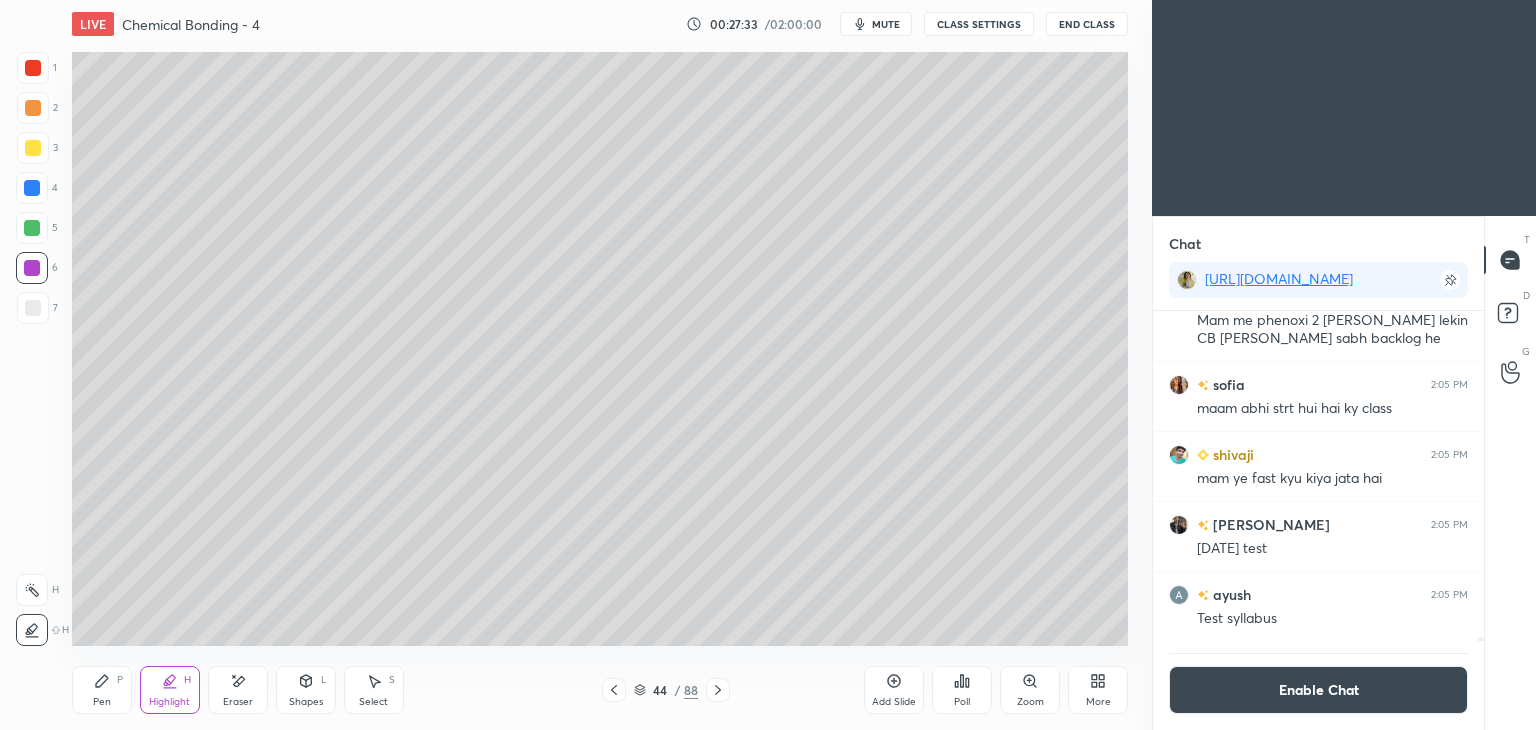 click at bounding box center [32, 590] 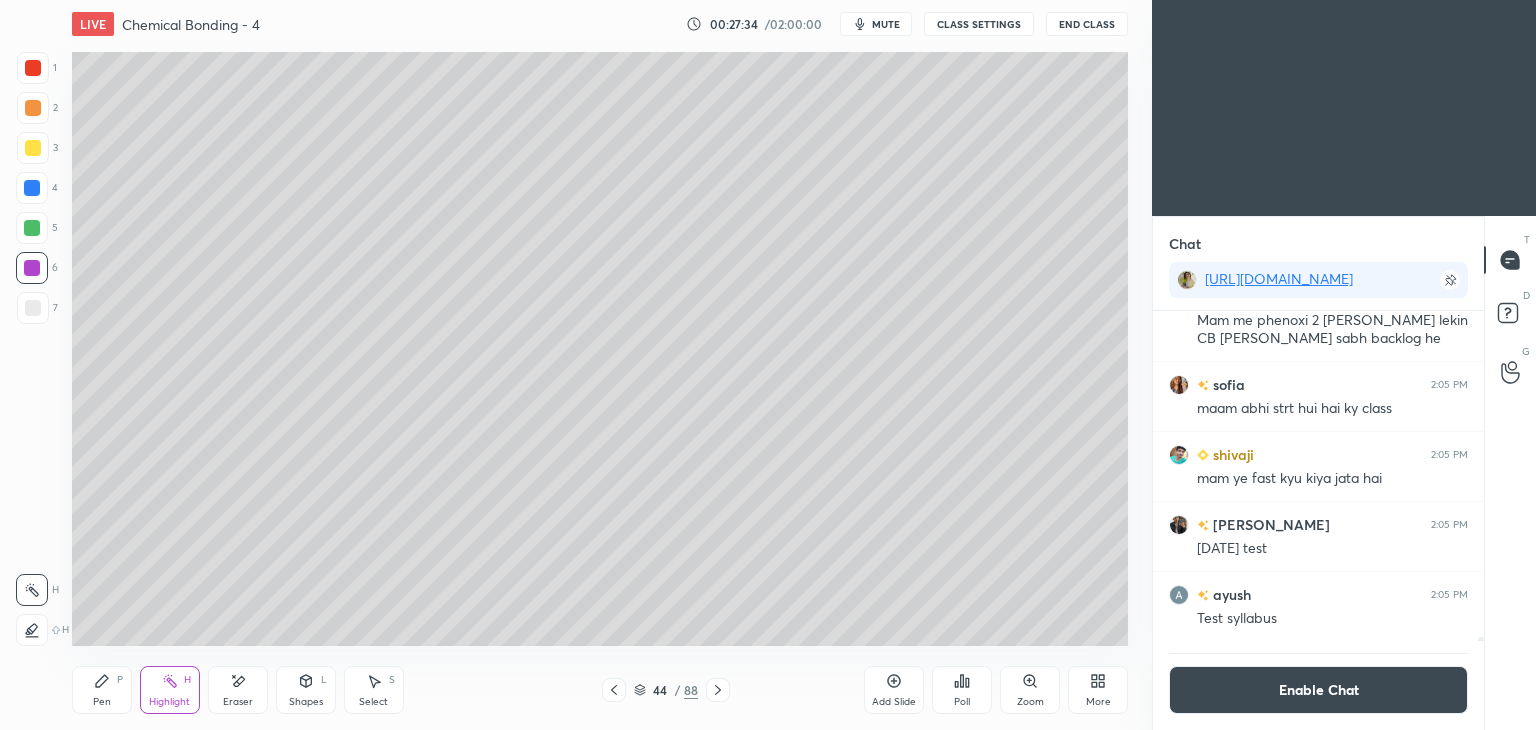 click at bounding box center (32, 228) 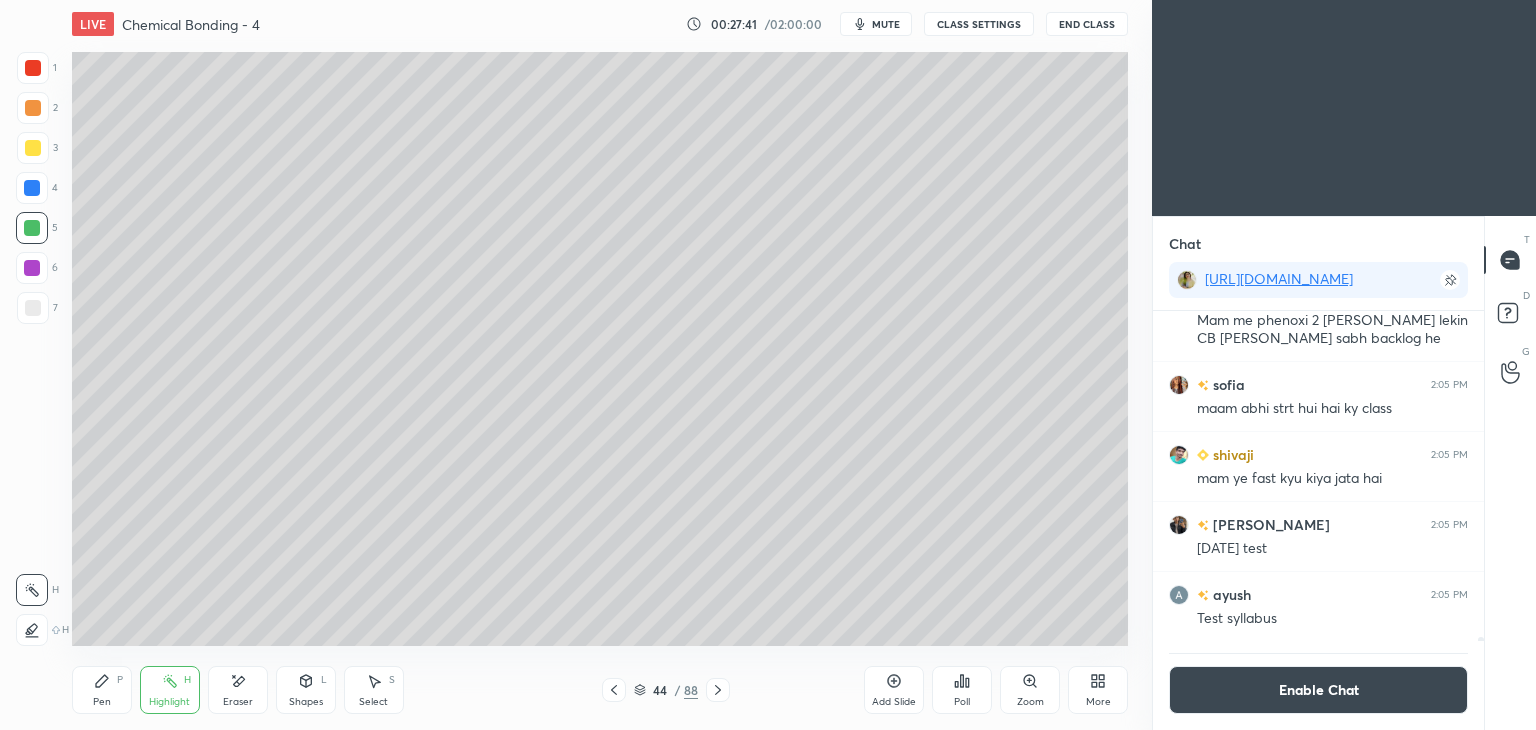 click on "Pen P" at bounding box center [102, 690] 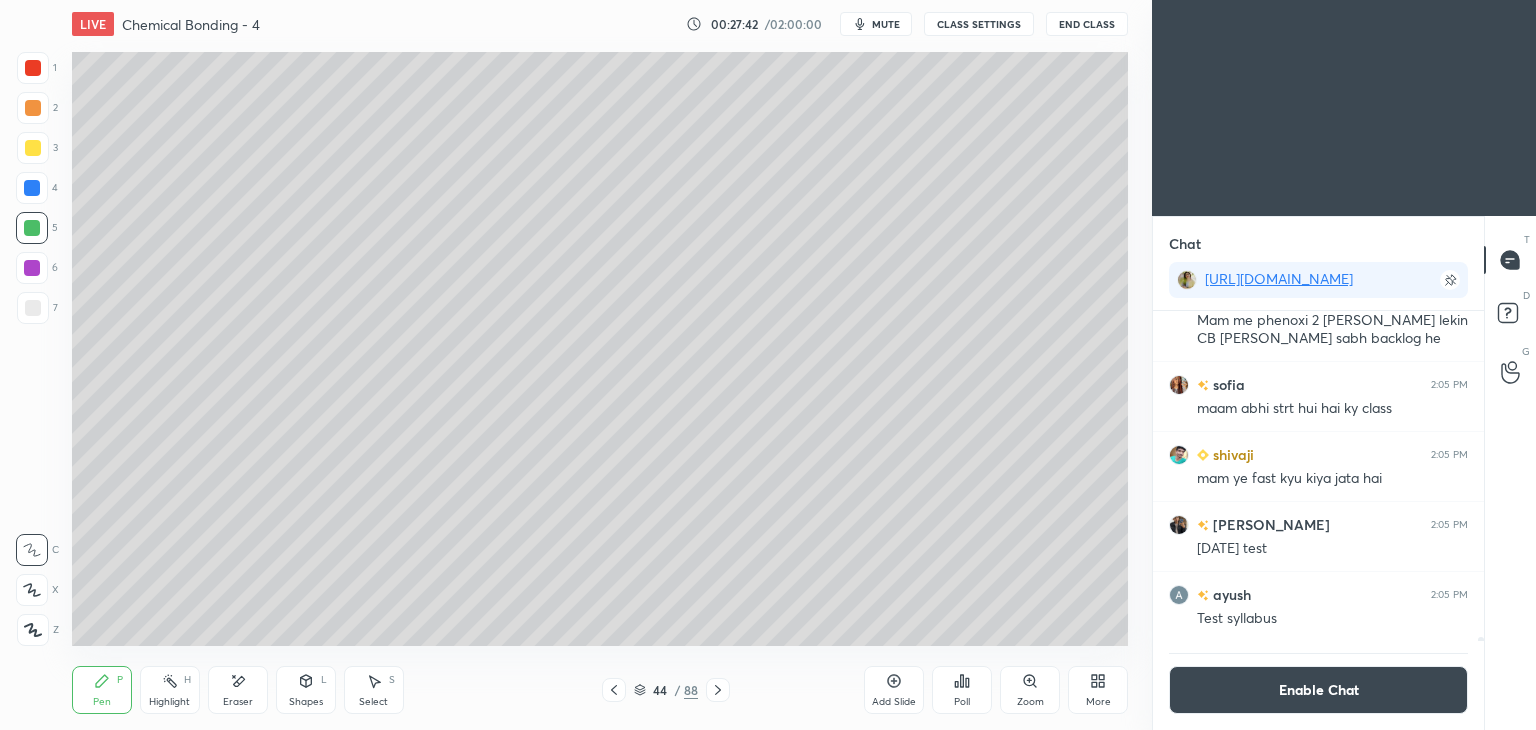 click at bounding box center [33, 308] 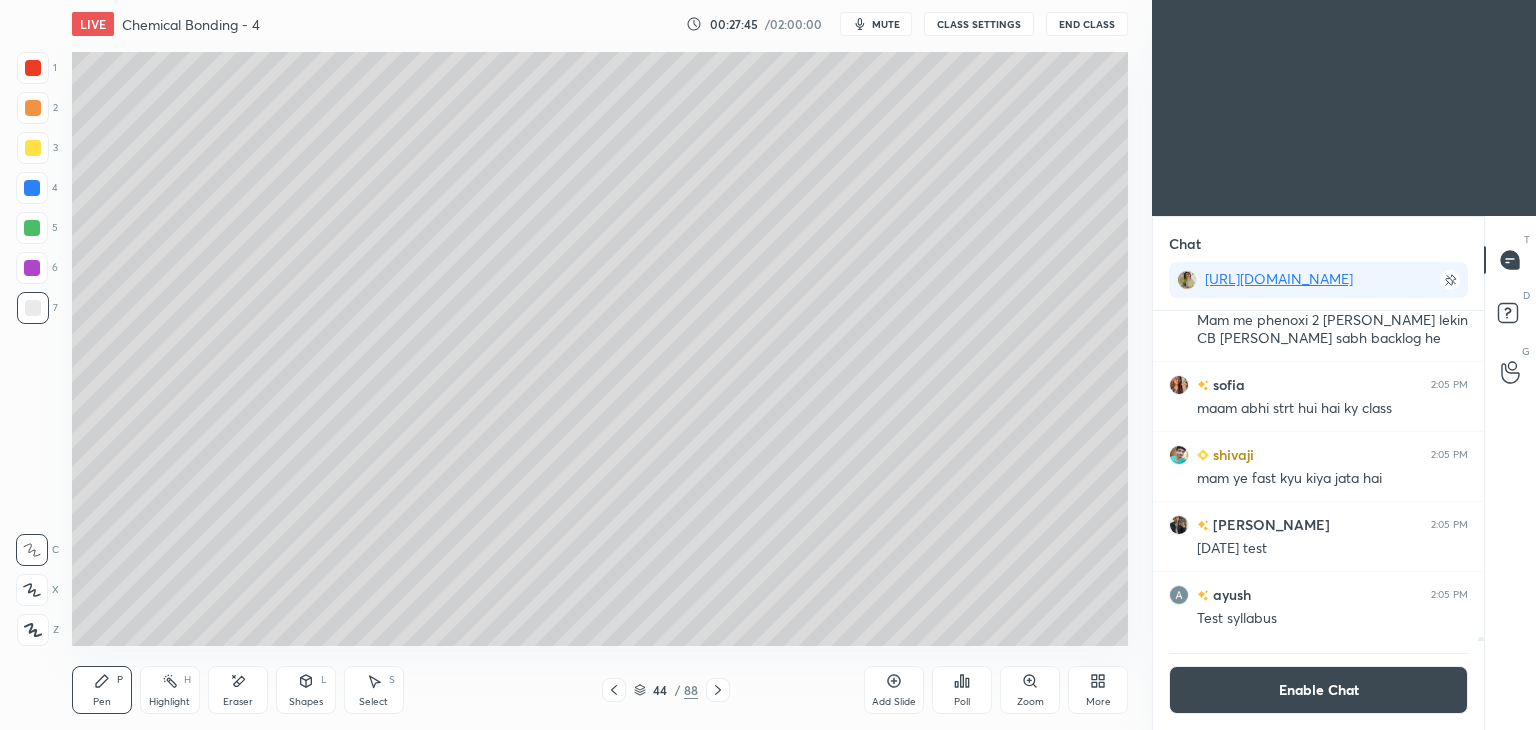 click 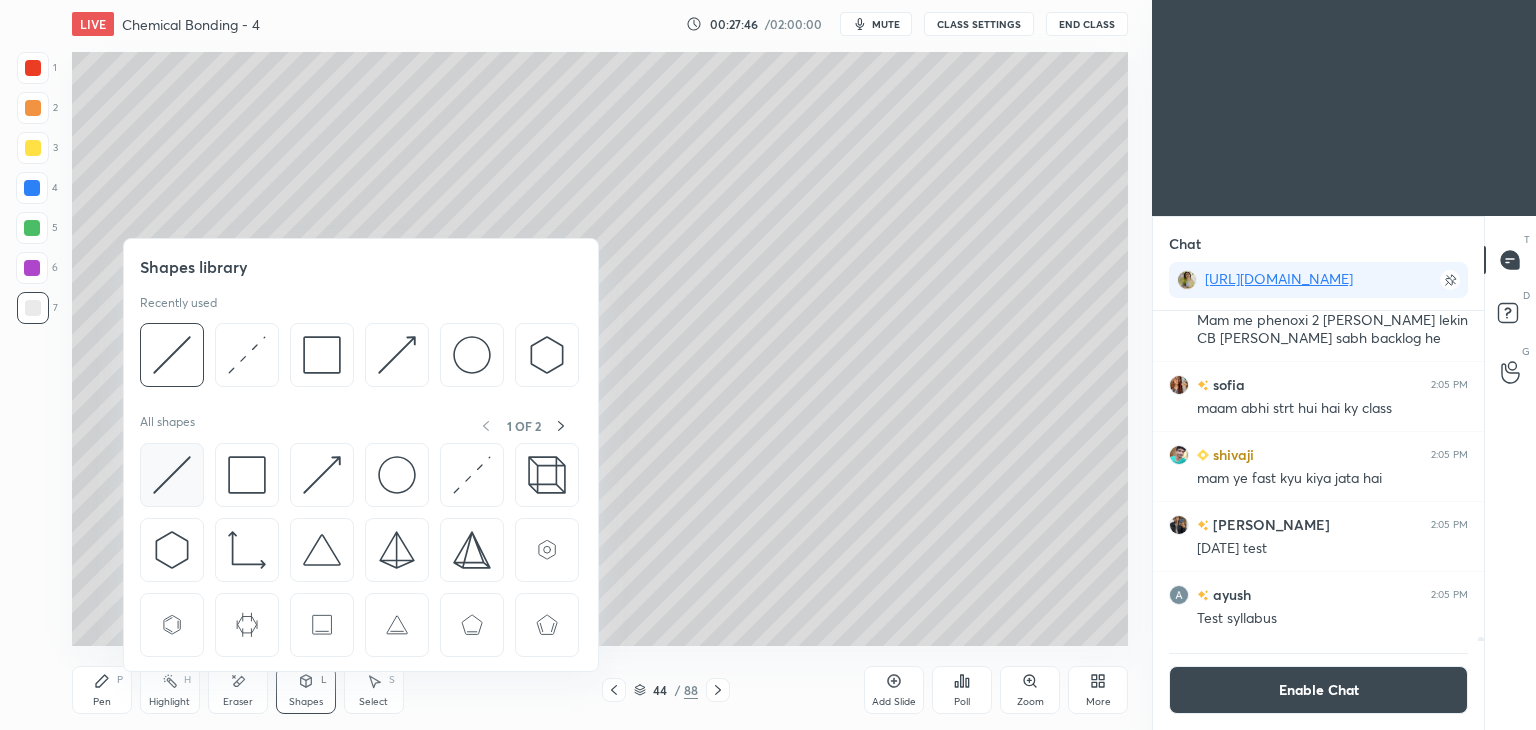 click at bounding box center [172, 475] 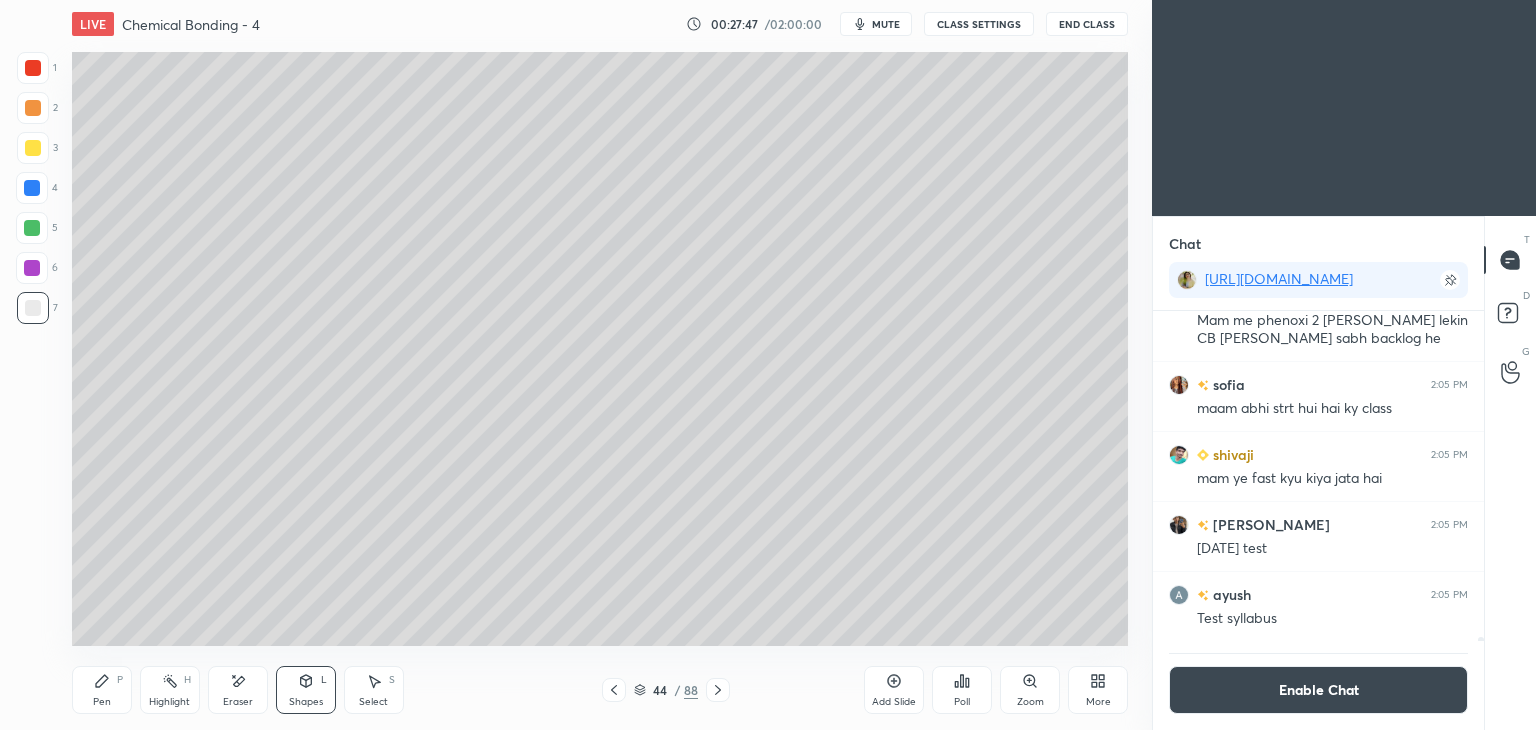 click at bounding box center [32, 188] 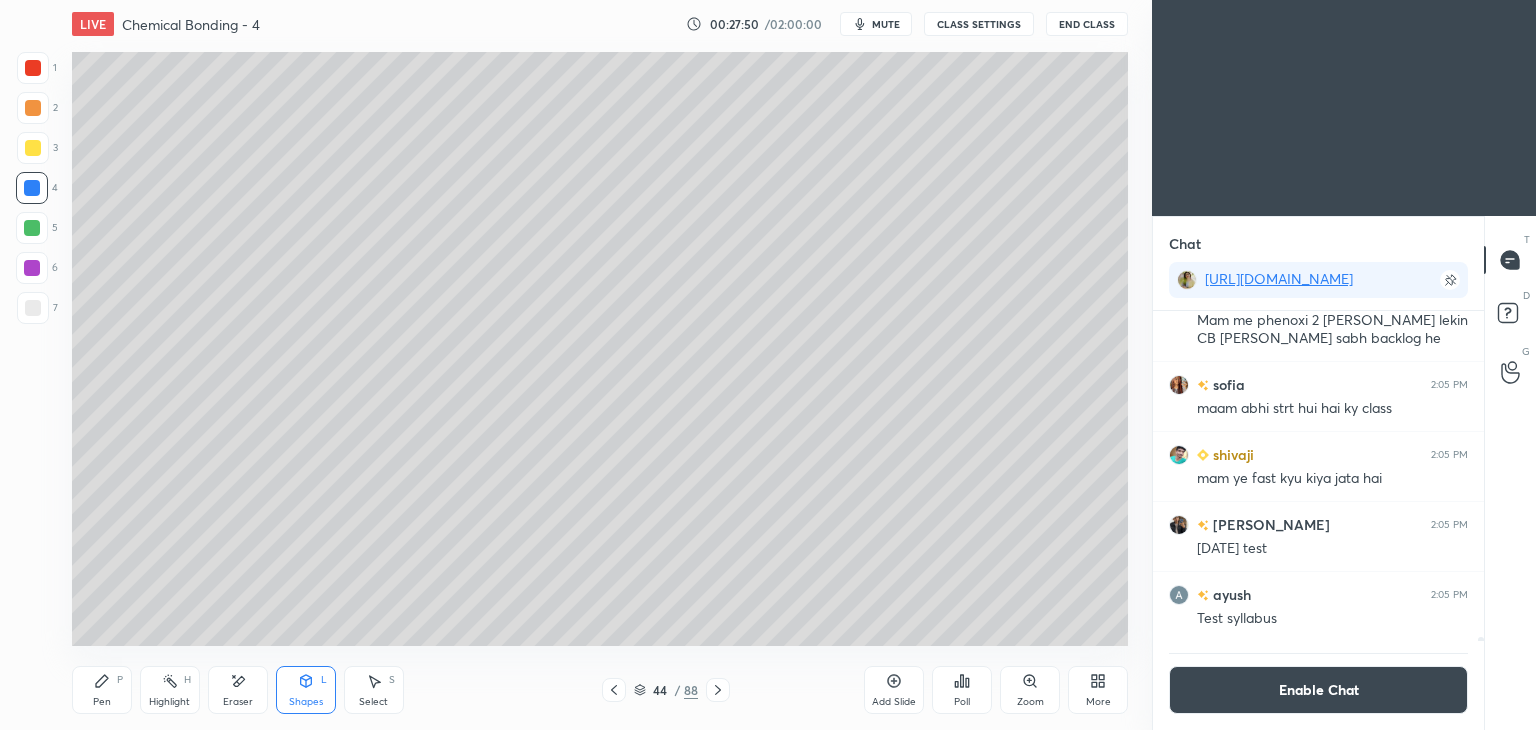 click on "Pen P" at bounding box center (102, 690) 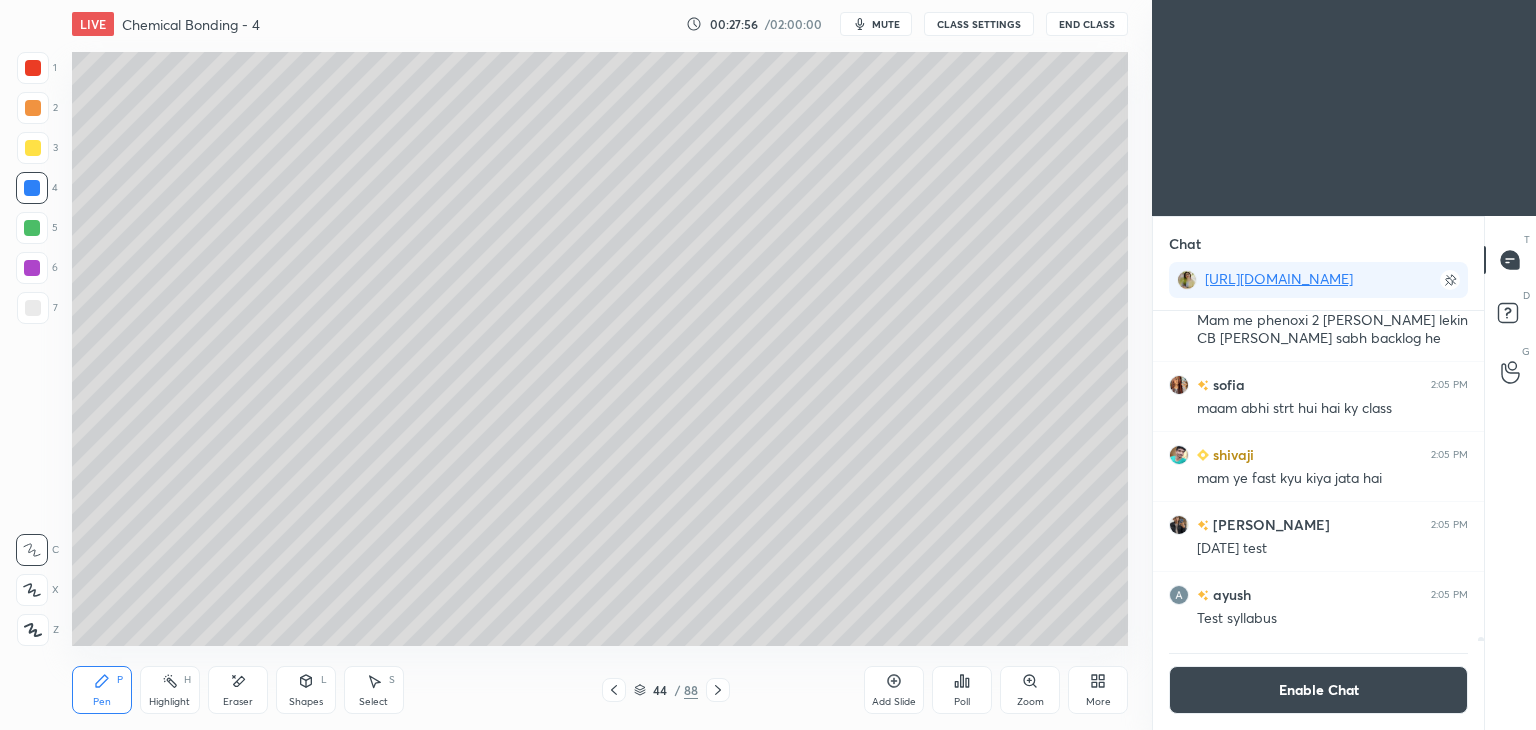 click 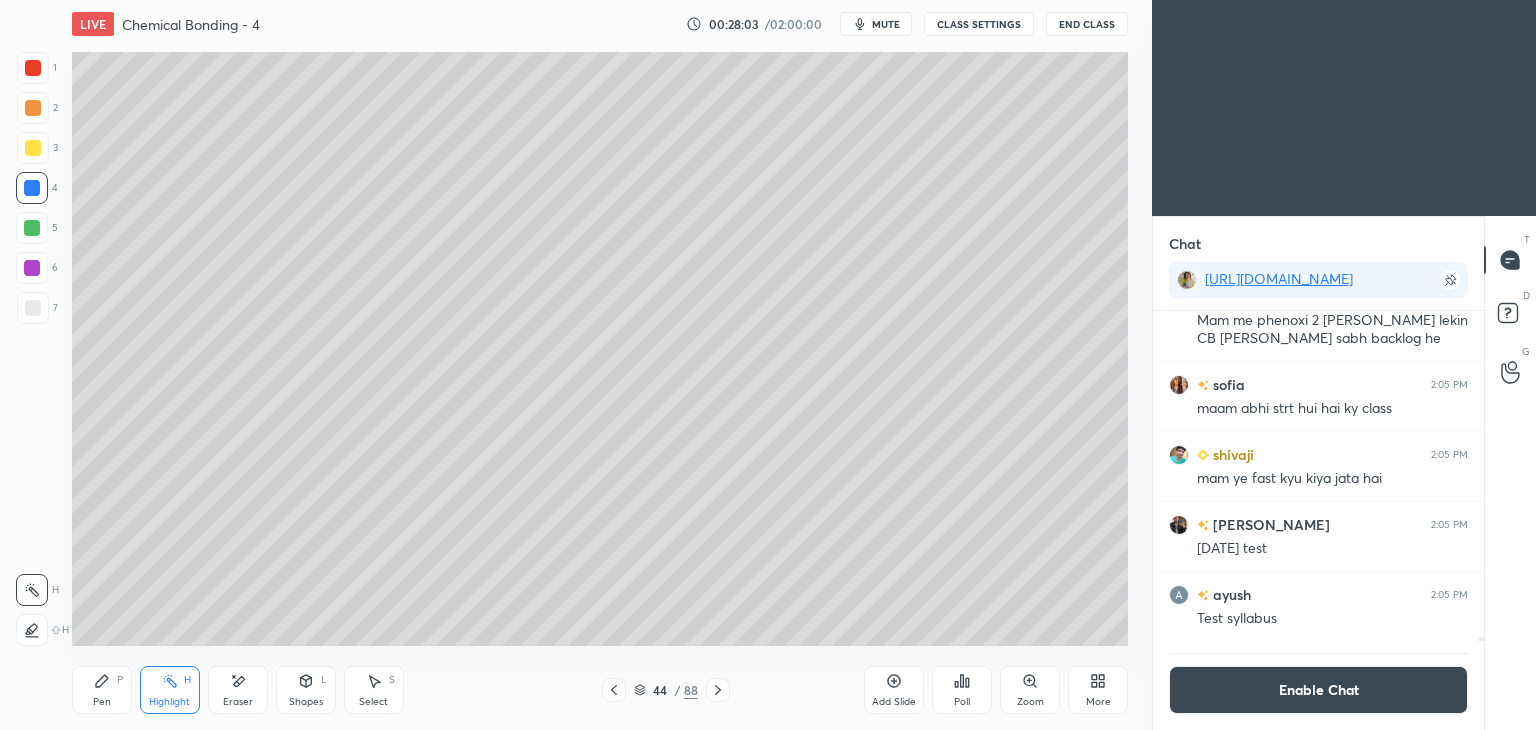 click on "Pen P" at bounding box center [102, 690] 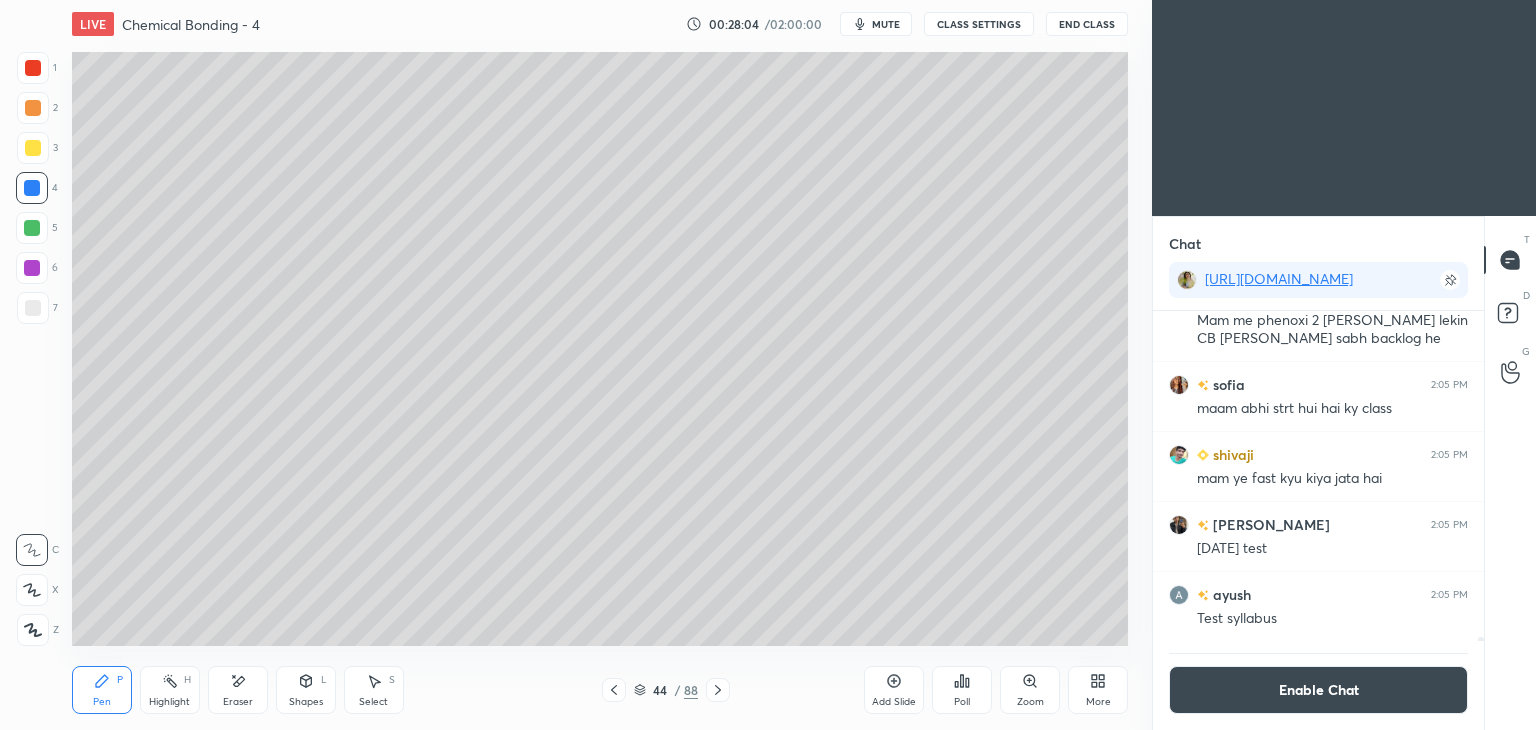 click at bounding box center [33, 308] 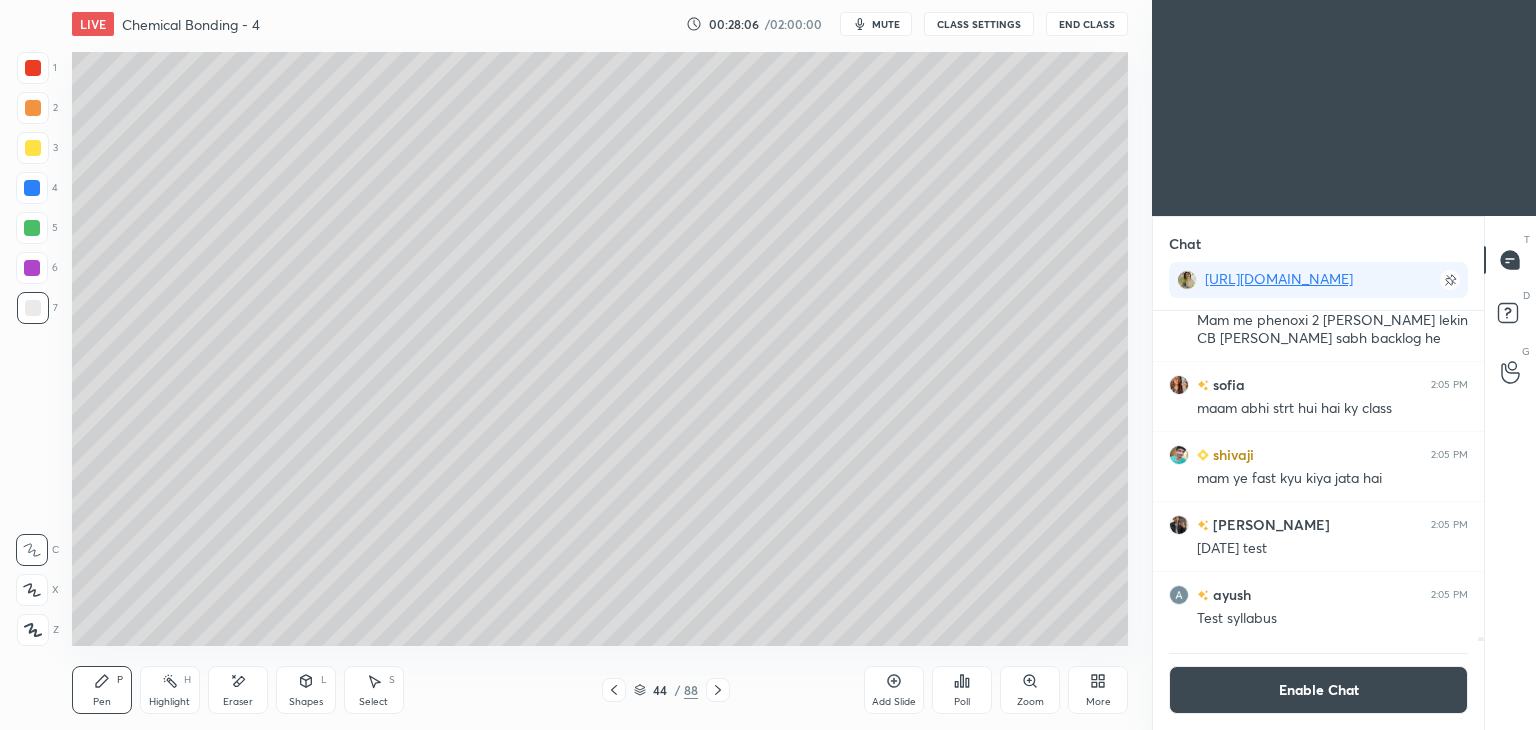 click at bounding box center (33, 148) 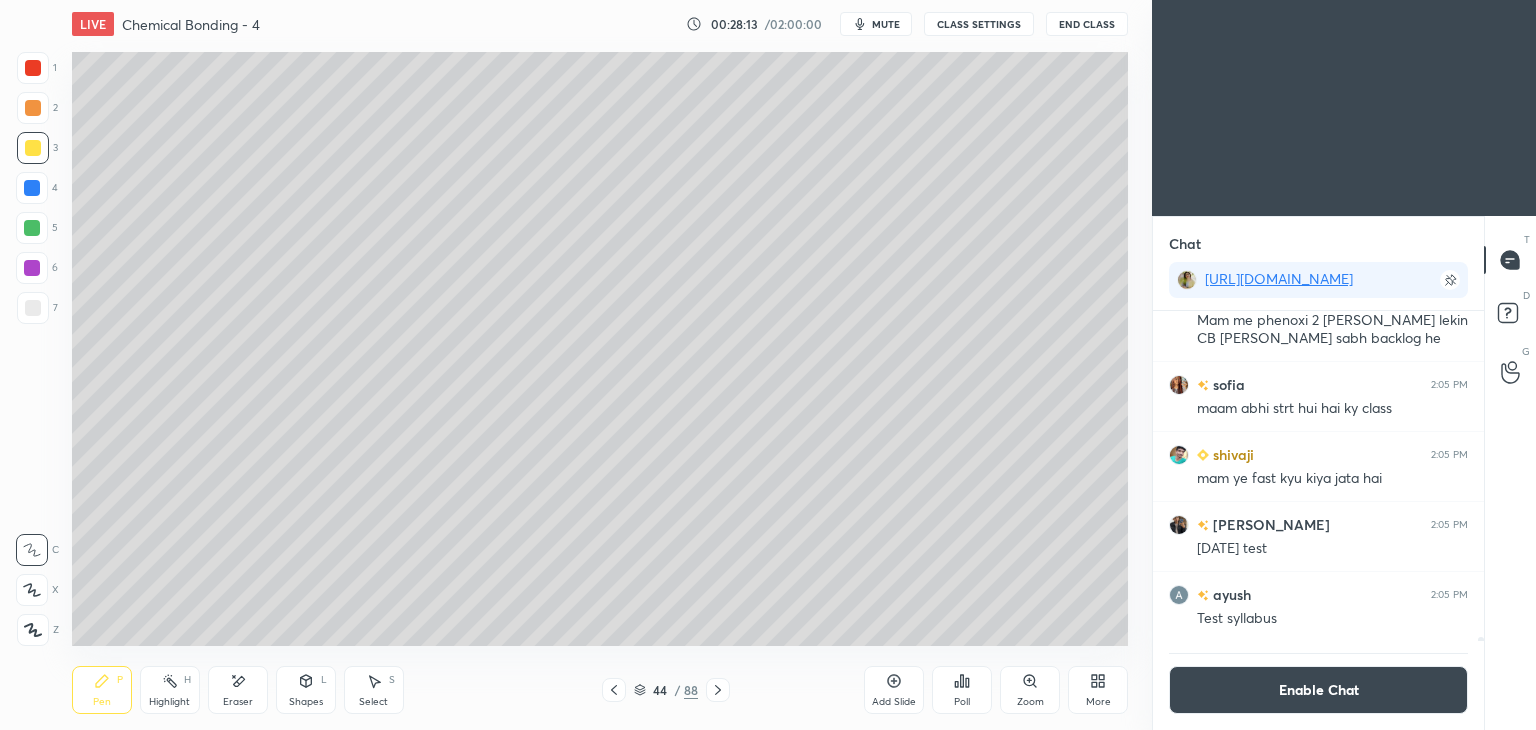 click on "Highlight H" at bounding box center (170, 690) 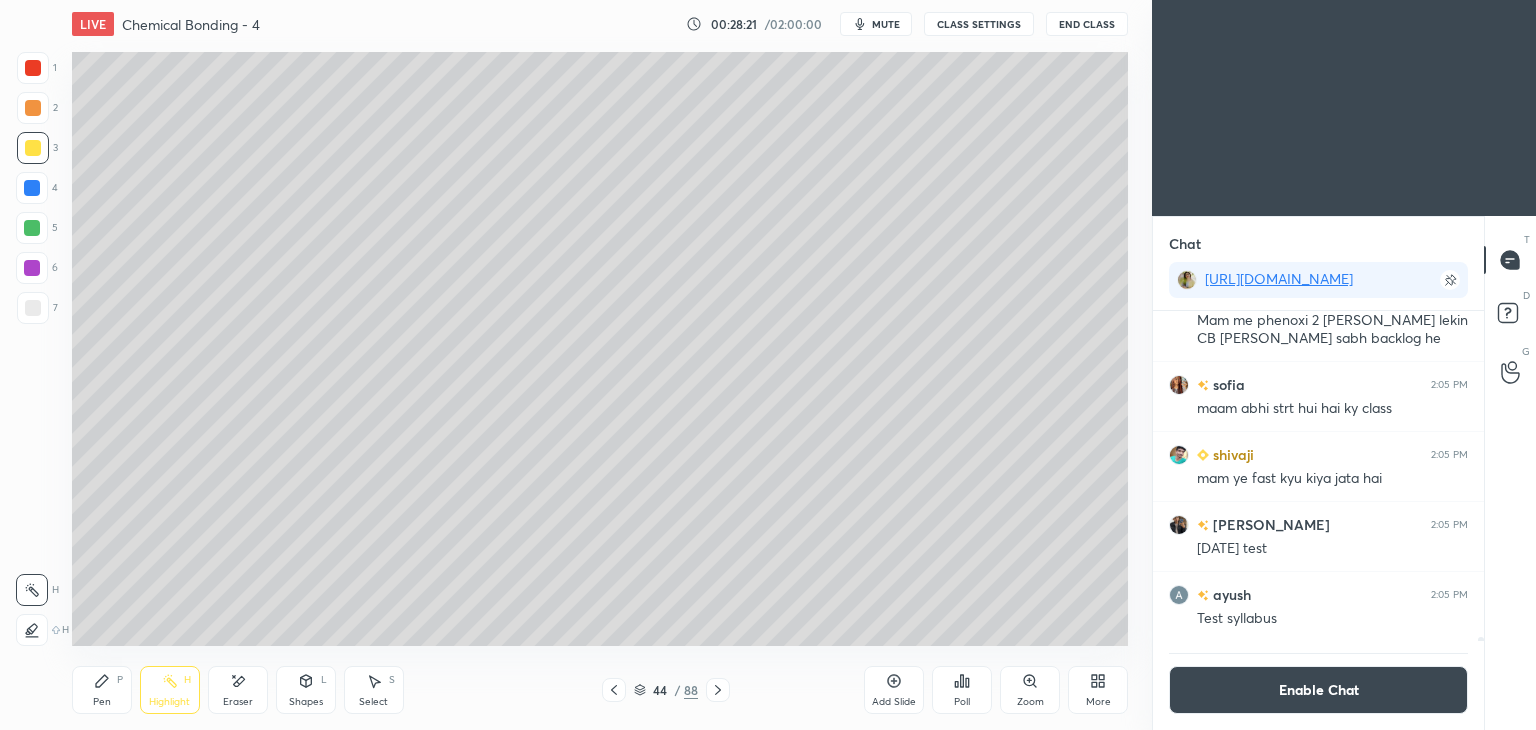 click on "Pen P" at bounding box center [102, 690] 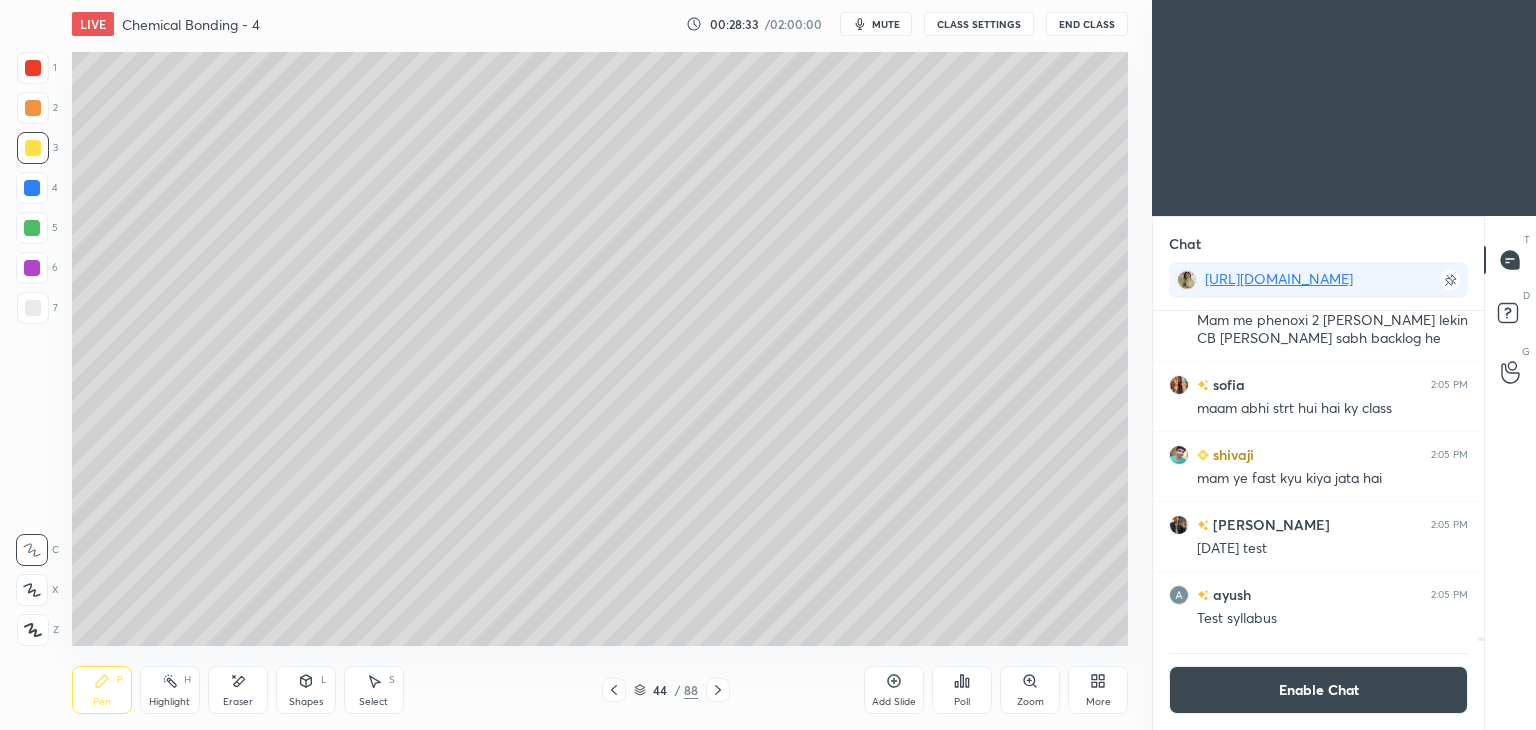 click 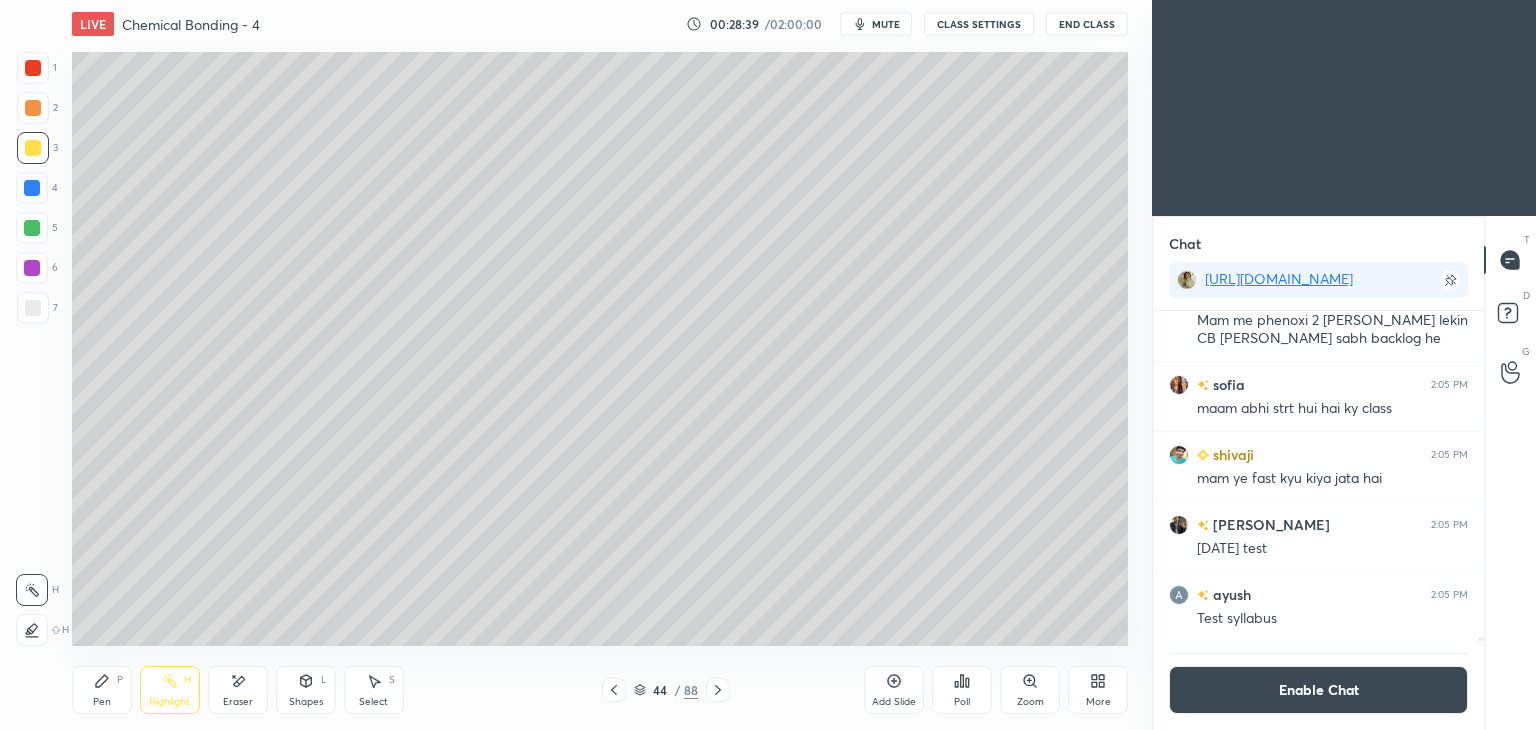 click at bounding box center (33, 108) 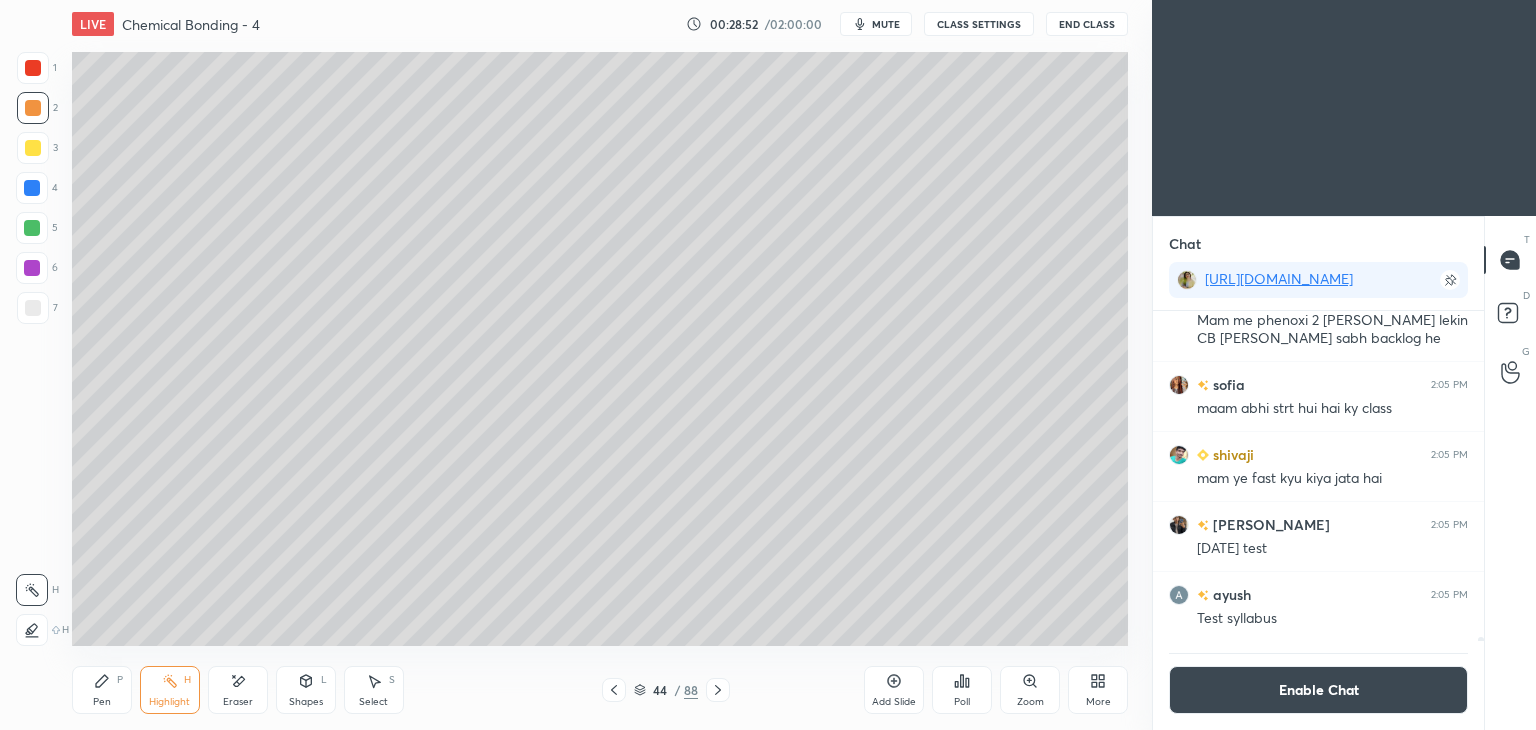 click 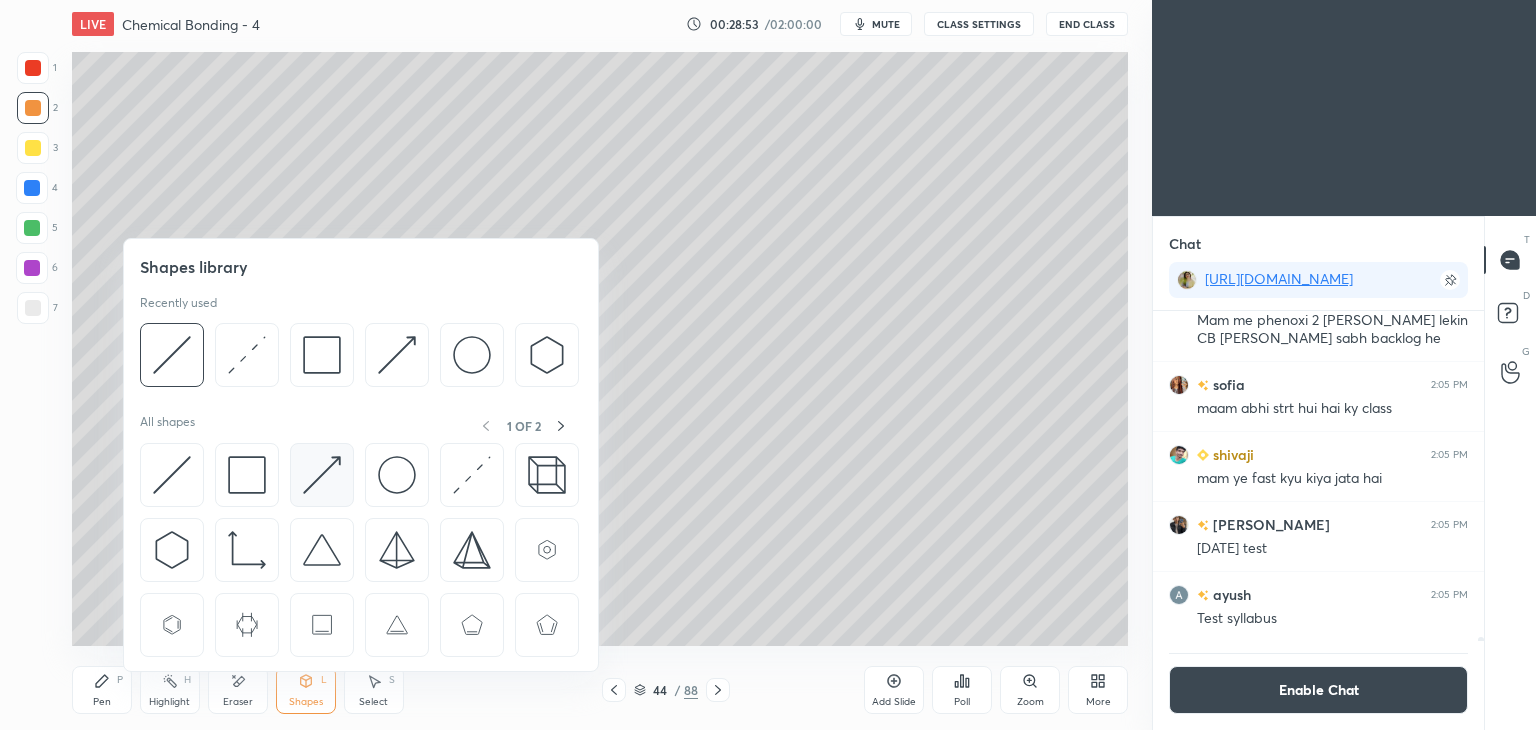 click at bounding box center (322, 475) 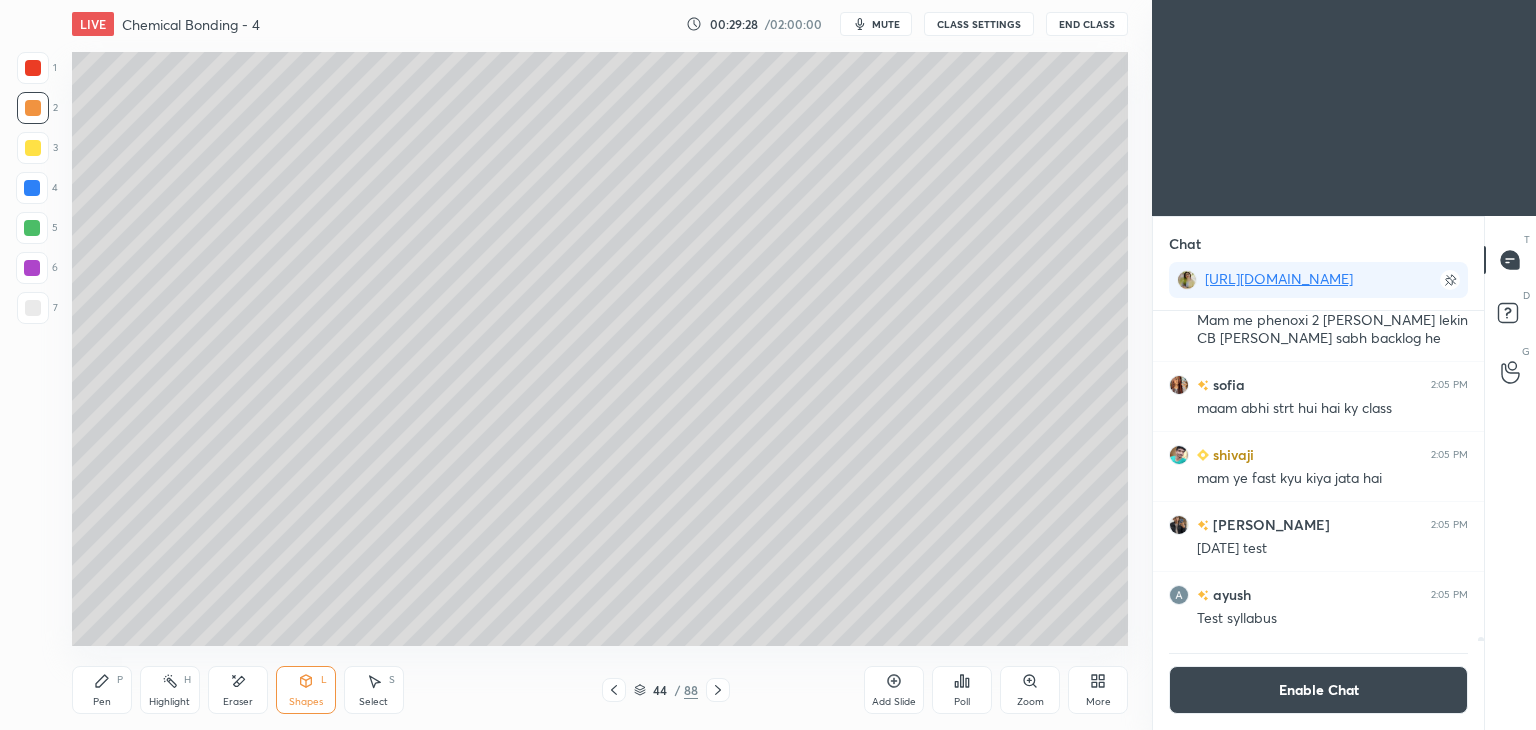 click on "Pen P" at bounding box center (102, 690) 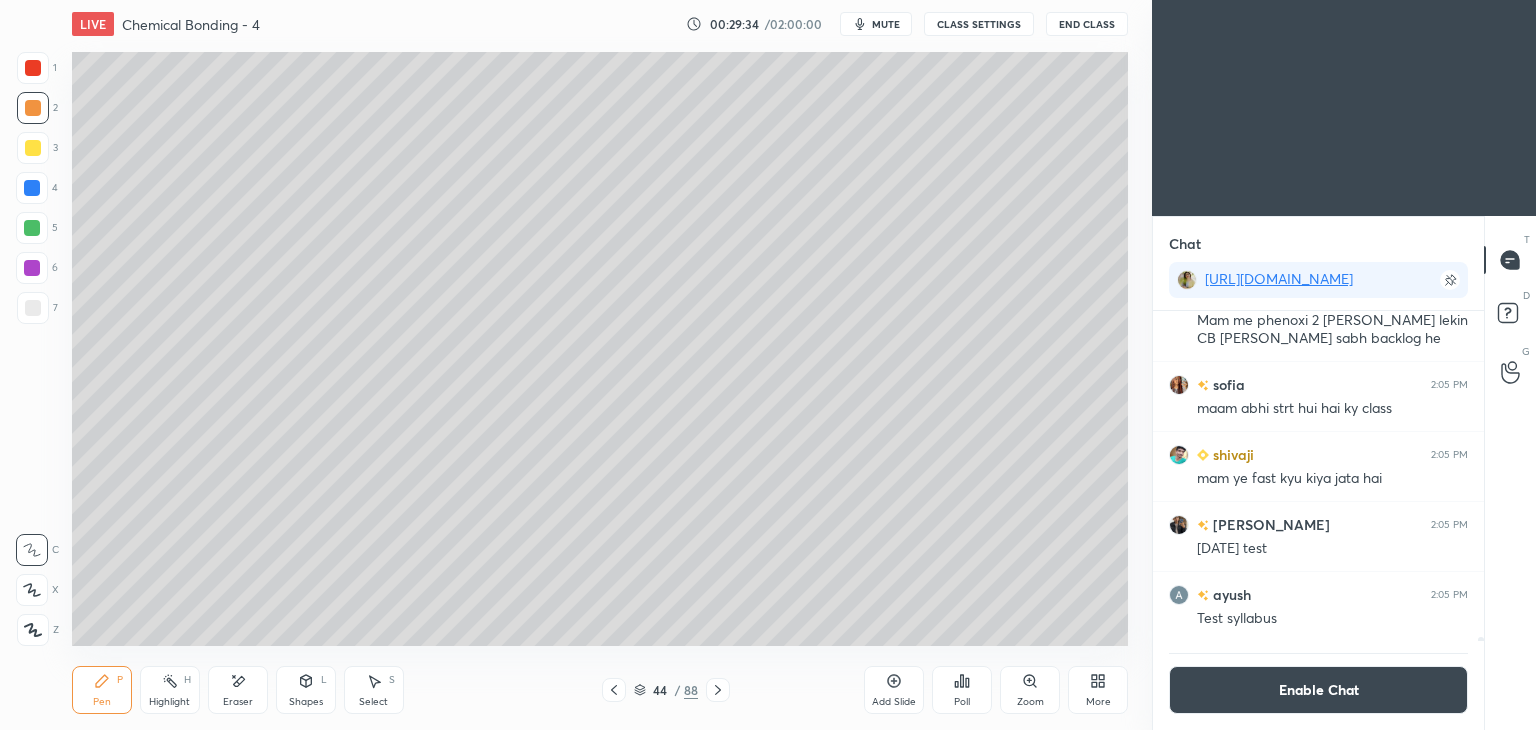click at bounding box center (33, 308) 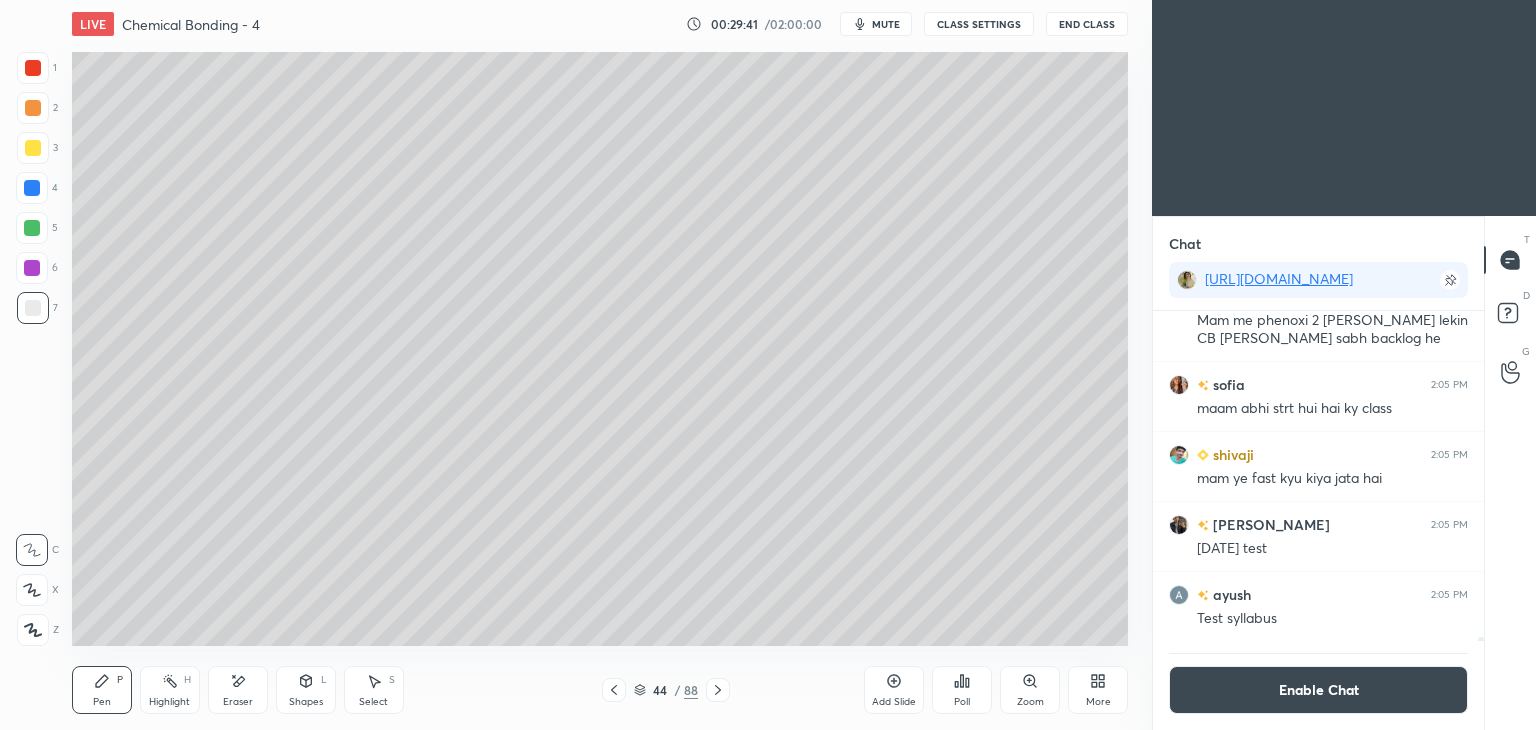 click at bounding box center (32, 268) 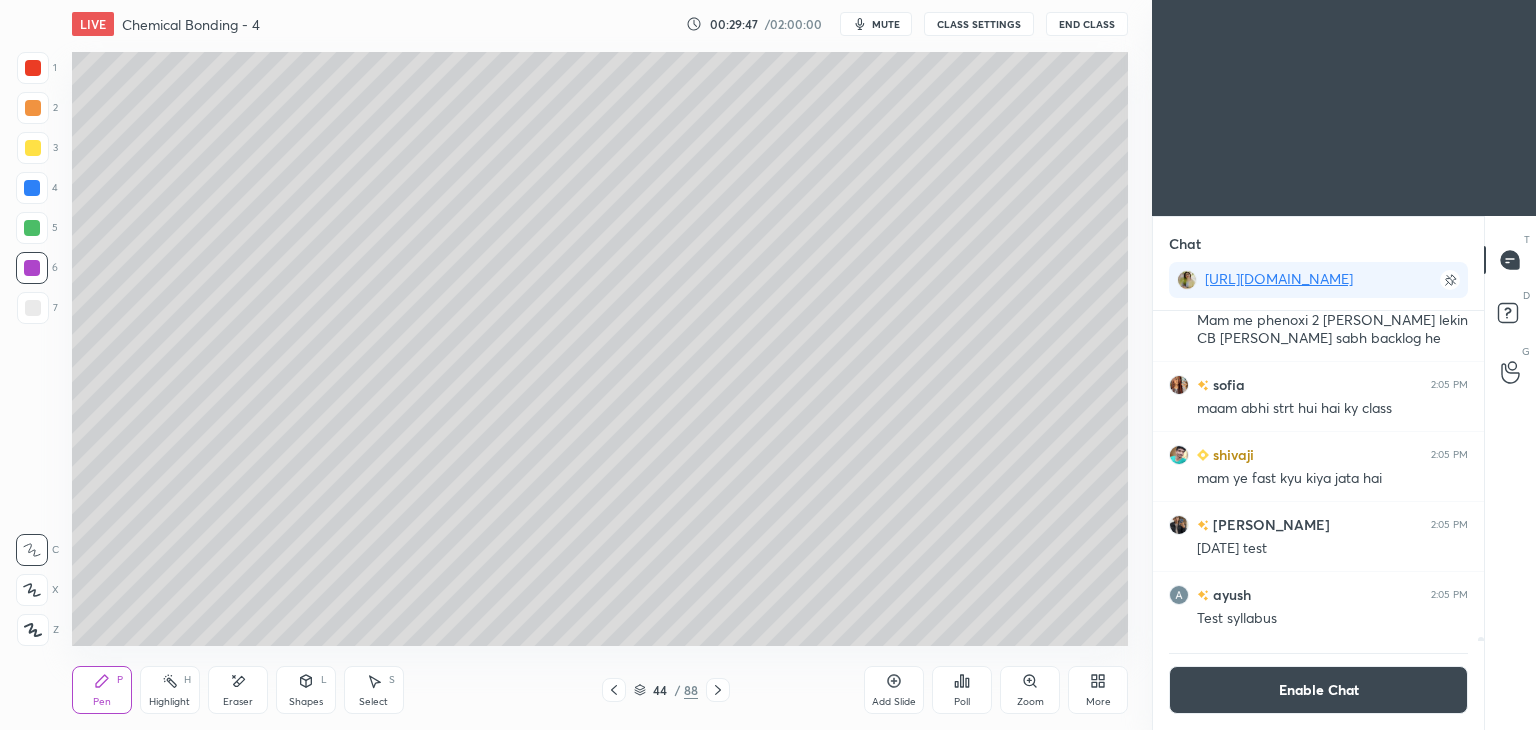 click at bounding box center [32, 188] 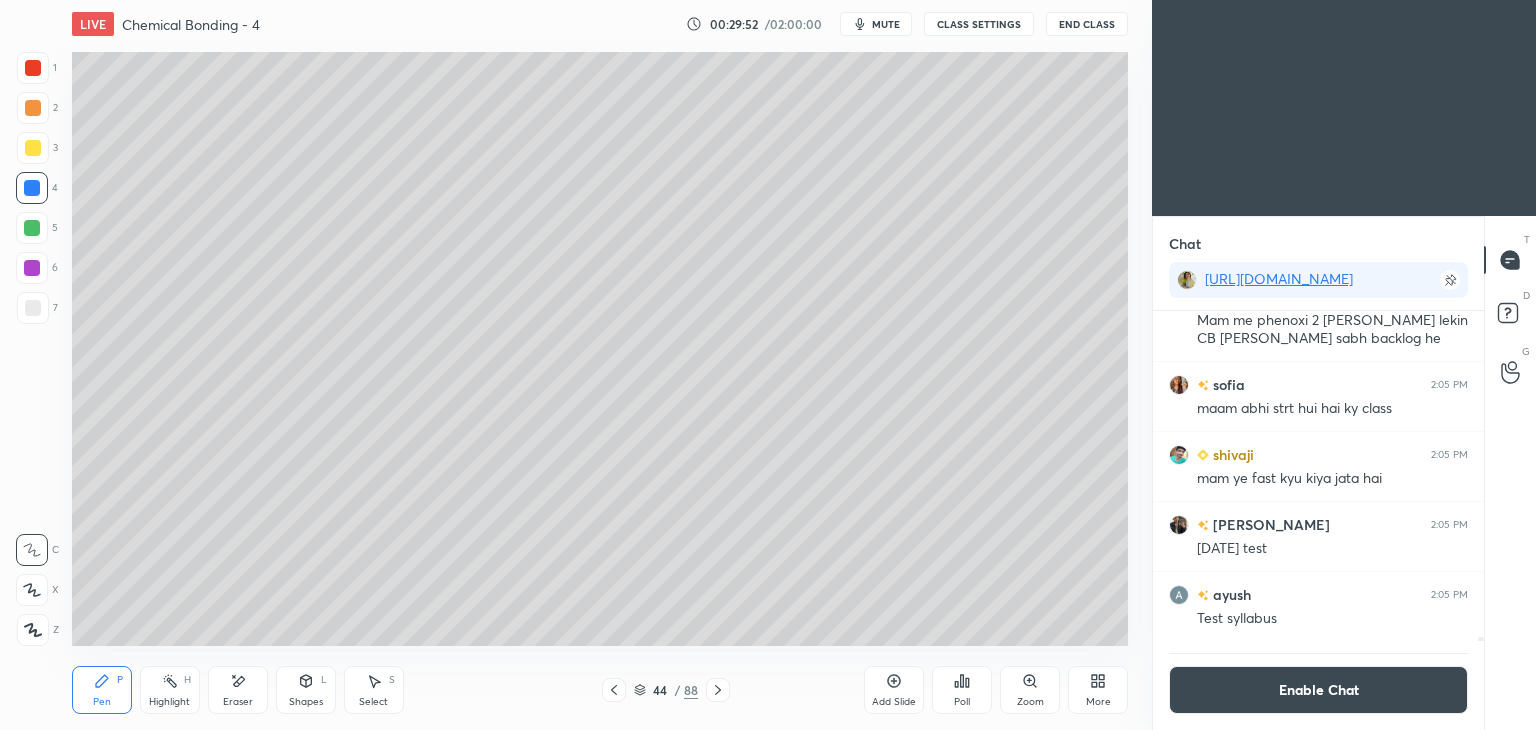 click at bounding box center (33, 148) 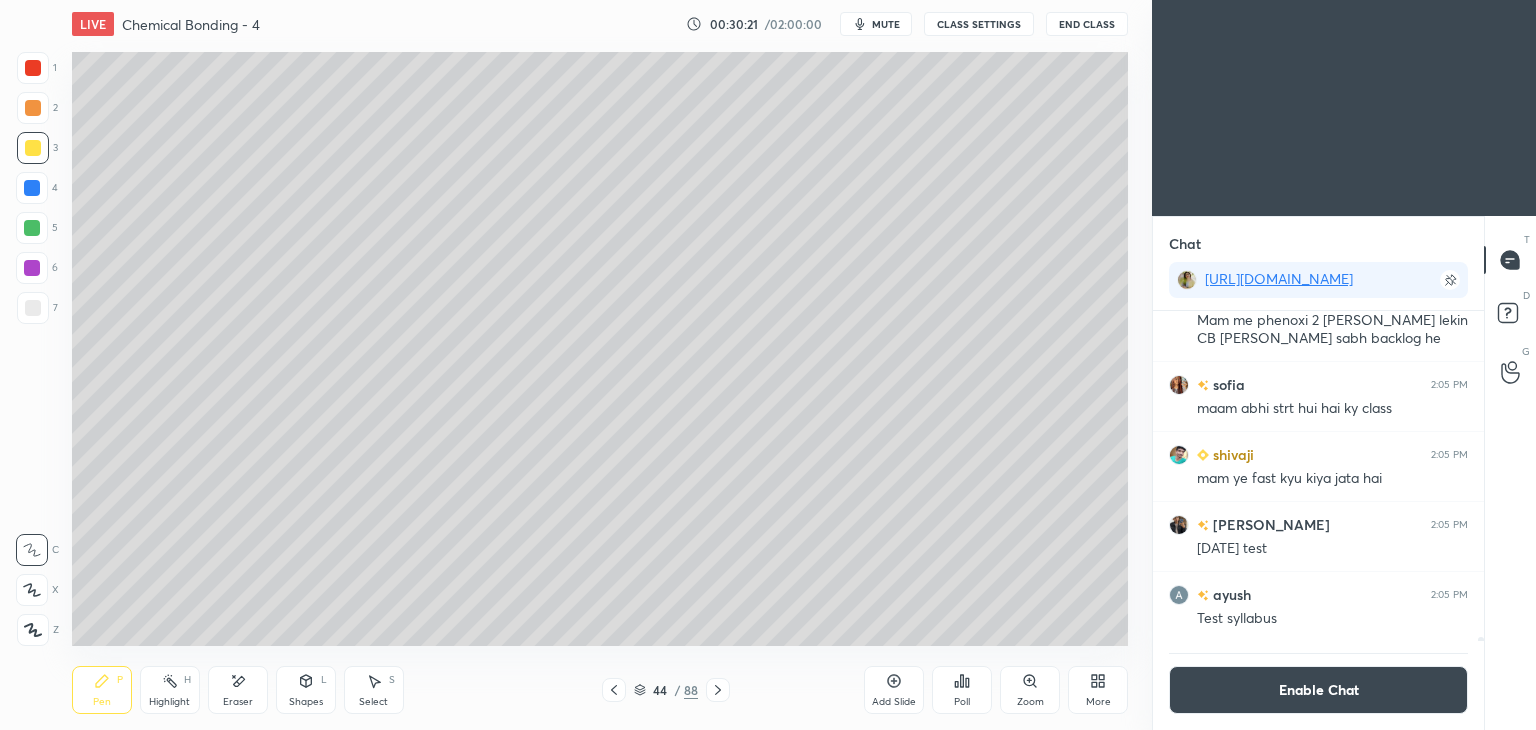 click at bounding box center (32, 228) 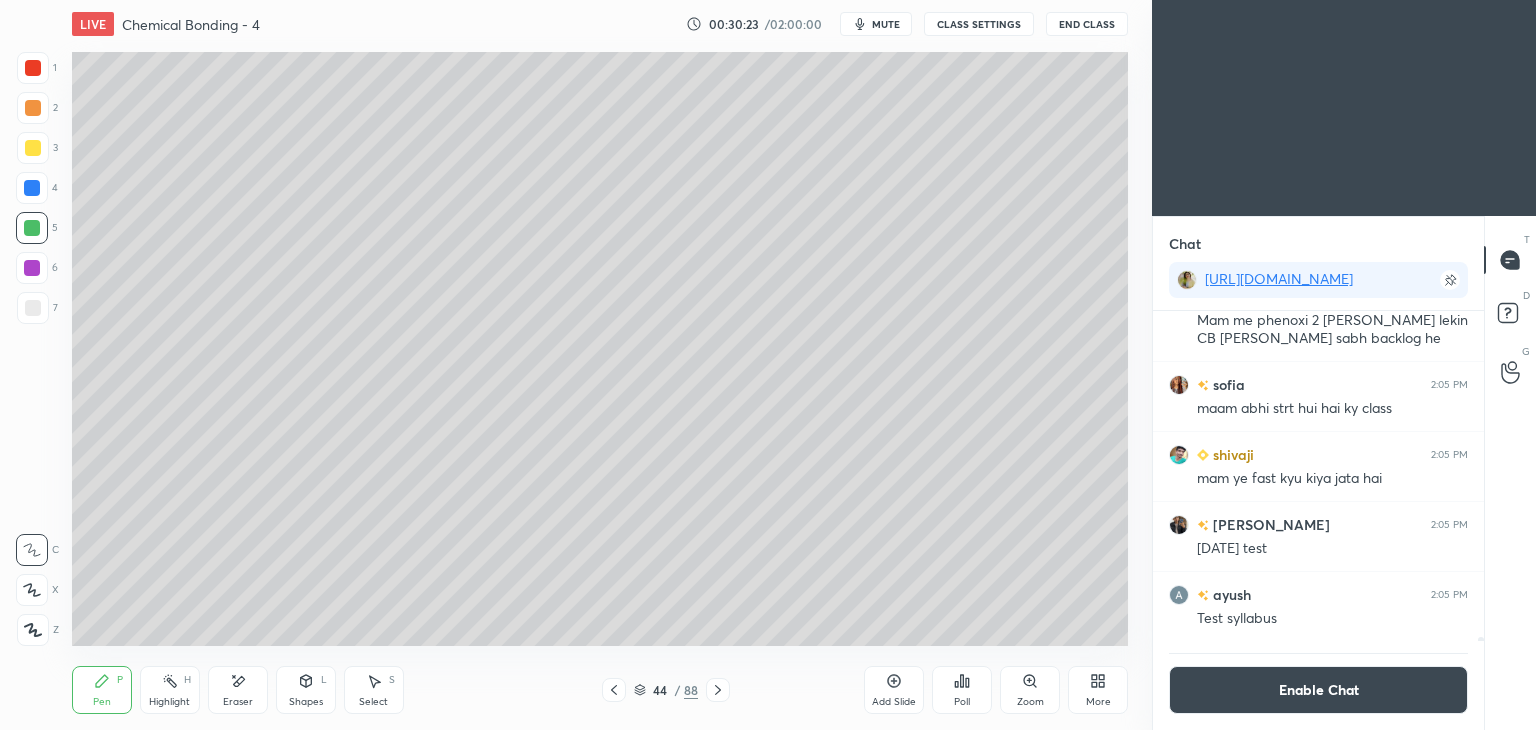 click on "H" at bounding box center (187, 680) 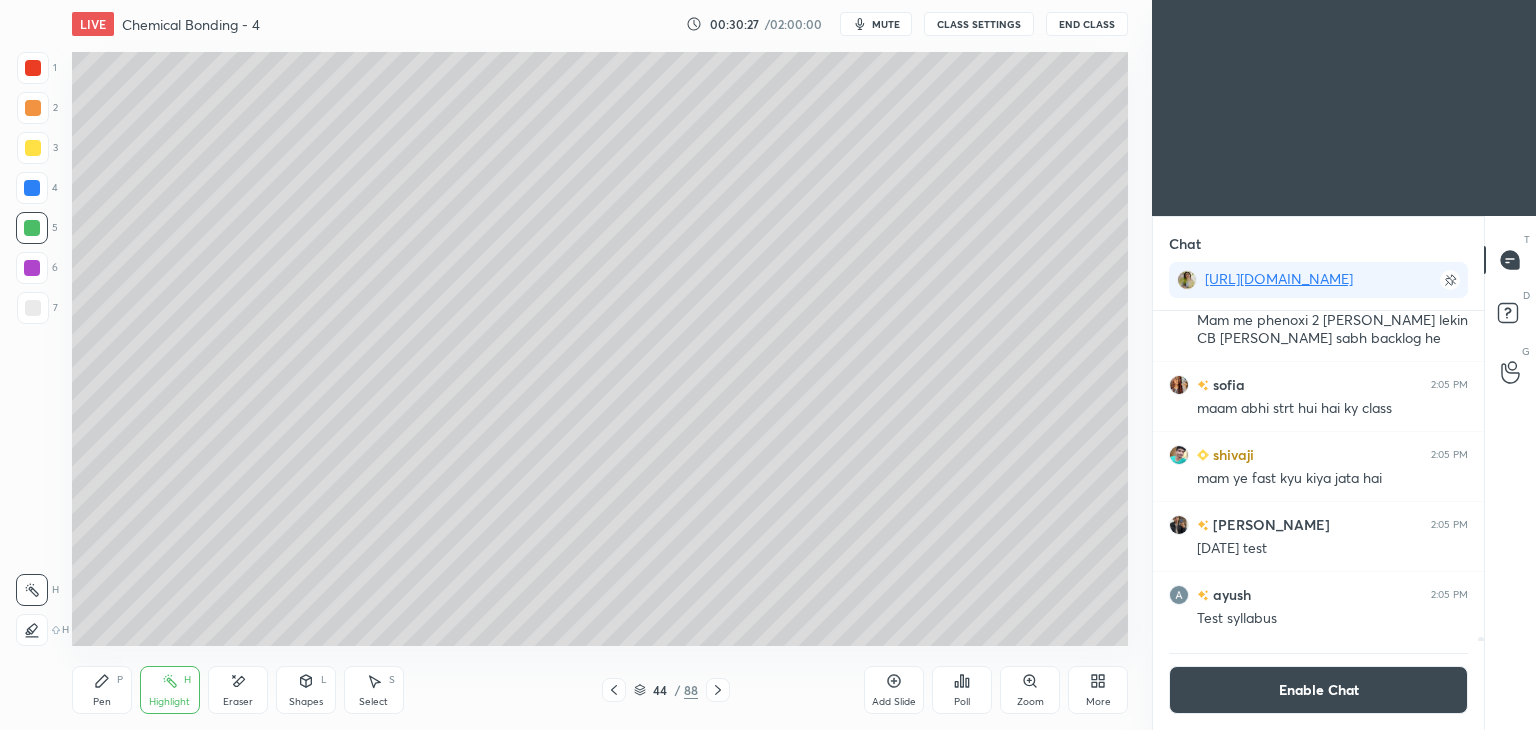 click 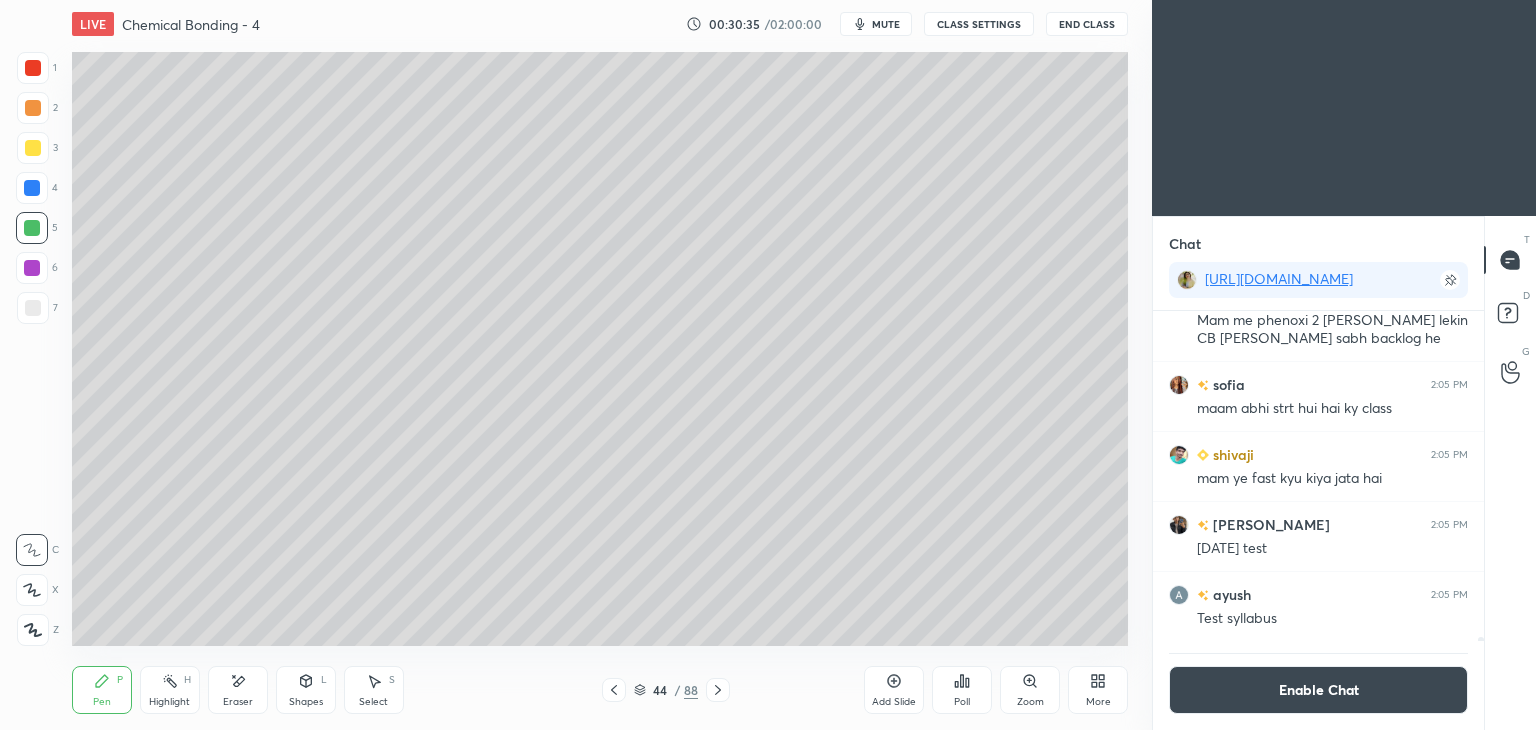 click 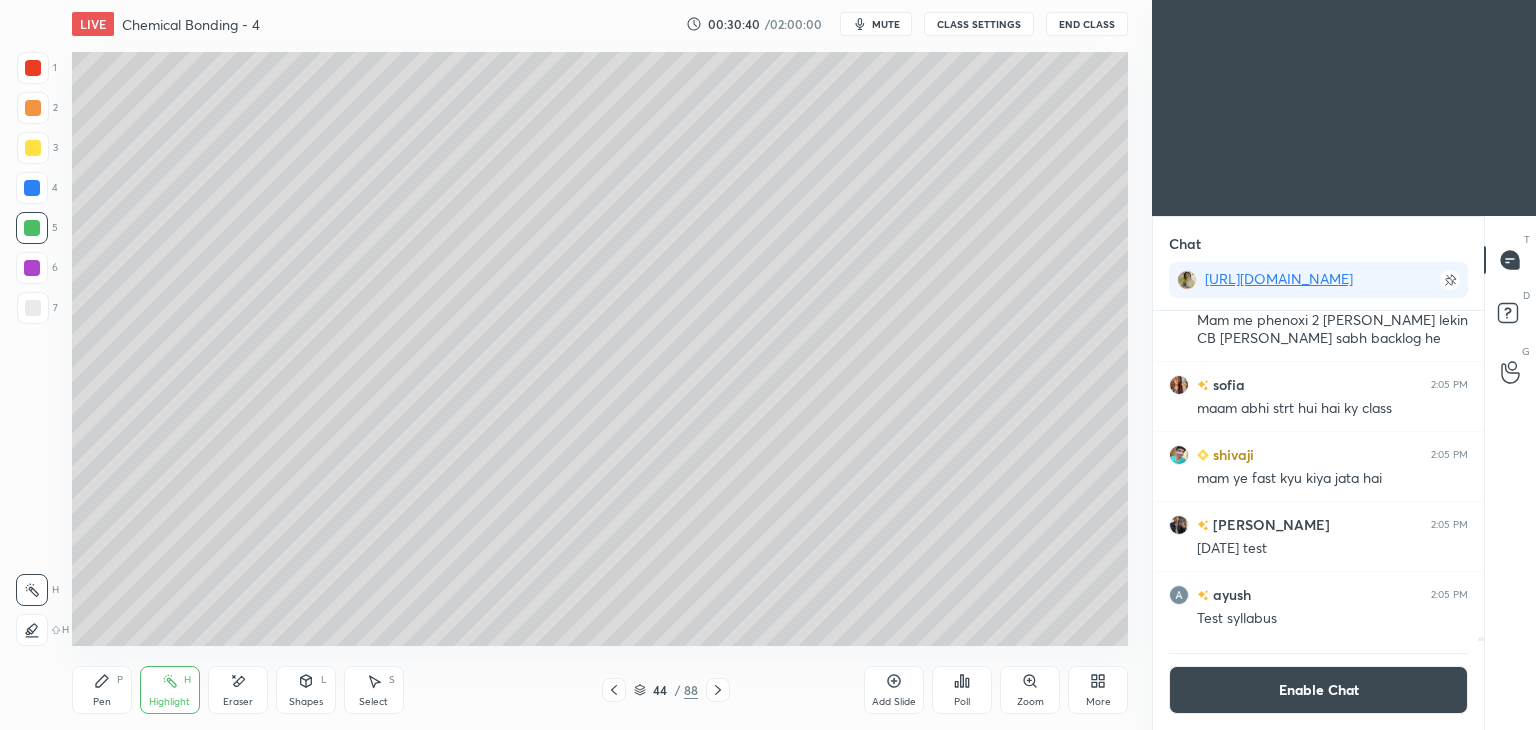 click on "Pen" at bounding box center [102, 702] 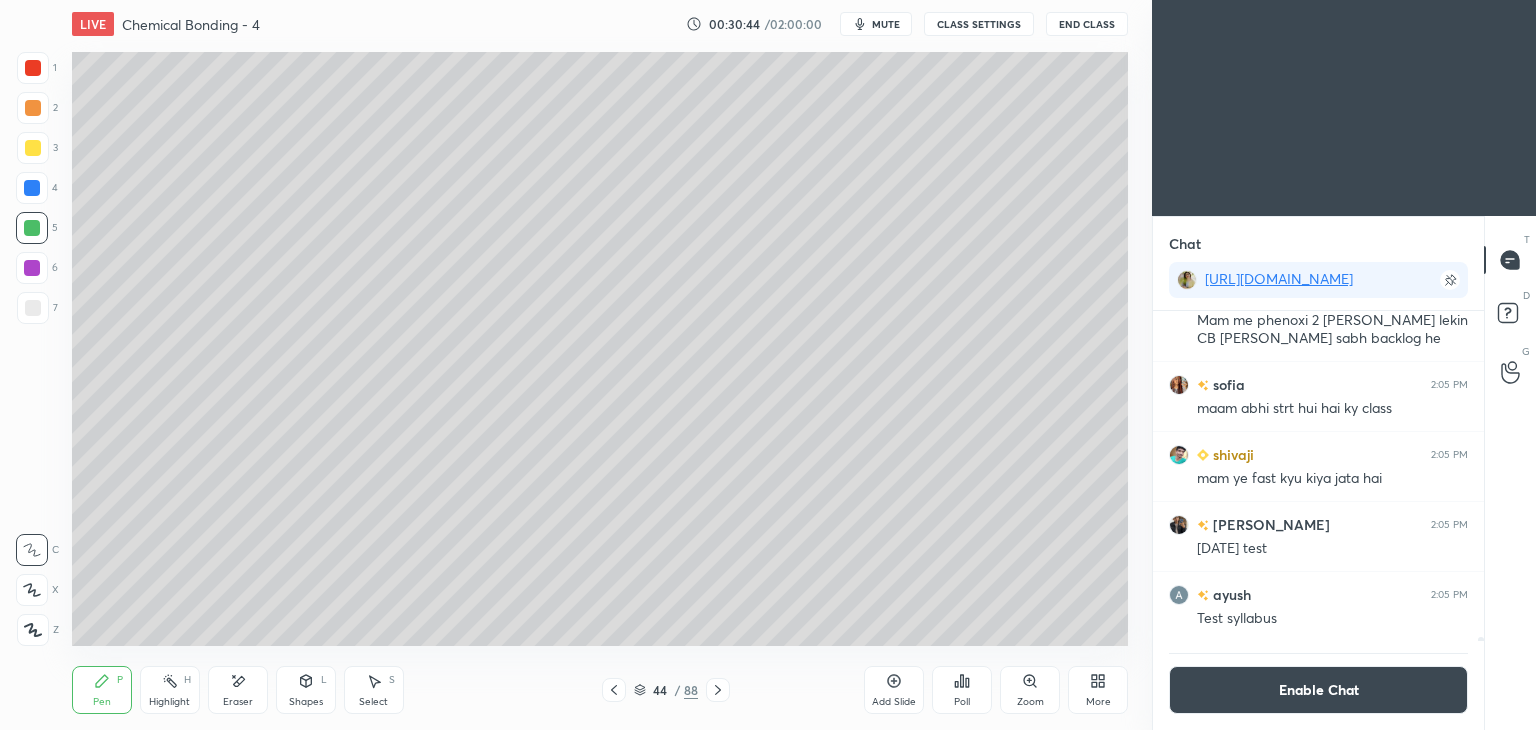 click on "Highlight H" at bounding box center [170, 690] 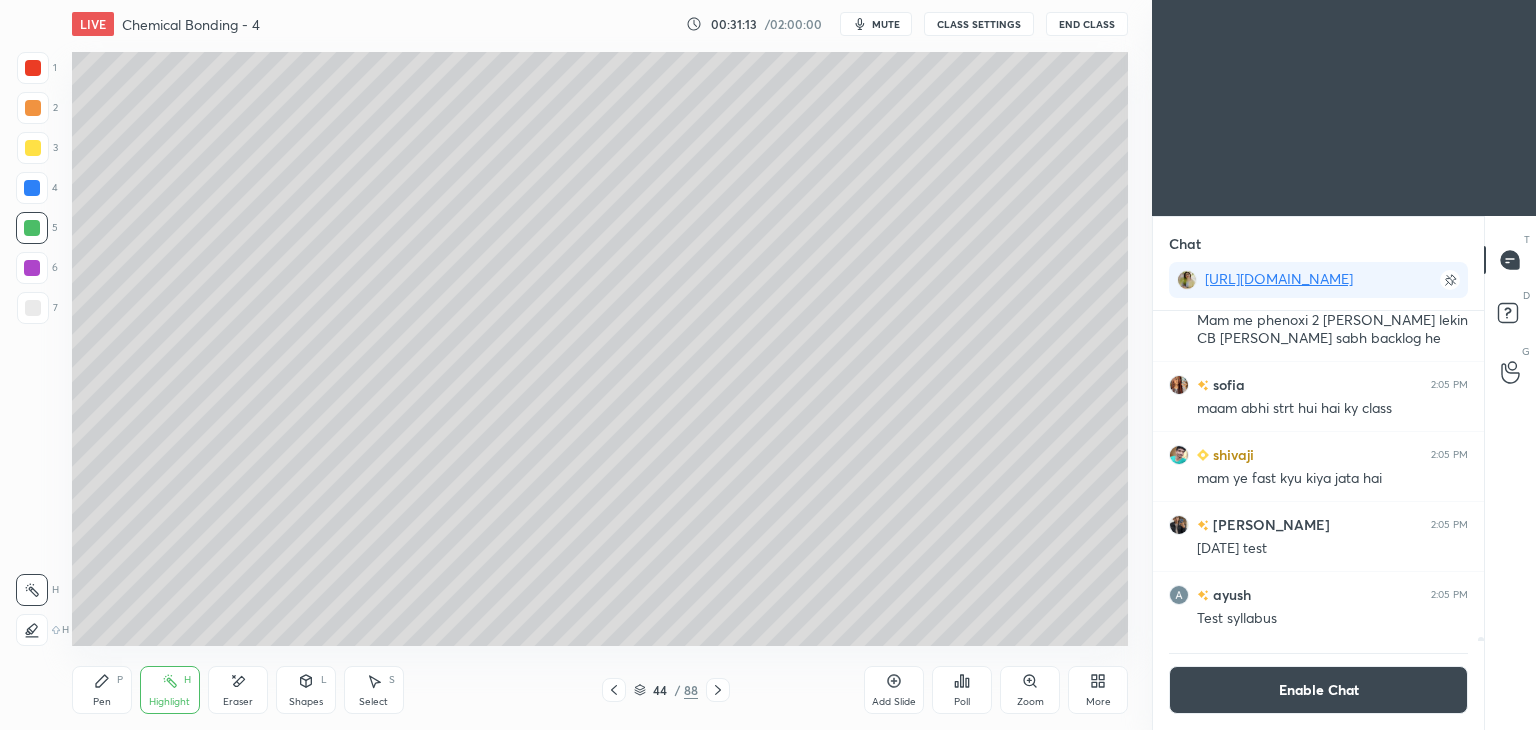 click at bounding box center [614, 690] 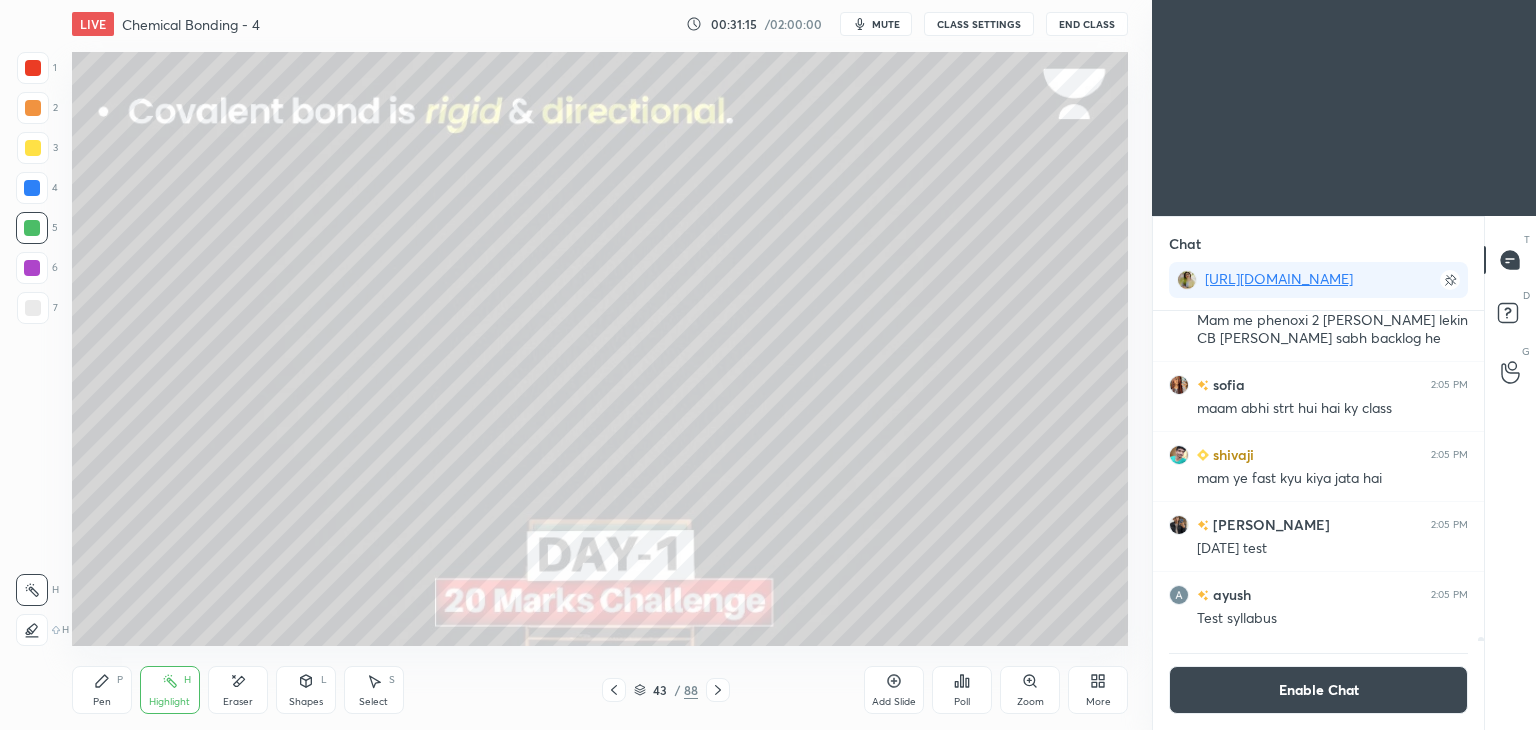 click at bounding box center (32, 268) 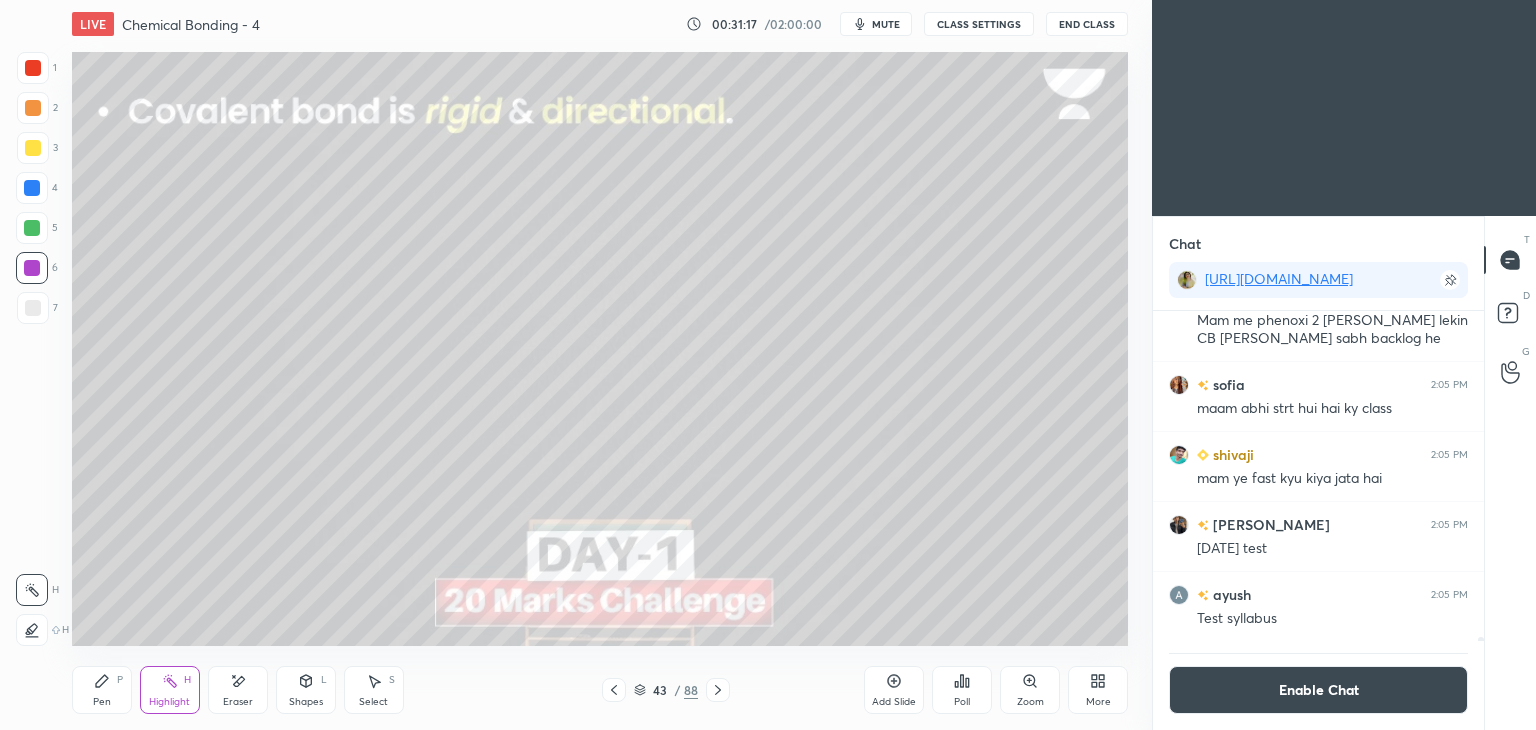 click on "Pen P" at bounding box center [102, 690] 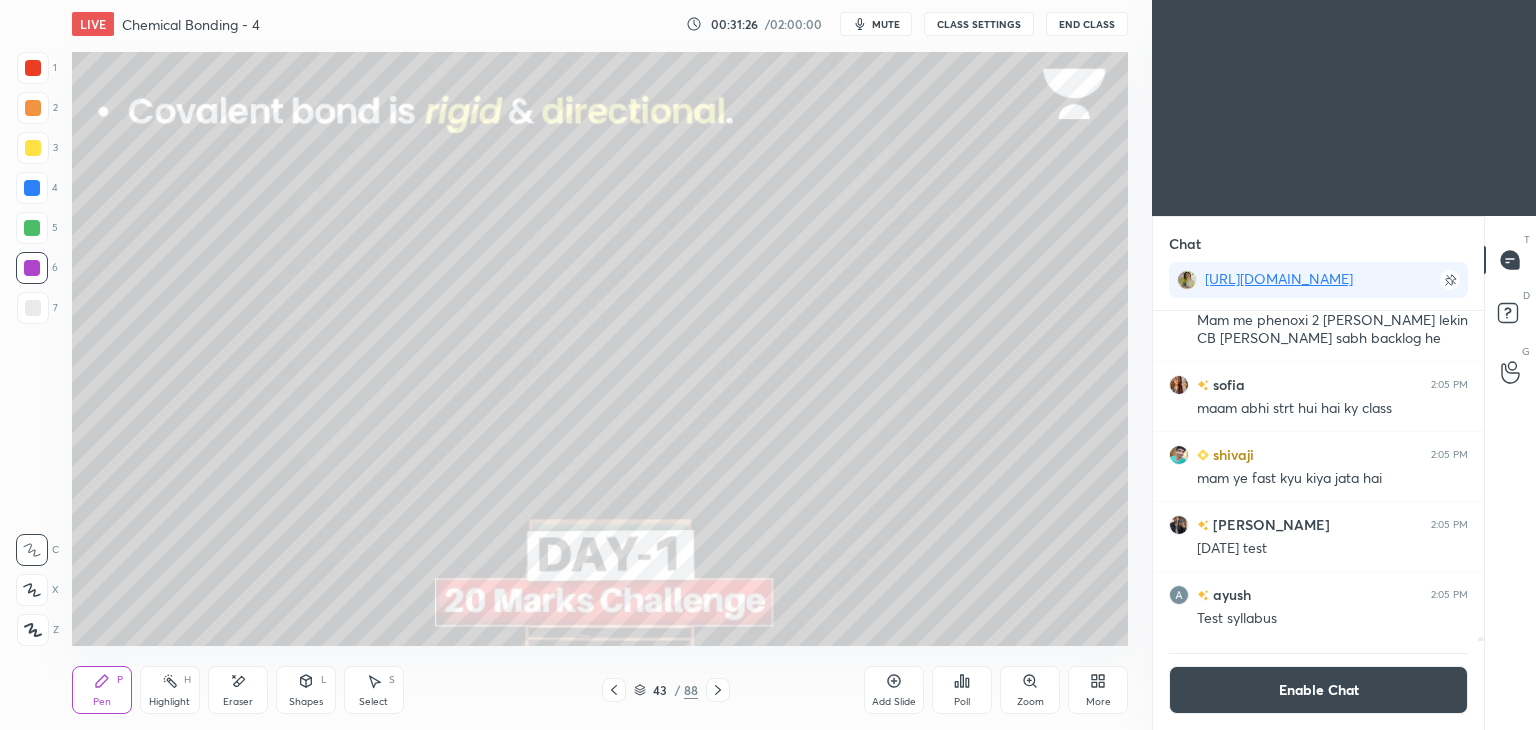 click 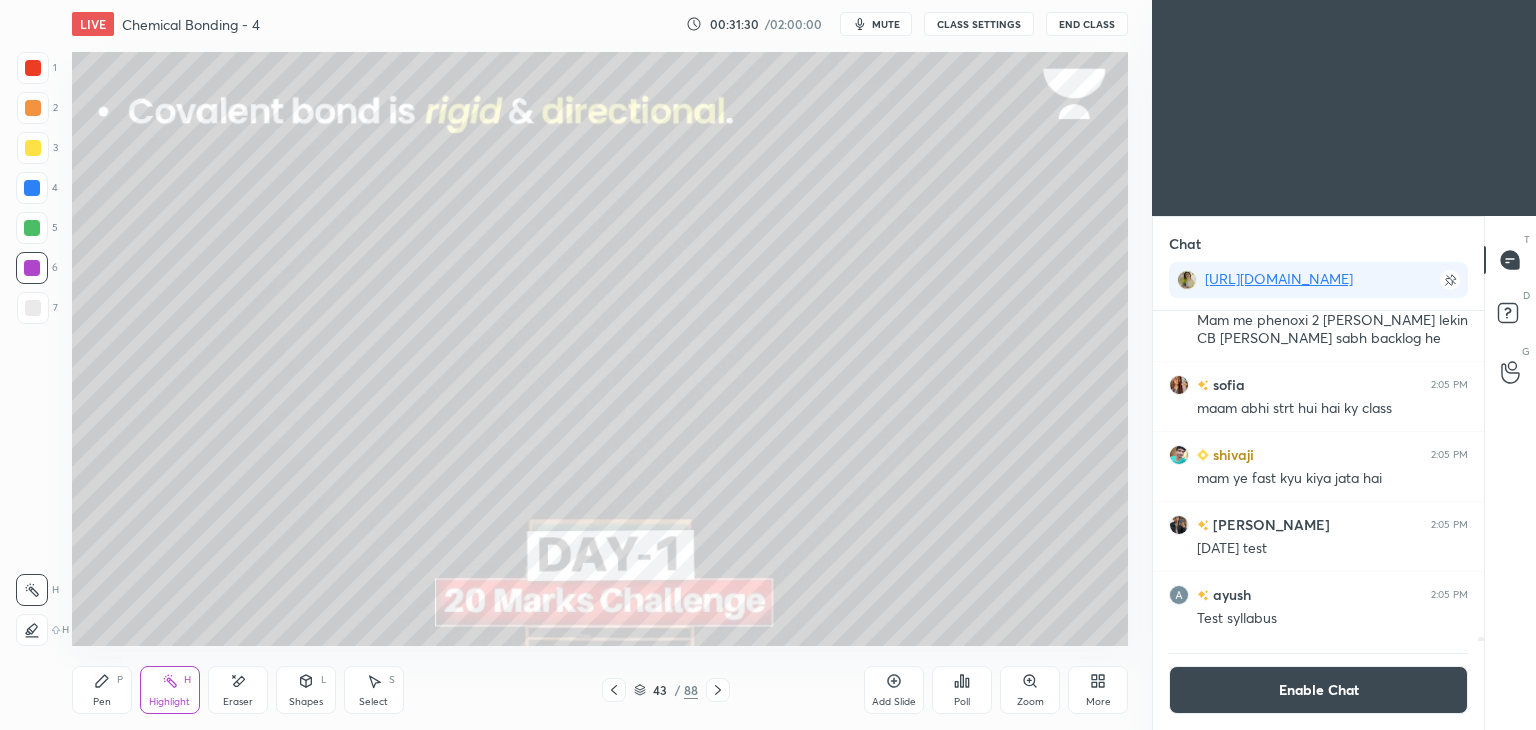 click 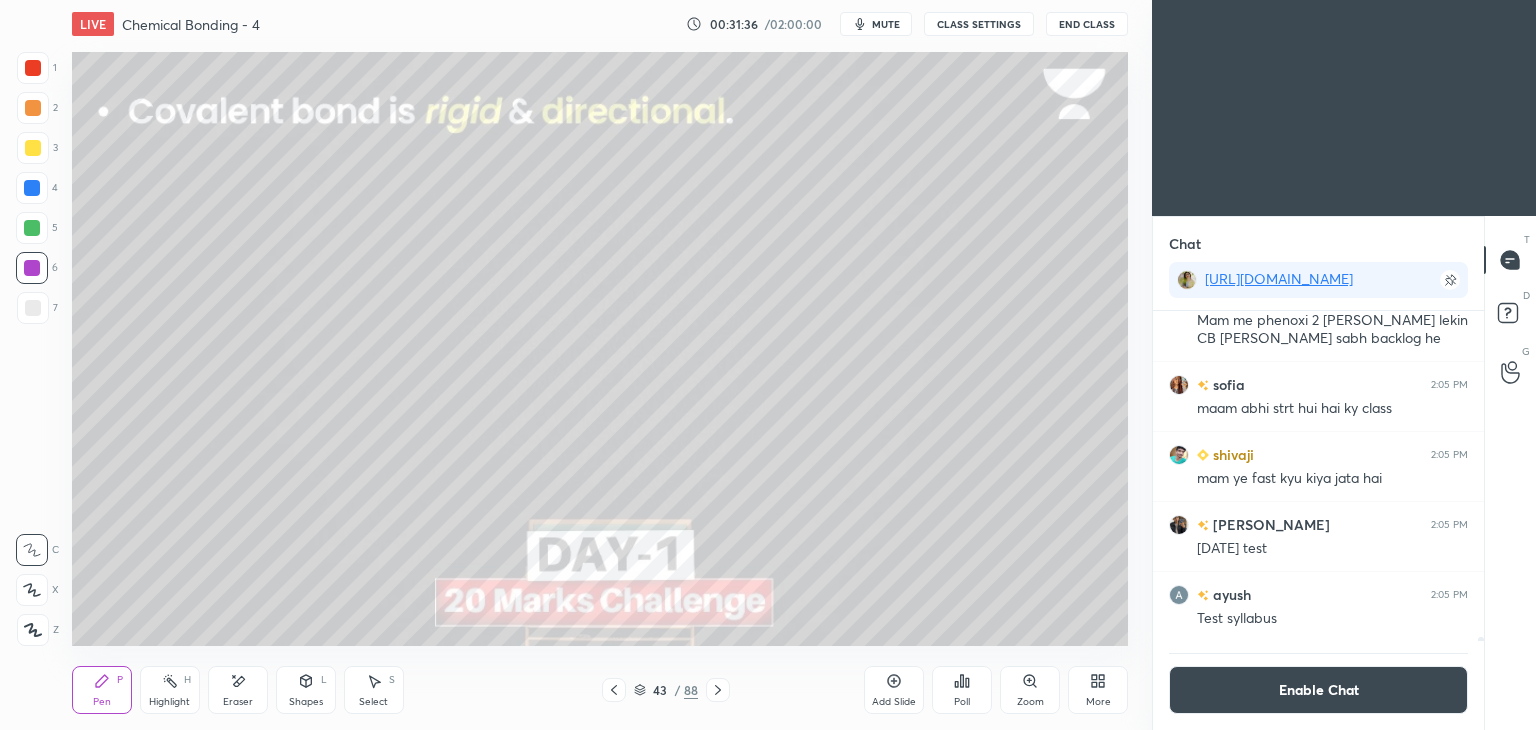 click on "Highlight H" at bounding box center [170, 690] 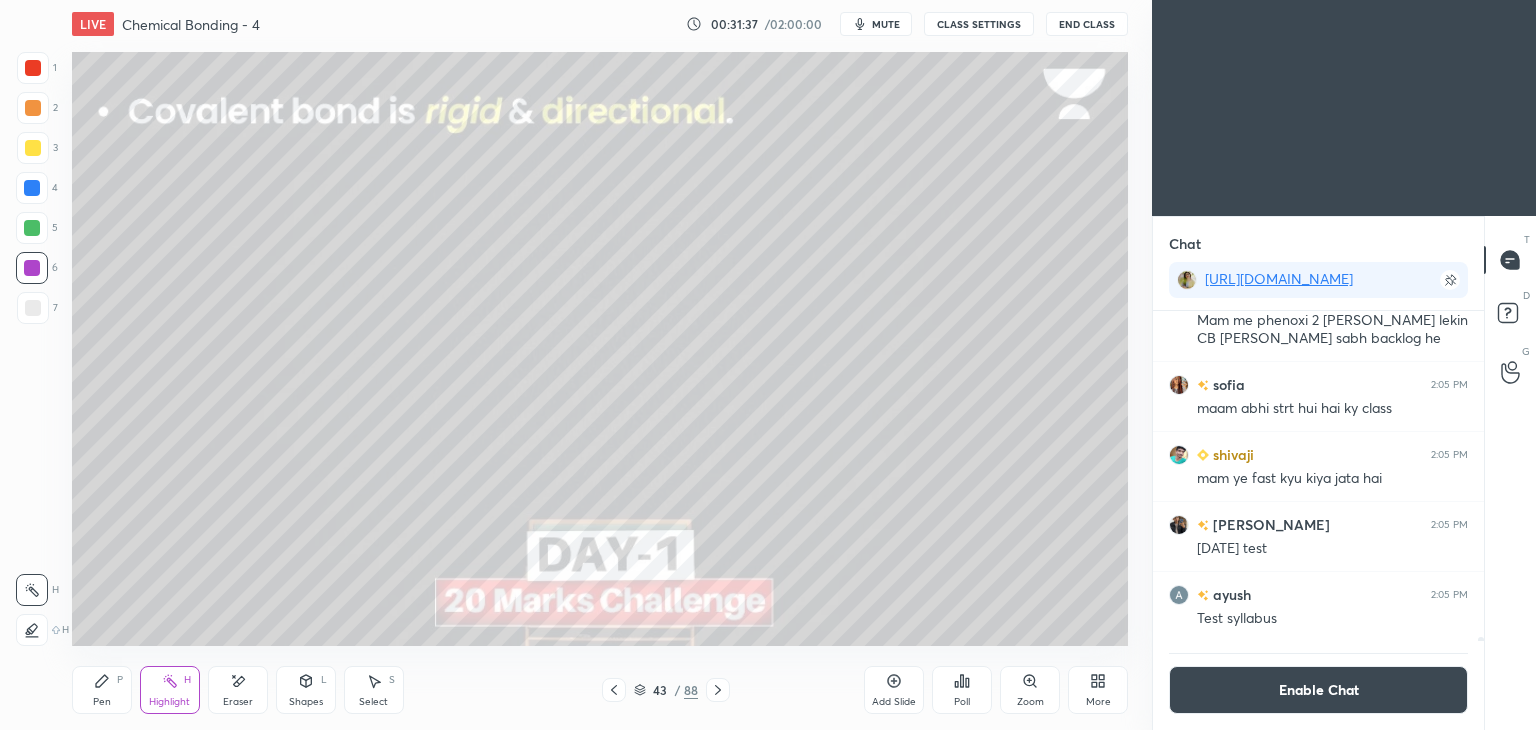 click 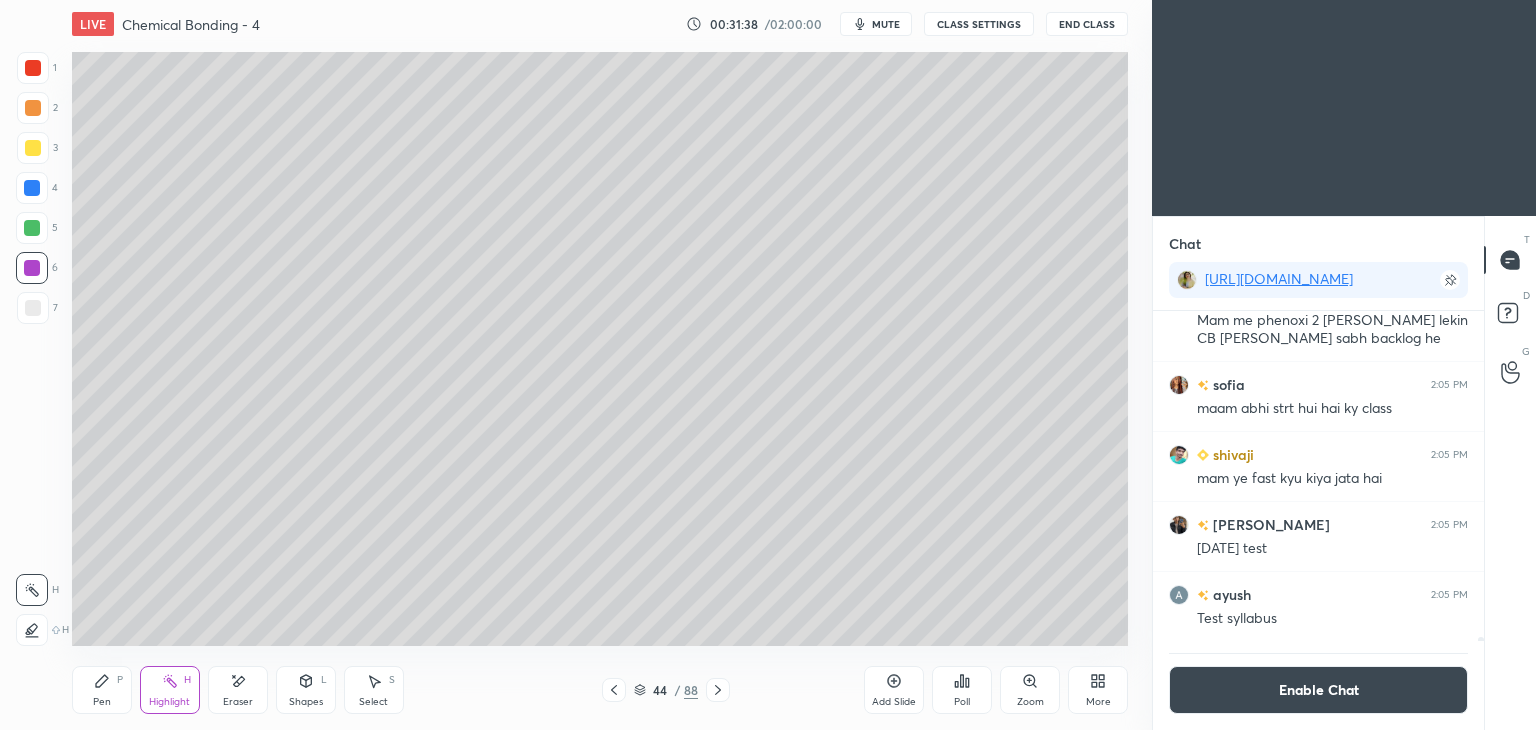 click 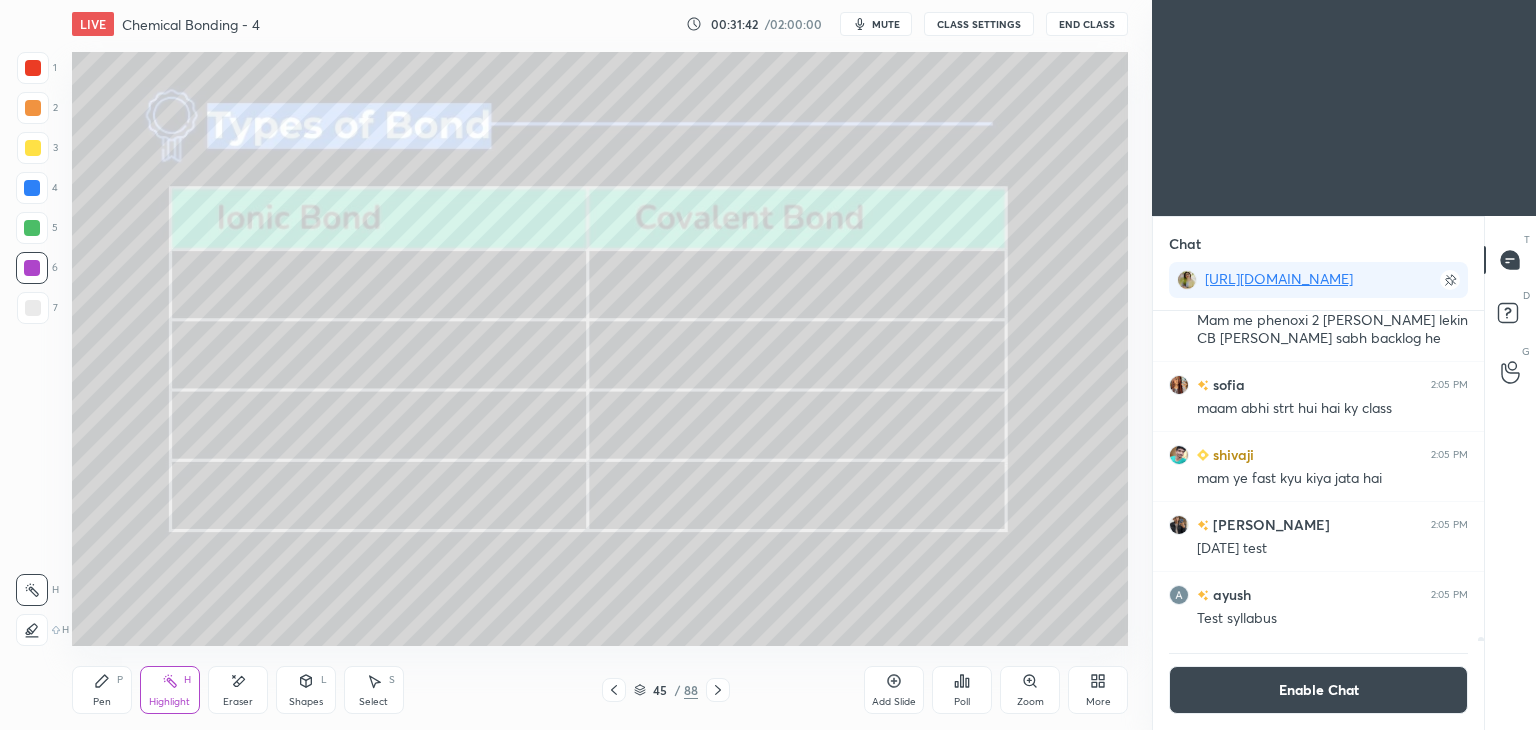 click on "Pen P Highlight H Eraser Shapes L Select S" at bounding box center [270, 690] 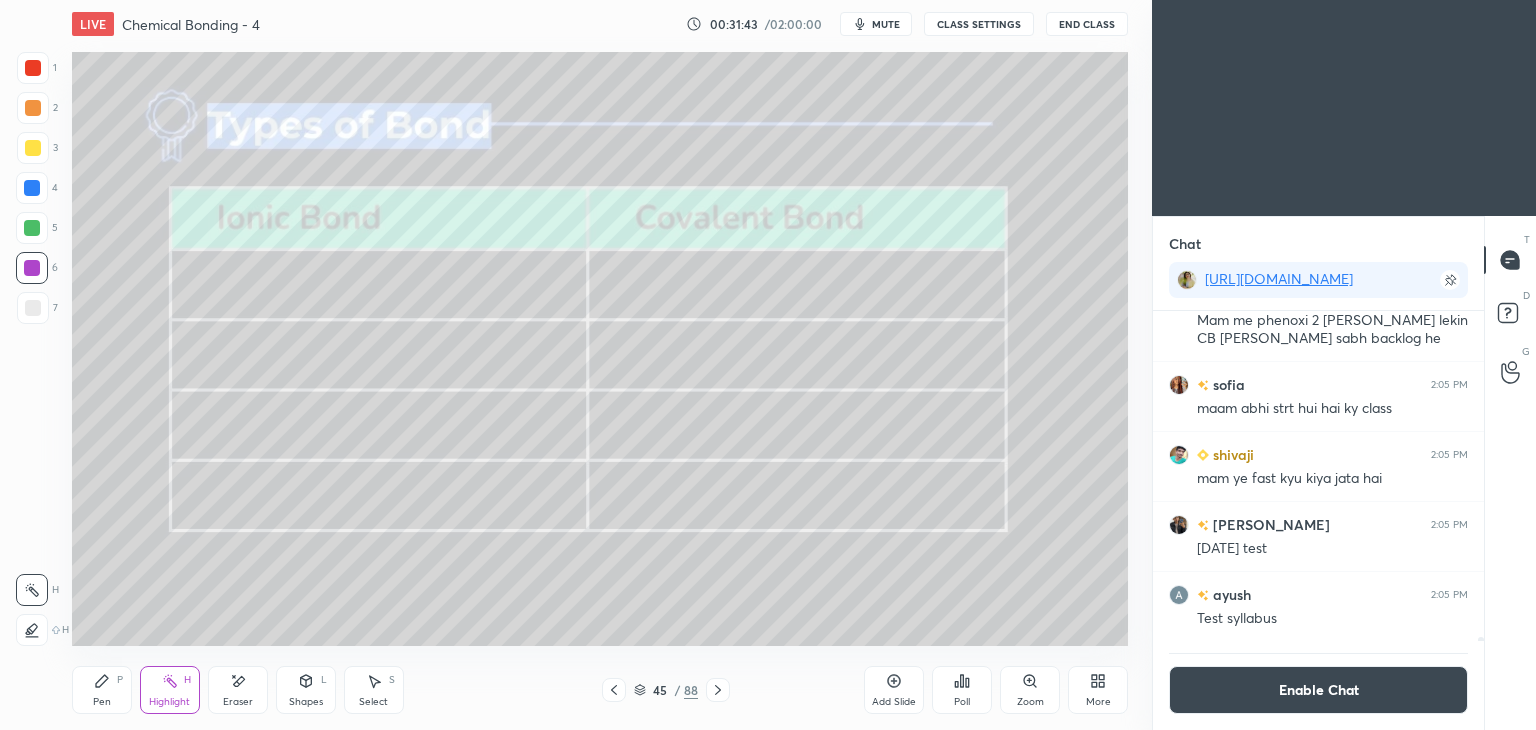 click on "Pen P" at bounding box center [102, 690] 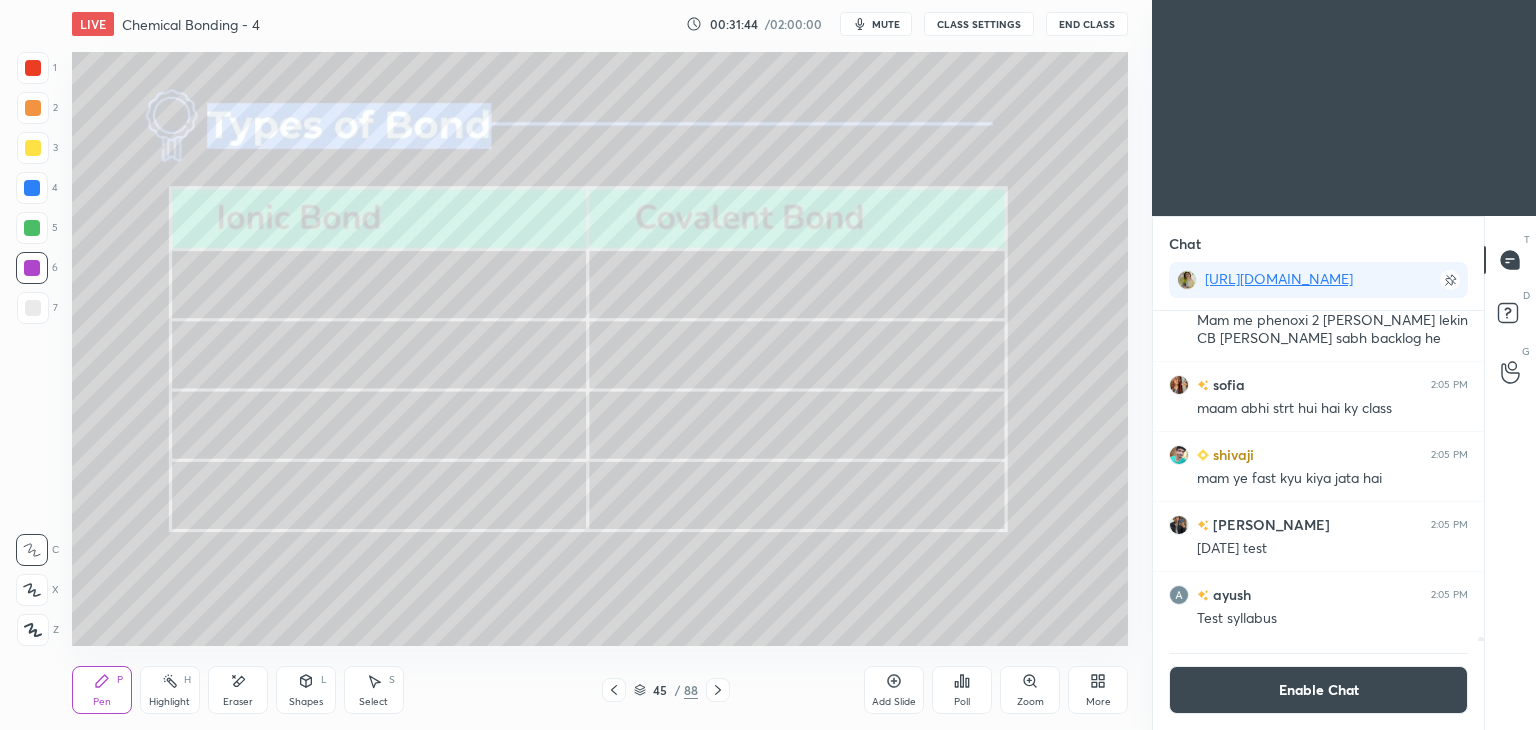 click at bounding box center (33, 108) 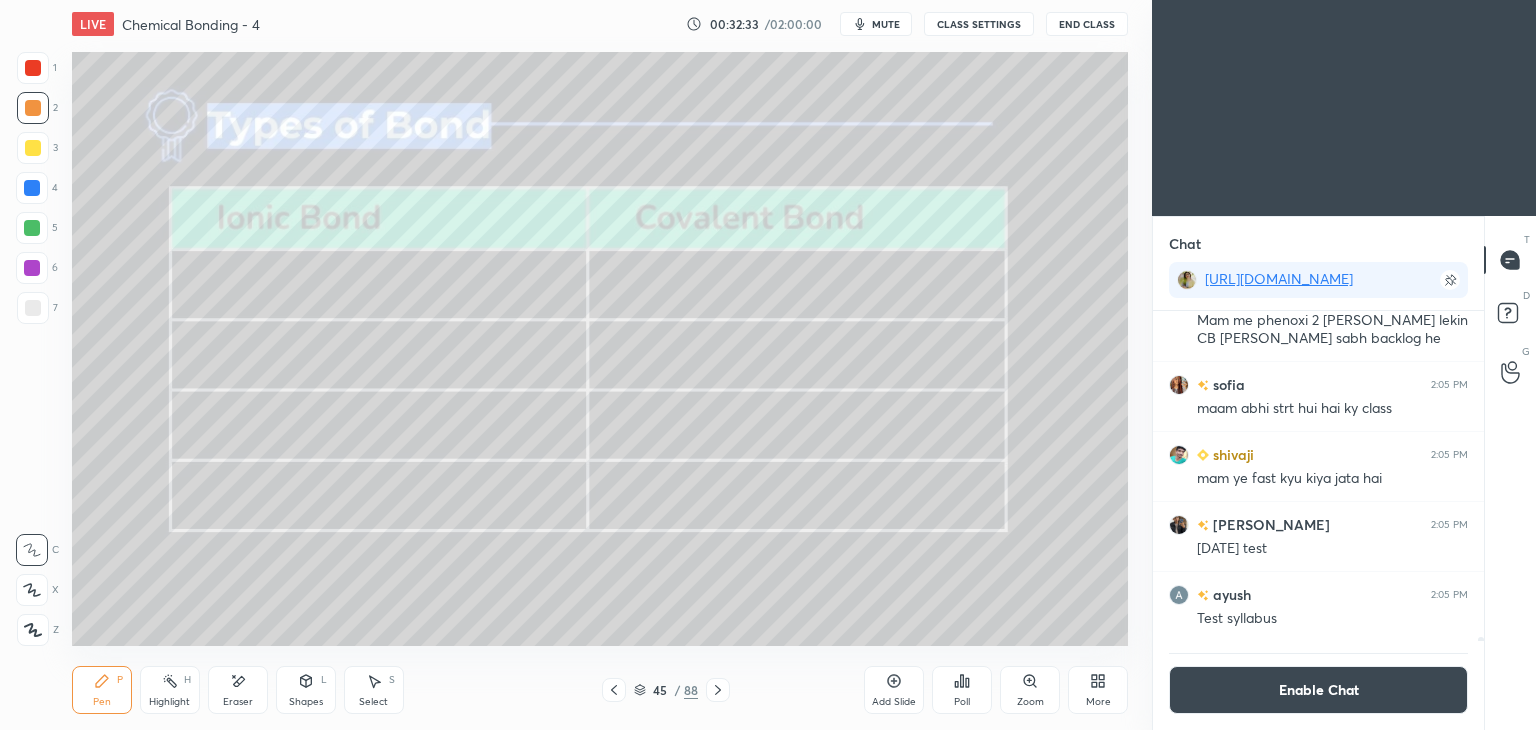 click on "Enable Chat" at bounding box center (1318, 690) 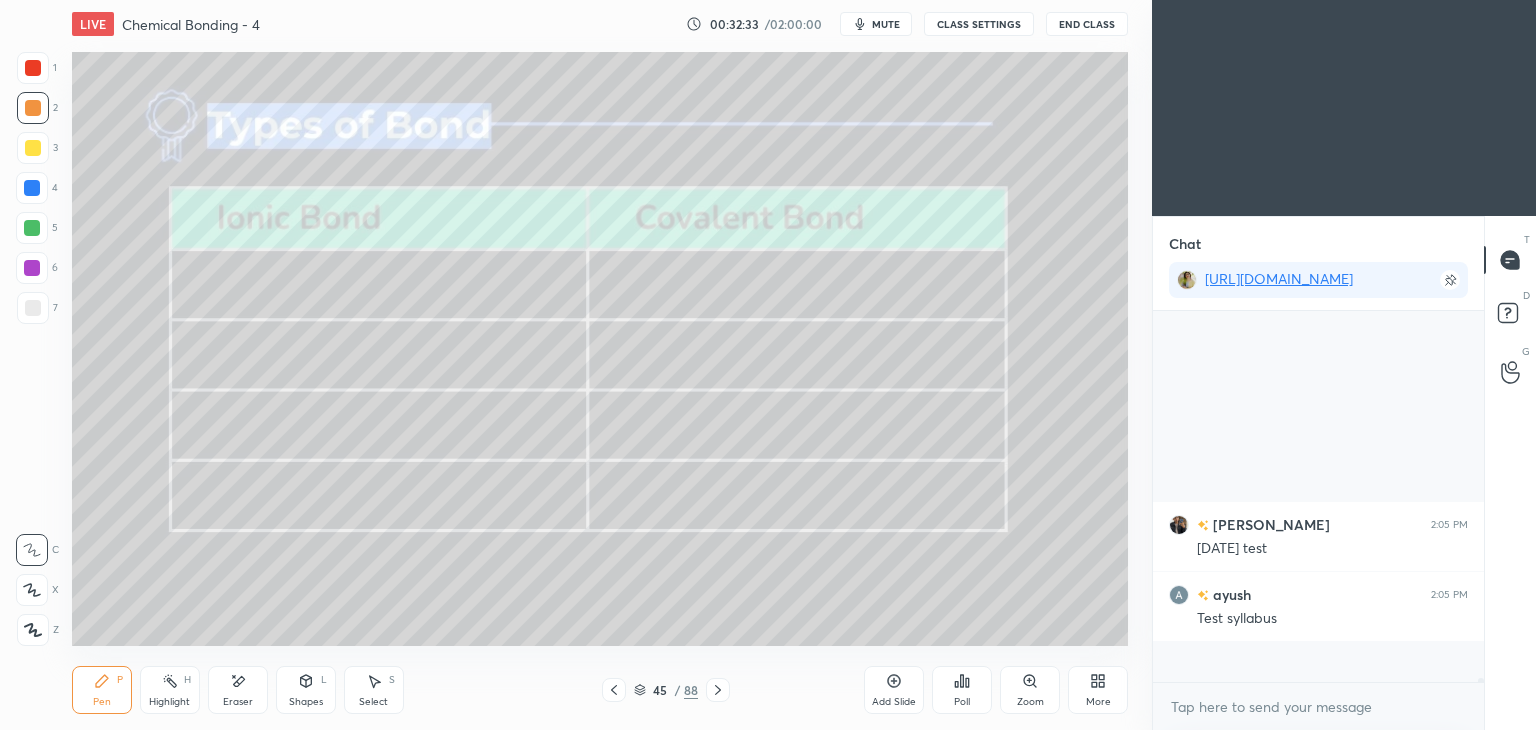 scroll, scrollTop: 6, scrollLeft: 6, axis: both 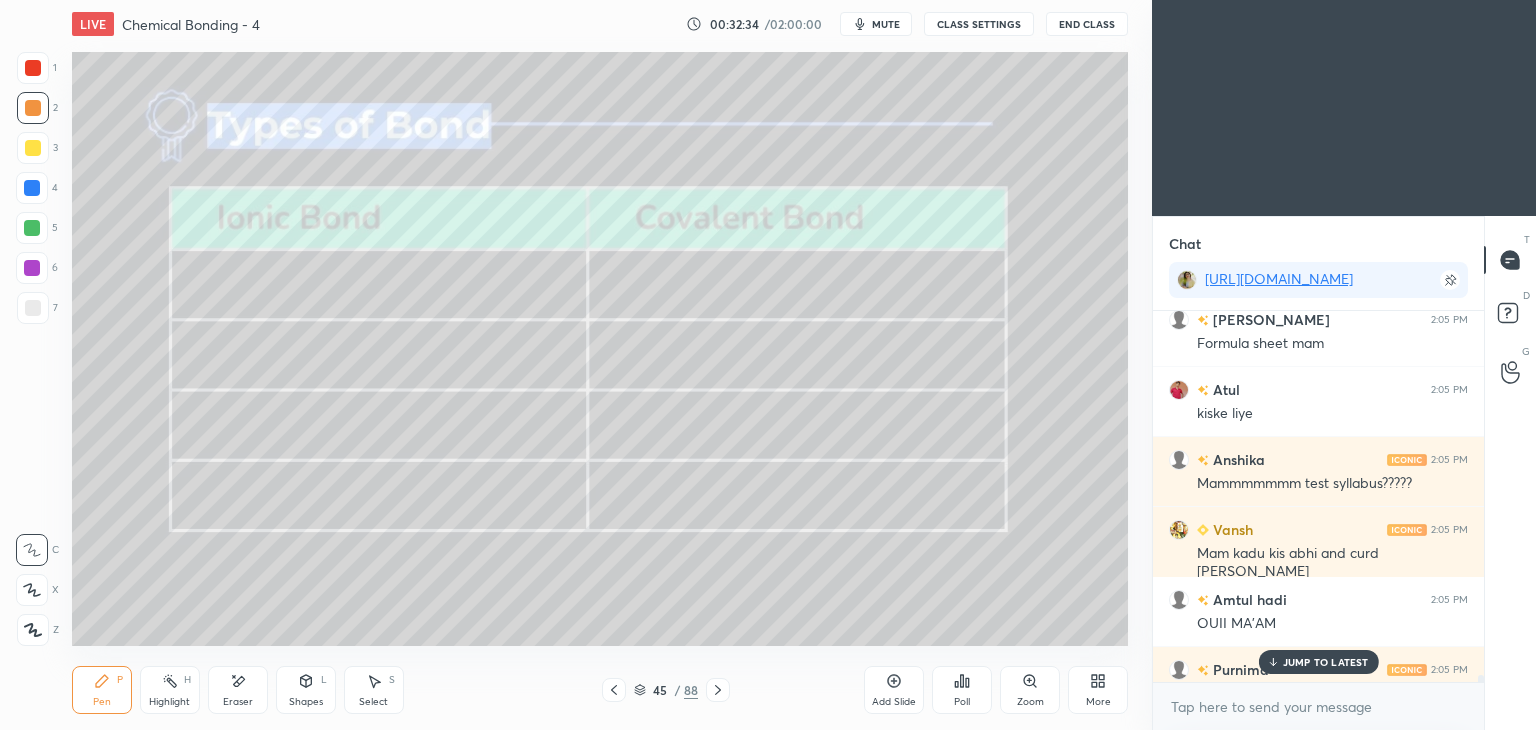 click on "JUMP TO LATEST" at bounding box center [1318, 662] 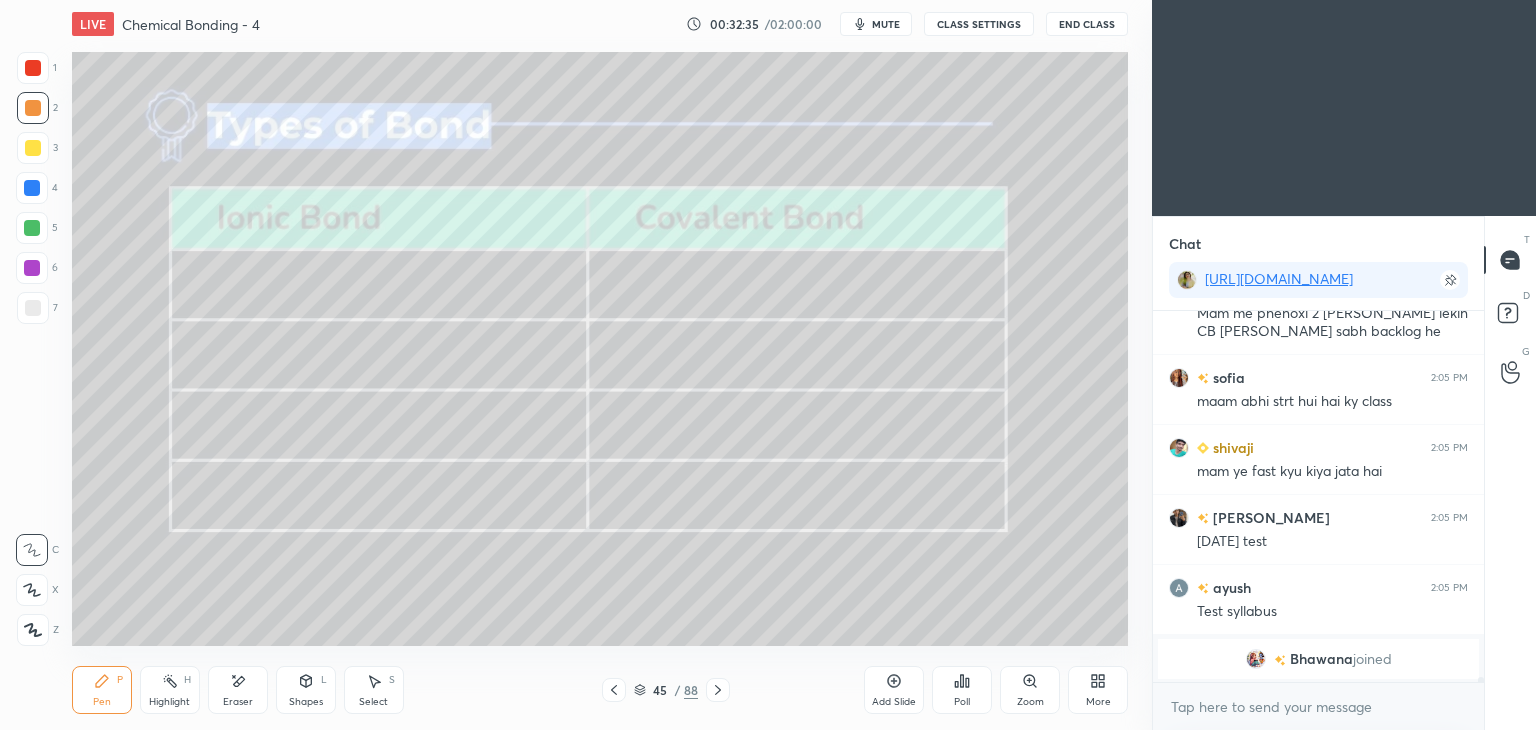 click on "Highlight H" at bounding box center (170, 690) 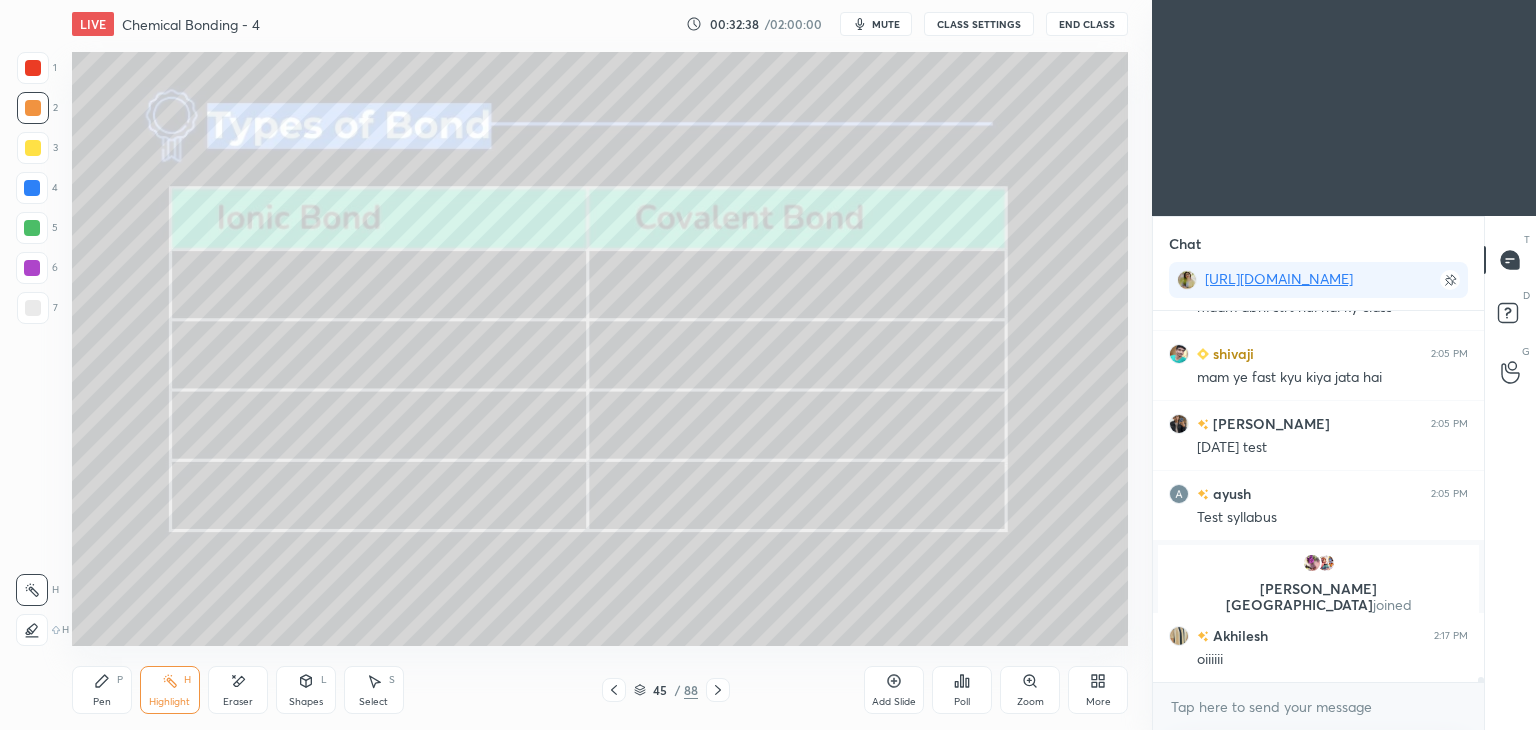 scroll, scrollTop: 29396, scrollLeft: 0, axis: vertical 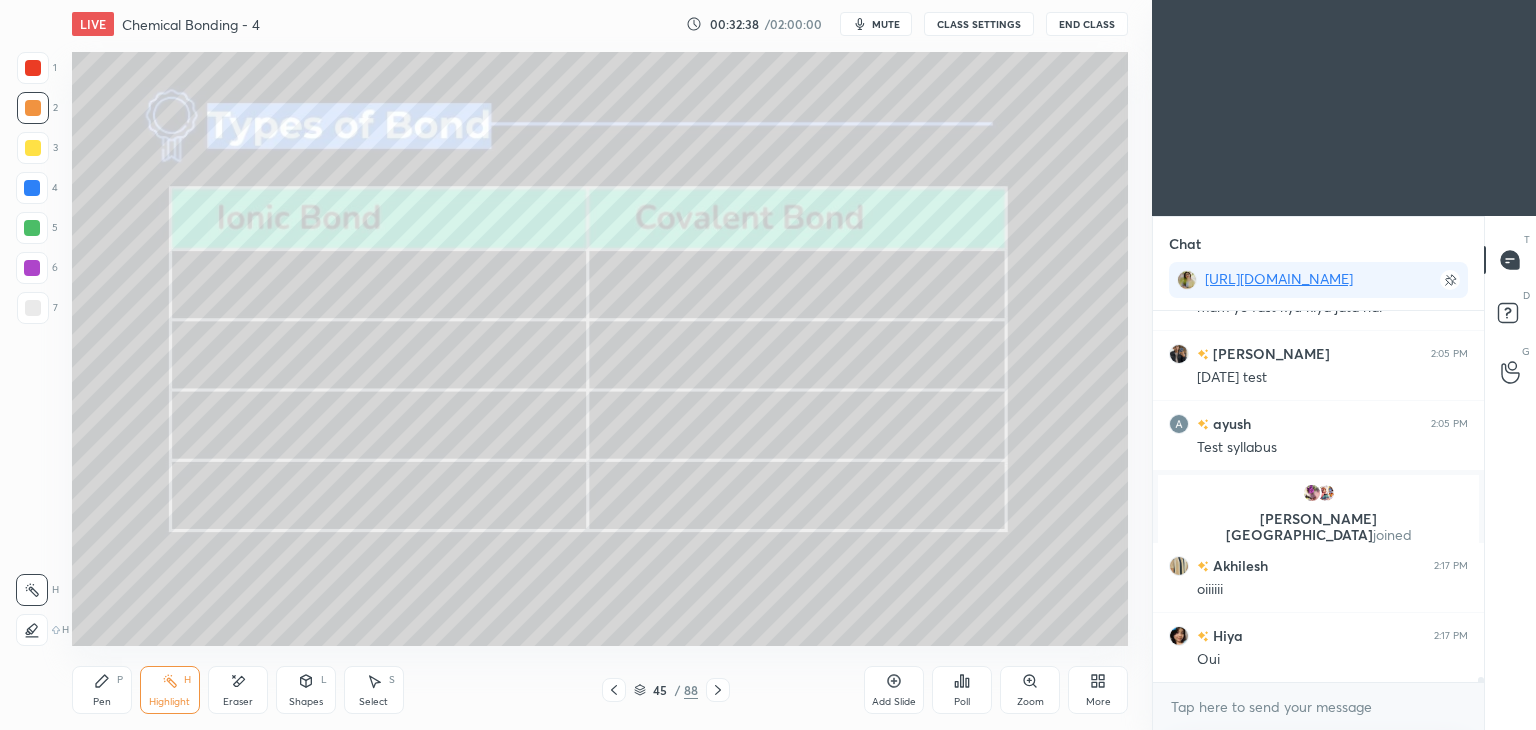 click 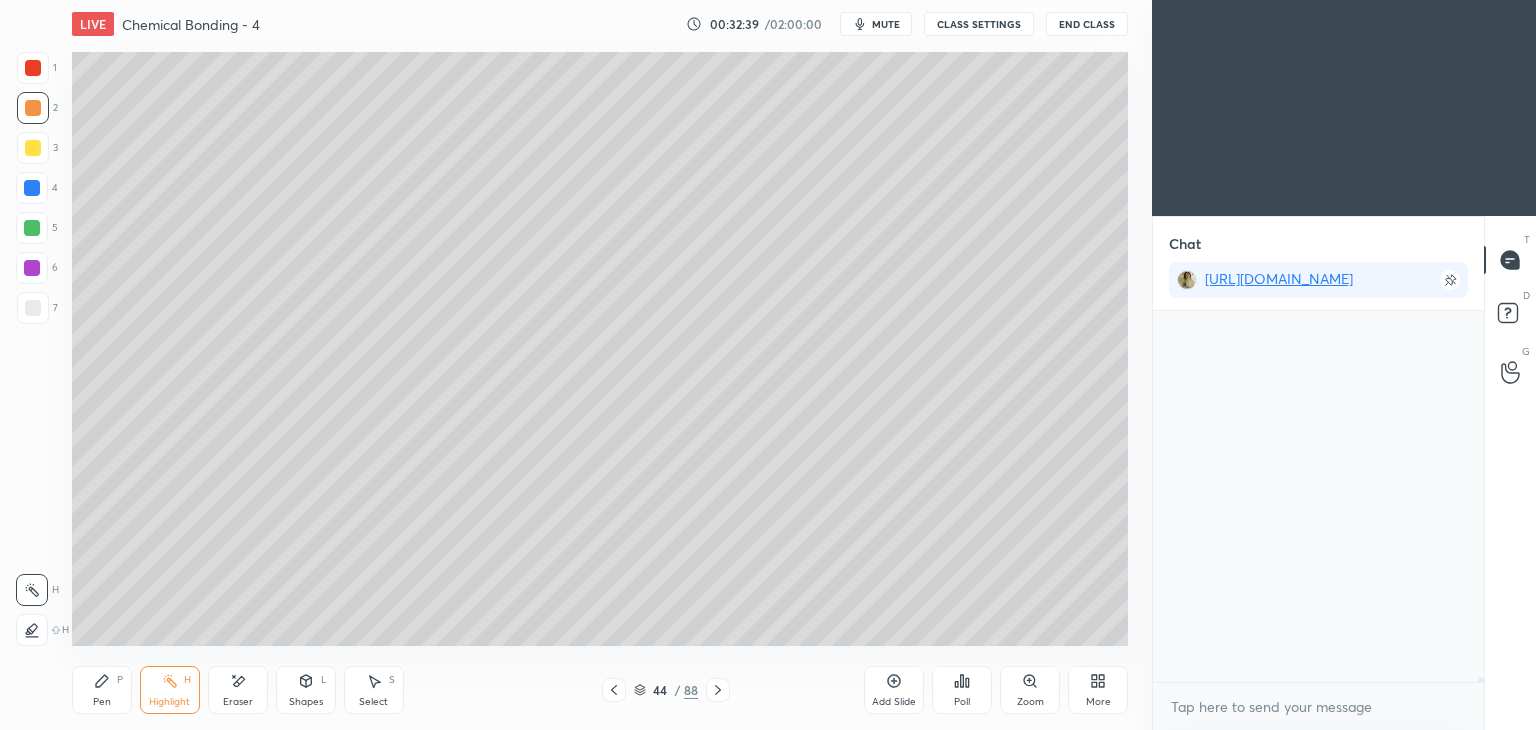scroll, scrollTop: 30096, scrollLeft: 0, axis: vertical 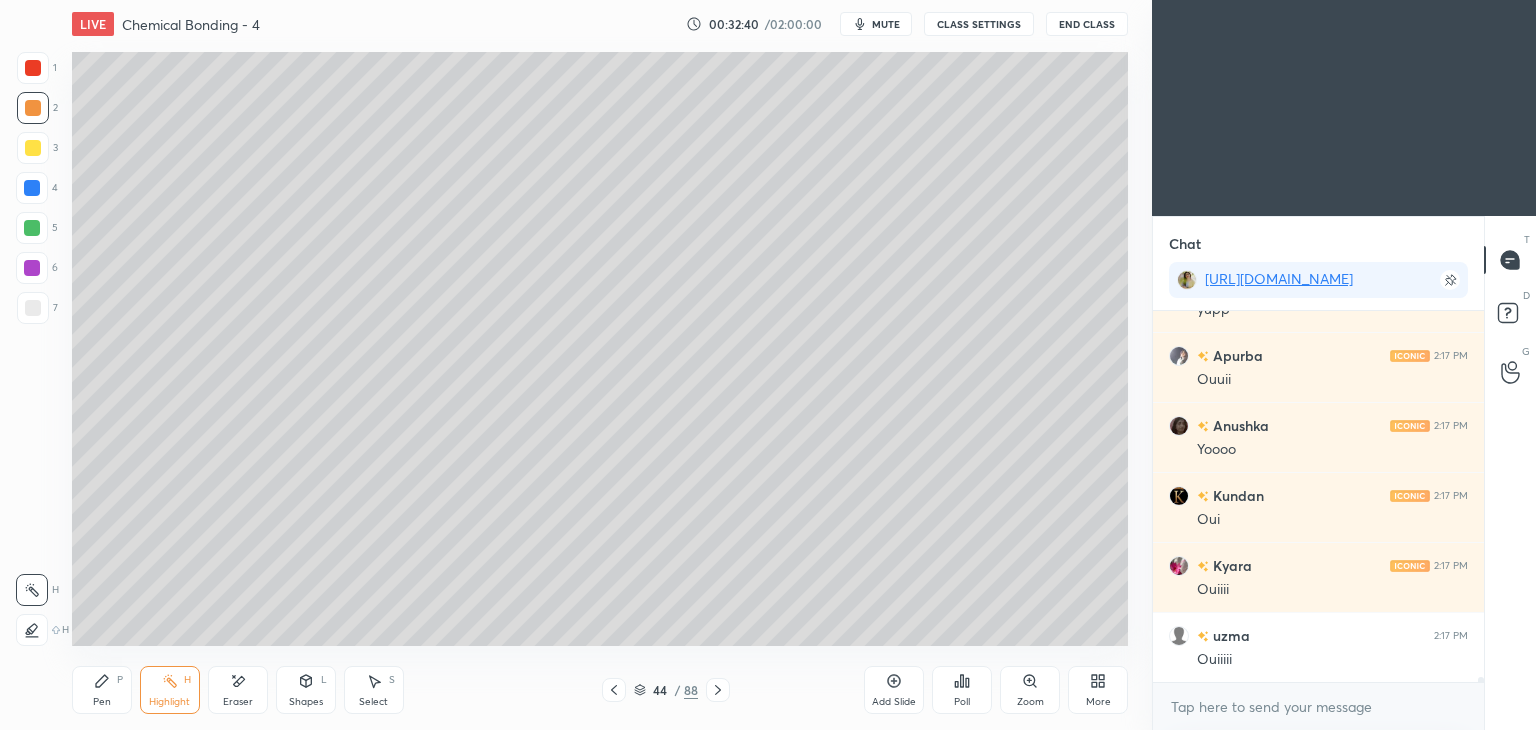 click 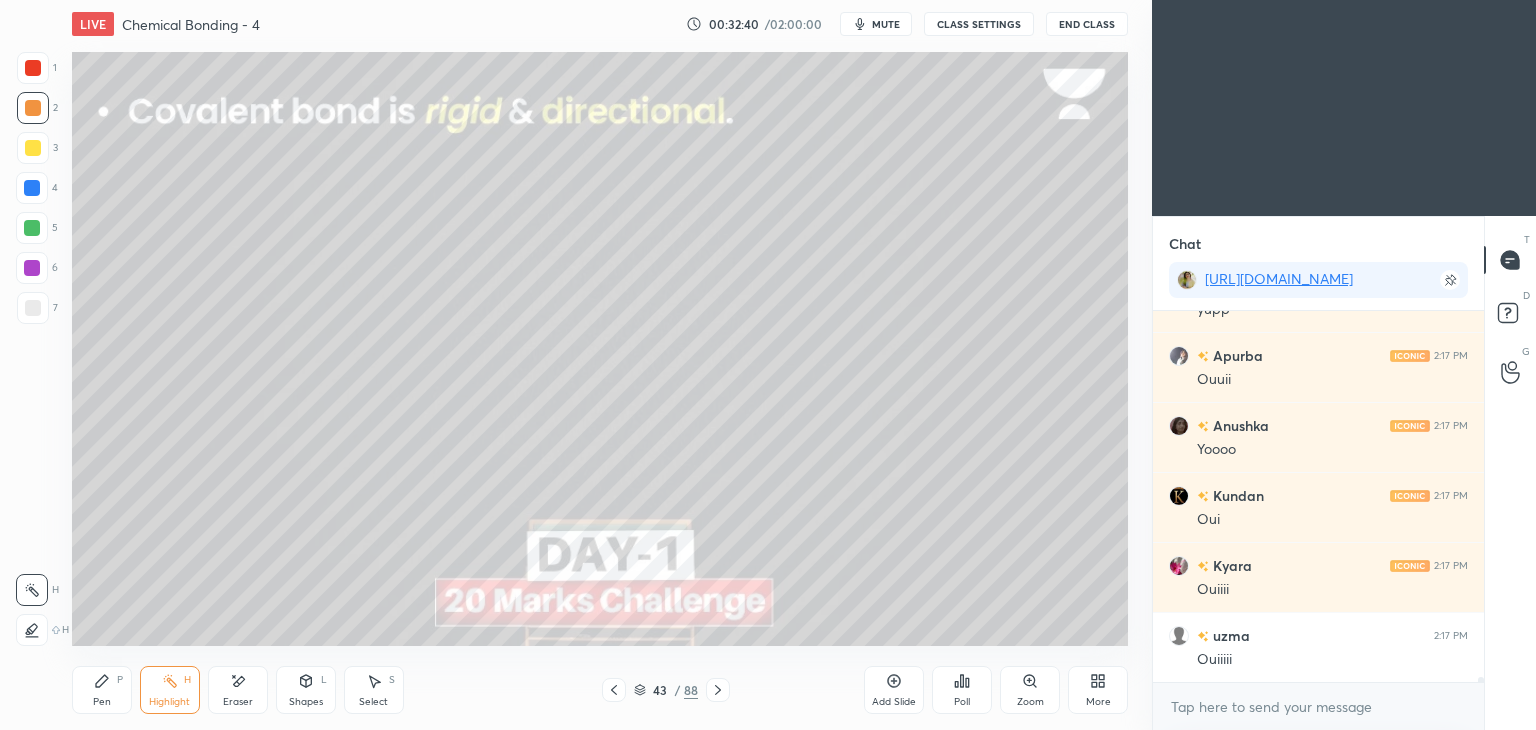 click 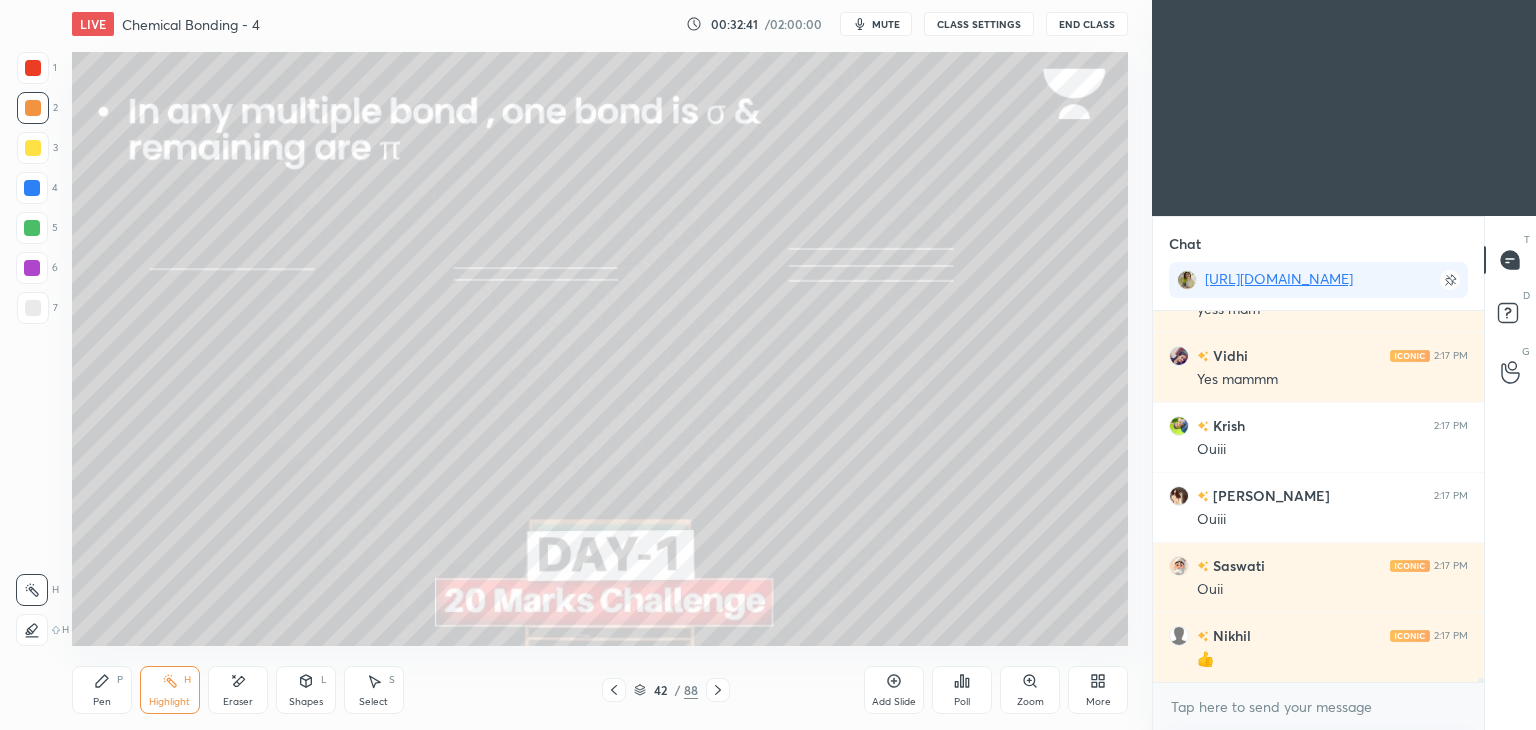 scroll, scrollTop: 30936, scrollLeft: 0, axis: vertical 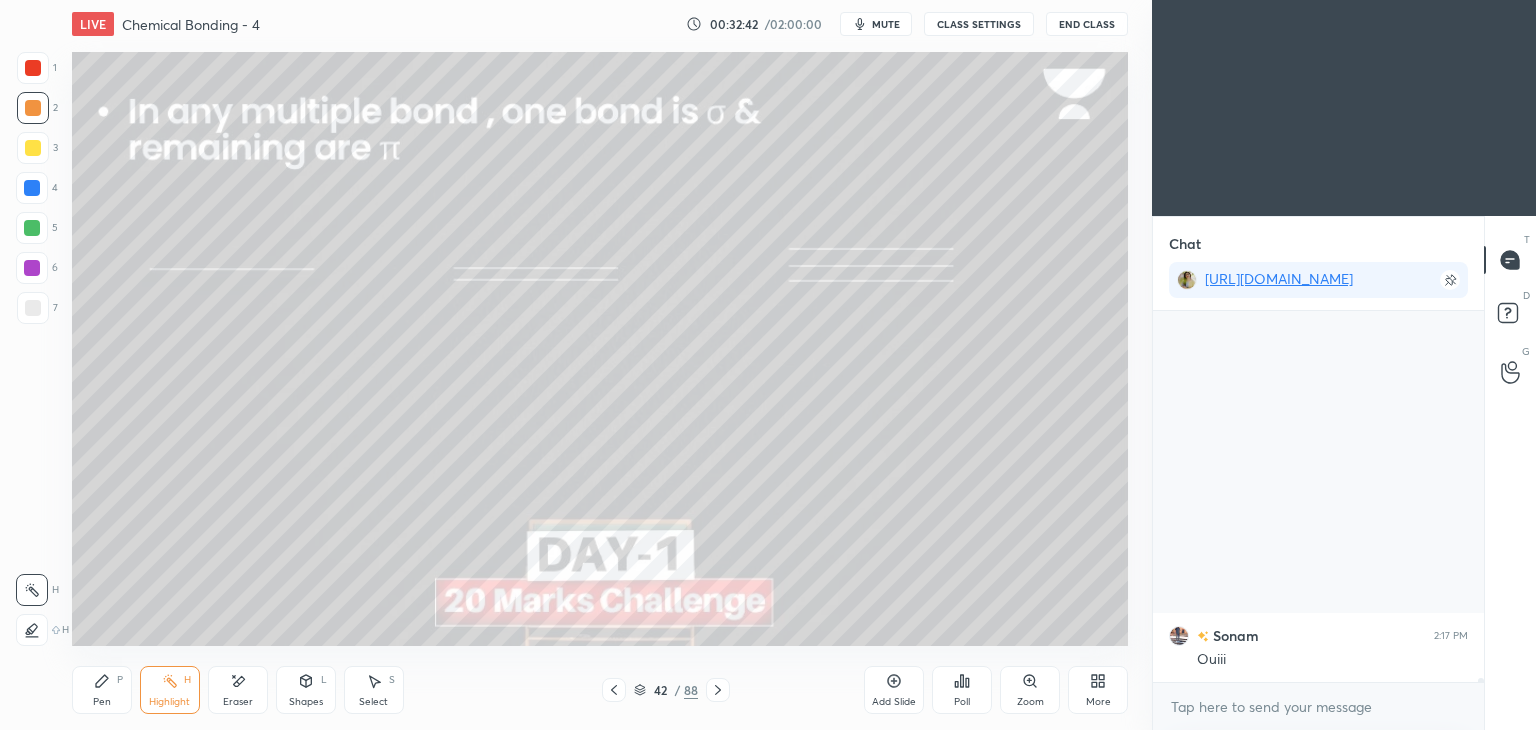 click 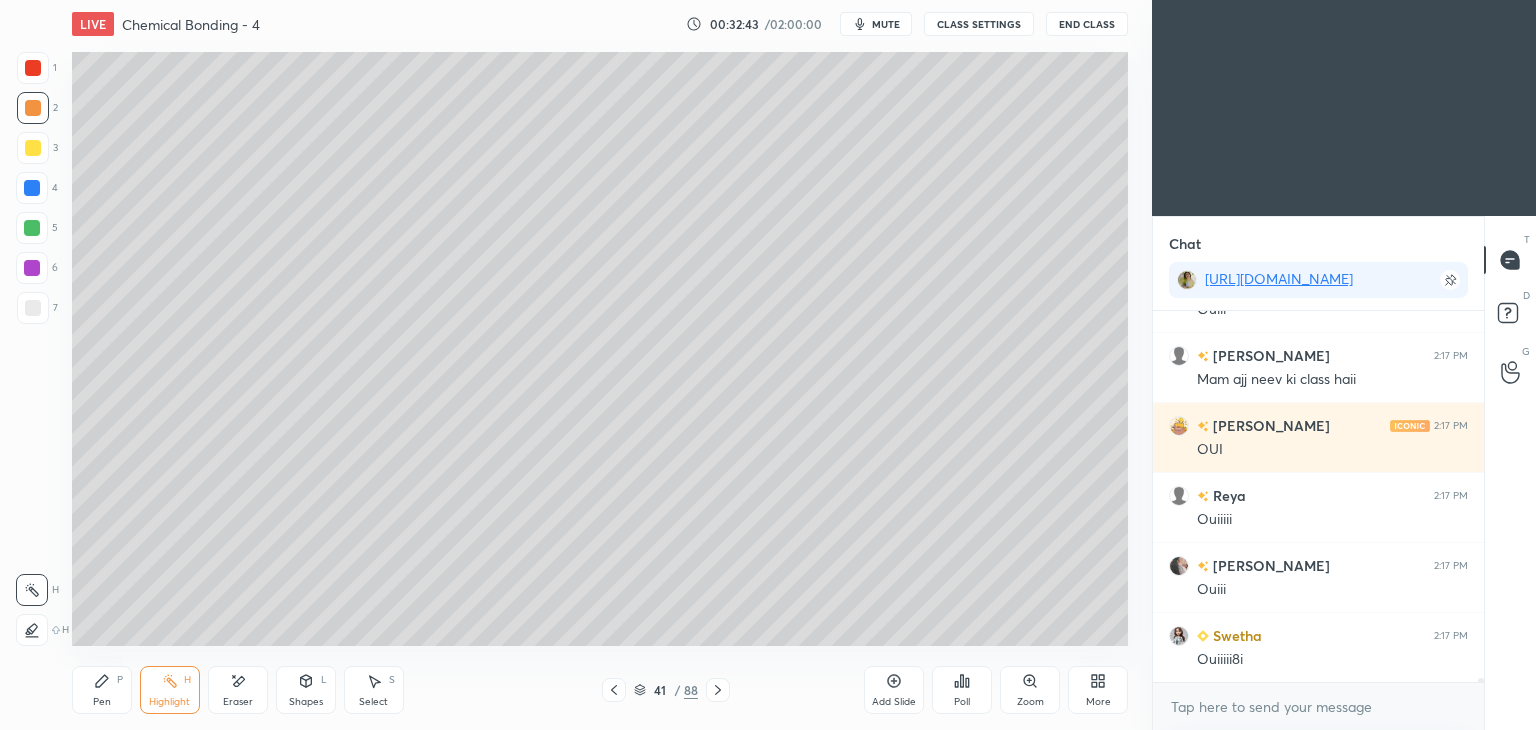 click 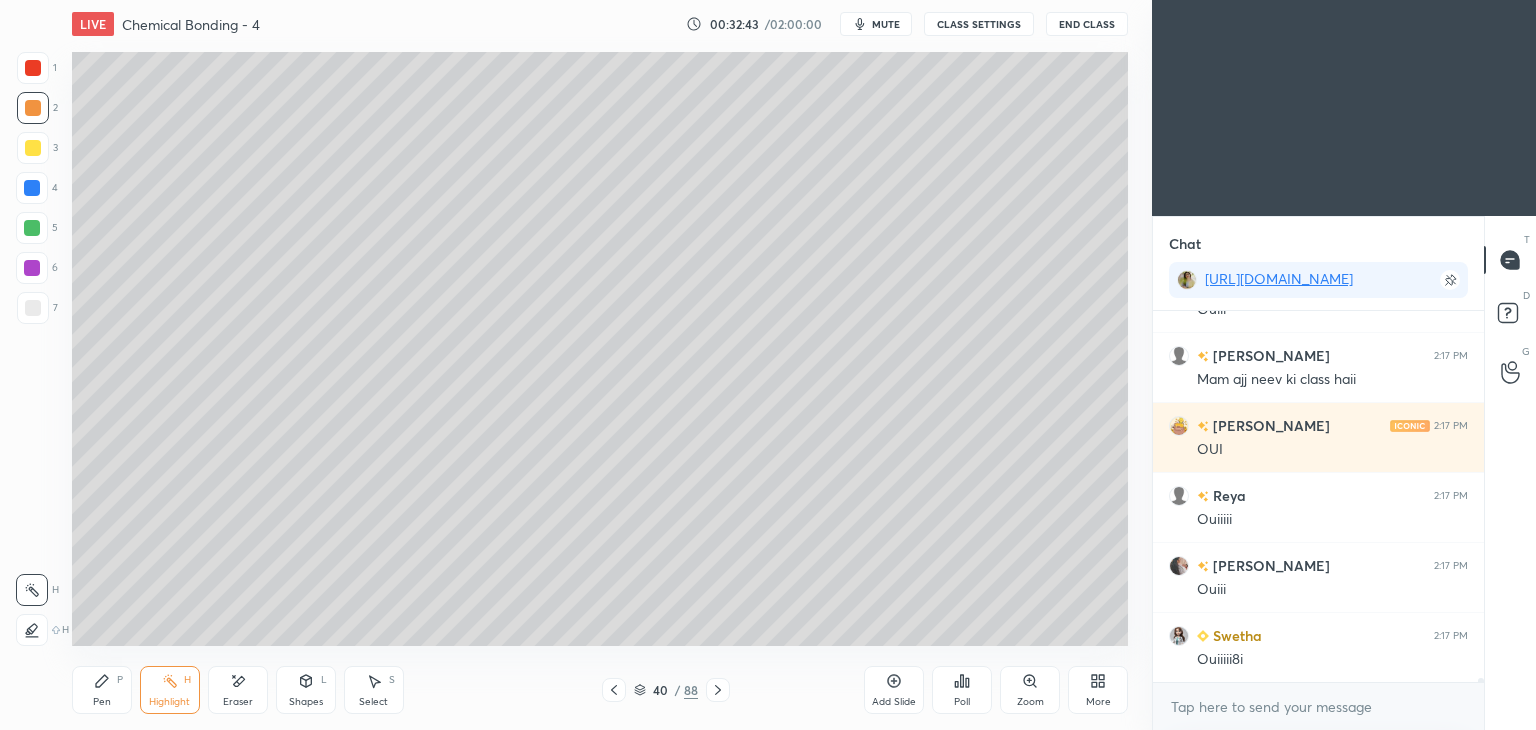 scroll, scrollTop: 32546, scrollLeft: 0, axis: vertical 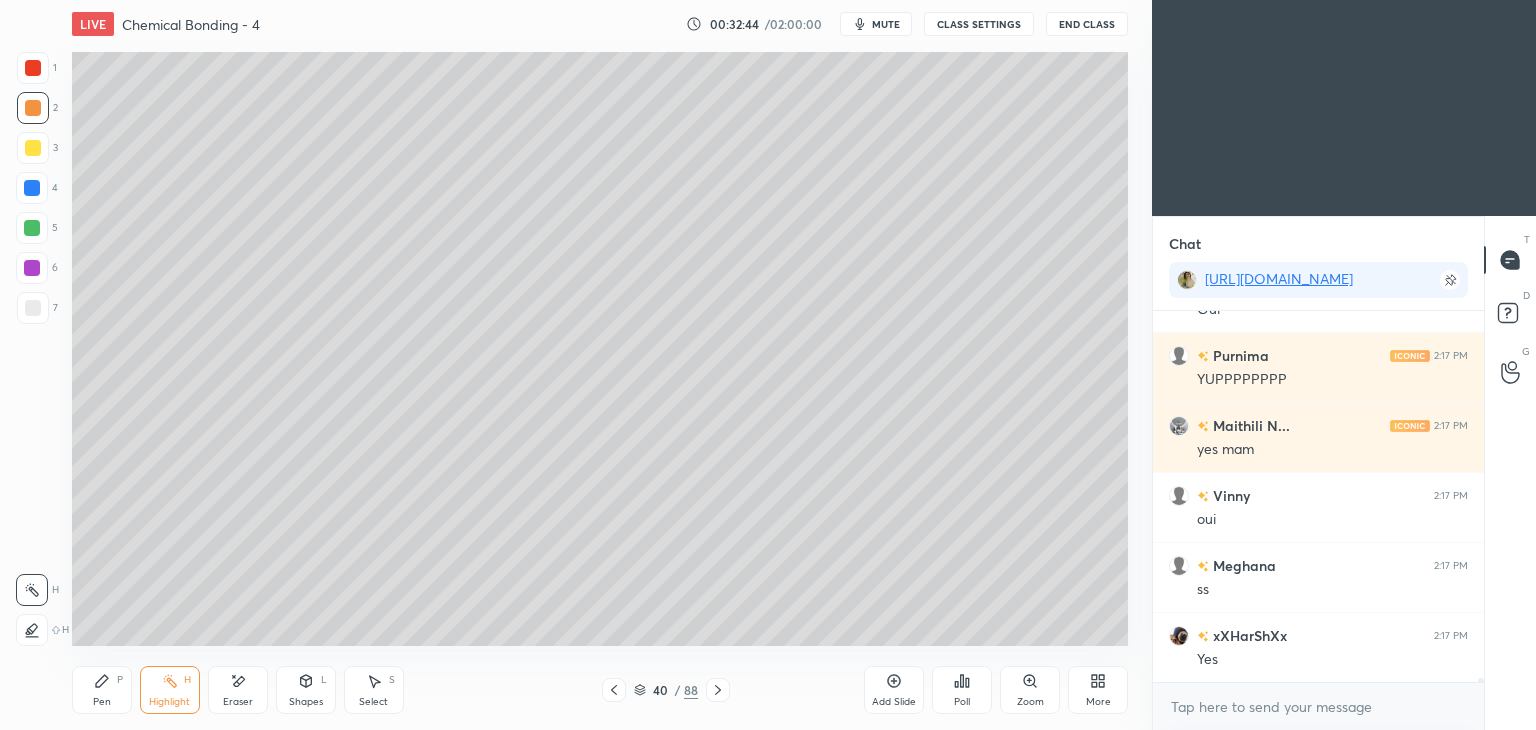 click 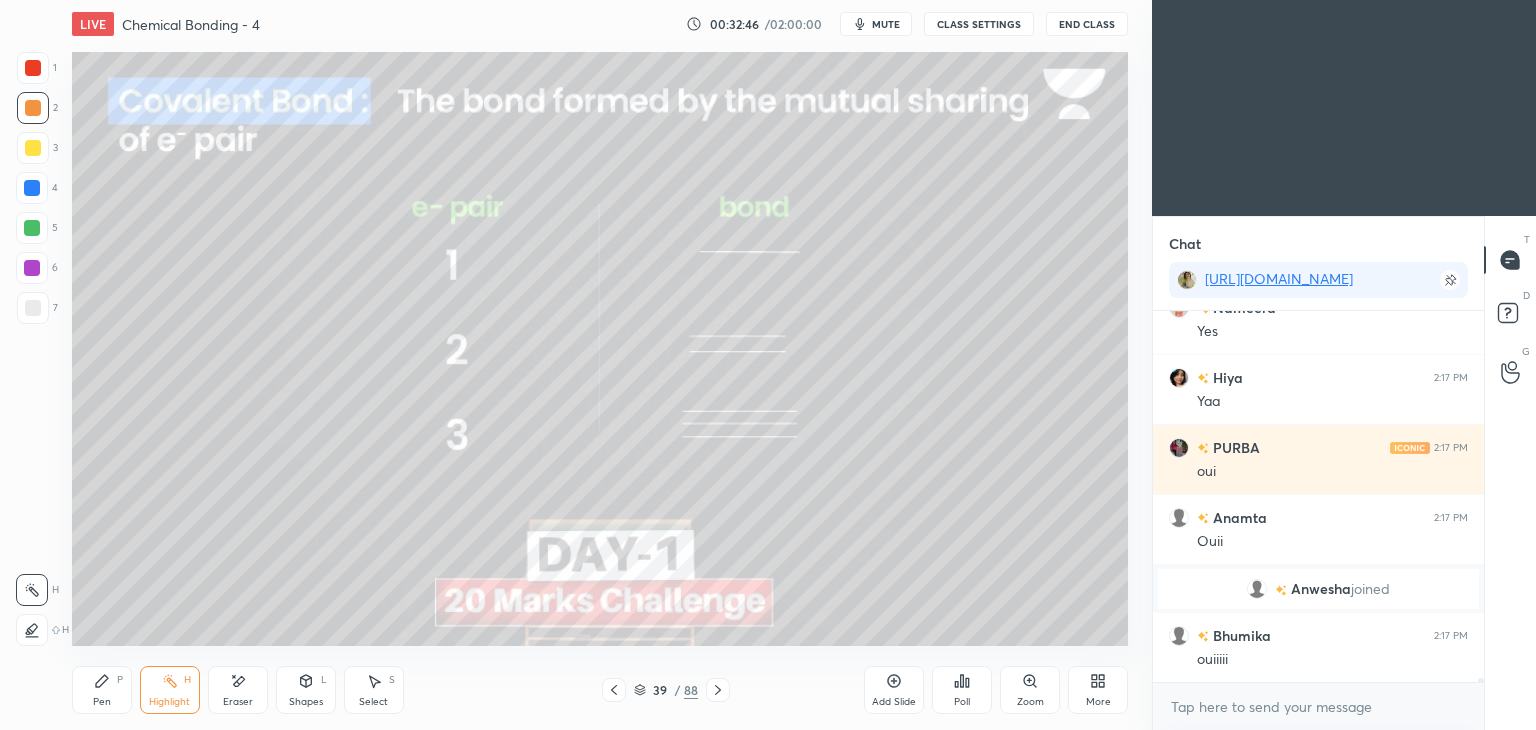scroll, scrollTop: 35640, scrollLeft: 0, axis: vertical 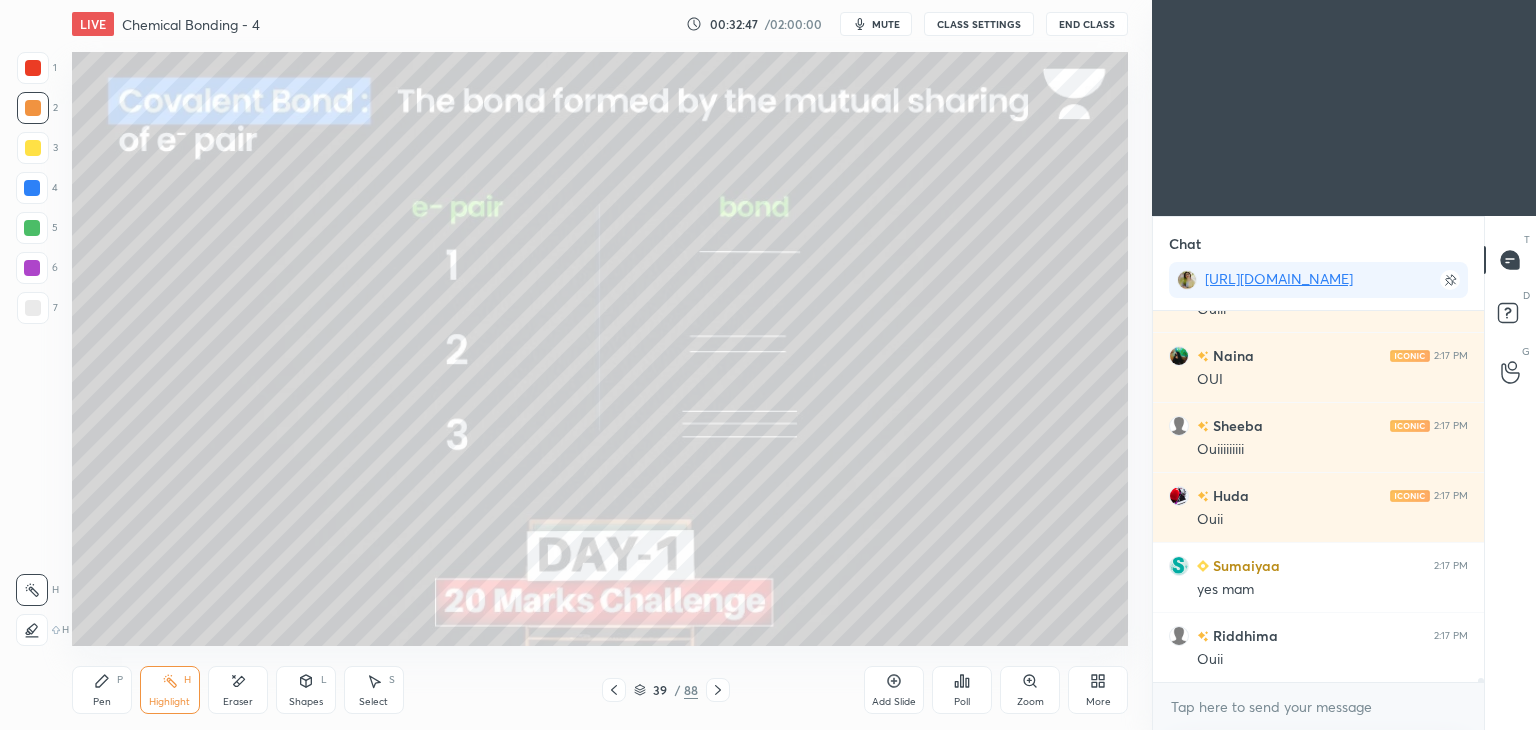 click on "CLASS SETTINGS" at bounding box center (979, 24) 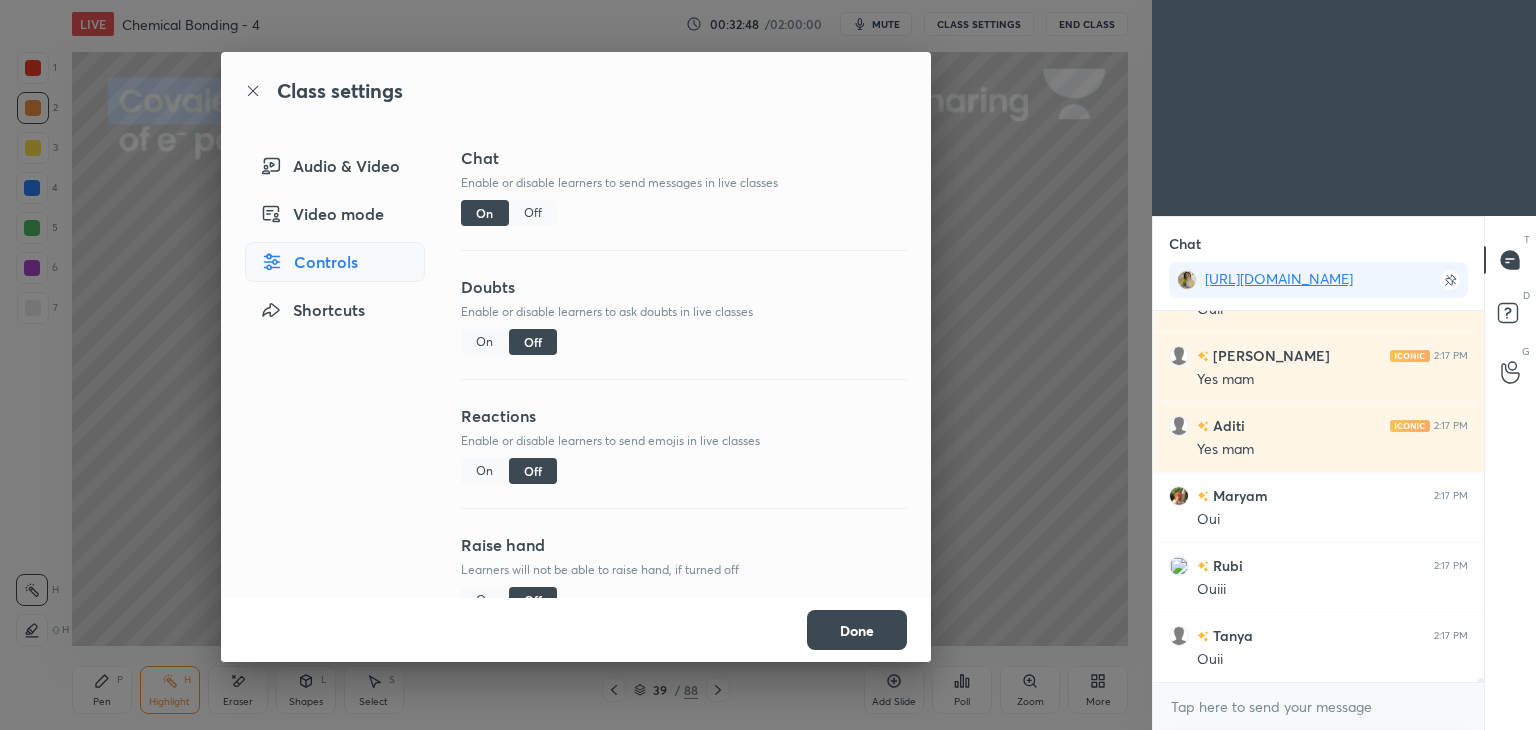 click on "Off" at bounding box center (533, 213) 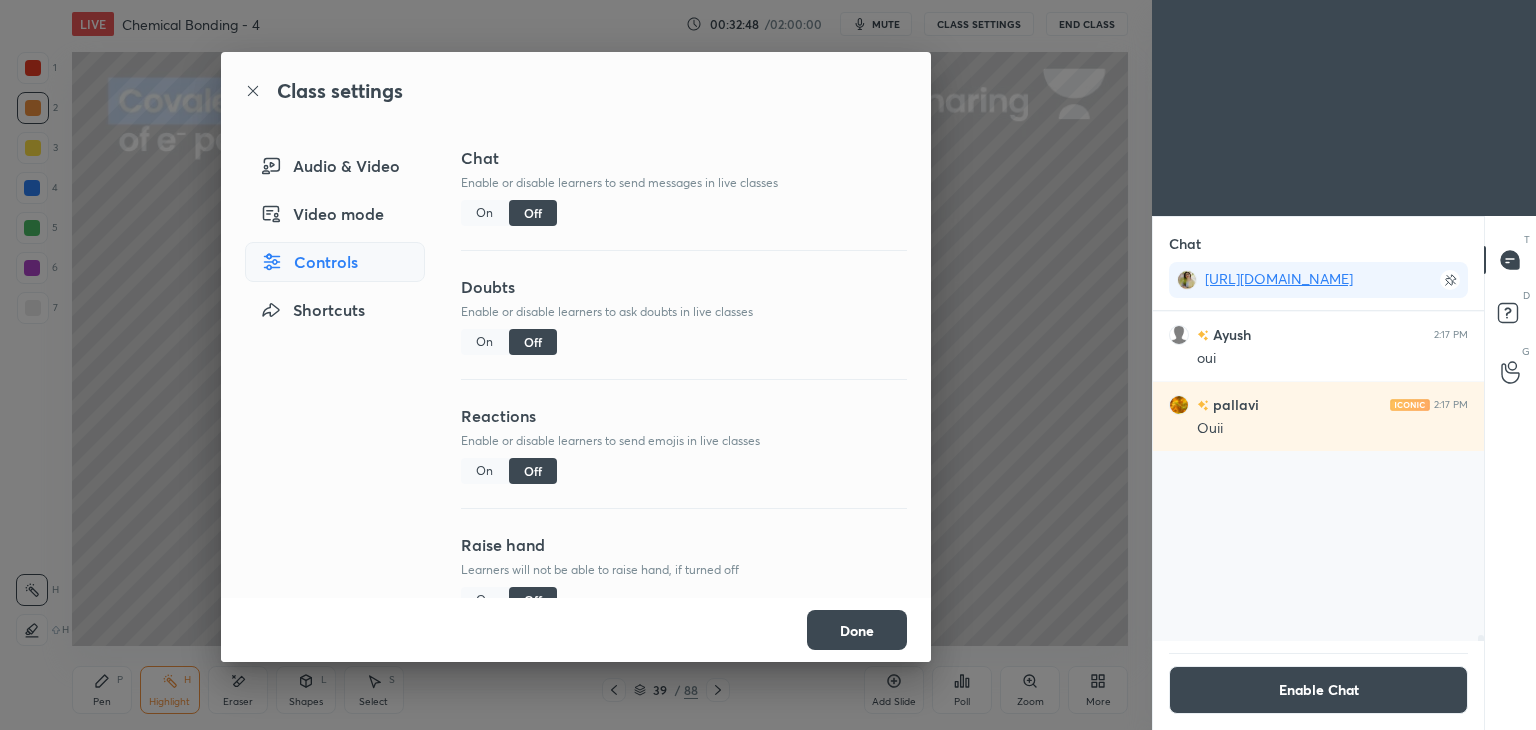 scroll, scrollTop: 34068, scrollLeft: 0, axis: vertical 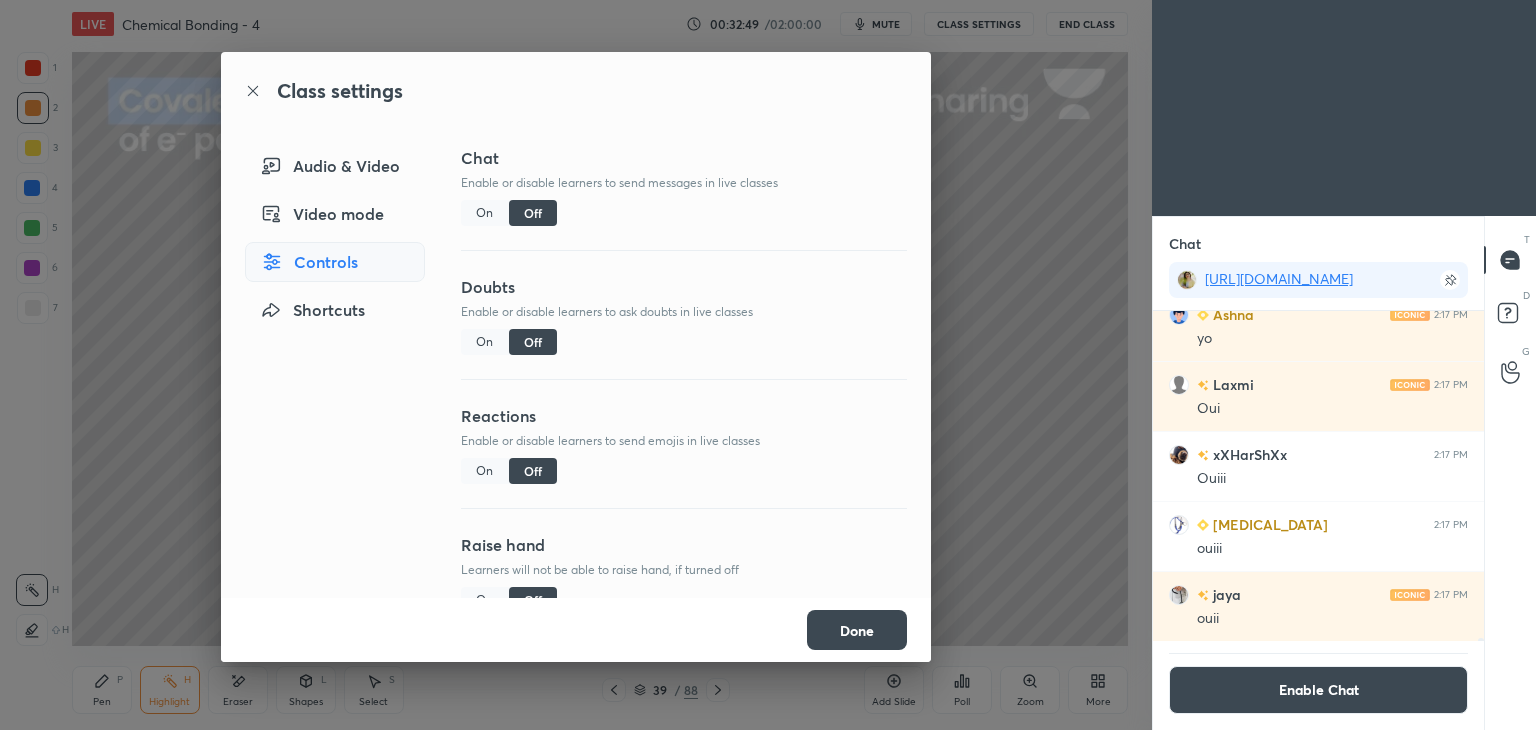 click on "Done" at bounding box center [857, 630] 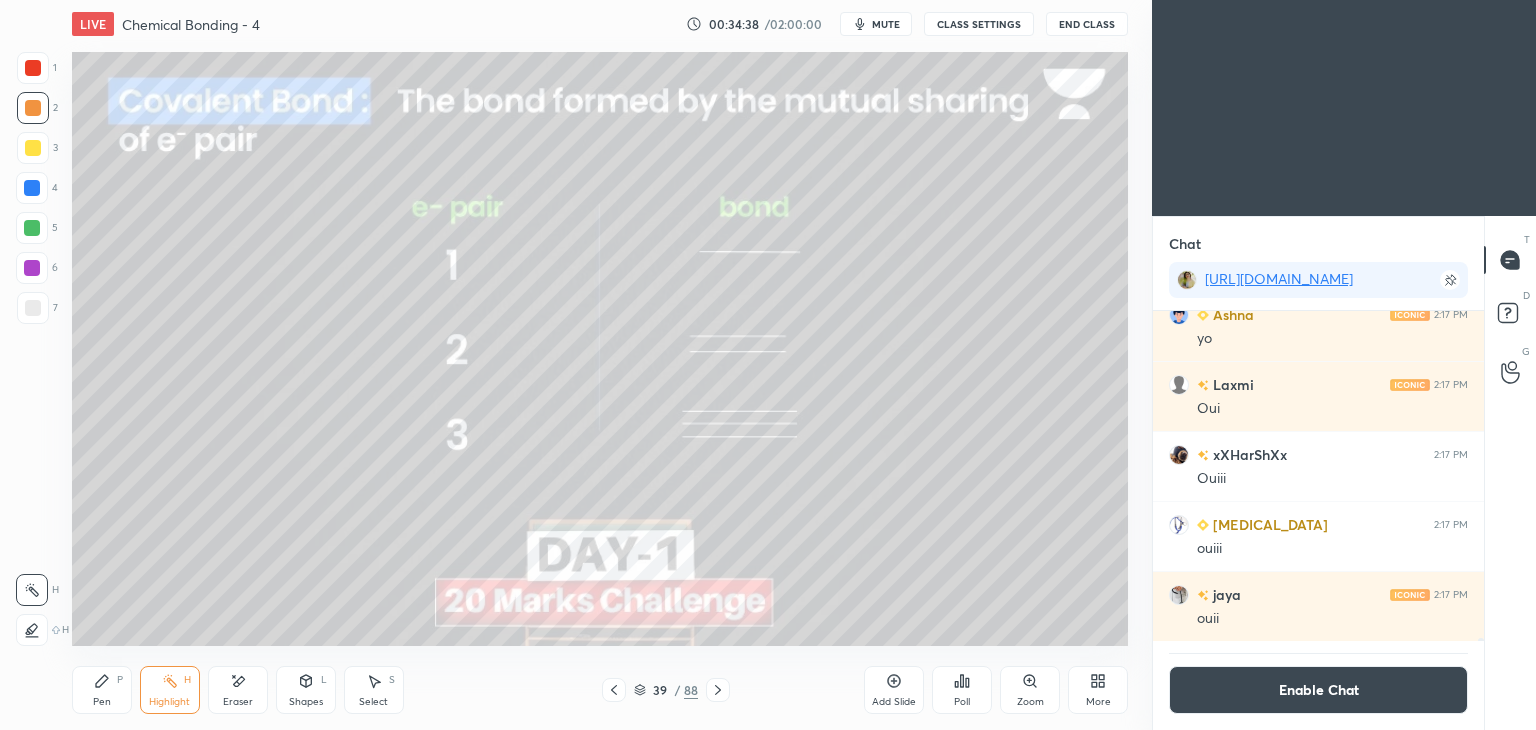 click 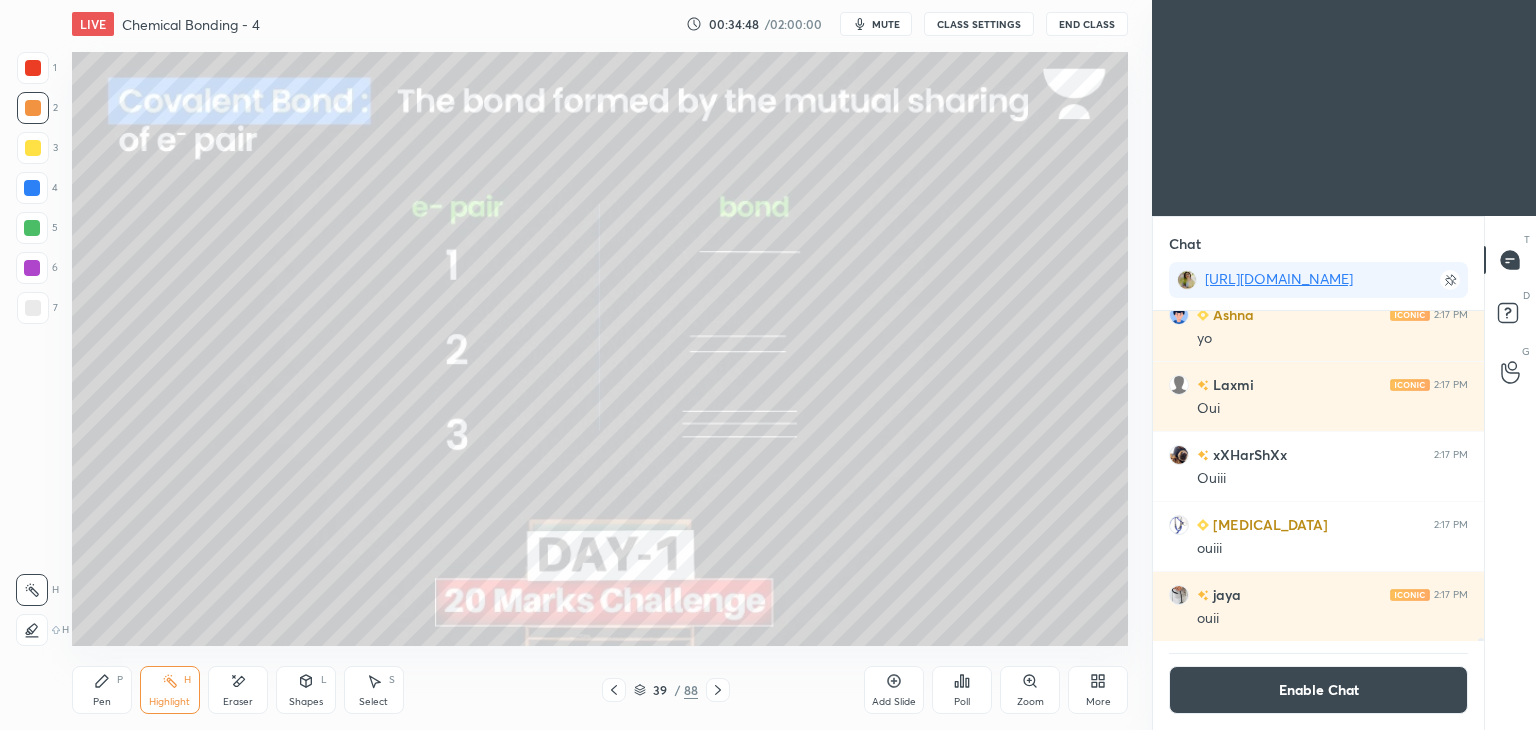 click on "Highlight H" at bounding box center [170, 690] 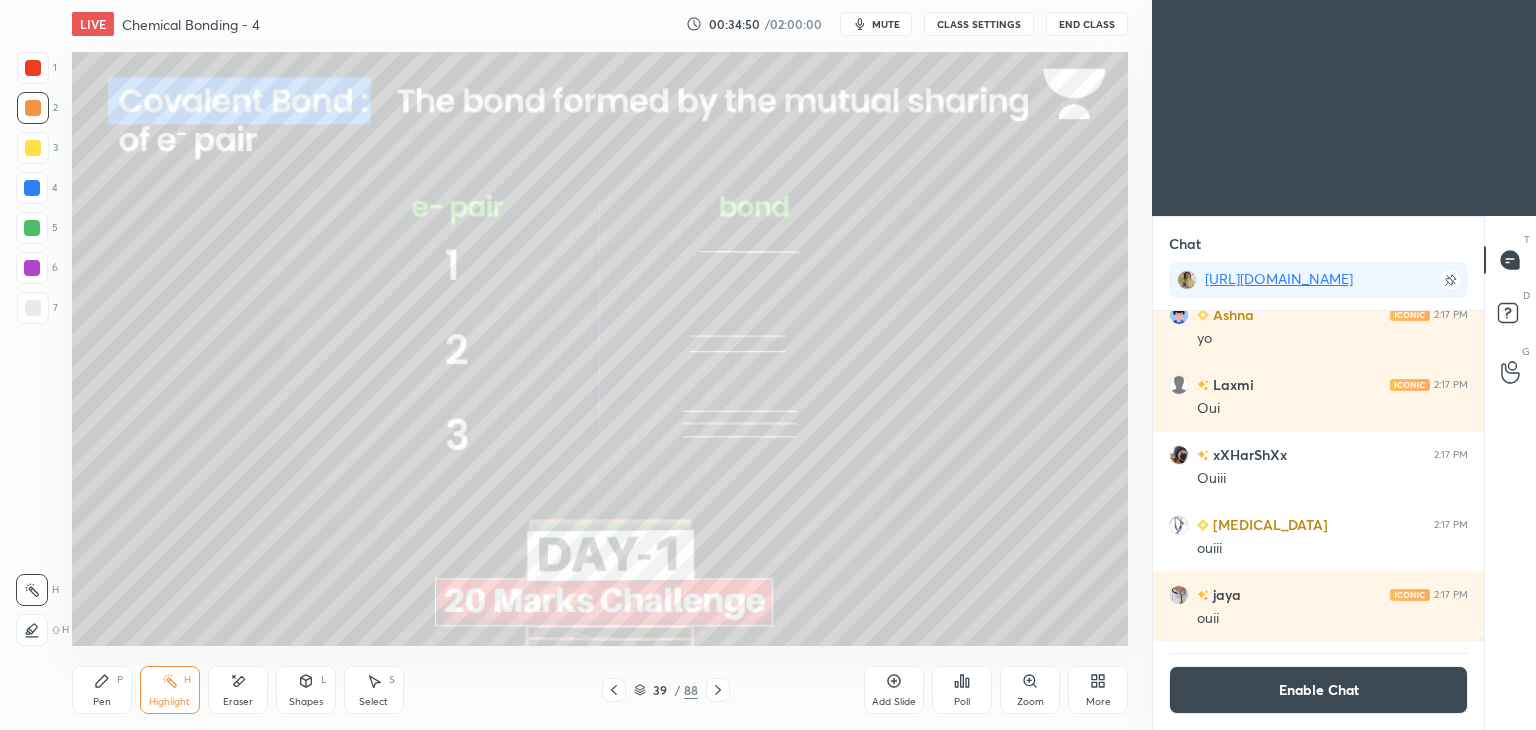 click on "Shapes L" at bounding box center [306, 690] 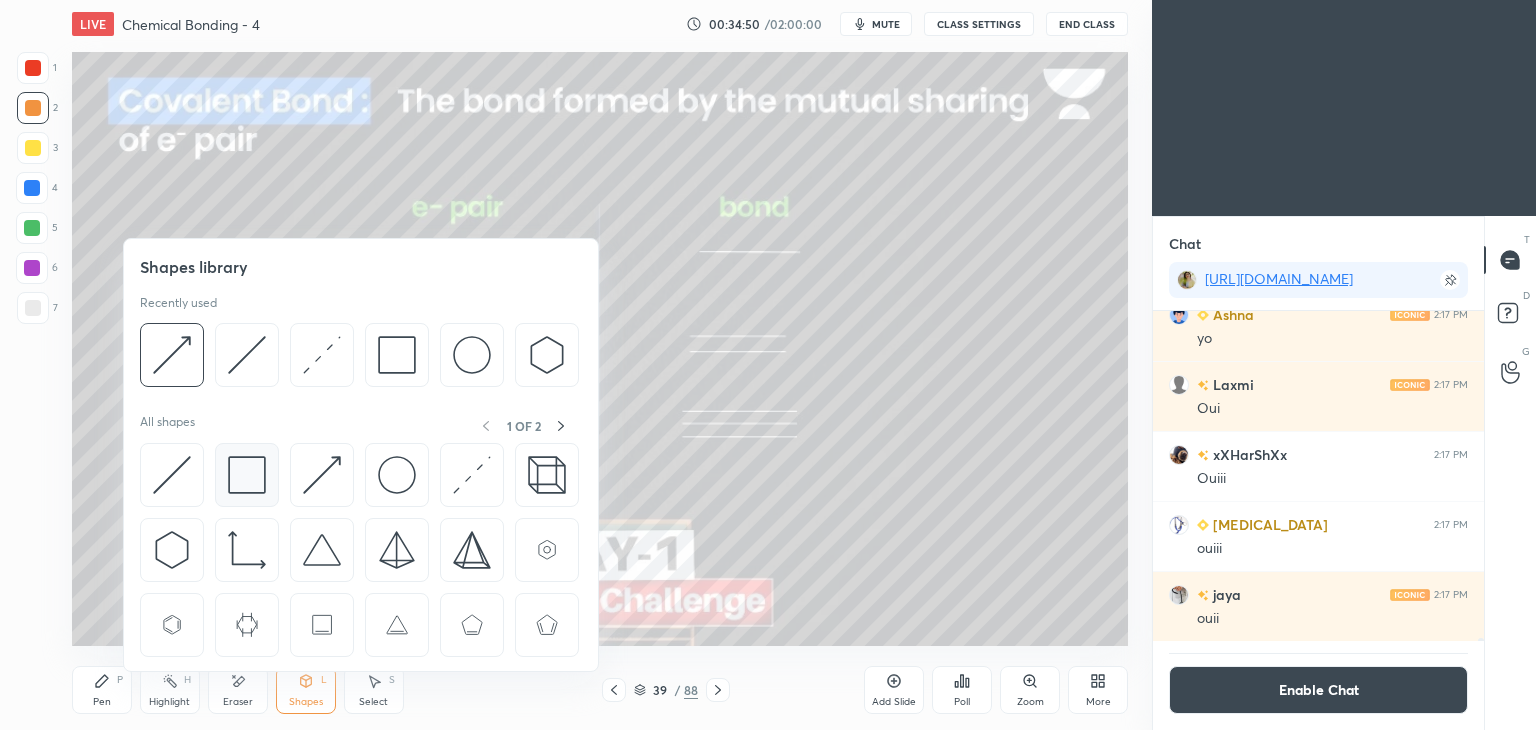 click at bounding box center (247, 475) 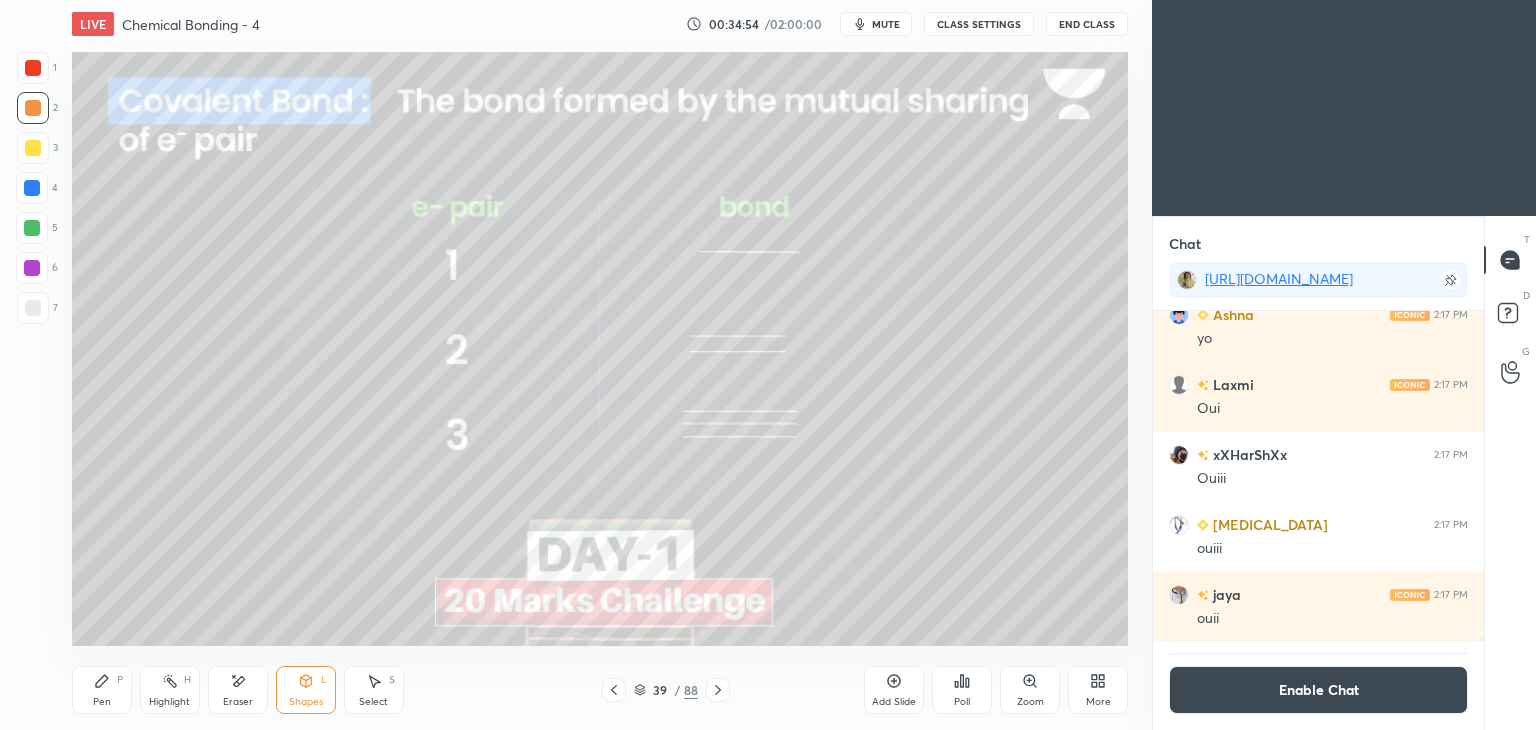 click 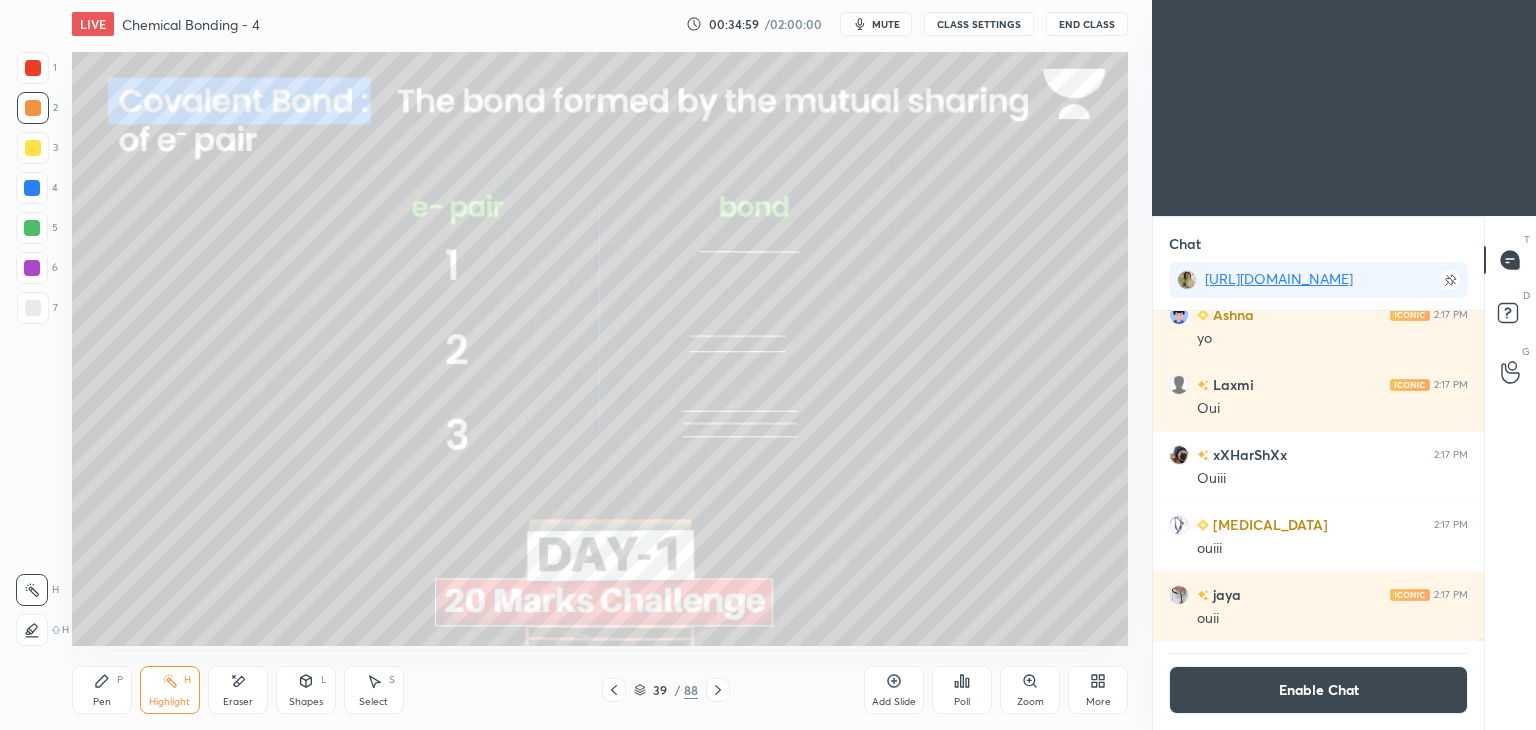 click on "Enable Chat" at bounding box center [1318, 690] 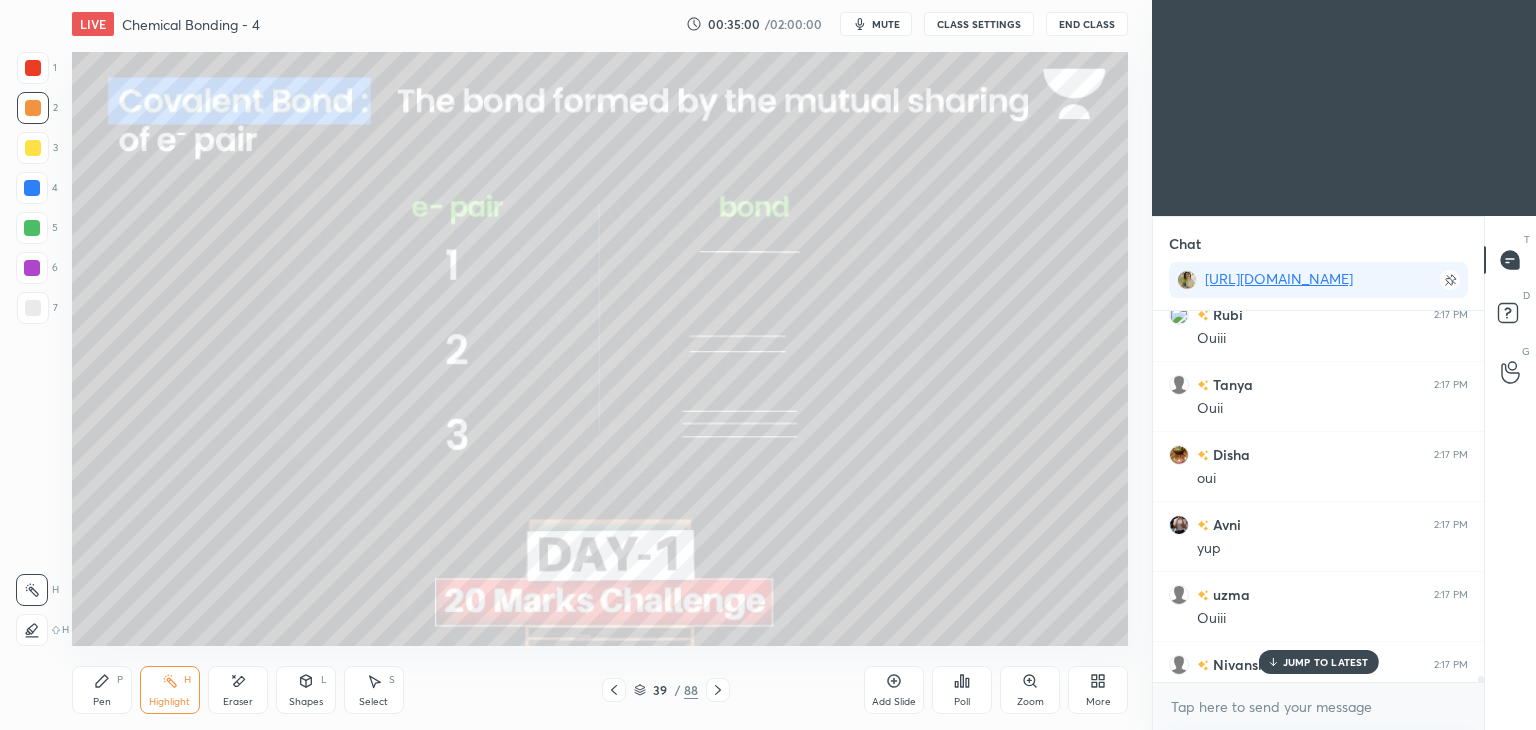 click on "JUMP TO LATEST" at bounding box center (1326, 662) 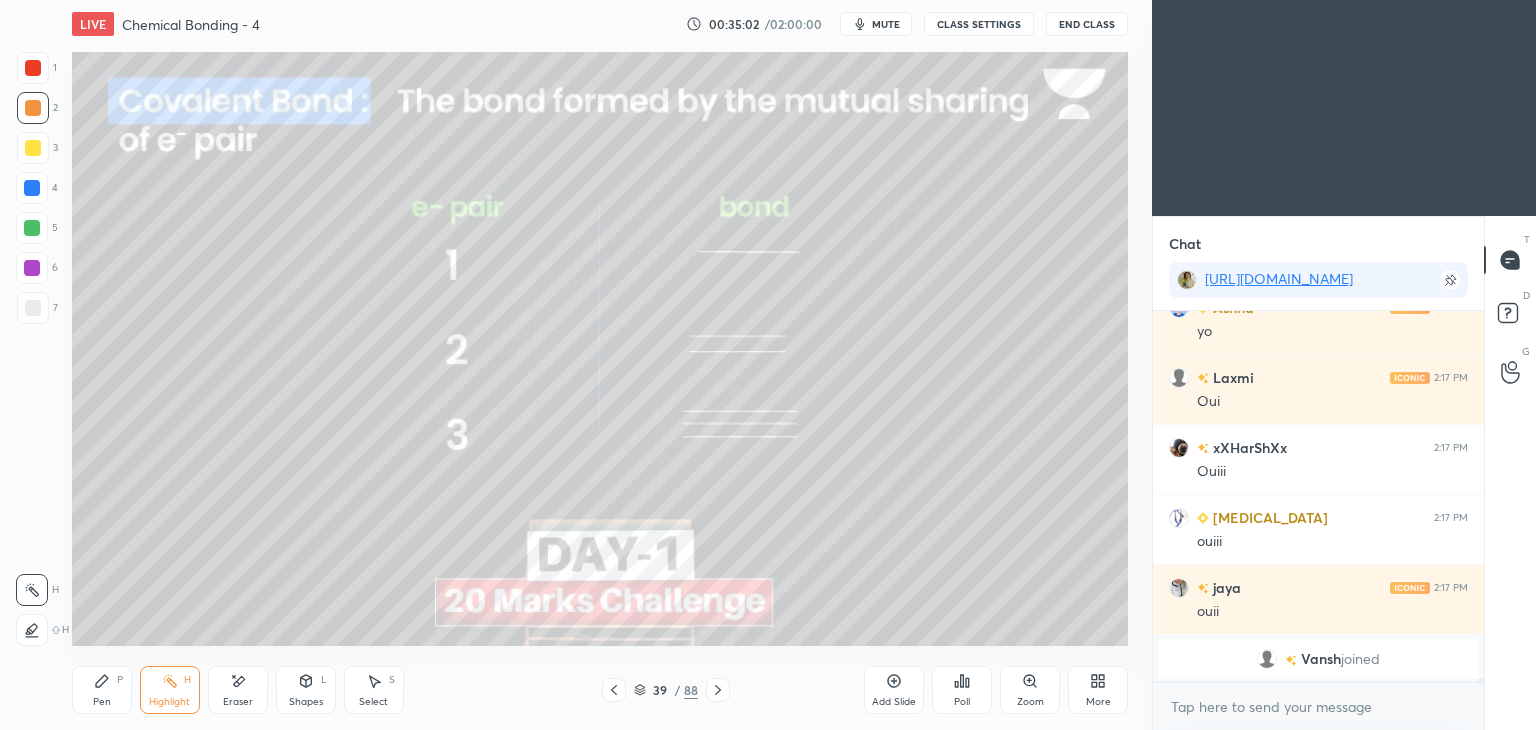 scroll, scrollTop: 34986, scrollLeft: 0, axis: vertical 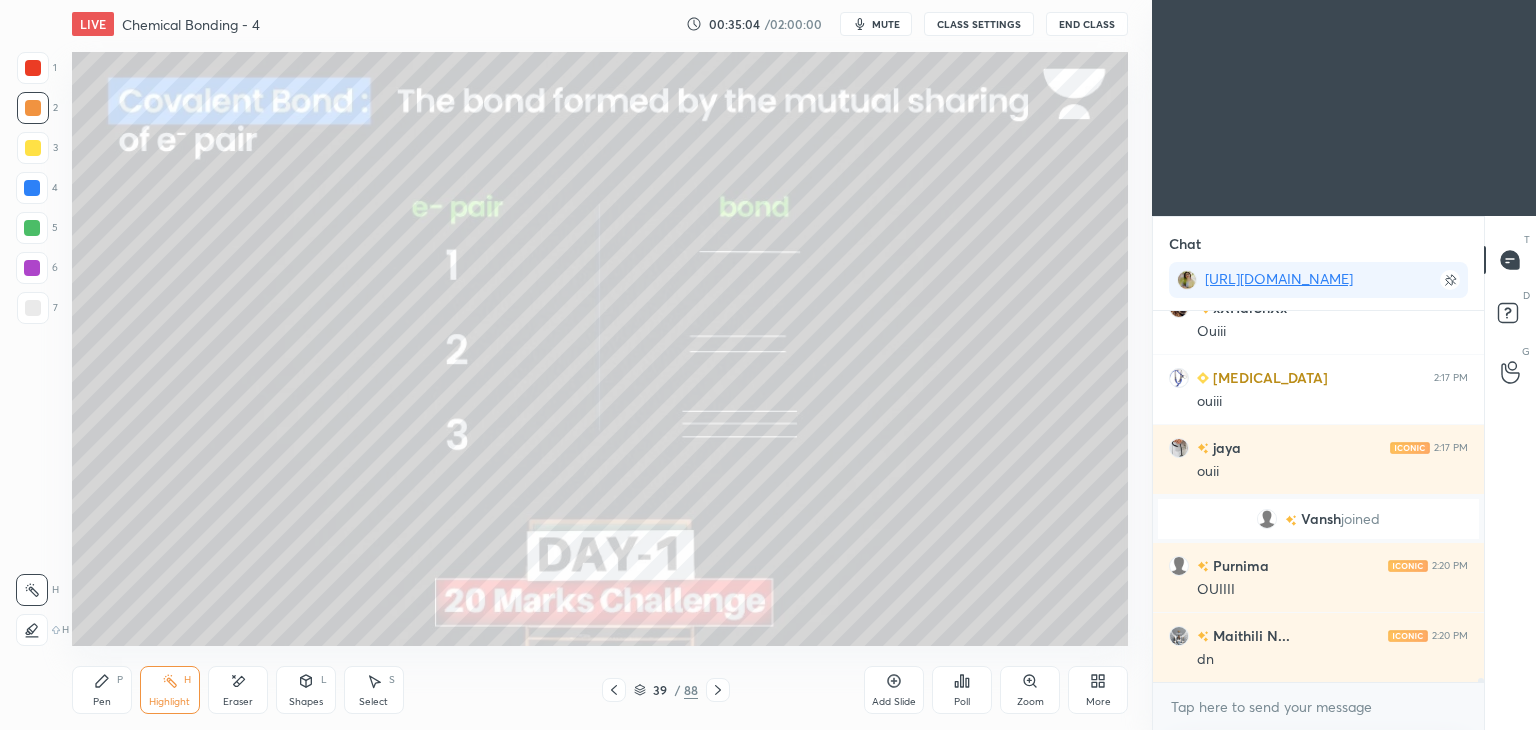 click 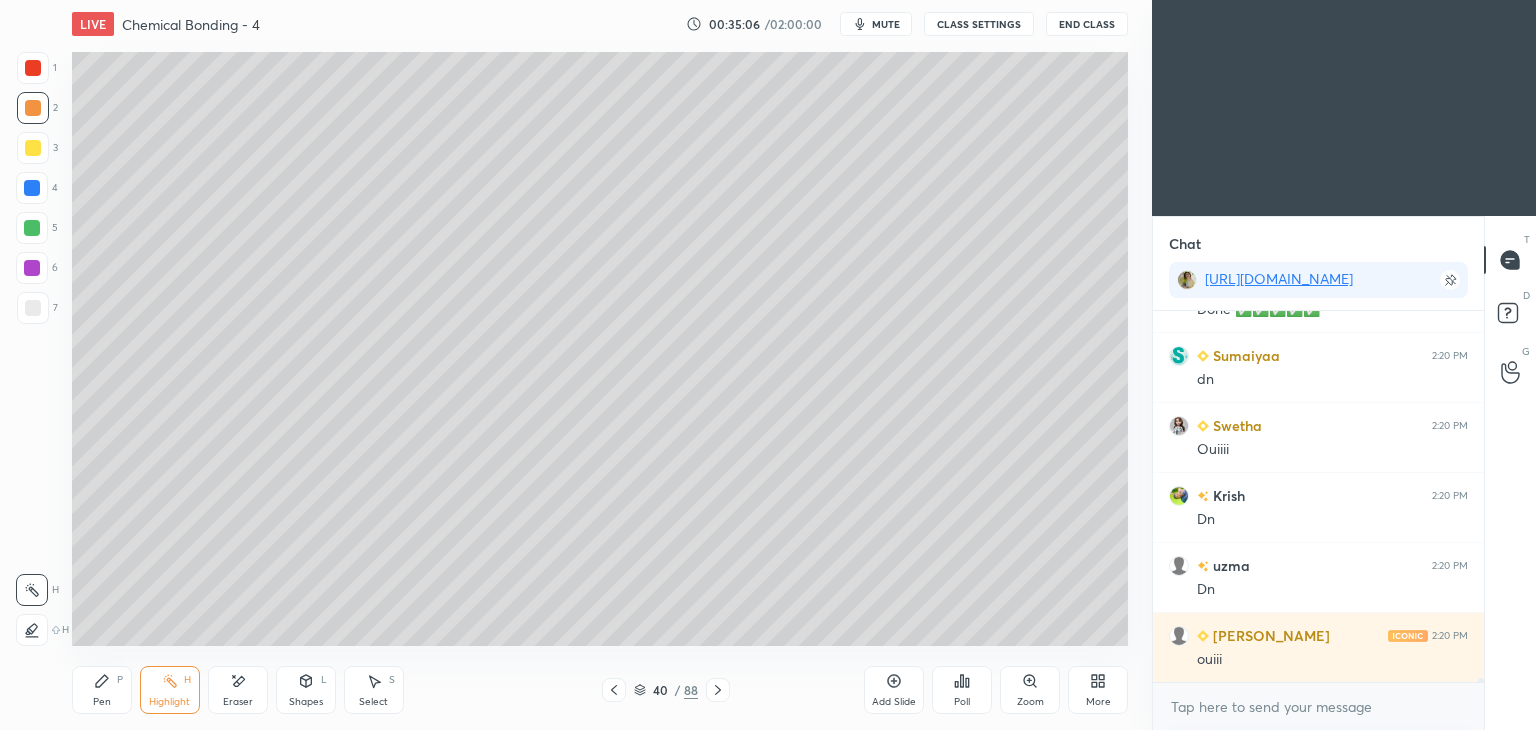 scroll, scrollTop: 36596, scrollLeft: 0, axis: vertical 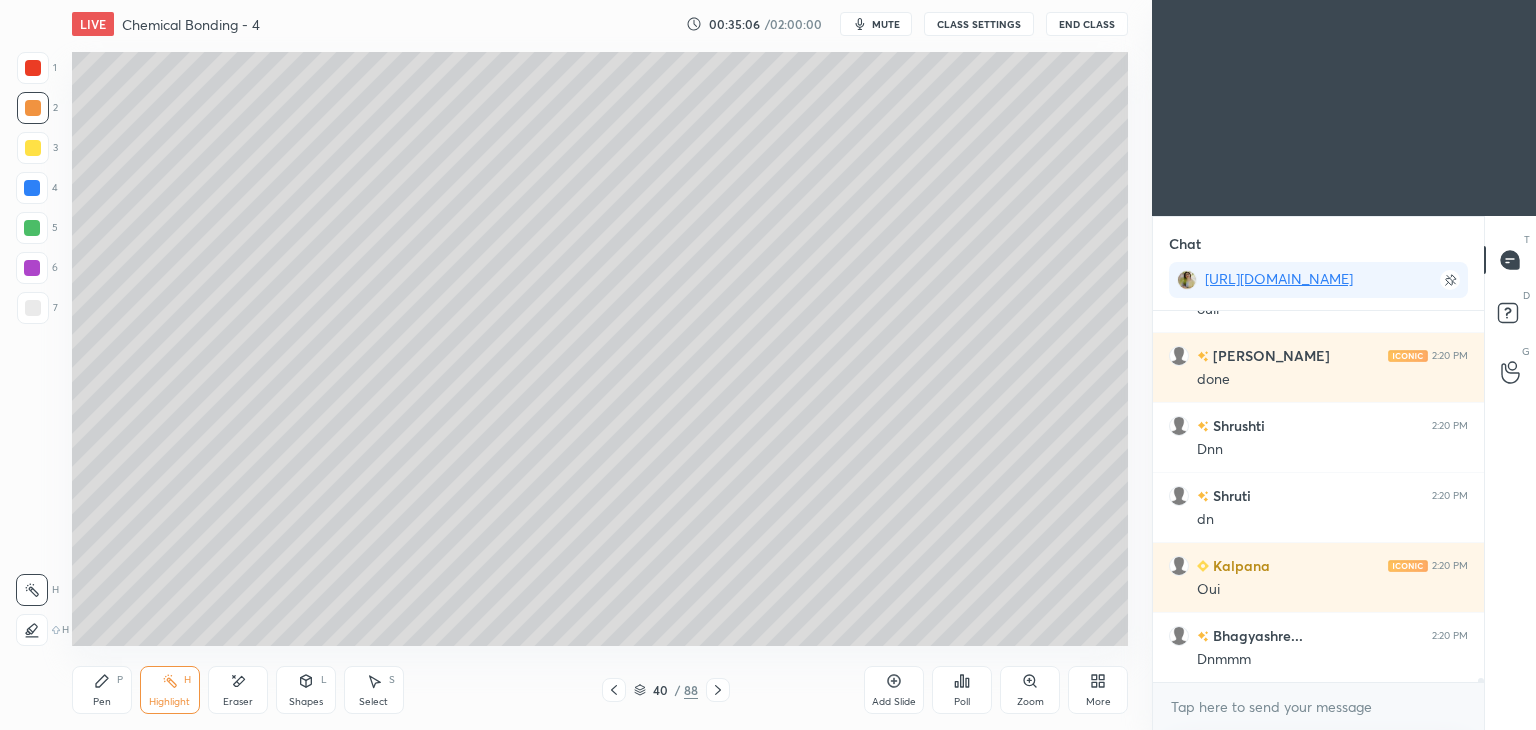 click on "CLASS SETTINGS" at bounding box center (979, 24) 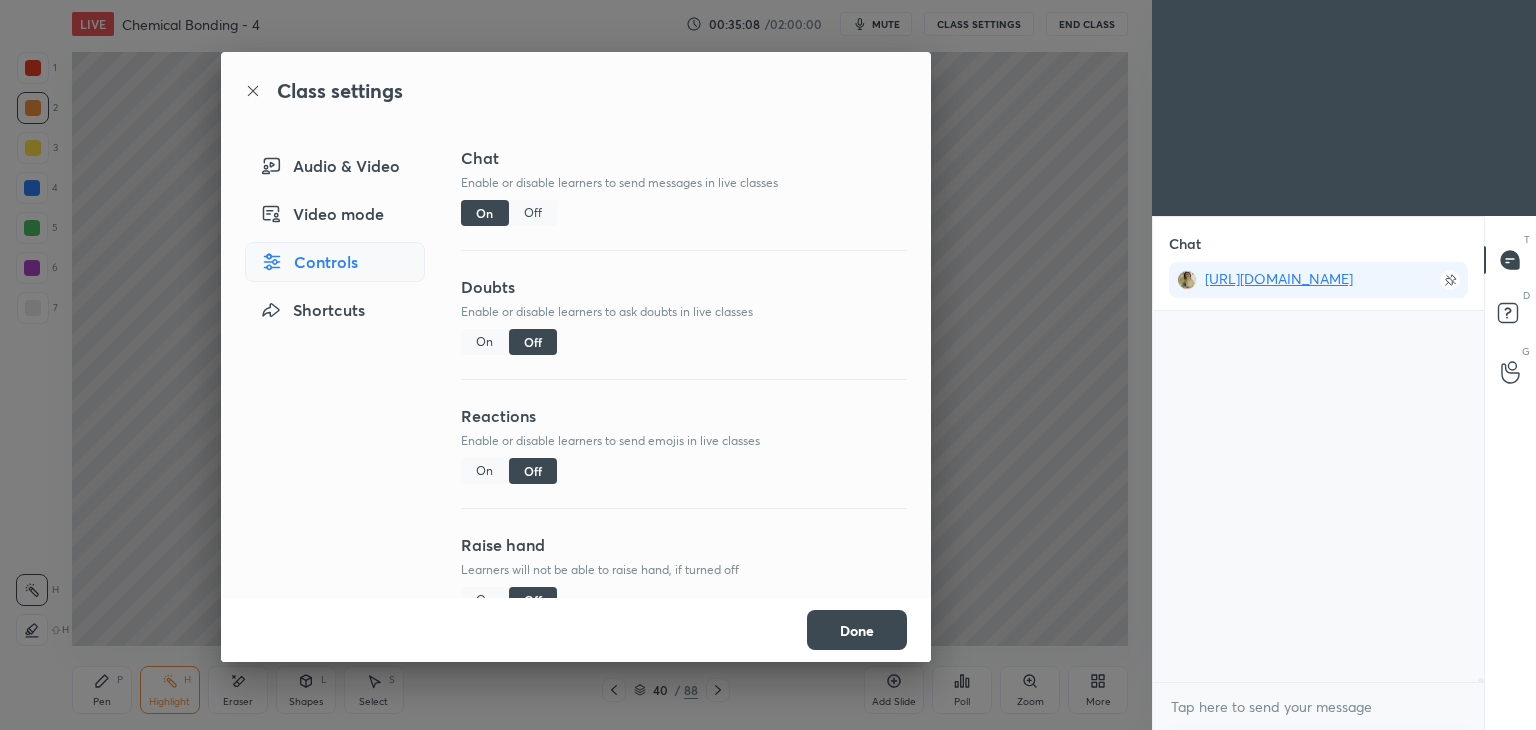 scroll, scrollTop: 38486, scrollLeft: 0, axis: vertical 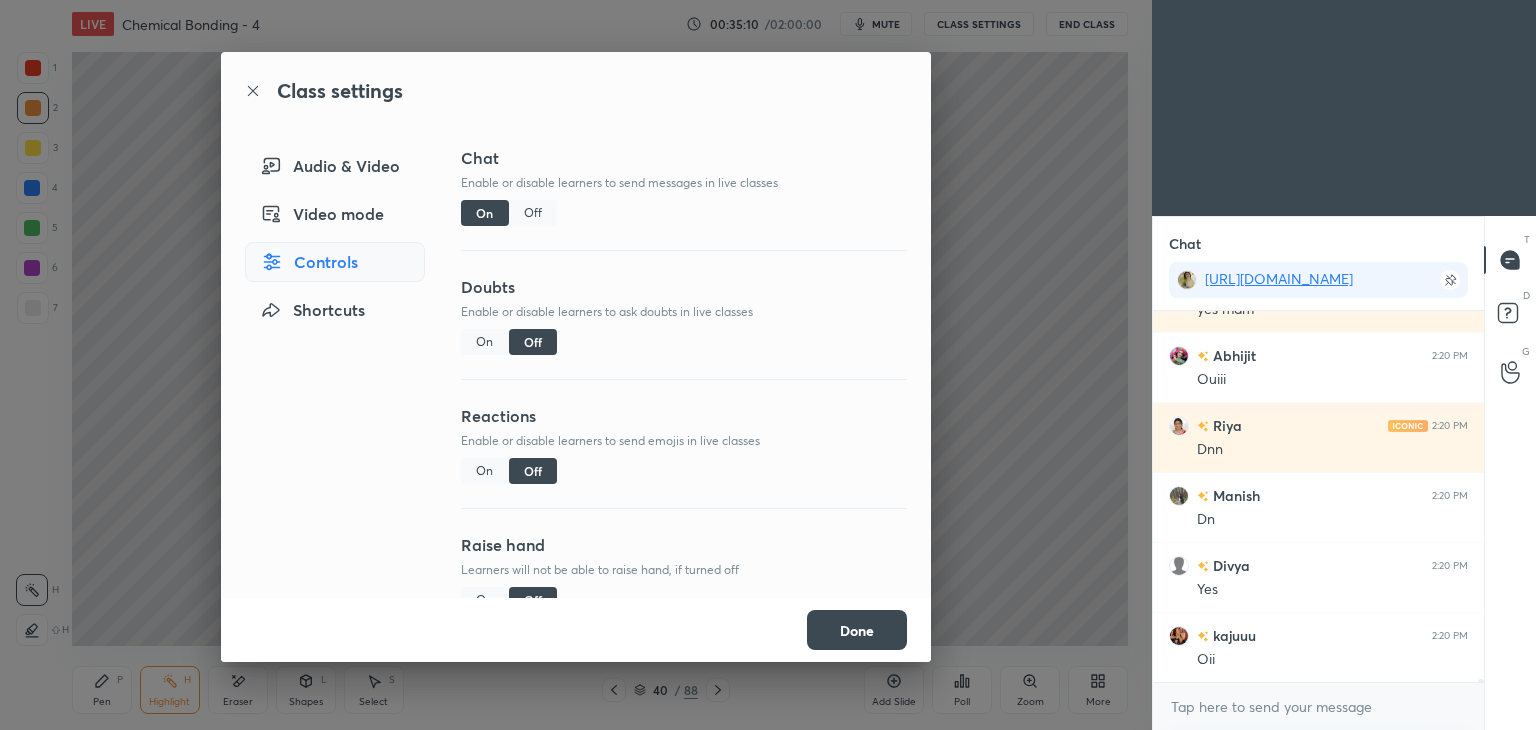 click on "Off" at bounding box center [533, 213] 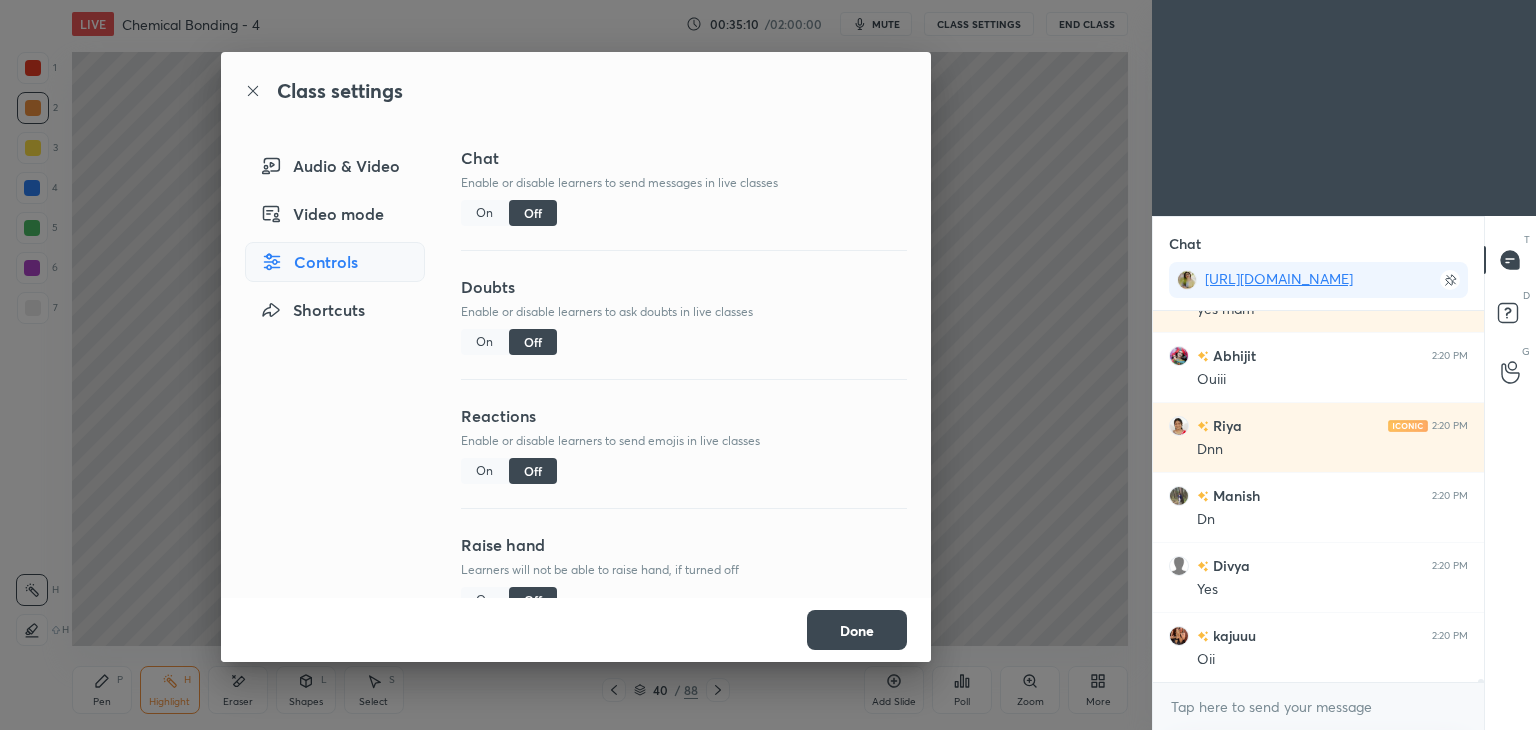 scroll, scrollTop: 37878, scrollLeft: 0, axis: vertical 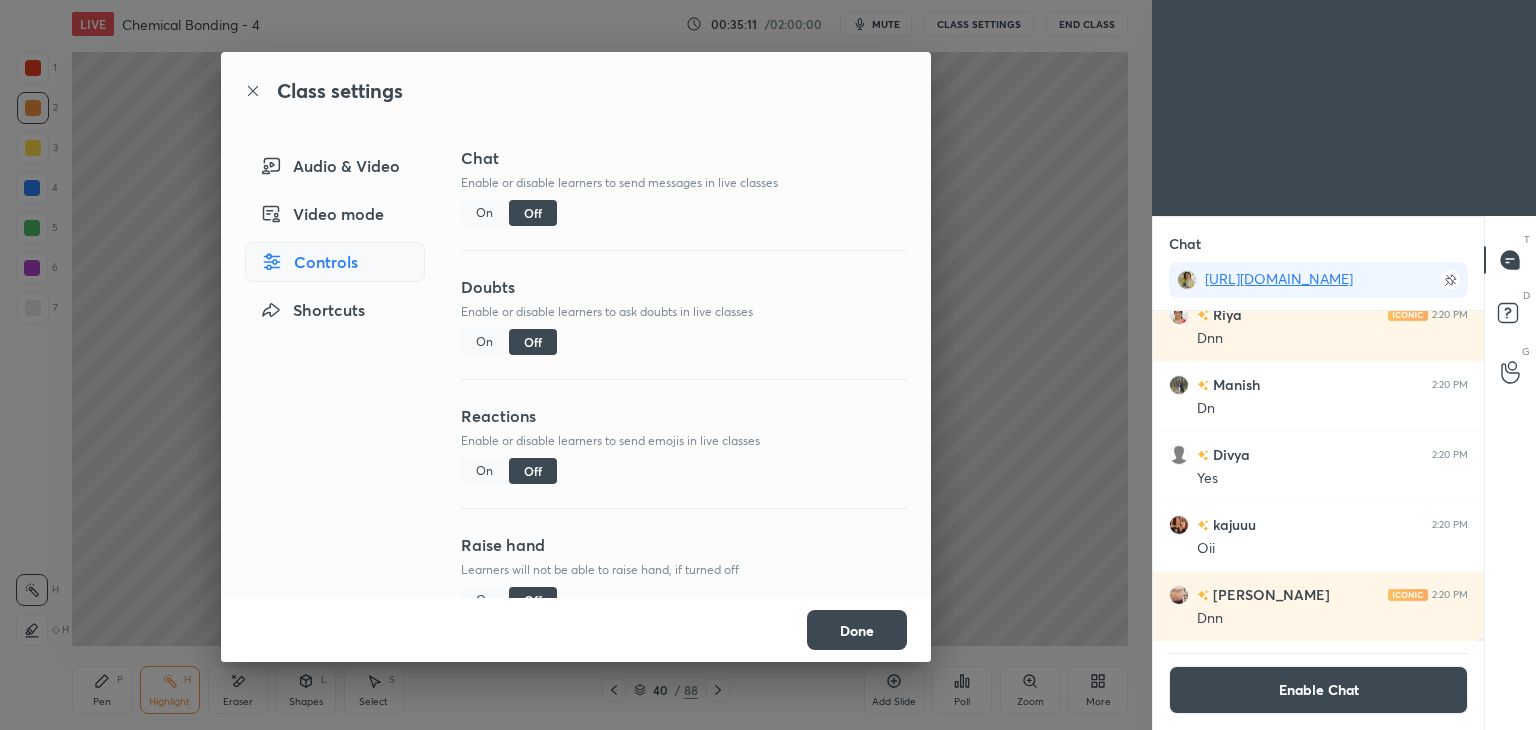 click on "On" at bounding box center (485, 213) 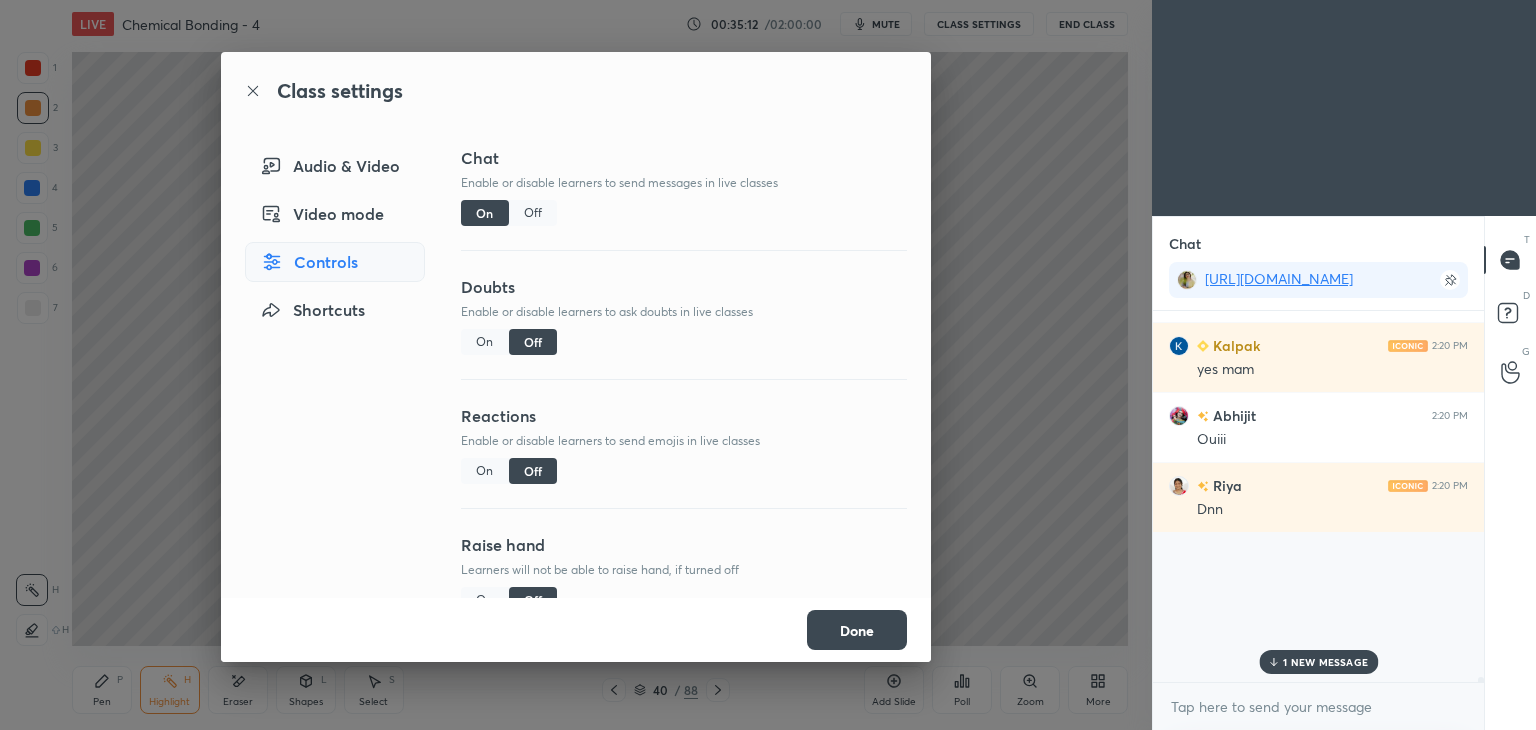 scroll, scrollTop: 6, scrollLeft: 6, axis: both 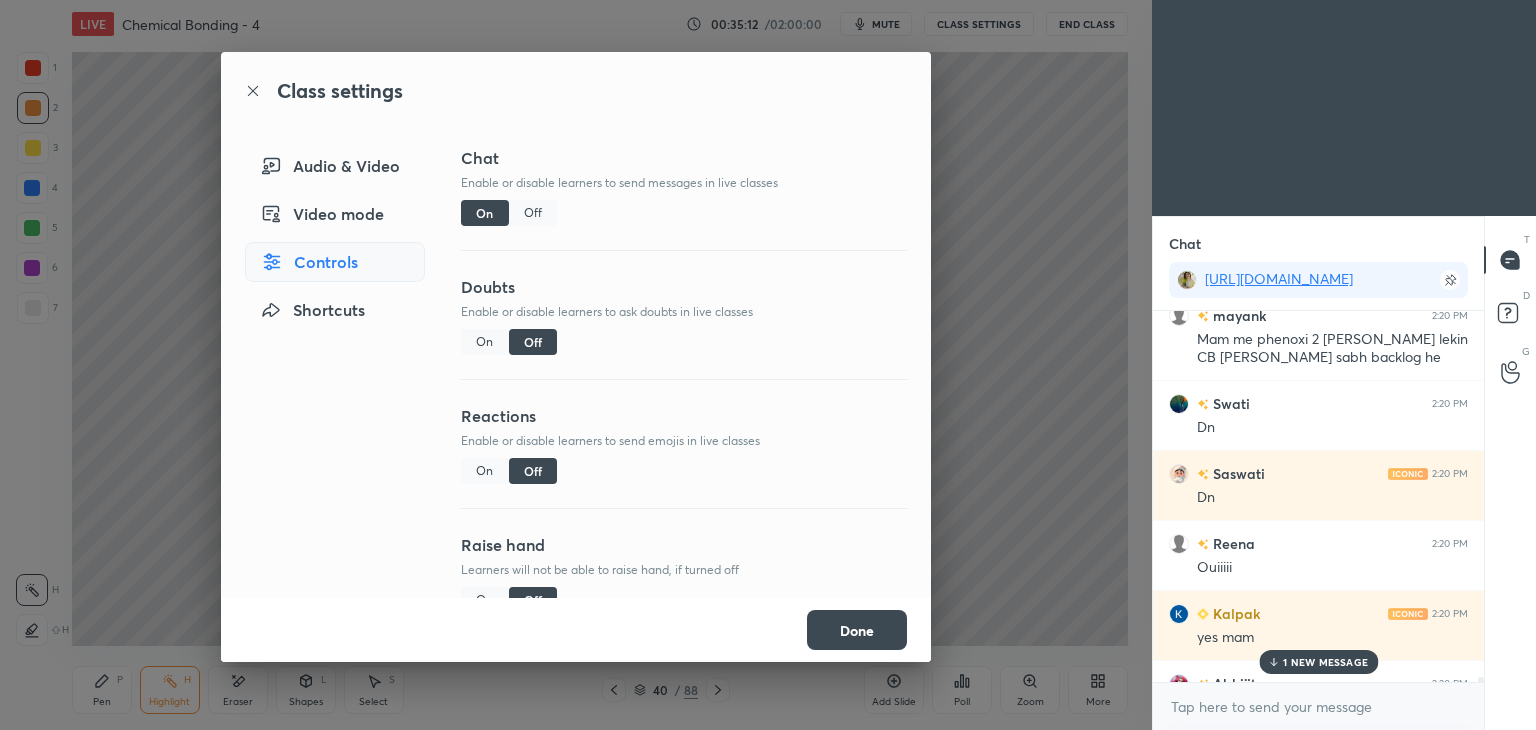 click on "Done" at bounding box center (857, 630) 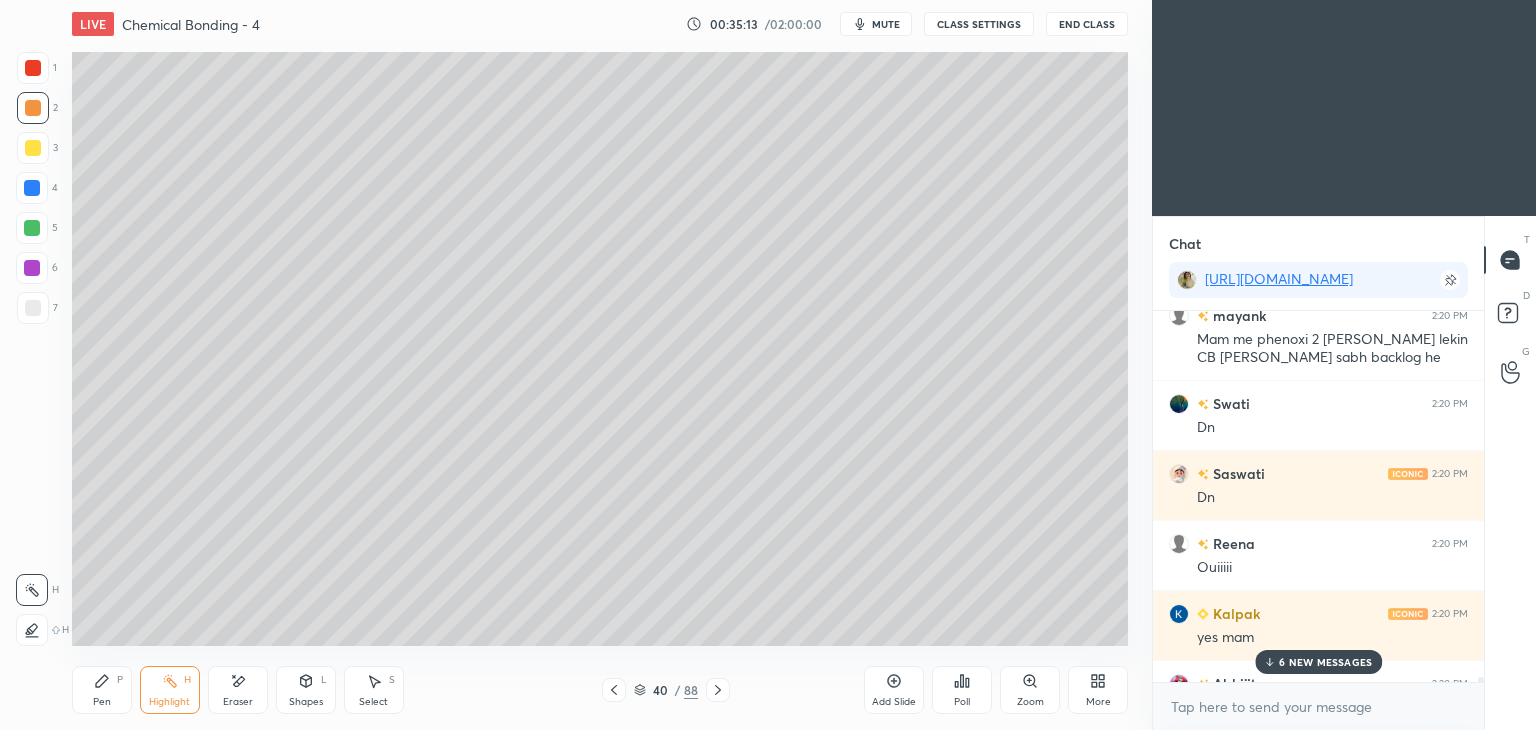 click 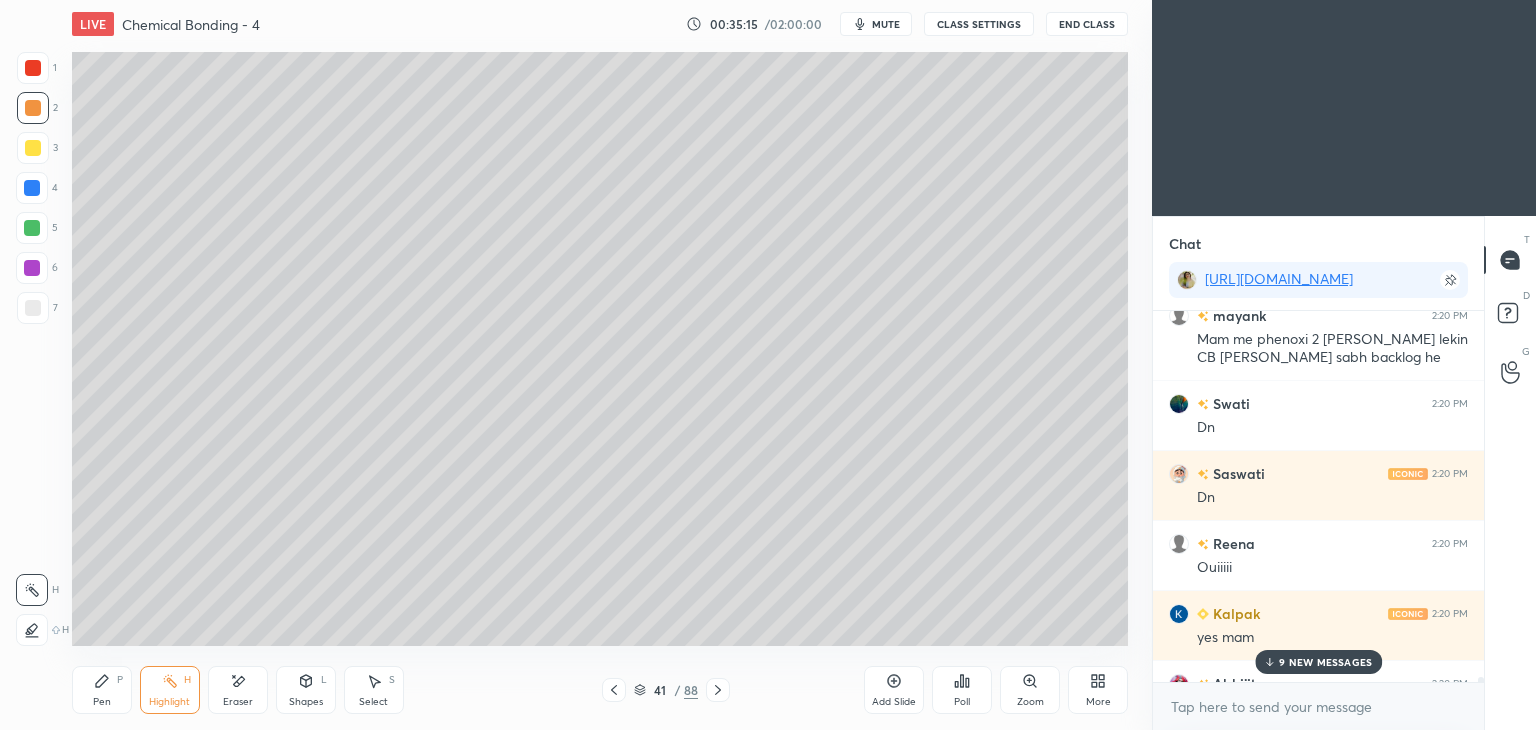click on "9 NEW MESSAGES" at bounding box center (1325, 662) 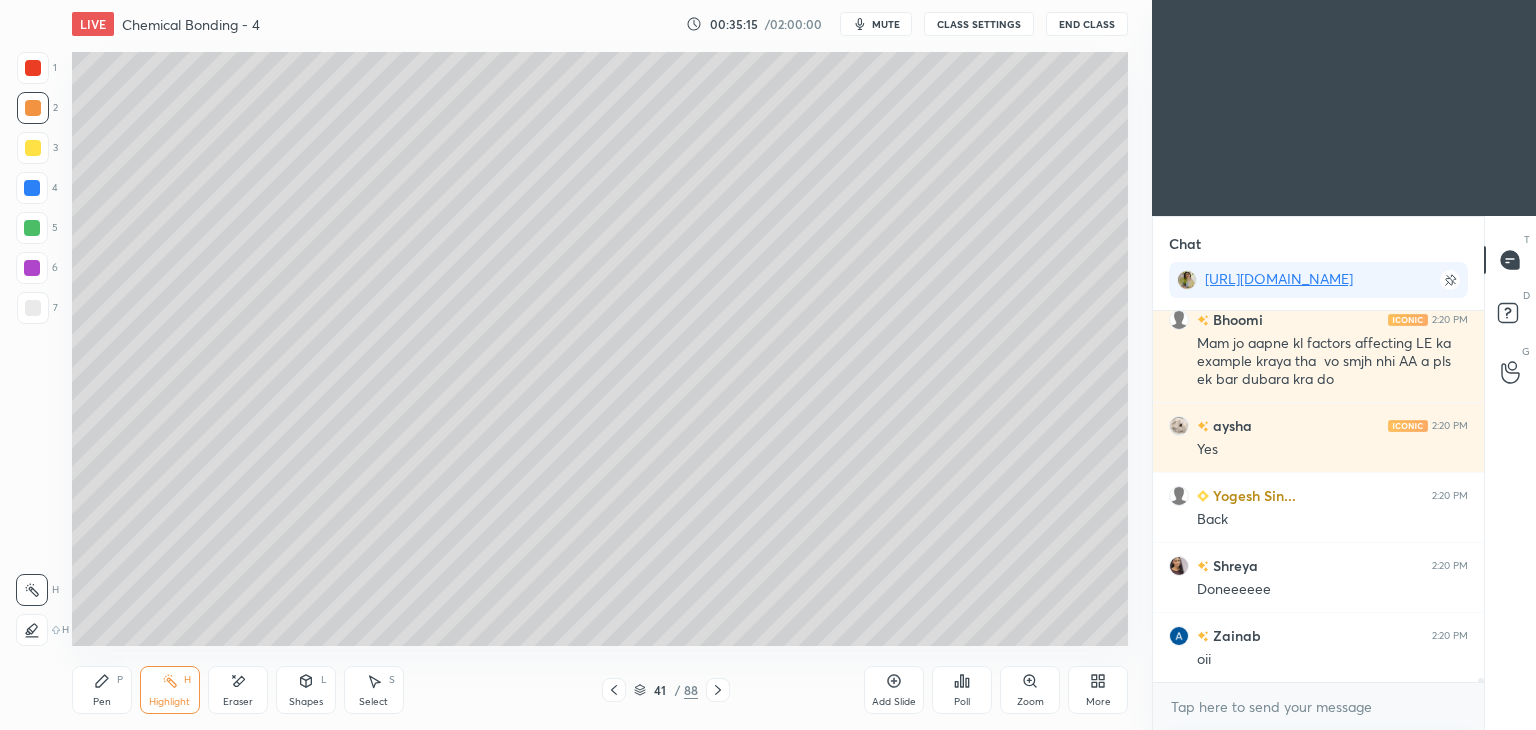 scroll, scrollTop: 39260, scrollLeft: 0, axis: vertical 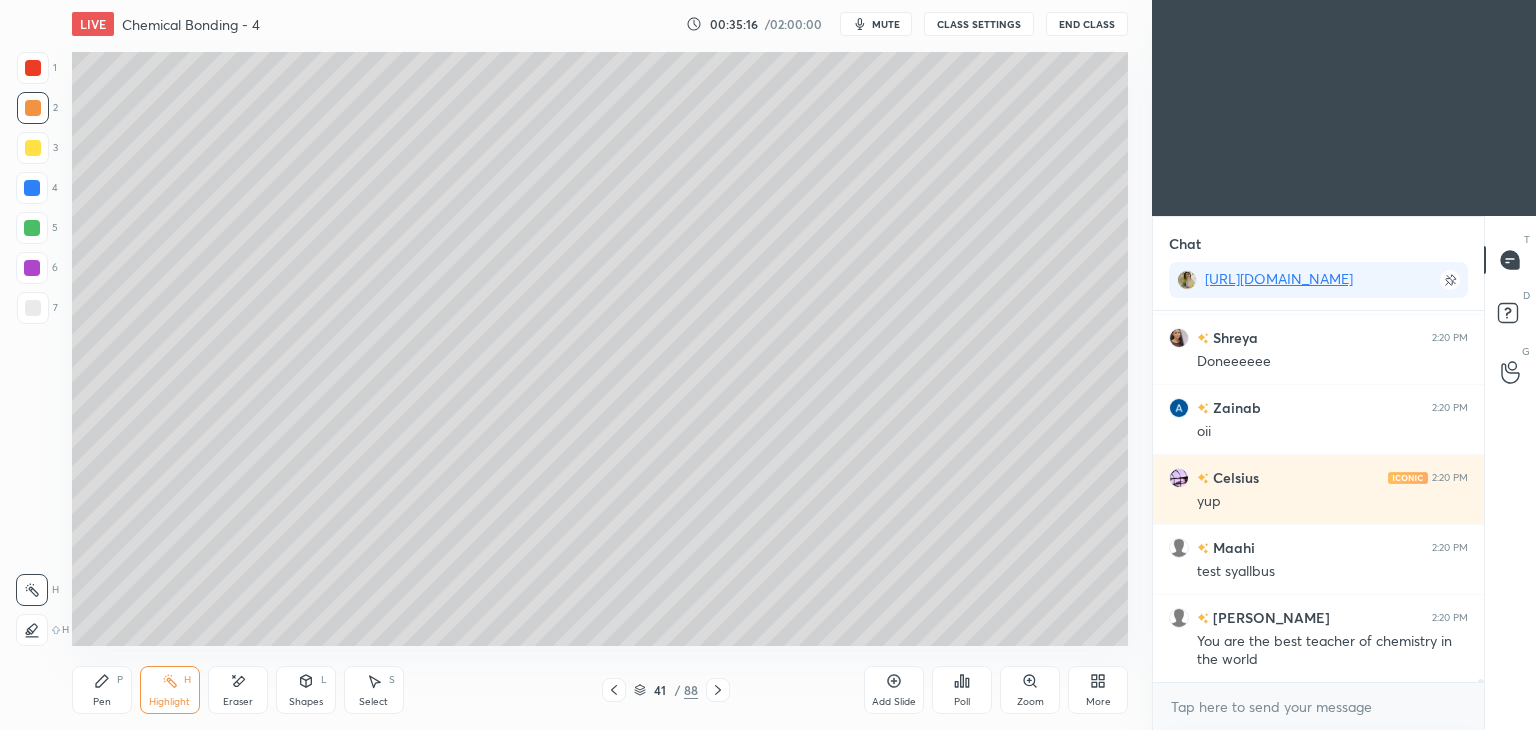 click 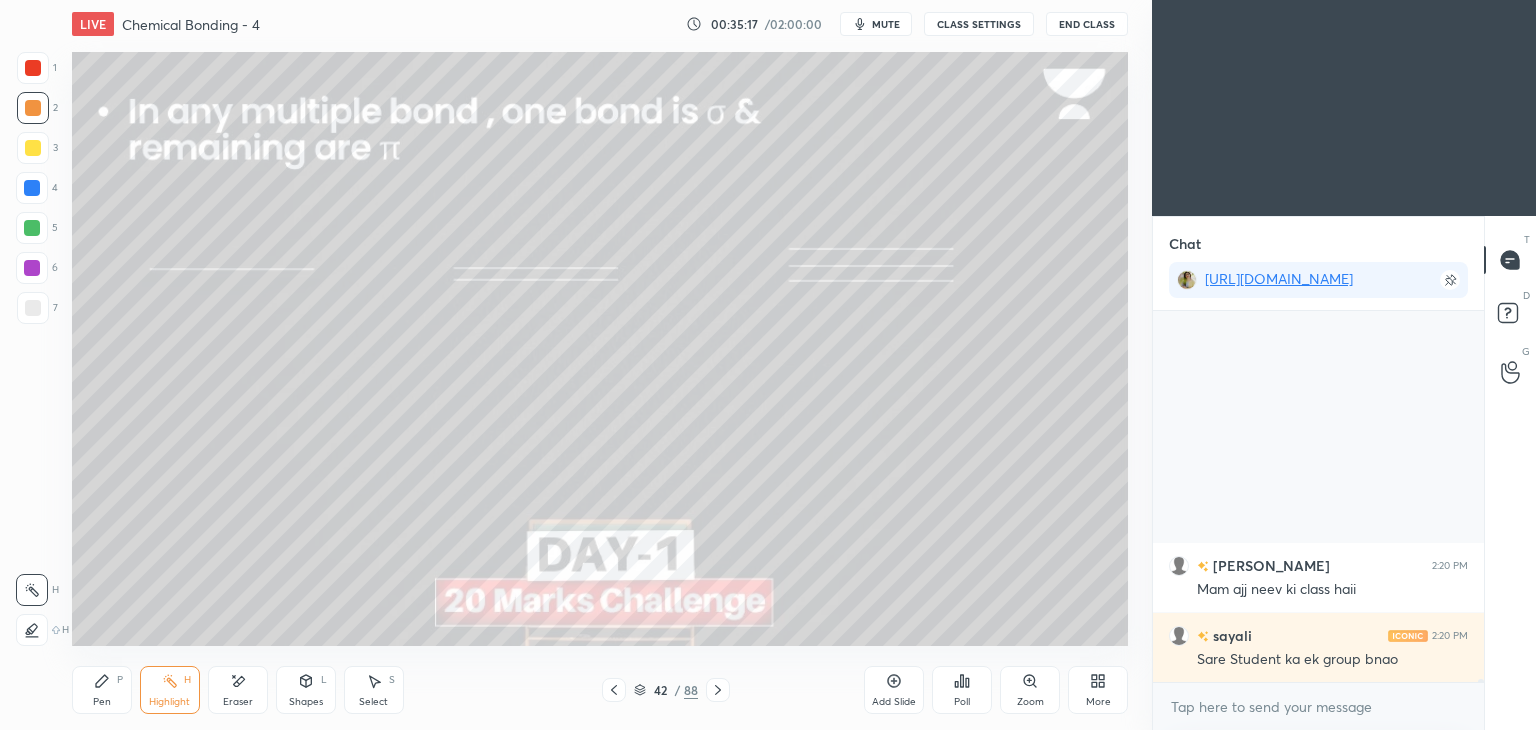 scroll, scrollTop: 39956, scrollLeft: 0, axis: vertical 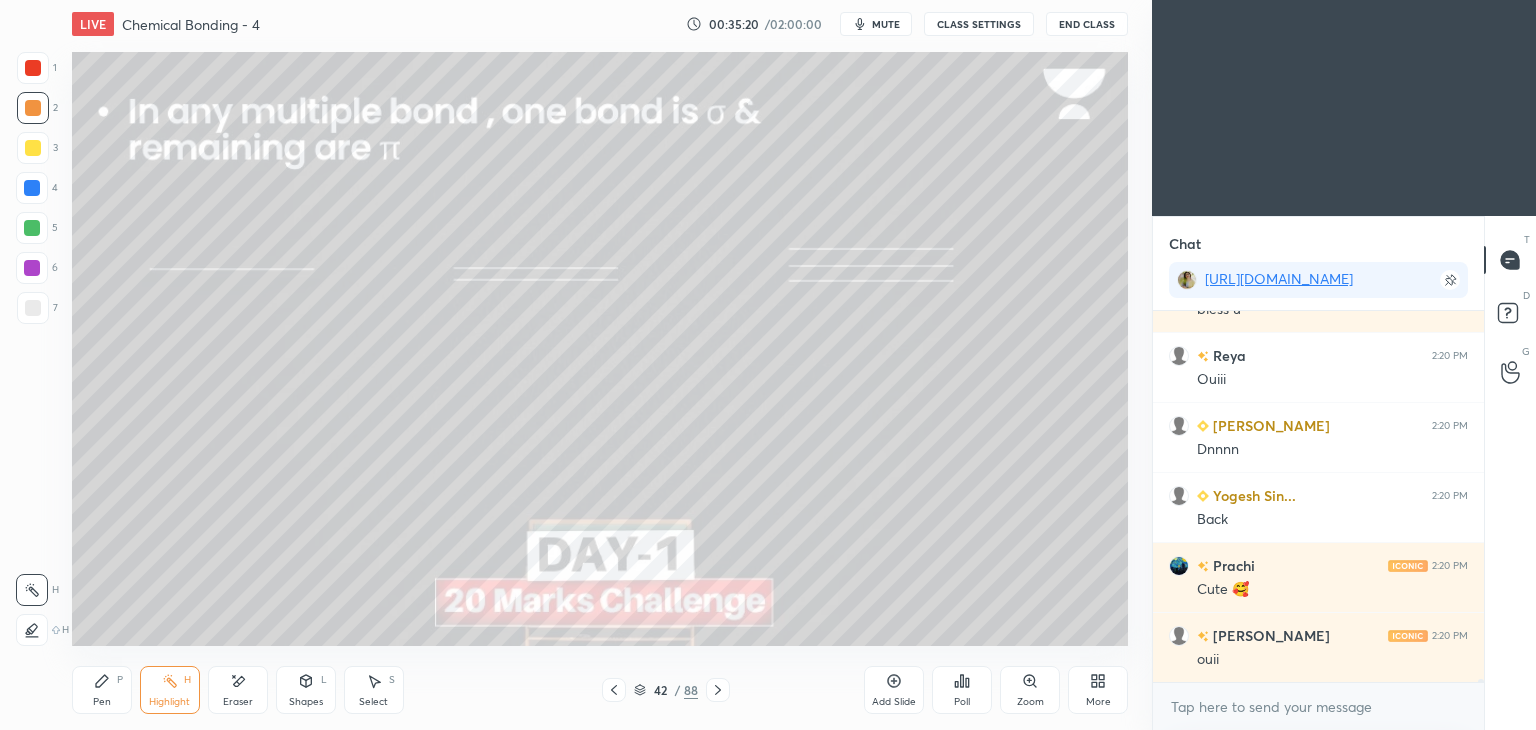click on "CLASS SETTINGS" at bounding box center [979, 24] 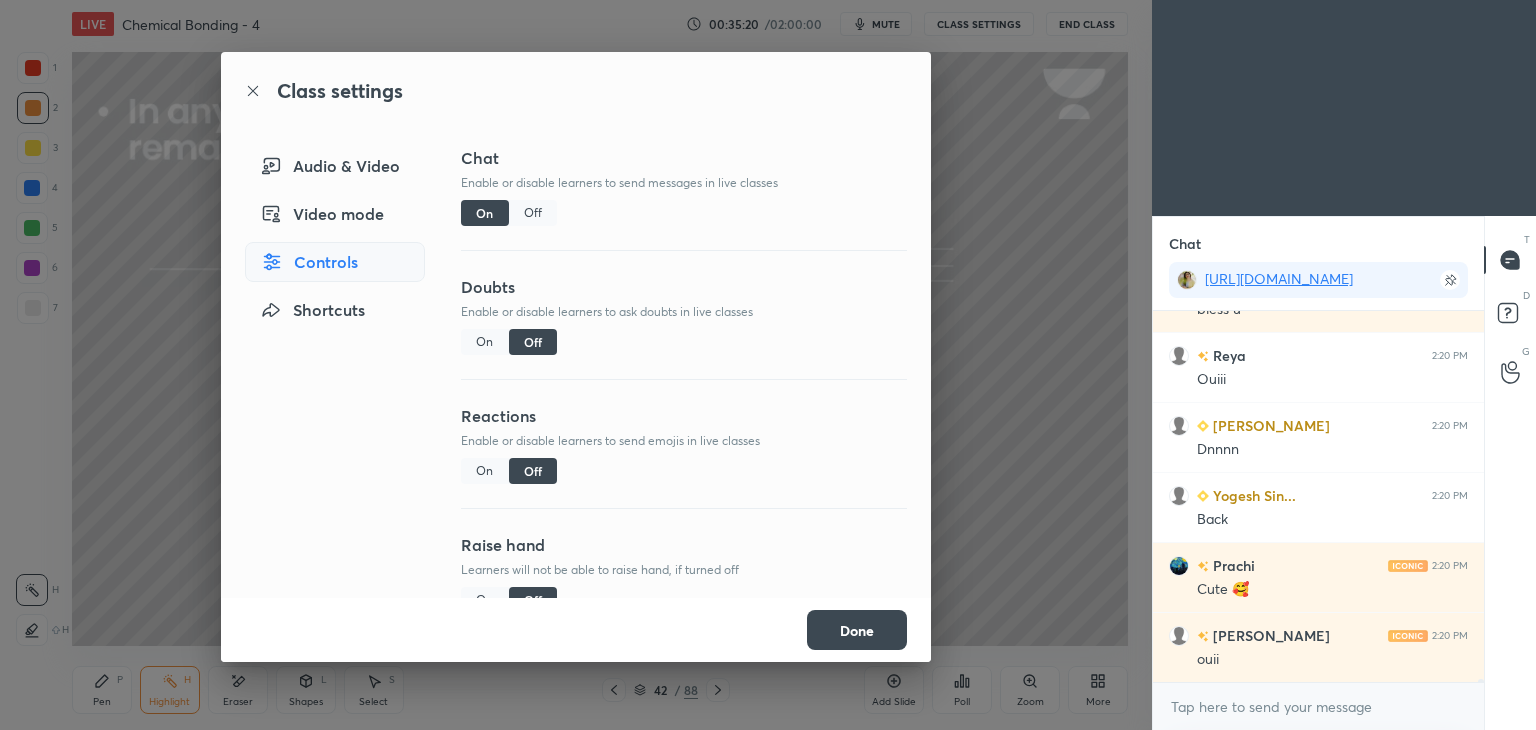 scroll, scrollTop: 40350, scrollLeft: 0, axis: vertical 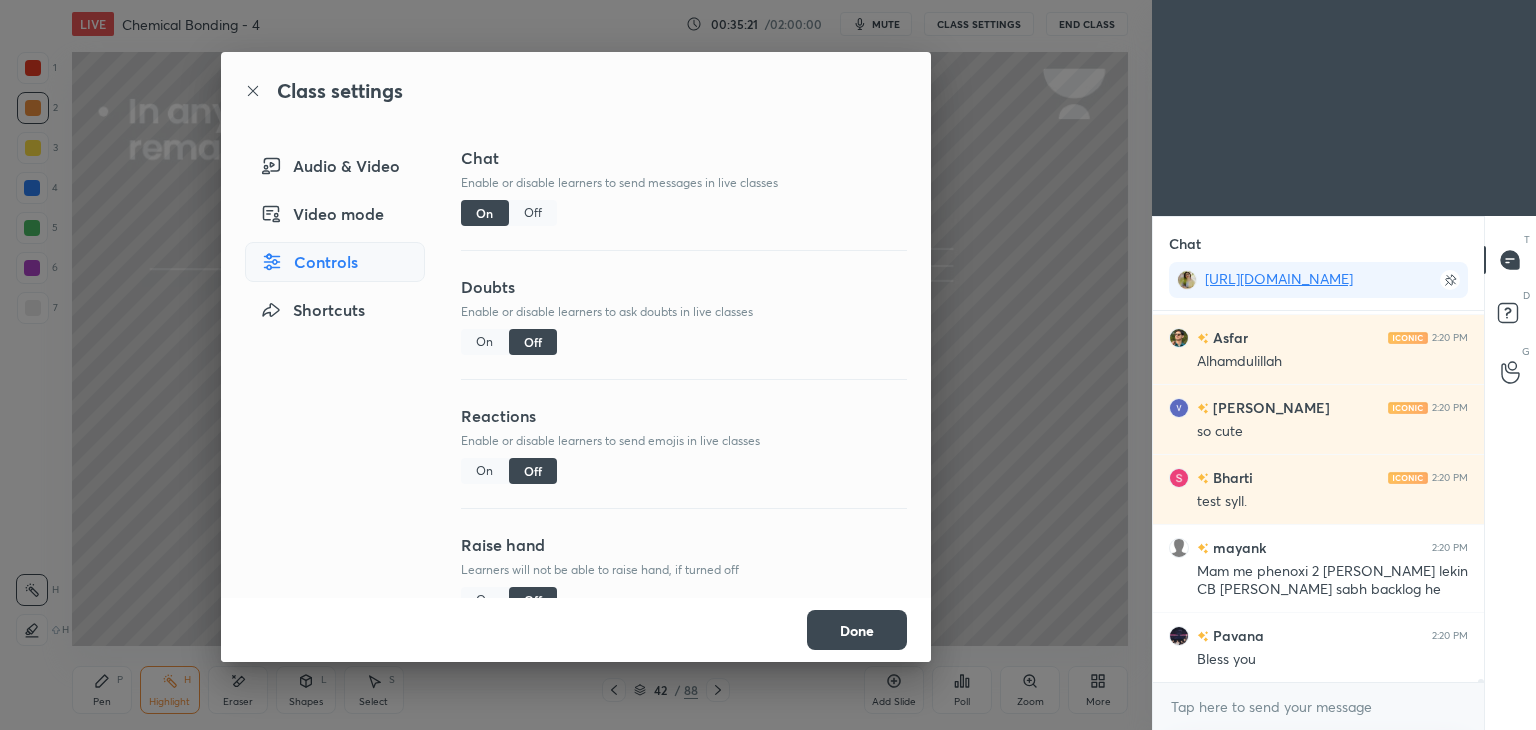 click on "Off" at bounding box center (533, 213) 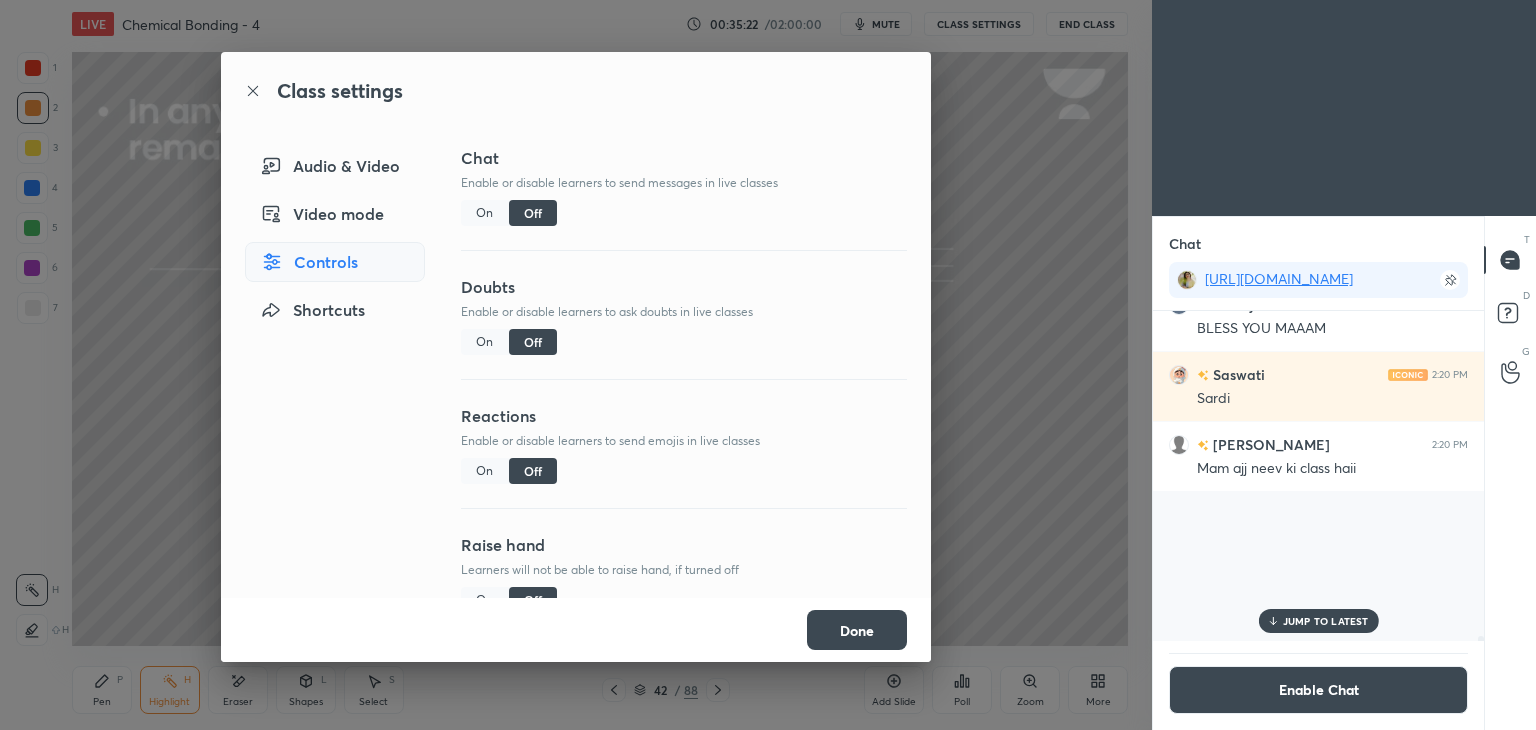 scroll, scrollTop: 40028, scrollLeft: 0, axis: vertical 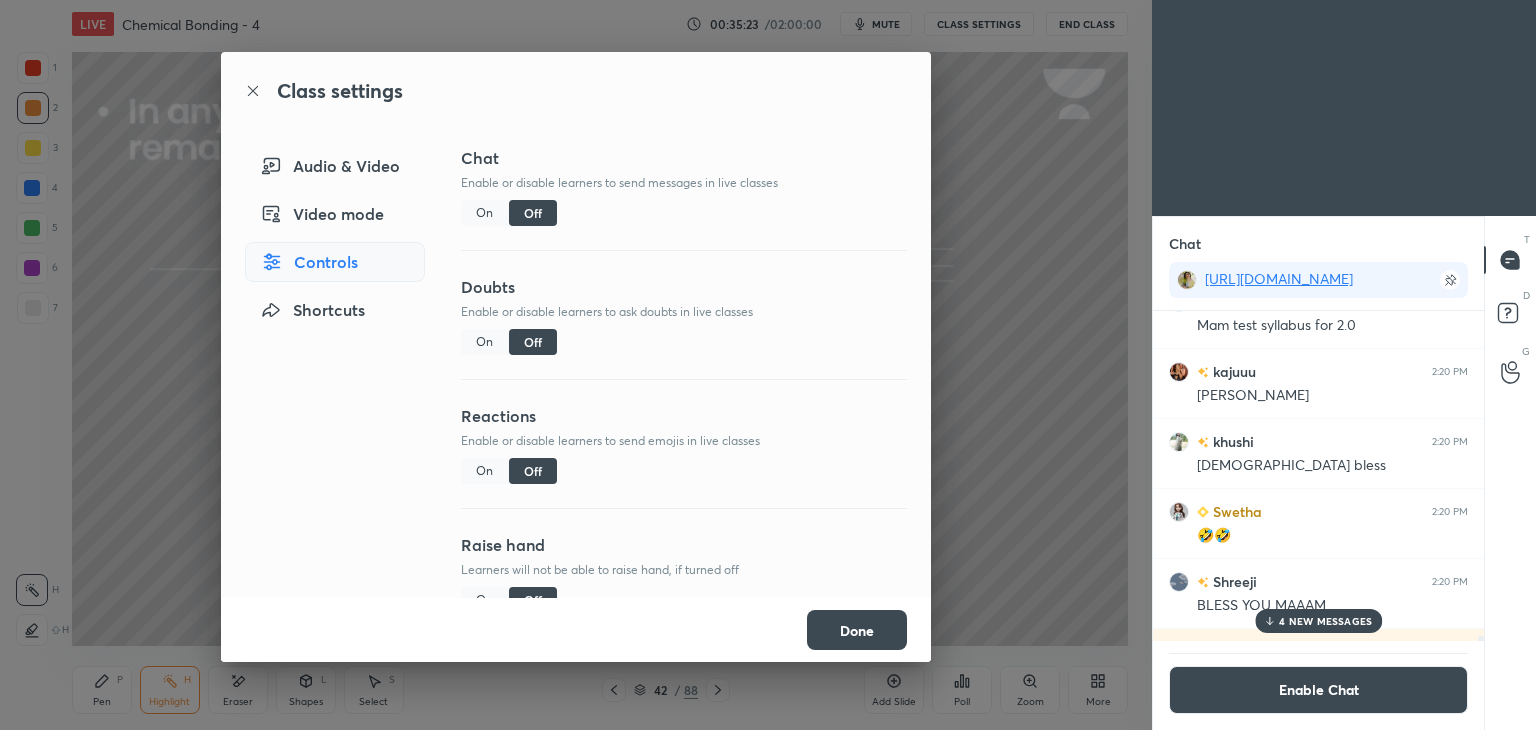 click on "Done" at bounding box center (857, 630) 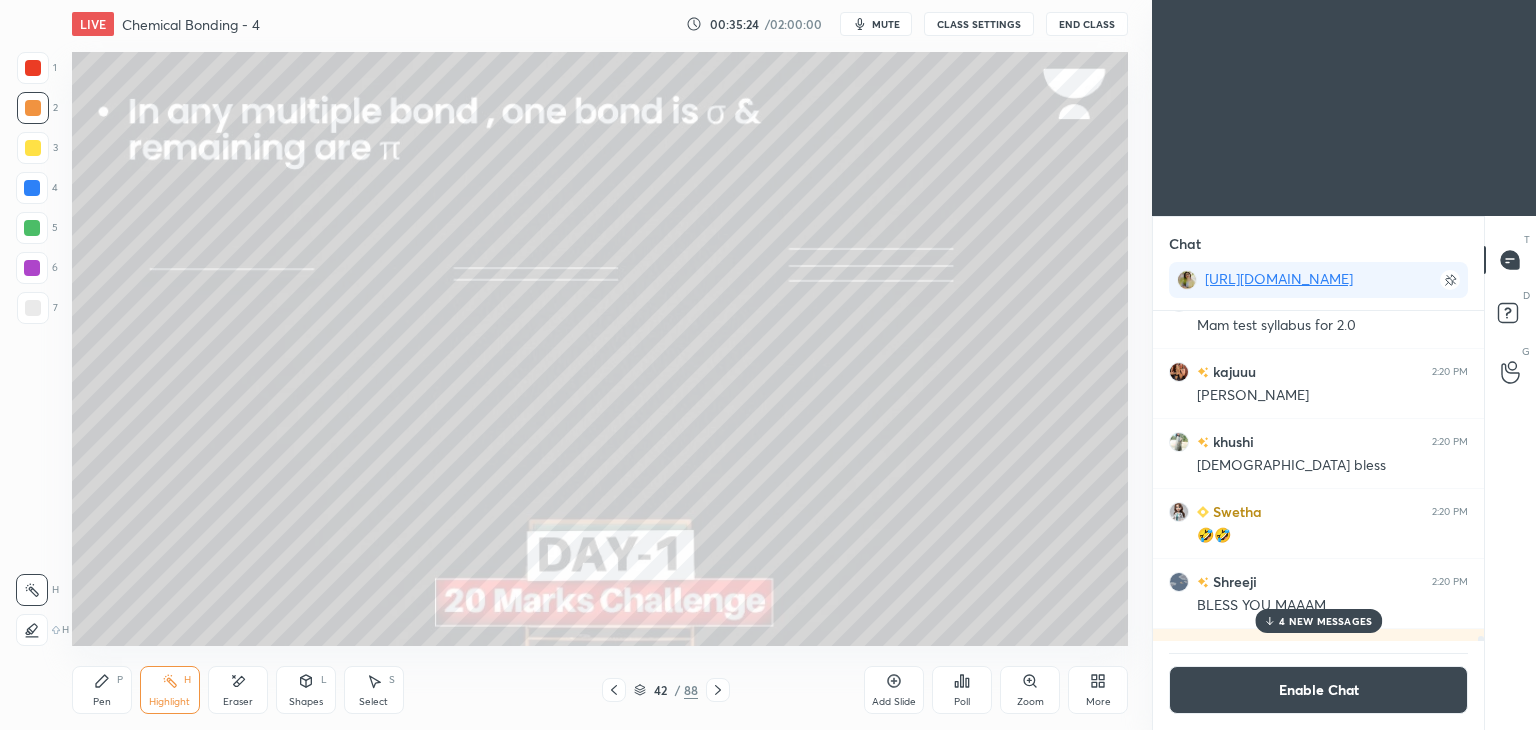 click 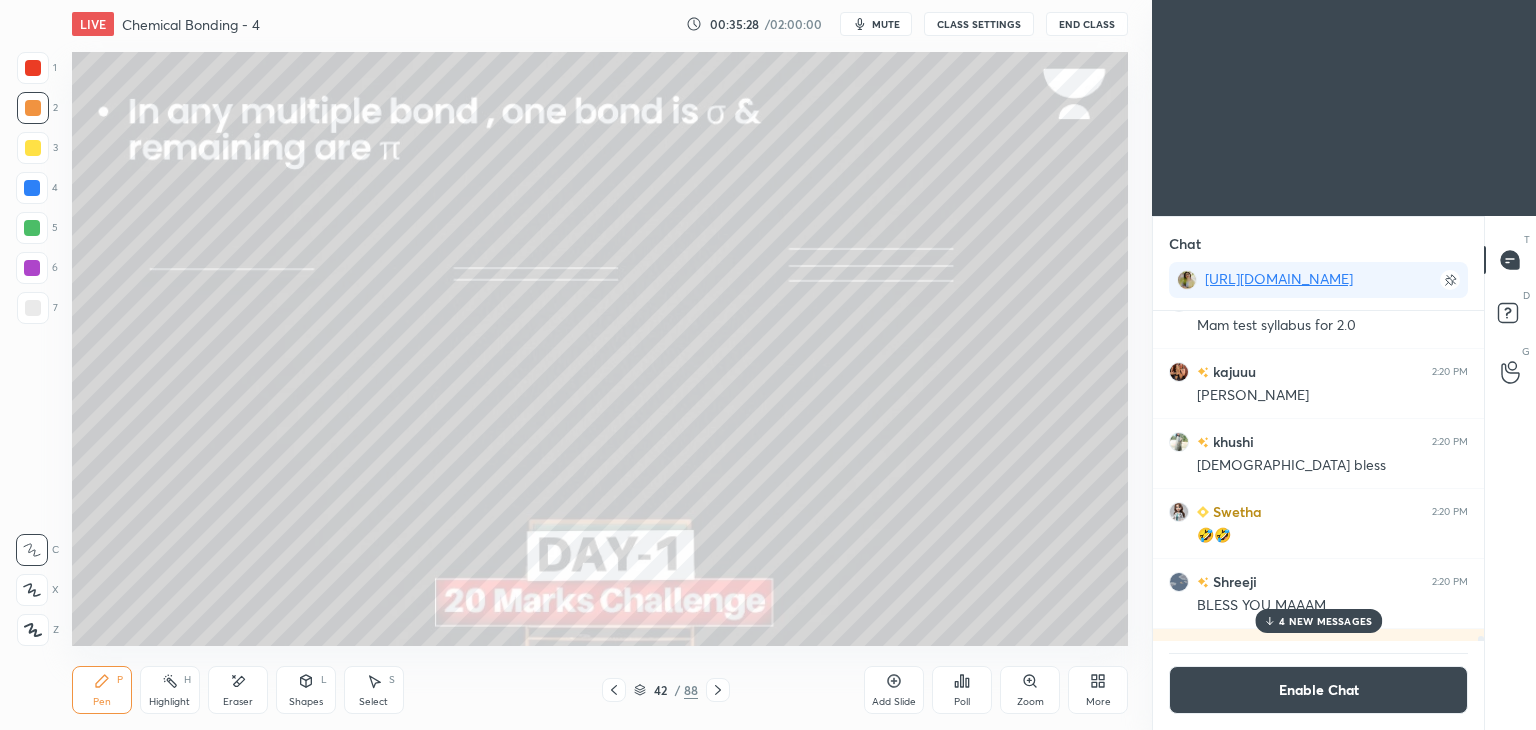 click 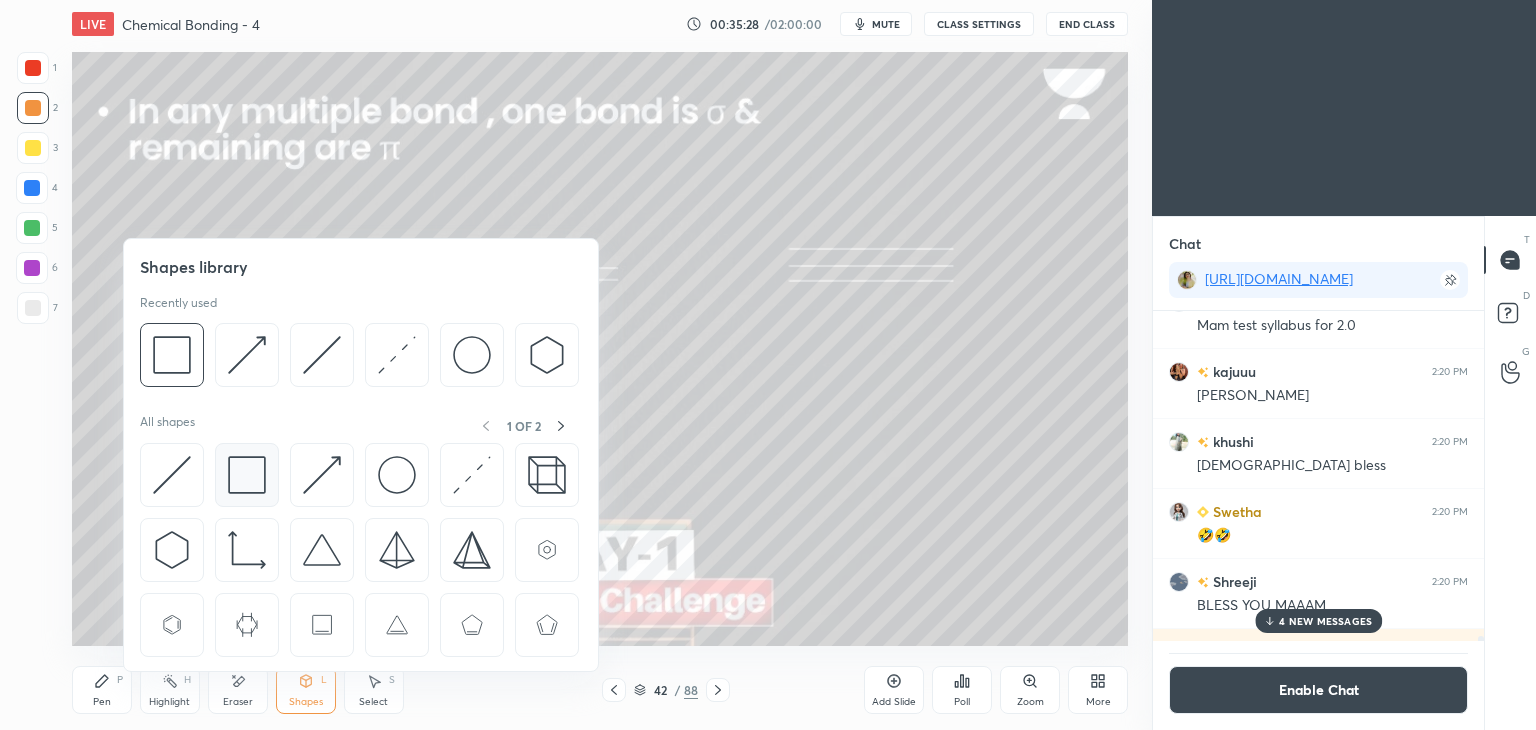 click at bounding box center [247, 475] 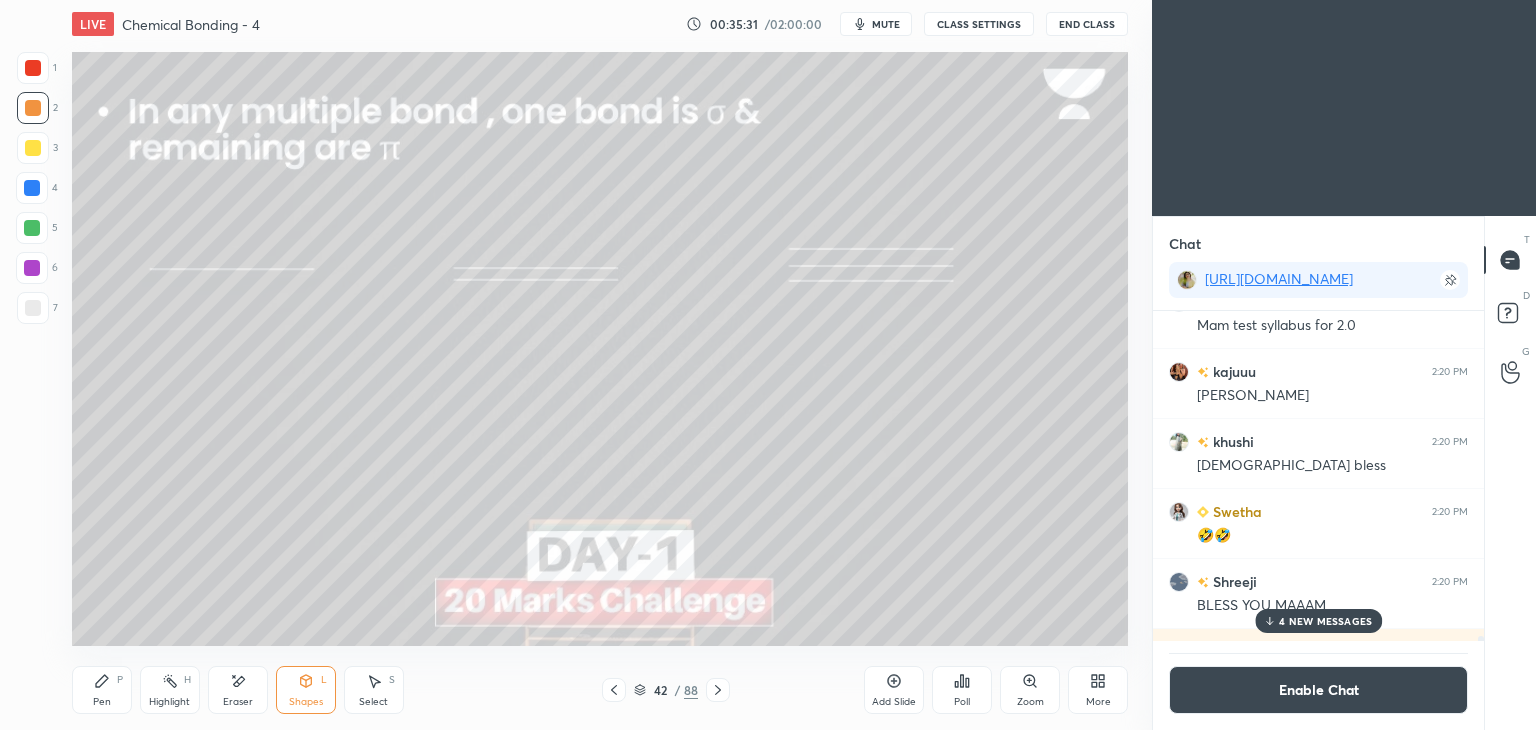 click 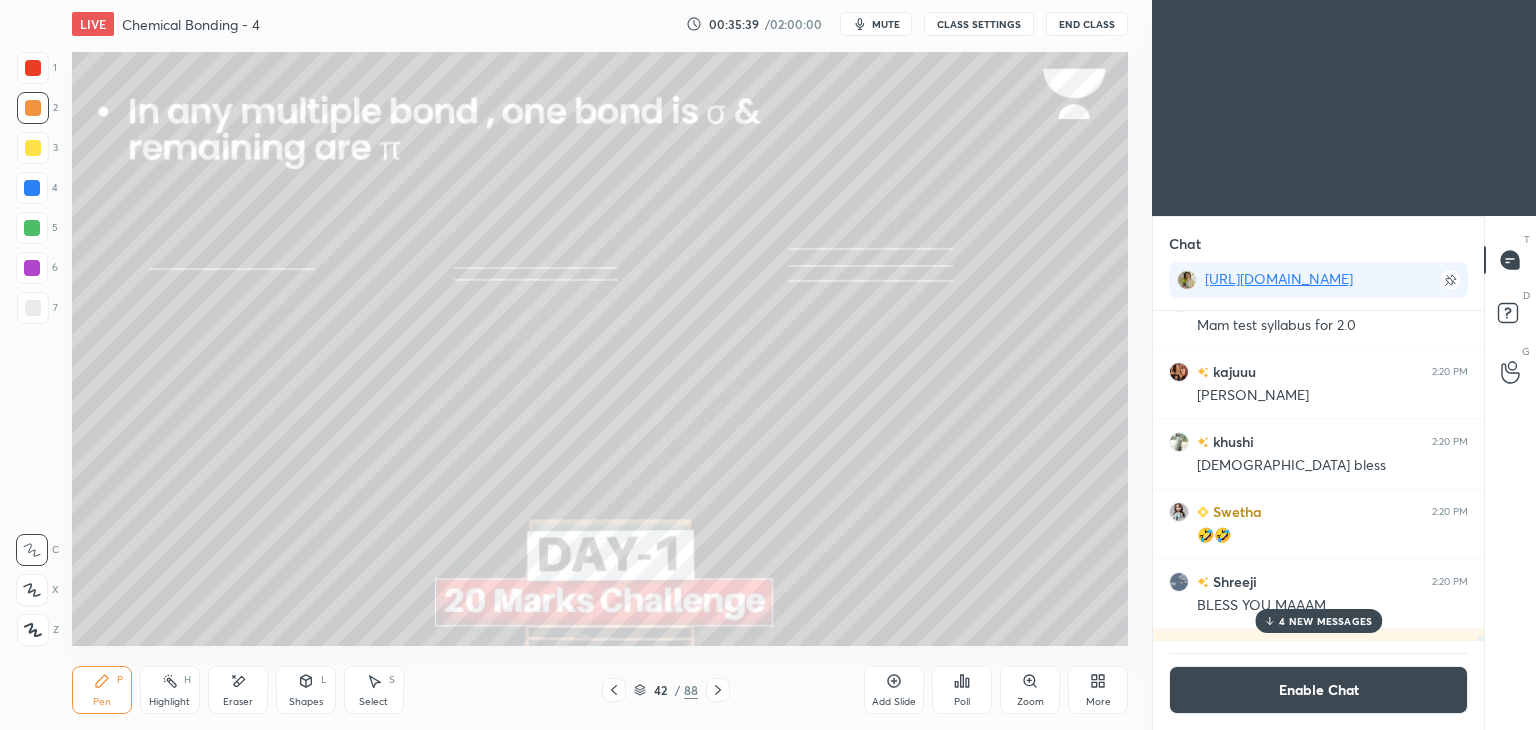 click on "4" at bounding box center [37, 192] 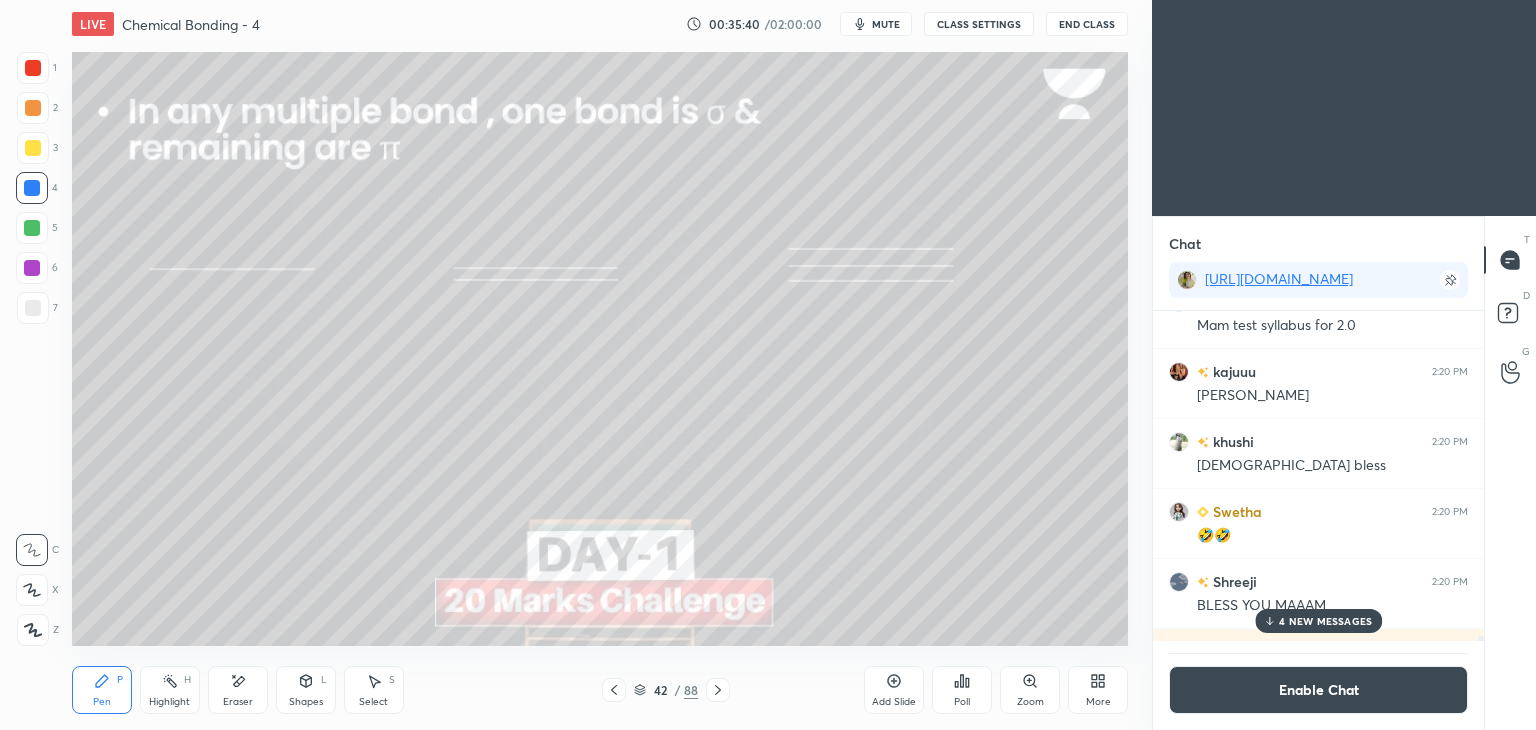 click on "Pen P Highlight H Eraser Shapes L Select S" at bounding box center (270, 690) 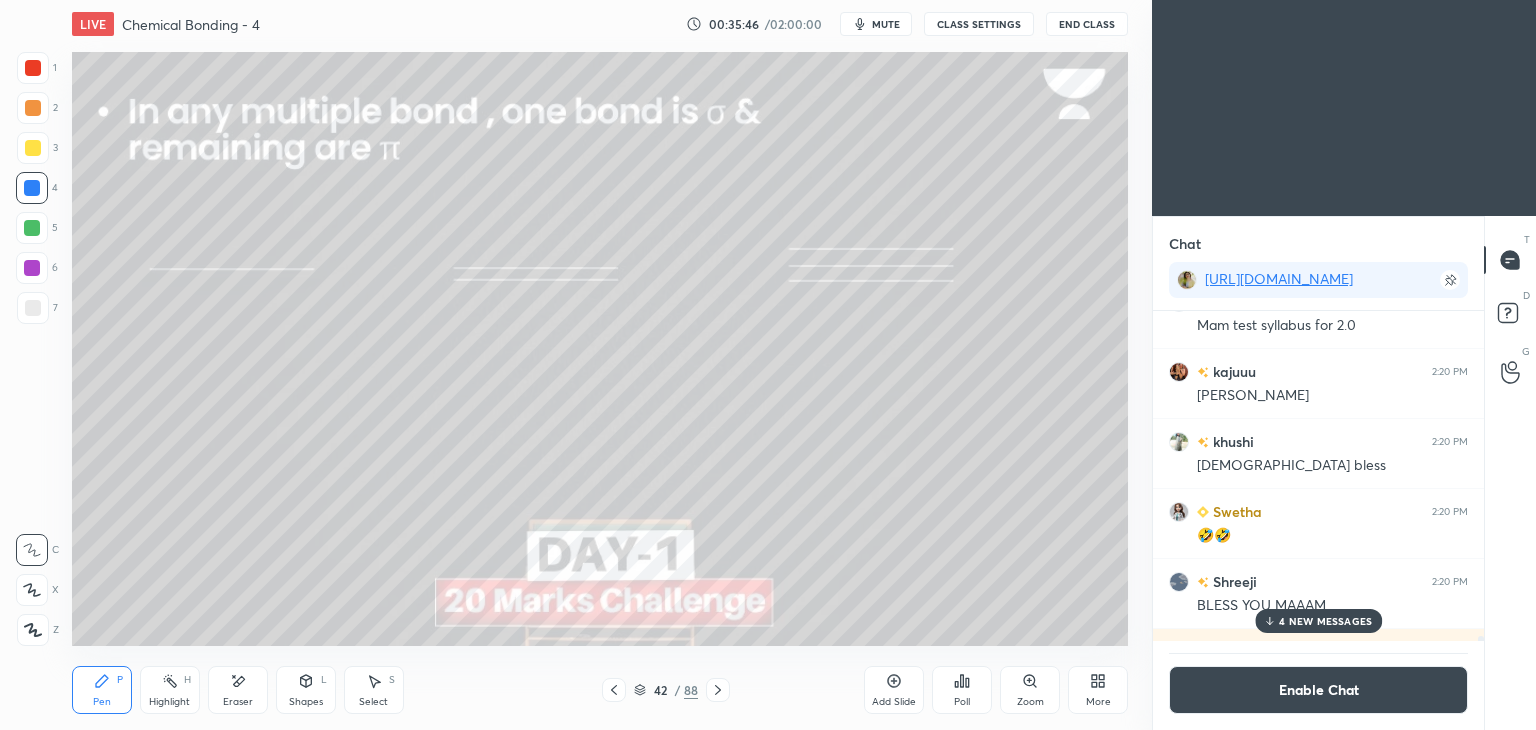 click 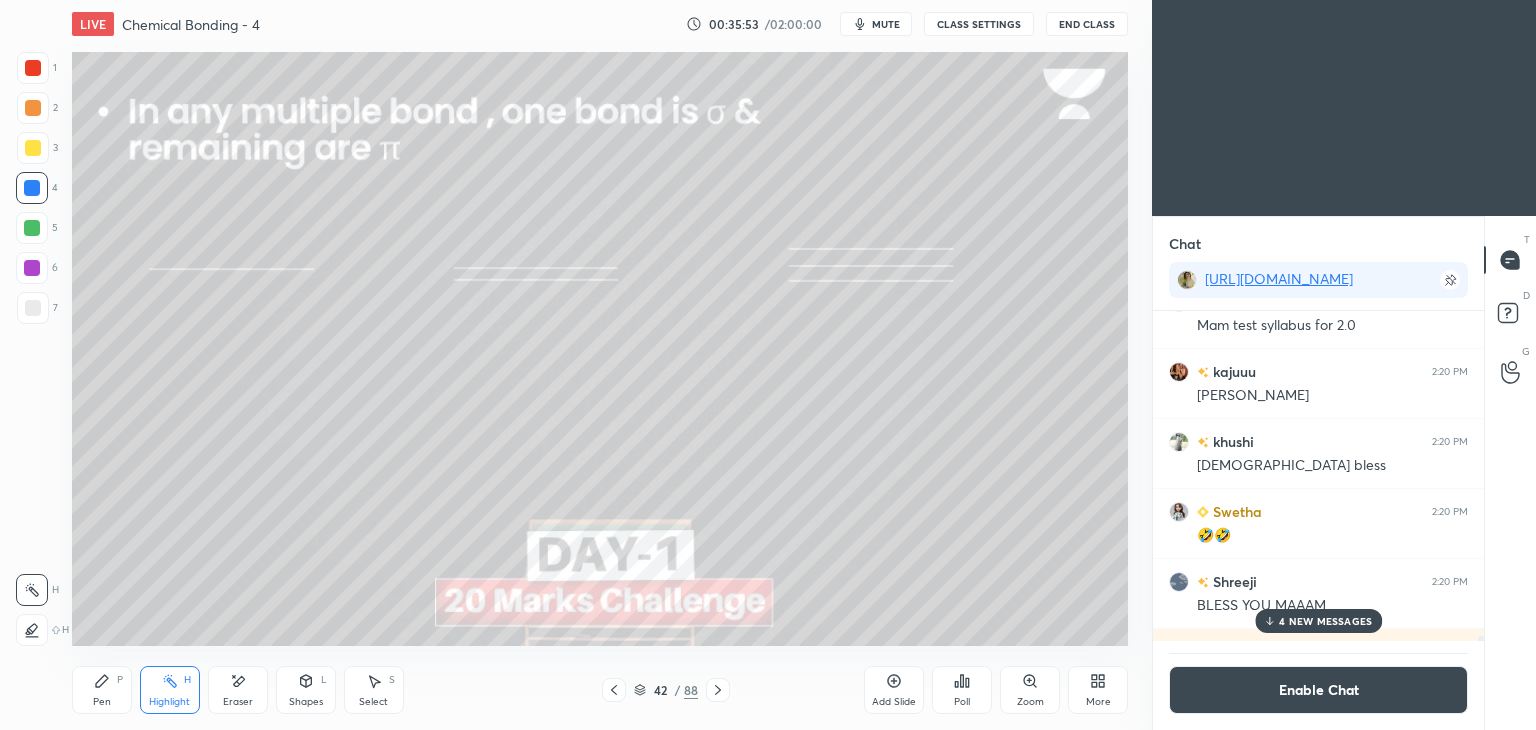 click on "4 NEW MESSAGES" at bounding box center (1325, 621) 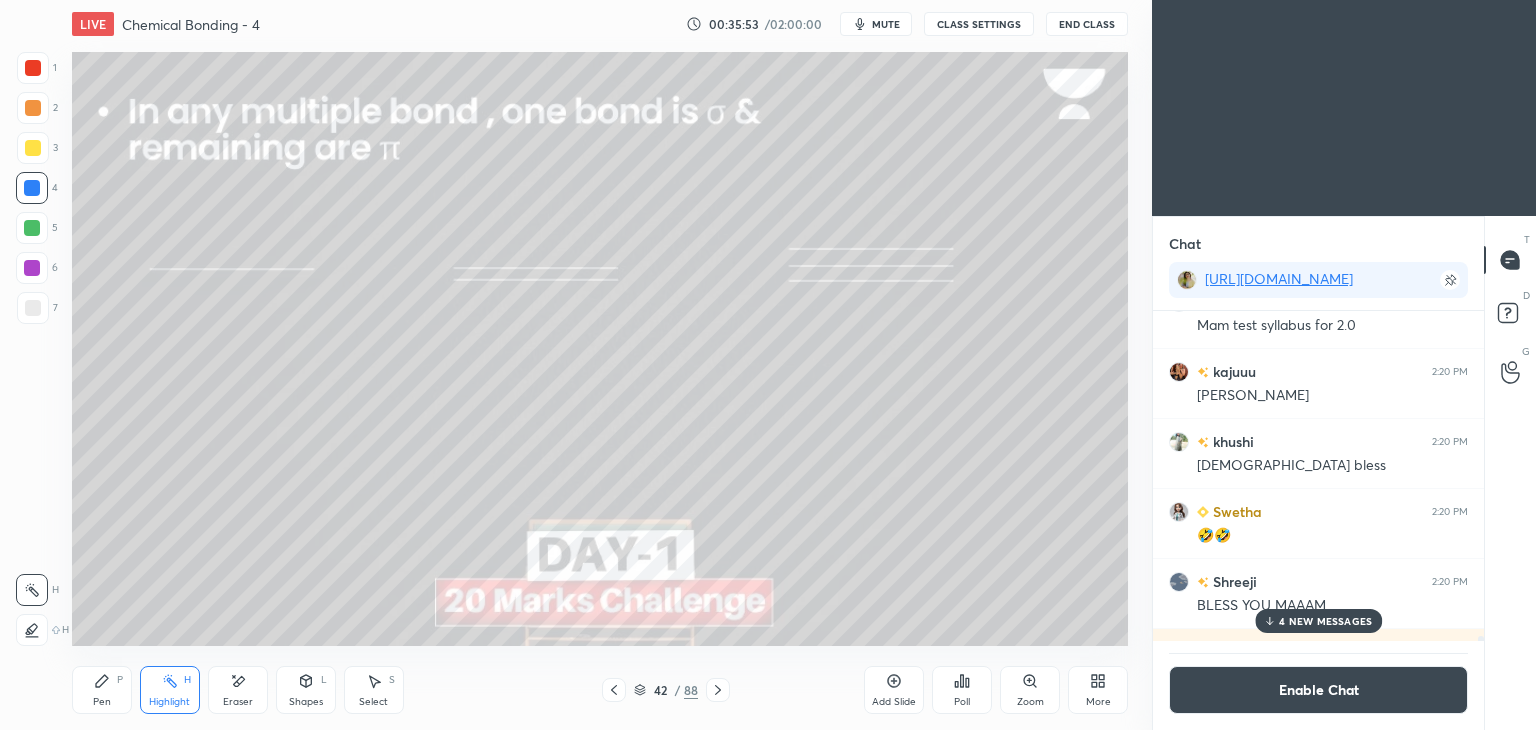 scroll, scrollTop: 40803, scrollLeft: 0, axis: vertical 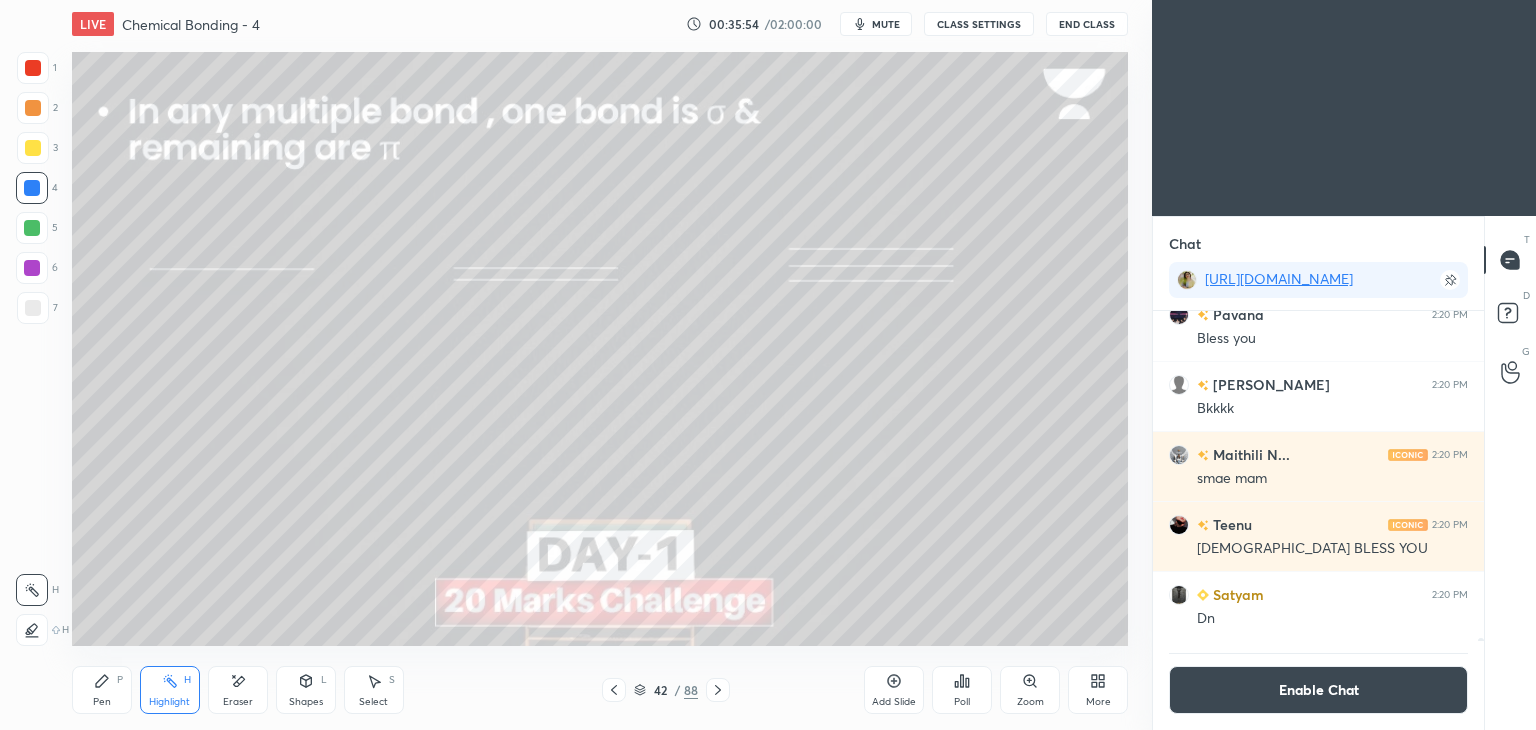 click on "Enable Chat" at bounding box center (1318, 690) 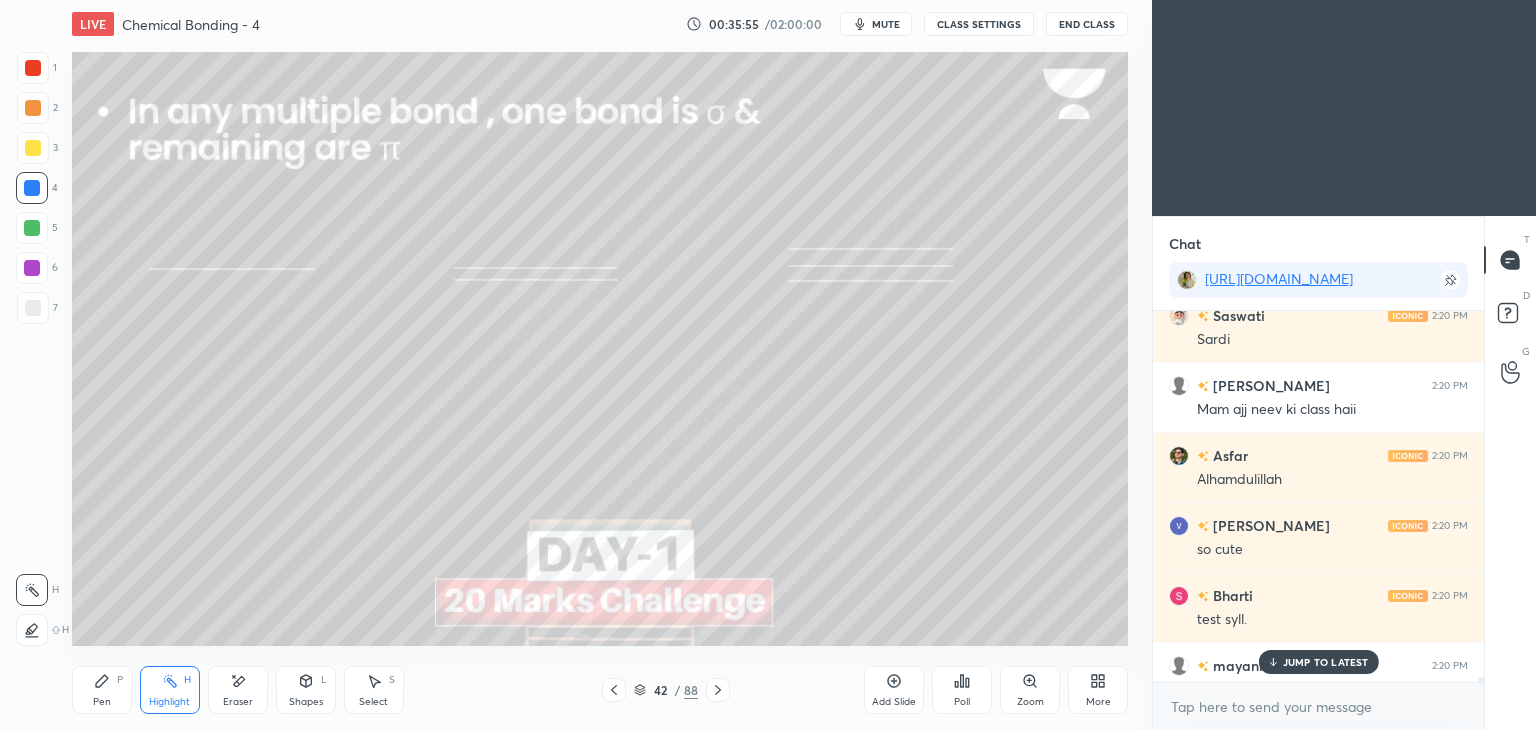 click on "JUMP TO LATEST" at bounding box center (1326, 662) 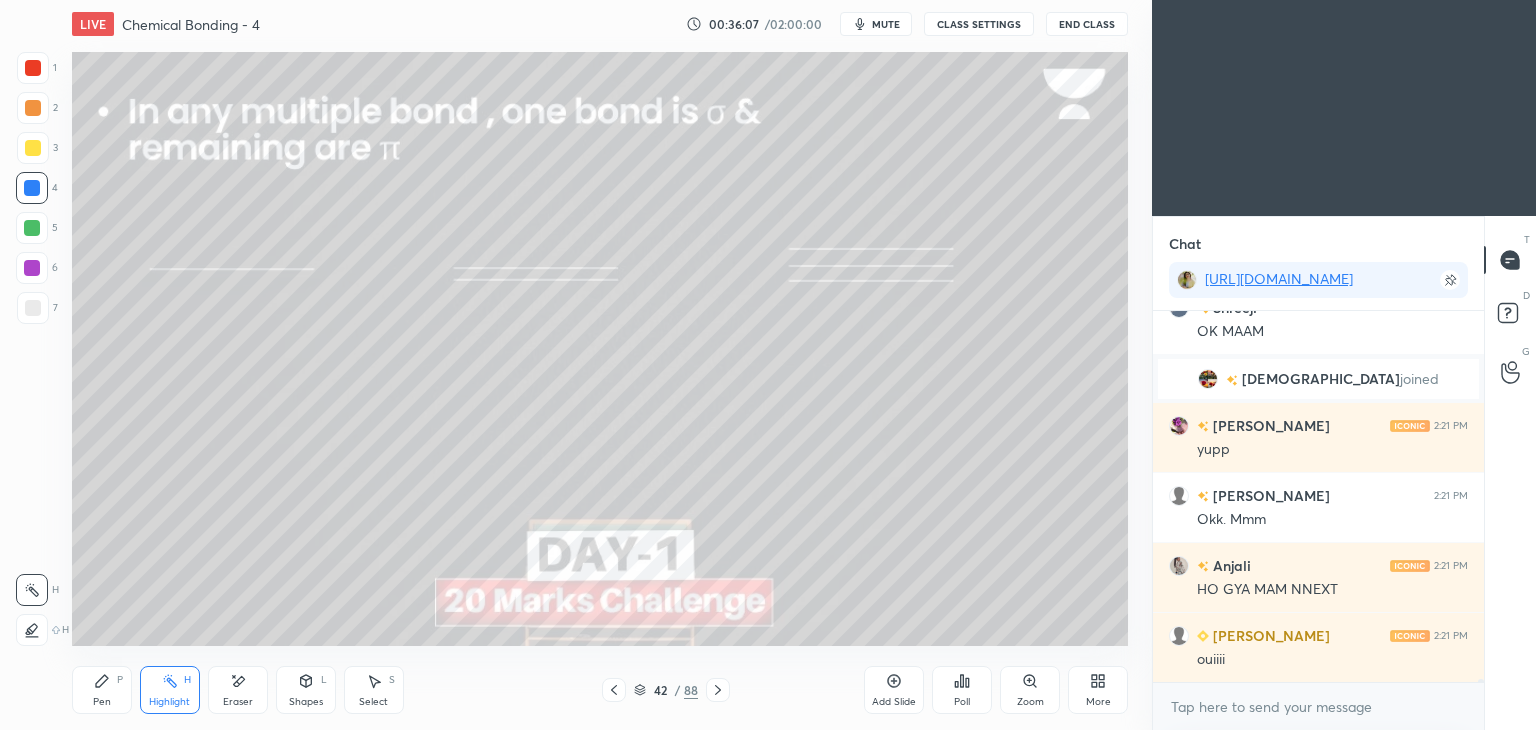 scroll, scrollTop: 41484, scrollLeft: 0, axis: vertical 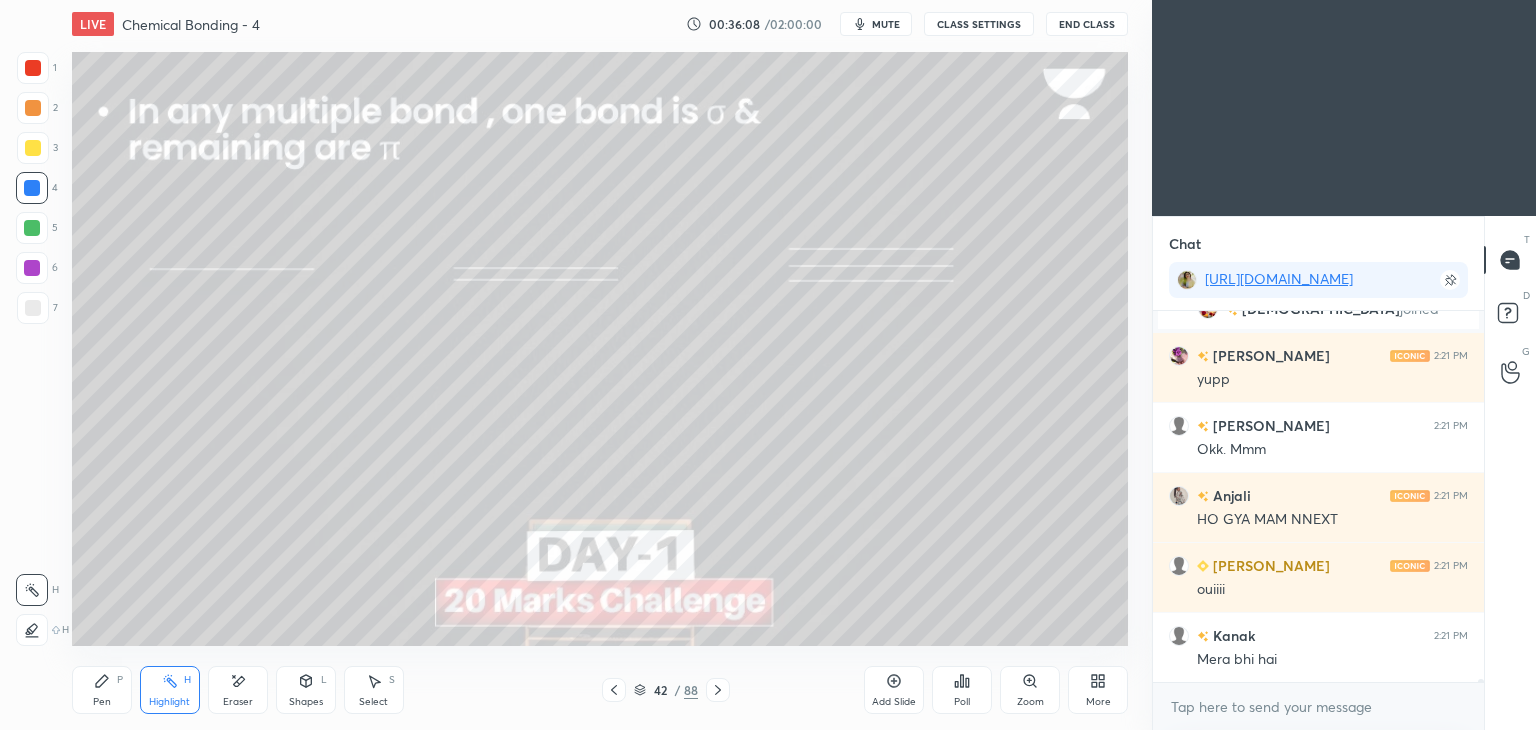 click on "CLASS SETTINGS" at bounding box center (979, 24) 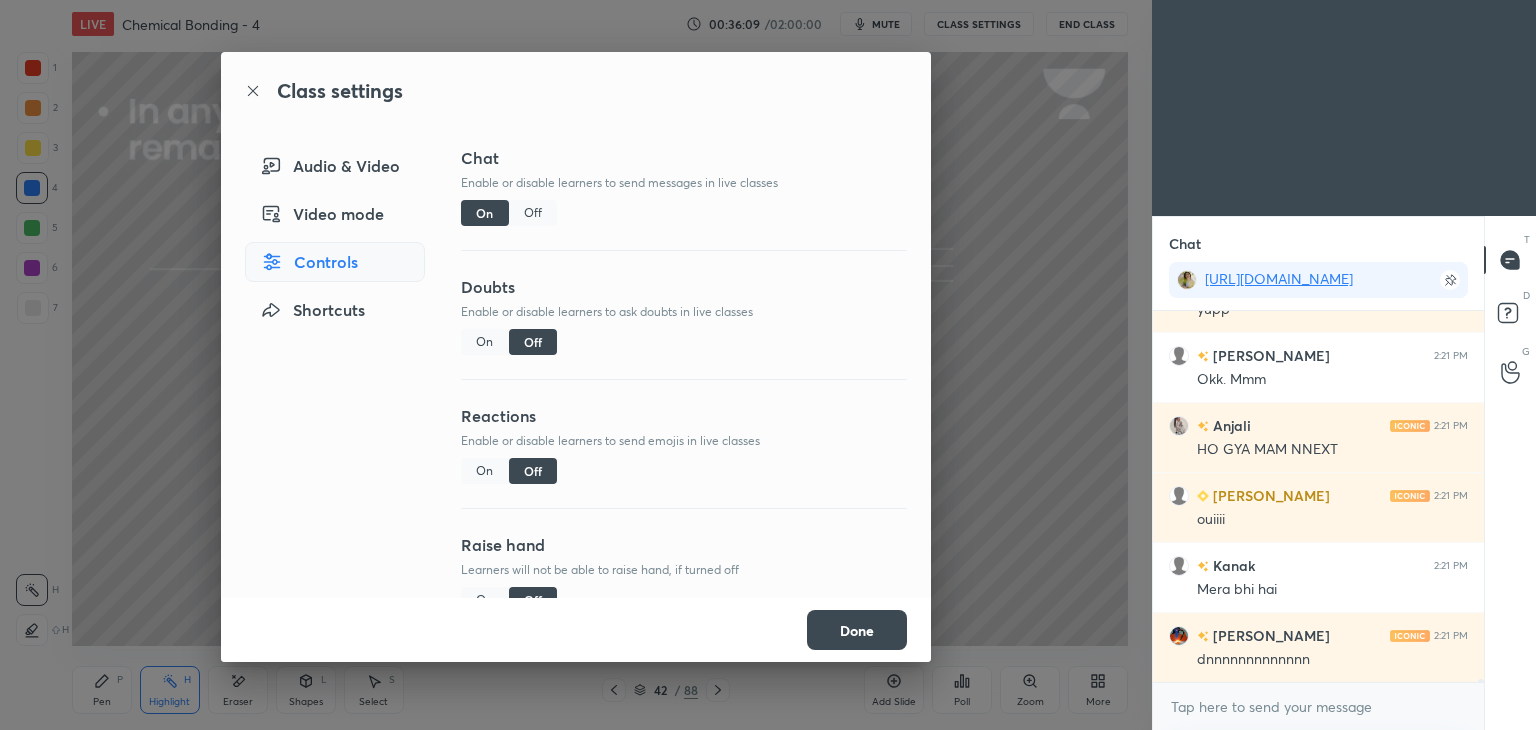 scroll, scrollTop: 41974, scrollLeft: 0, axis: vertical 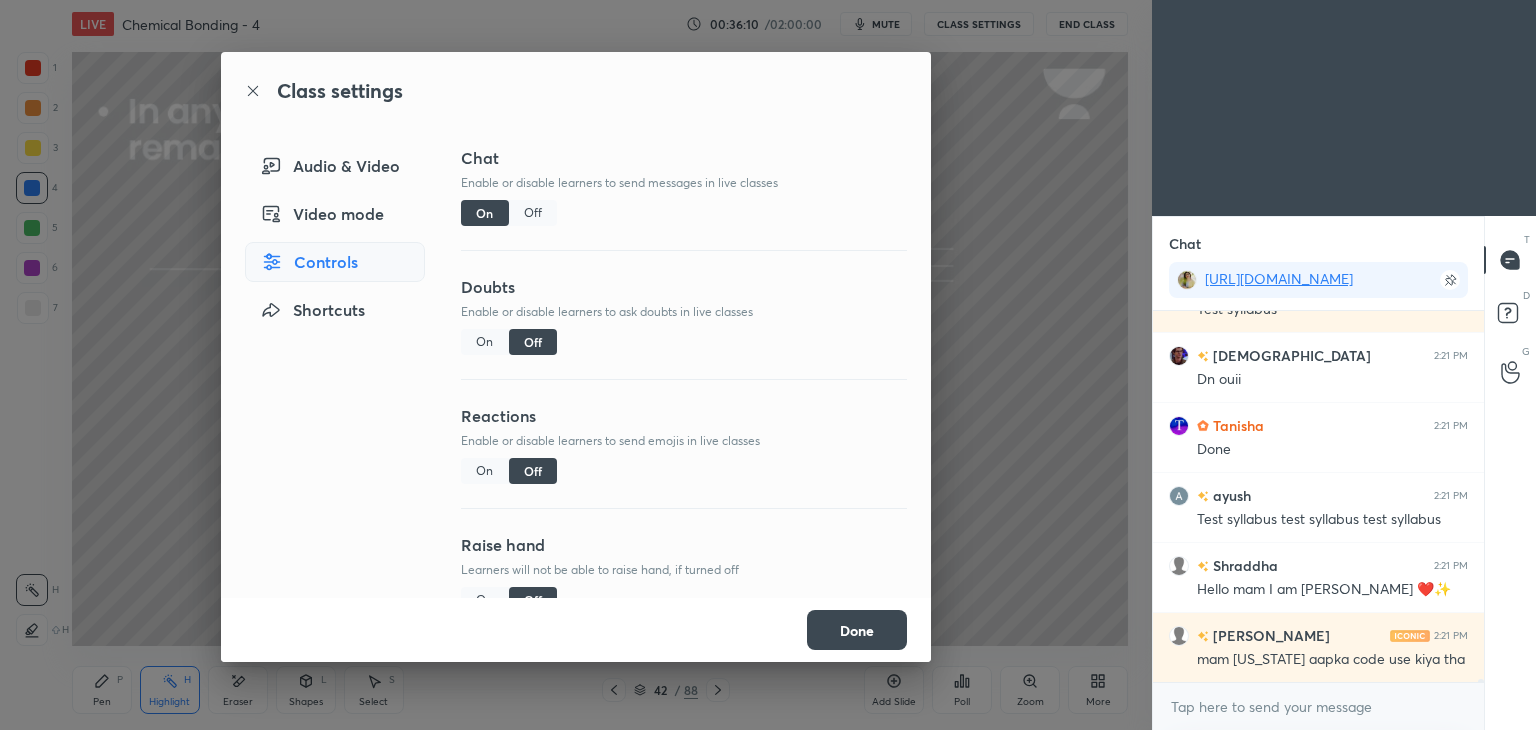 click on "Off" at bounding box center [533, 213] 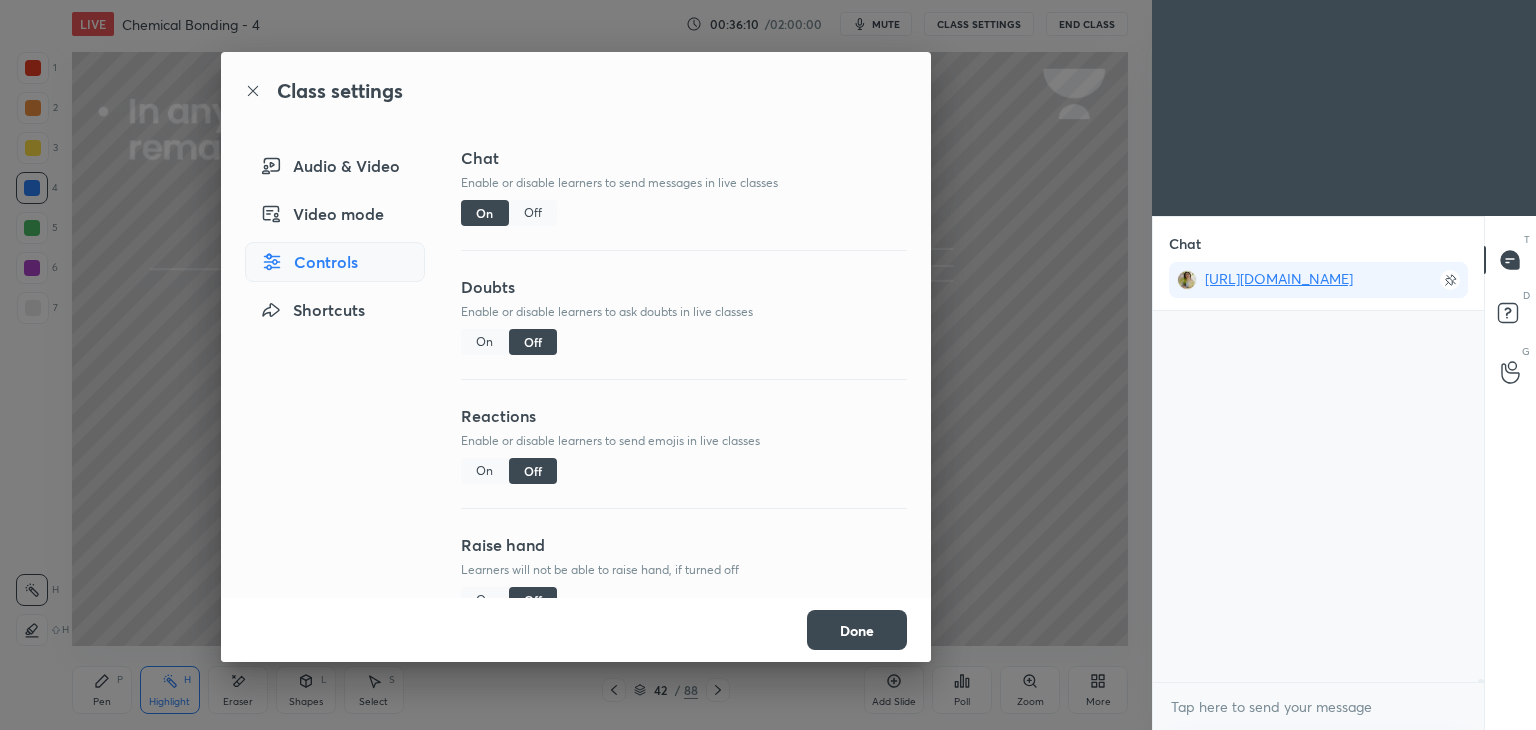 scroll, scrollTop: 325, scrollLeft: 325, axis: both 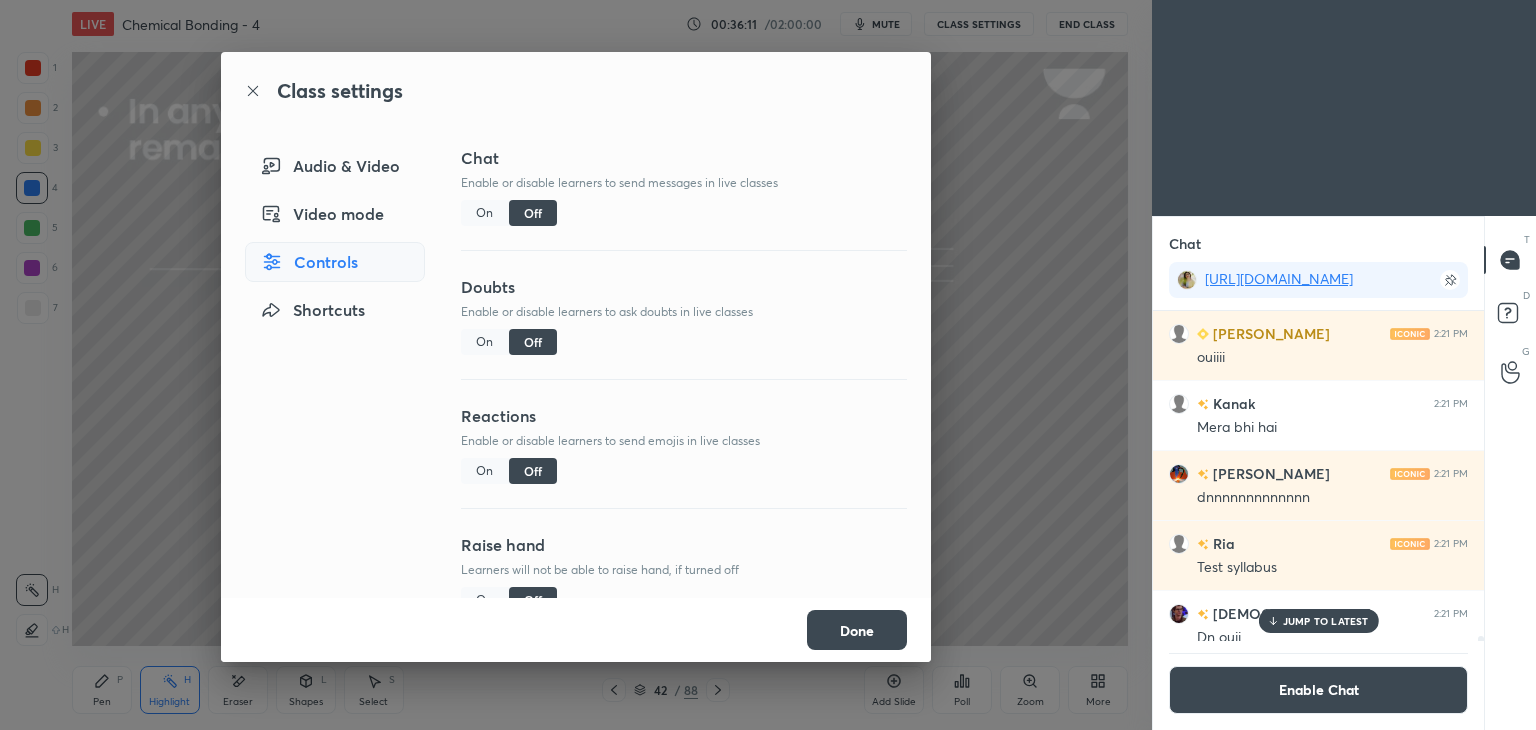 click on "Done" at bounding box center [857, 630] 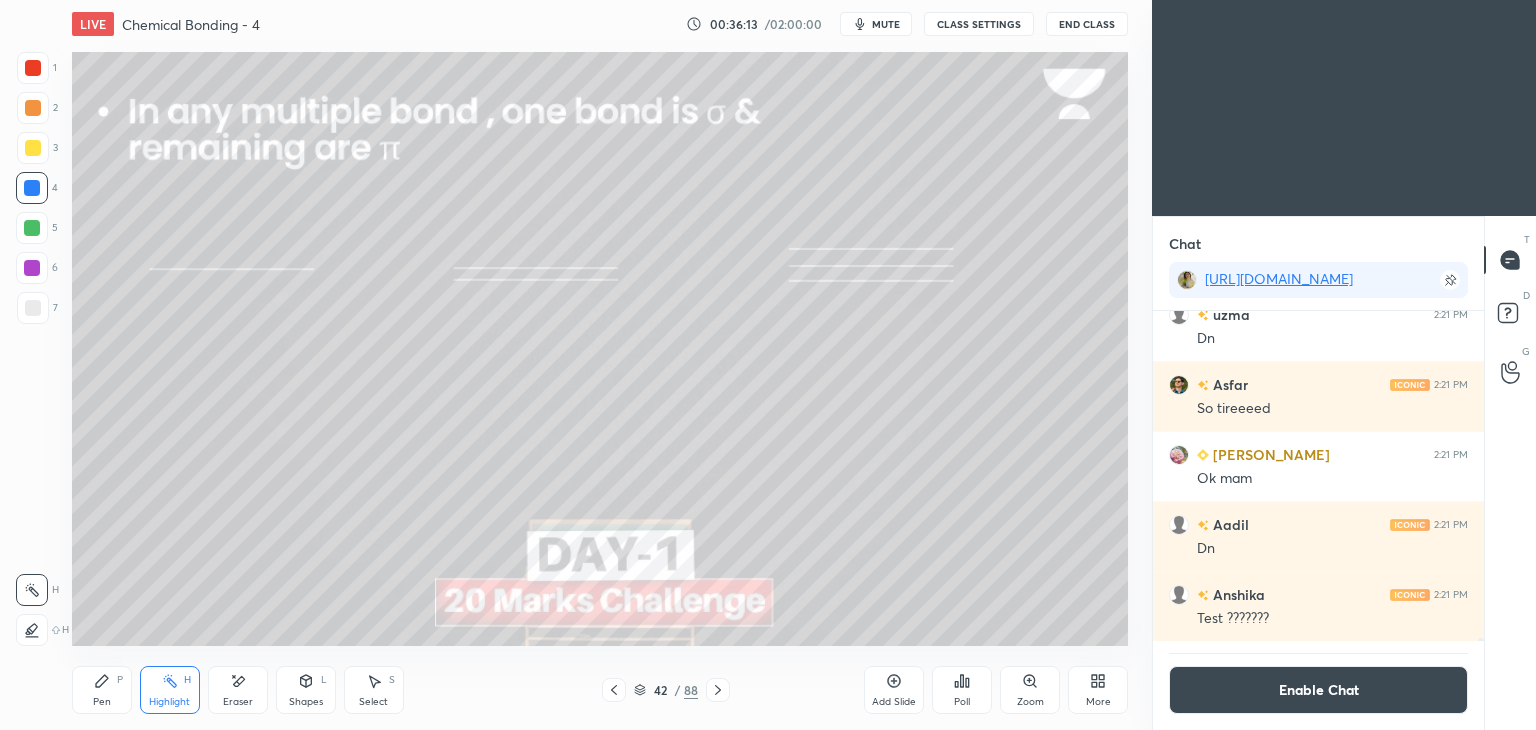 click on "Eraser" at bounding box center (238, 690) 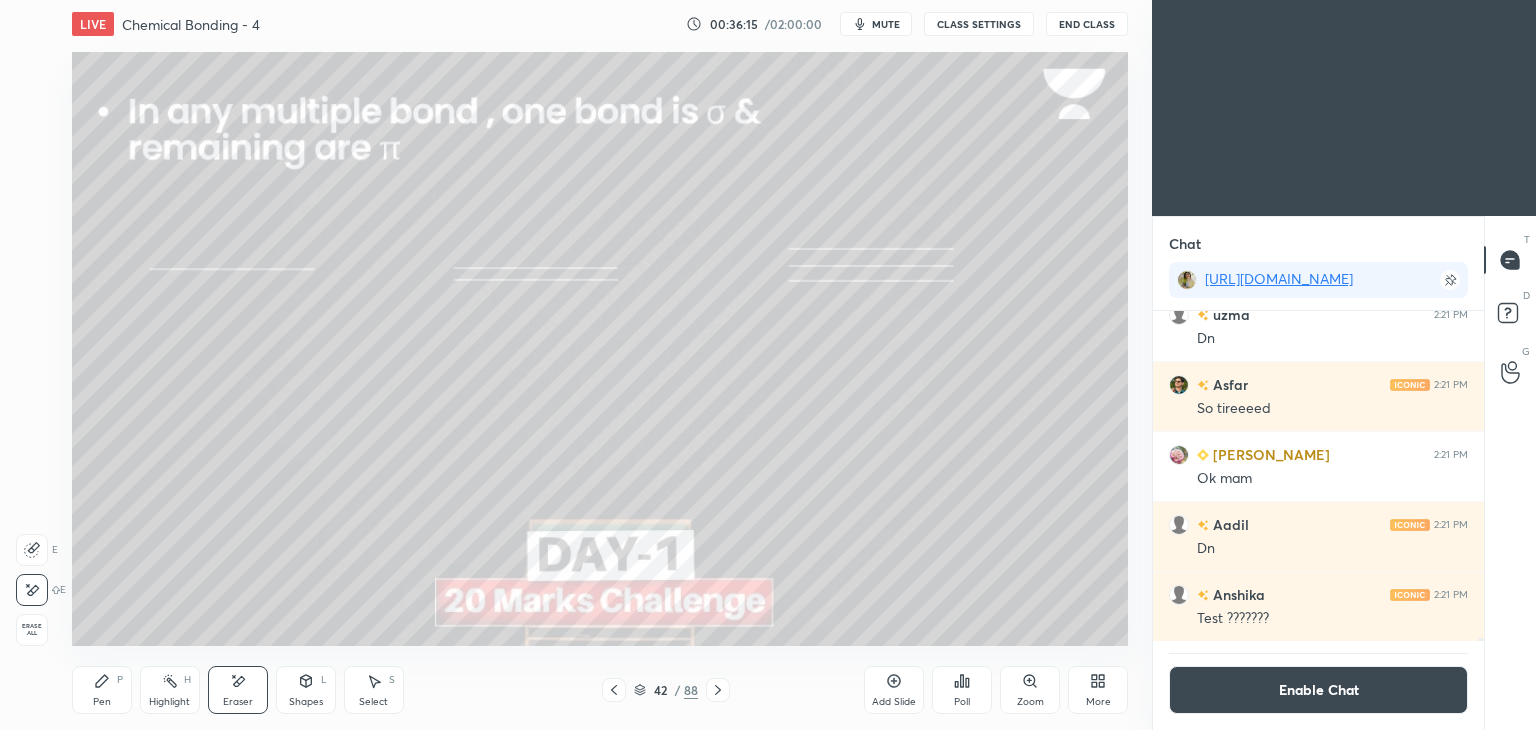 click 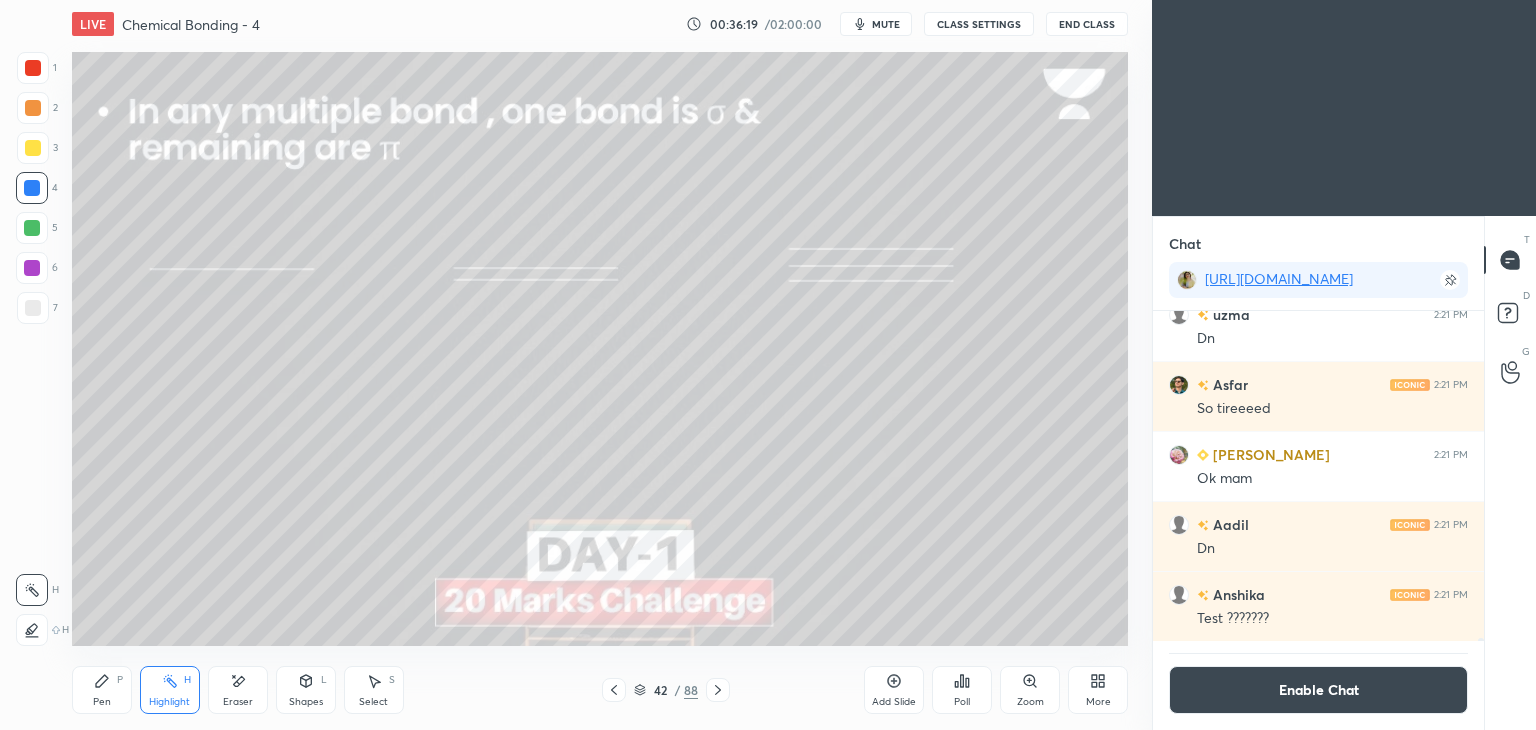 click 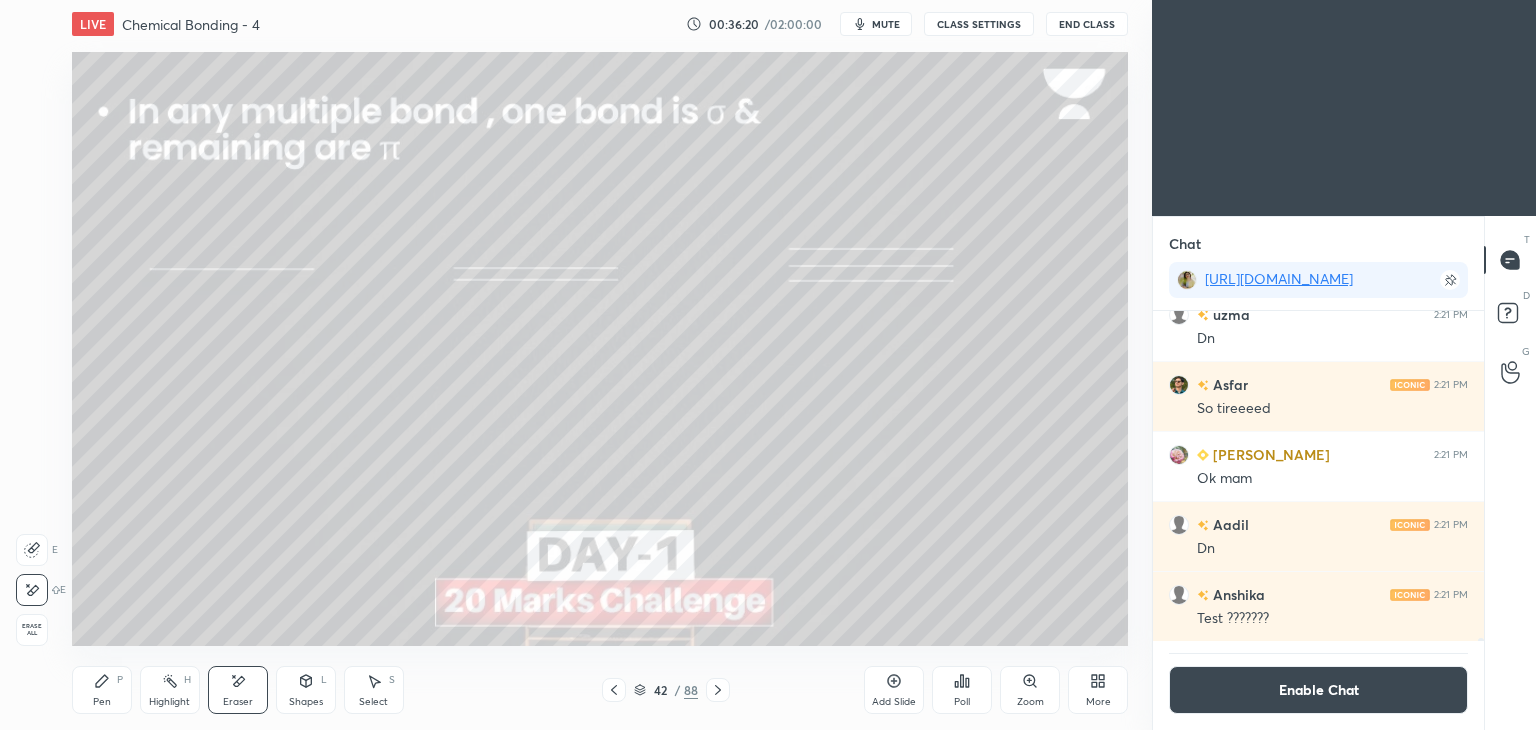 click on "Highlight H" at bounding box center (170, 690) 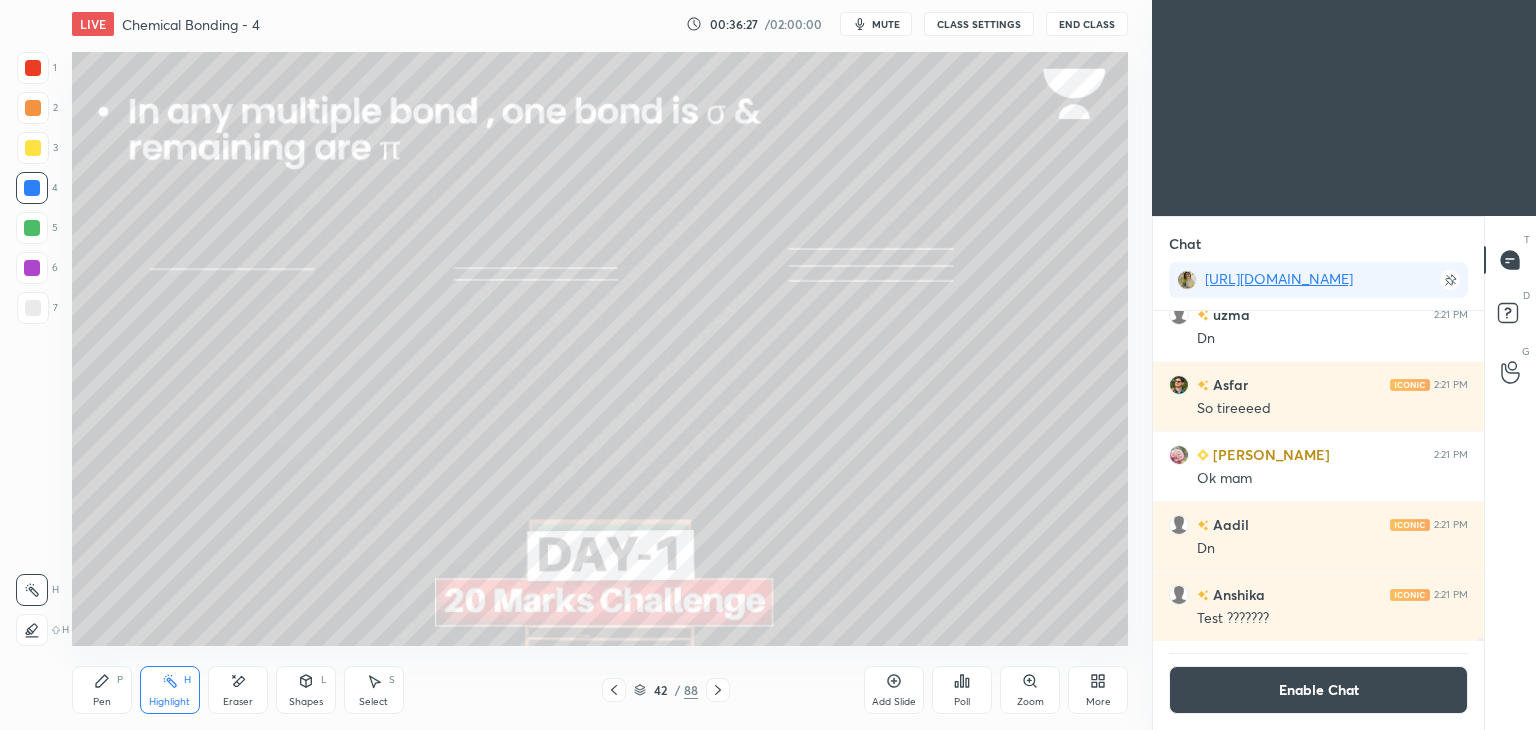 click 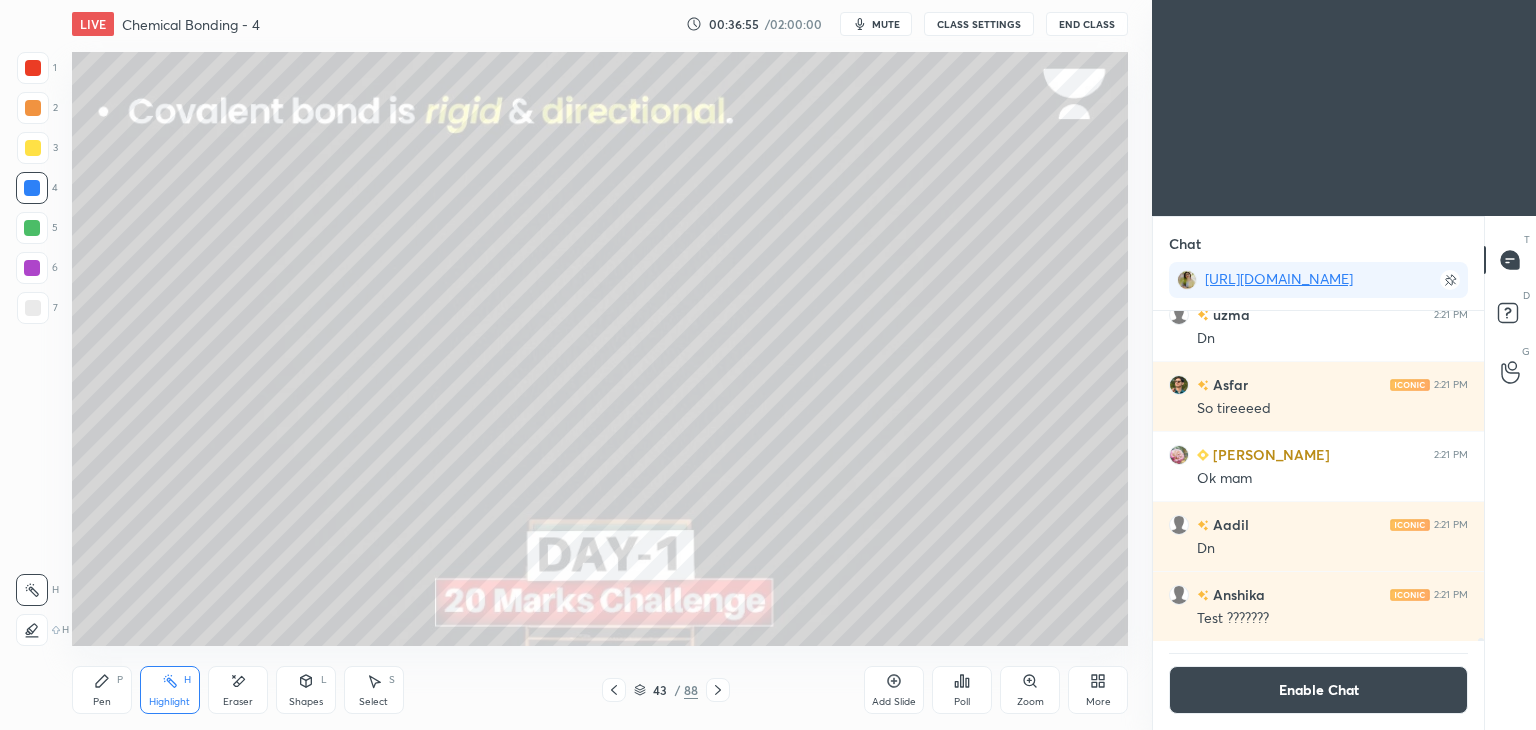 click on "Enable Chat" at bounding box center (1318, 690) 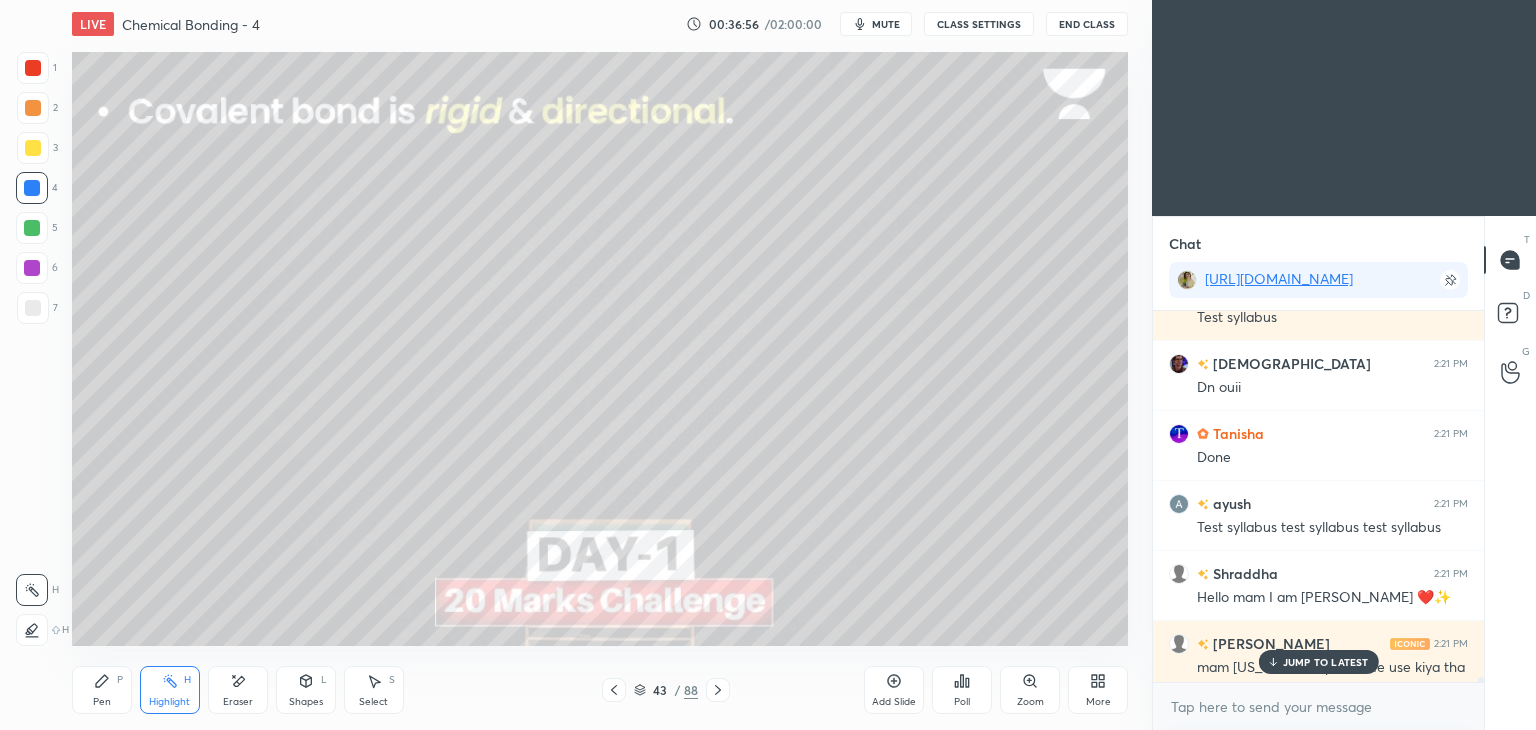 click on "JUMP TO LATEST" at bounding box center [1318, 662] 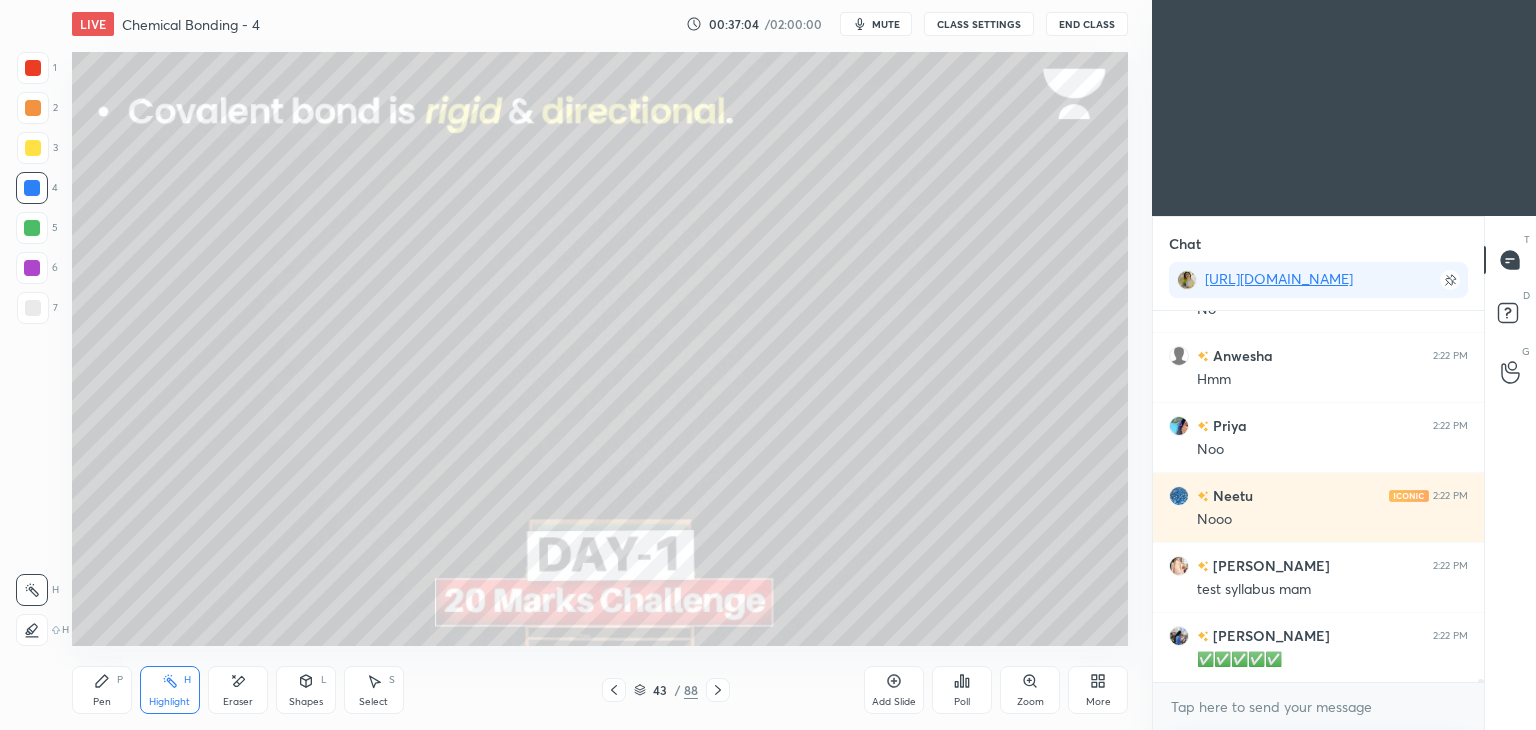scroll, scrollTop: 43492, scrollLeft: 0, axis: vertical 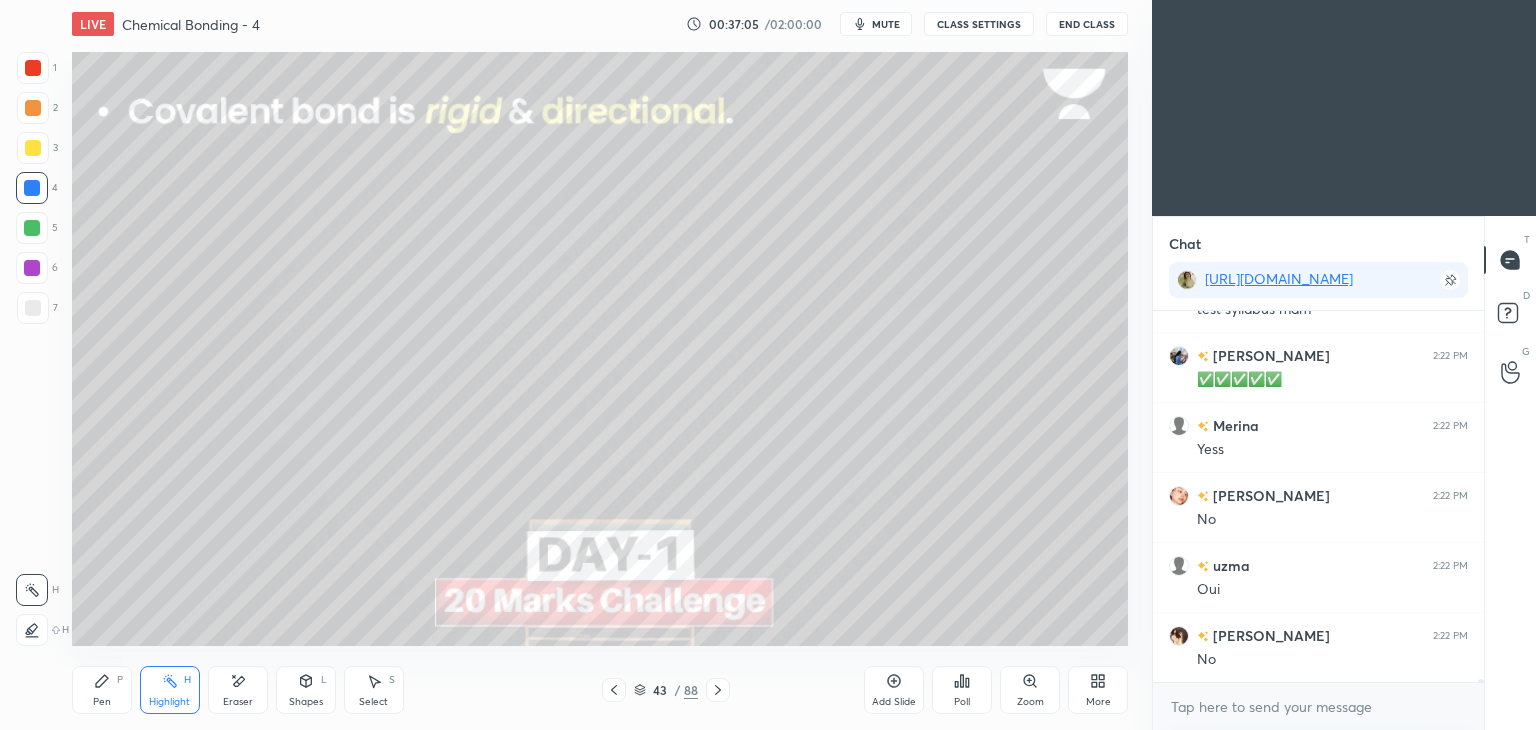 click on "CLASS SETTINGS" at bounding box center (979, 24) 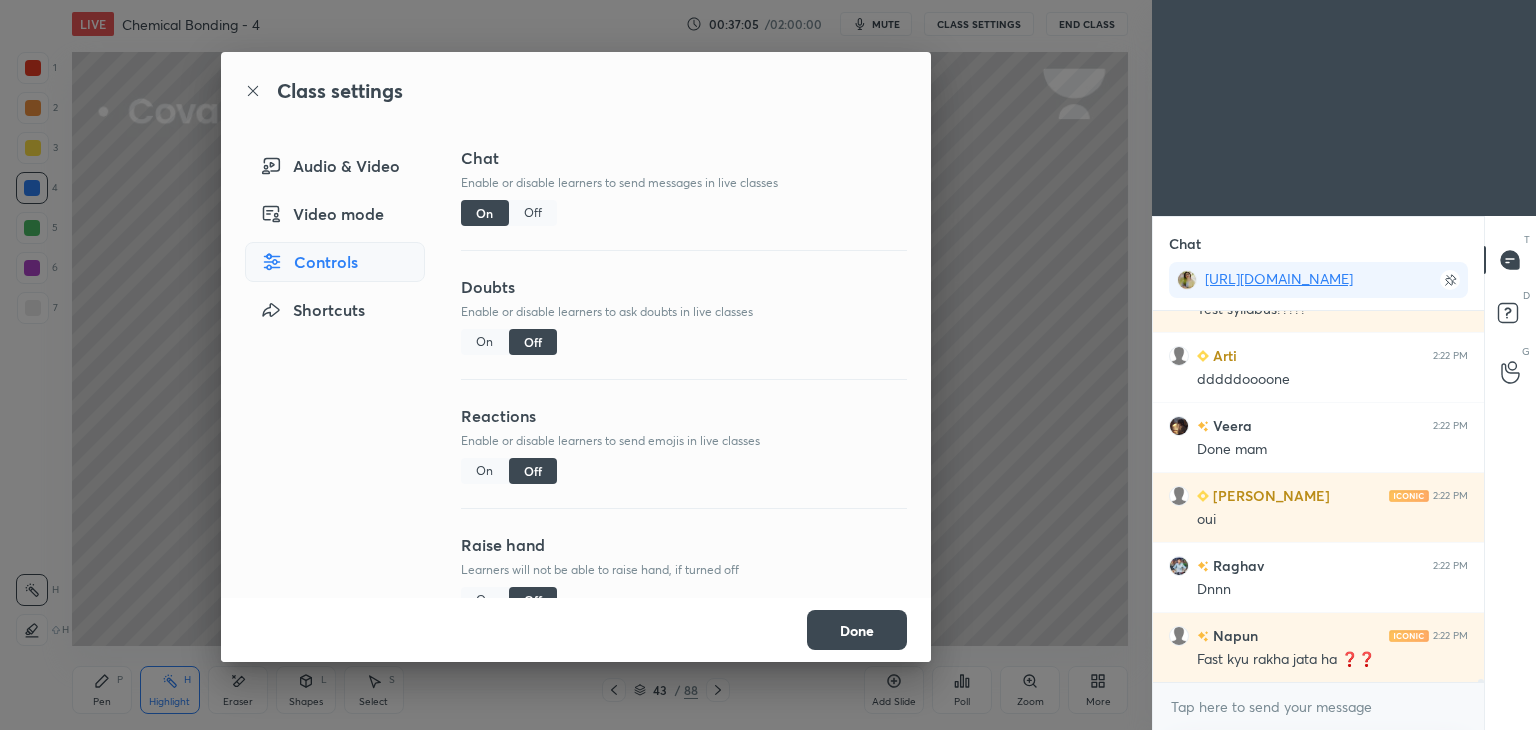 click on "Off" at bounding box center (533, 213) 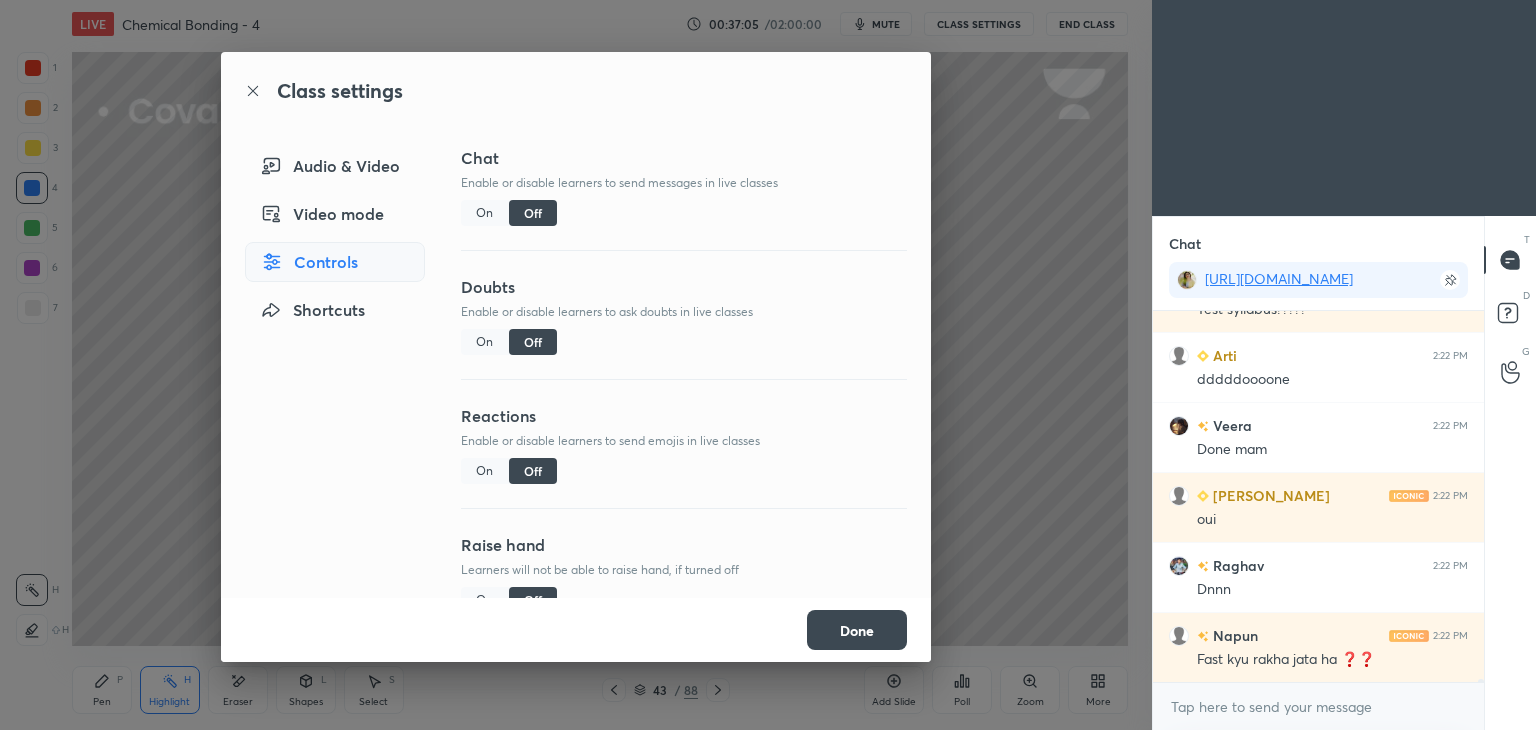 scroll, scrollTop: 42868, scrollLeft: 0, axis: vertical 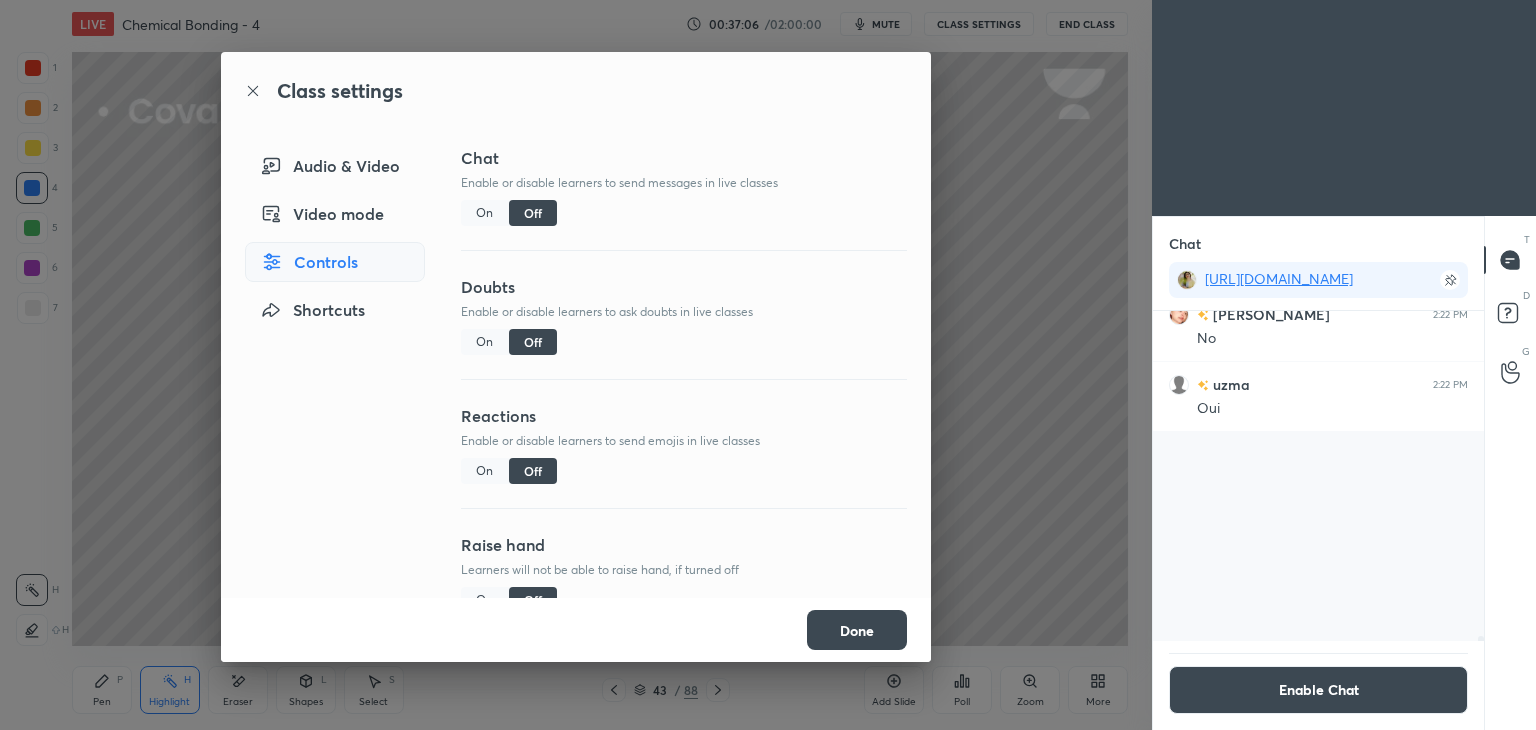 click on "Done" at bounding box center [857, 630] 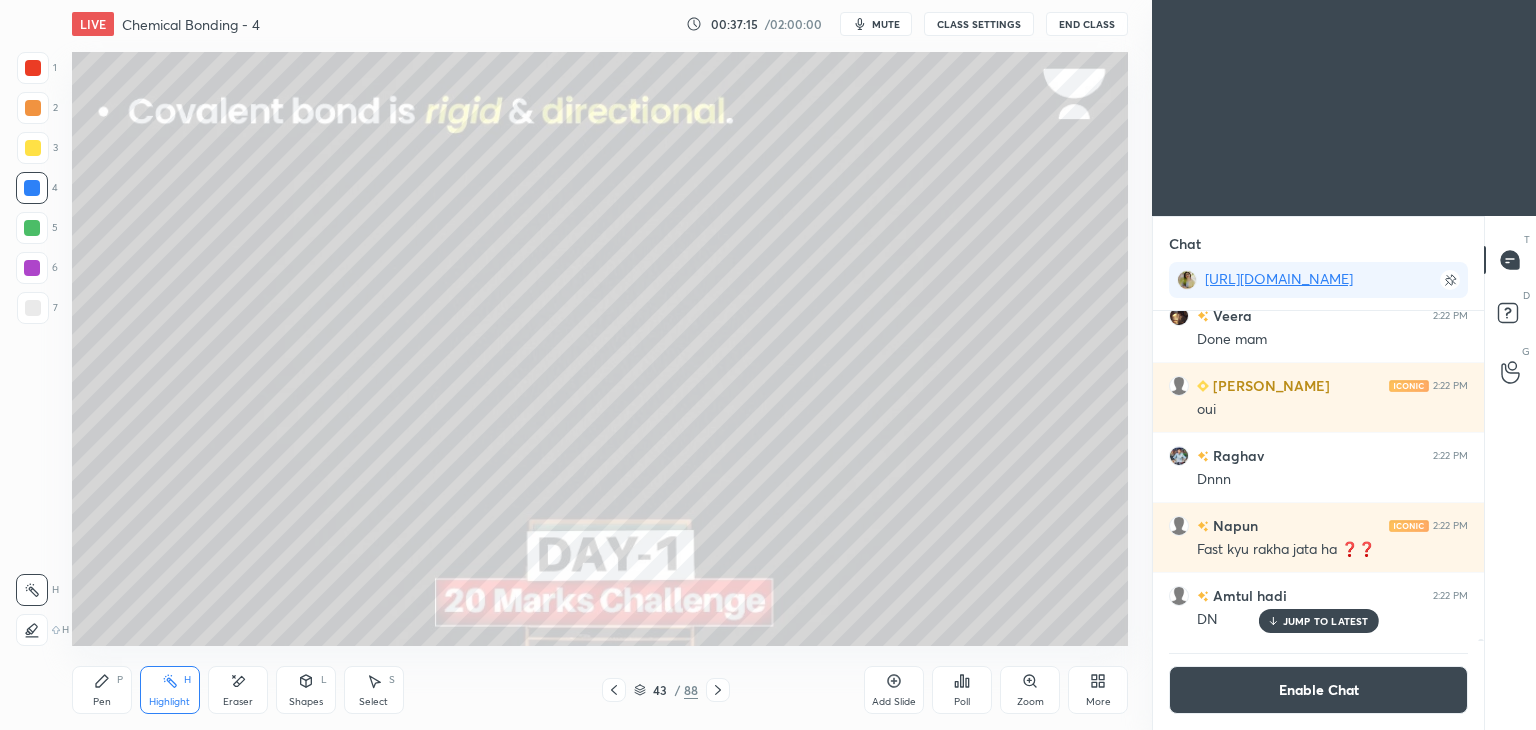click on "JUMP TO LATEST" at bounding box center (1318, 621) 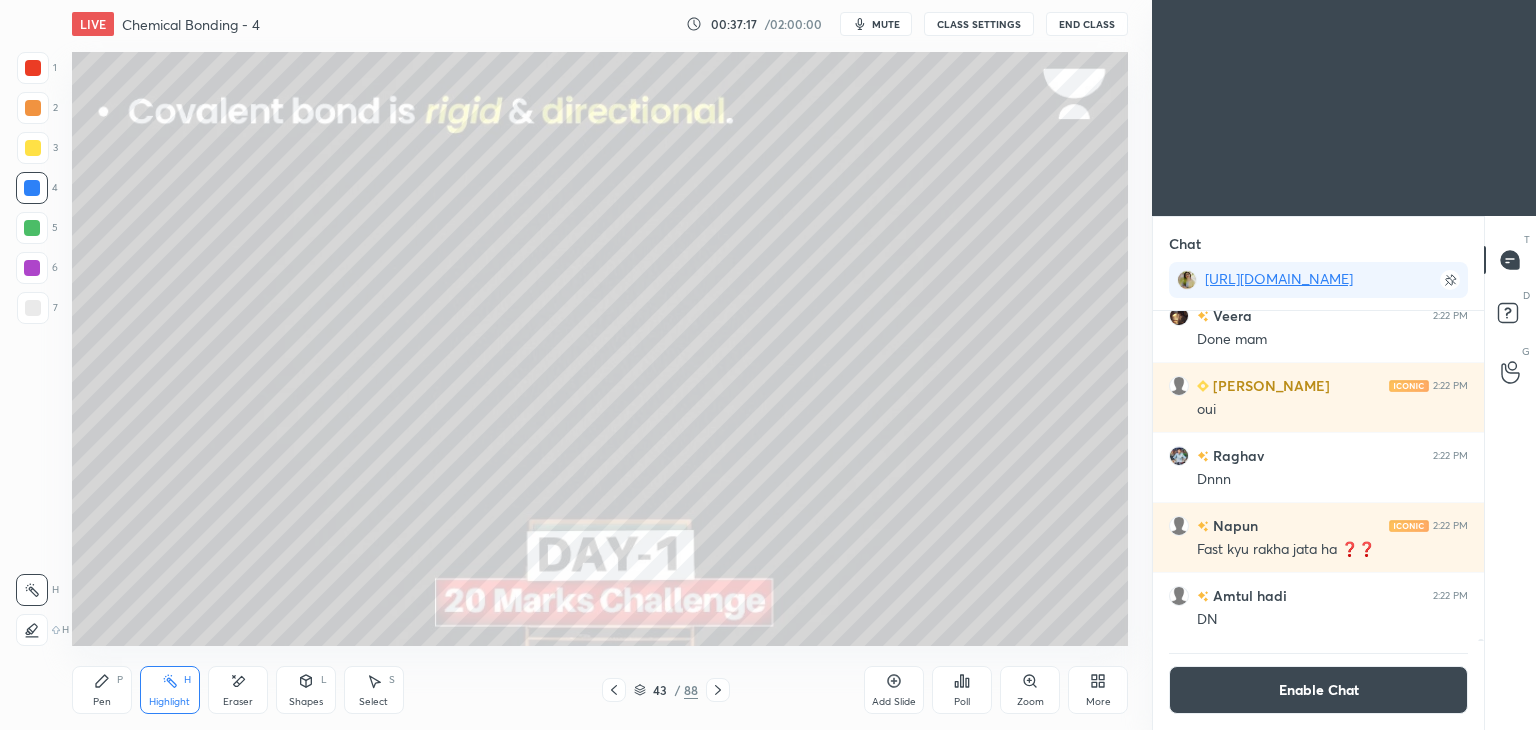 click 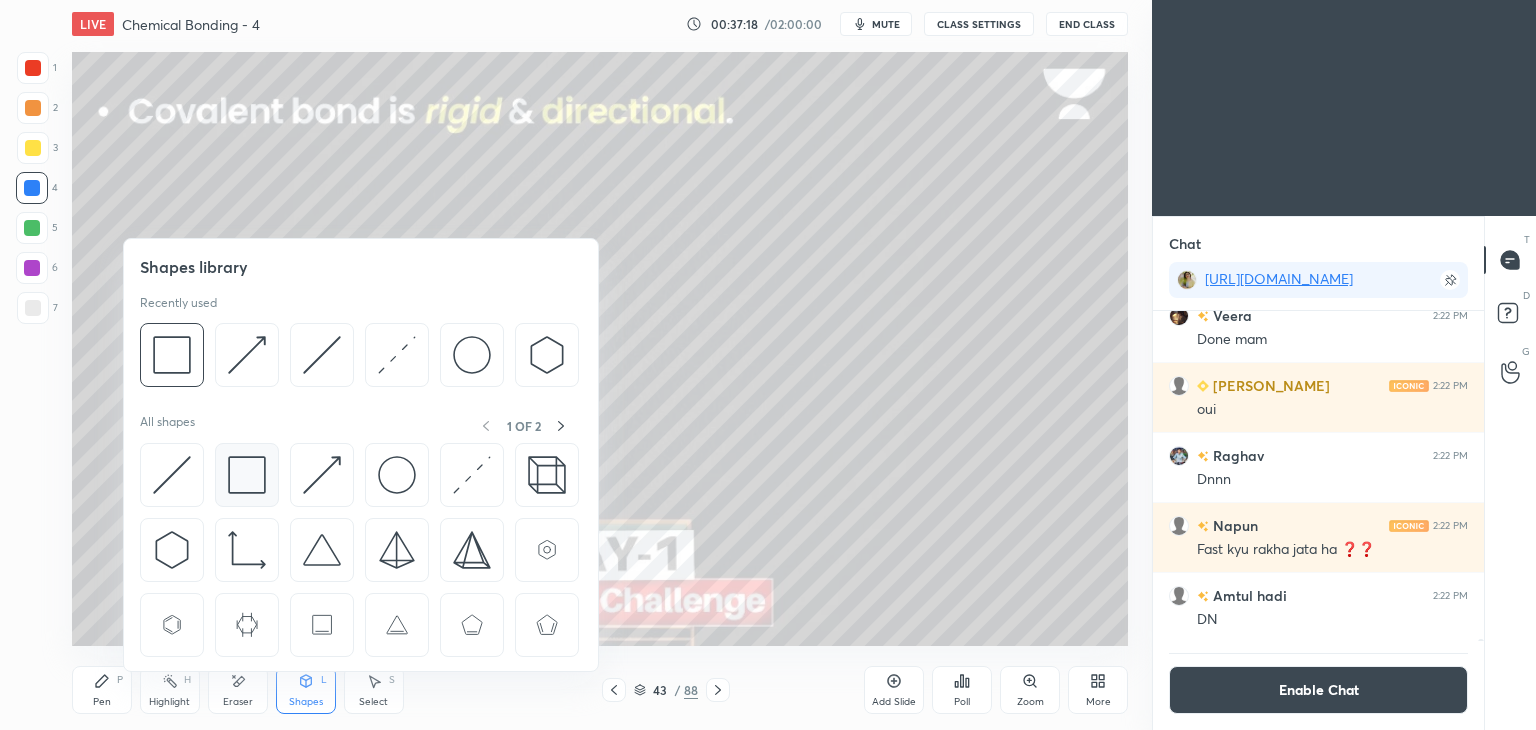 click at bounding box center (247, 475) 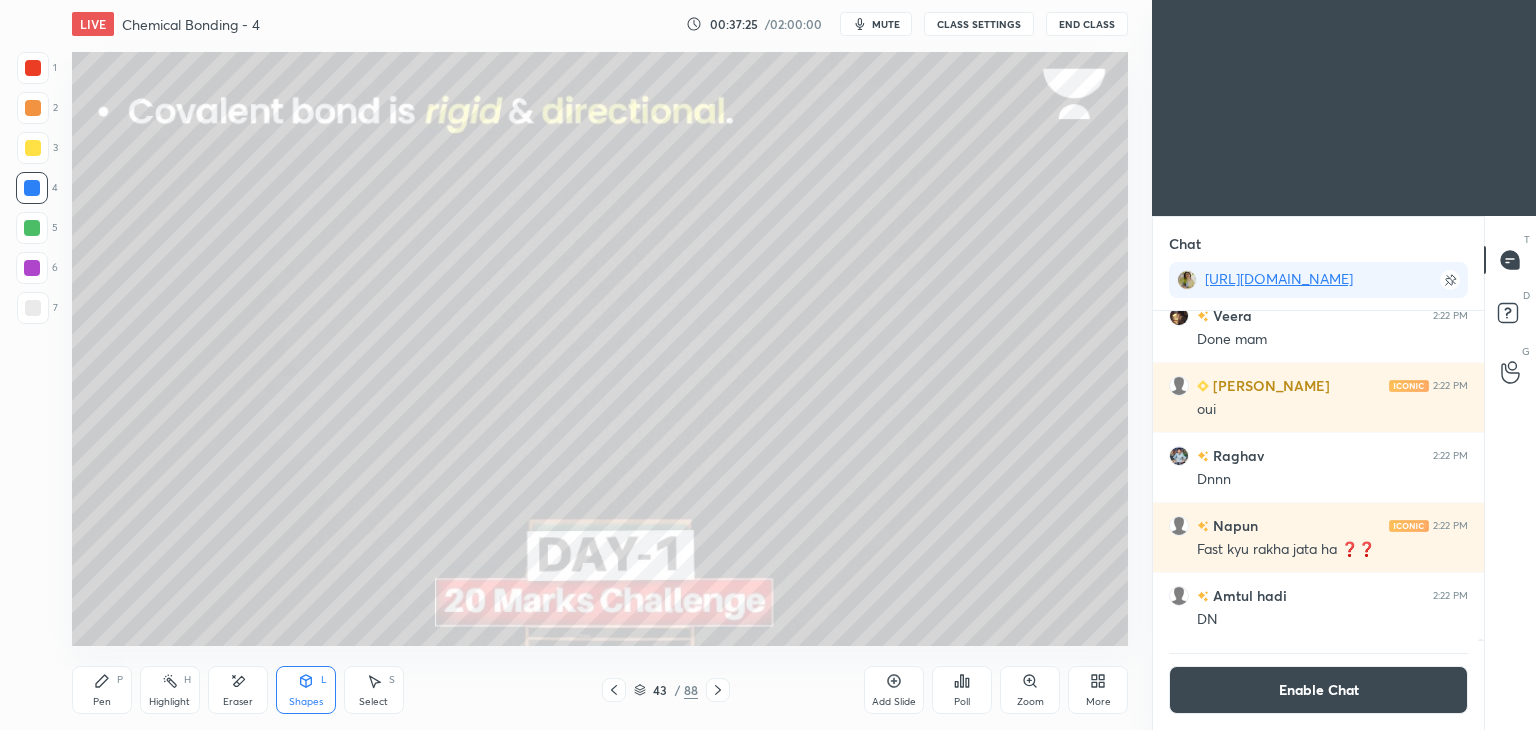 click on "Highlight" at bounding box center (169, 702) 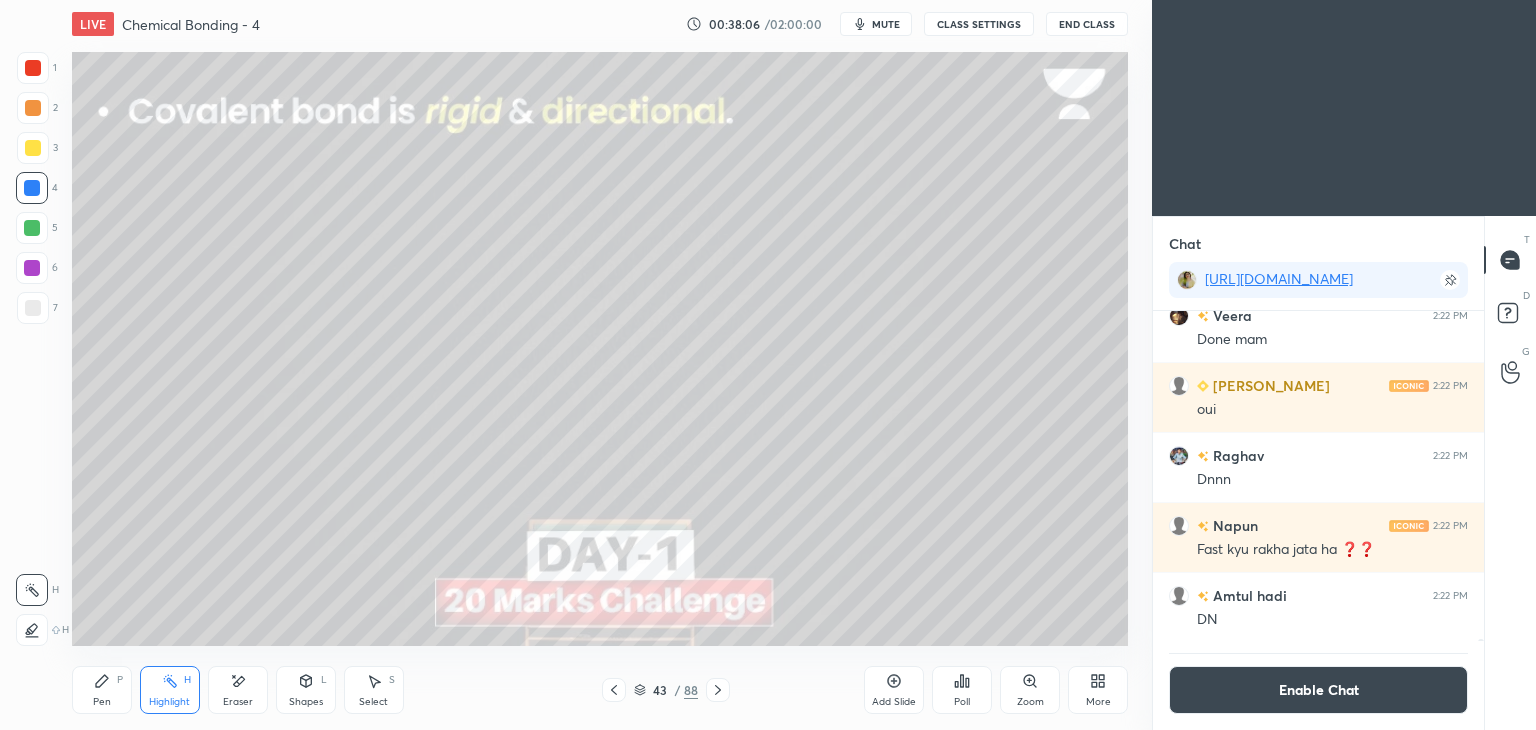 click 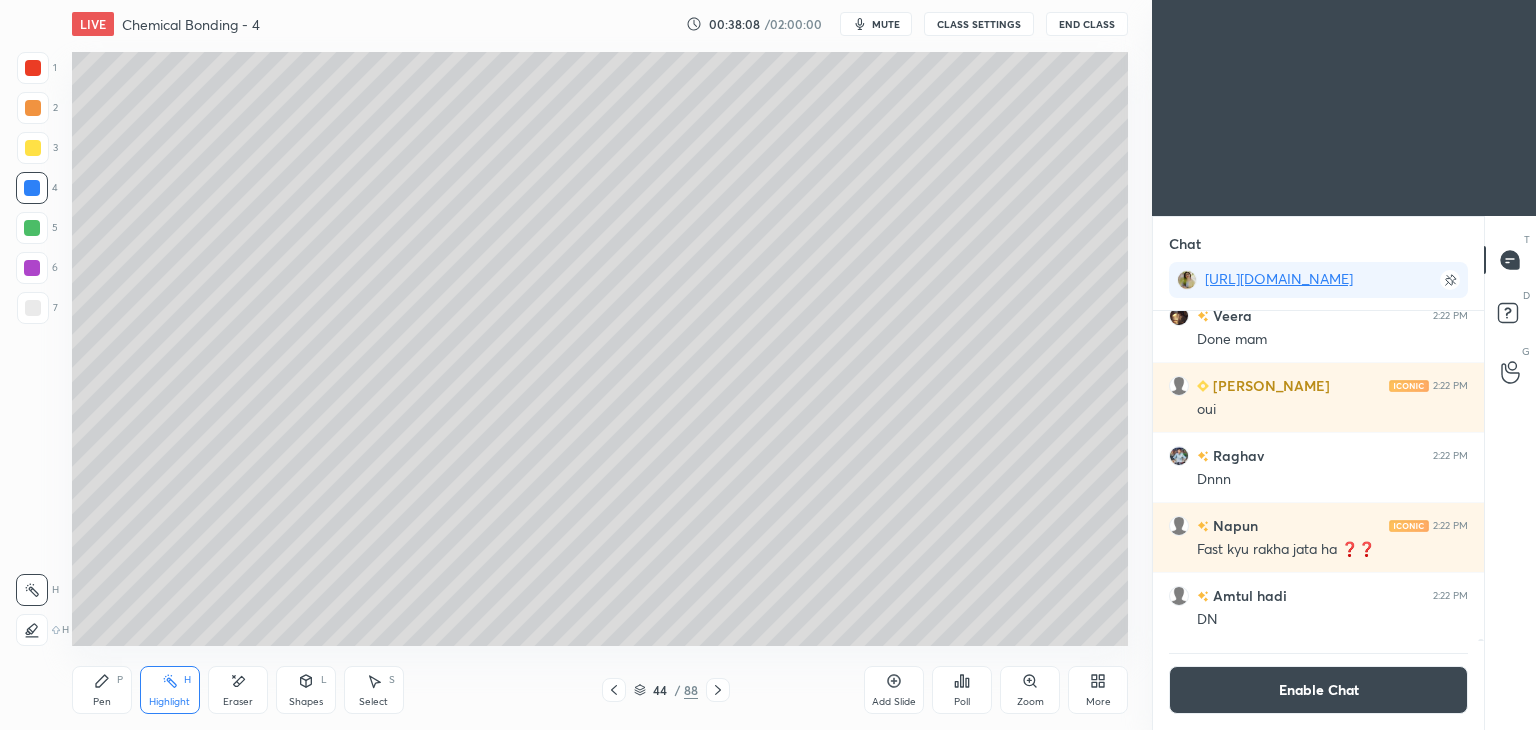 click 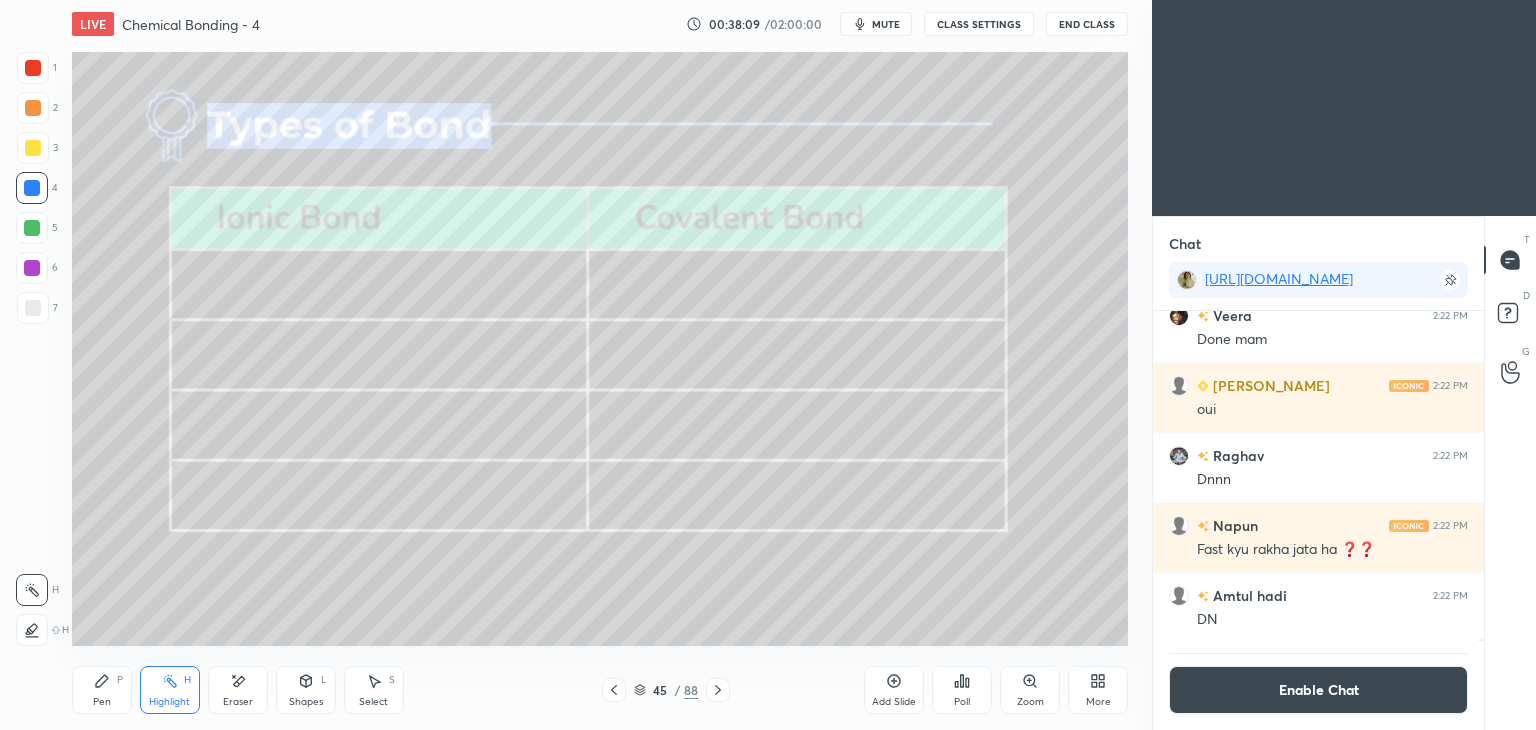click at bounding box center (614, 690) 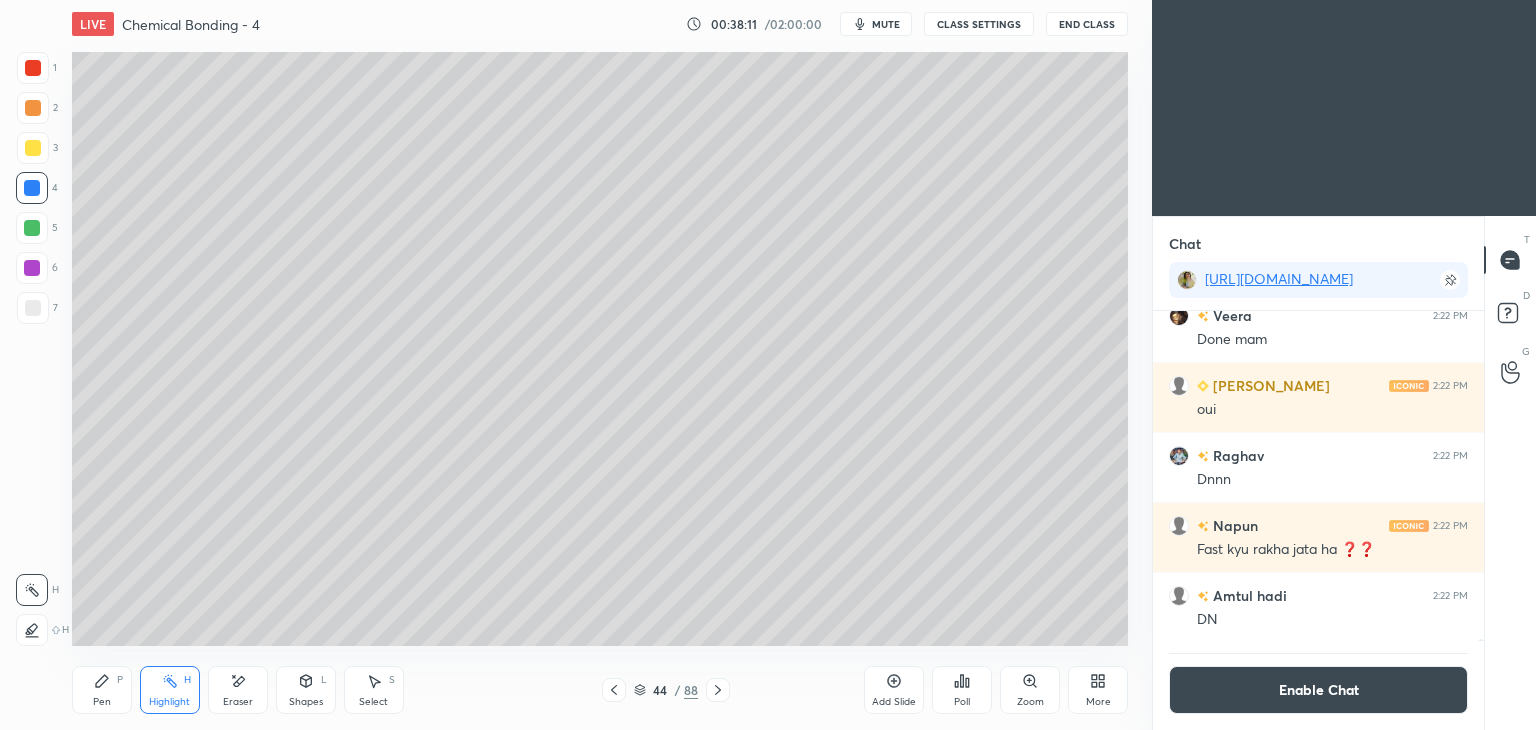 click 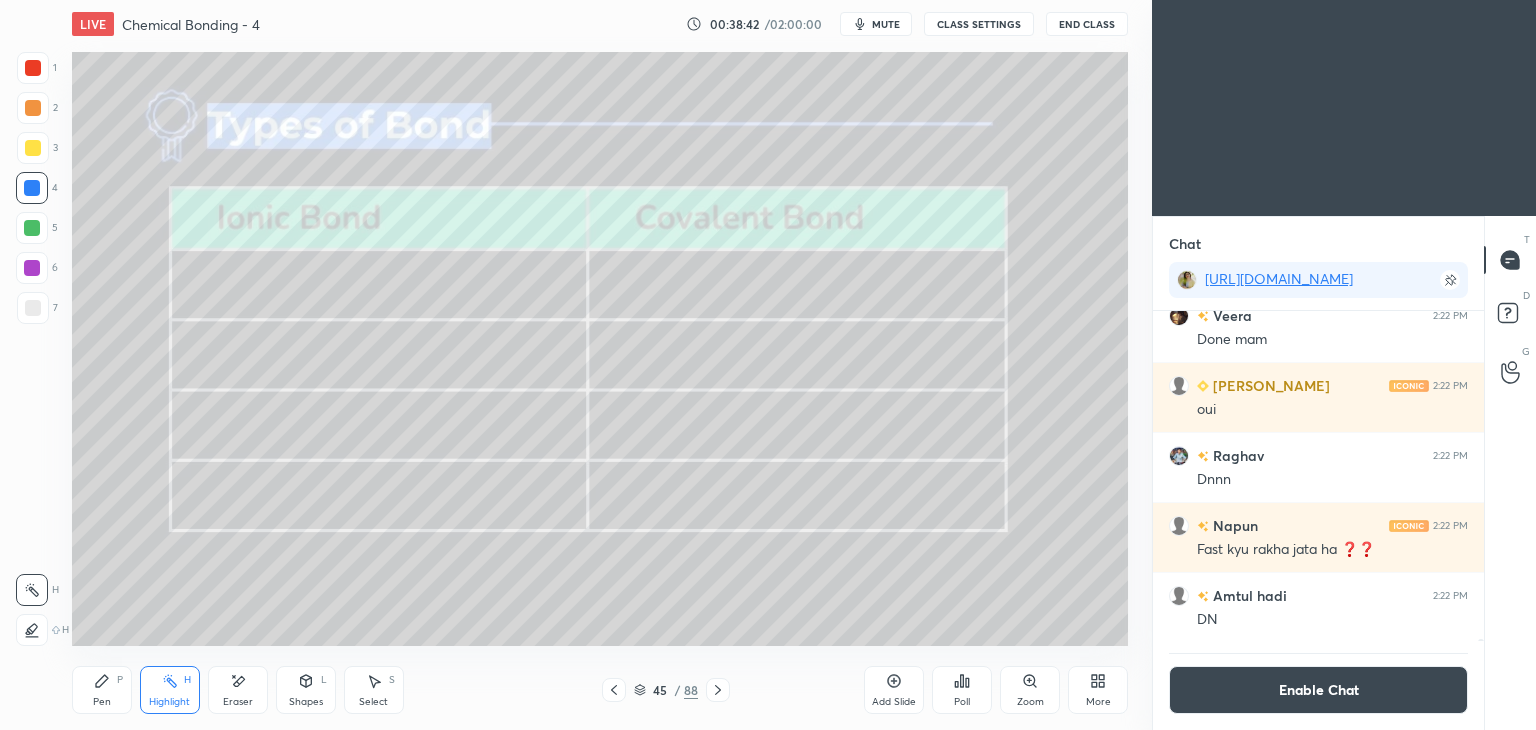 click on "Pen P" at bounding box center (102, 690) 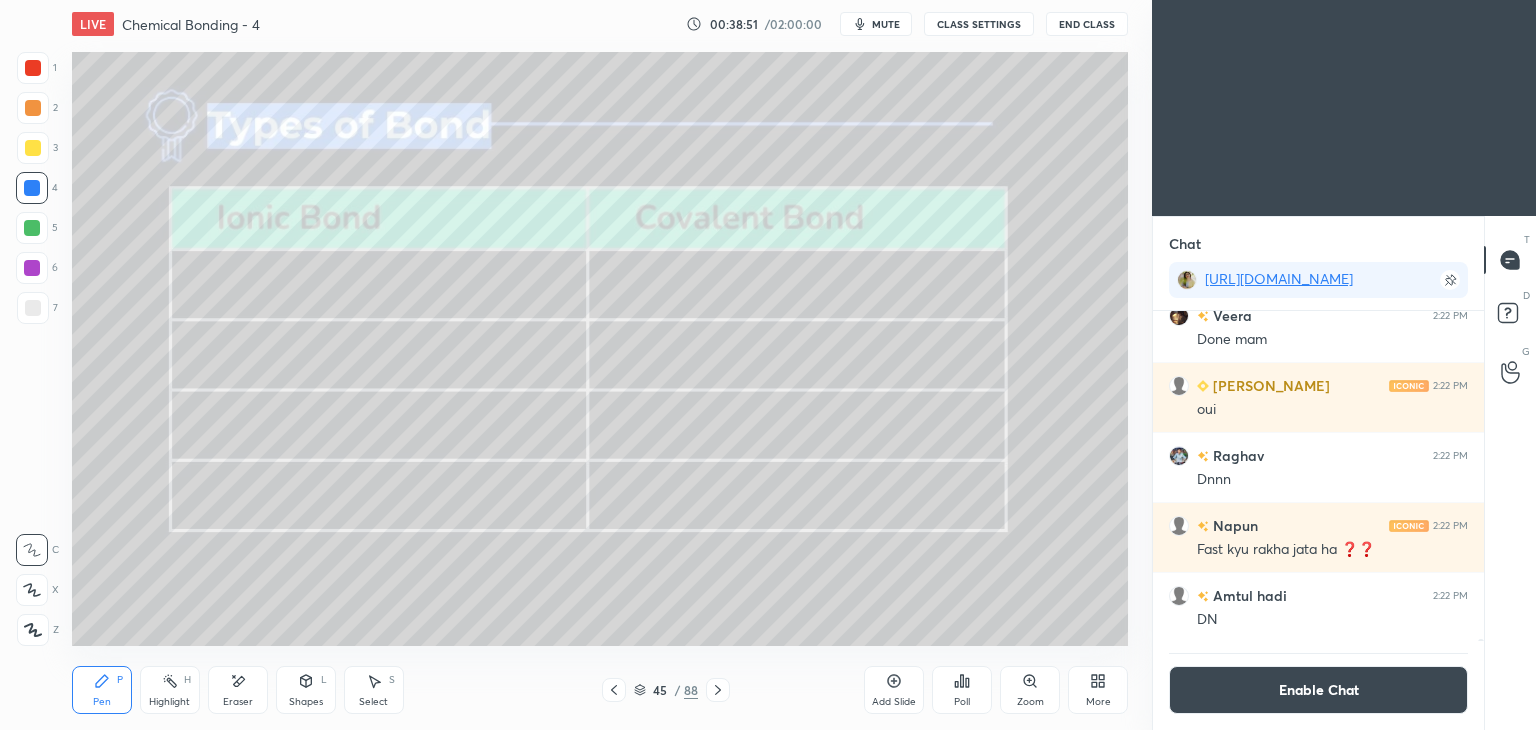 click on "Highlight H" at bounding box center (170, 690) 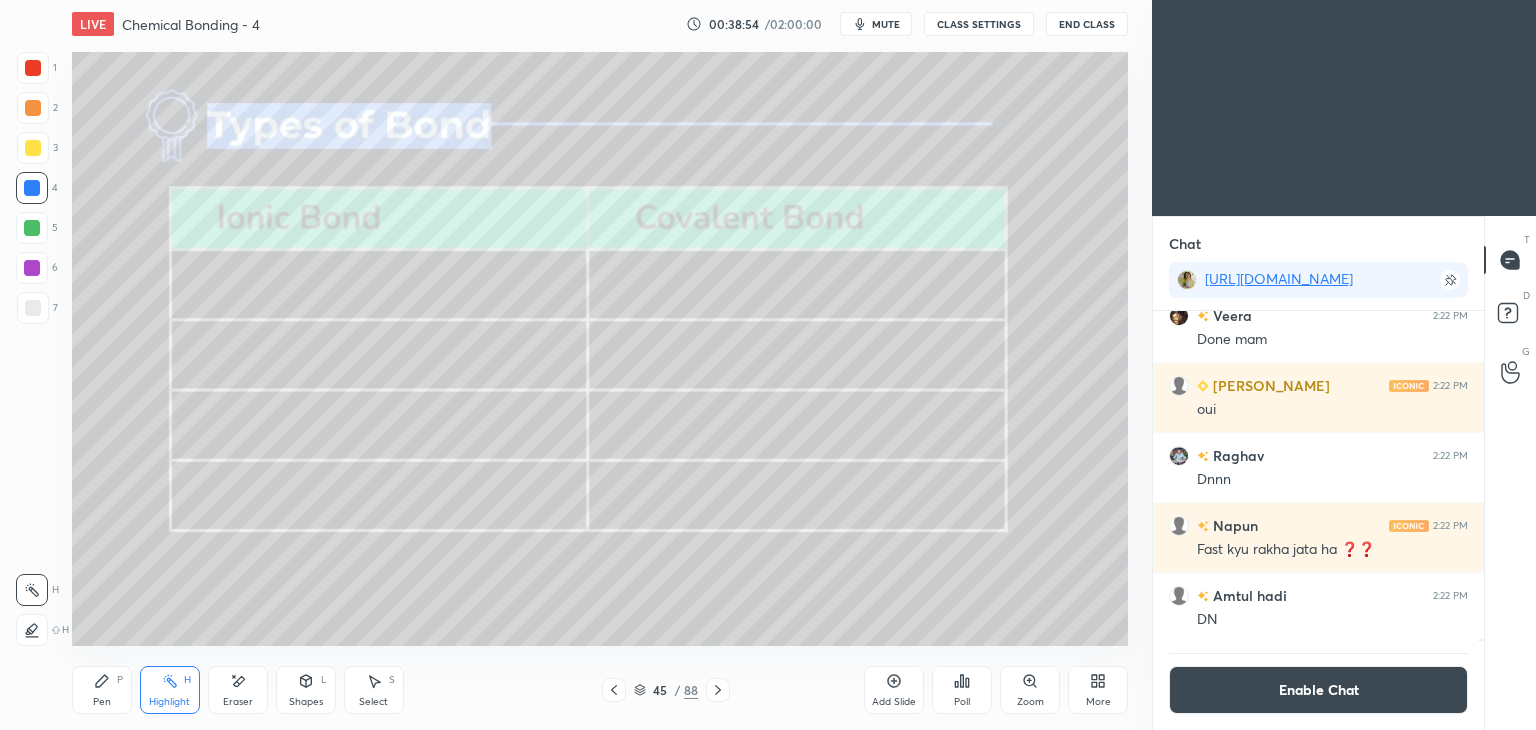 click on "Enable Chat" at bounding box center [1318, 690] 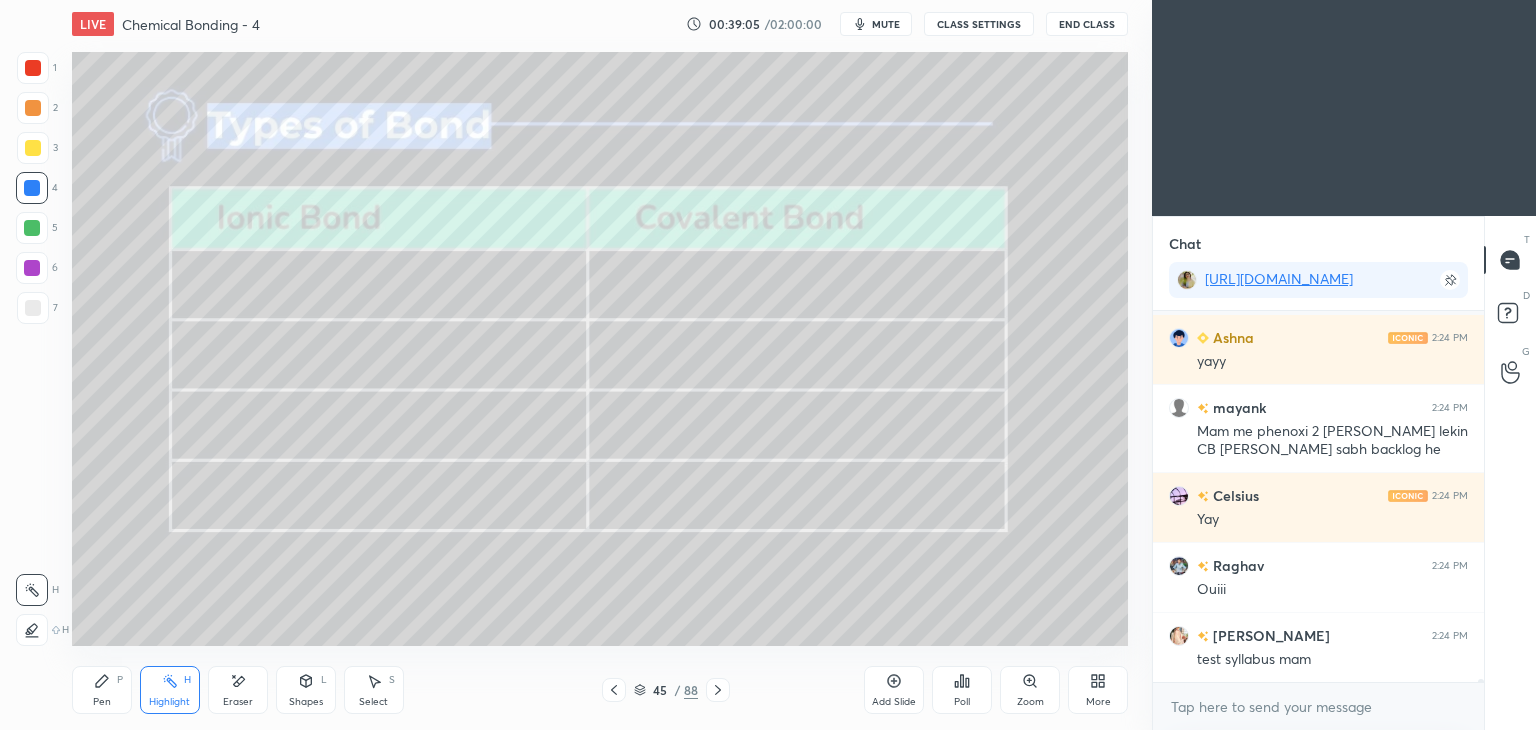 scroll, scrollTop: 44612, scrollLeft: 0, axis: vertical 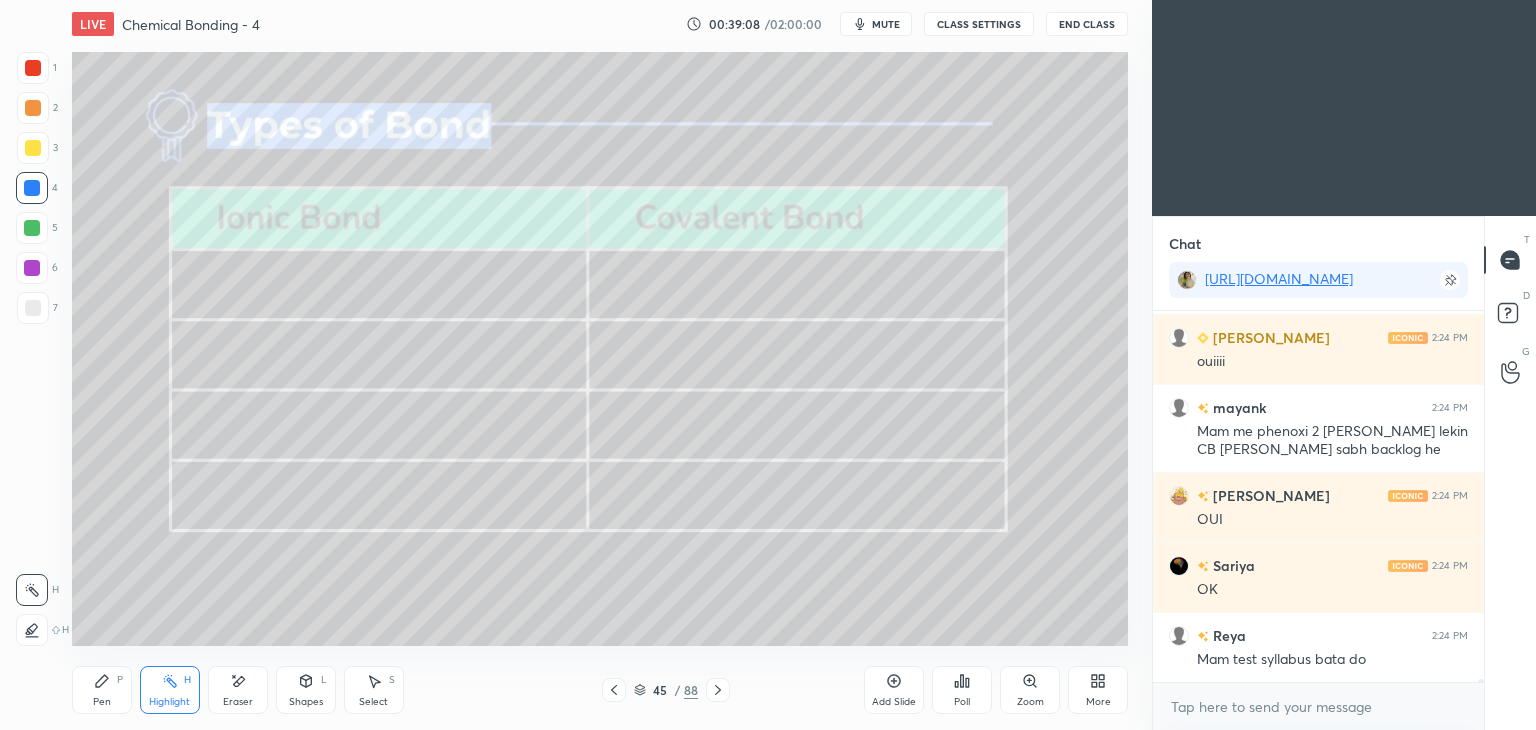 click 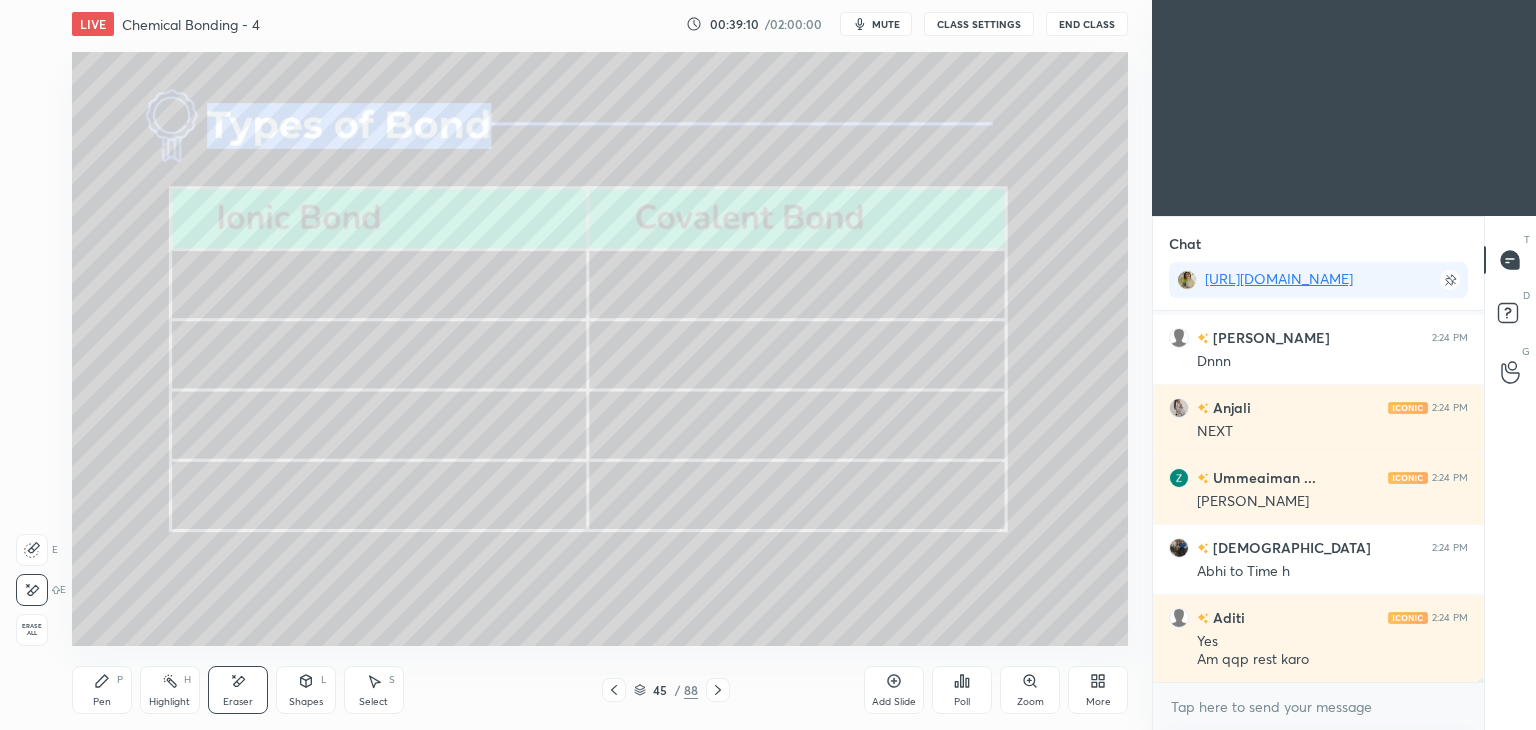 scroll, scrollTop: 45978, scrollLeft: 0, axis: vertical 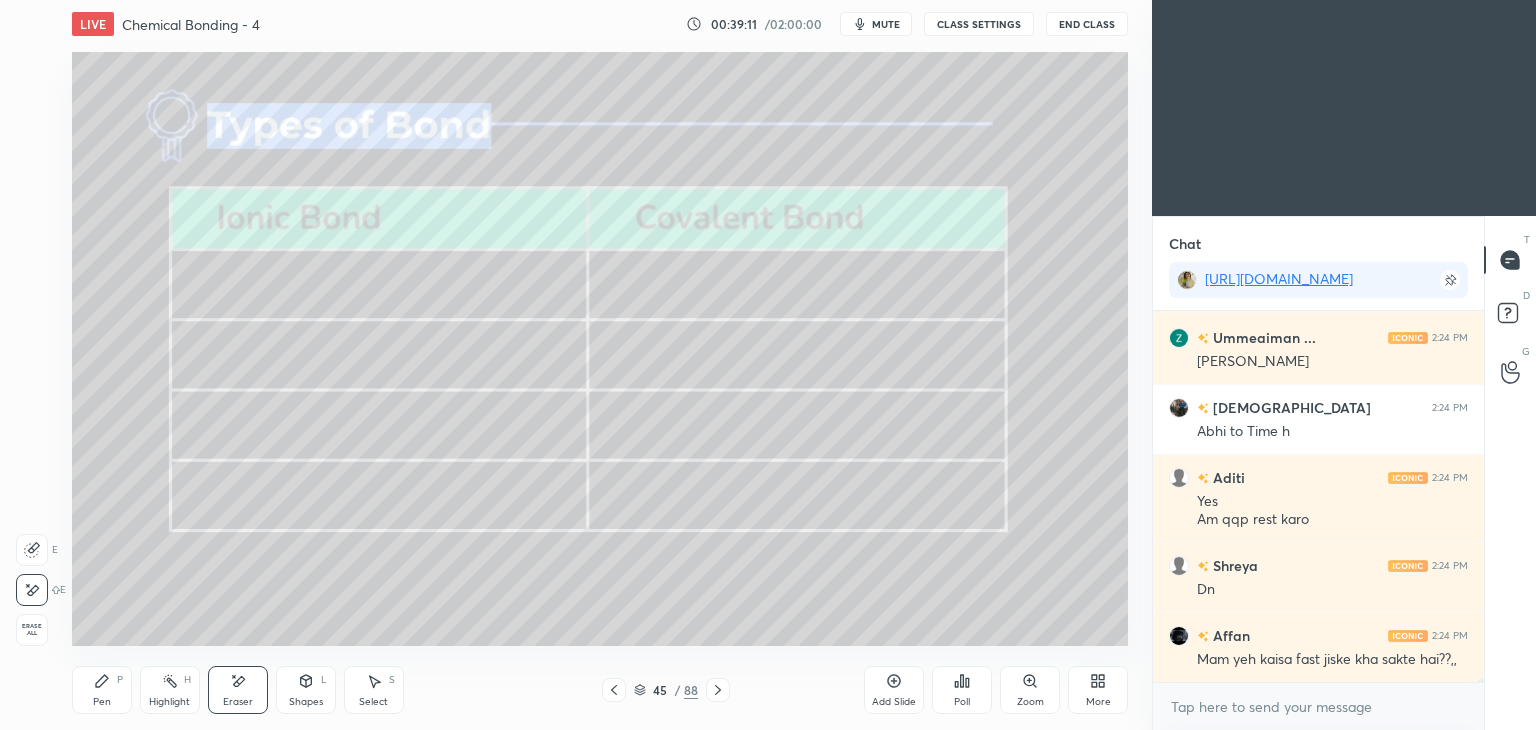 click 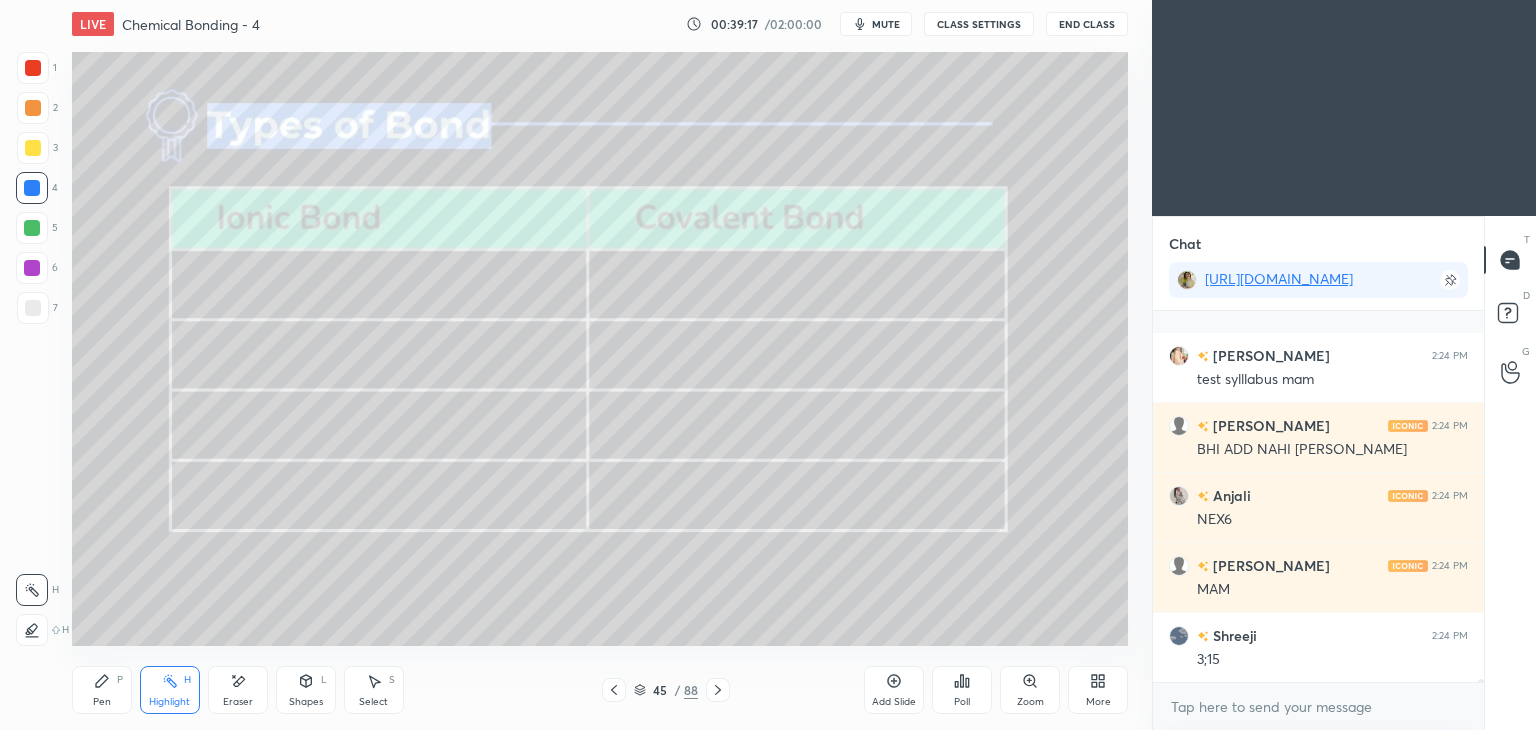scroll, scrollTop: 46888, scrollLeft: 0, axis: vertical 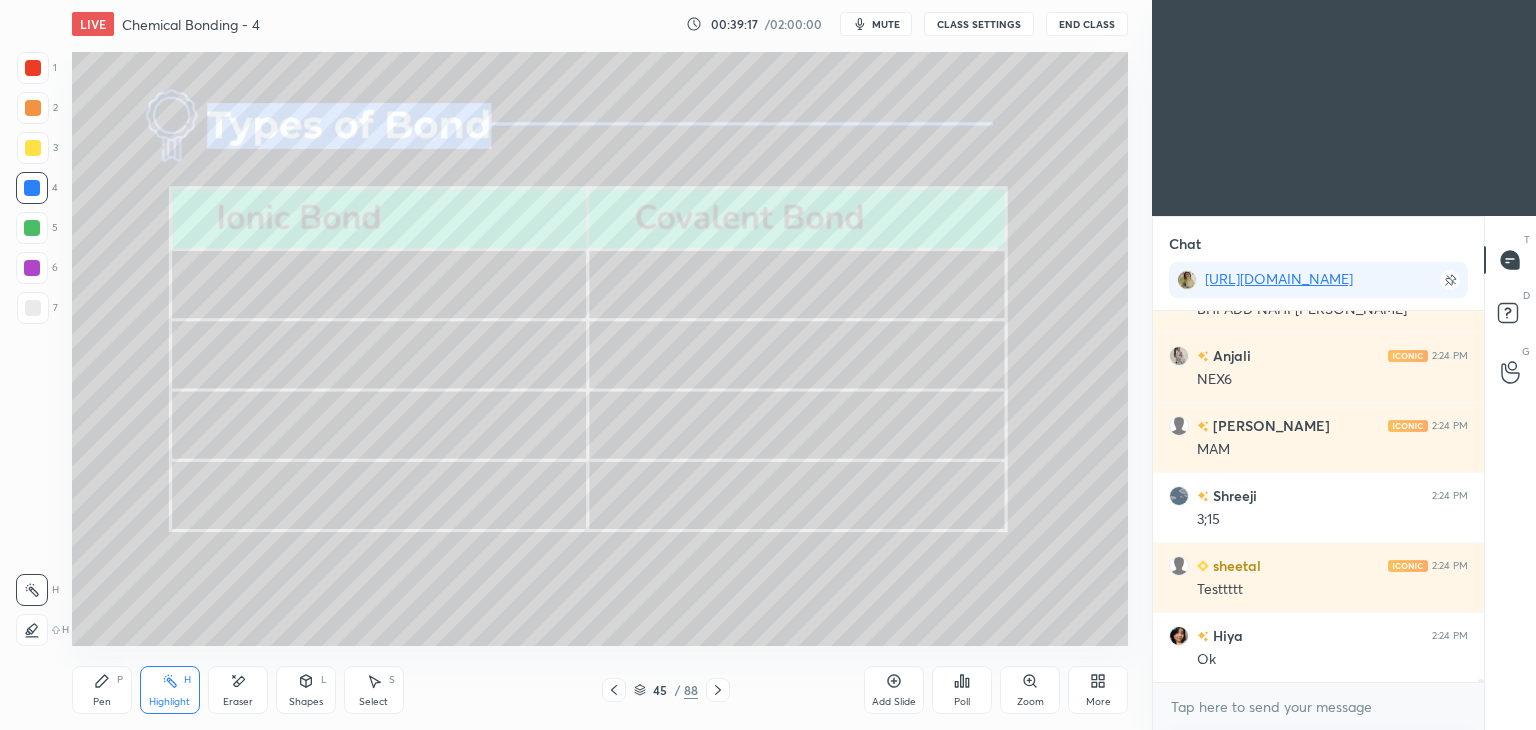 click on "CLASS SETTINGS" at bounding box center (979, 24) 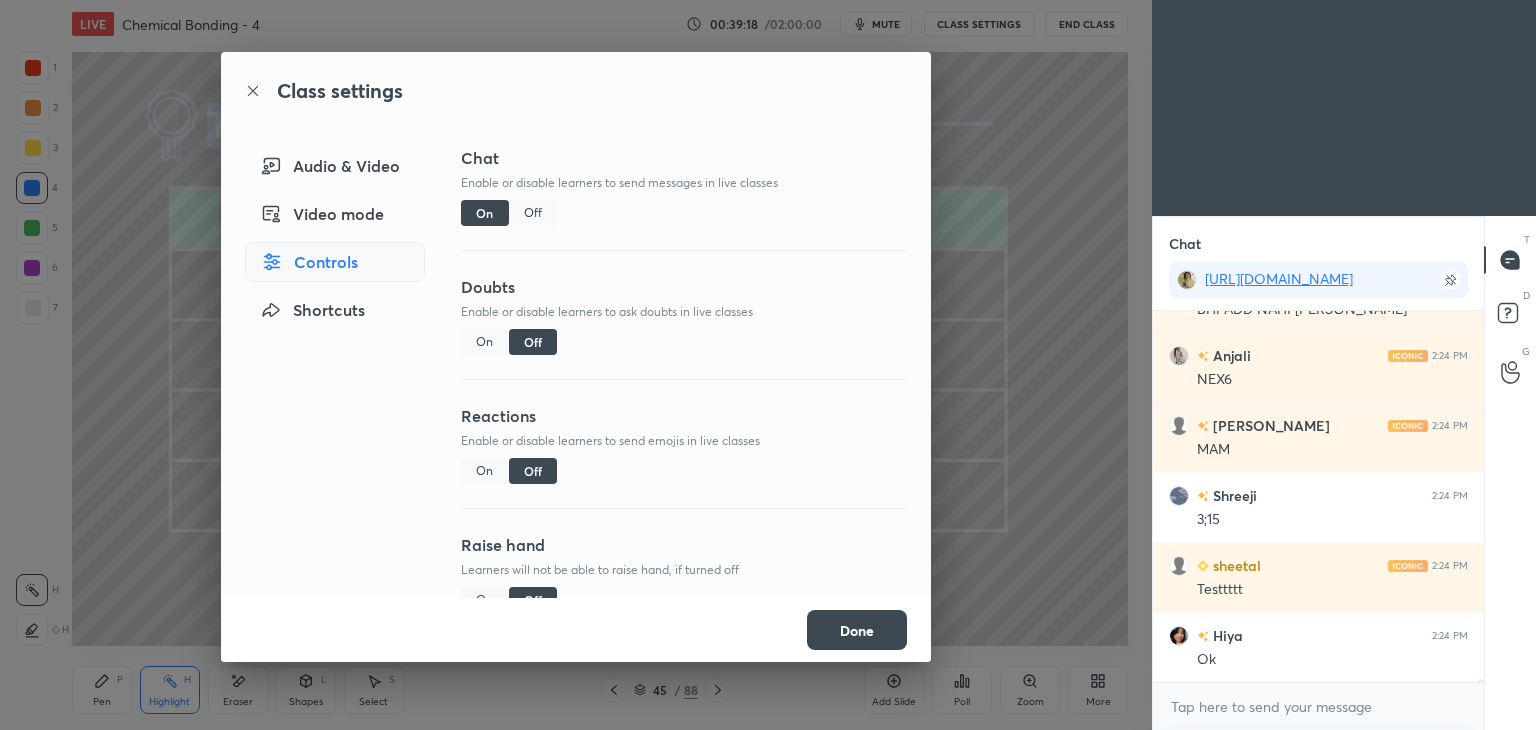 click on "Off" at bounding box center (533, 213) 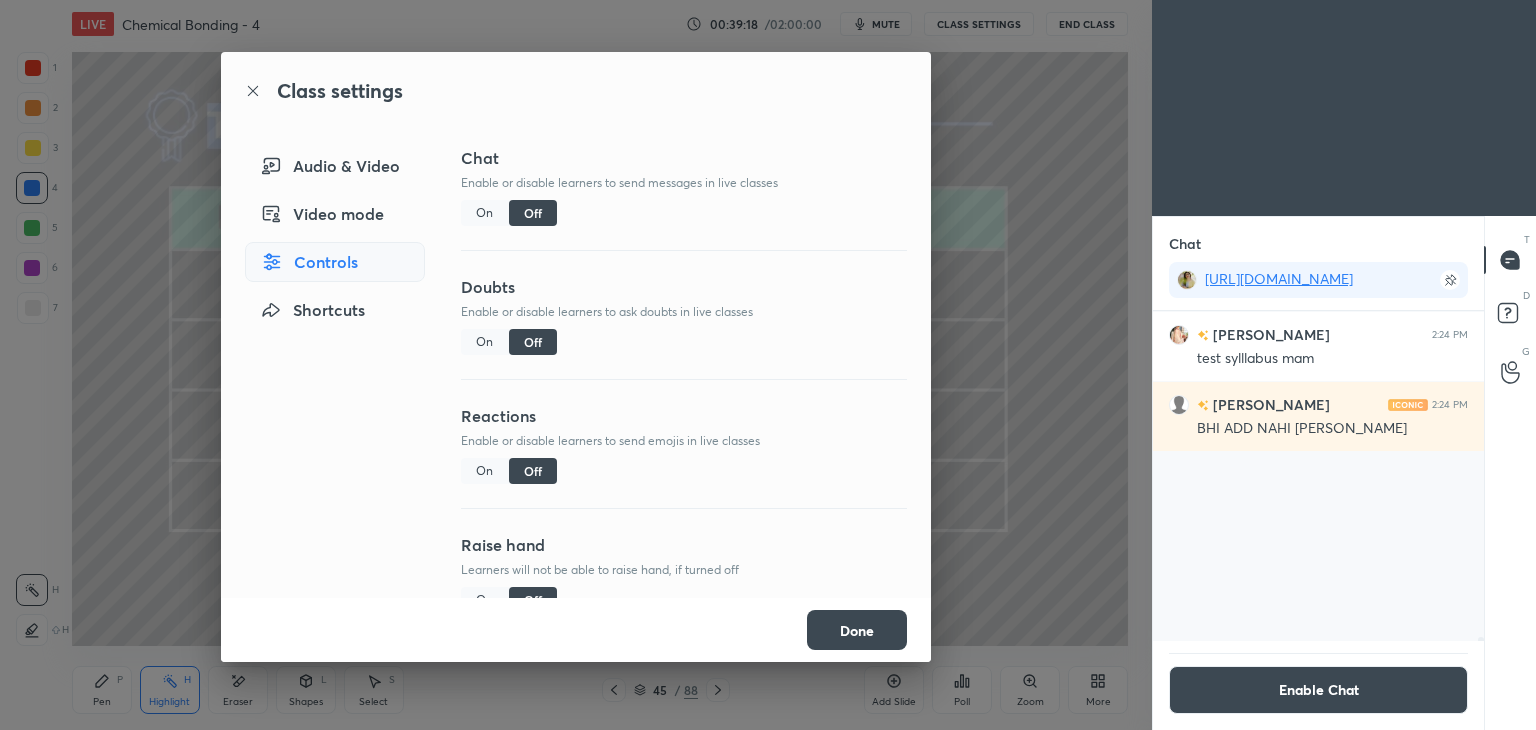 scroll, scrollTop: 45418, scrollLeft: 0, axis: vertical 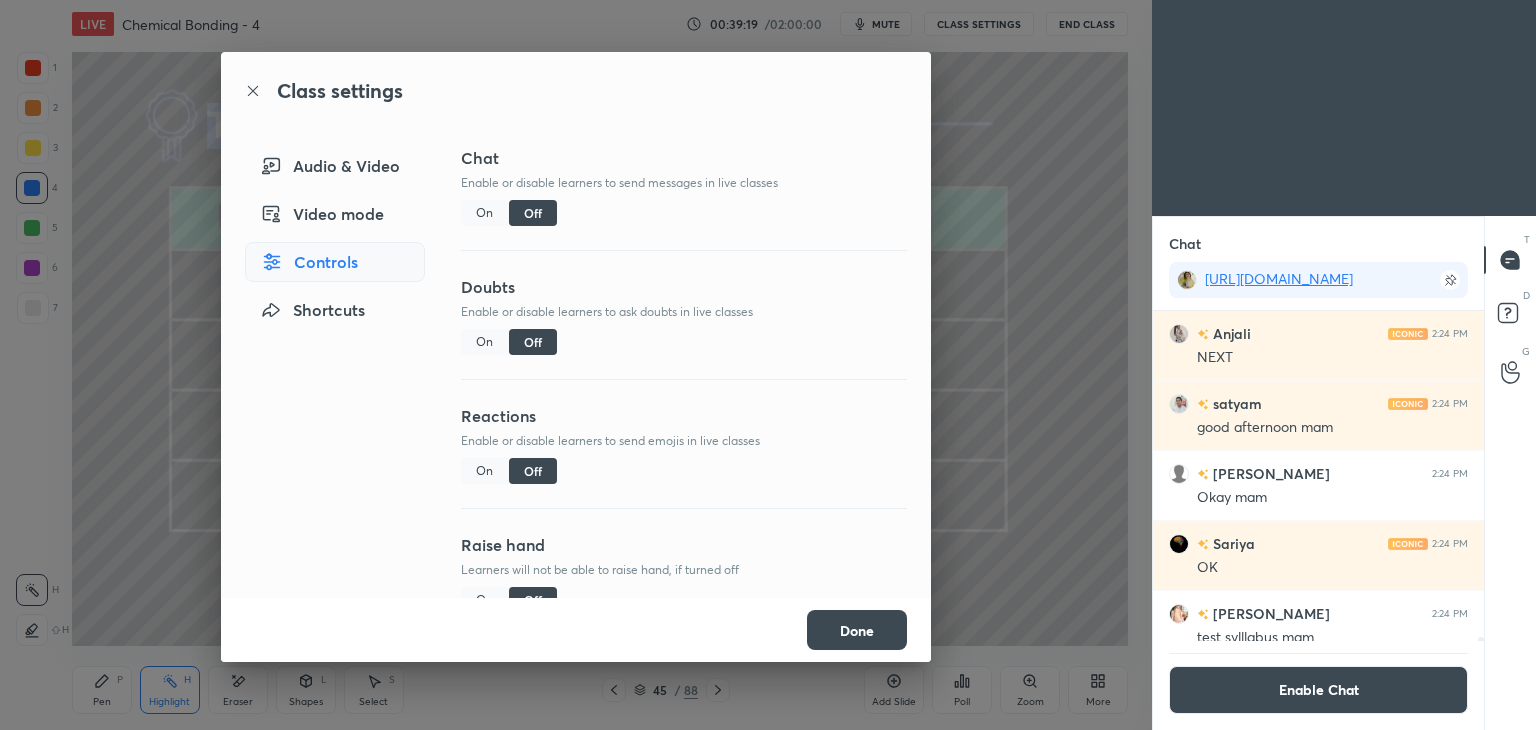 click on "Done" at bounding box center (857, 630) 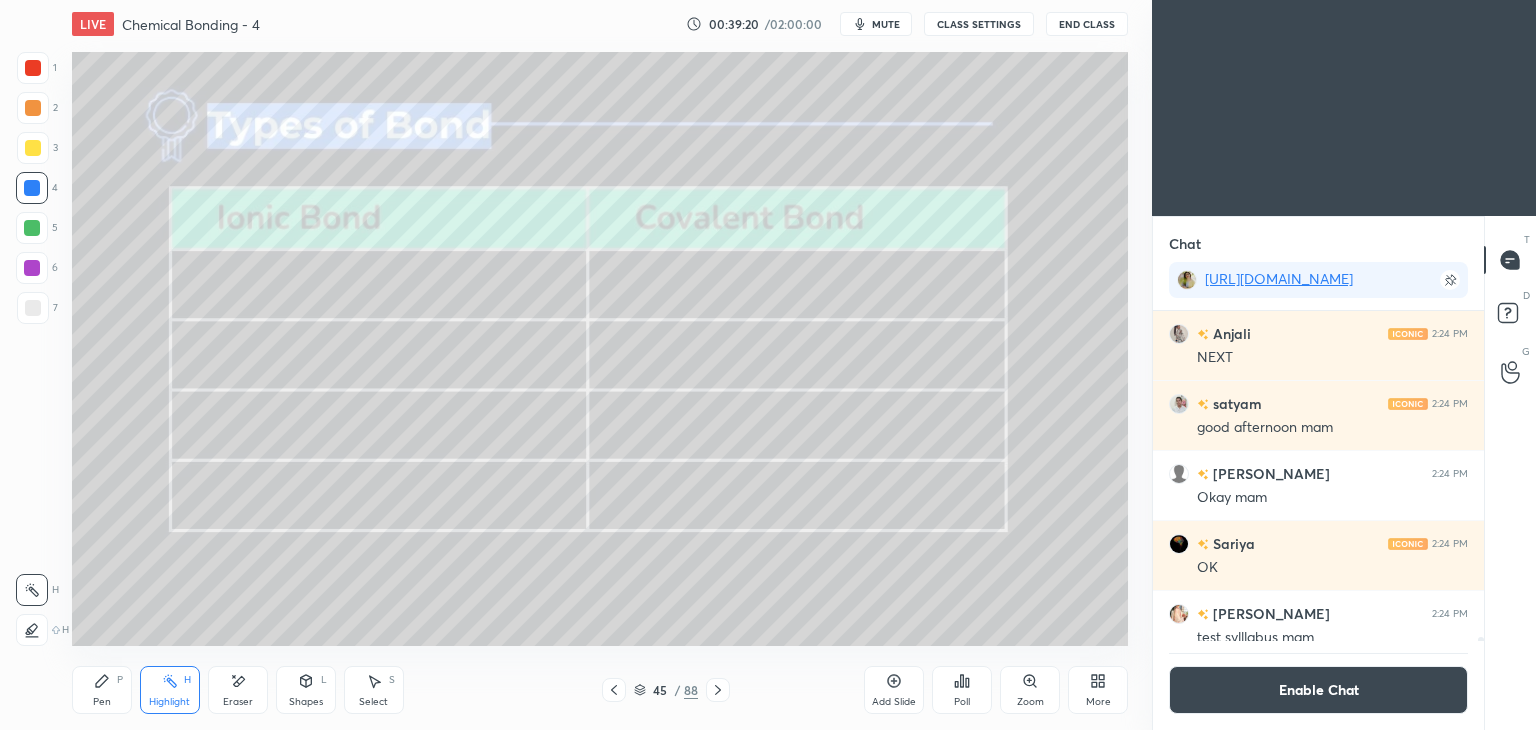 click 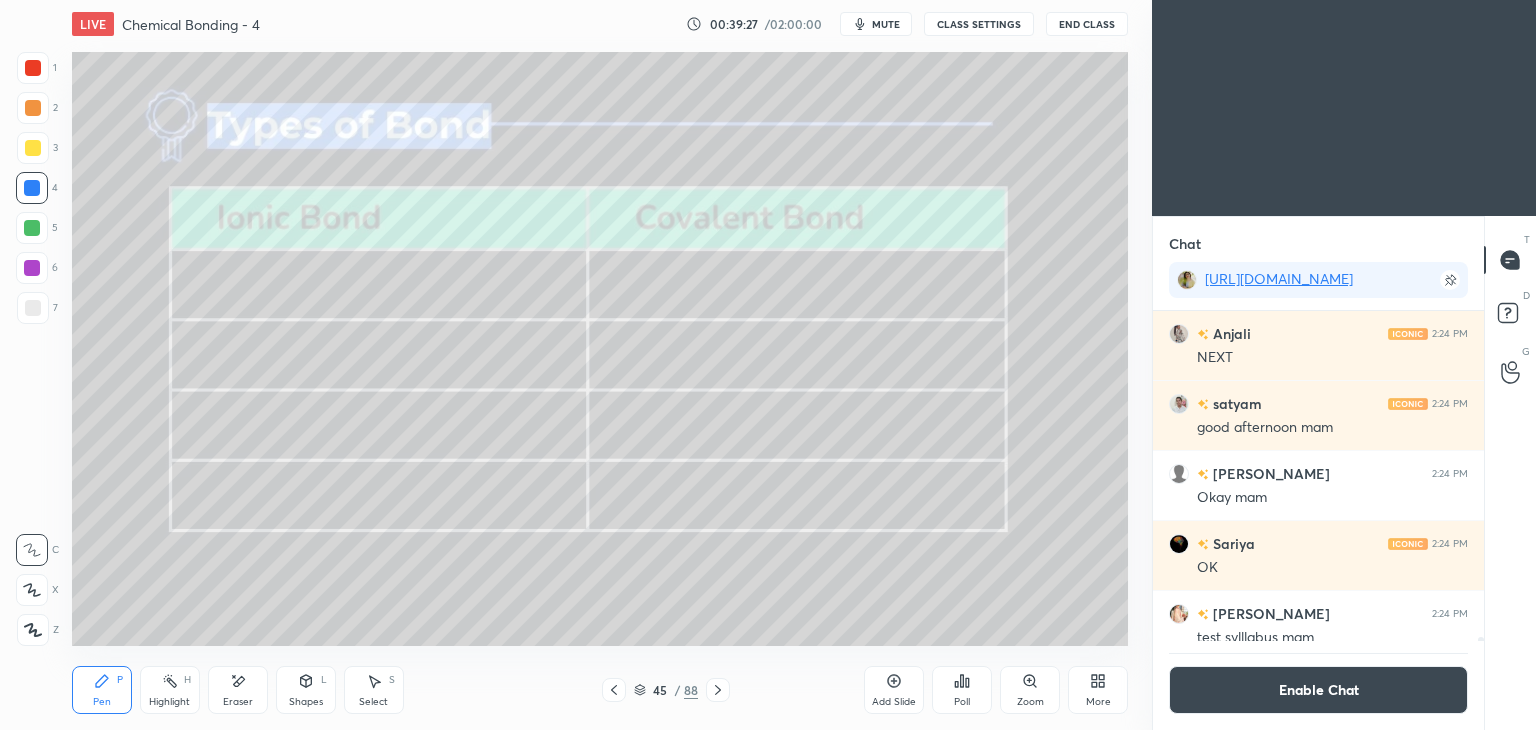 click on "Enable Chat" at bounding box center (1318, 690) 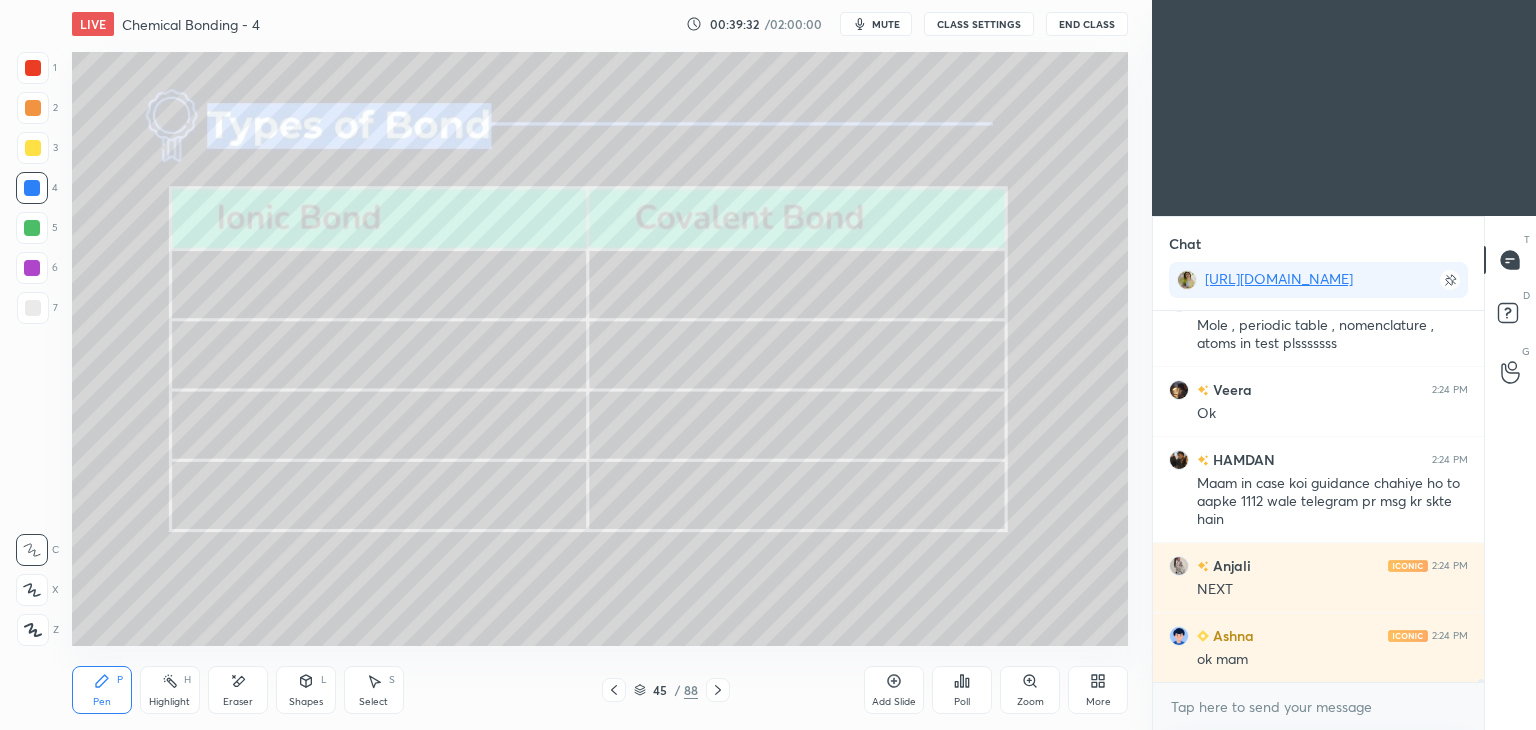 scroll, scrollTop: 46290, scrollLeft: 0, axis: vertical 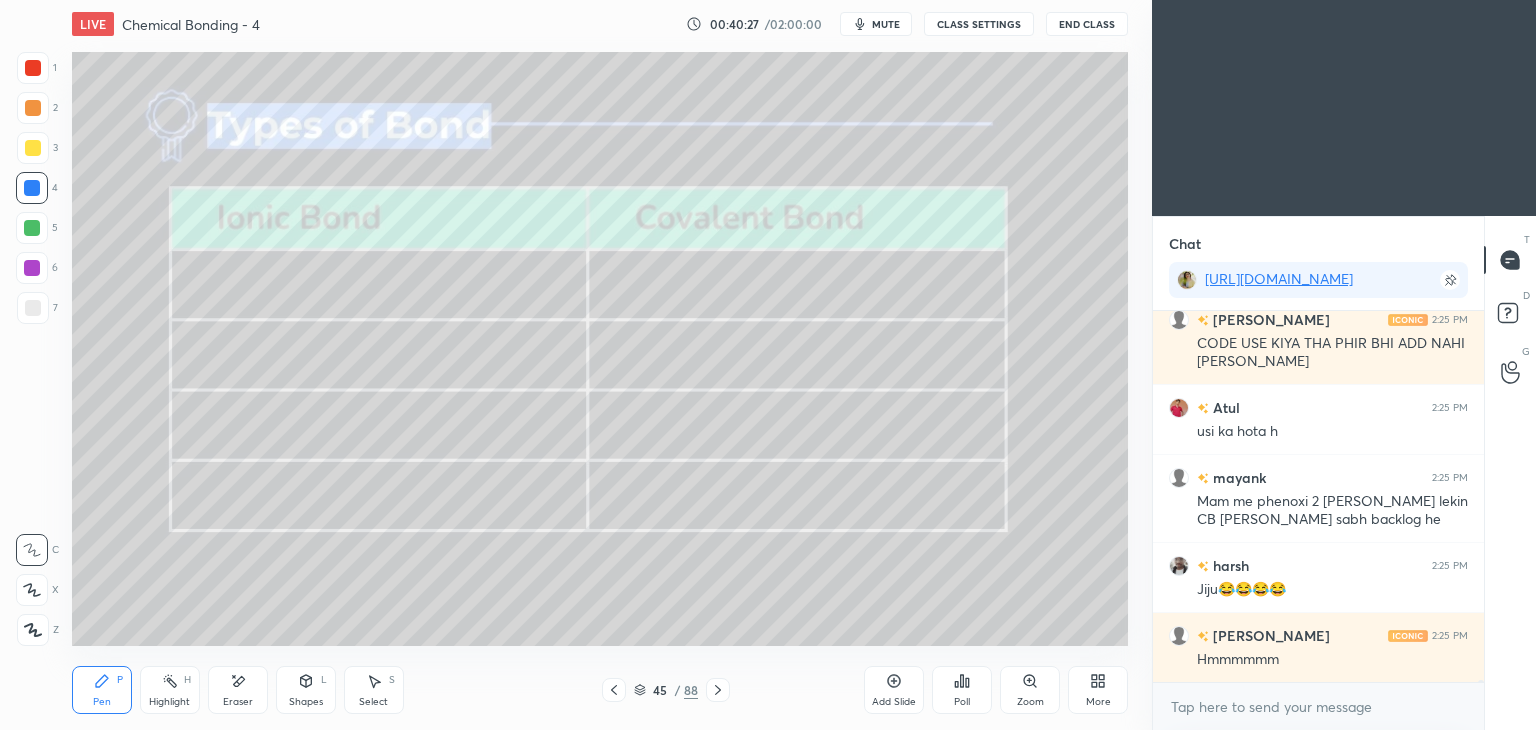 click on "CLASS SETTINGS" at bounding box center (979, 24) 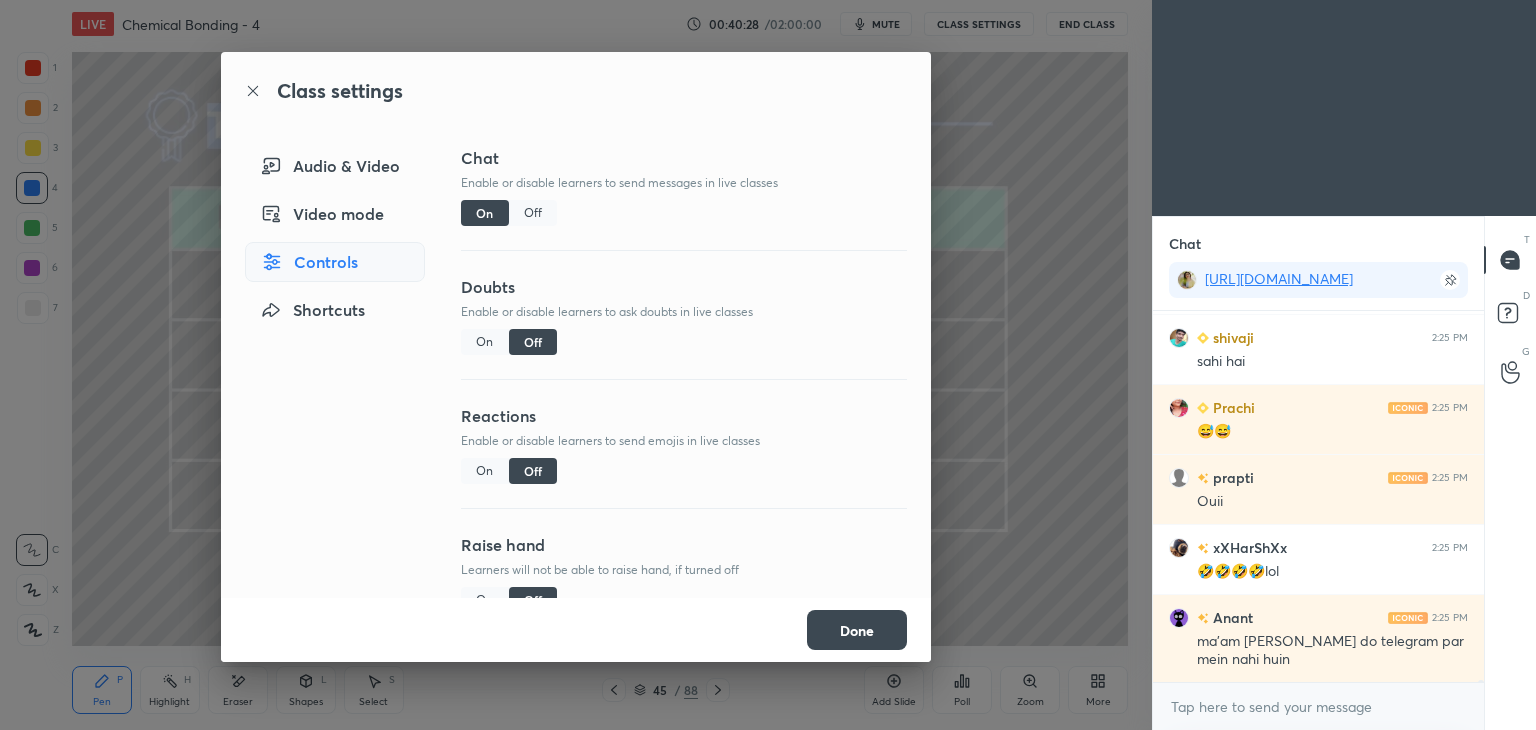 click on "Off" at bounding box center [533, 213] 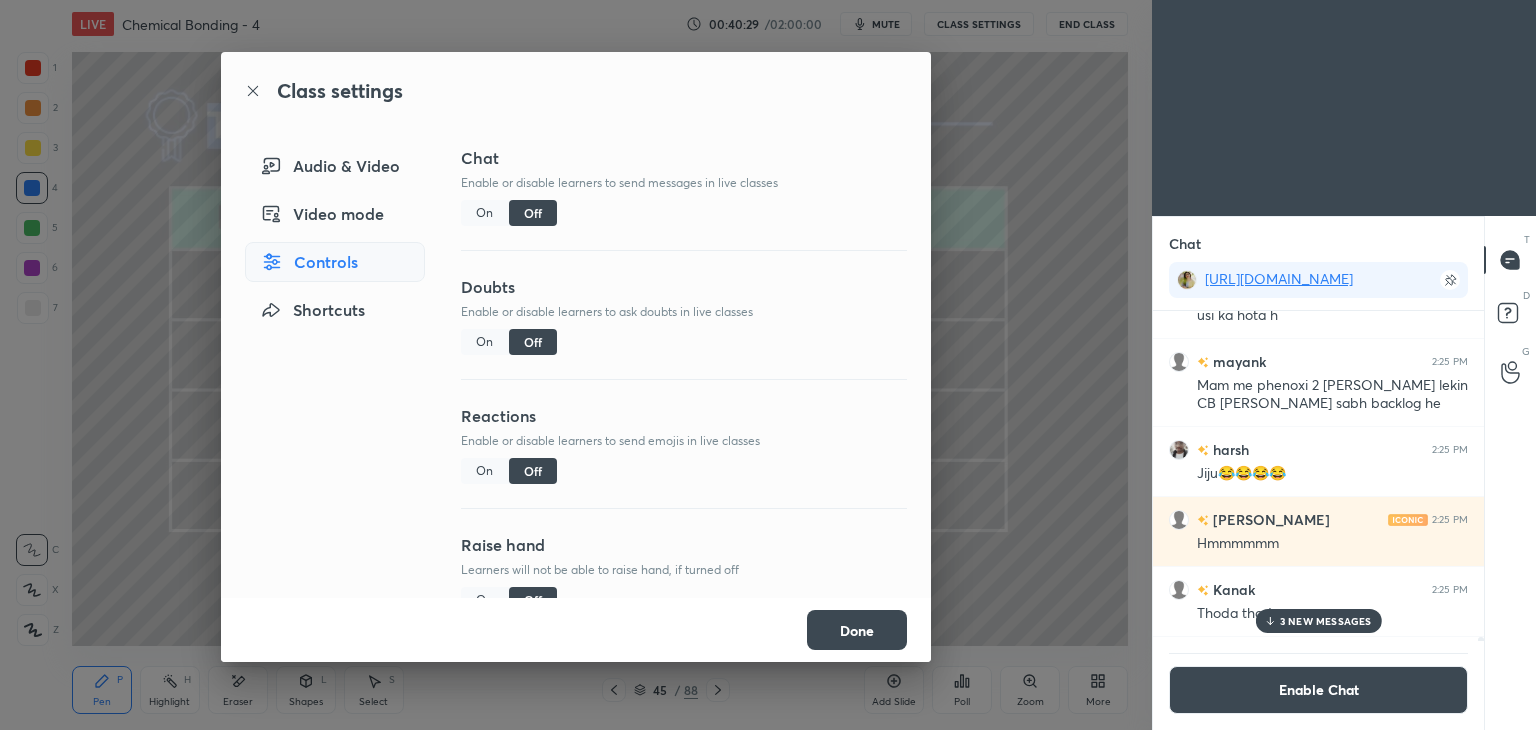 click on "Done" at bounding box center (857, 630) 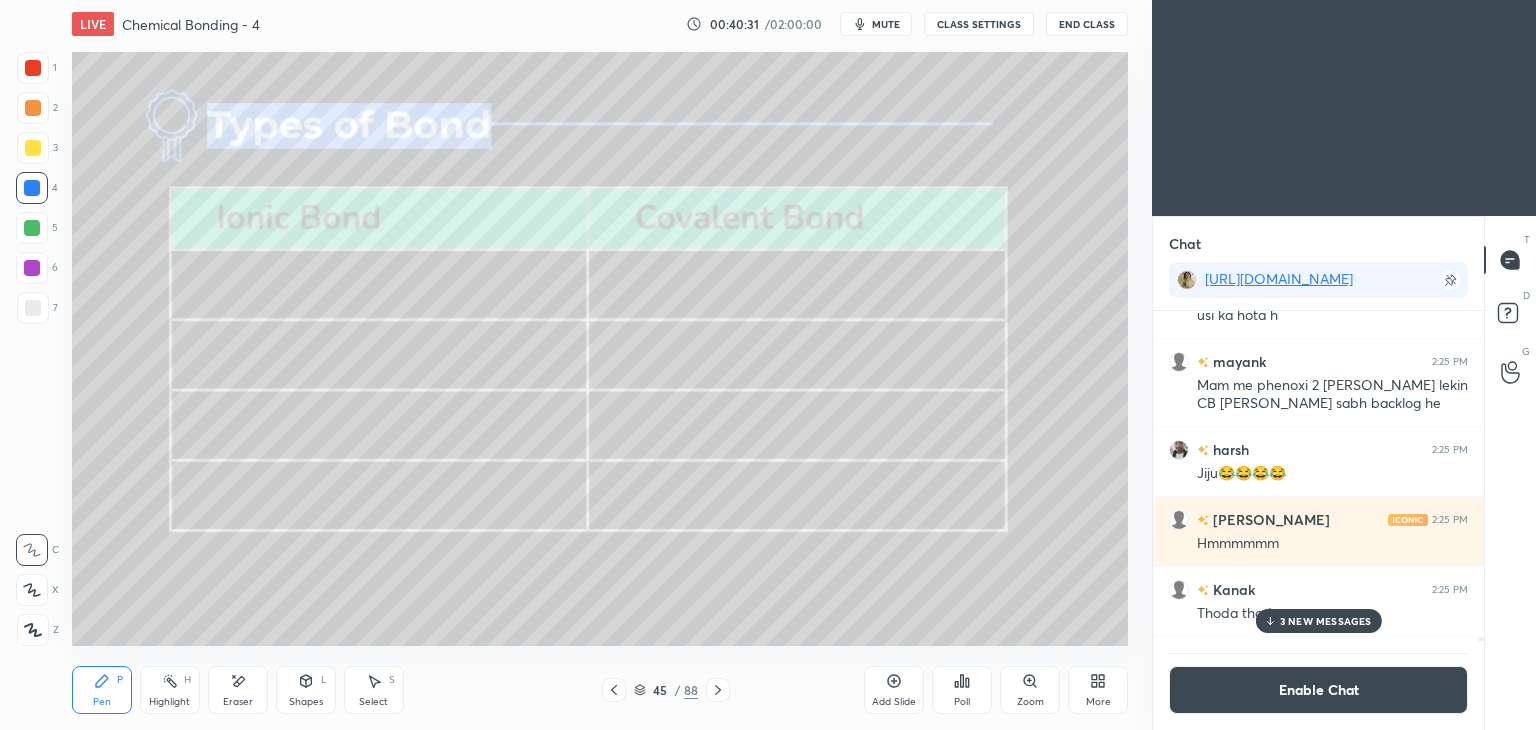 click 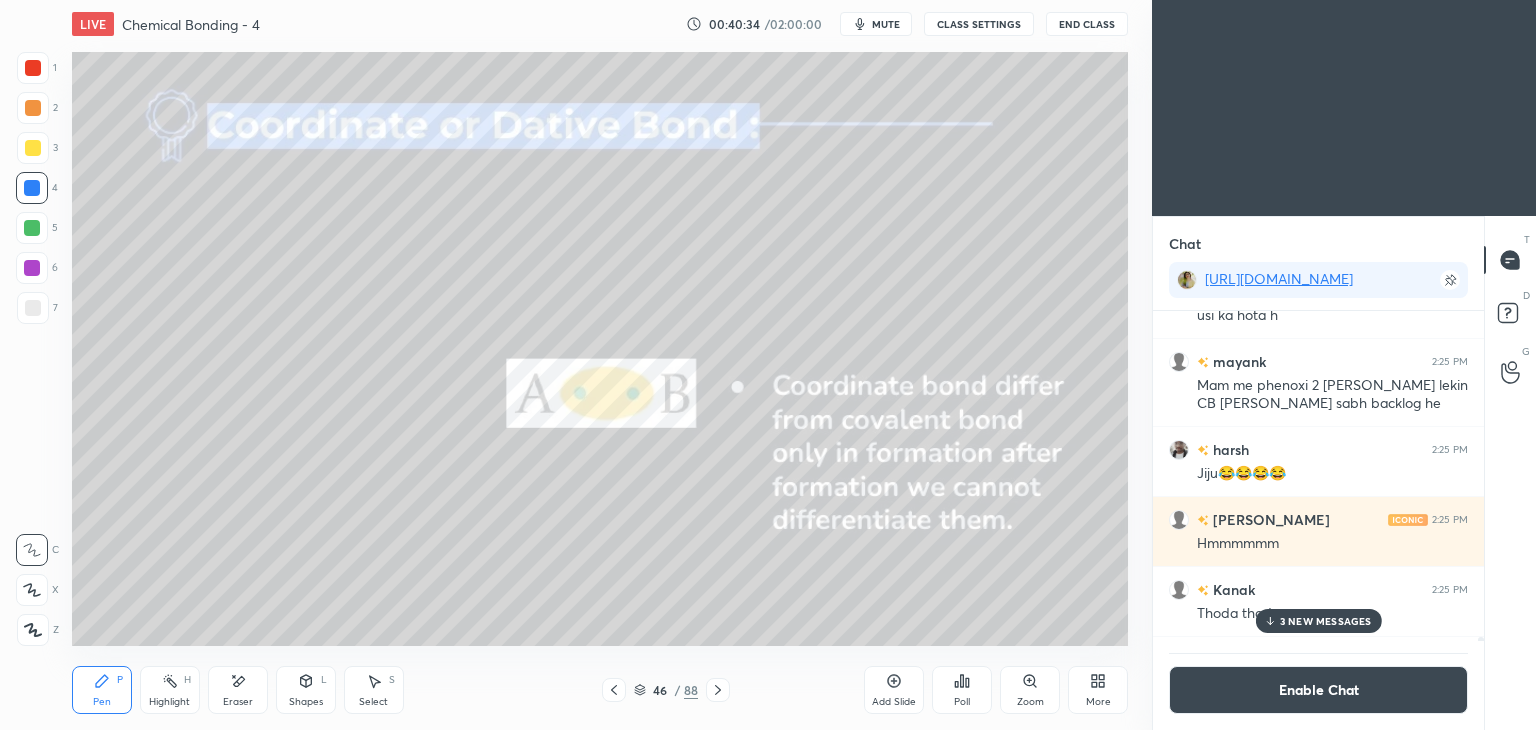click at bounding box center [33, 148] 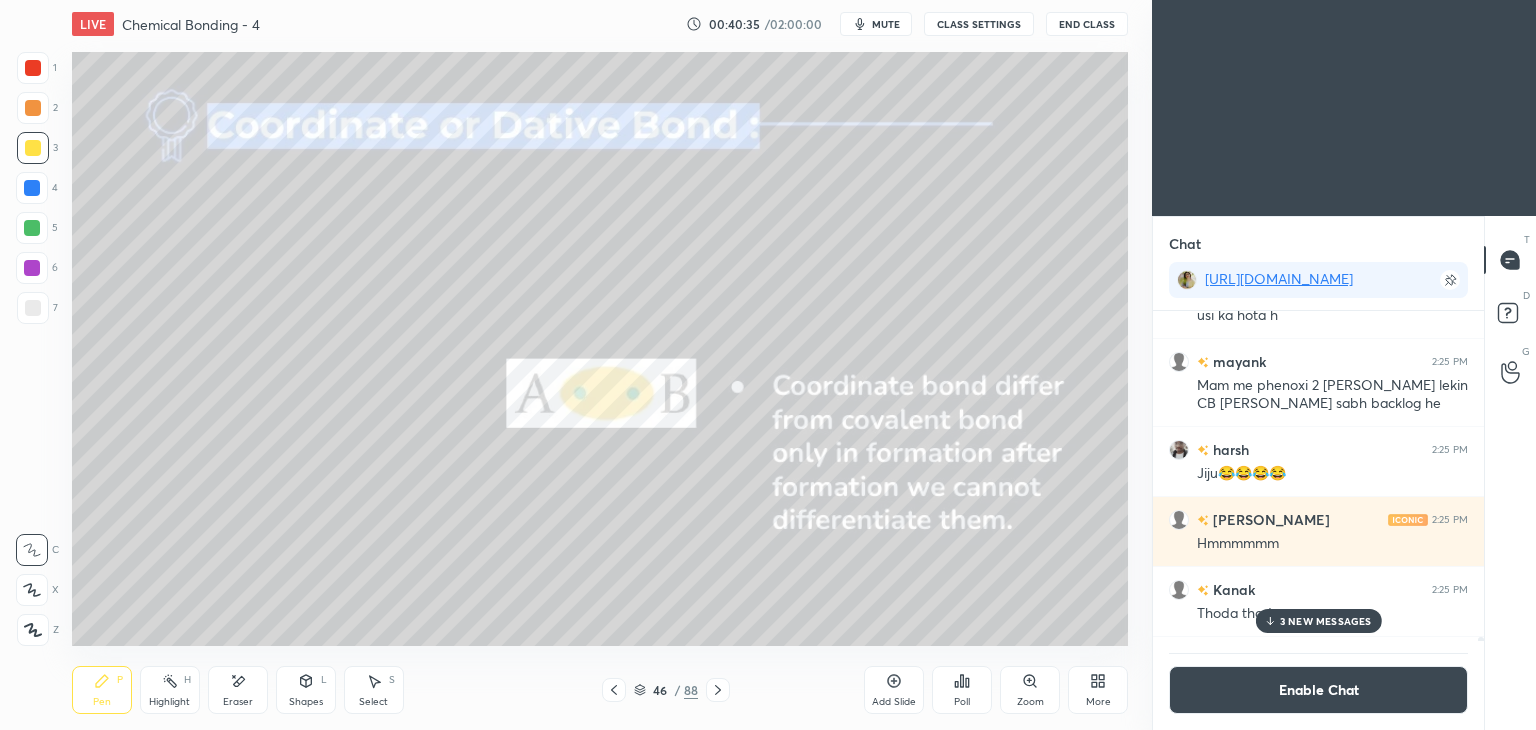 click 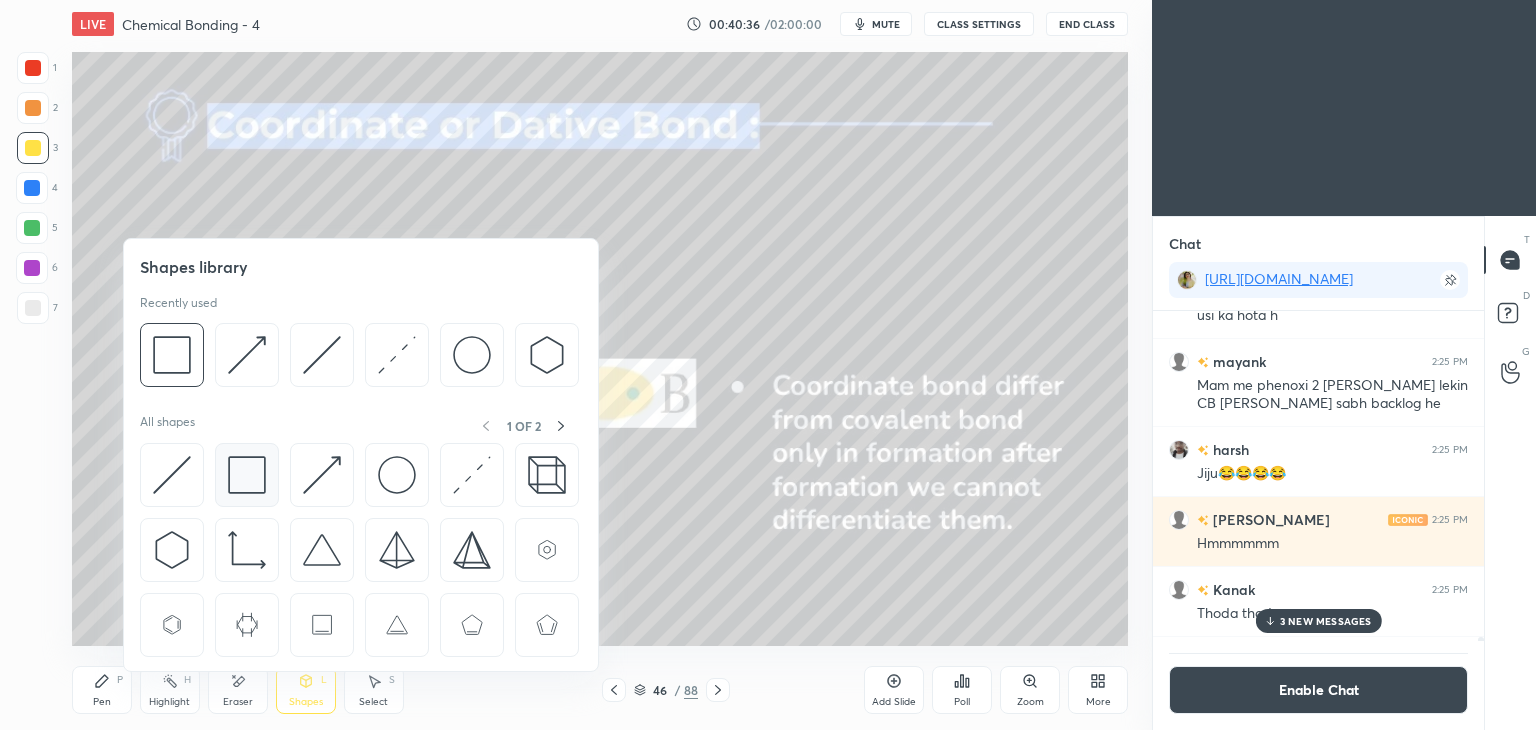 click at bounding box center [247, 475] 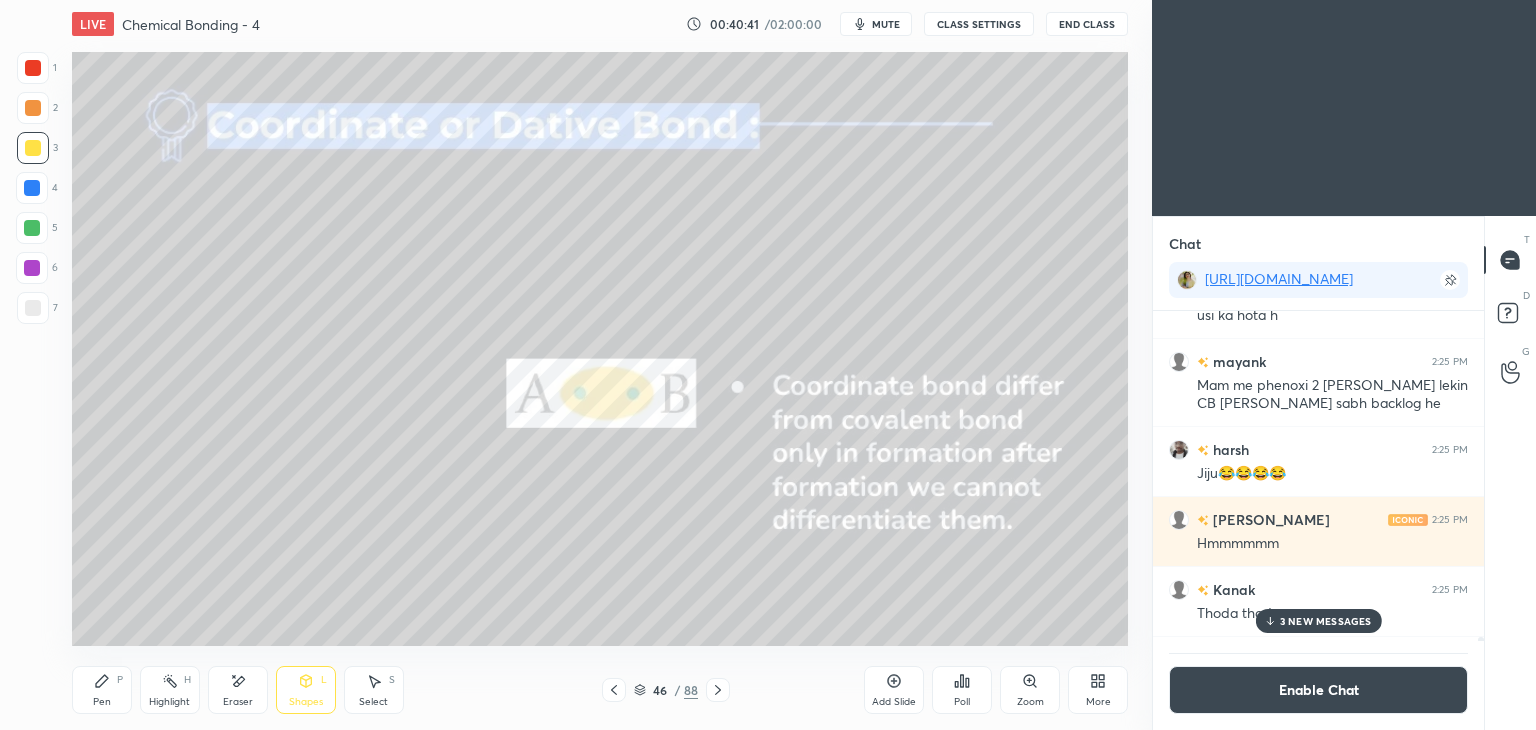 click 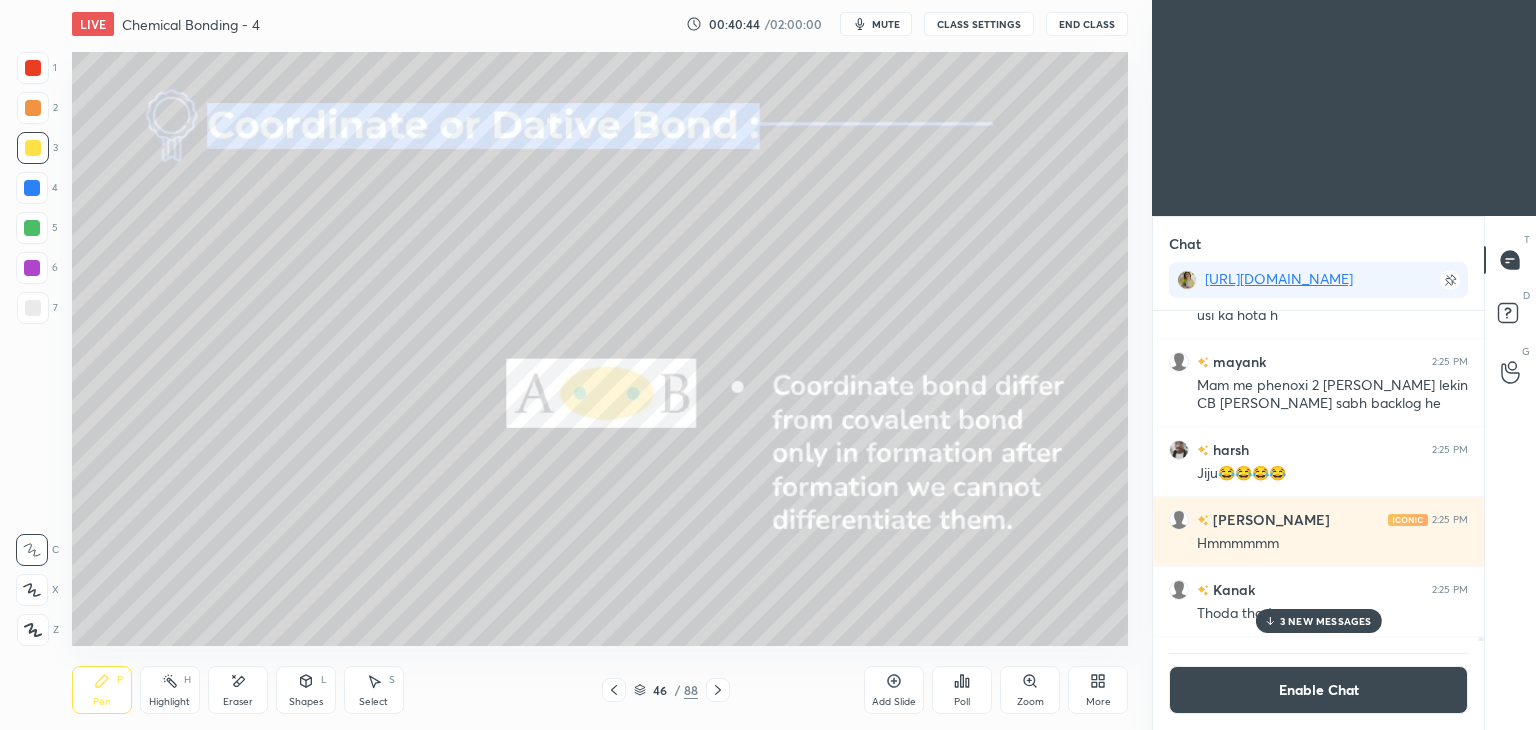 click at bounding box center [33, 108] 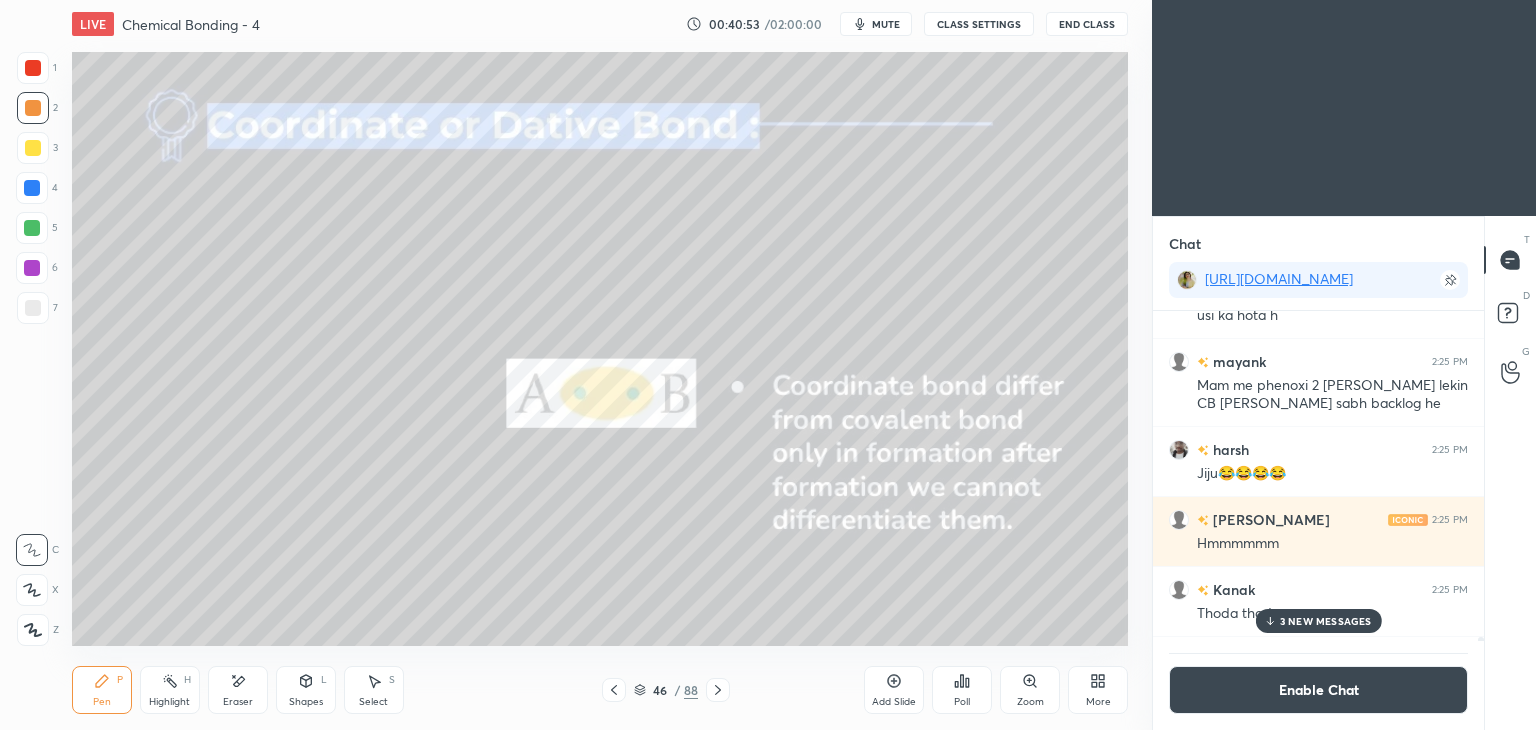 click at bounding box center [32, 188] 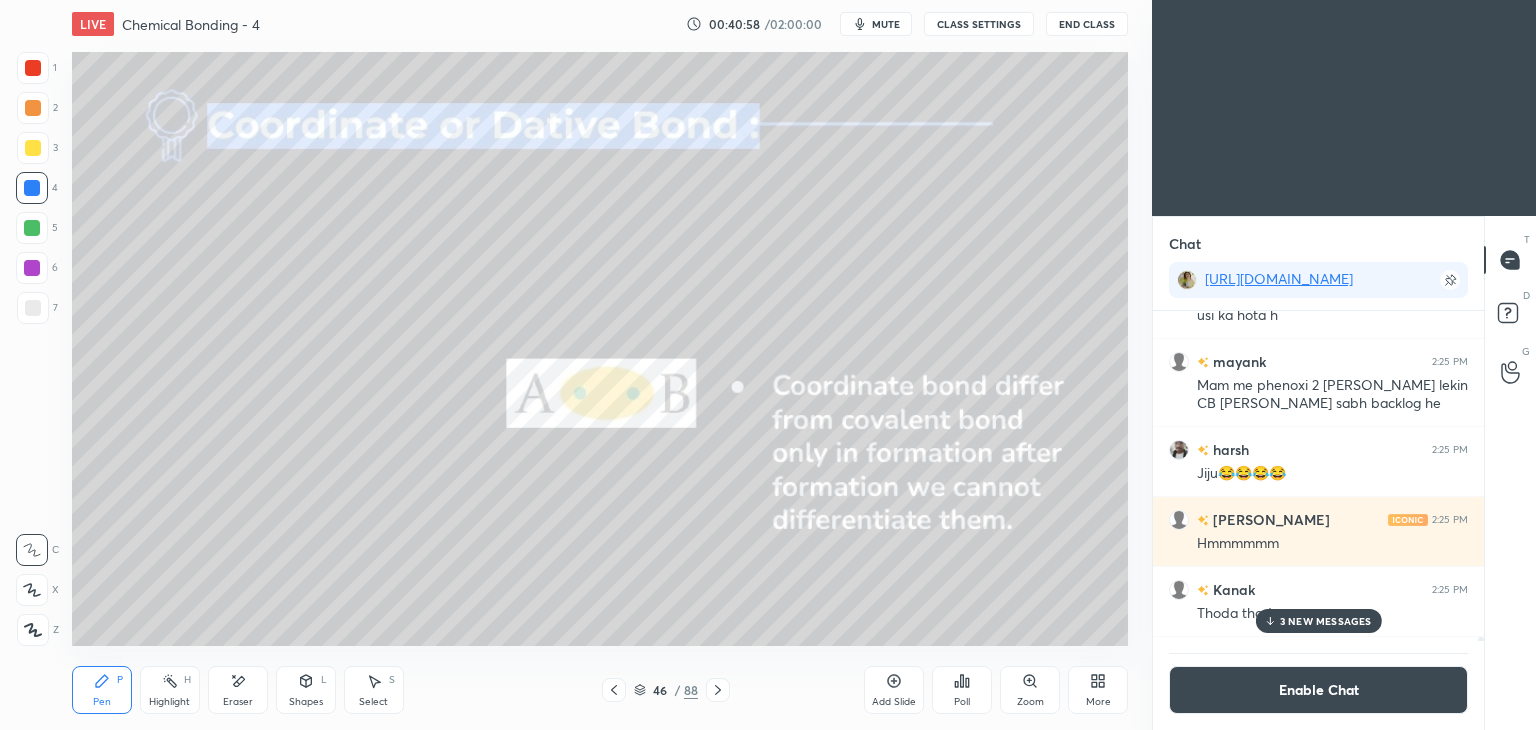 click 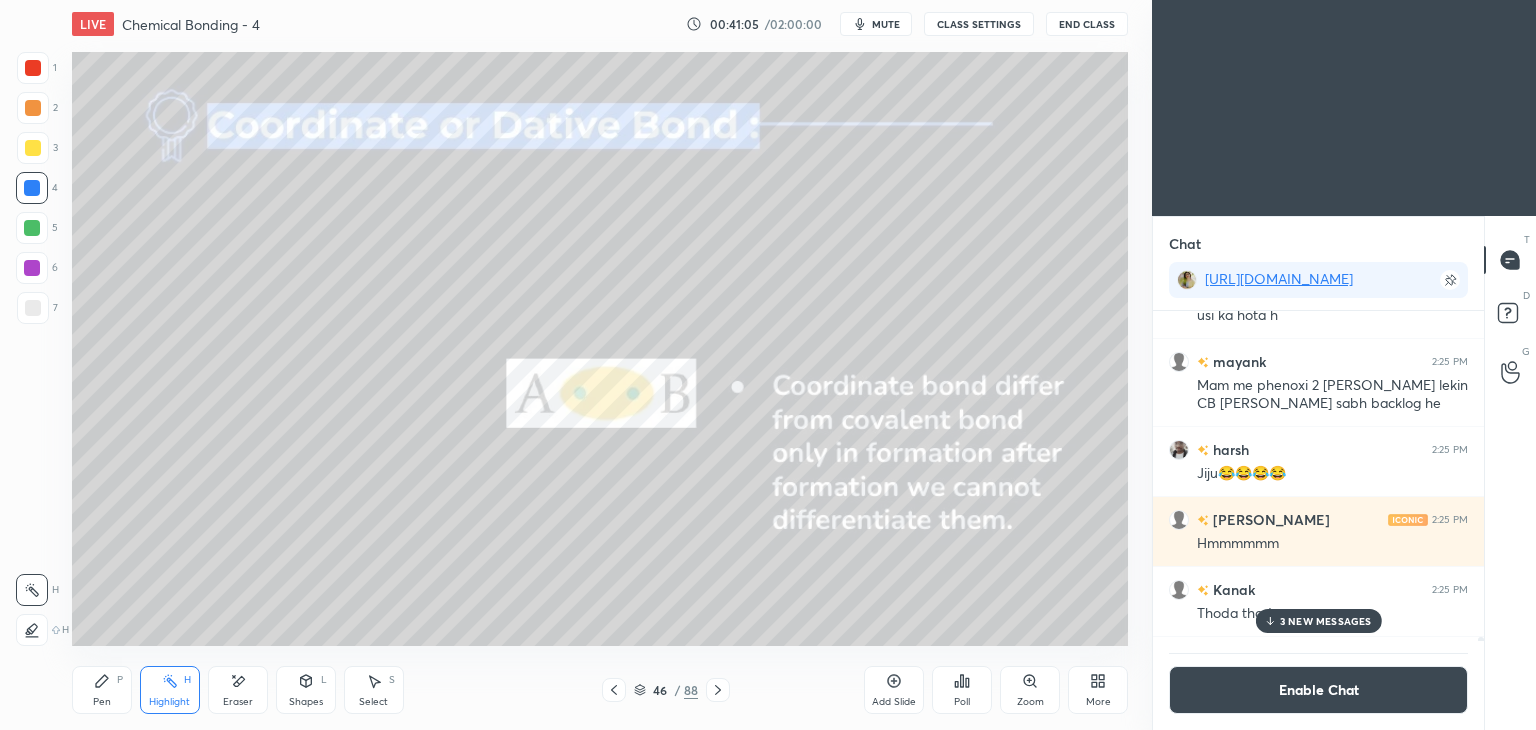 click on "Pen P" at bounding box center [102, 690] 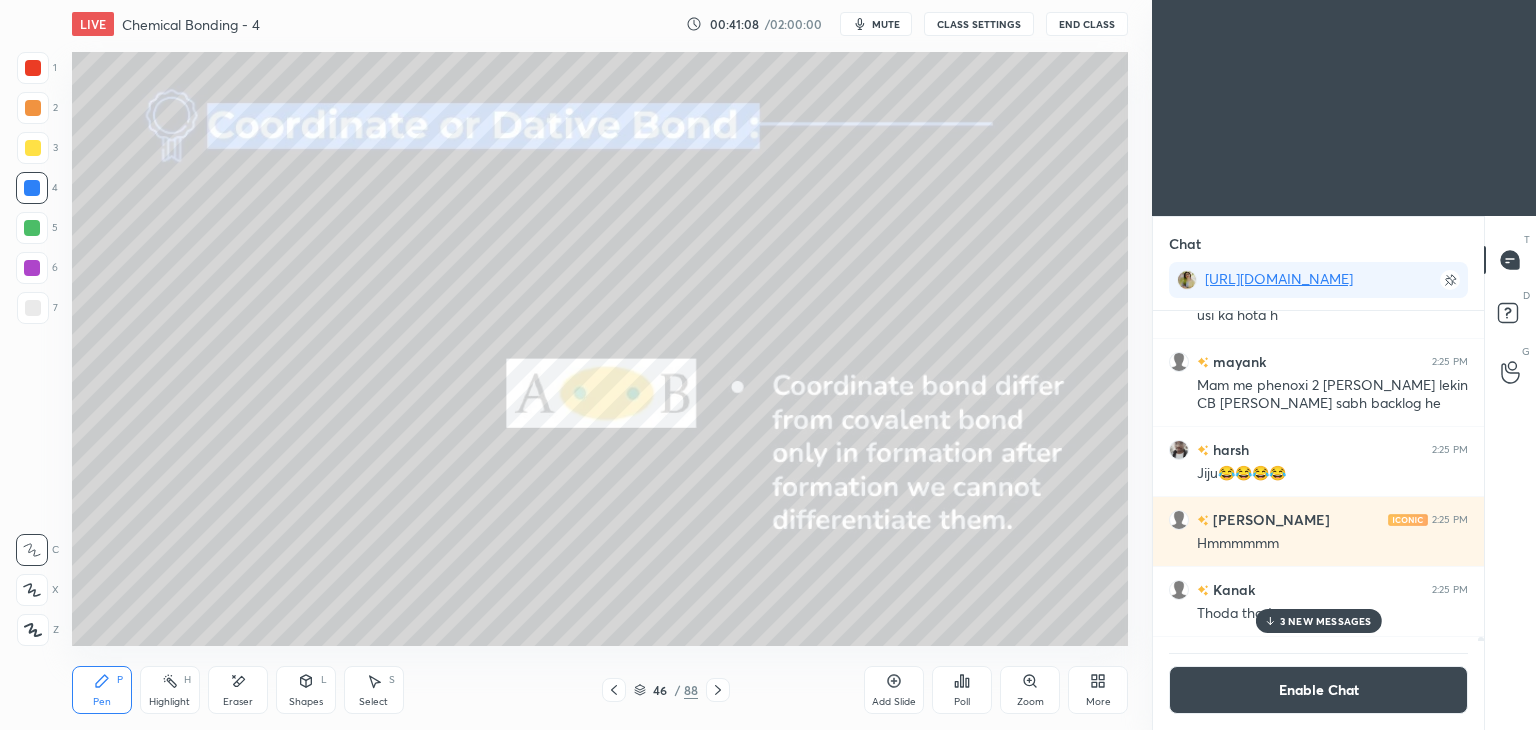 click at bounding box center [33, 108] 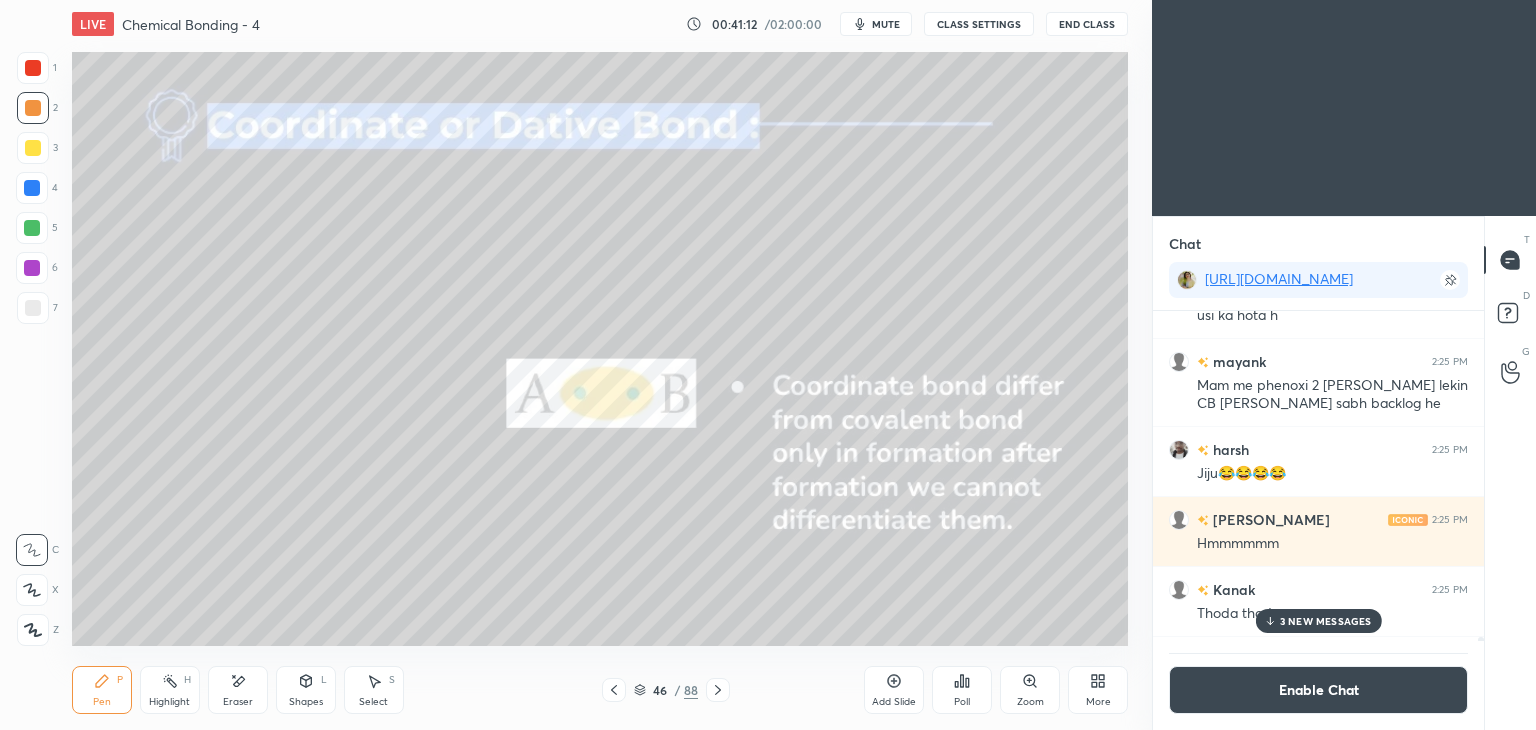 click on "Shapes L" at bounding box center (306, 690) 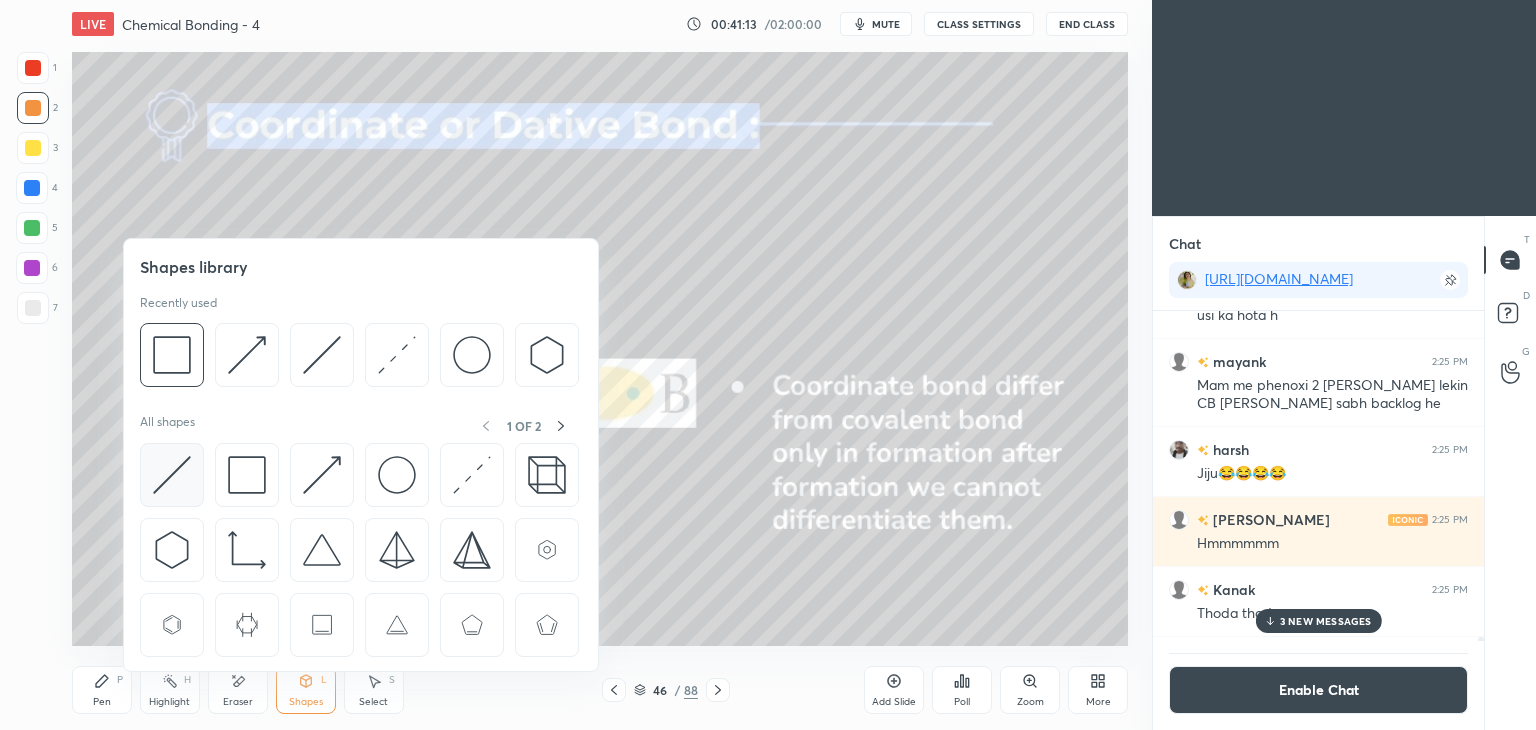 click at bounding box center [172, 475] 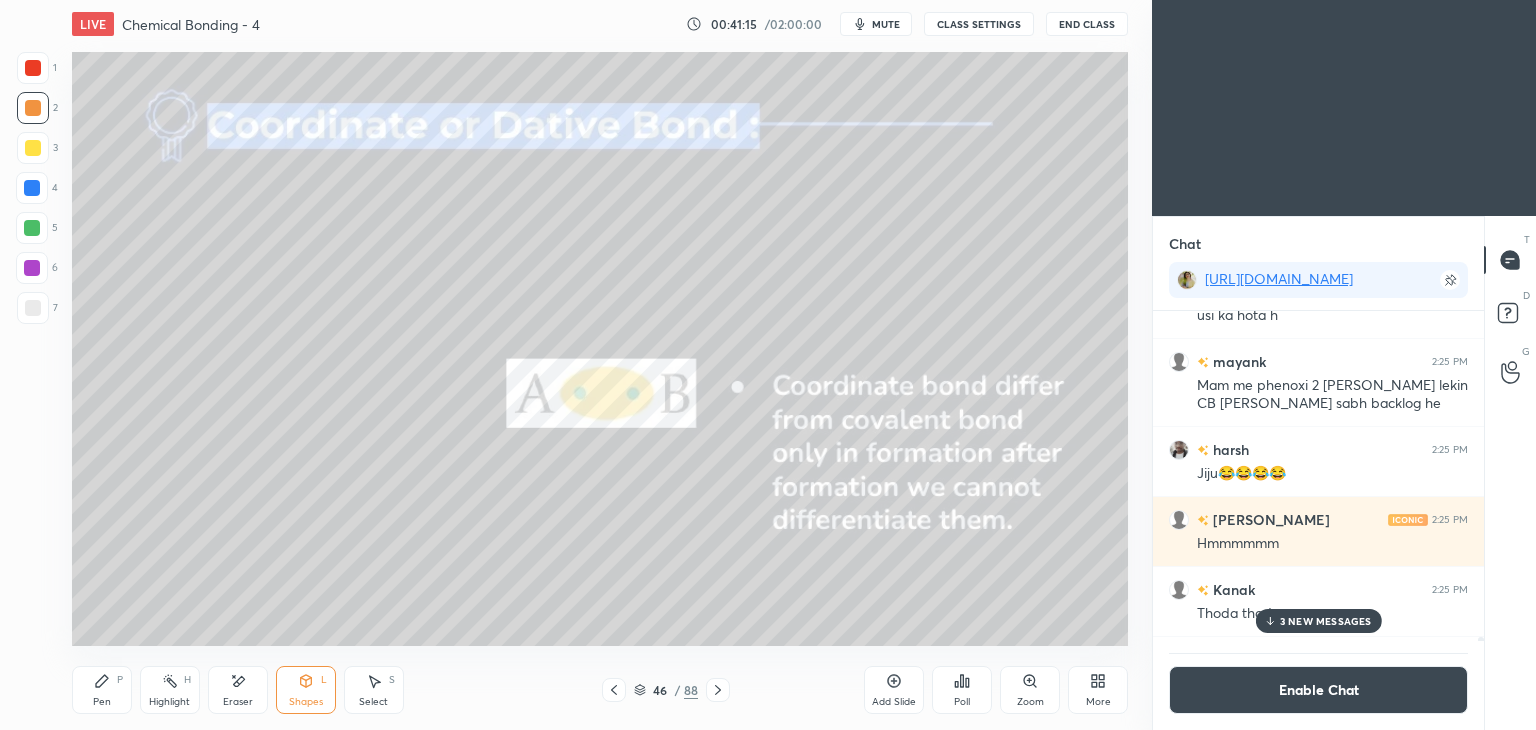 click at bounding box center [32, 188] 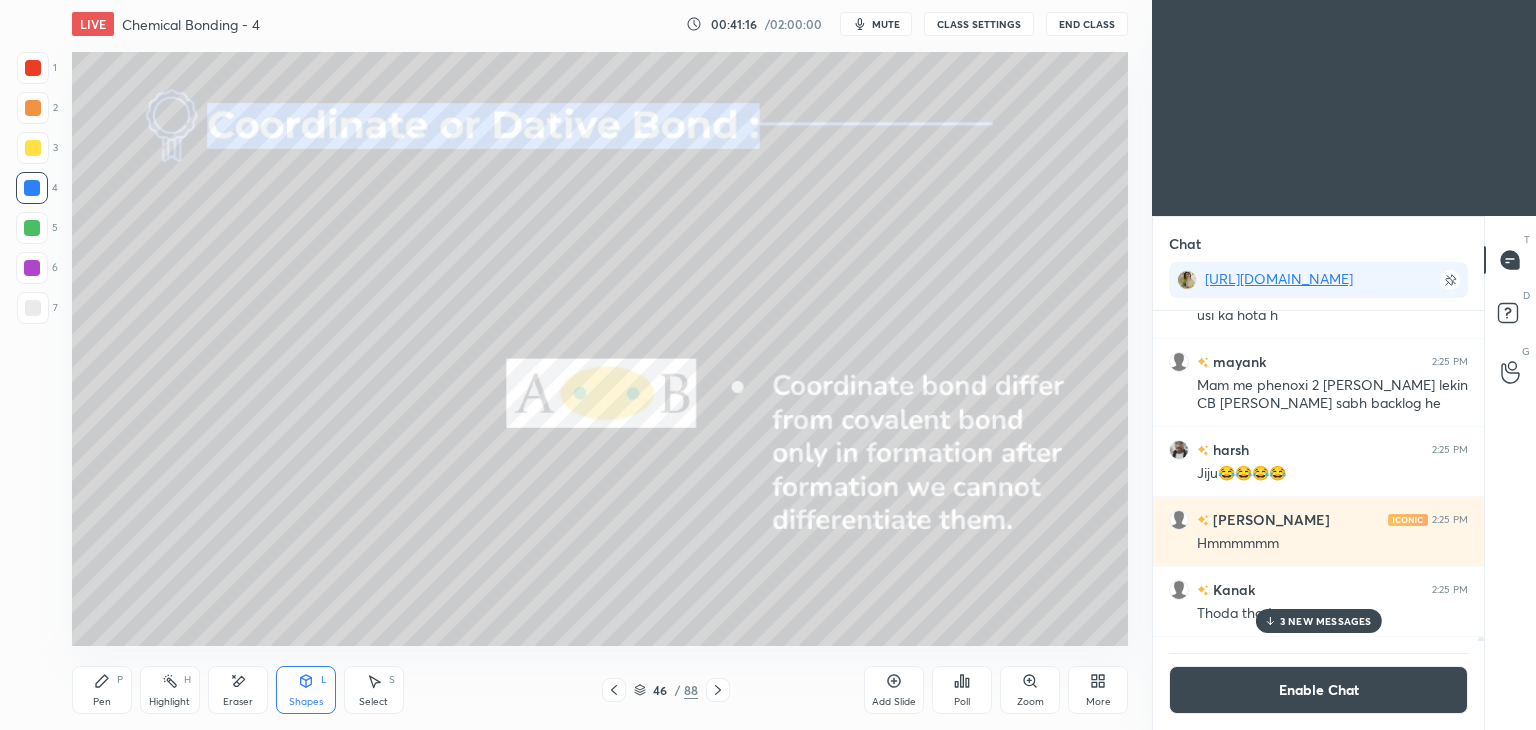 click on "Pen" at bounding box center (102, 702) 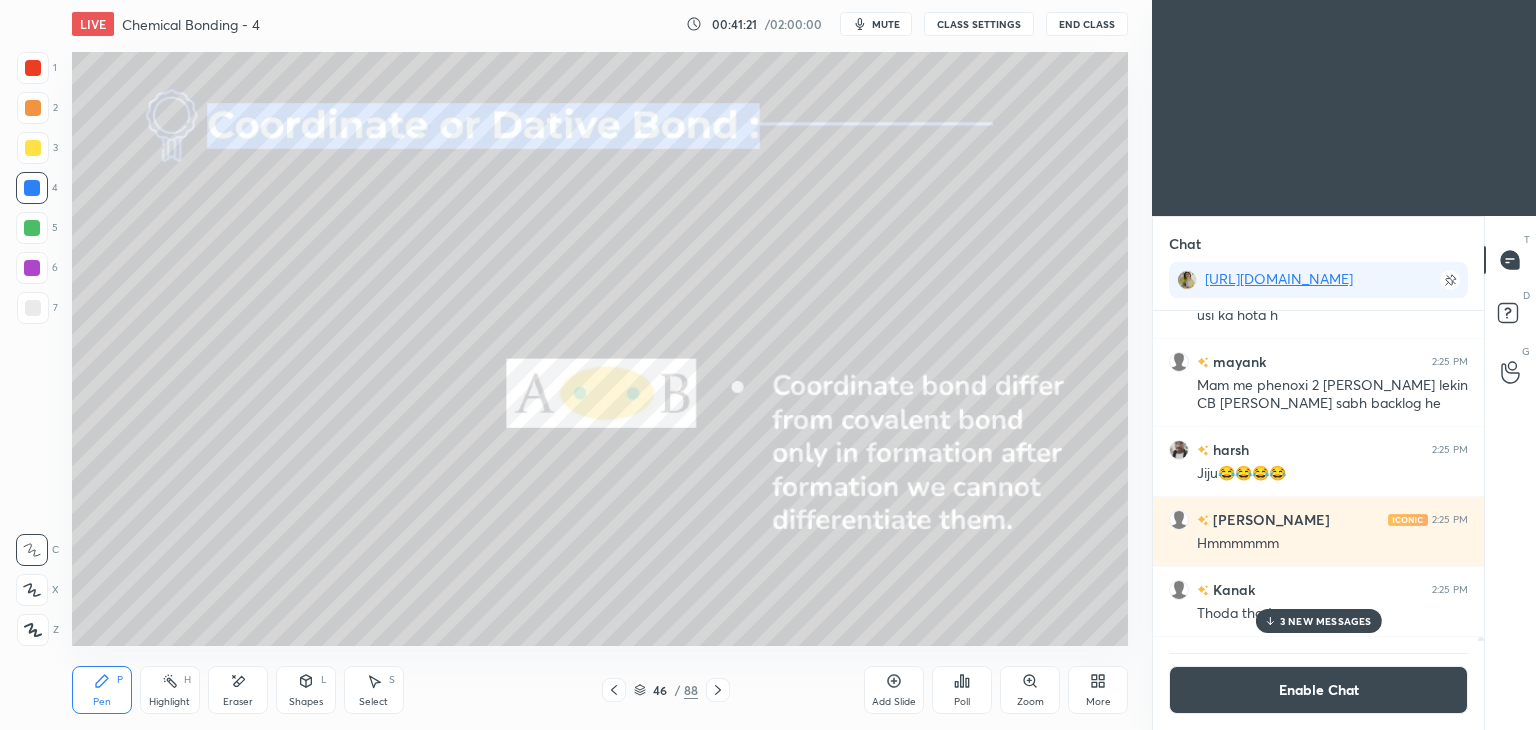 click on "Highlight H" at bounding box center (170, 690) 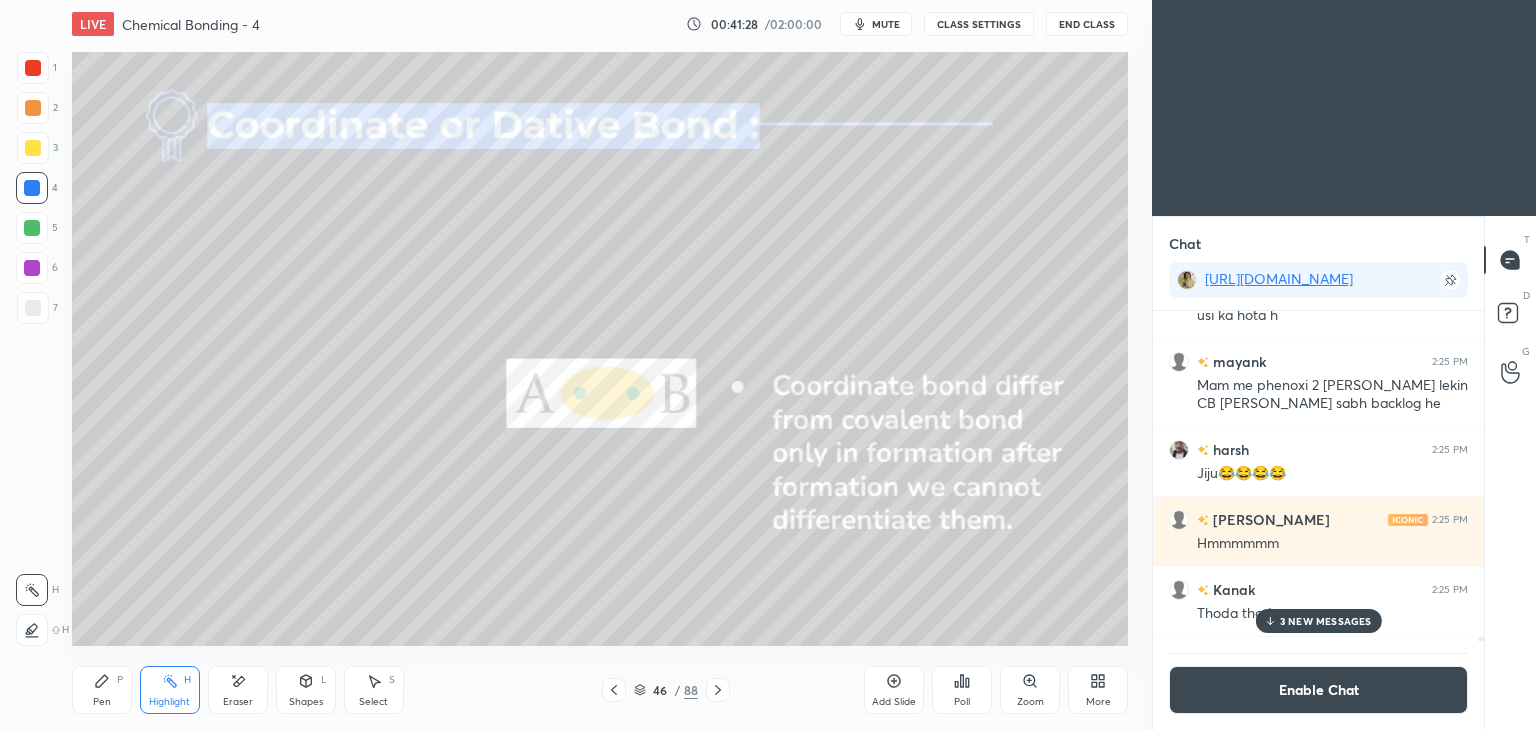 click at bounding box center (32, 268) 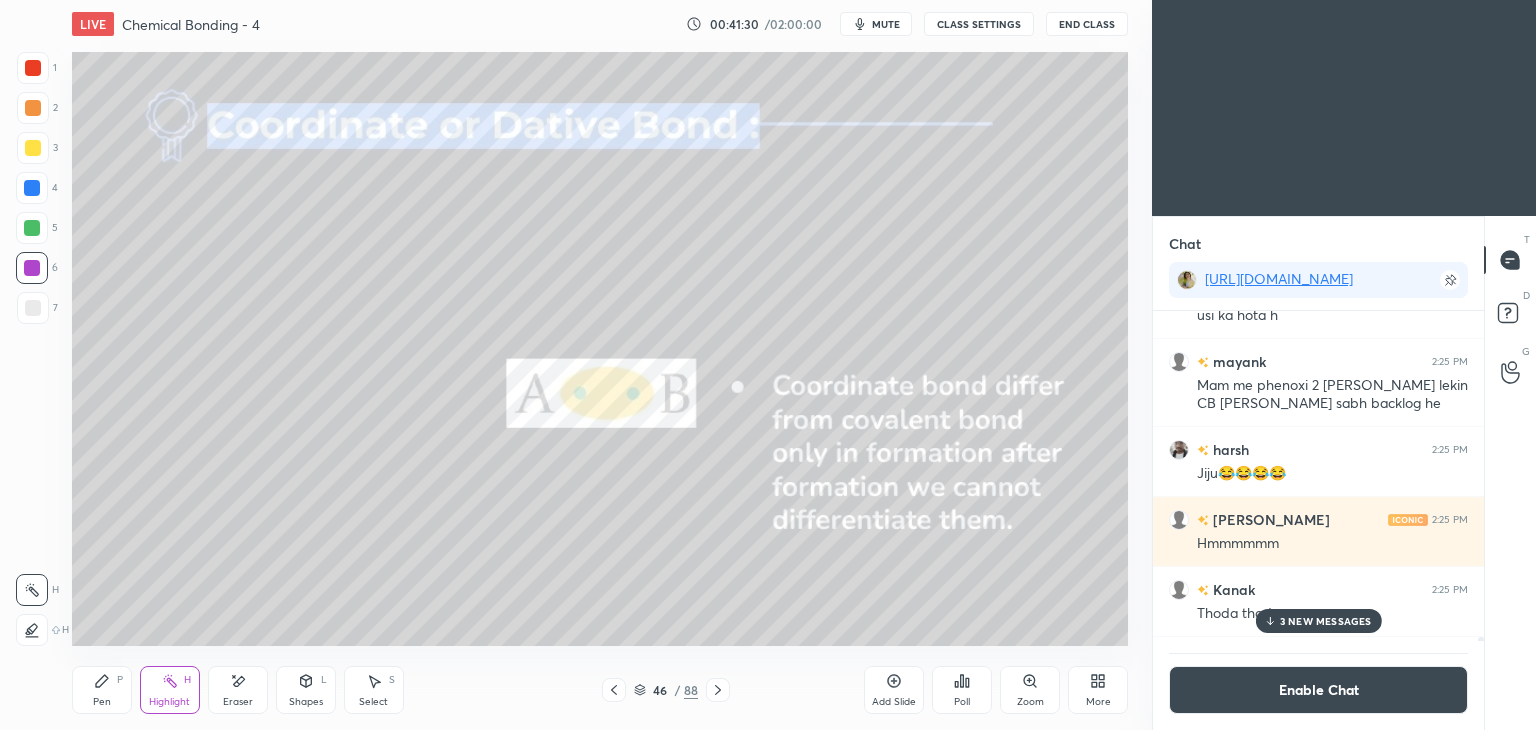 click at bounding box center [33, 308] 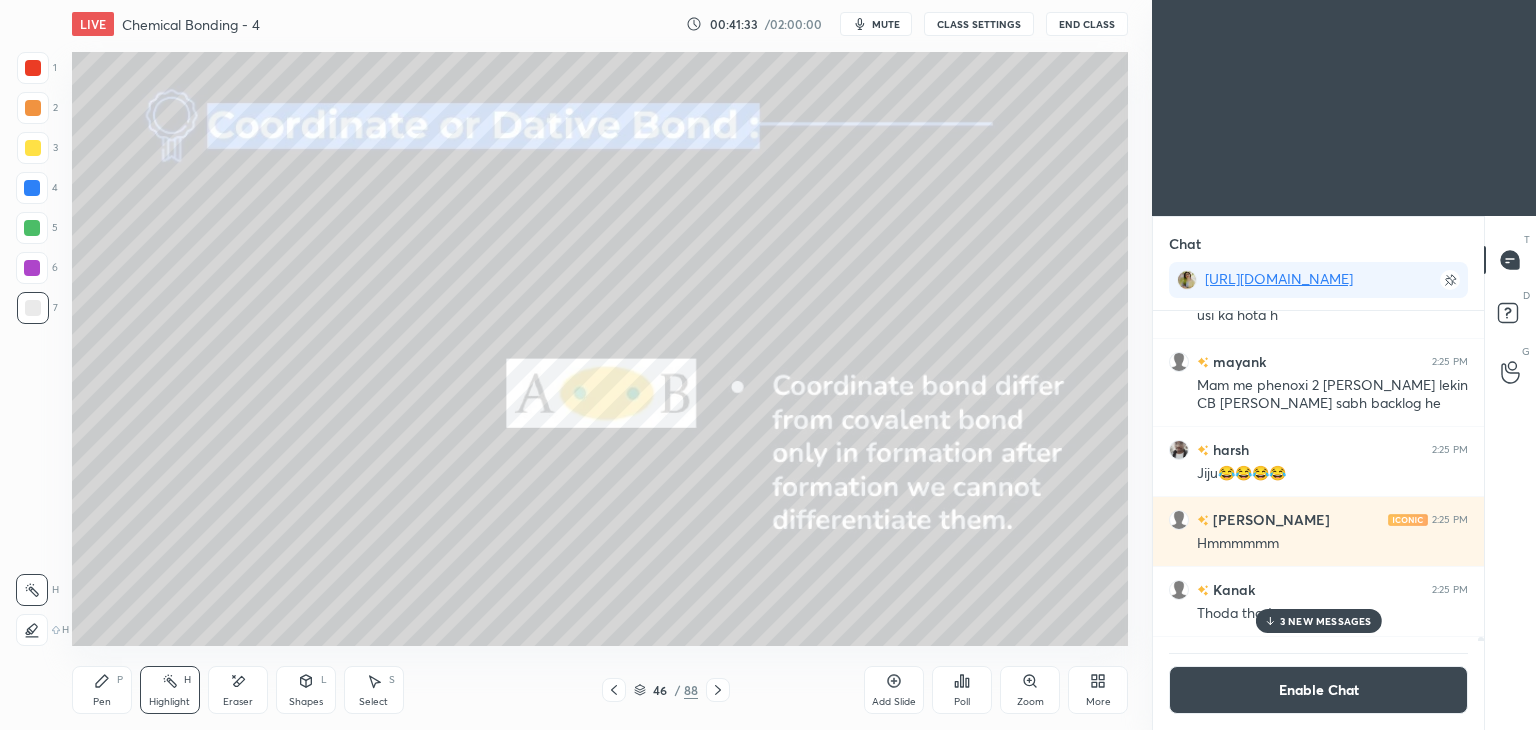 click on "Pen P" at bounding box center (102, 690) 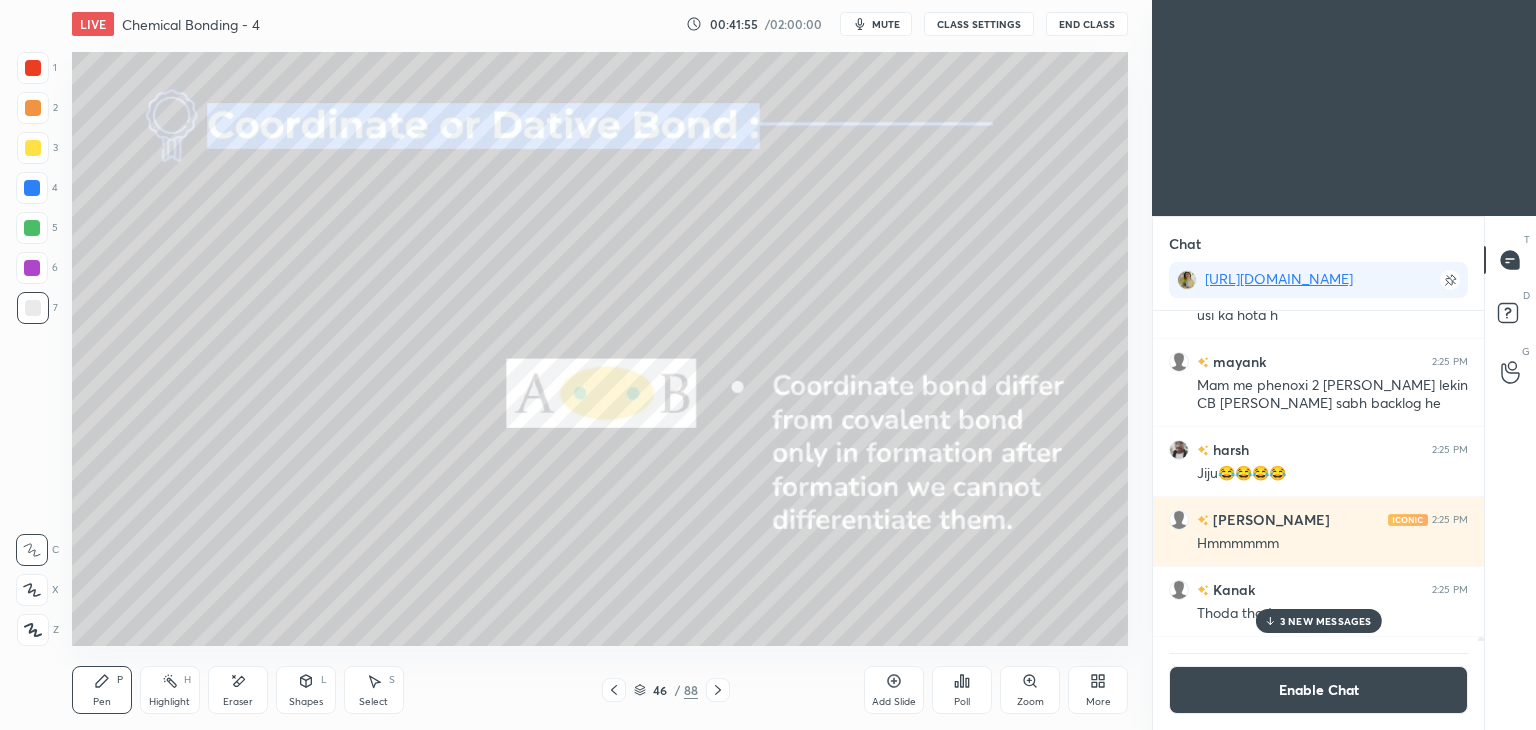 click 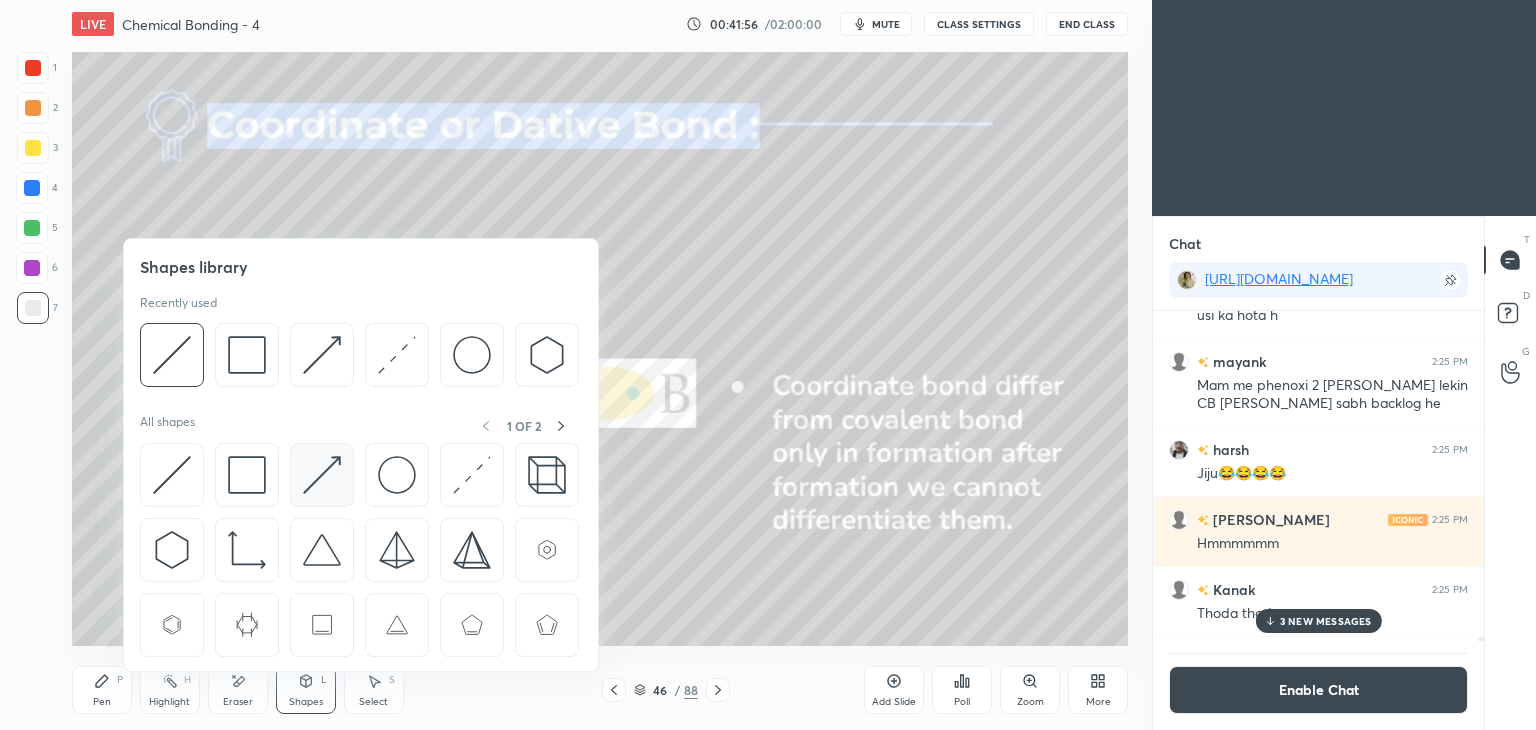 click at bounding box center [322, 475] 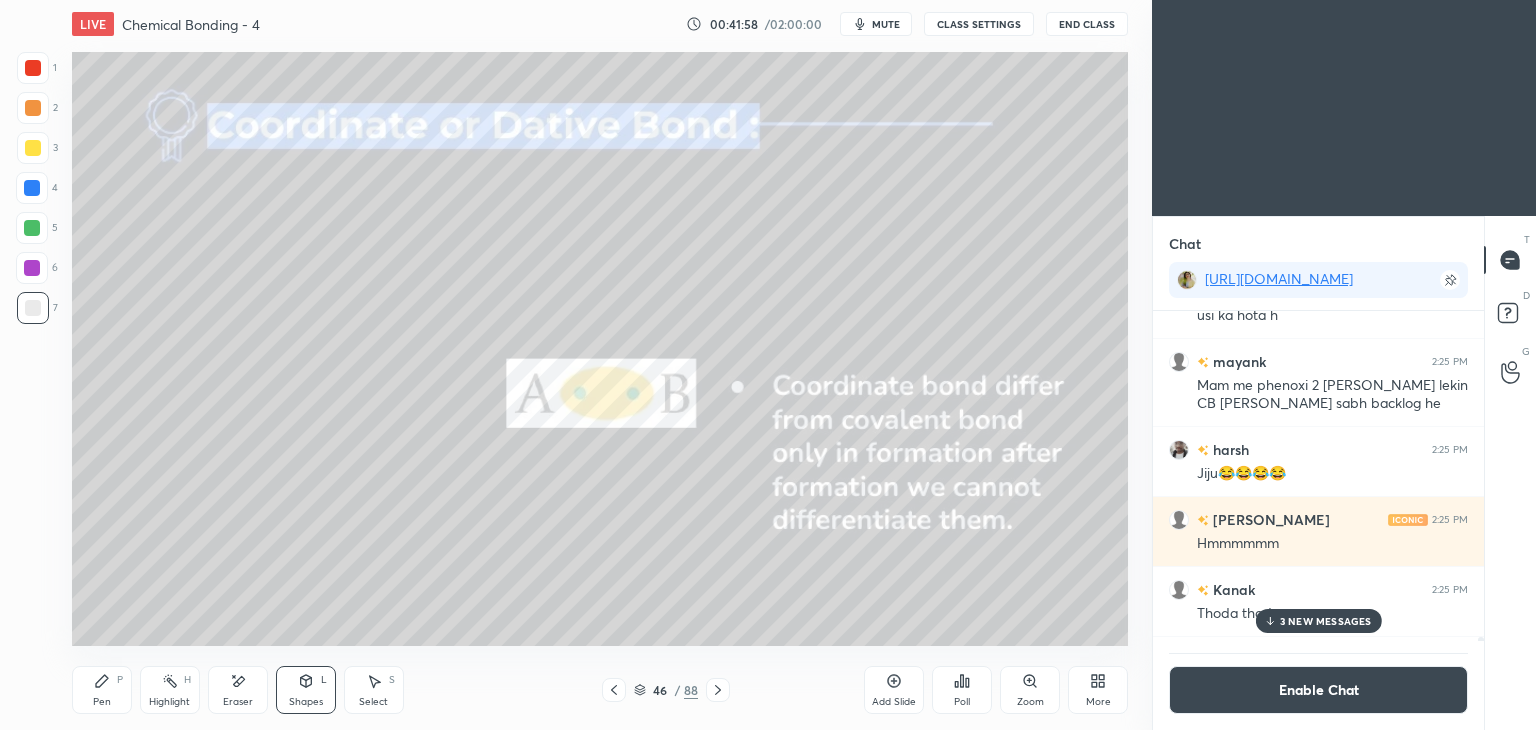 click 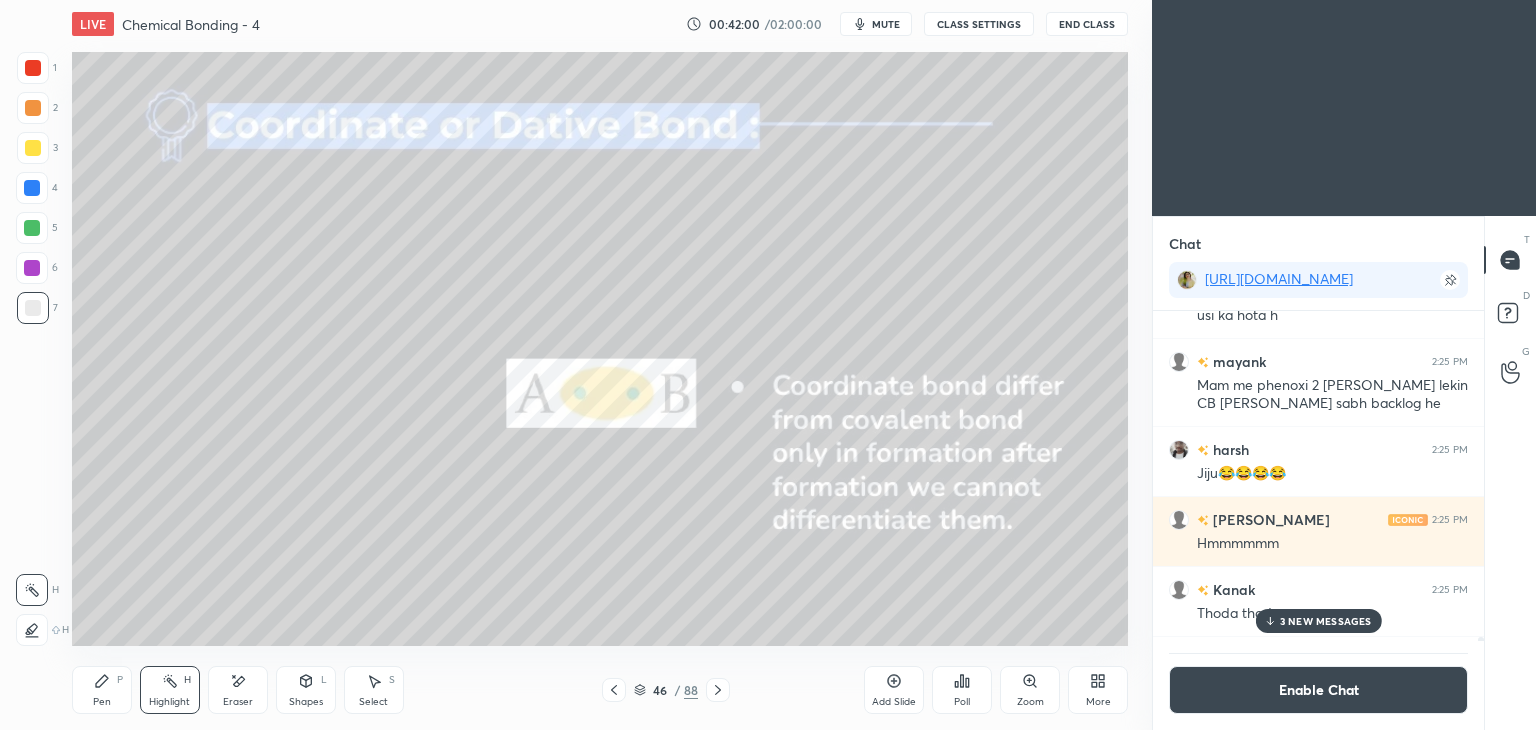 click at bounding box center [32, 268] 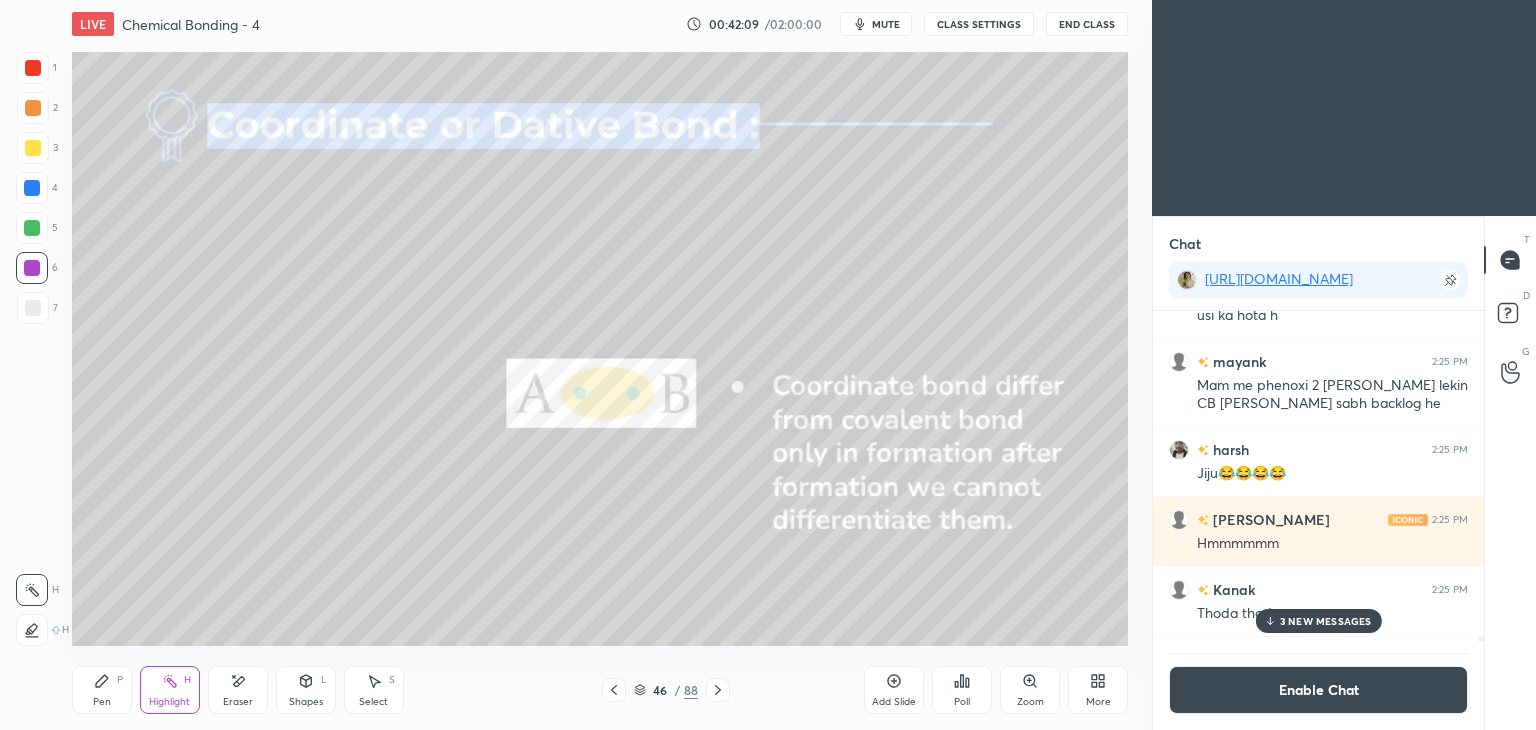 click 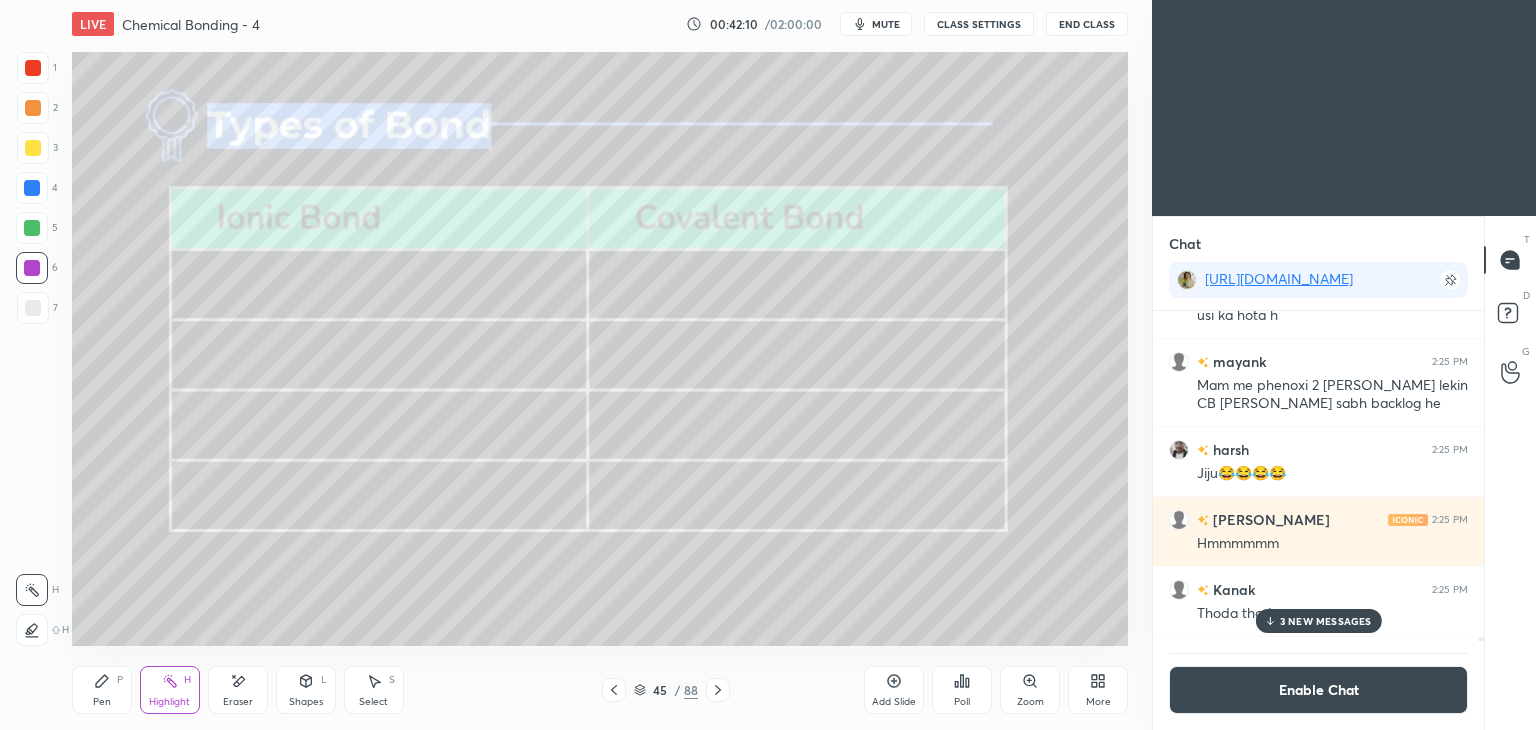 click 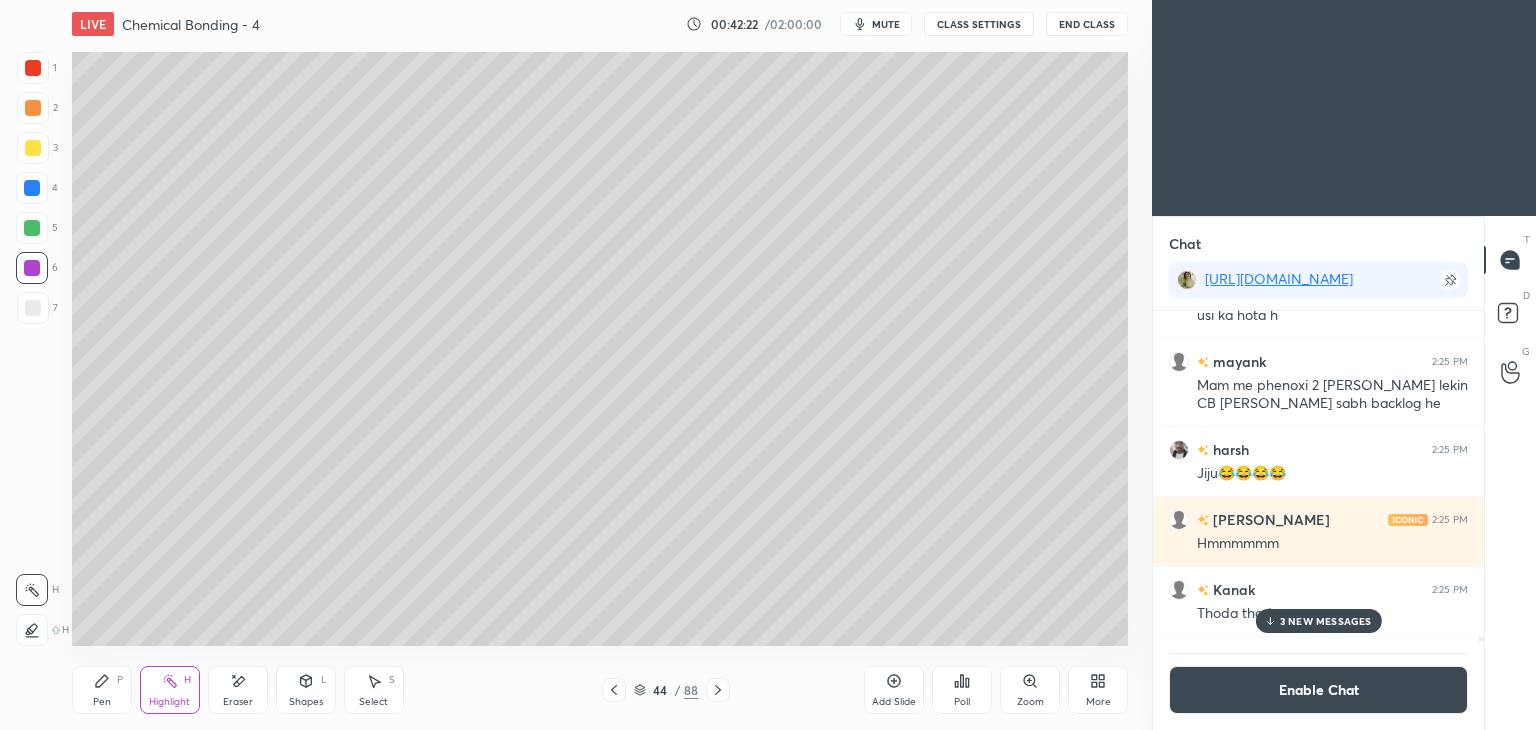 click 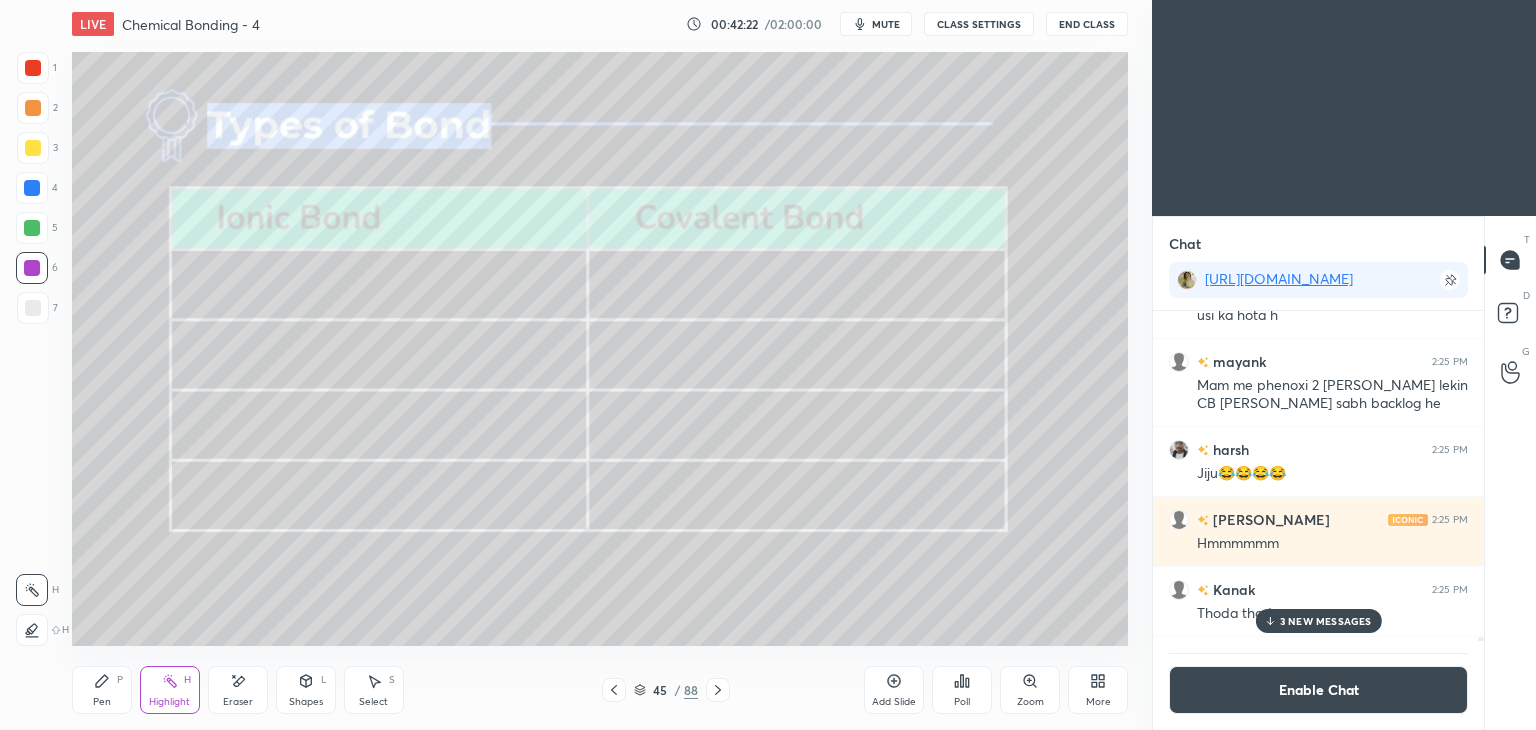 click 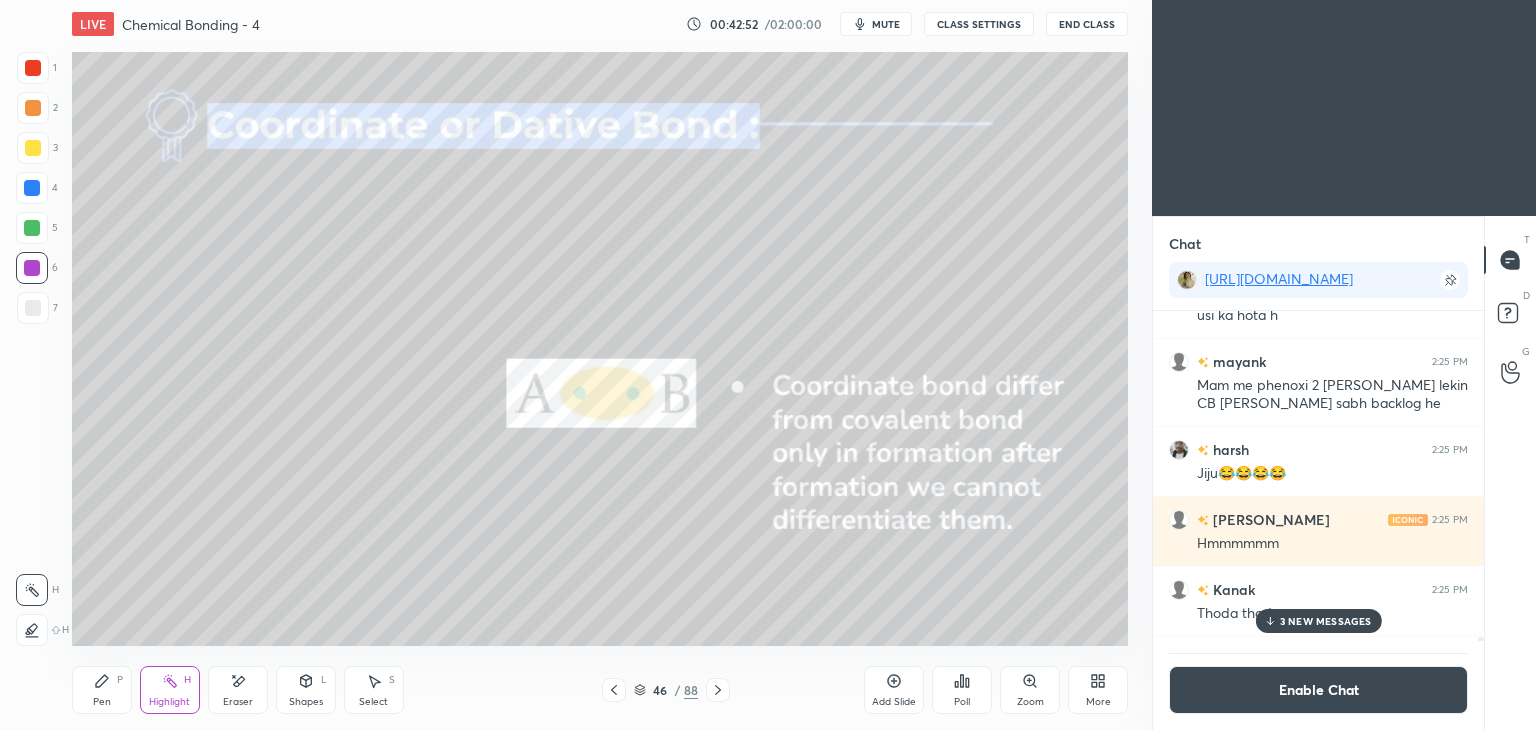 click at bounding box center (33, 148) 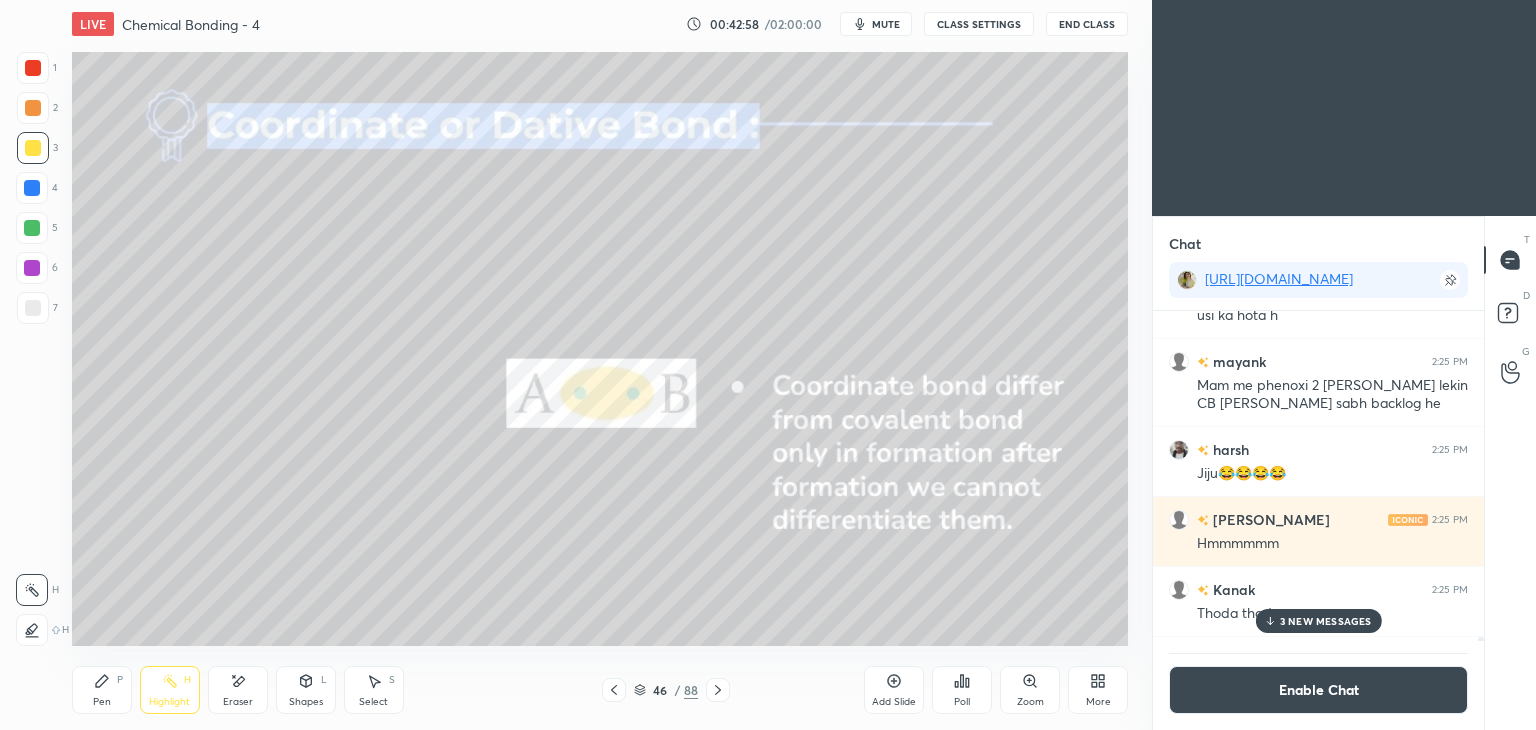 click 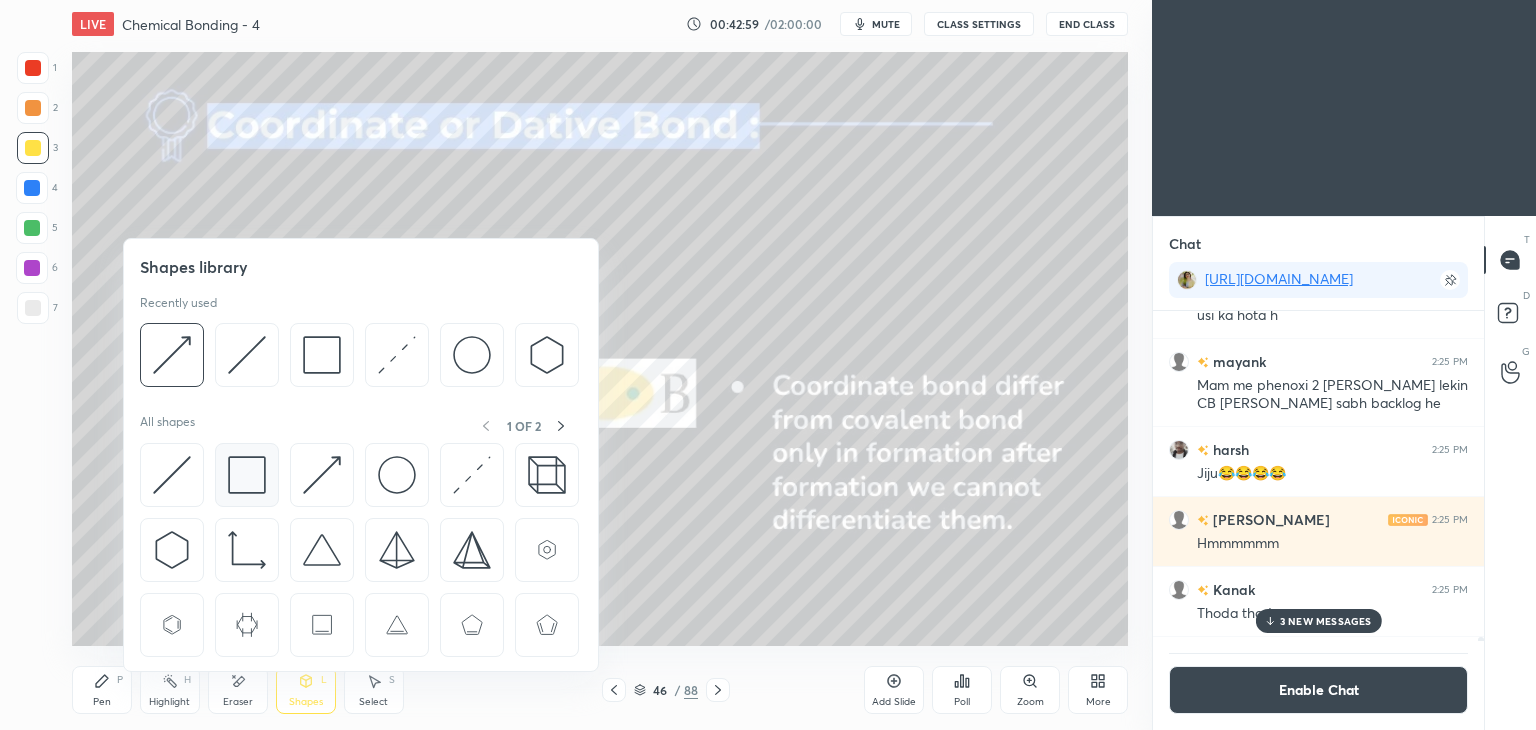 click at bounding box center (247, 475) 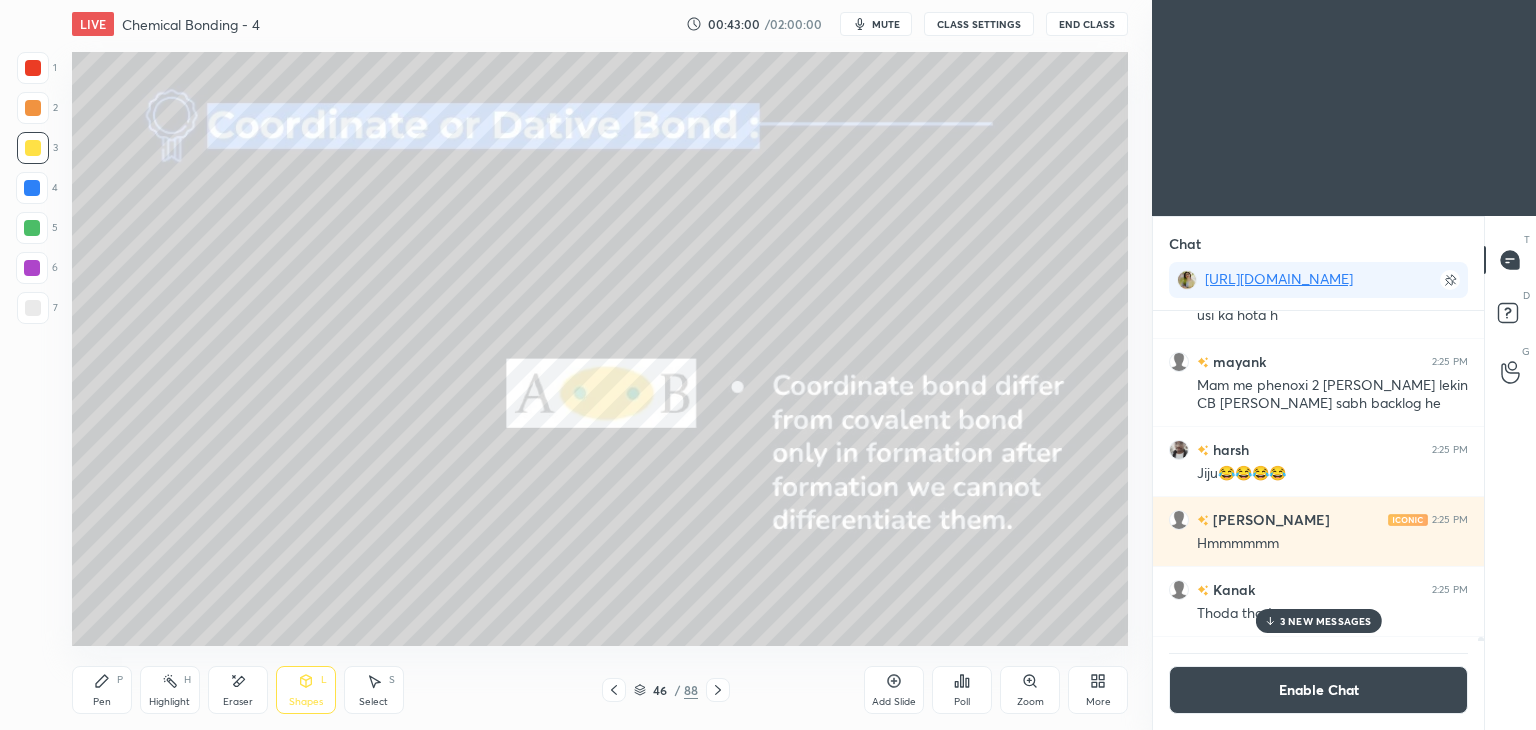 click at bounding box center (33, 308) 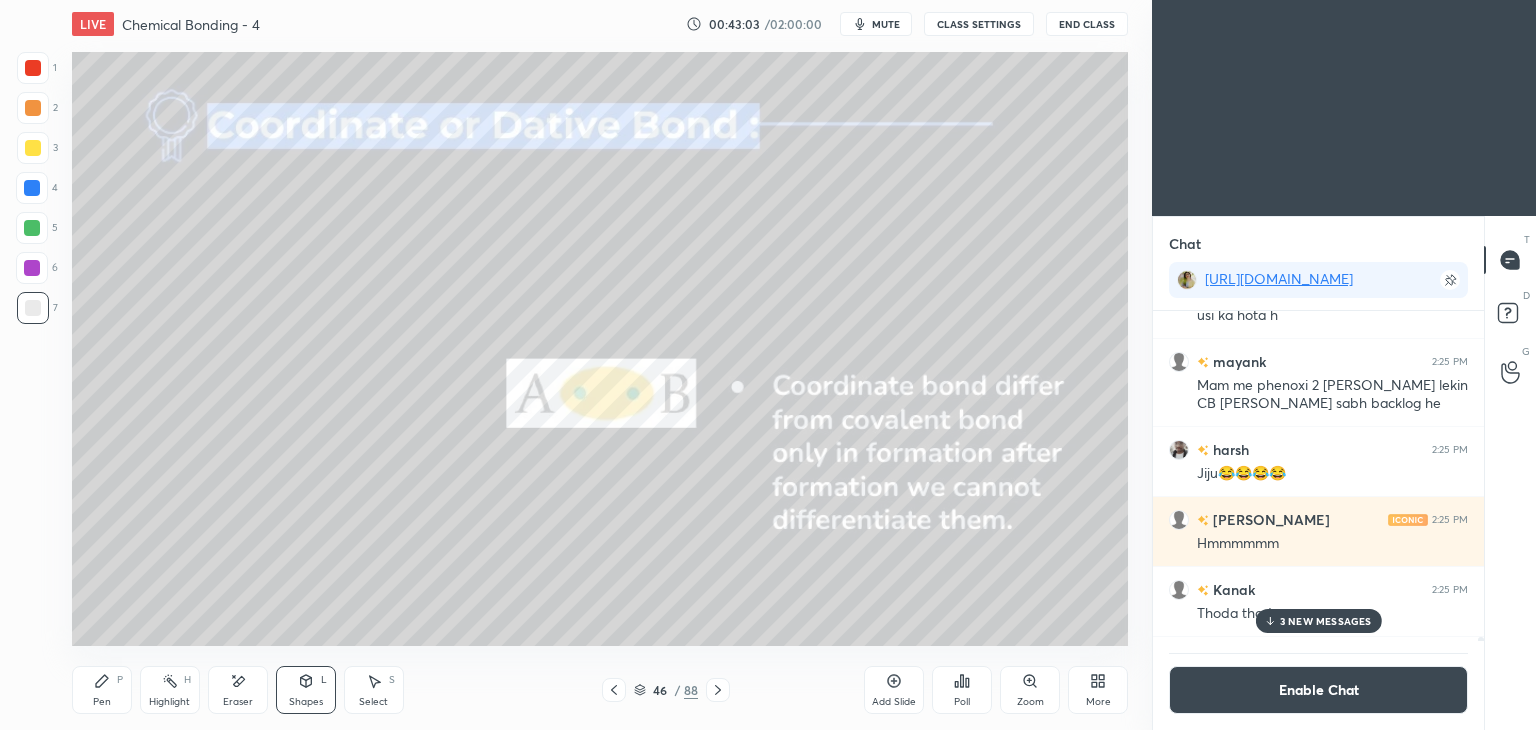 click on "Highlight H" at bounding box center (170, 690) 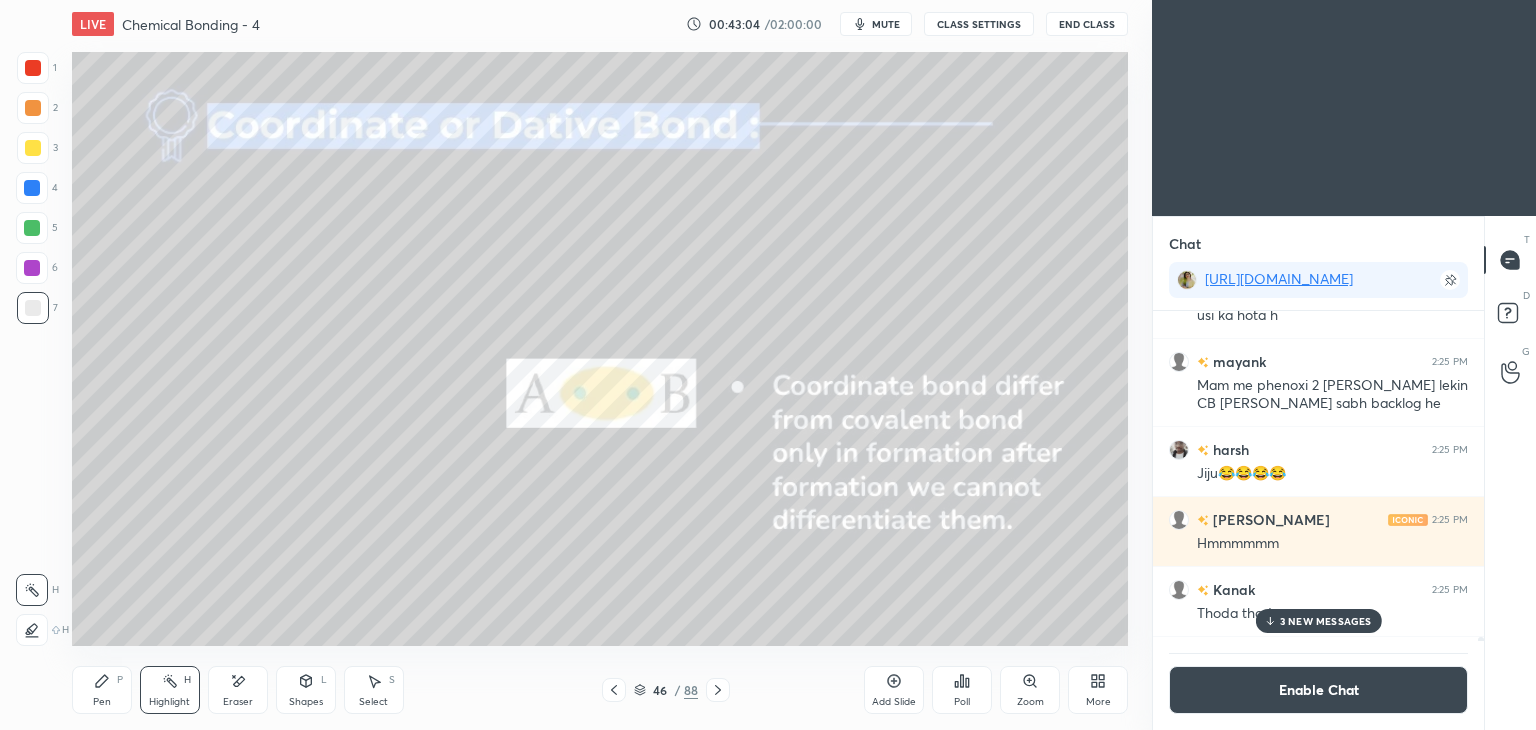 click at bounding box center [32, 268] 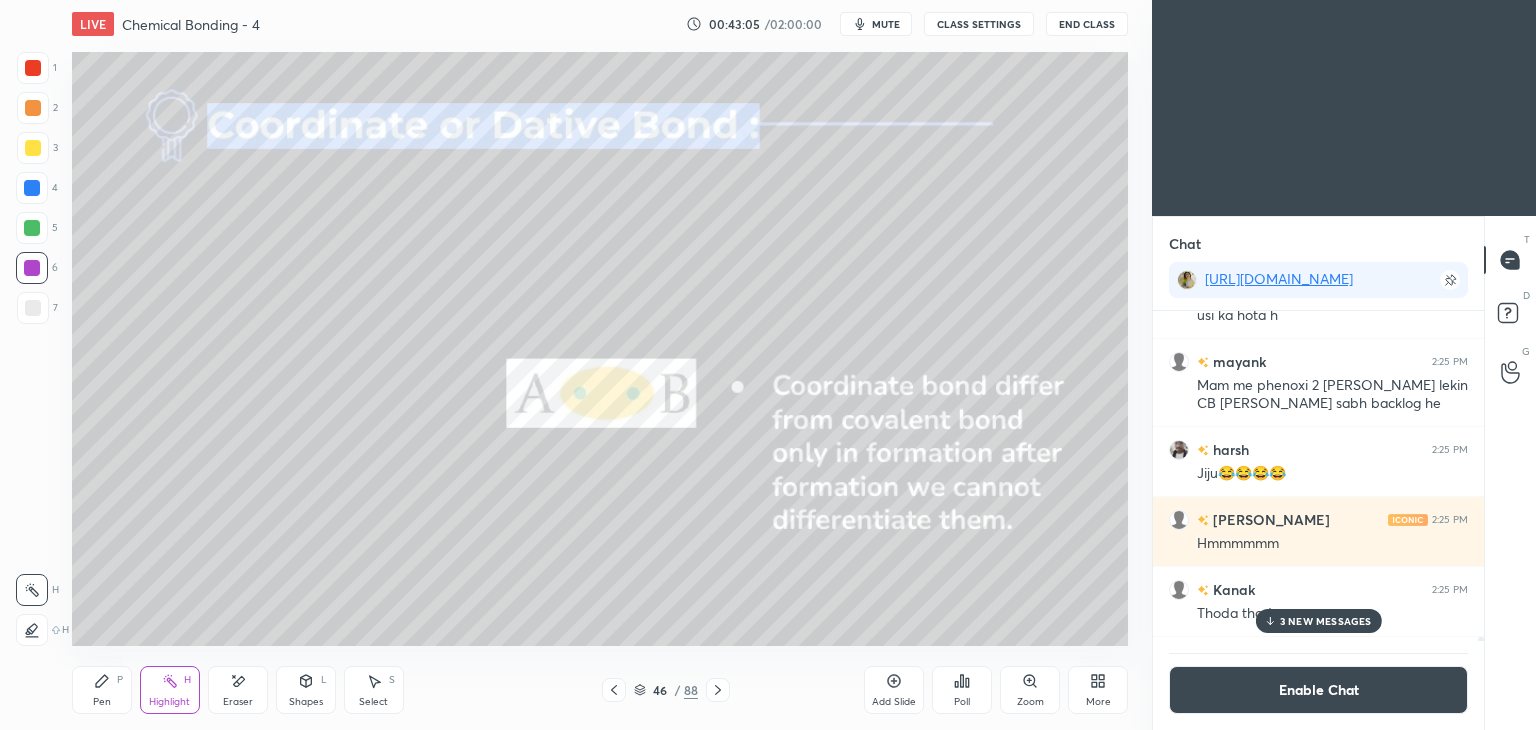 click at bounding box center [33, 68] 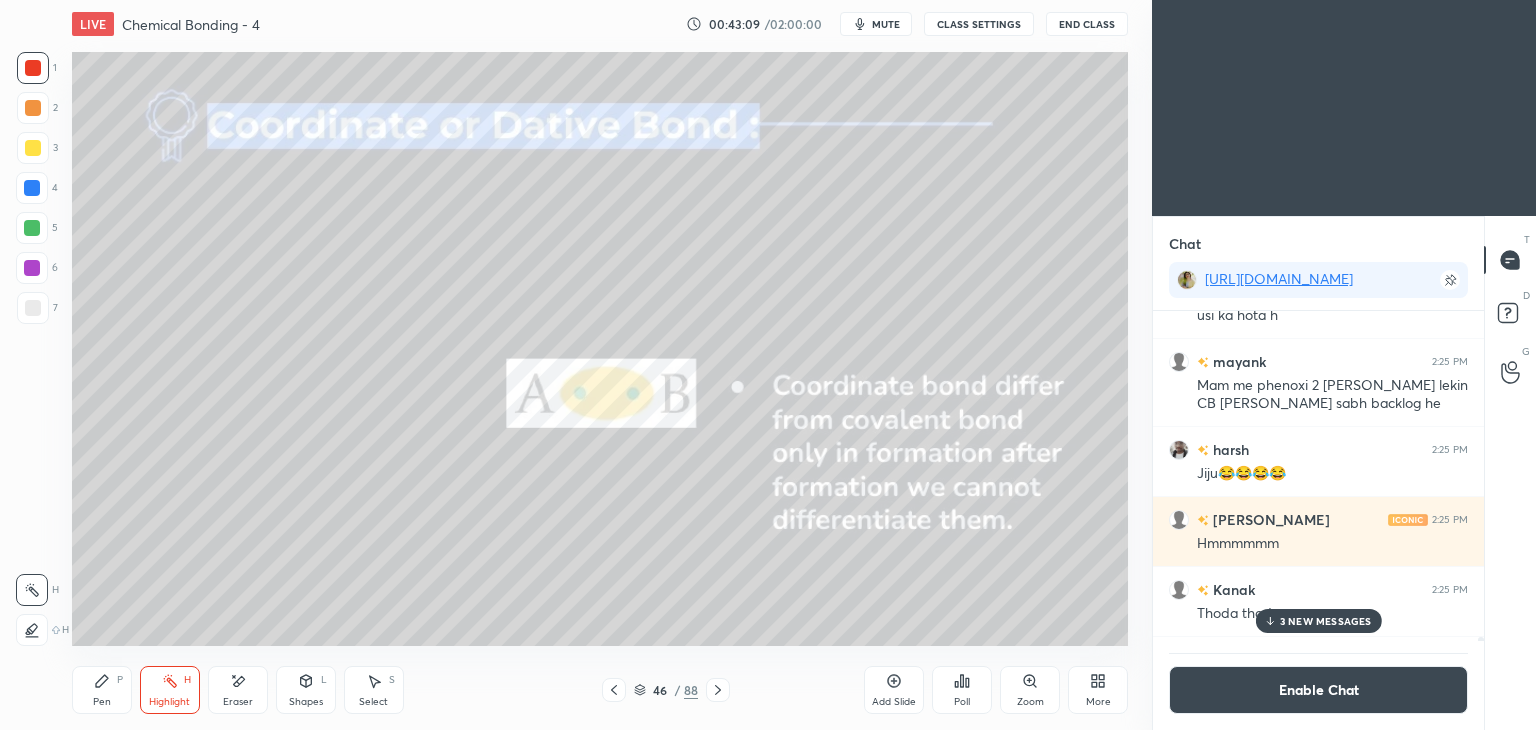 click 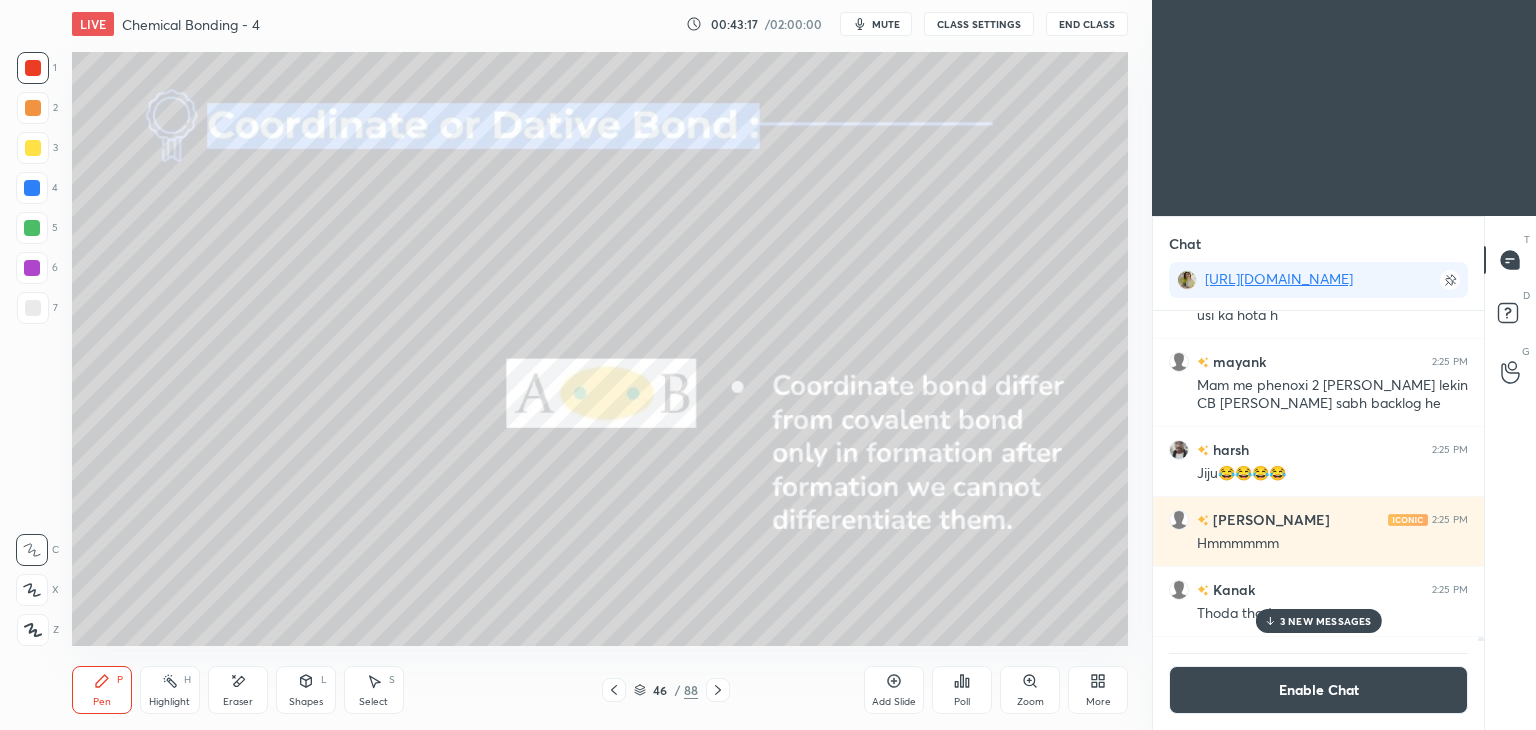 click on "Highlight H" at bounding box center (170, 690) 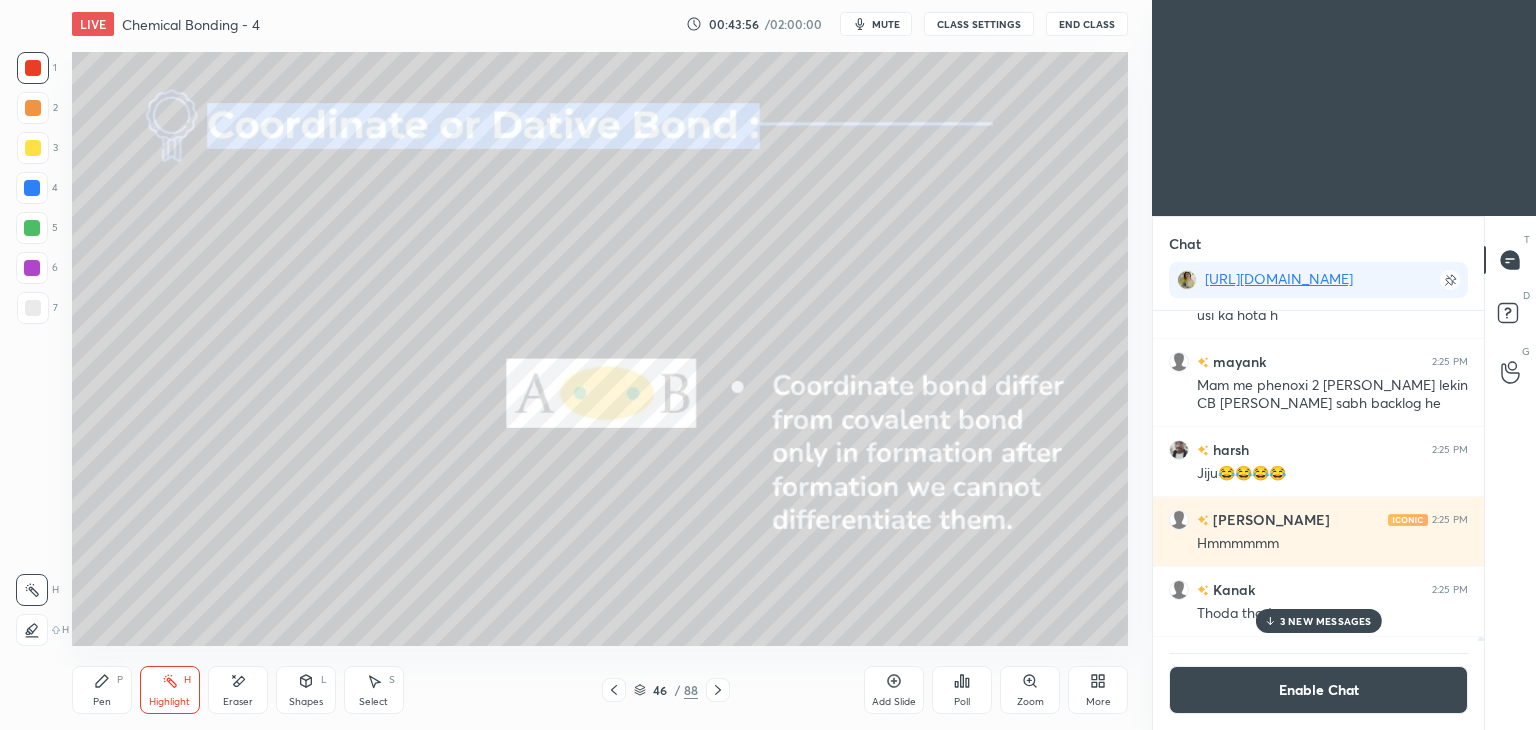 click at bounding box center [32, 228] 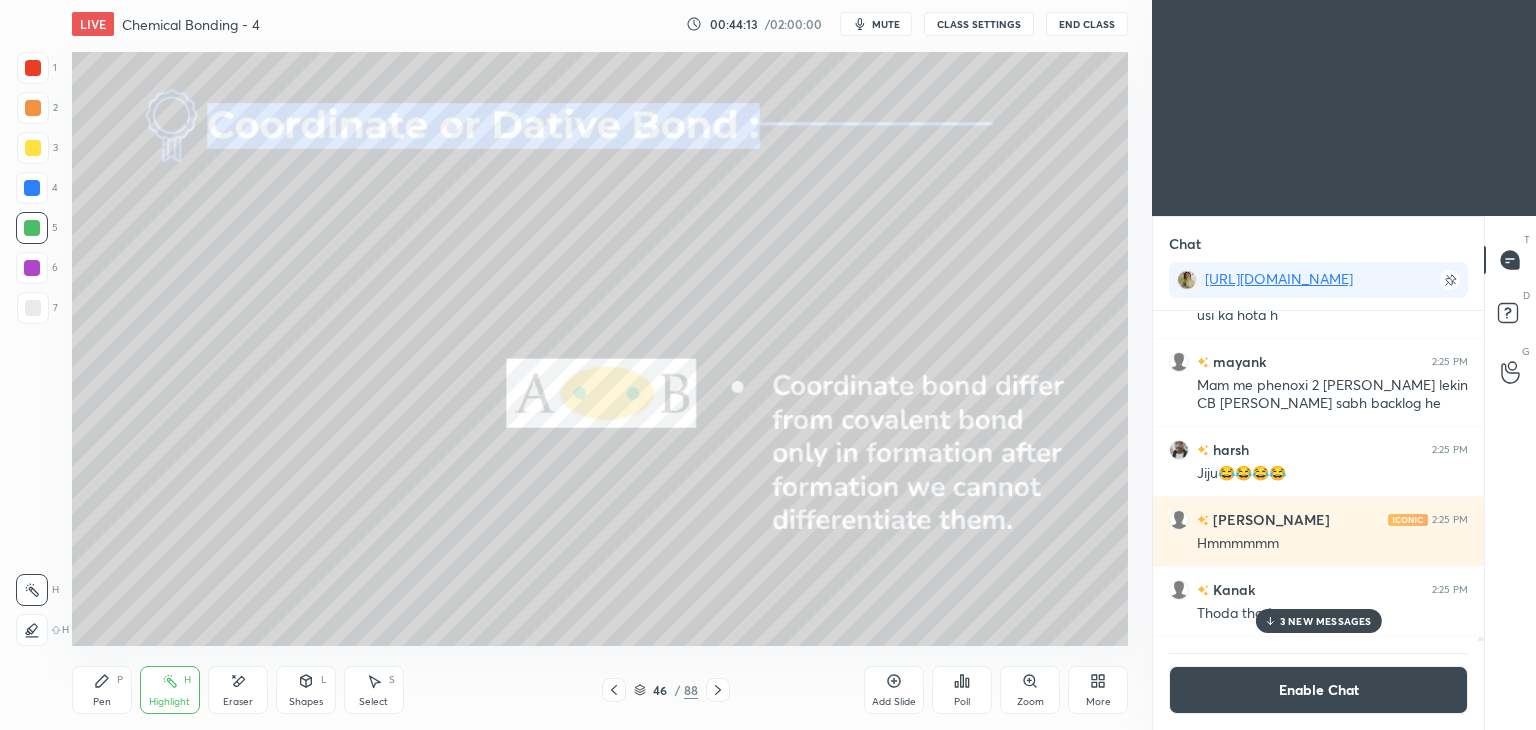 click on "3 NEW MESSAGES" at bounding box center (1318, 621) 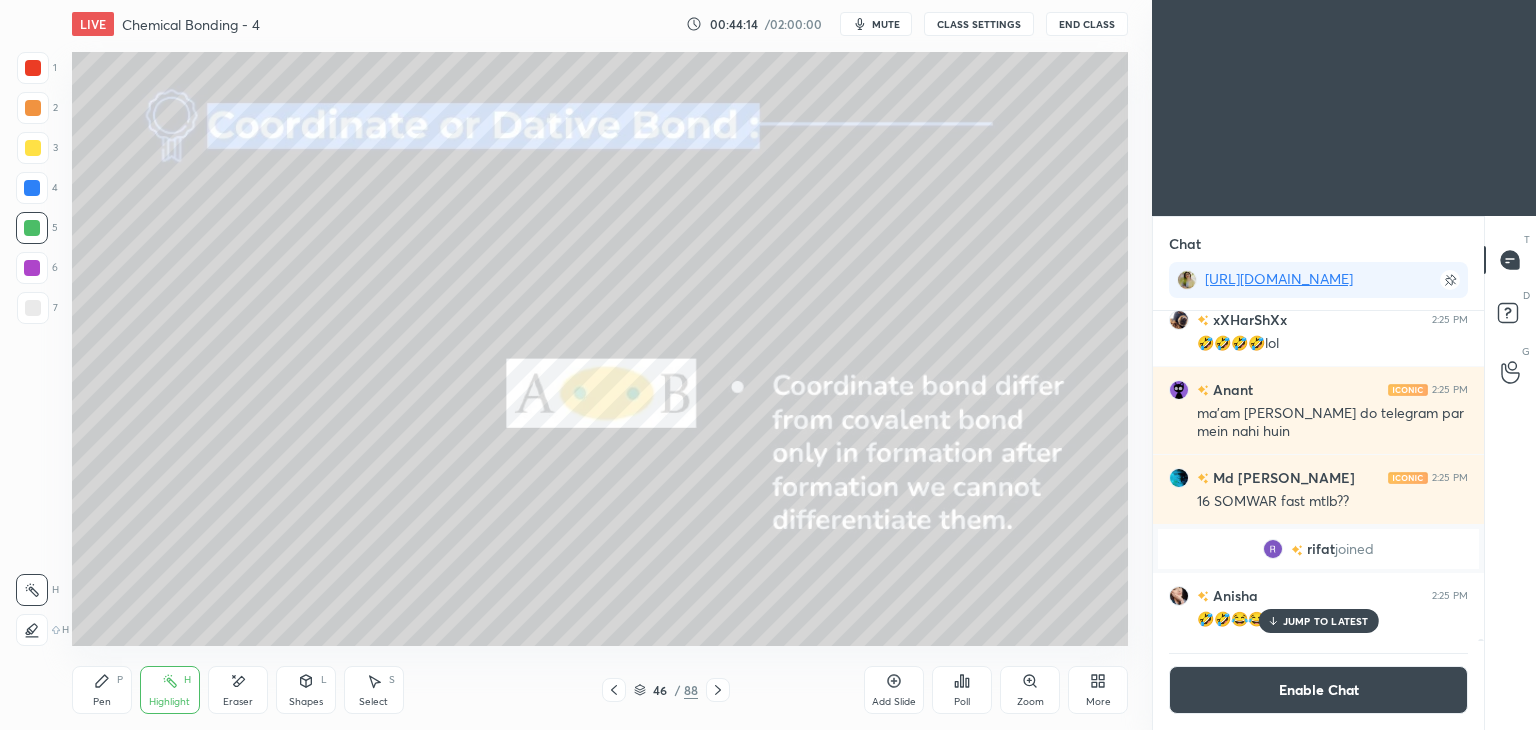 click on "Enable Chat" at bounding box center [1318, 690] 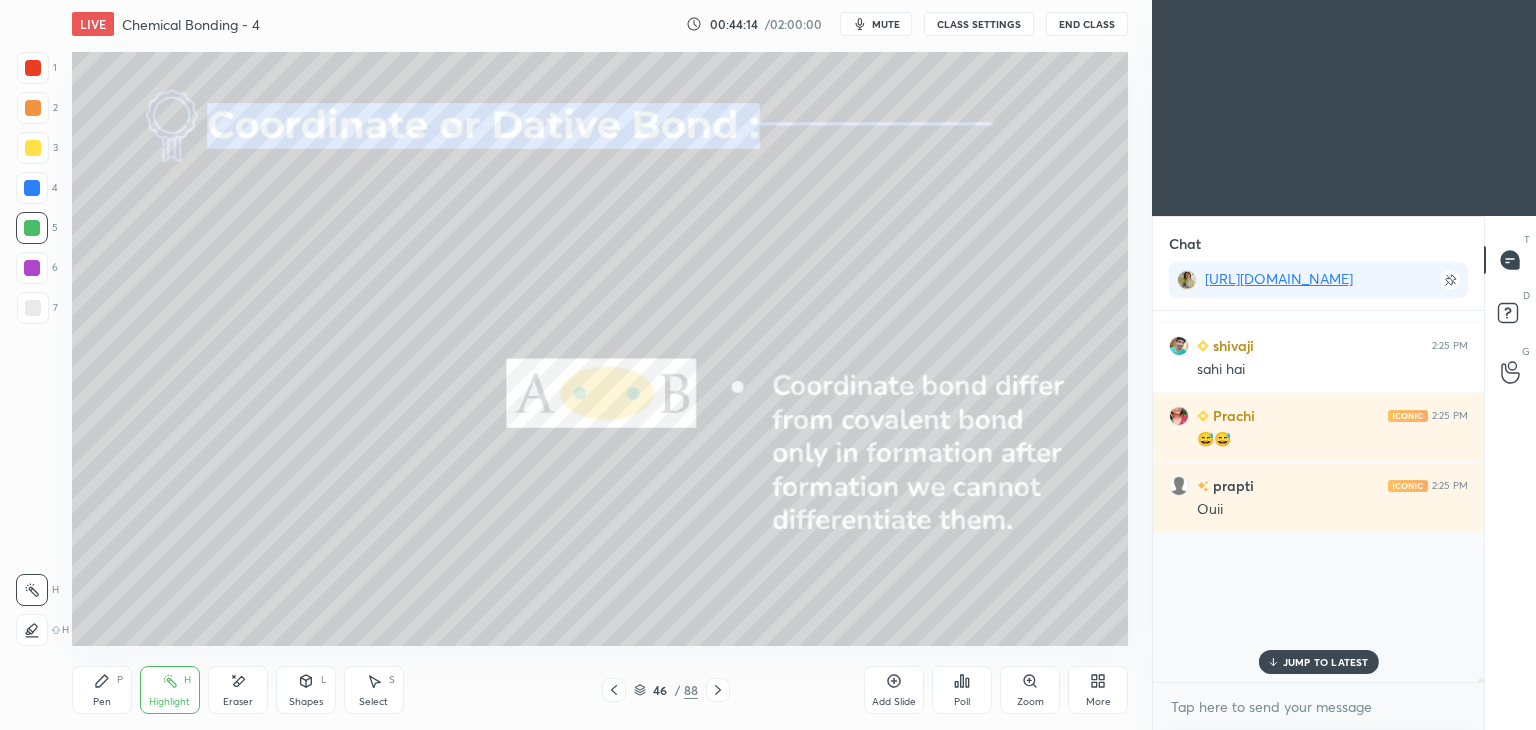 scroll, scrollTop: 6, scrollLeft: 6, axis: both 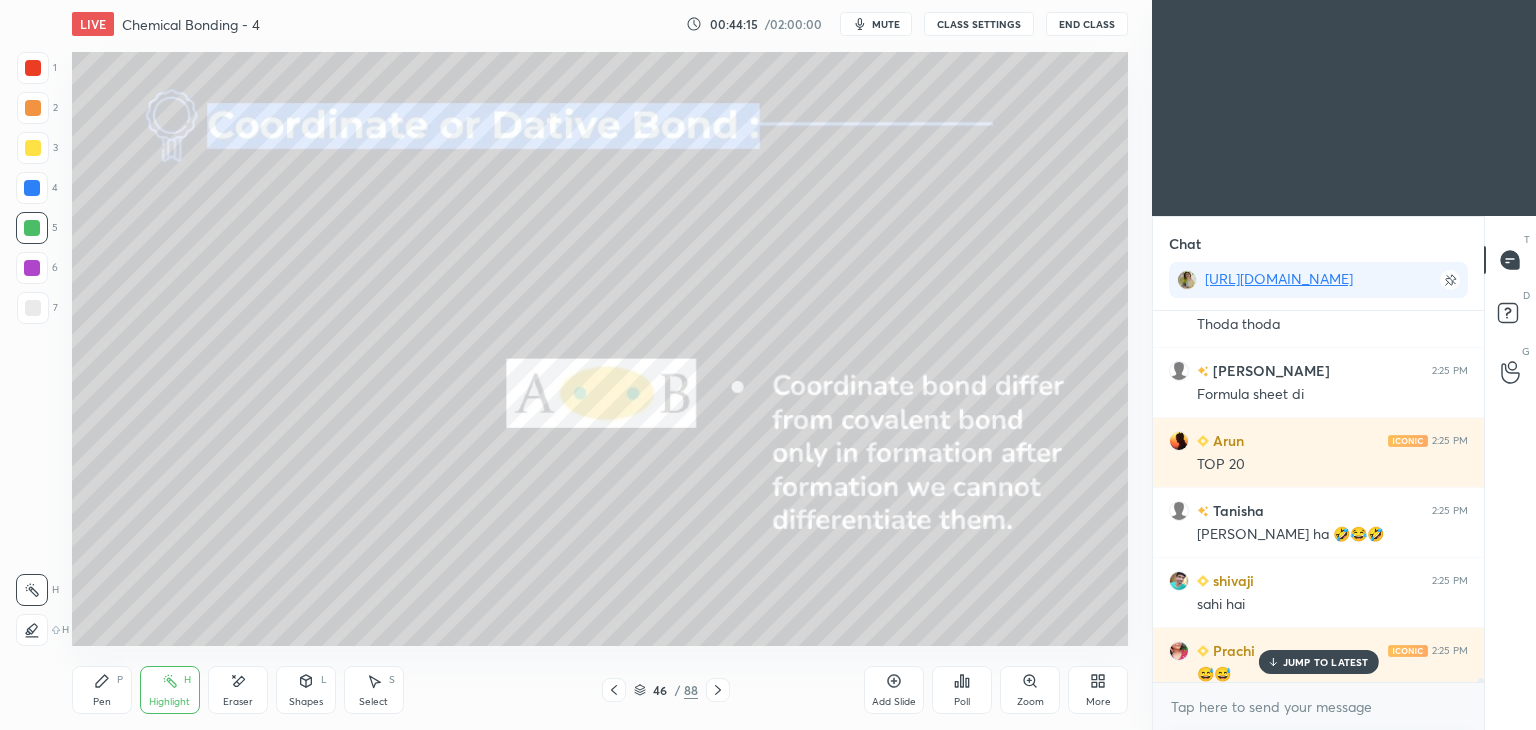 click on "JUMP TO LATEST" at bounding box center [1326, 662] 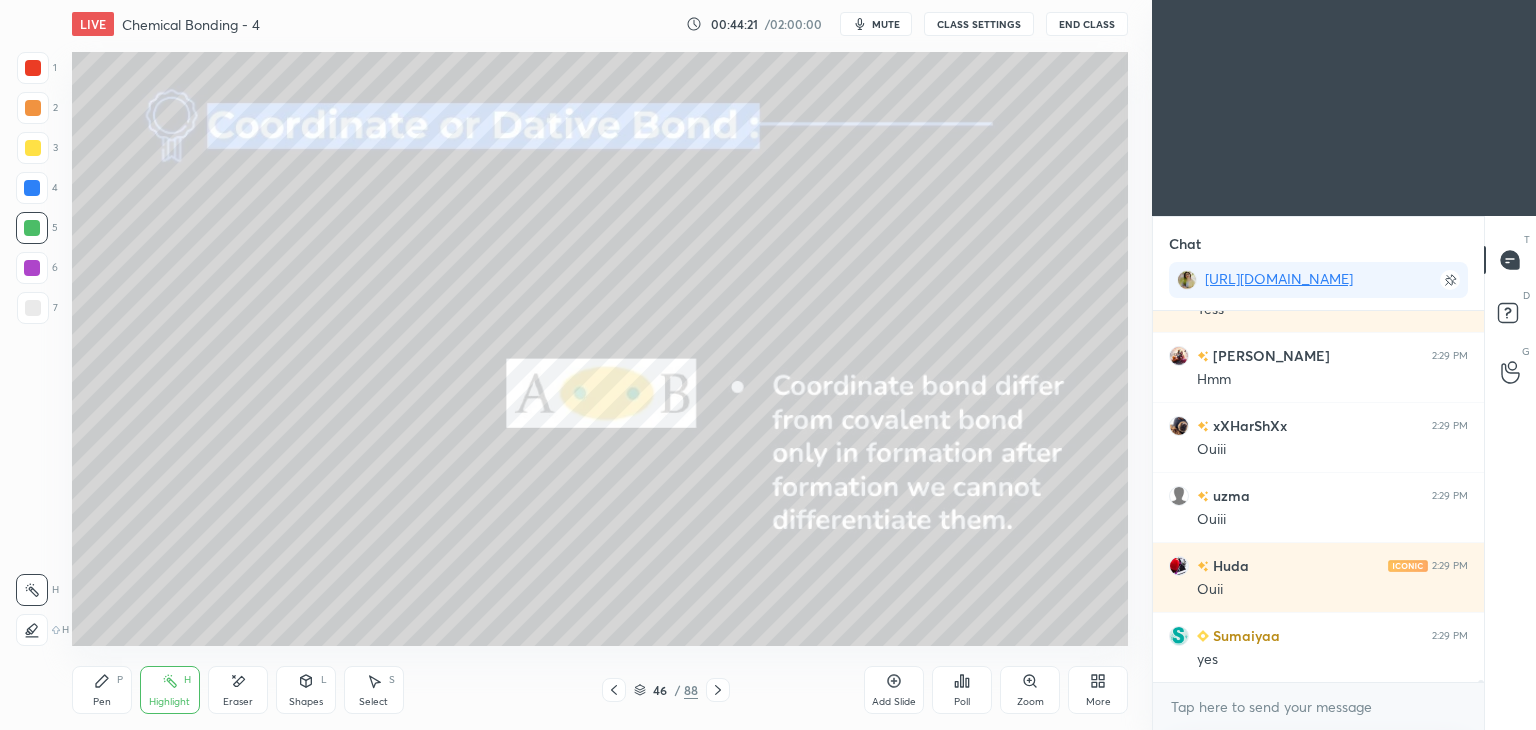 scroll, scrollTop: 57988, scrollLeft: 0, axis: vertical 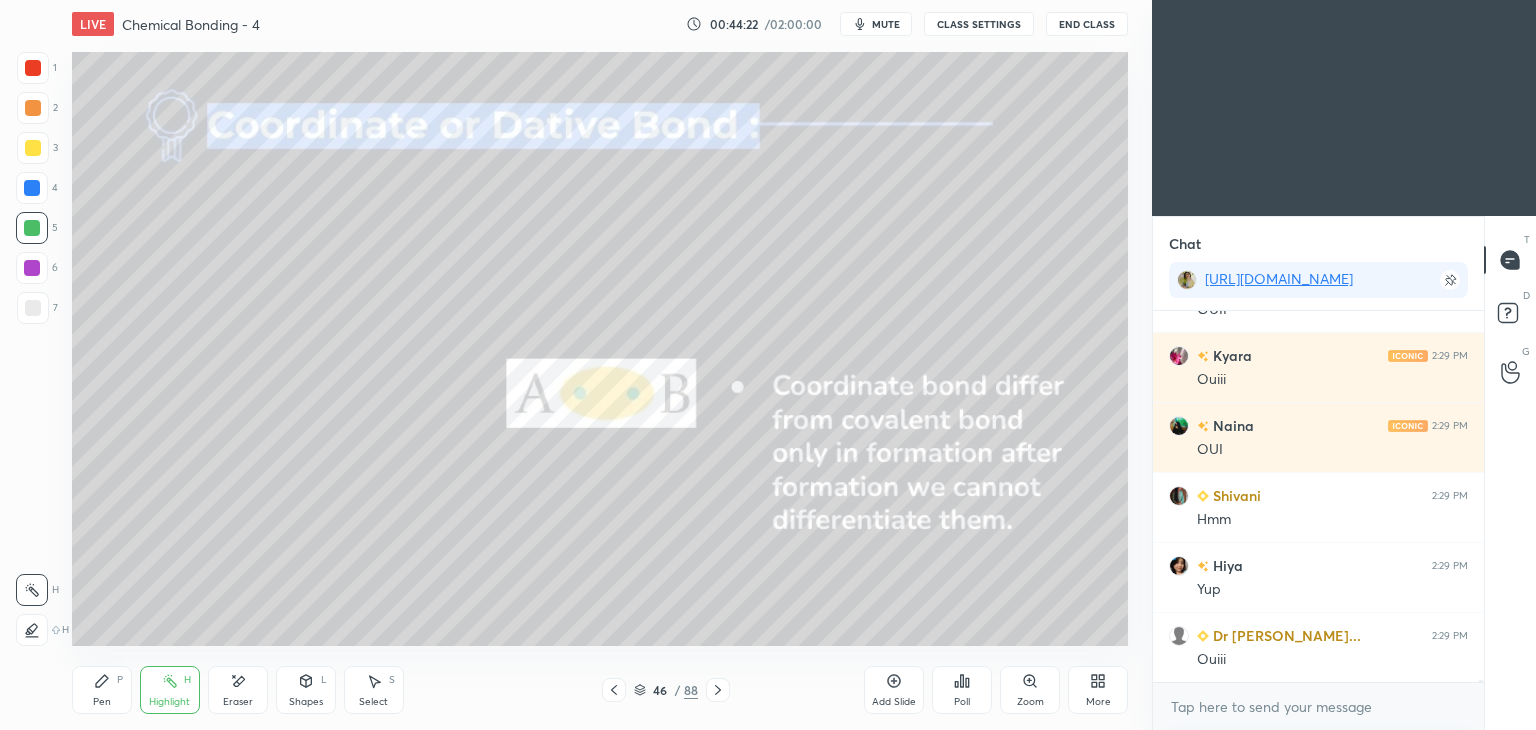 click on "CLASS SETTINGS" at bounding box center [979, 24] 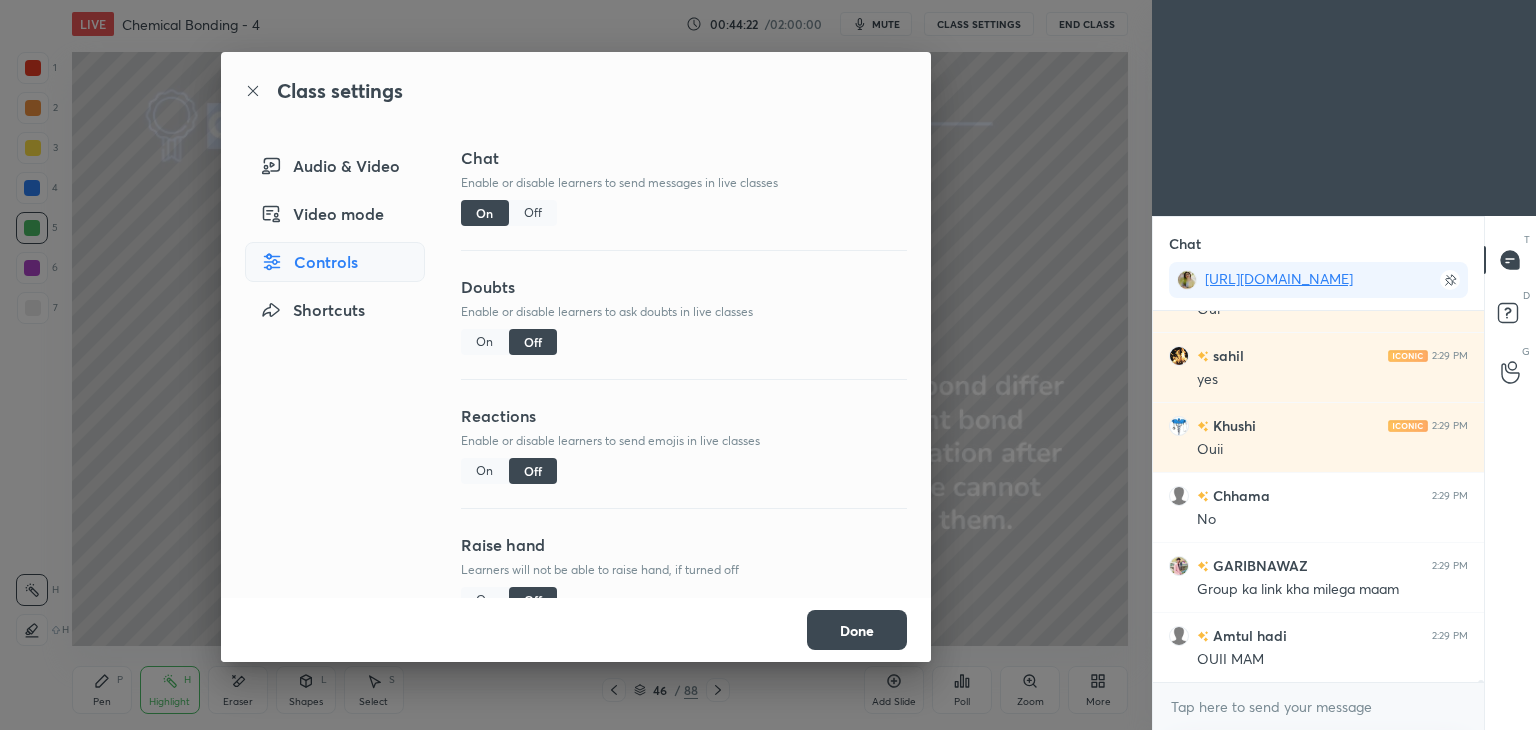 click on "Off" at bounding box center (533, 213) 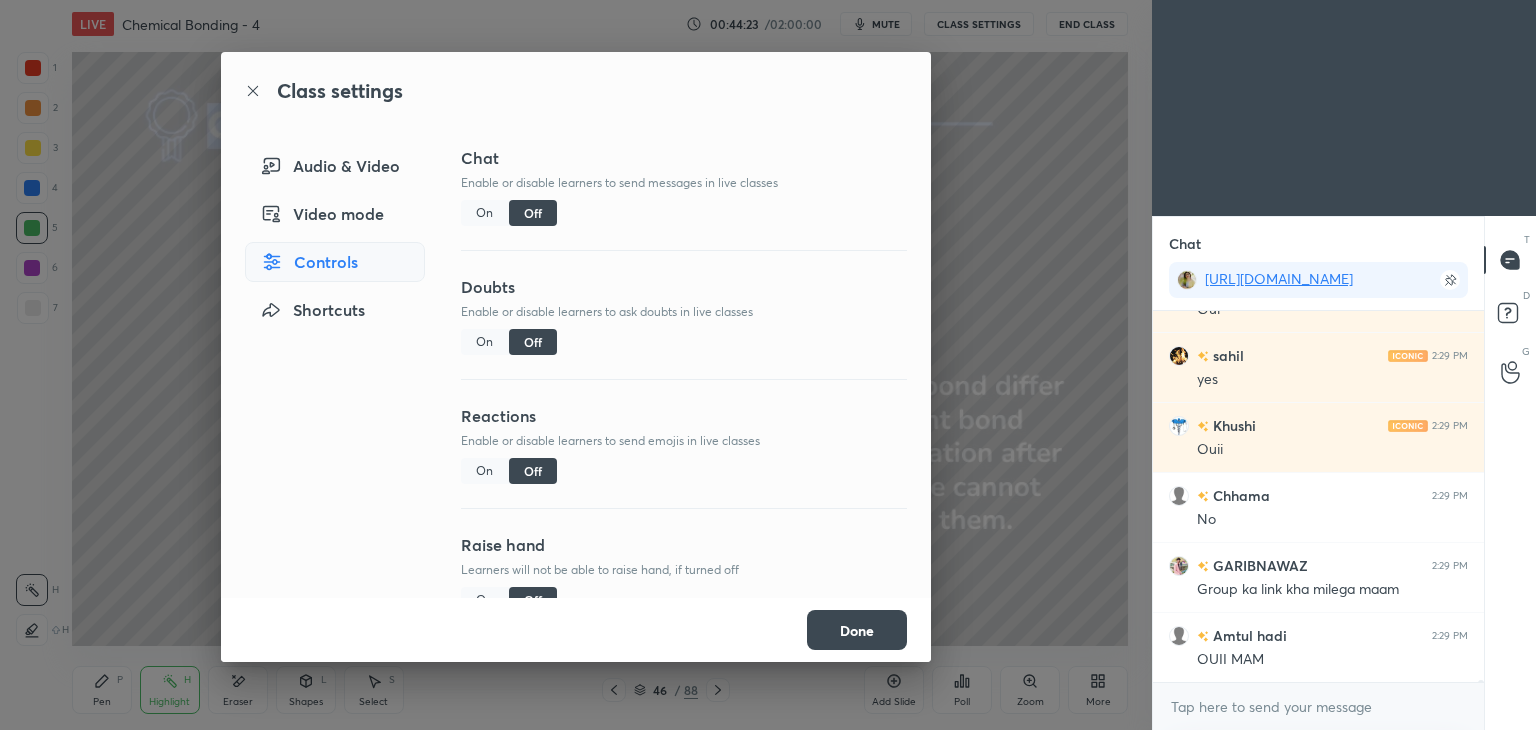 scroll, scrollTop: 57618, scrollLeft: 0, axis: vertical 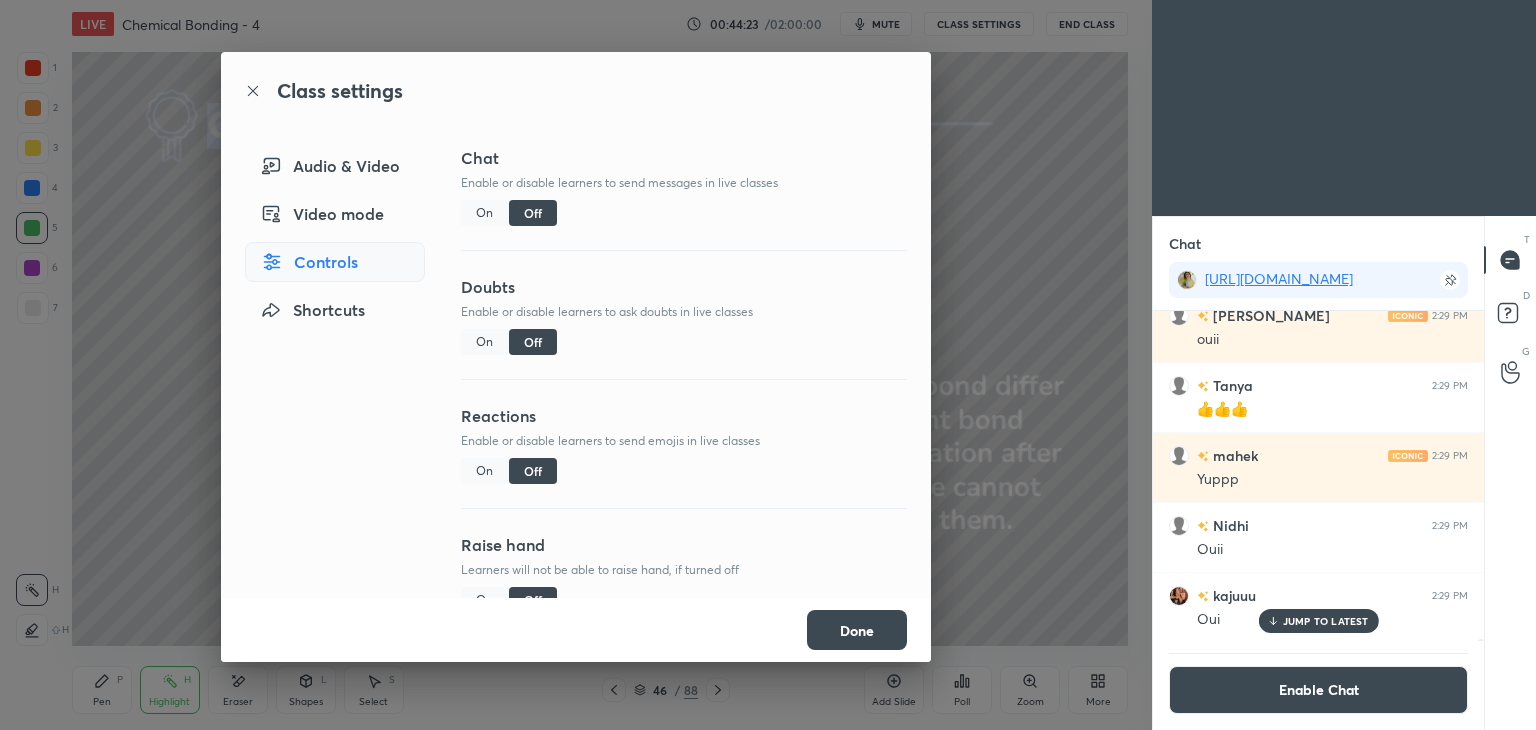 click on "Done" at bounding box center (857, 630) 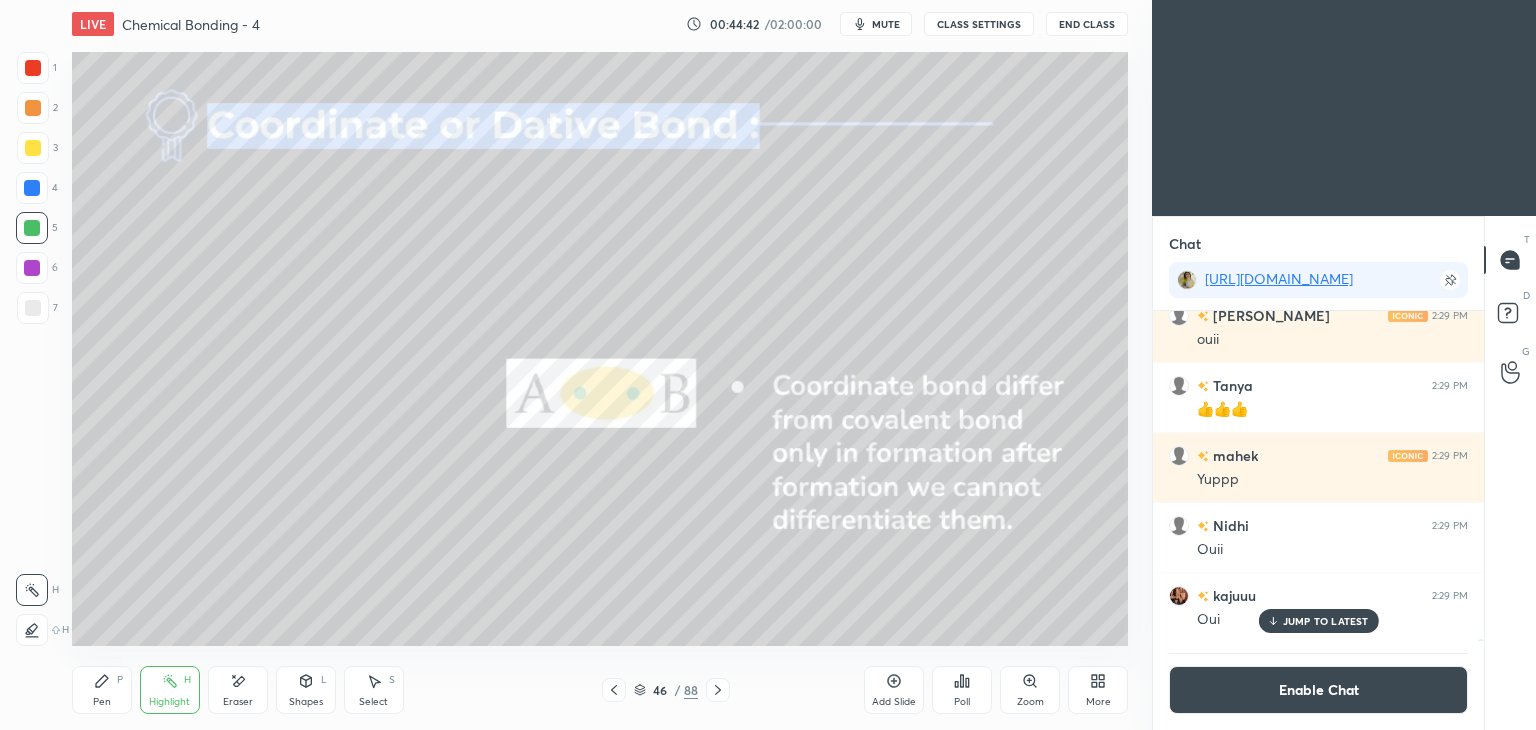 click 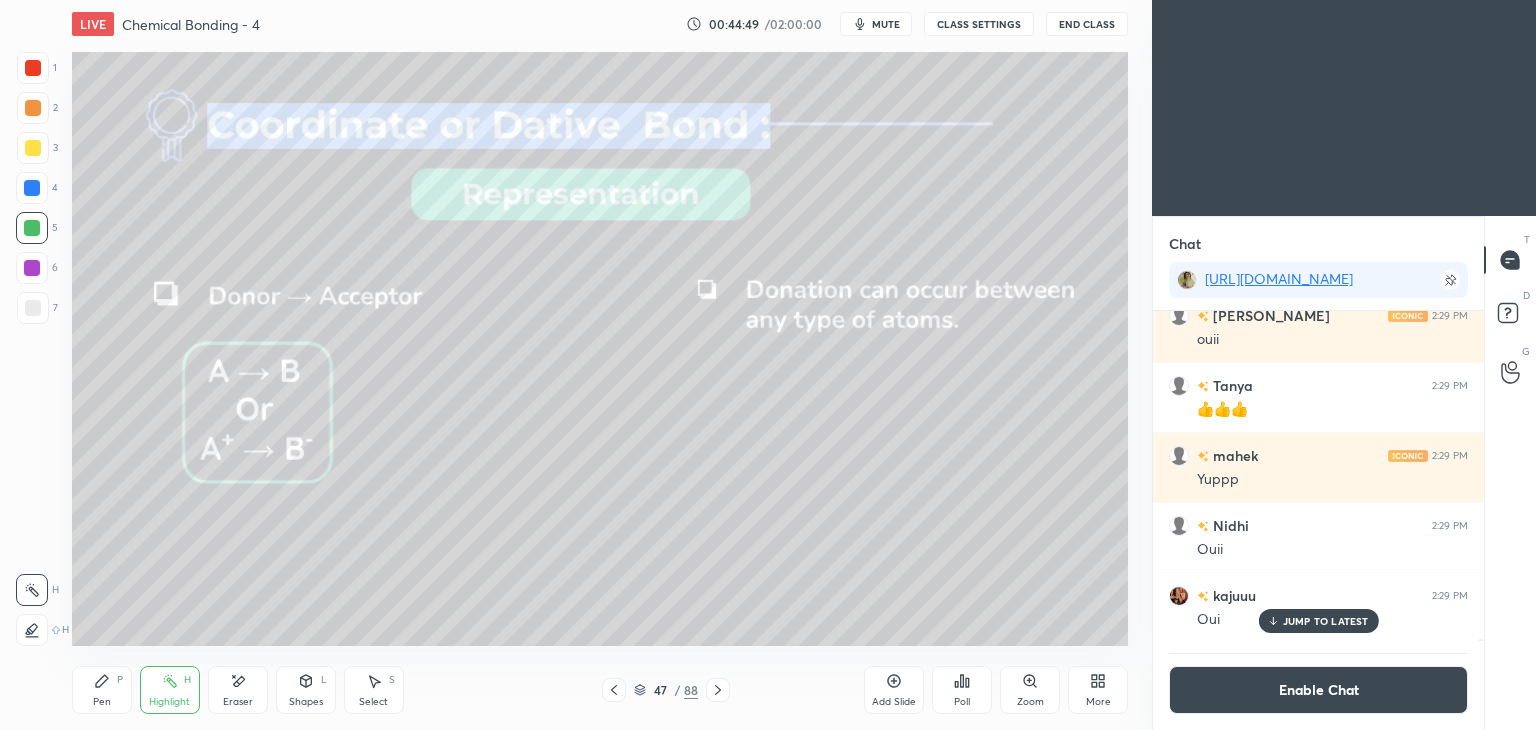click on "Pen P" at bounding box center [102, 690] 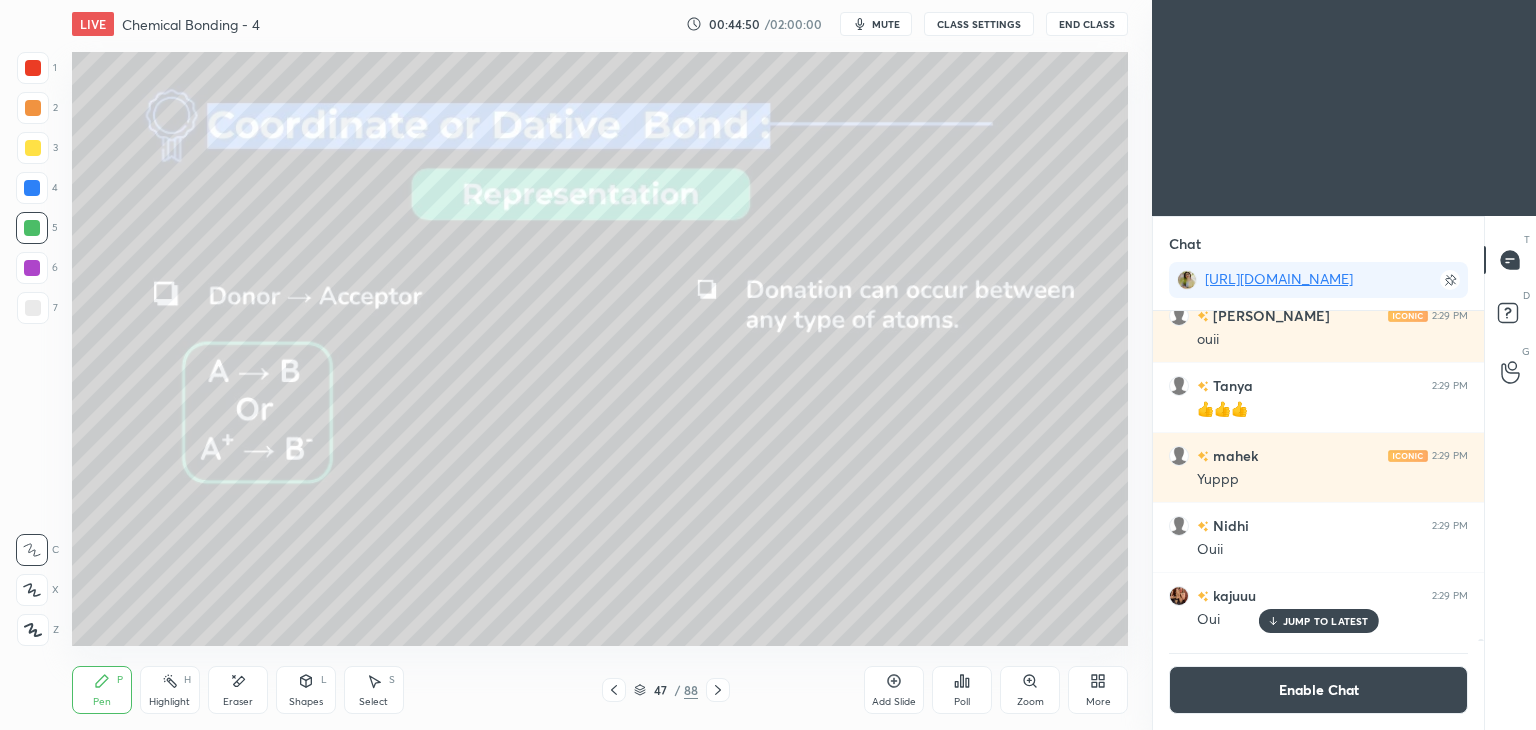 click at bounding box center (33, 308) 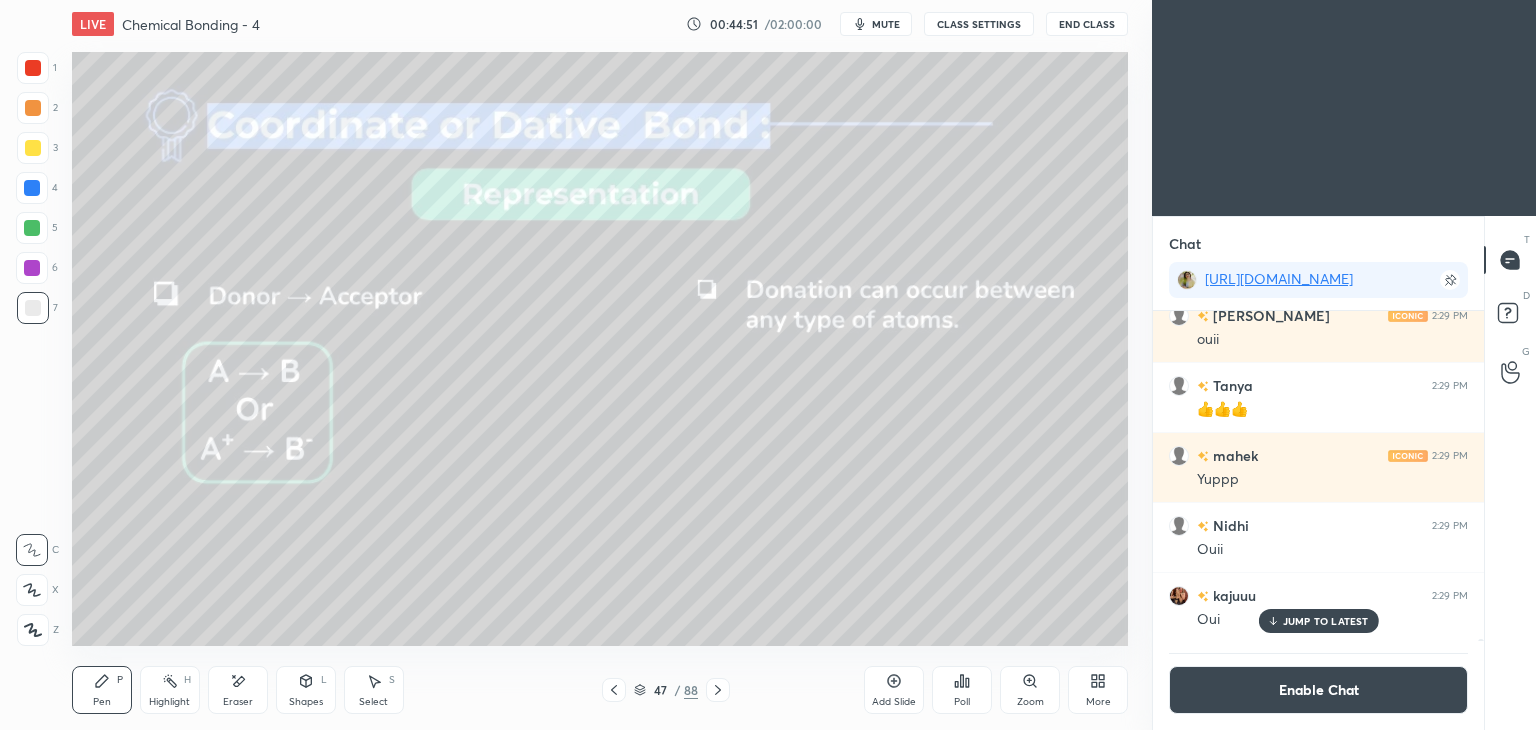 click at bounding box center [33, 108] 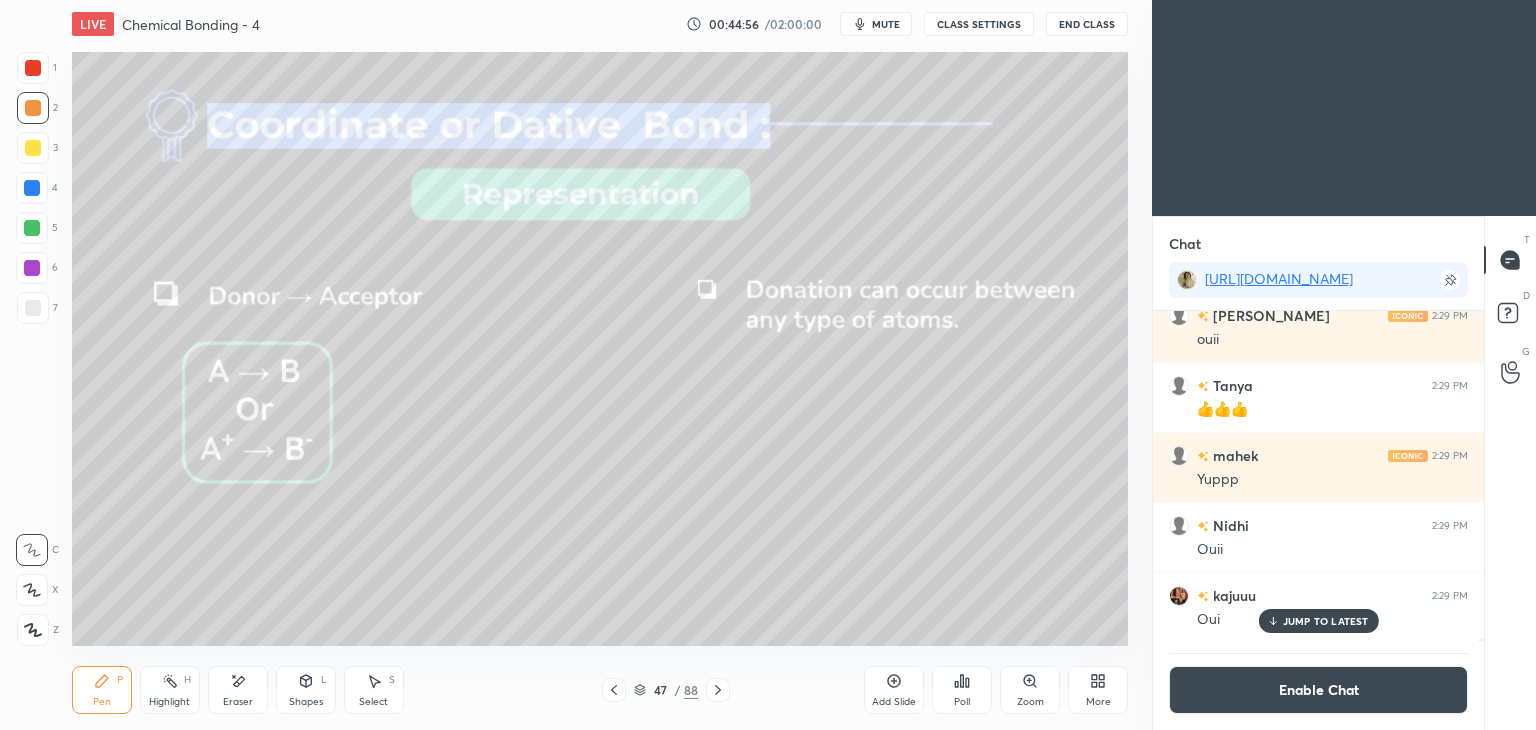 click on "Shapes L" at bounding box center [306, 690] 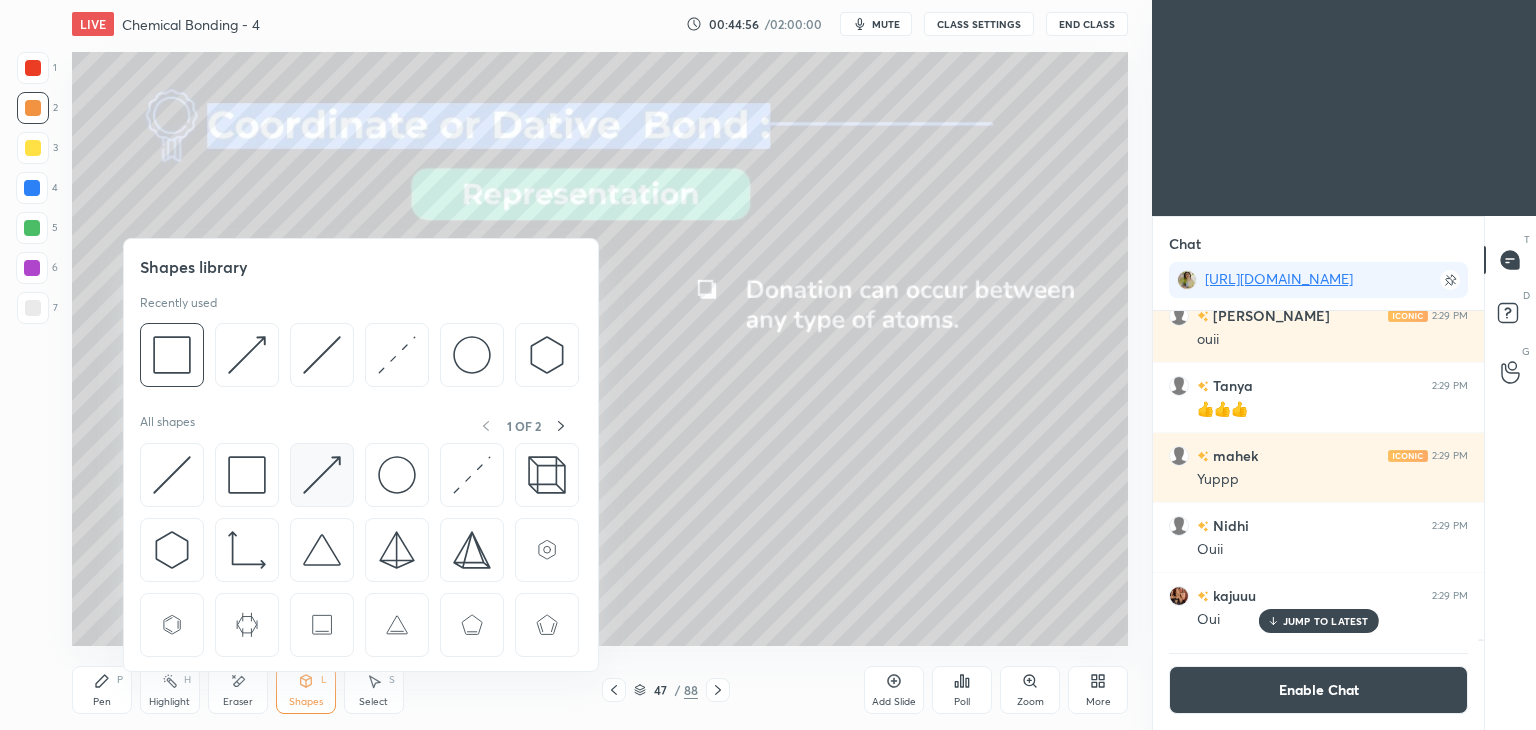 click at bounding box center [322, 475] 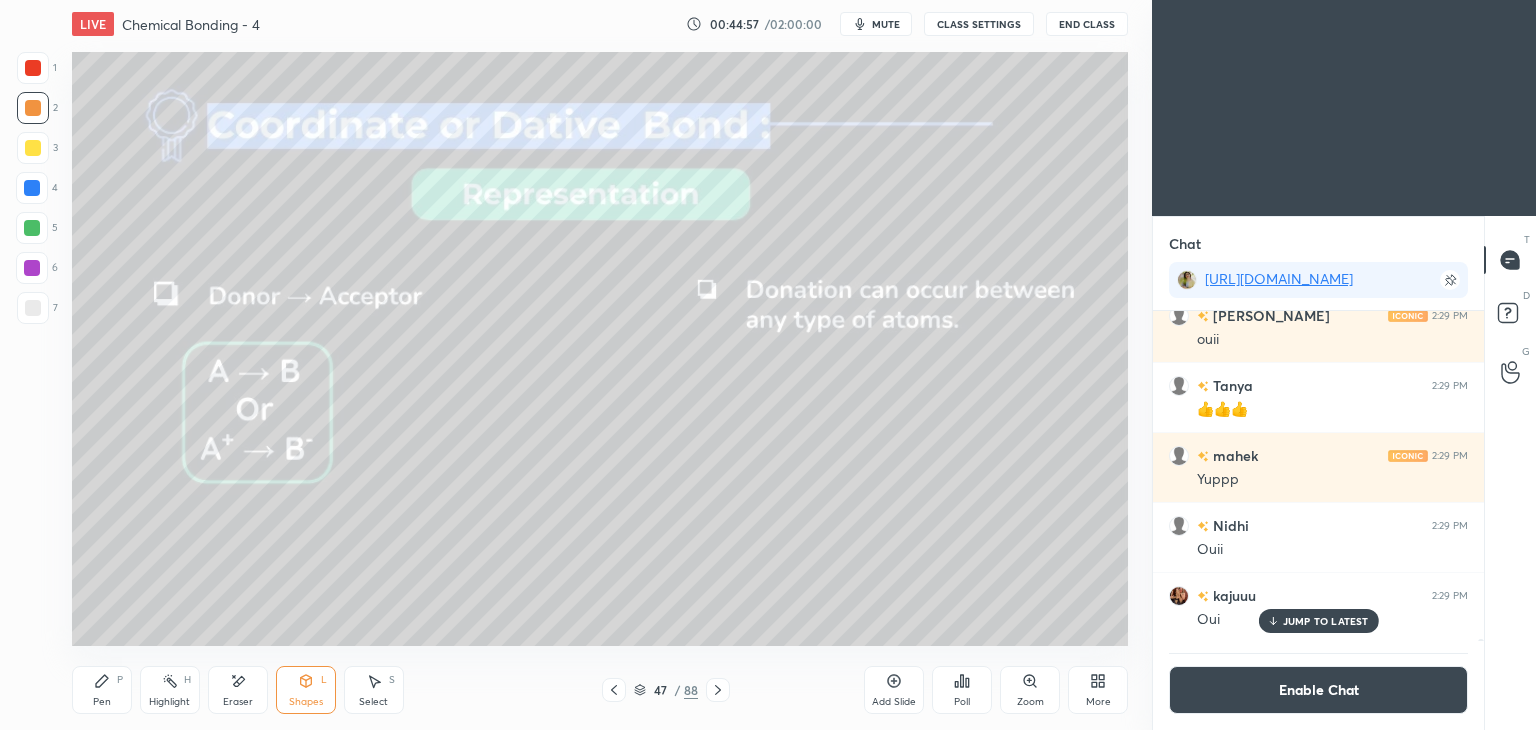 click on "7" at bounding box center (37, 308) 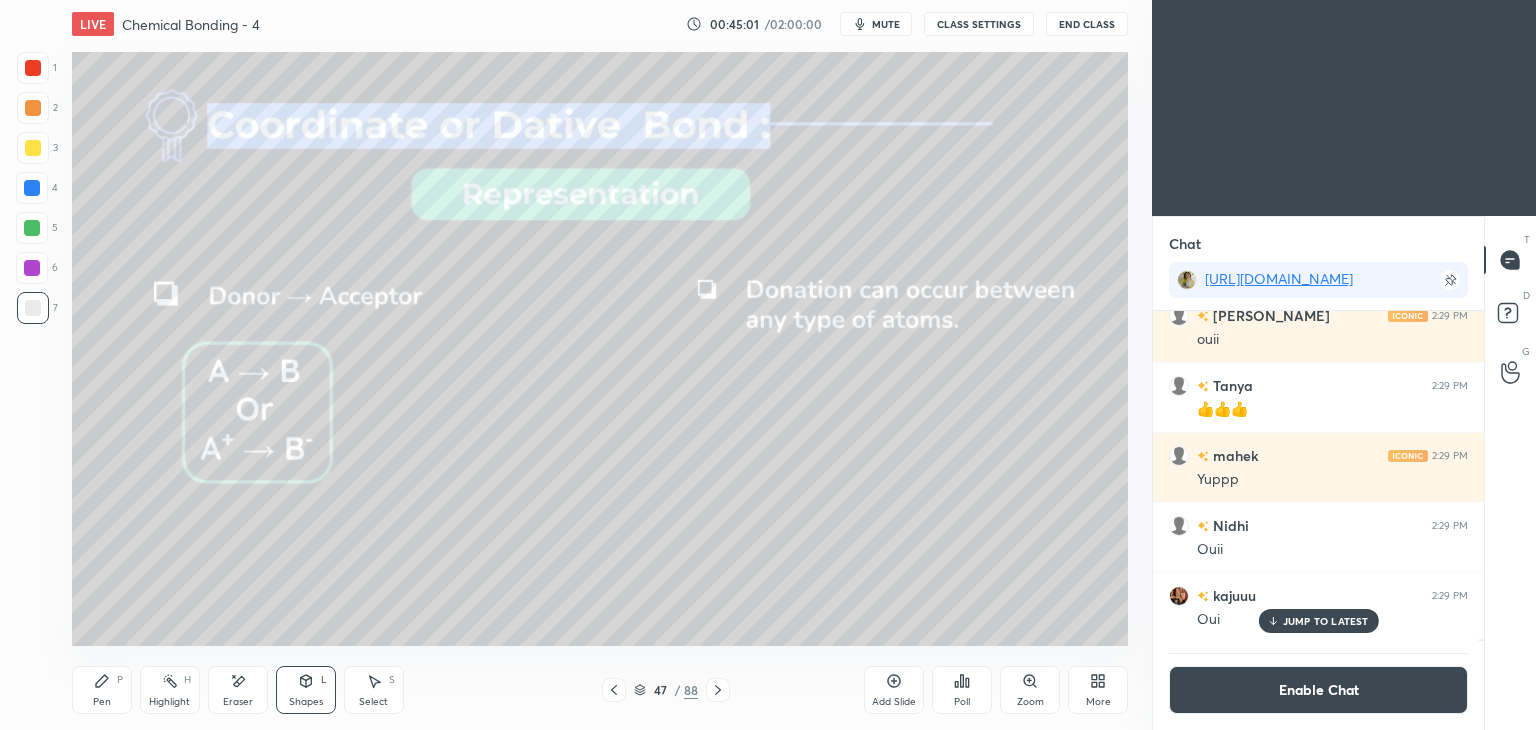 click on "Pen" at bounding box center (102, 702) 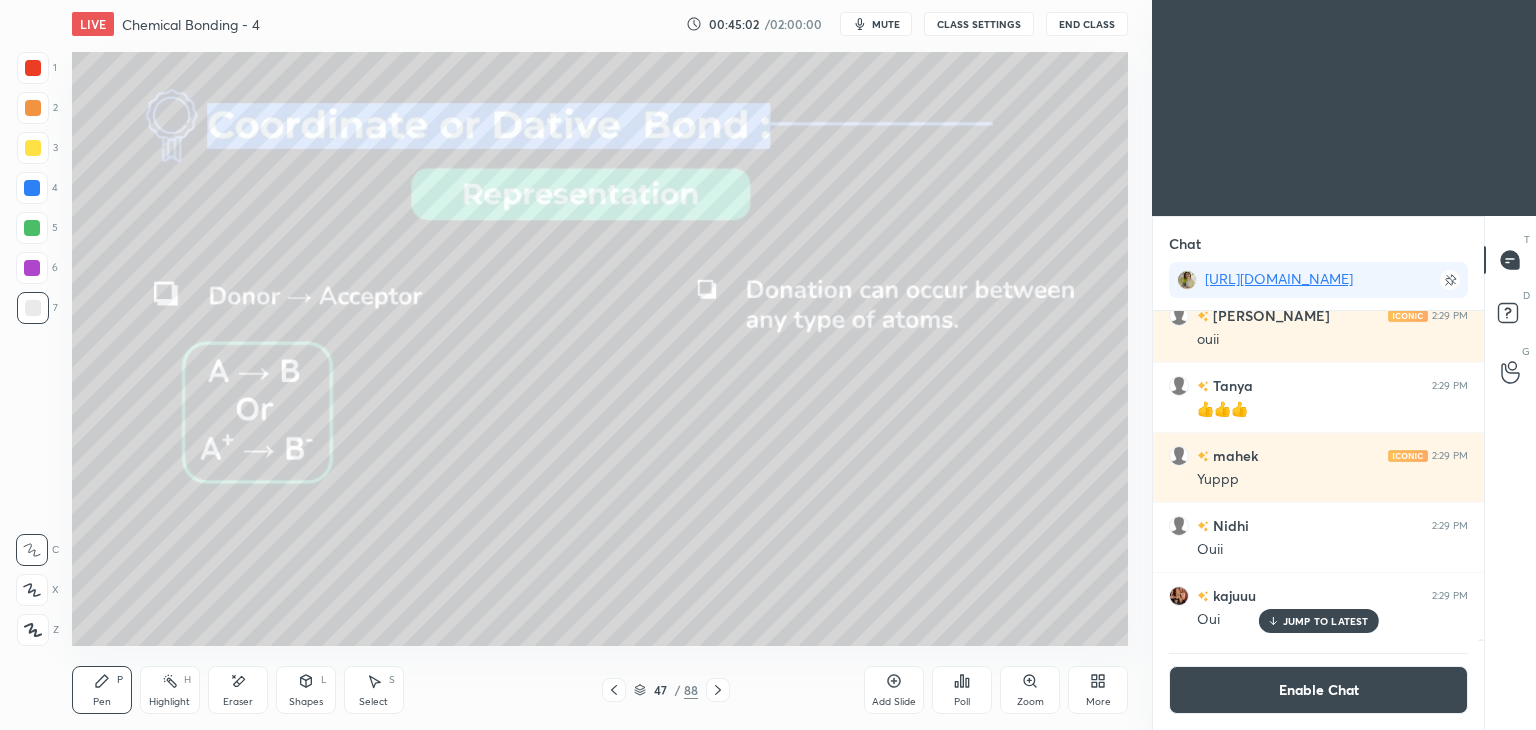 click at bounding box center [32, 268] 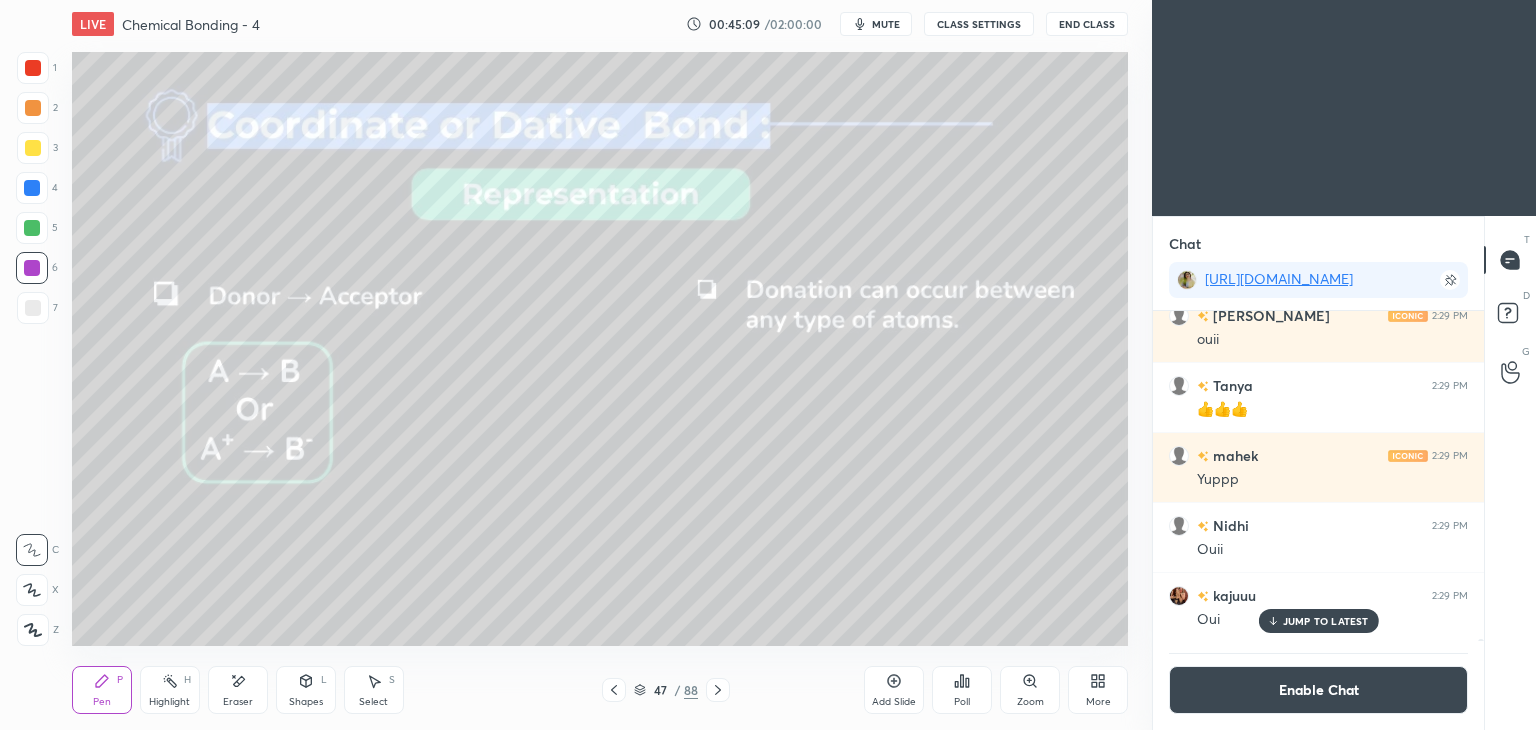 click at bounding box center [33, 148] 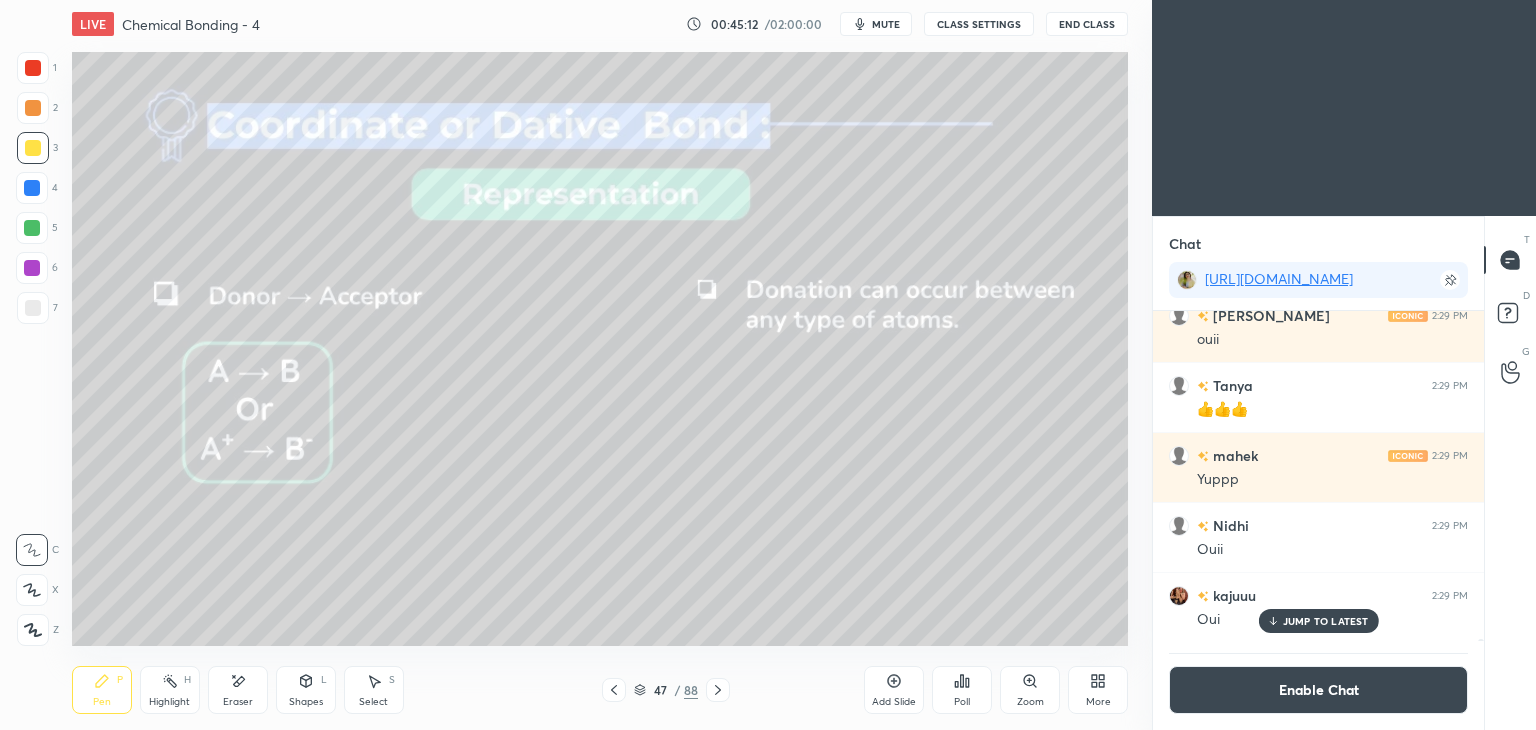 click at bounding box center (33, 308) 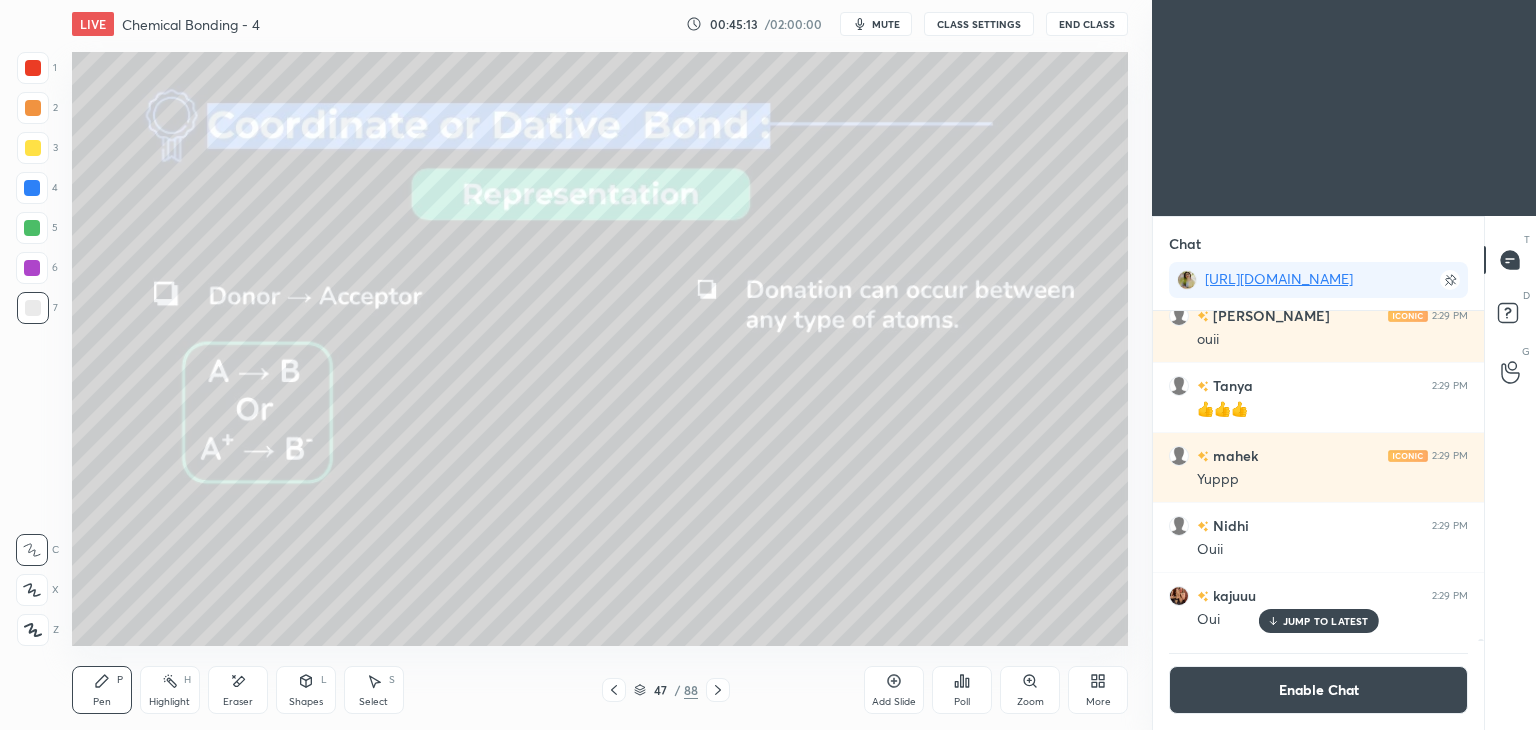 click at bounding box center [33, 108] 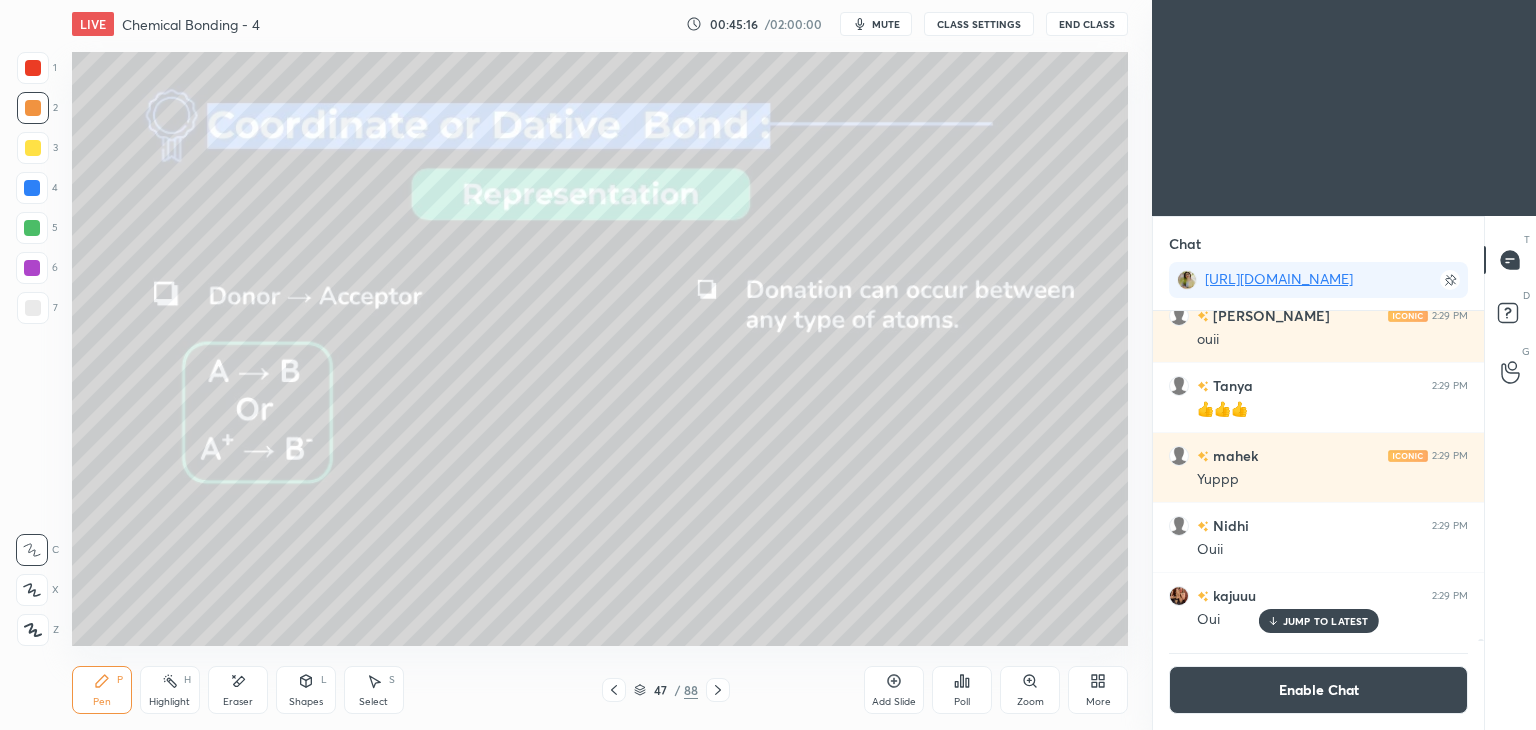 click at bounding box center [33, 308] 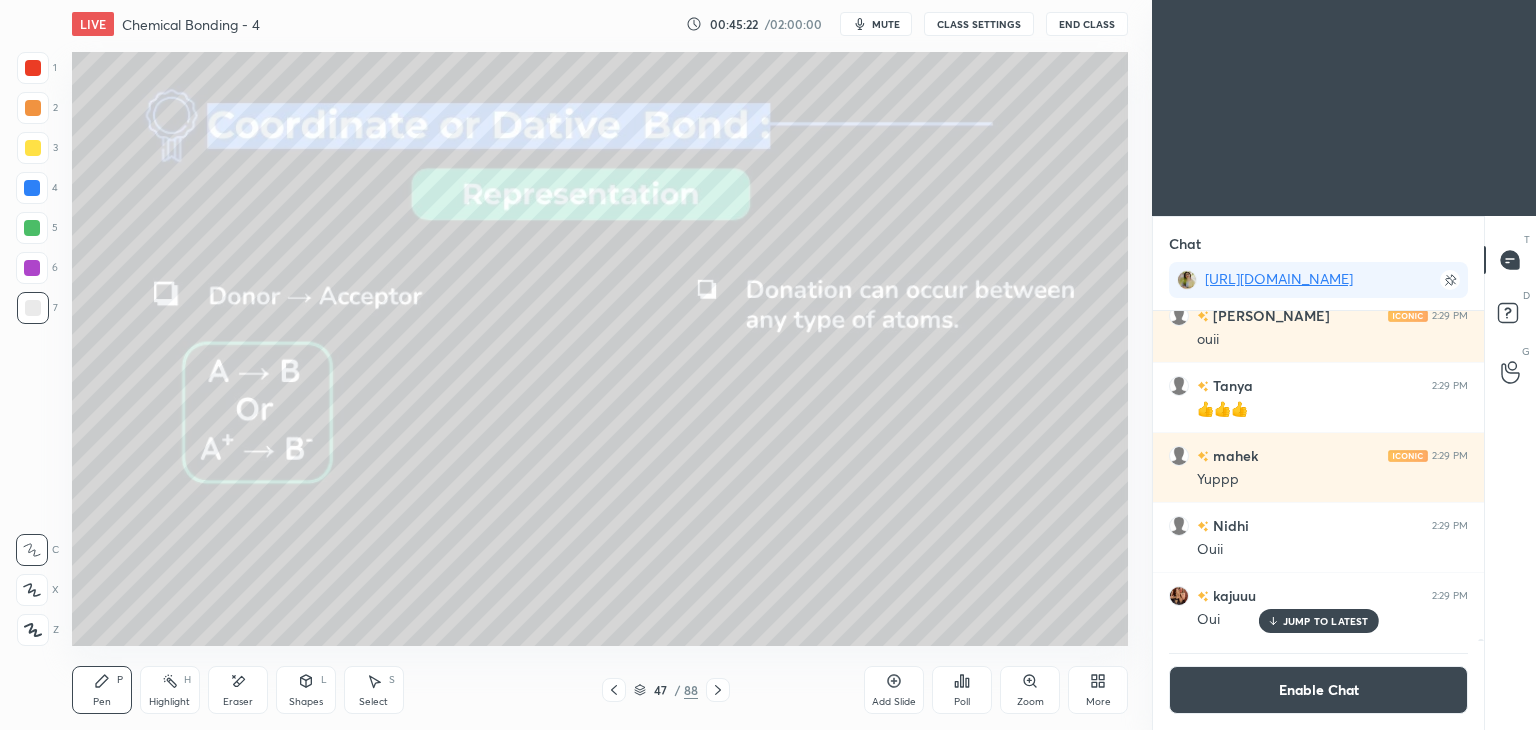 click 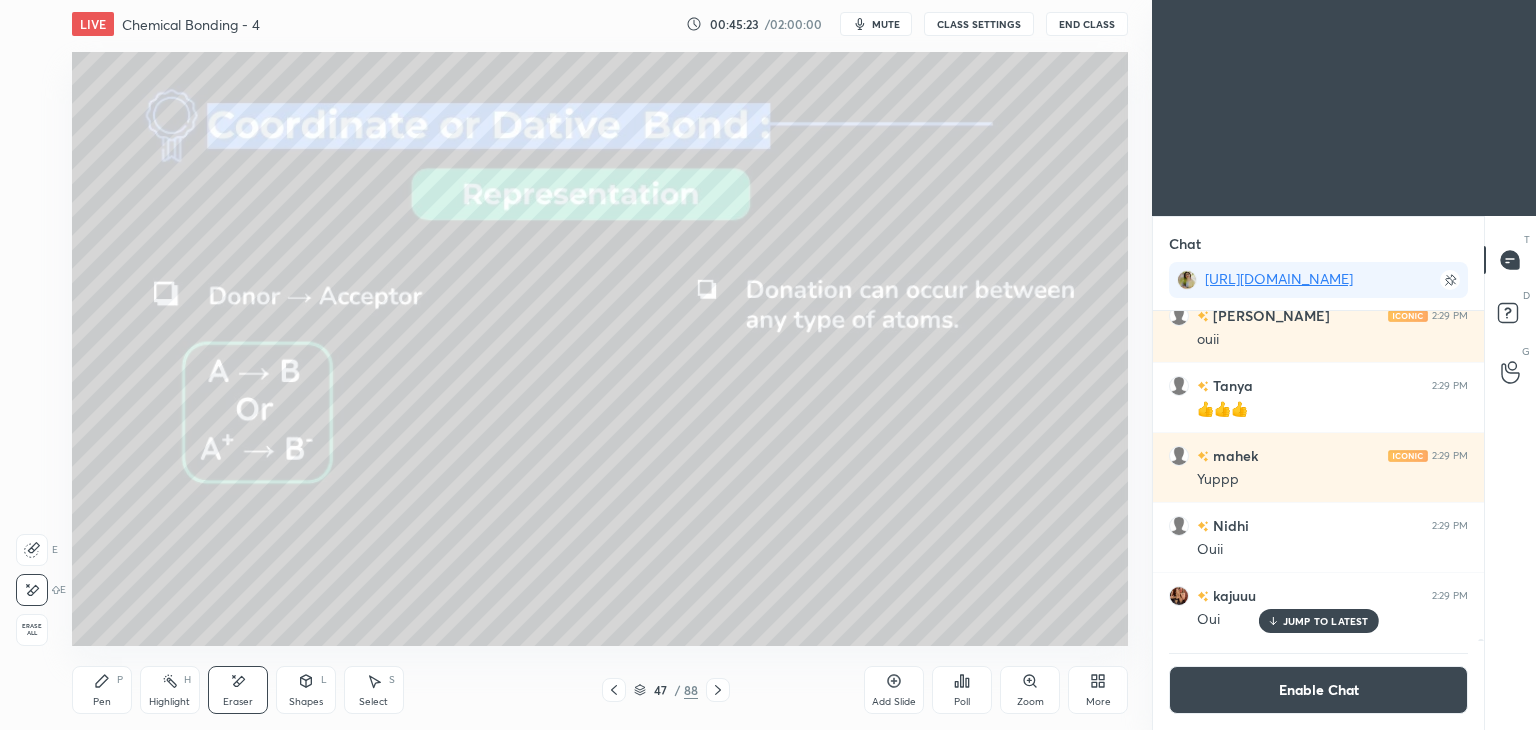 click on "Pen P" at bounding box center [102, 690] 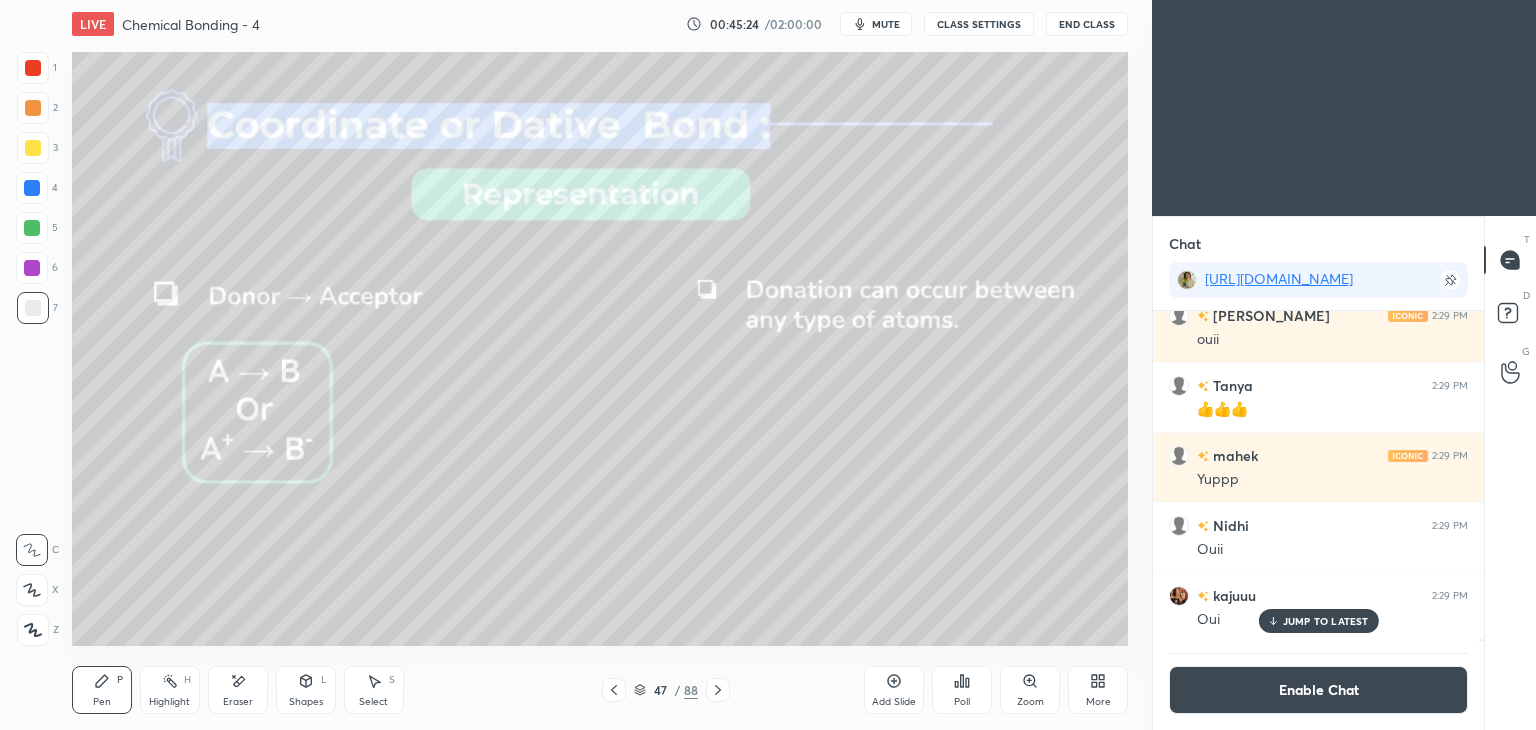 click at bounding box center (33, 108) 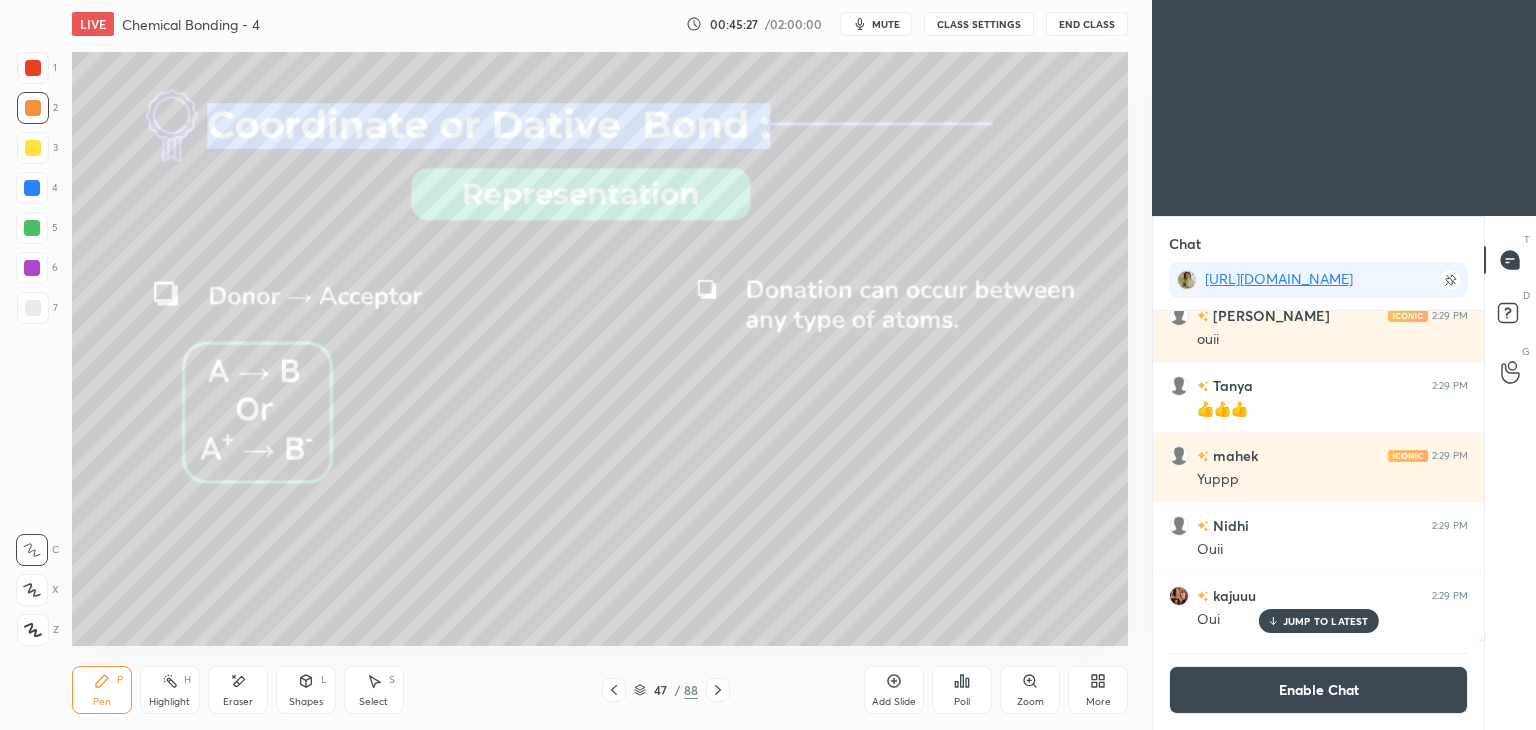 click on "7" at bounding box center (37, 312) 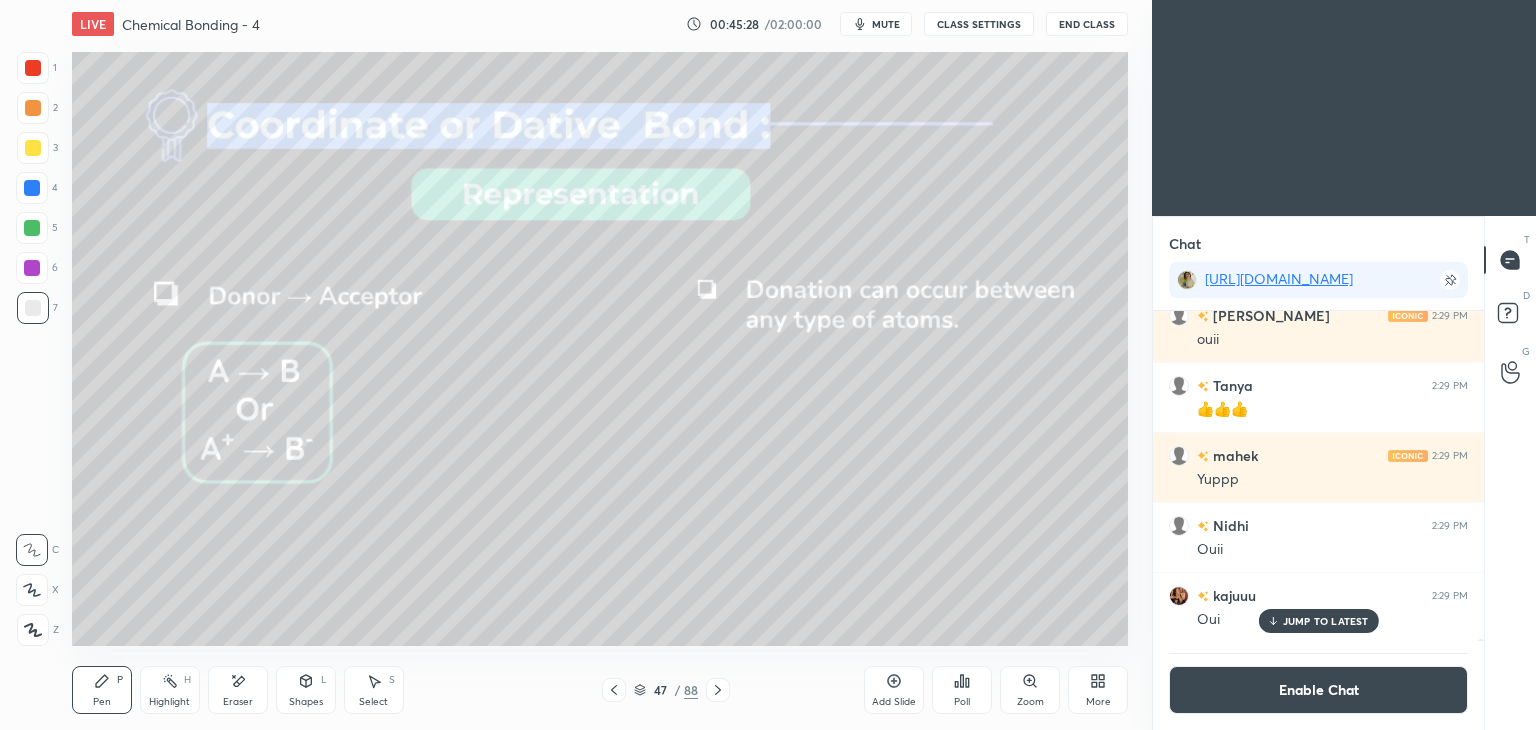 click on "Pen P Highlight H Eraser Shapes L Select S 47 / 88 Add Slide Poll Zoom More" at bounding box center (600, 690) 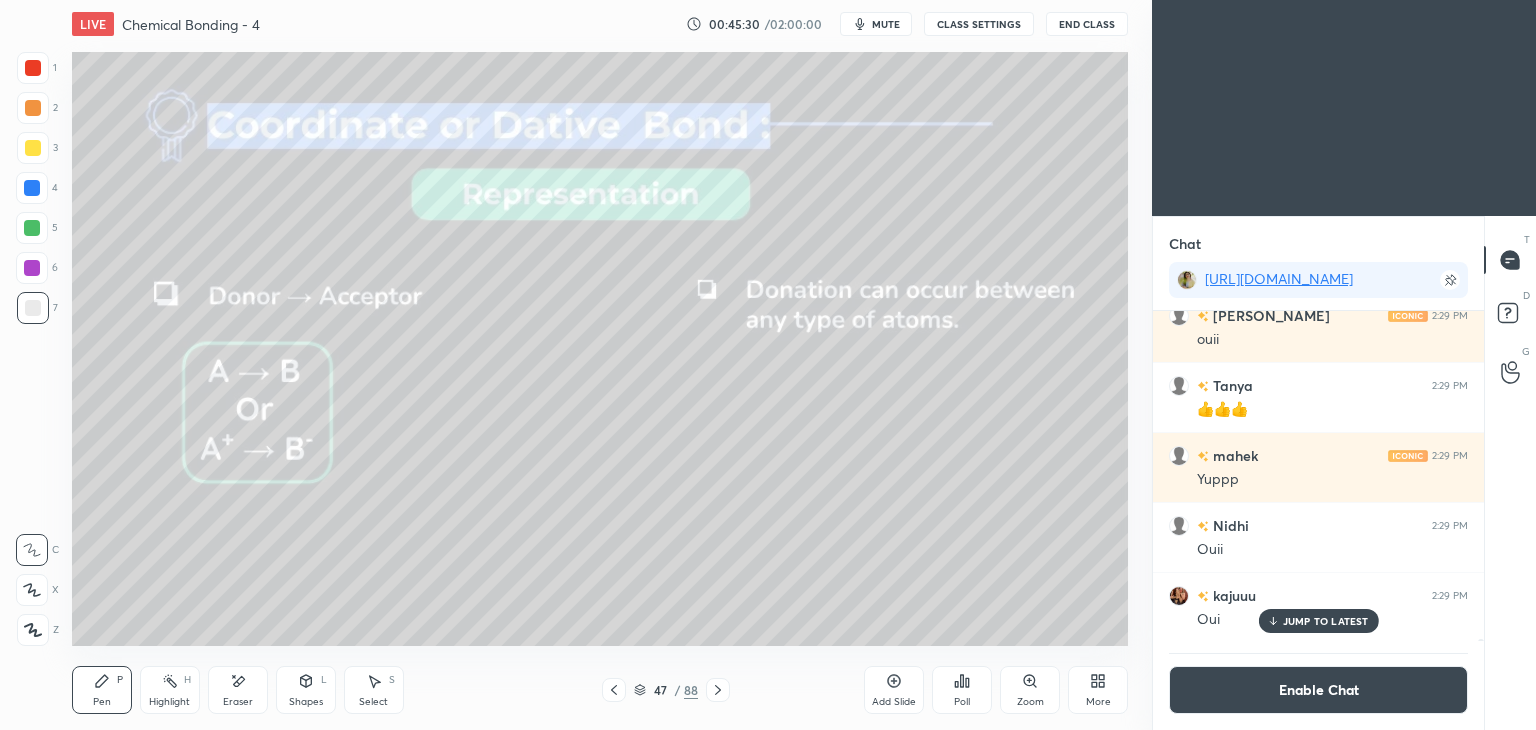 click on "Highlight H" at bounding box center (170, 690) 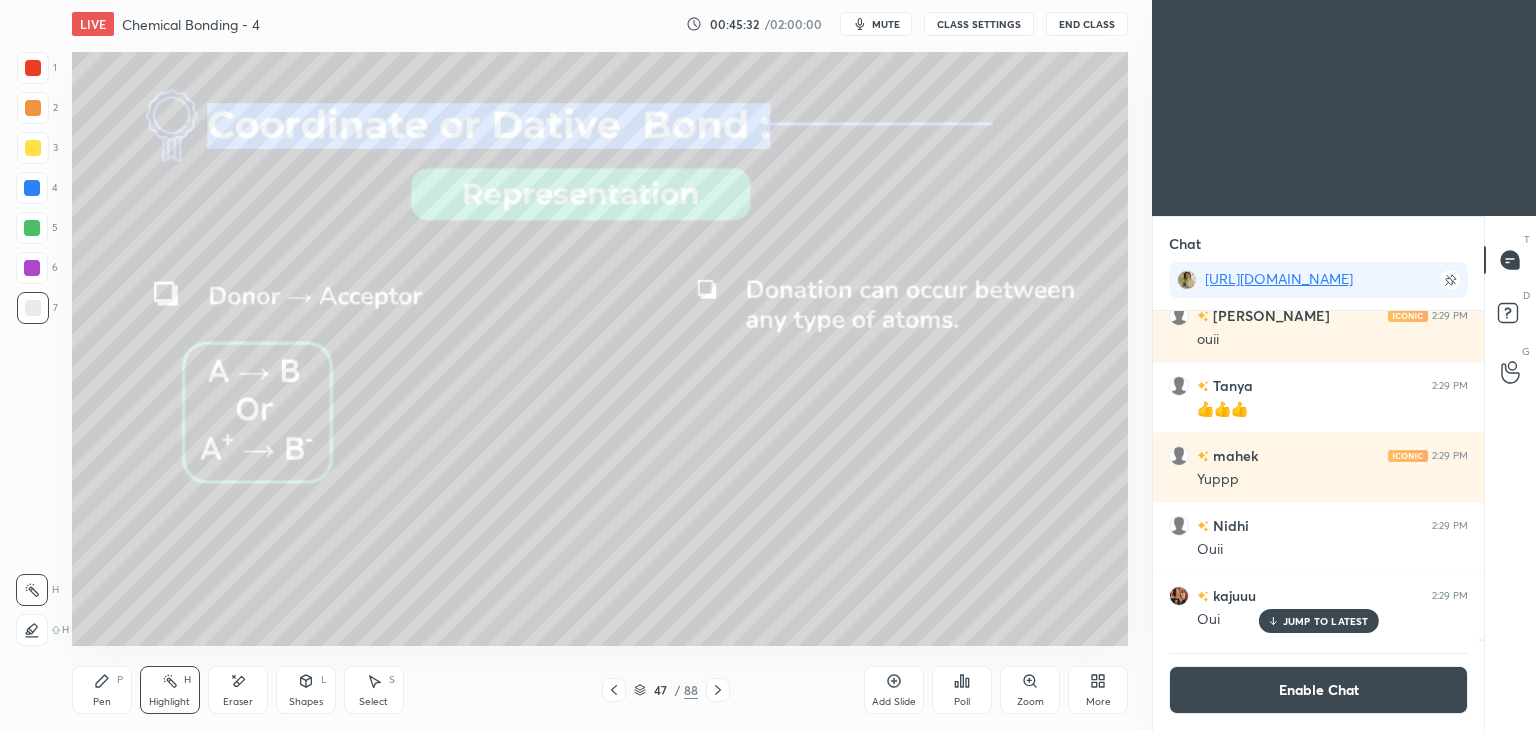 click 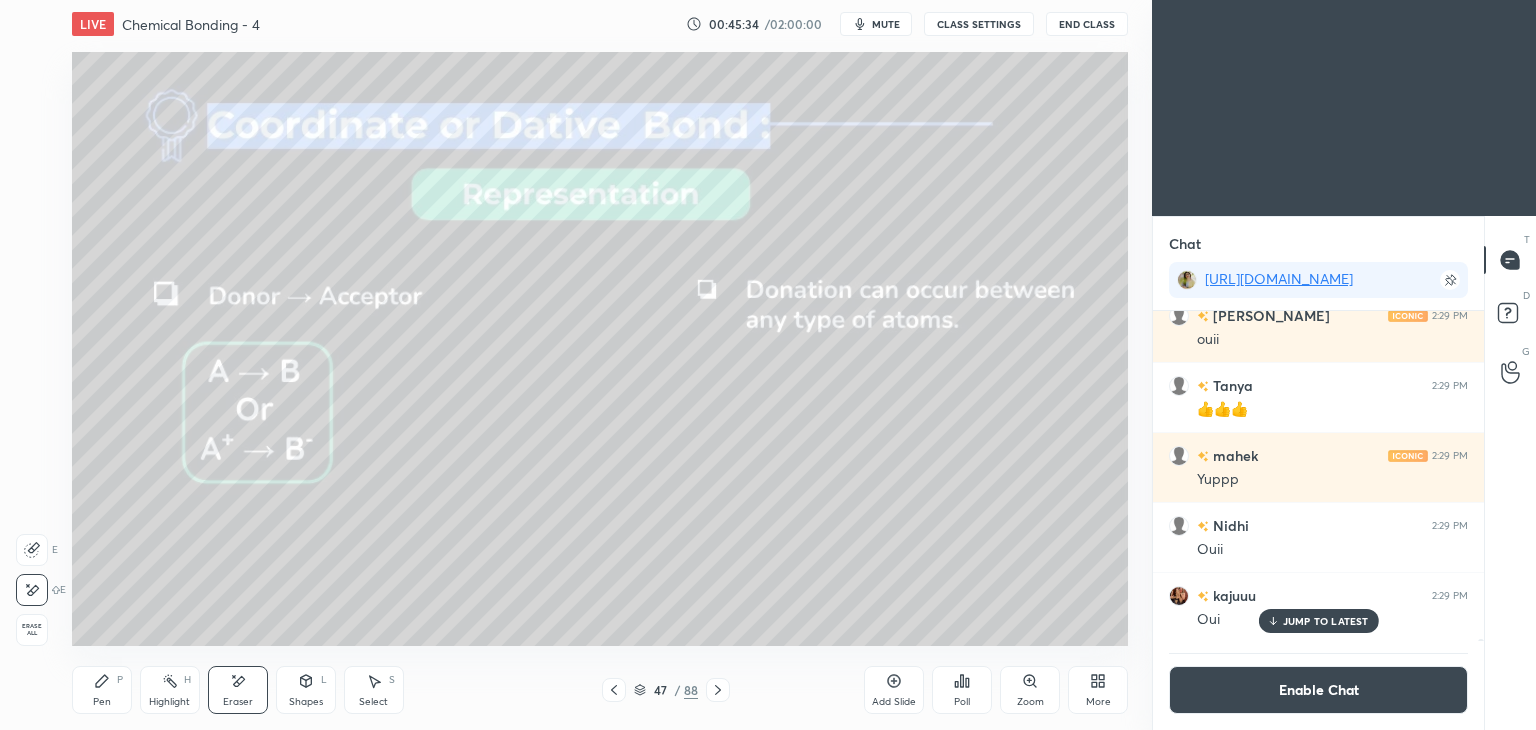 click on "Pen P" at bounding box center (102, 690) 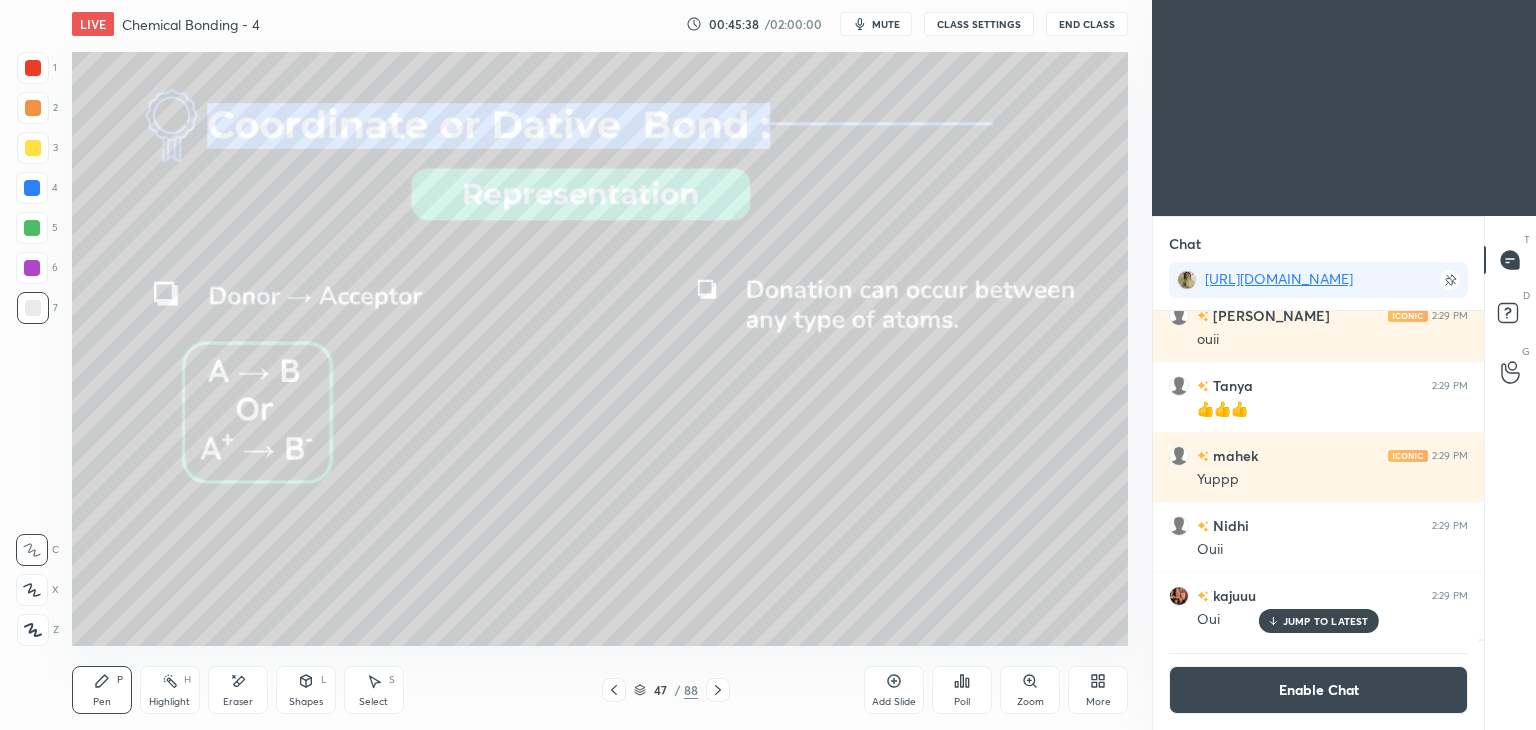 click on "Pen P Highlight H Eraser Shapes L Select S" at bounding box center [270, 690] 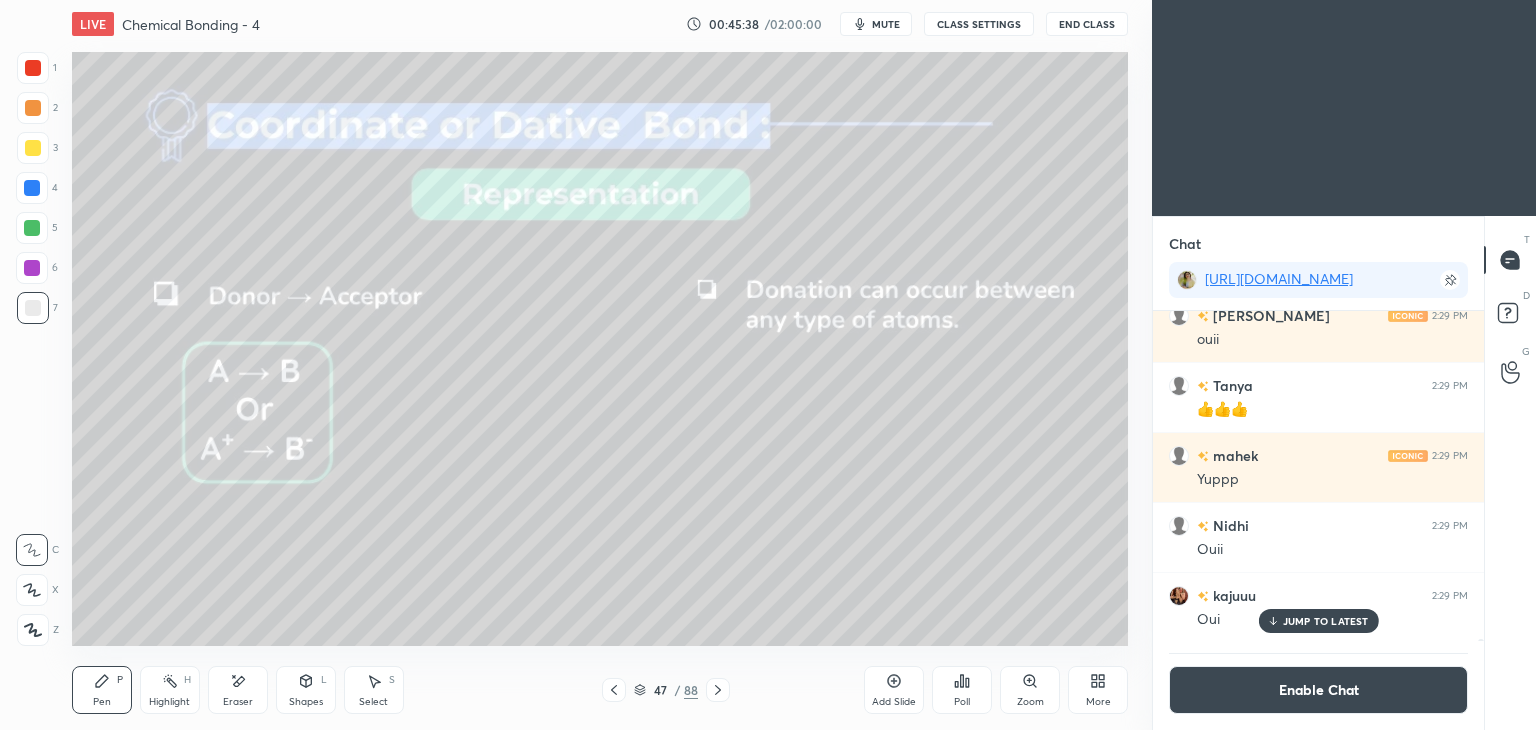 click on "Highlight H" at bounding box center (170, 690) 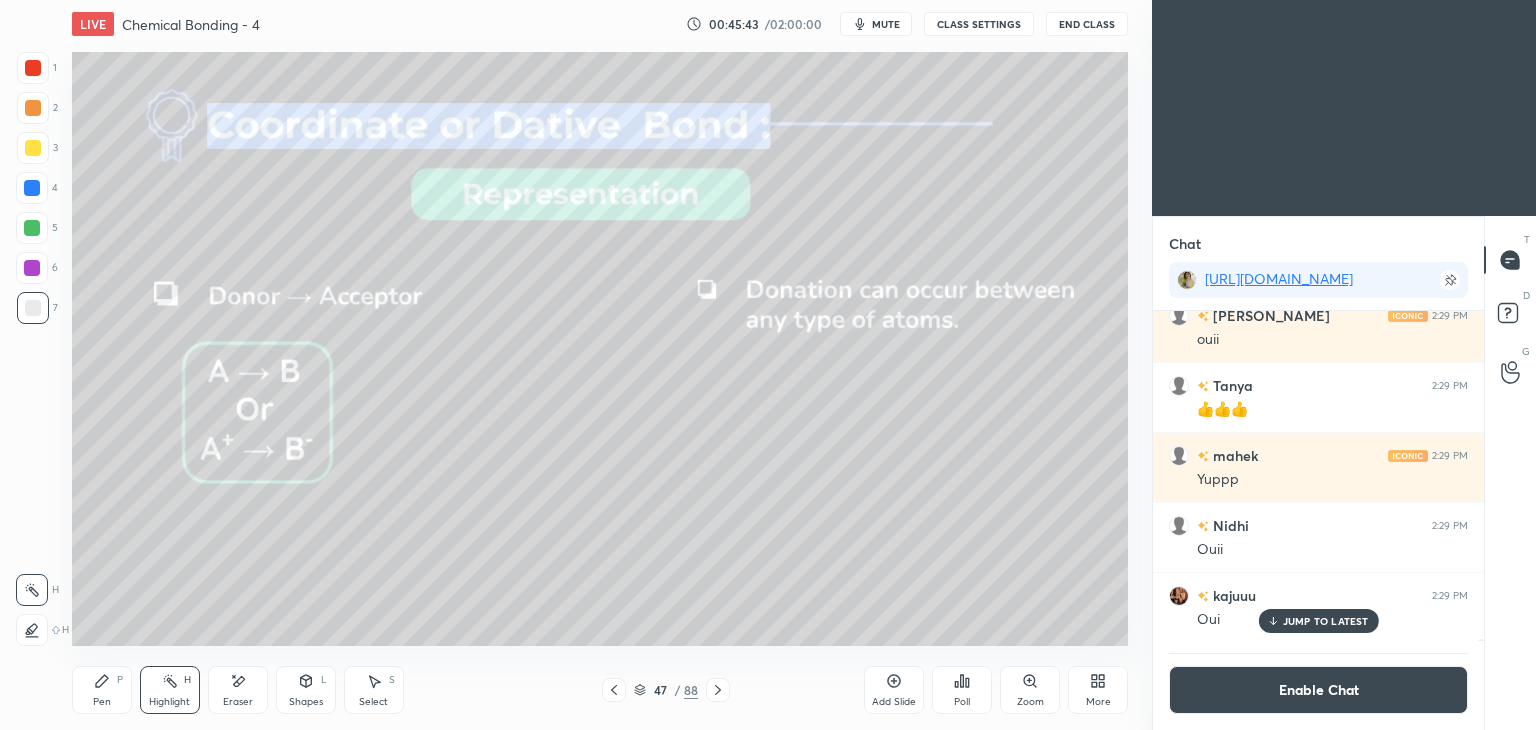 click 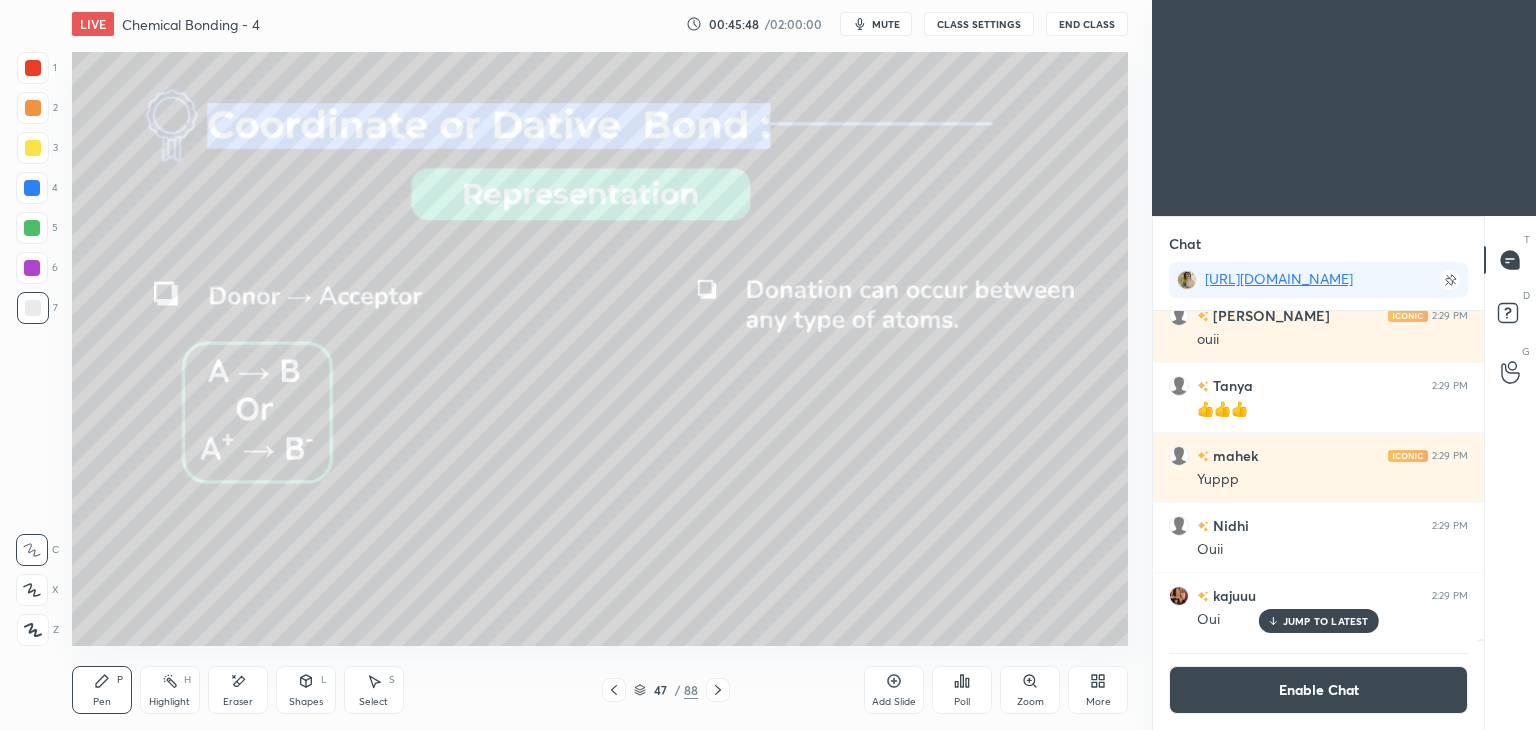 click 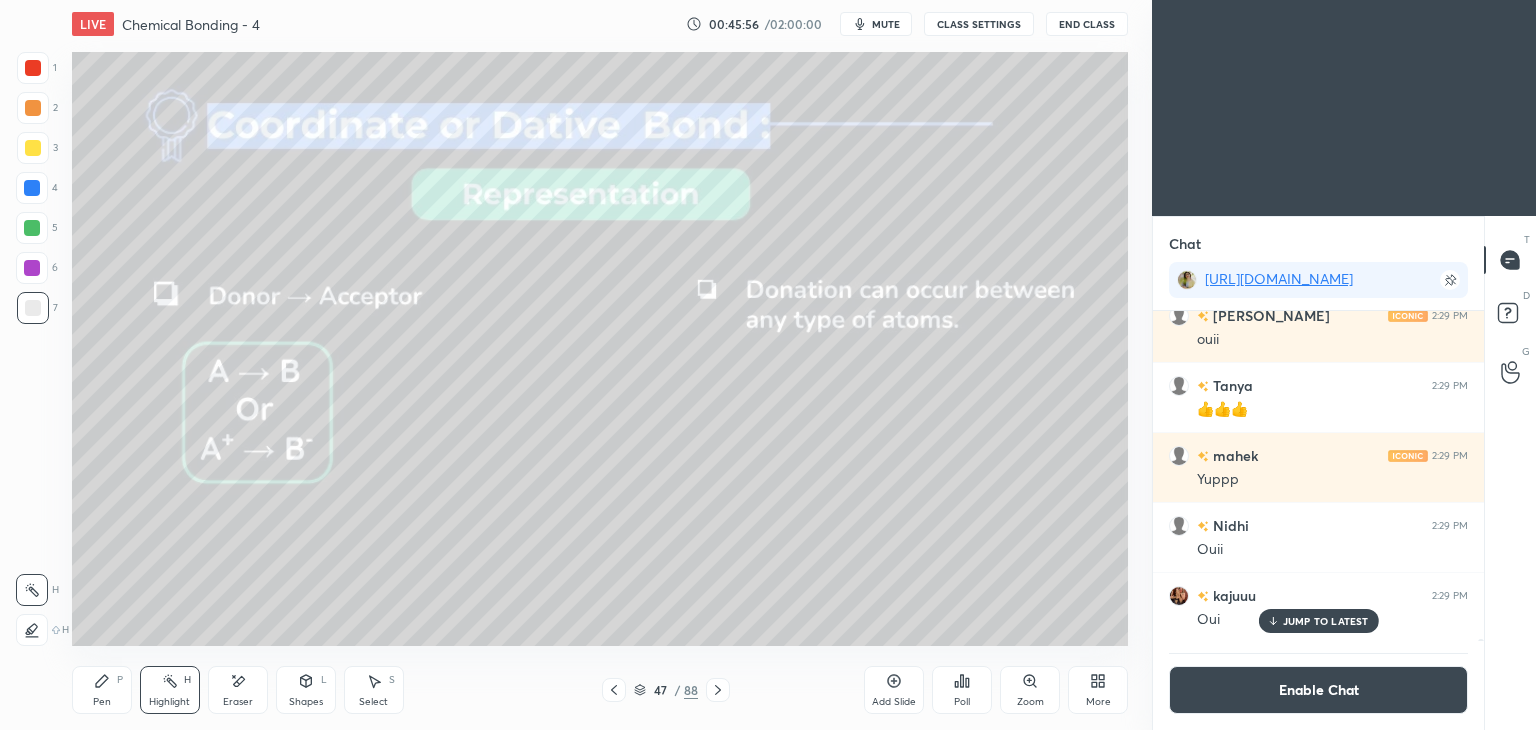 click on "Pen P" at bounding box center (102, 690) 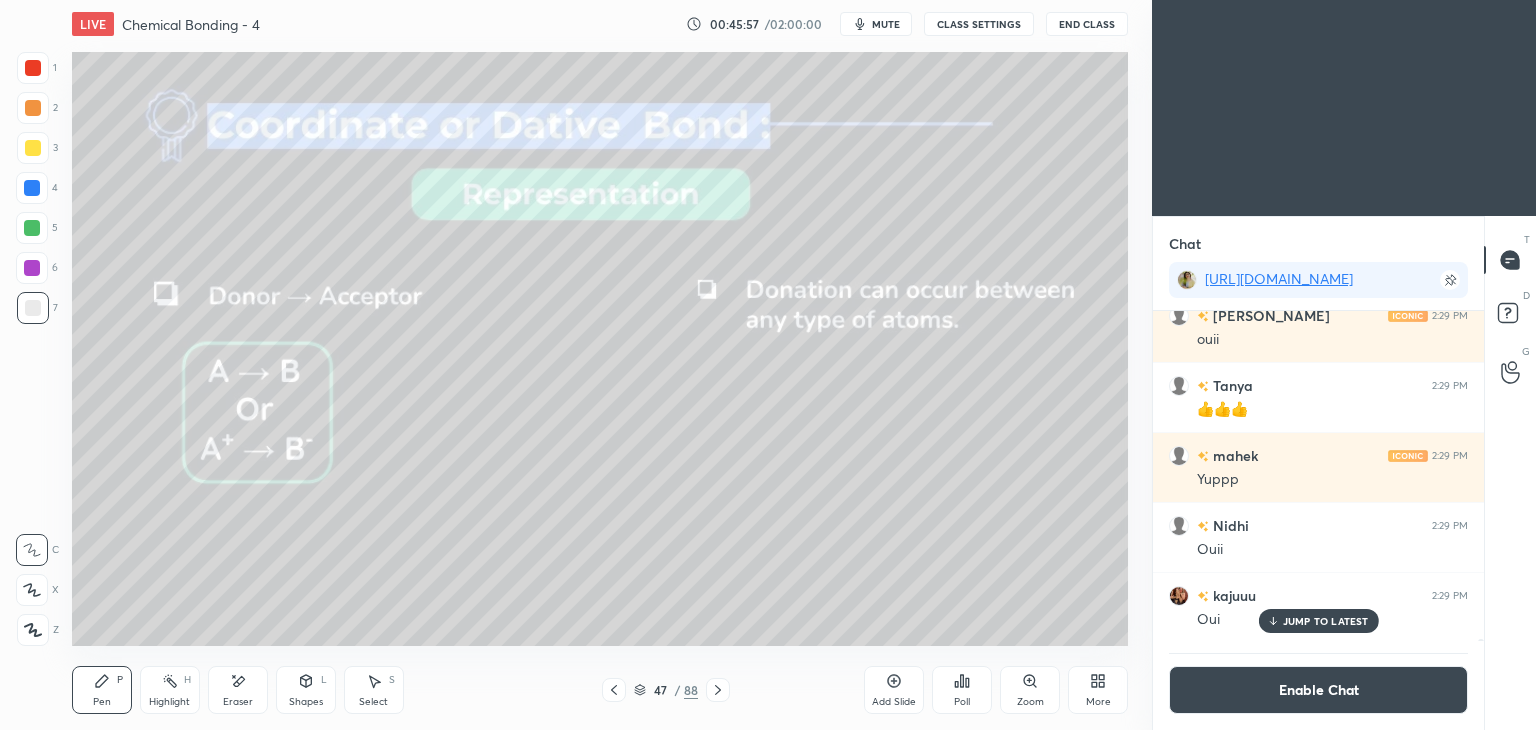 click at bounding box center [32, 188] 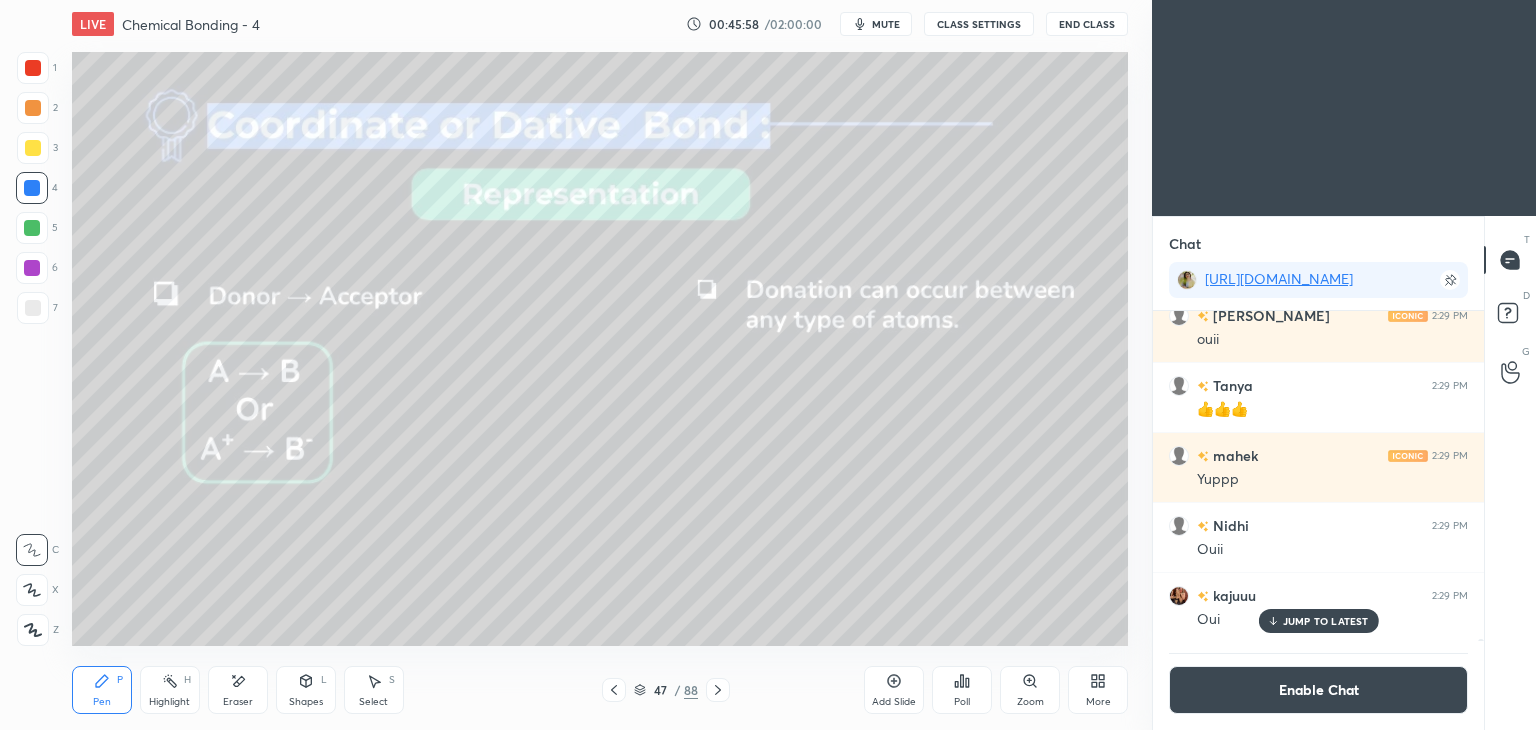 click on "JUMP TO LATEST" at bounding box center [1318, 621] 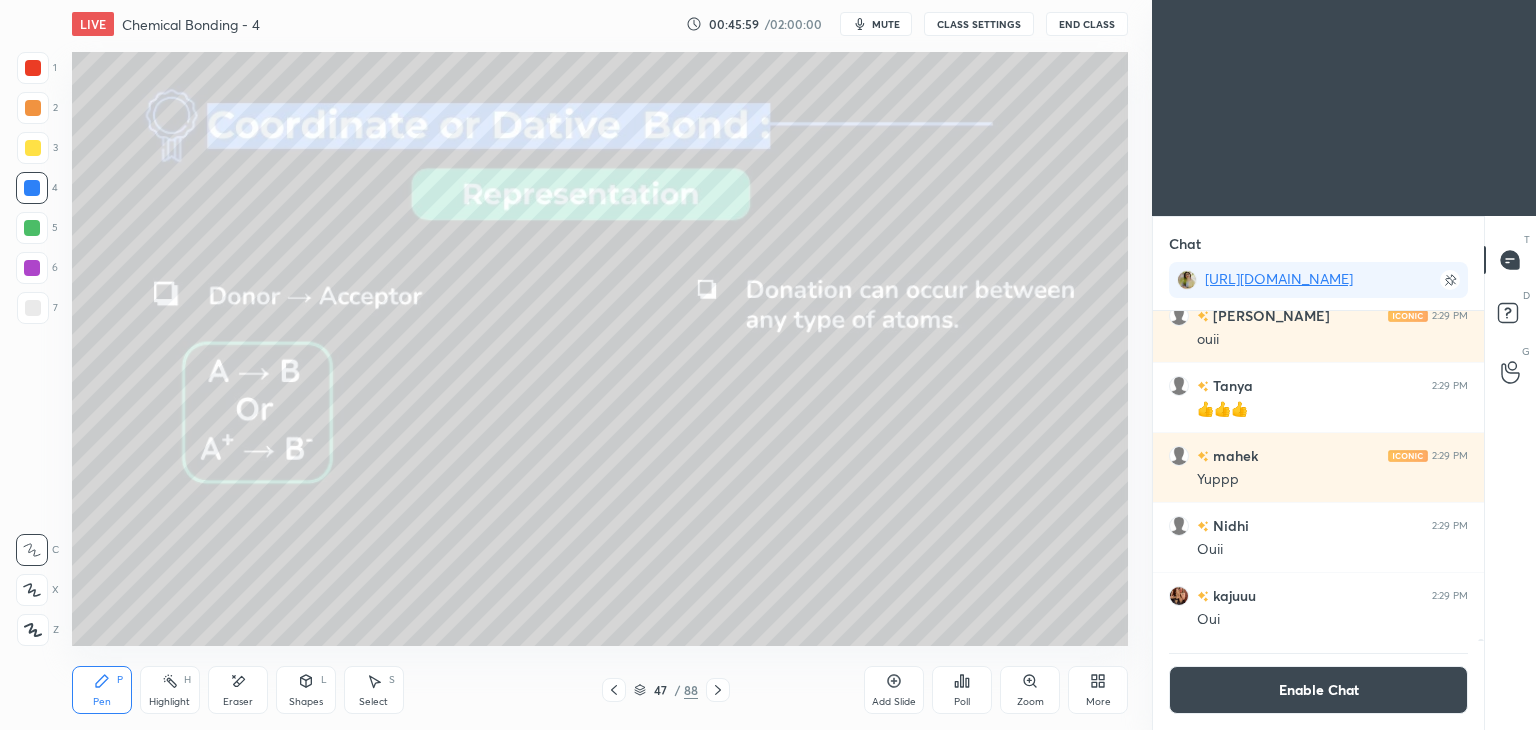 click on "Enable Chat" at bounding box center [1318, 690] 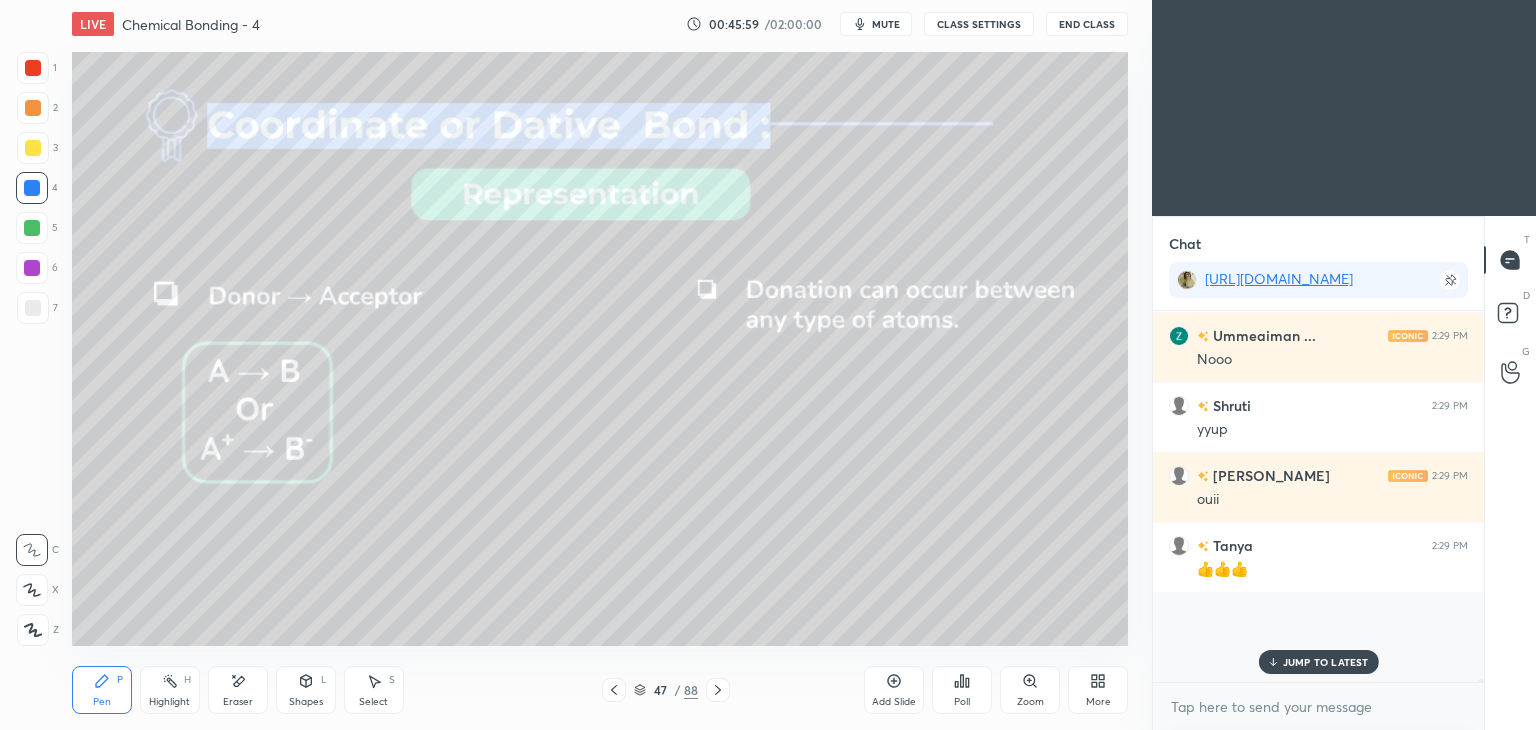 scroll, scrollTop: 58108, scrollLeft: 0, axis: vertical 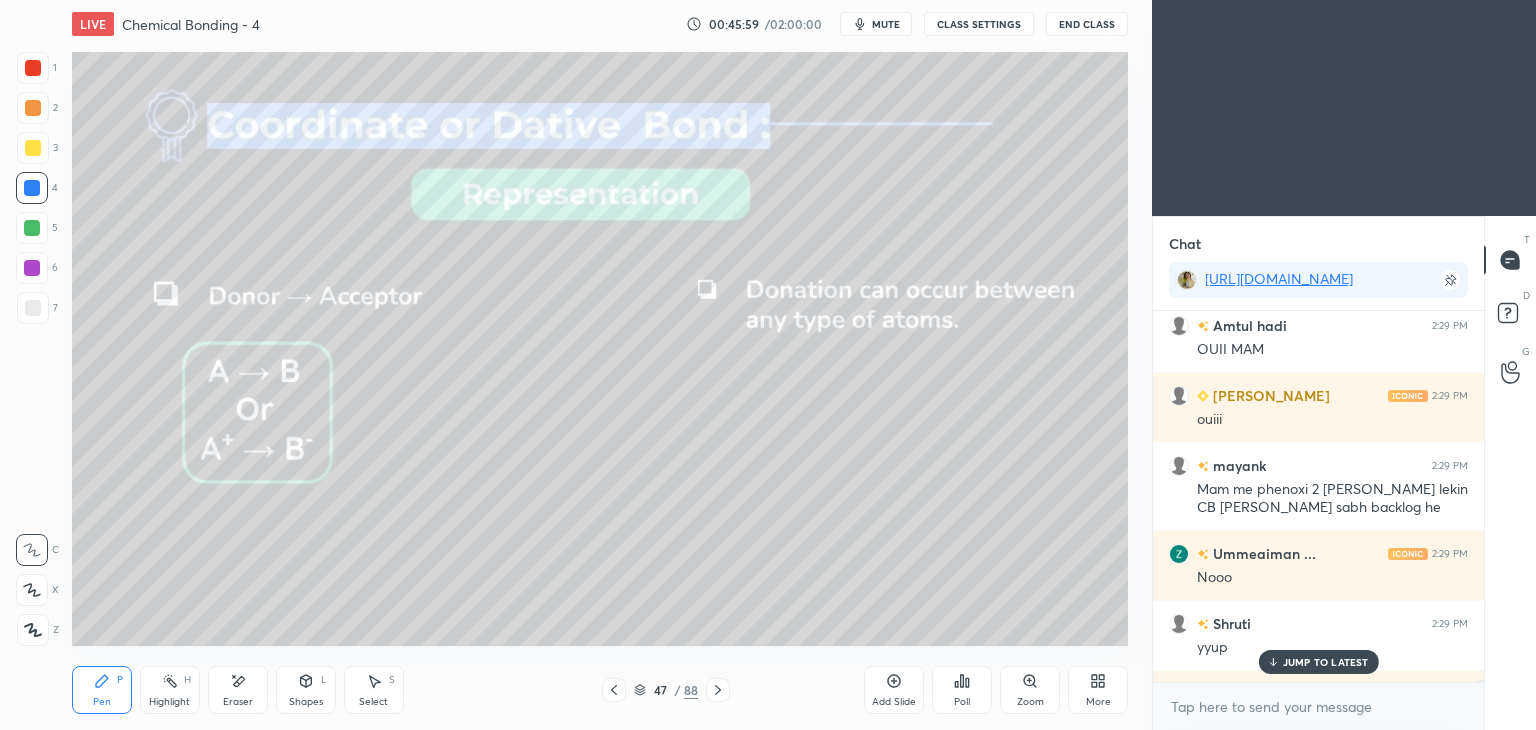 click on "JUMP TO LATEST" at bounding box center [1326, 662] 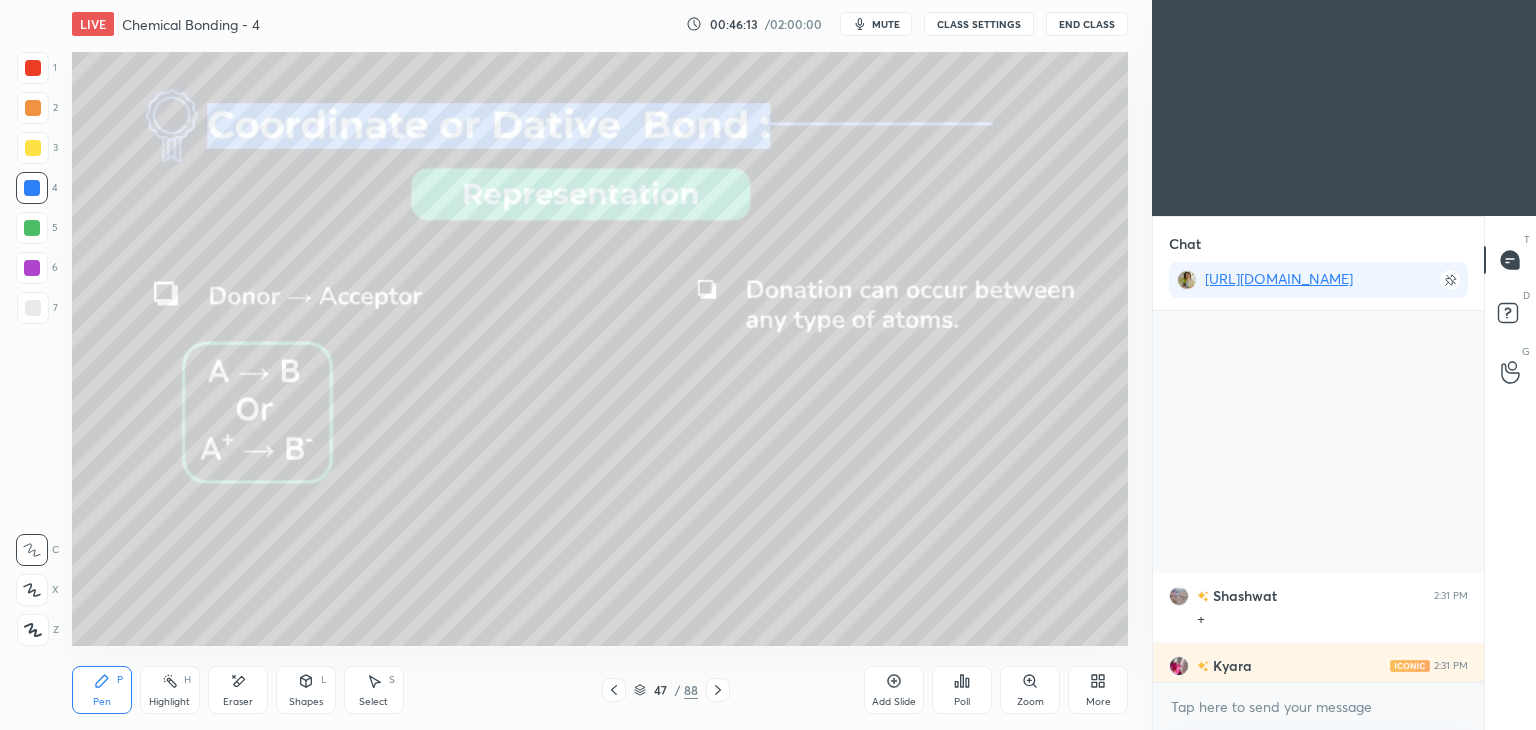 scroll, scrollTop: 60568, scrollLeft: 0, axis: vertical 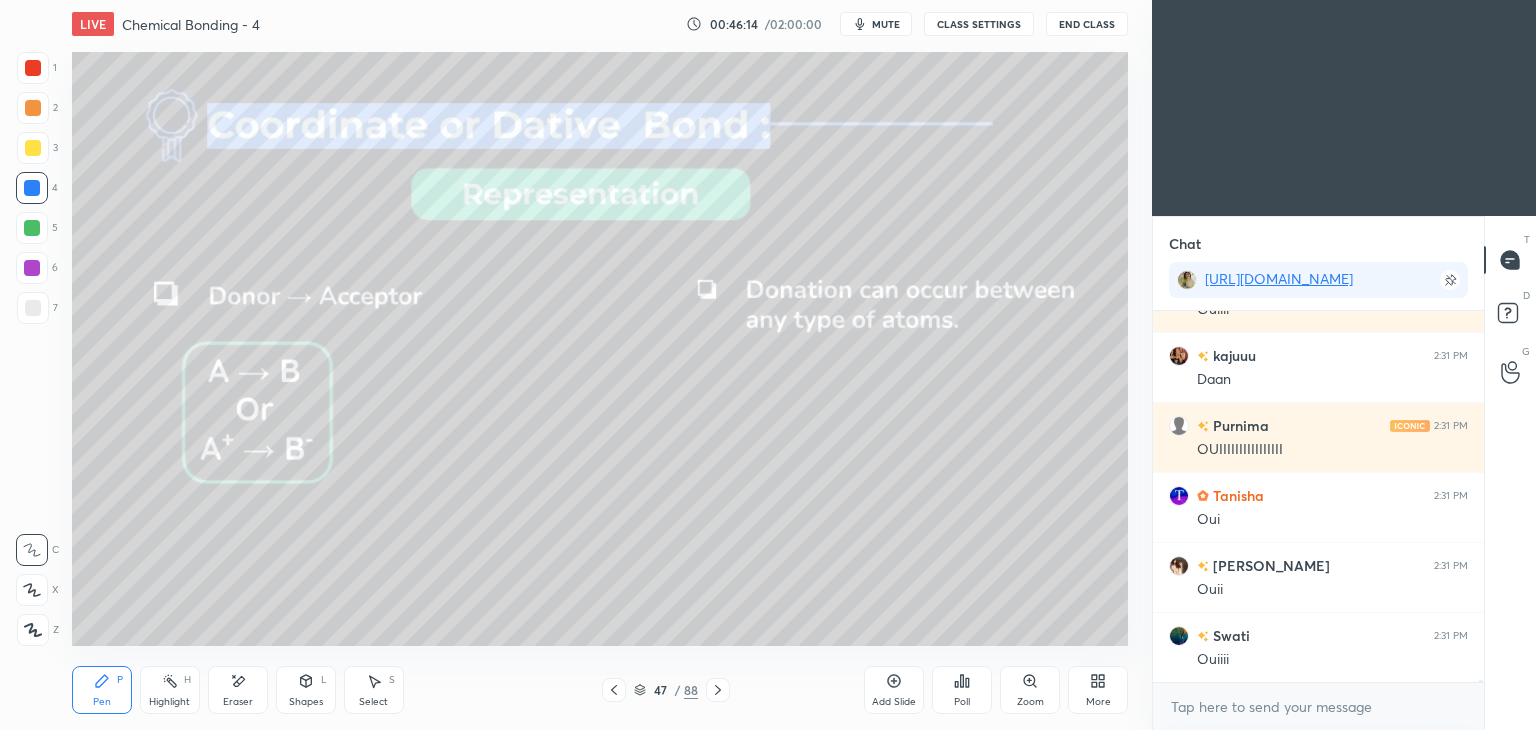 click on "CLASS SETTINGS" at bounding box center (979, 24) 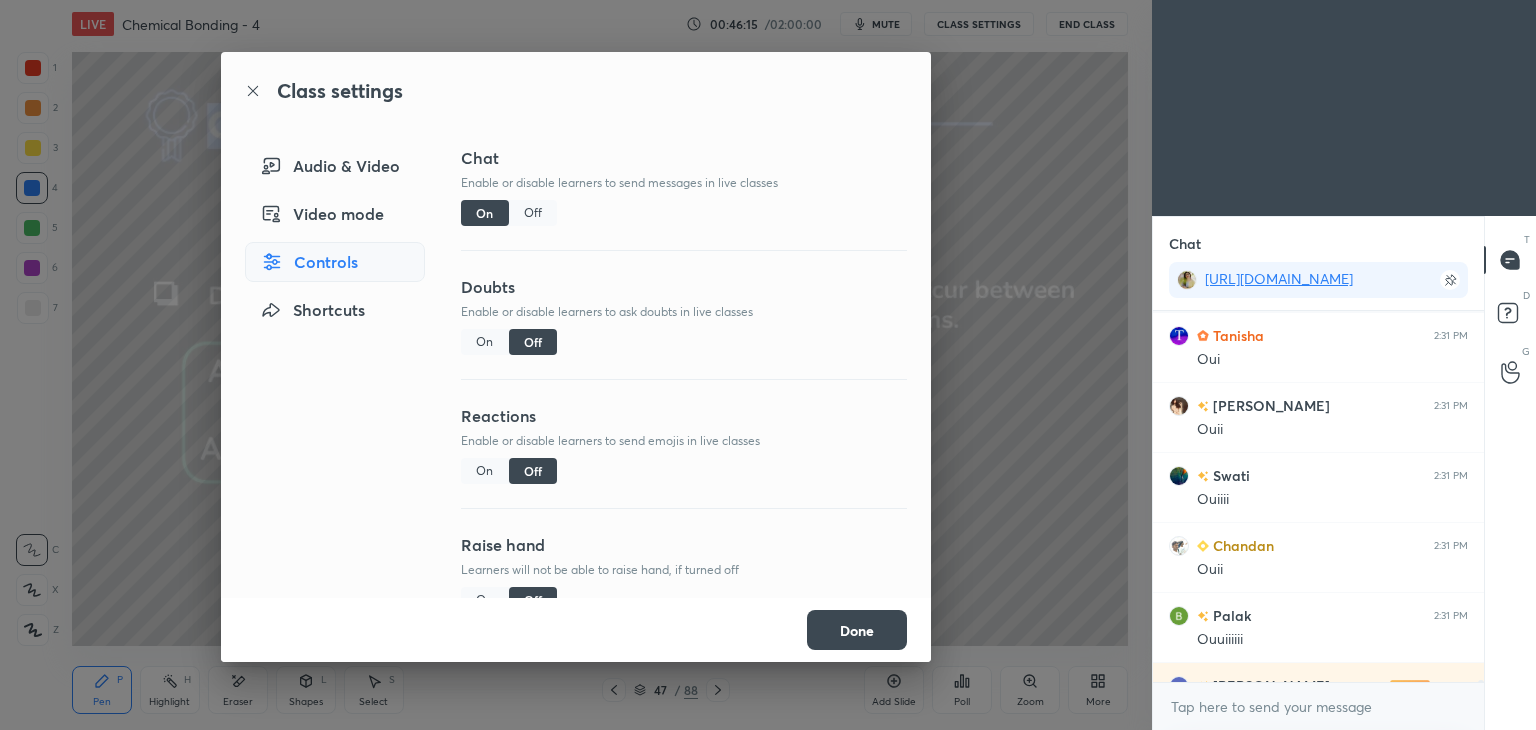 scroll, scrollTop: 60688, scrollLeft: 0, axis: vertical 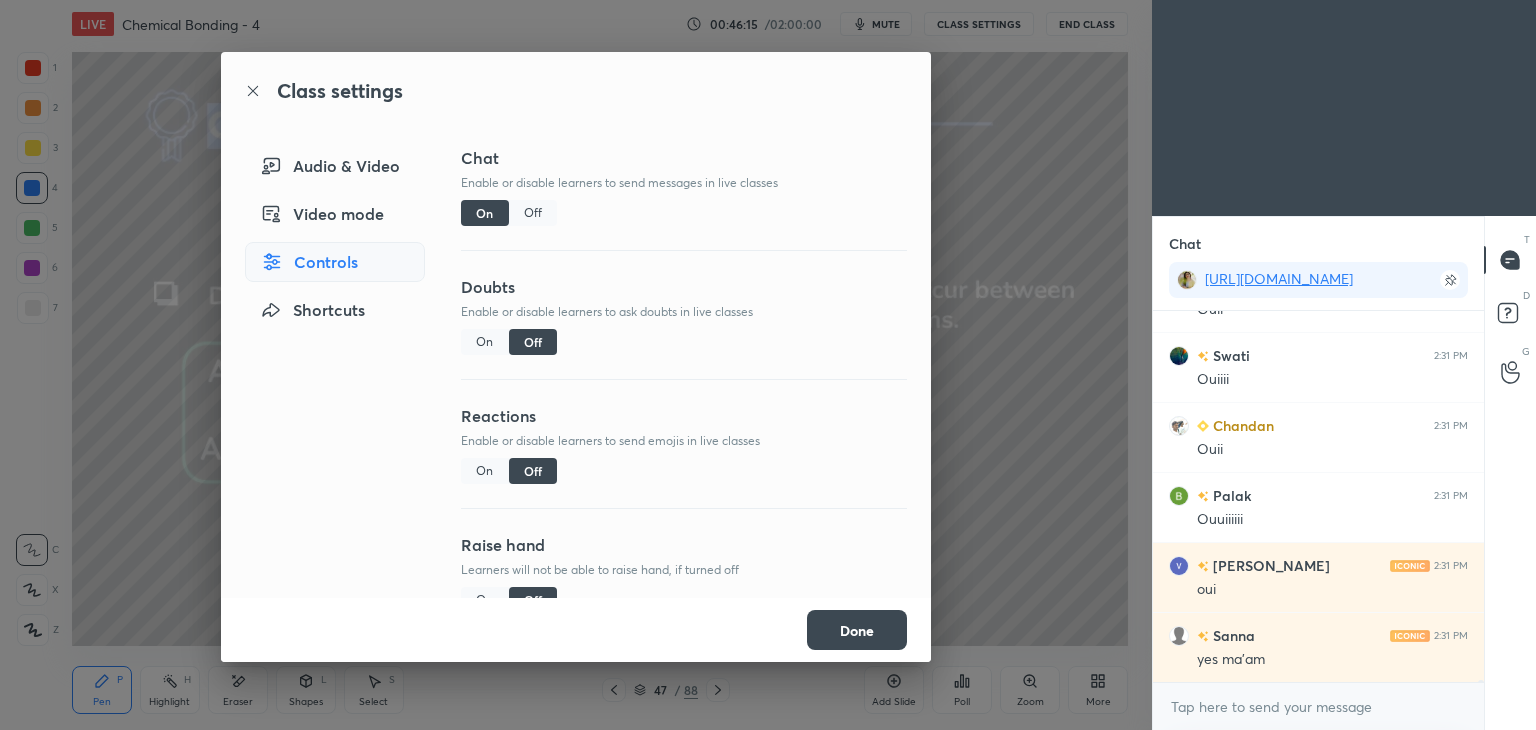 click on "Off" at bounding box center [533, 213] 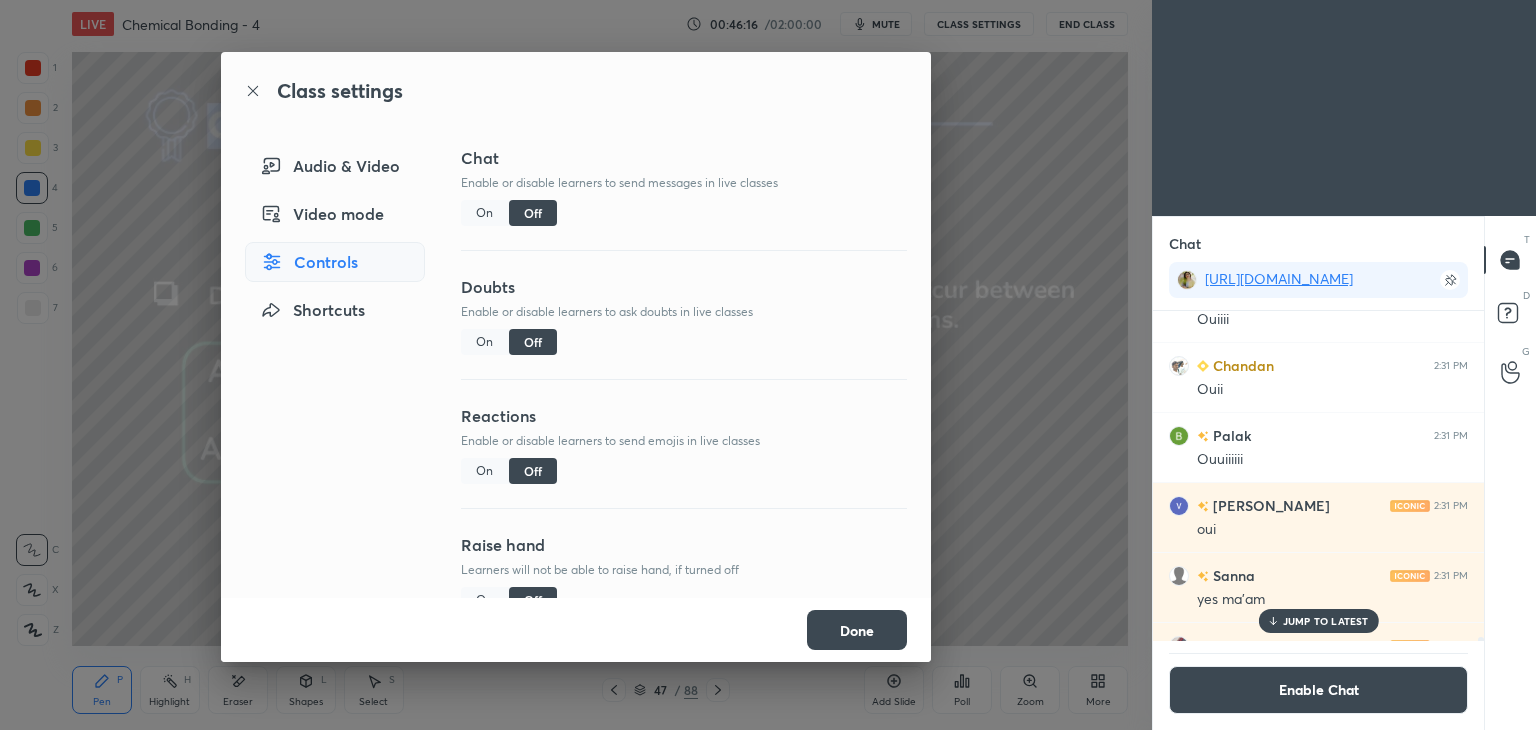 scroll, scrollTop: 60678, scrollLeft: 0, axis: vertical 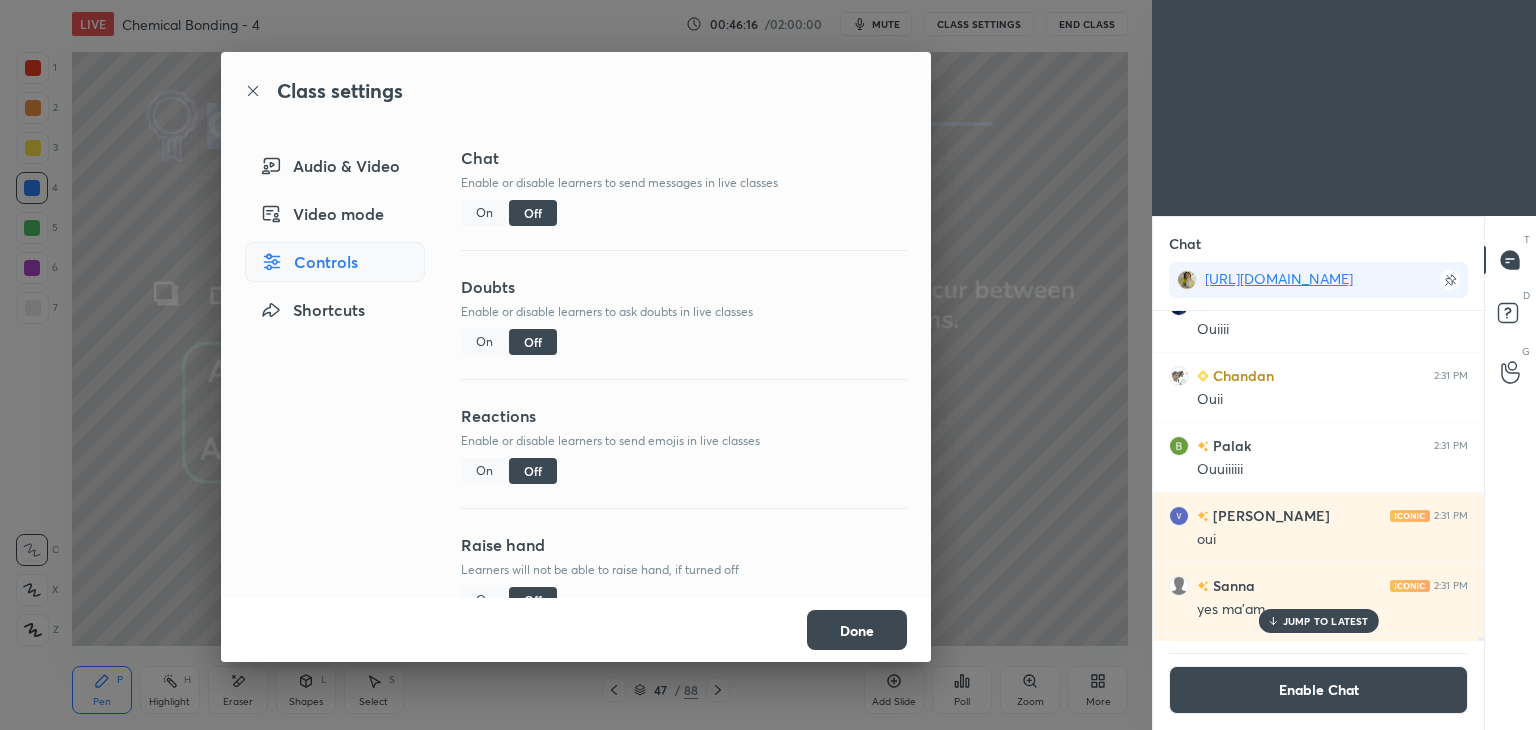 click on "Done" at bounding box center [576, 630] 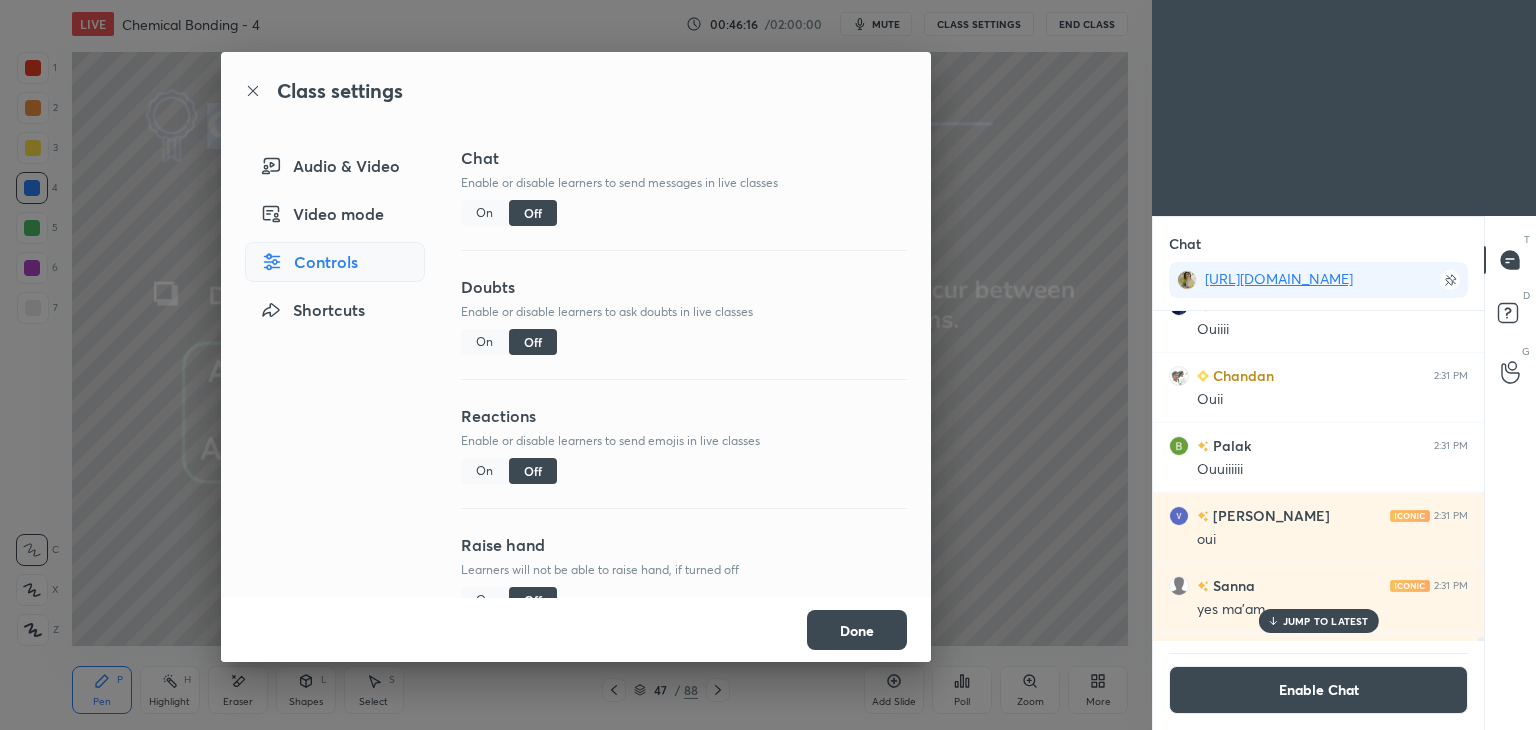 click on "Done" at bounding box center (857, 630) 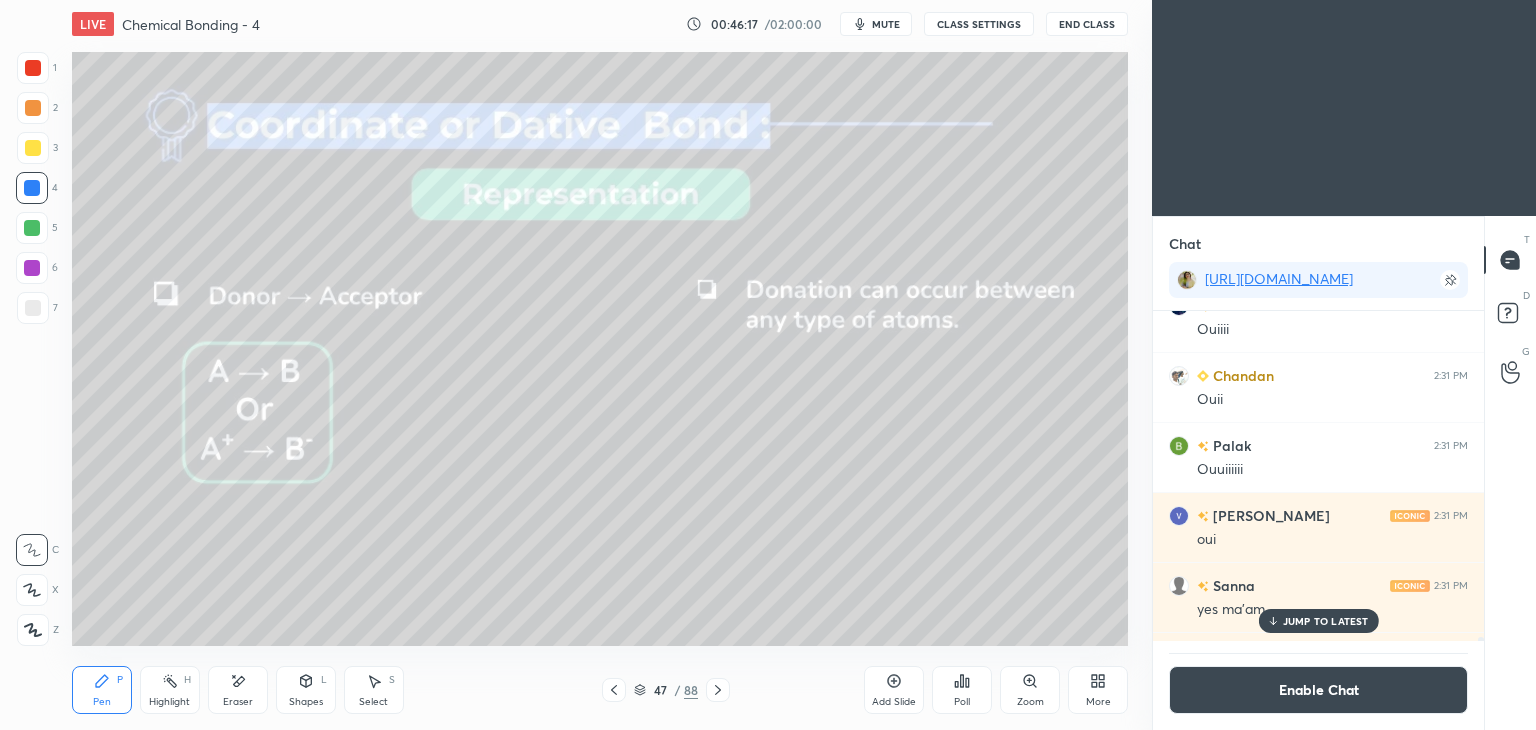click on "Highlight H" at bounding box center [170, 690] 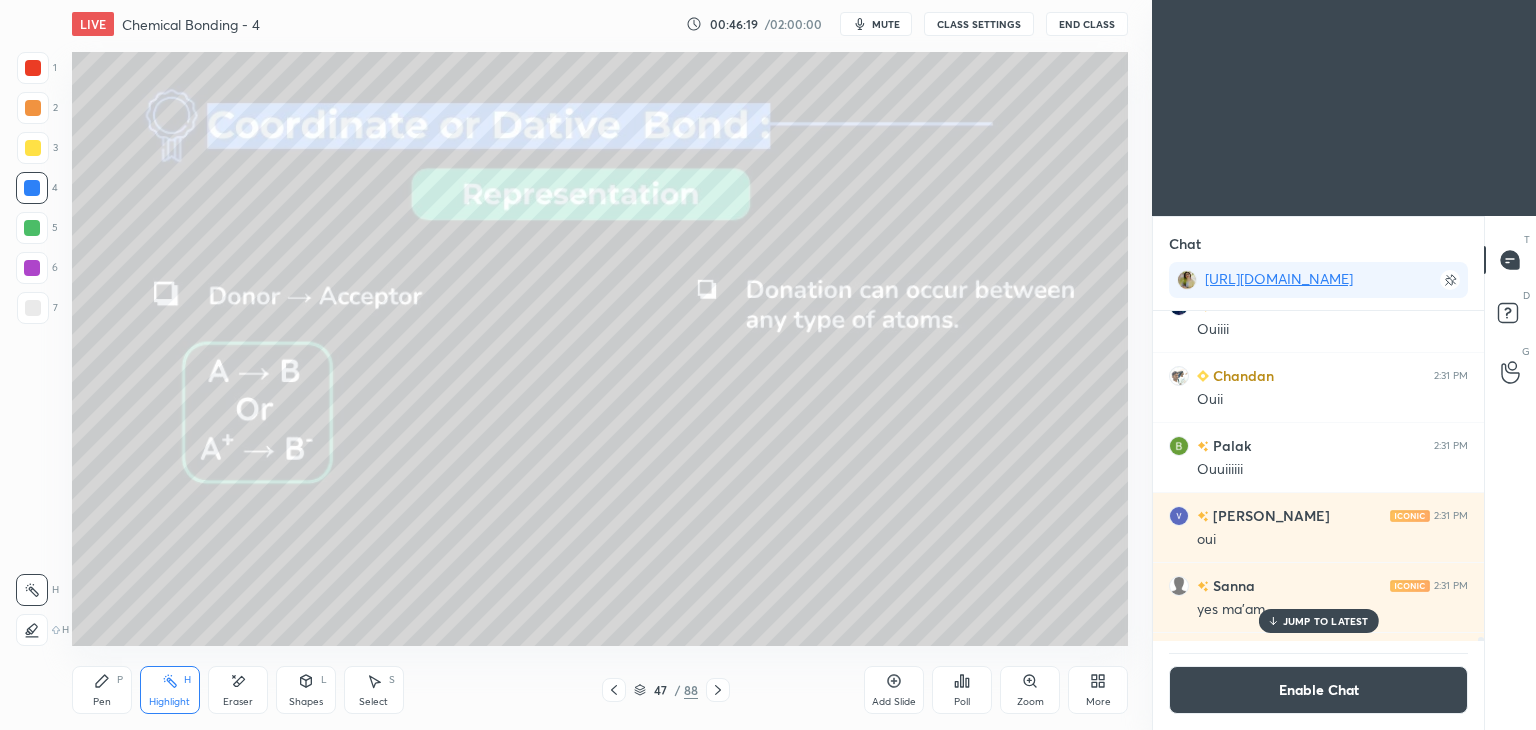 click at bounding box center (33, 68) 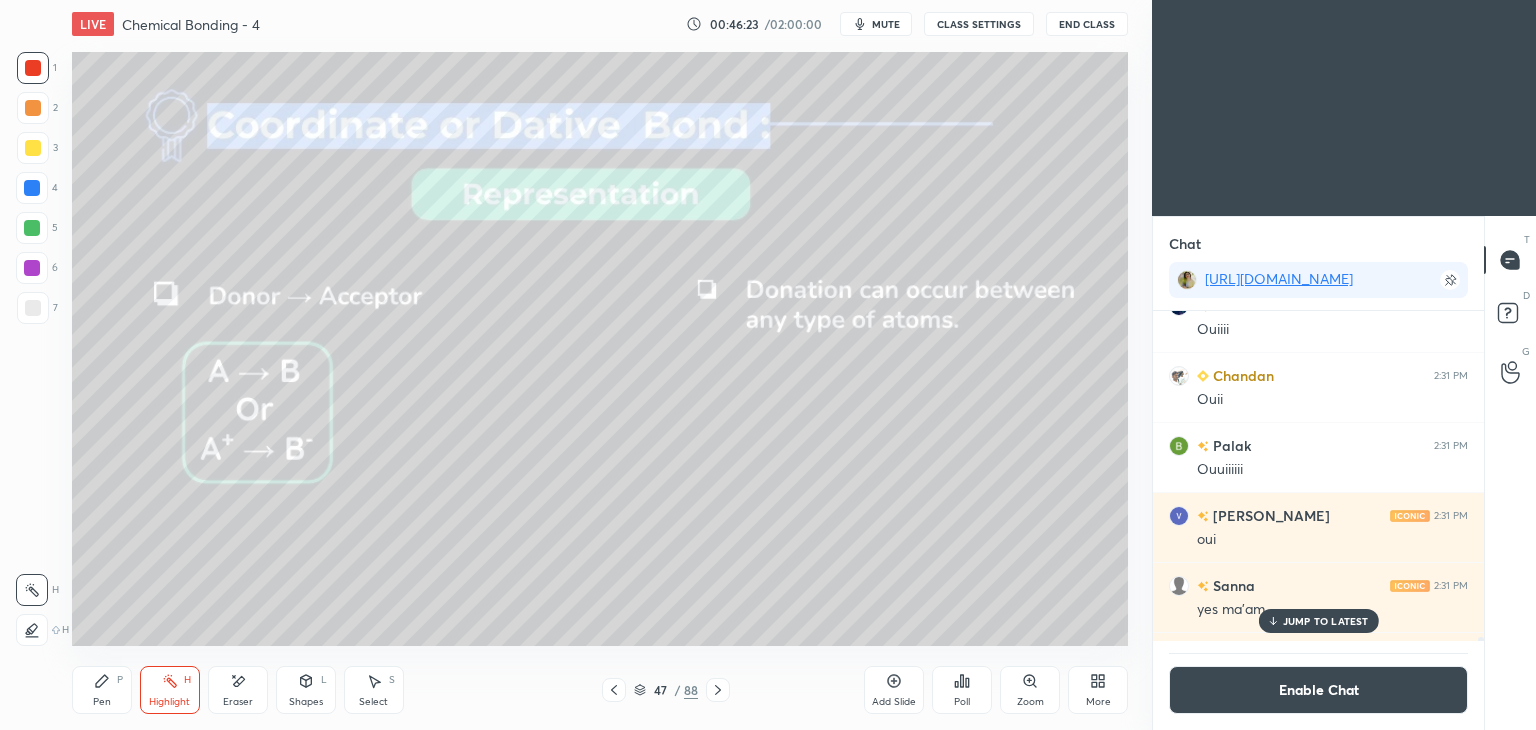 click on "Eraser" at bounding box center [238, 690] 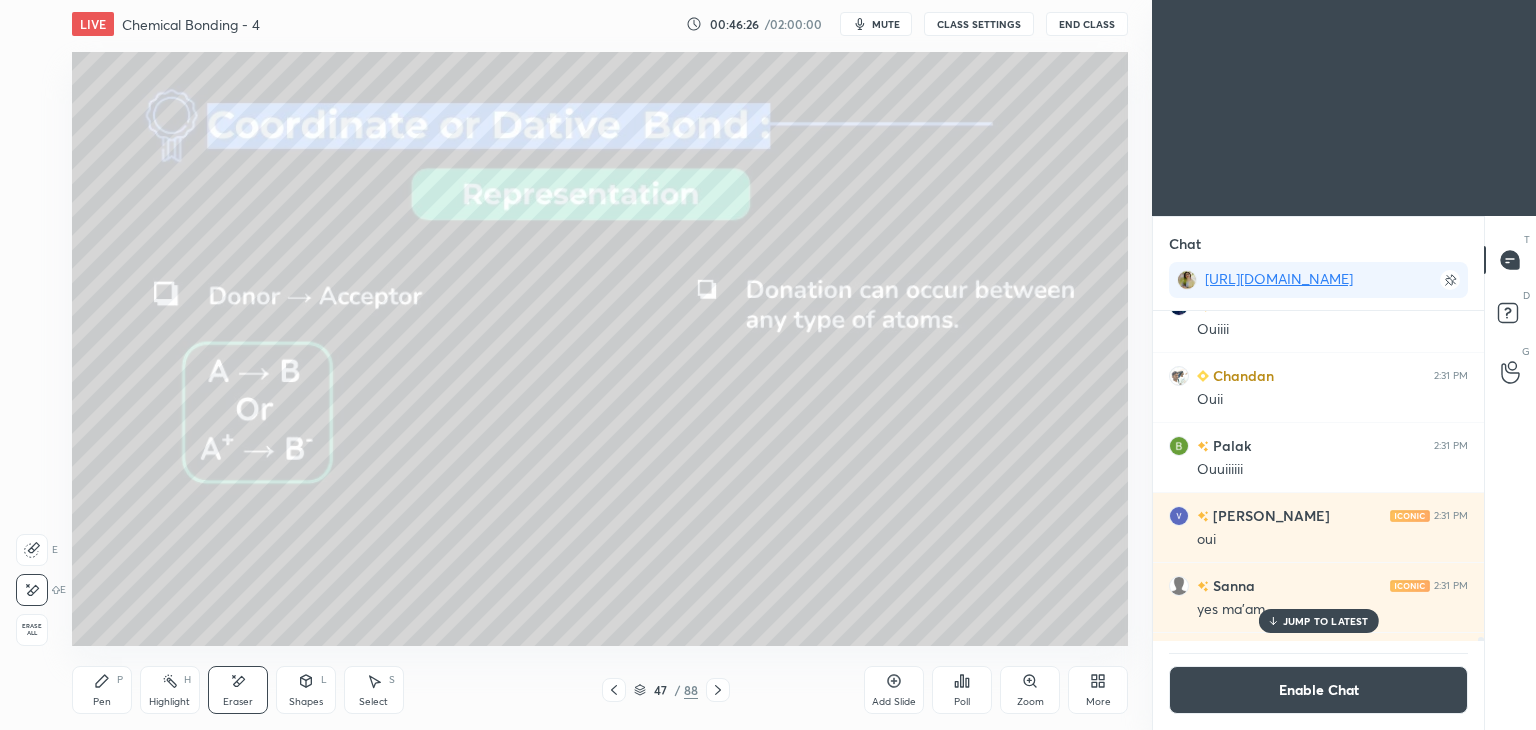 click at bounding box center (32, 550) 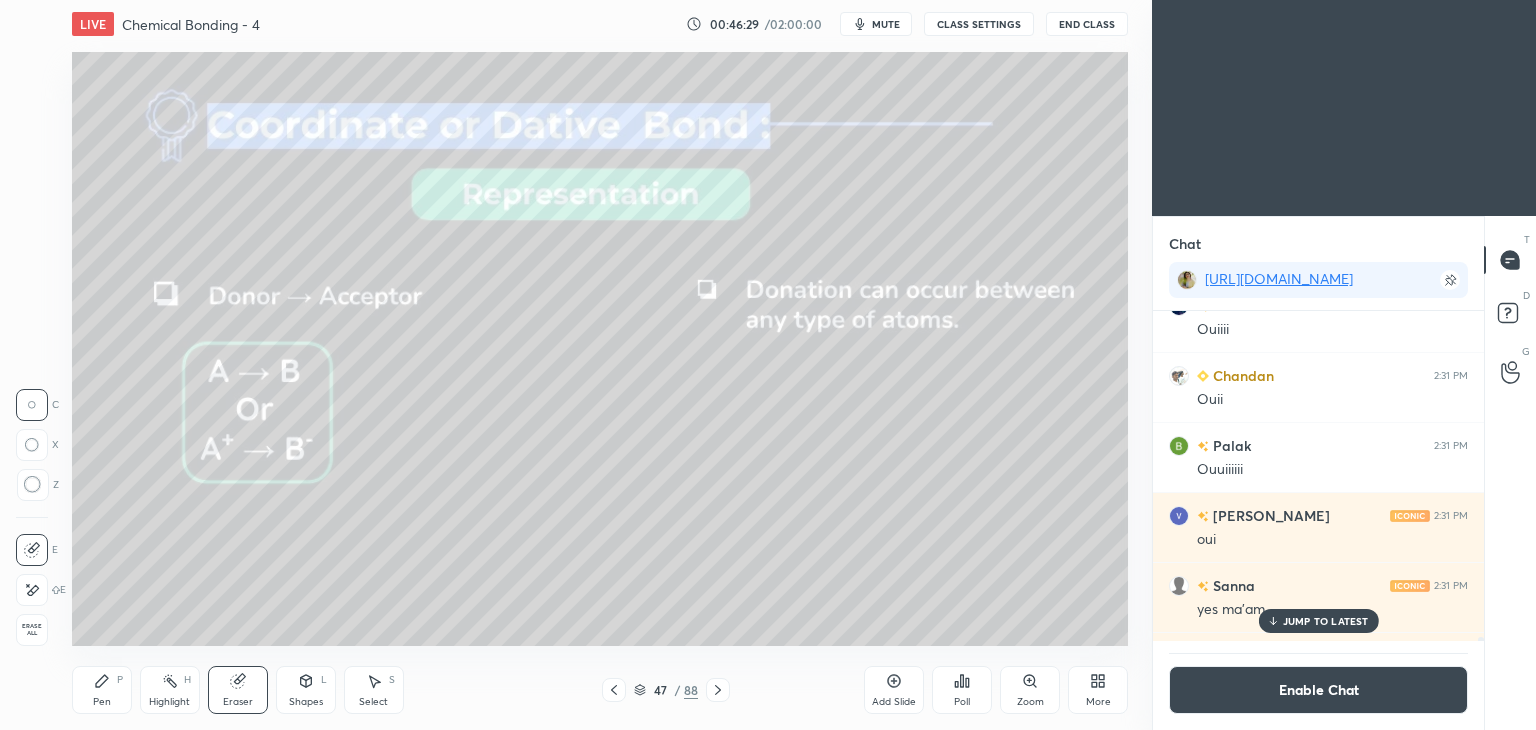 click on "Highlight H" at bounding box center (170, 690) 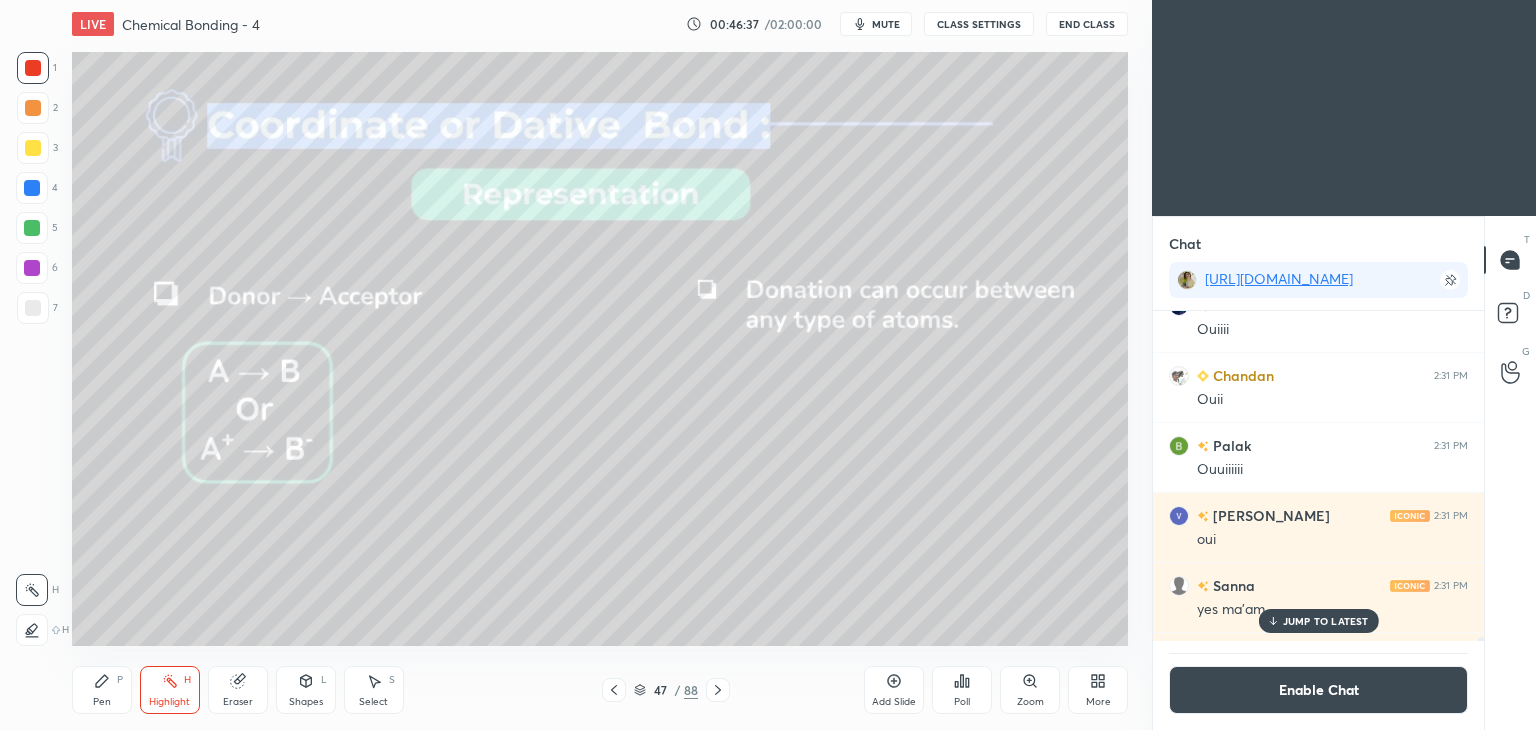 click on "Pen P" at bounding box center (102, 690) 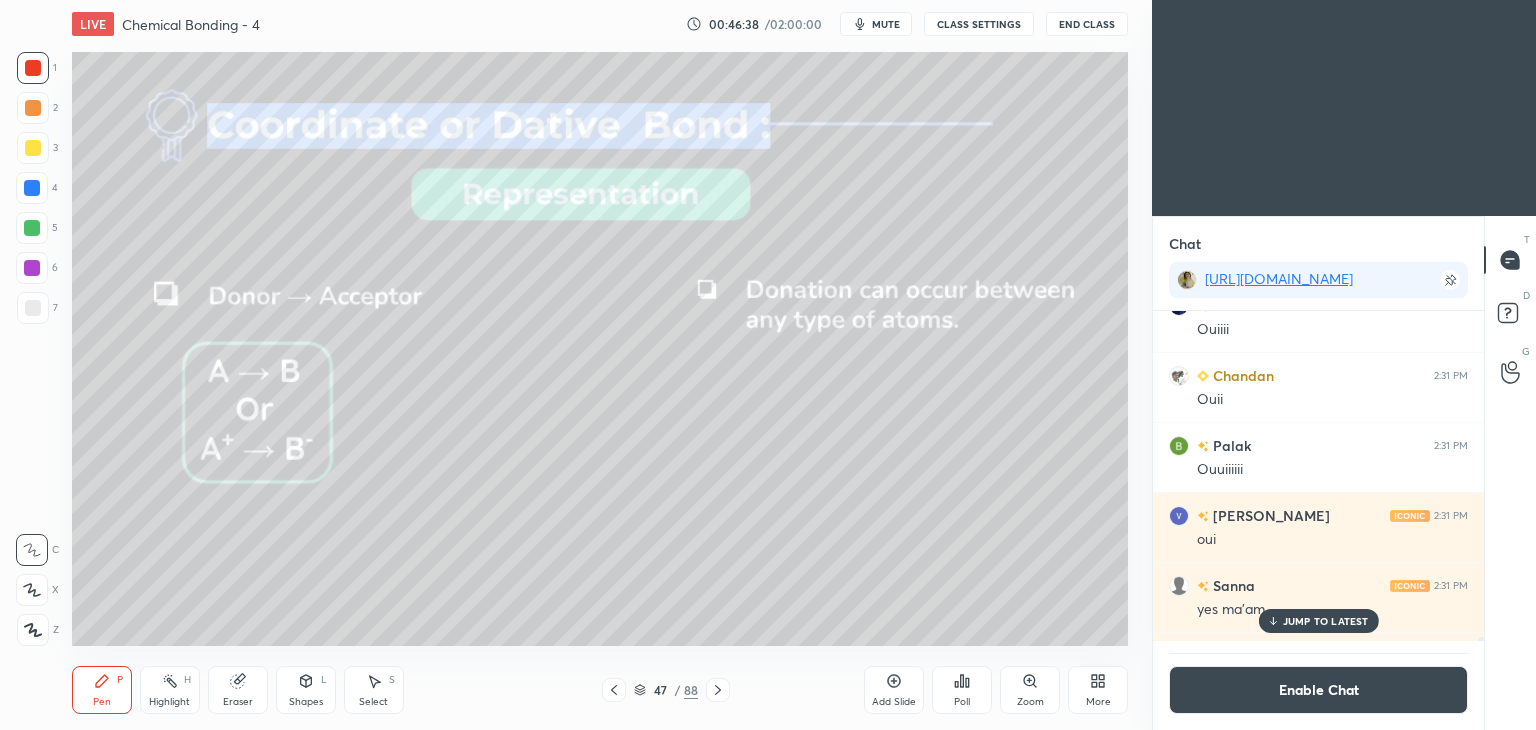 click at bounding box center (32, 268) 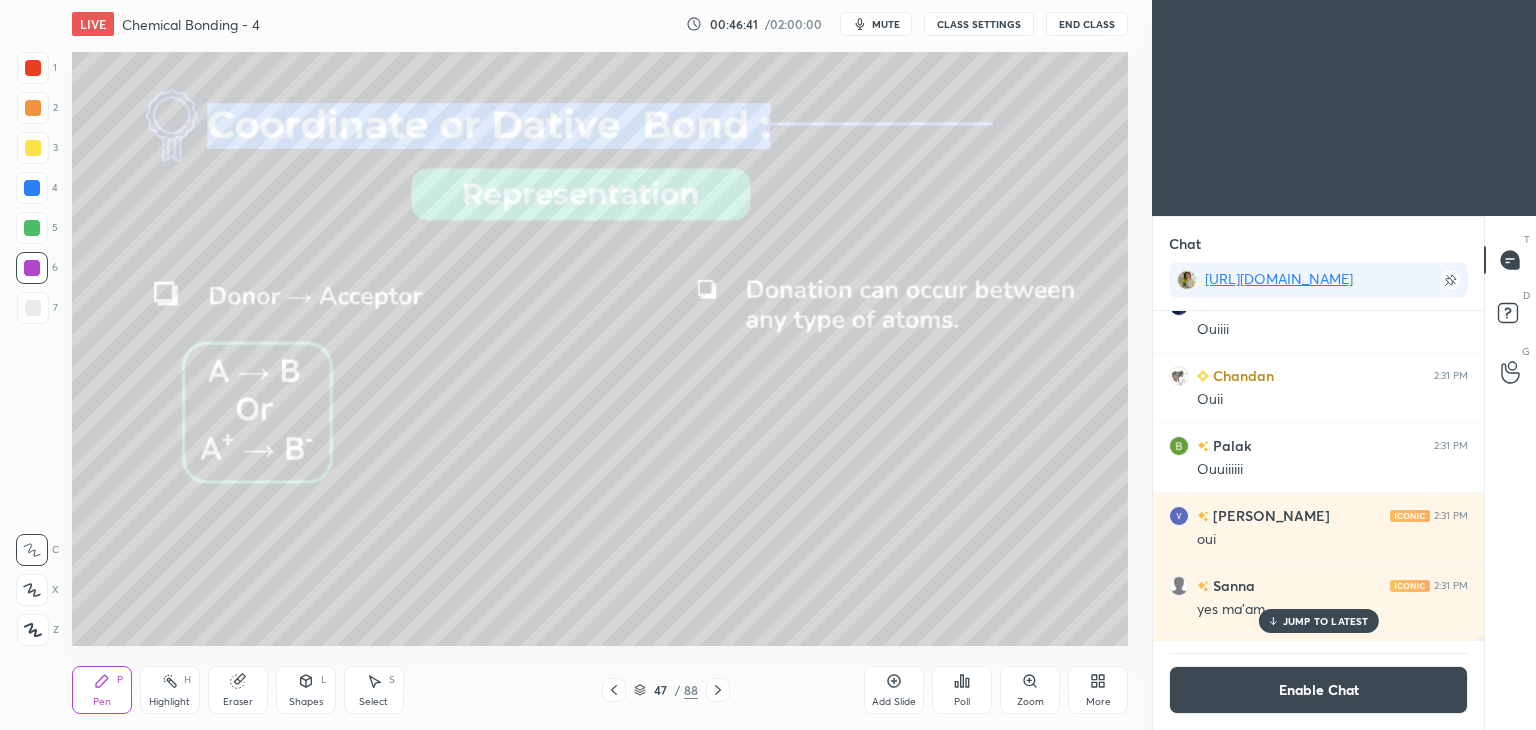 click on "Highlight H" at bounding box center (170, 690) 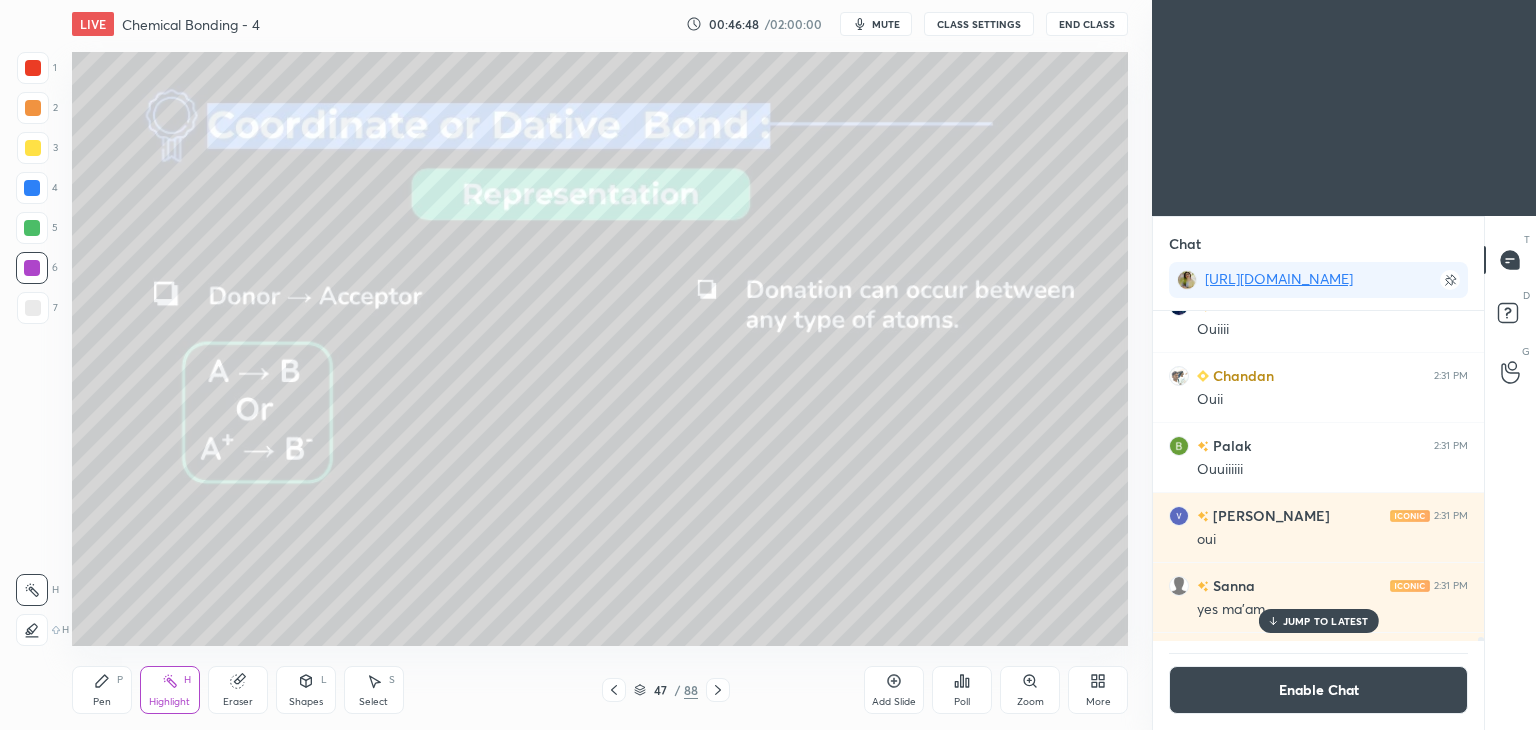 click 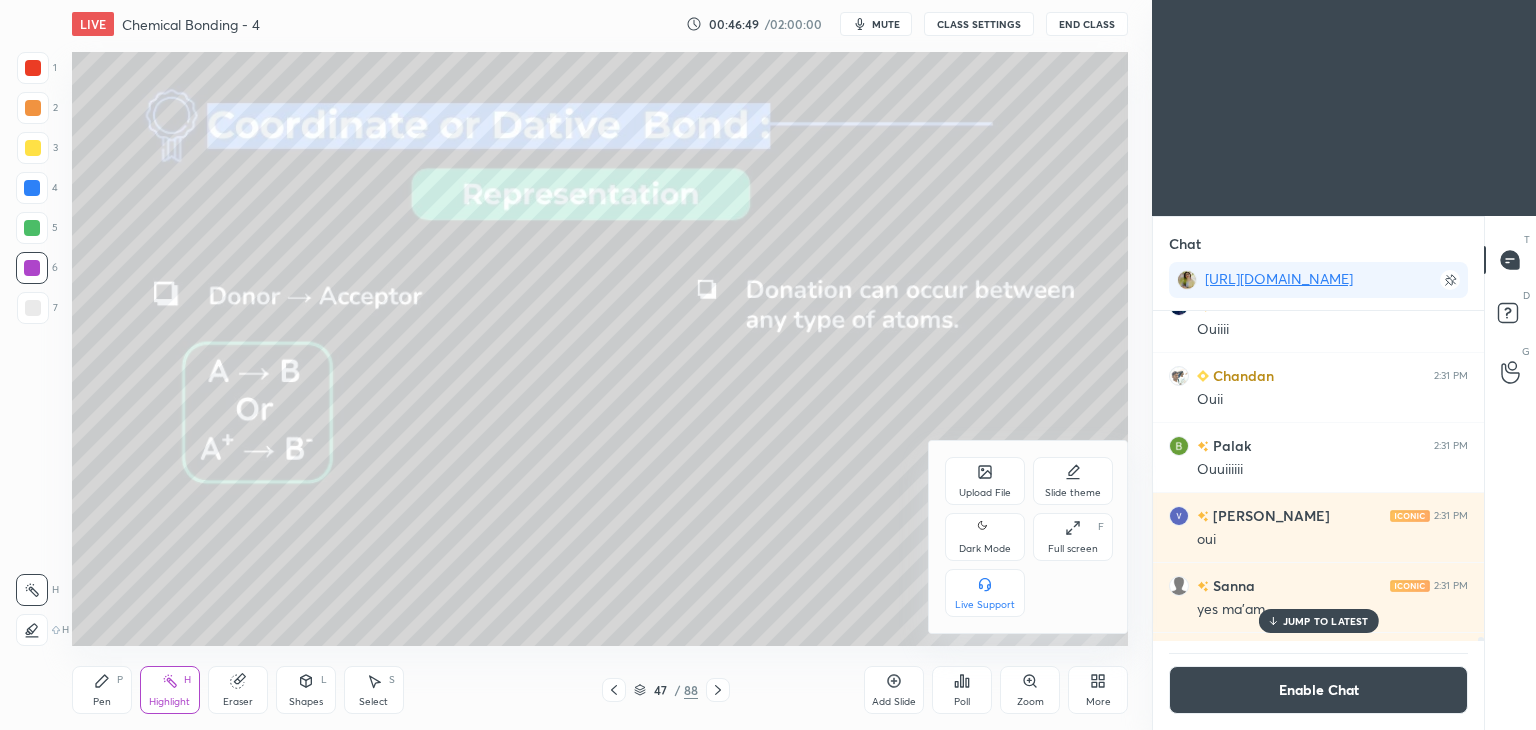 click on "Full screen F" at bounding box center [1073, 537] 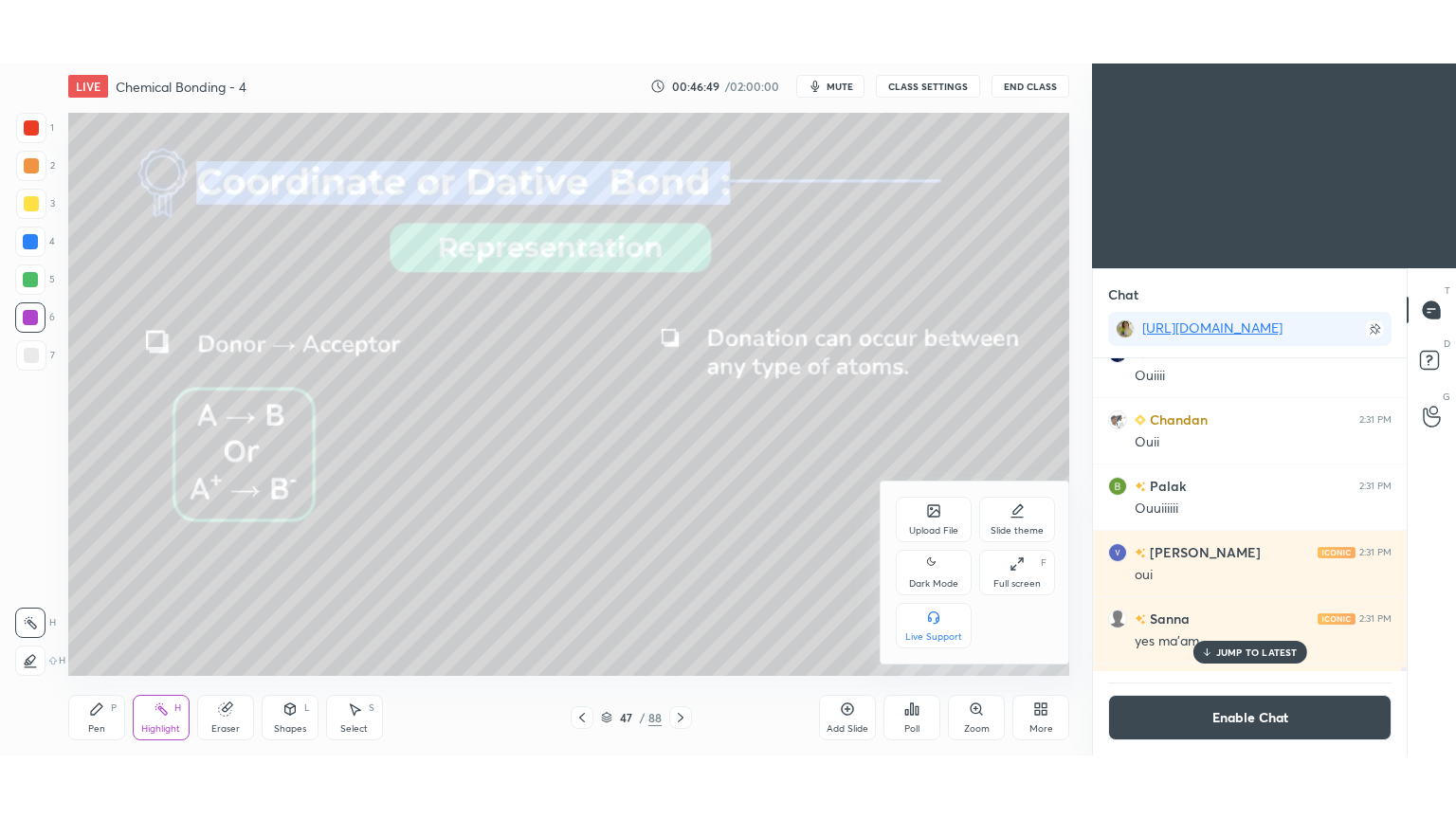 scroll, scrollTop: 94094, scrollLeft: 93776, axis: both 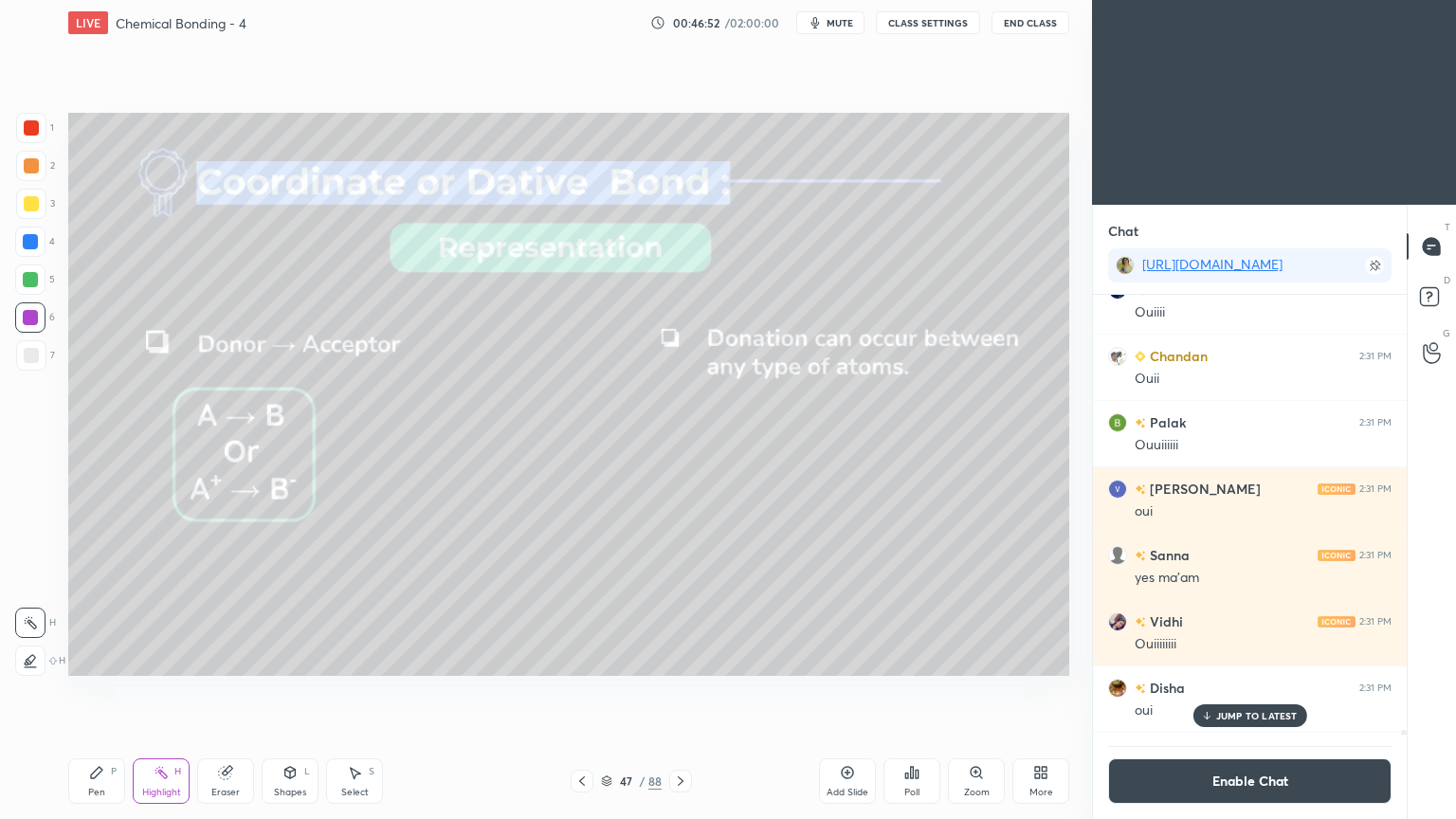 click 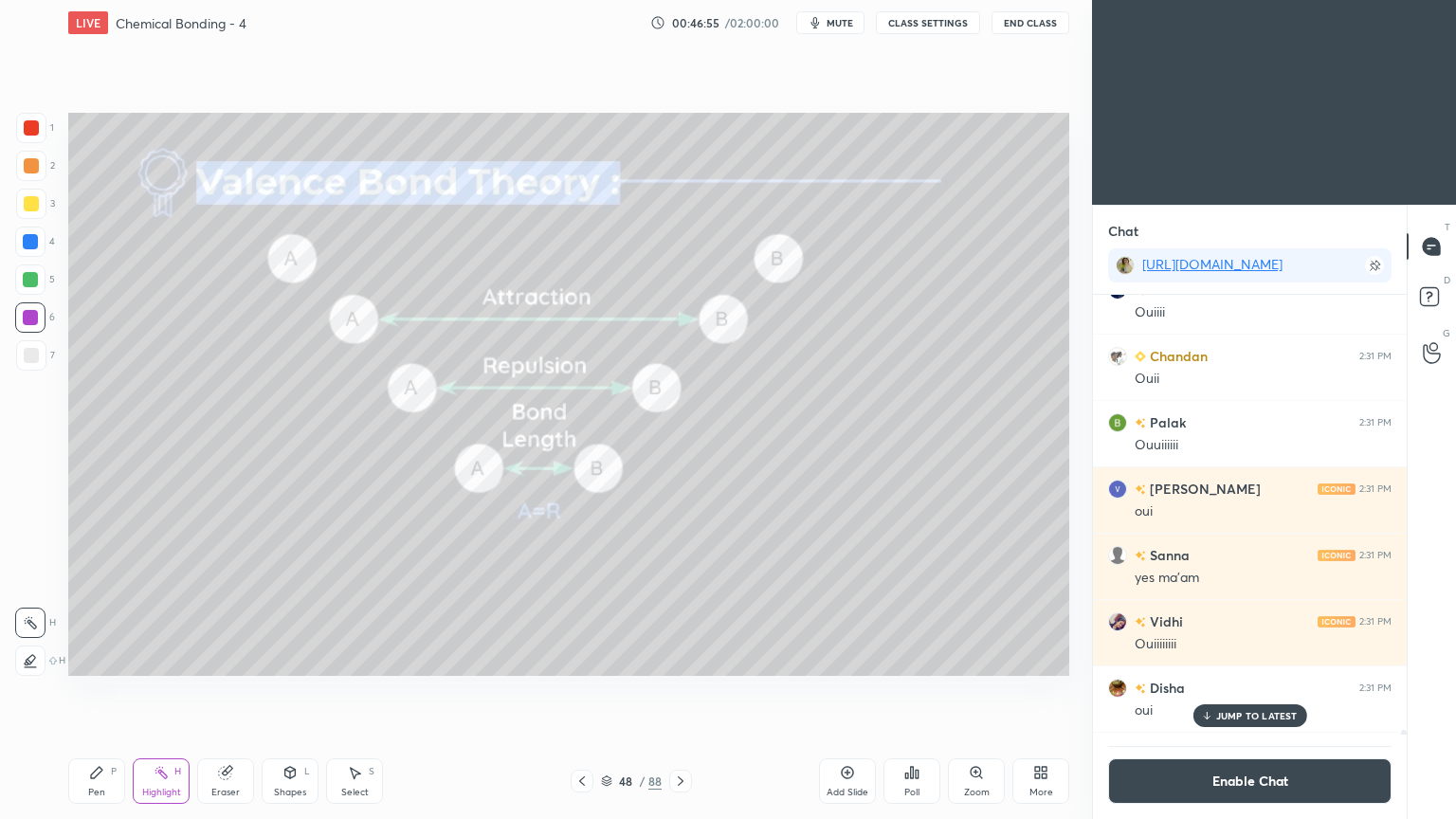 click 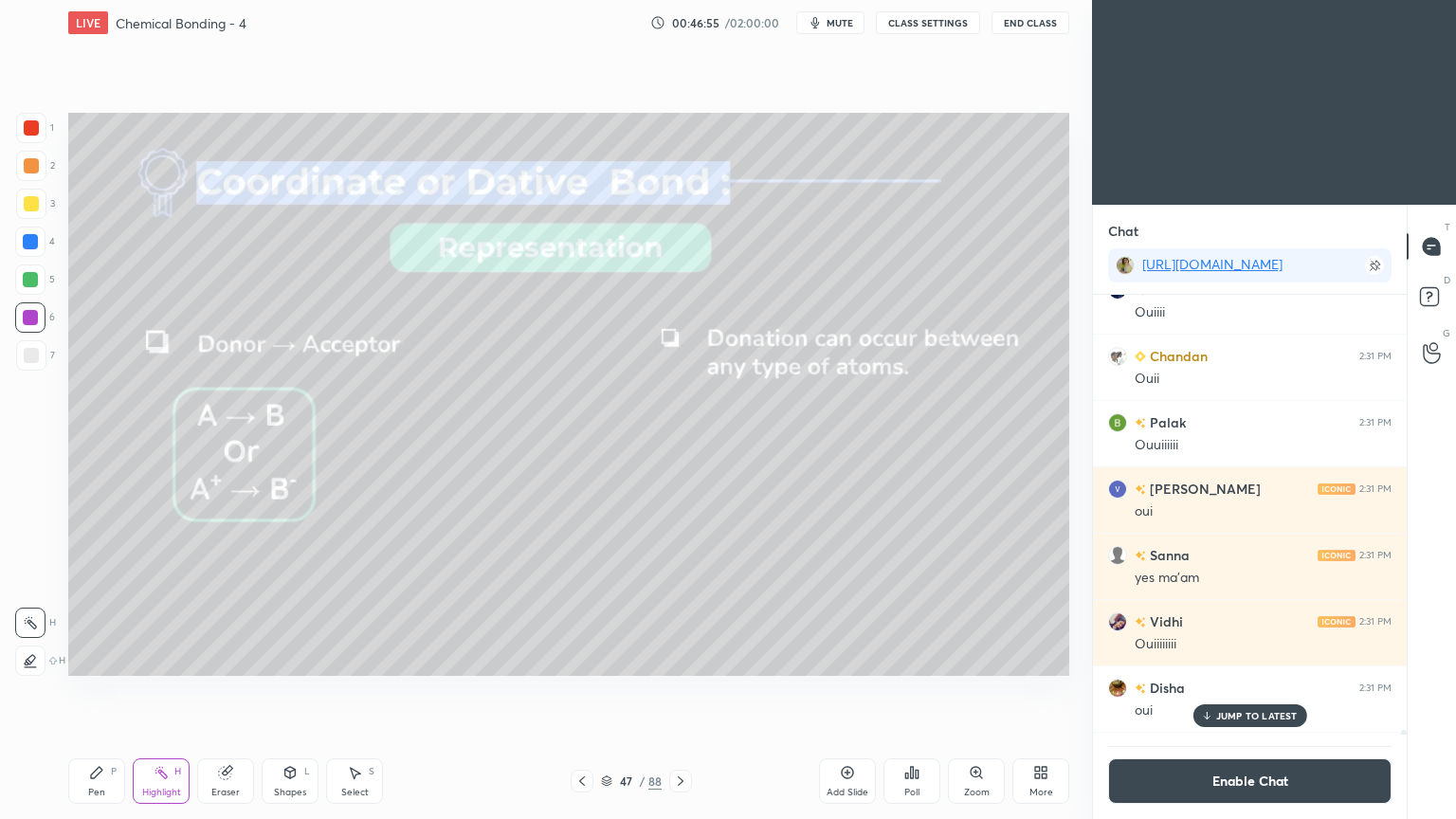 click 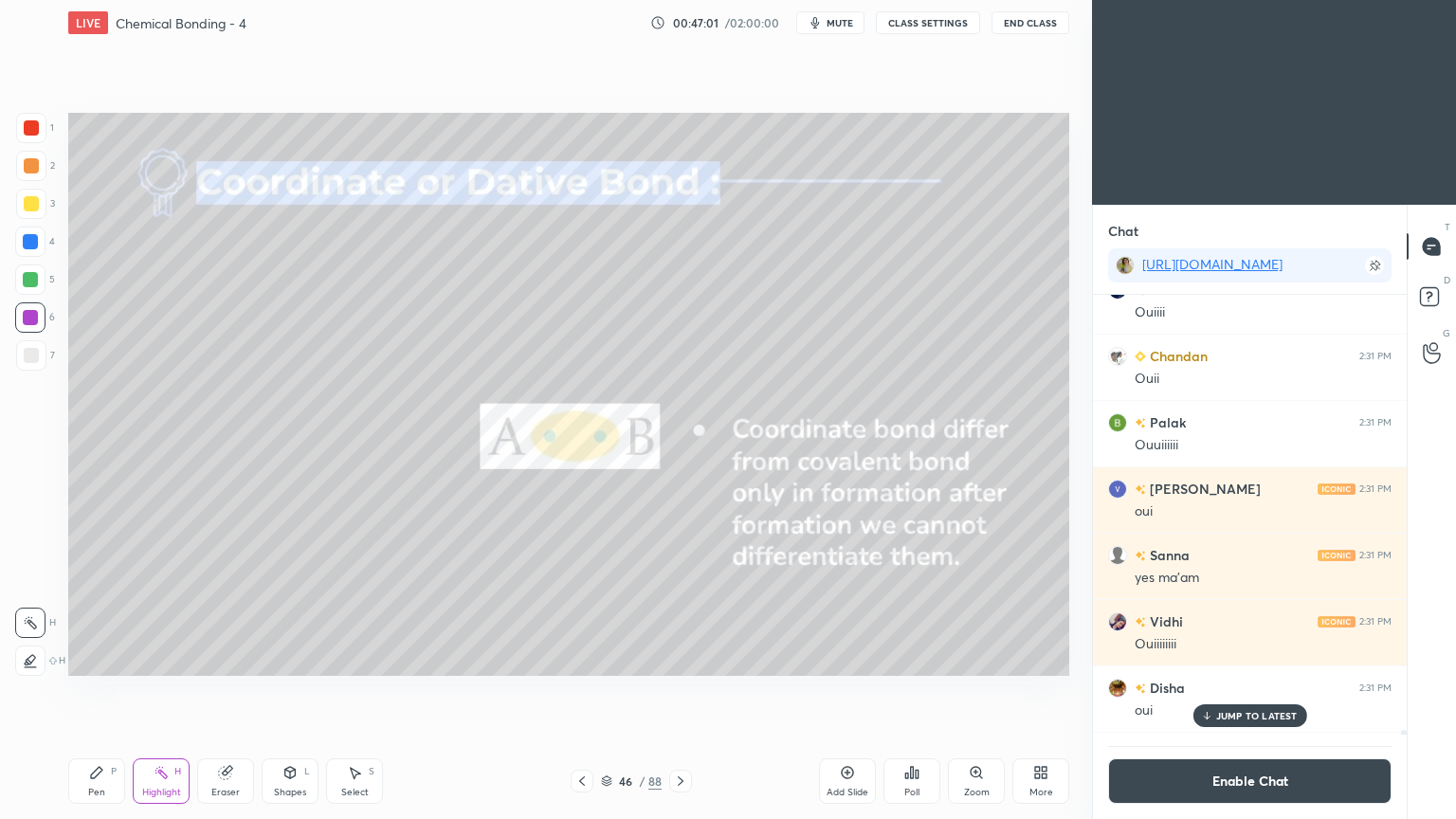 click on "JUMP TO LATEST" at bounding box center [1257, 716] 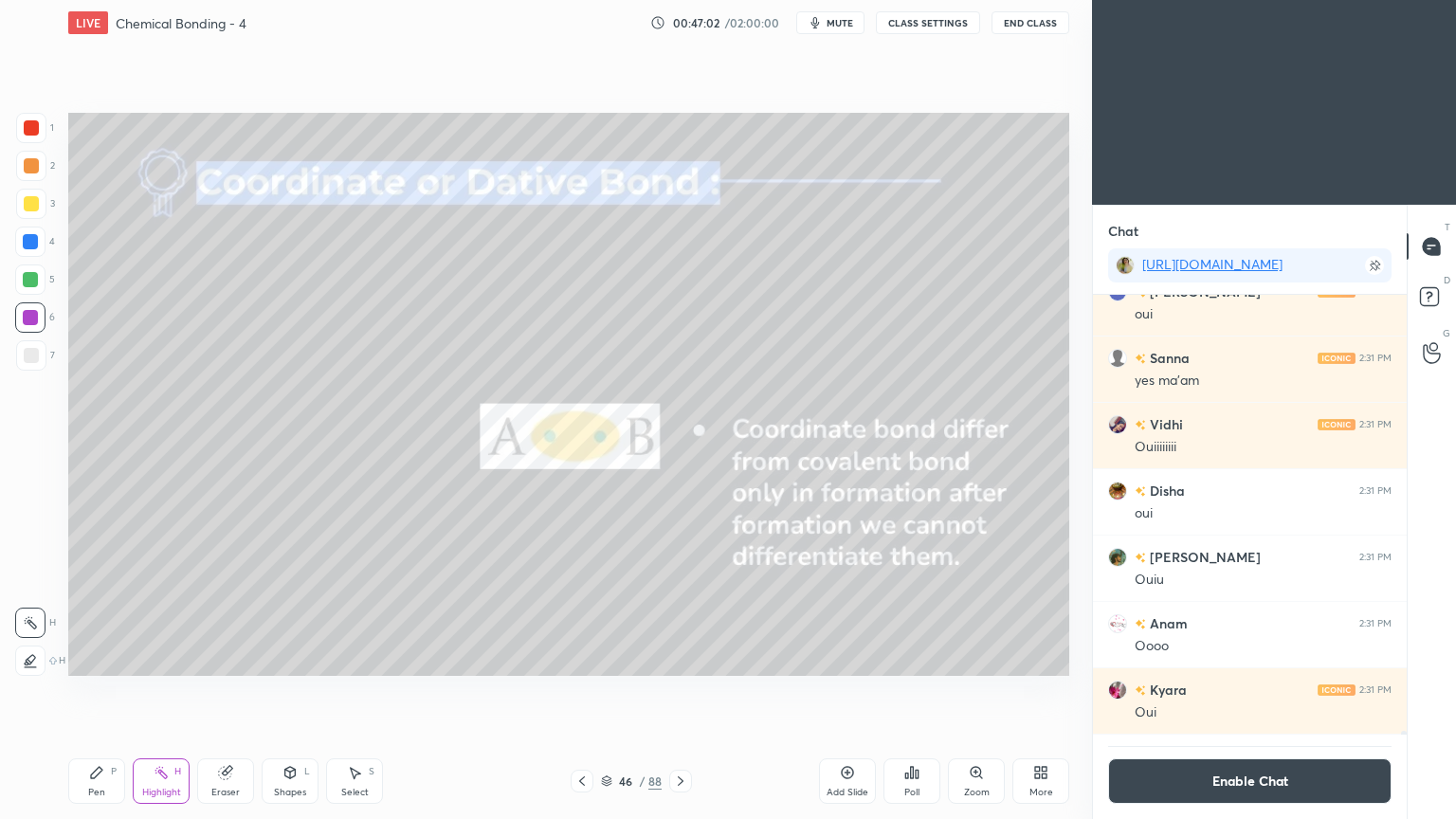 click on "Enable Chat" at bounding box center (1249, 781) 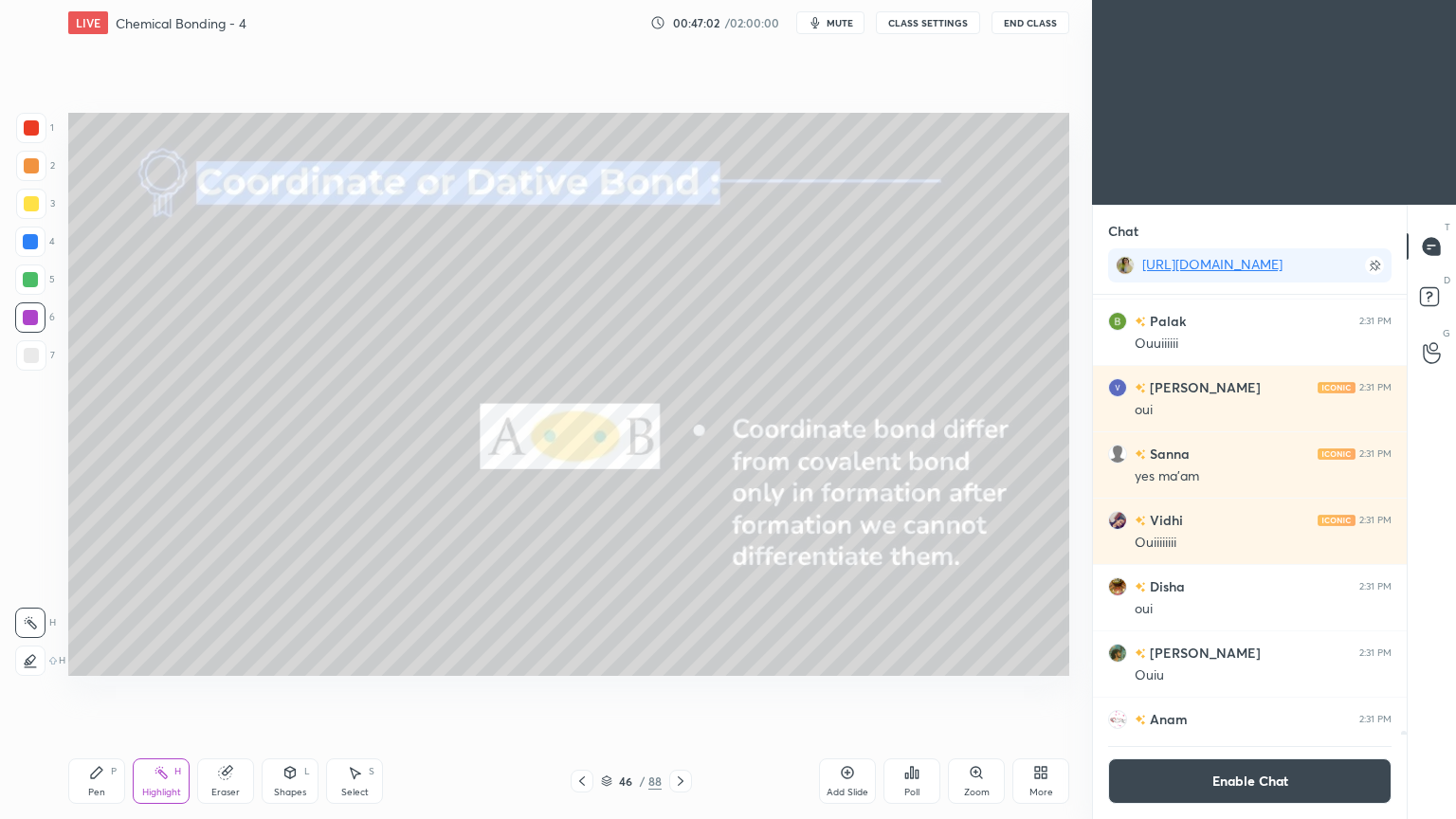 scroll, scrollTop: 473, scrollLeft: 308, axis: both 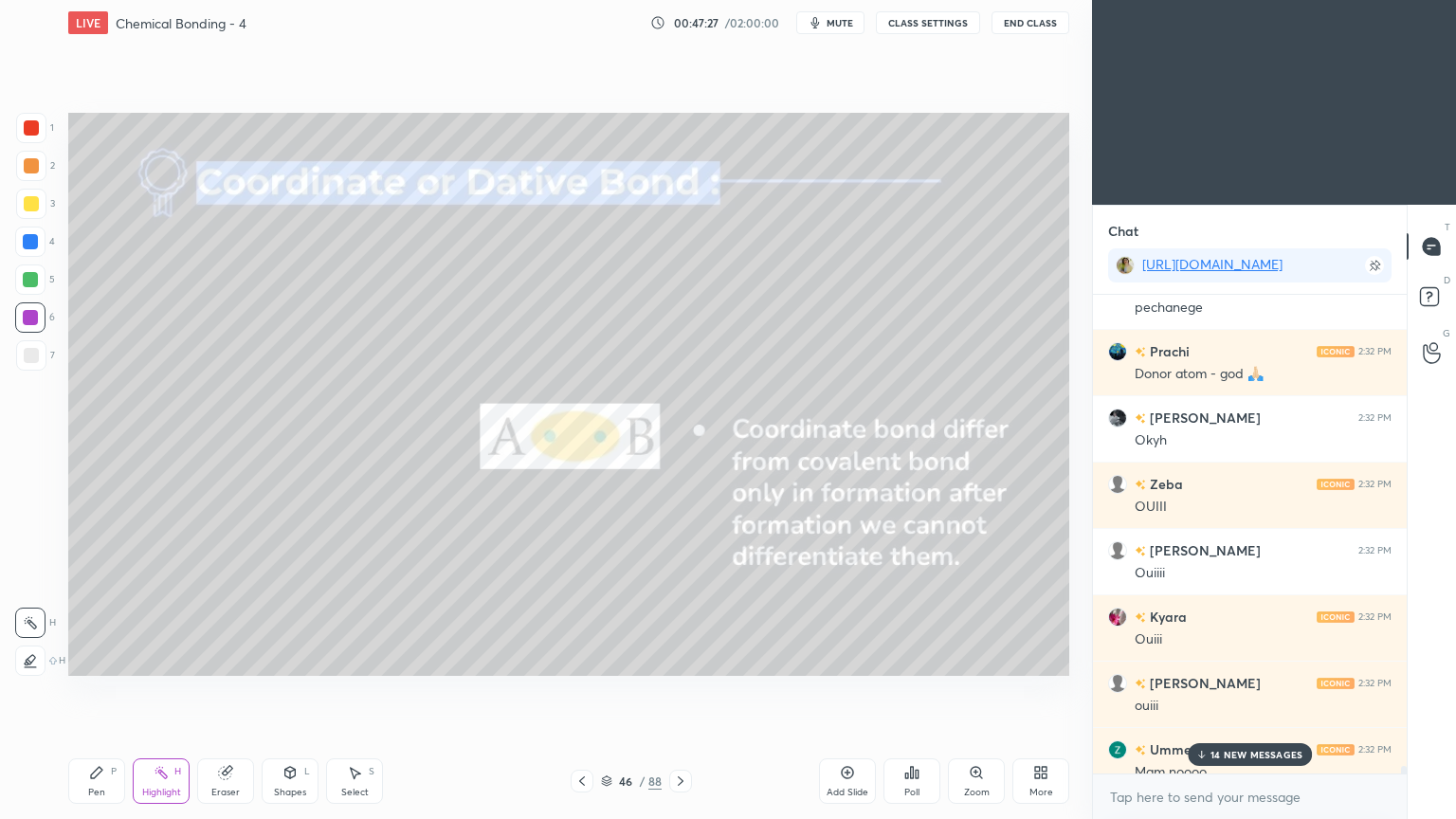 click on "14 NEW MESSAGES" at bounding box center [1250, 755] 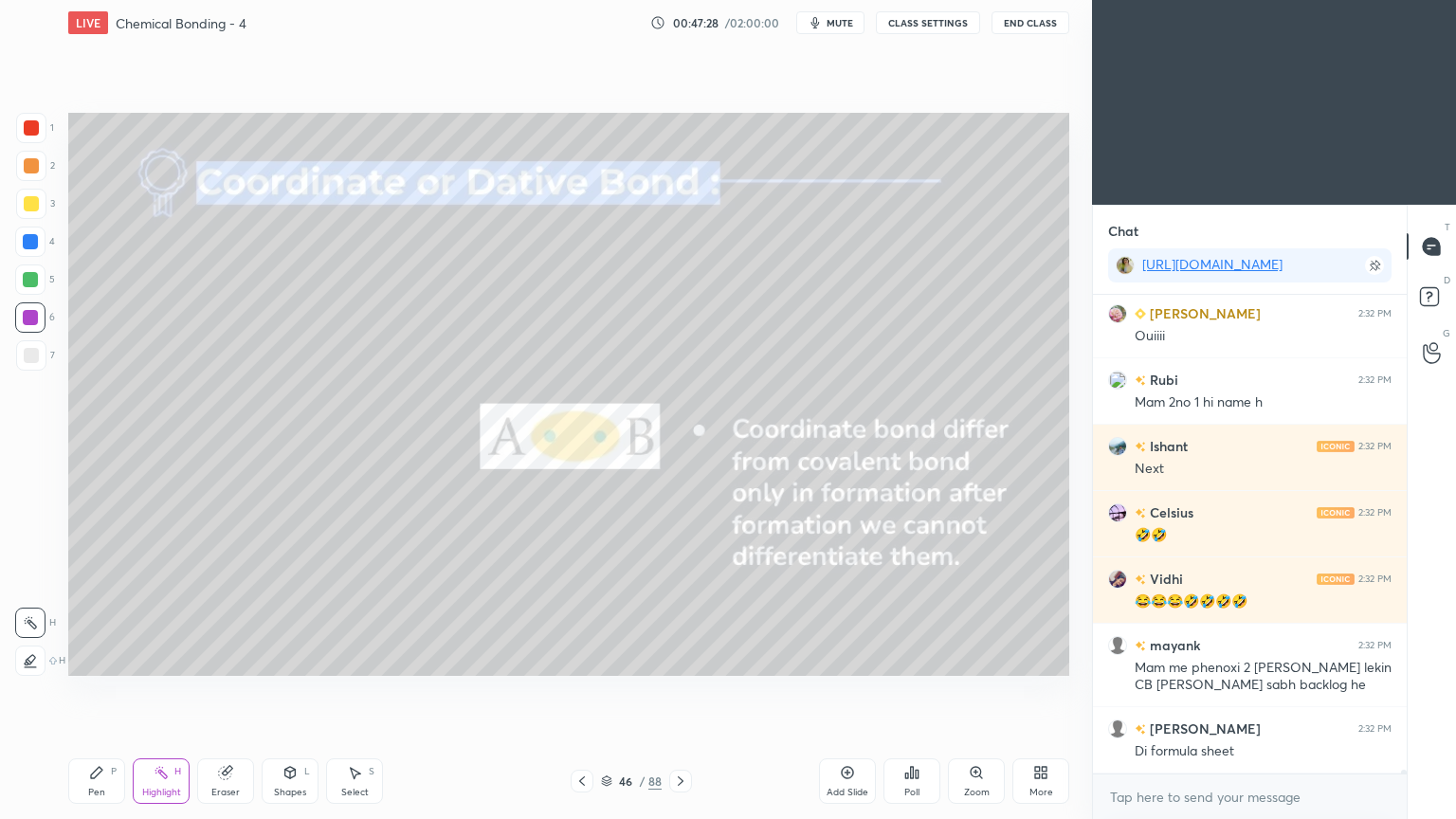 scroll, scrollTop: 60094, scrollLeft: 0, axis: vertical 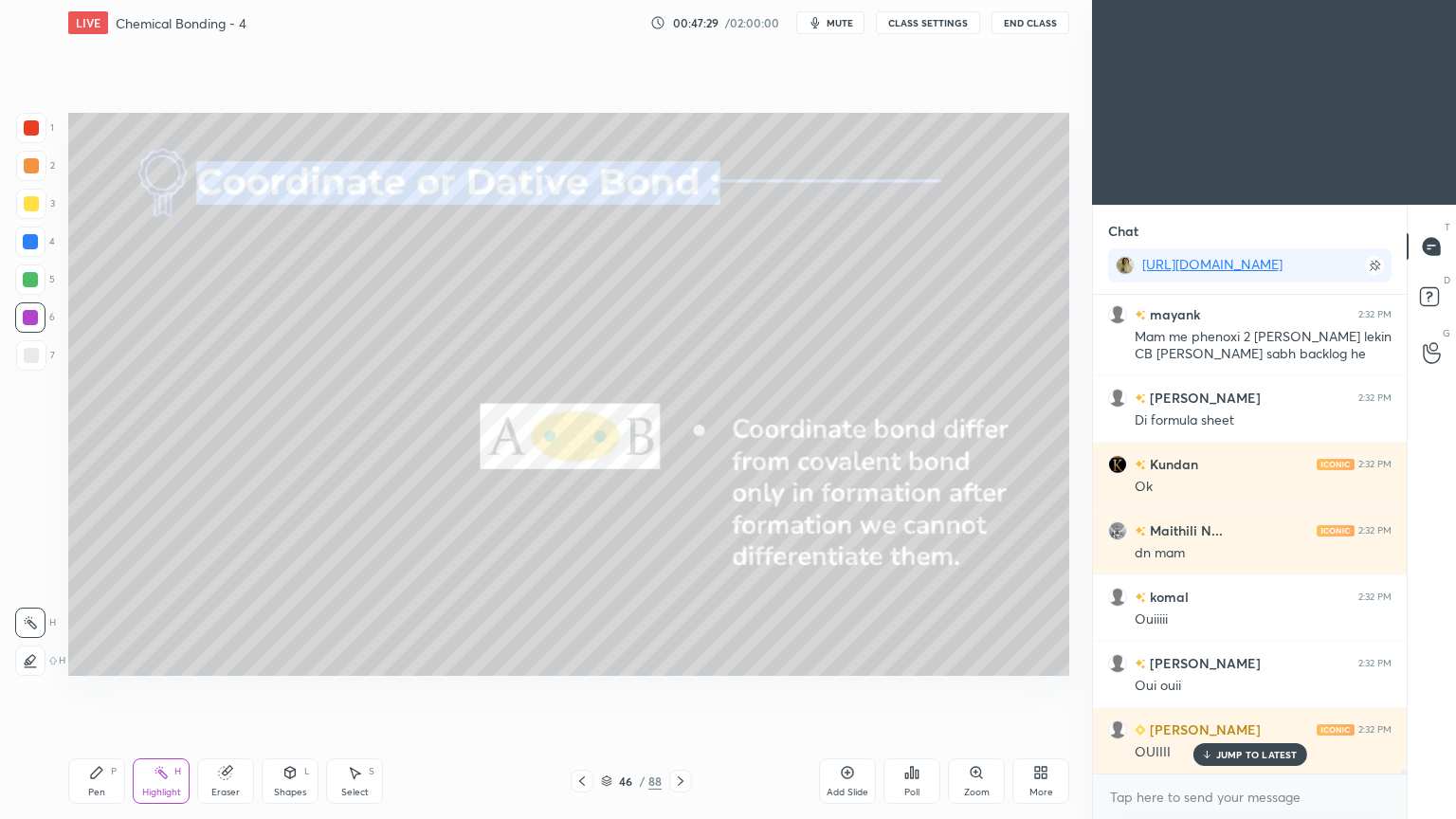 click on "CLASS SETTINGS" at bounding box center [928, 23] 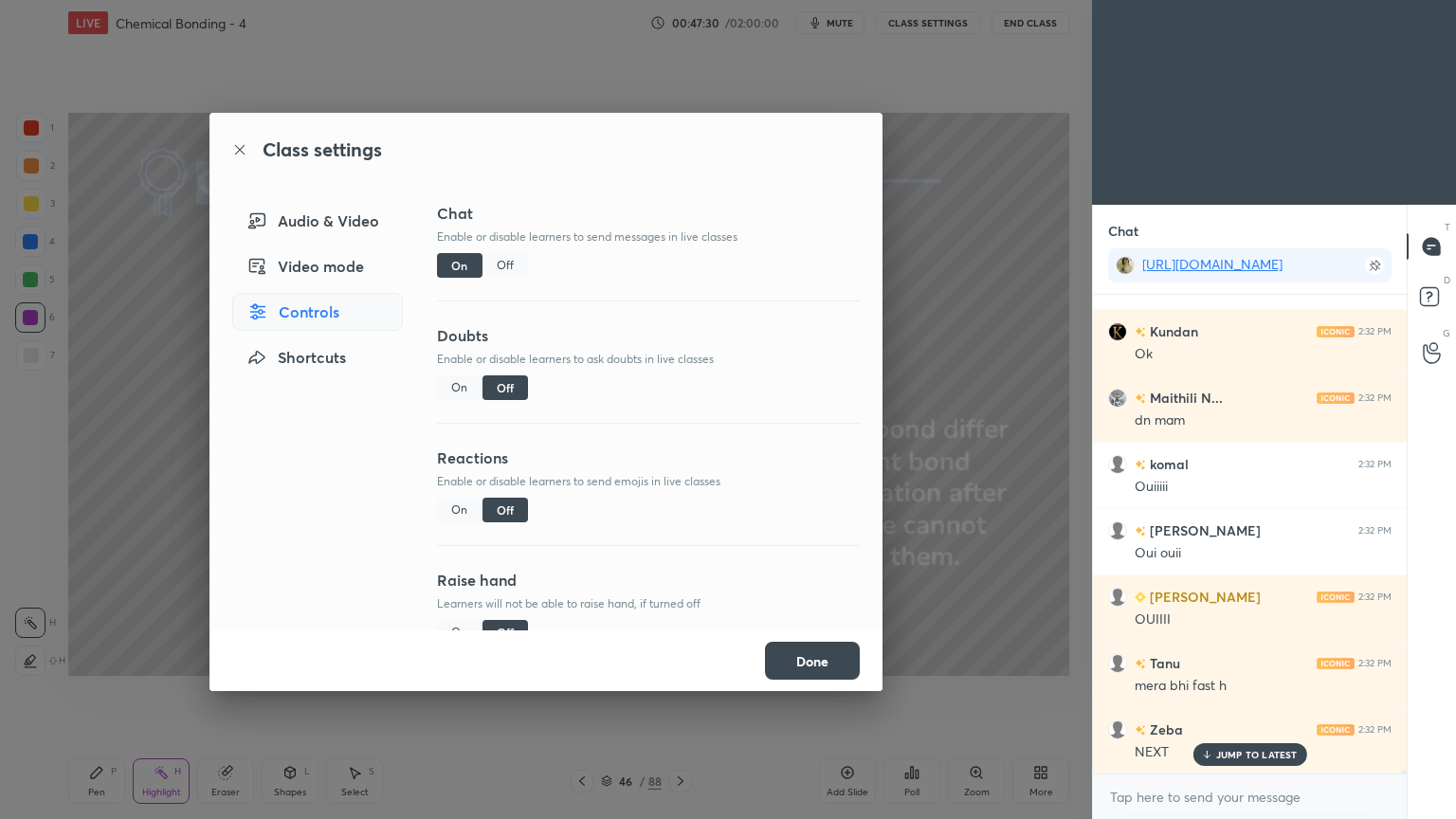 click on "Off" at bounding box center [505, 265] 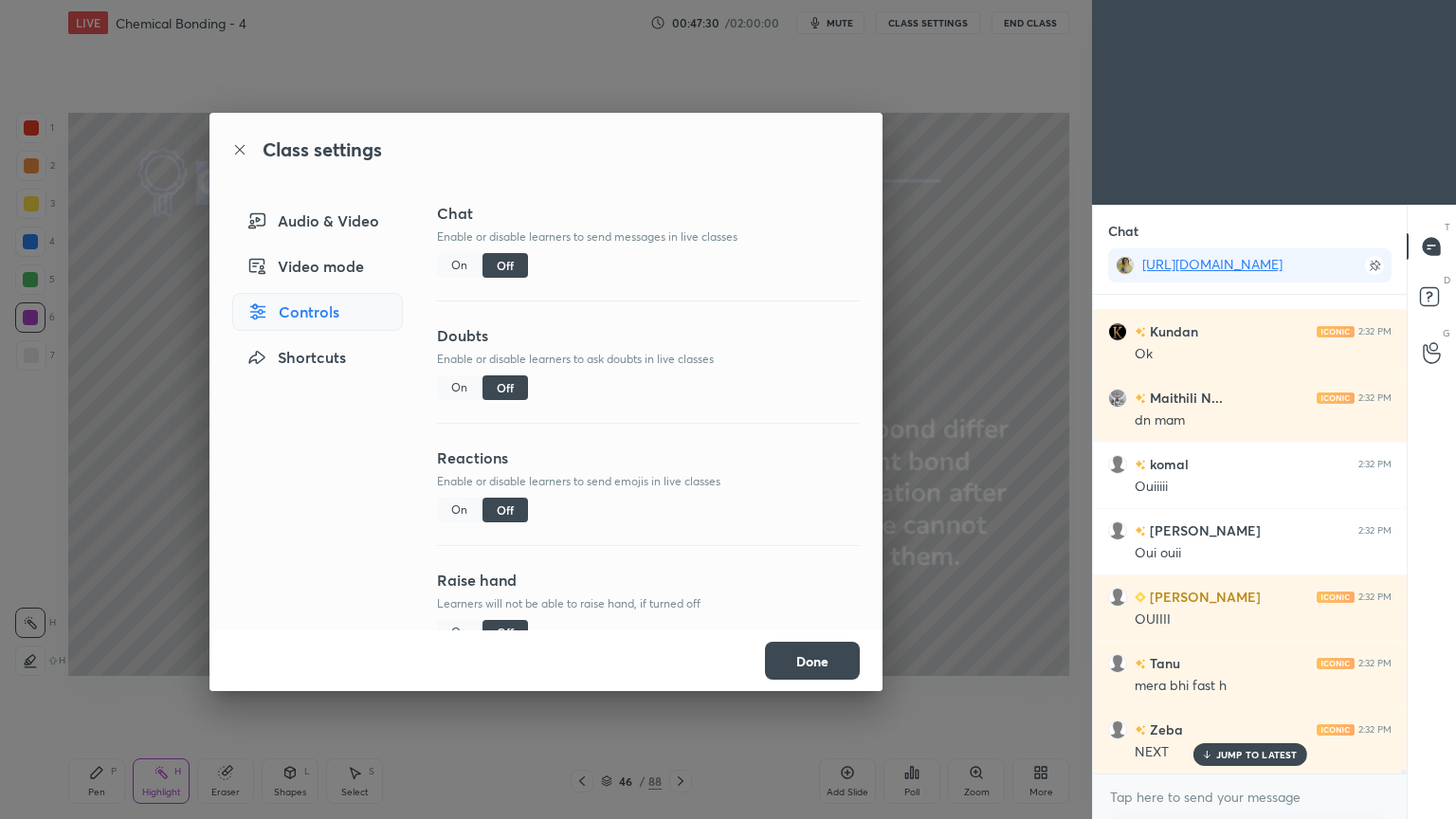 scroll, scrollTop: 59193, scrollLeft: 0, axis: vertical 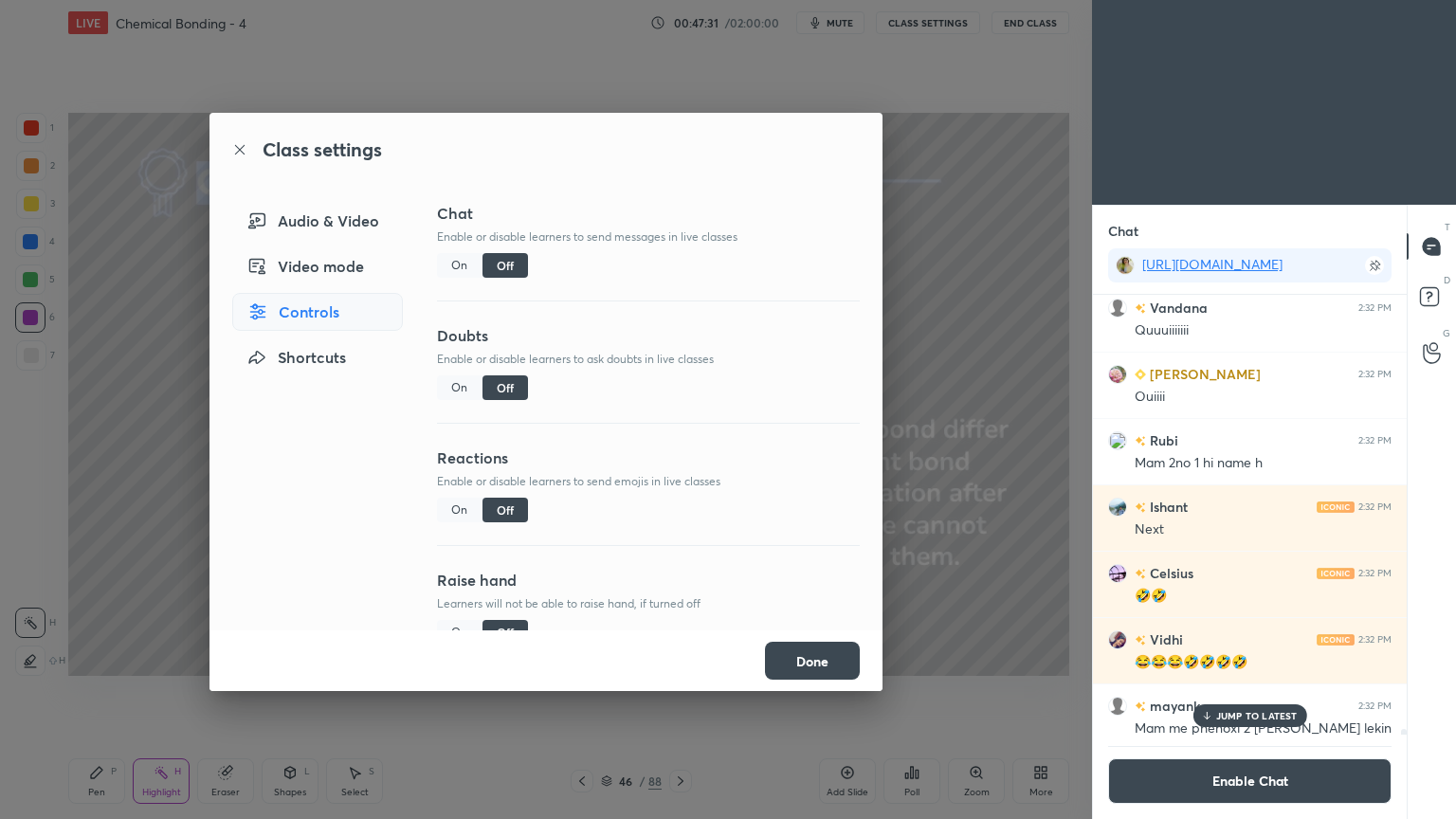 click on "Done" at bounding box center [812, 661] 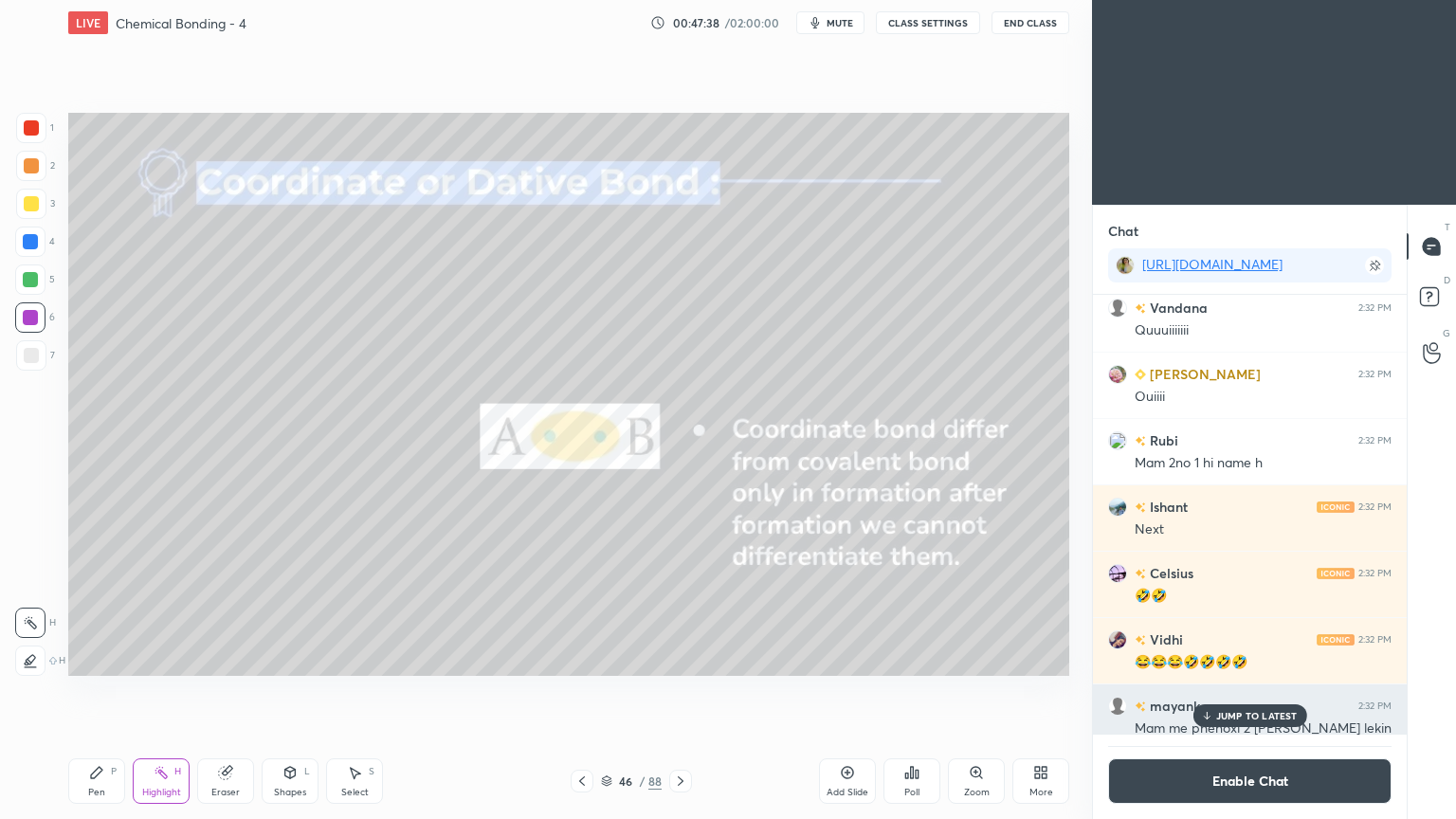 click on "mayank" at bounding box center [1173, 705] 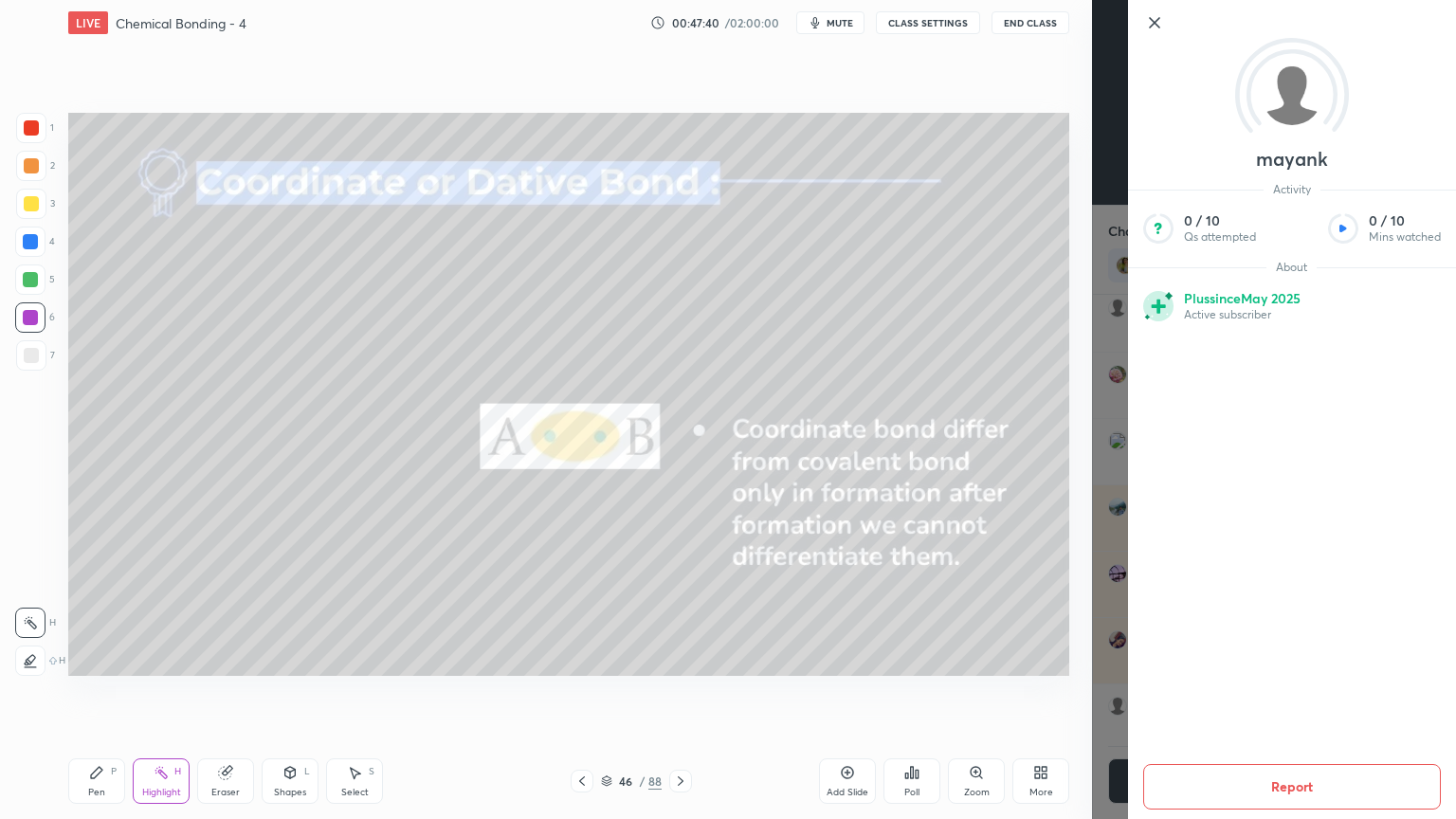 click 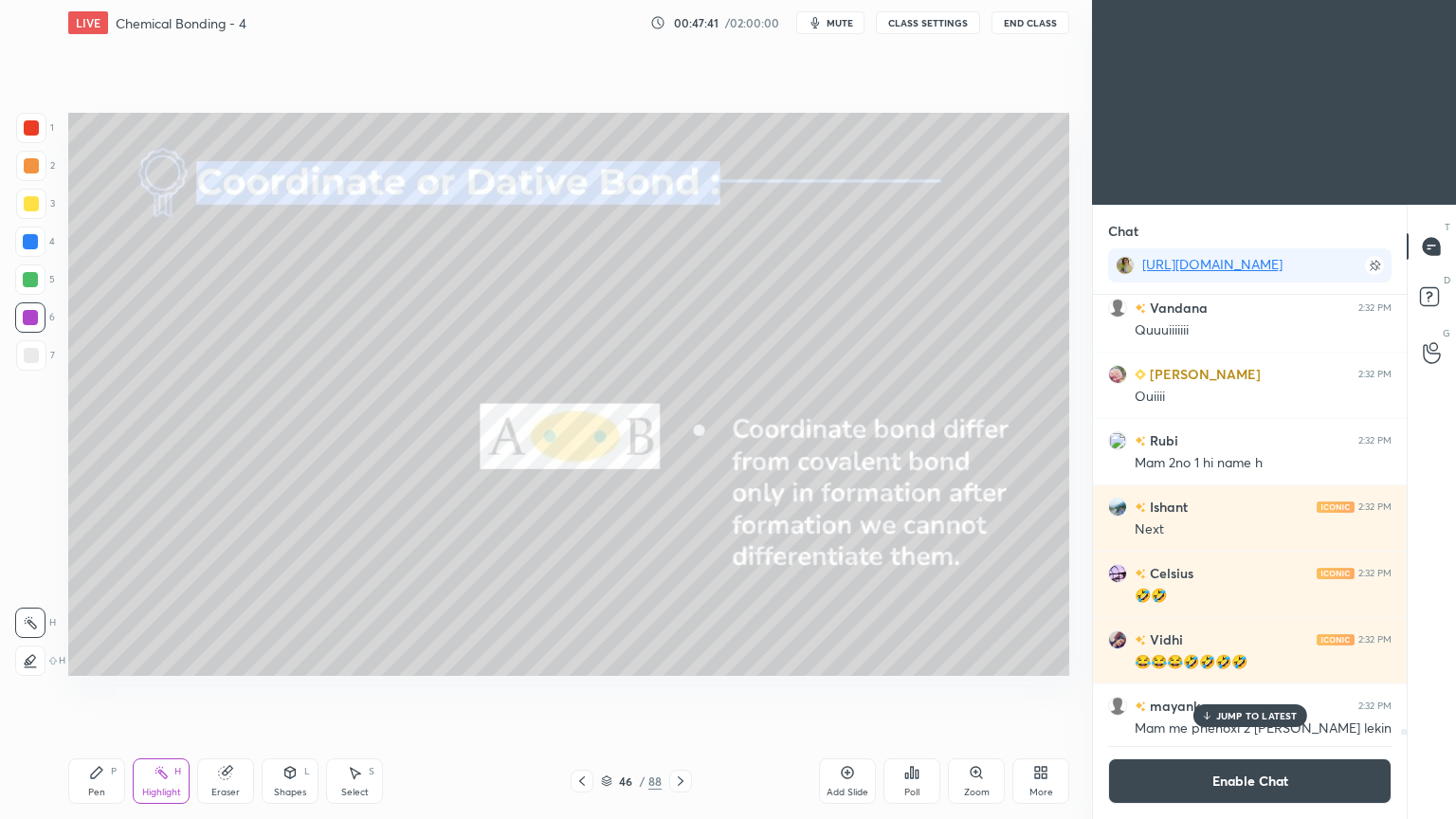 click on "JUMP TO LATEST" at bounding box center [1249, 716] 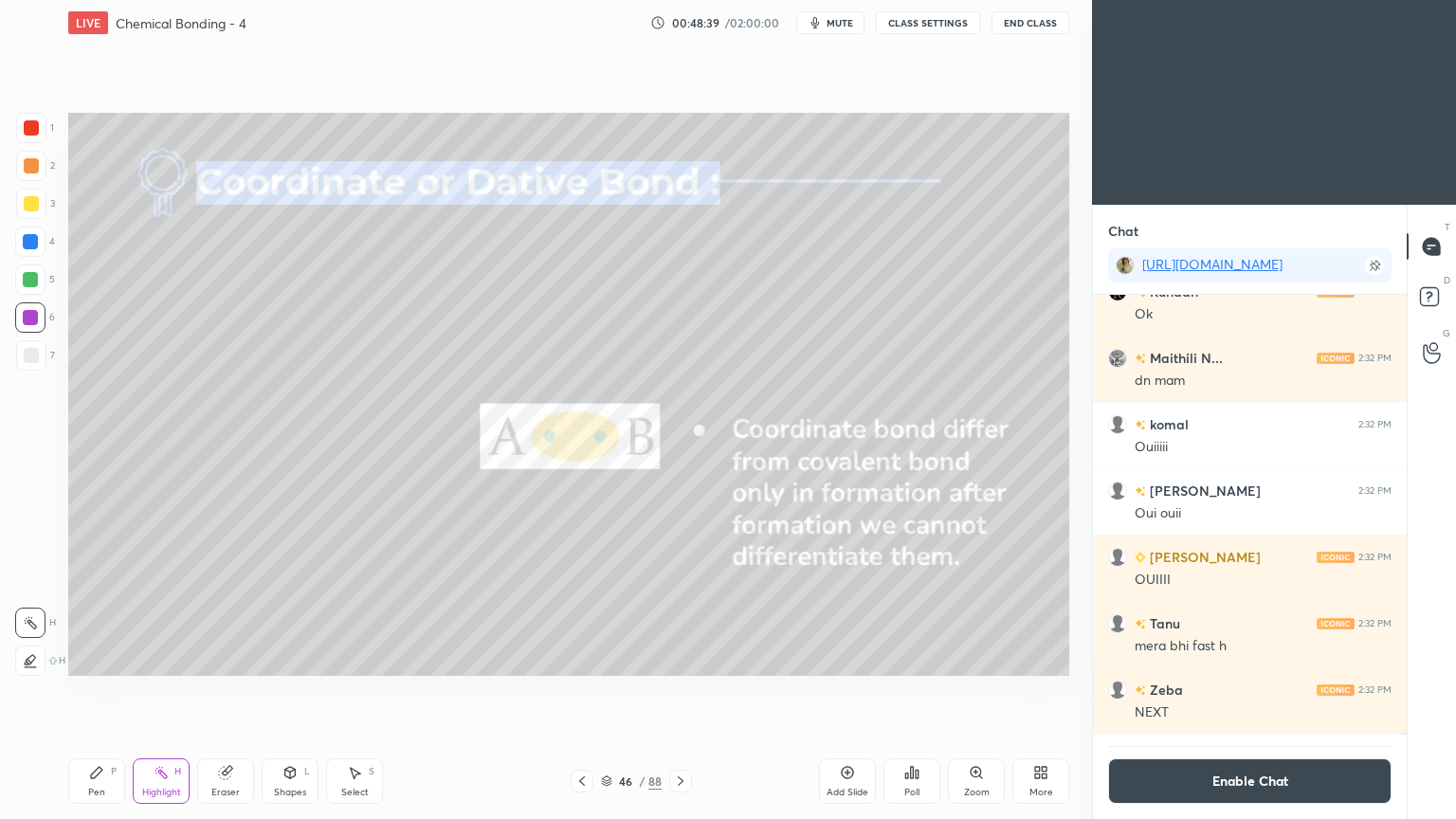 click on "Enable Chat" at bounding box center (1249, 781) 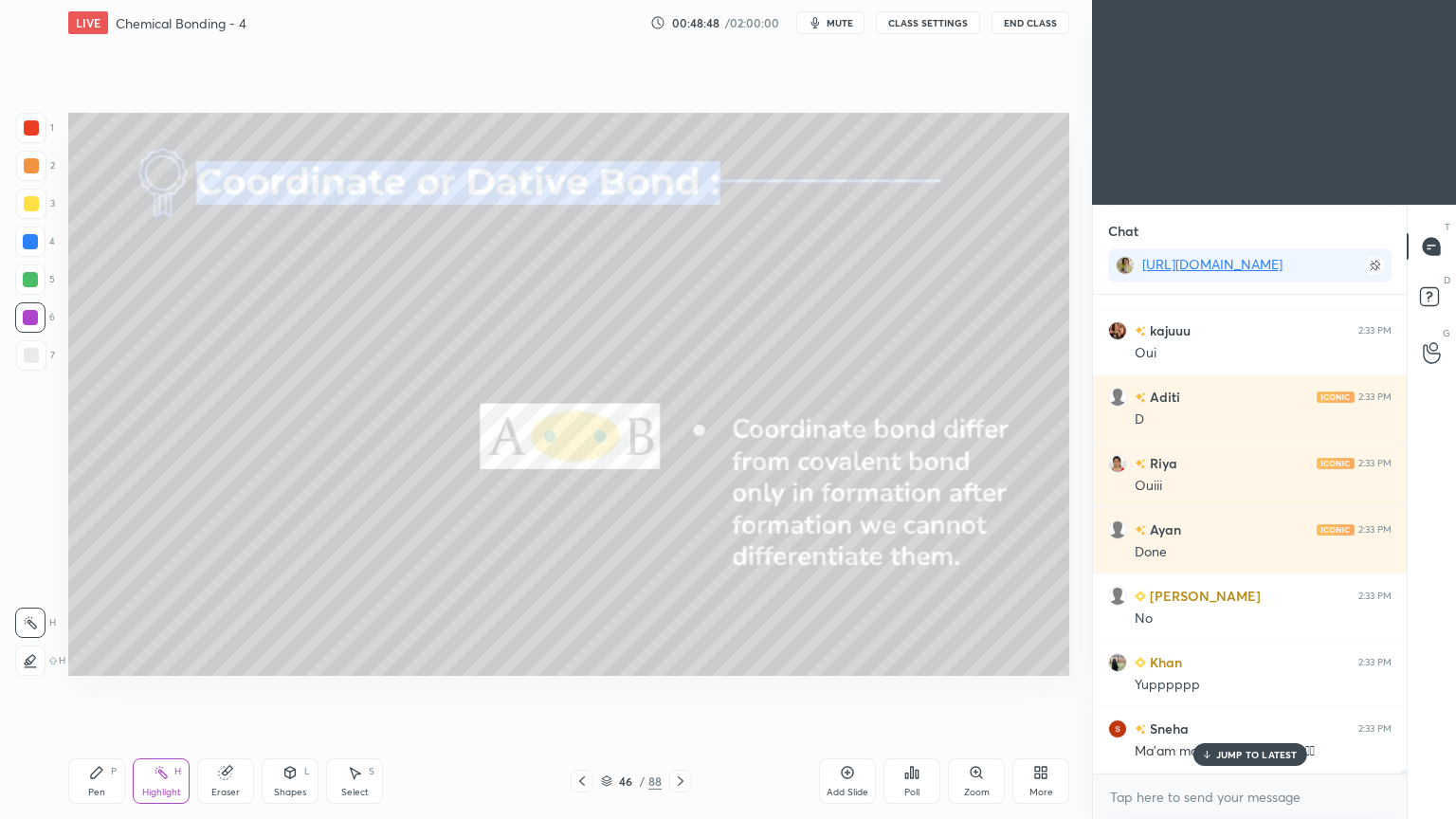 scroll, scrollTop: 62183, scrollLeft: 0, axis: vertical 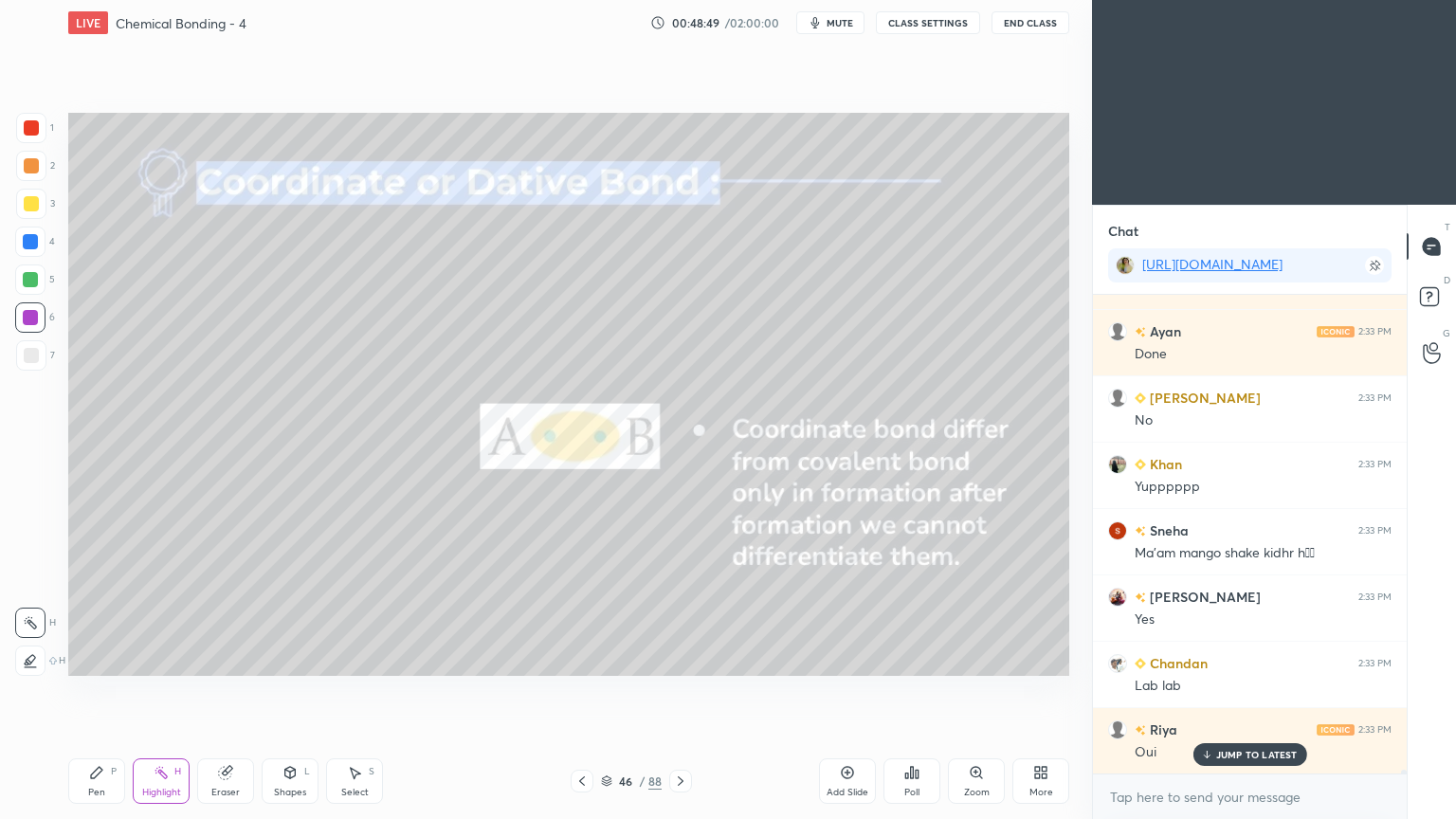 click on "CLASS SETTINGS" at bounding box center (928, 23) 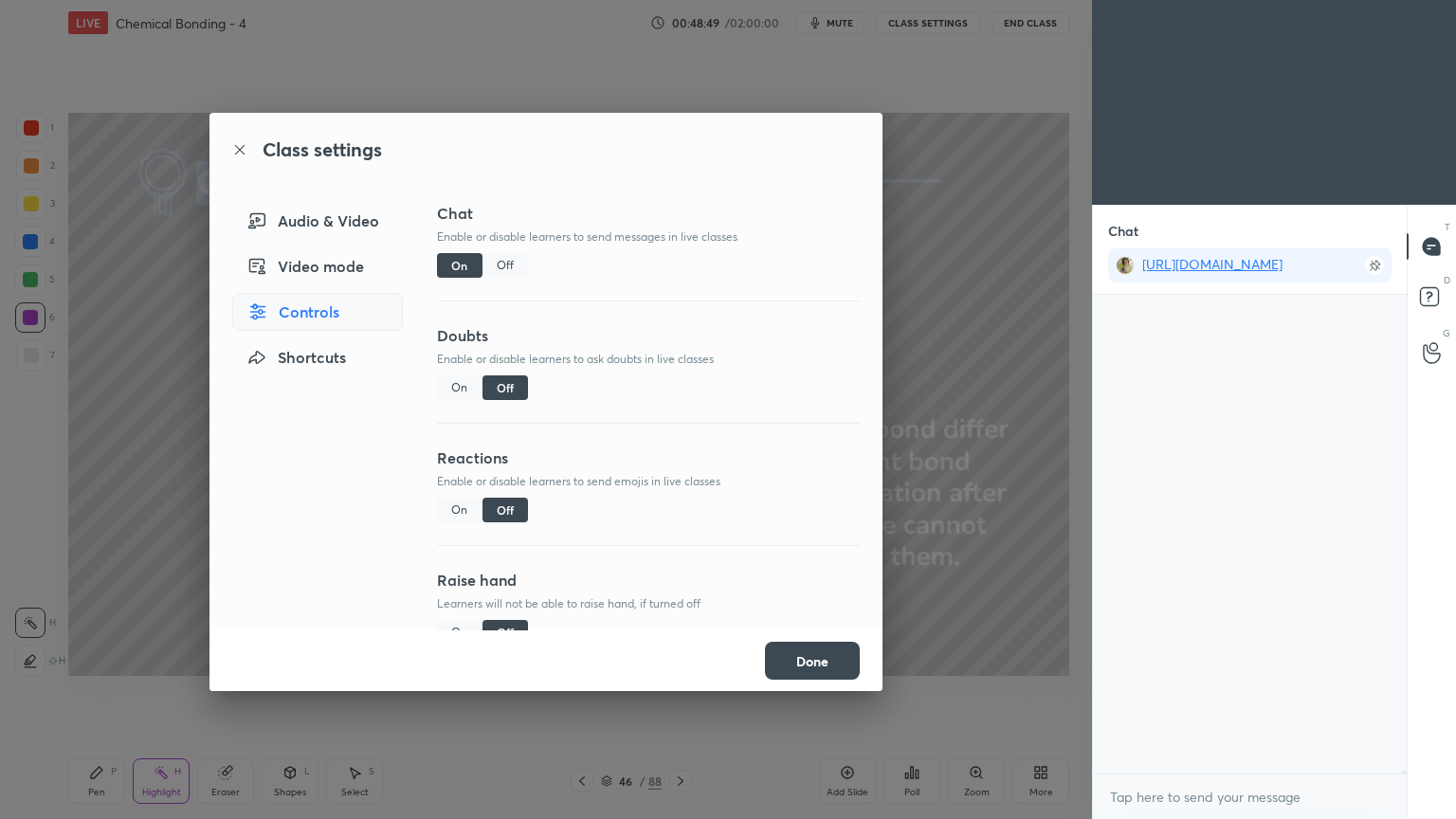scroll, scrollTop: 62781, scrollLeft: 0, axis: vertical 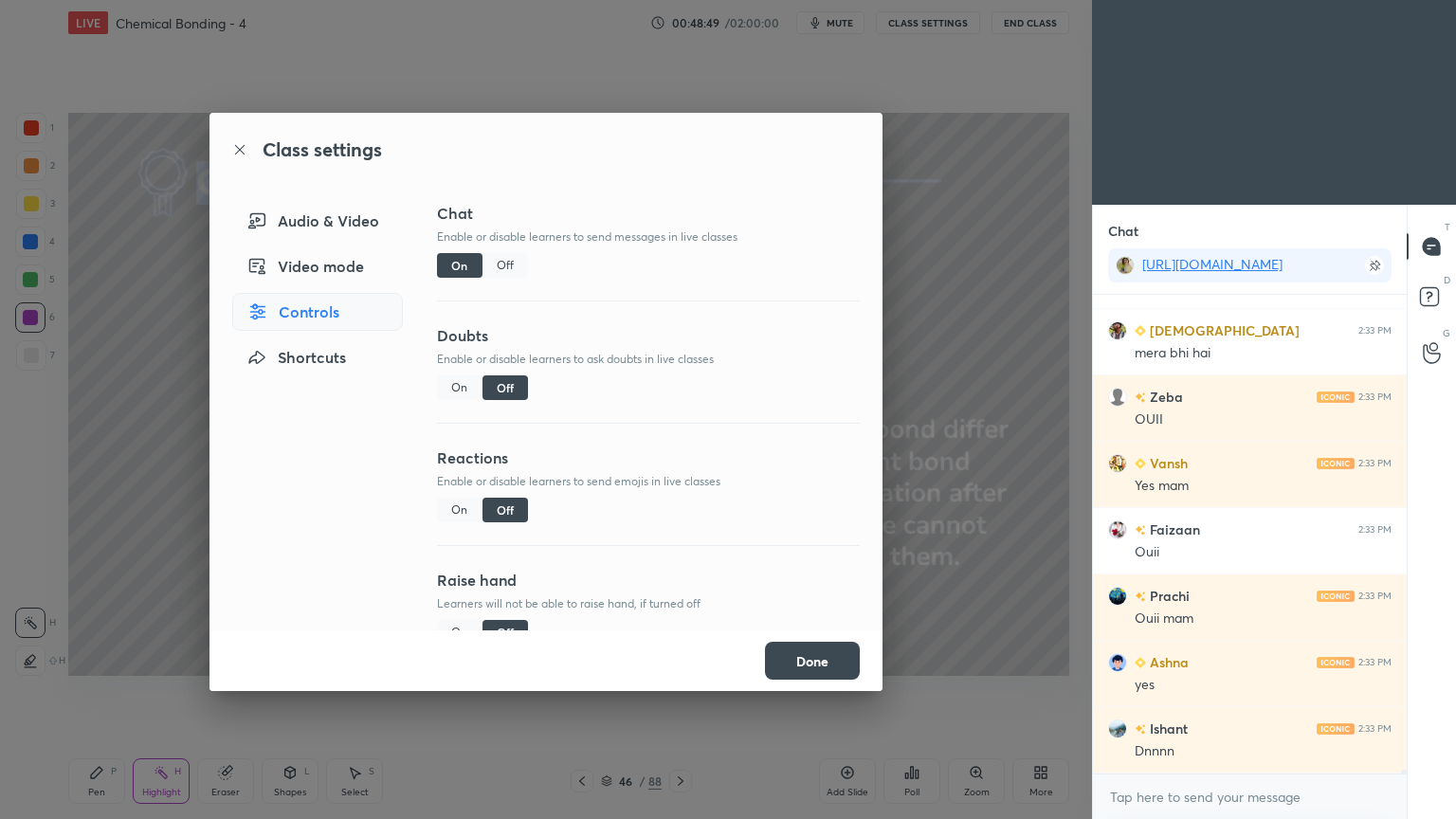 click on "Chat Enable or disable learners to send messages in live classes On Off" at bounding box center (648, 263) 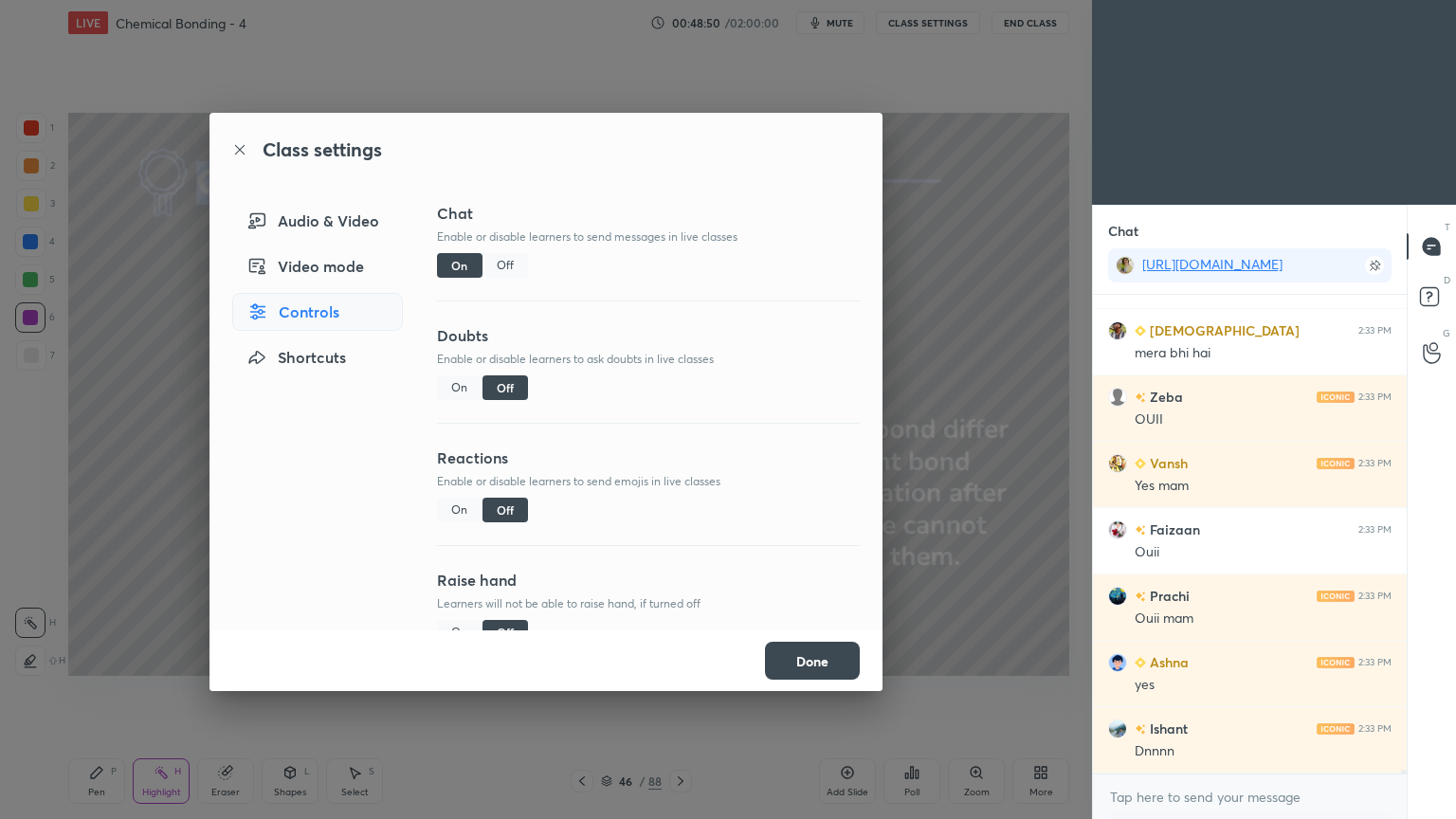 click on "Off" at bounding box center [505, 265] 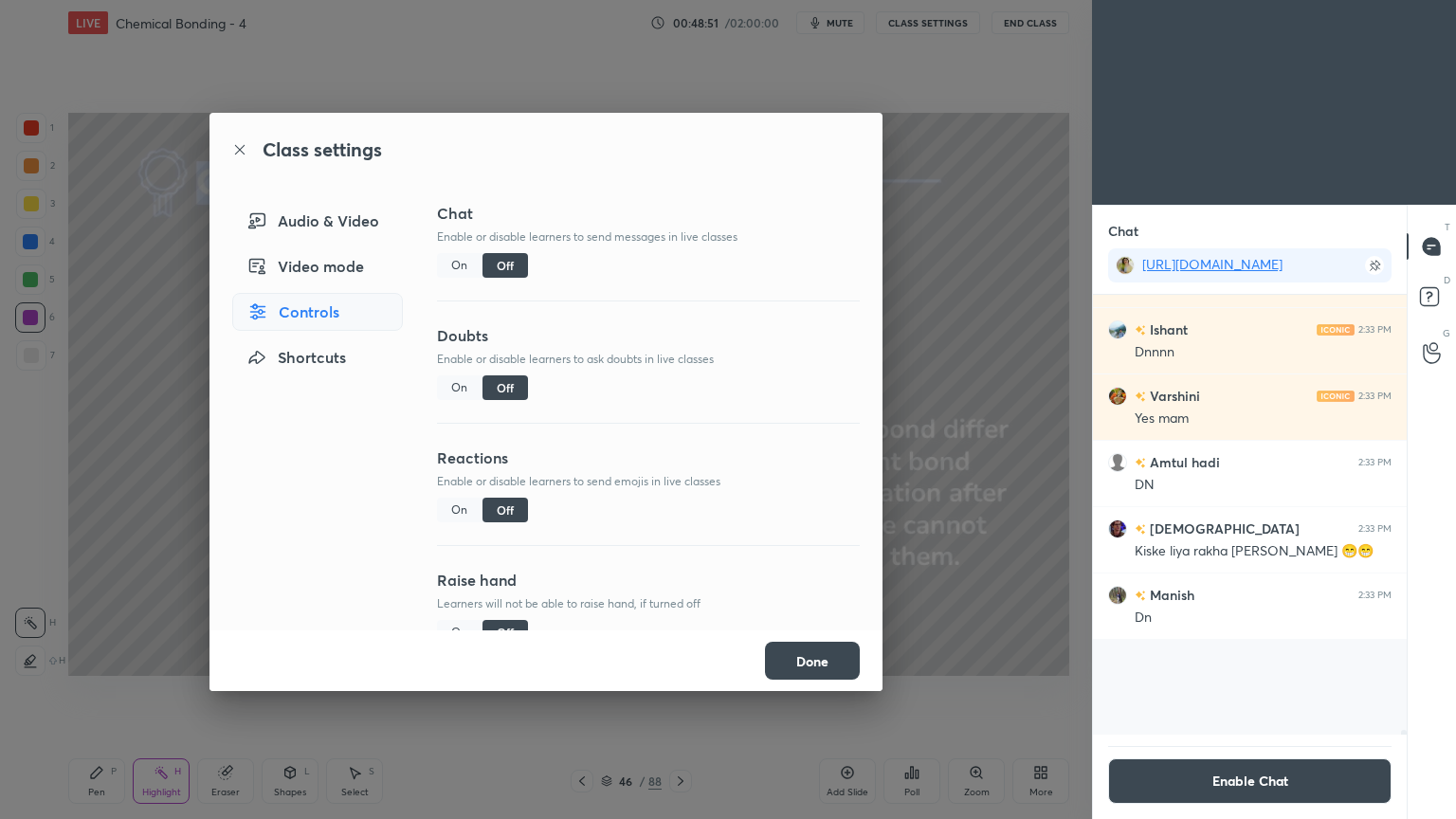 scroll, scrollTop: 61913, scrollLeft: 0, axis: vertical 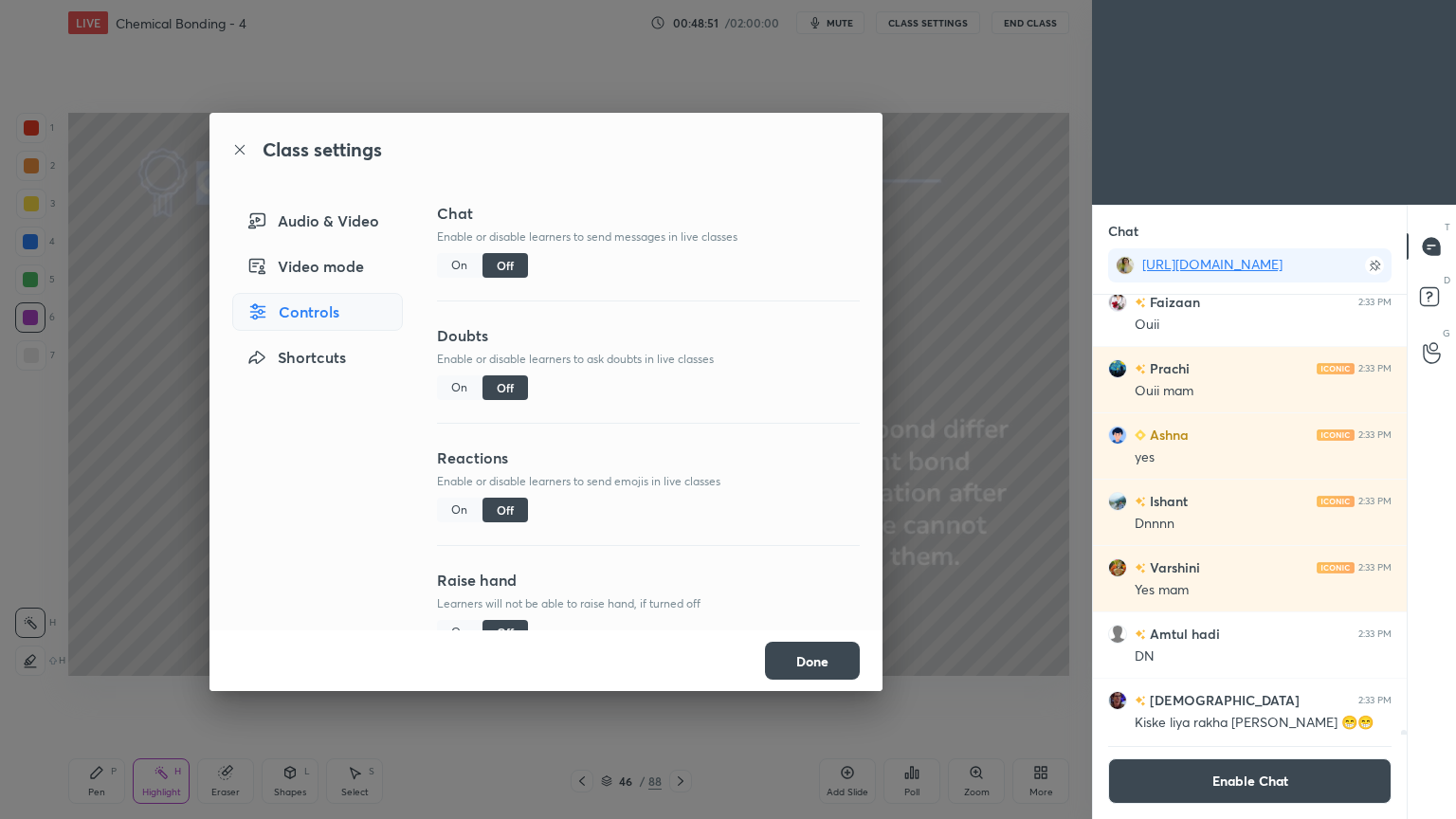 click on "Done" at bounding box center (812, 661) 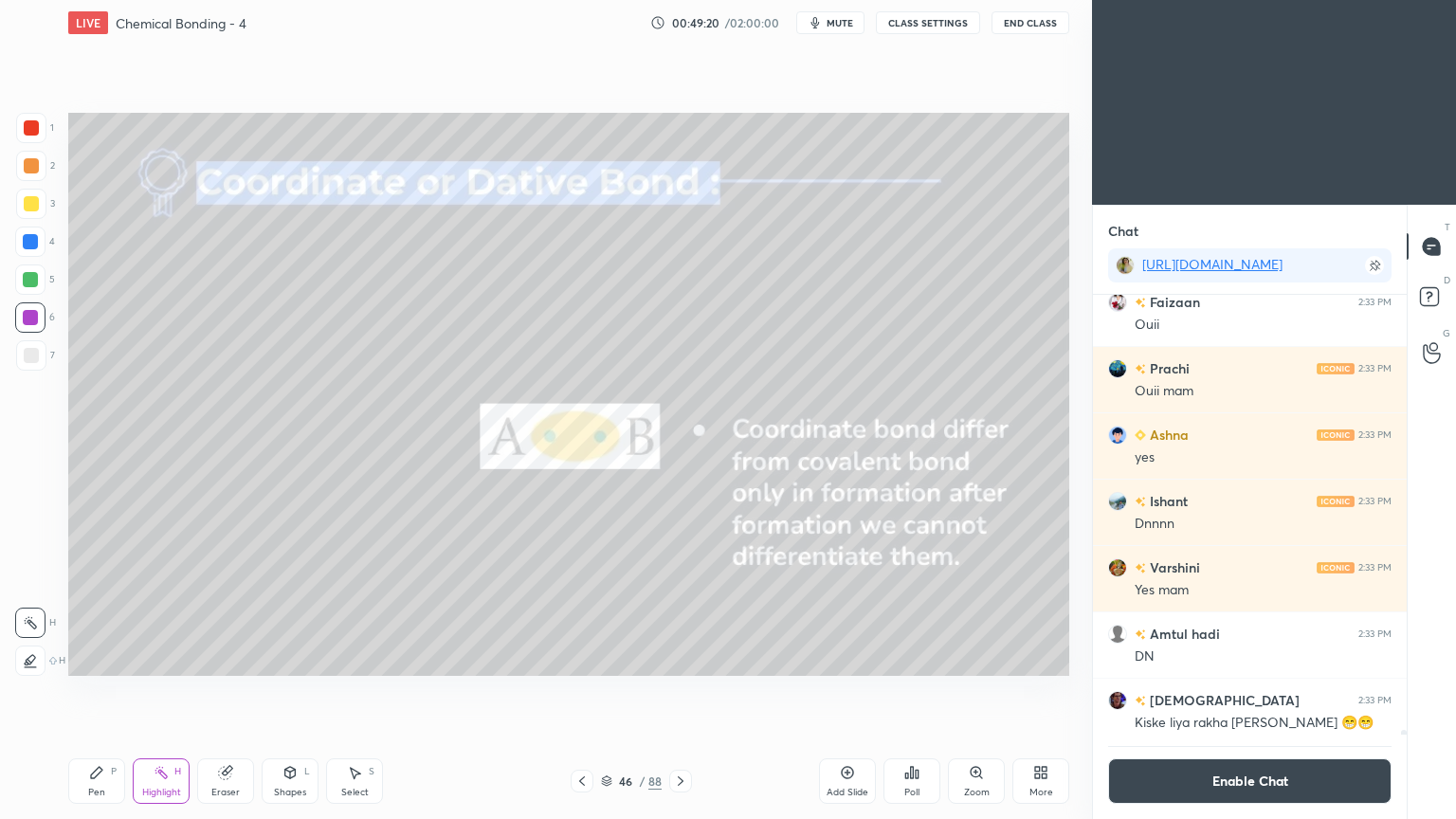 click 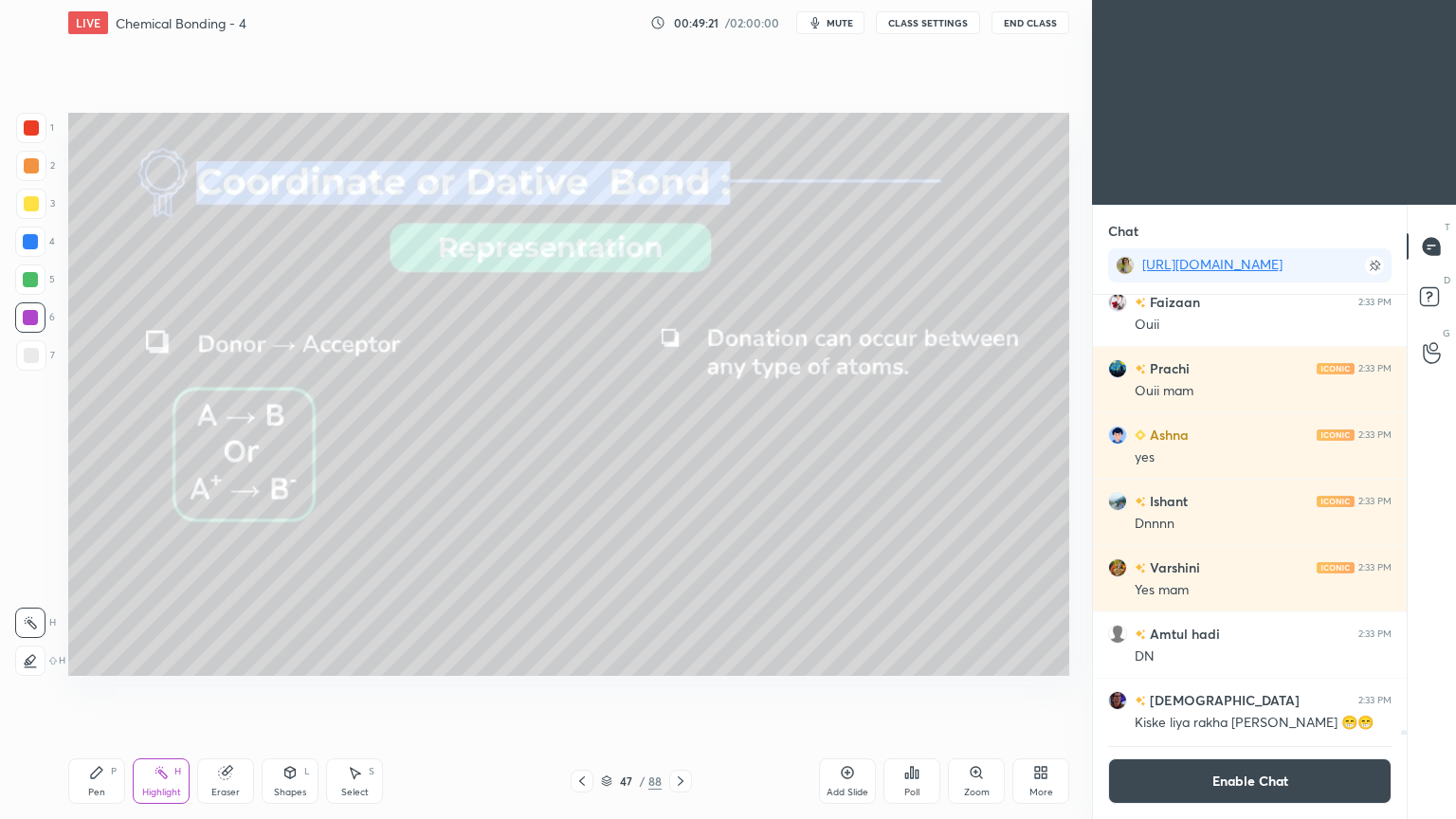 click on "Highlight H" at bounding box center (161, 781) 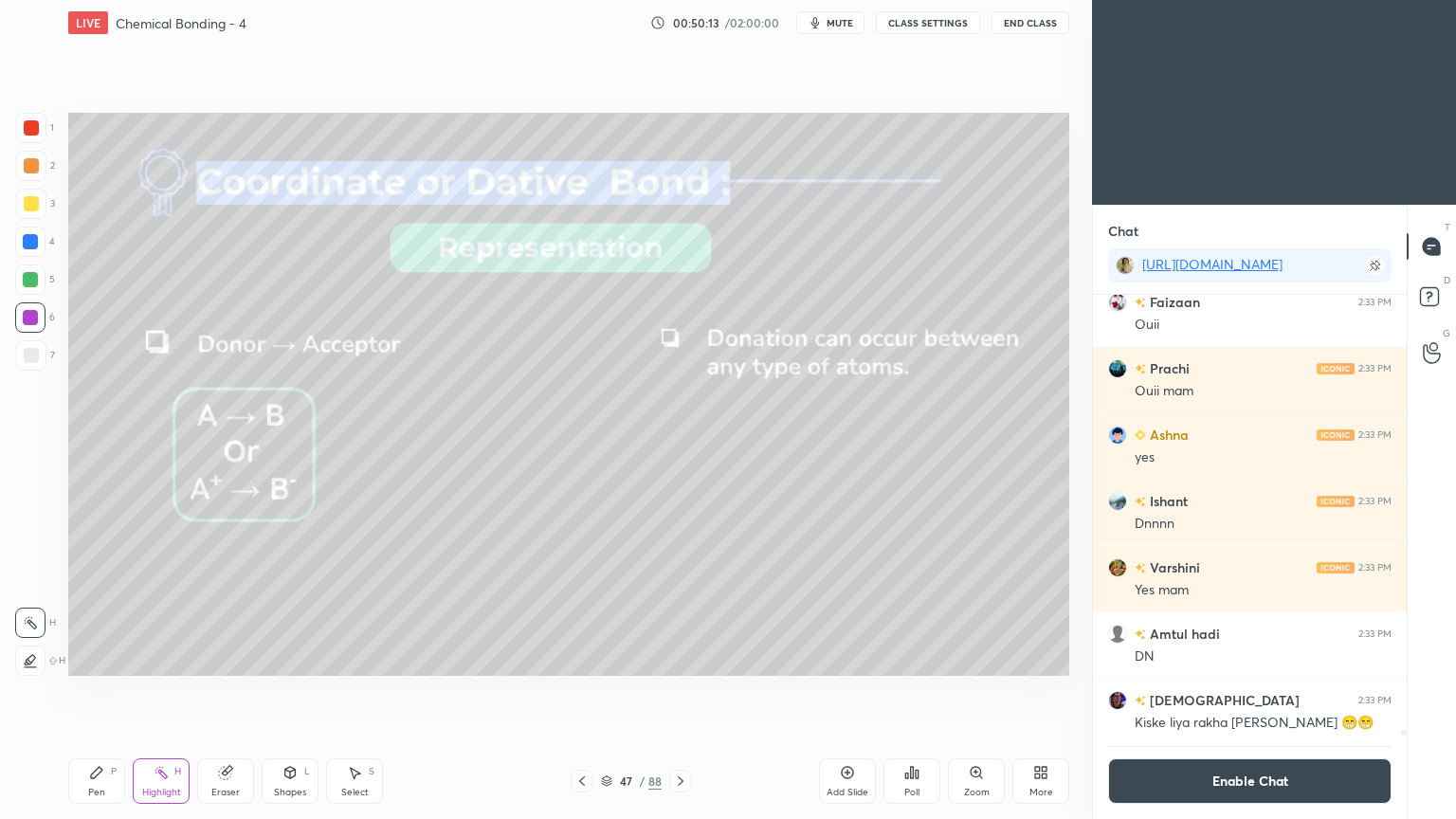click on "Enable Chat" at bounding box center [1249, 781] 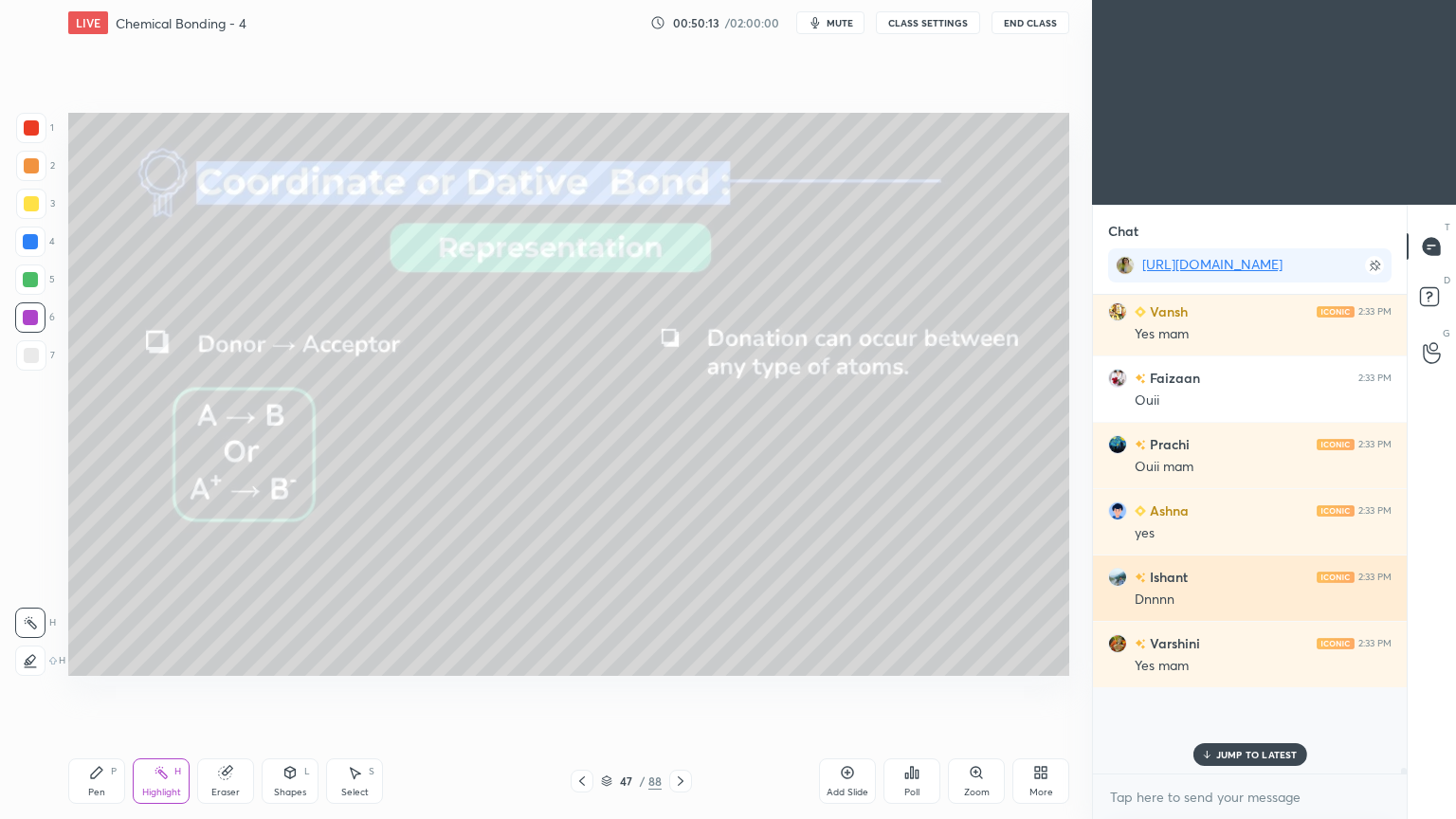 scroll, scrollTop: 6, scrollLeft: 6, axis: both 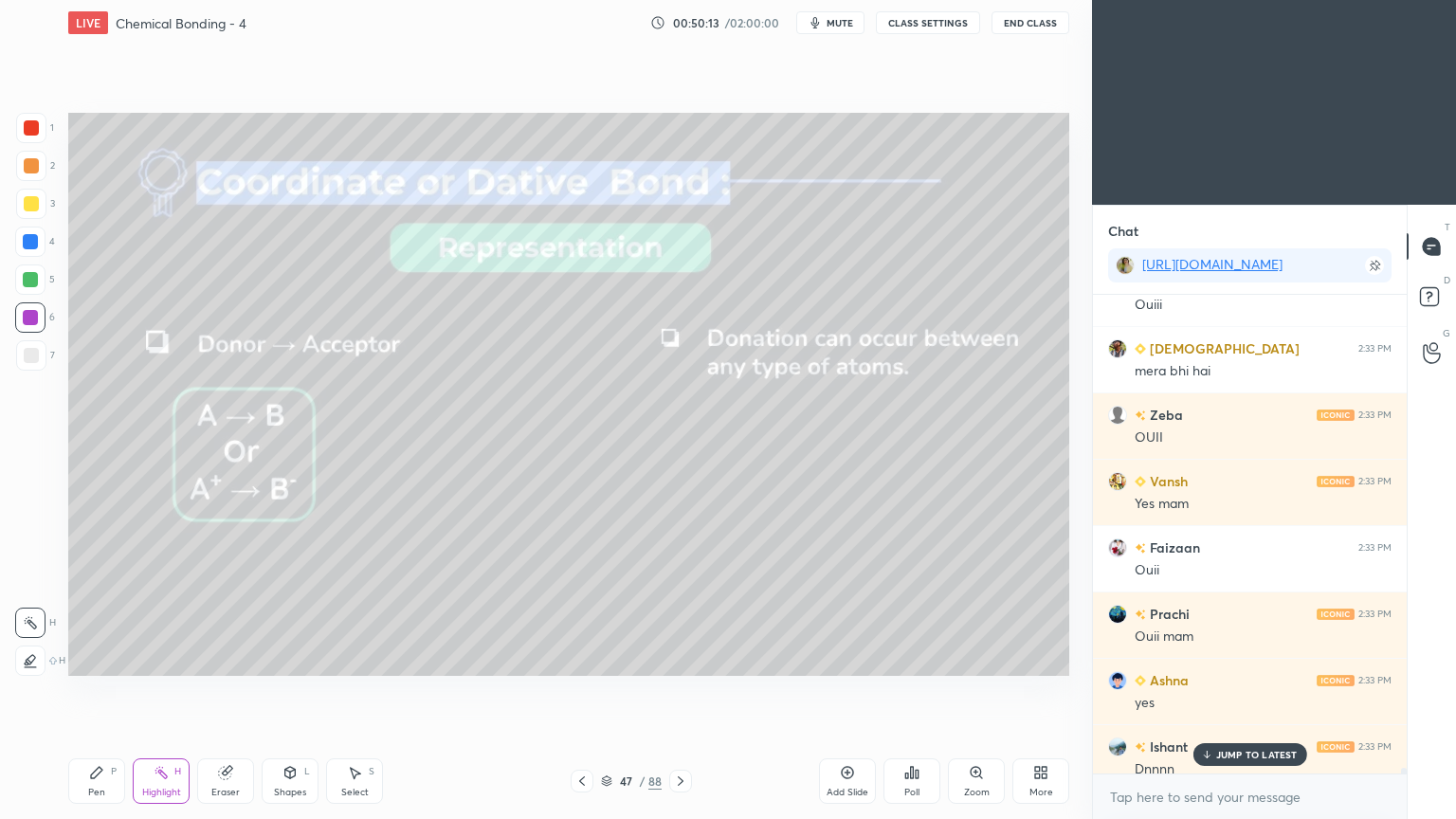 click on "JUMP TO LATEST" at bounding box center (1249, 755) 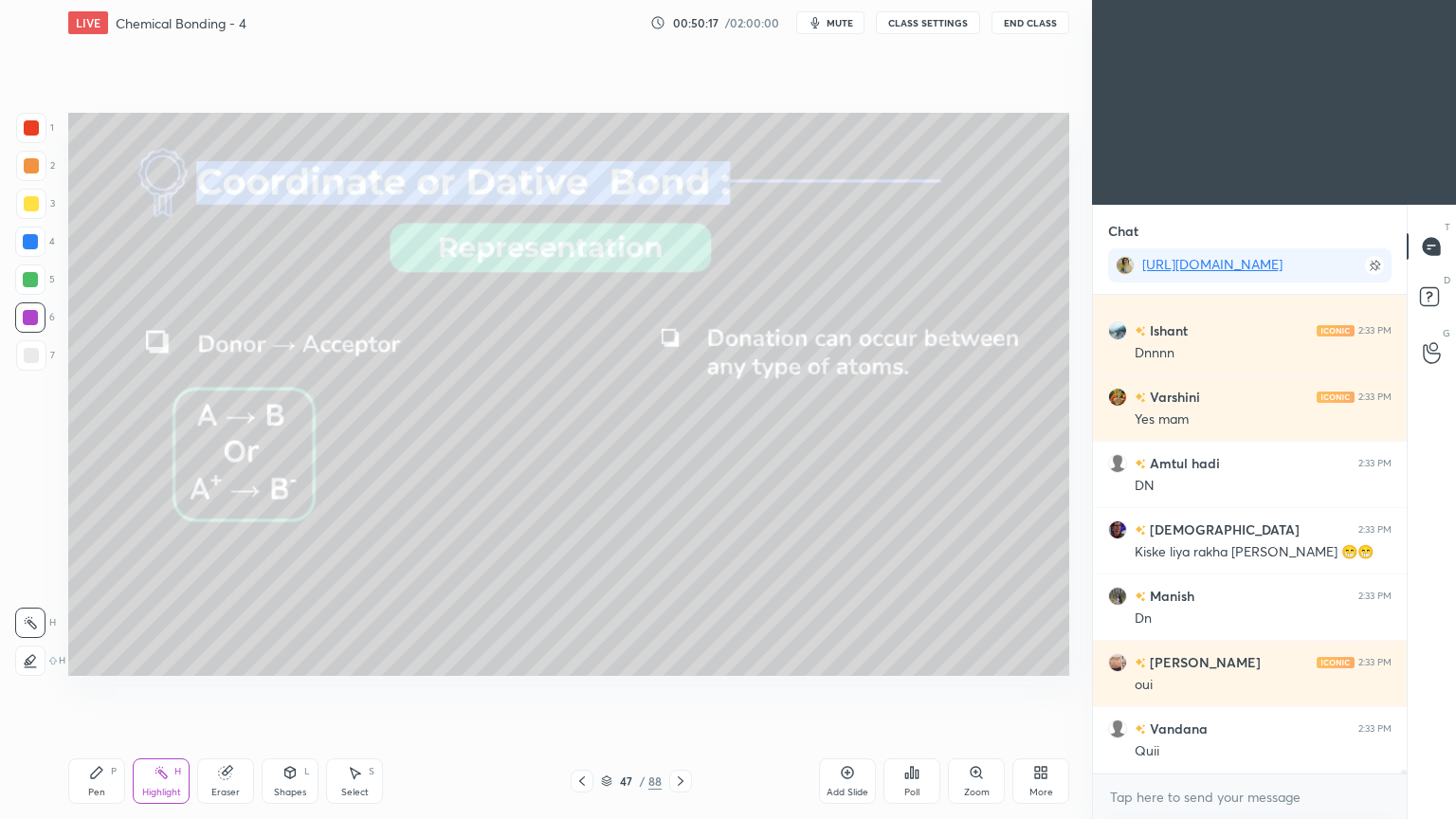 scroll, scrollTop: 62225, scrollLeft: 0, axis: vertical 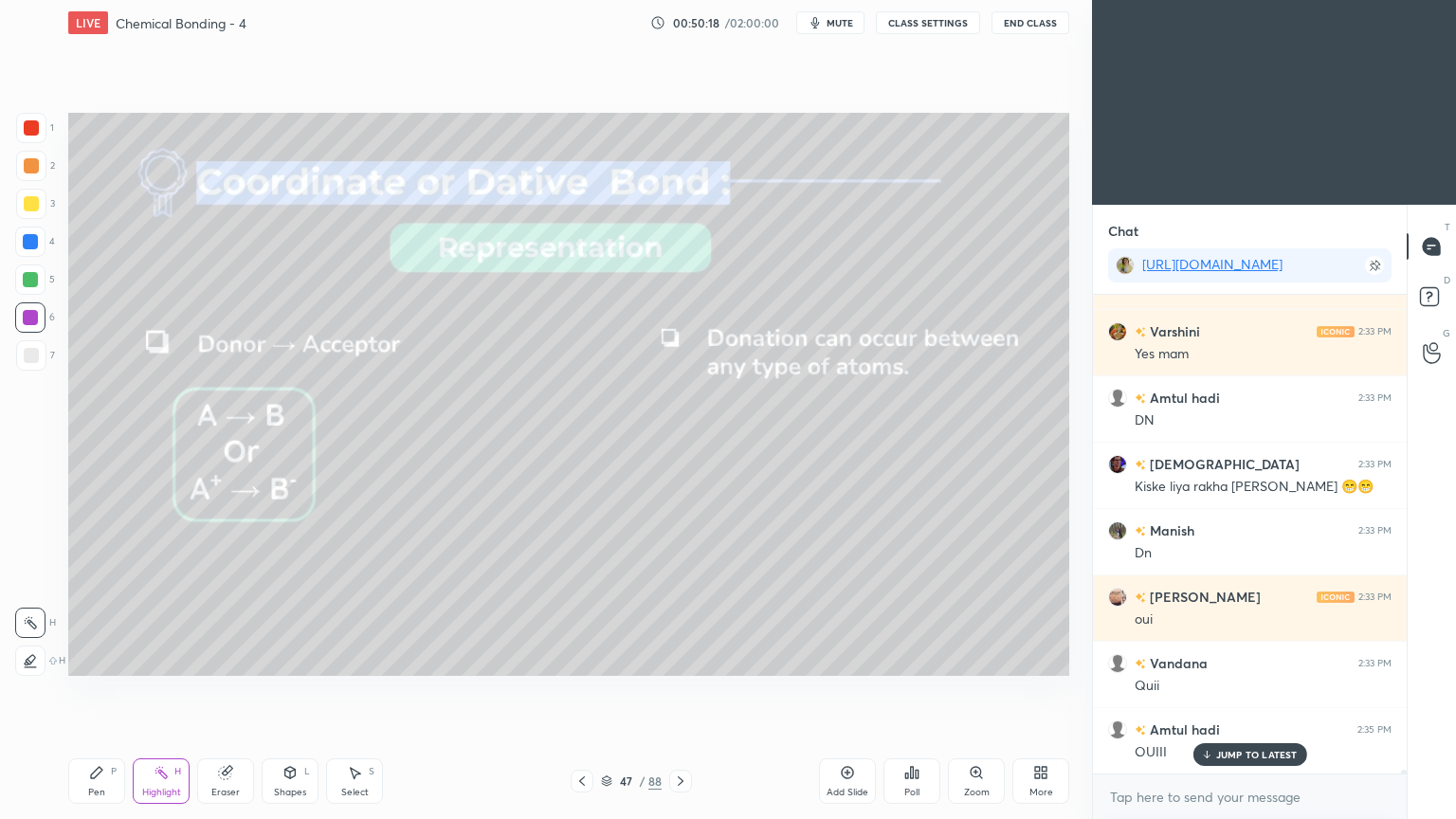 click on "Highlight" at bounding box center [161, 792] 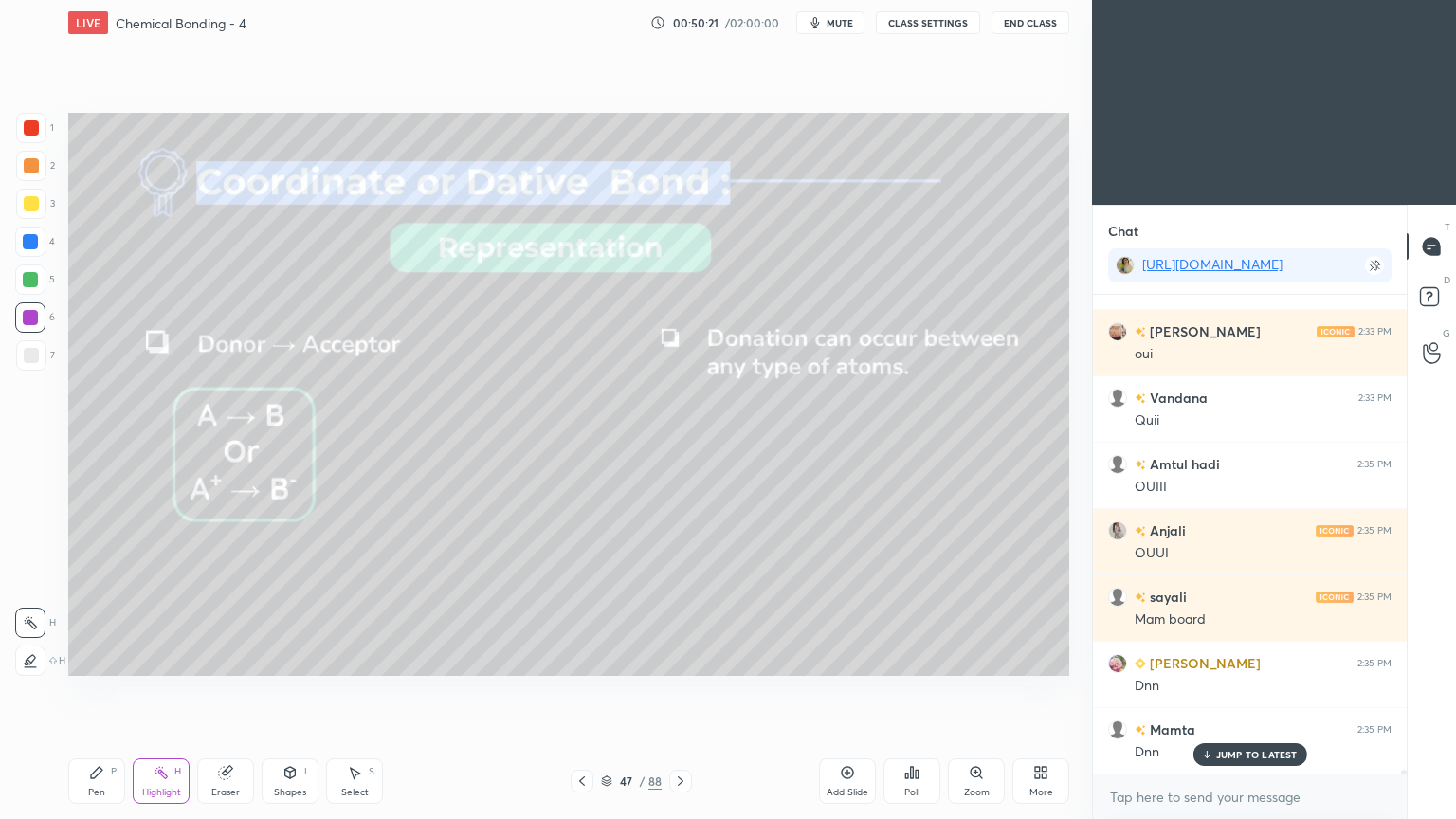 scroll, scrollTop: 62558, scrollLeft: 0, axis: vertical 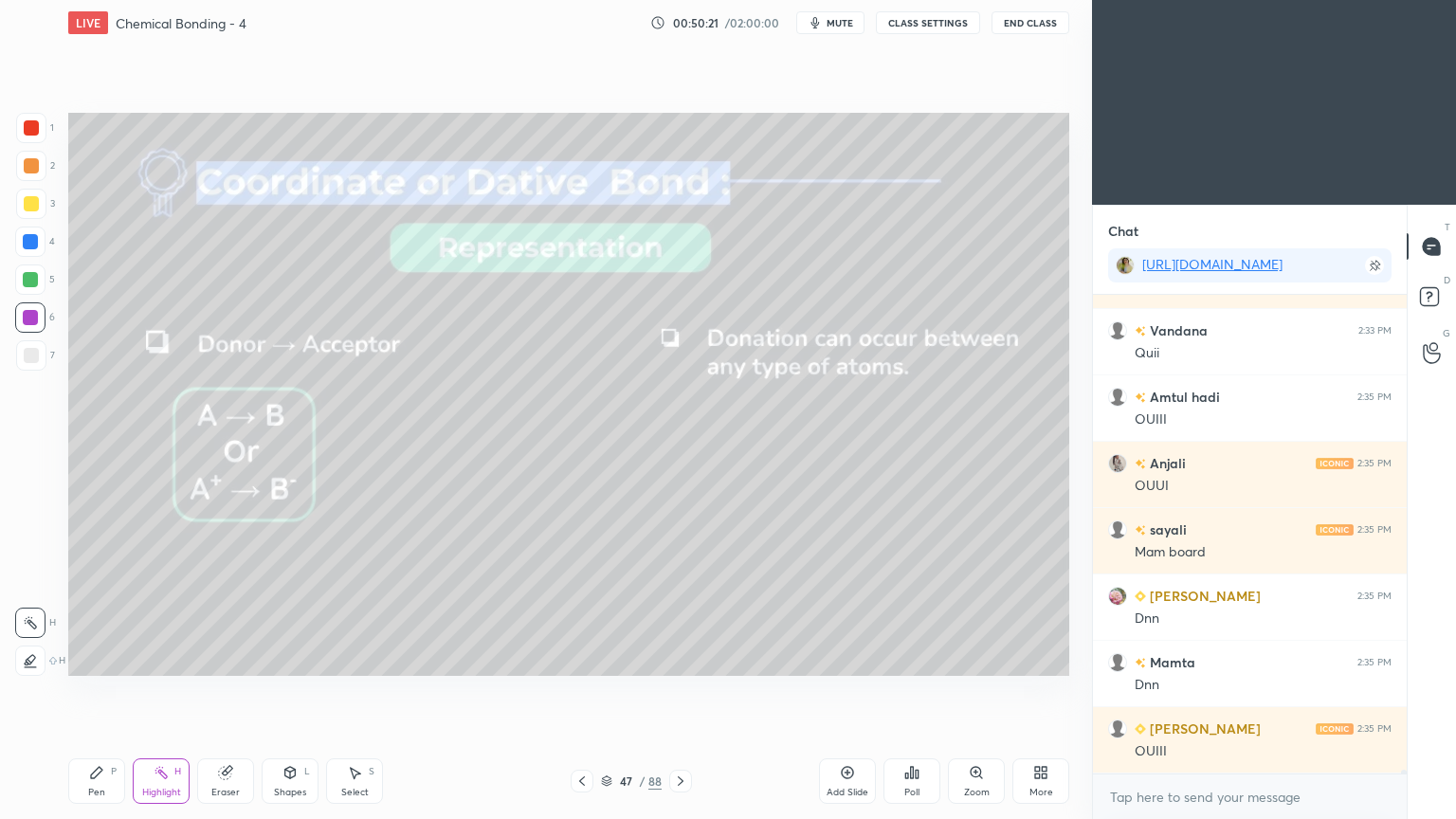 click 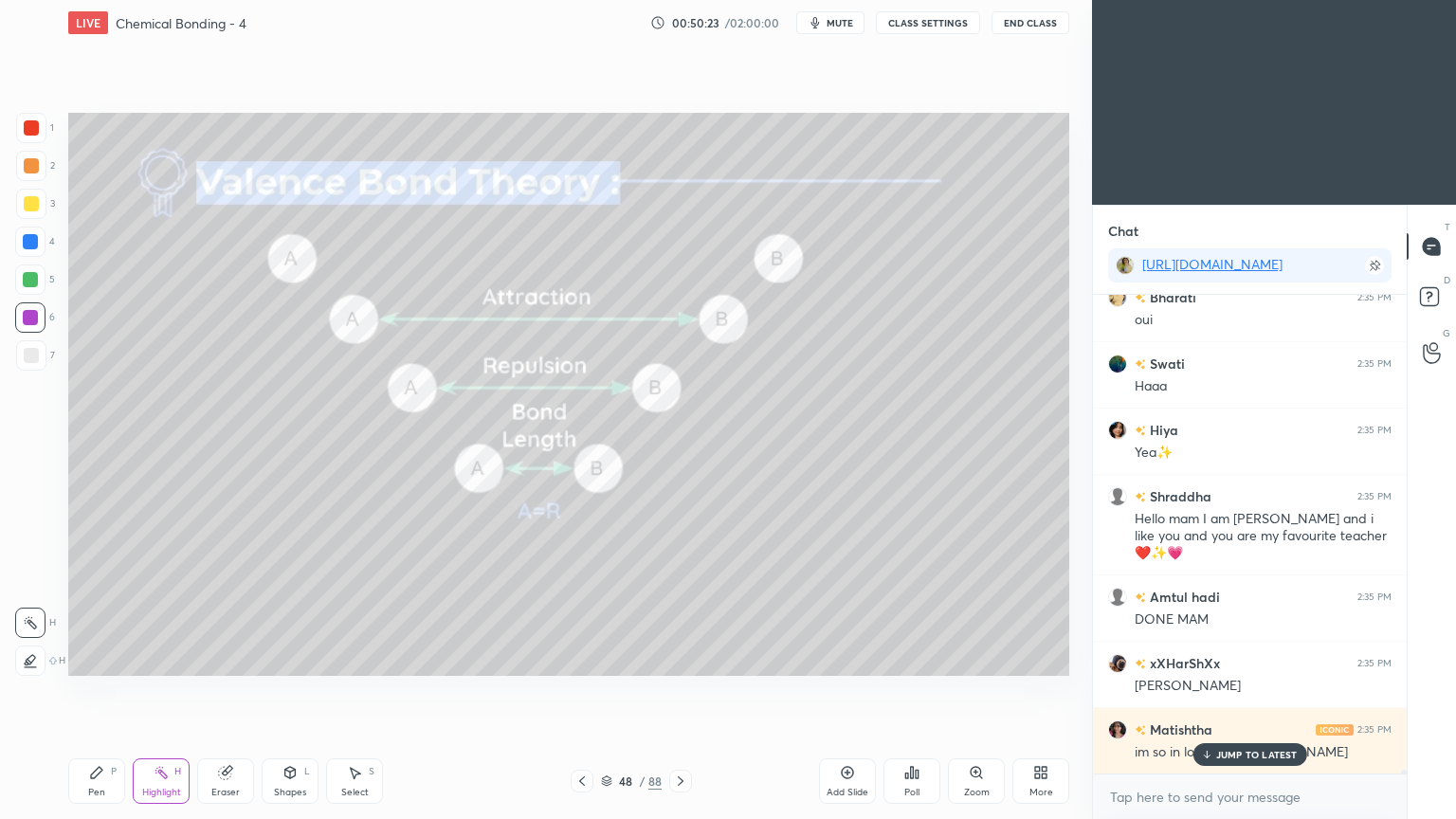scroll, scrollTop: 63321, scrollLeft: 0, axis: vertical 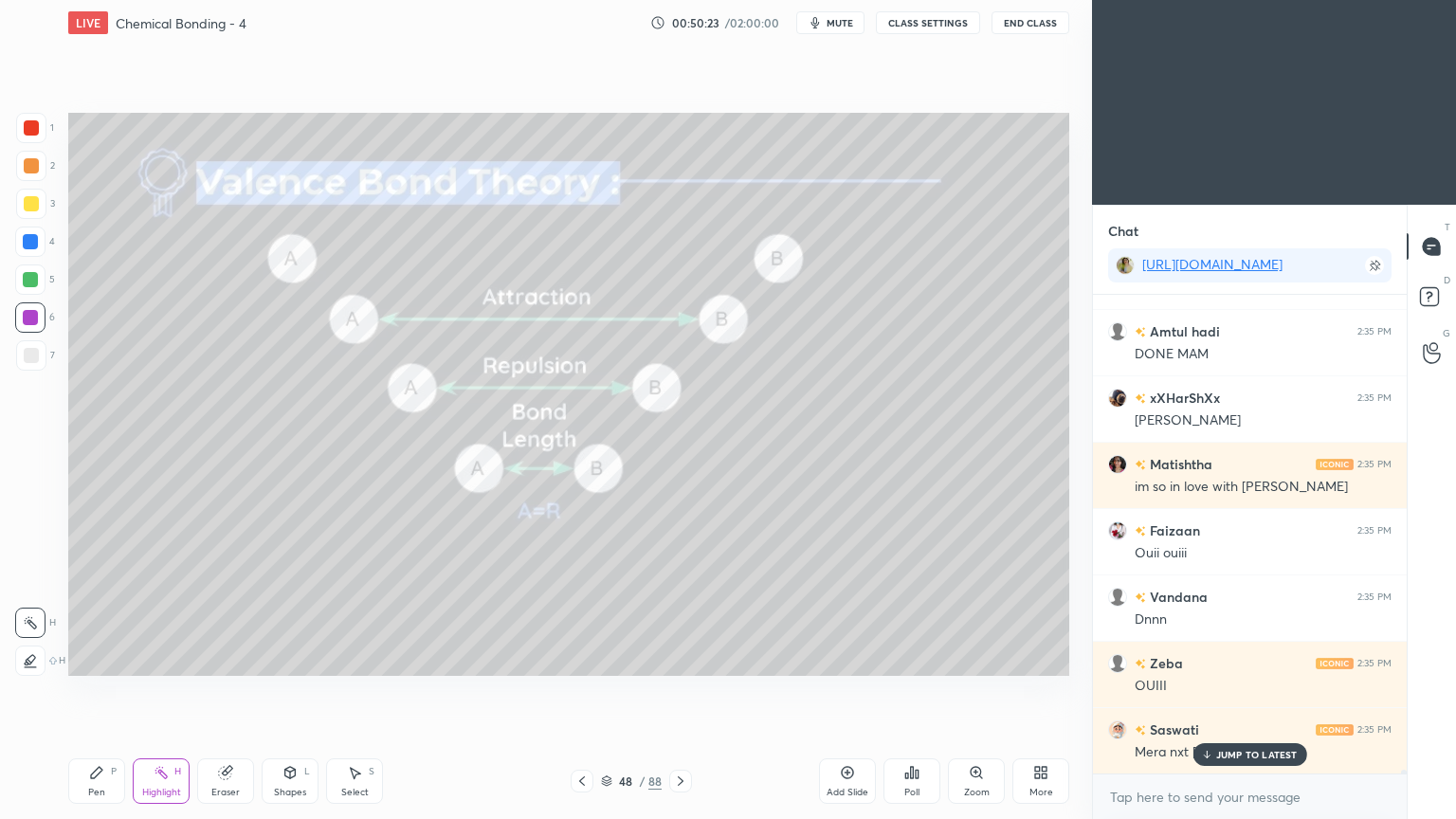 click 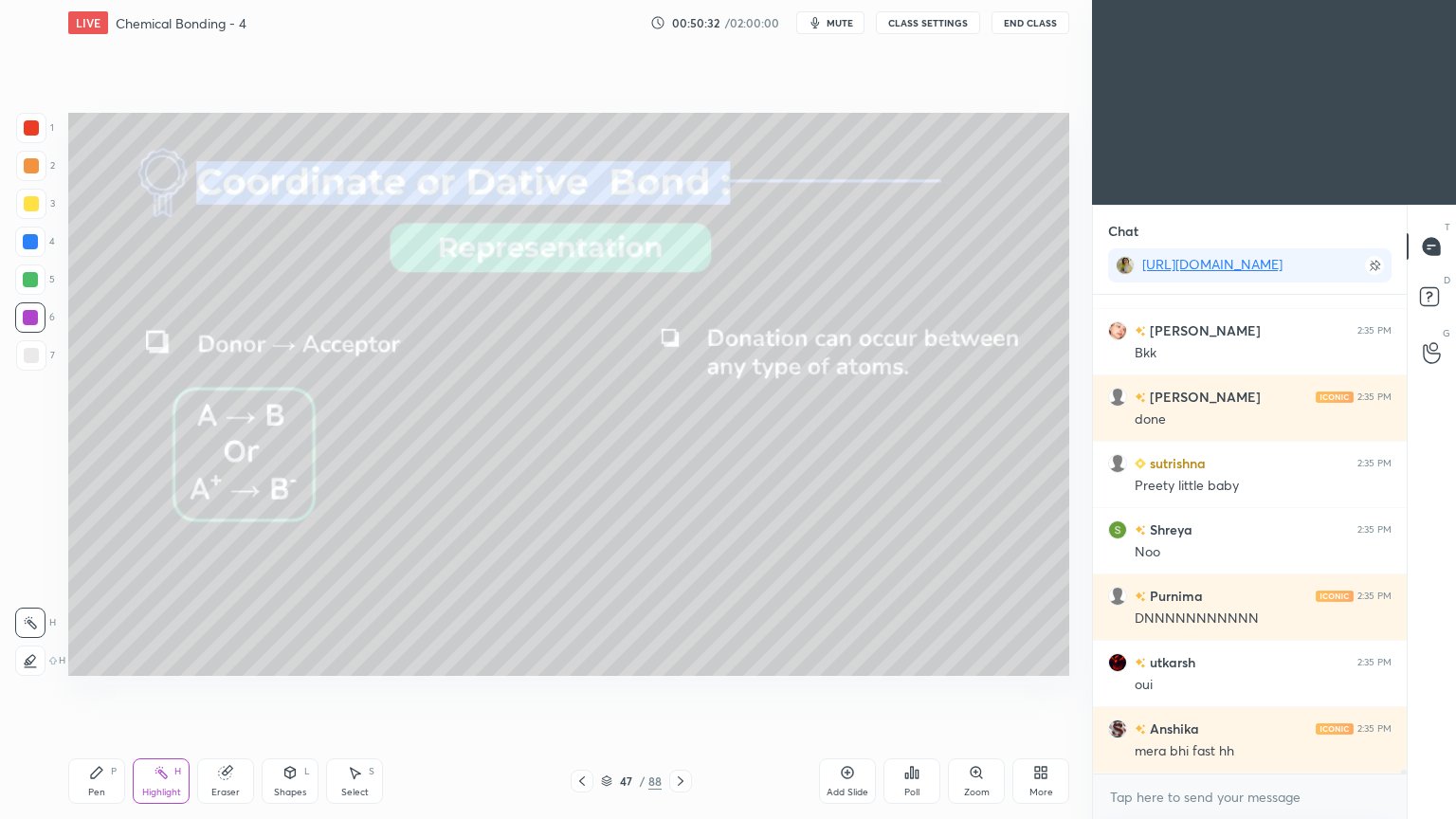 scroll, scrollTop: 65395, scrollLeft: 0, axis: vertical 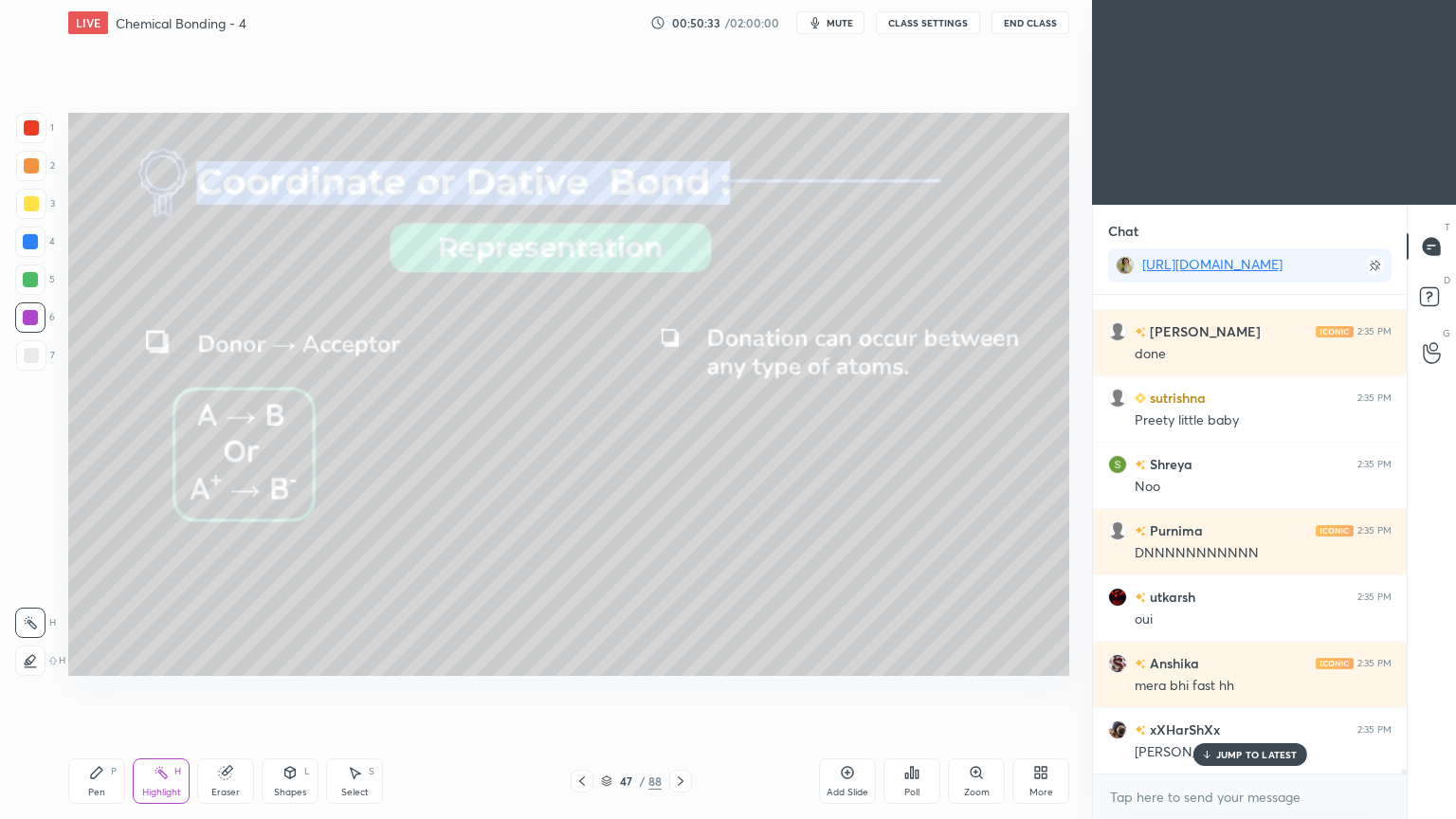 click 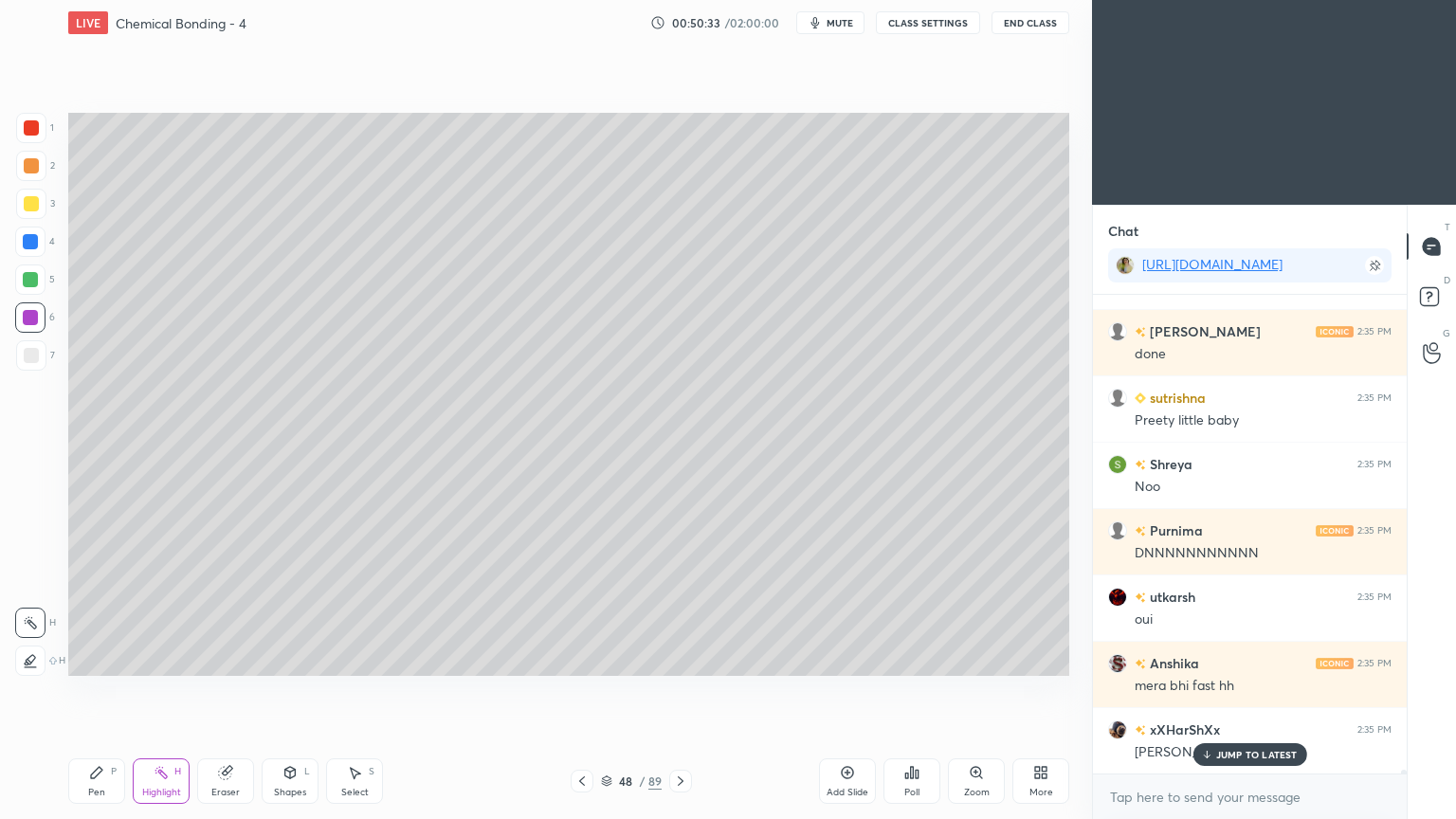 scroll, scrollTop: 65660, scrollLeft: 0, axis: vertical 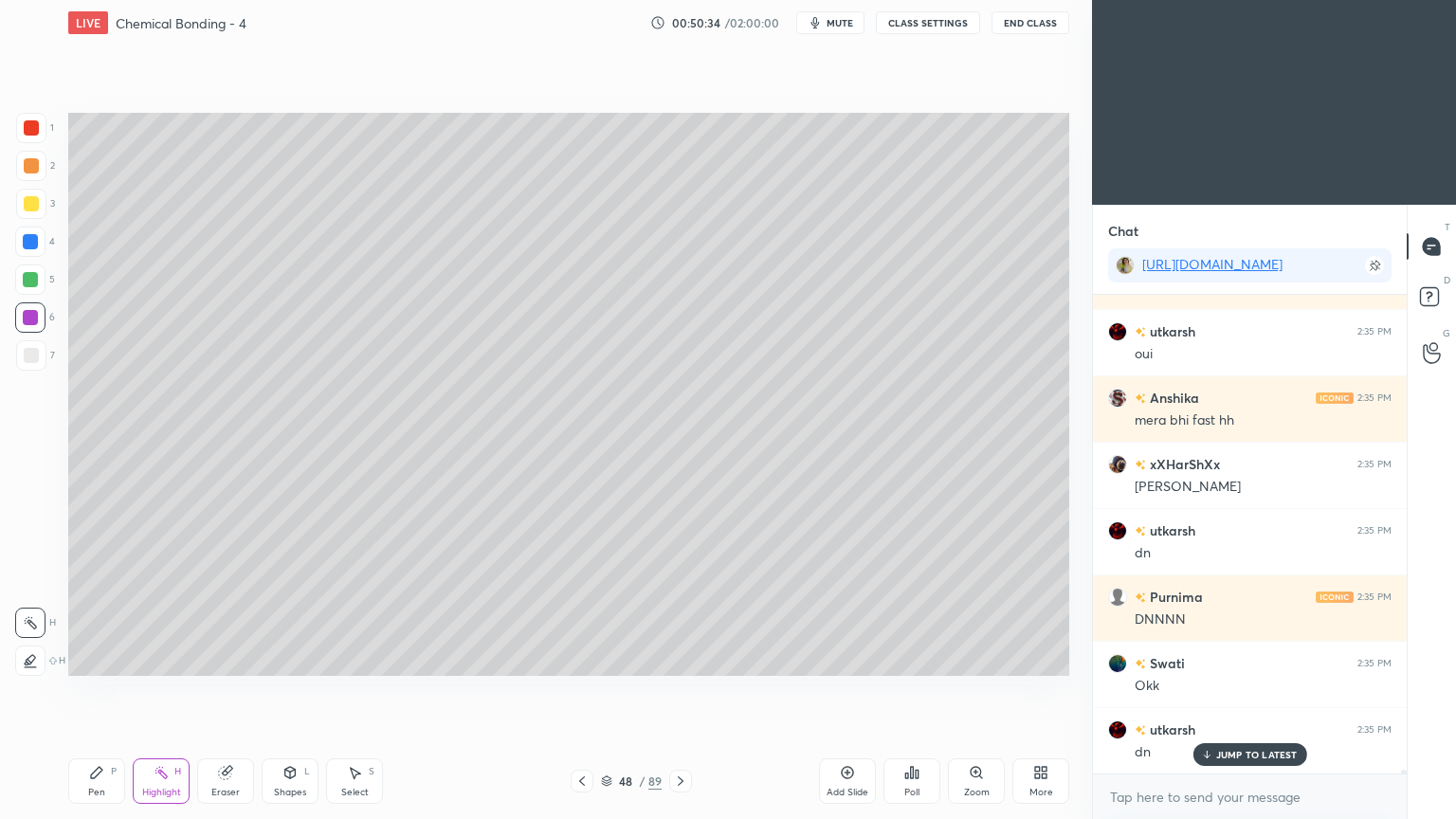 click on "CLASS SETTINGS" at bounding box center [928, 23] 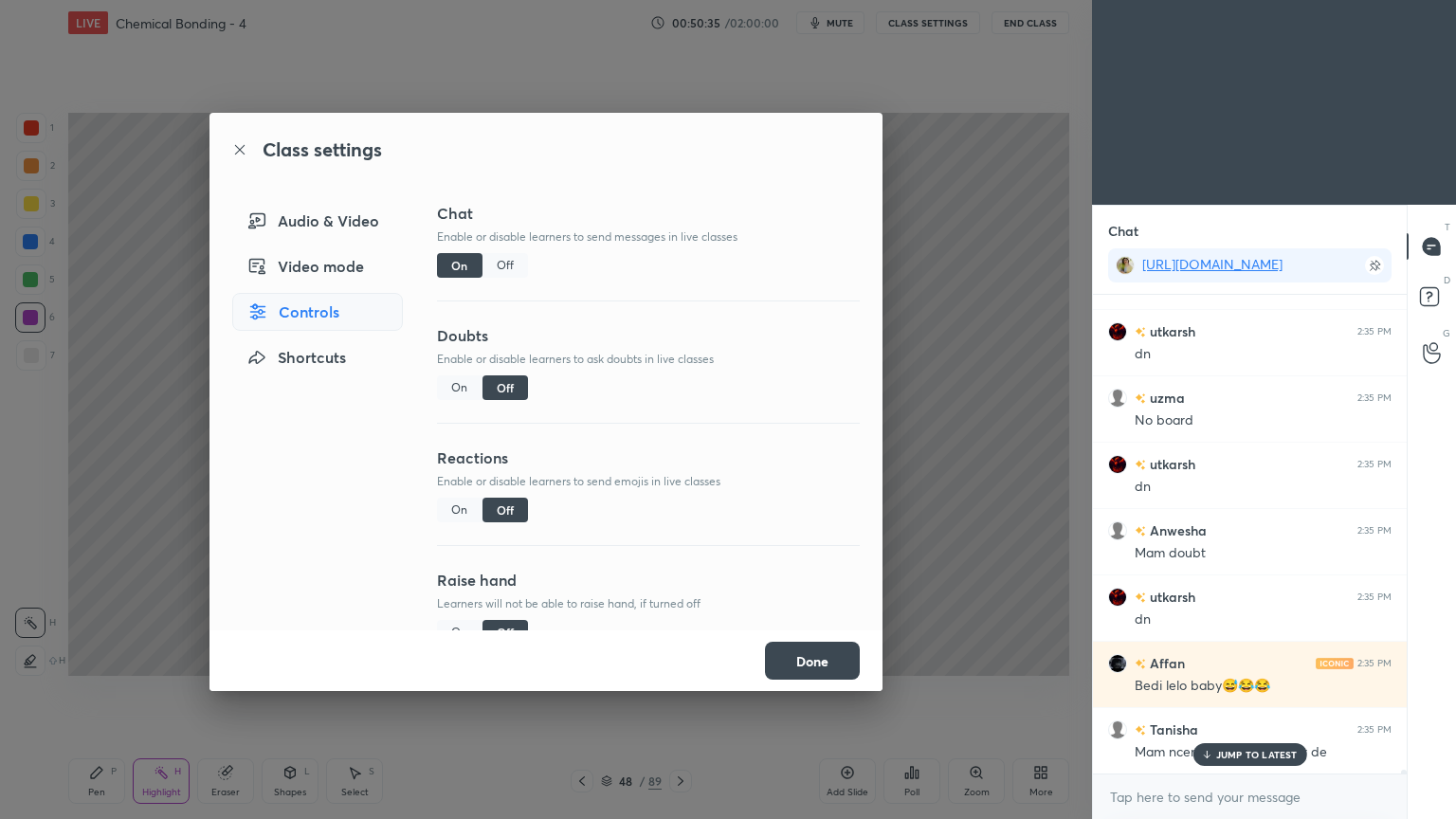 click on "Off" at bounding box center [505, 265] 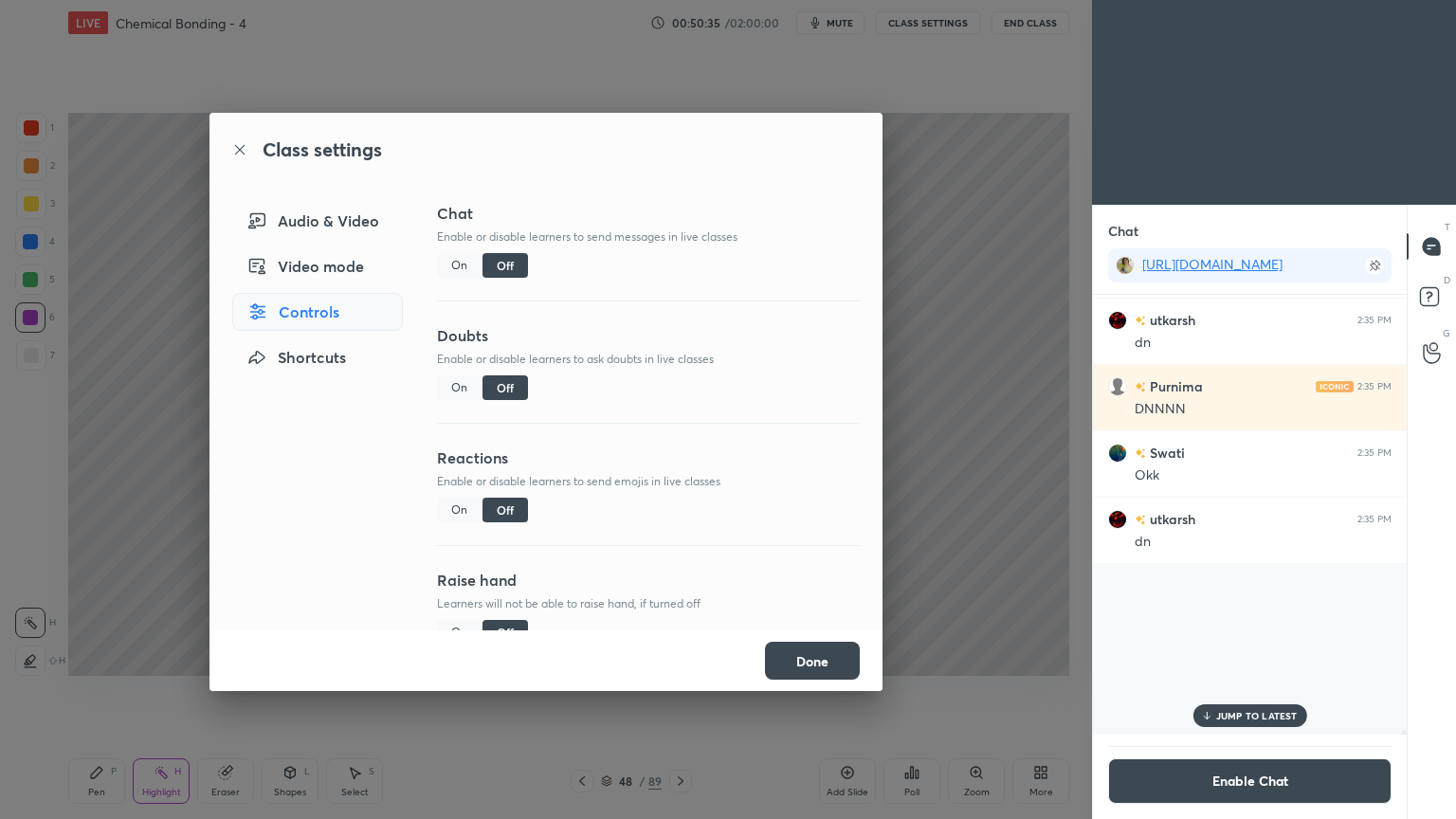 scroll, scrollTop: 64454, scrollLeft: 0, axis: vertical 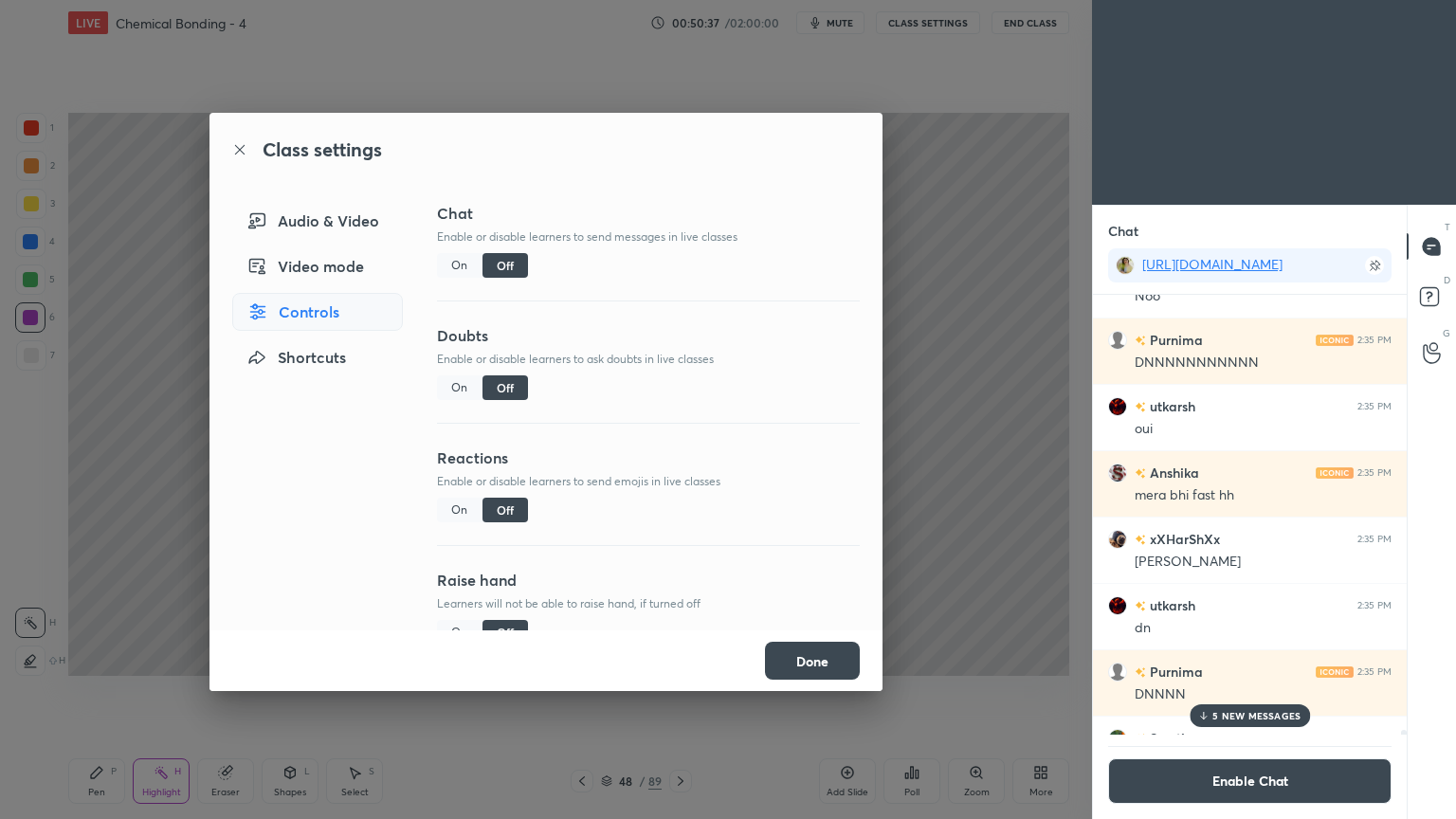 click on "Done" at bounding box center (812, 661) 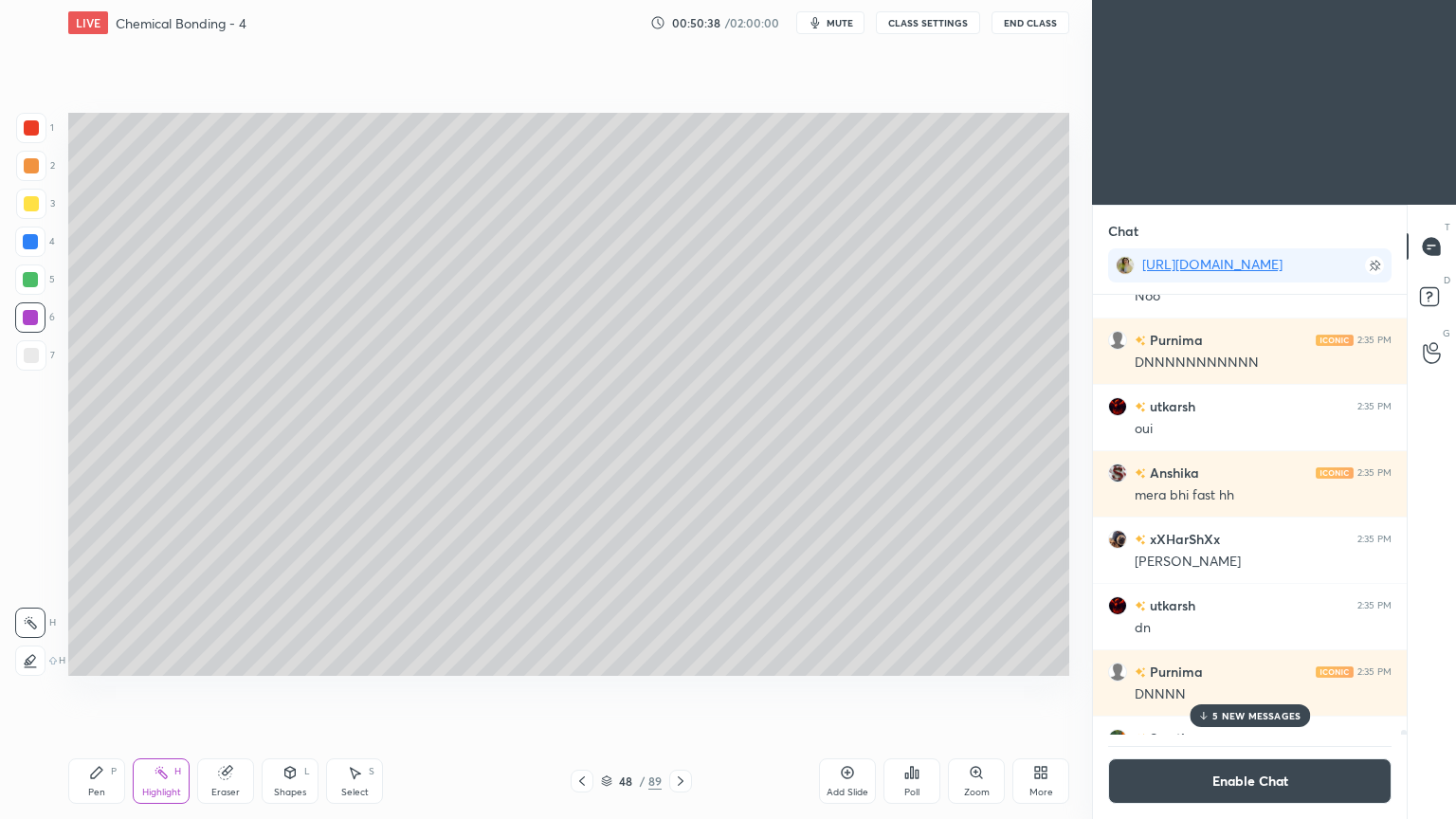 click on "Highlight H" at bounding box center [161, 781] 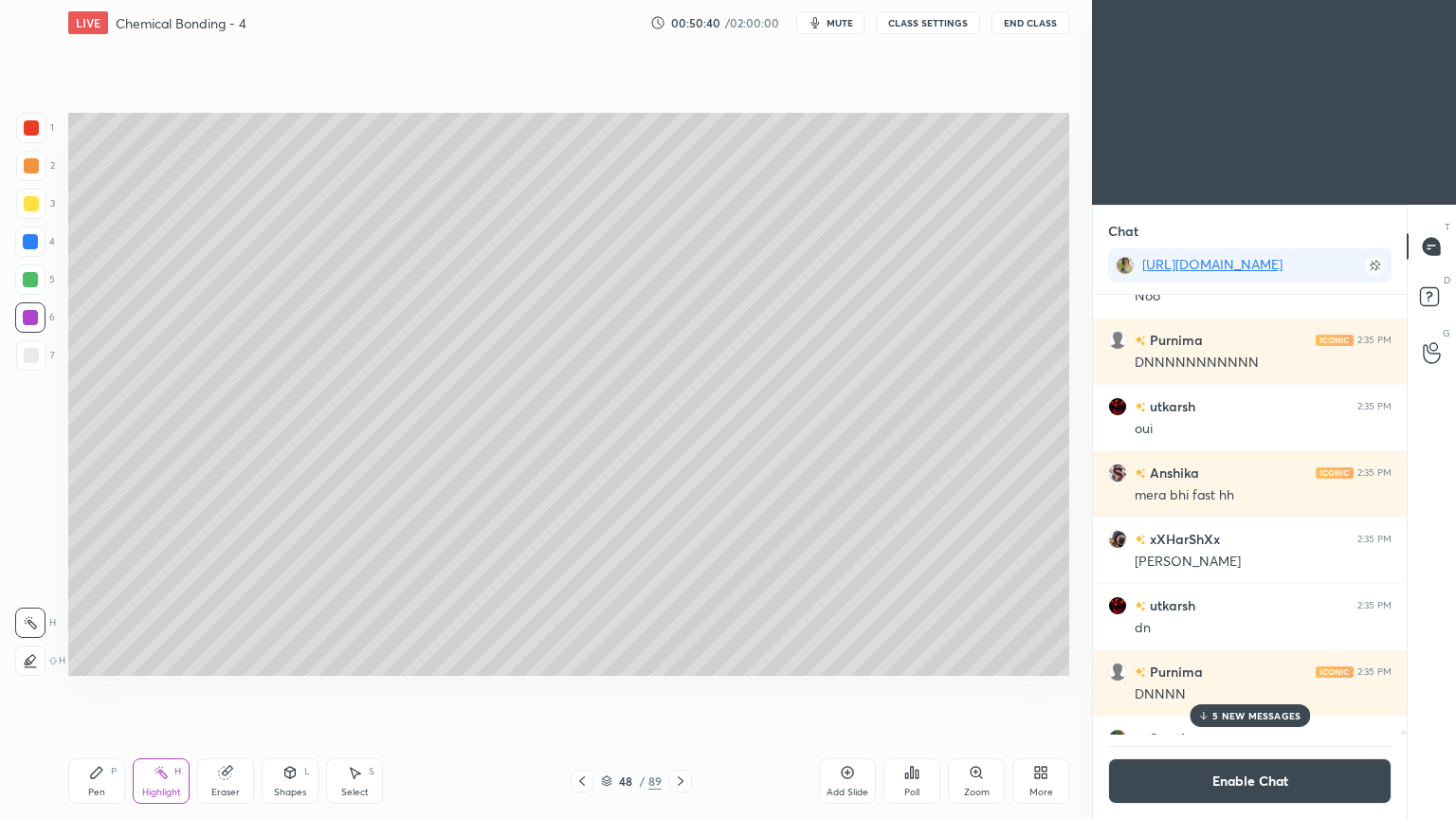 click on "Shapes L" at bounding box center (290, 781) 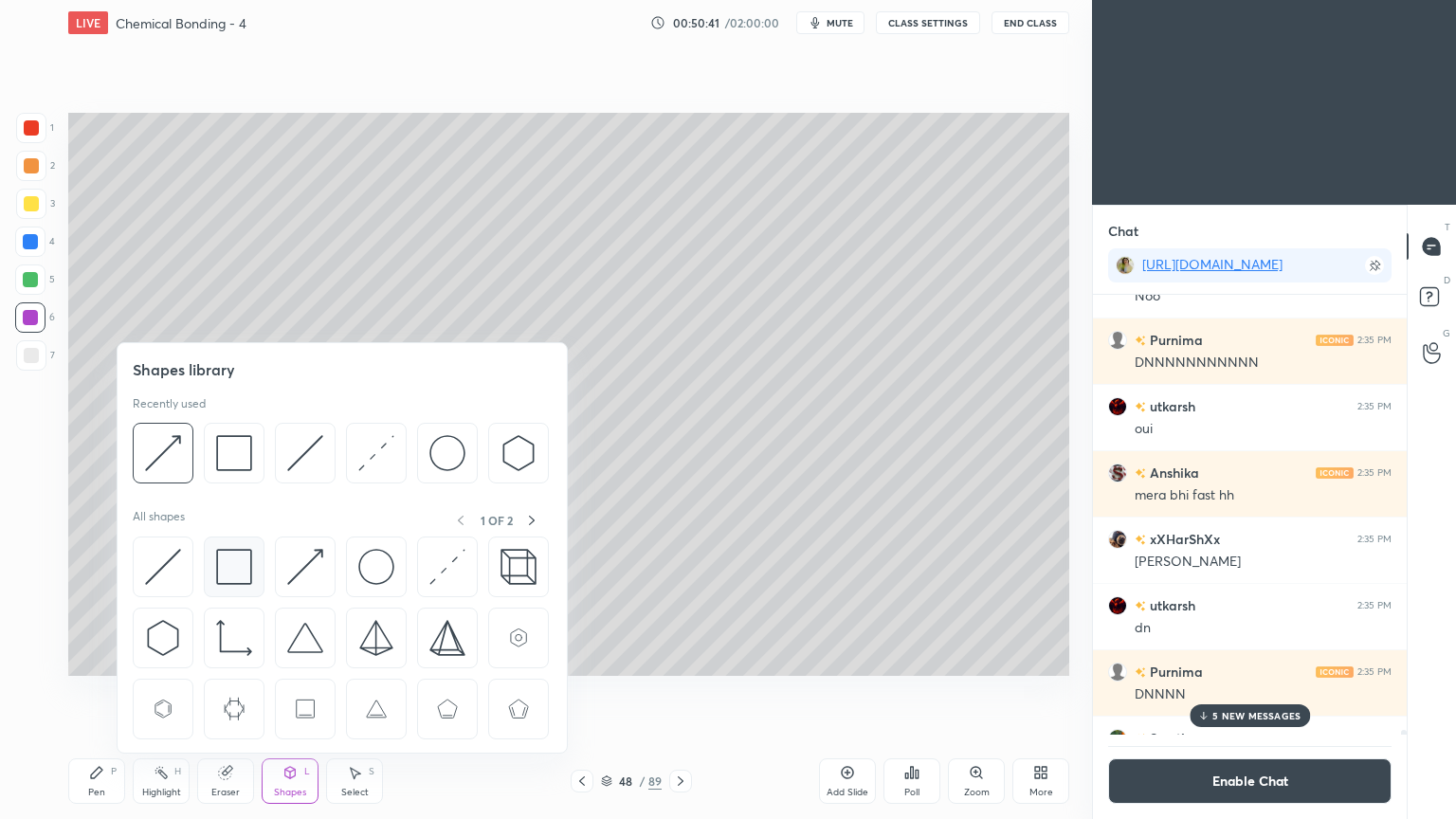 click at bounding box center [234, 567] 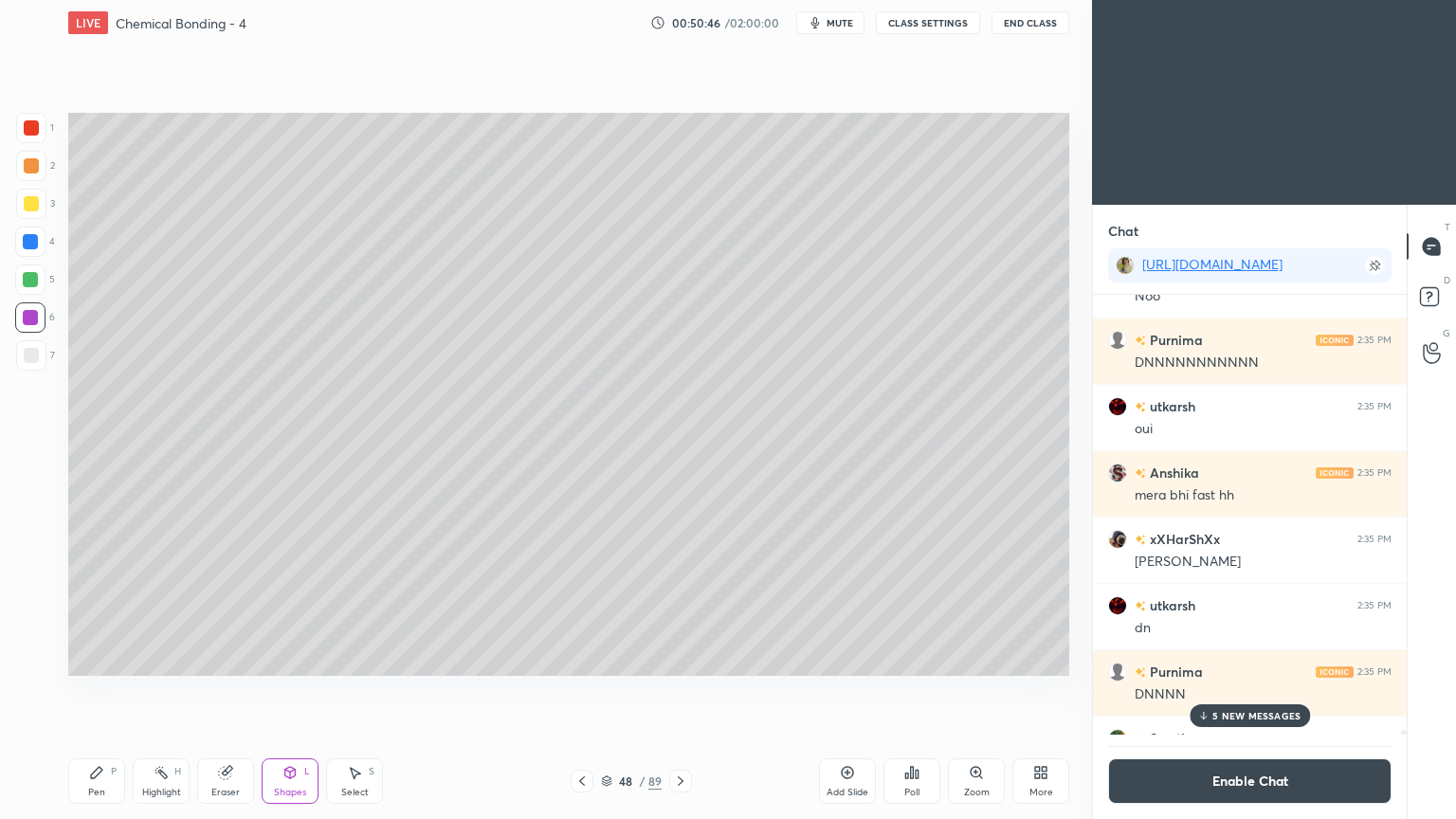 click on "Pen P" at bounding box center [97, 781] 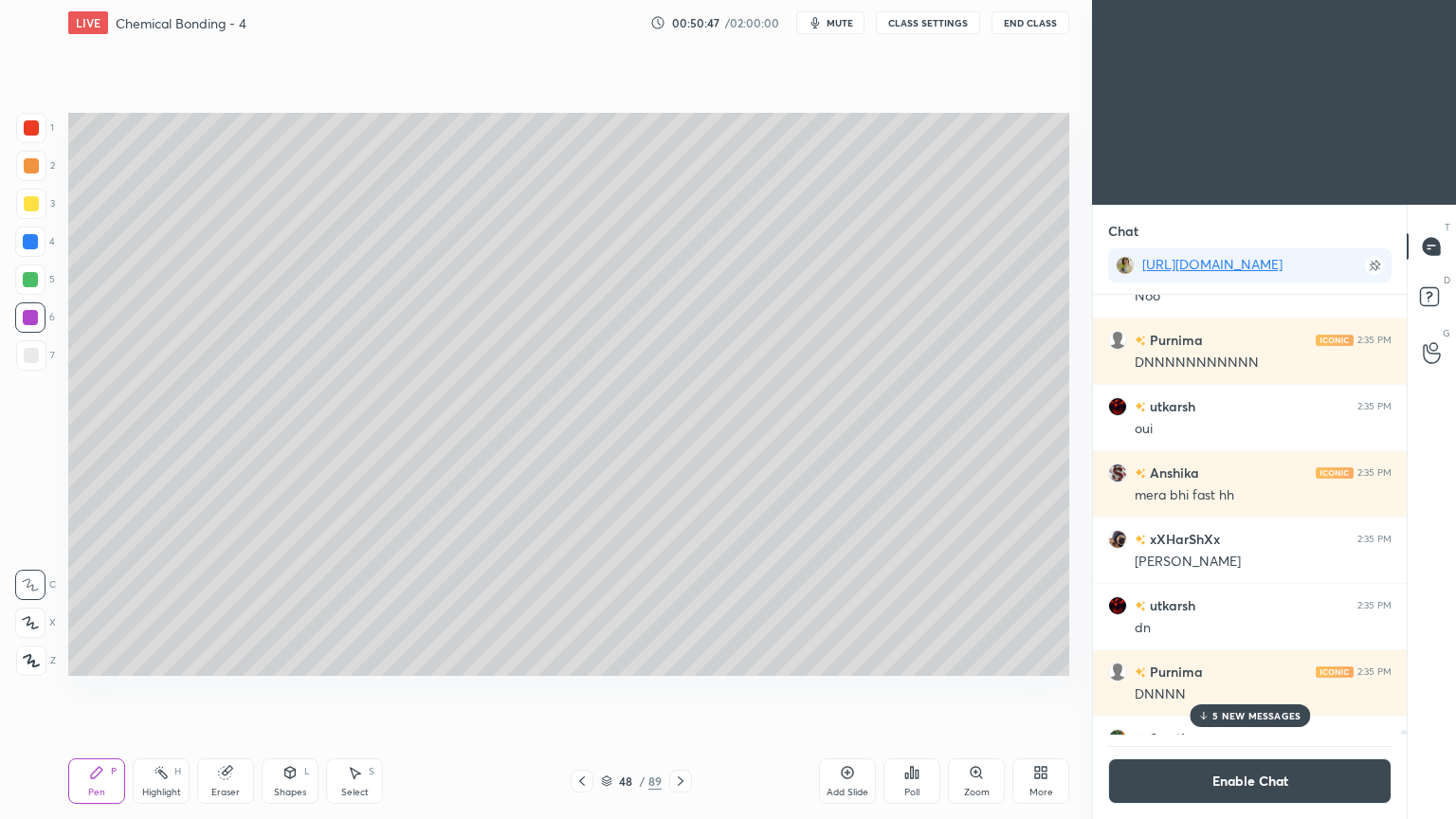 click at bounding box center (31, 166) 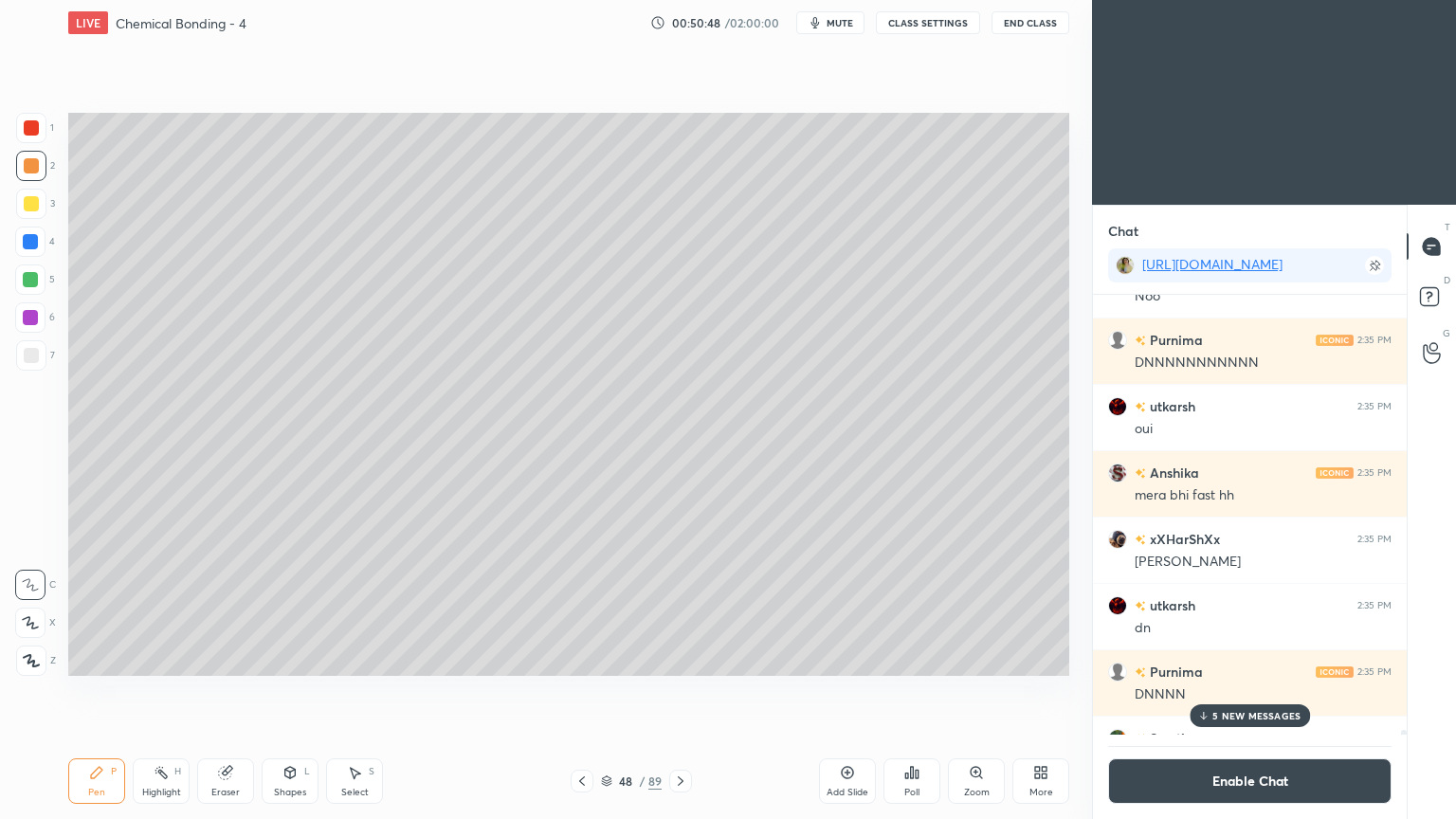 click at bounding box center (31, 128) 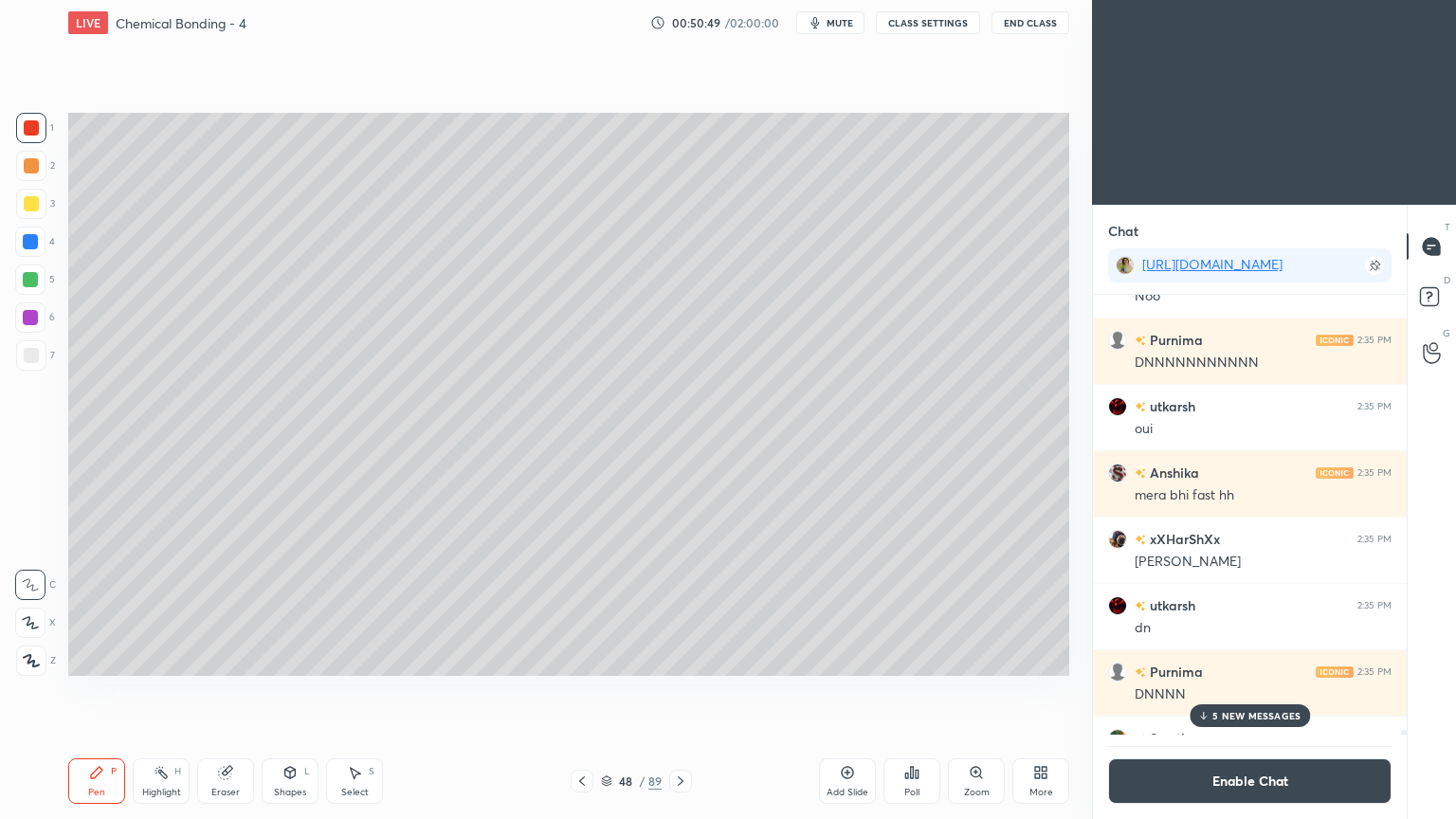 click at bounding box center [31, 166] 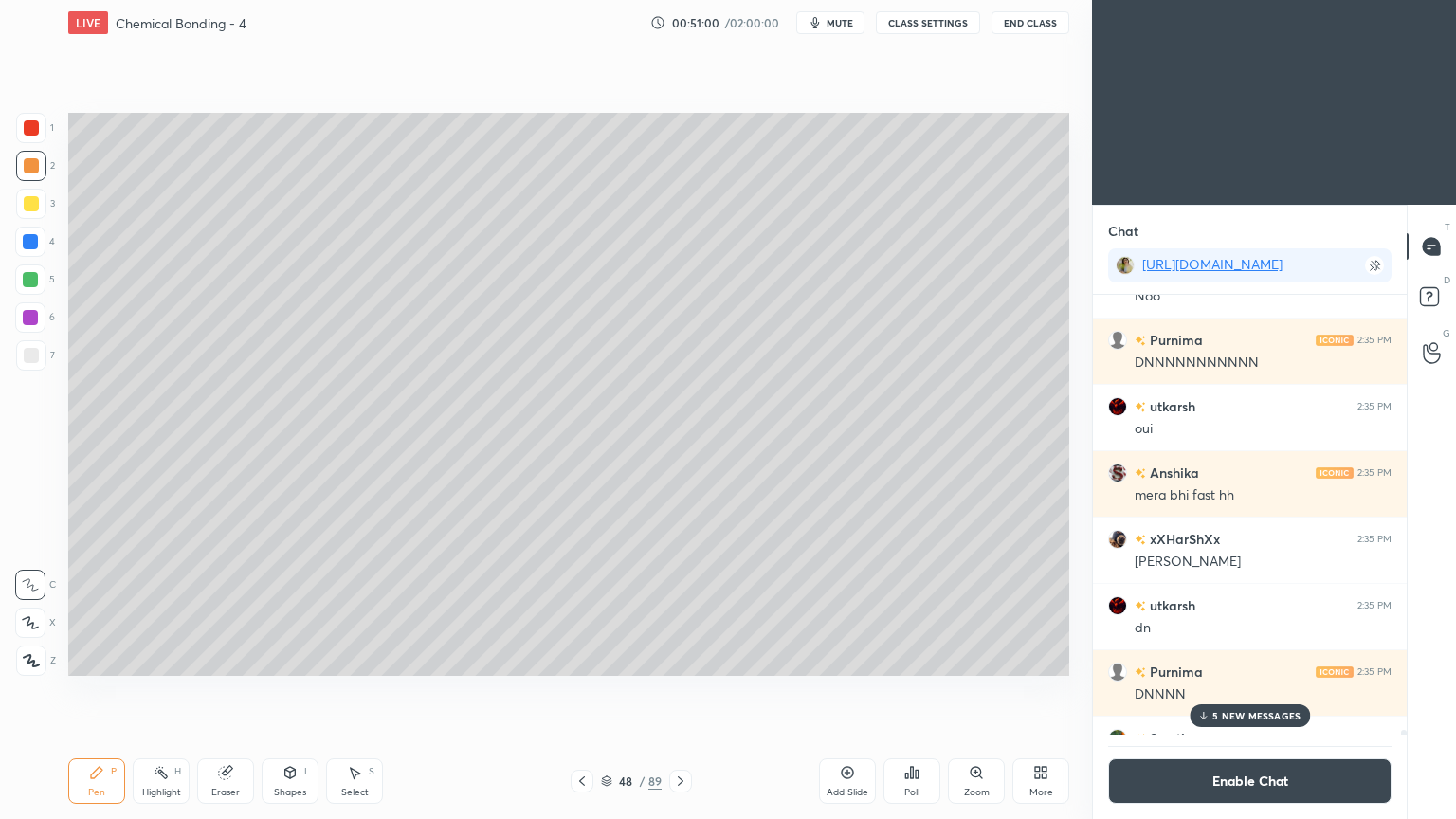click 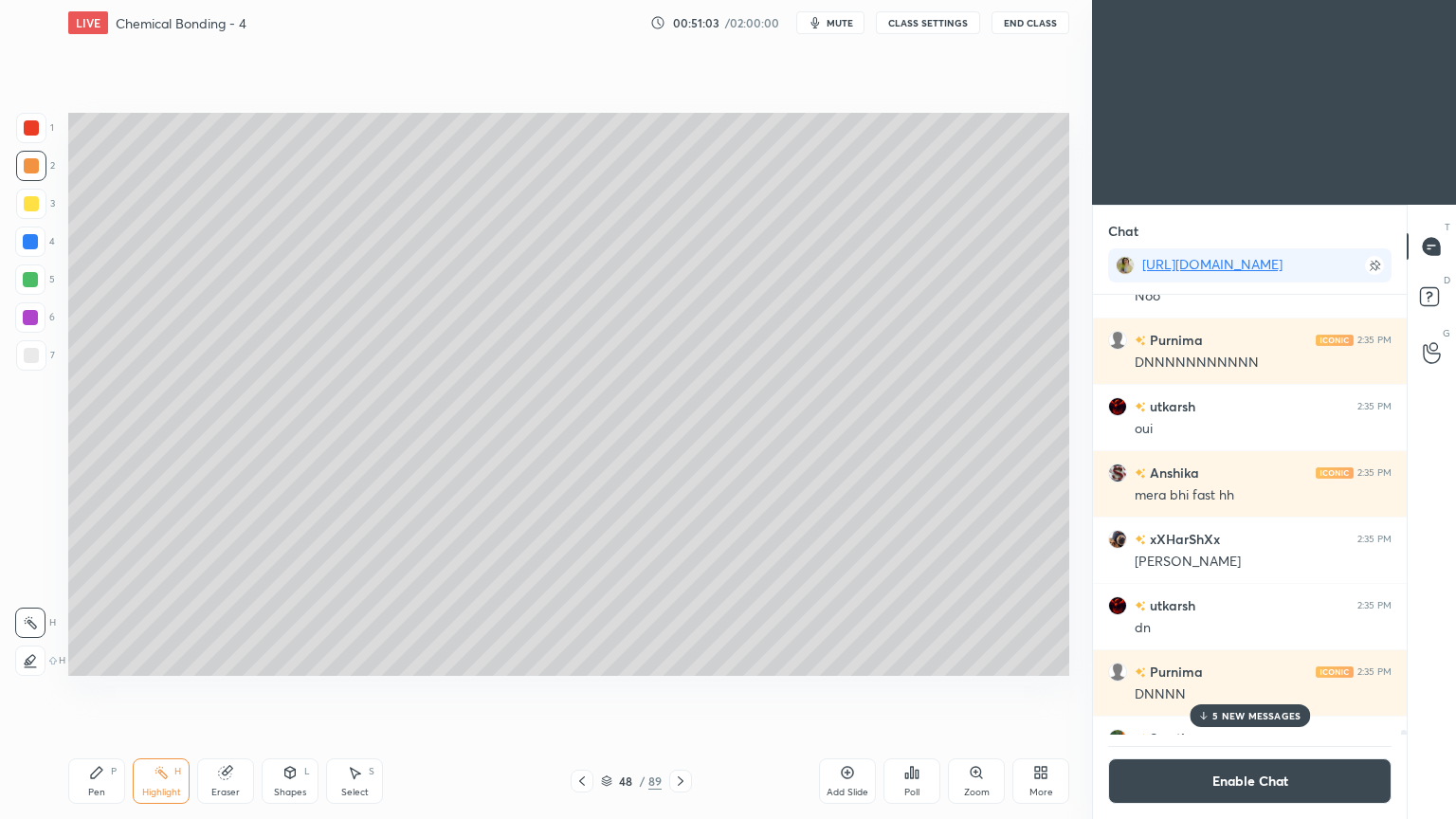 click 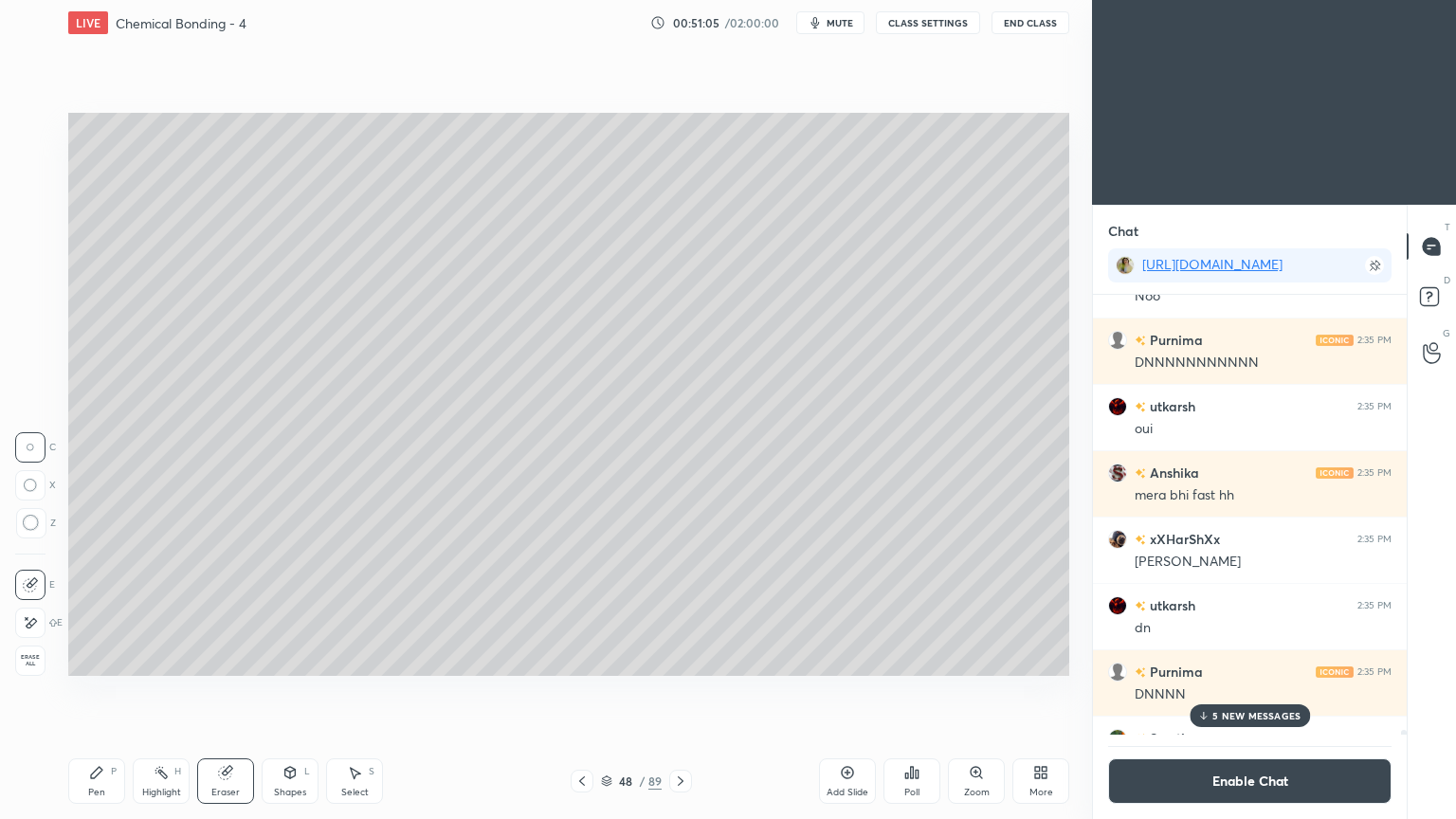 click on "Pen P" at bounding box center [97, 781] 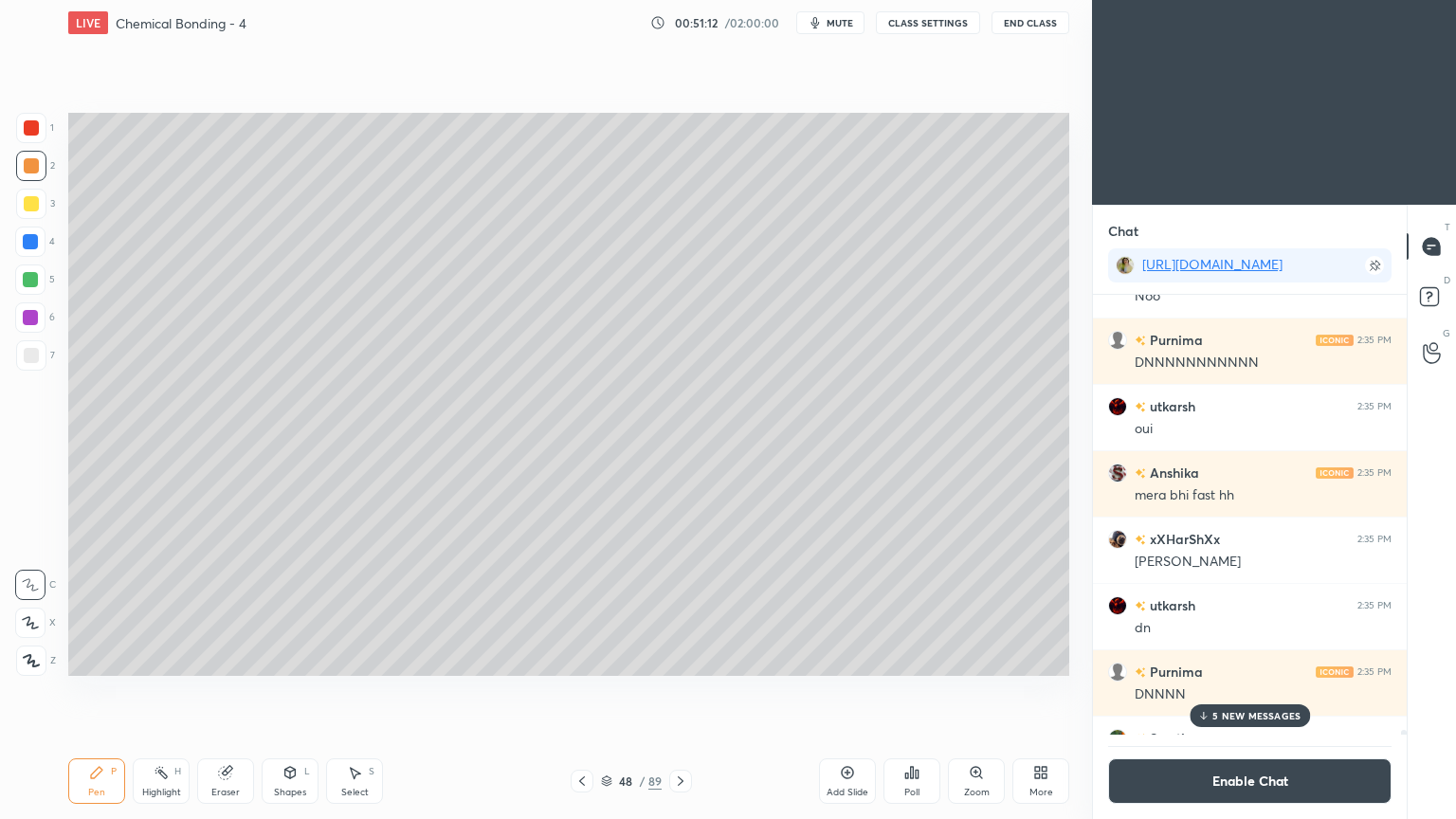 click 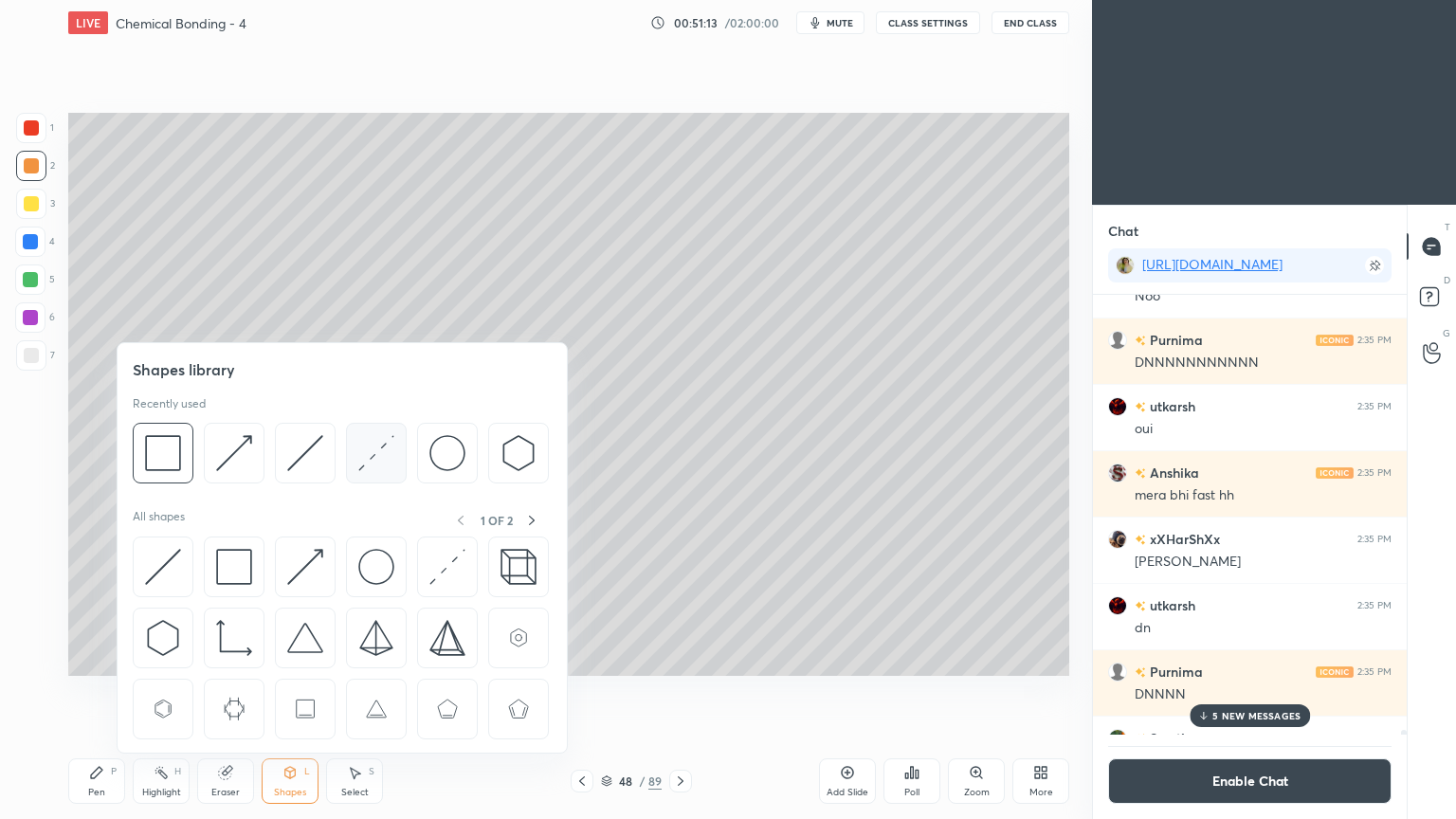 click at bounding box center [376, 453] 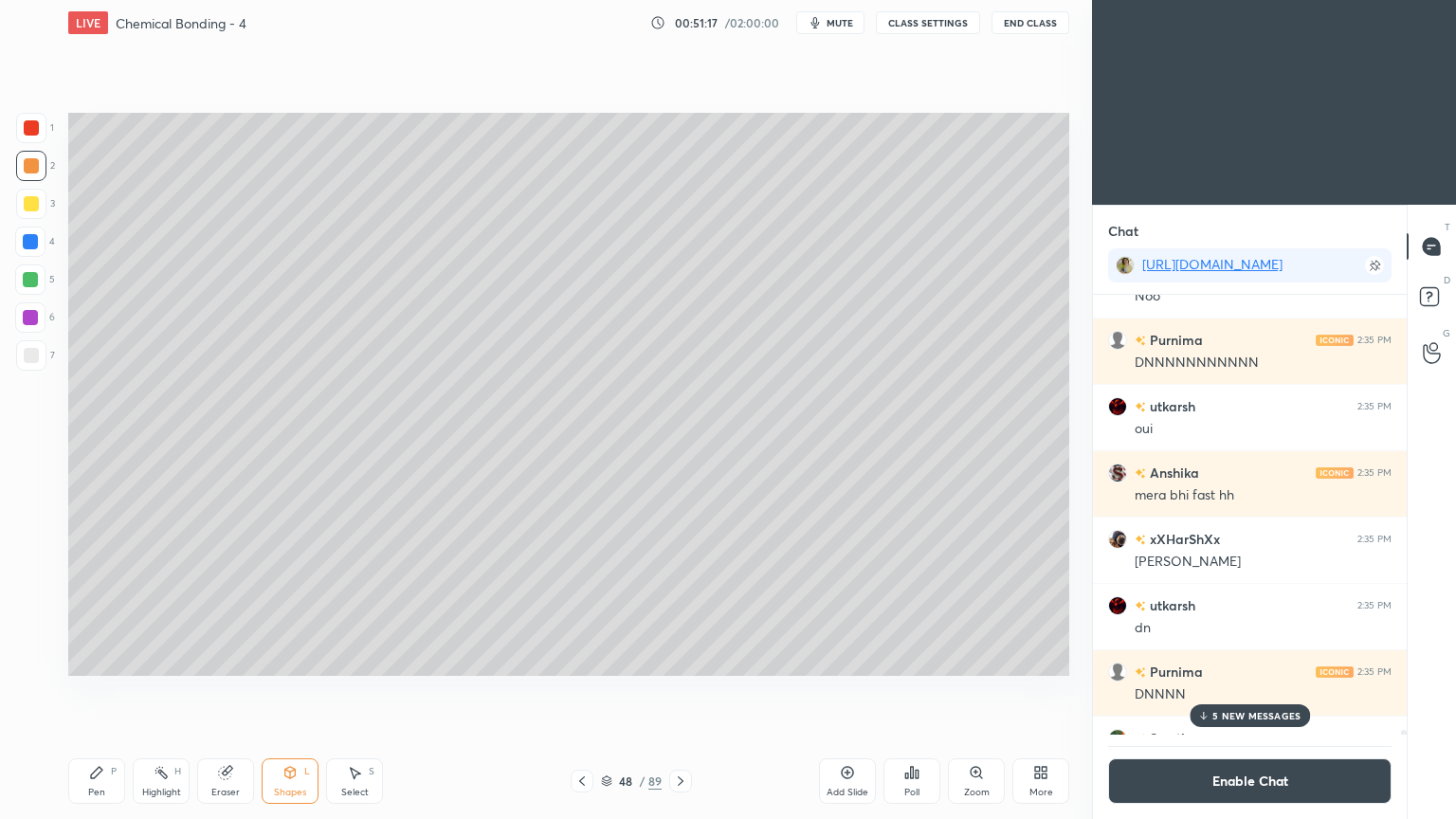 click on "Pen P" at bounding box center (97, 781) 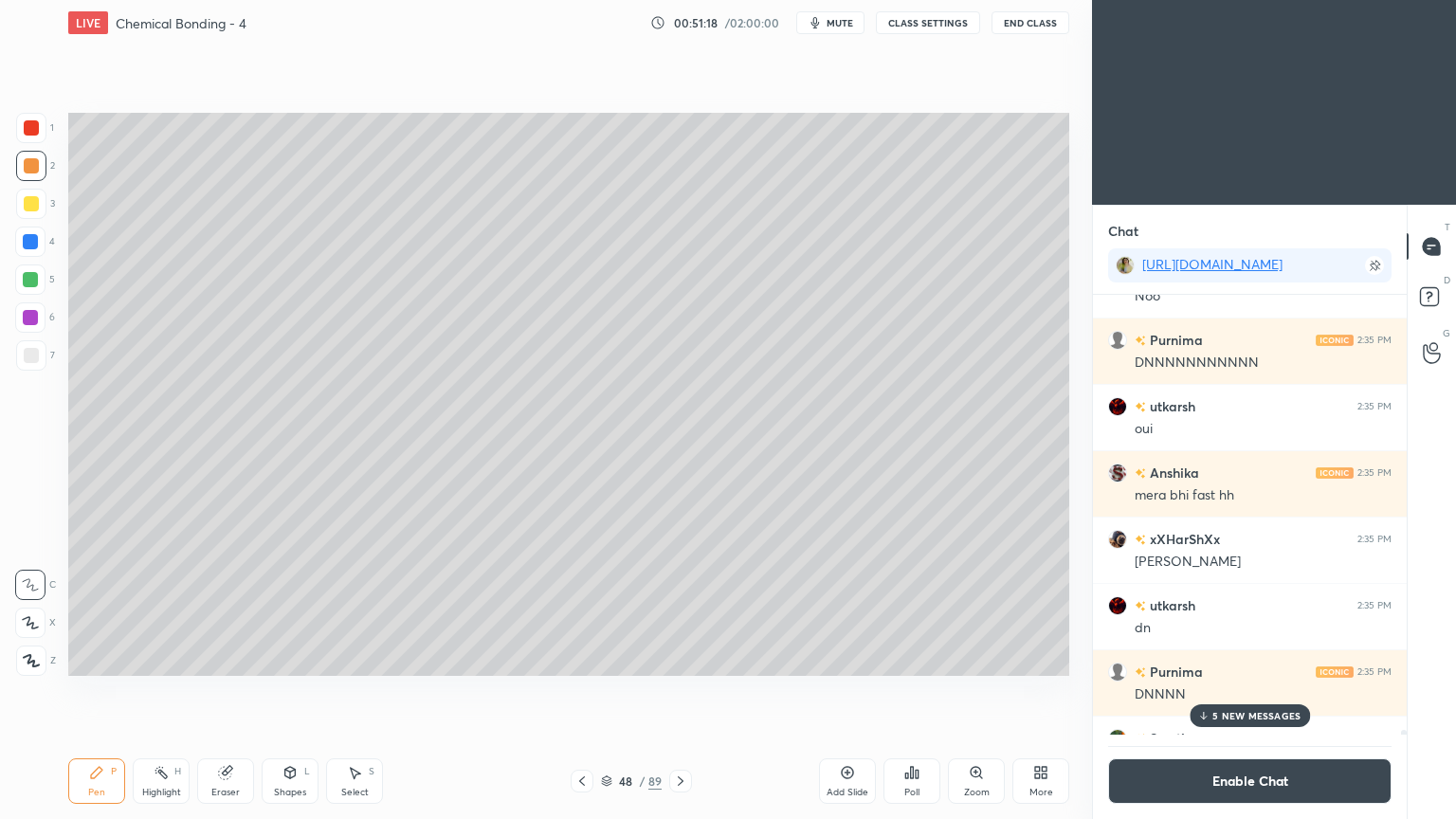 click at bounding box center [31, 355] 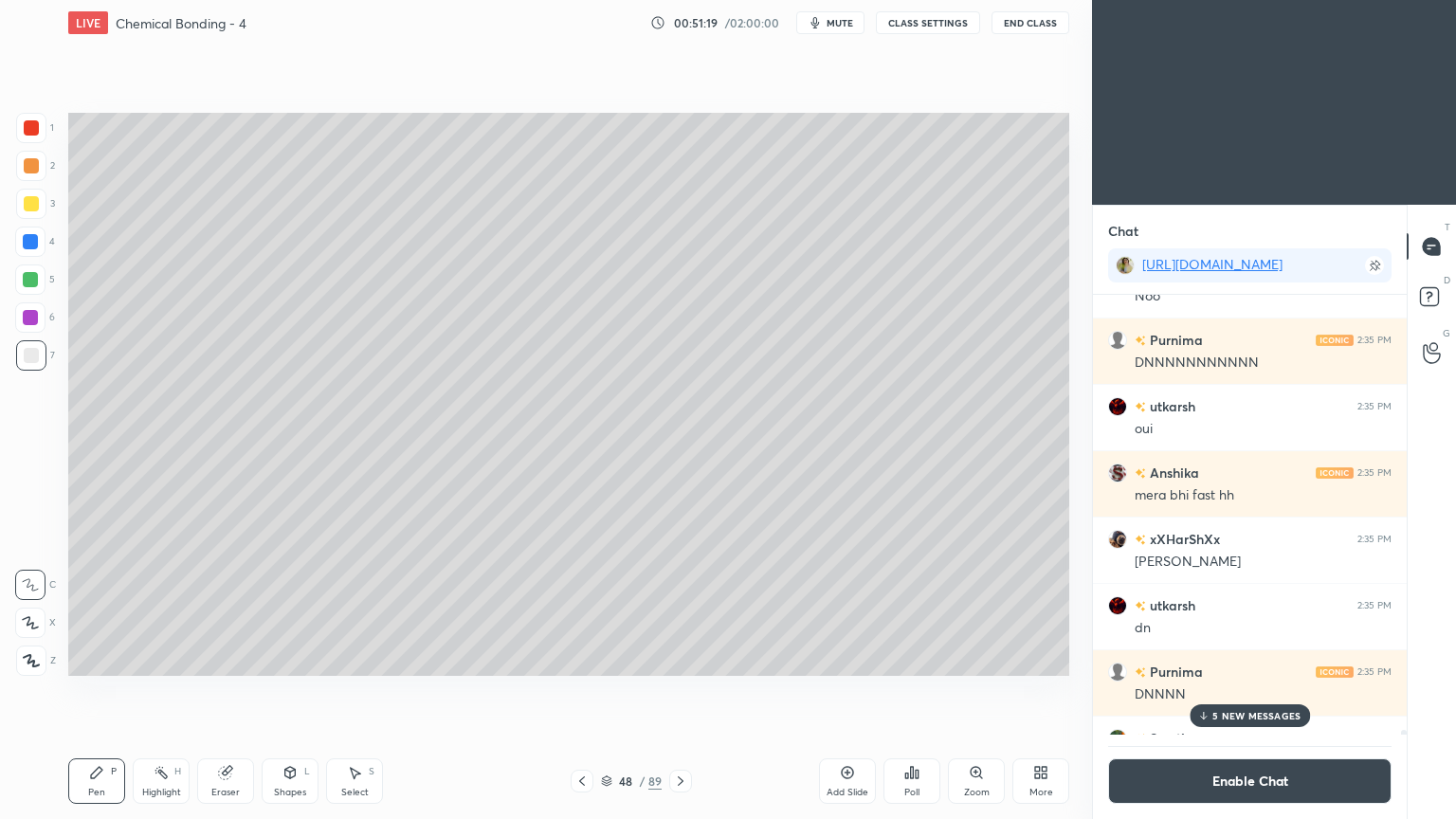 click at bounding box center [30, 280] 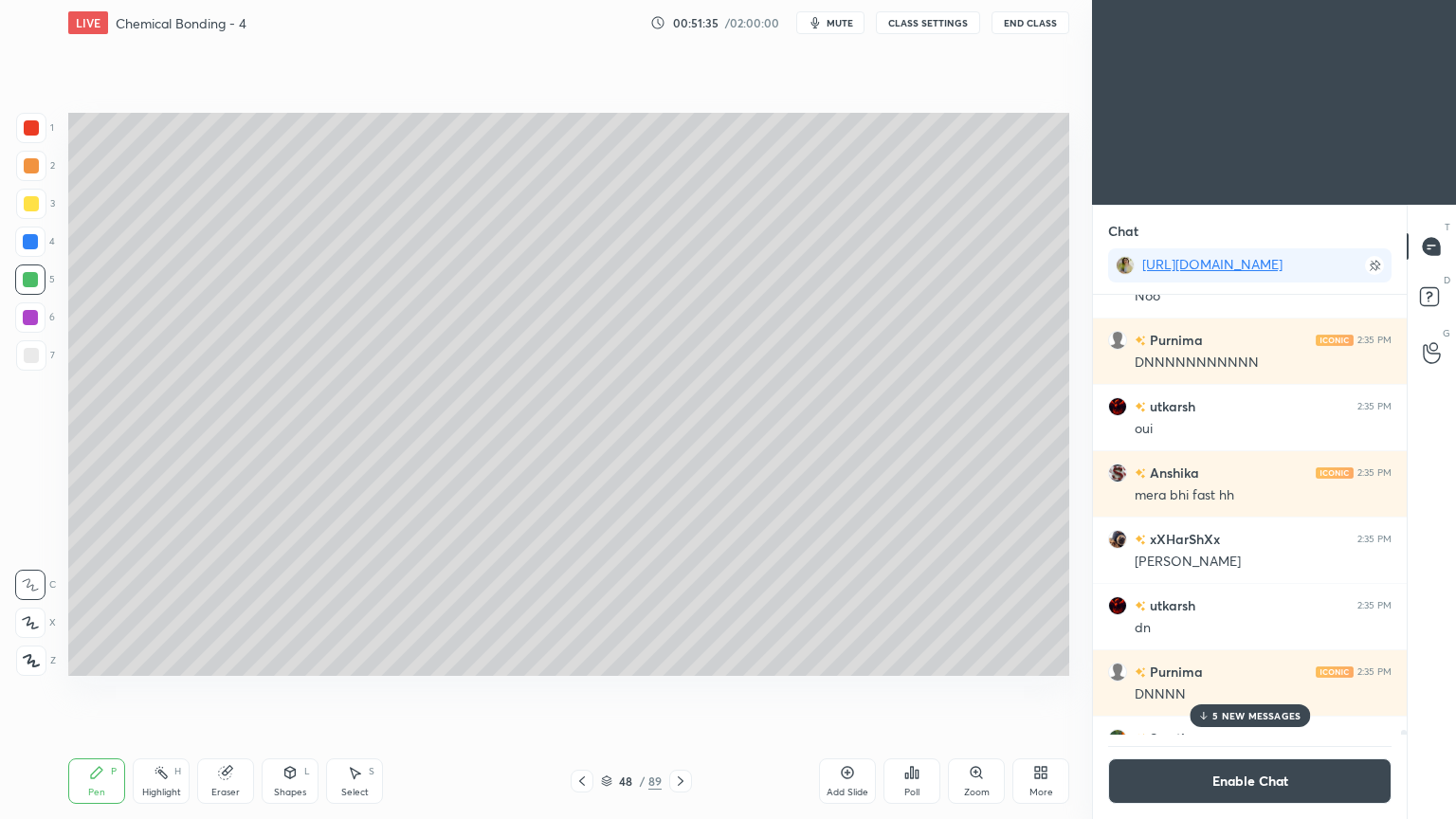 click on "7" at bounding box center (35, 359) 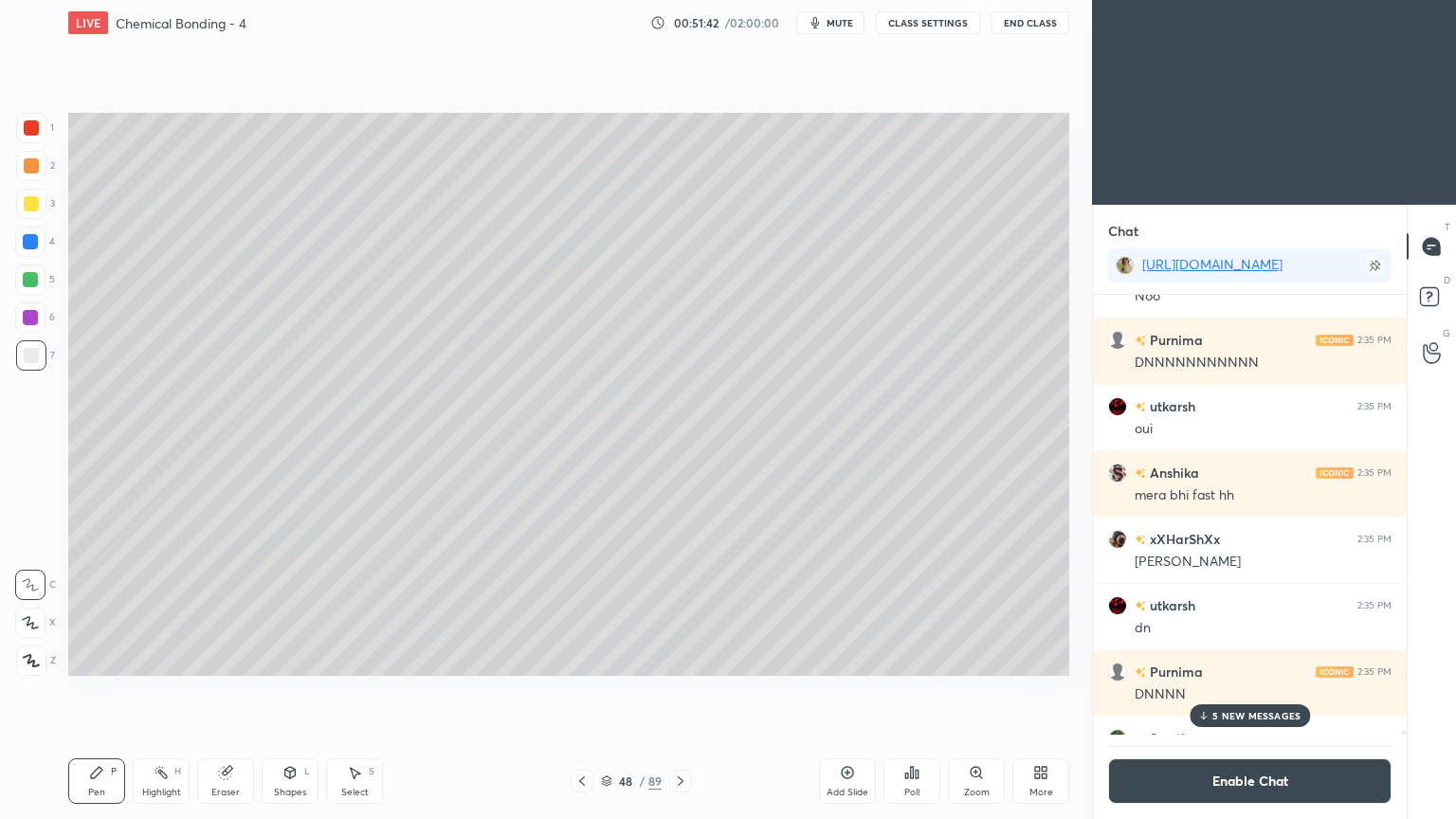 click at bounding box center (31, 166) 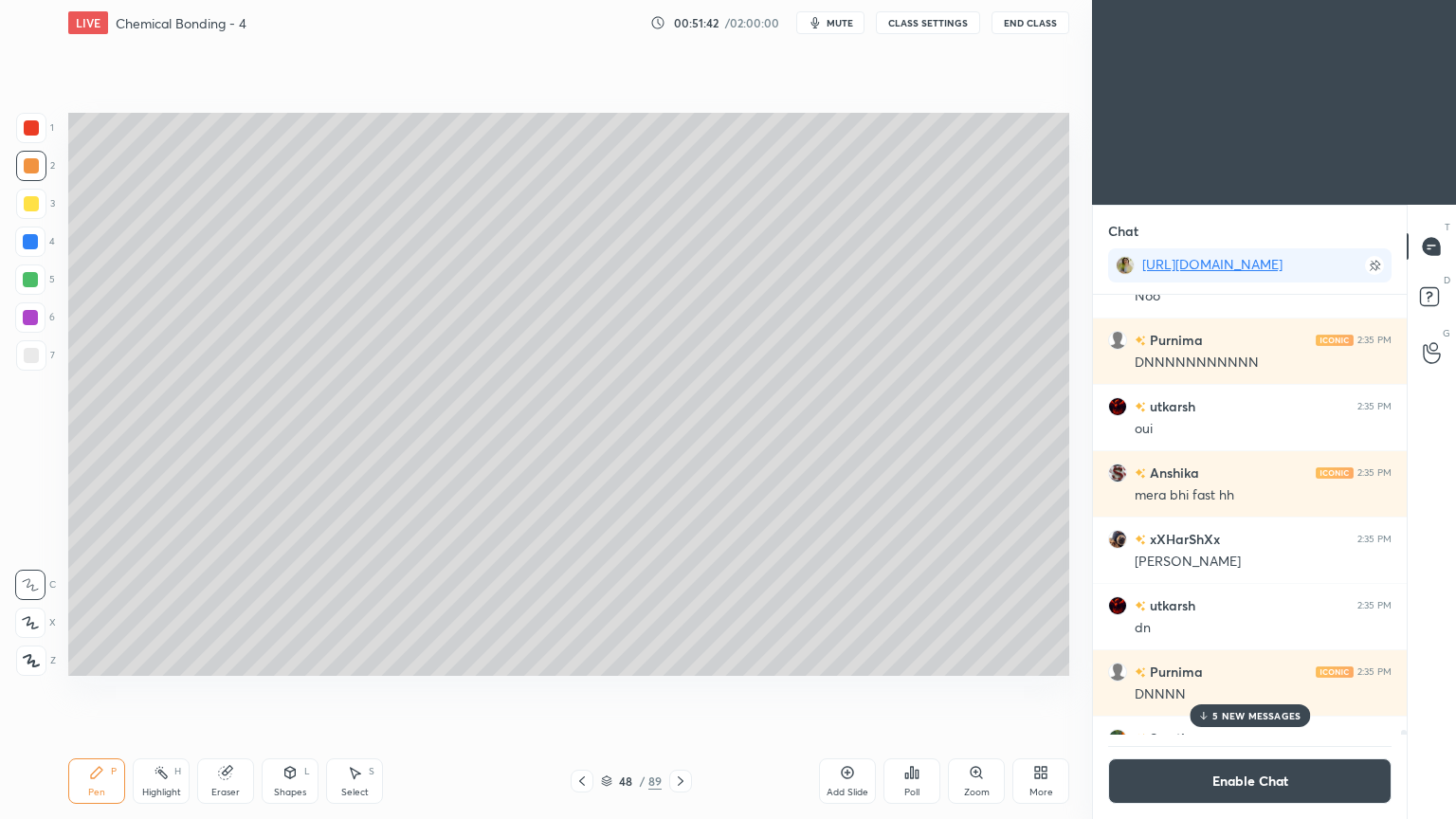 click at bounding box center (31, 204) 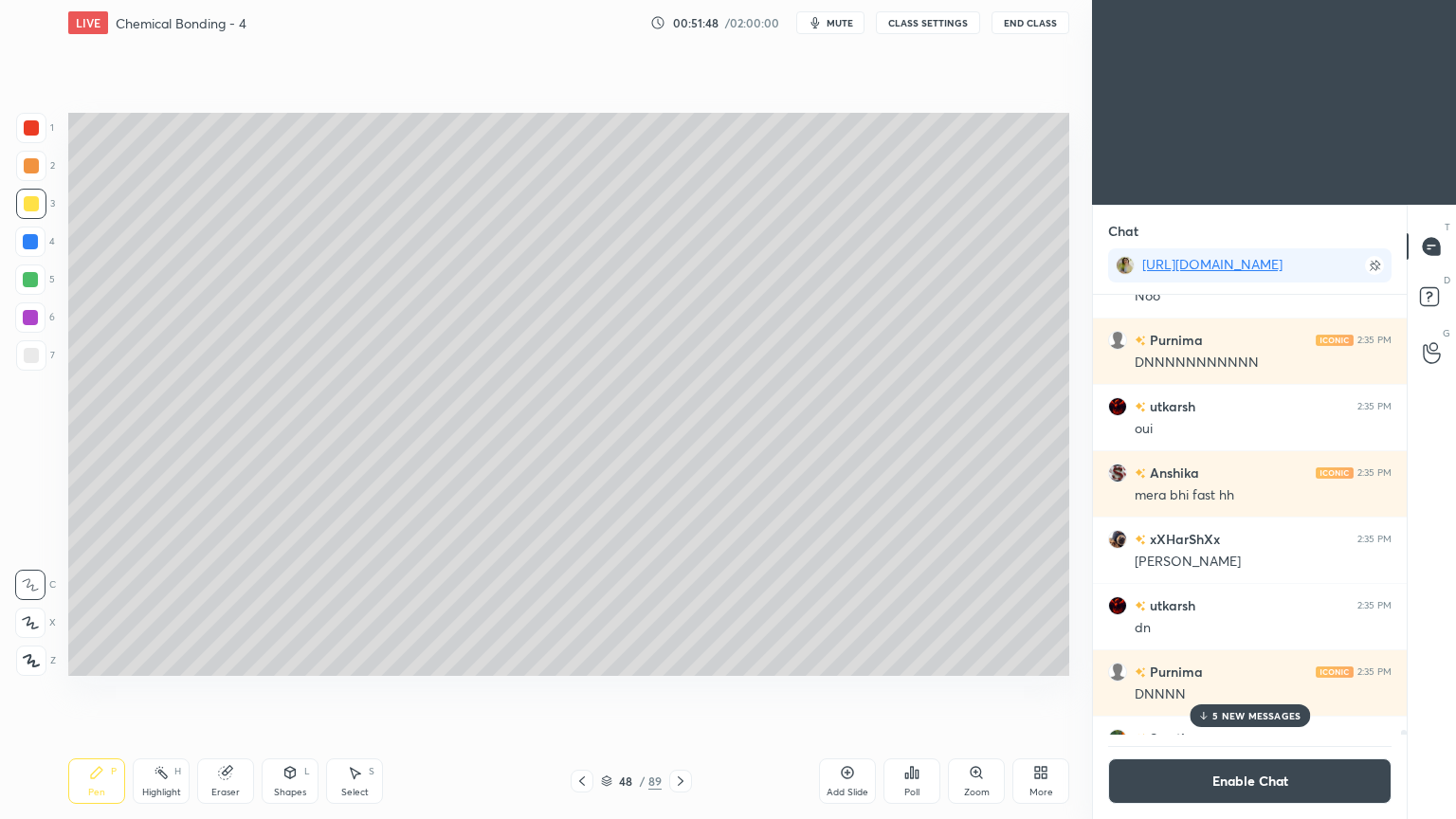 click 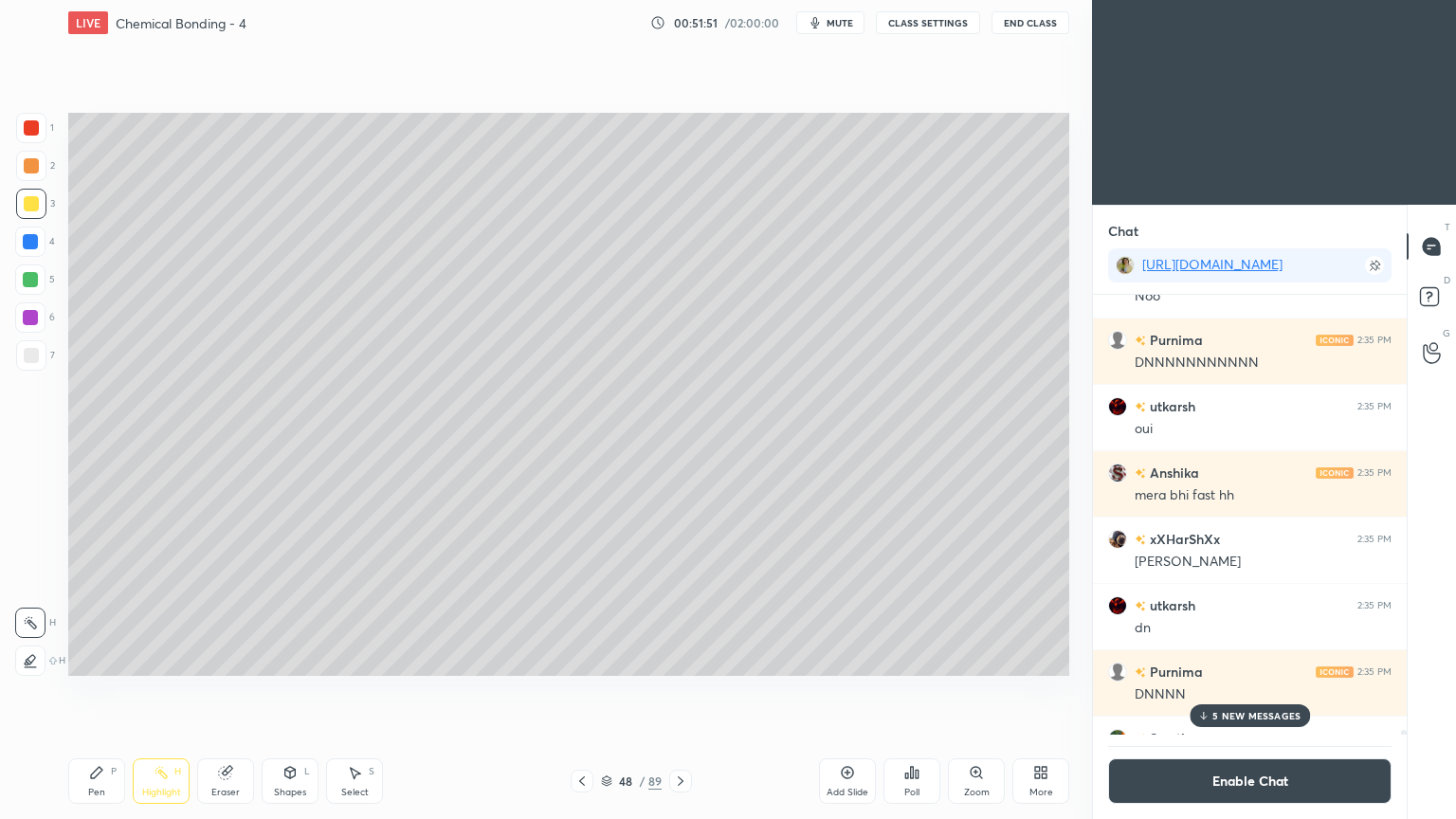 click on "2" at bounding box center (35, 166) 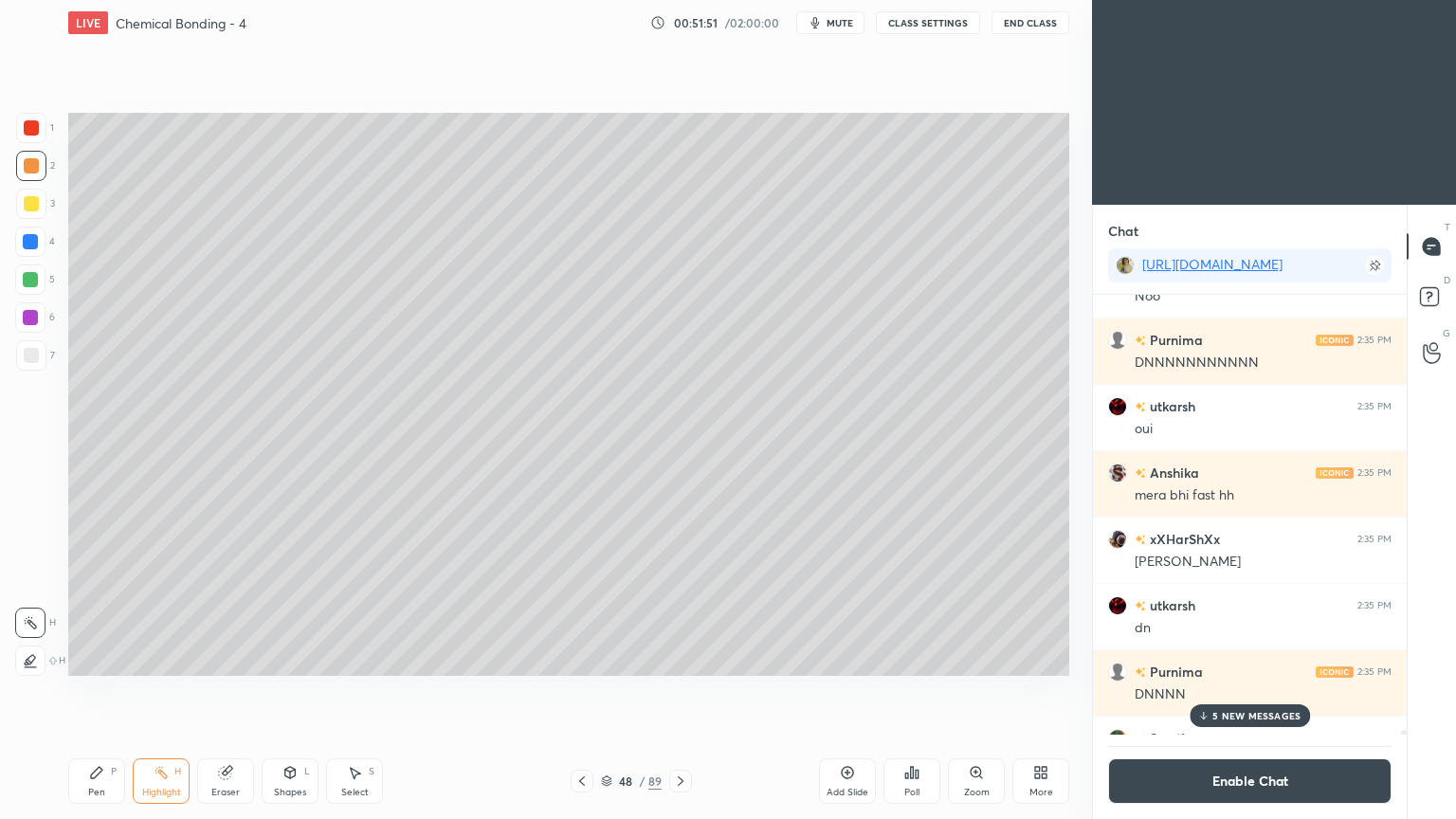 click at bounding box center [31, 128] 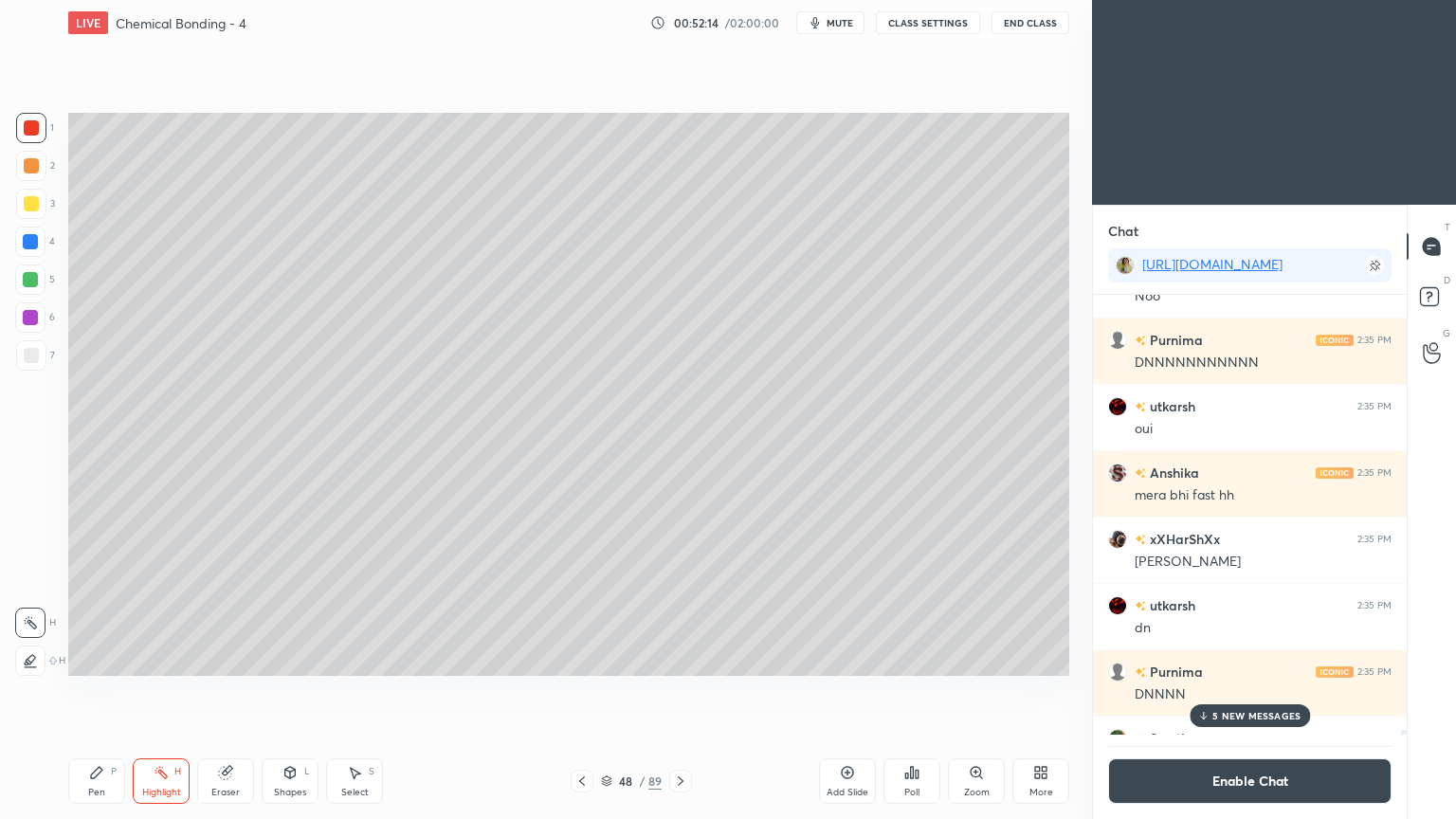 click on "Pen P" at bounding box center [97, 781] 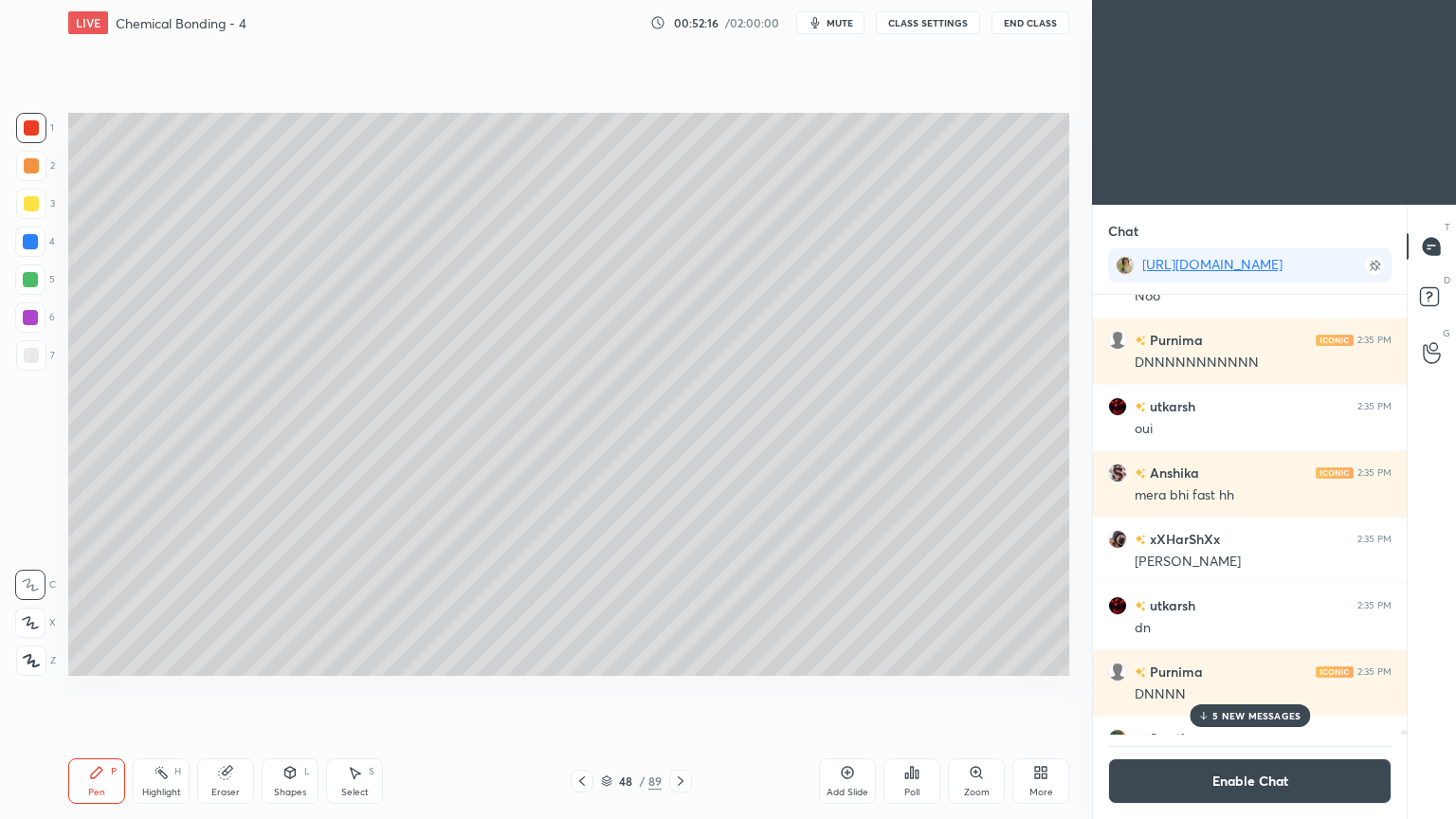 click at bounding box center [30, 280] 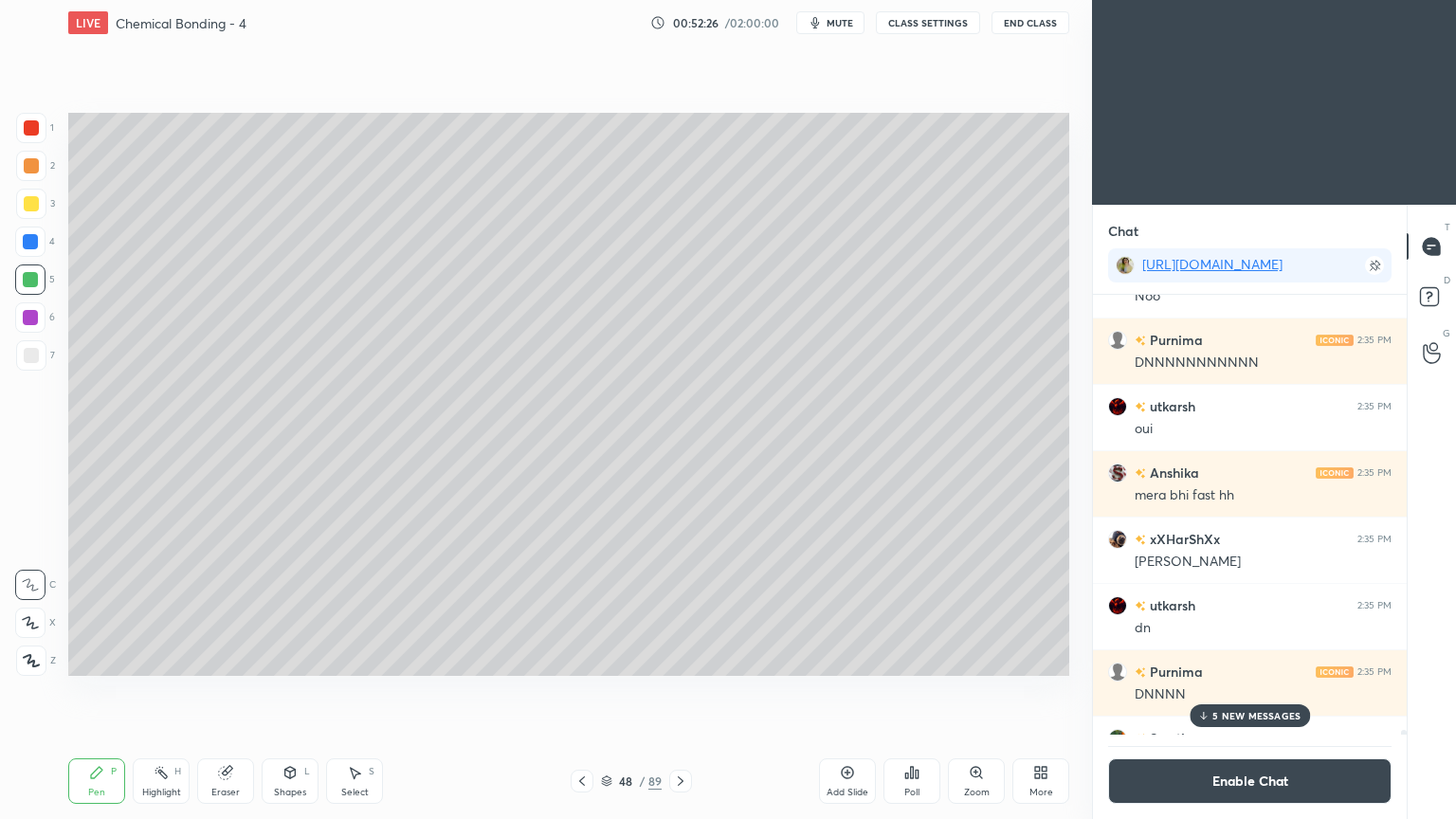 click at bounding box center [31, 204] 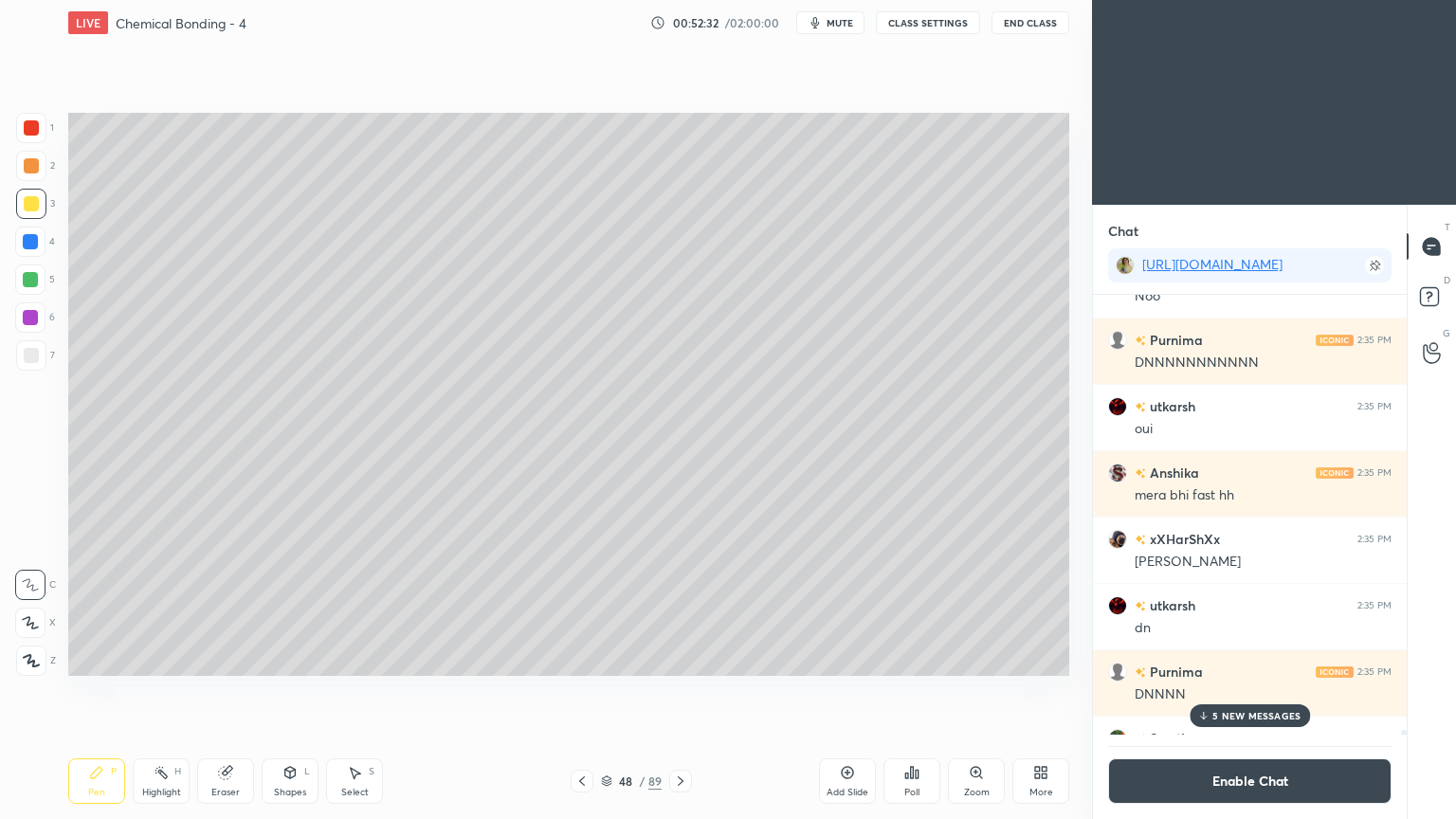 click at bounding box center [30, 280] 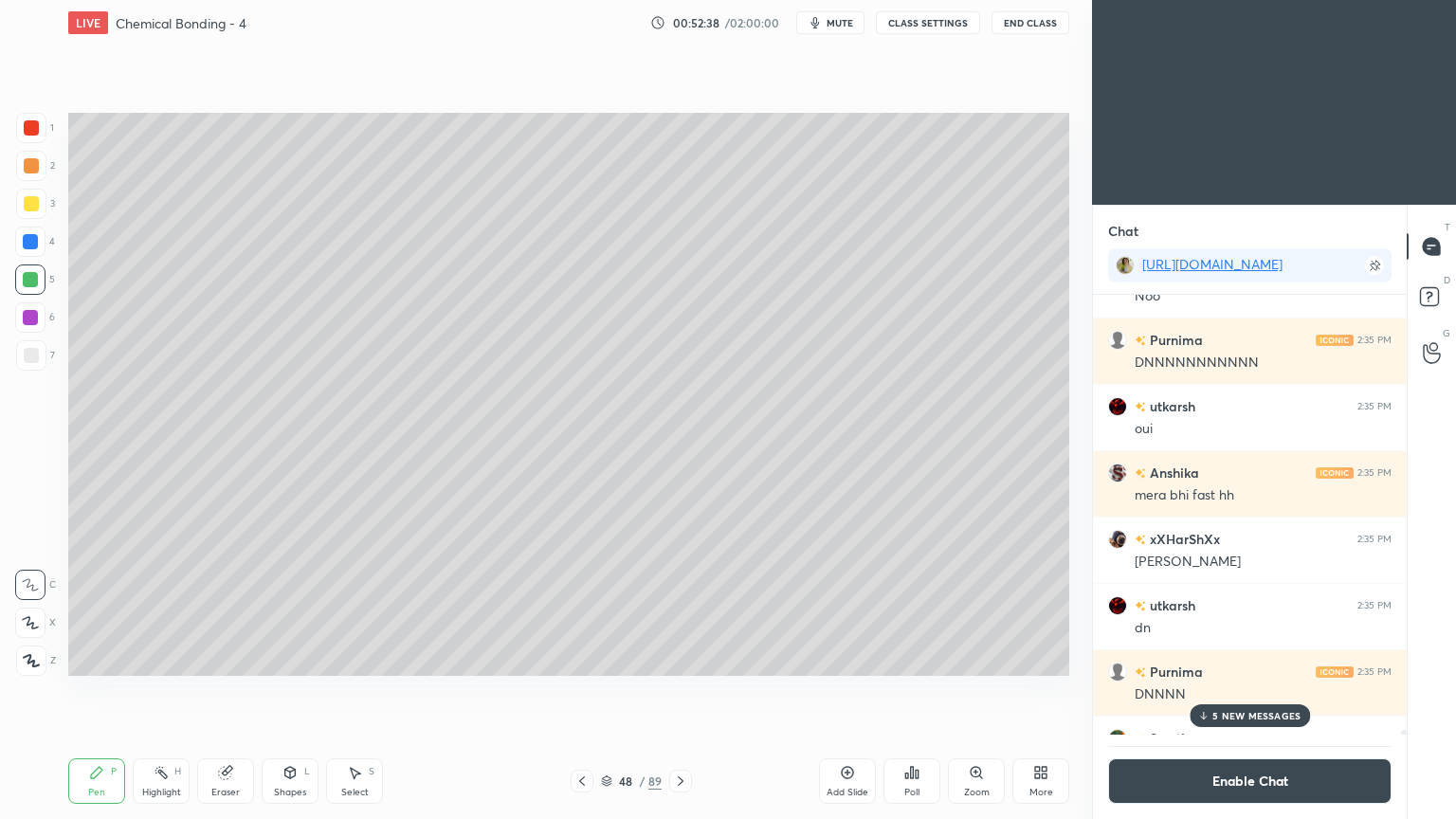 click at bounding box center [31, 355] 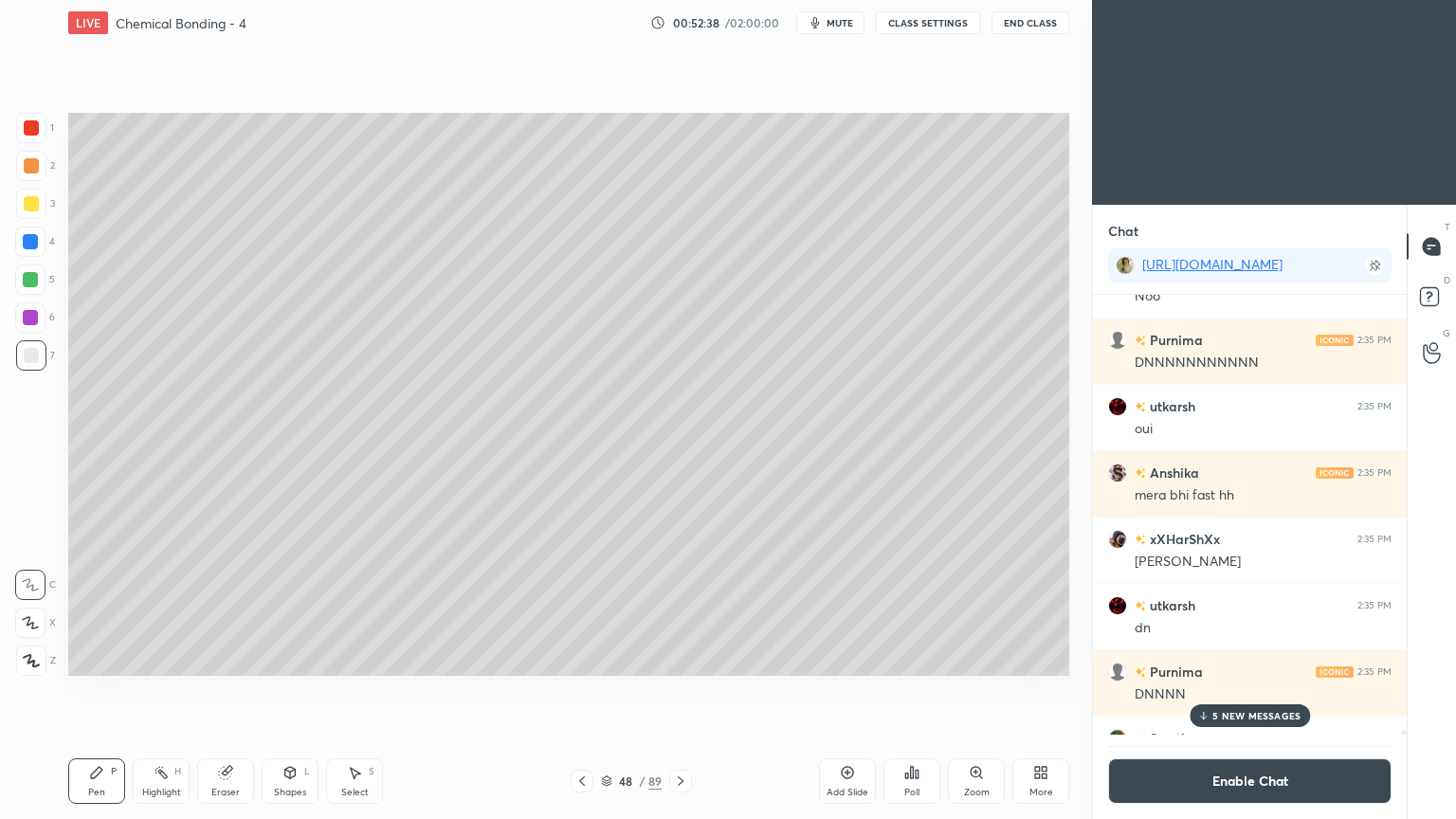 click at bounding box center (31, 204) 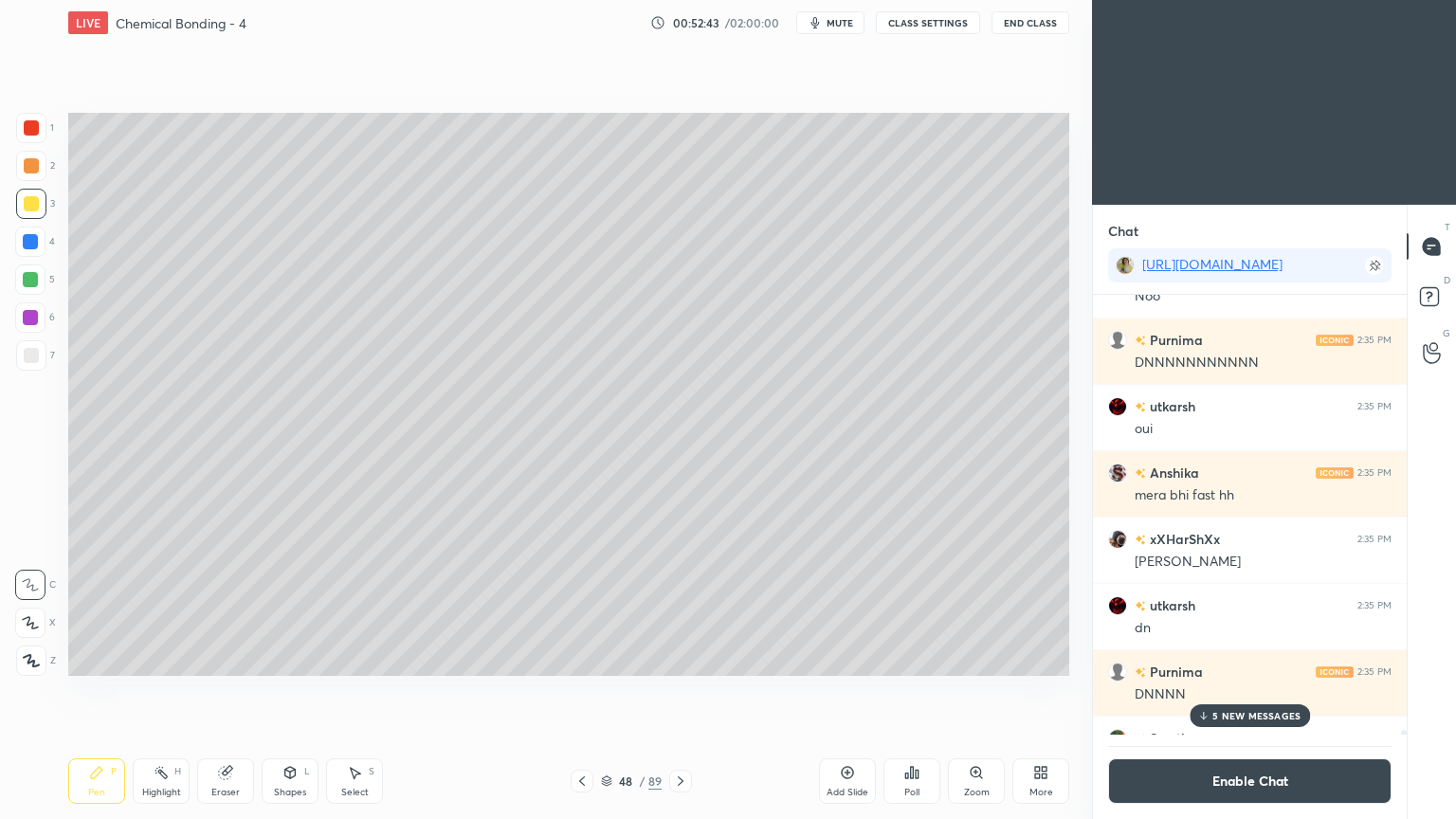 click at bounding box center (31, 355) 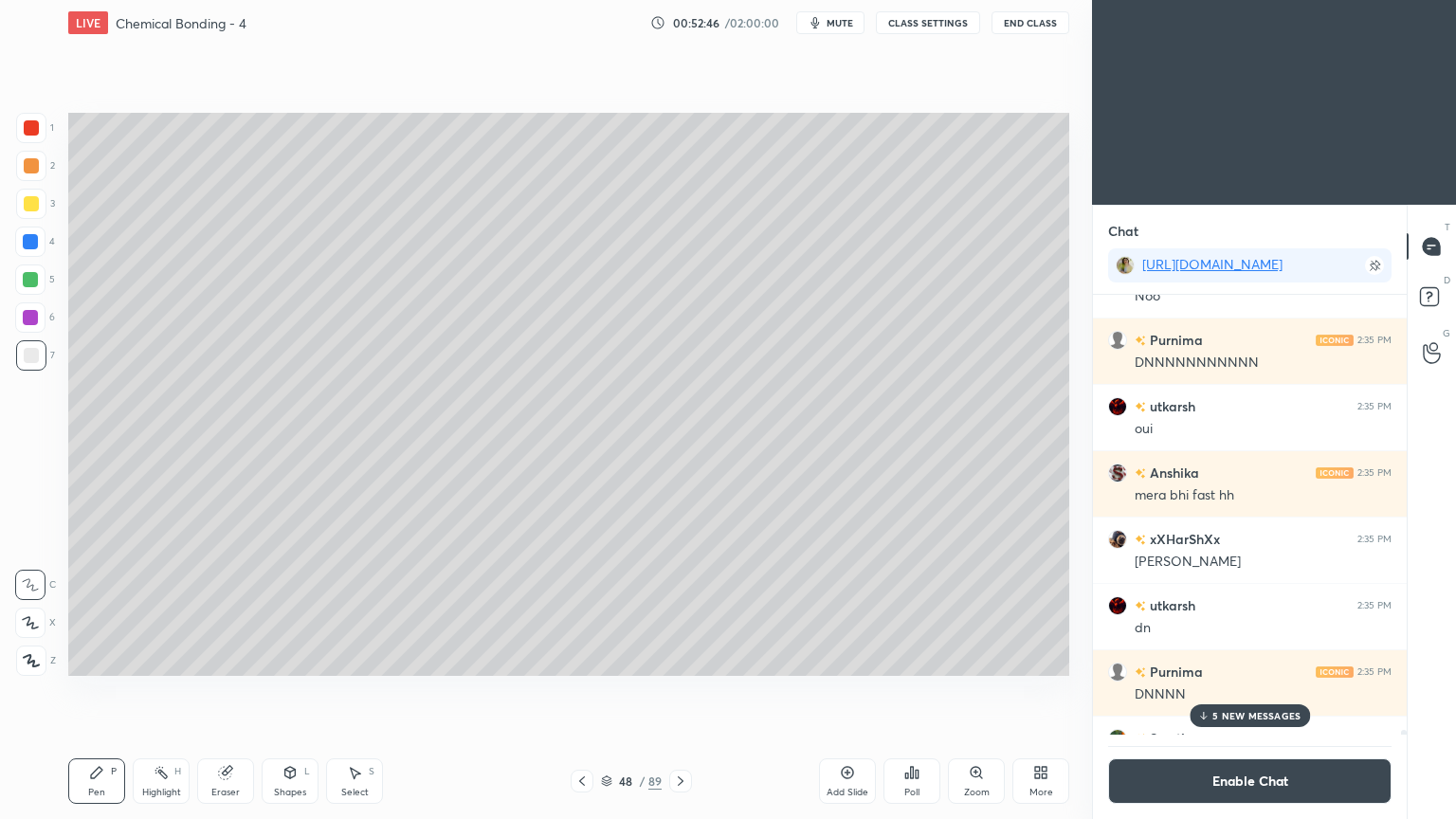 click at bounding box center [31, 166] 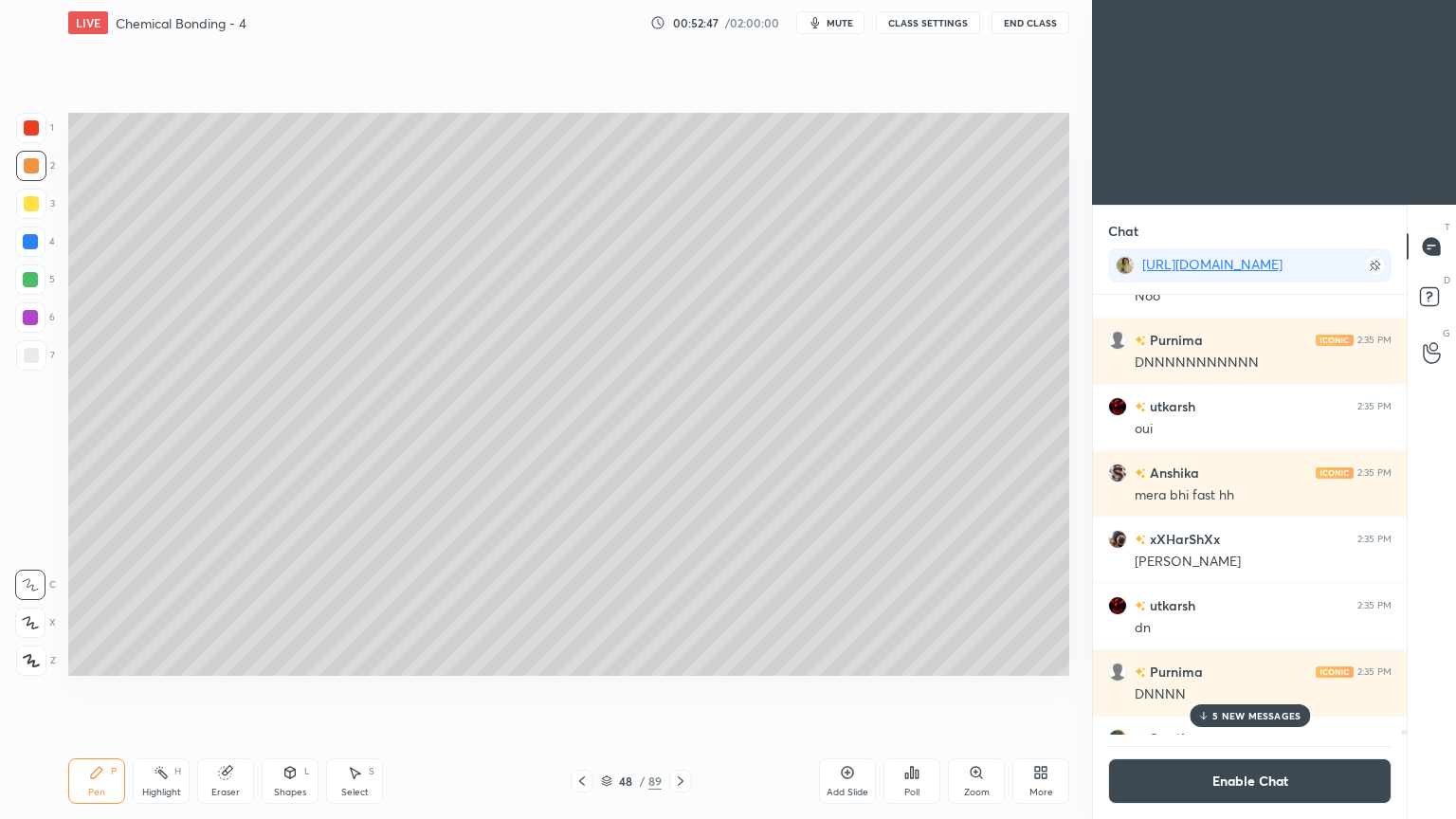 click at bounding box center [30, 242] 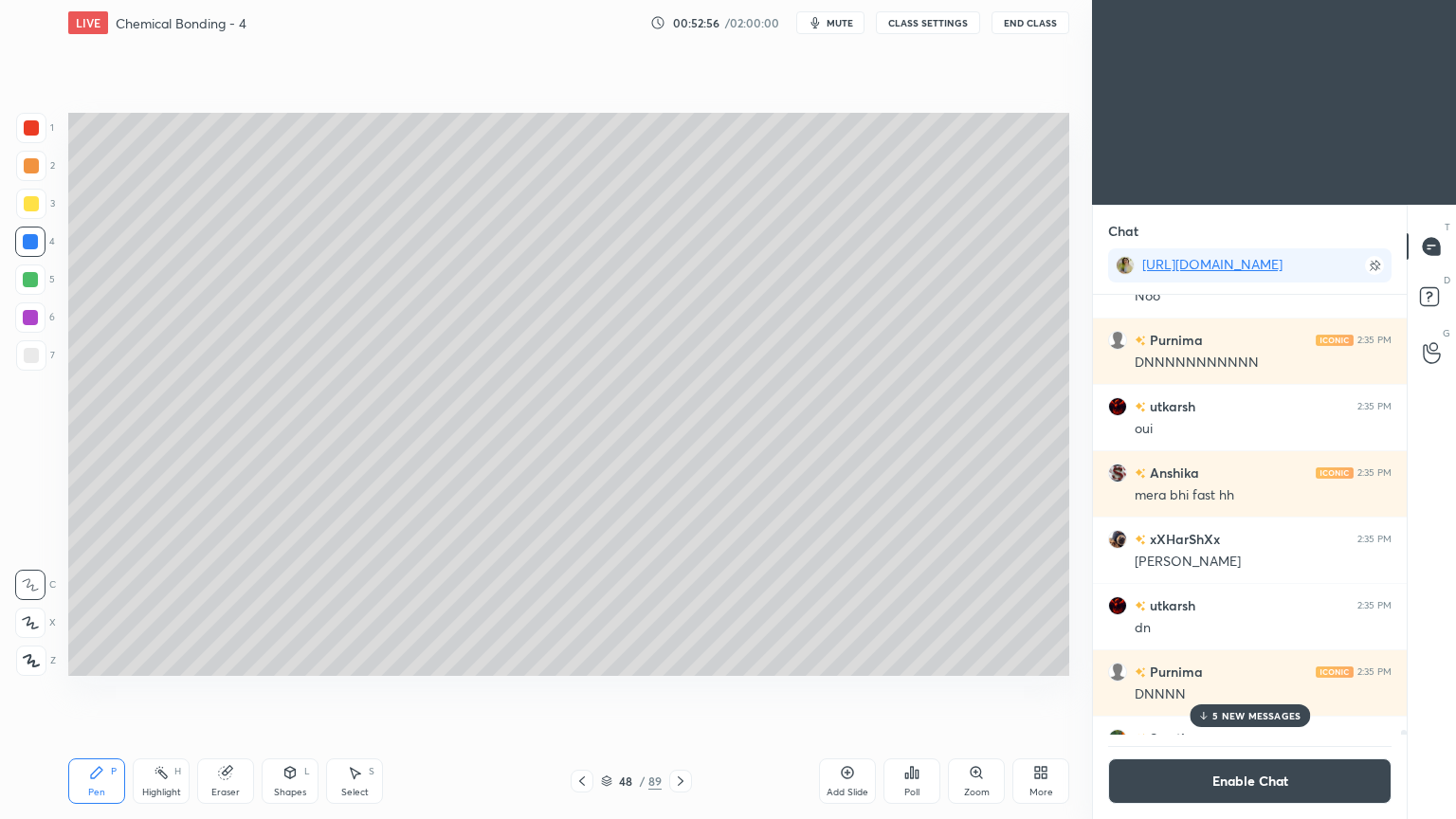 click 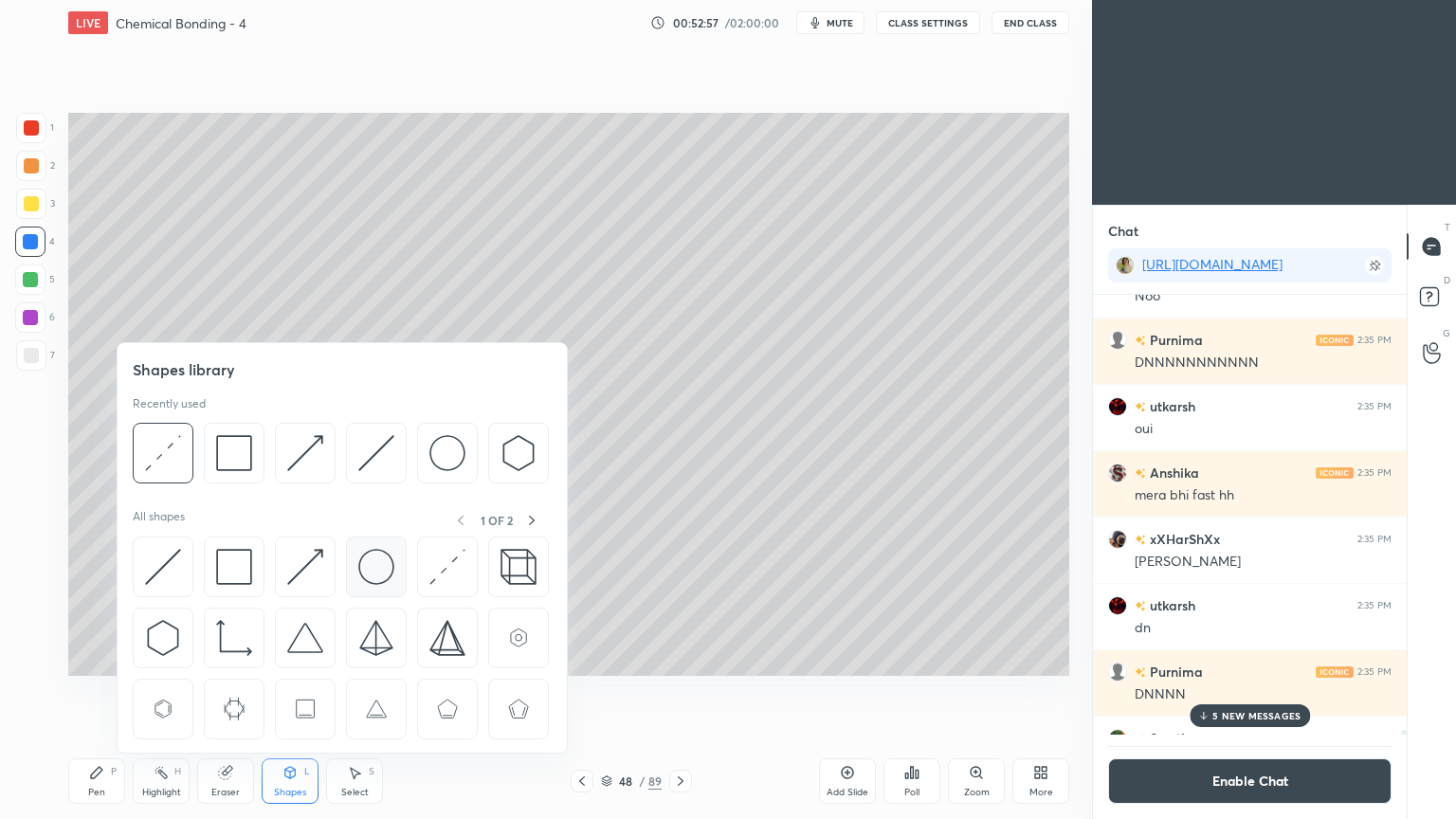 click at bounding box center (376, 567) 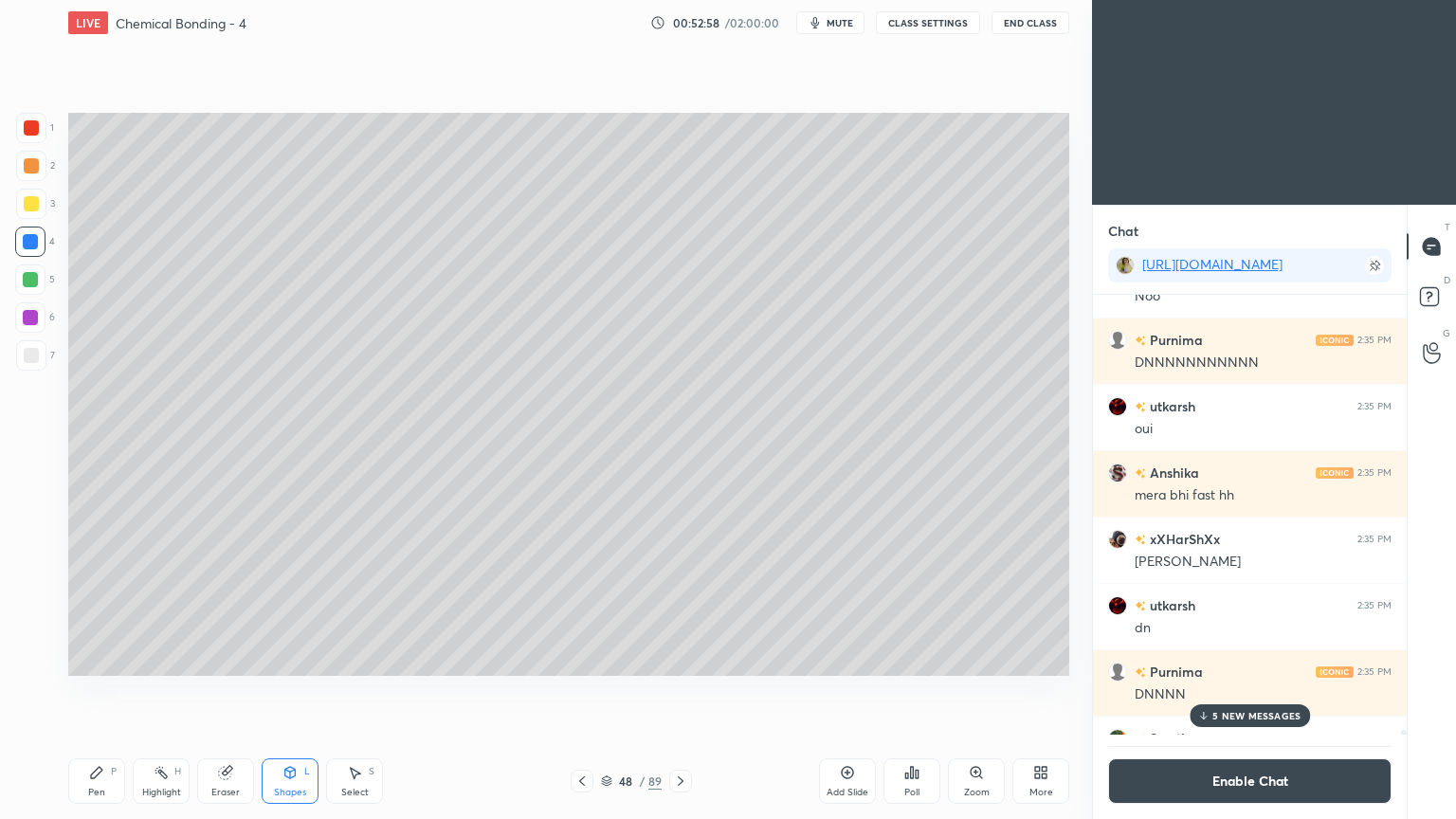 click at bounding box center [31, 204] 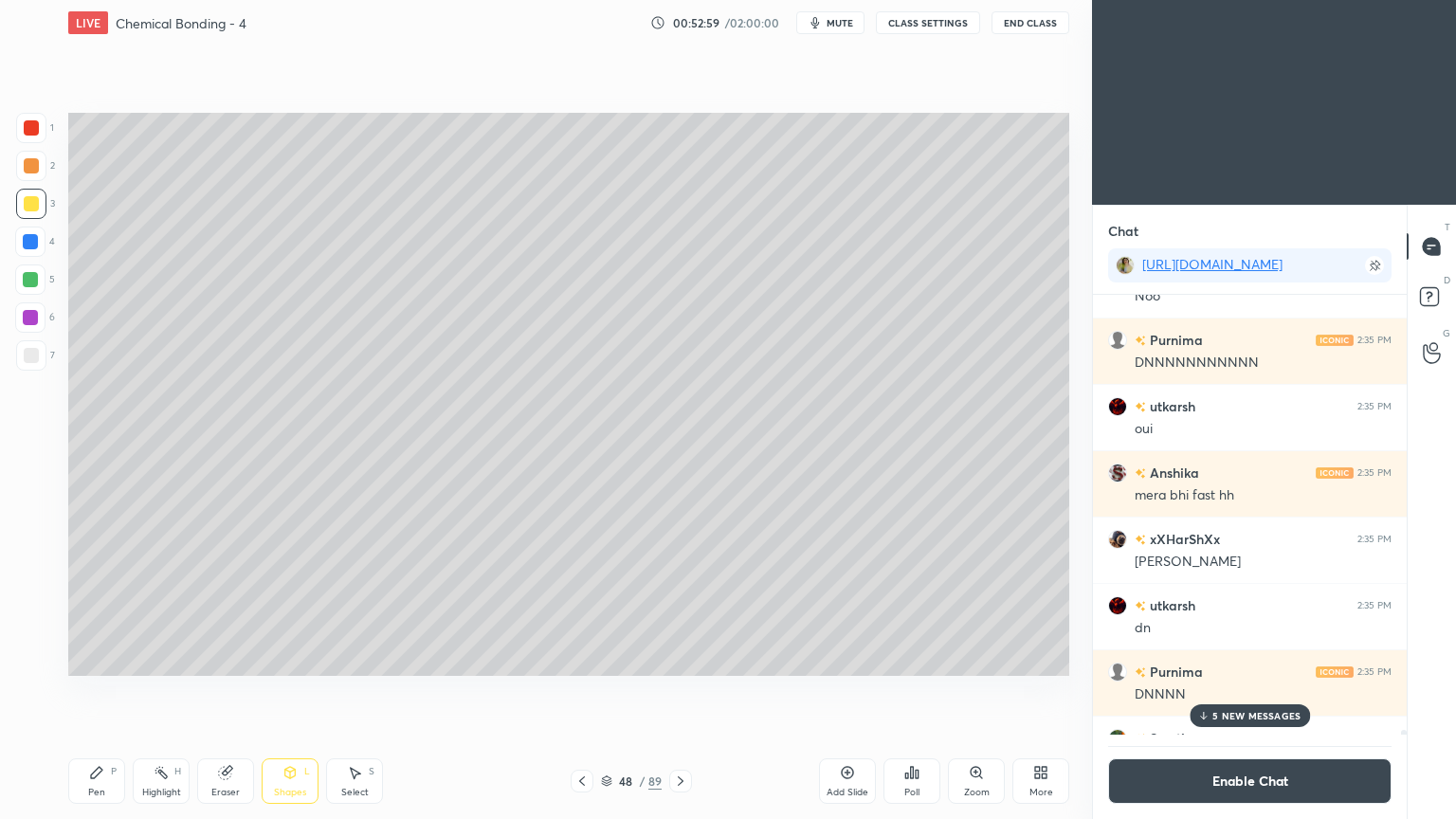 click at bounding box center (31, 166) 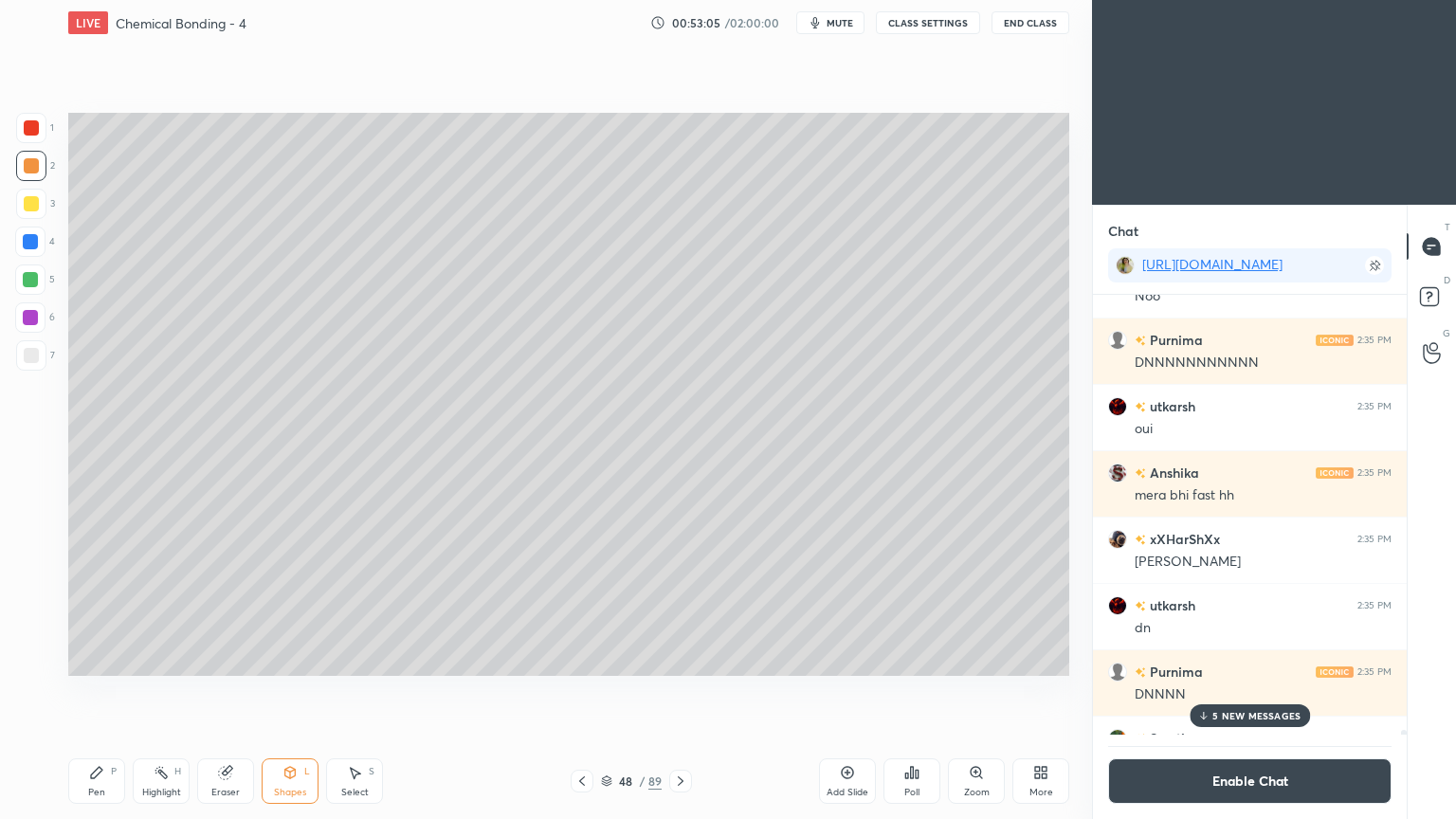 click on "Pen P" at bounding box center (97, 781) 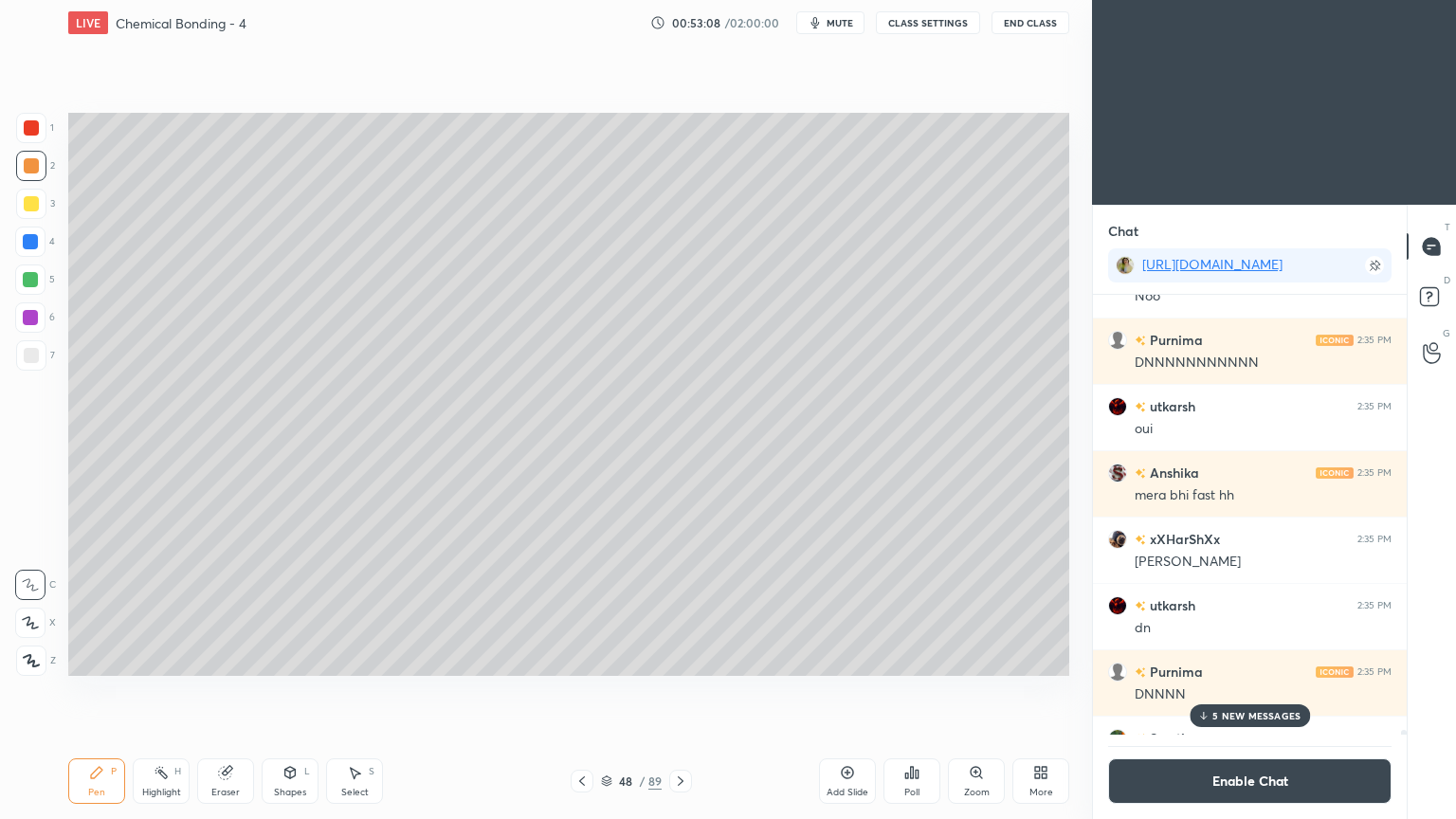 click at bounding box center [31, 355] 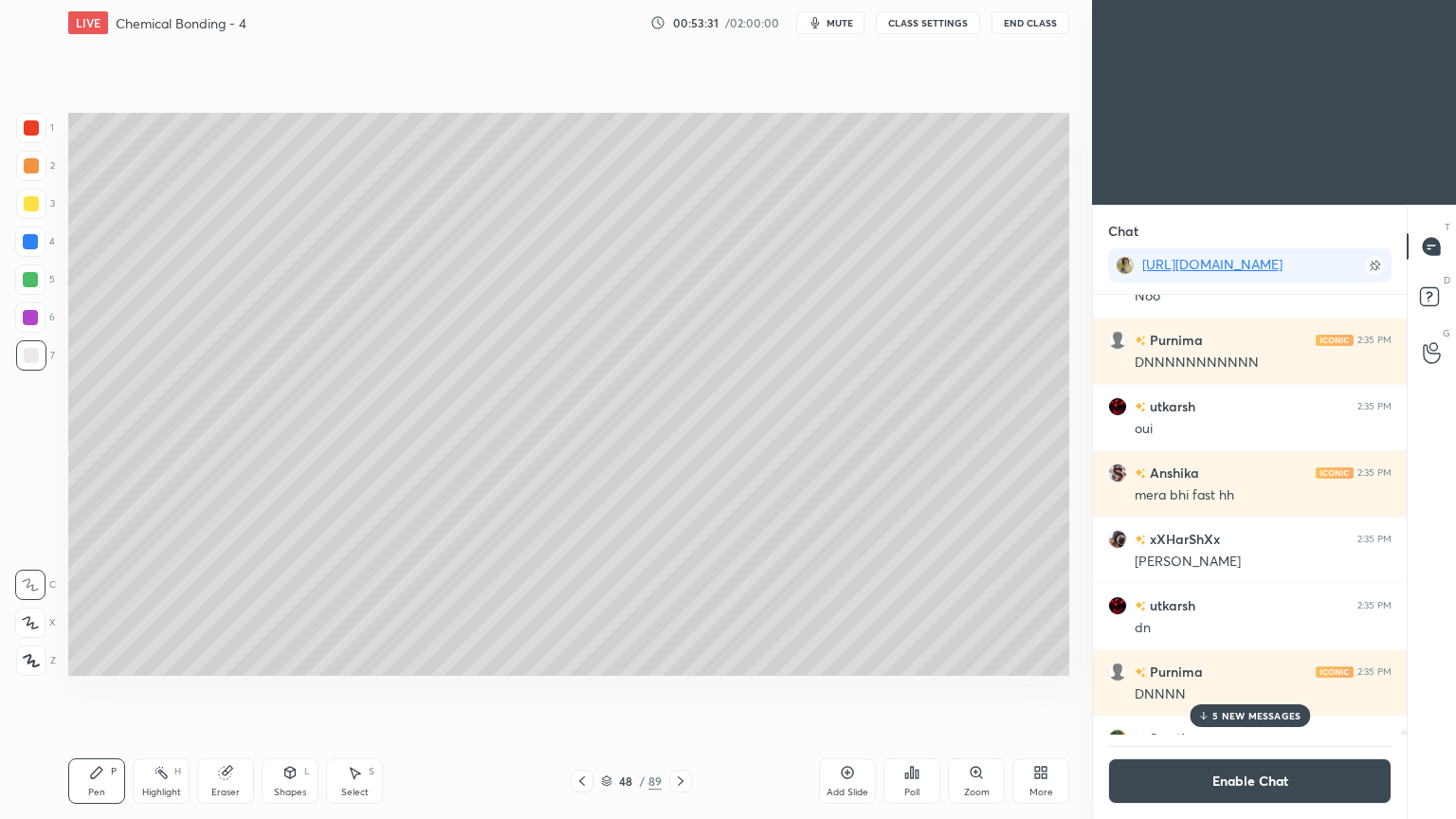 click at bounding box center [31, 128] 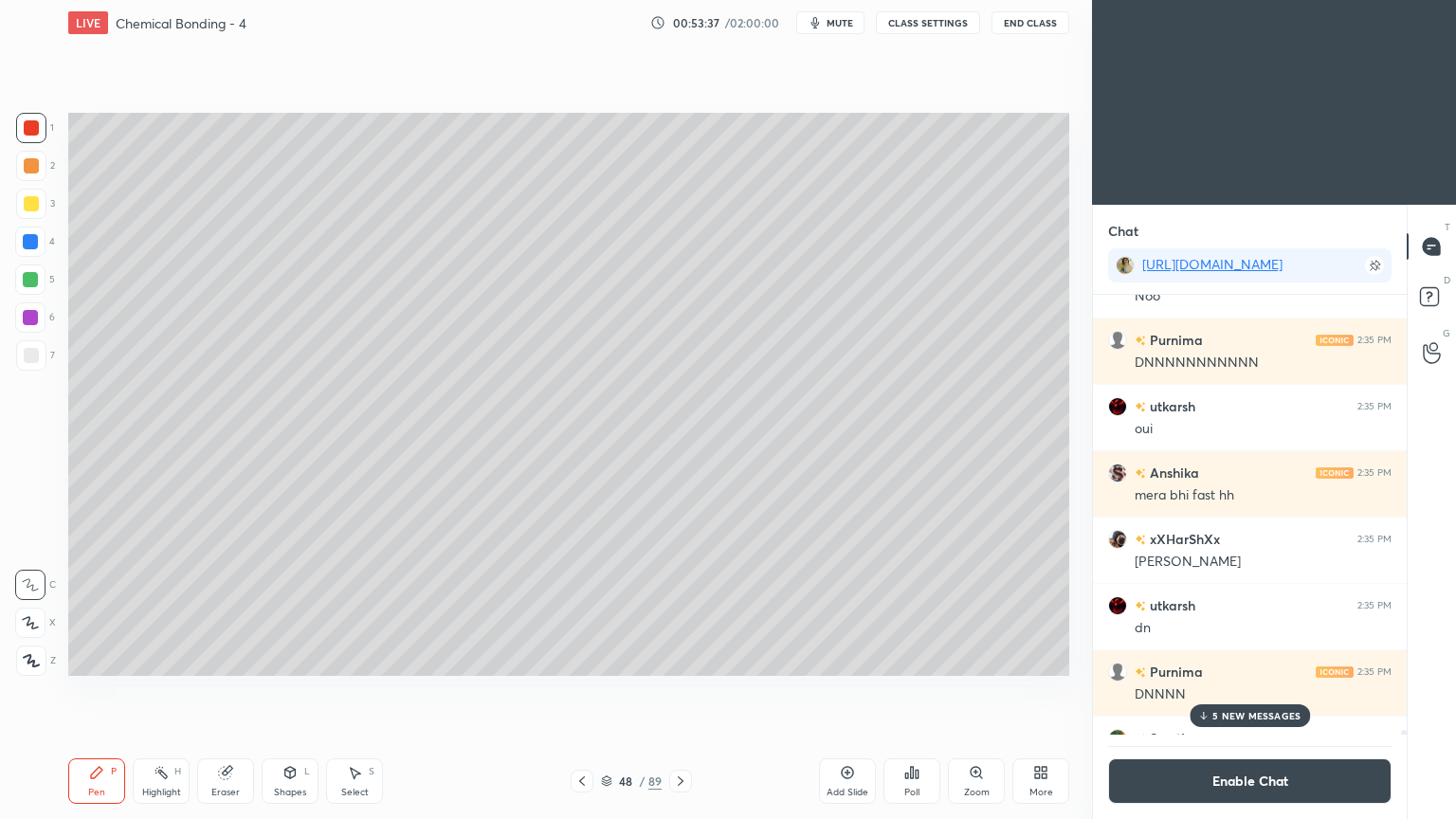click on "Highlight H" at bounding box center (161, 781) 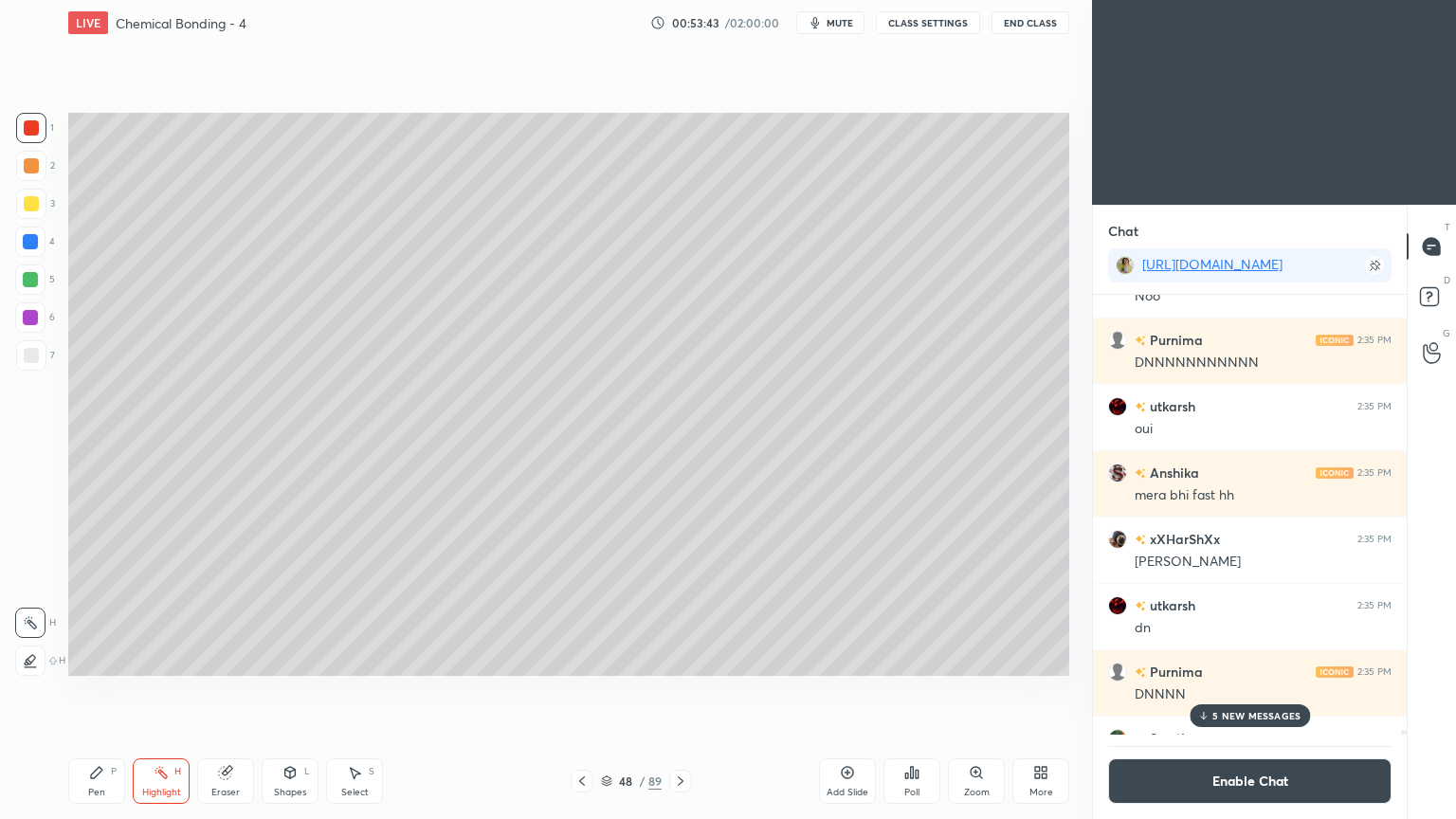 click 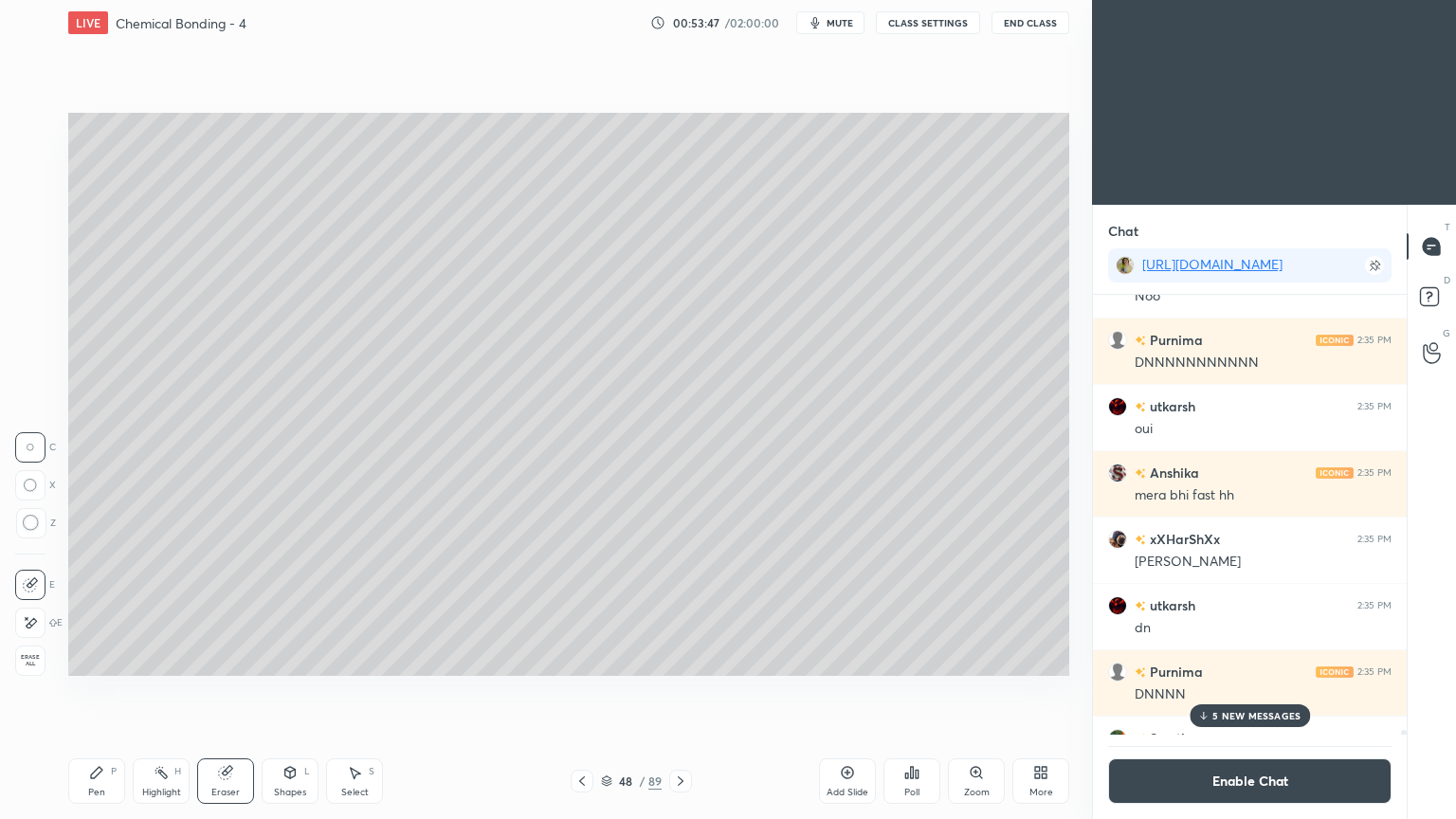 click 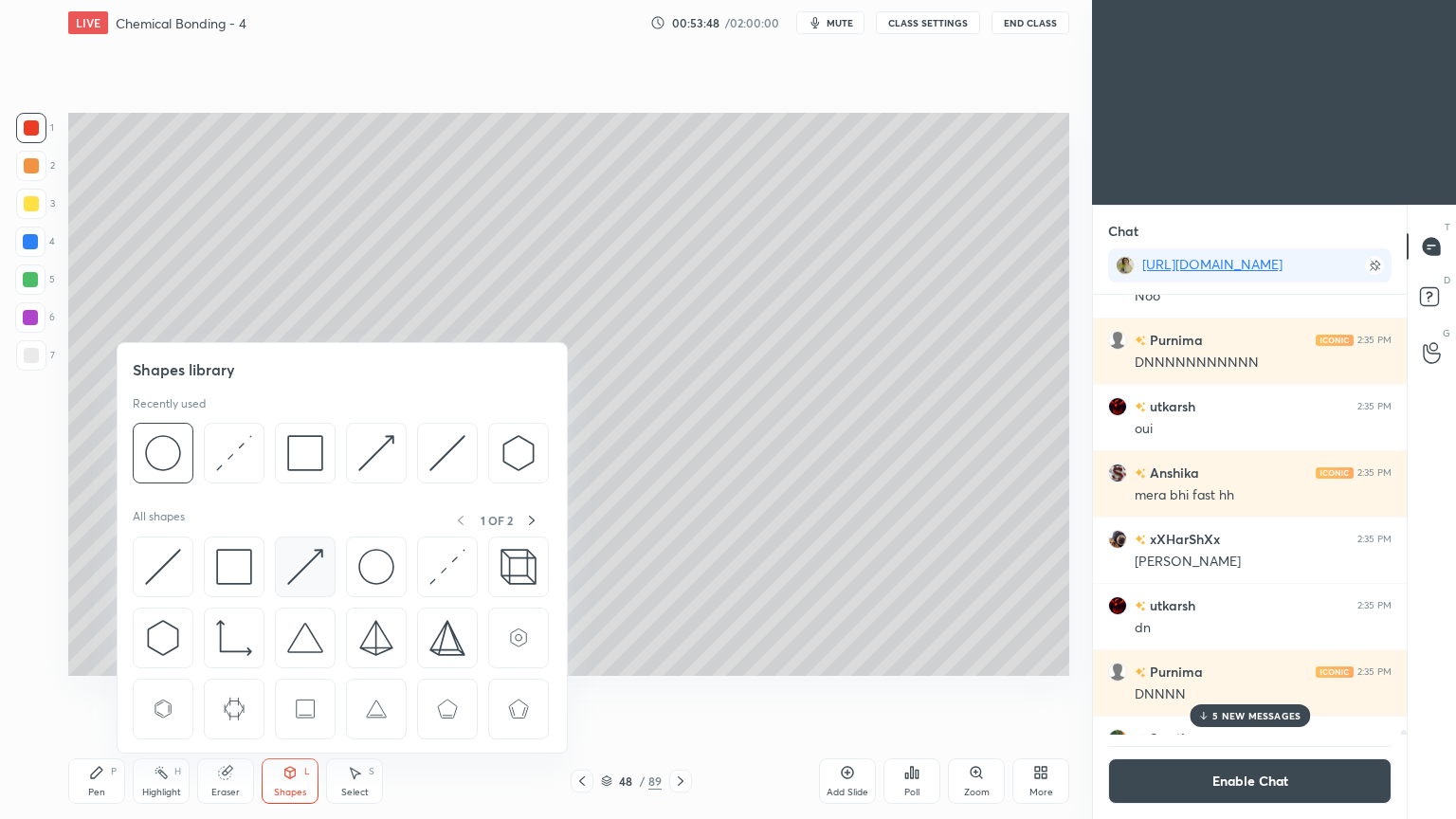 click at bounding box center [305, 567] 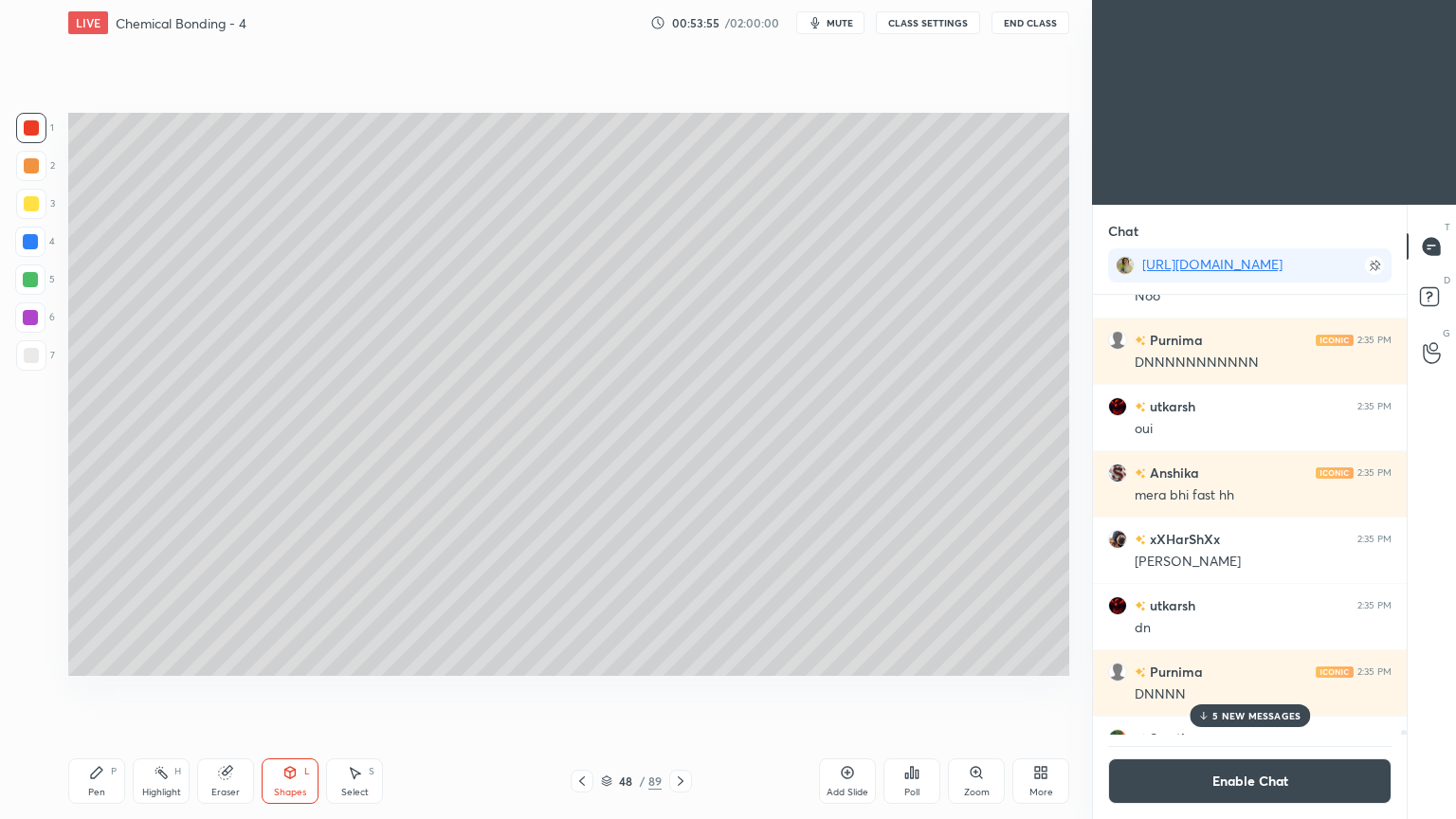 click on "Pen P" at bounding box center [97, 781] 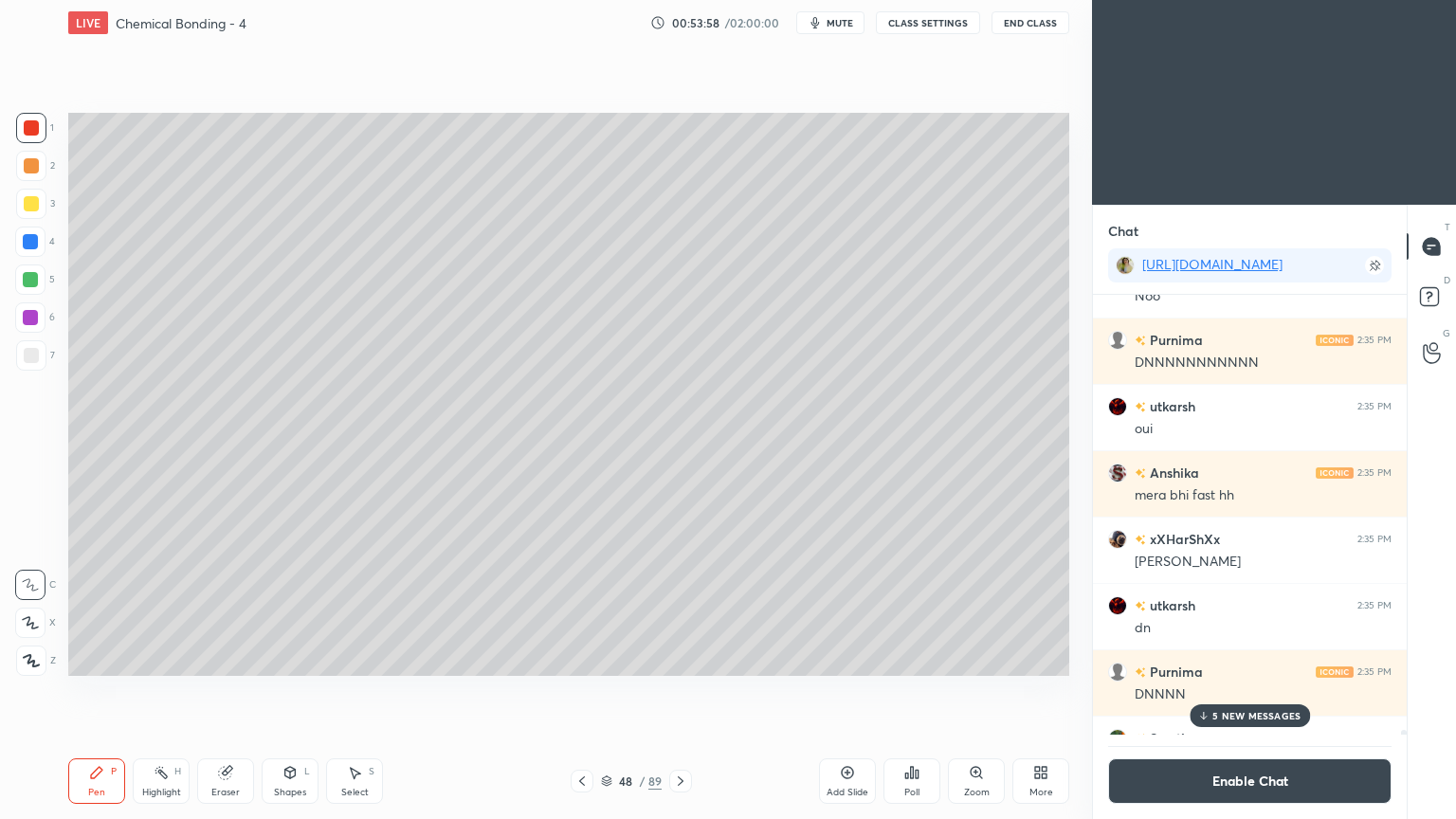 click on "Shapes L" at bounding box center (290, 781) 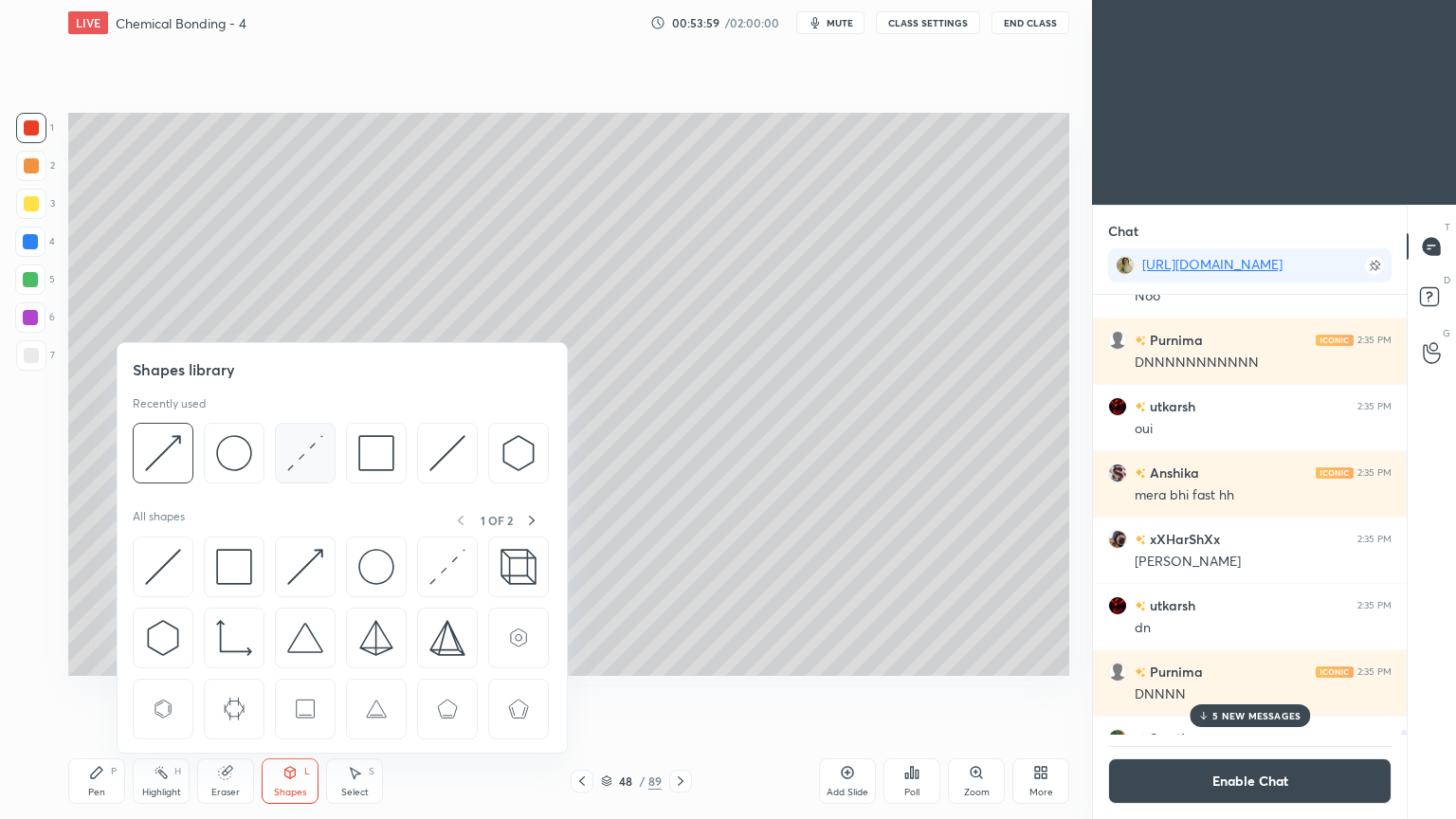 click at bounding box center (305, 453) 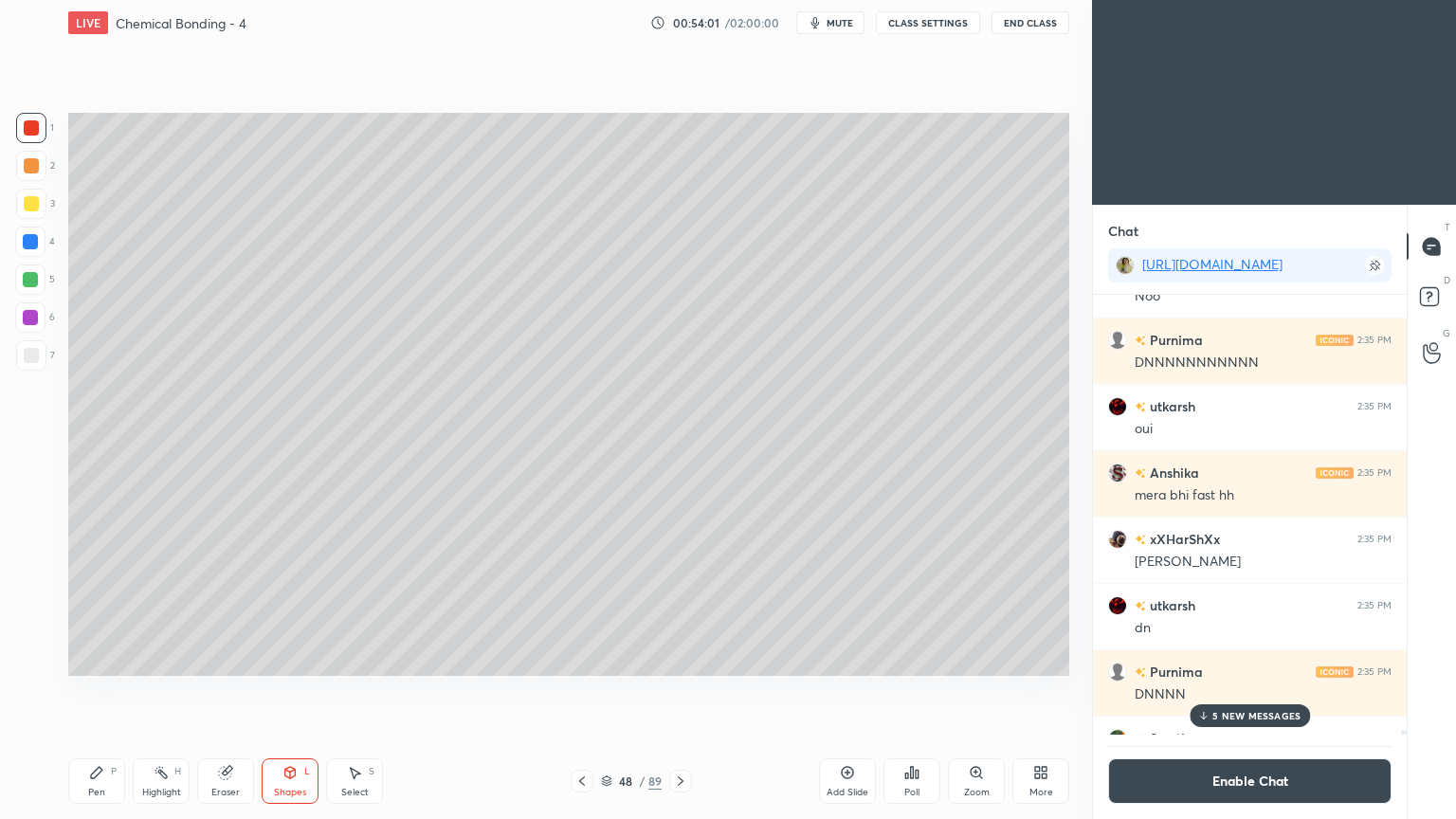 click at bounding box center [31, 204] 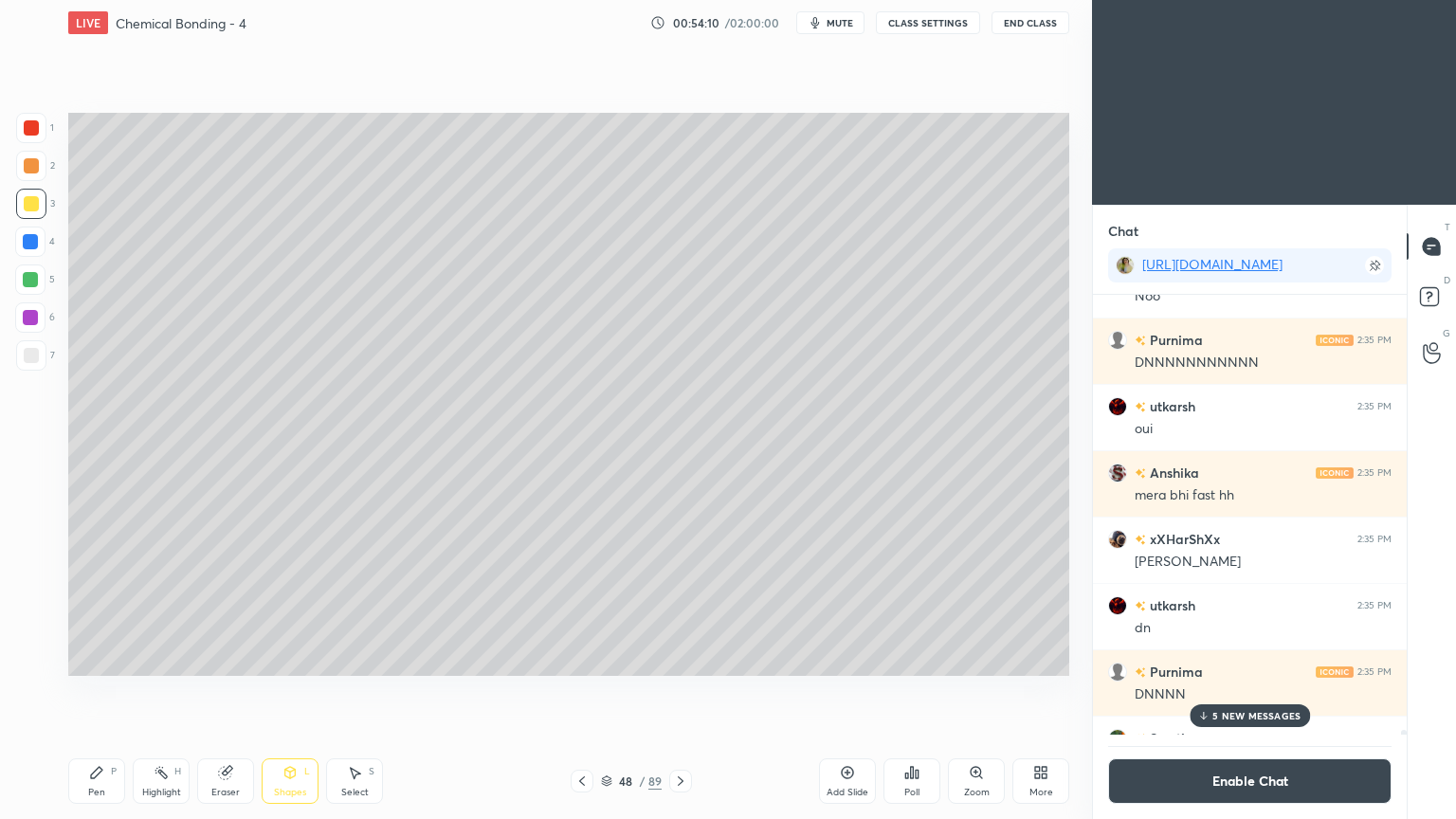 click on "Pen P" at bounding box center (97, 781) 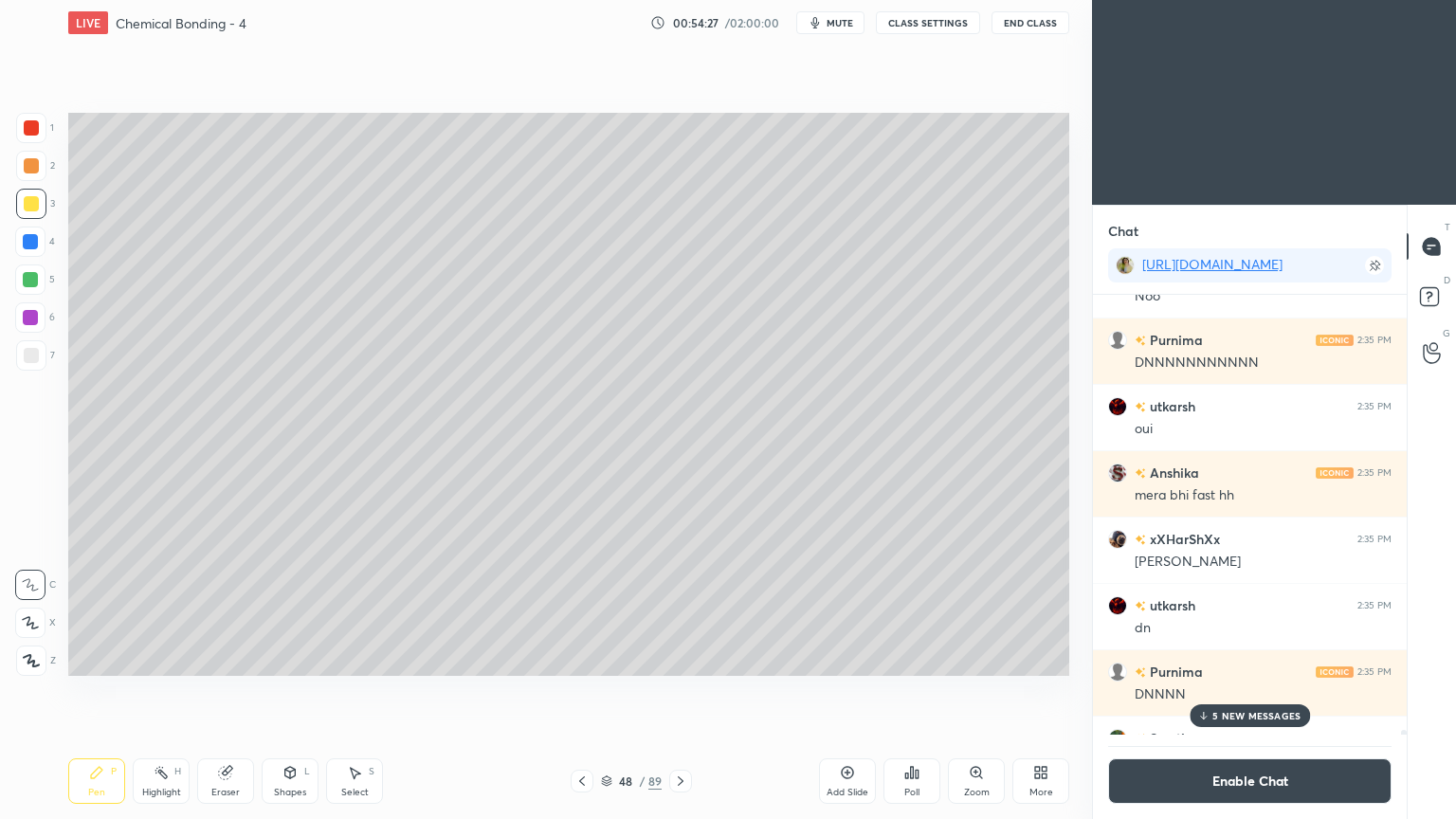 click on "Shapes L" at bounding box center [290, 781] 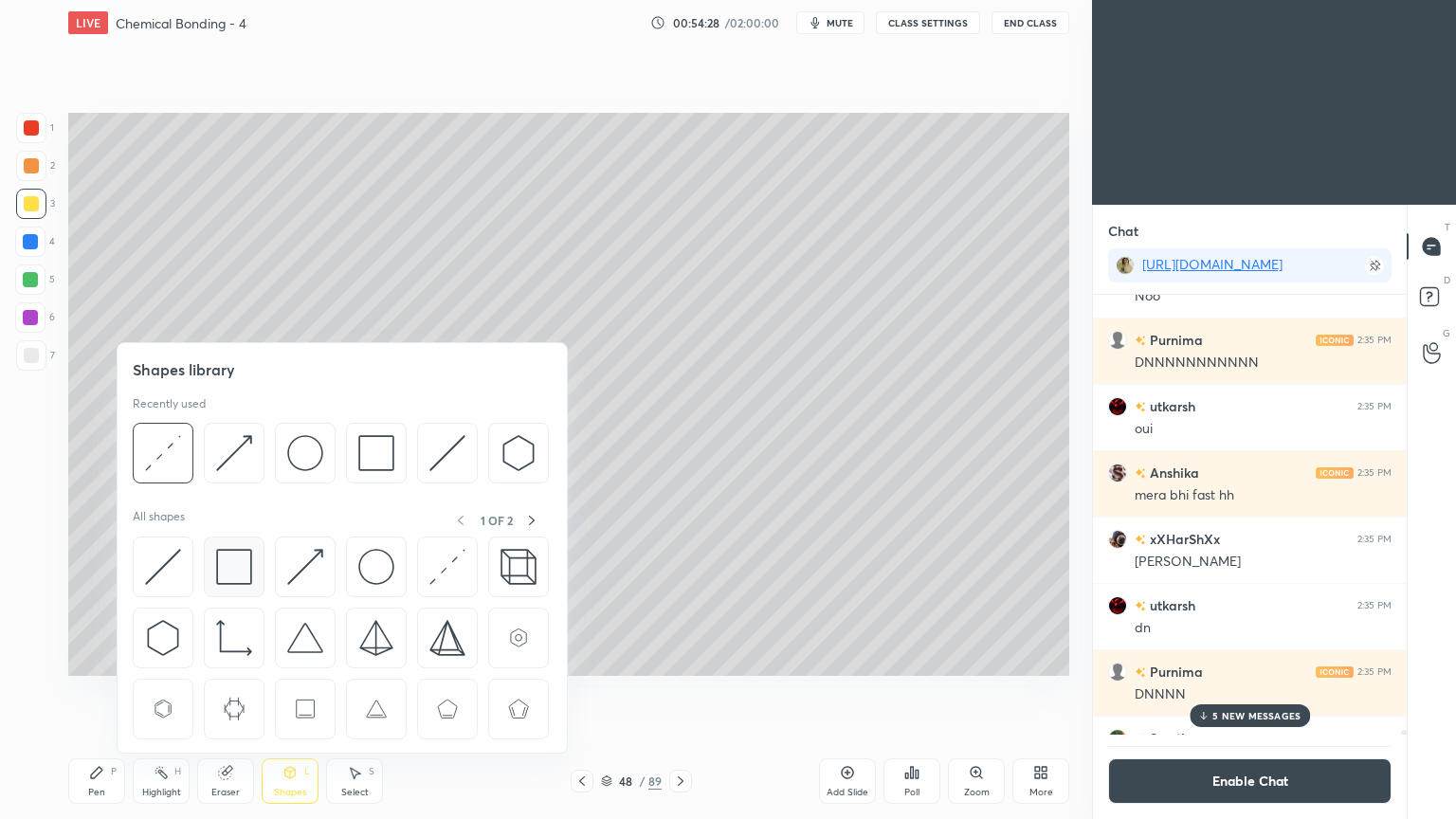 click at bounding box center (234, 567) 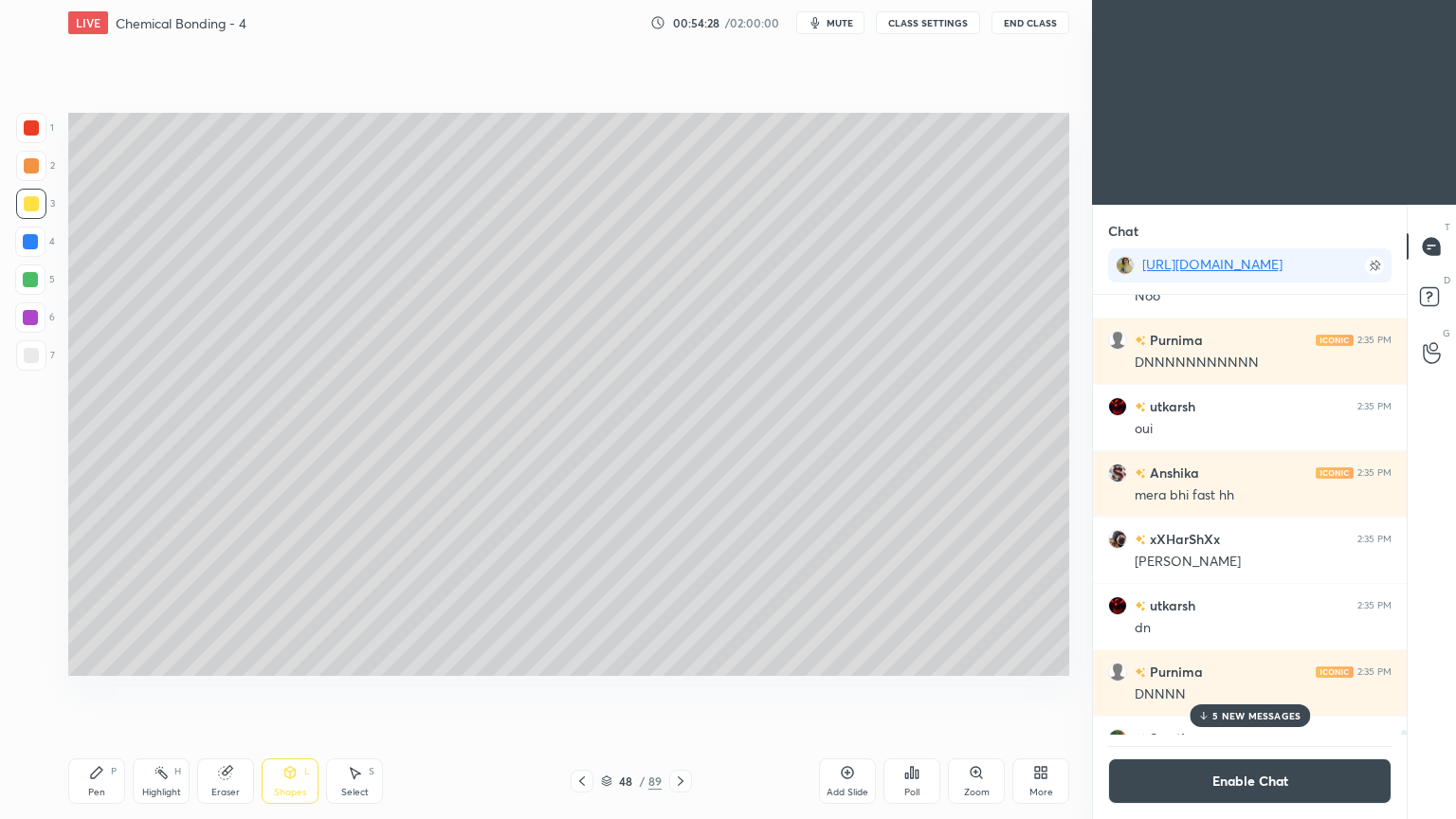 click at bounding box center [30, 242] 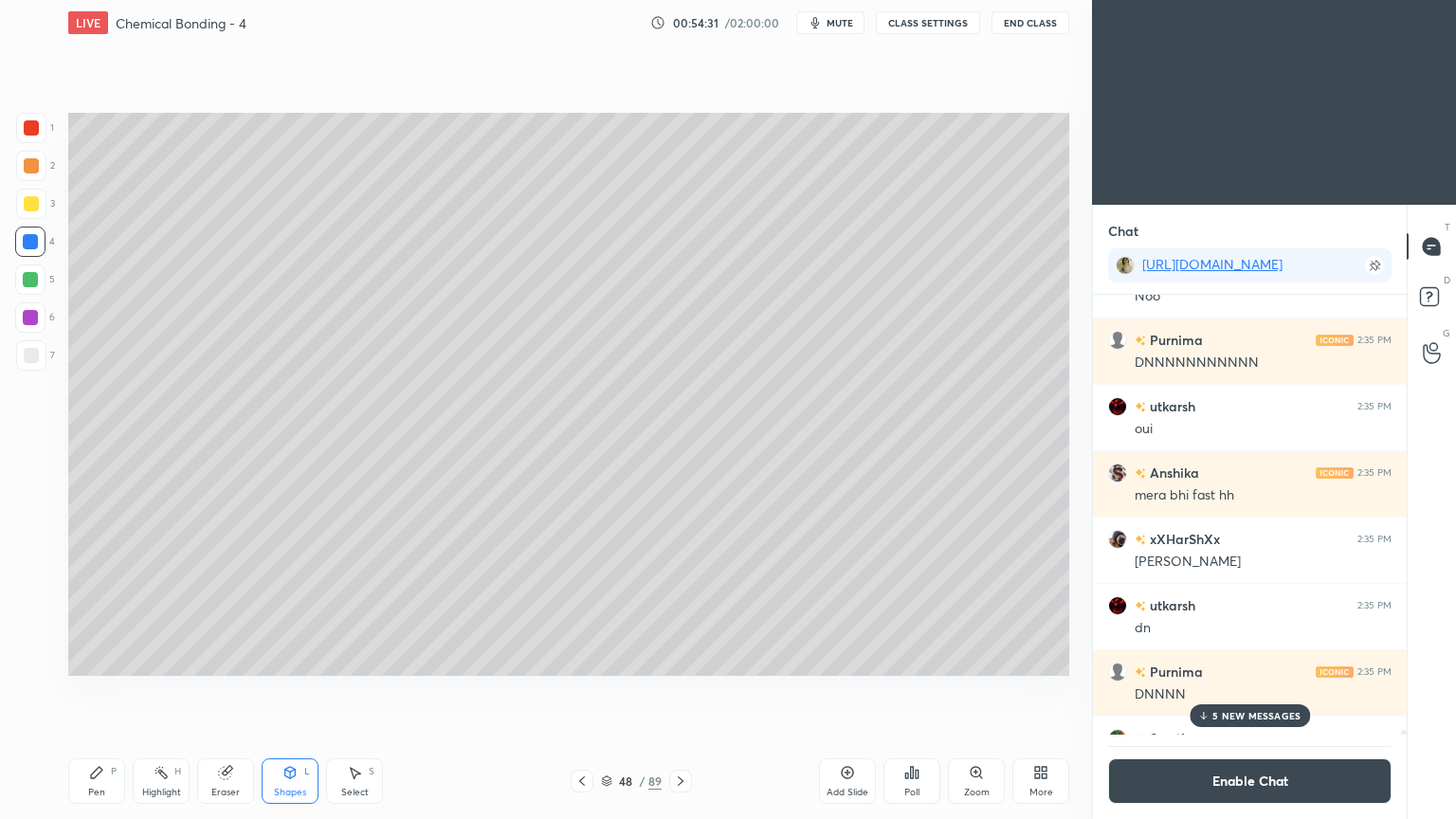 click on "Shapes L" at bounding box center [290, 781] 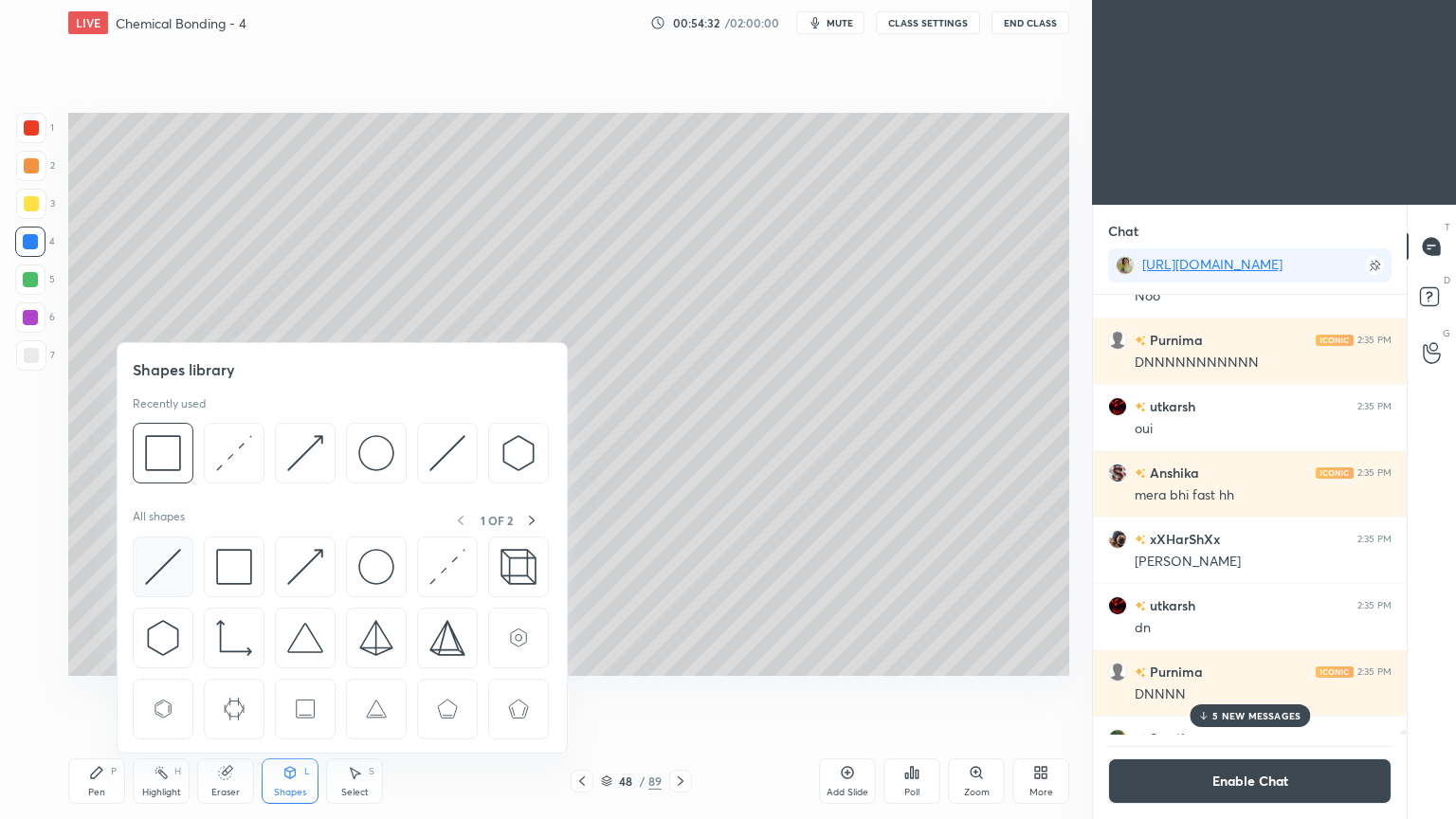 click at bounding box center (163, 567) 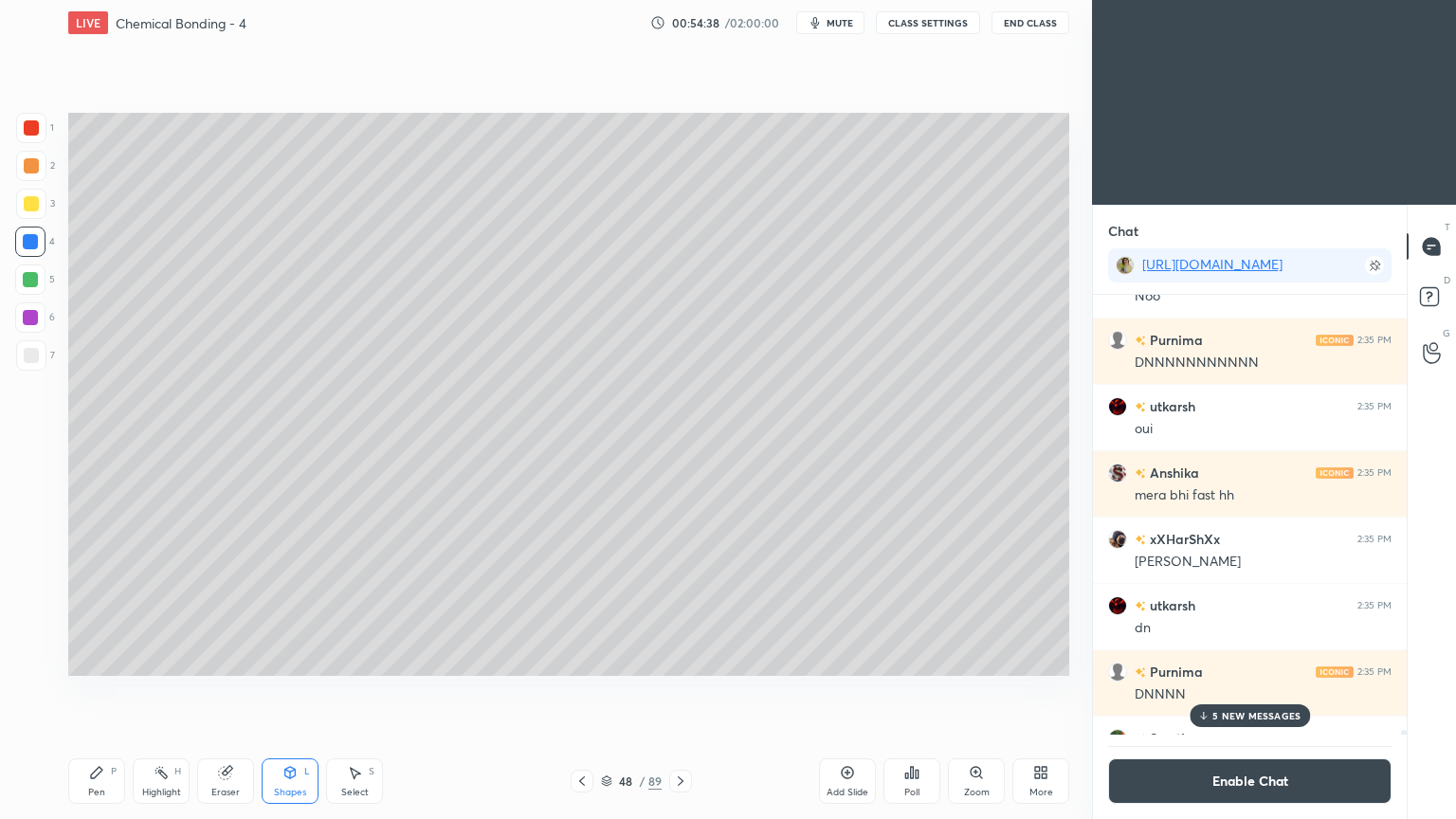 click 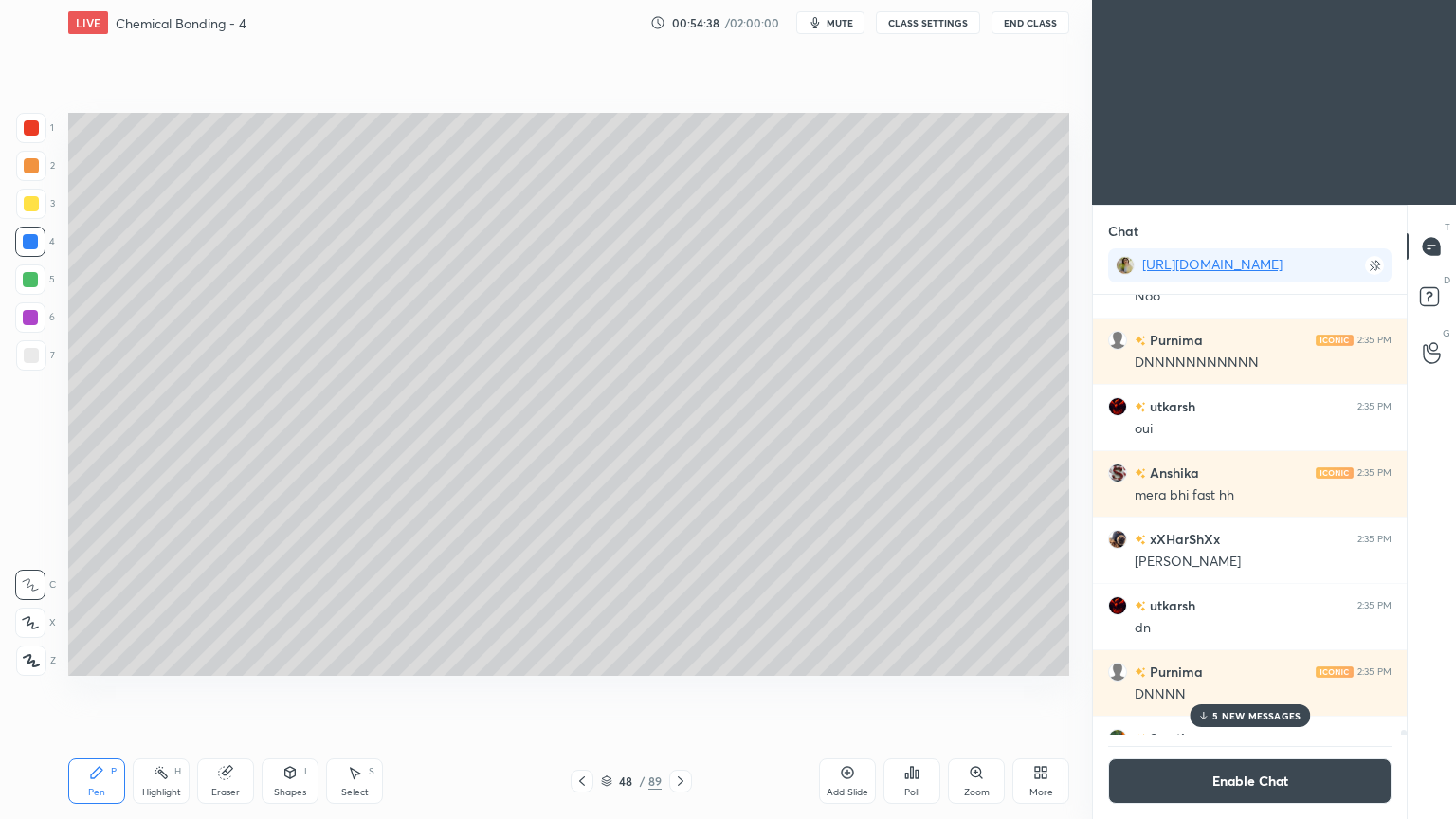 click at bounding box center [31, 355] 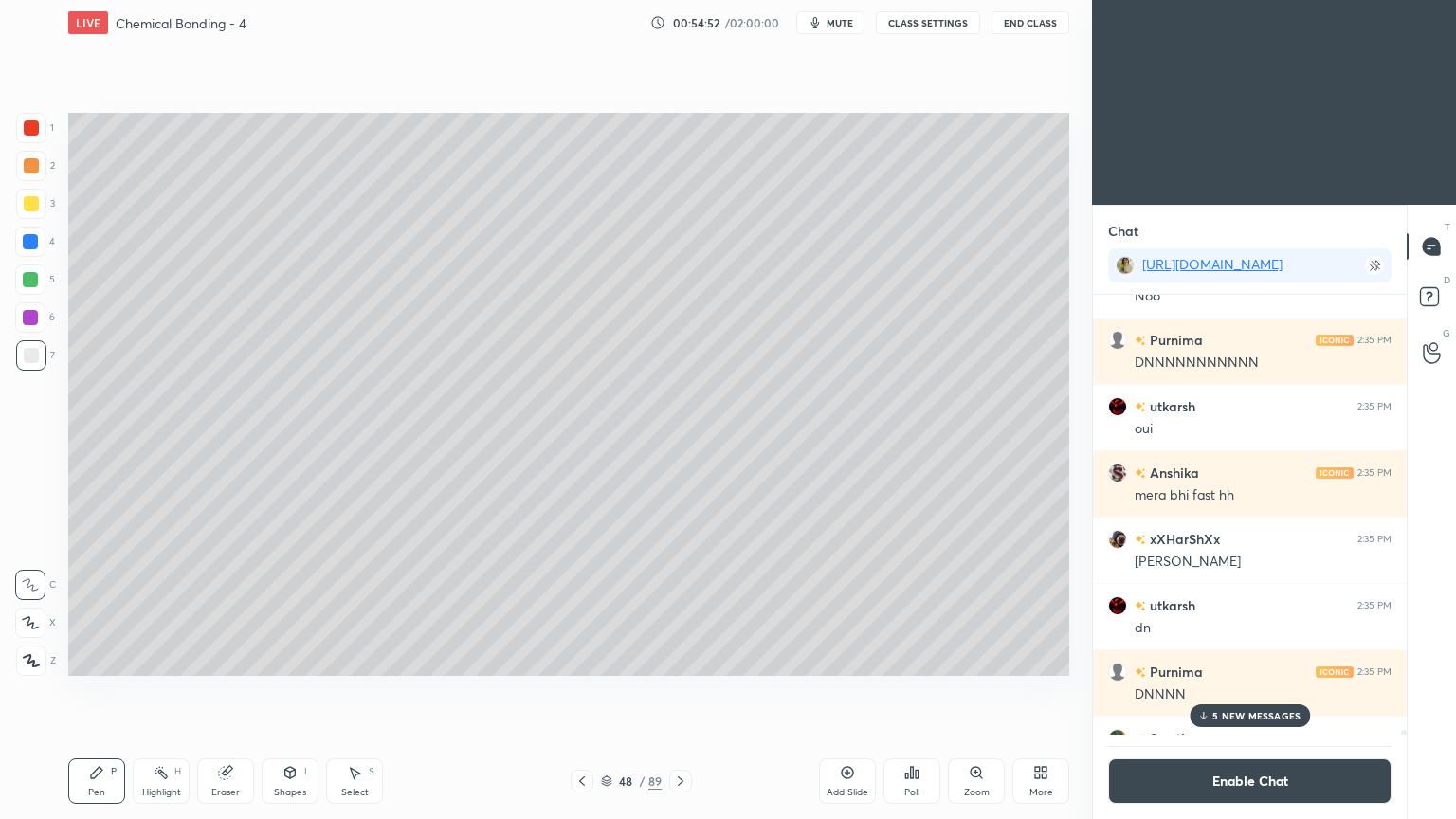 click on "Highlight H" at bounding box center [161, 781] 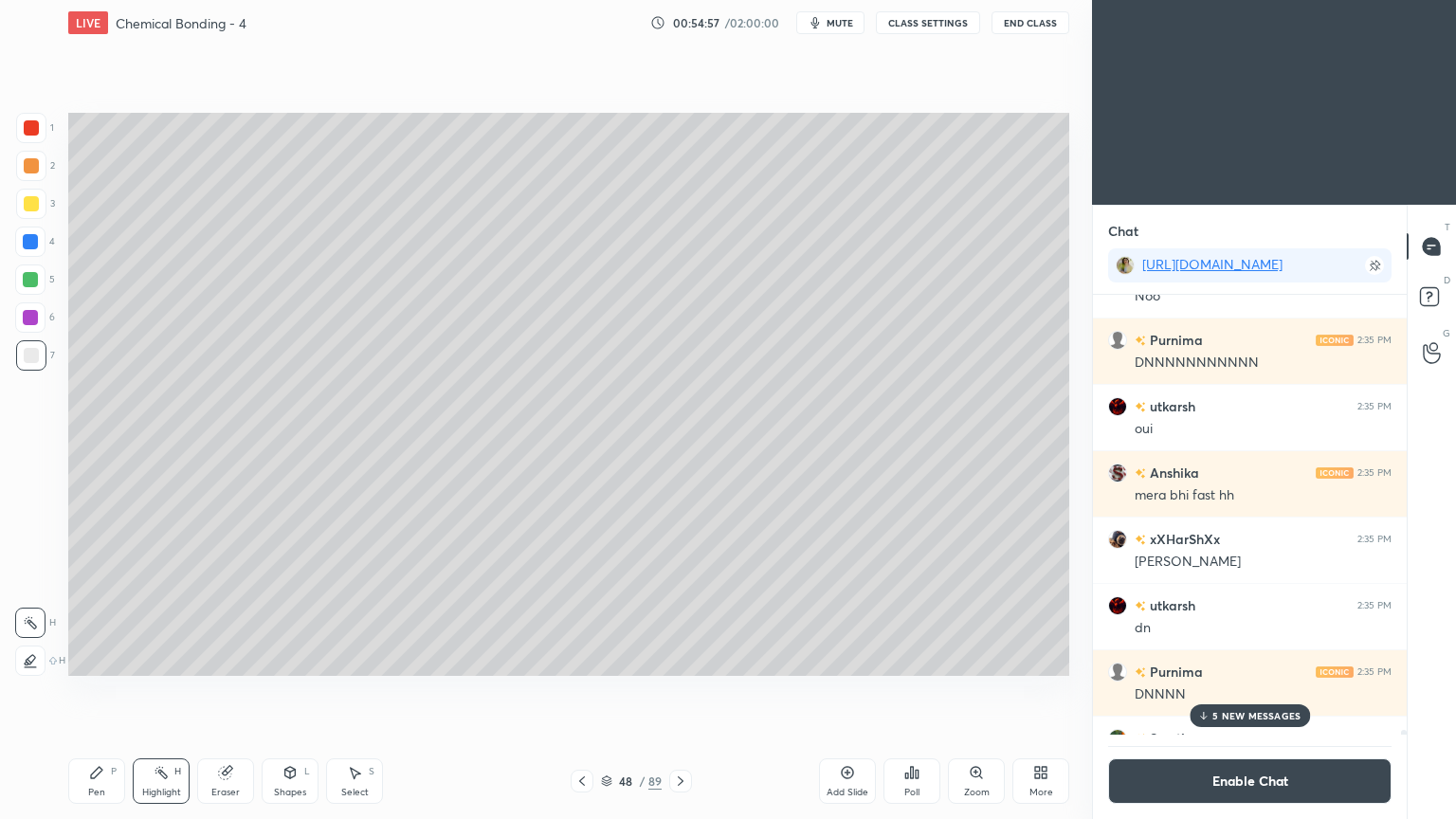 click on "Pen P" at bounding box center [97, 781] 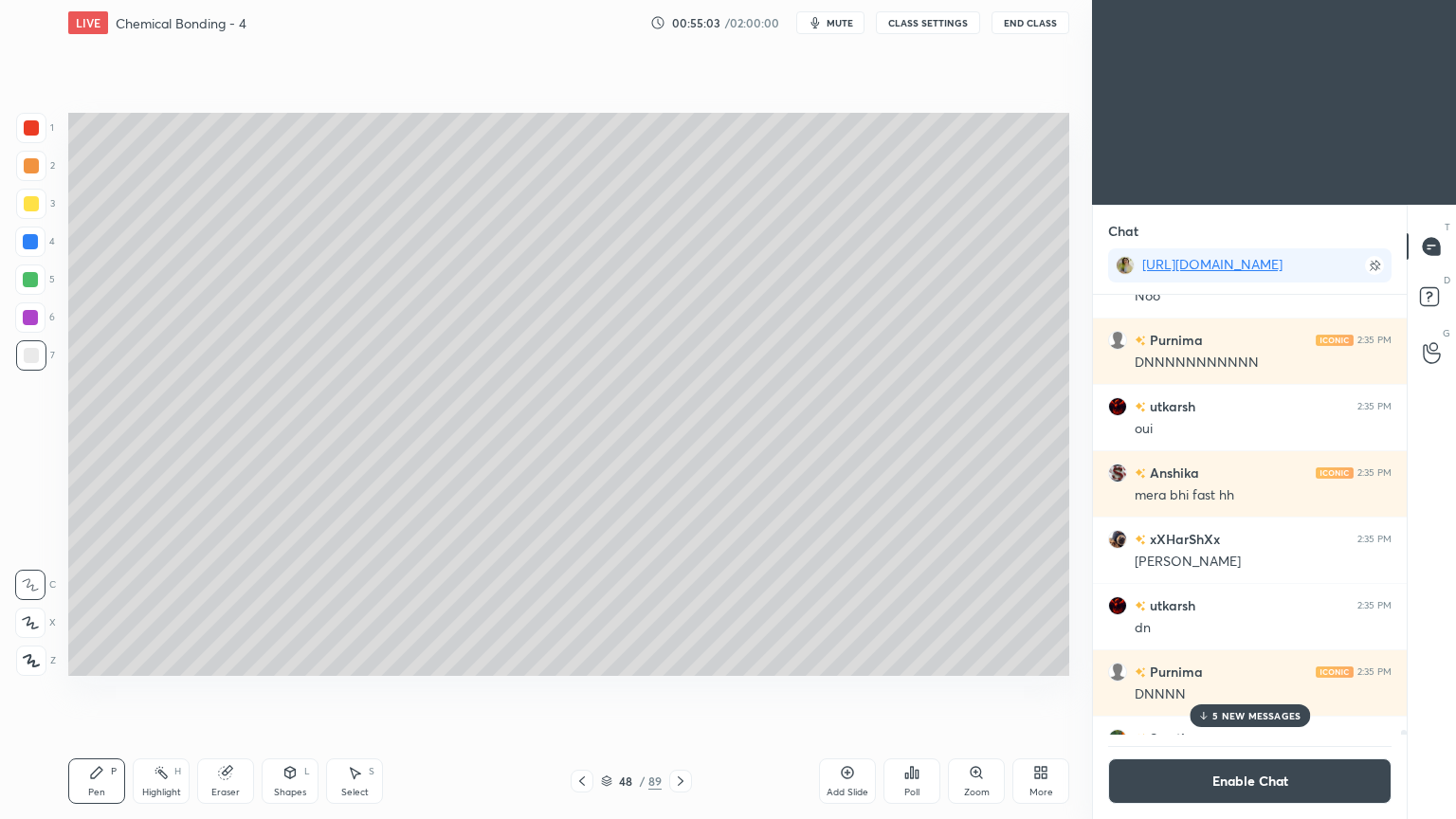click 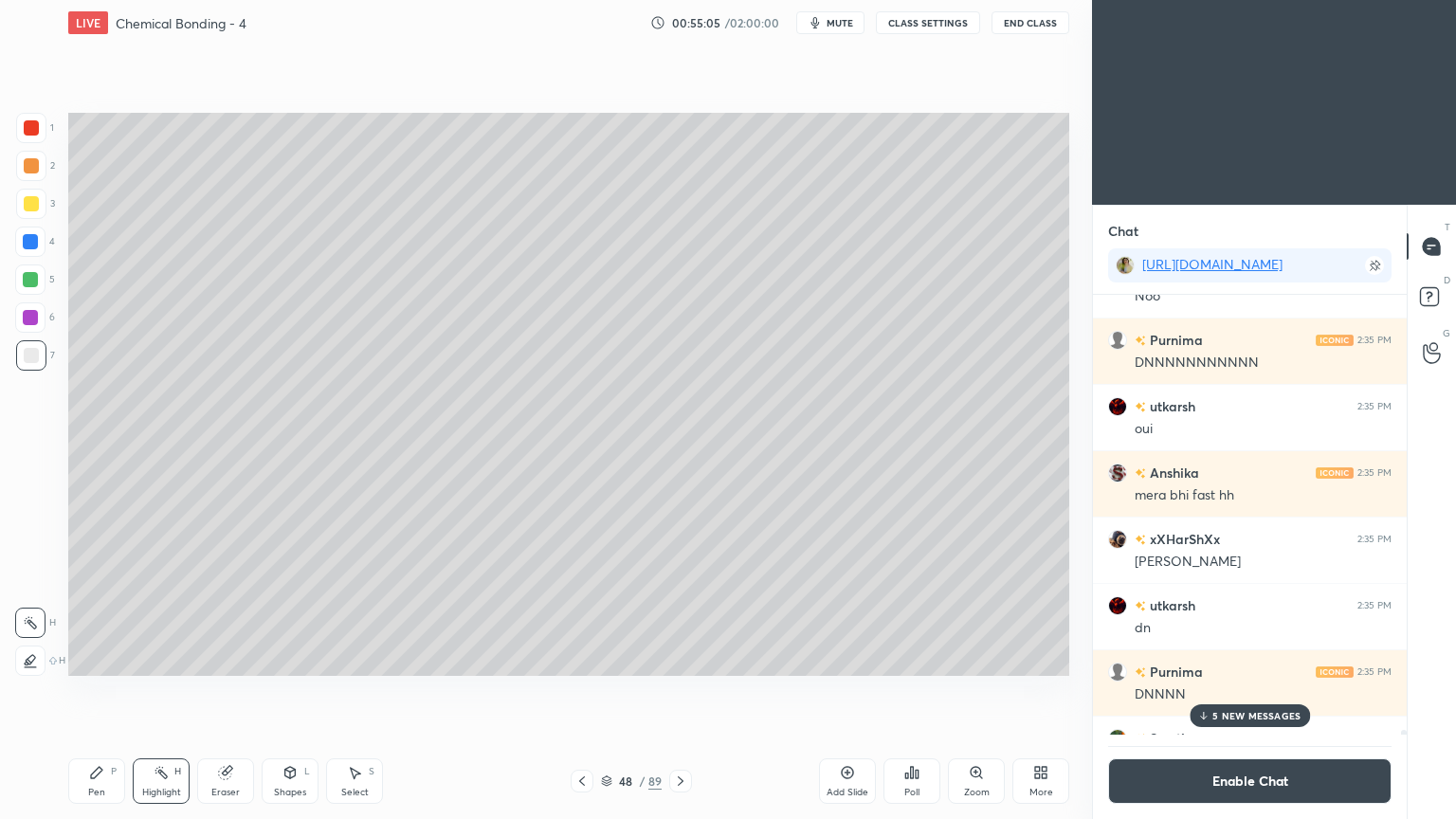 click on "P" at bounding box center [114, 772] 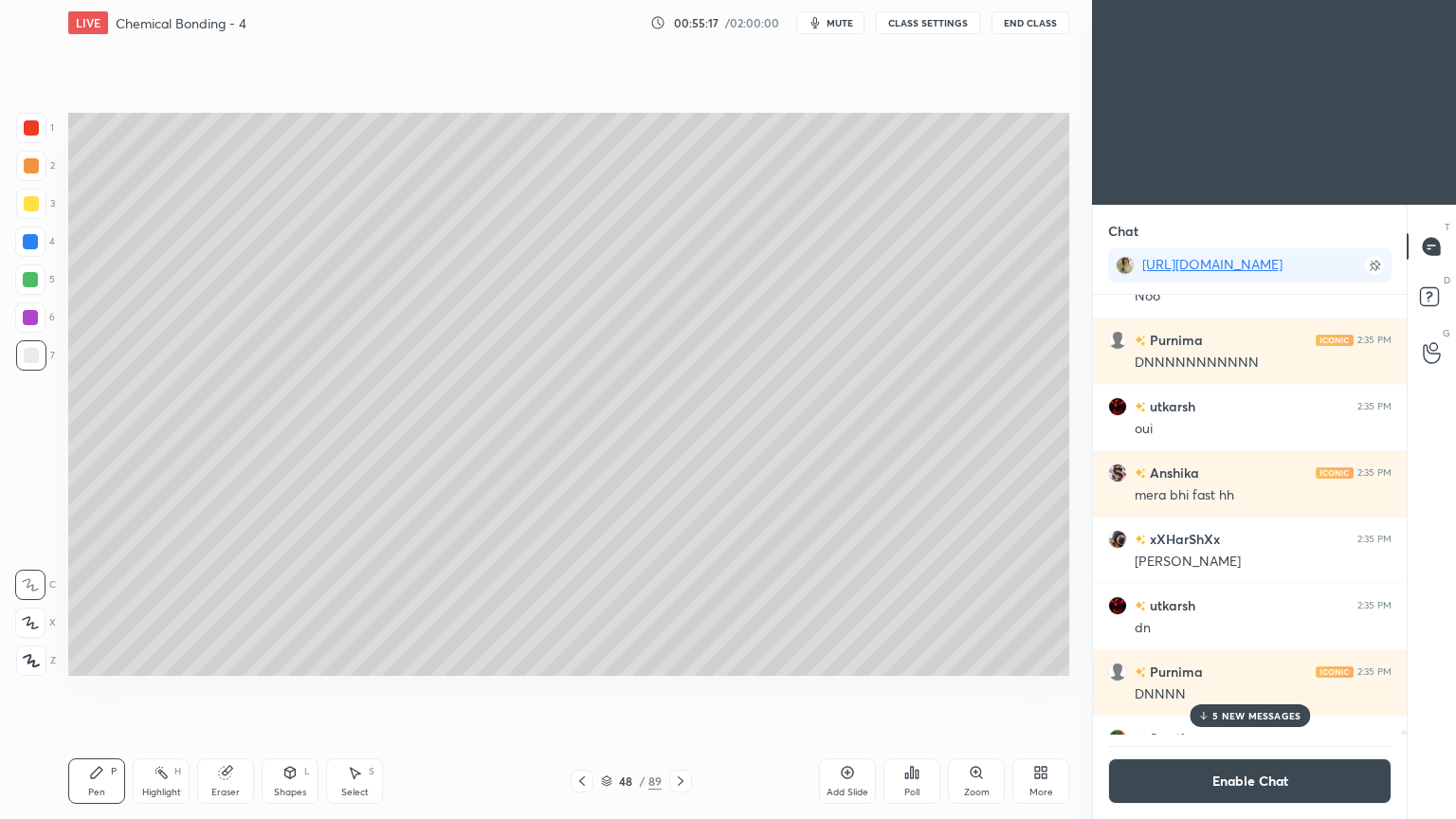 click 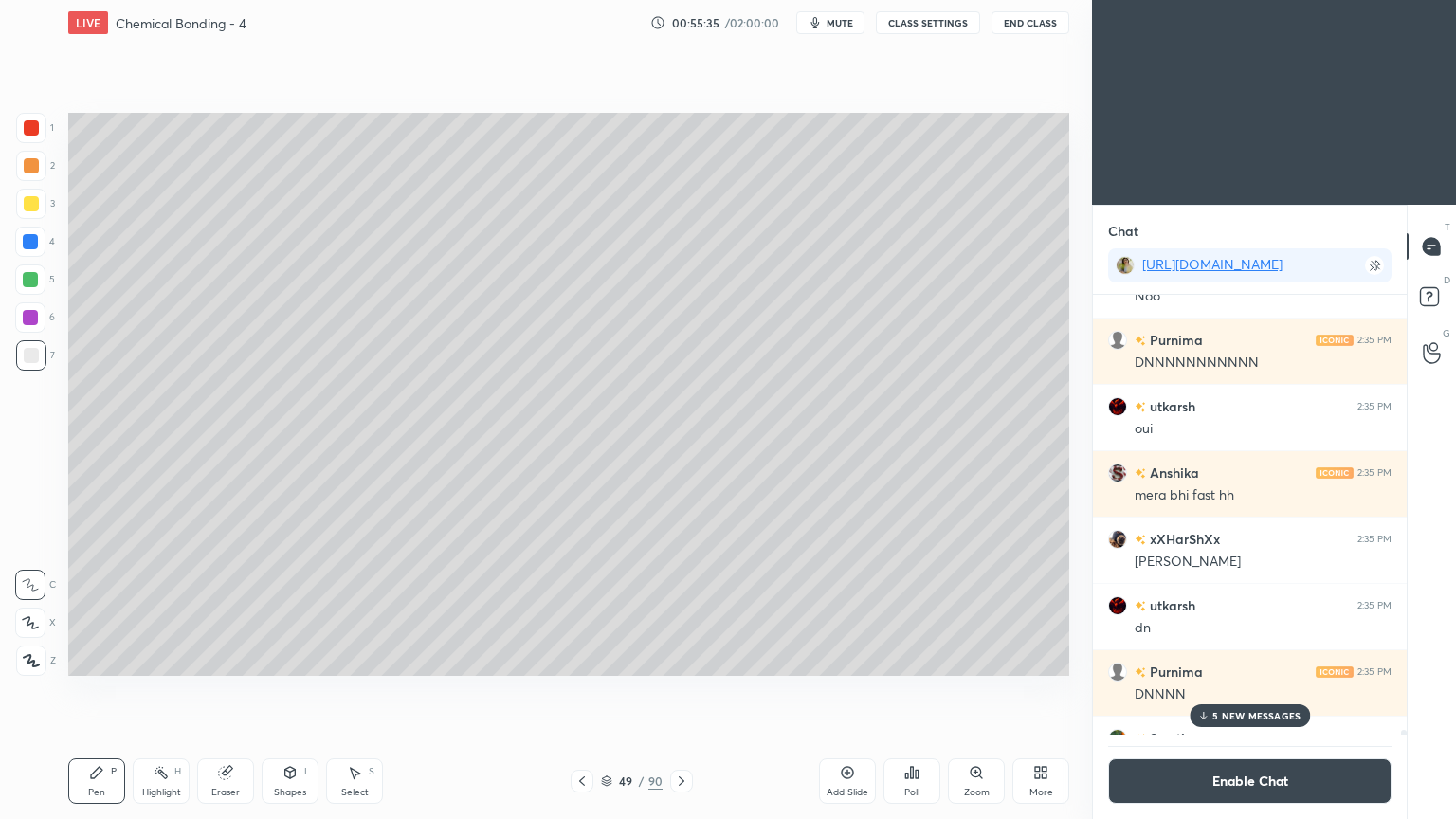 click at bounding box center [30, 242] 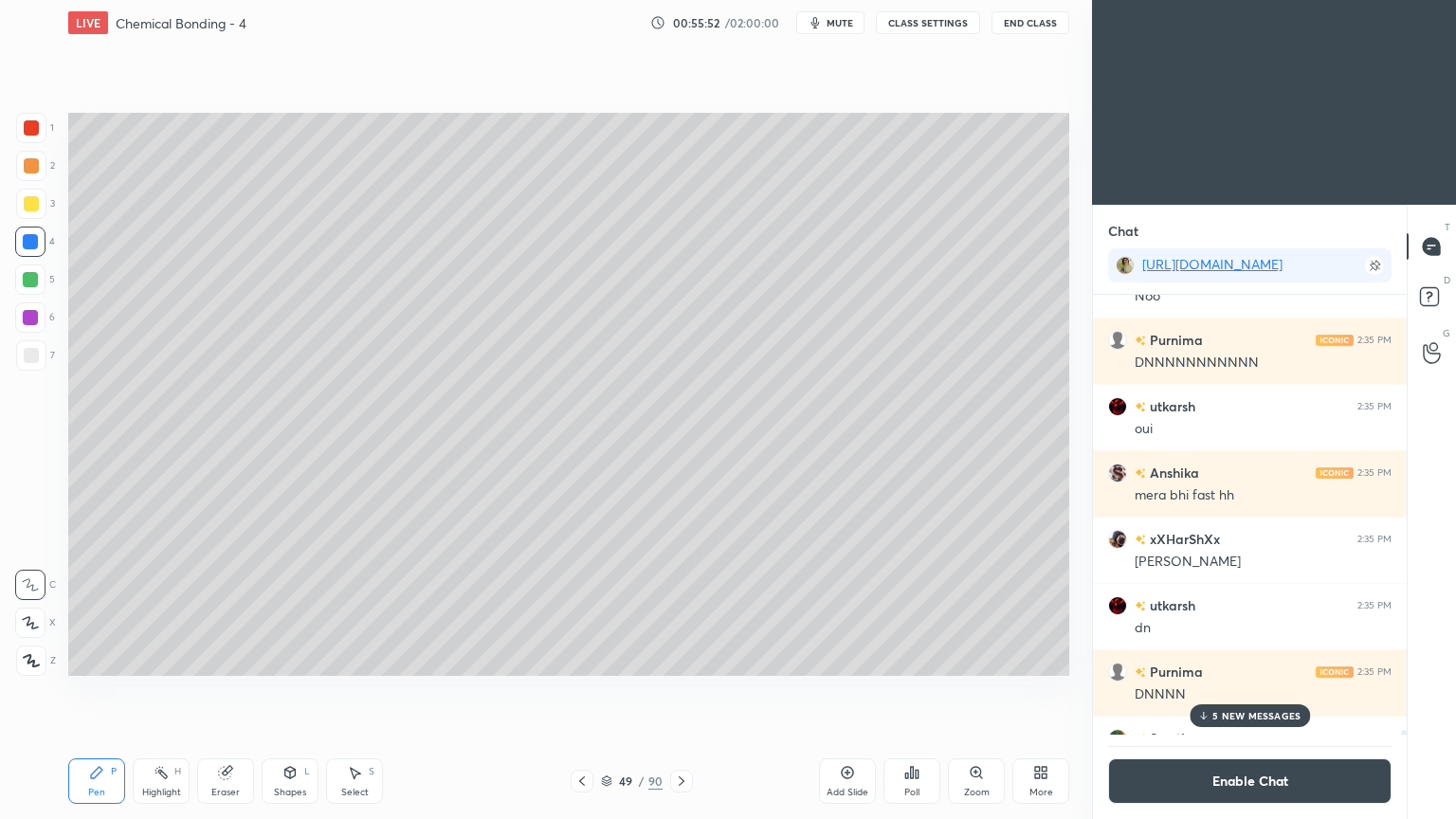 click on "Highlight H" at bounding box center [161, 781] 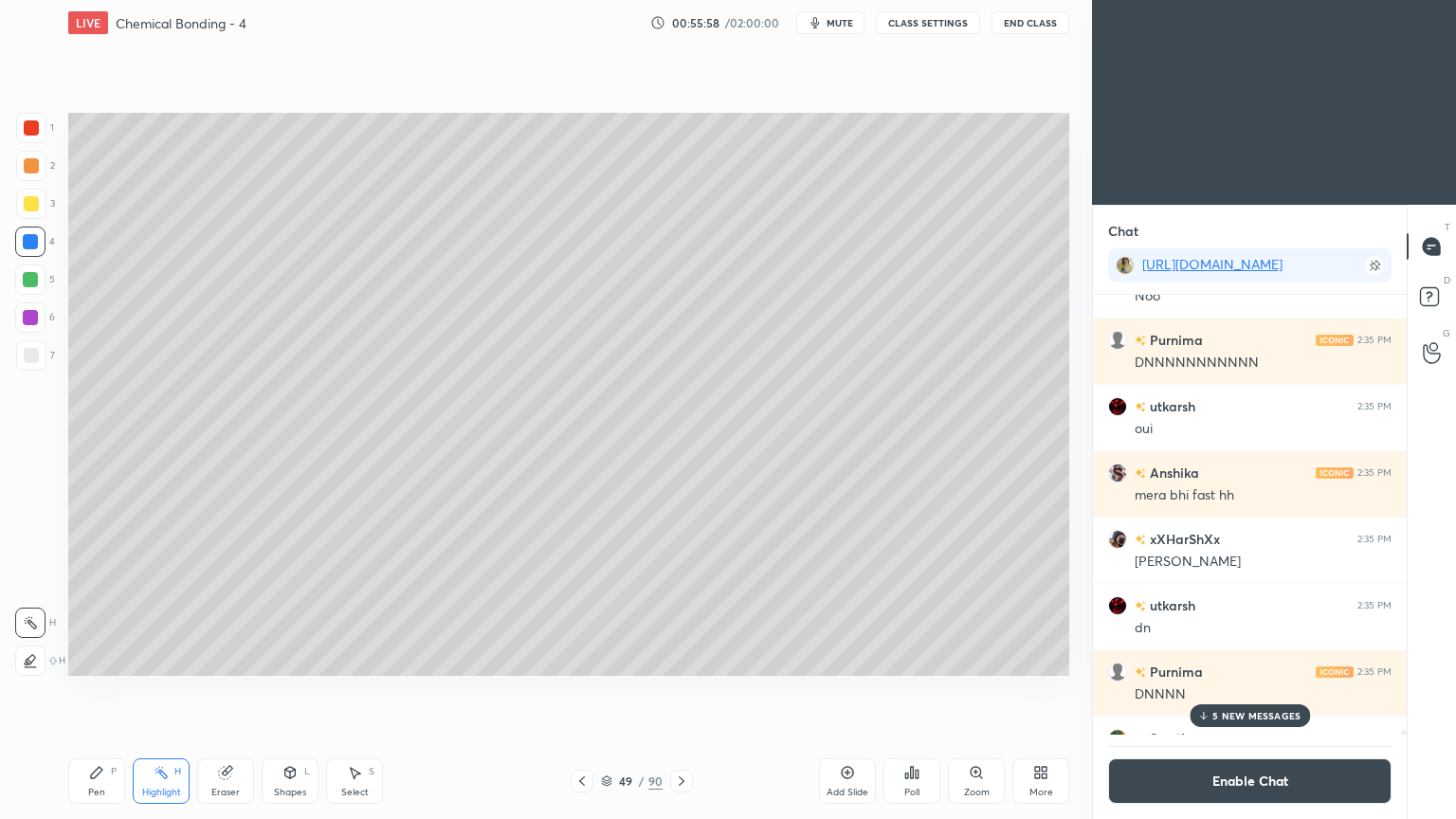 click 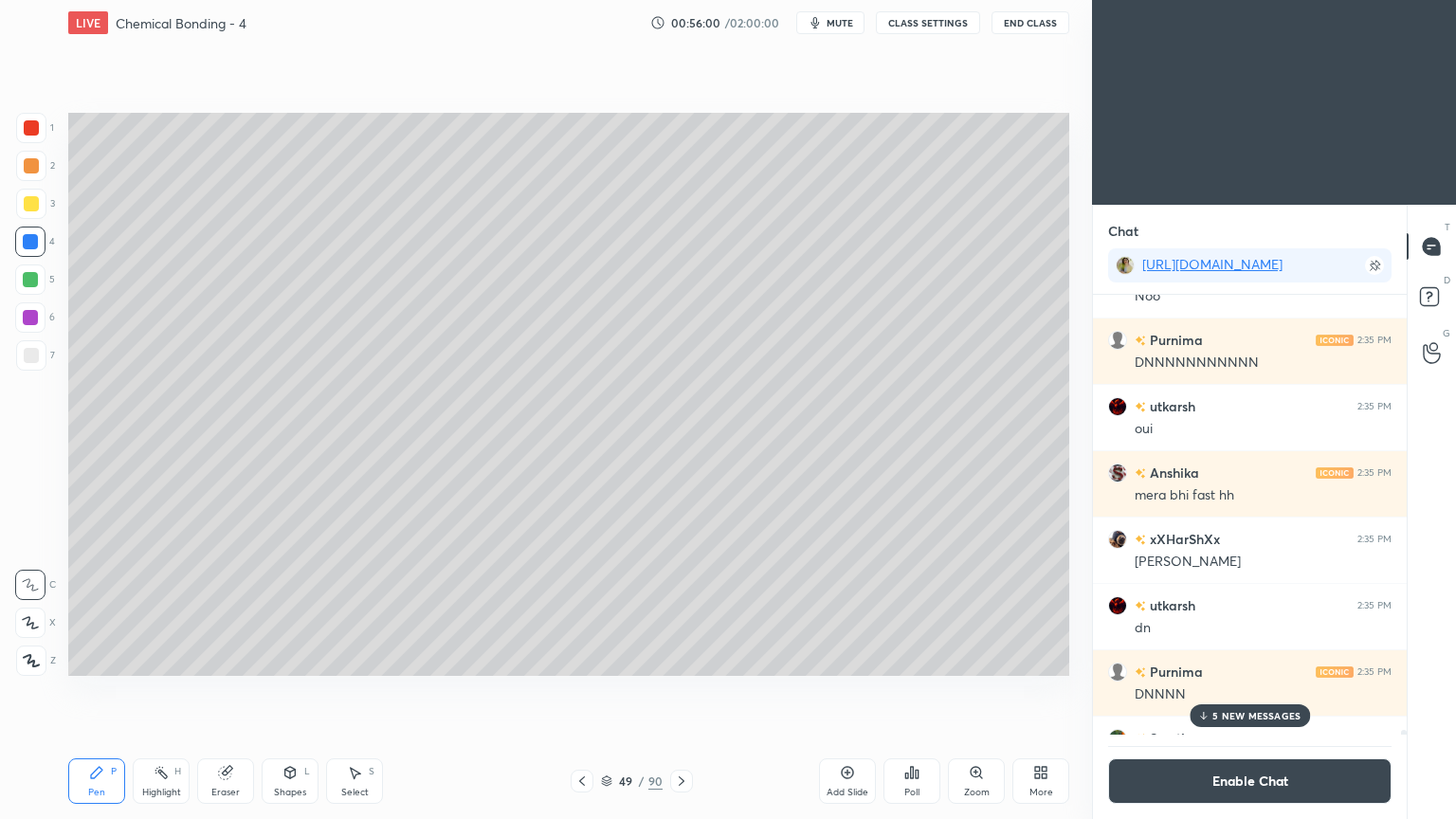 click on "5 NEW MESSAGES" at bounding box center (1256, 716) 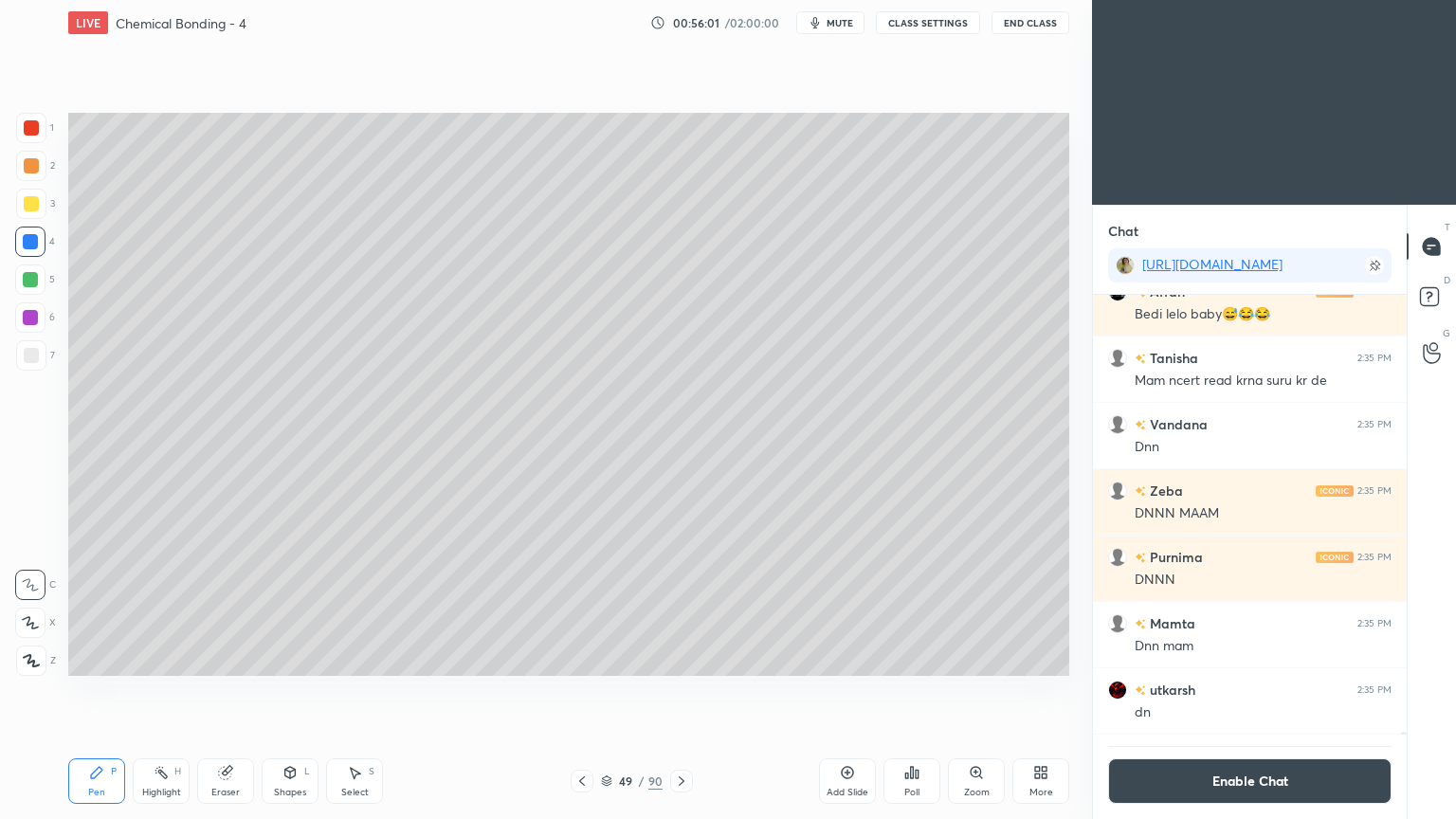 click on "Enable Chat" at bounding box center (1249, 781) 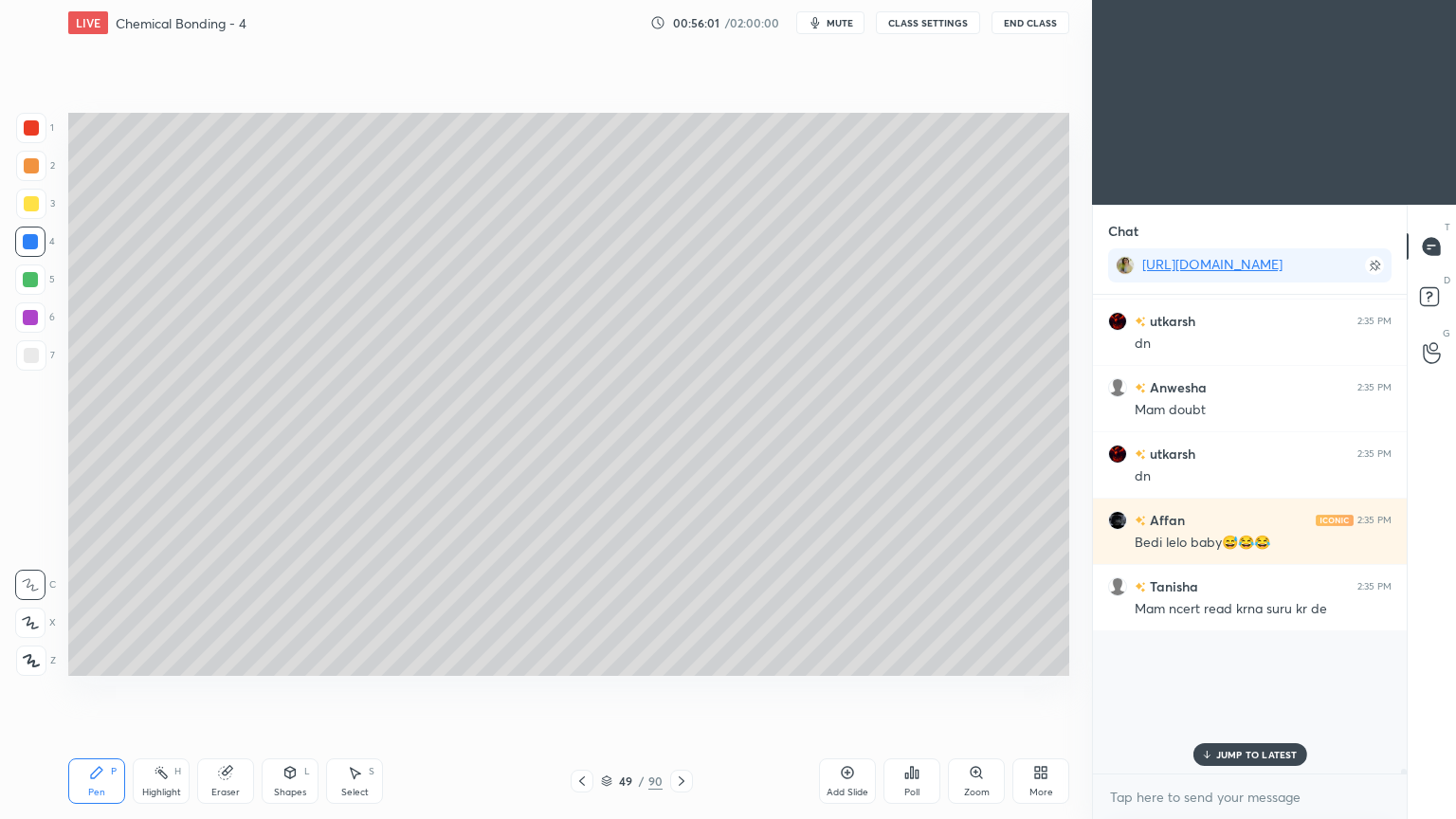 scroll, scrollTop: 6, scrollLeft: 6, axis: both 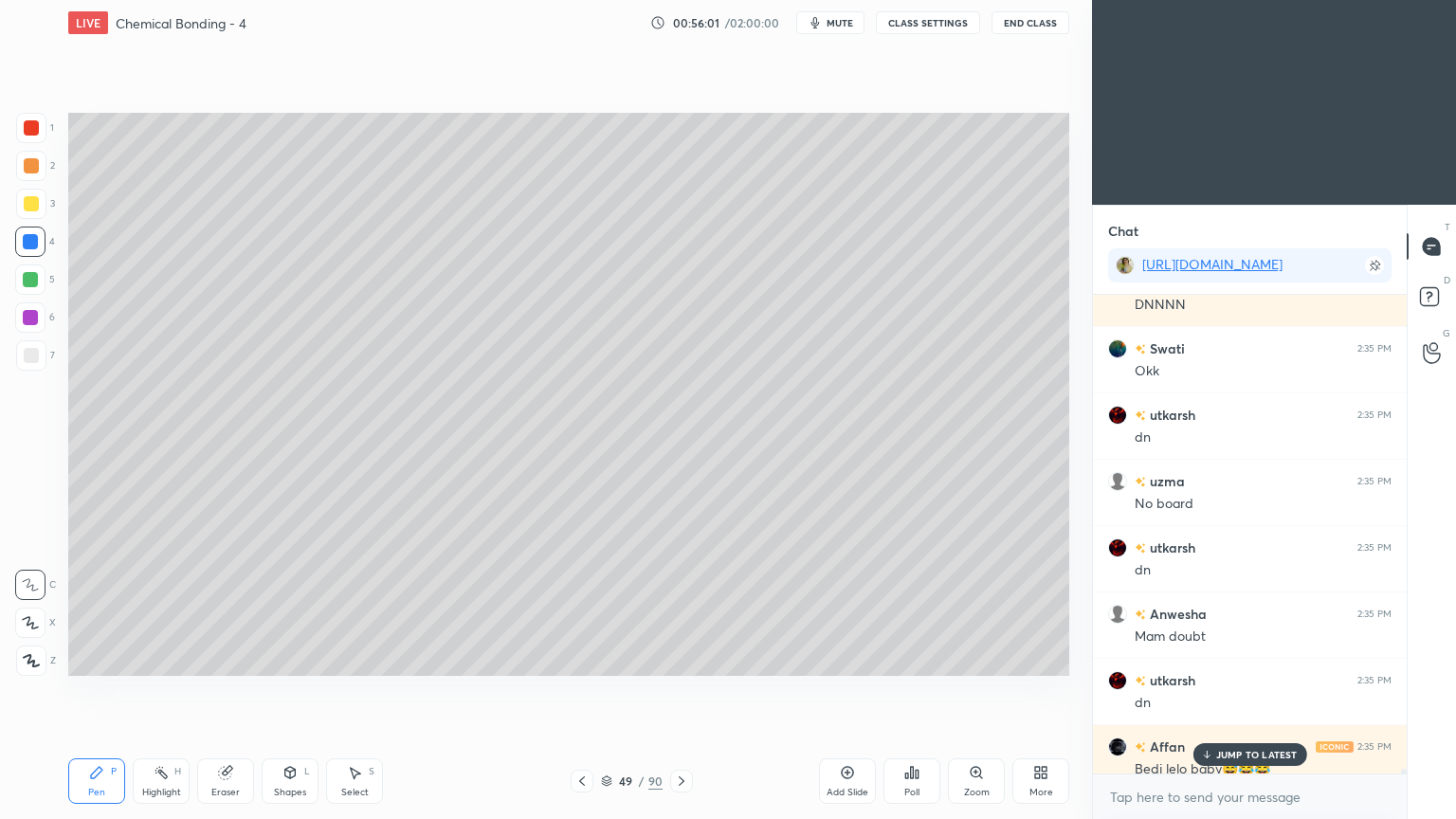 click on "JUMP TO LATEST" at bounding box center [1257, 755] 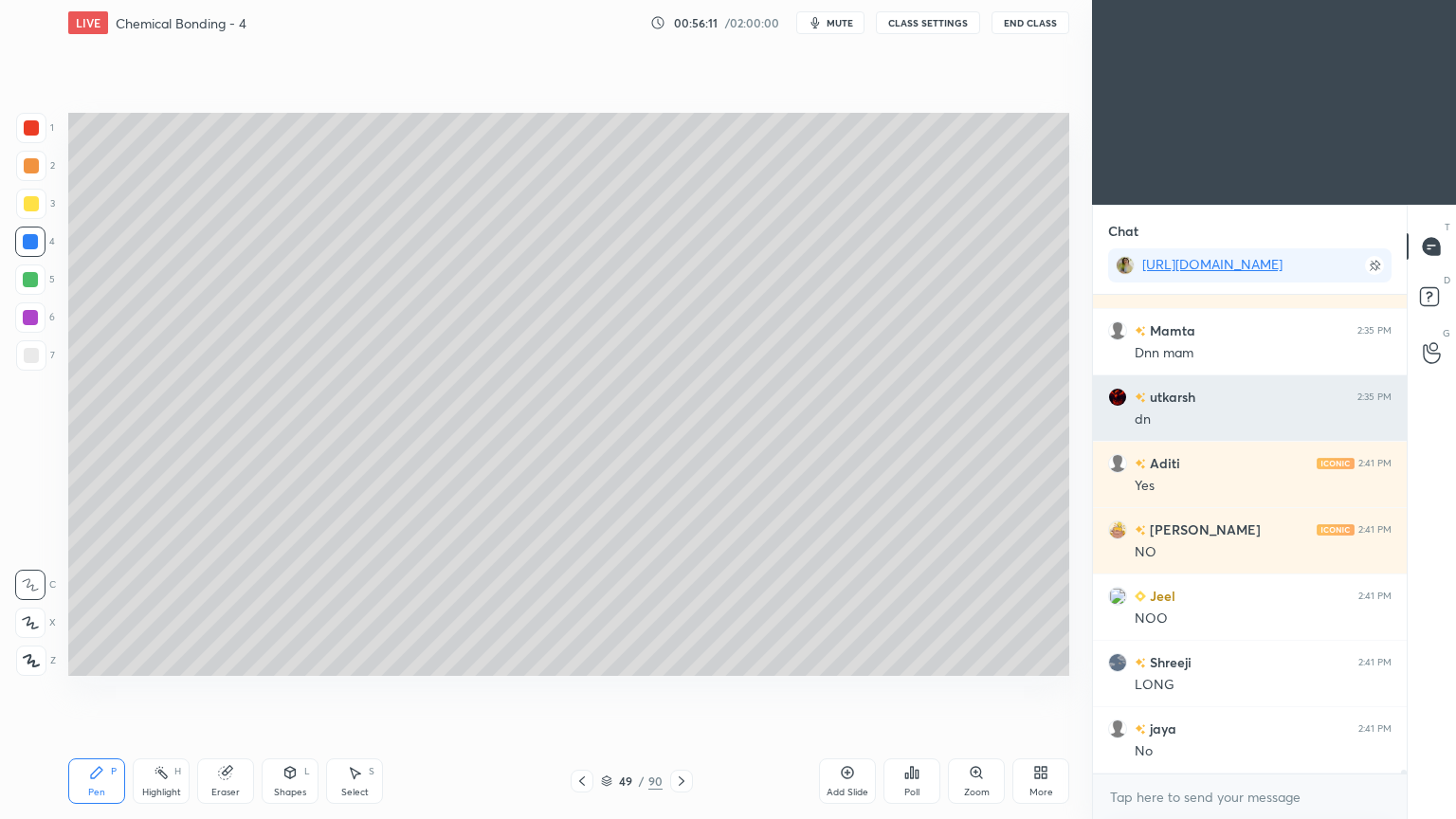 scroll, scrollTop: 65543, scrollLeft: 0, axis: vertical 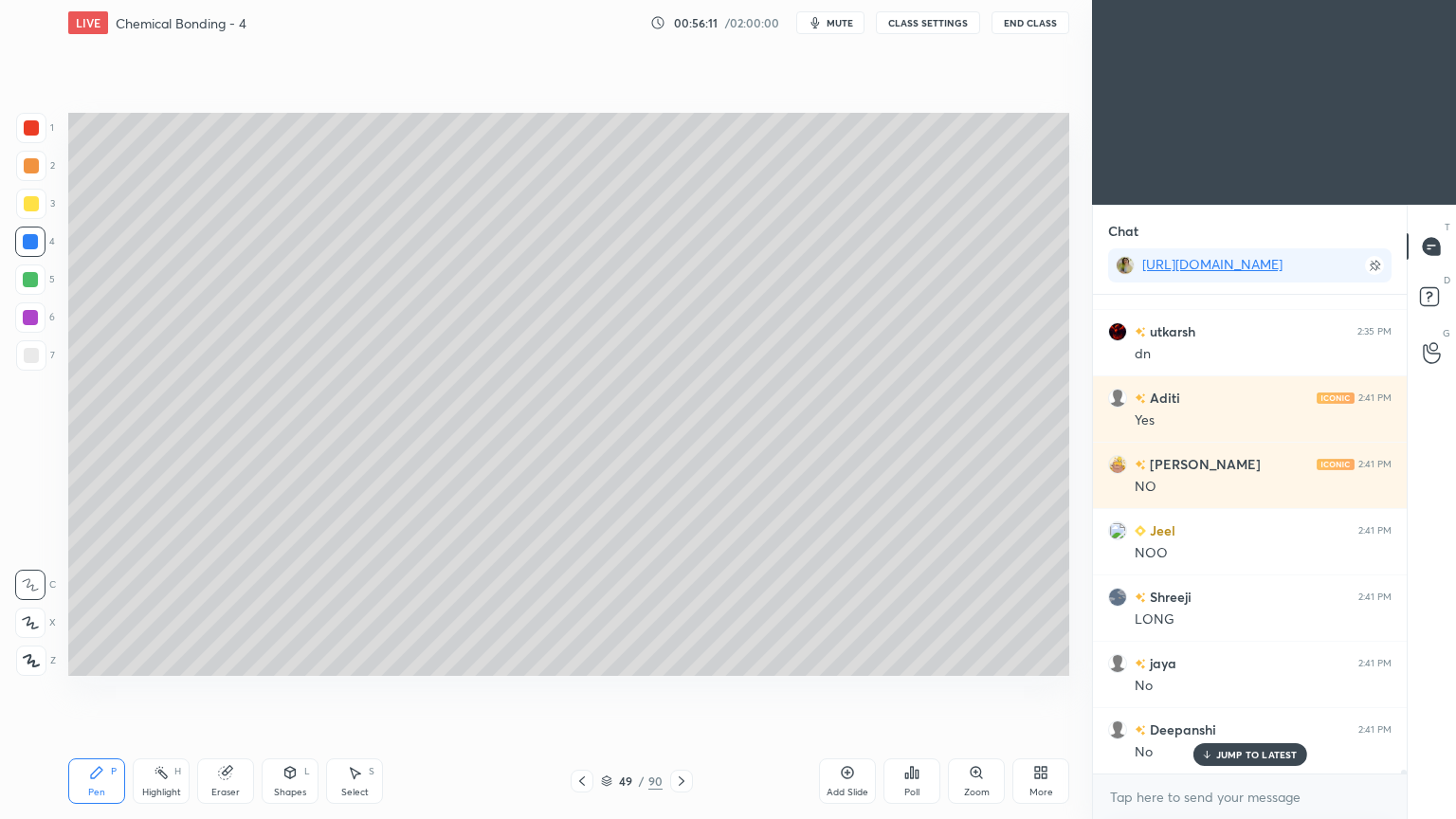 click 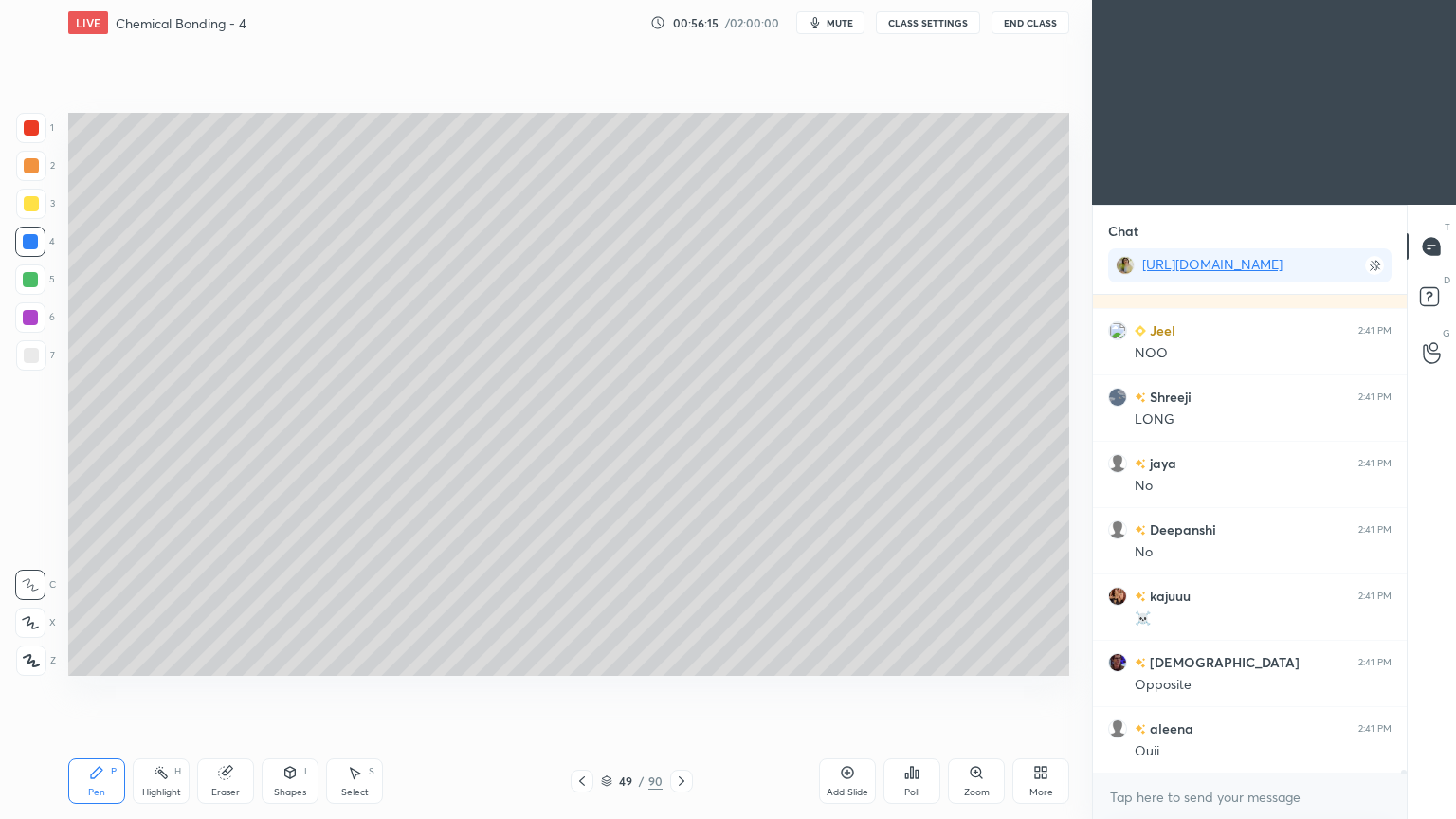 scroll, scrollTop: 66008, scrollLeft: 0, axis: vertical 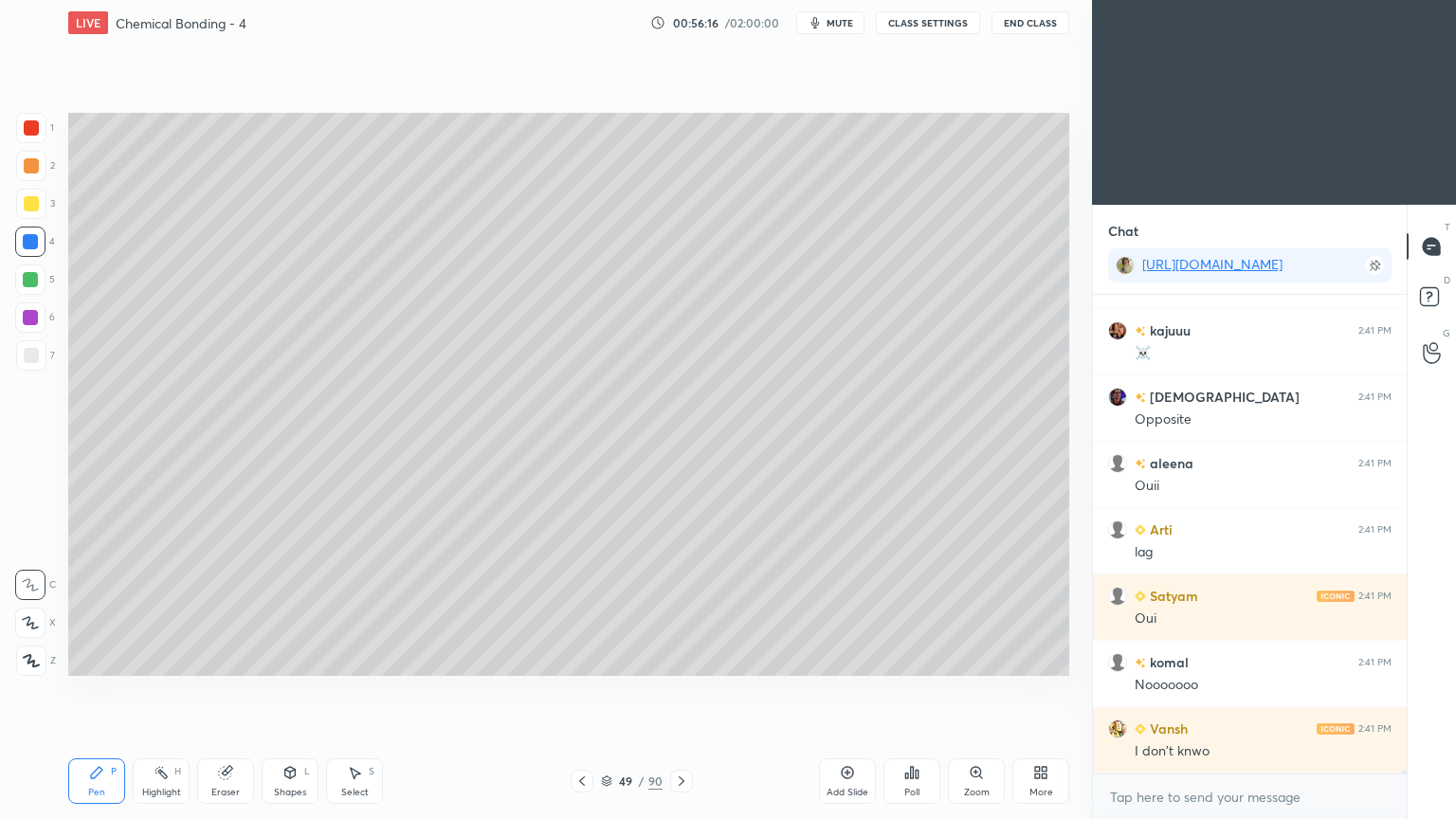 click on "Add Slide" at bounding box center [847, 781] 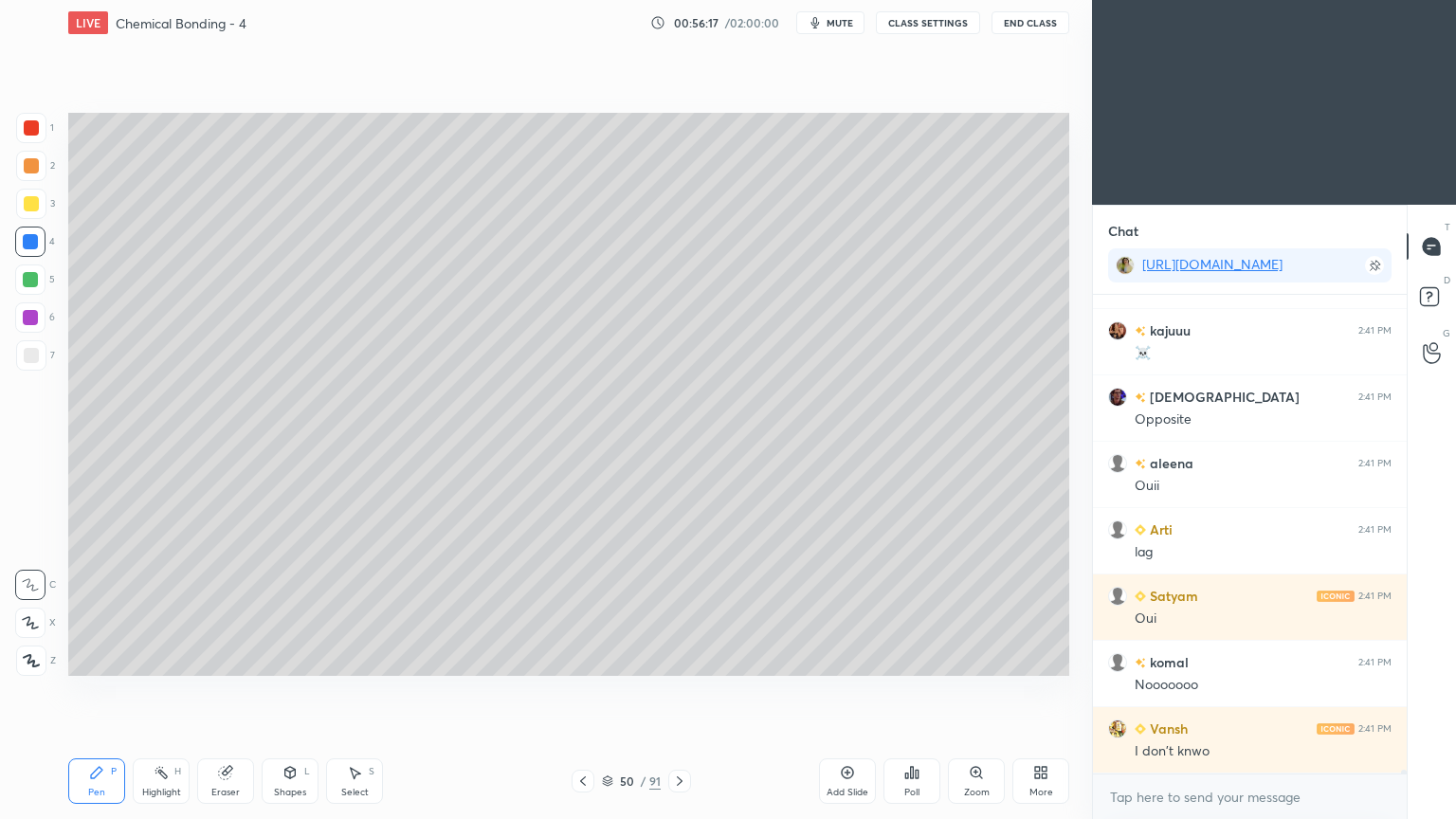 click on "CLASS SETTINGS" at bounding box center [928, 23] 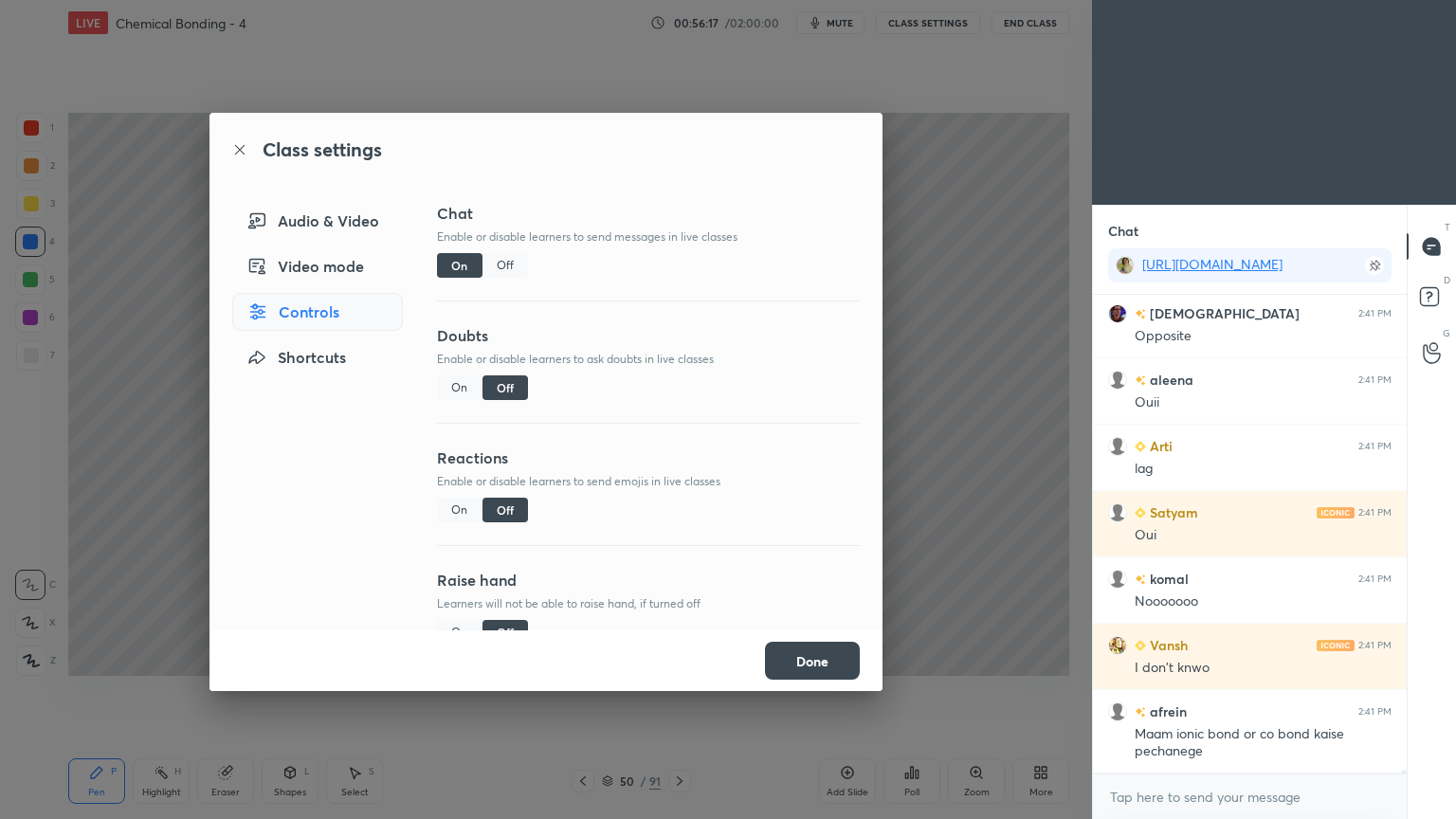 click on "Chat Enable or disable learners to send messages in live classes On Off" at bounding box center [648, 263] 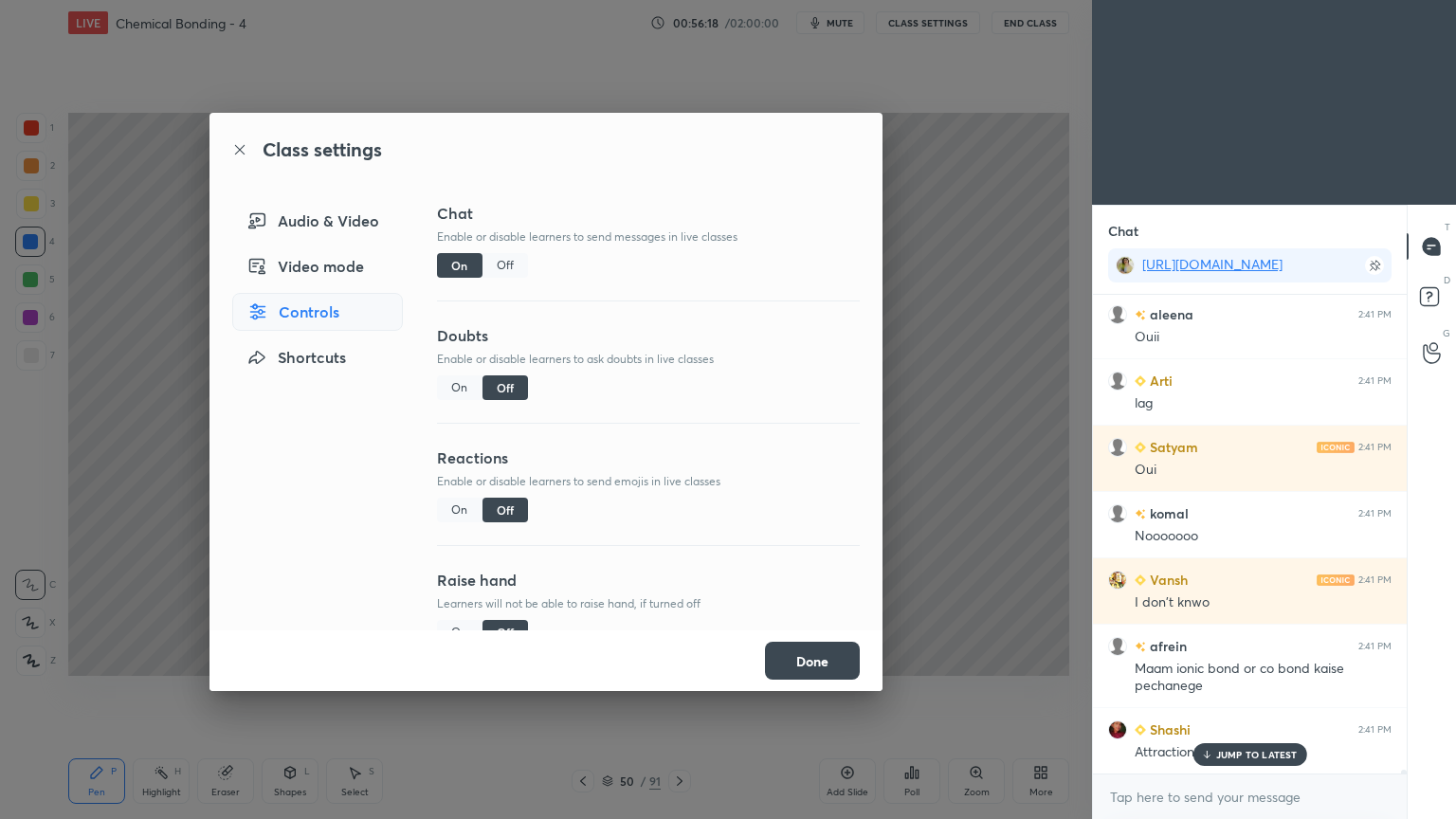 scroll, scrollTop: 66224, scrollLeft: 0, axis: vertical 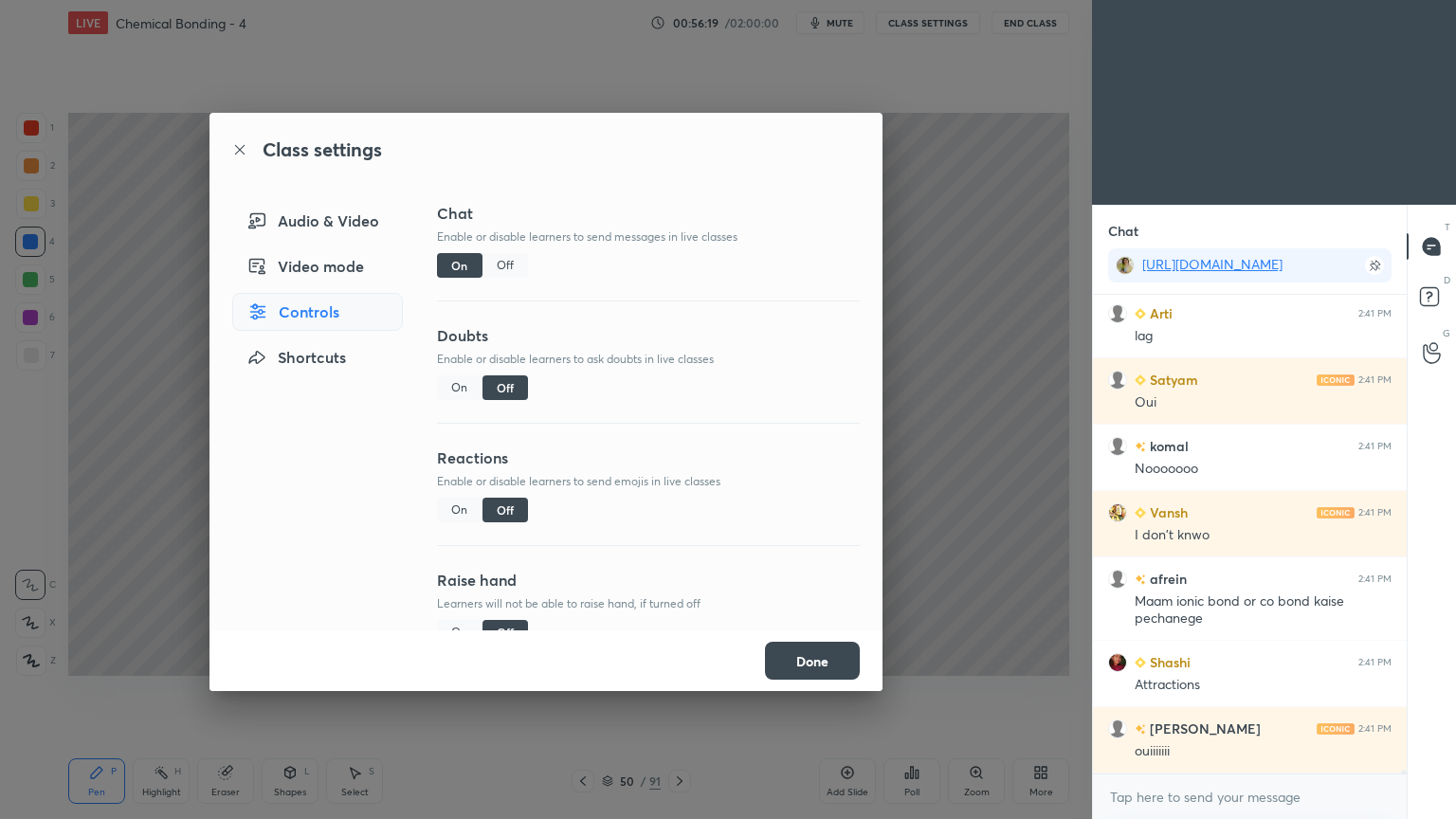 click on "Off" at bounding box center [505, 265] 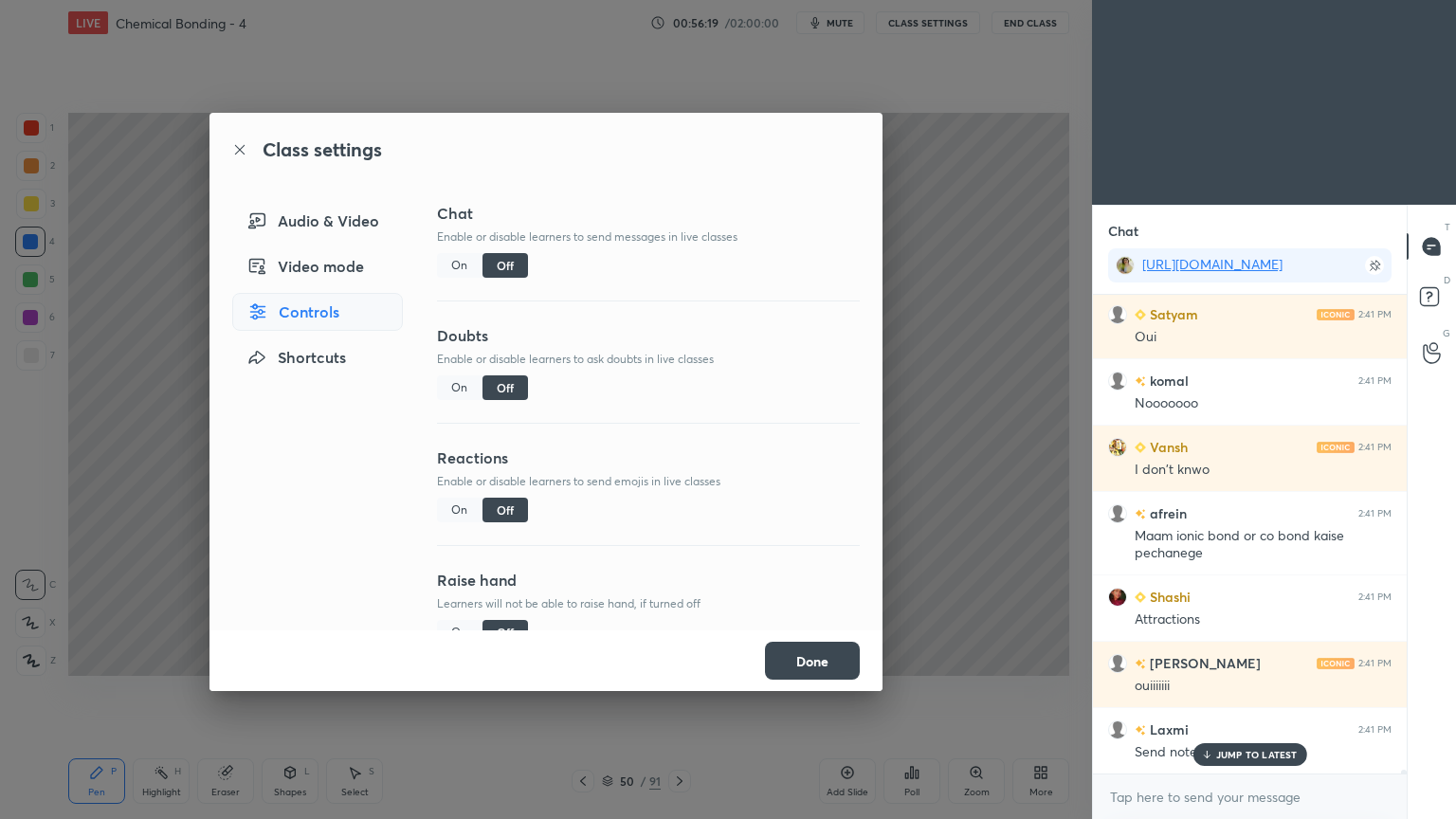scroll, scrollTop: 65496, scrollLeft: 0, axis: vertical 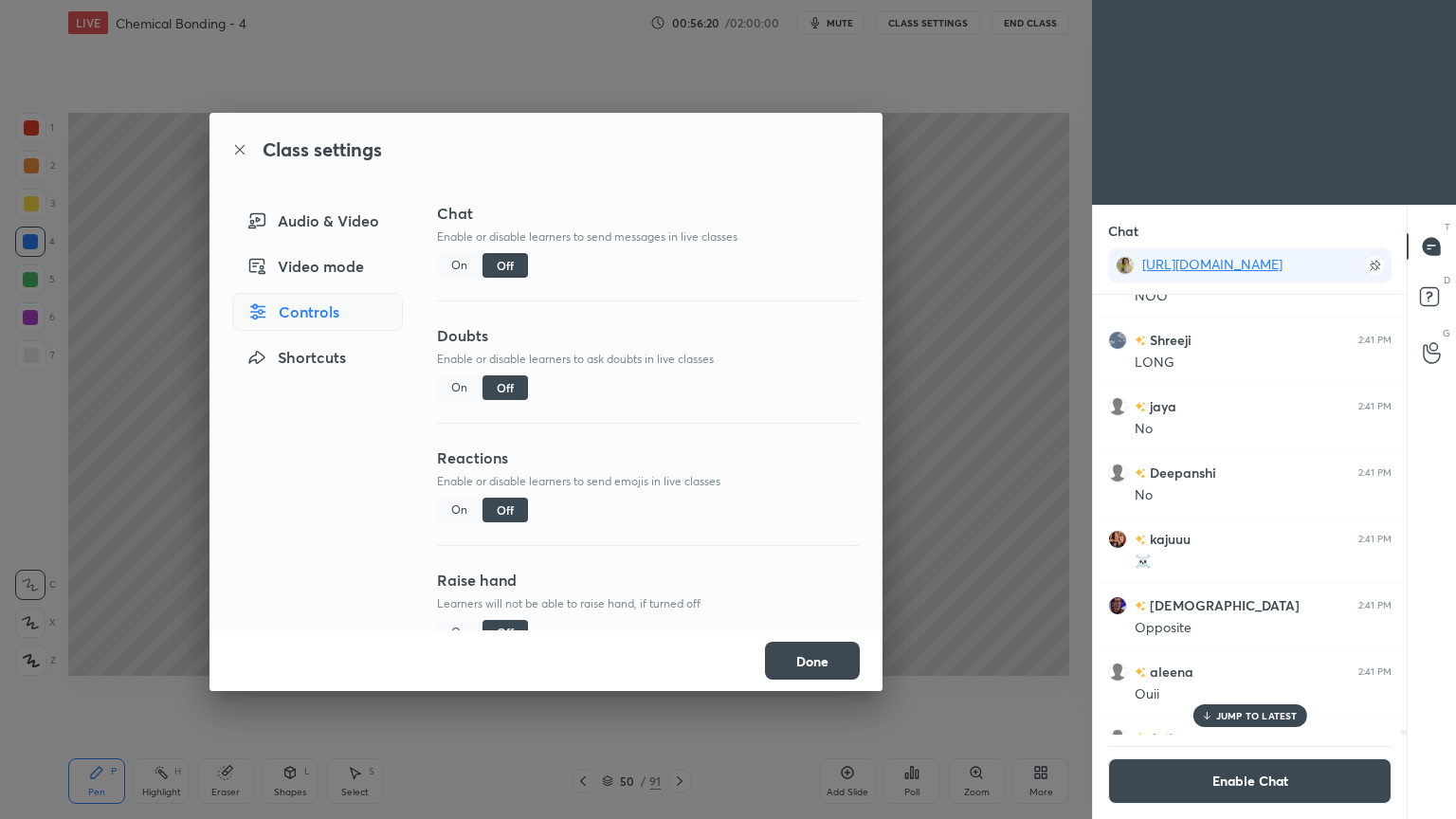 click on "Done" at bounding box center [812, 661] 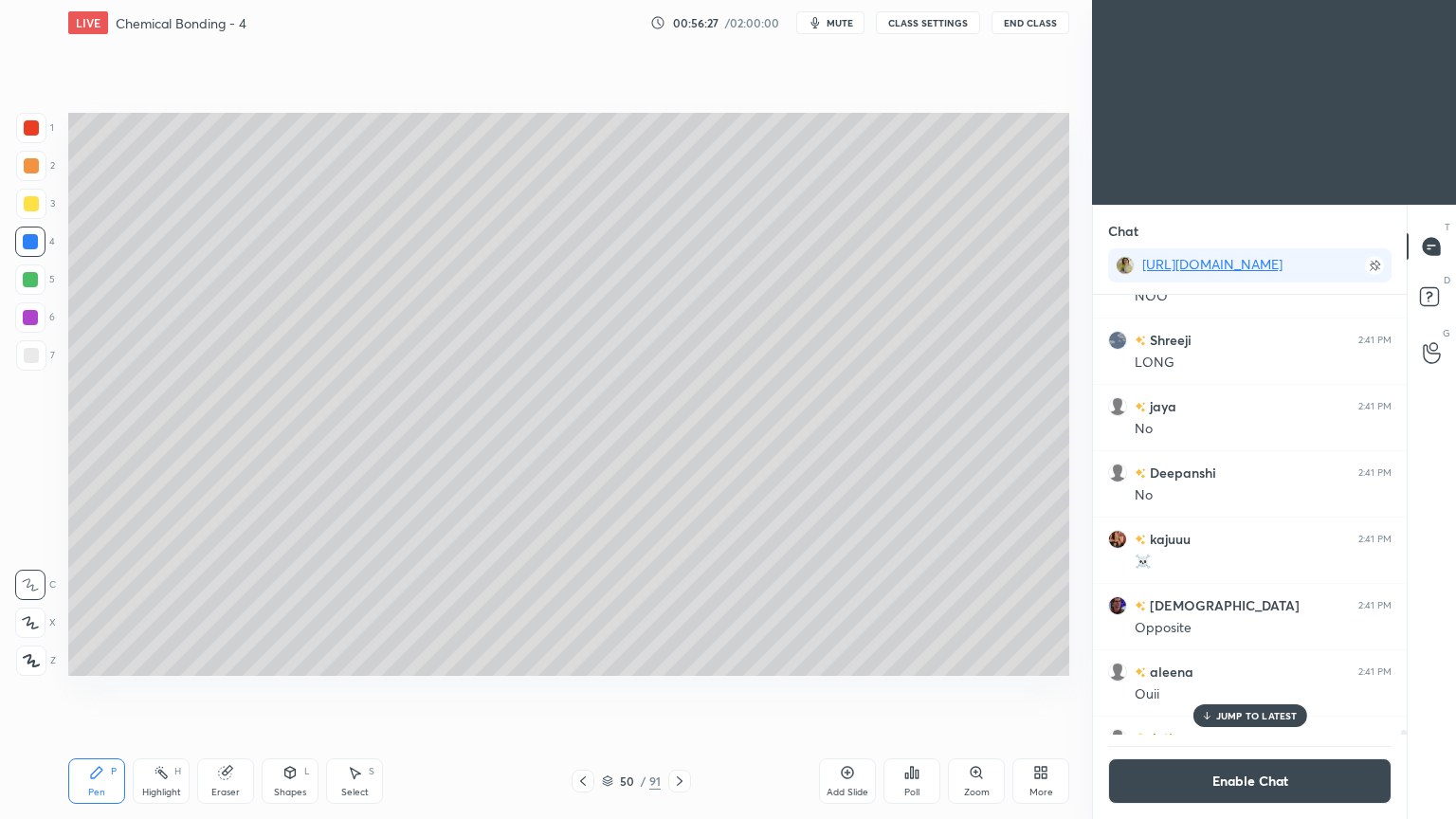 click 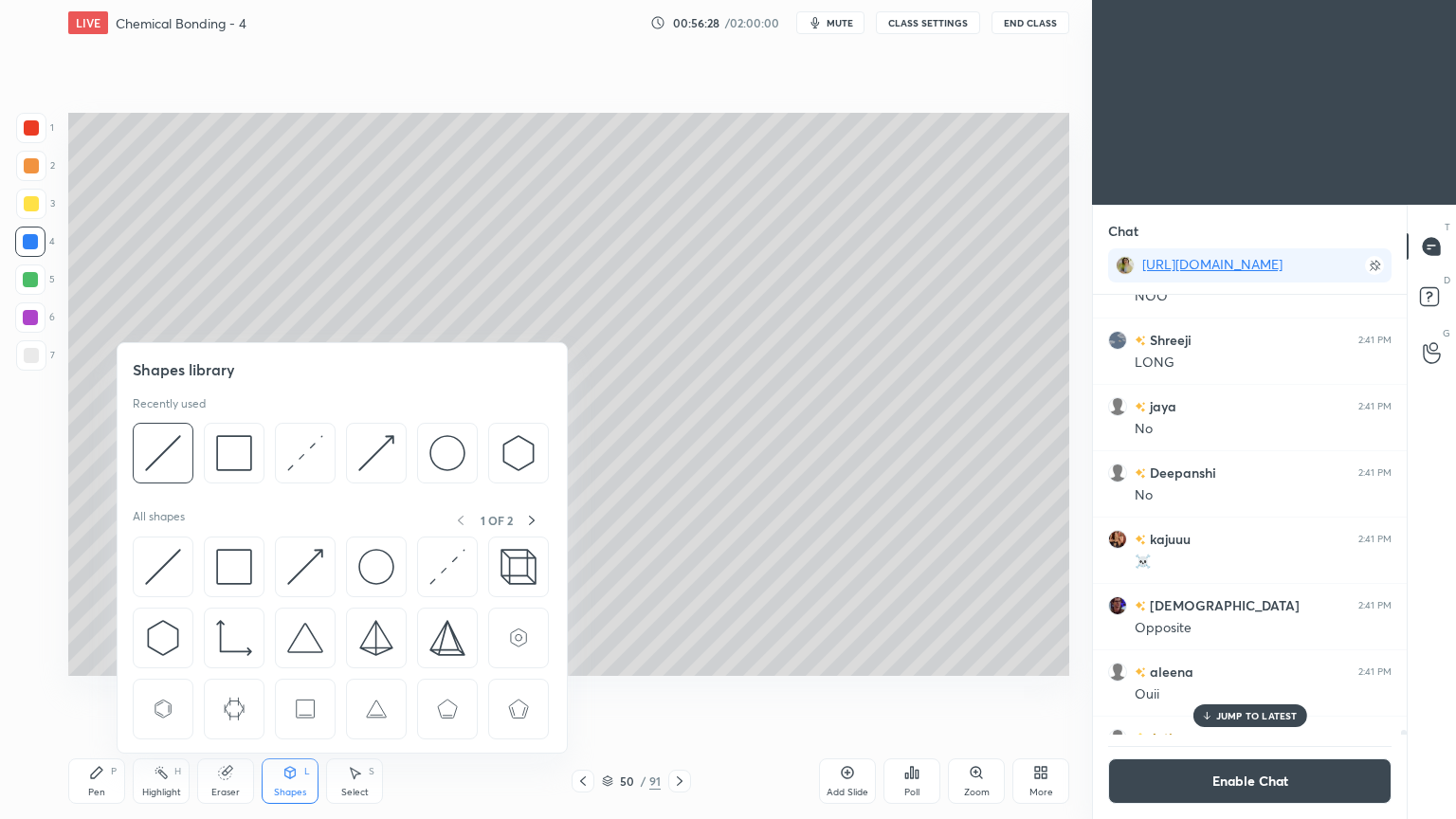 click at bounding box center [305, 453] 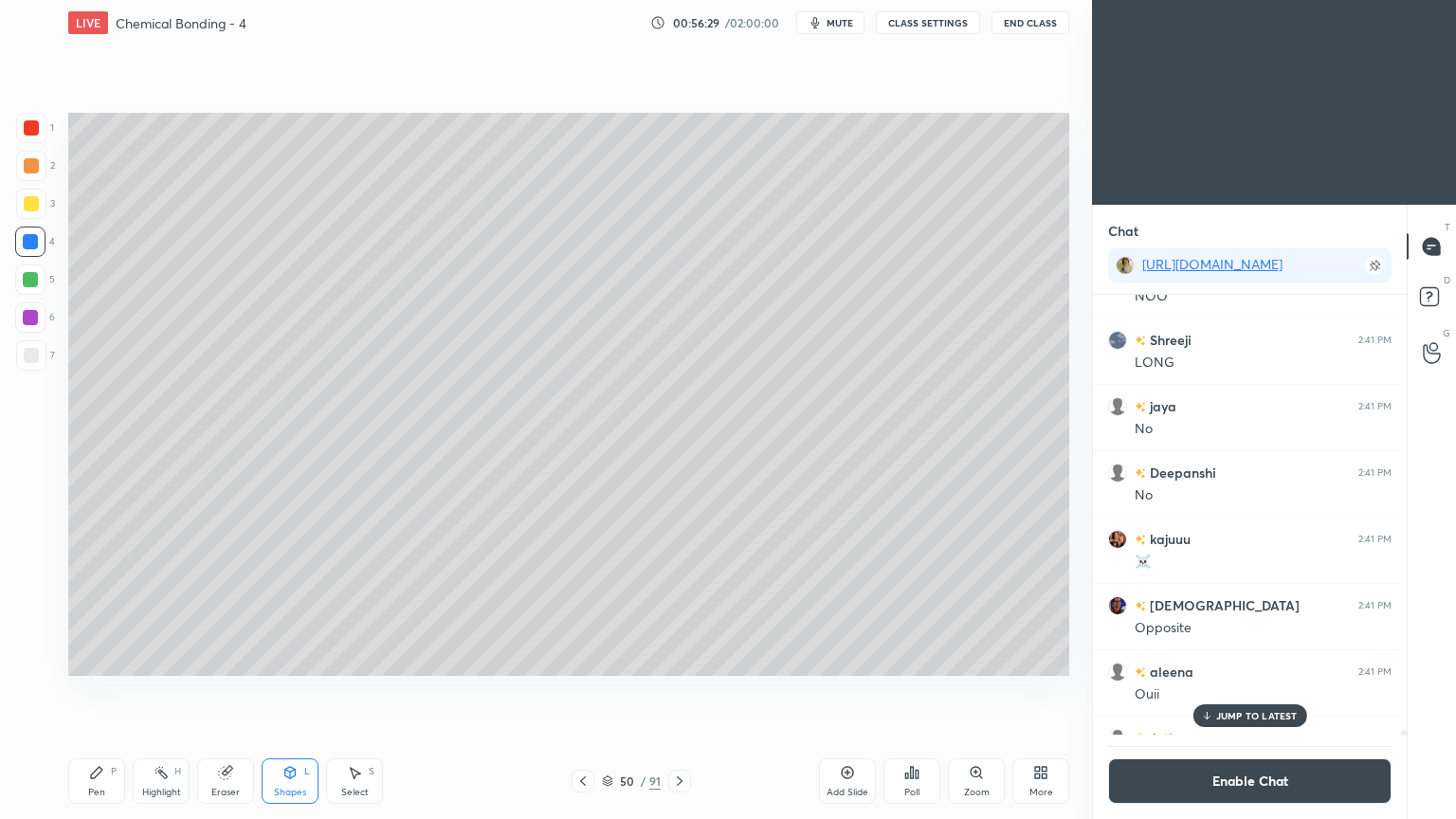 click at bounding box center (31, 204) 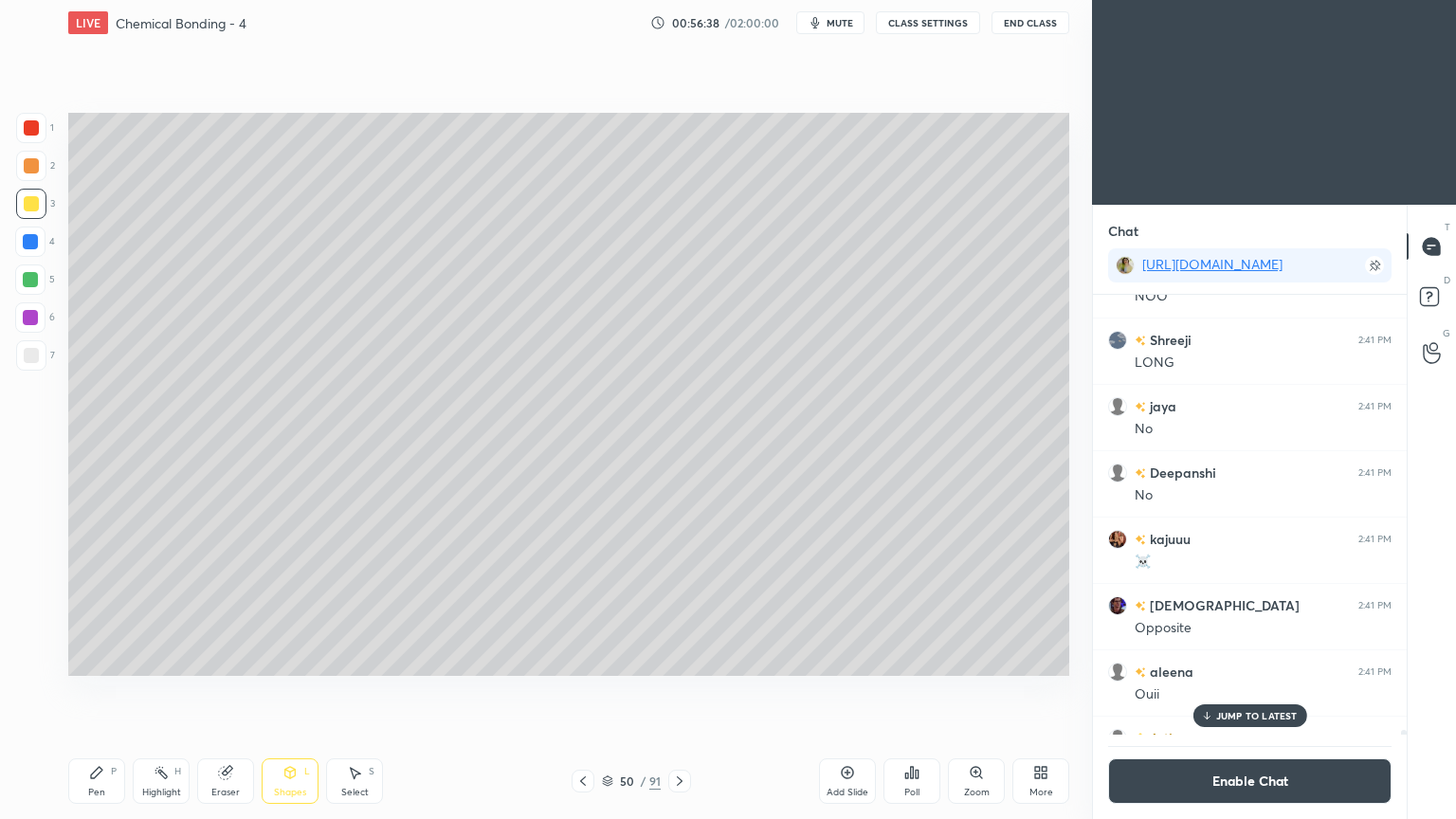 click 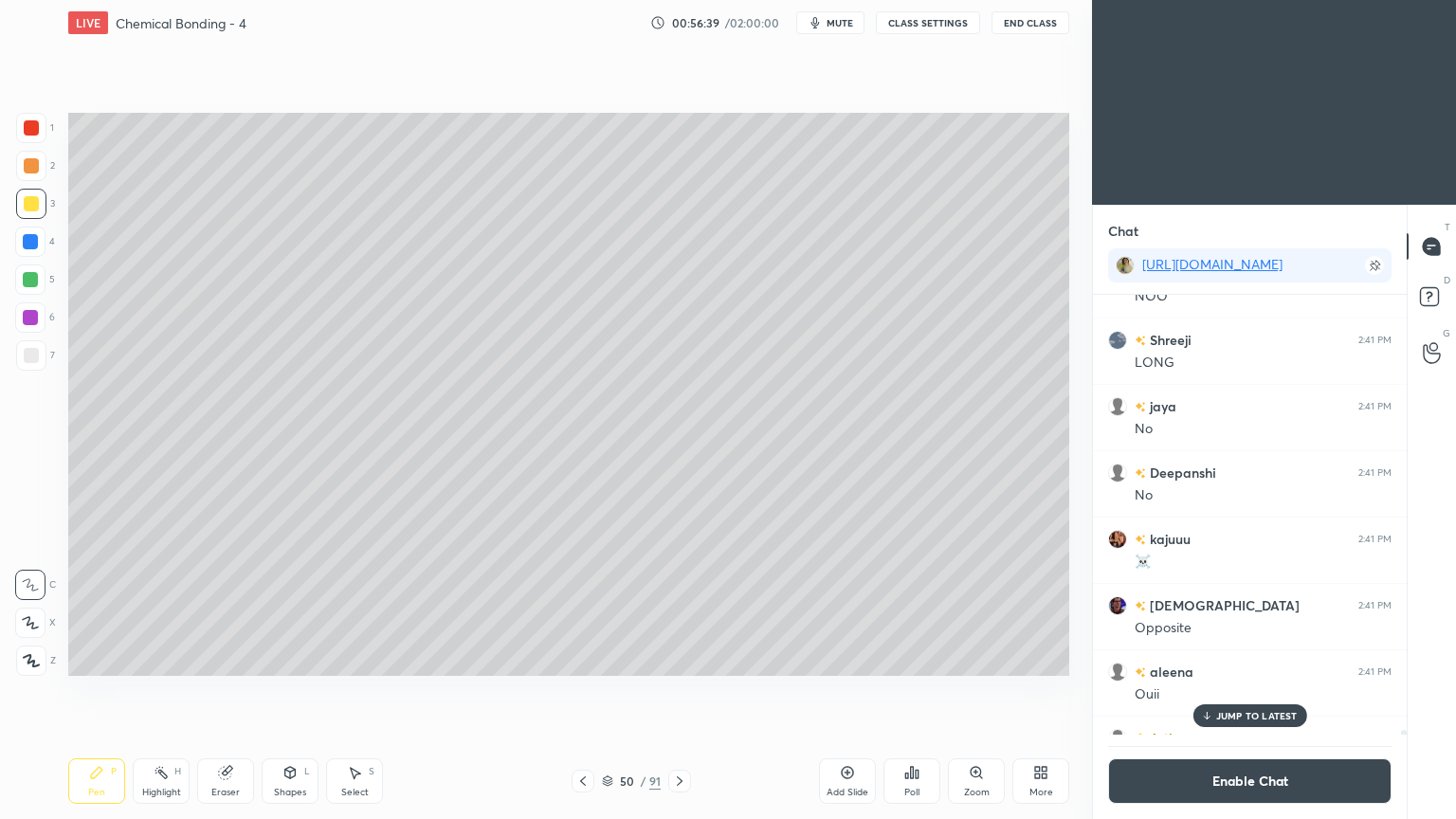click at bounding box center [31, 166] 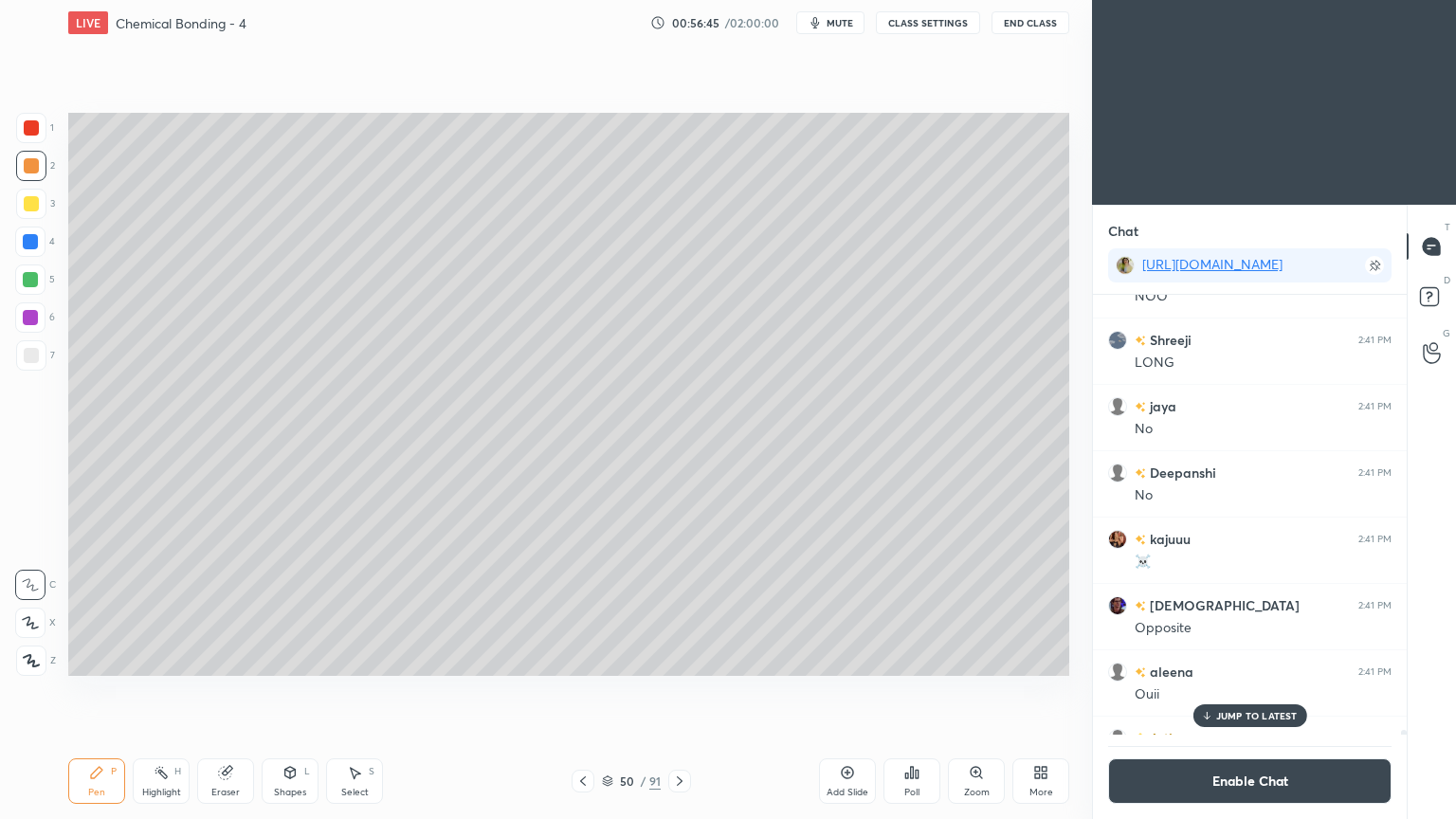 click on "JUMP TO LATEST" at bounding box center [1257, 716] 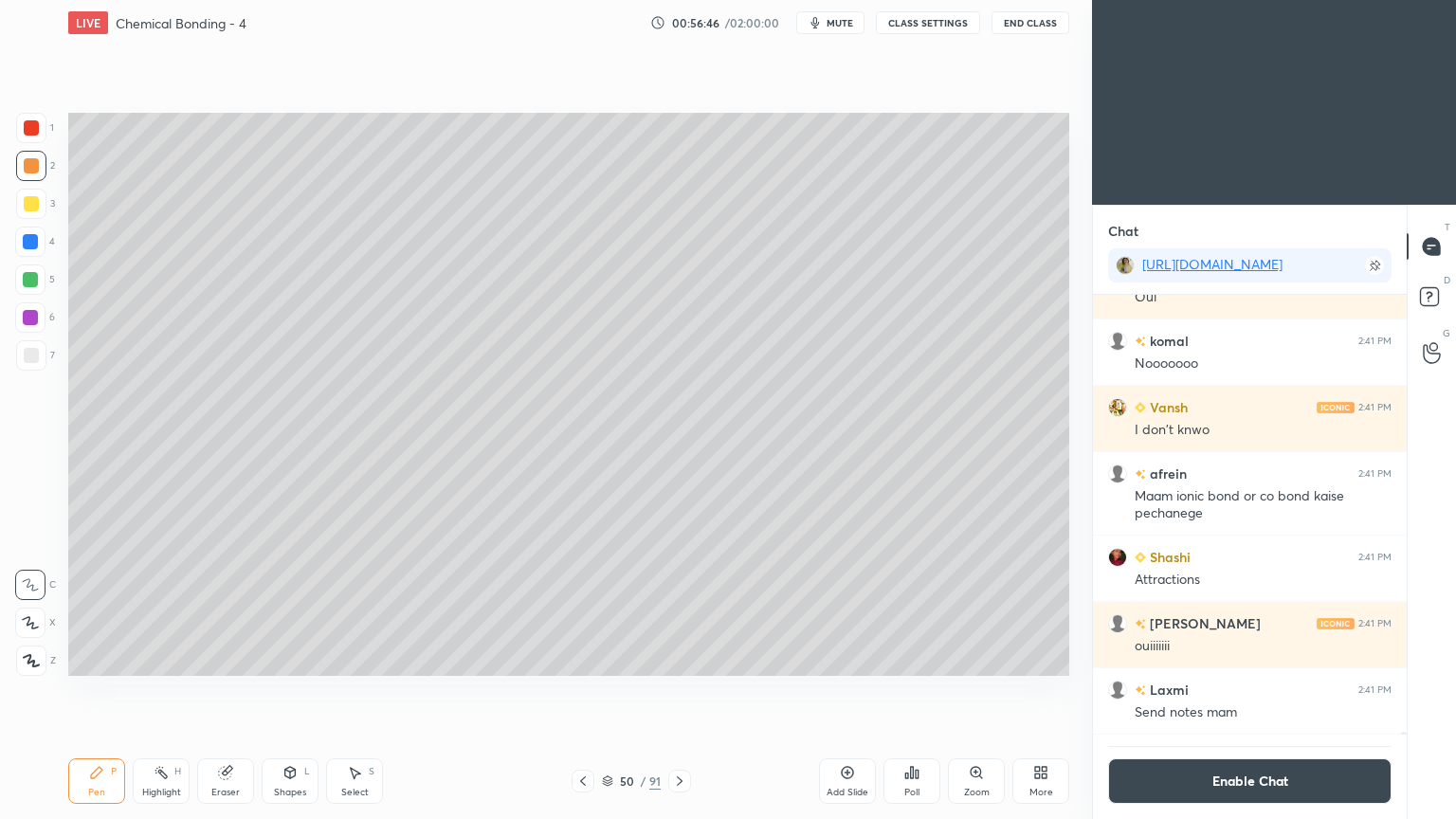 click on "Enable Chat" at bounding box center (1249, 781) 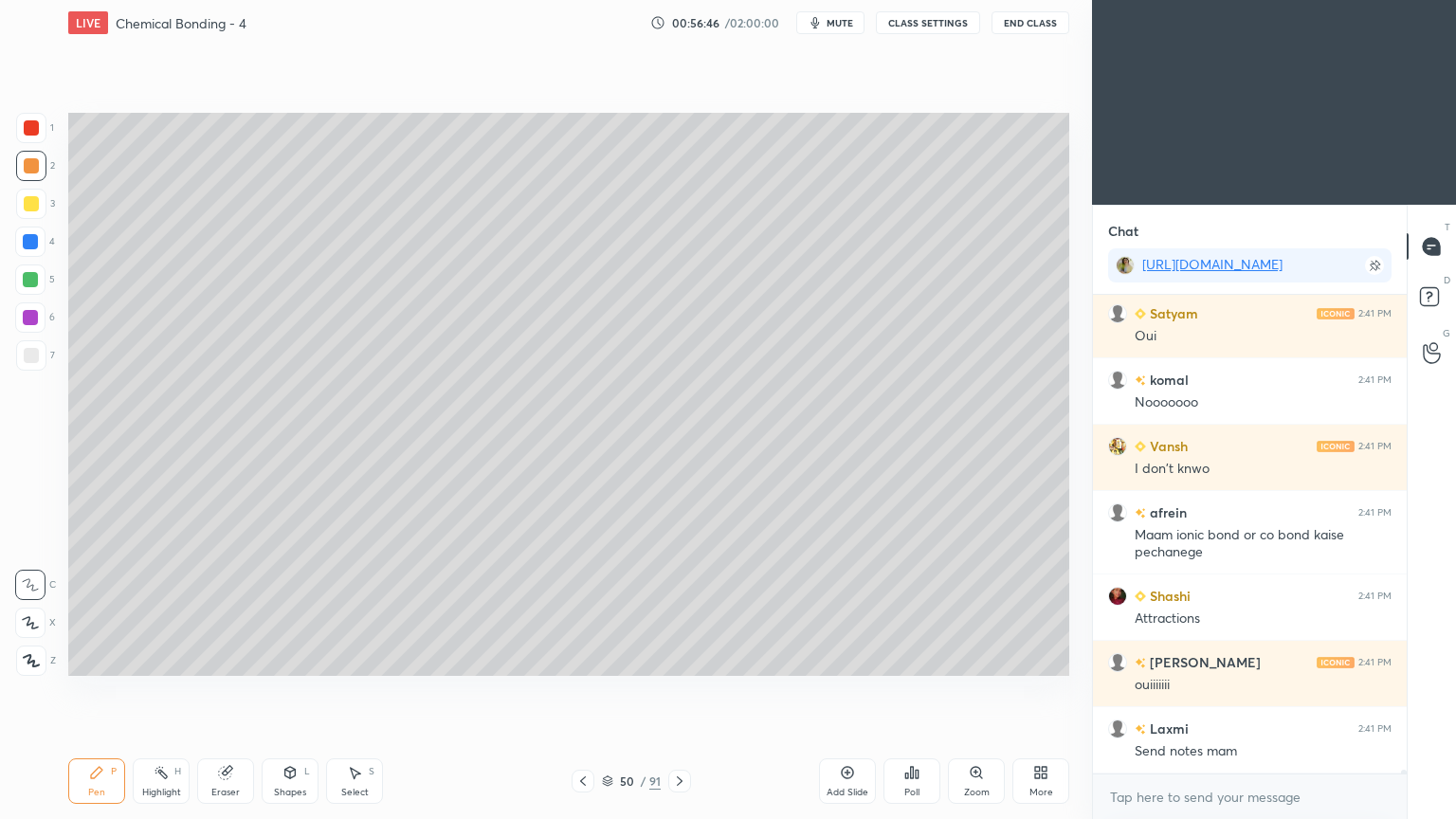 scroll, scrollTop: 65818, scrollLeft: 0, axis: vertical 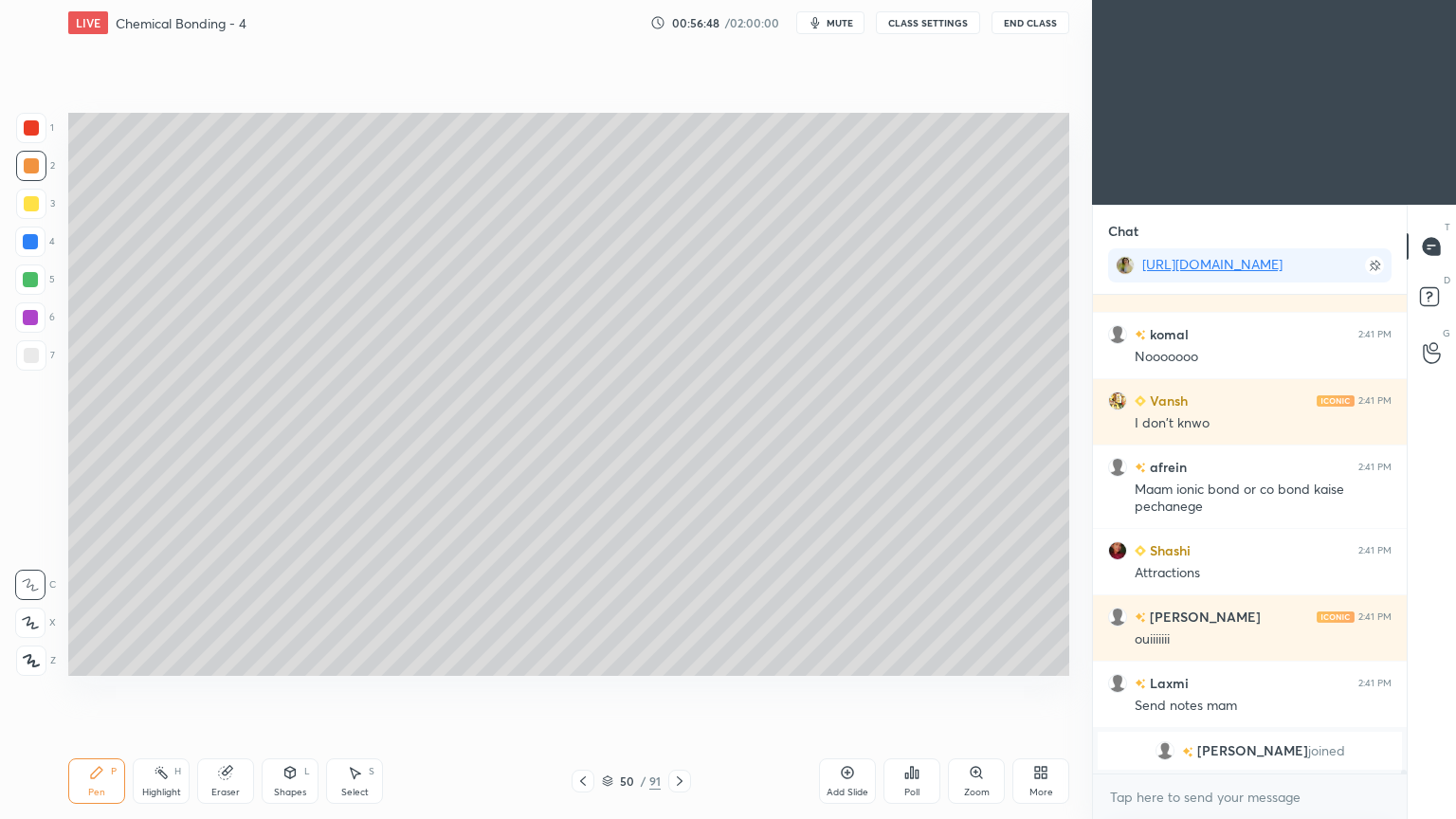 click at bounding box center [31, 355] 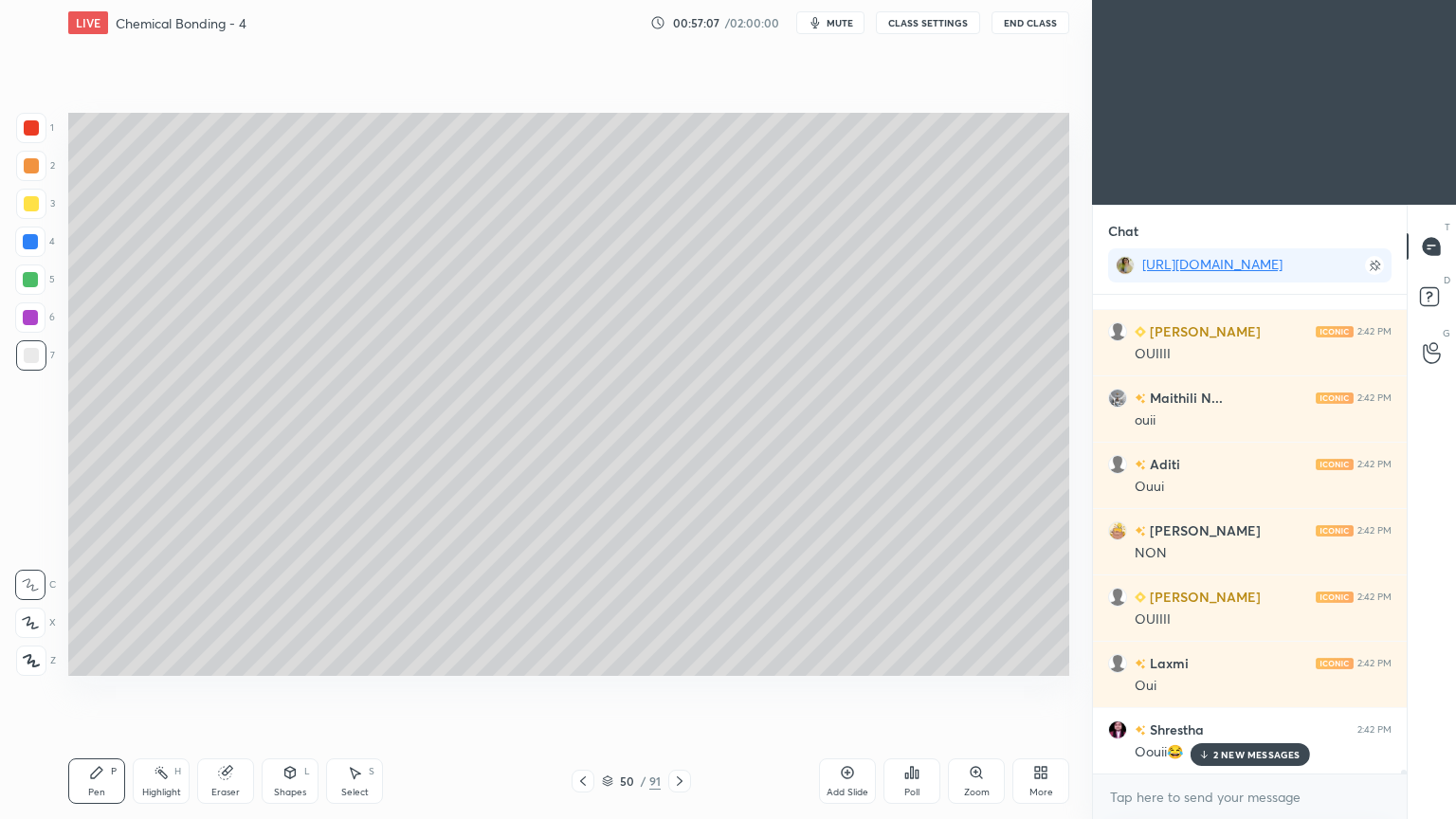 scroll, scrollTop: 67044, scrollLeft: 0, axis: vertical 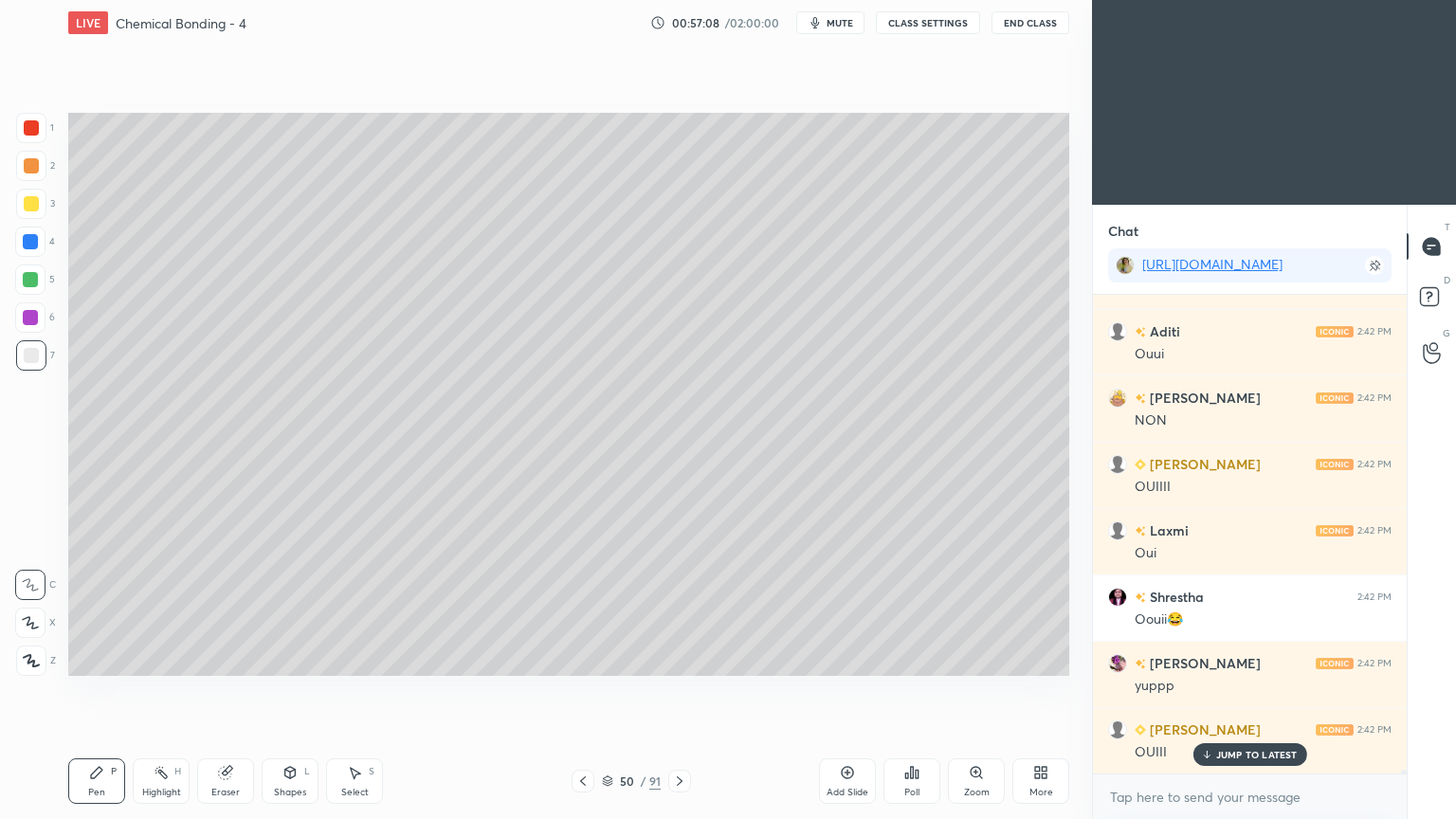 click at bounding box center [30, 242] 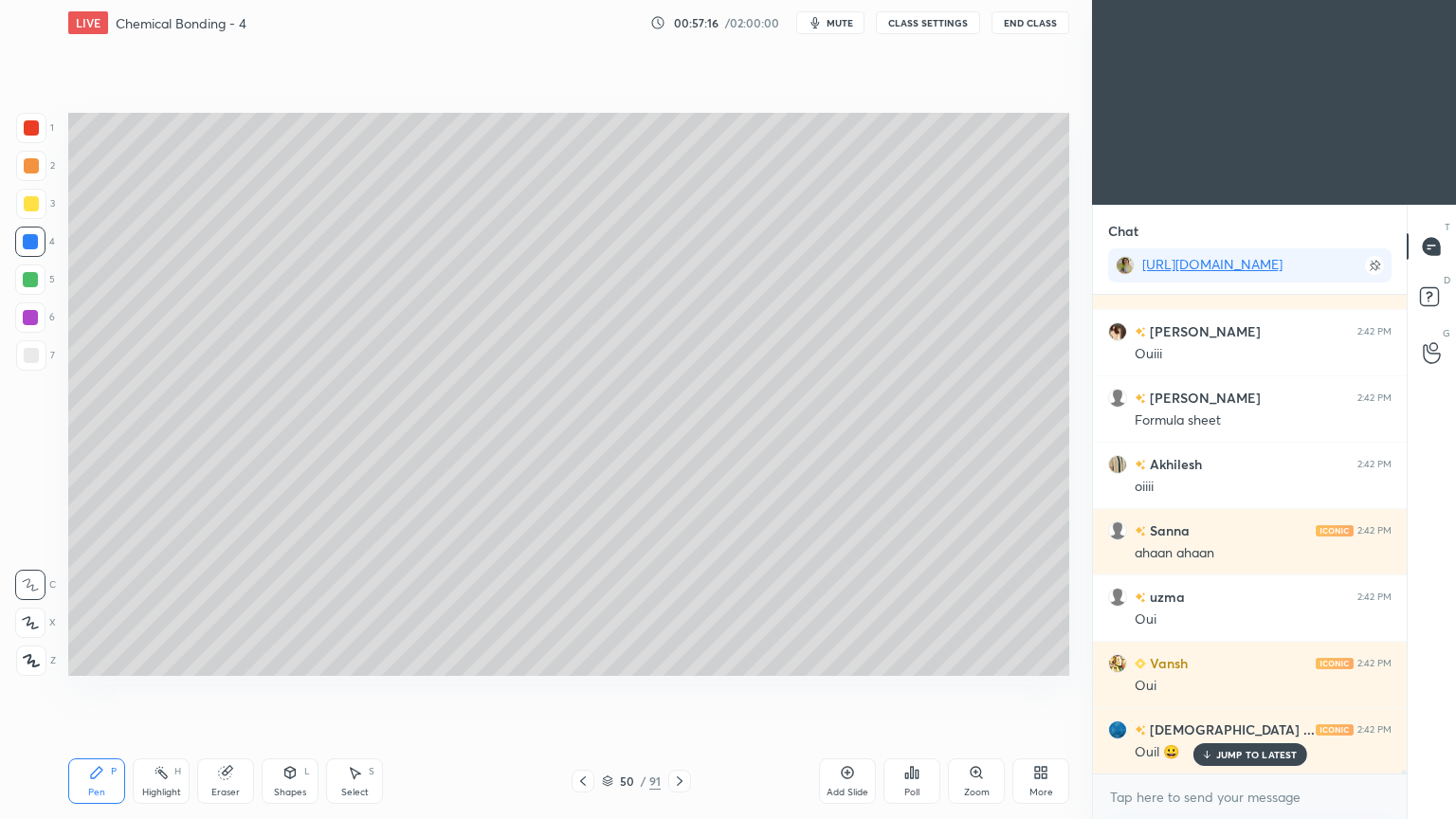 scroll, scrollTop: 68273, scrollLeft: 0, axis: vertical 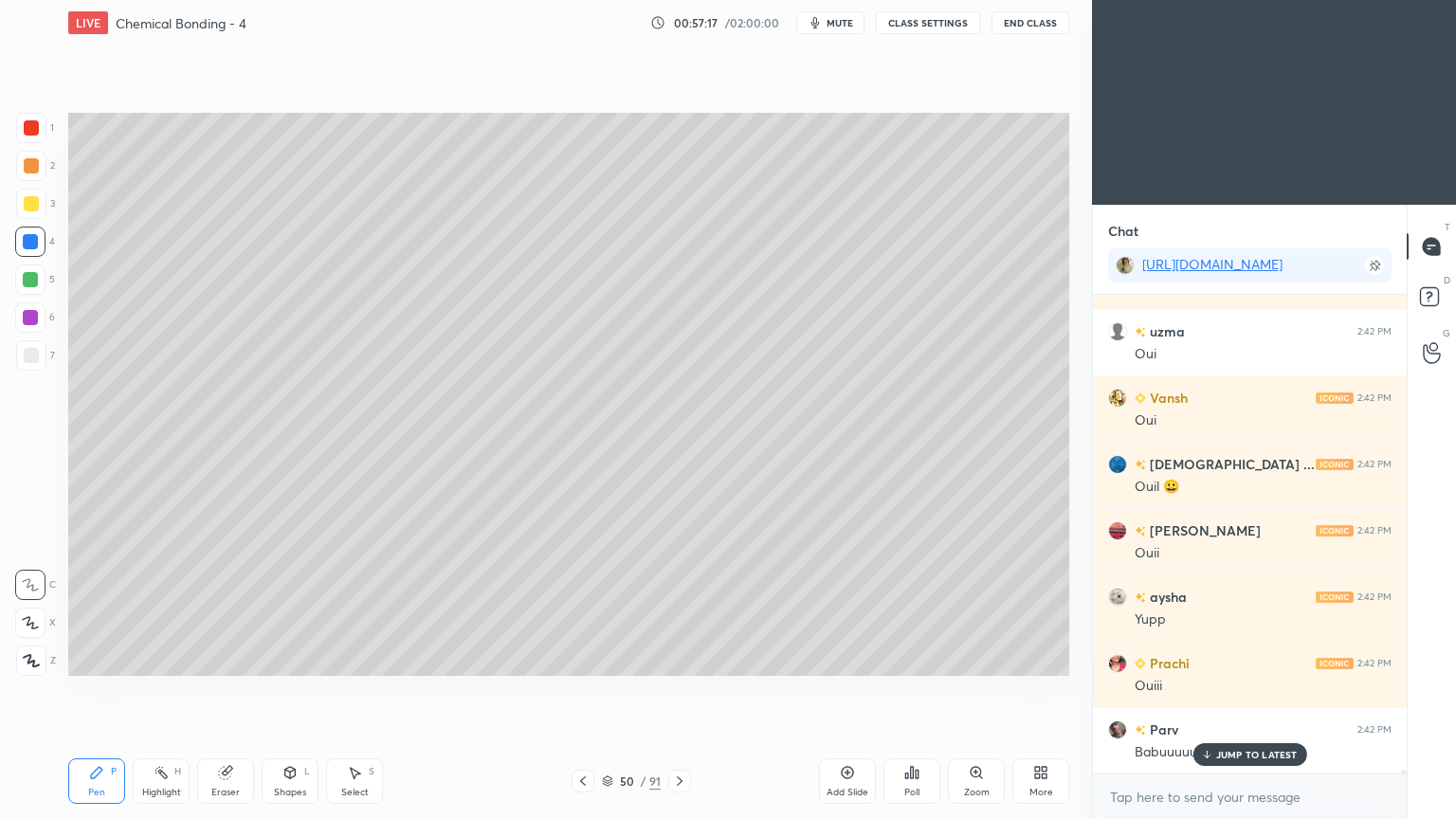 click on "Highlight H" at bounding box center [161, 781] 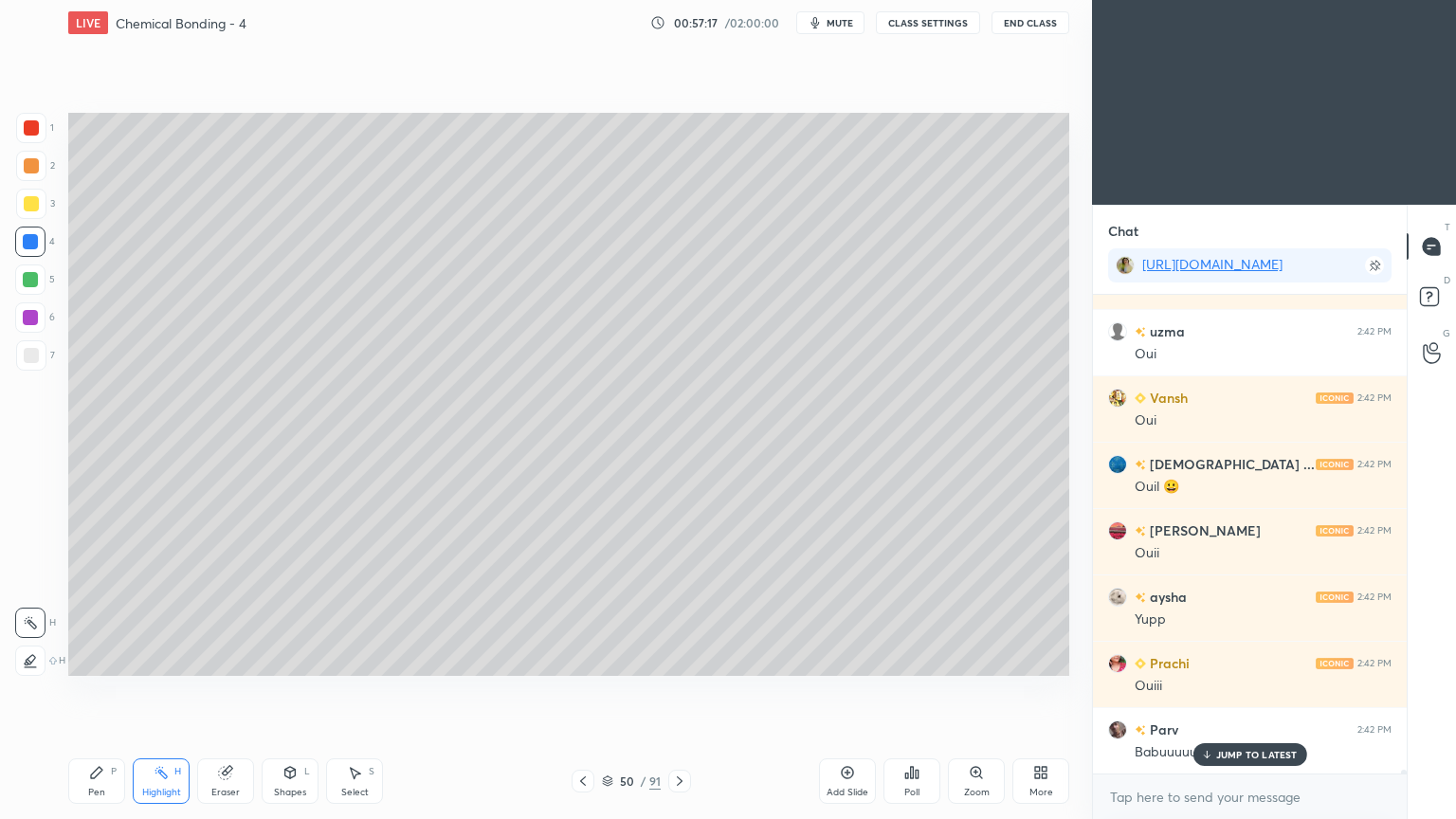 scroll, scrollTop: 68386, scrollLeft: 0, axis: vertical 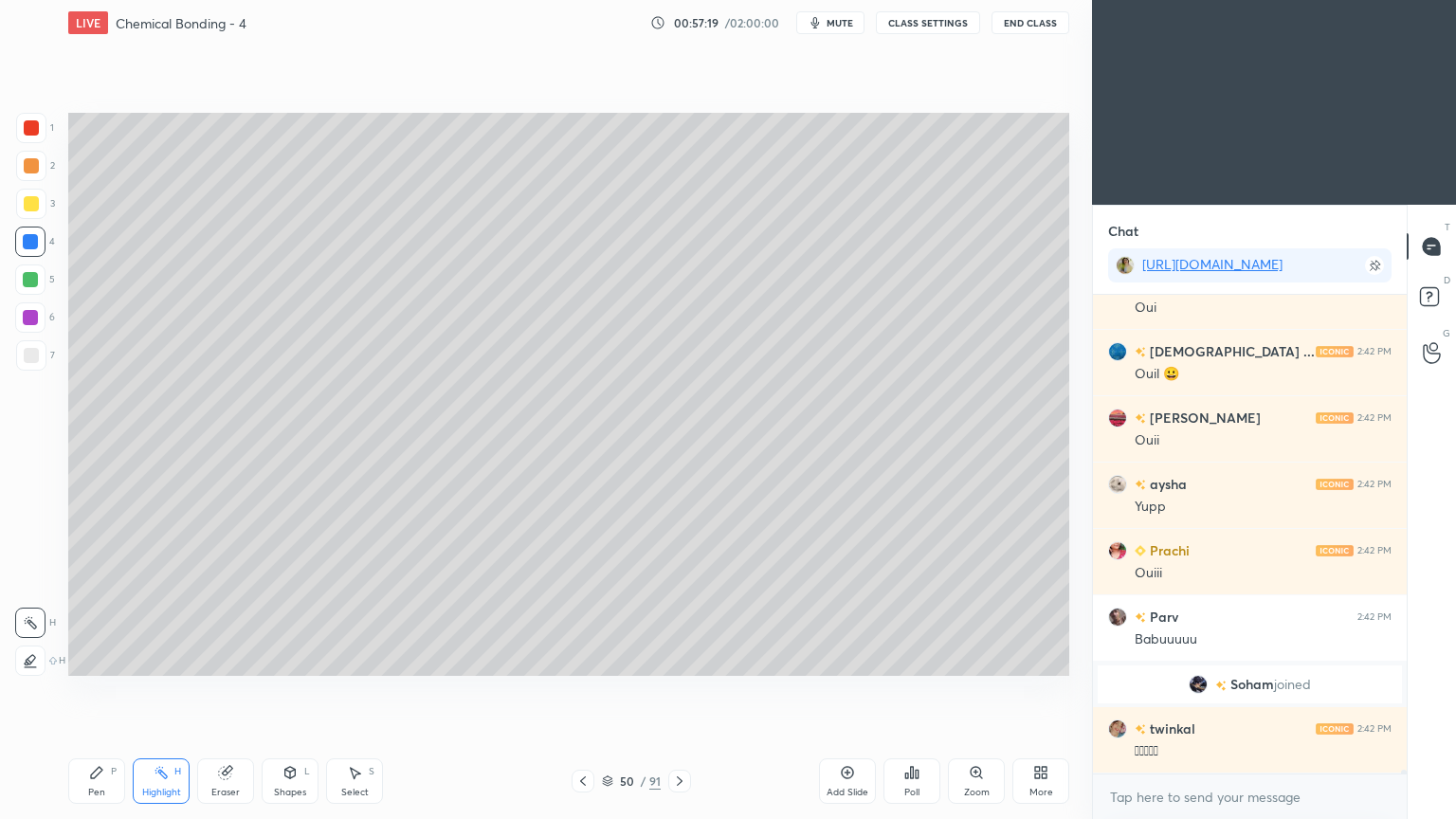 click 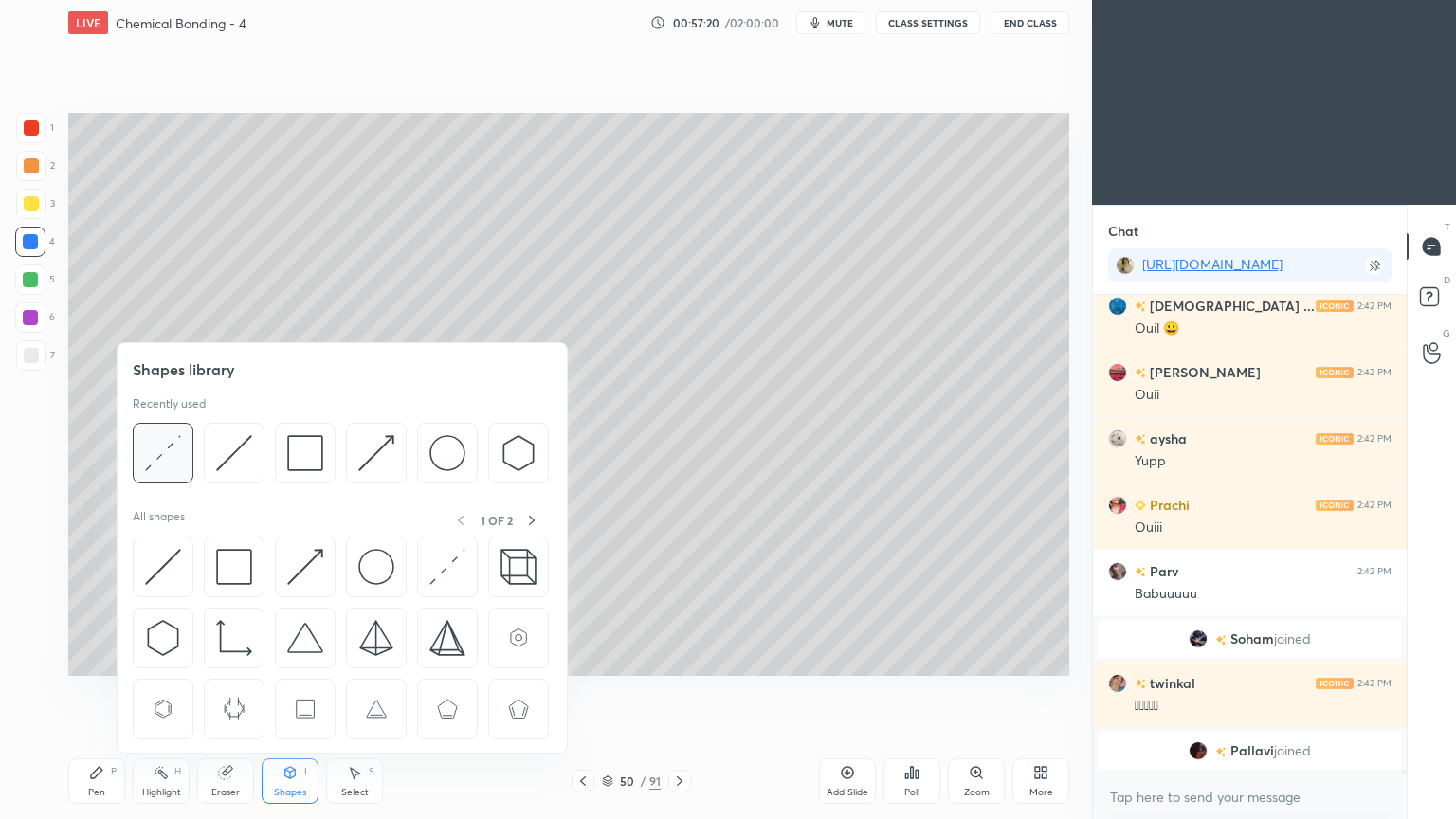 click at bounding box center (340, 458) 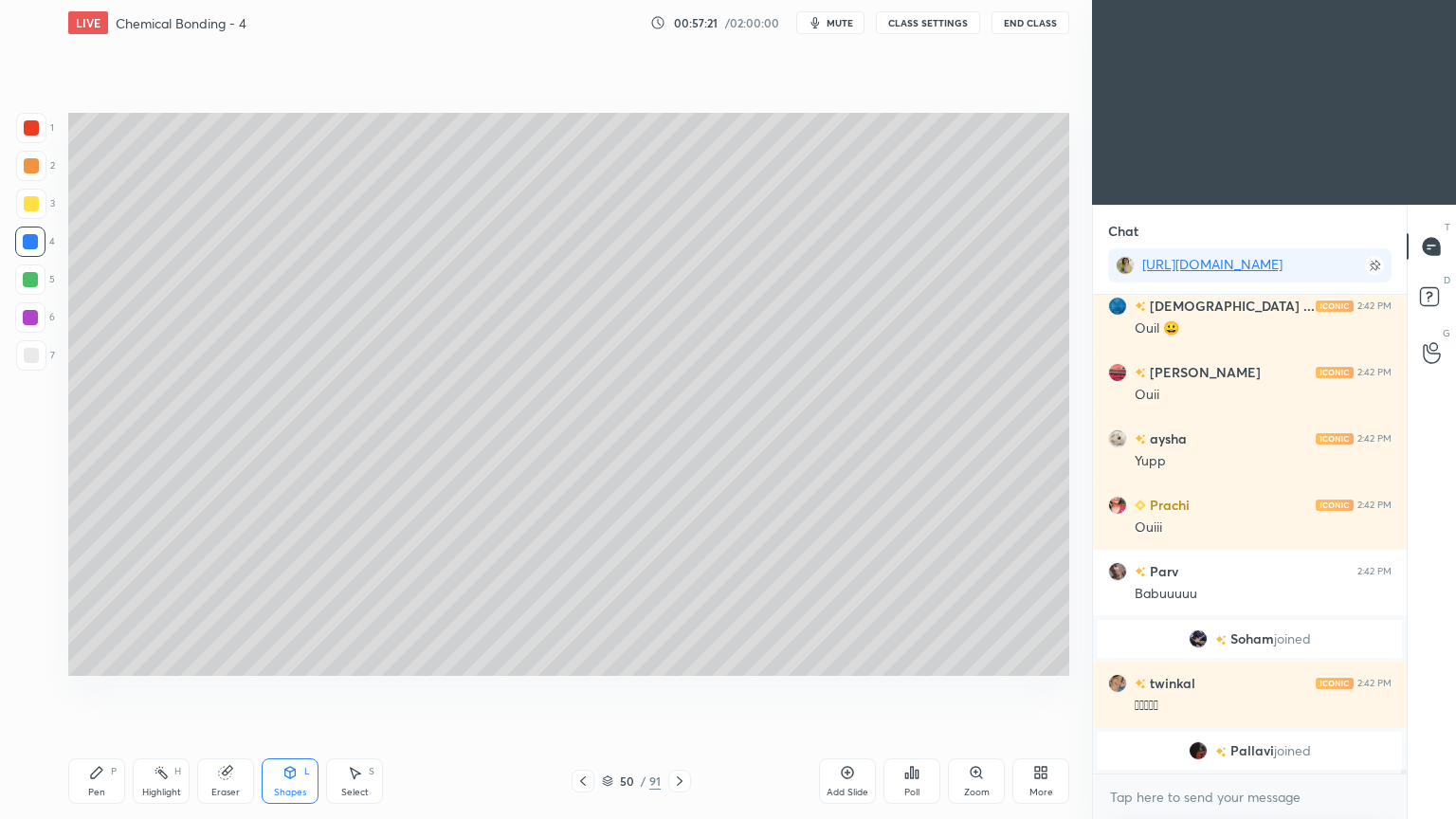 click at bounding box center (31, 204) 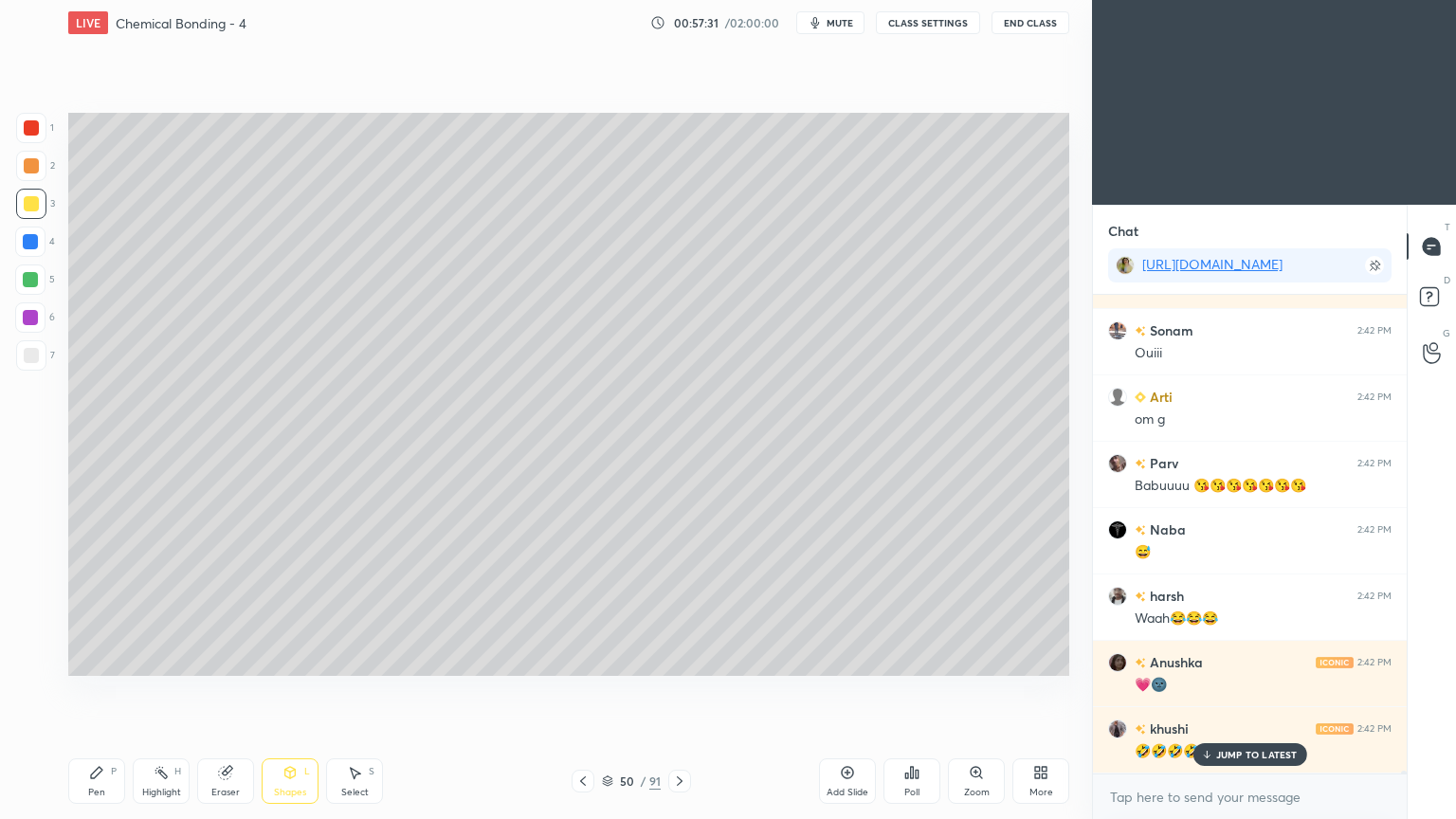 scroll, scrollTop: 69403, scrollLeft: 0, axis: vertical 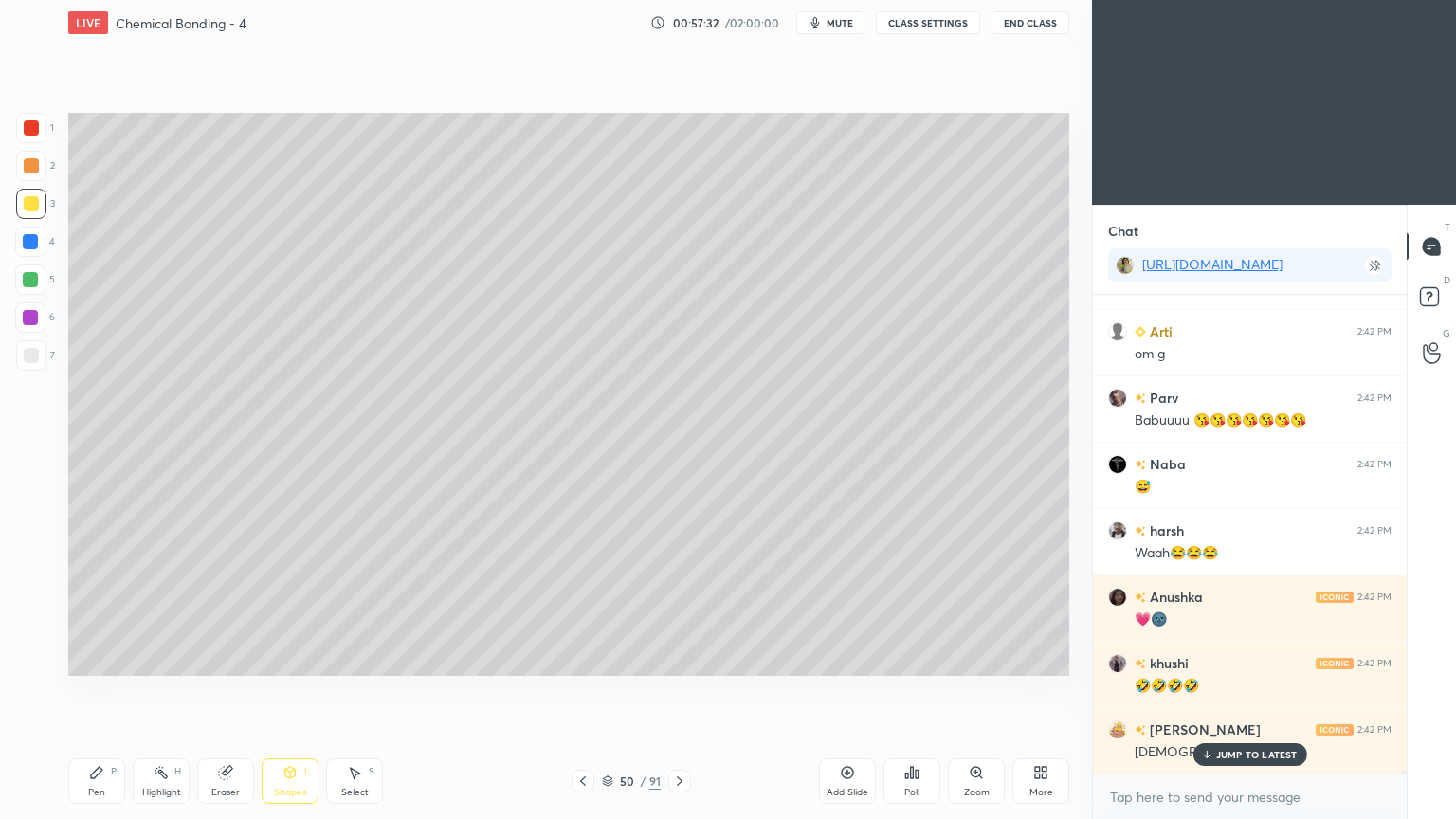click 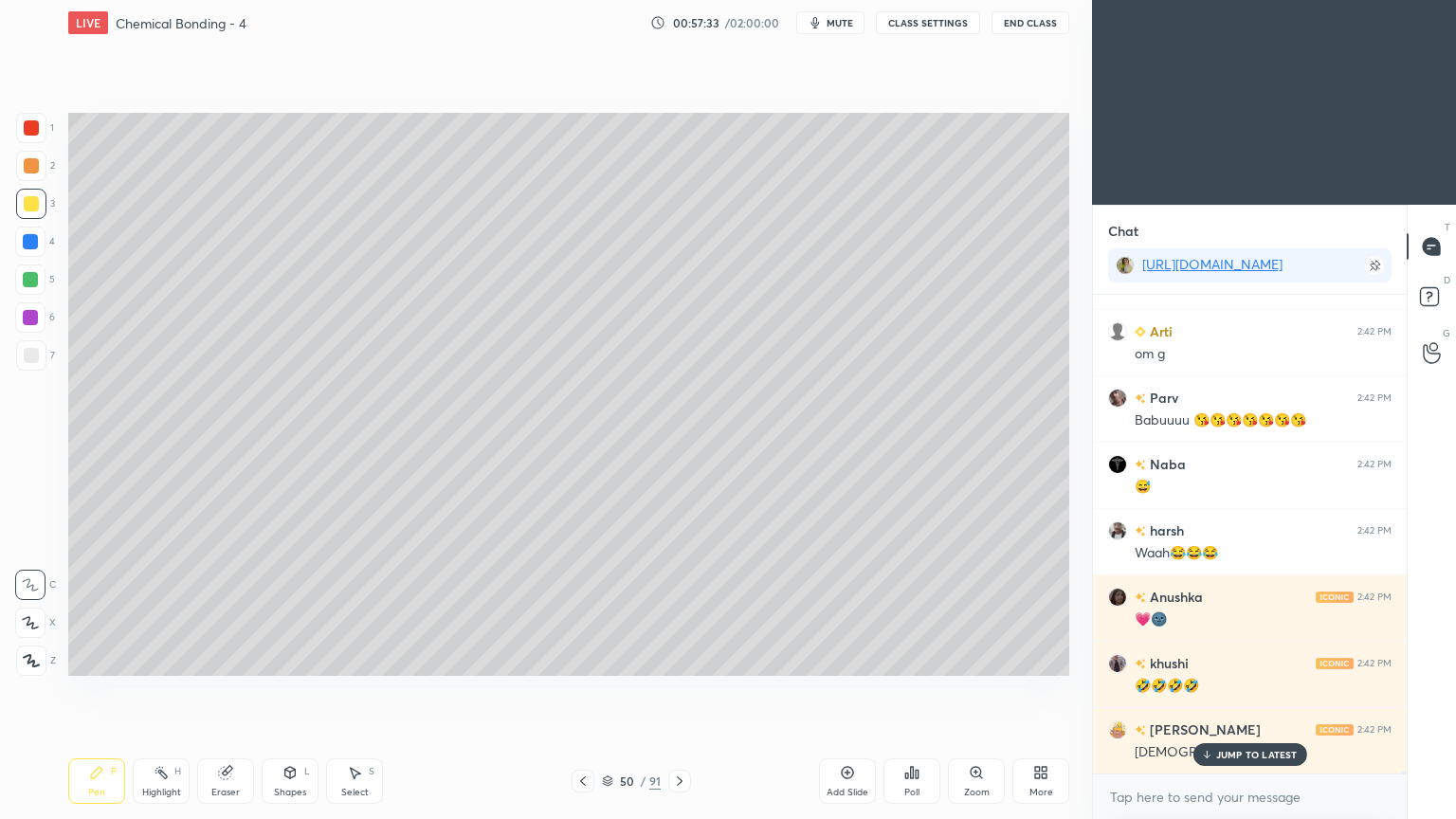 scroll, scrollTop: 69470, scrollLeft: 0, axis: vertical 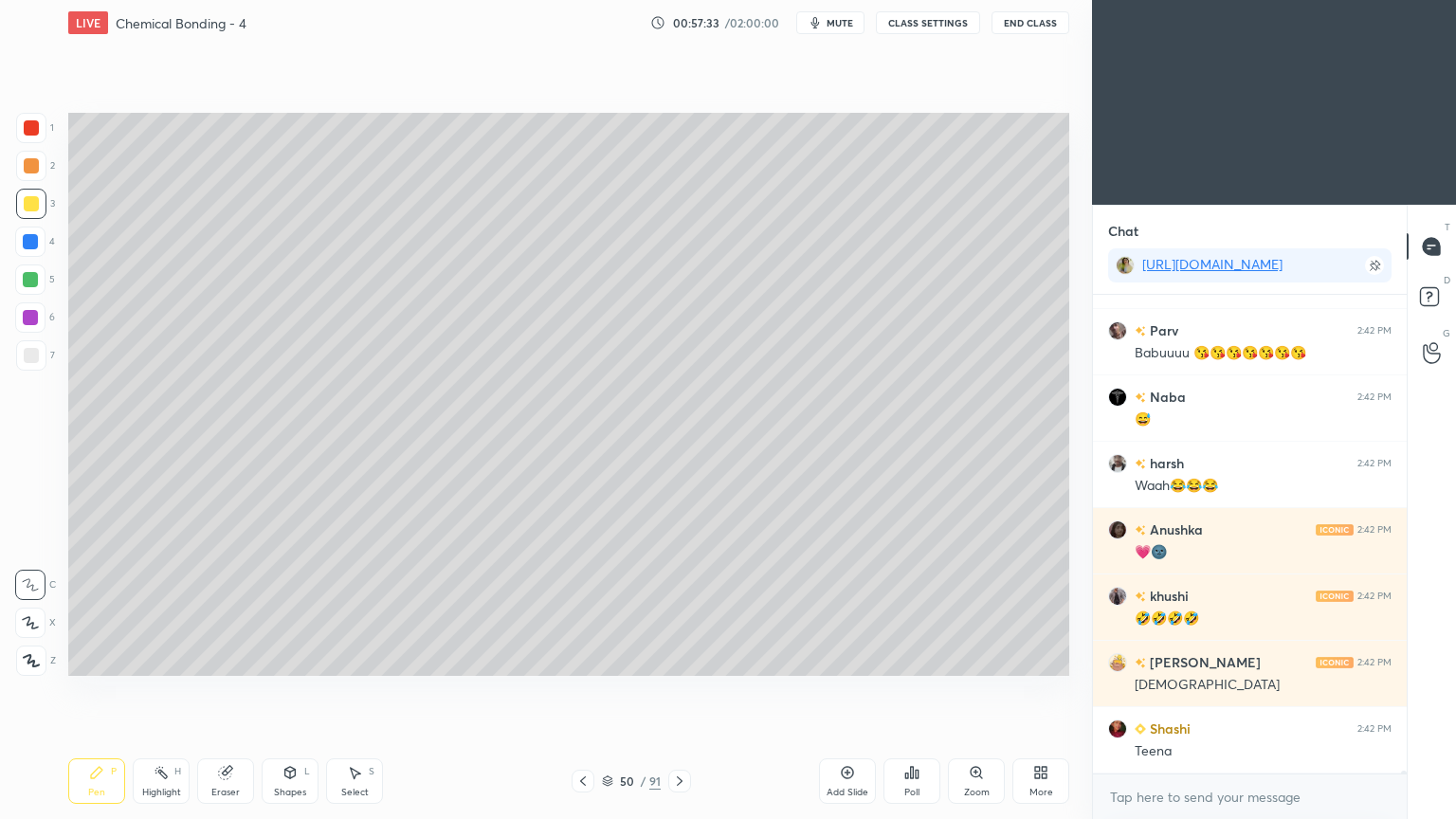 click at bounding box center [31, 355] 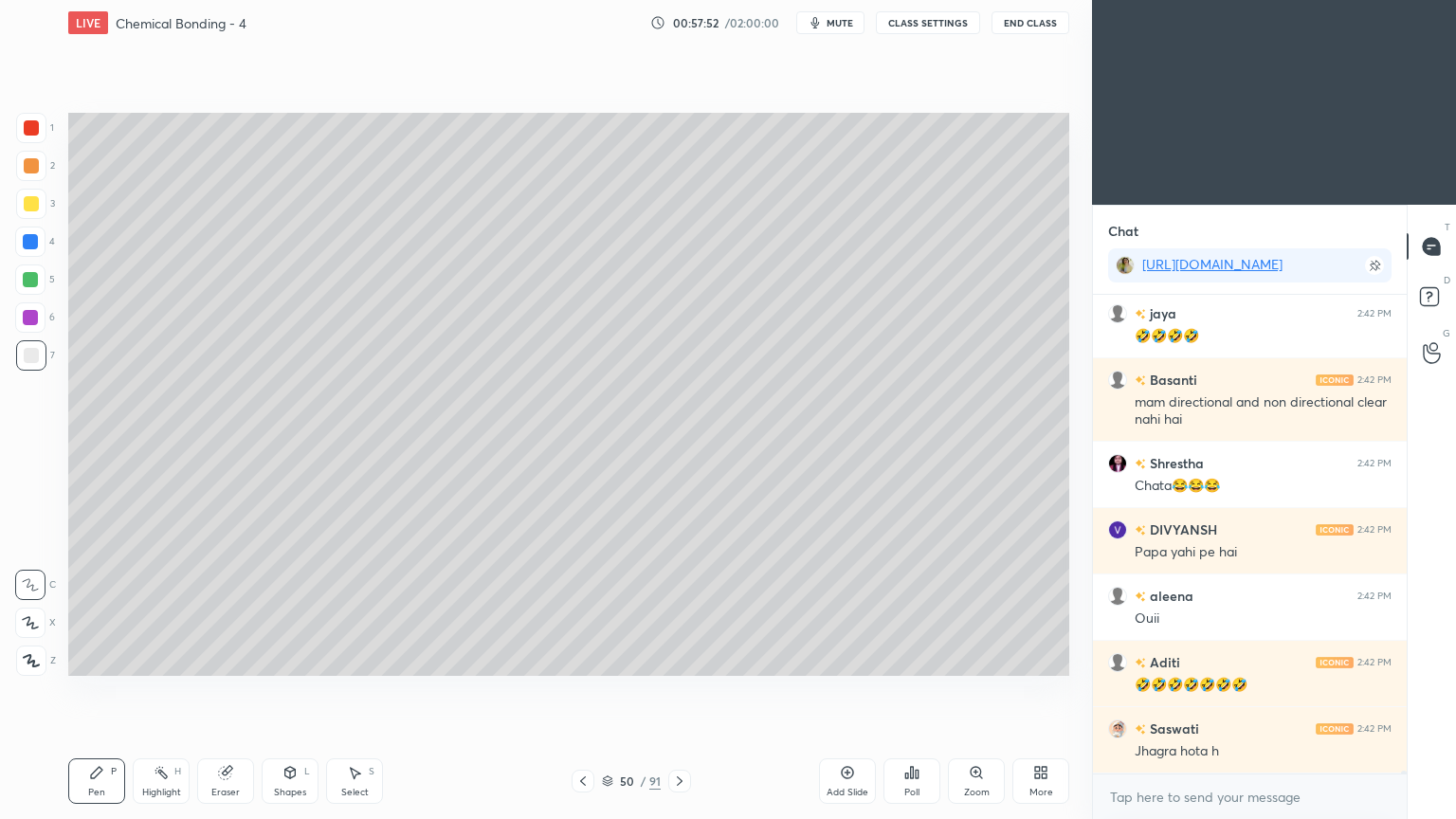 click on "Highlight H" at bounding box center (161, 781) 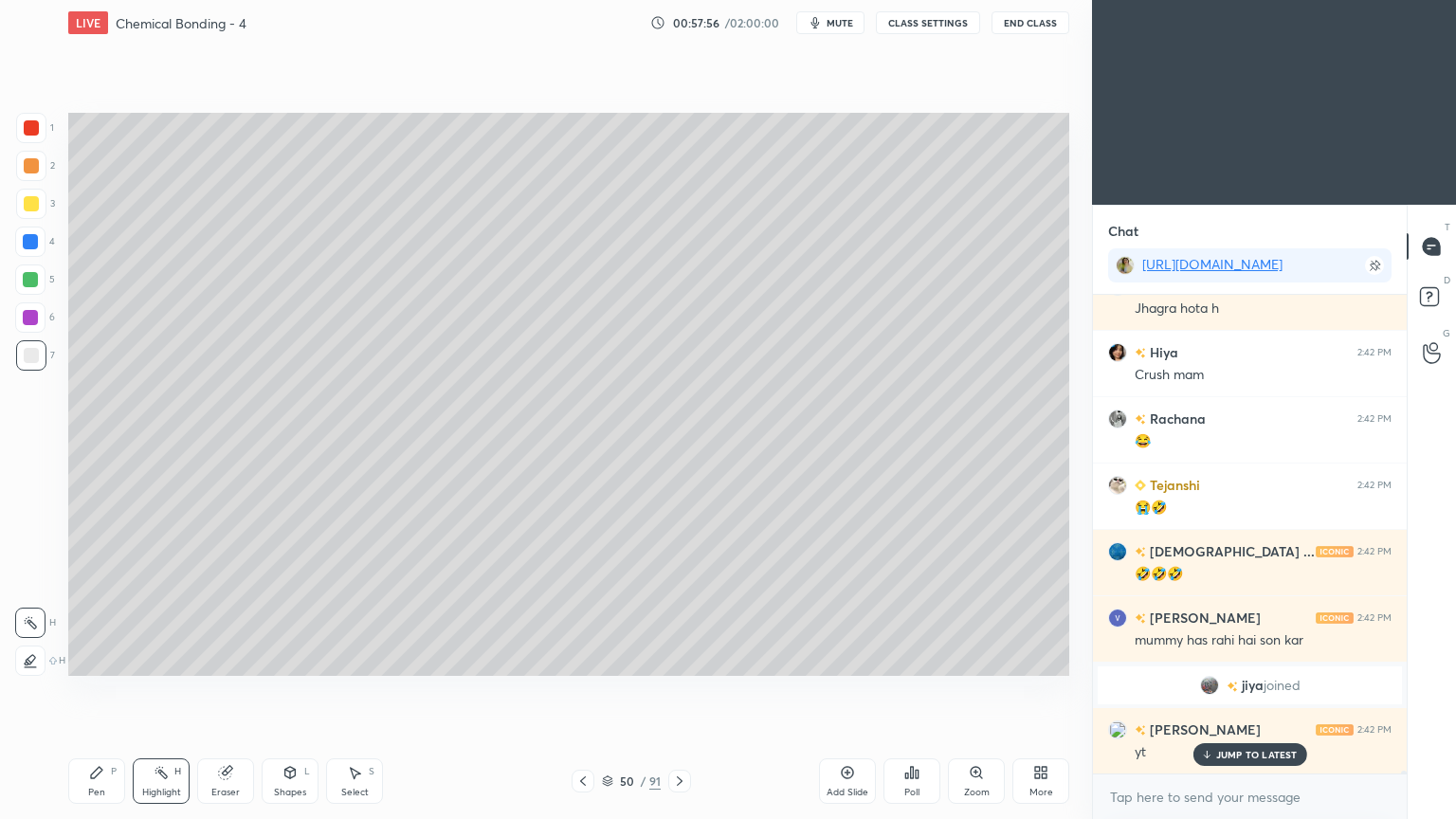 click 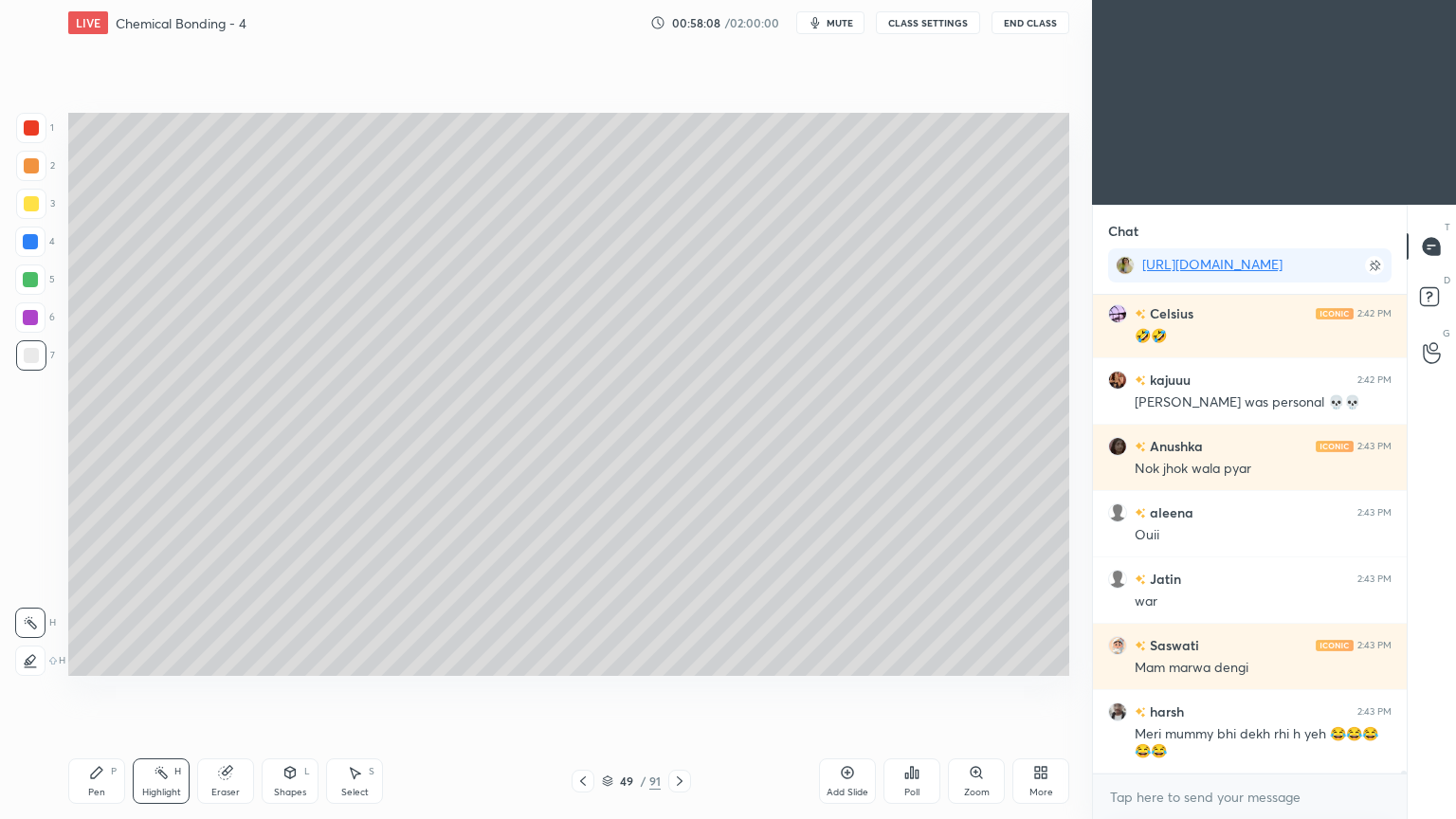 click at bounding box center [680, 781] 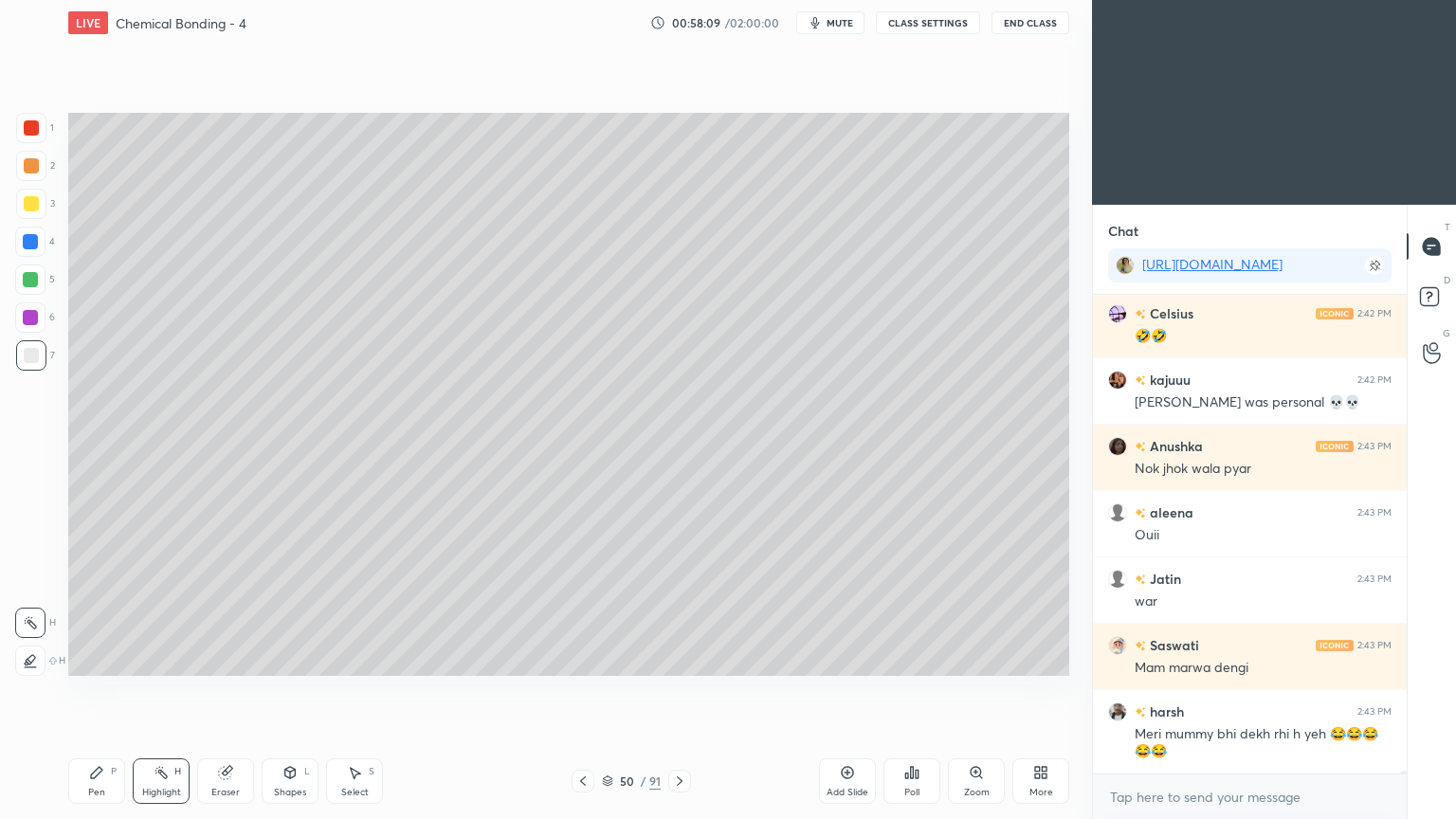 click on "CLASS SETTINGS" at bounding box center (928, 23) 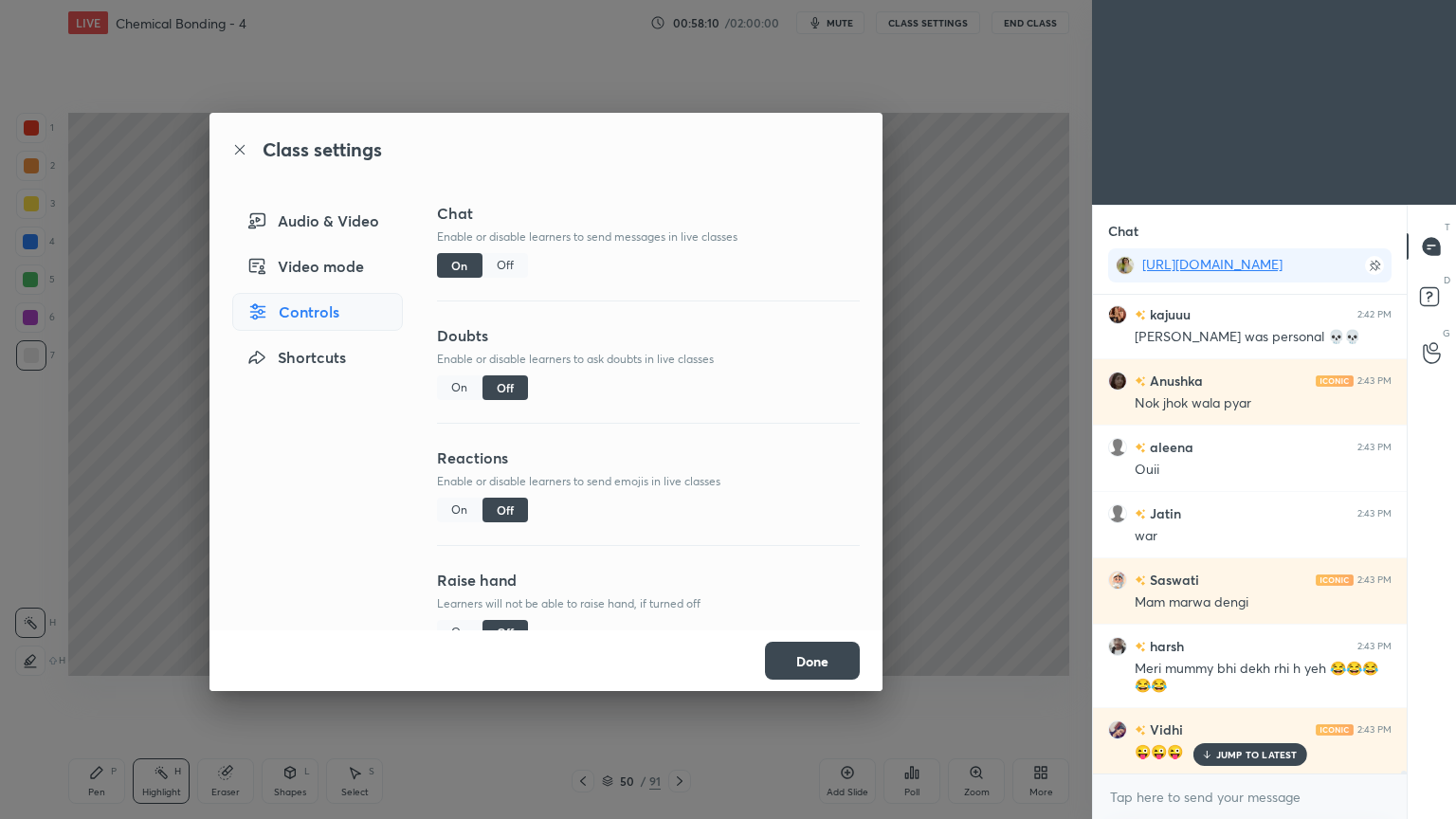 click on "Done" at bounding box center [812, 661] 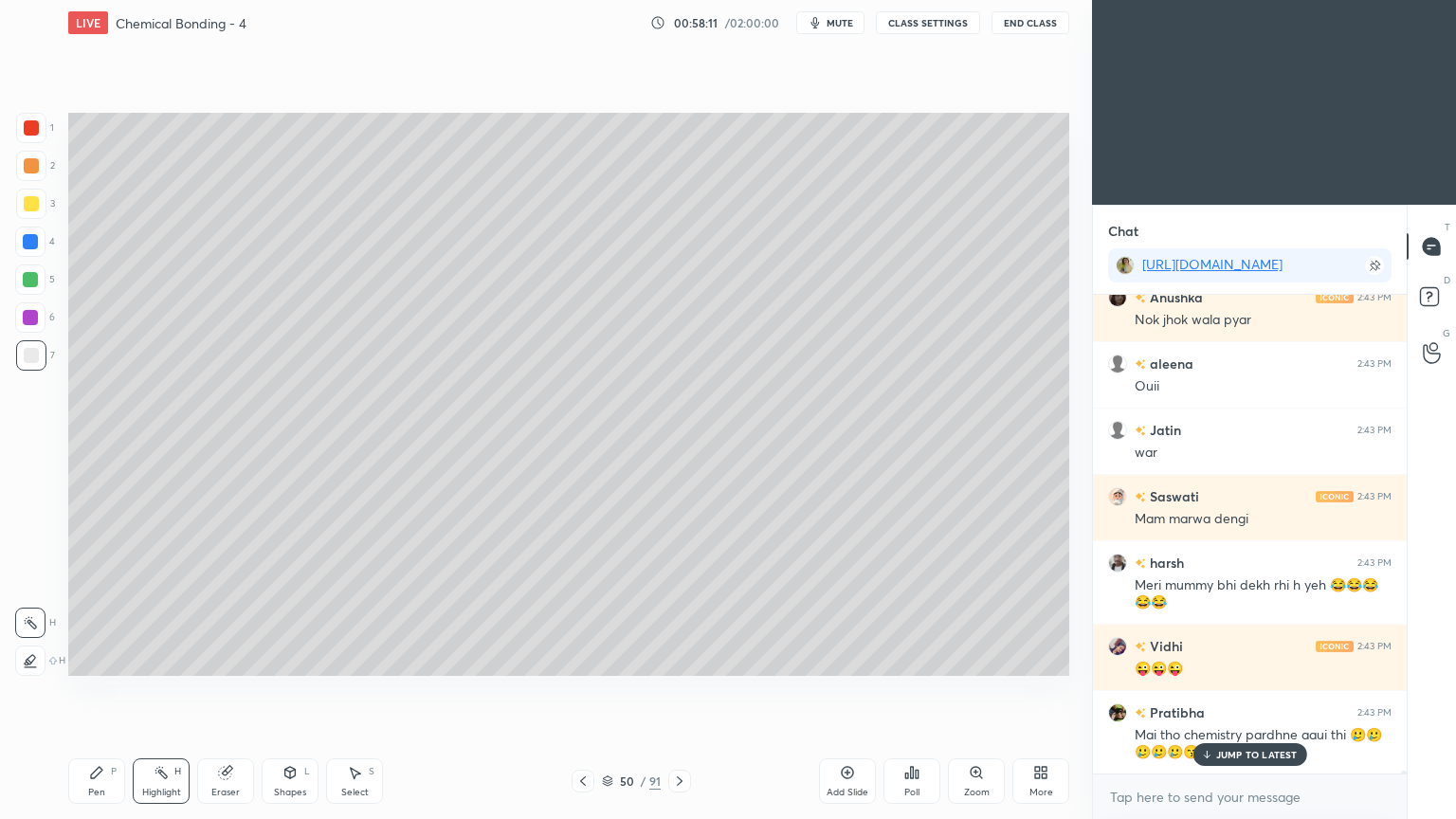 click on "Pen P" at bounding box center (97, 781) 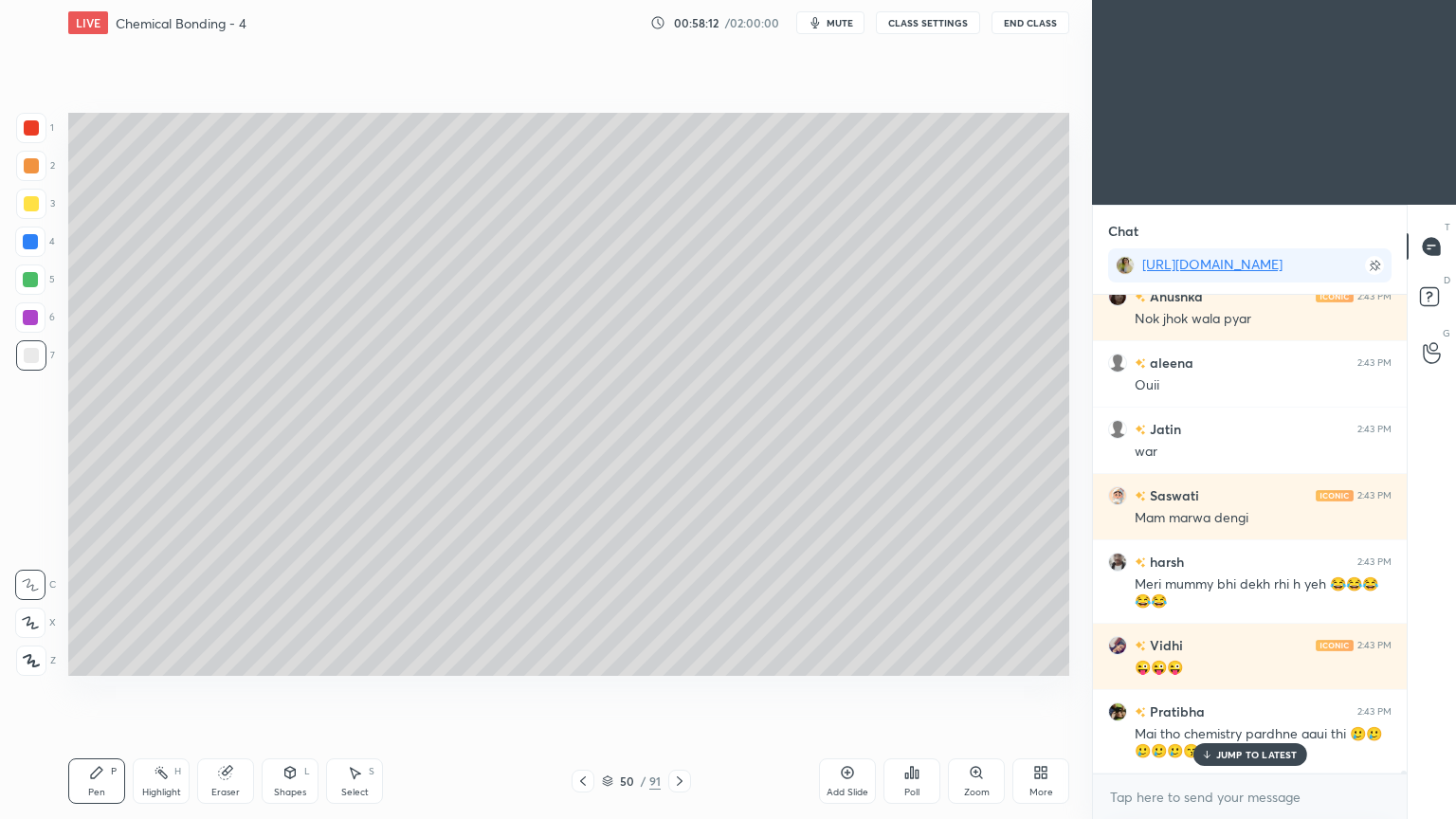 click on "1 2 3 4 5 6 7 C X Z C X Z E E Erase all   H H" at bounding box center [30, 394] 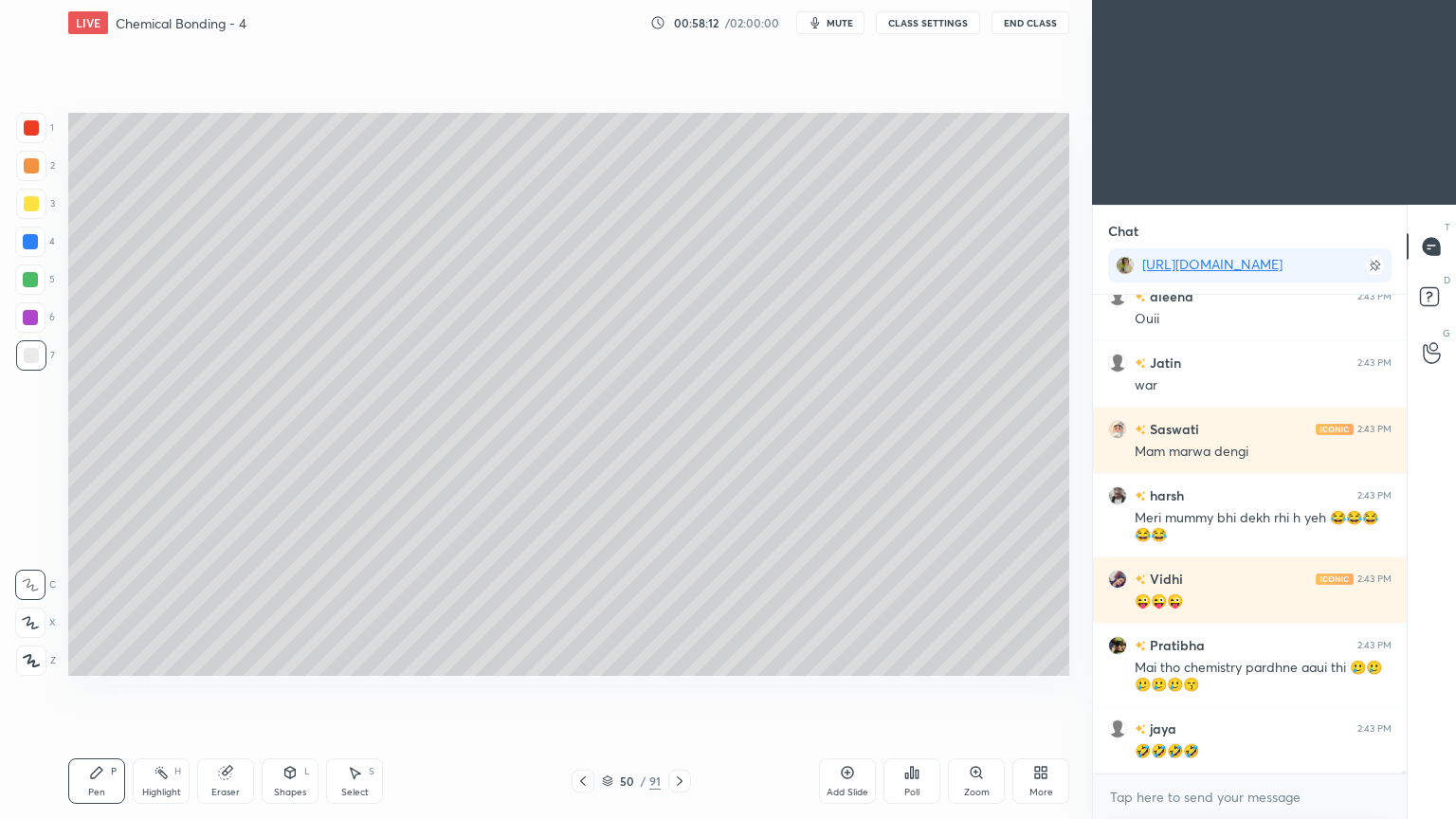 click at bounding box center [30, 242] 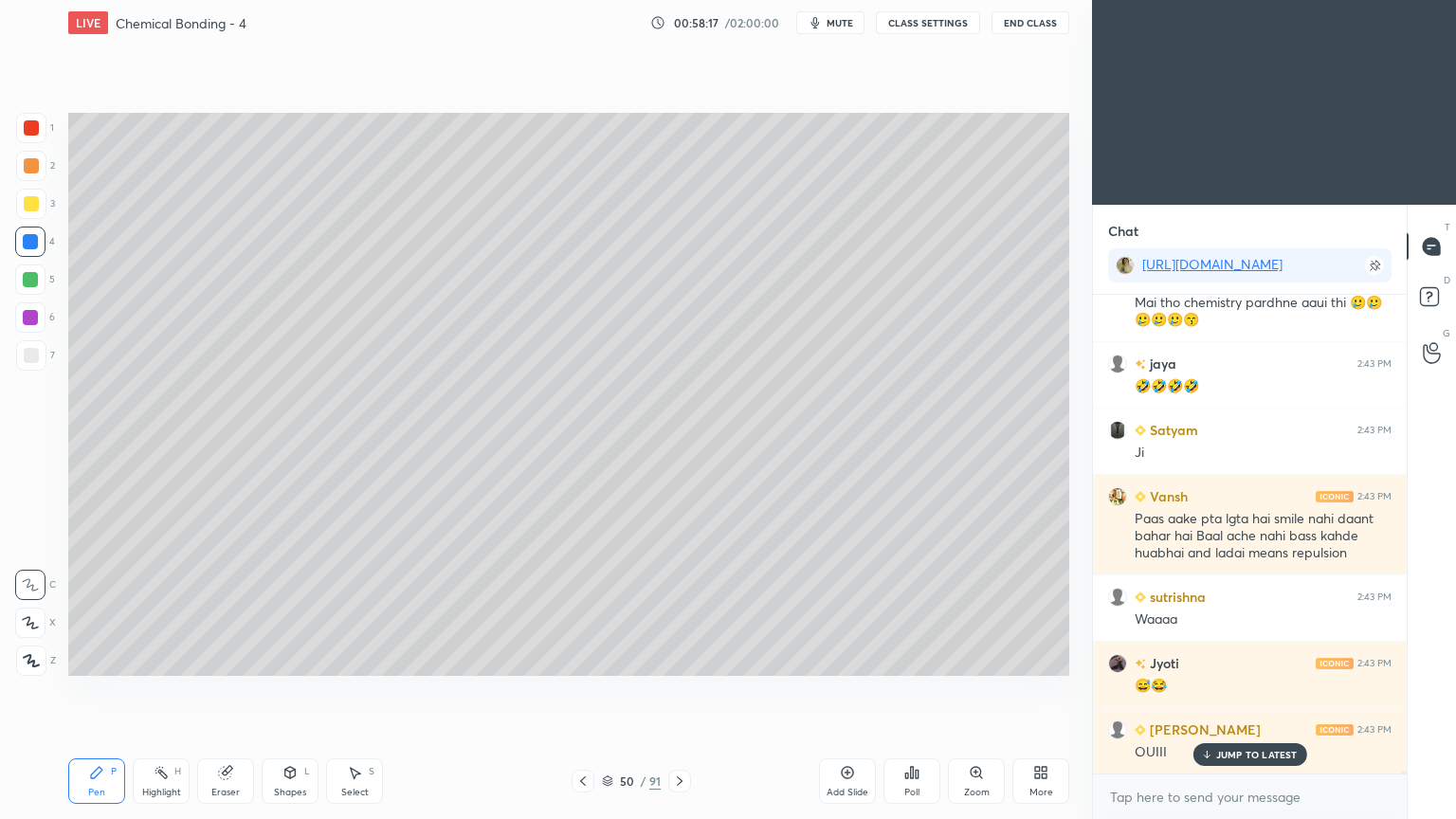 click on "Shapes L" at bounding box center (290, 781) 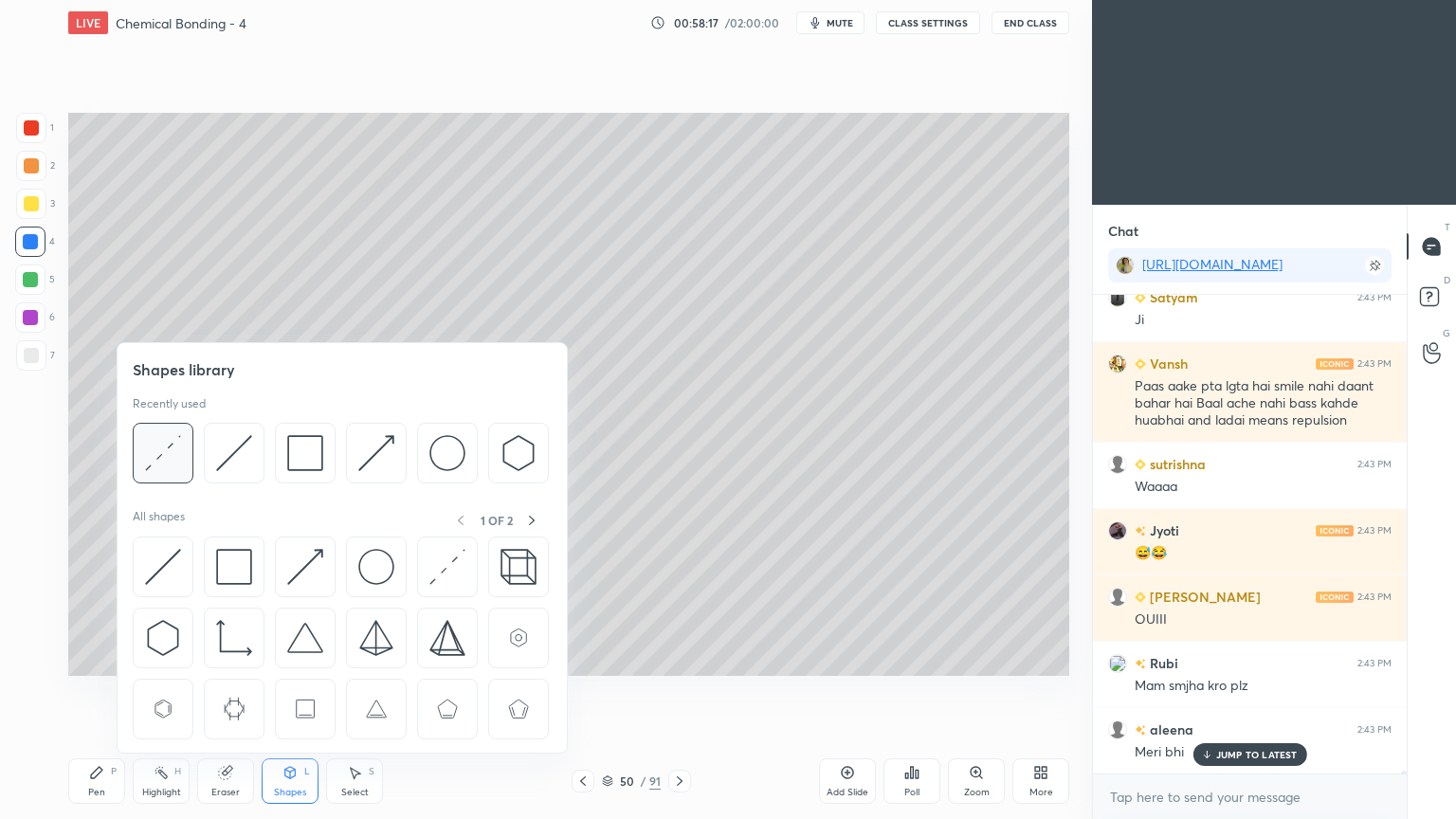 click at bounding box center (163, 453) 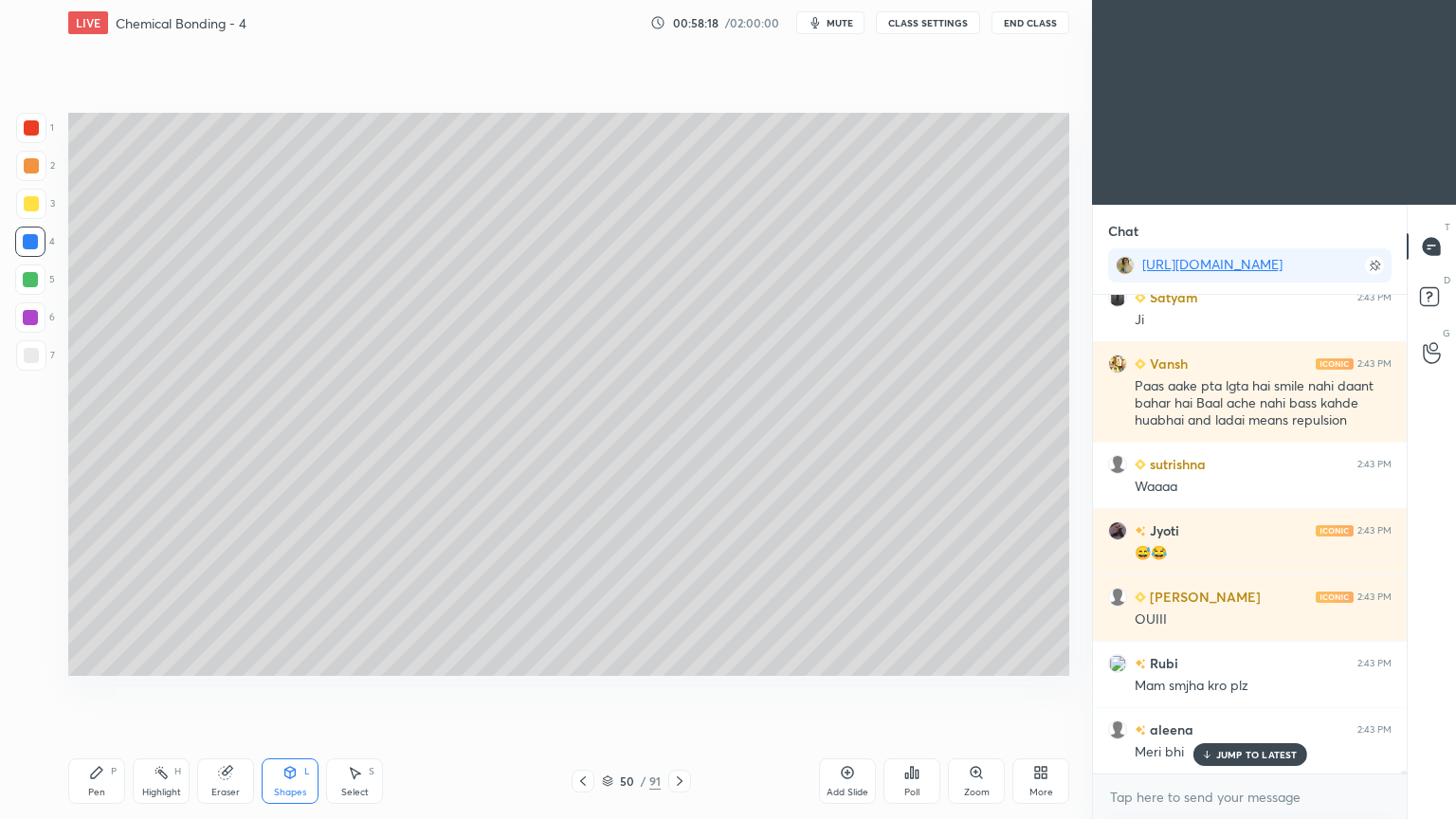 click at bounding box center (31, 204) 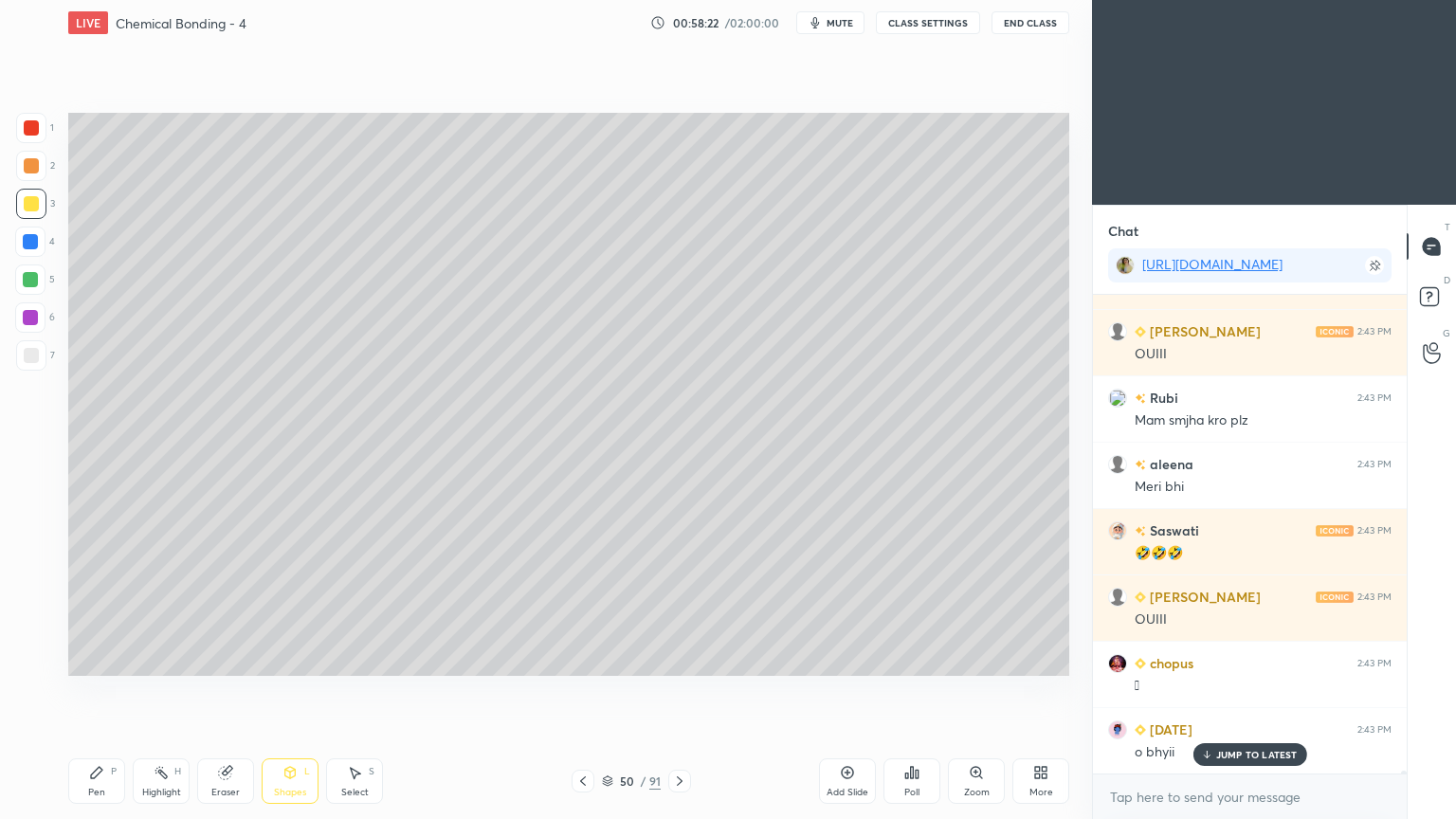 click 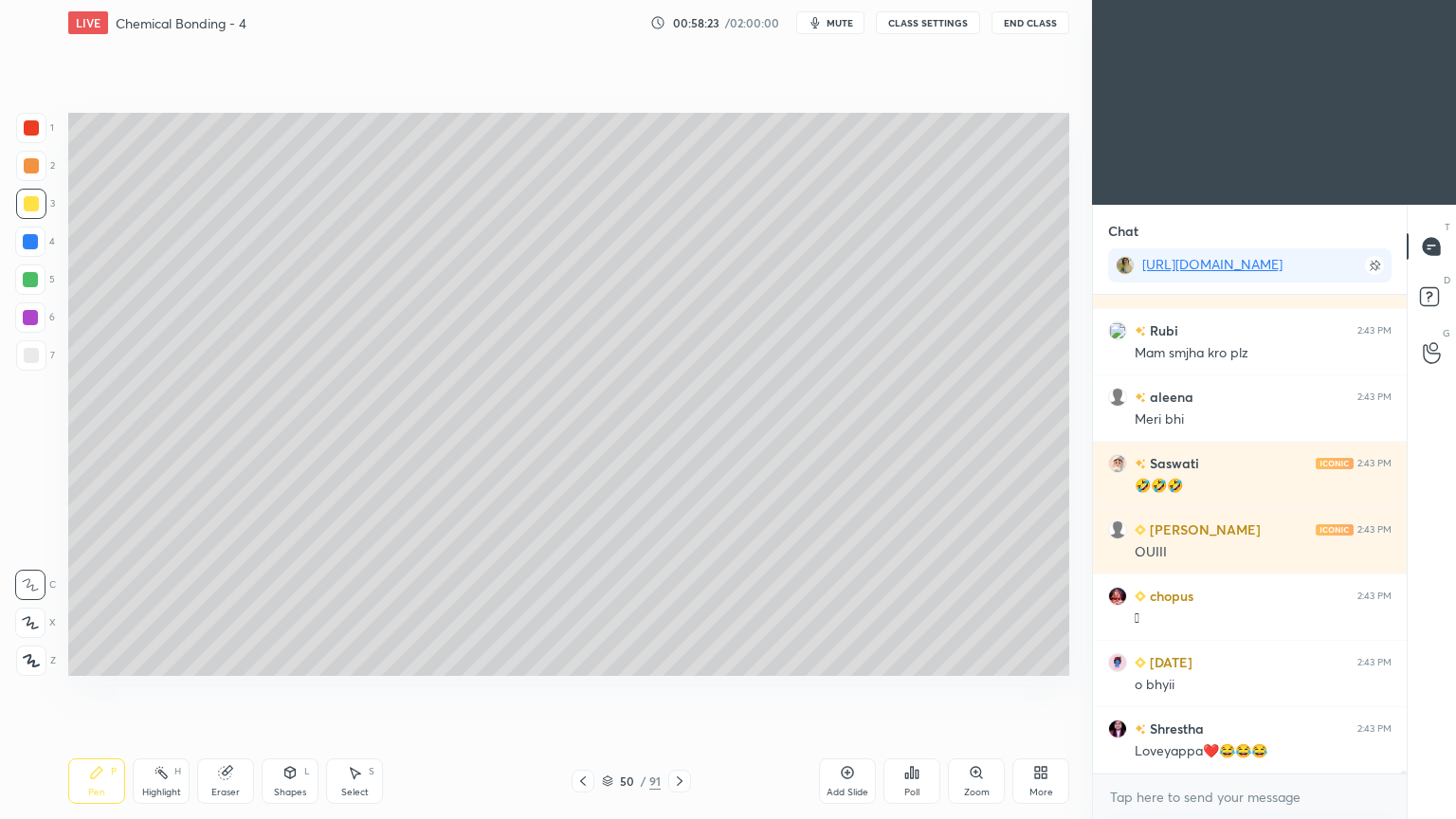 click at bounding box center [30, 242] 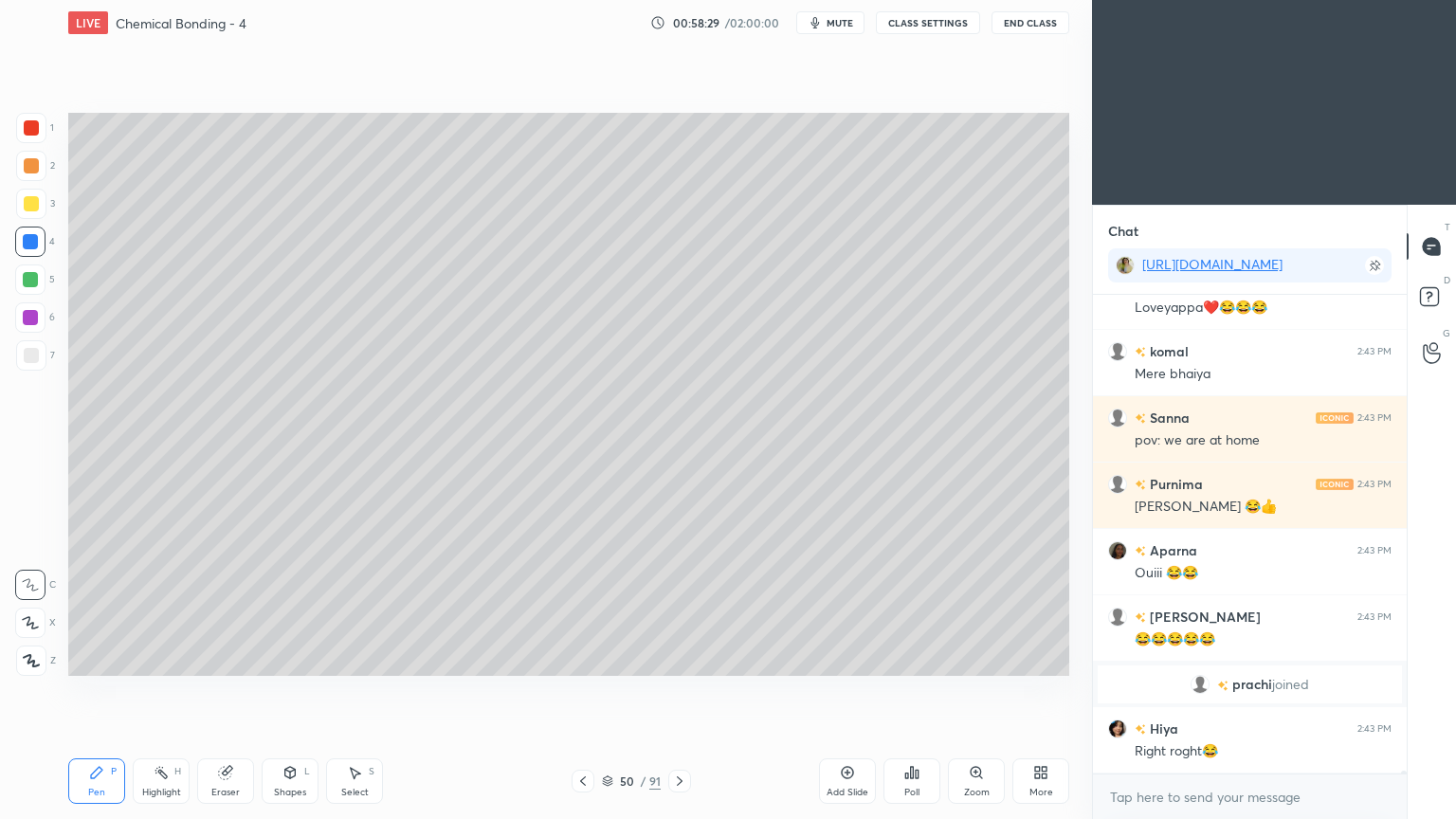 click on "Shapes L" at bounding box center [290, 781] 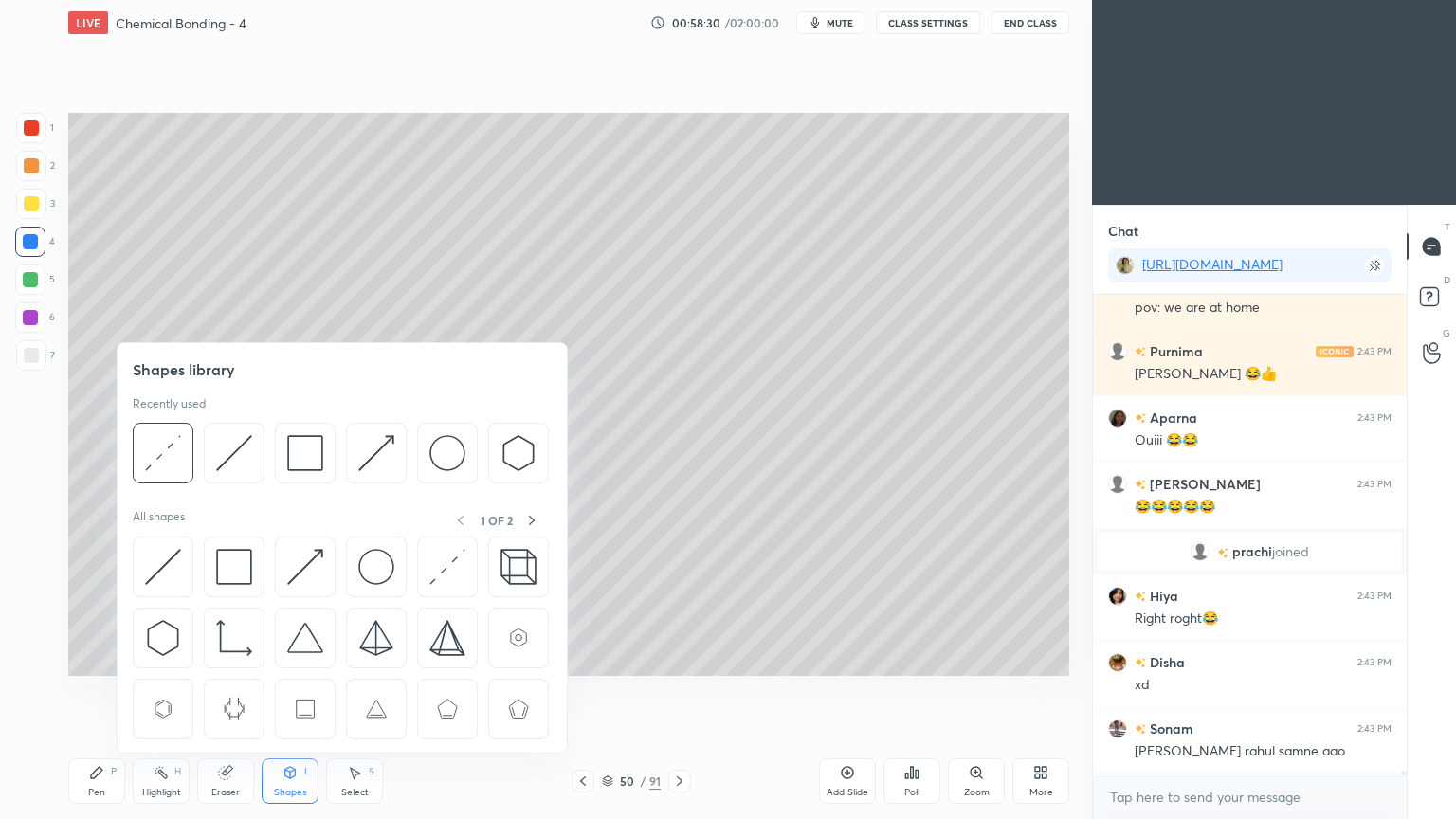 click at bounding box center (163, 453) 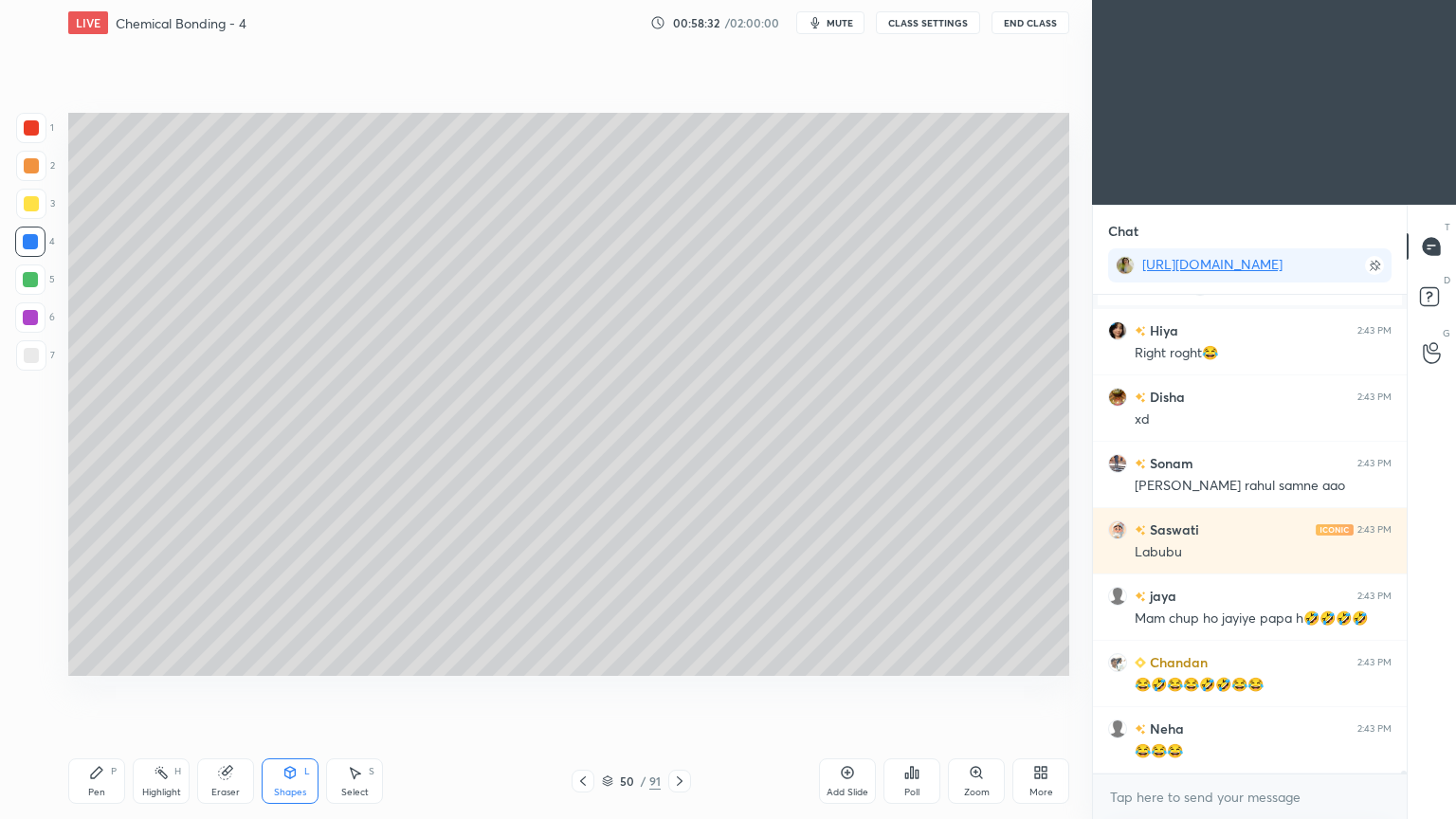 click at bounding box center [31, 204] 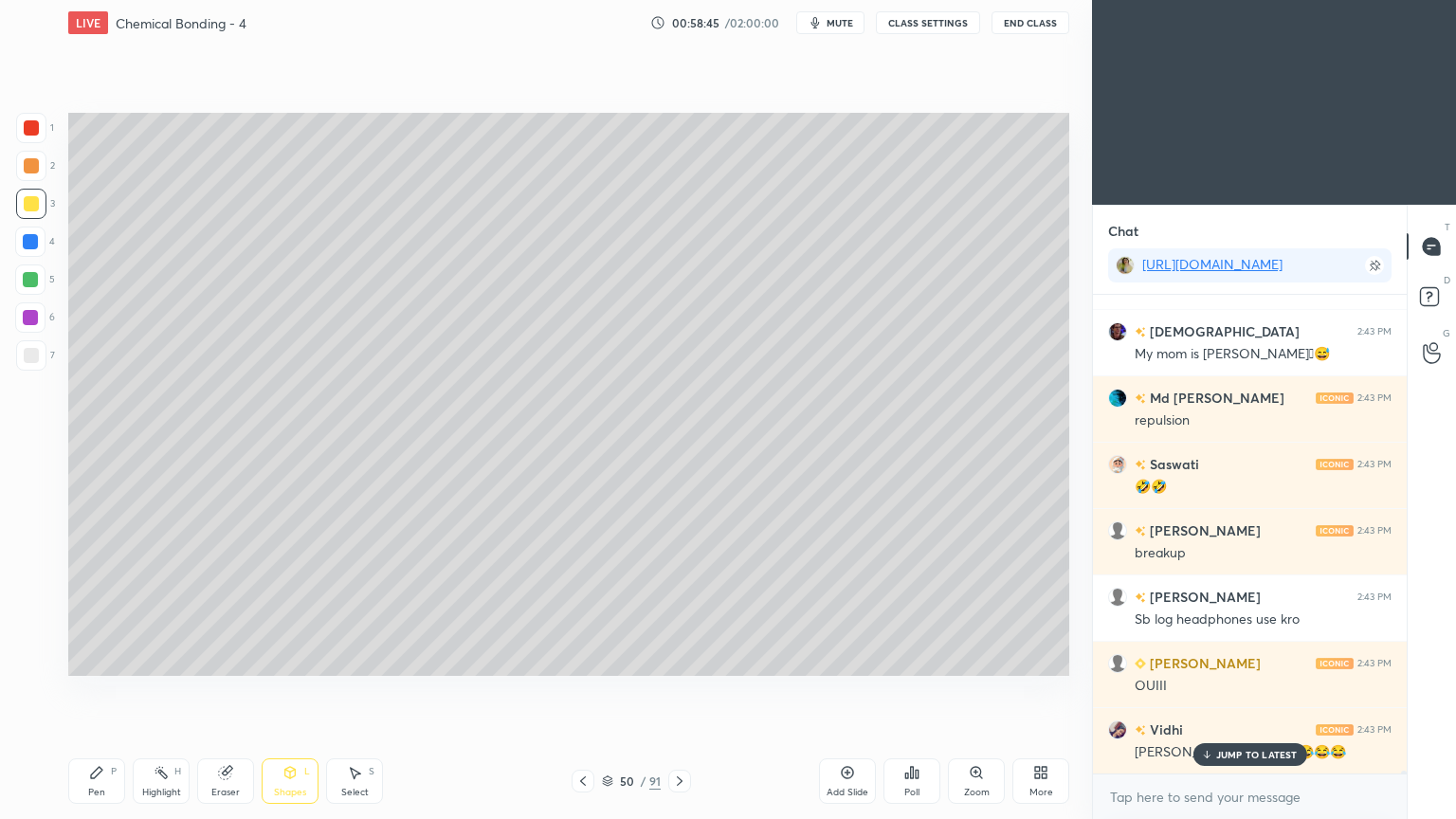 click 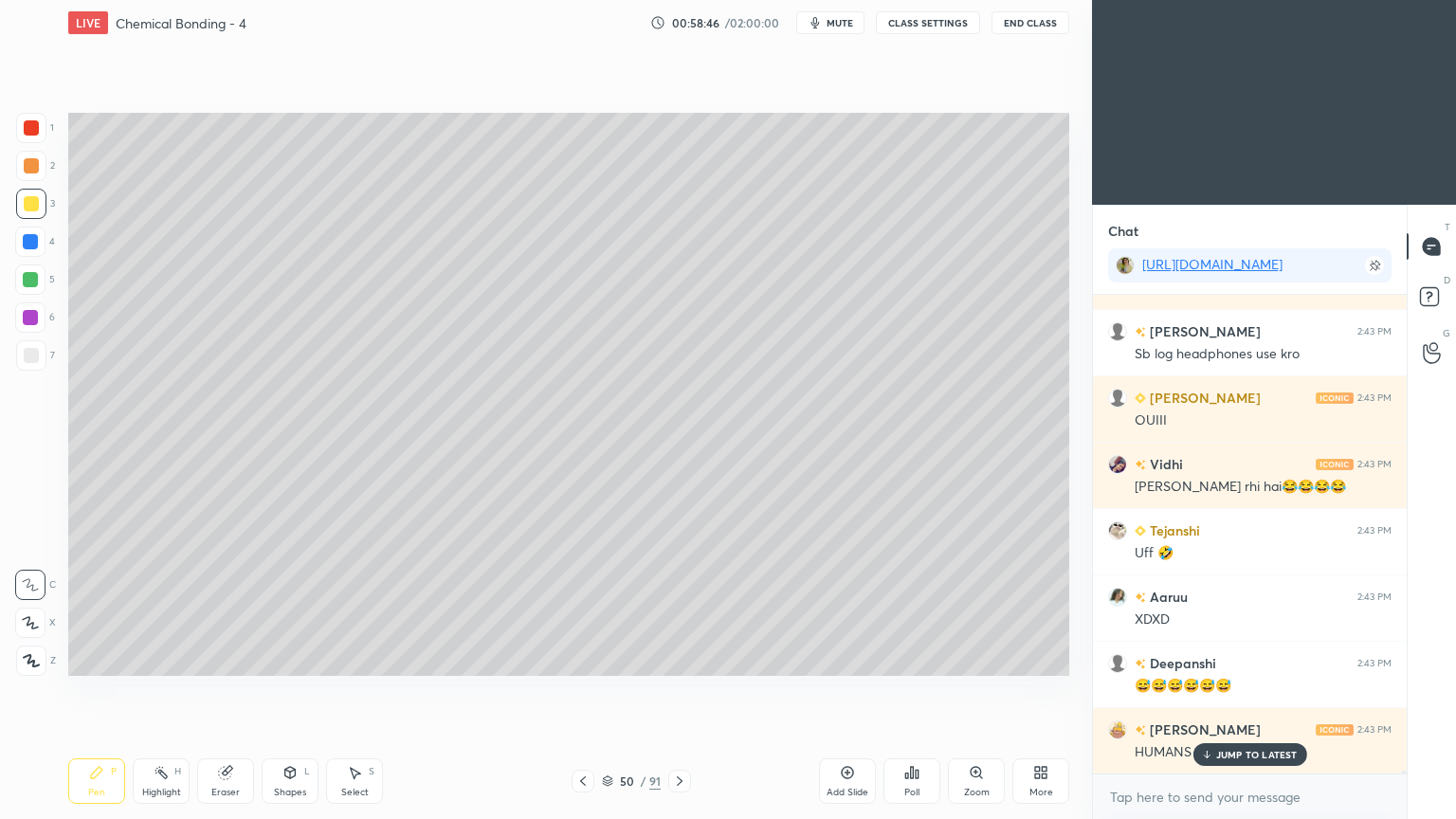 click at bounding box center (31, 355) 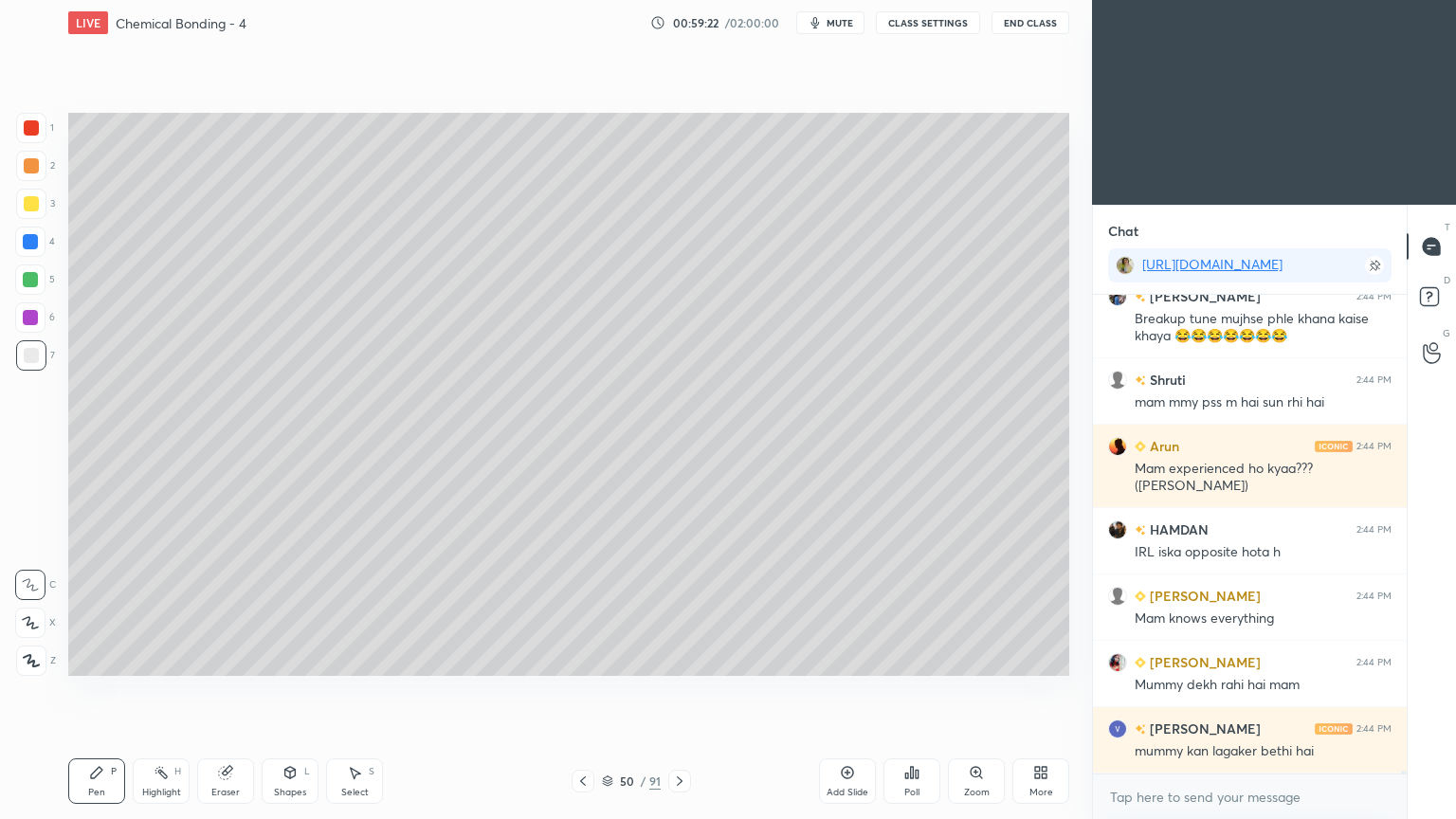 click at bounding box center [30, 242] 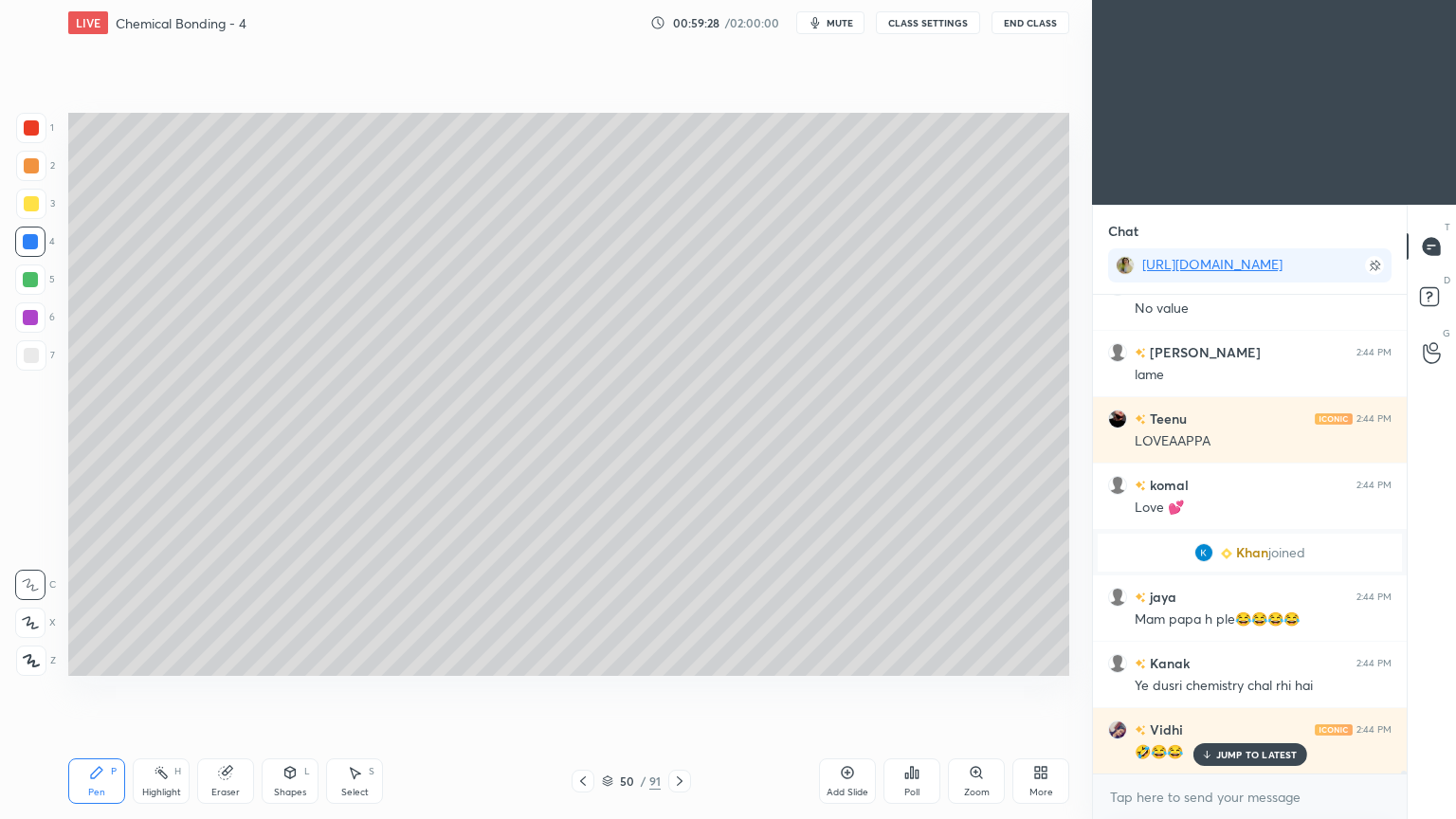 click on "Shapes L" at bounding box center [290, 781] 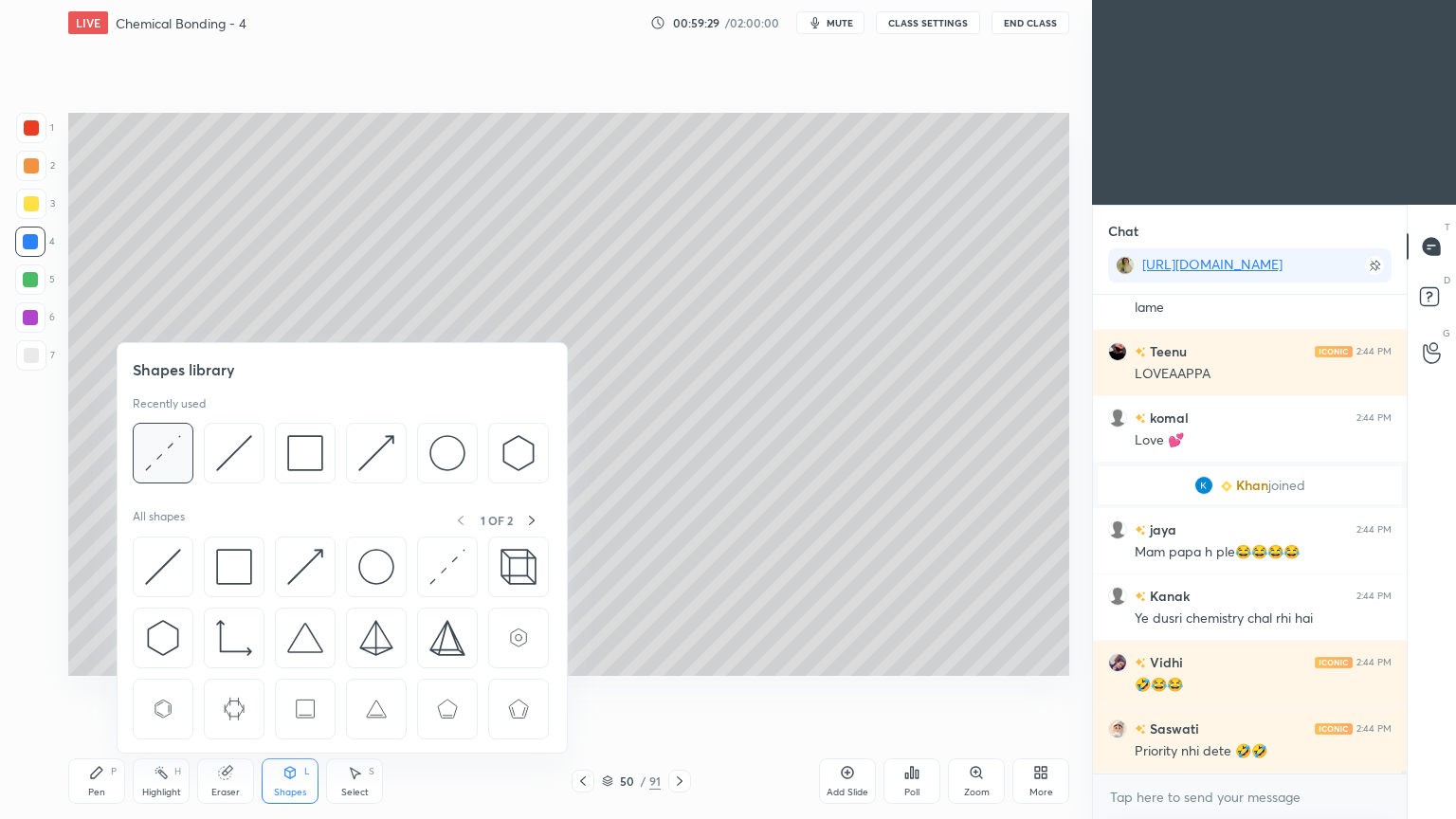 click at bounding box center (163, 453) 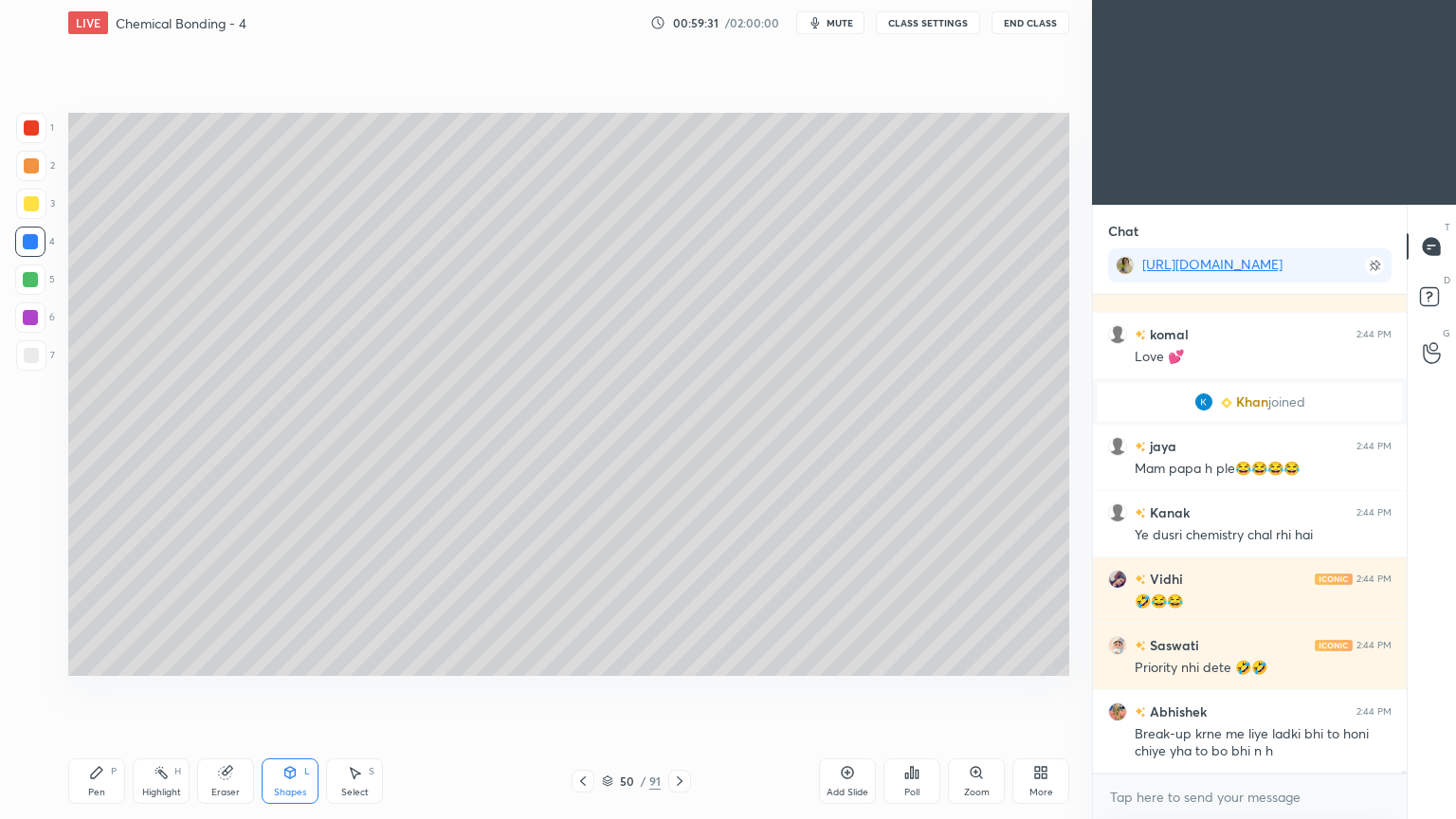 click at bounding box center (31, 204) 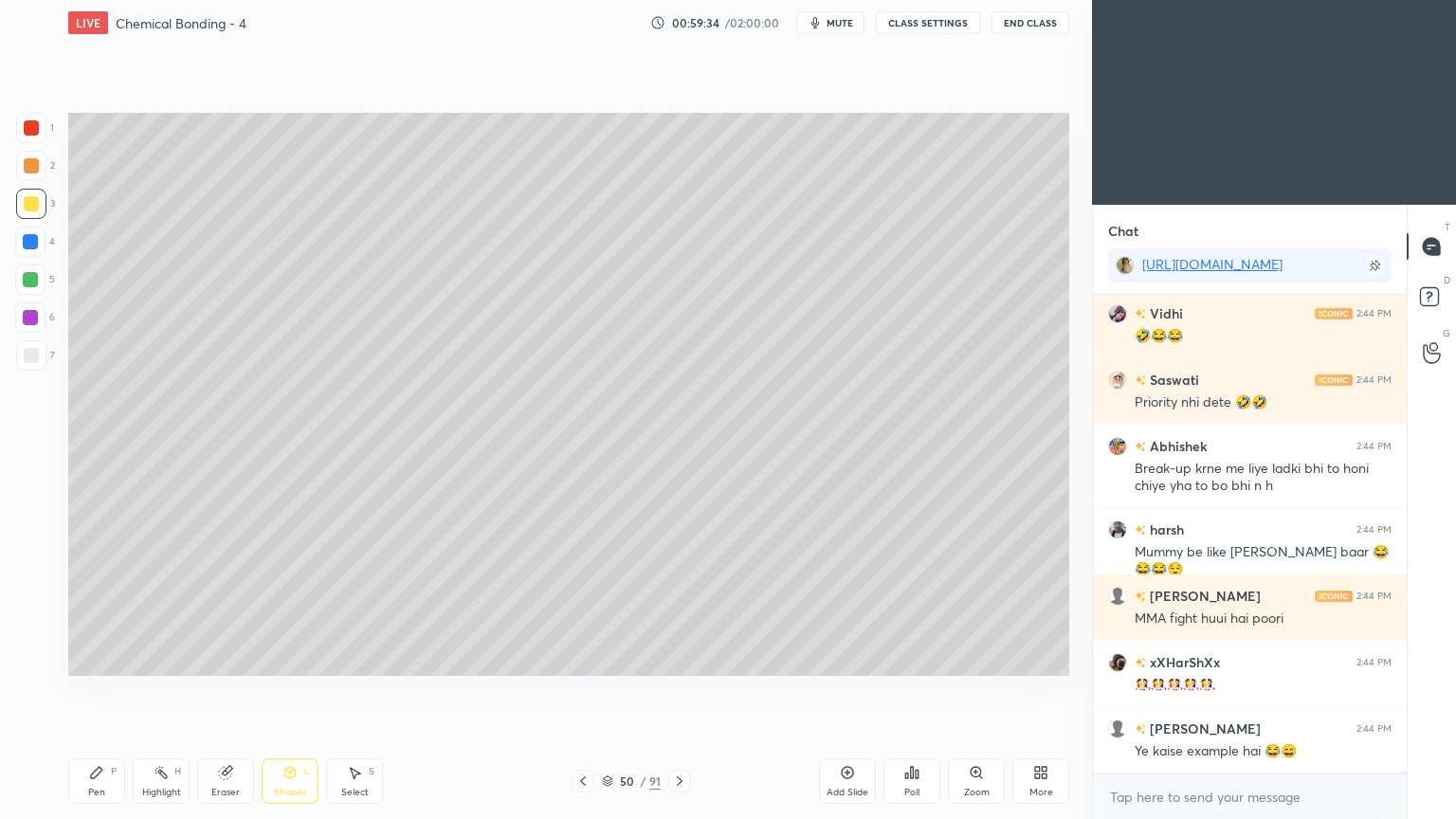 click on "Pen P" at bounding box center [97, 781] 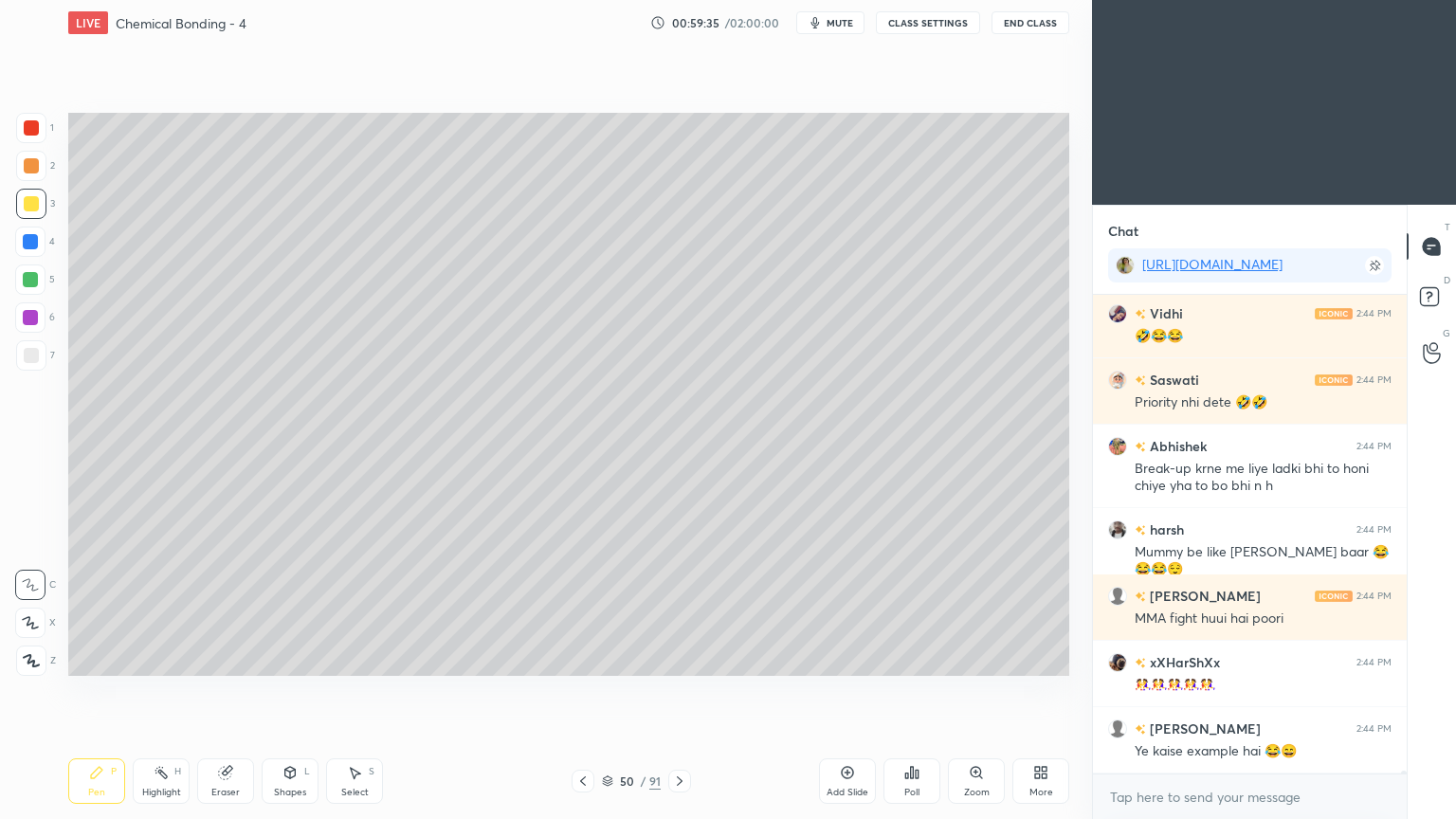 click at bounding box center (31, 355) 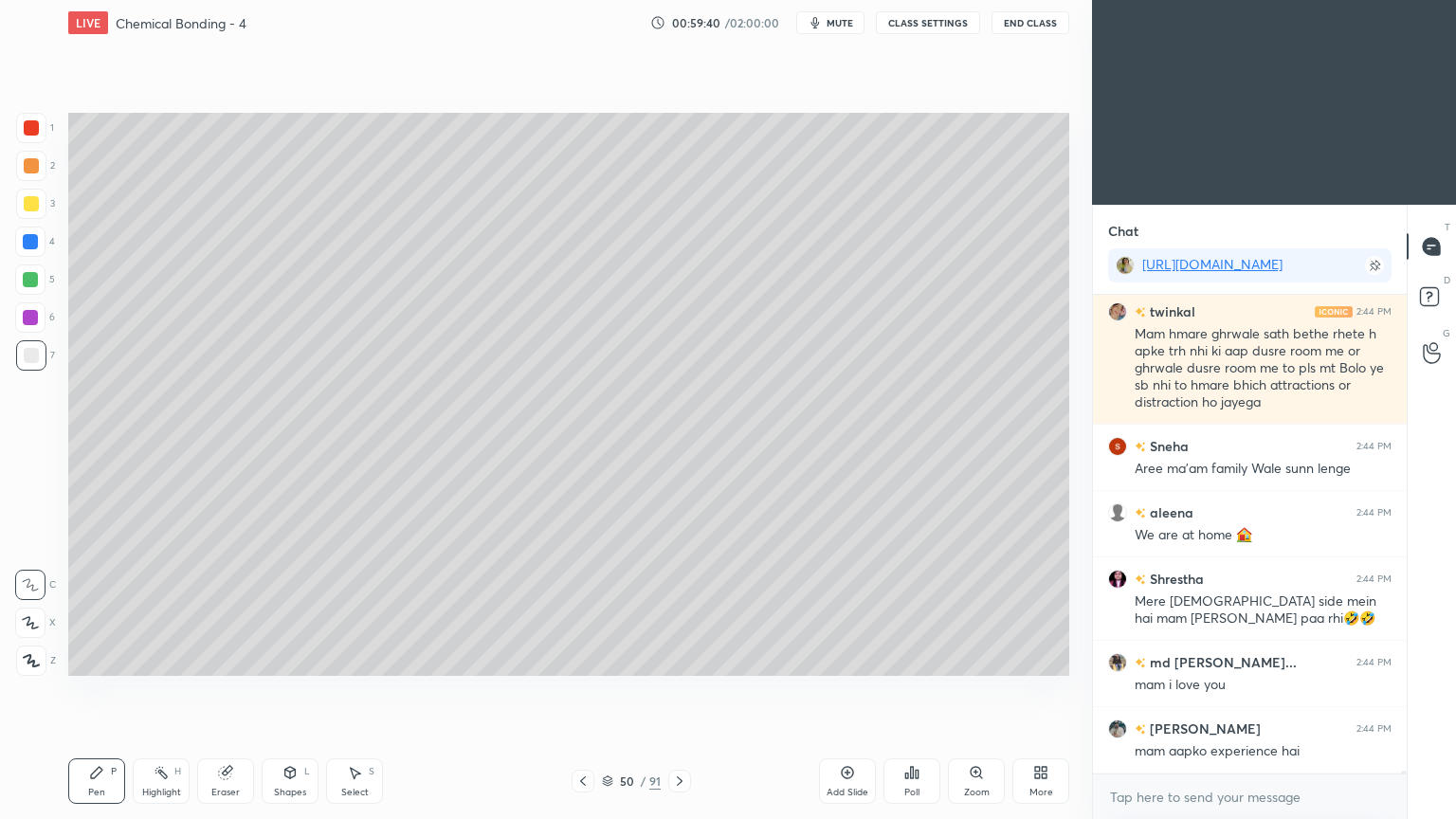 click on "CLASS SETTINGS" at bounding box center (928, 23) 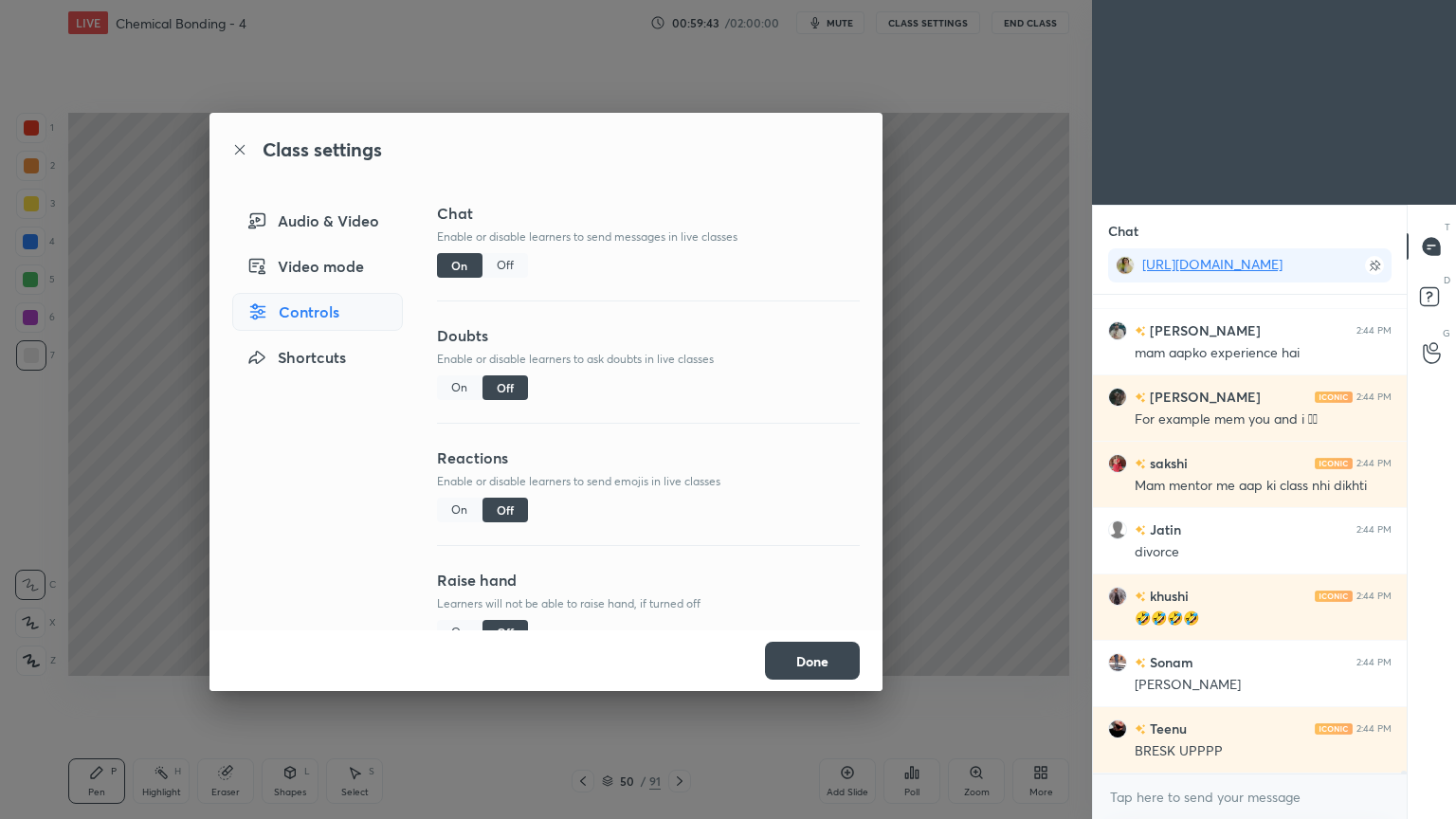 click 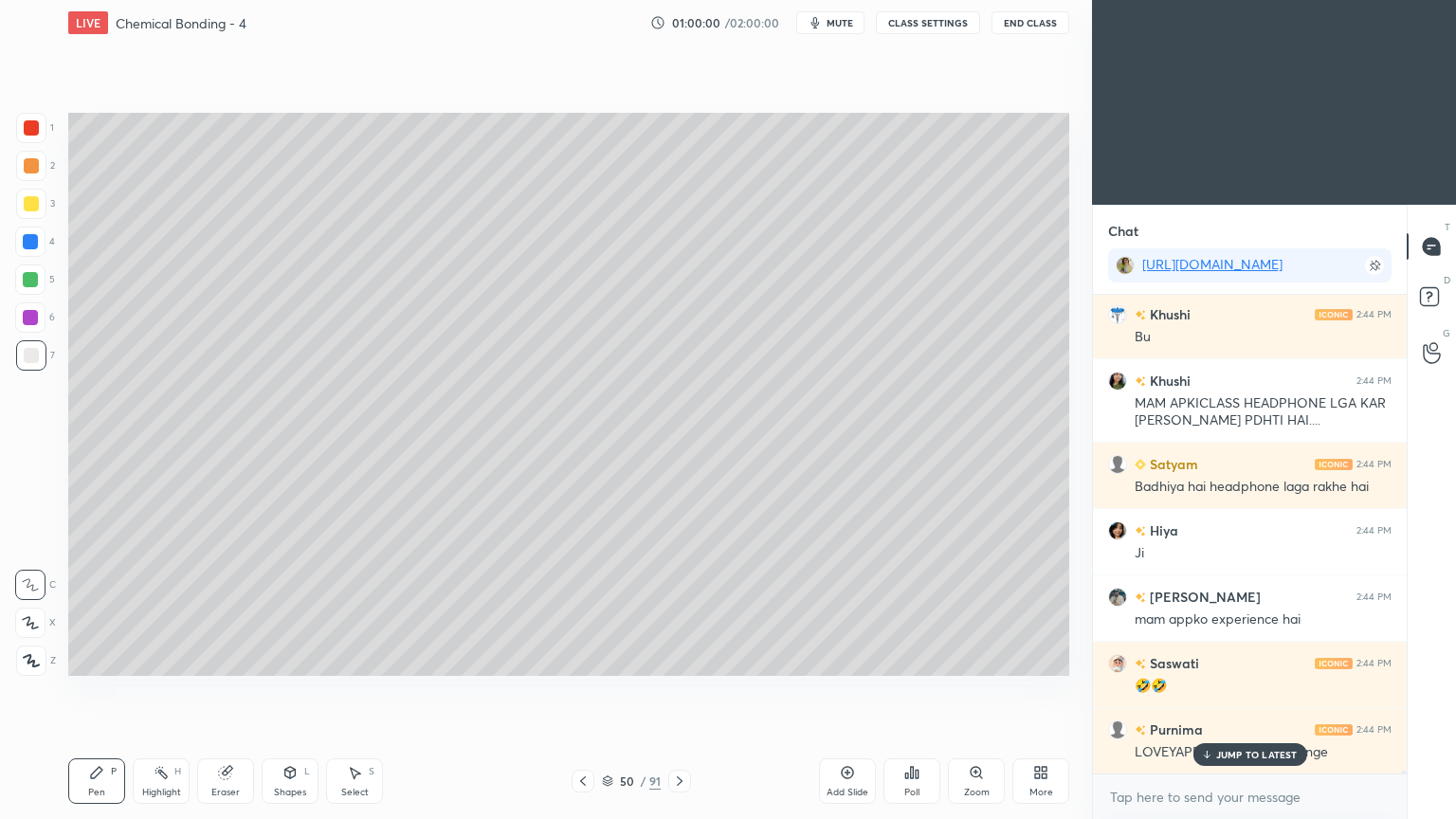 click 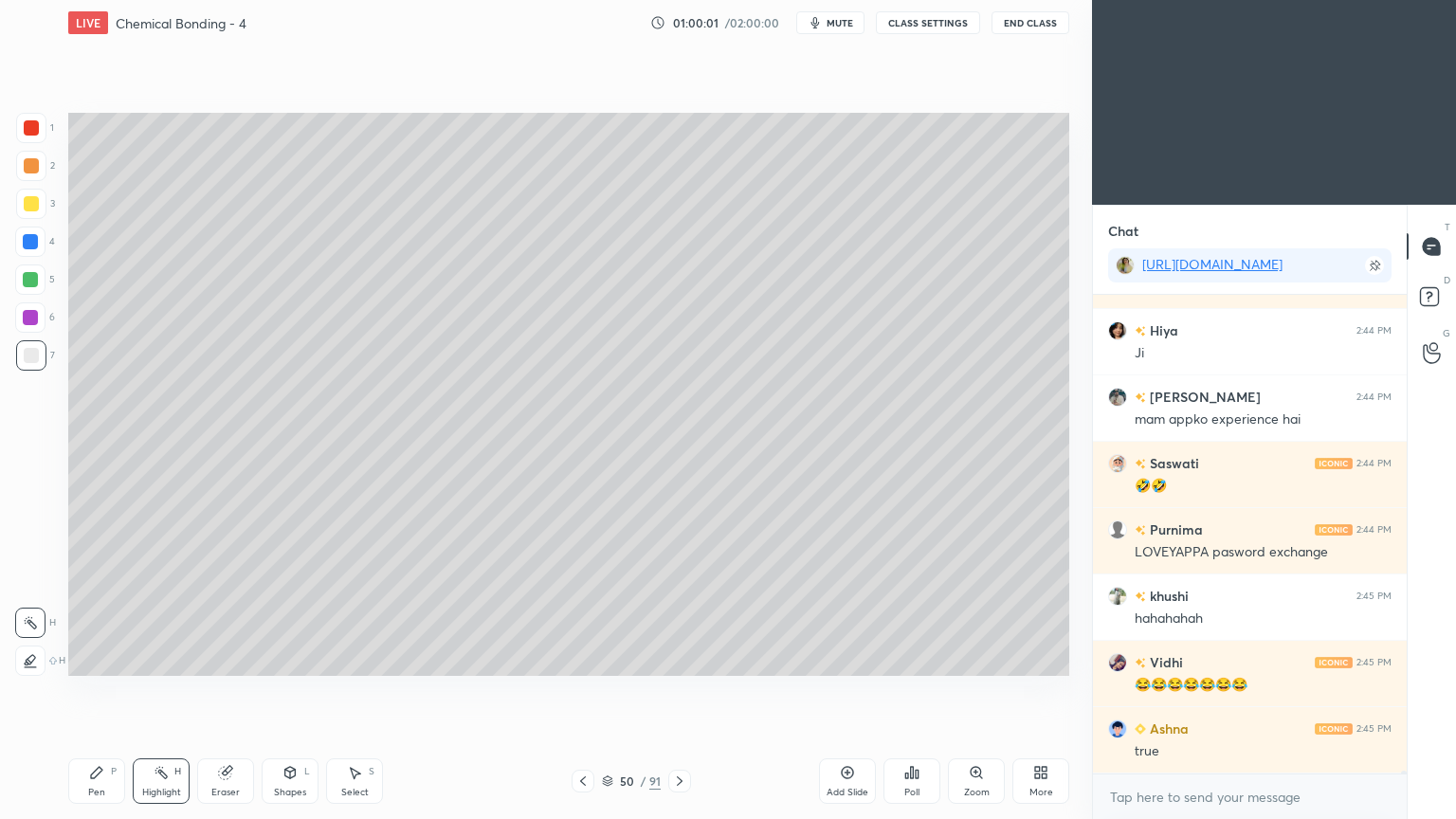 click at bounding box center [30, 318] 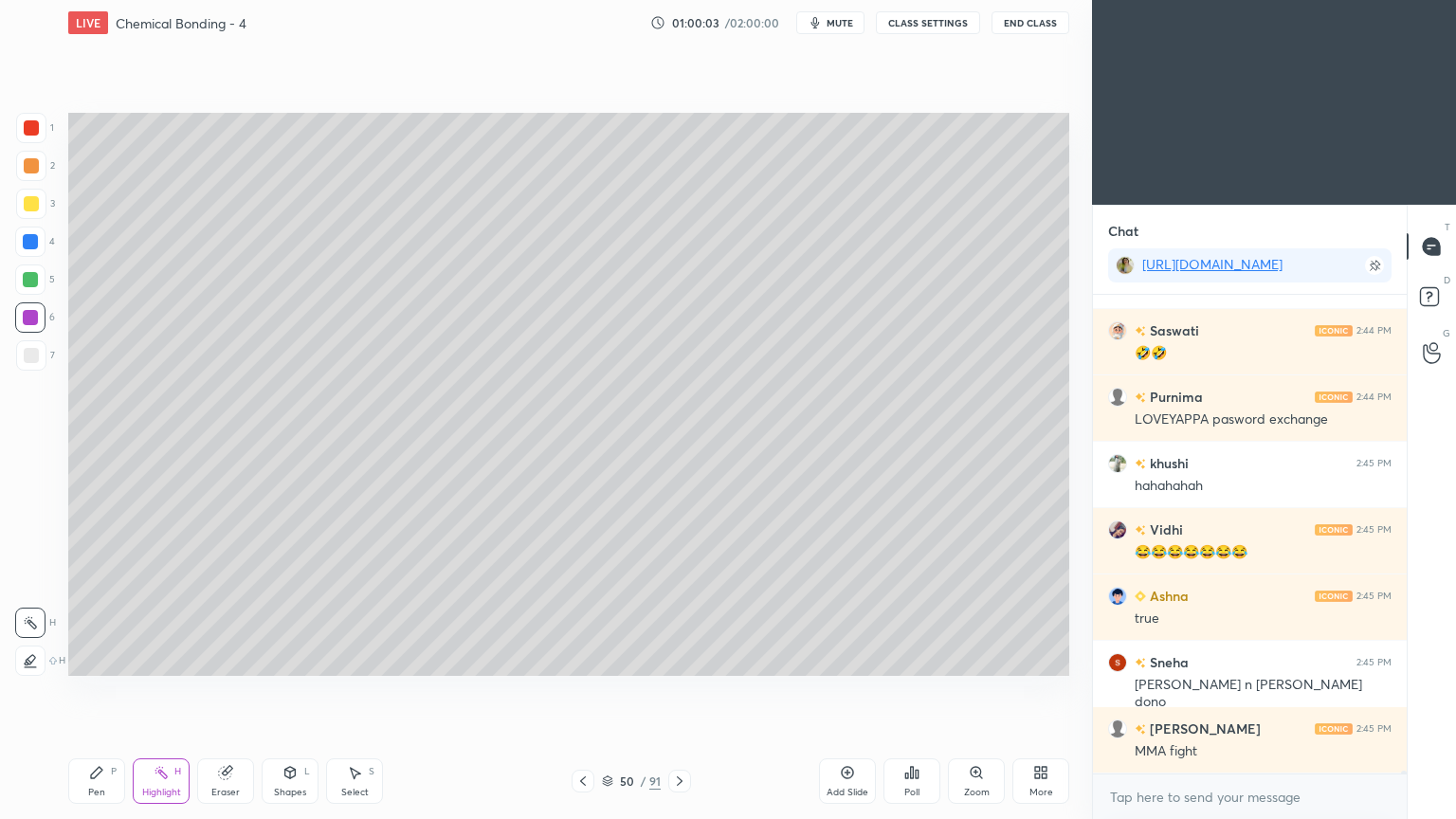 click on "CLASS SETTINGS" at bounding box center (928, 23) 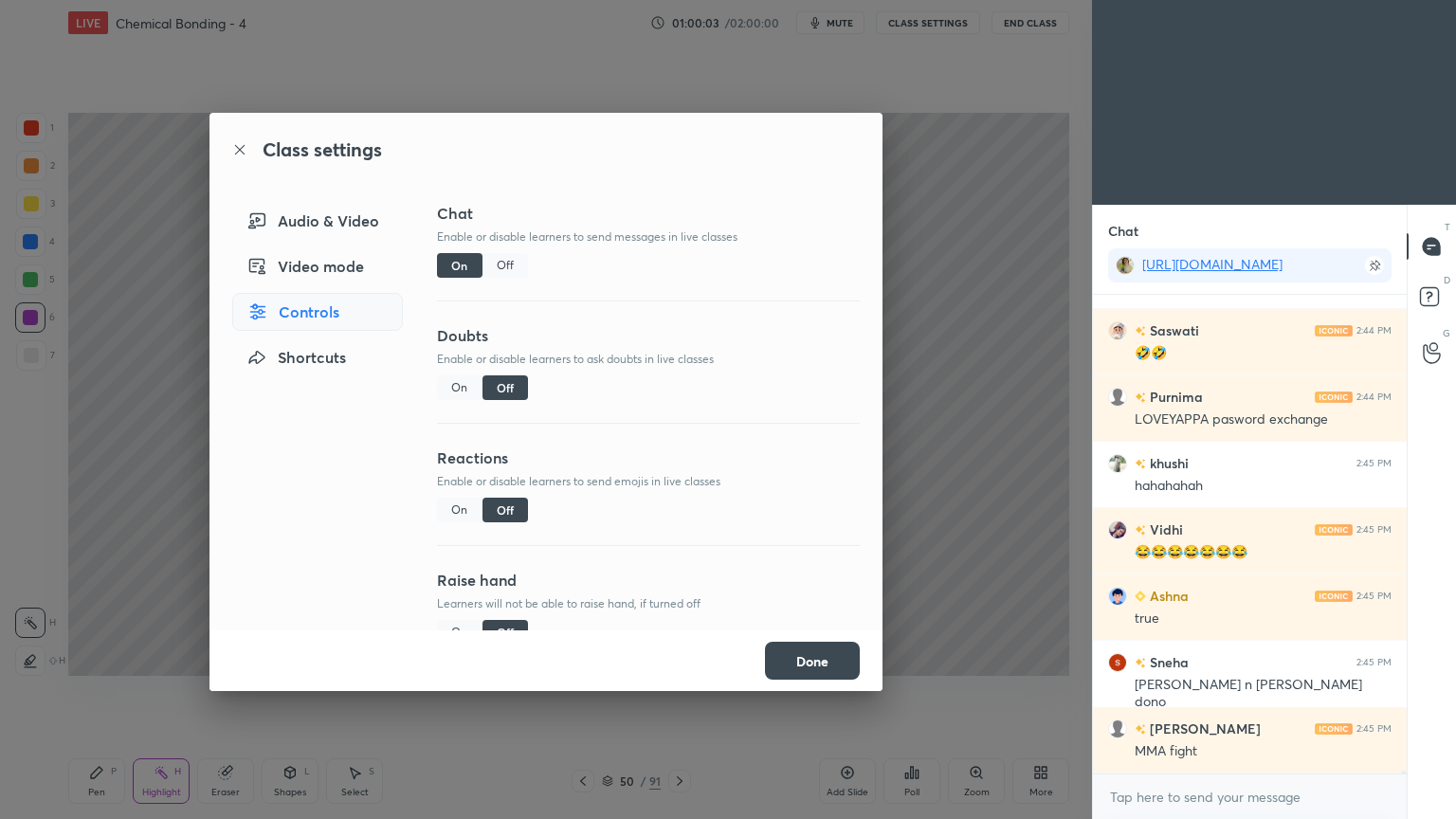 click on "Off" at bounding box center [505, 265] 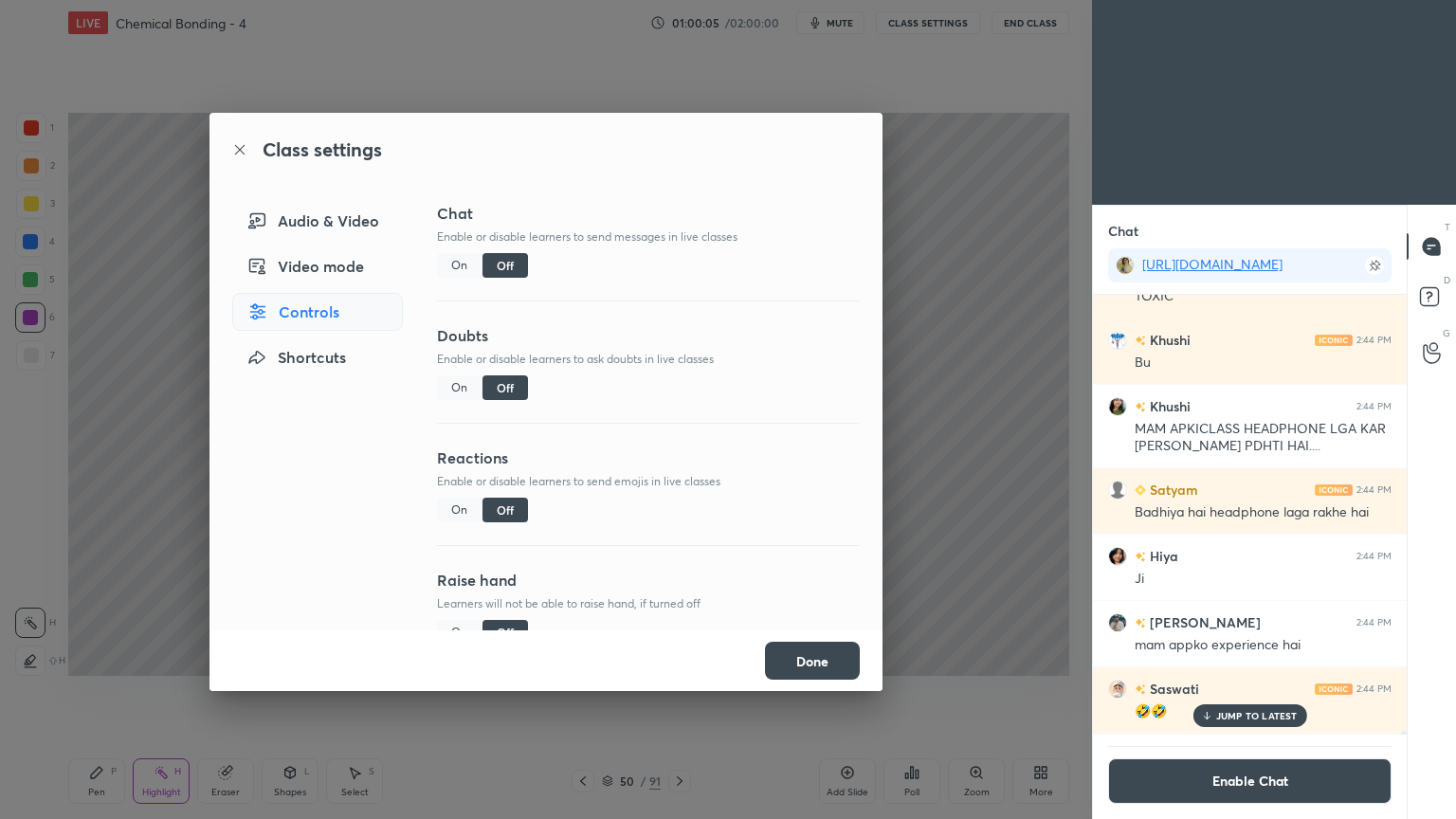 click on "Done" at bounding box center (812, 661) 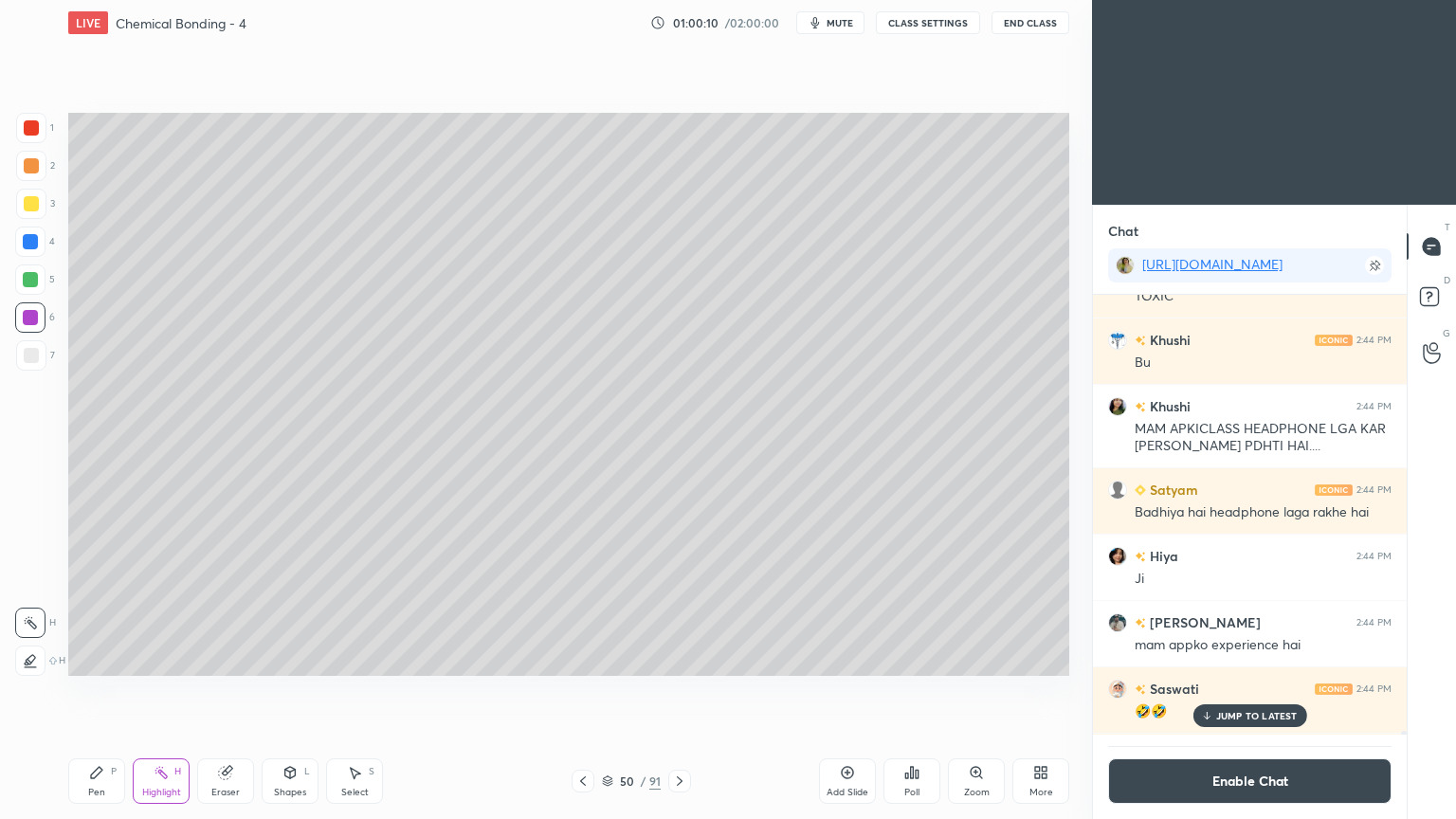 click 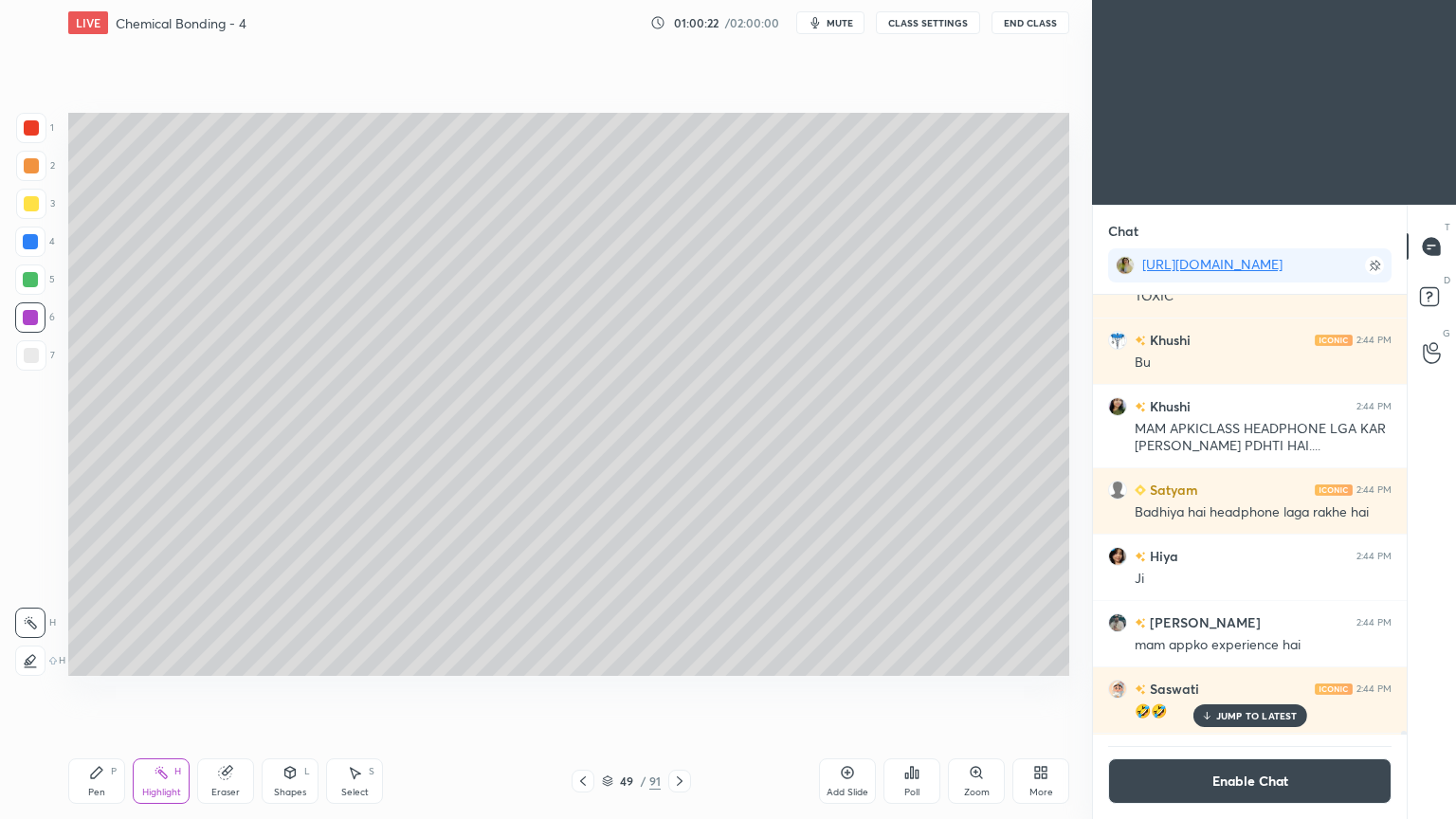 click 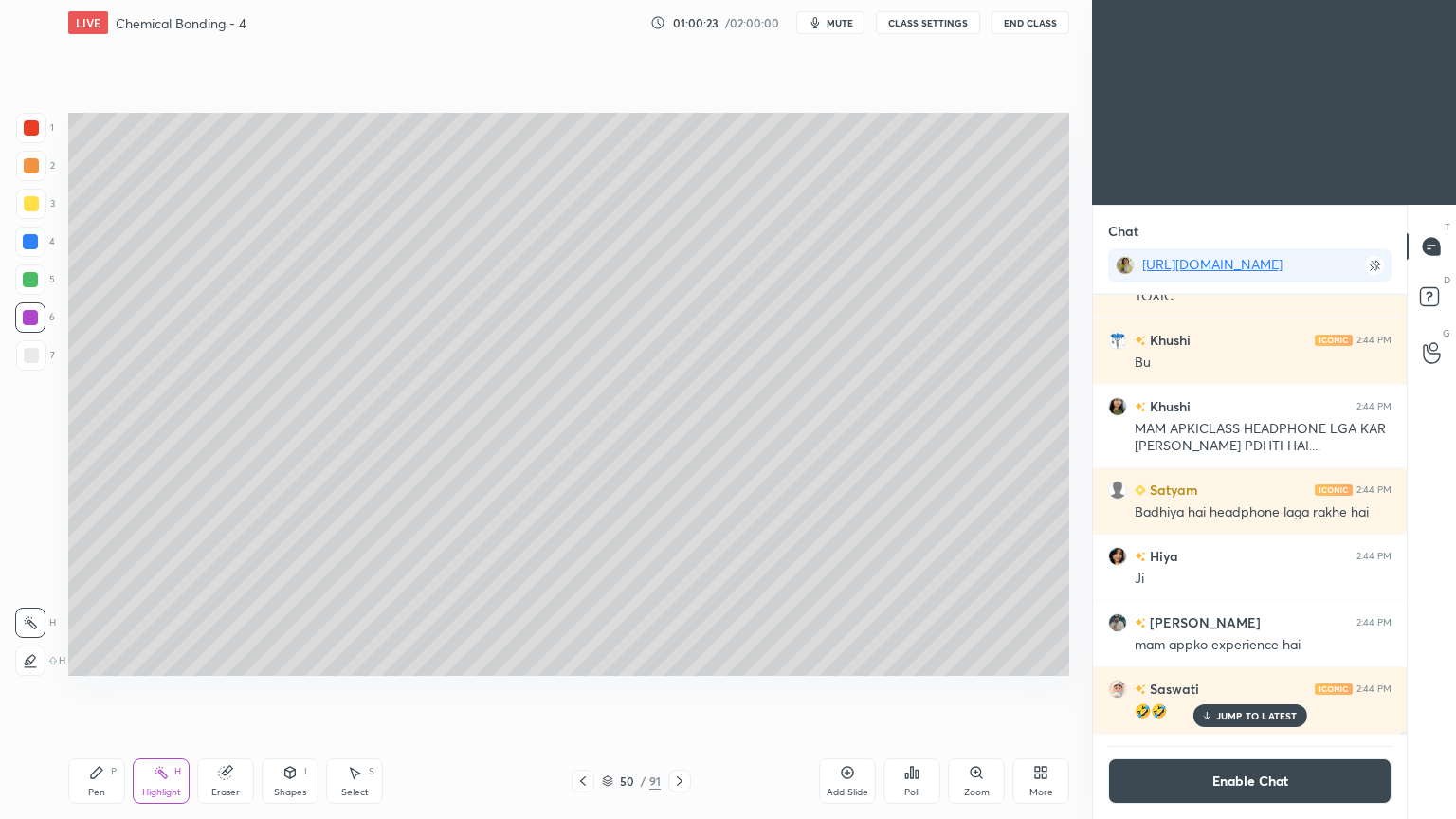 click 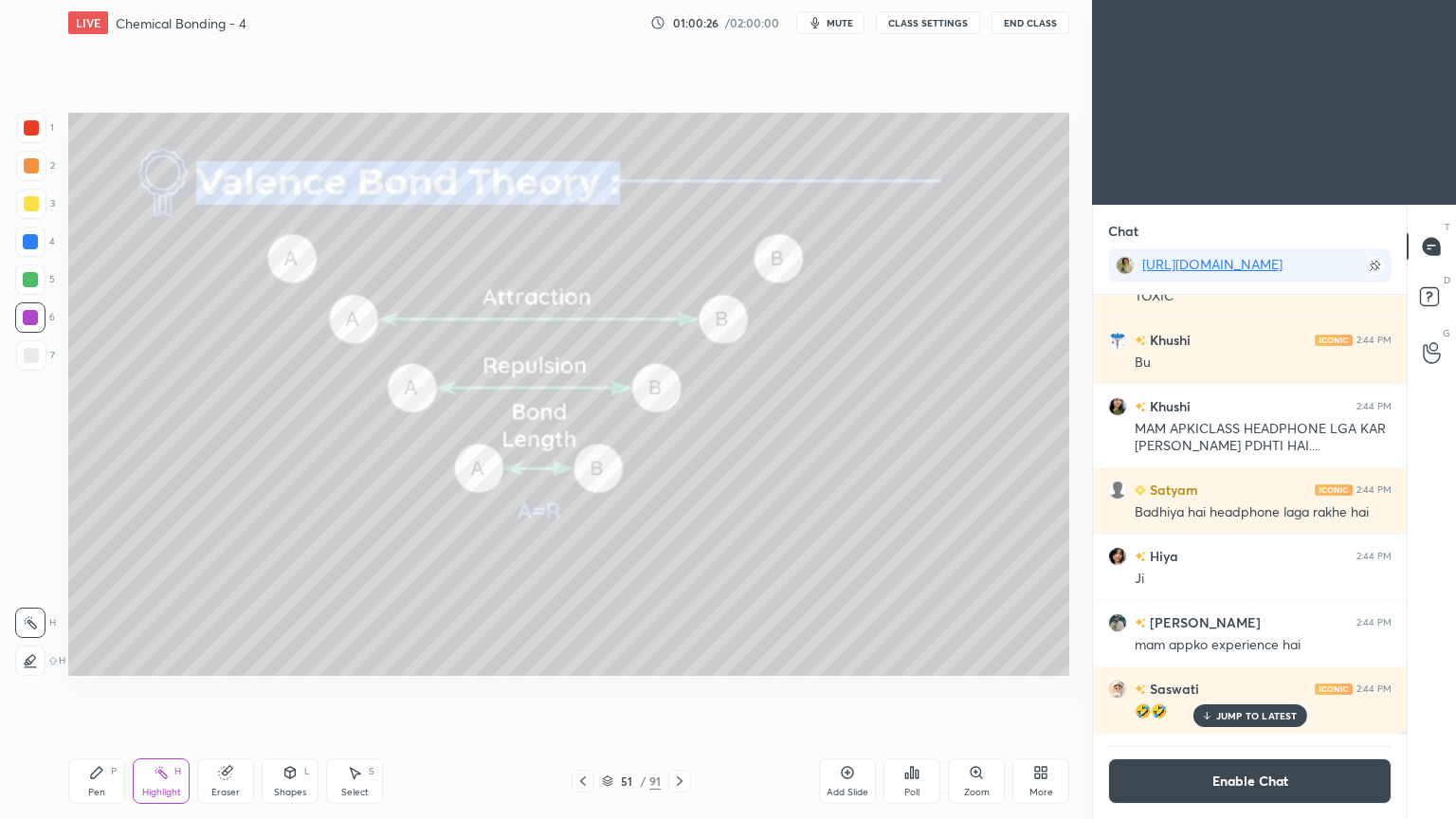 click on "Shapes L" at bounding box center (290, 781) 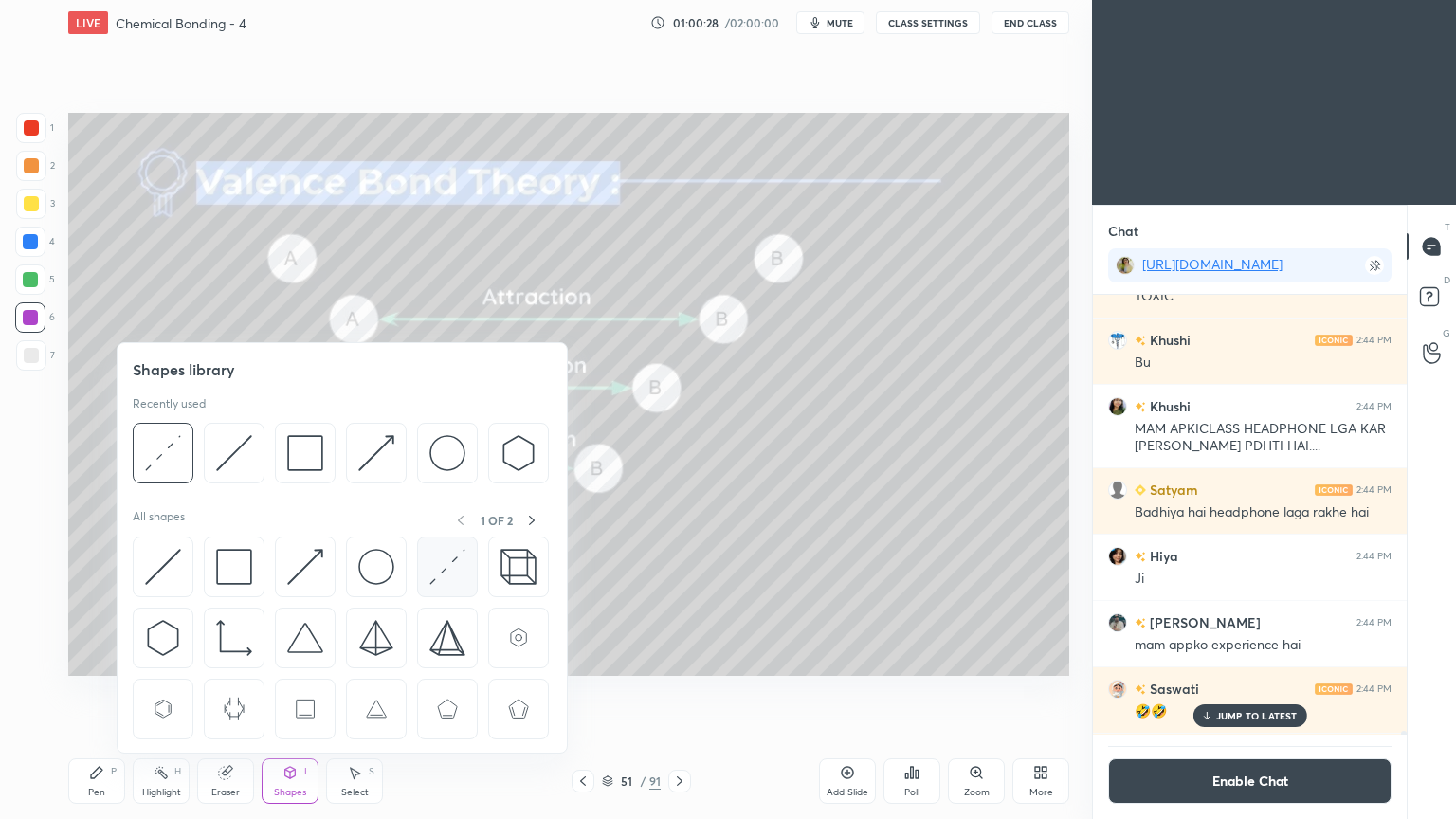 click at bounding box center (447, 567) 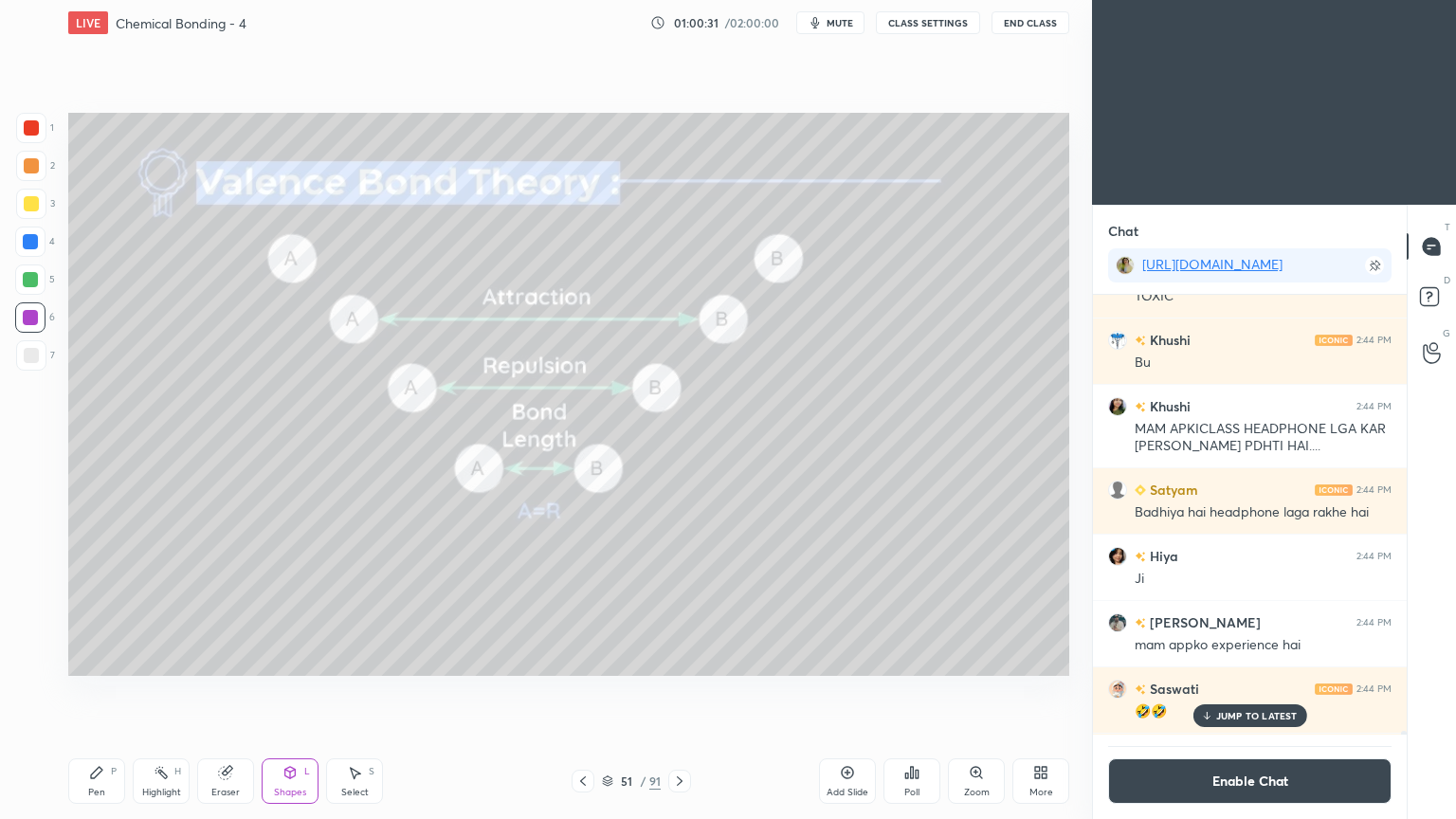 click 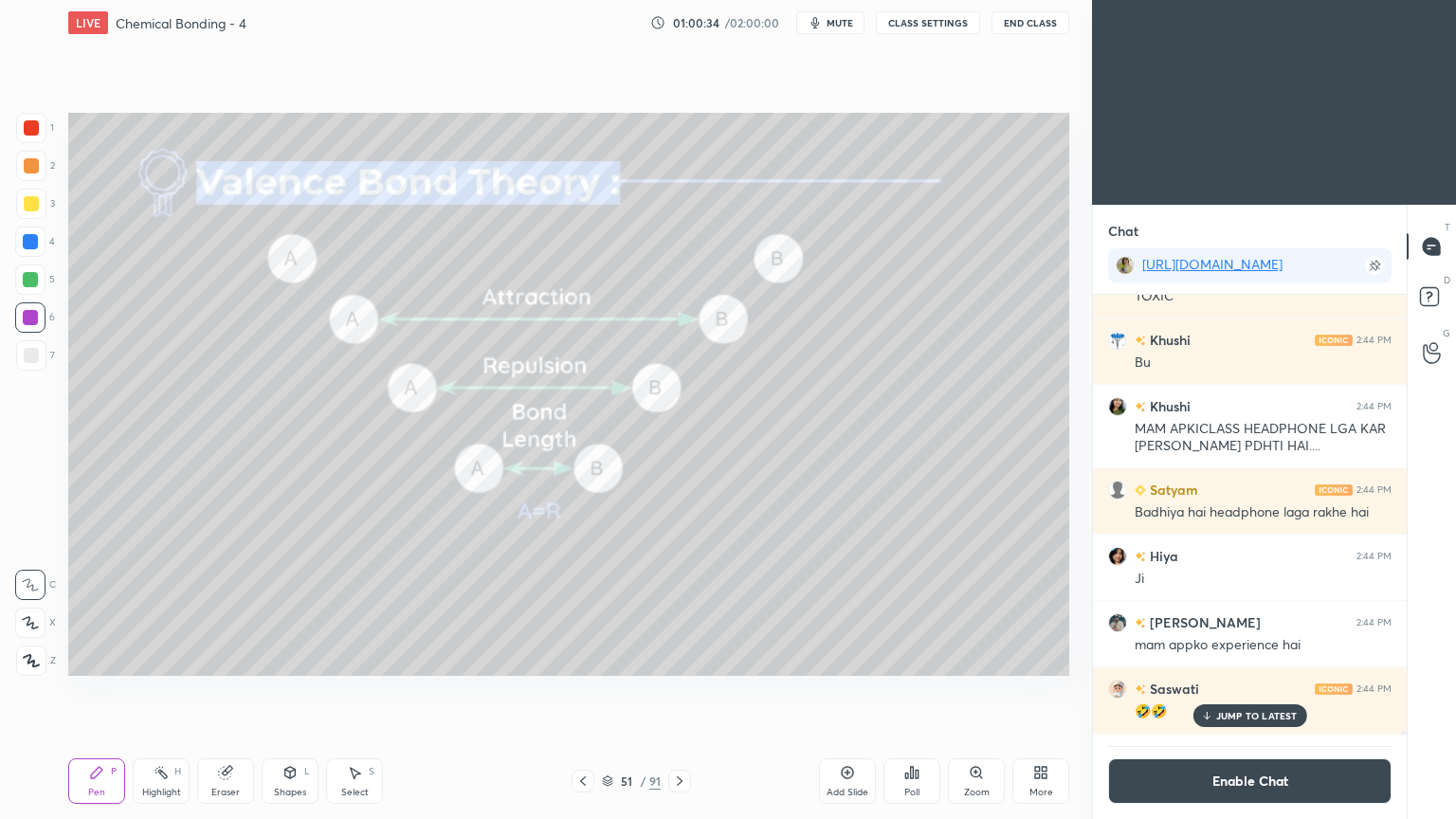 click at bounding box center (31, 204) 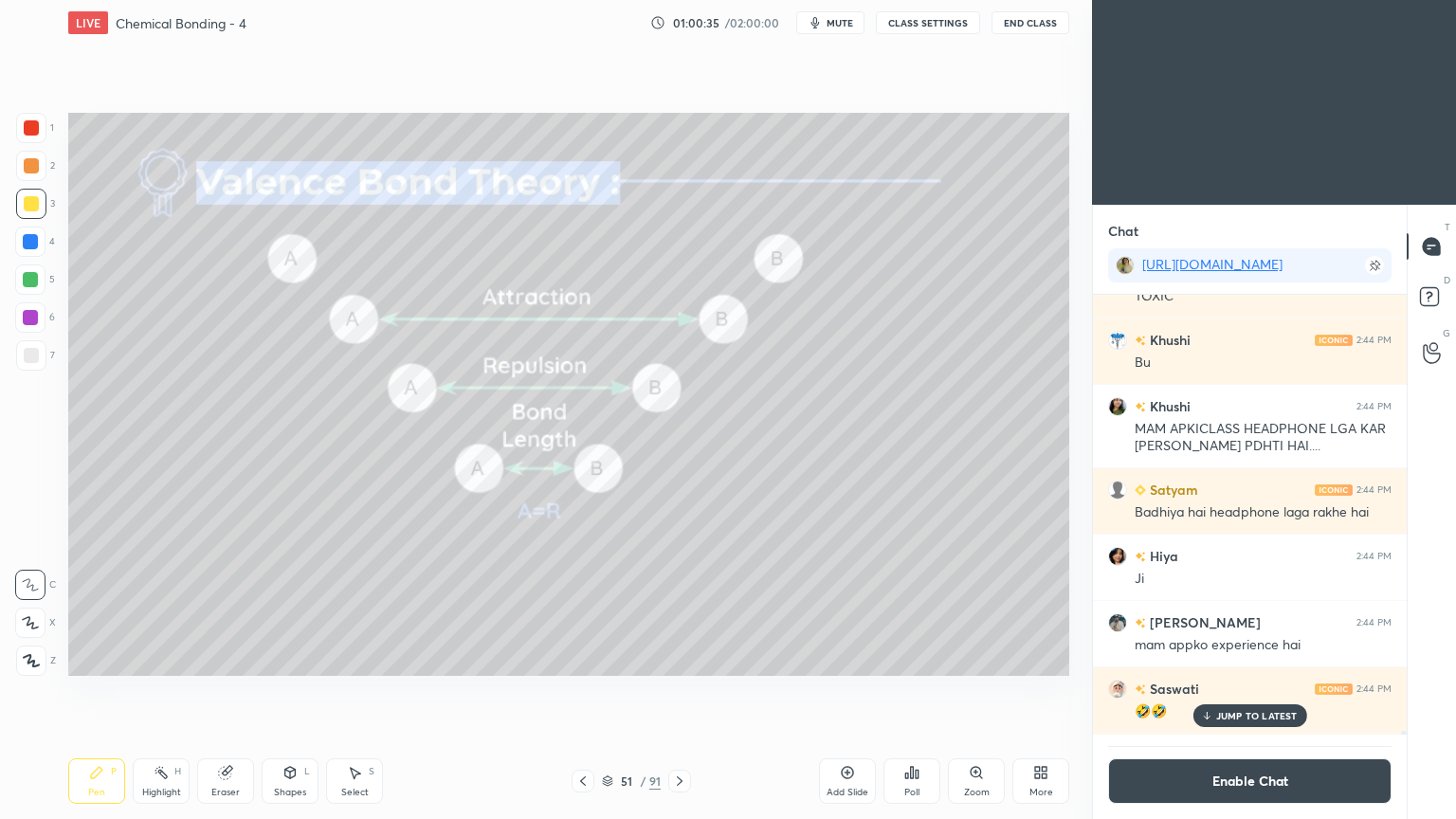 click on "2" at bounding box center (35, 166) 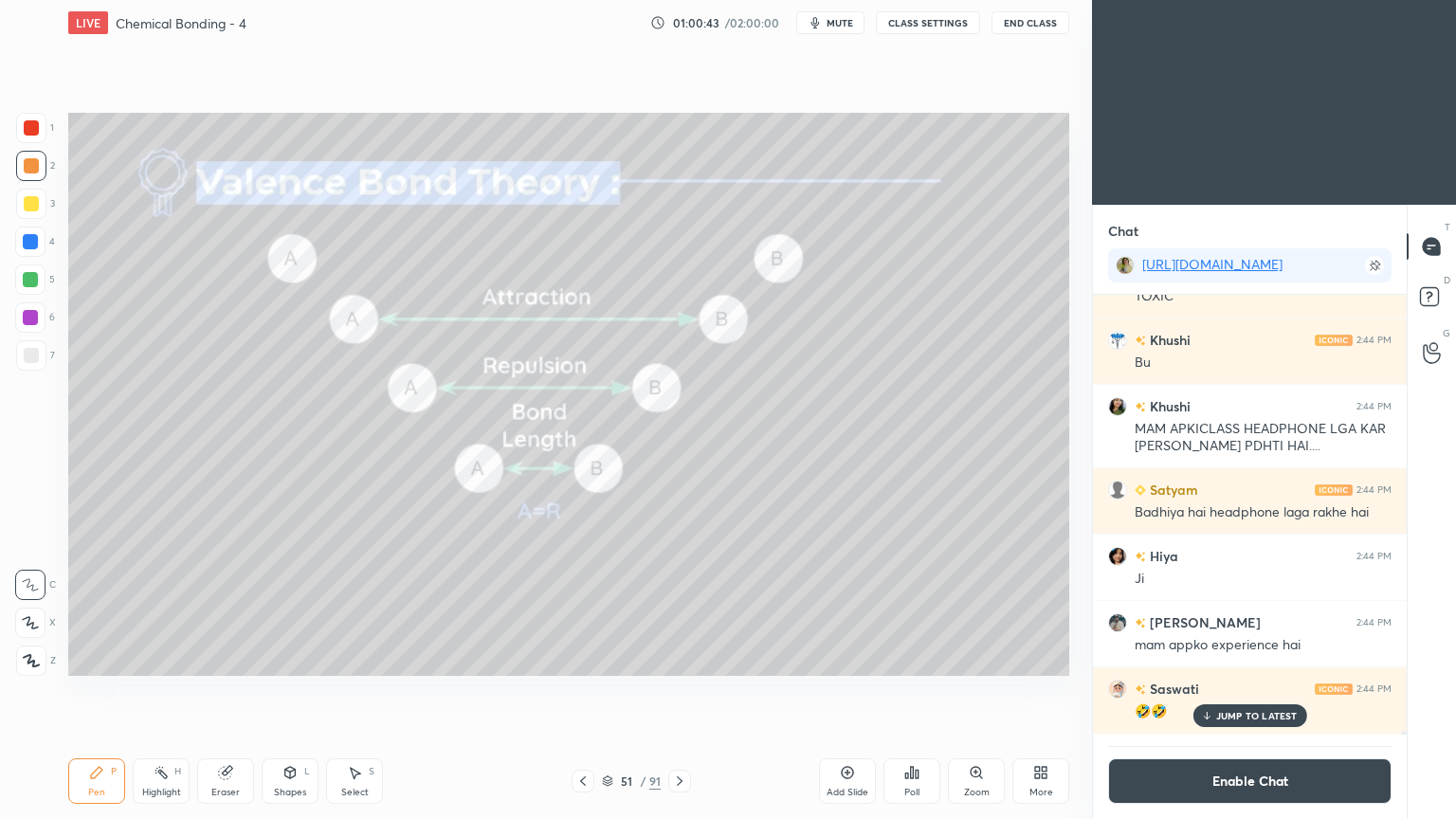 click on "Eraser" at bounding box center (226, 781) 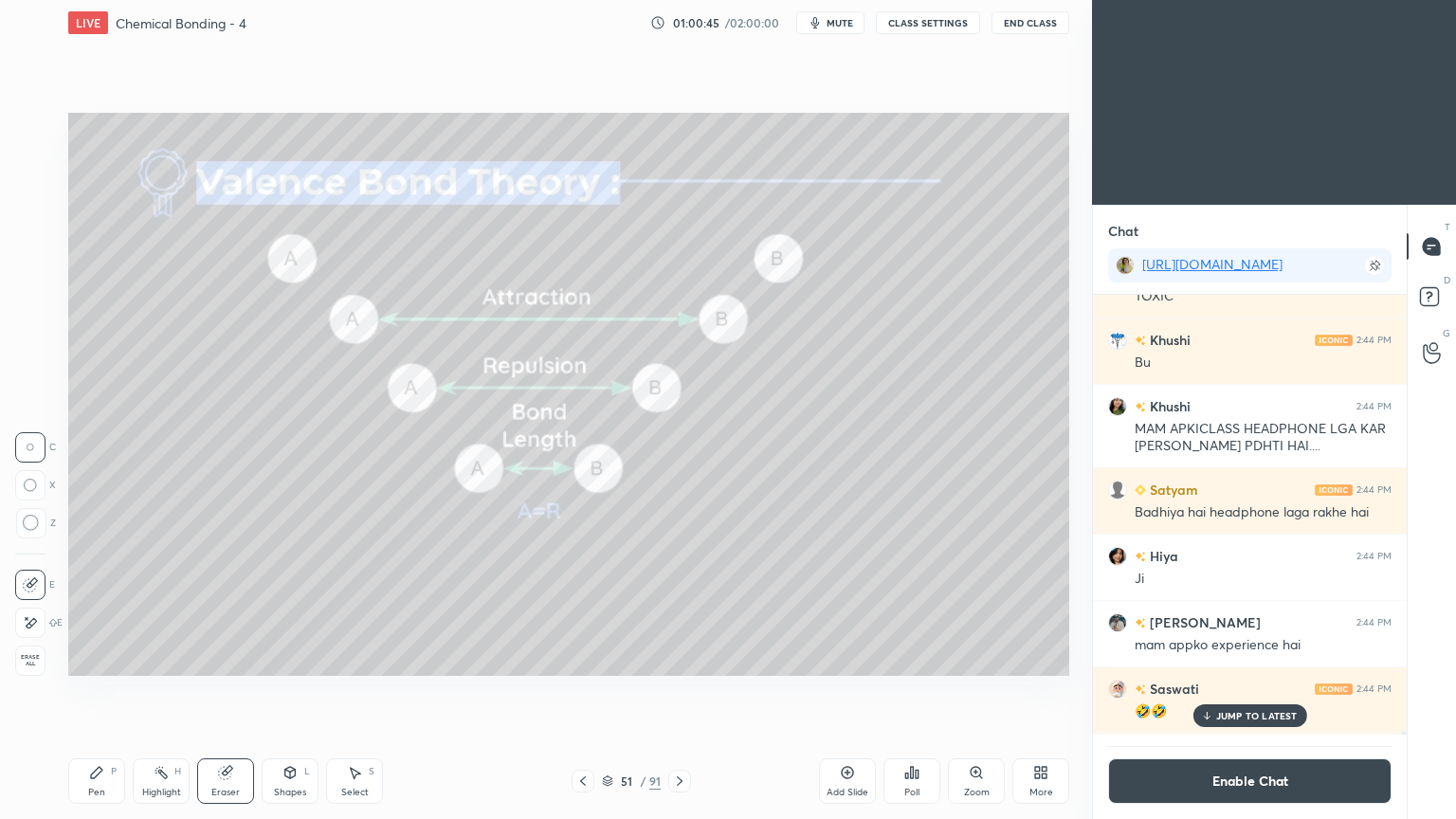 click 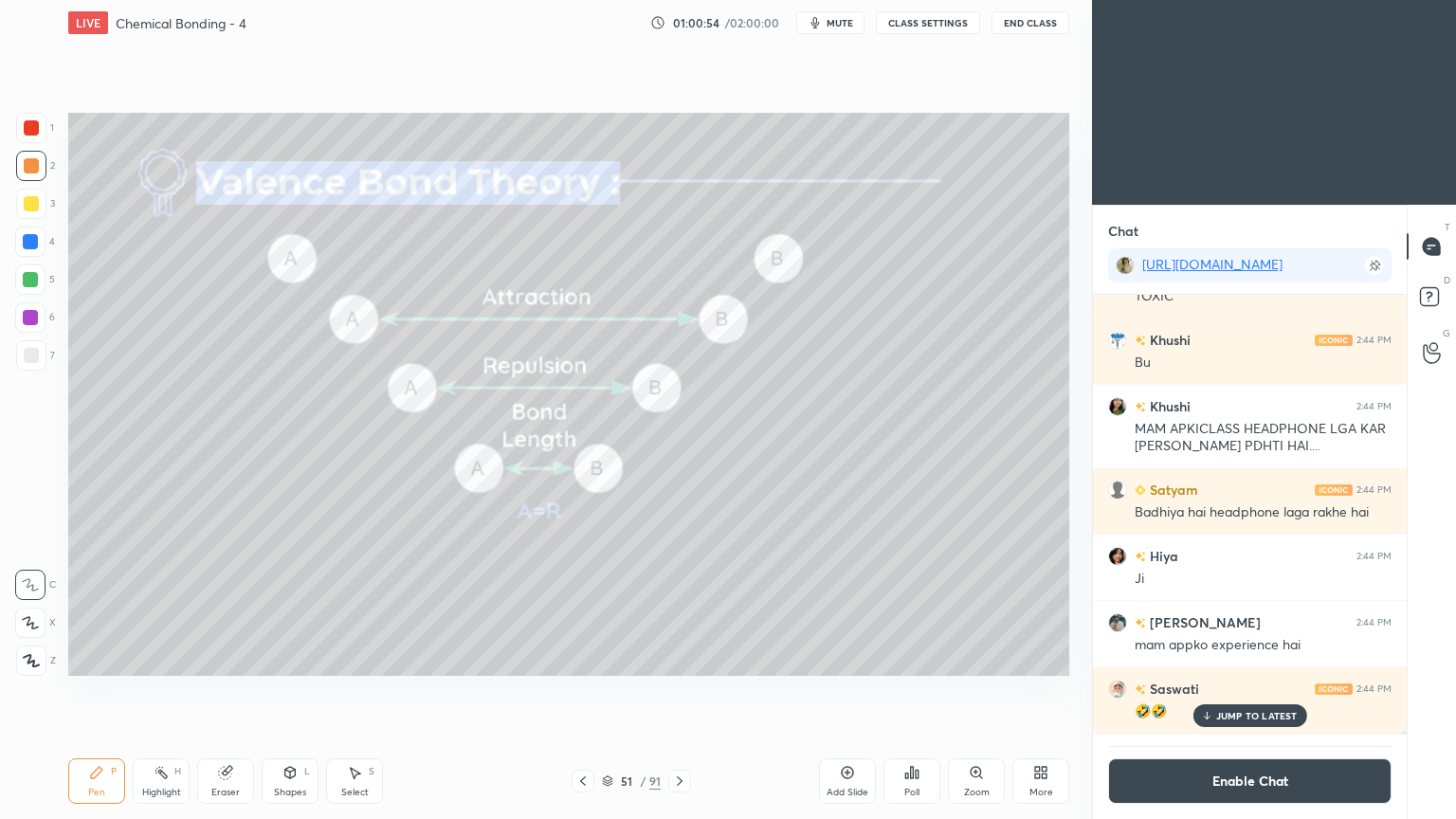 click on "Highlight H" at bounding box center (161, 781) 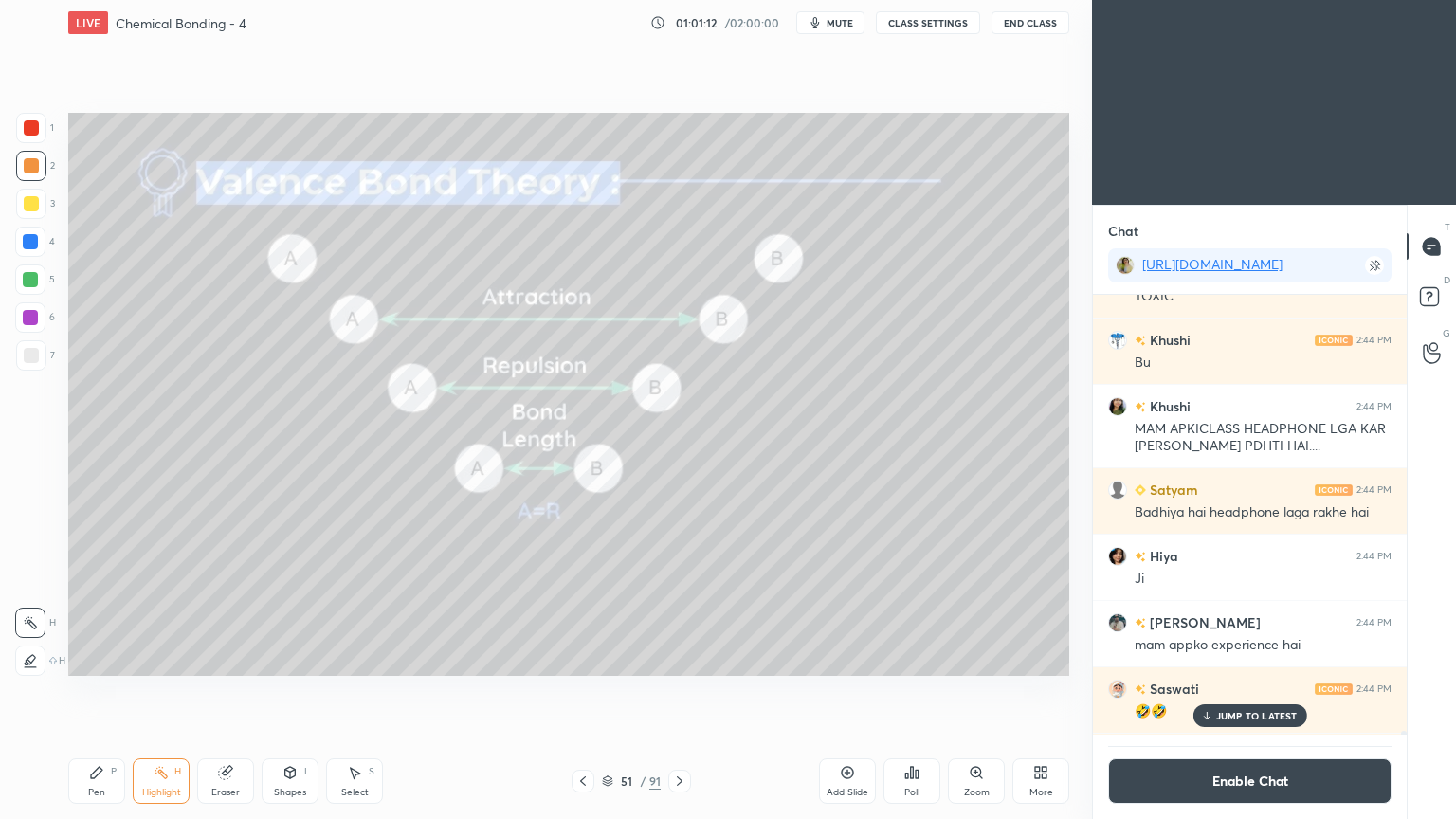 click on "Pen" at bounding box center [97, 792] 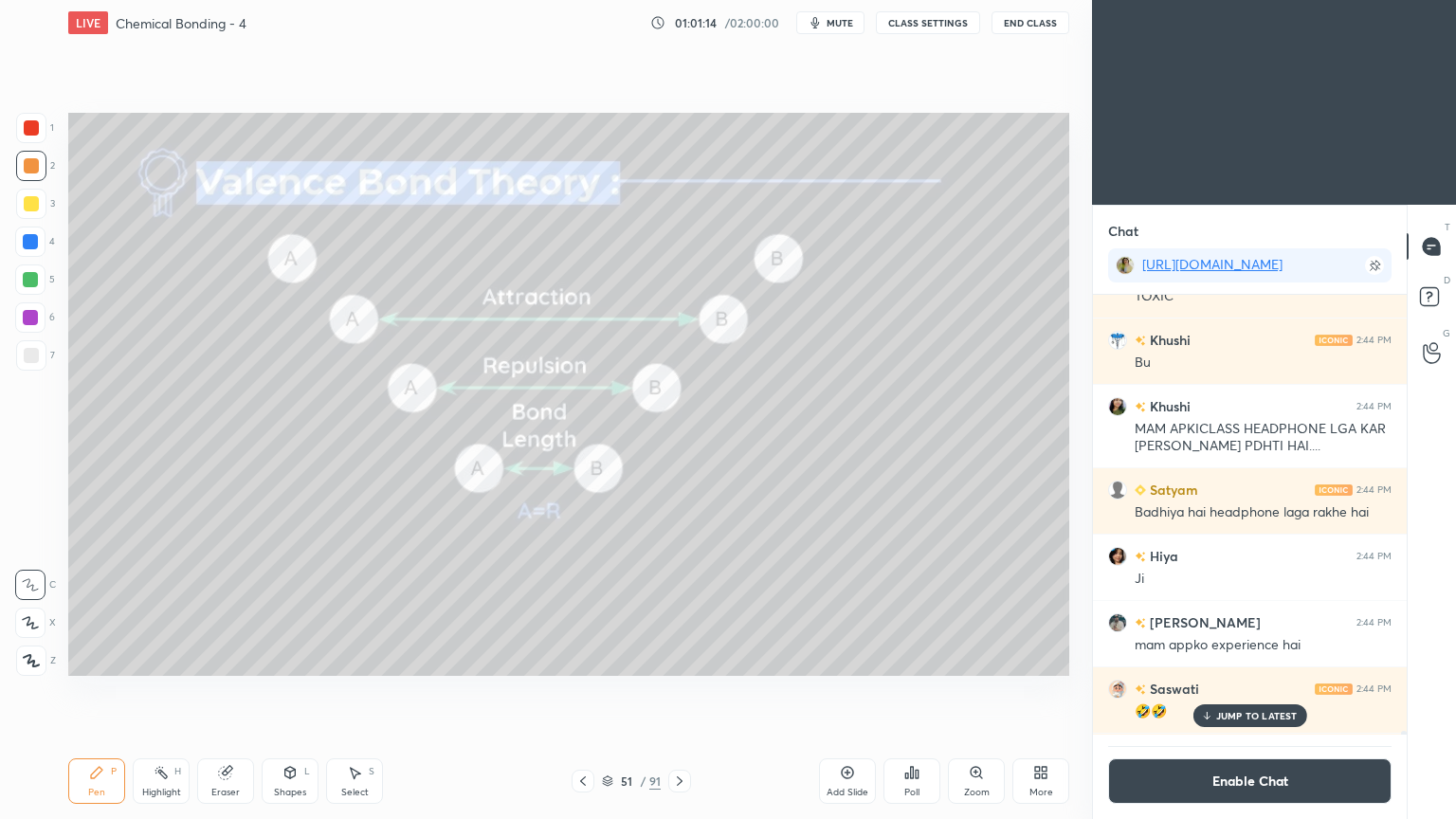 click on "JUMP TO LATEST" at bounding box center [1257, 716] 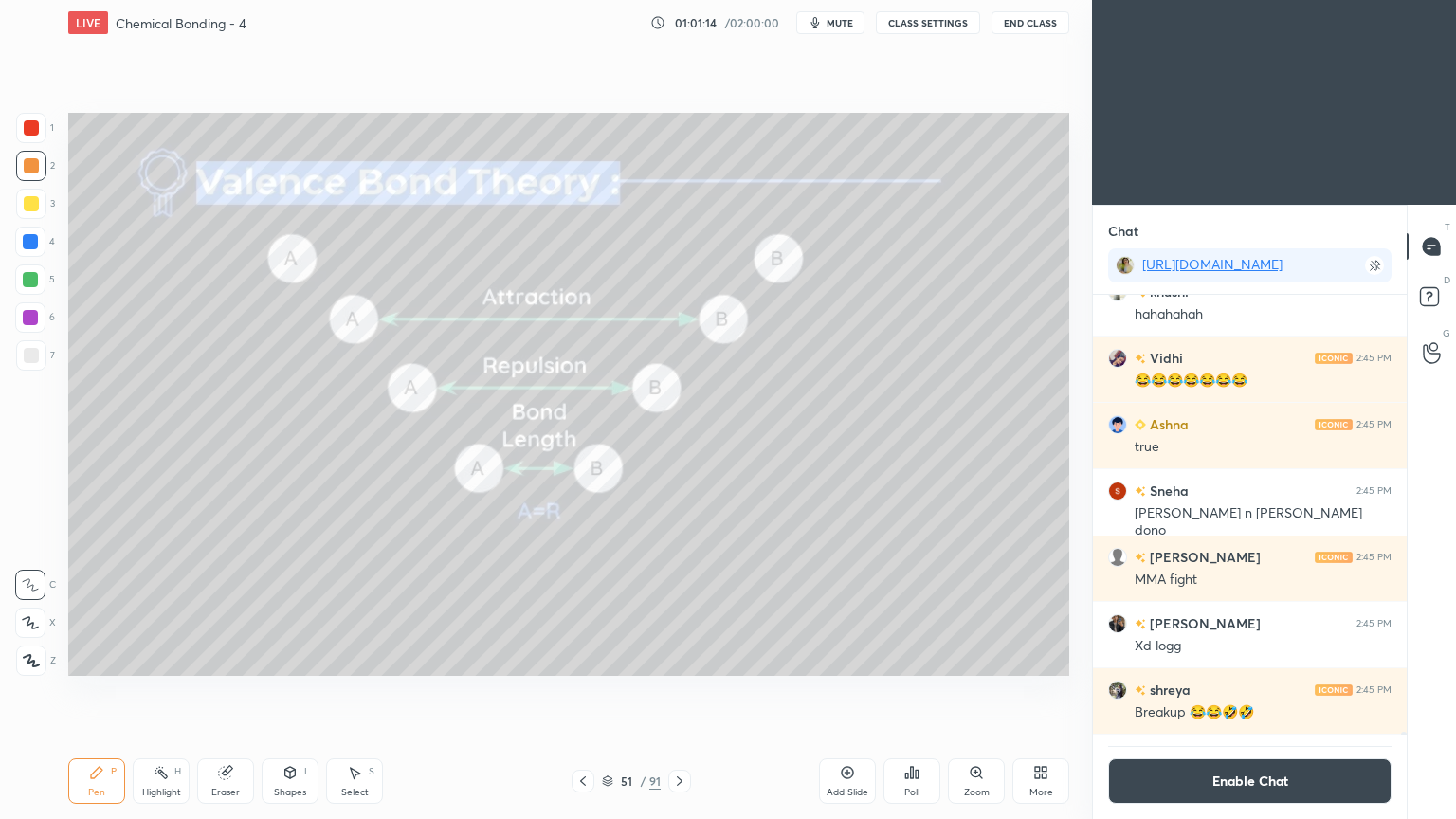 click on "Enable Chat" at bounding box center [1249, 781] 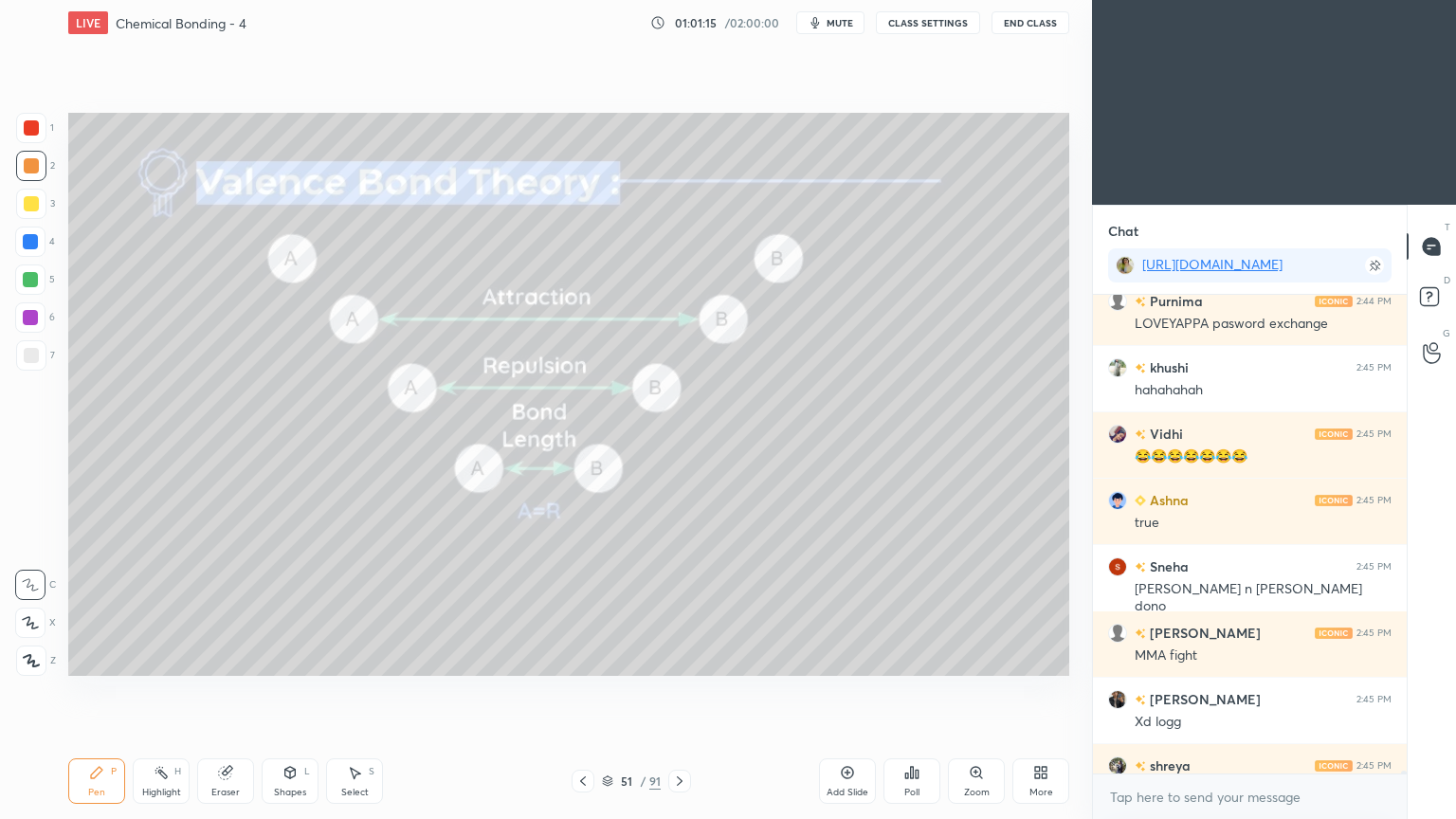 scroll, scrollTop: 80263, scrollLeft: 0, axis: vertical 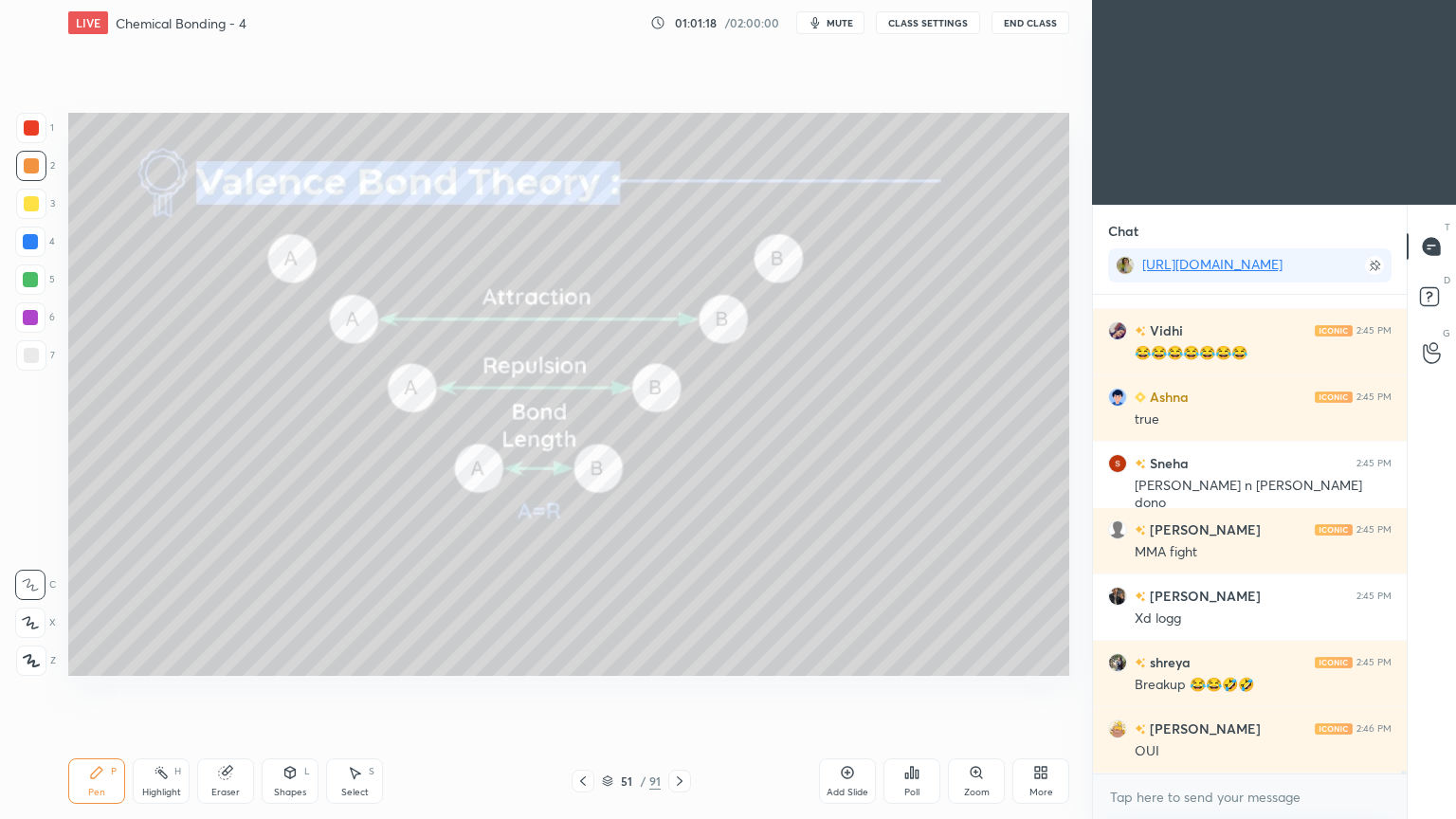 click on "Eraser" at bounding box center (226, 781) 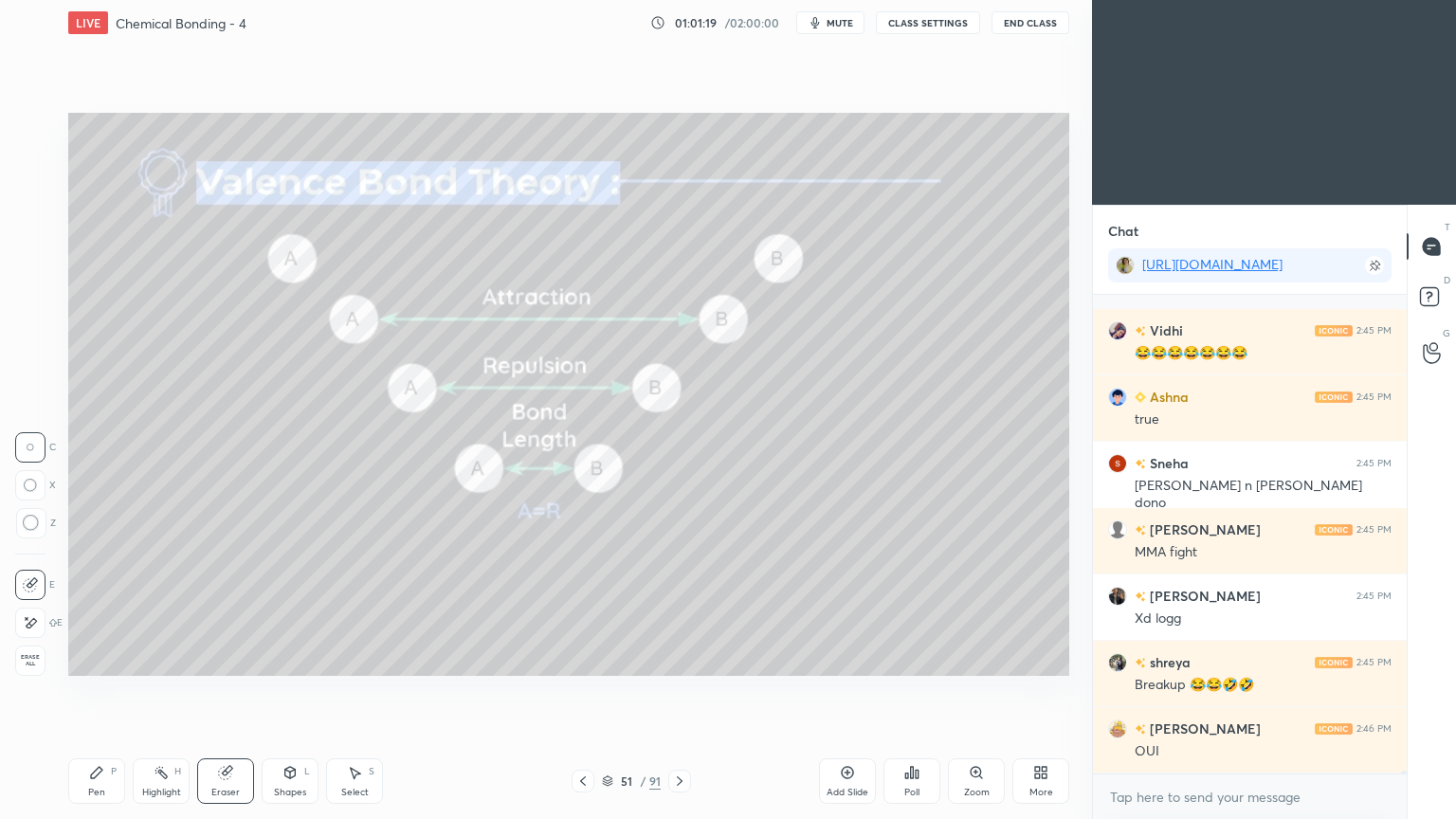 scroll, scrollTop: 80462, scrollLeft: 0, axis: vertical 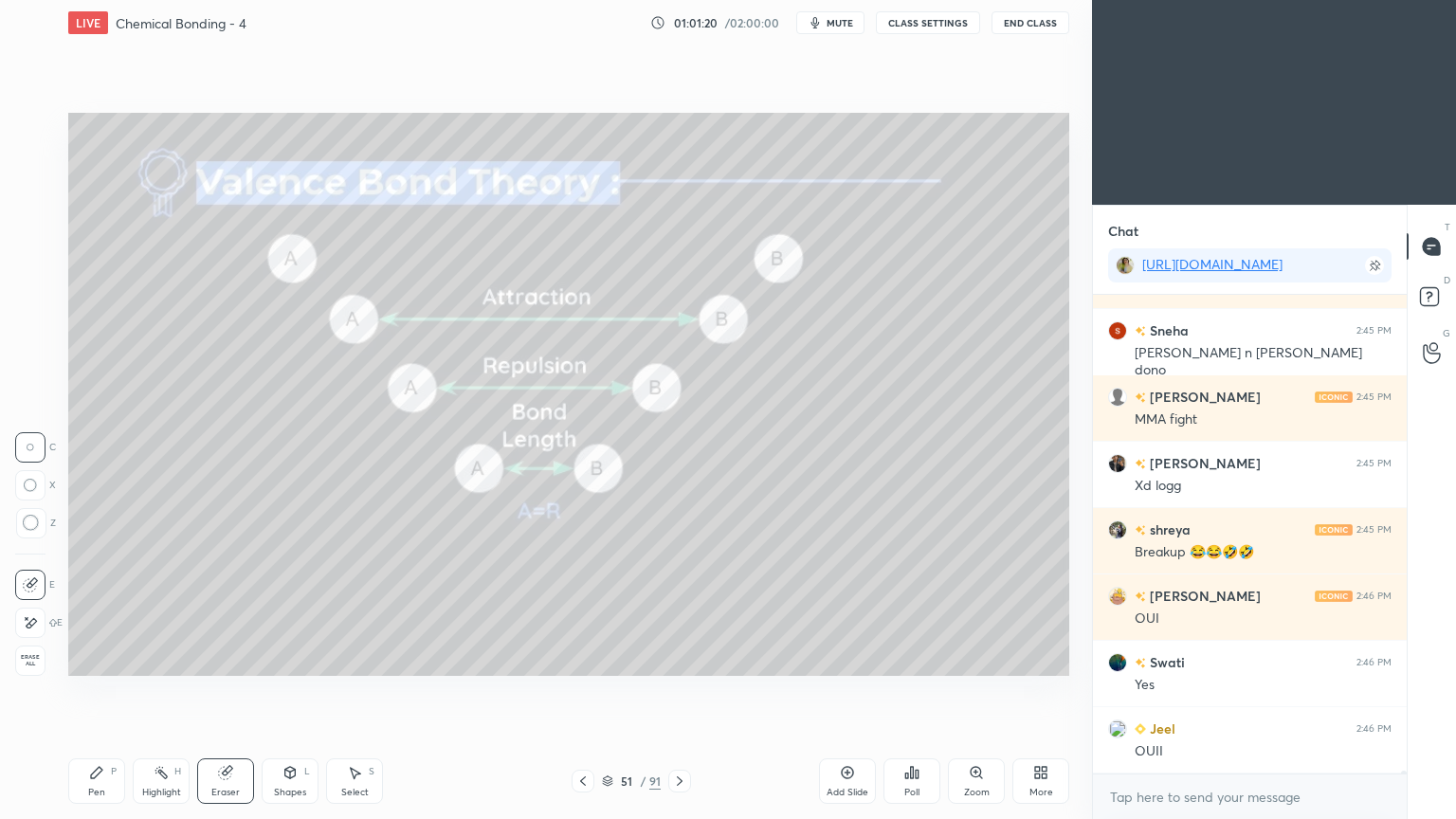click on "Pen P" at bounding box center (97, 781) 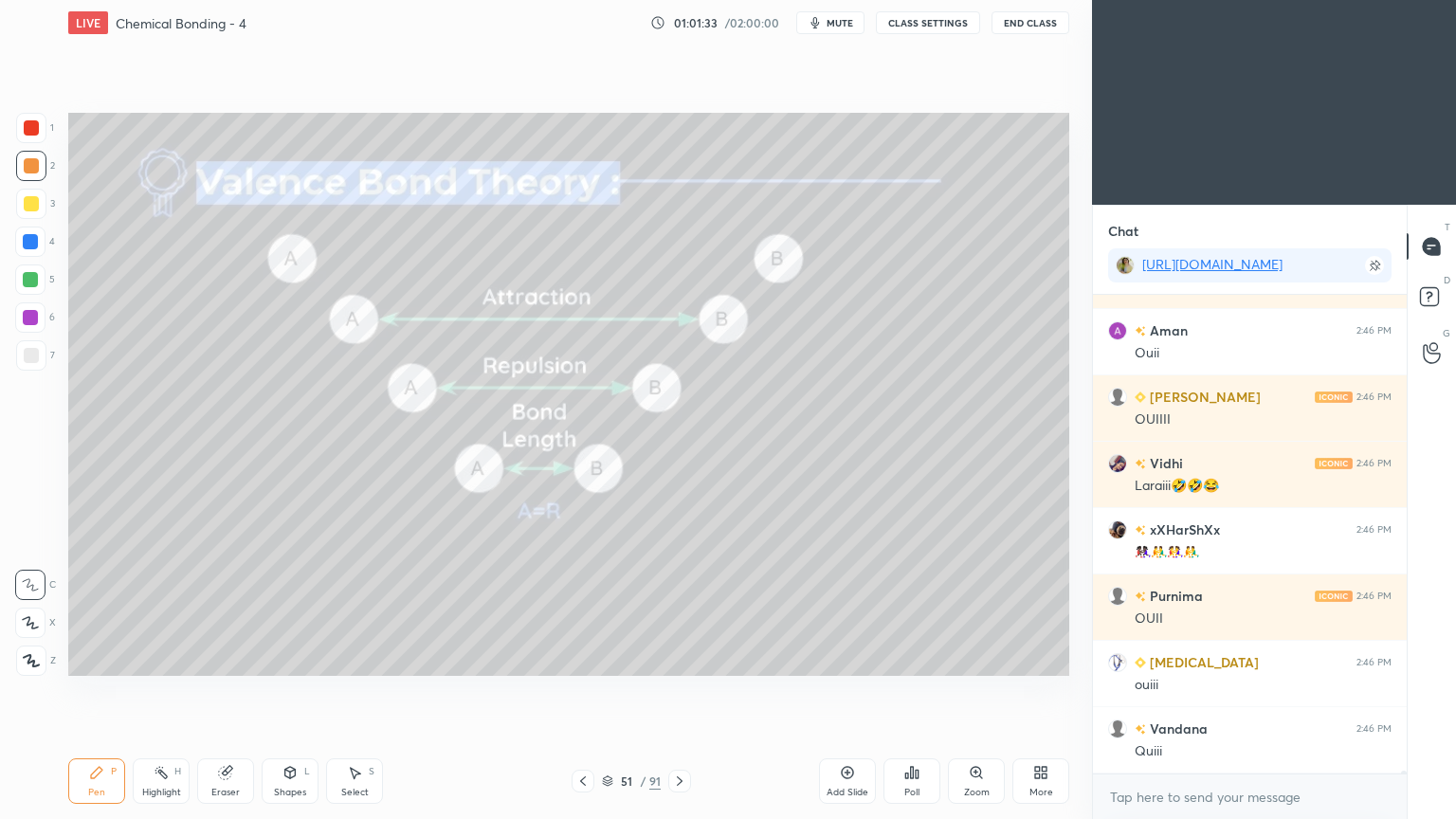 scroll, scrollTop: 82403, scrollLeft: 0, axis: vertical 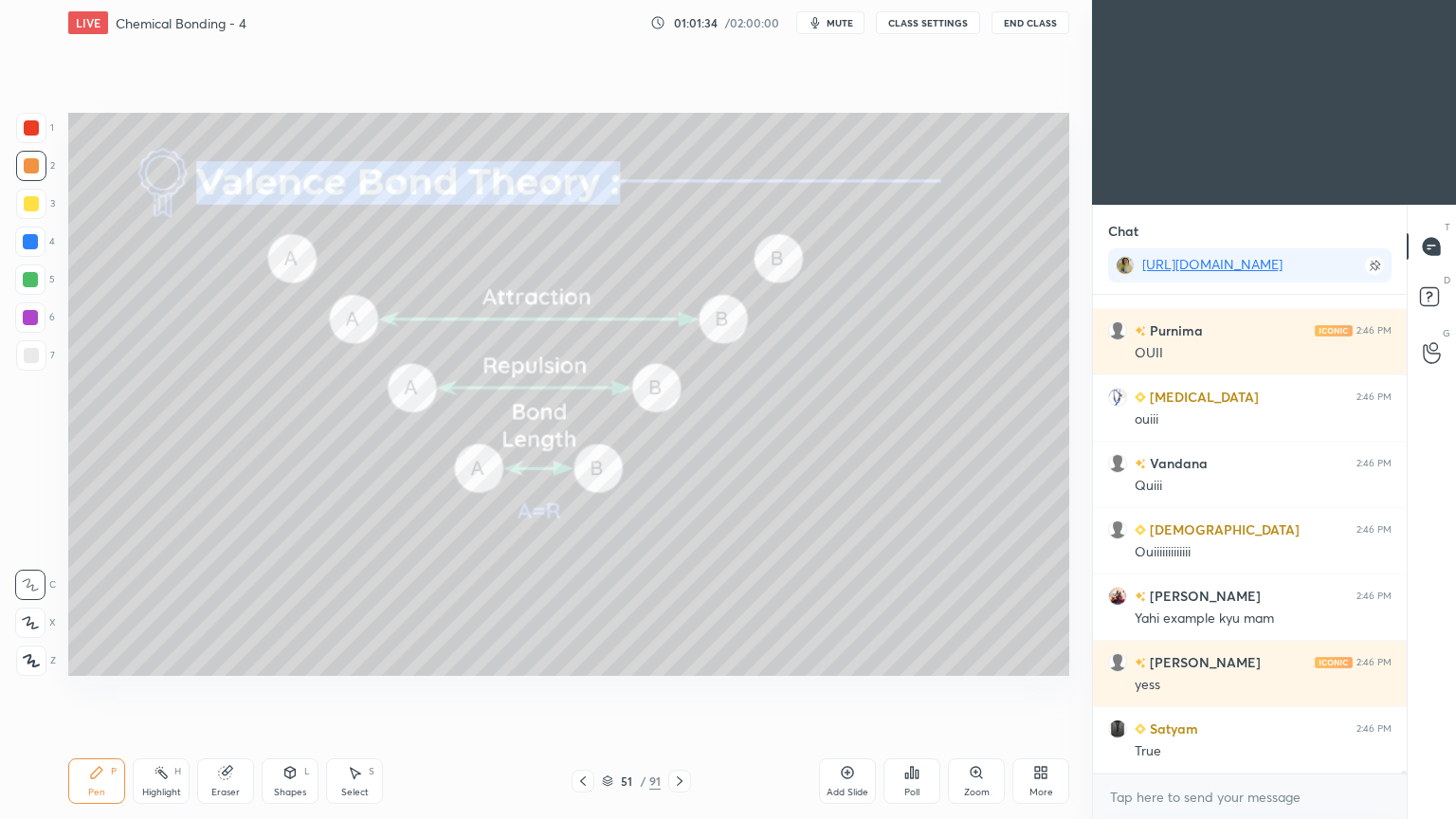 click on "Highlight H" at bounding box center [161, 781] 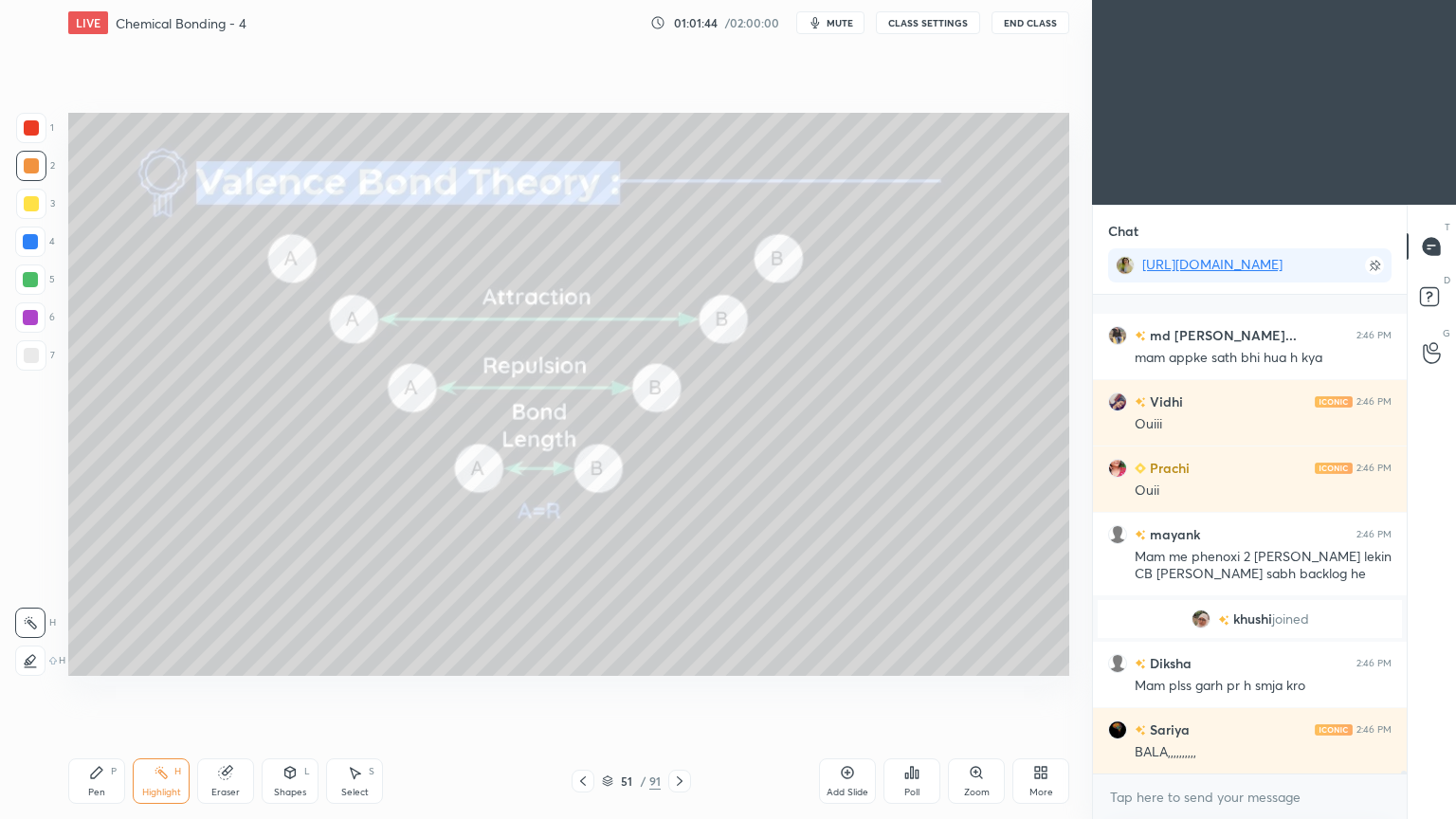 scroll, scrollTop: 82563, scrollLeft: 0, axis: vertical 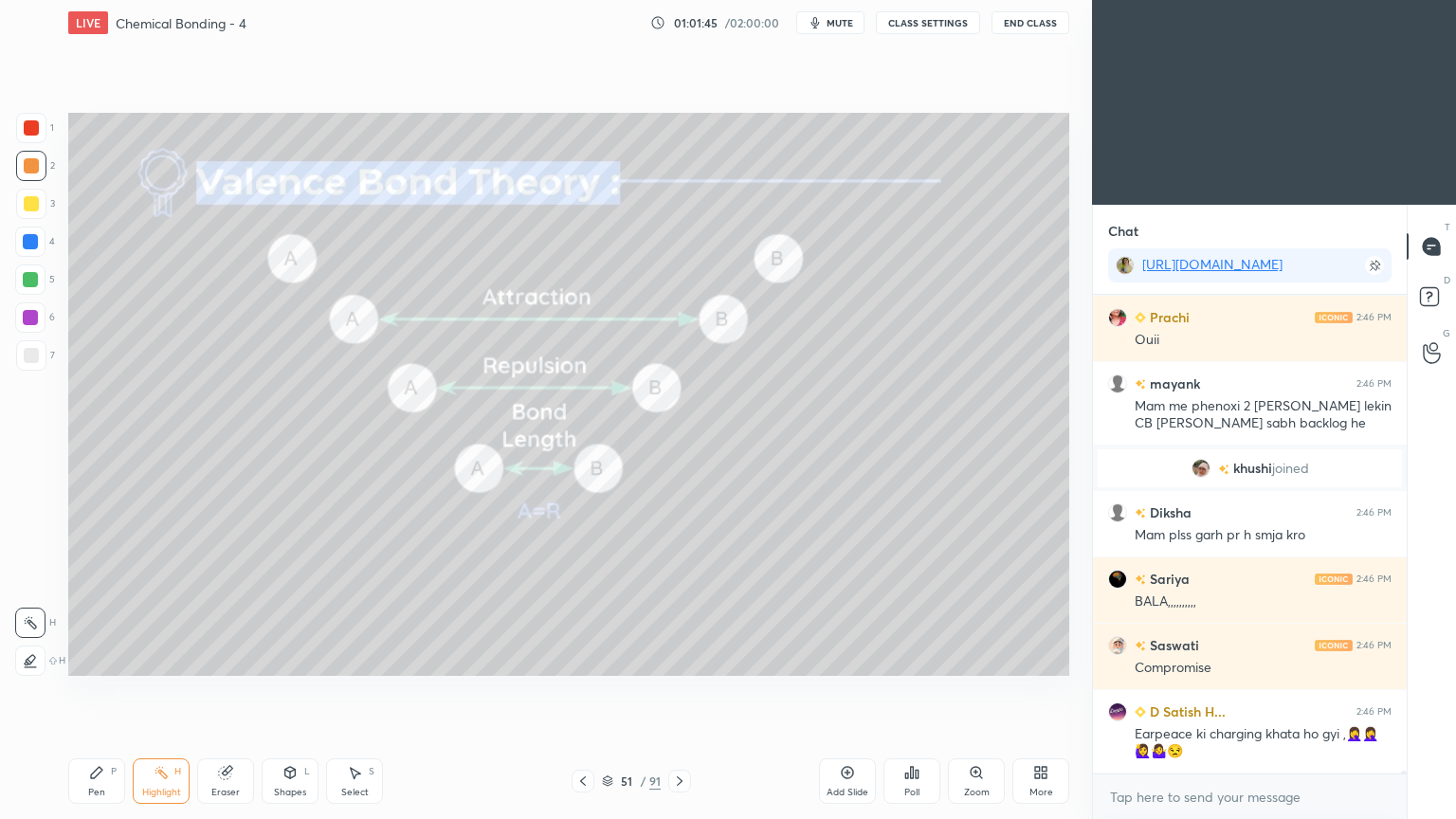 click on "CLASS SETTINGS" at bounding box center [928, 23] 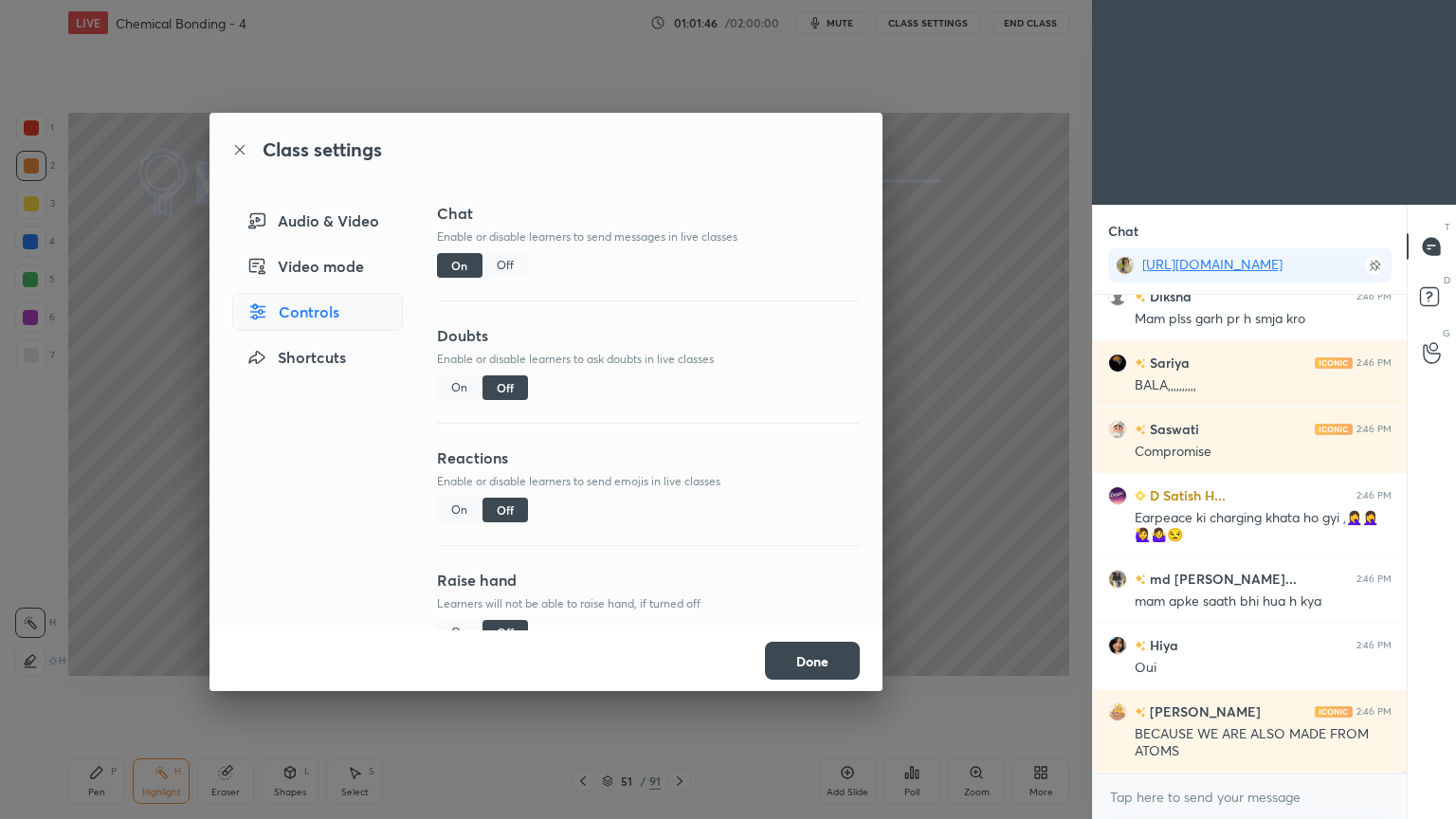 click on "Off" at bounding box center (505, 265) 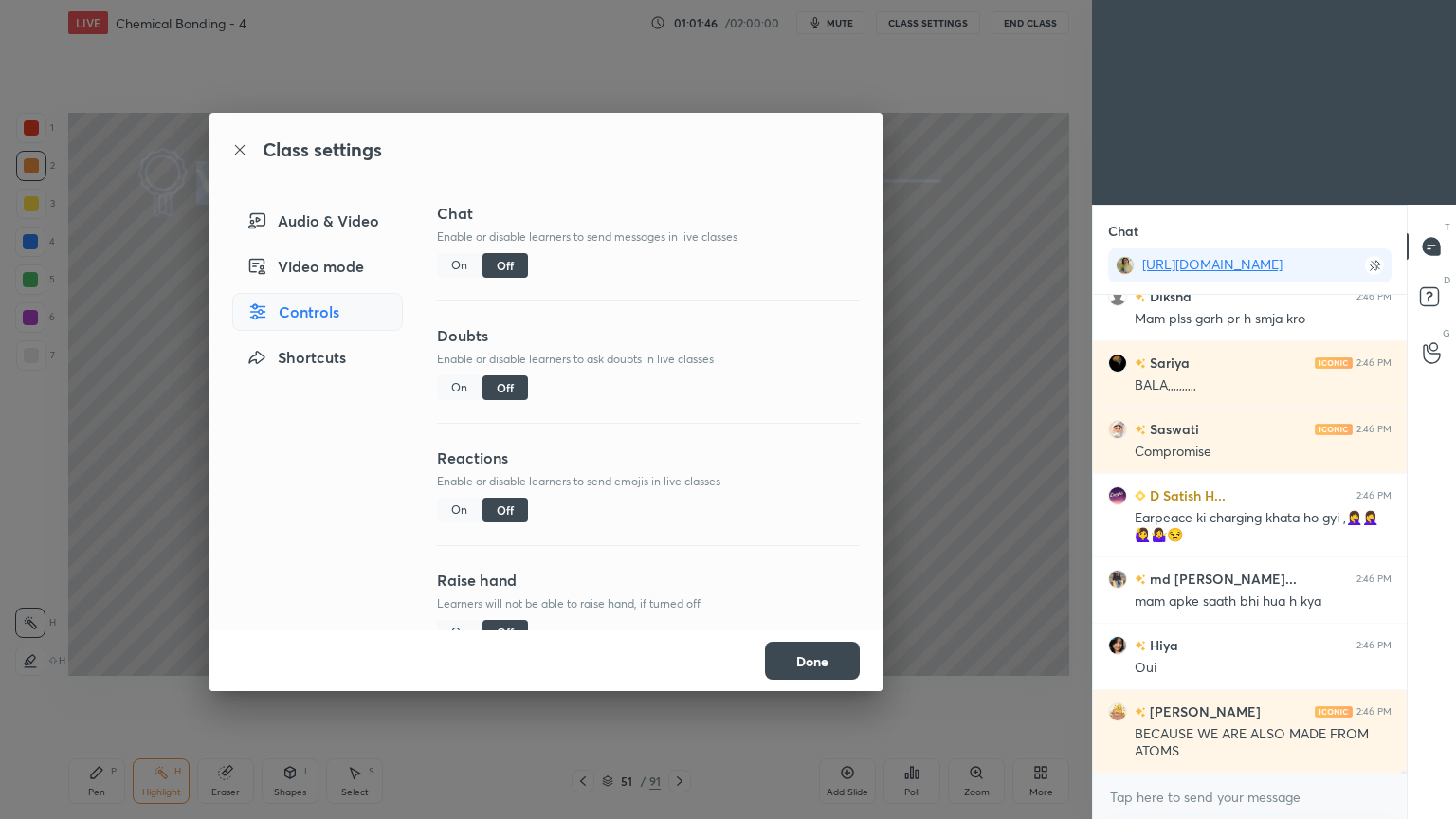 scroll, scrollTop: 82274, scrollLeft: 0, axis: vertical 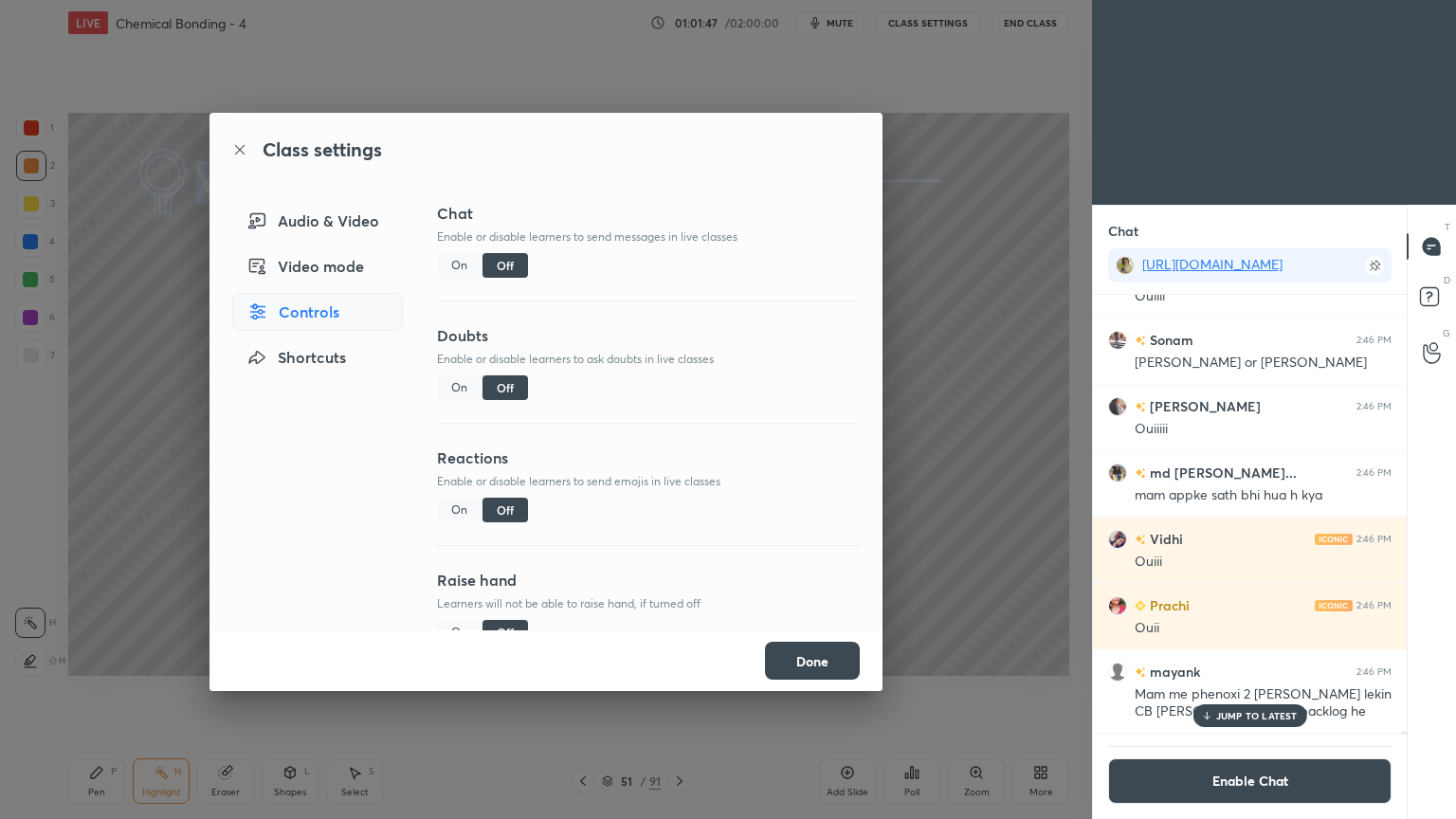 click on "Done" at bounding box center [812, 661] 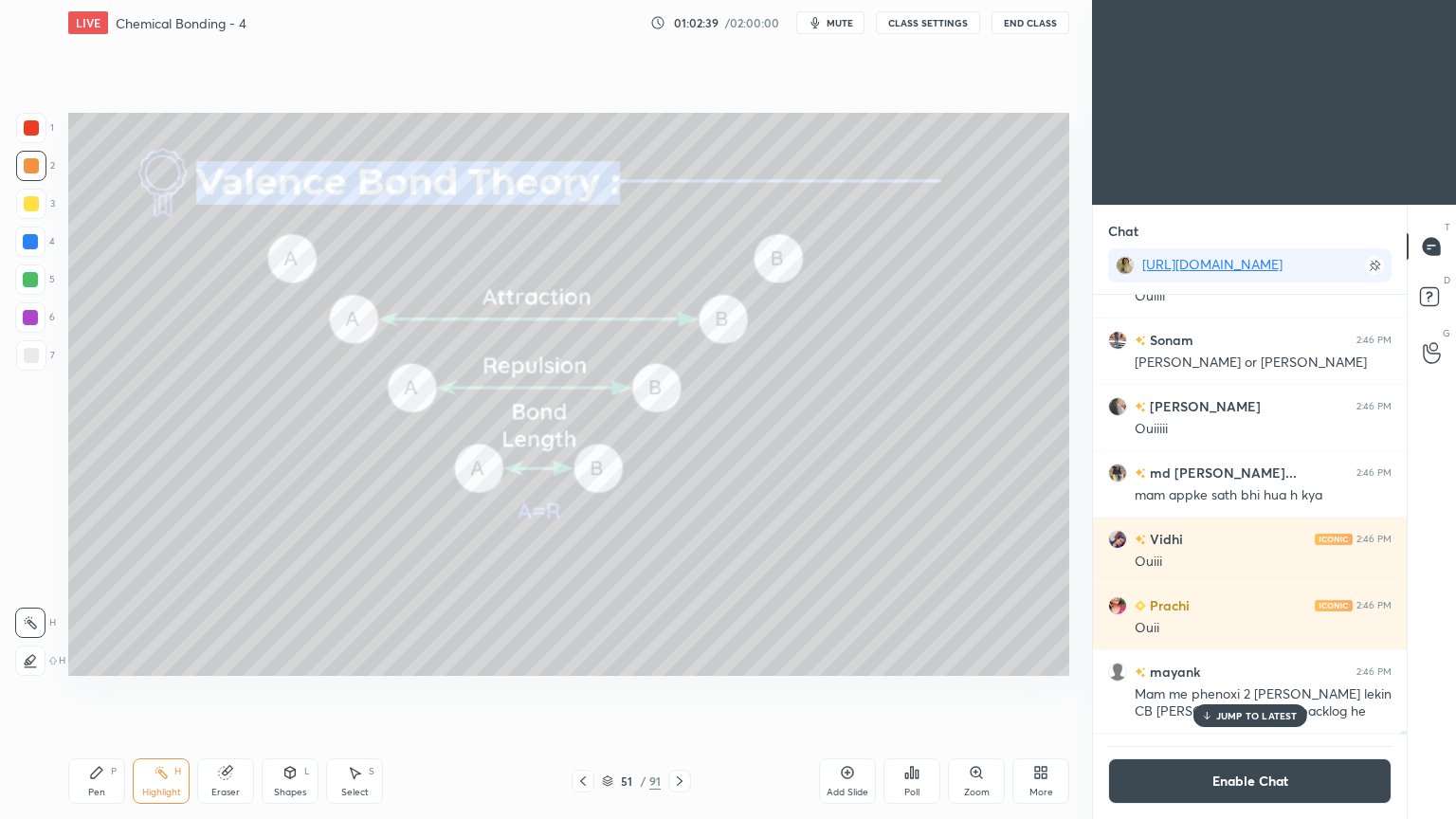 click 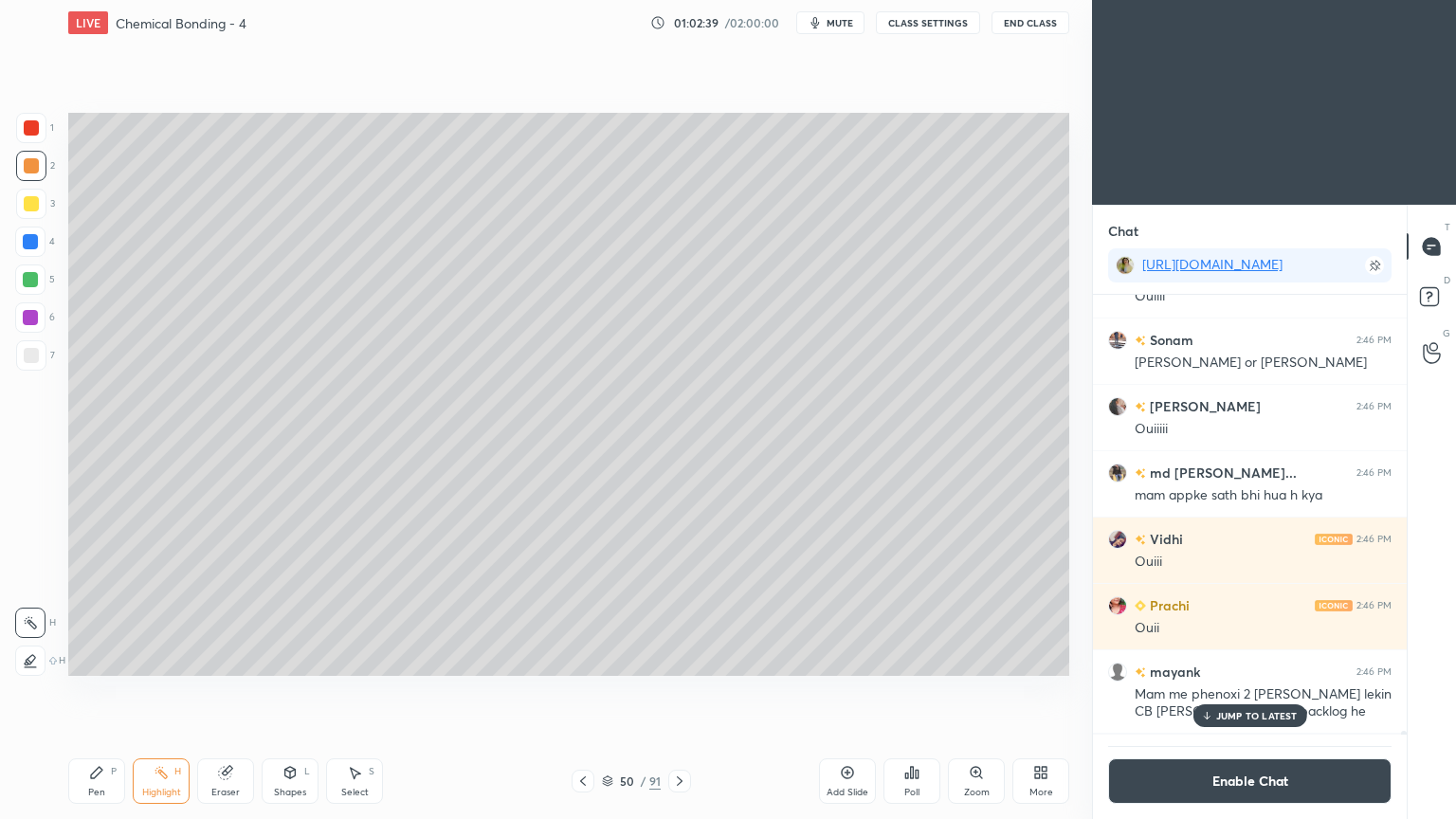 click 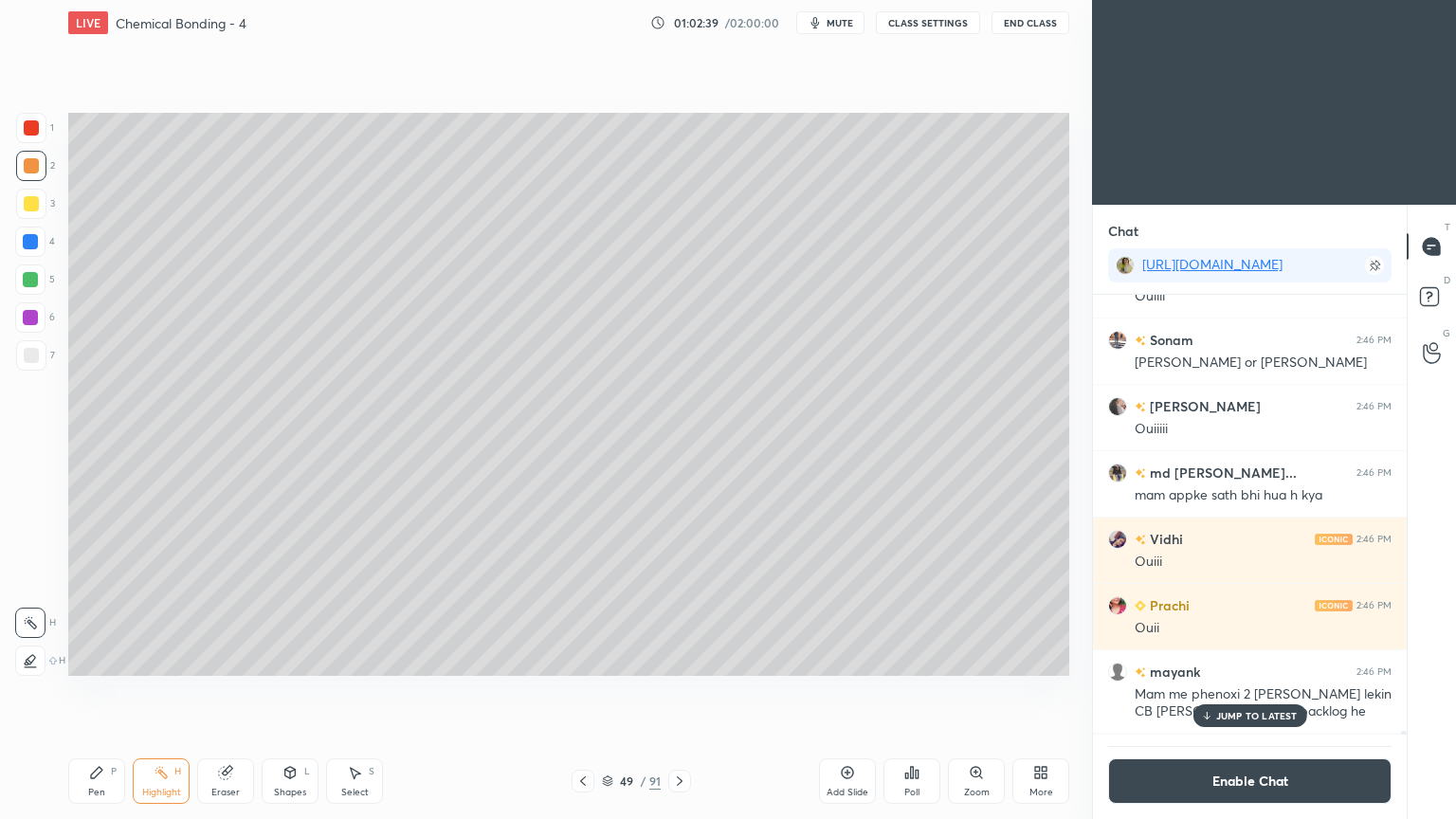 click 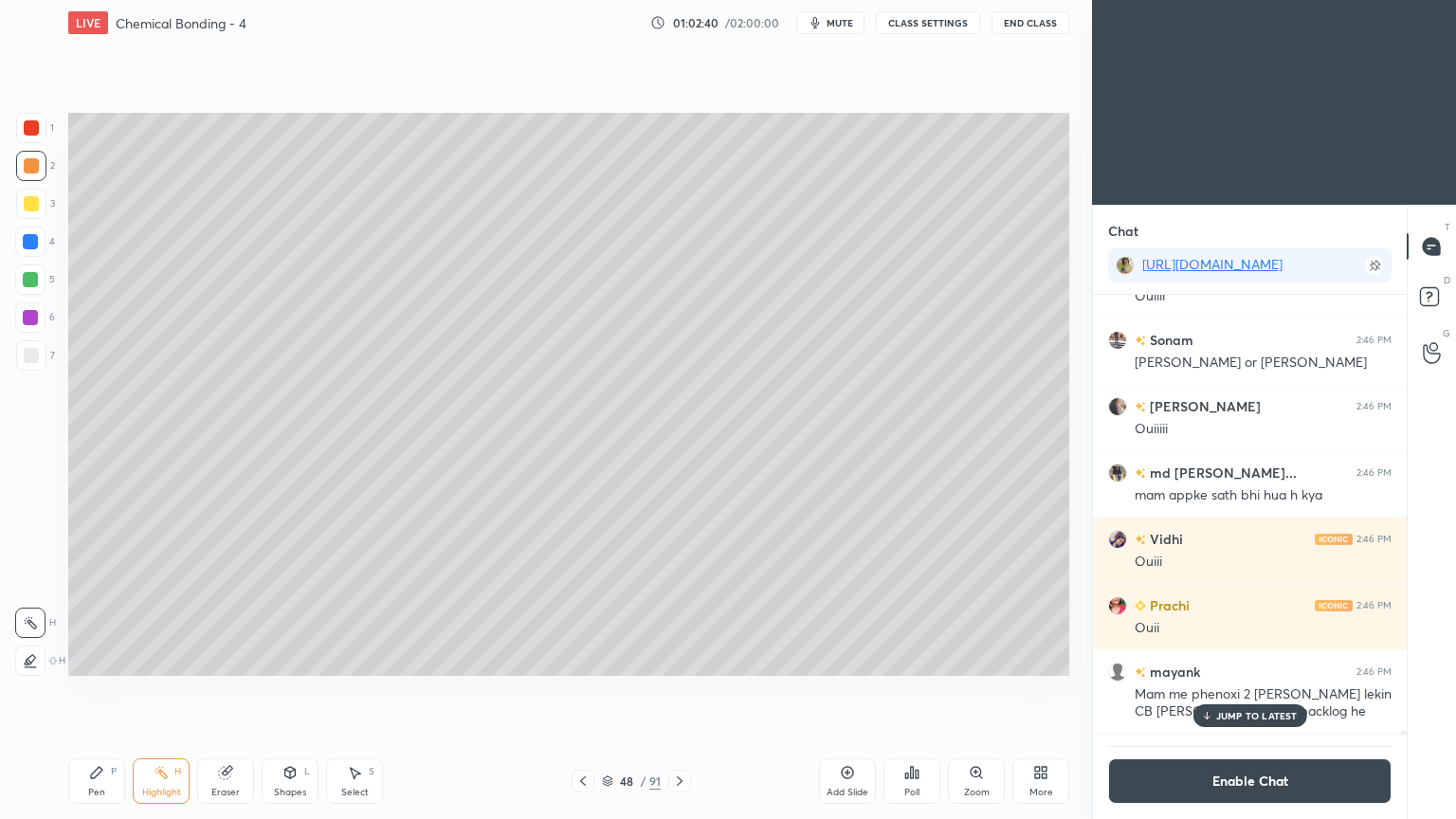 click at bounding box center (583, 781) 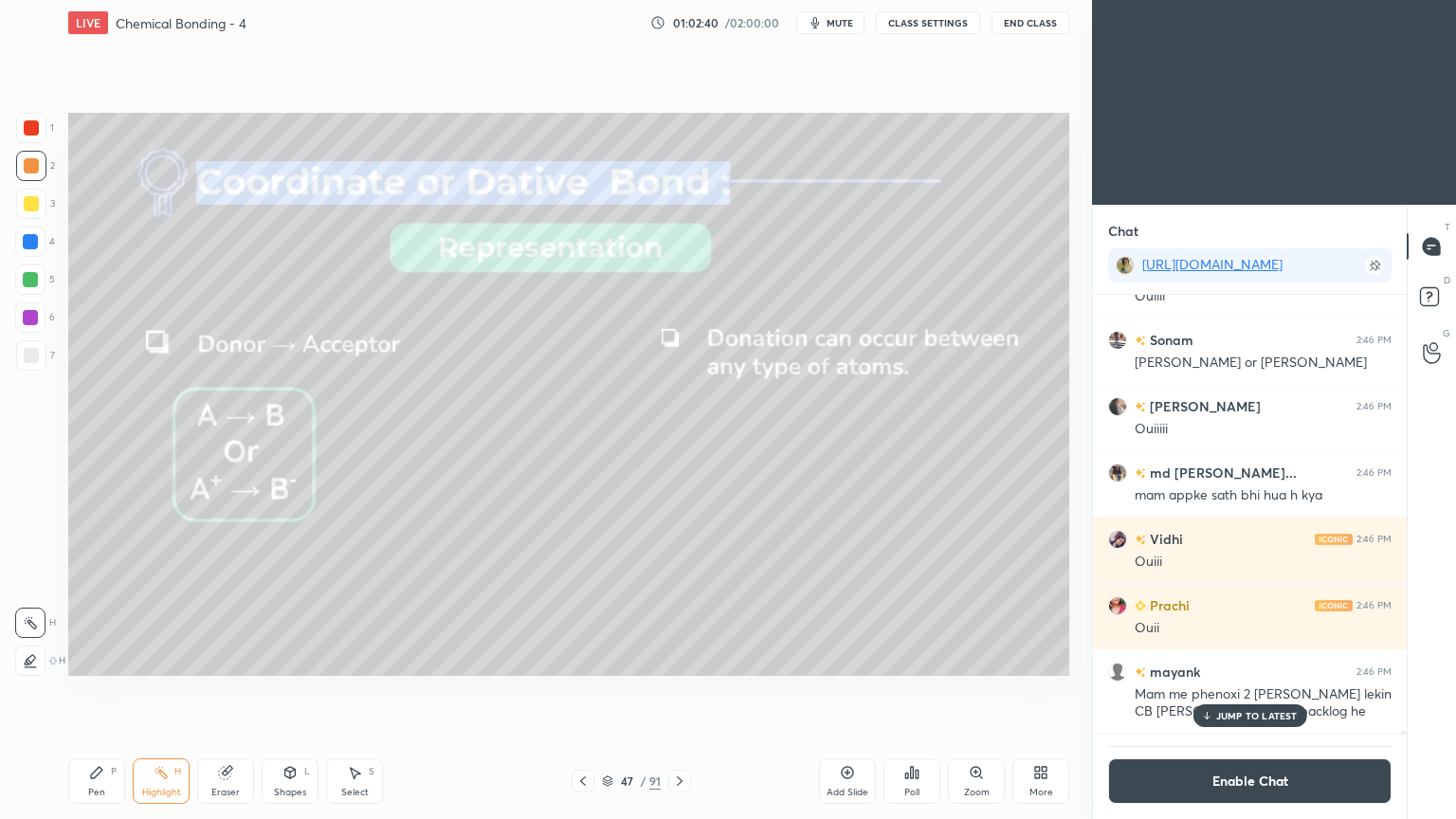 click at bounding box center [583, 781] 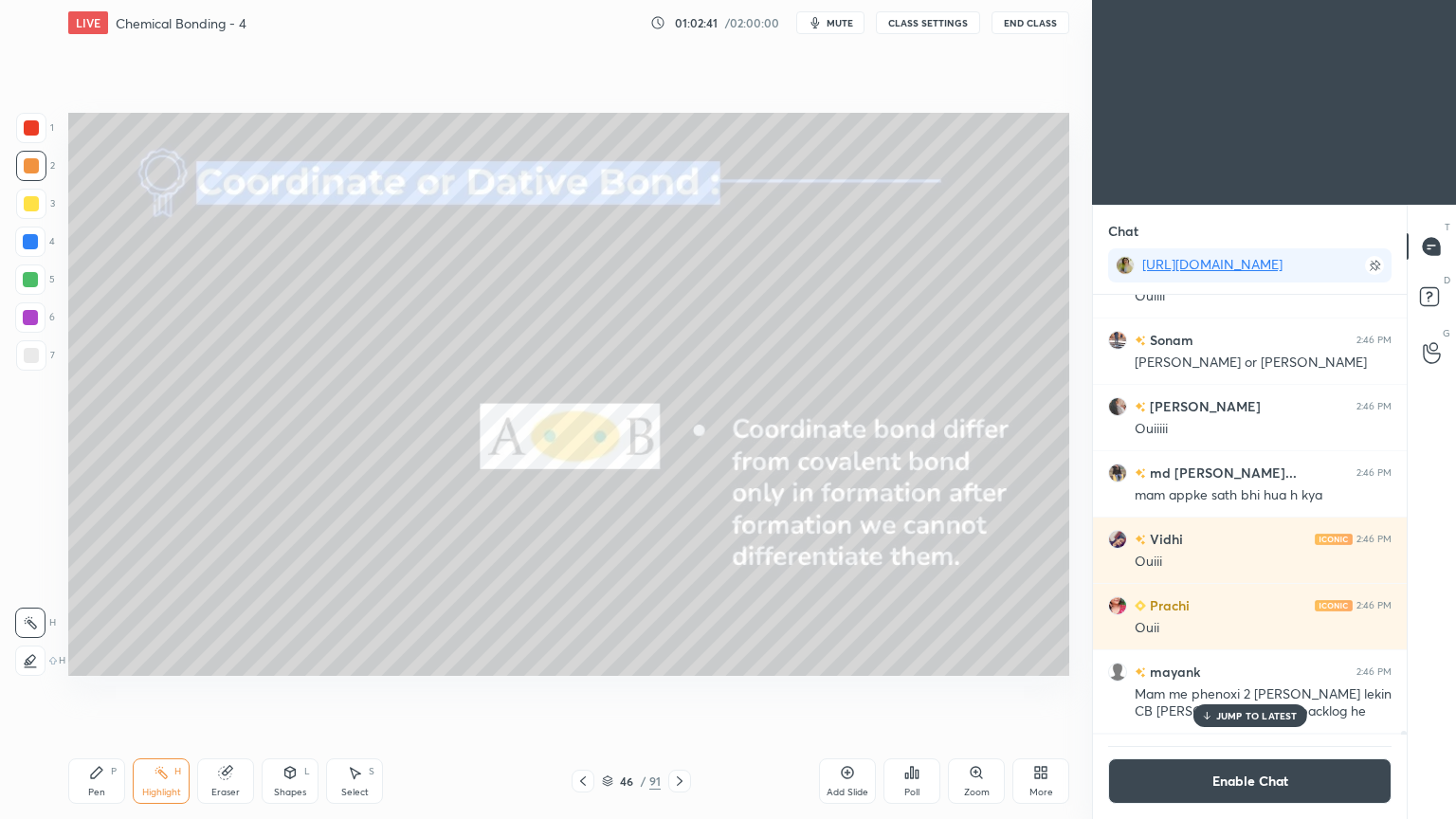 click 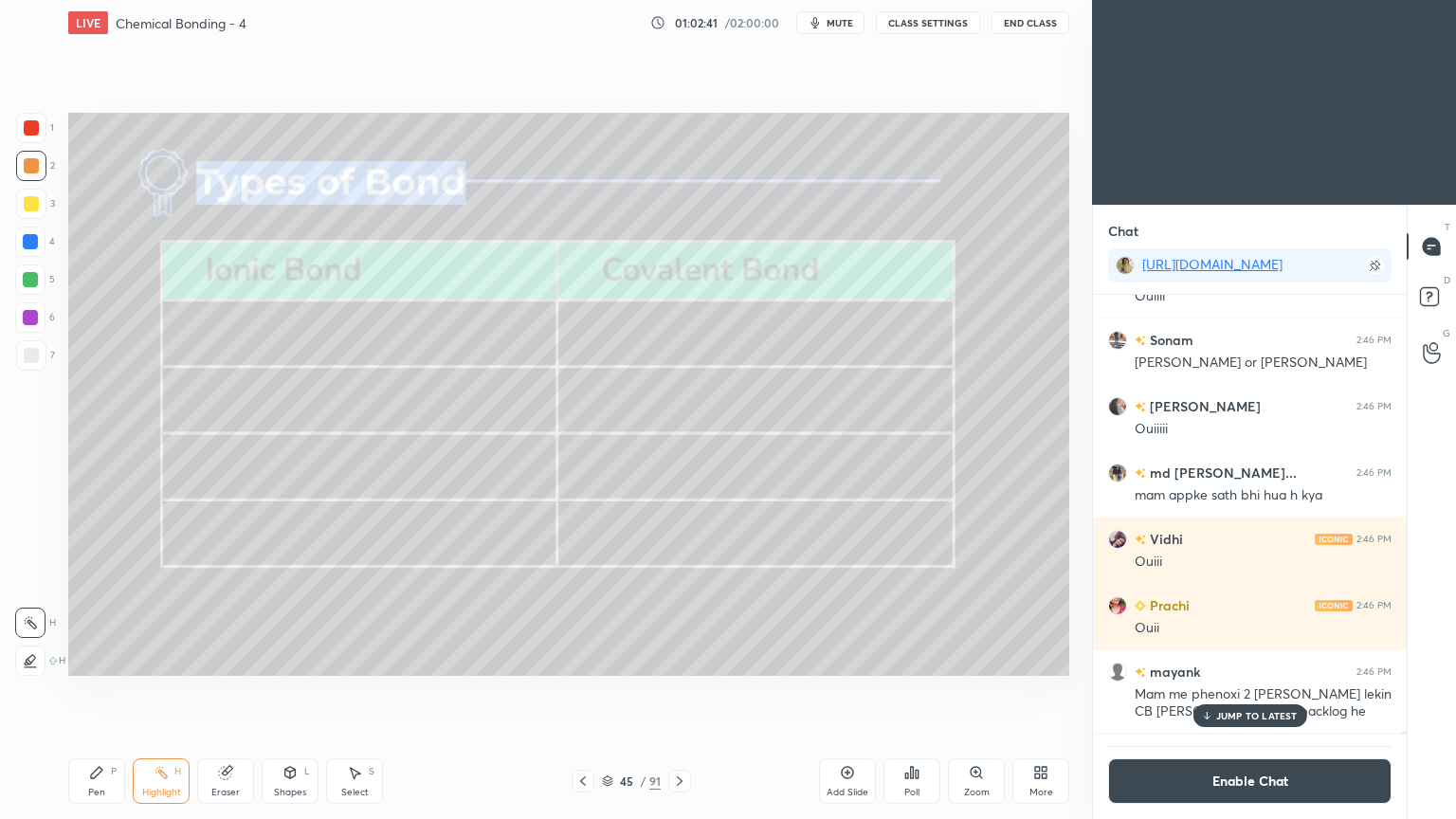 click 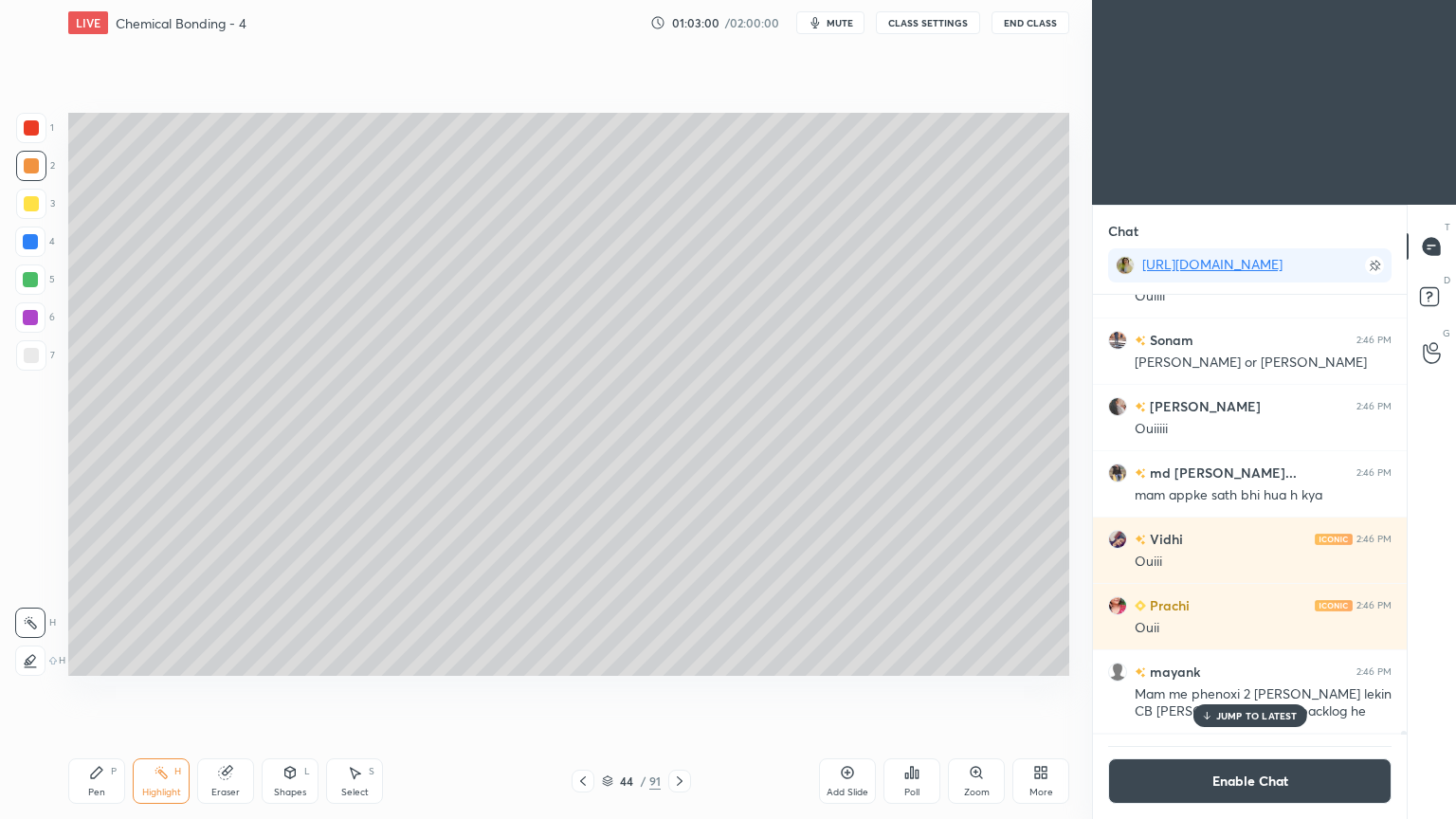 click on "44 / 91" at bounding box center (631, 781) 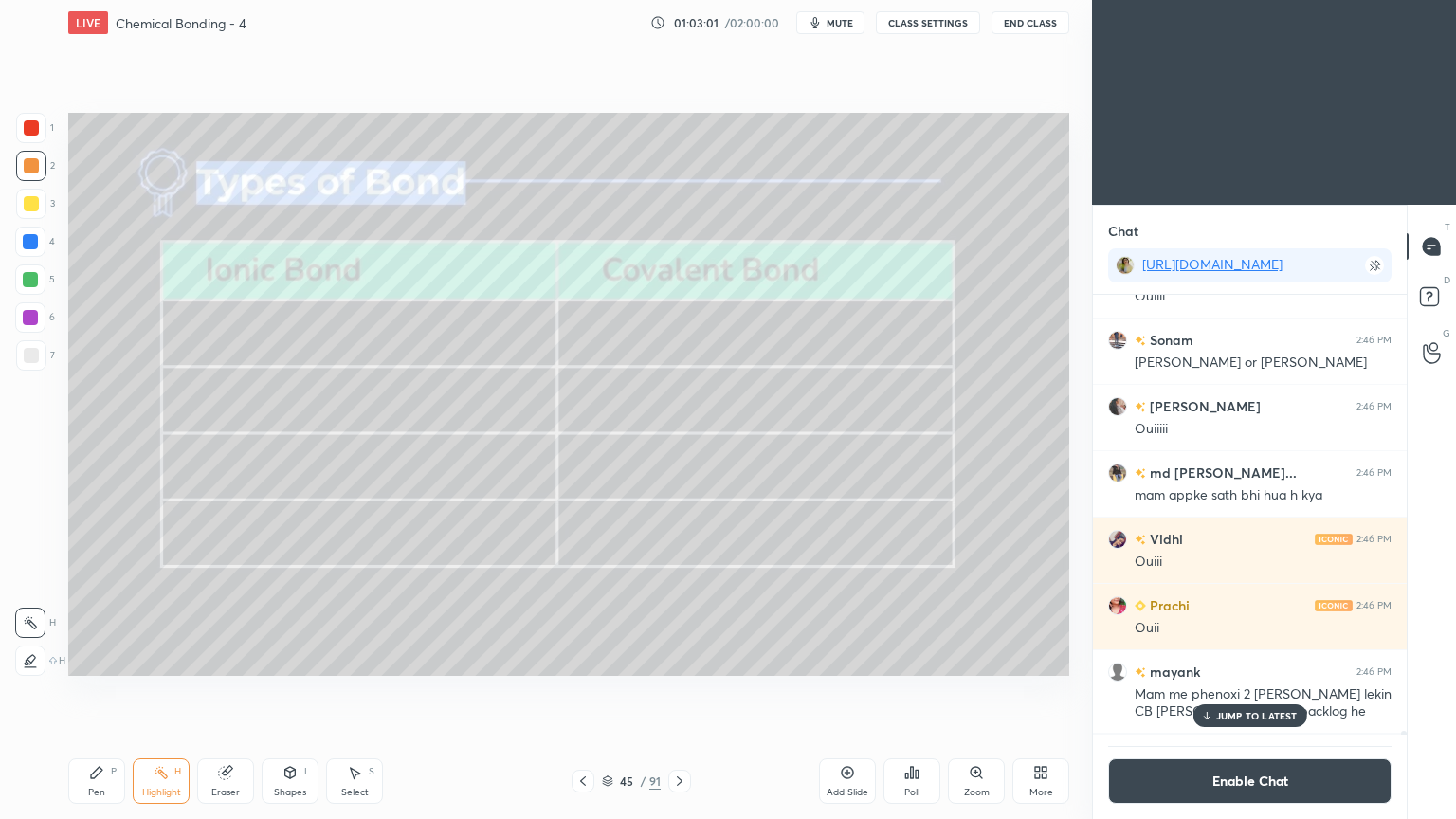 click 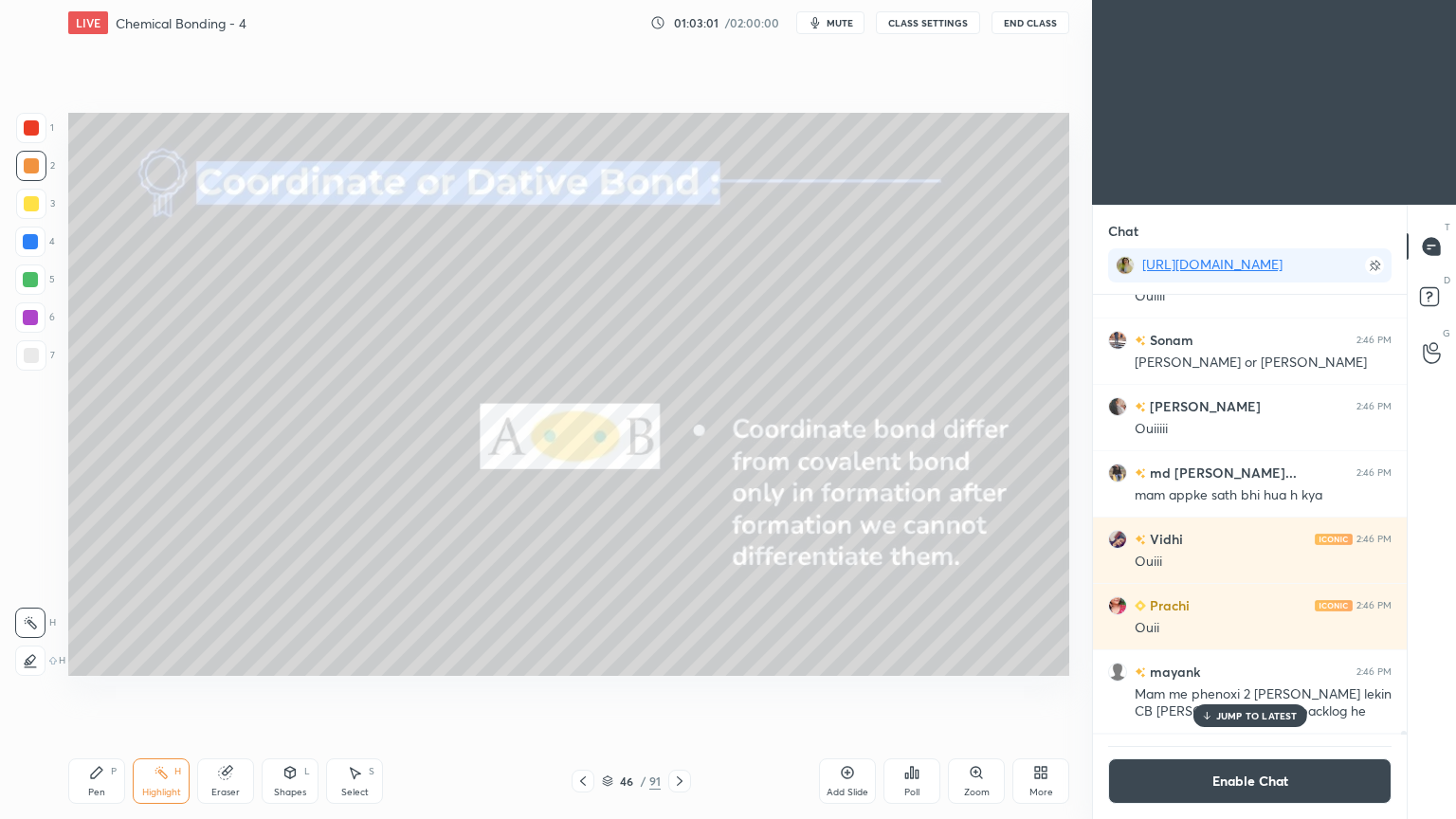 click 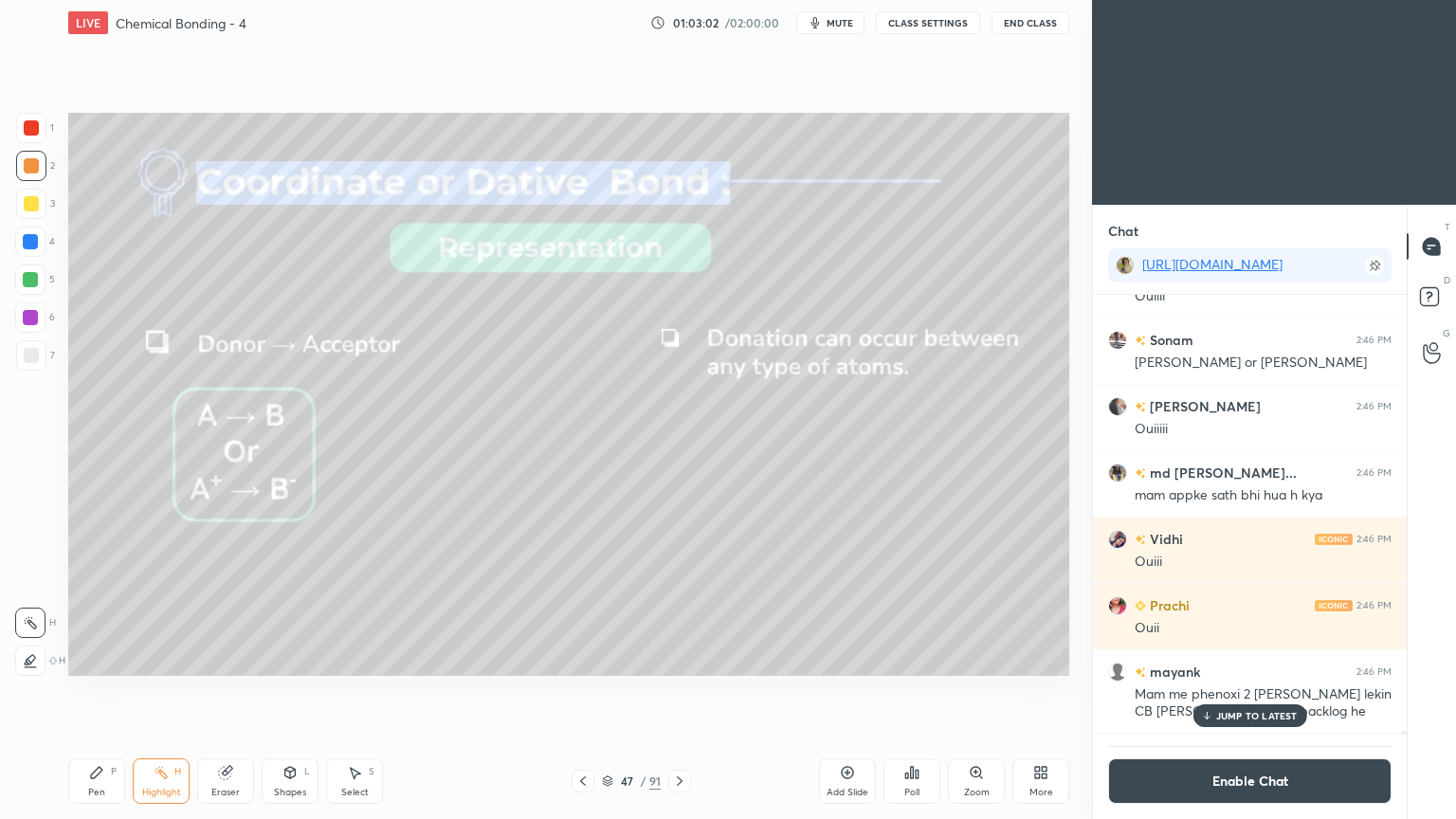 click 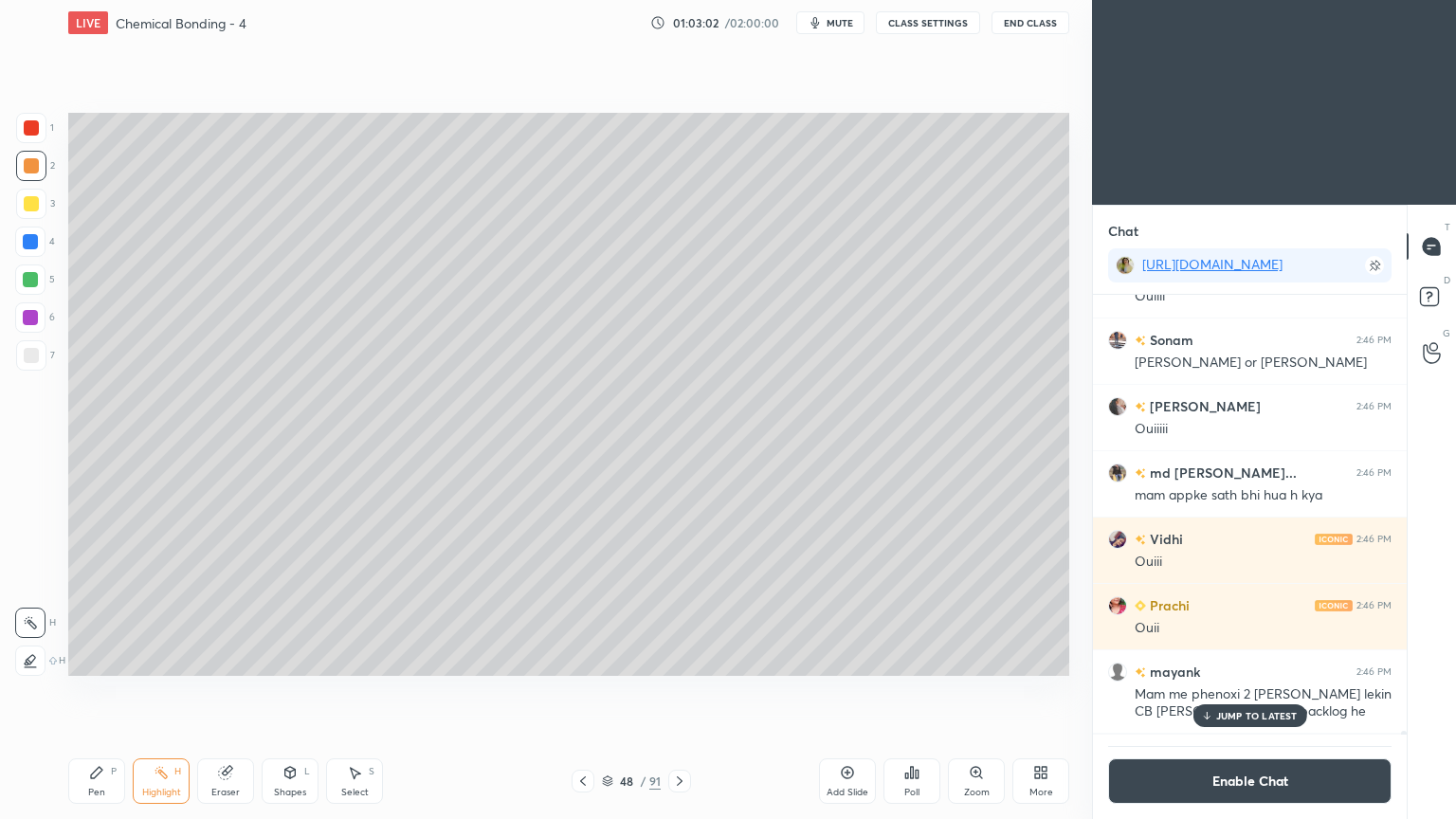 click at bounding box center [680, 781] 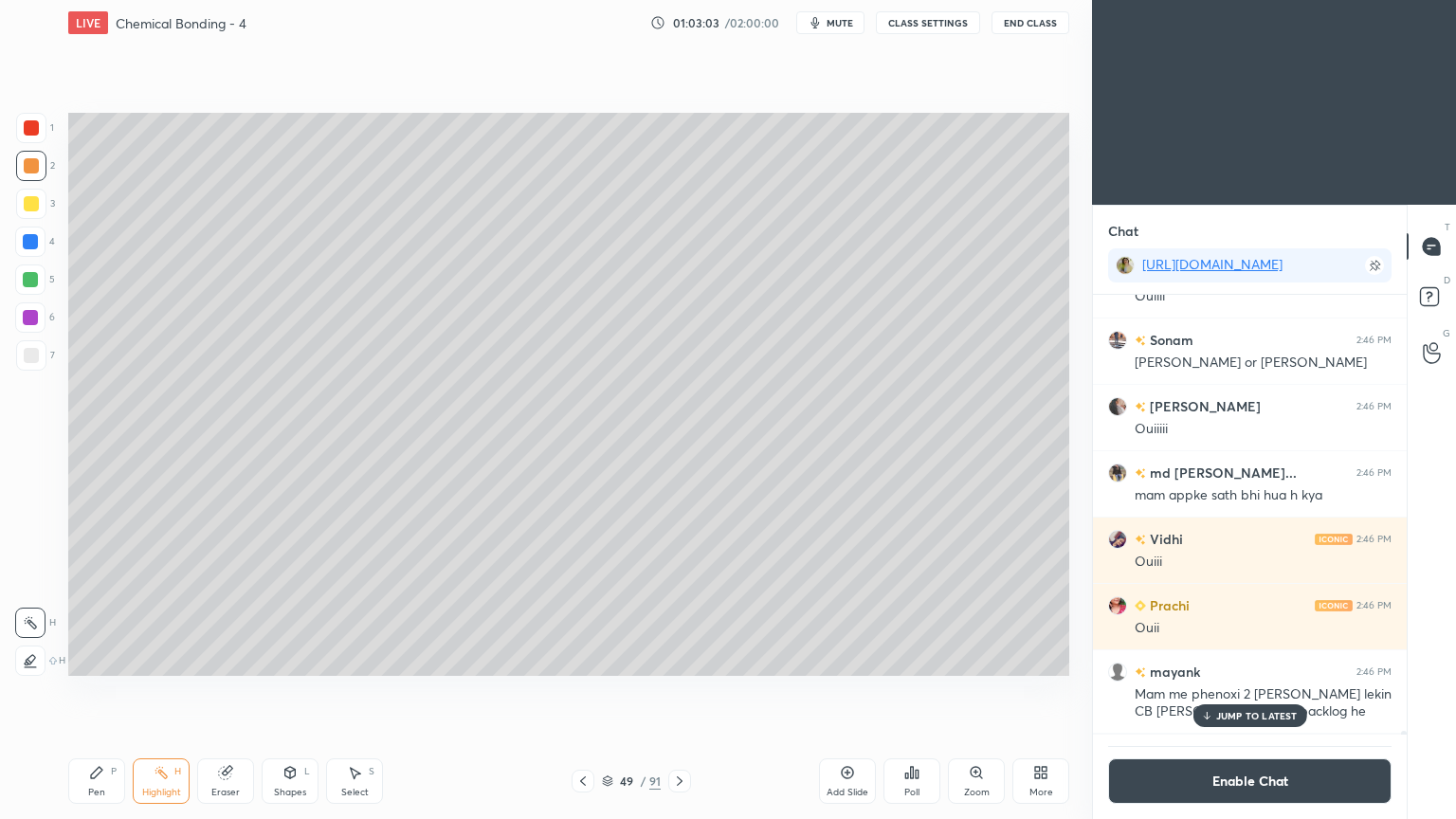 click 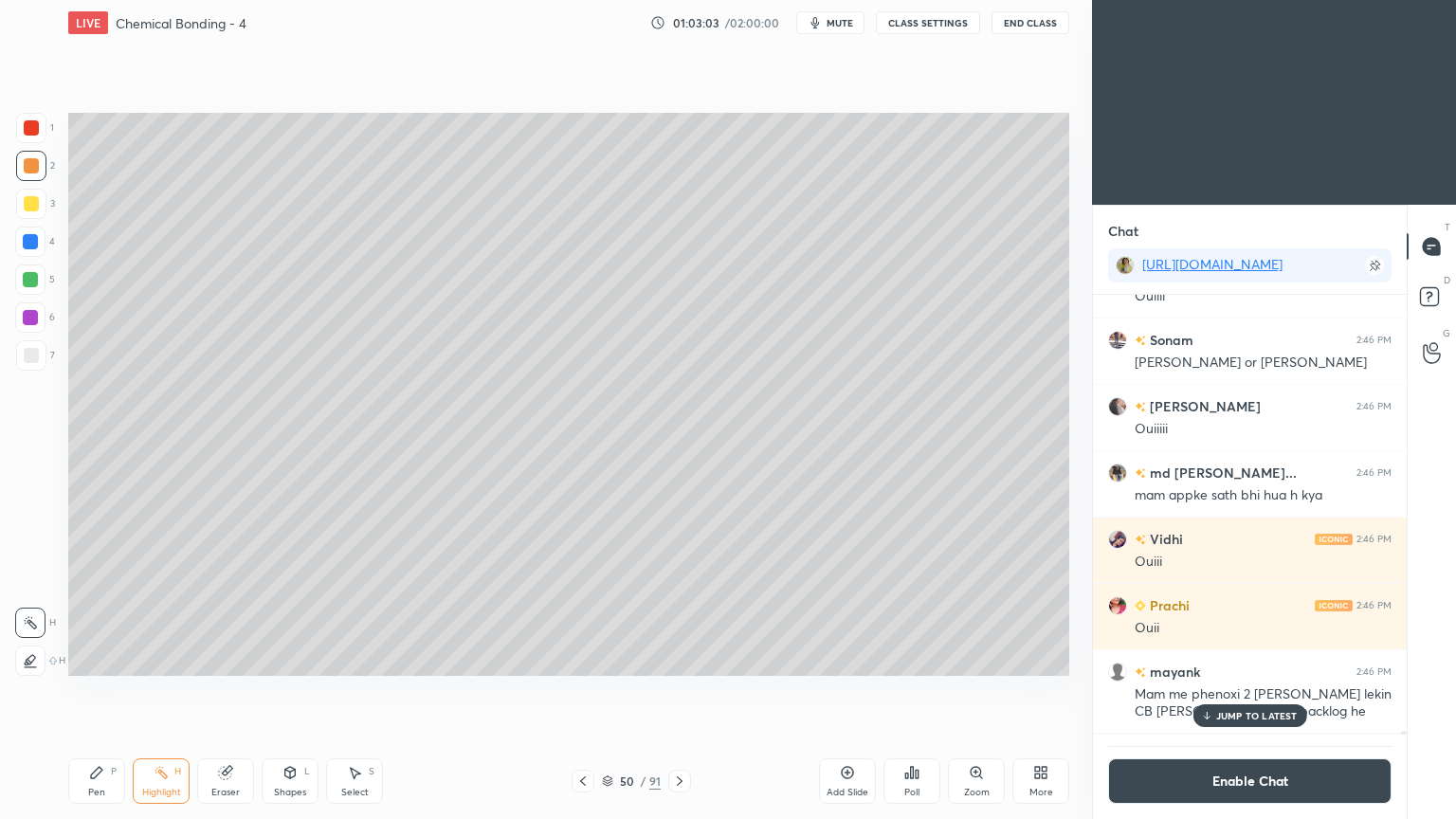 click 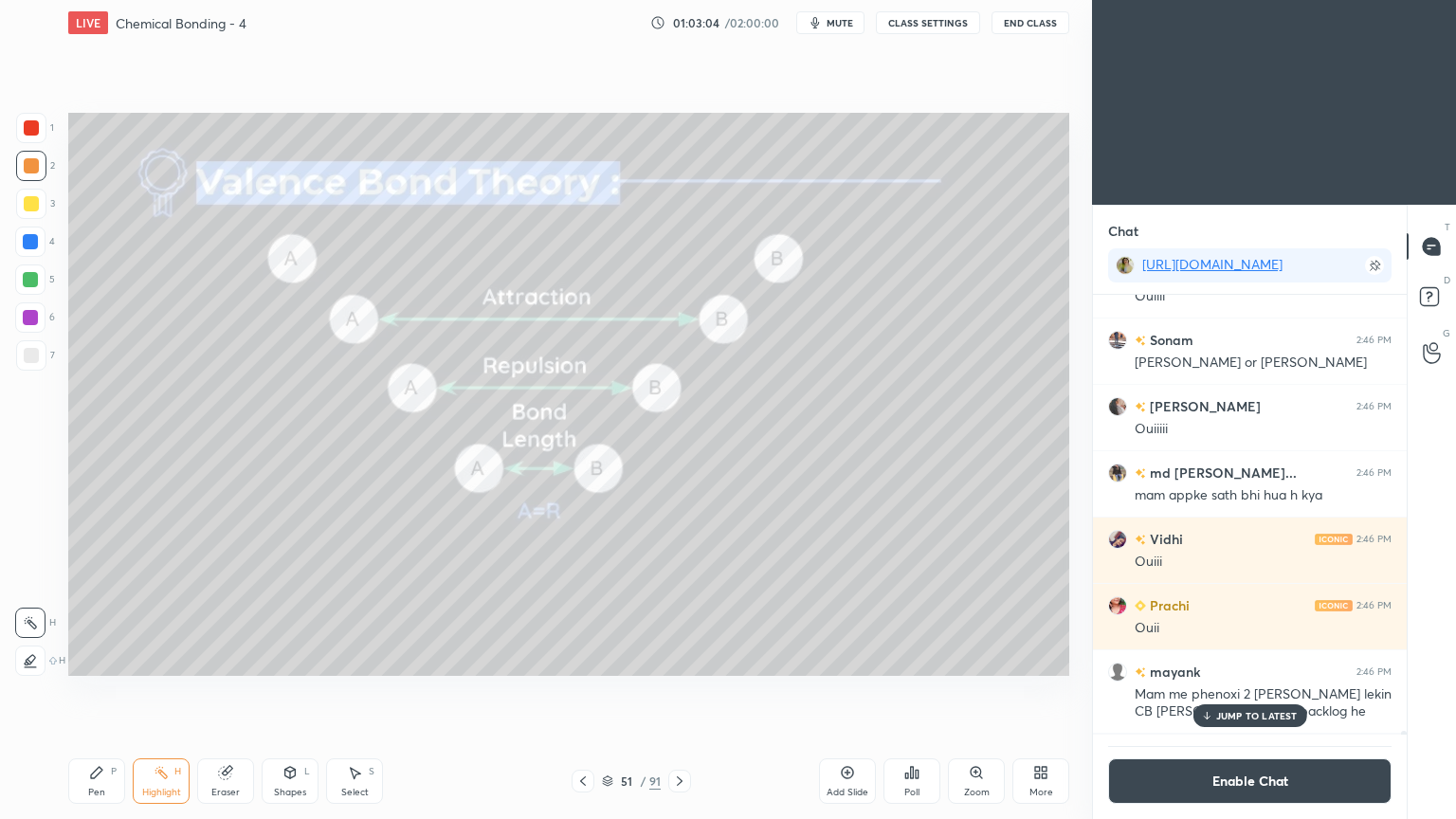 click 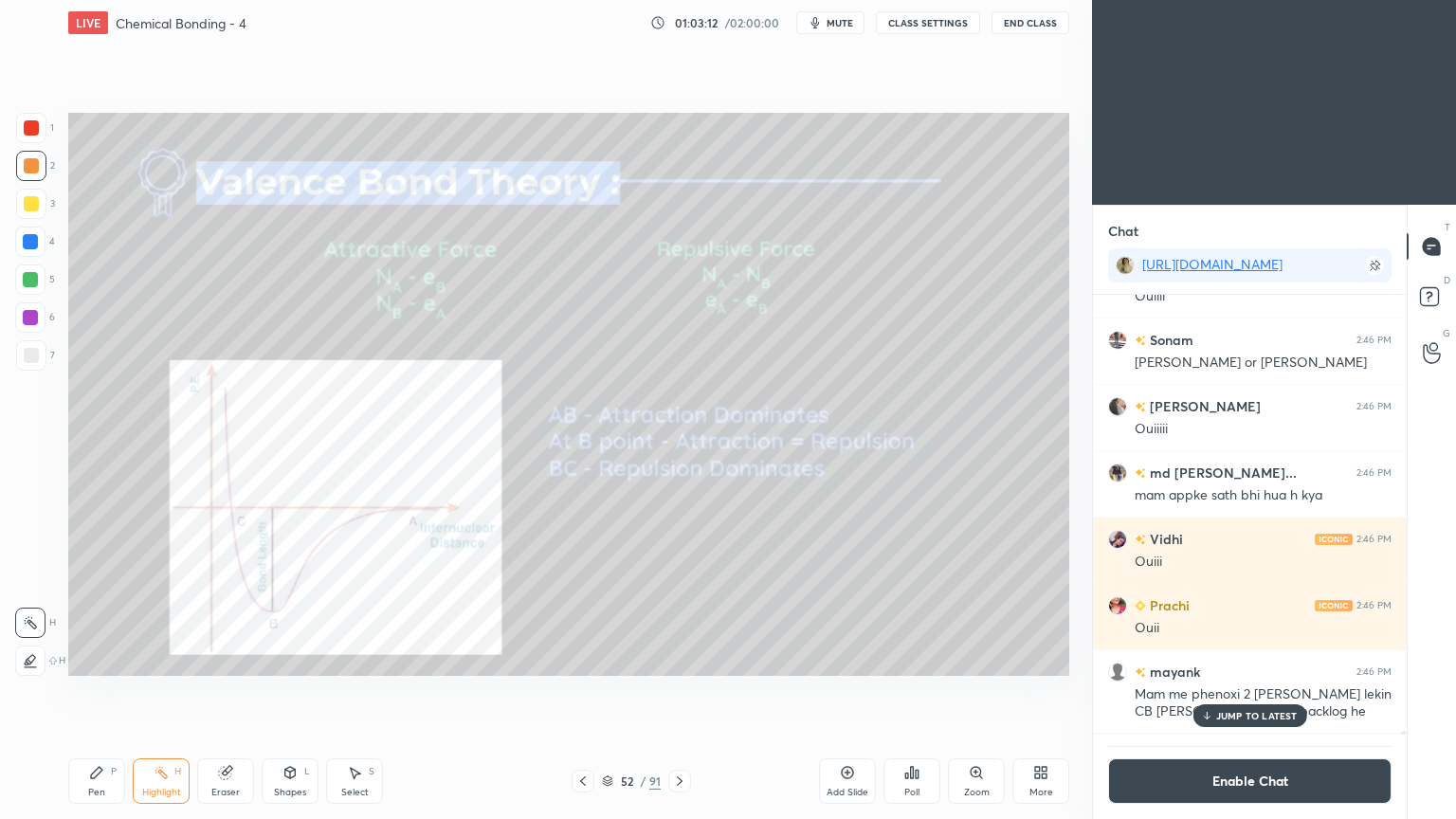 click on "Zoom" at bounding box center (976, 781) 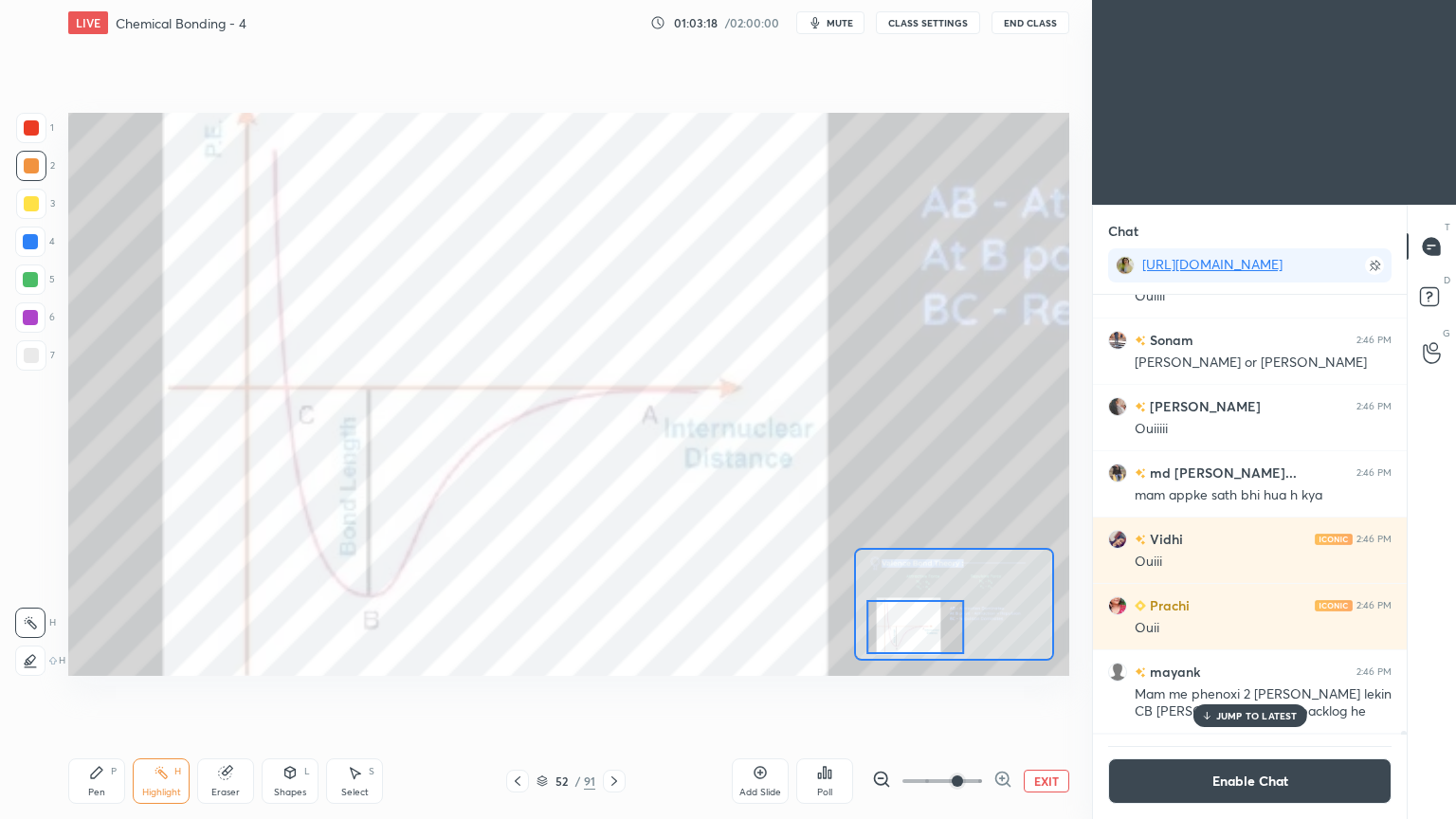 click 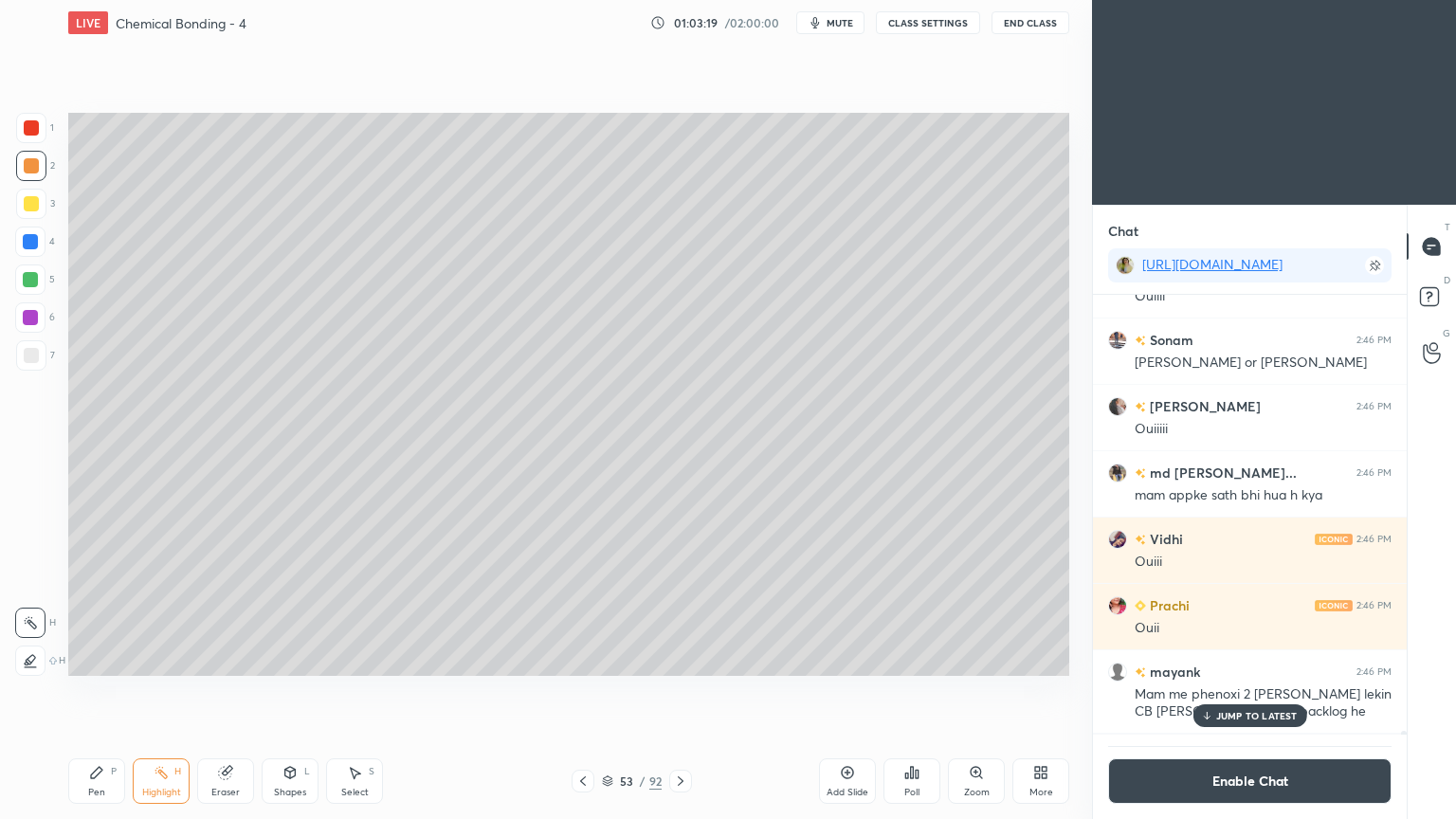 click on "P" at bounding box center (114, 772) 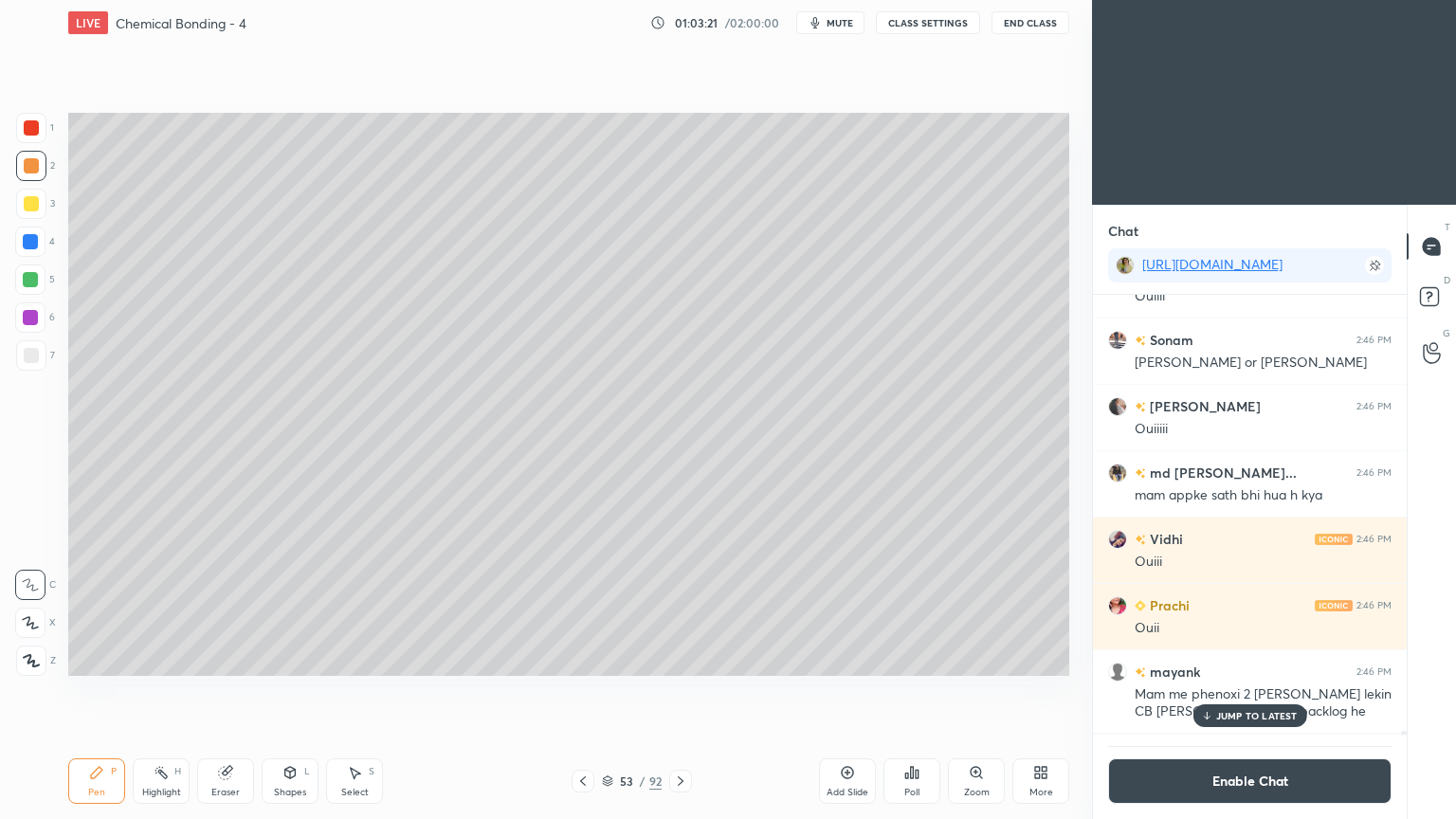 click at bounding box center (30, 280) 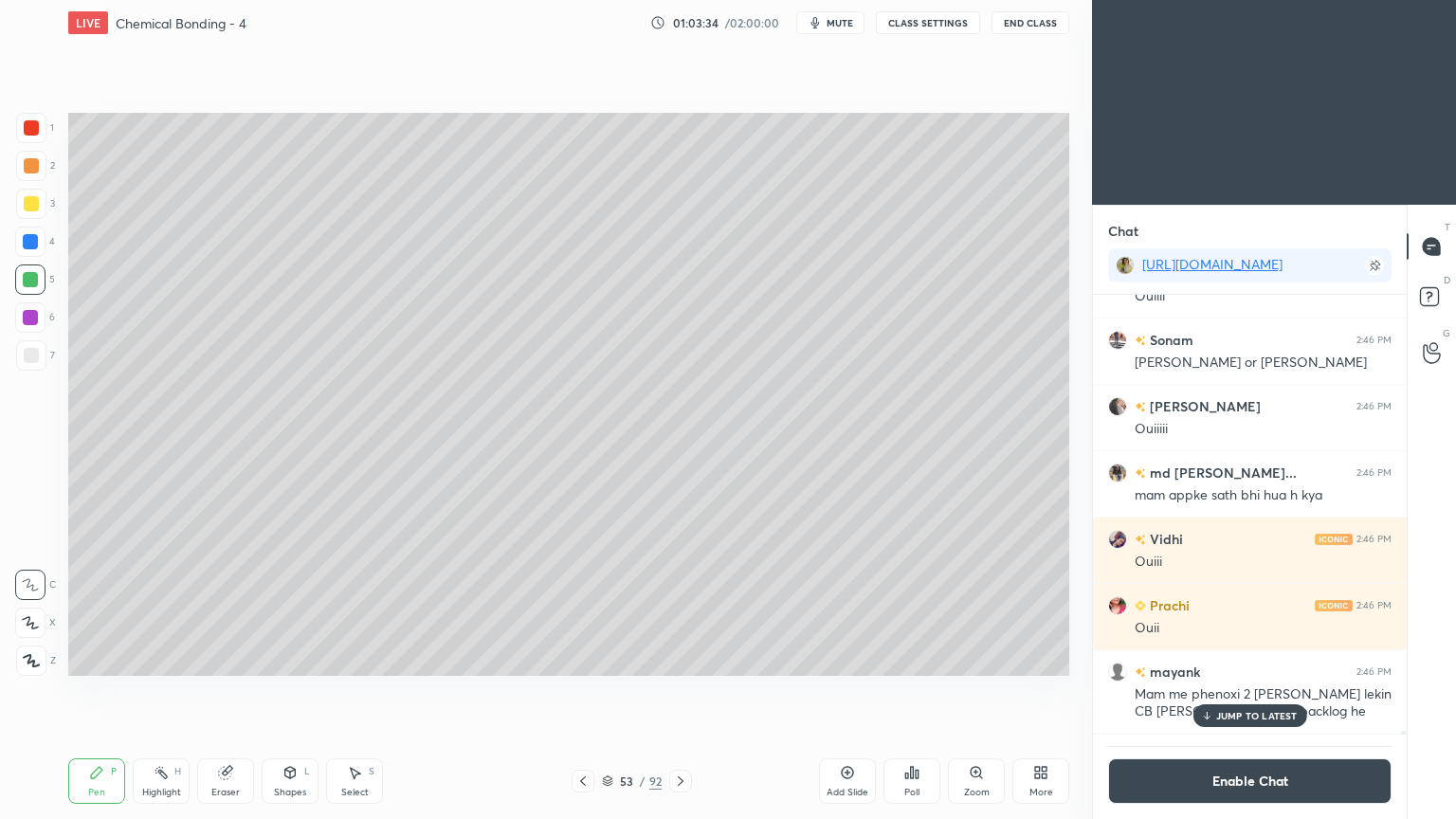 click at bounding box center [31, 355] 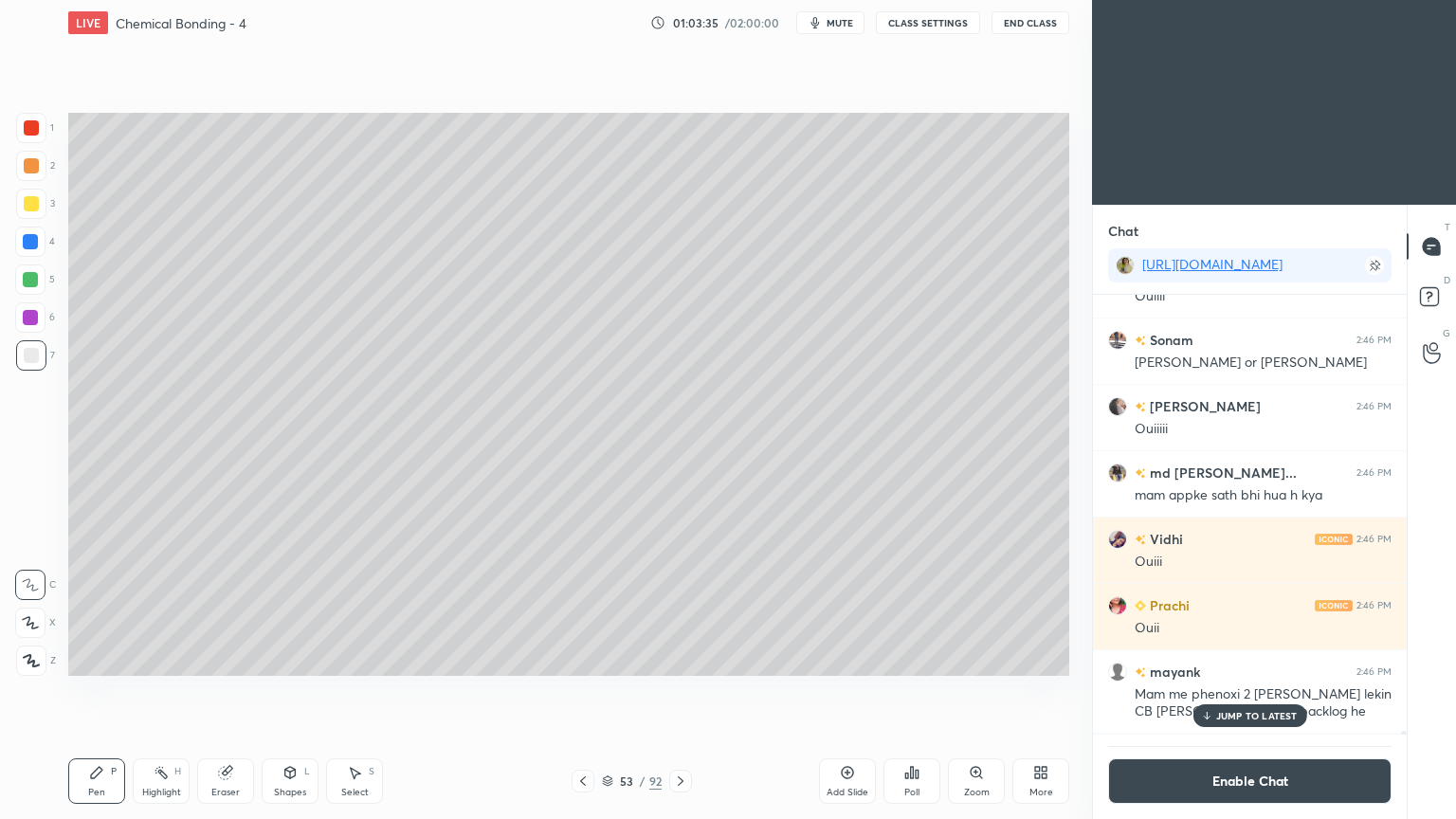 click on "JUMP TO LATEST" at bounding box center (1257, 716) 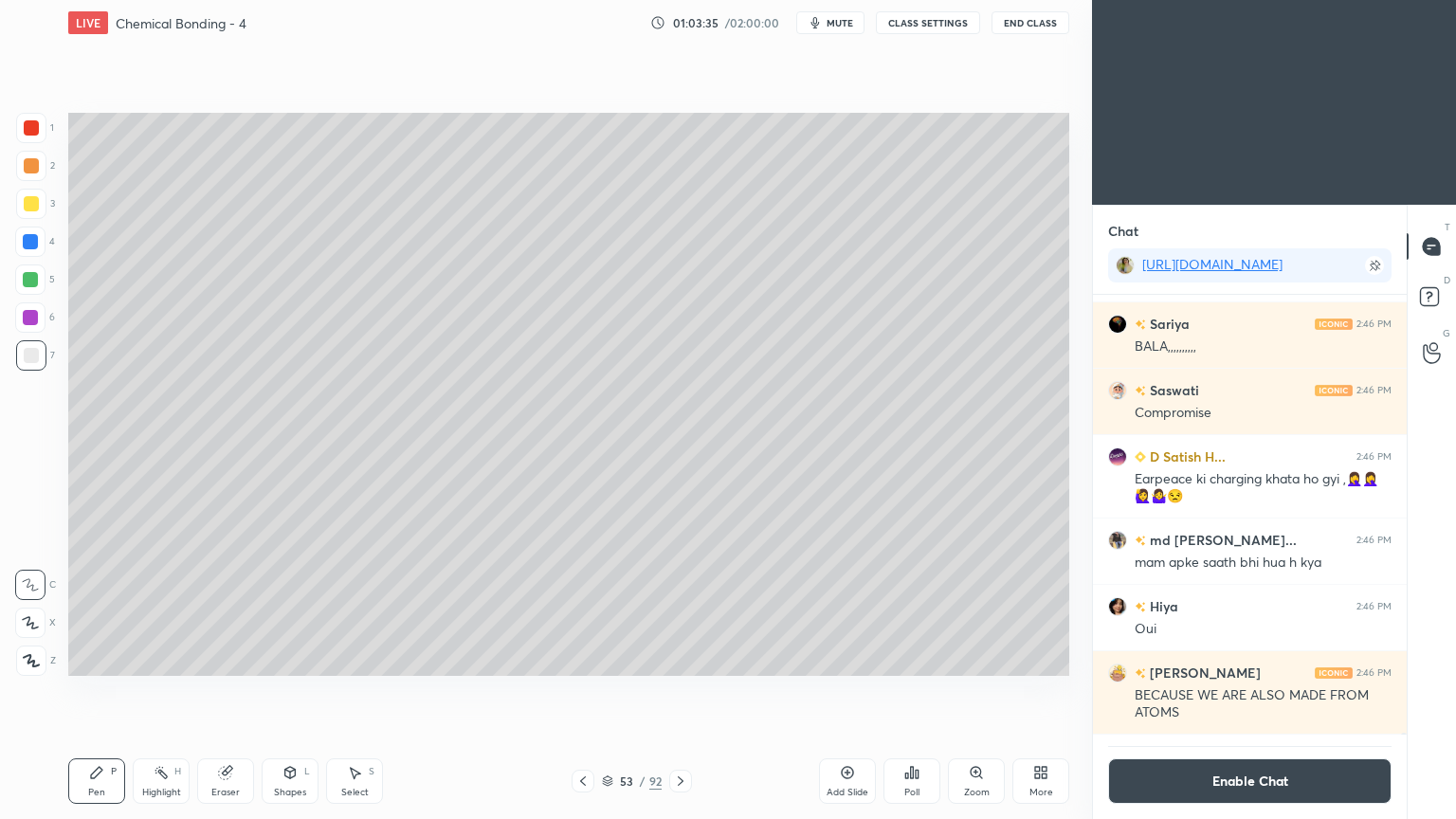 click on "Enable Chat" at bounding box center (1249, 781) 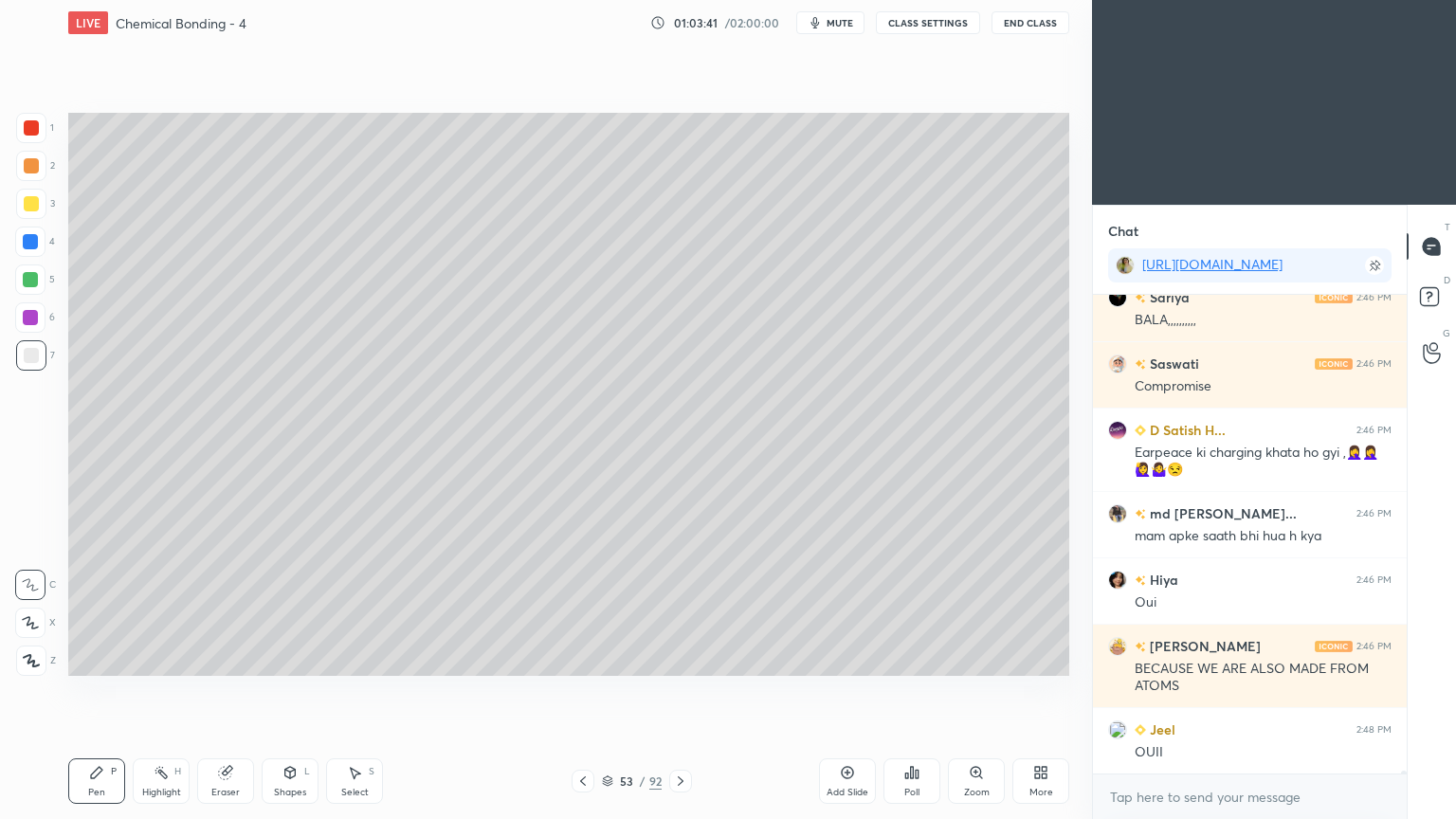 scroll, scrollTop: 82874, scrollLeft: 0, axis: vertical 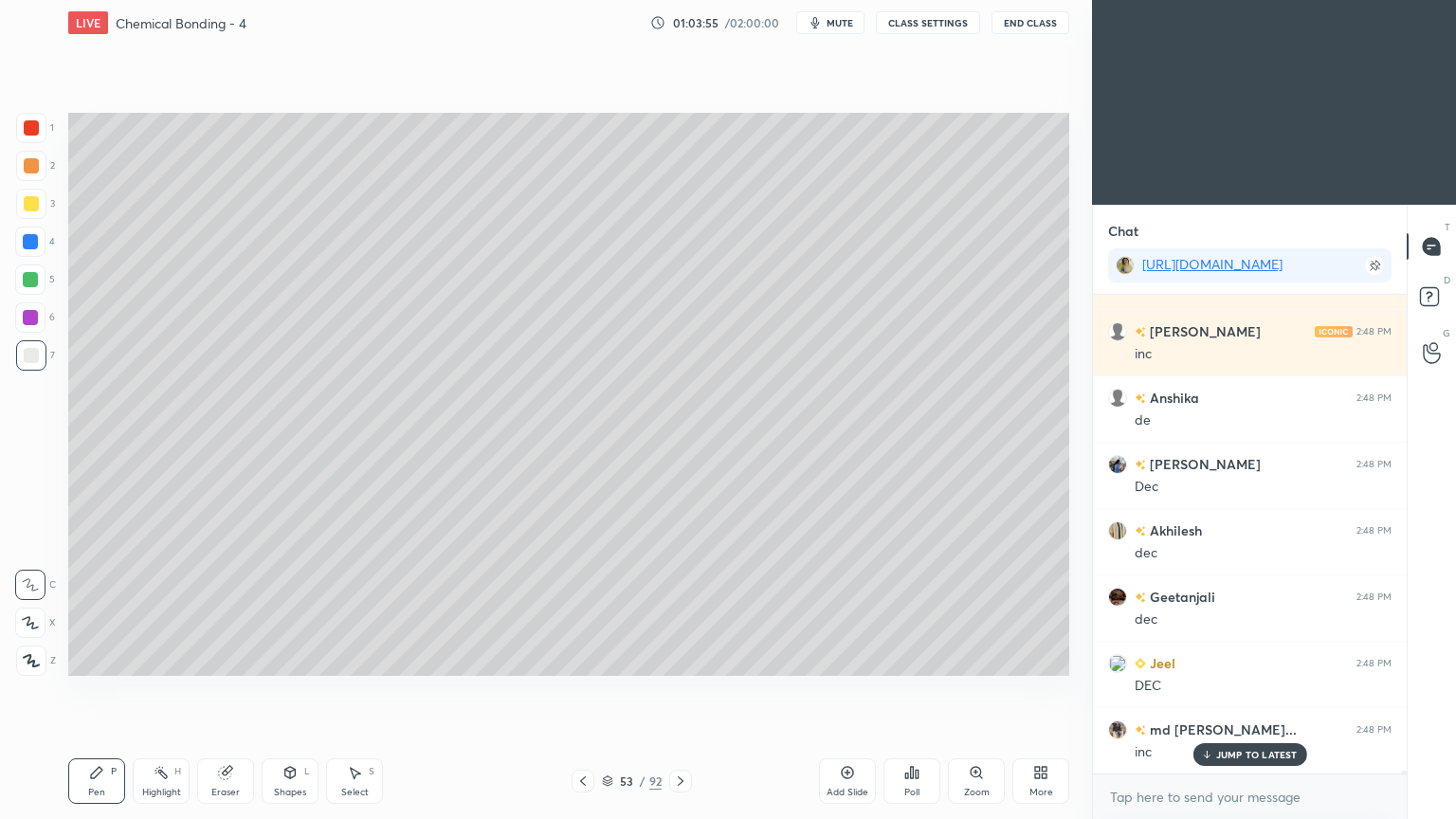 click at bounding box center [30, 280] 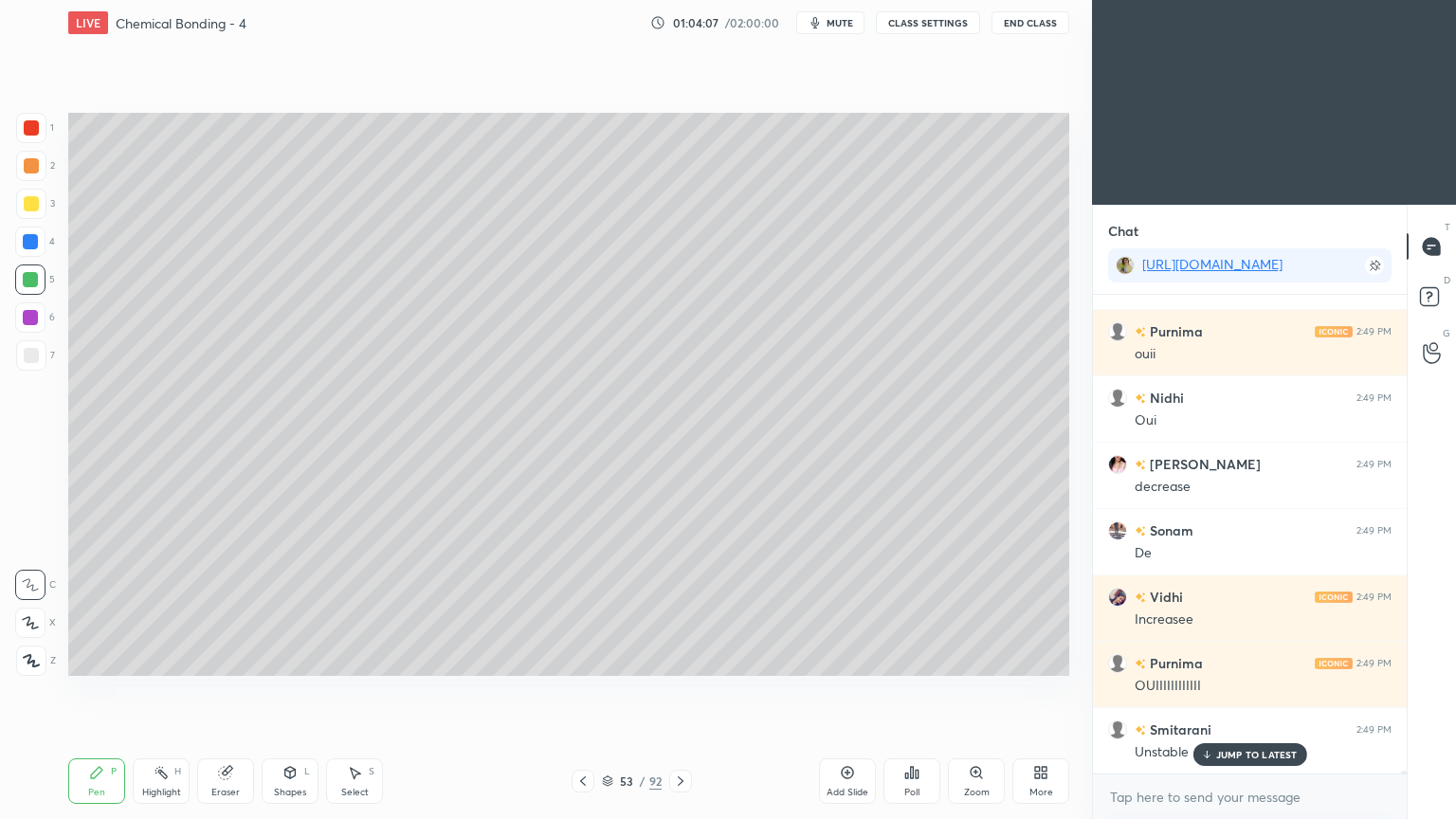 scroll, scrollTop: 86822, scrollLeft: 0, axis: vertical 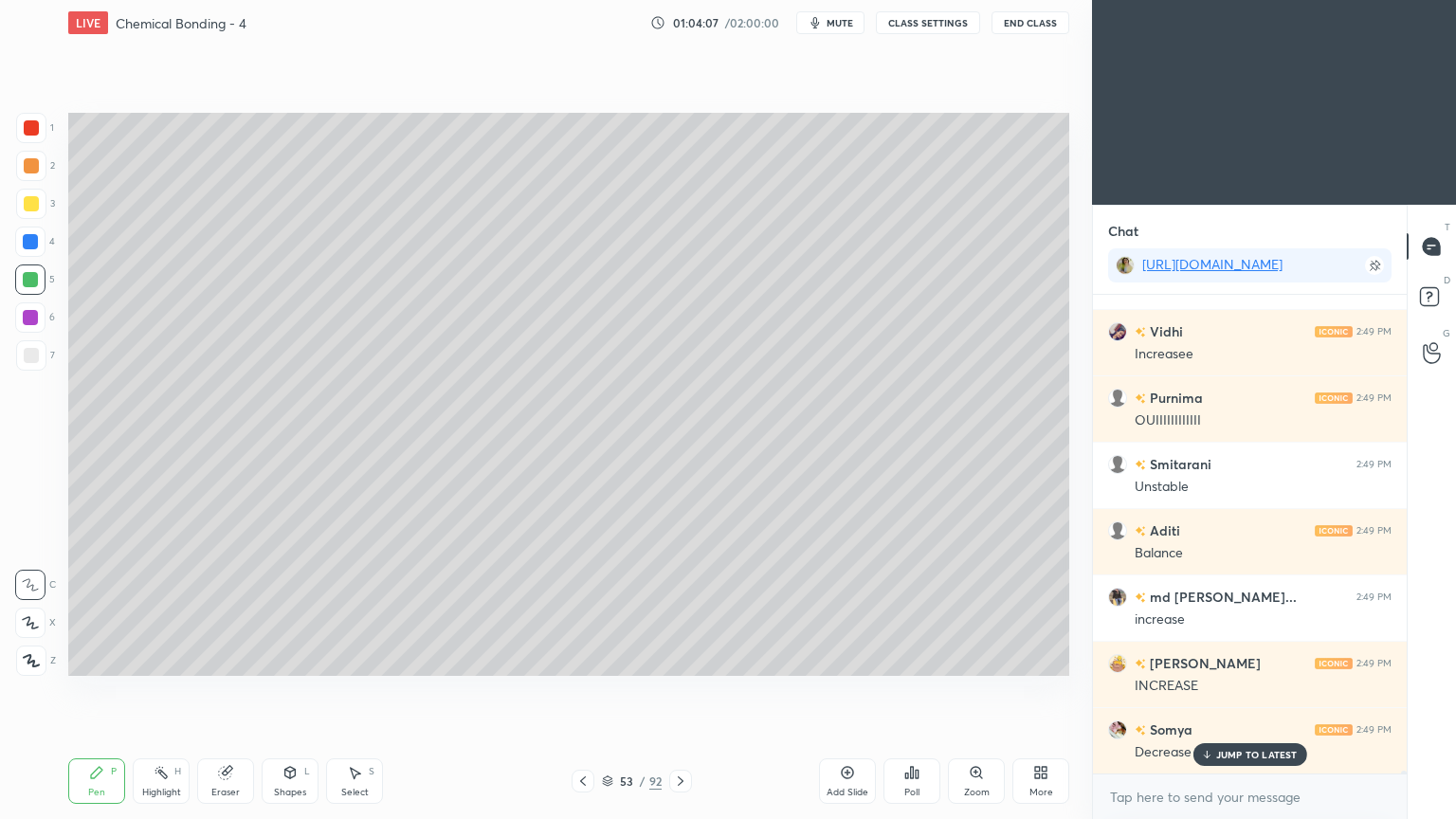 click 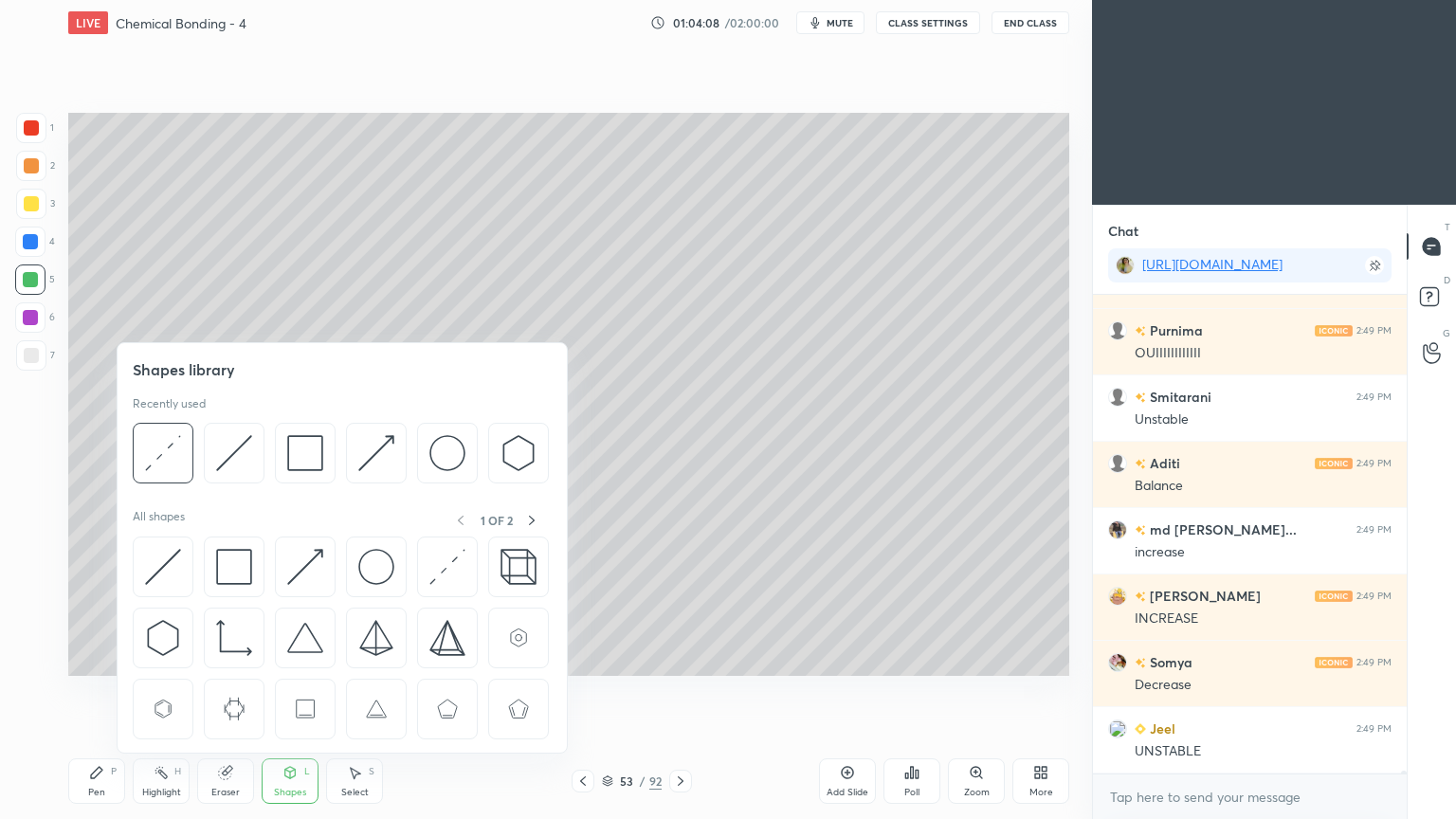 click at bounding box center (305, 567) 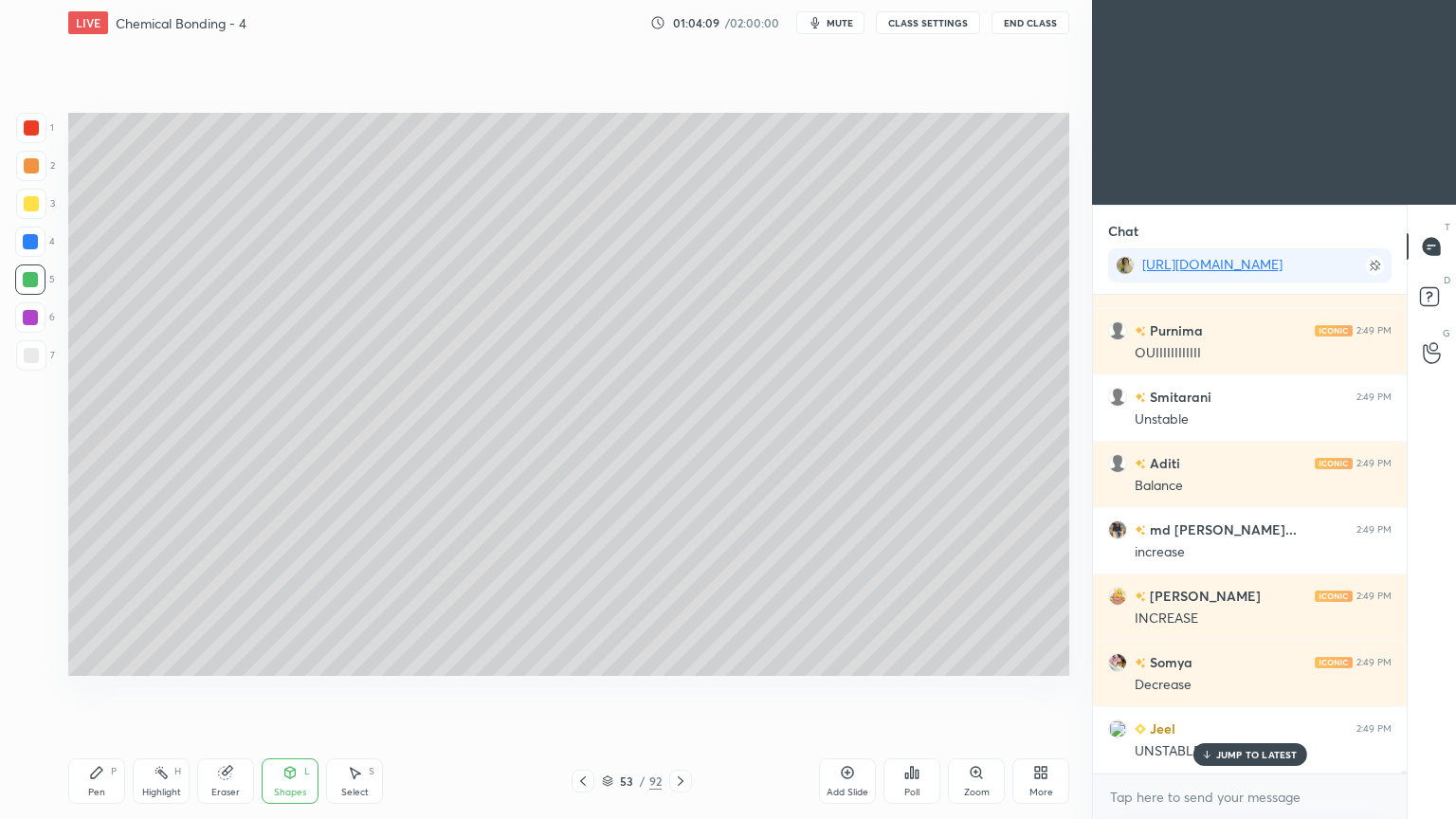 scroll, scrollTop: 87087, scrollLeft: 0, axis: vertical 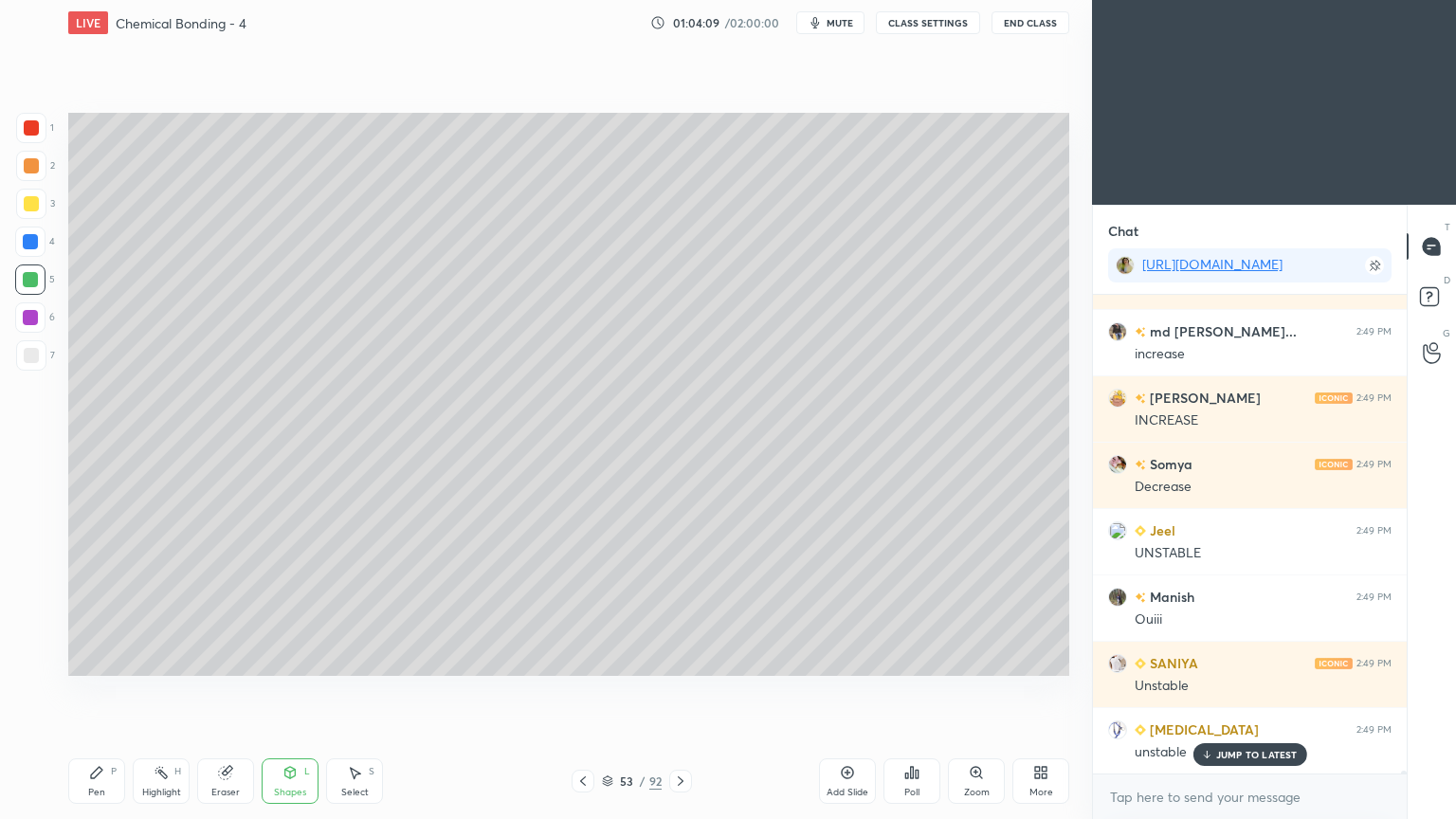 click at bounding box center [31, 355] 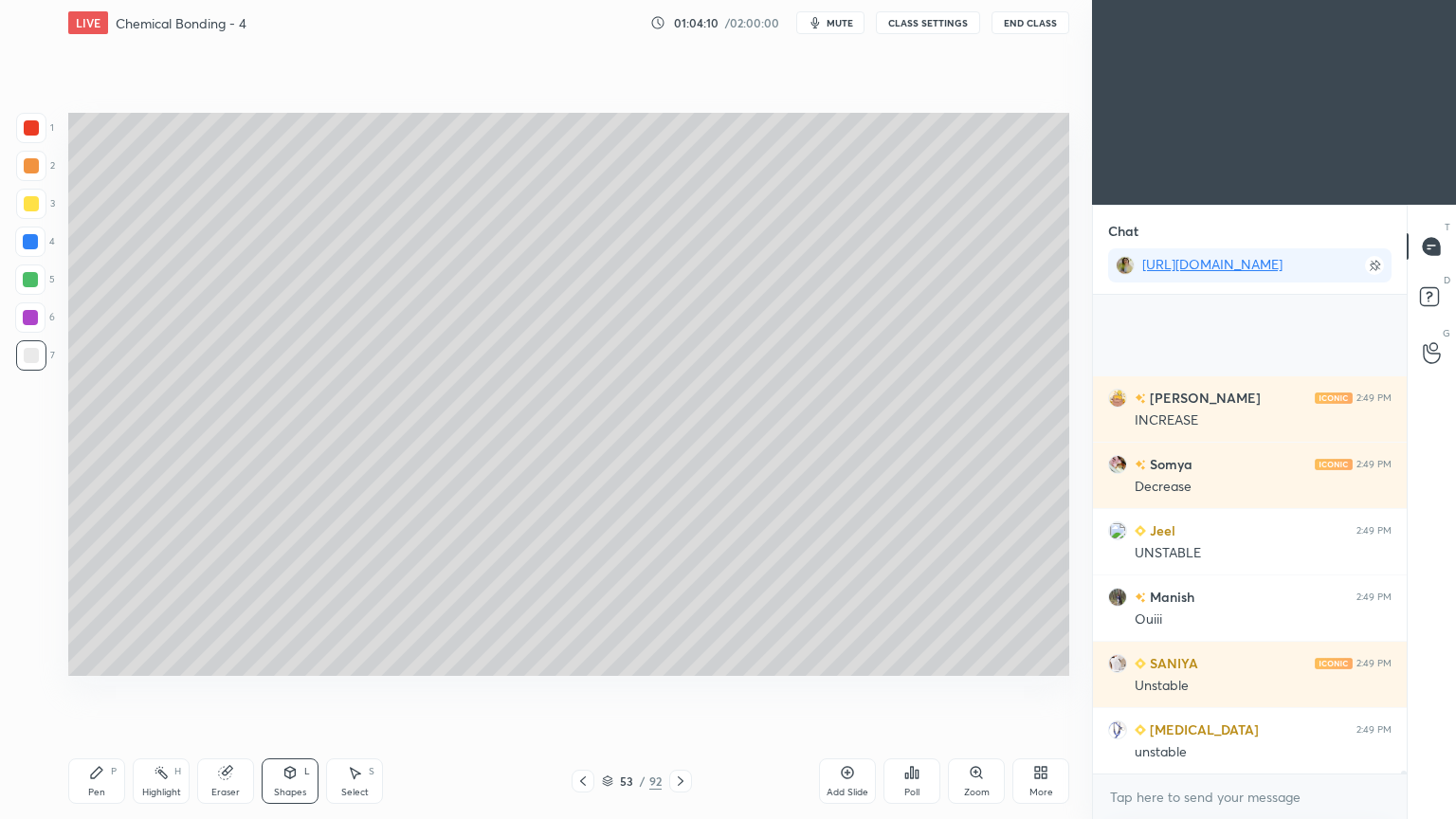 scroll, scrollTop: 87287, scrollLeft: 0, axis: vertical 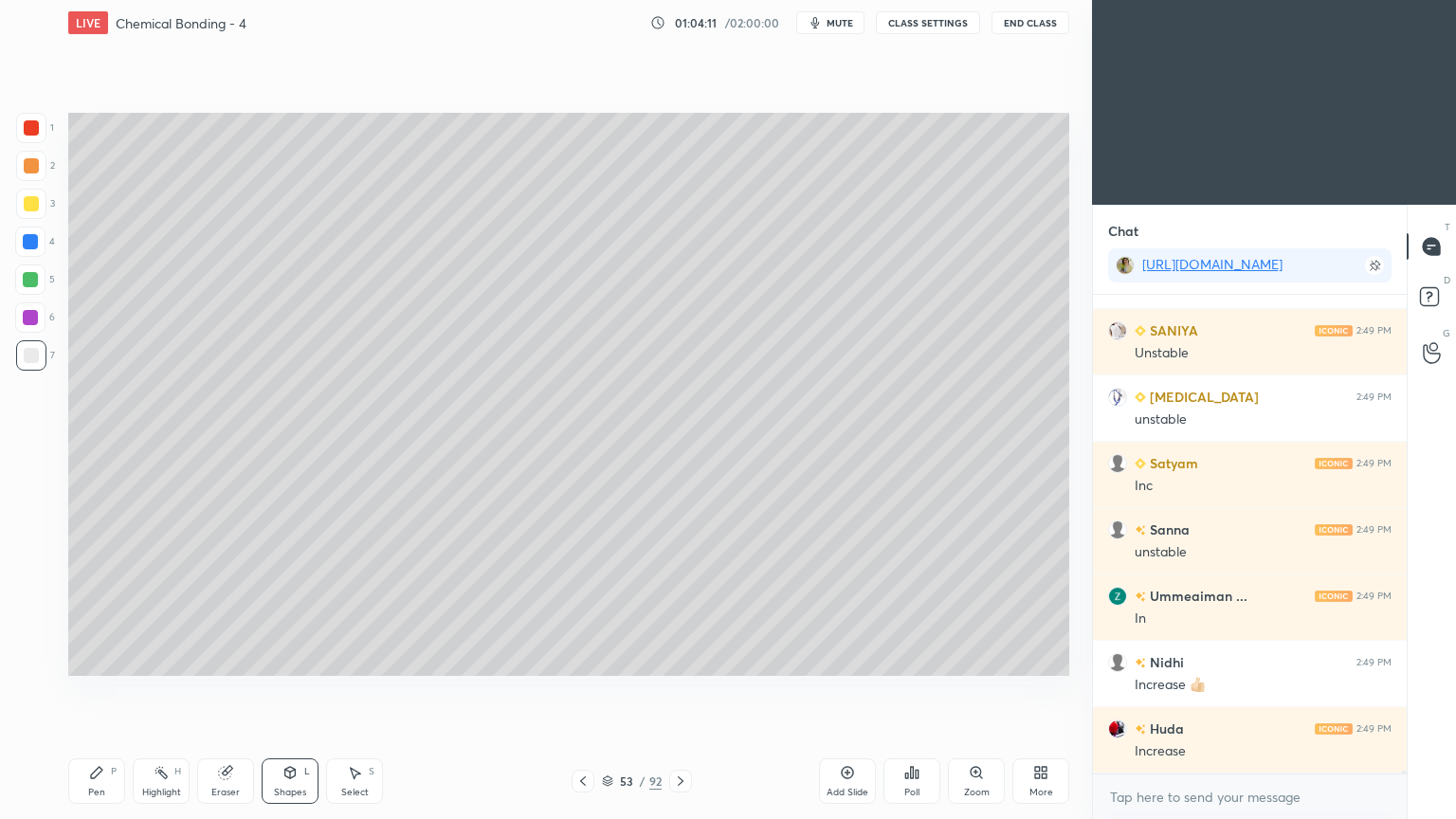 click on "Pen P" at bounding box center (97, 781) 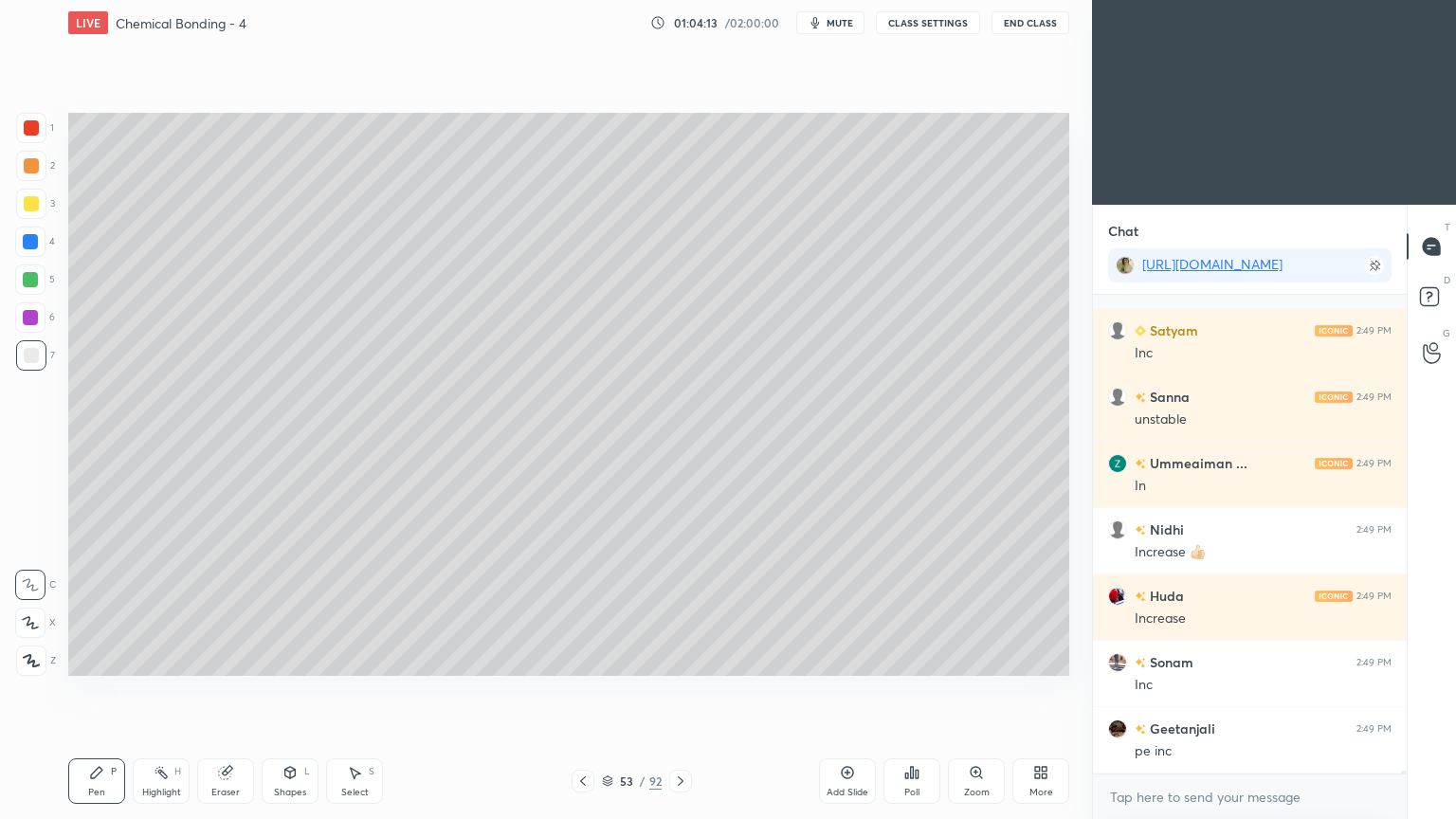 scroll, scrollTop: 87685, scrollLeft: 0, axis: vertical 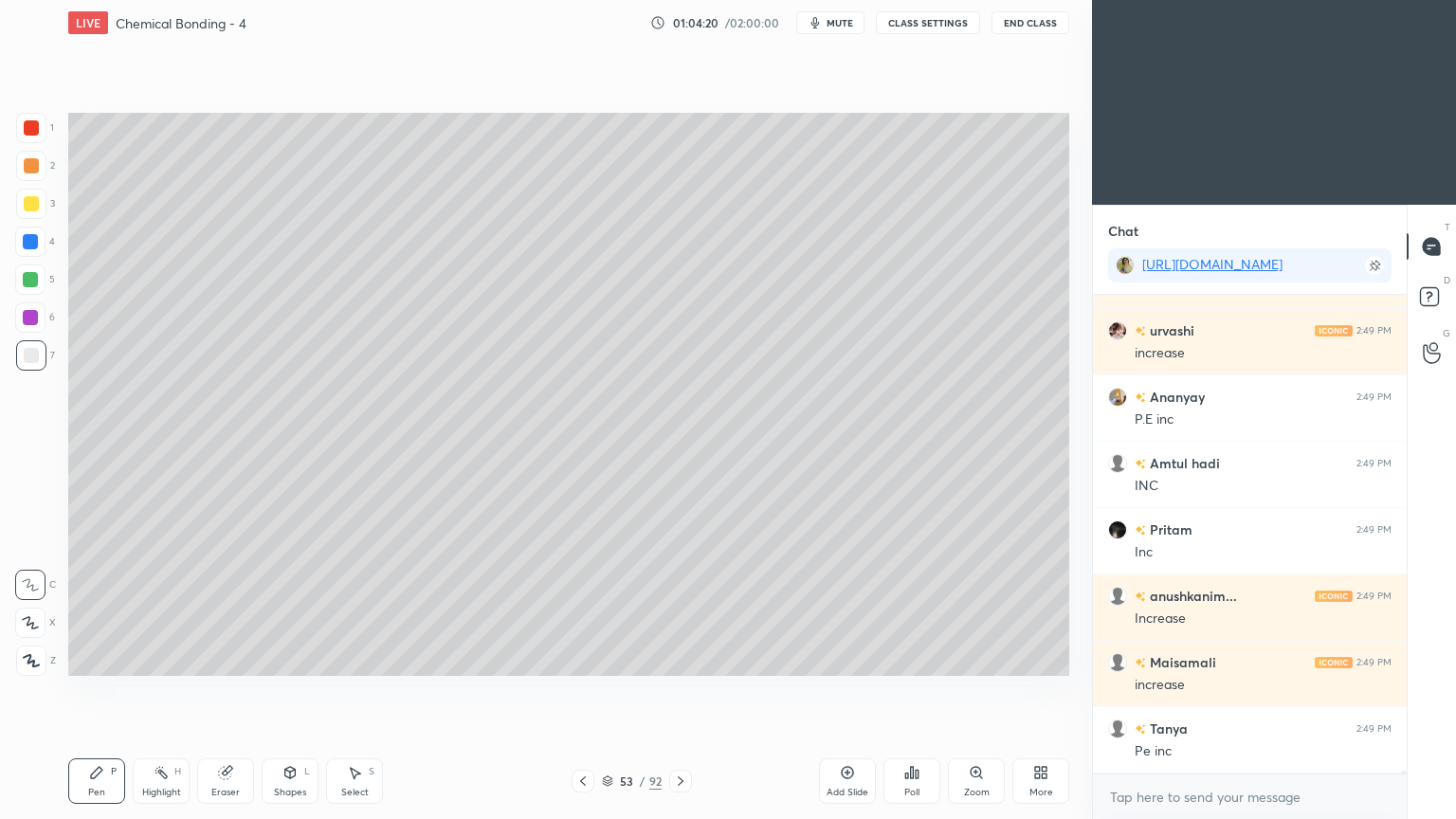 click on "CLASS SETTINGS" at bounding box center (928, 23) 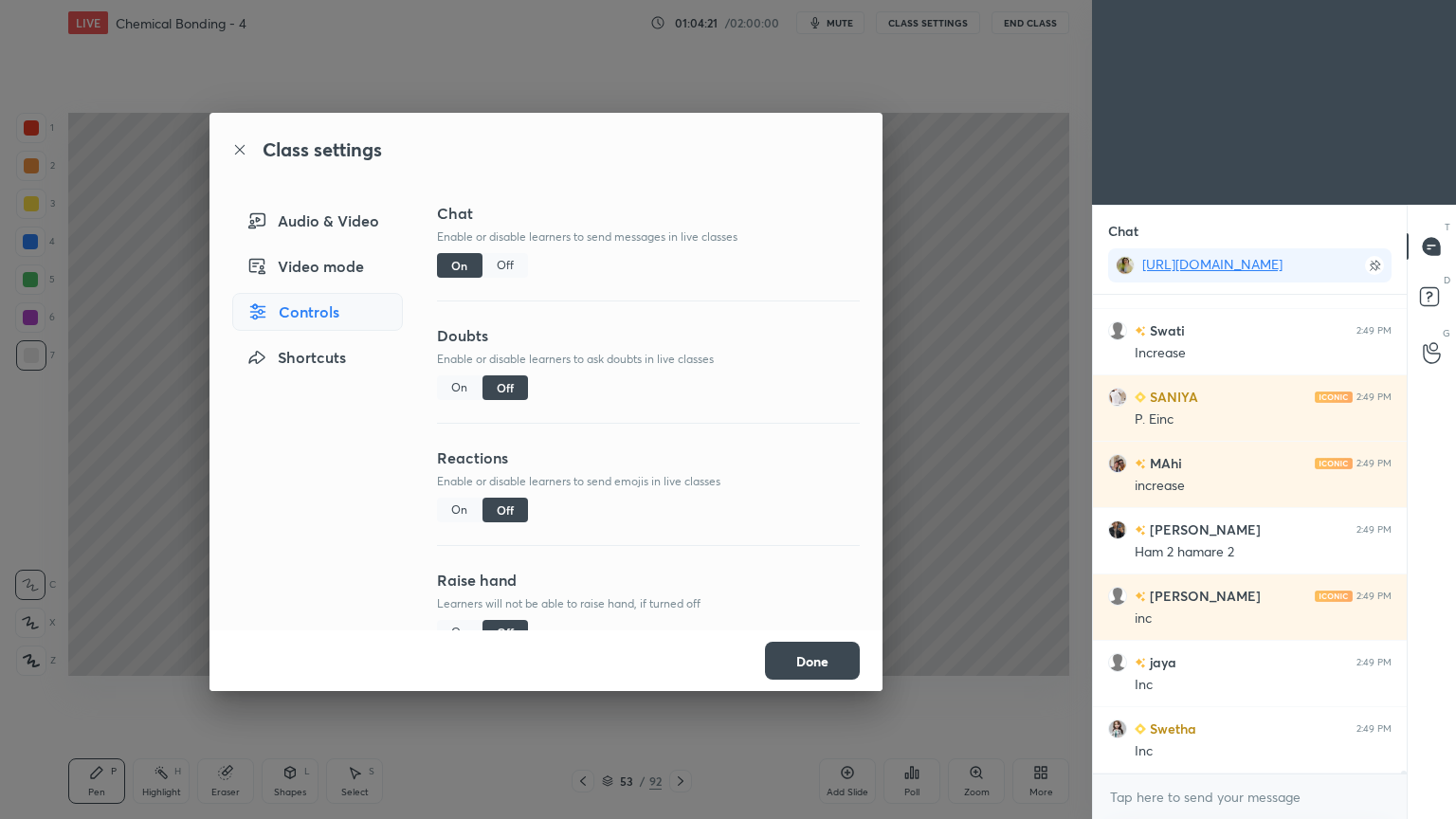 click on "Off" at bounding box center (505, 265) 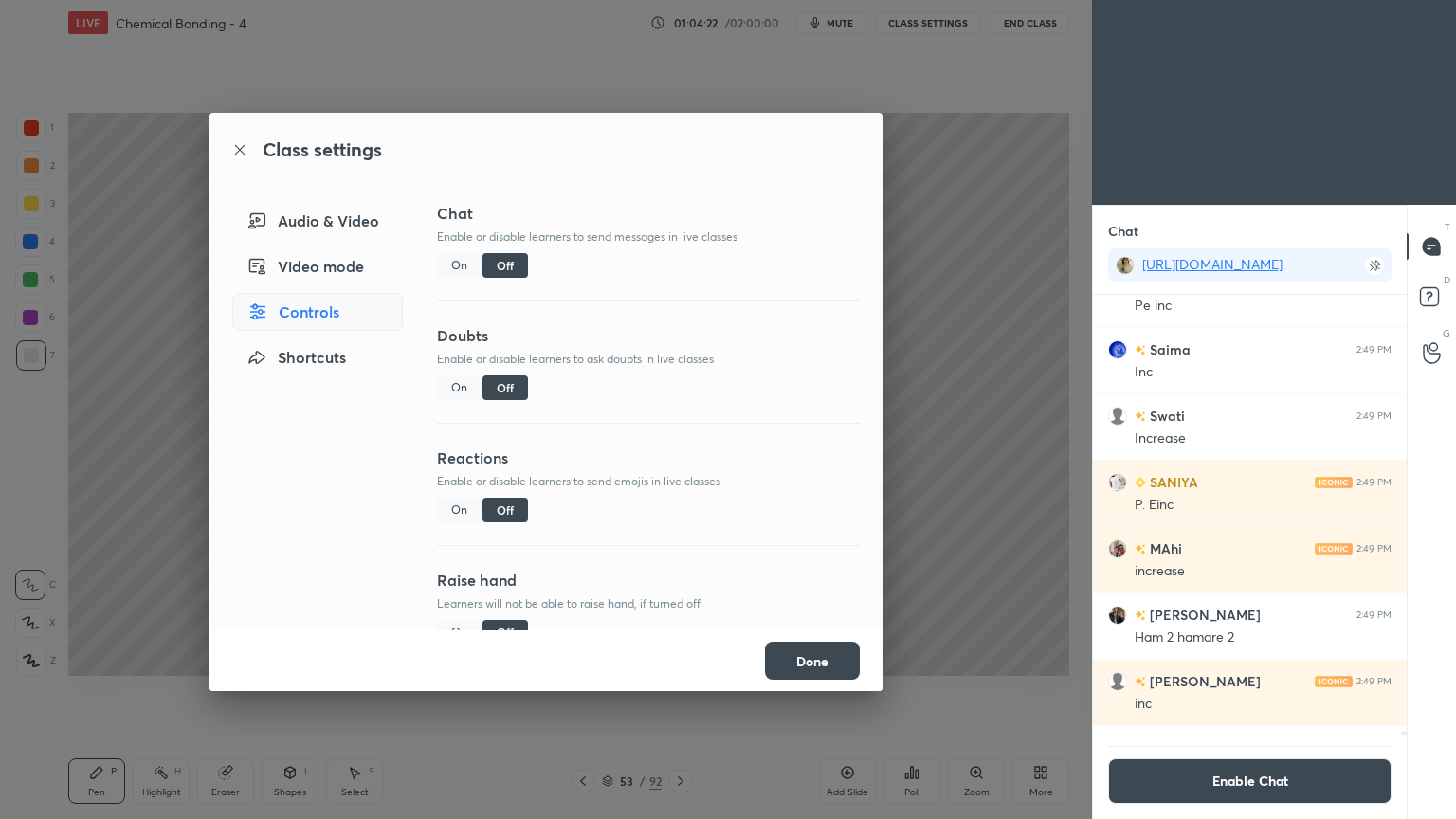 click on "Done" at bounding box center (812, 661) 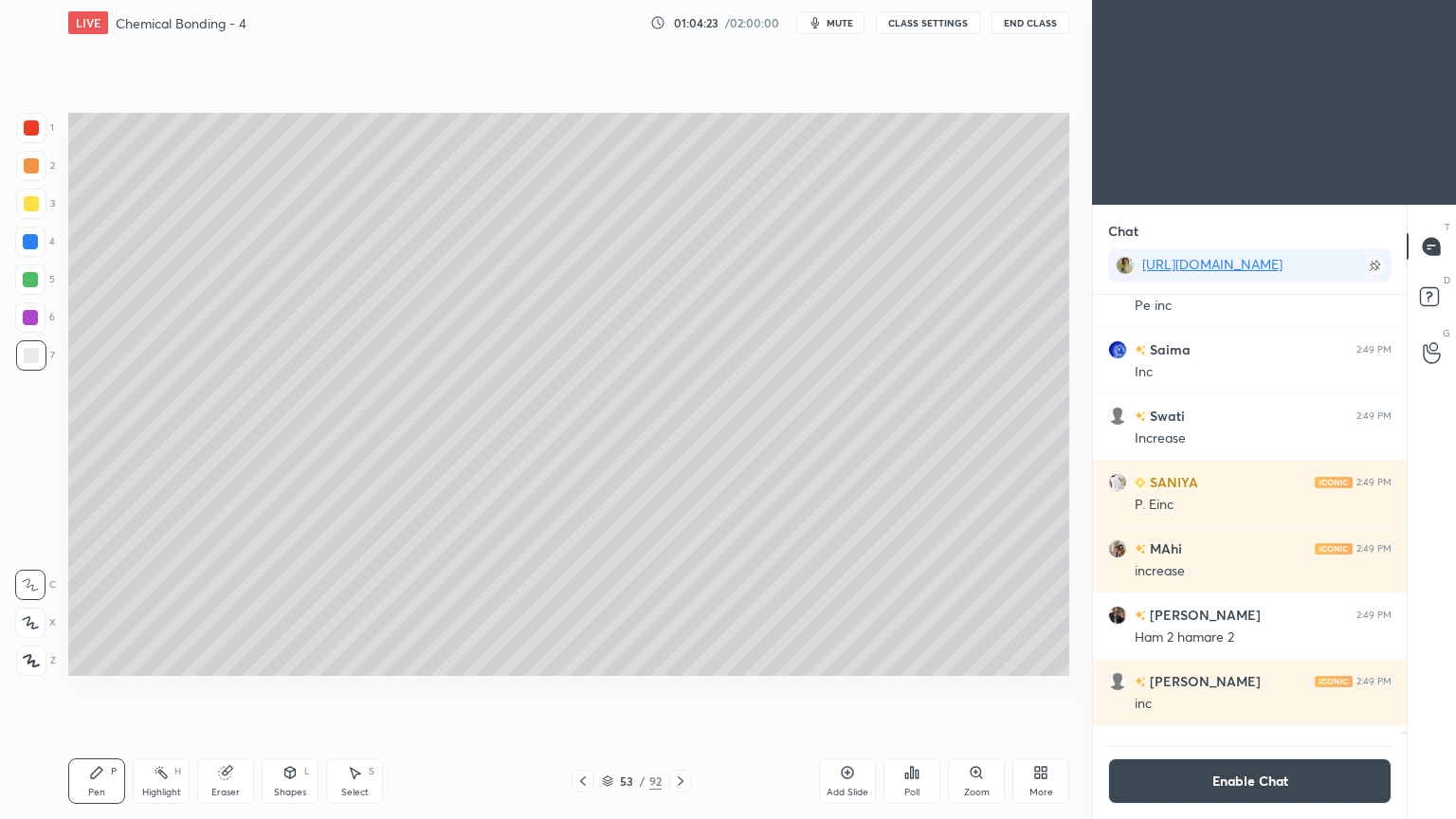 click 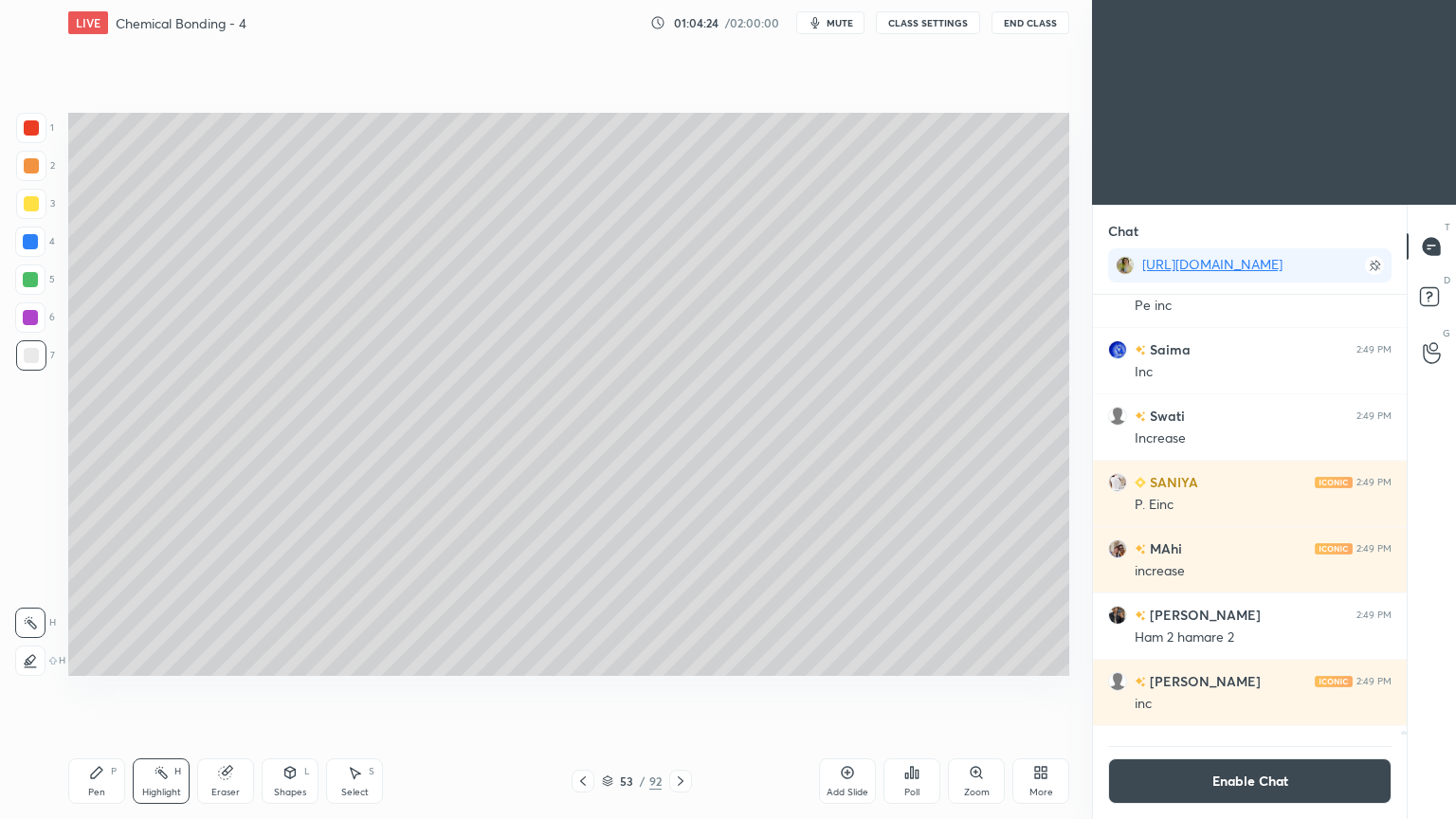 click at bounding box center (30, 242) 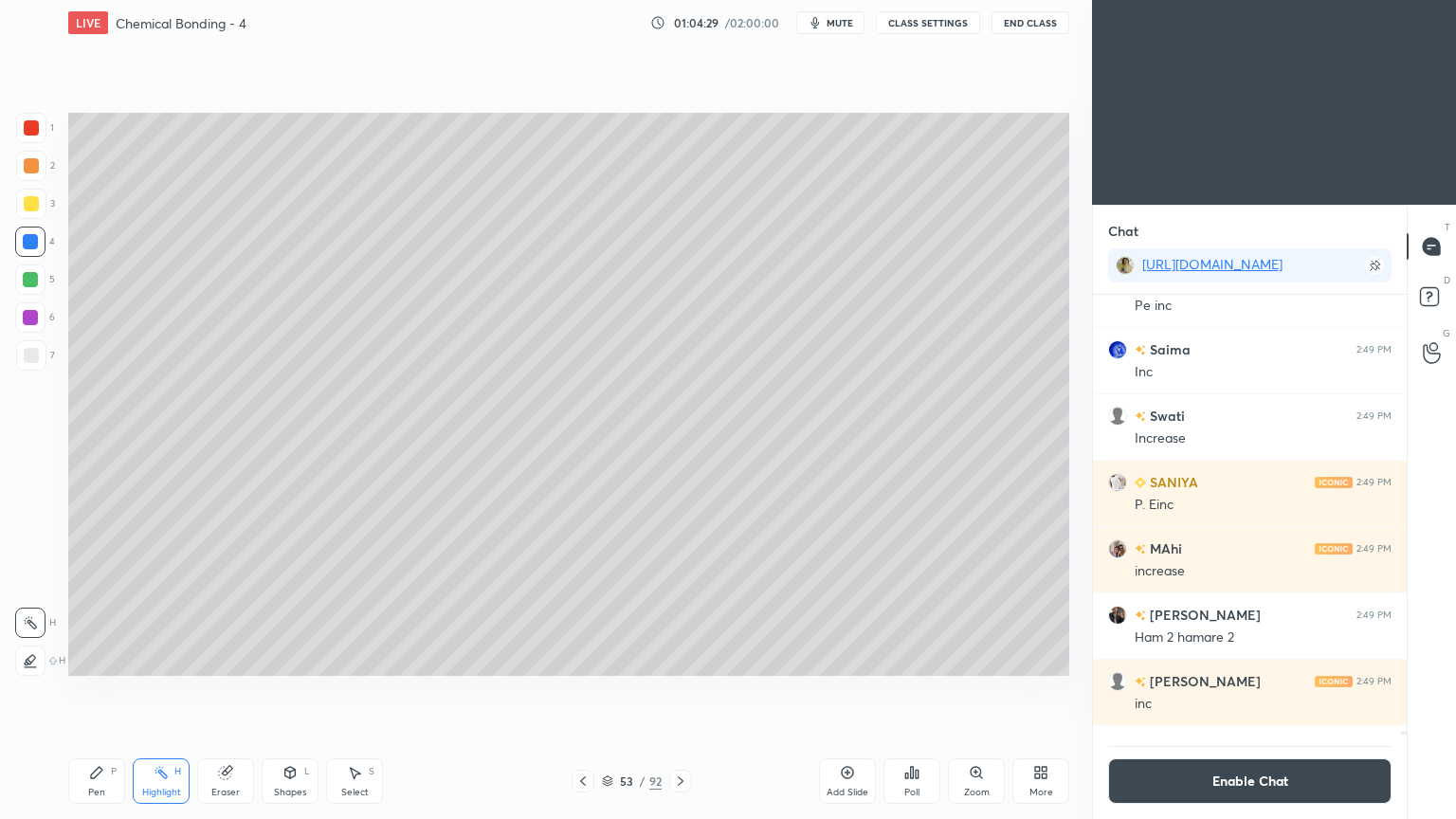 click at bounding box center [583, 781] 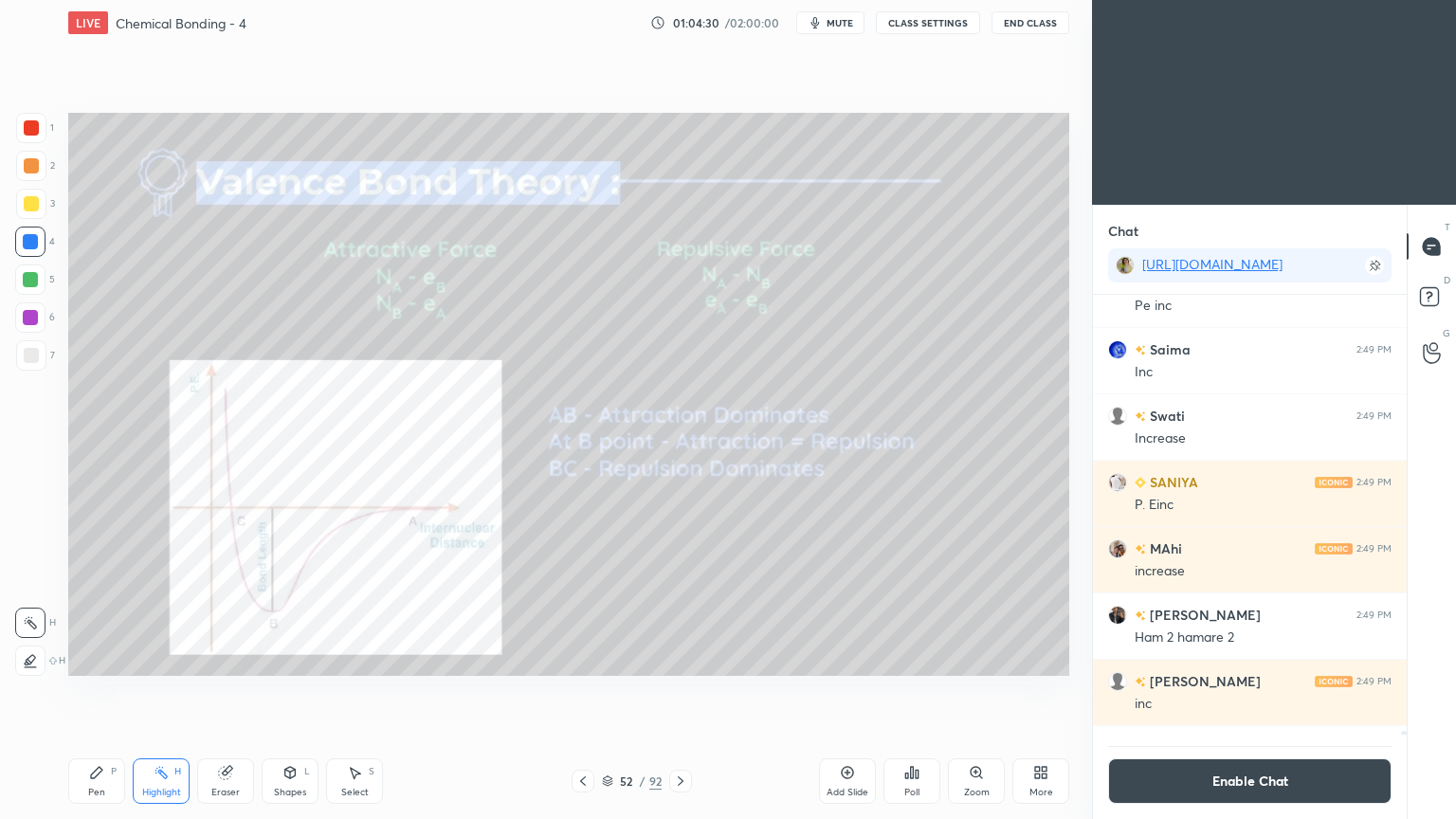 click on "Zoom" at bounding box center (976, 781) 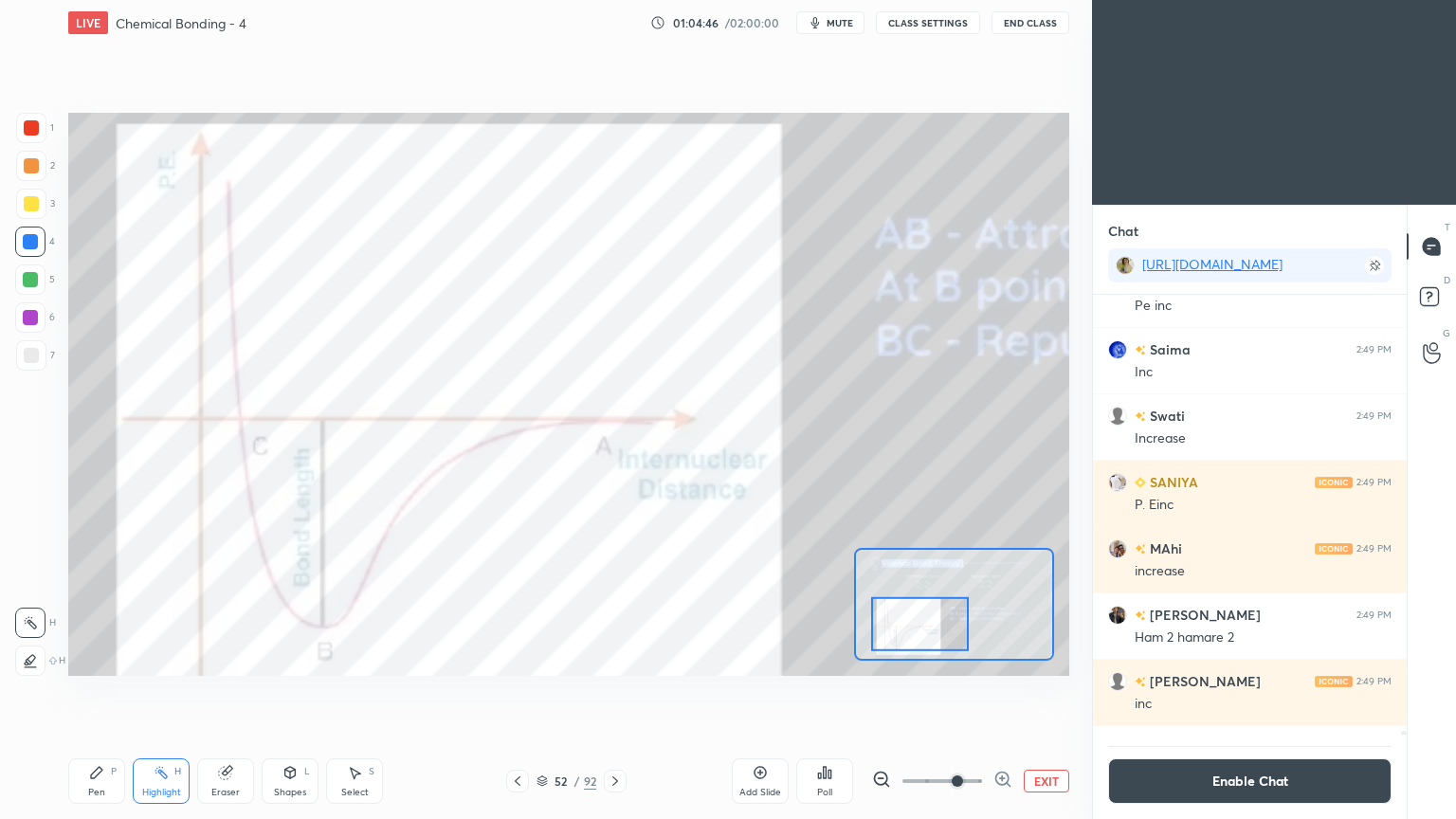 click at bounding box center [31, 166] 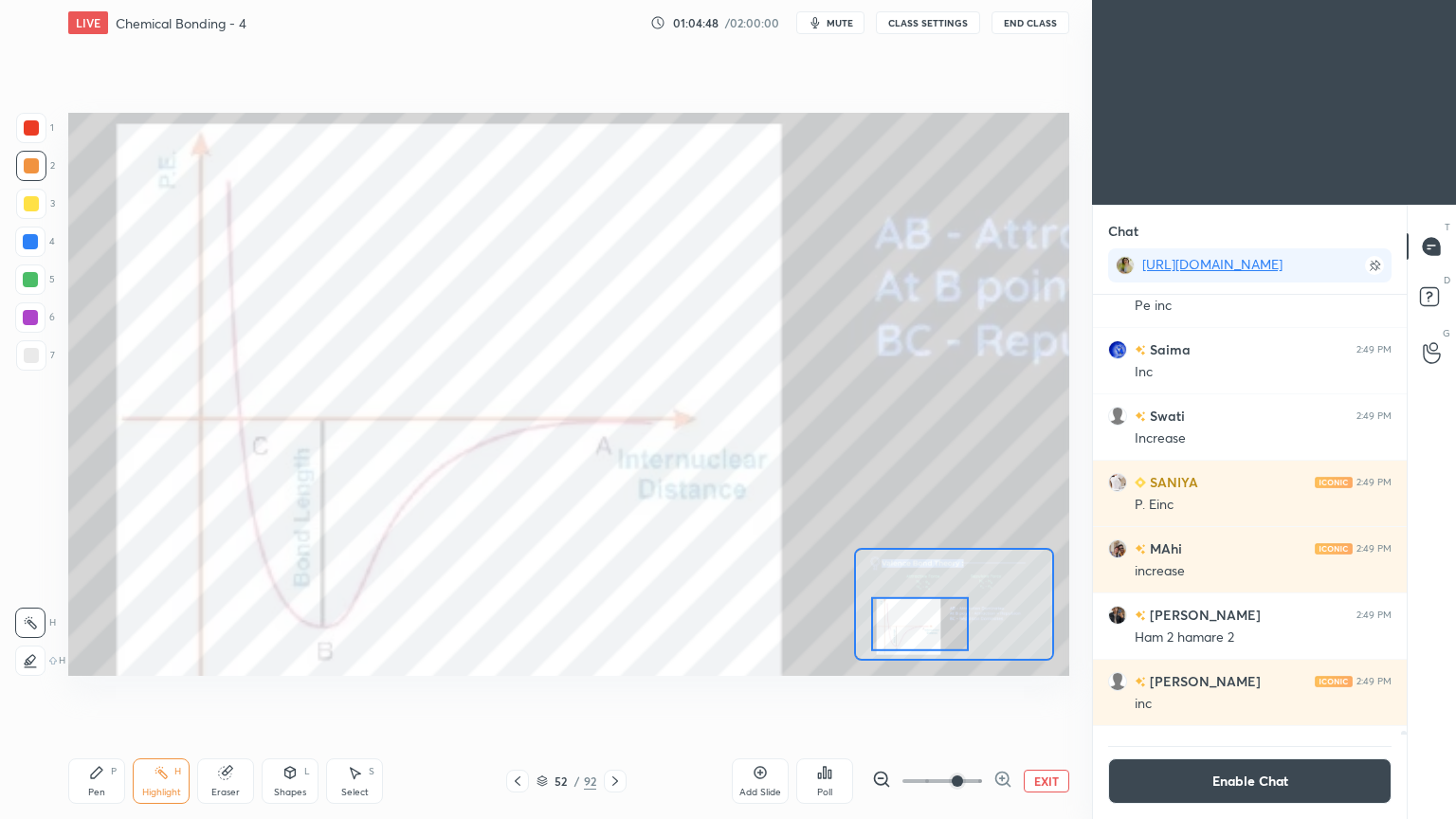 click at bounding box center [30, 242] 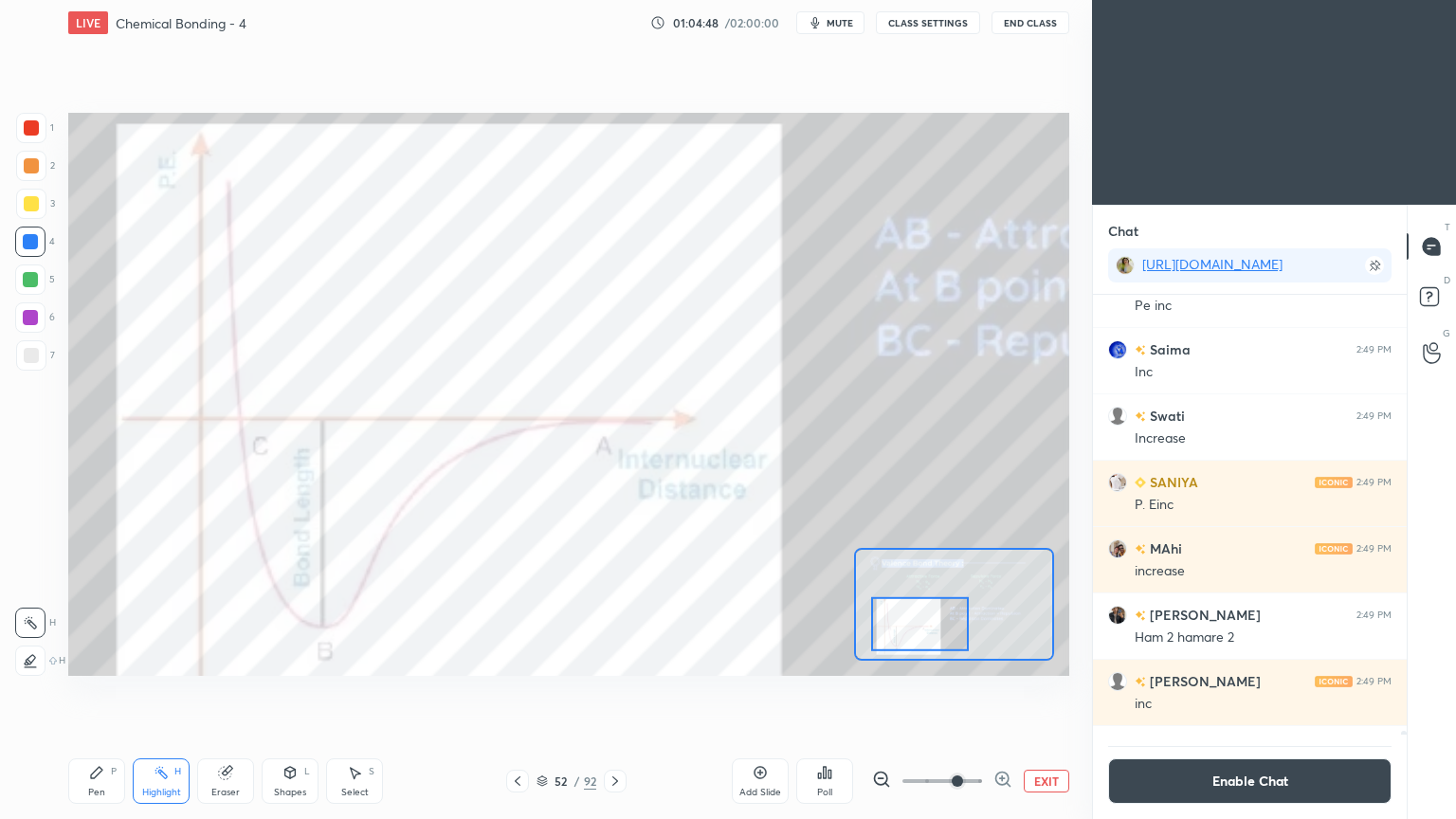 click 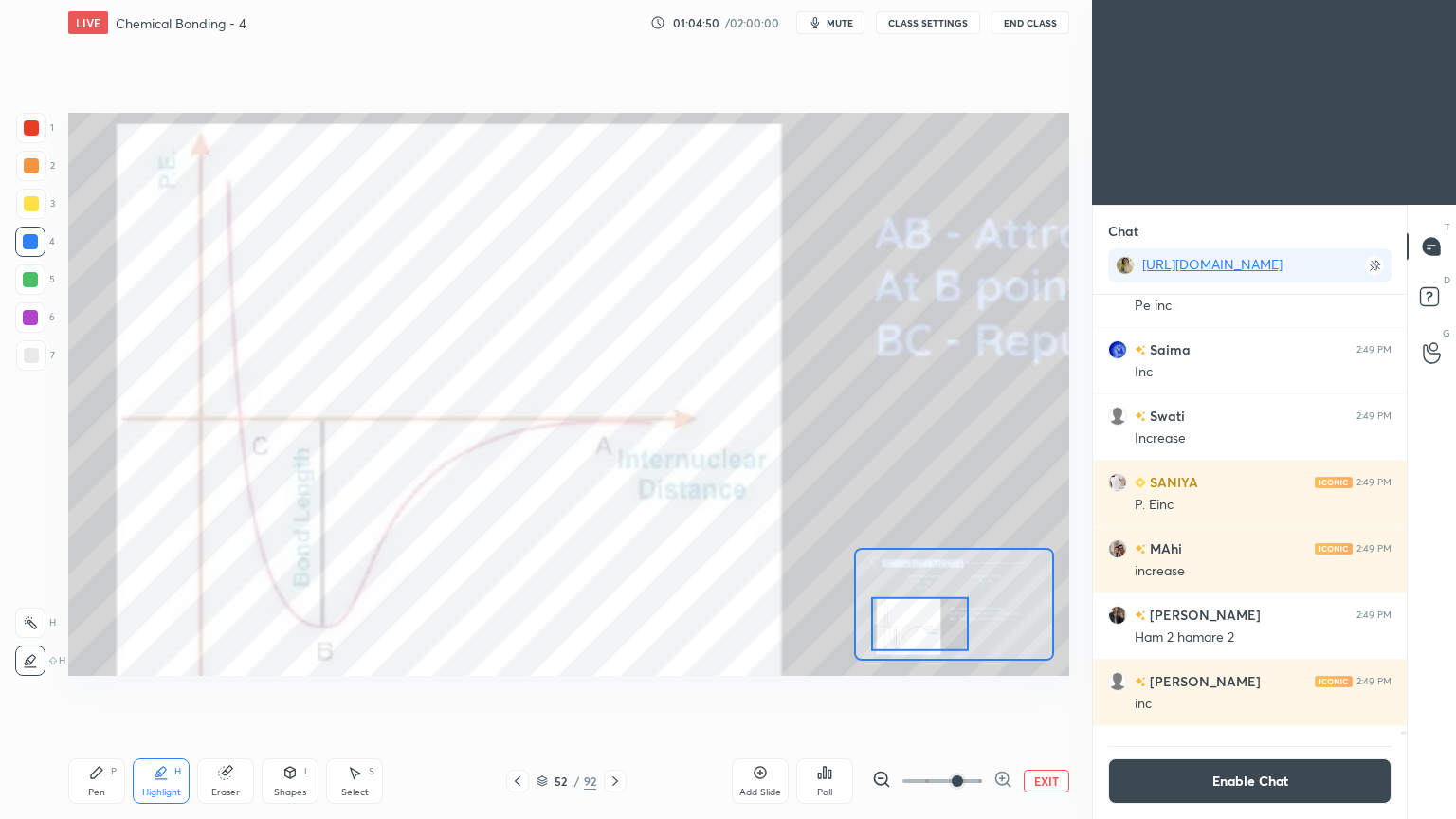 click at bounding box center [30, 280] 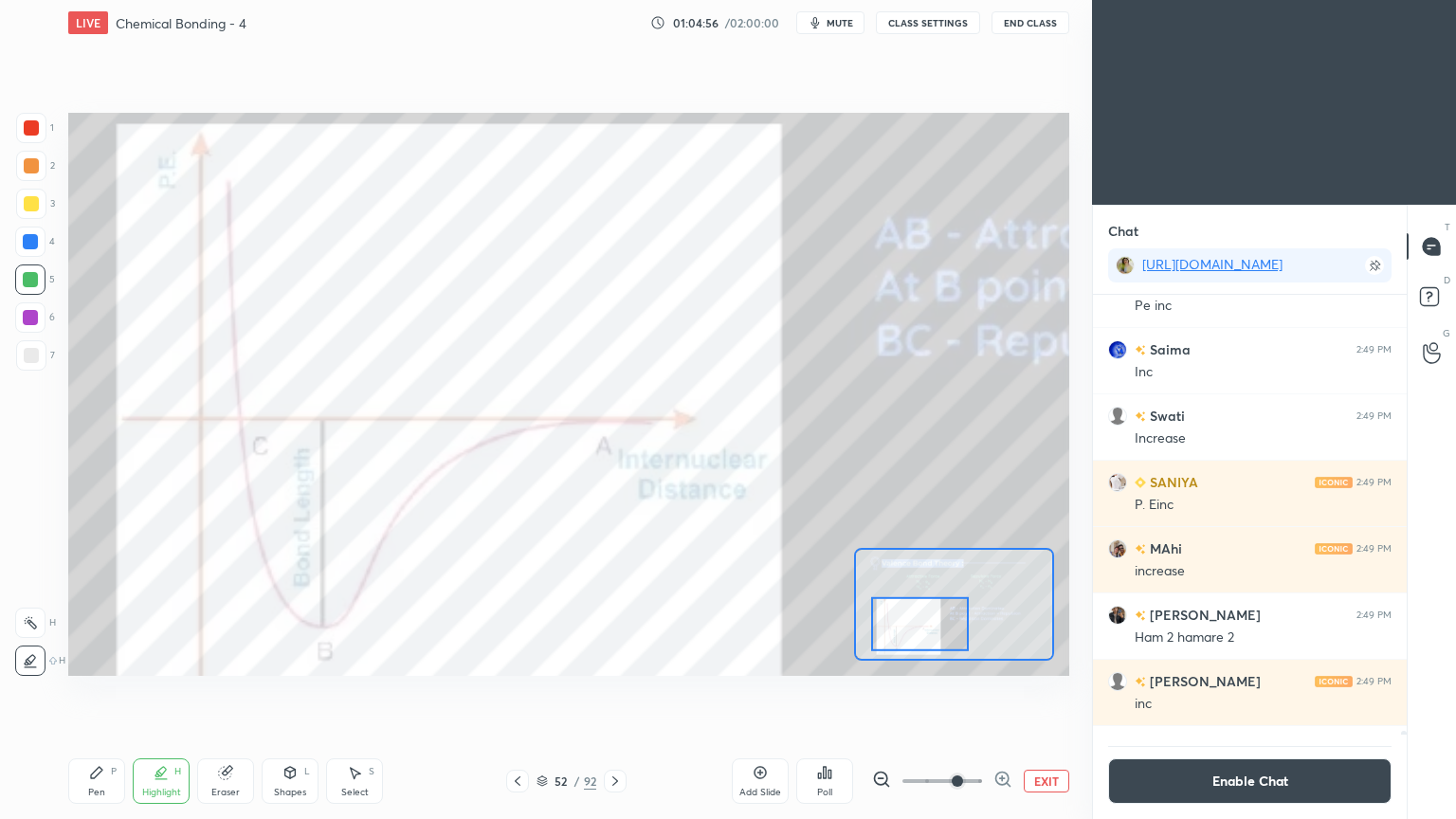 click at bounding box center (30, 623) 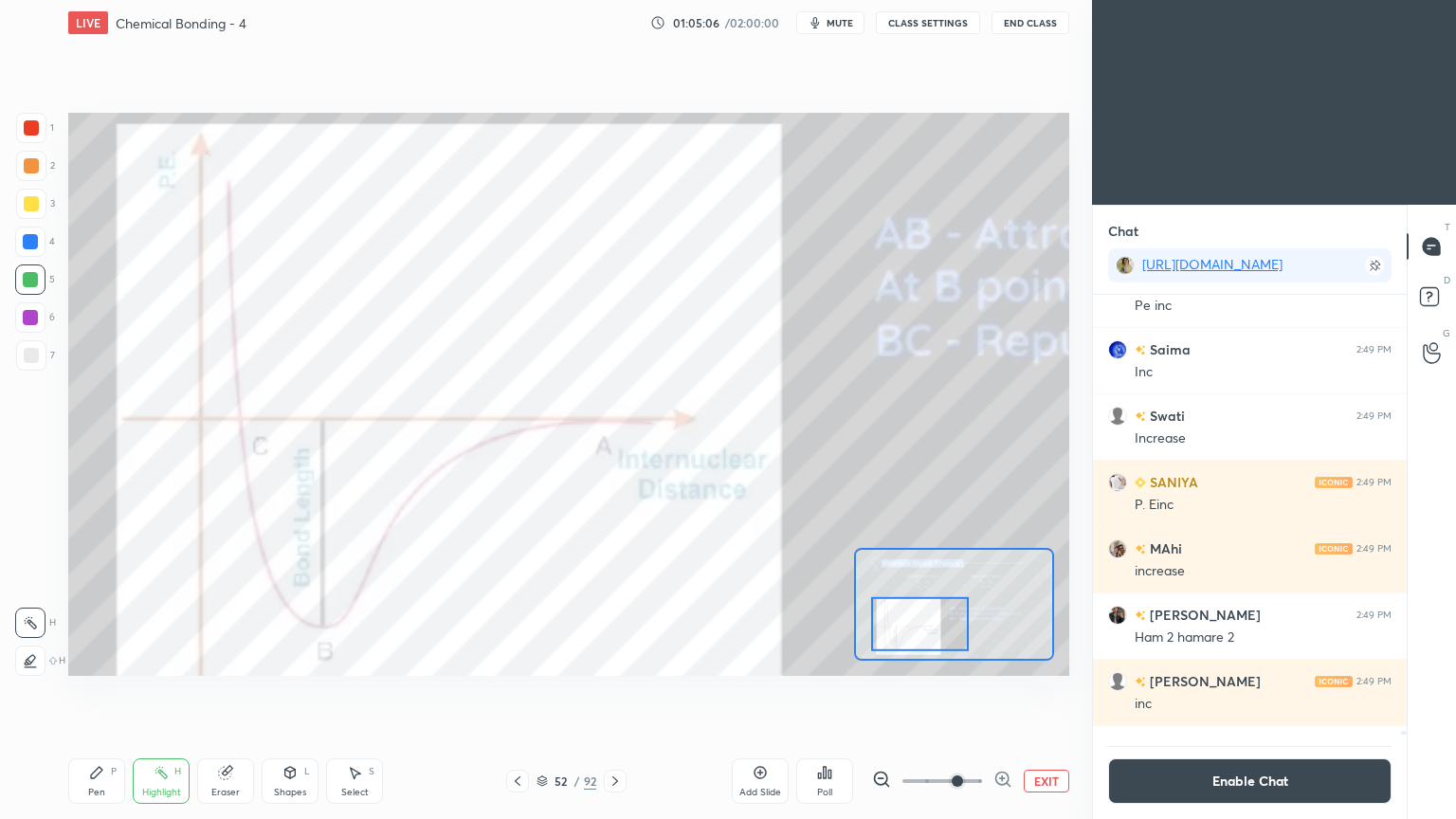 click 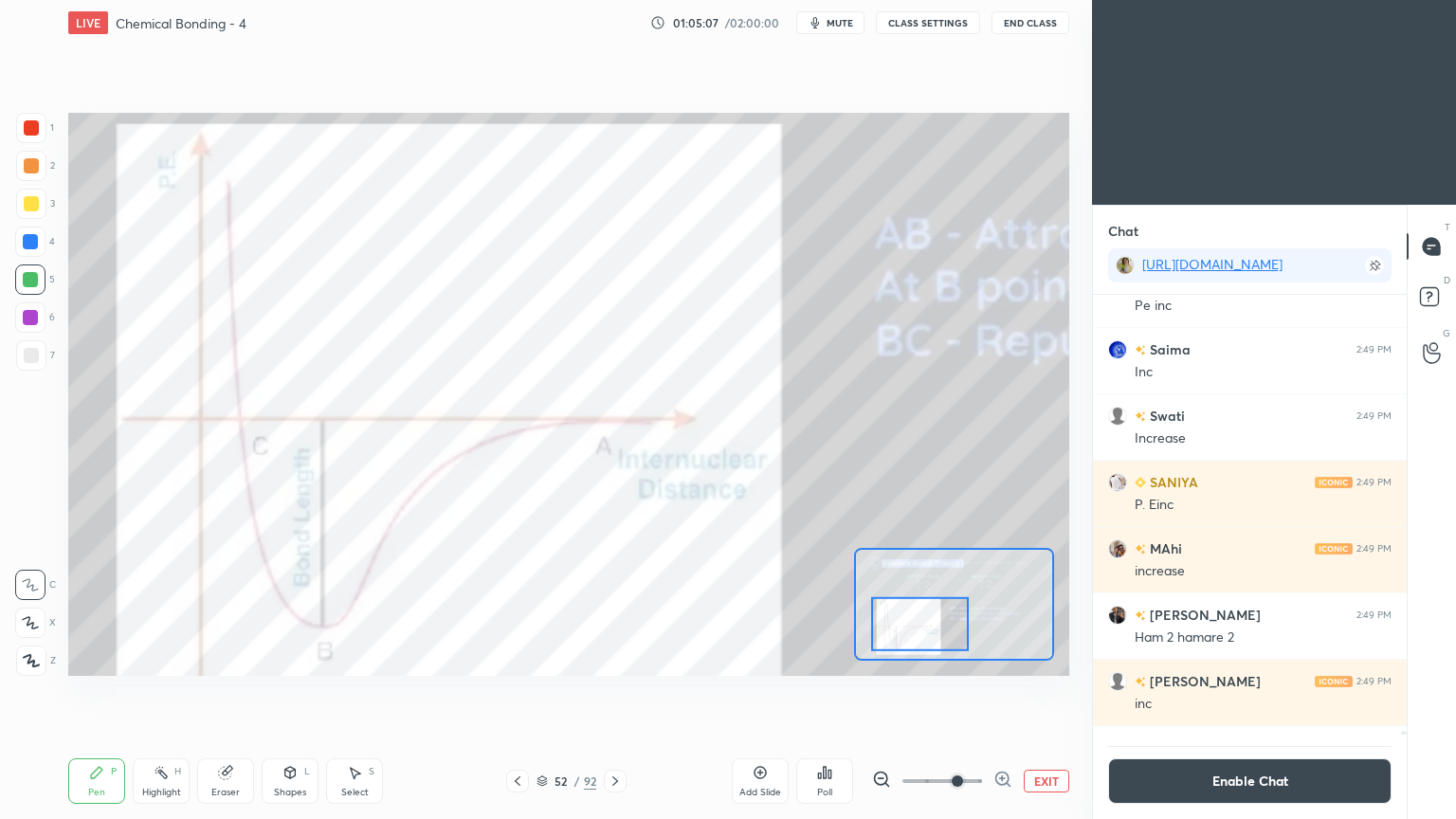 click at bounding box center (30, 242) 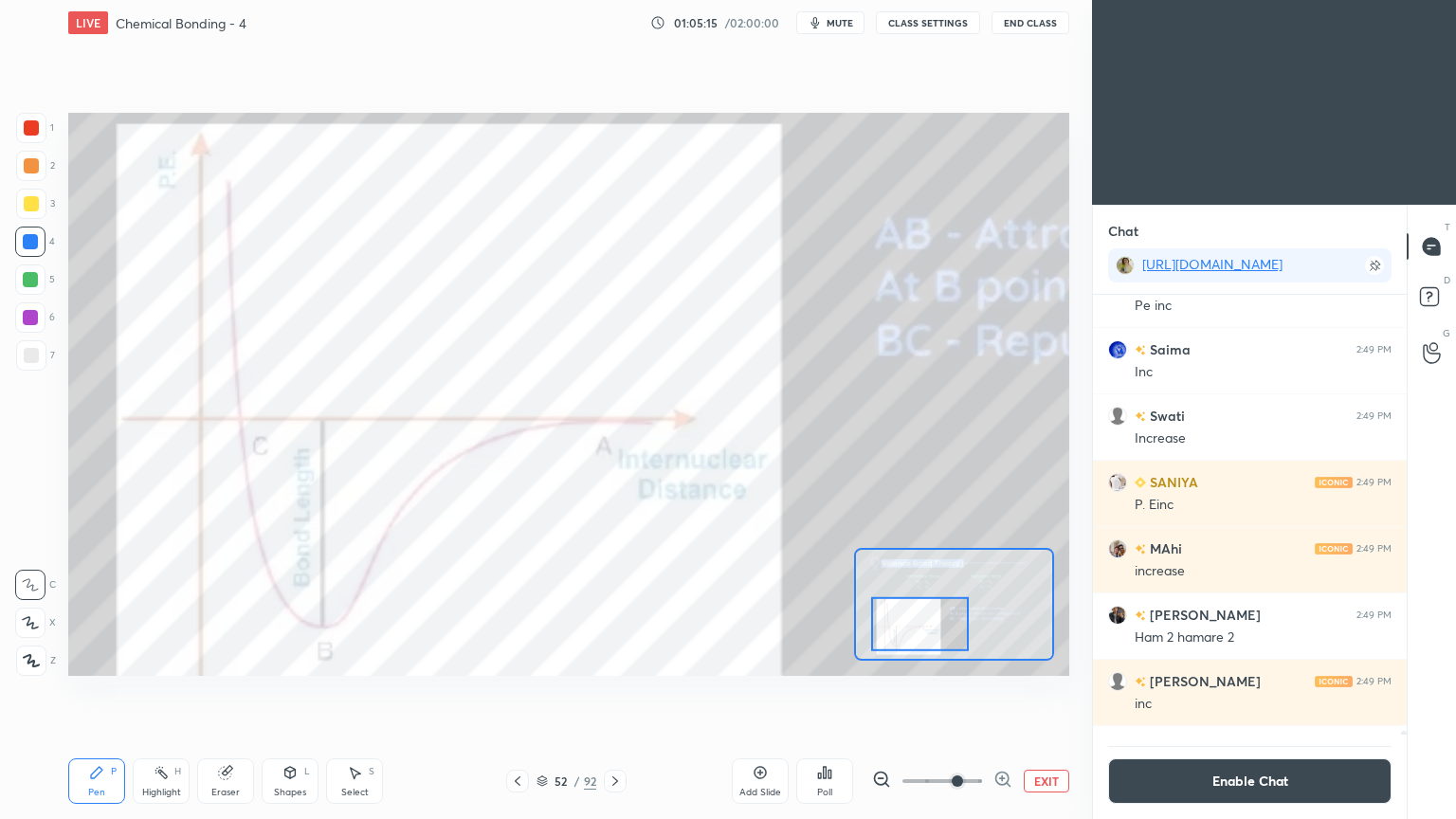 click on "Eraser" at bounding box center [226, 781] 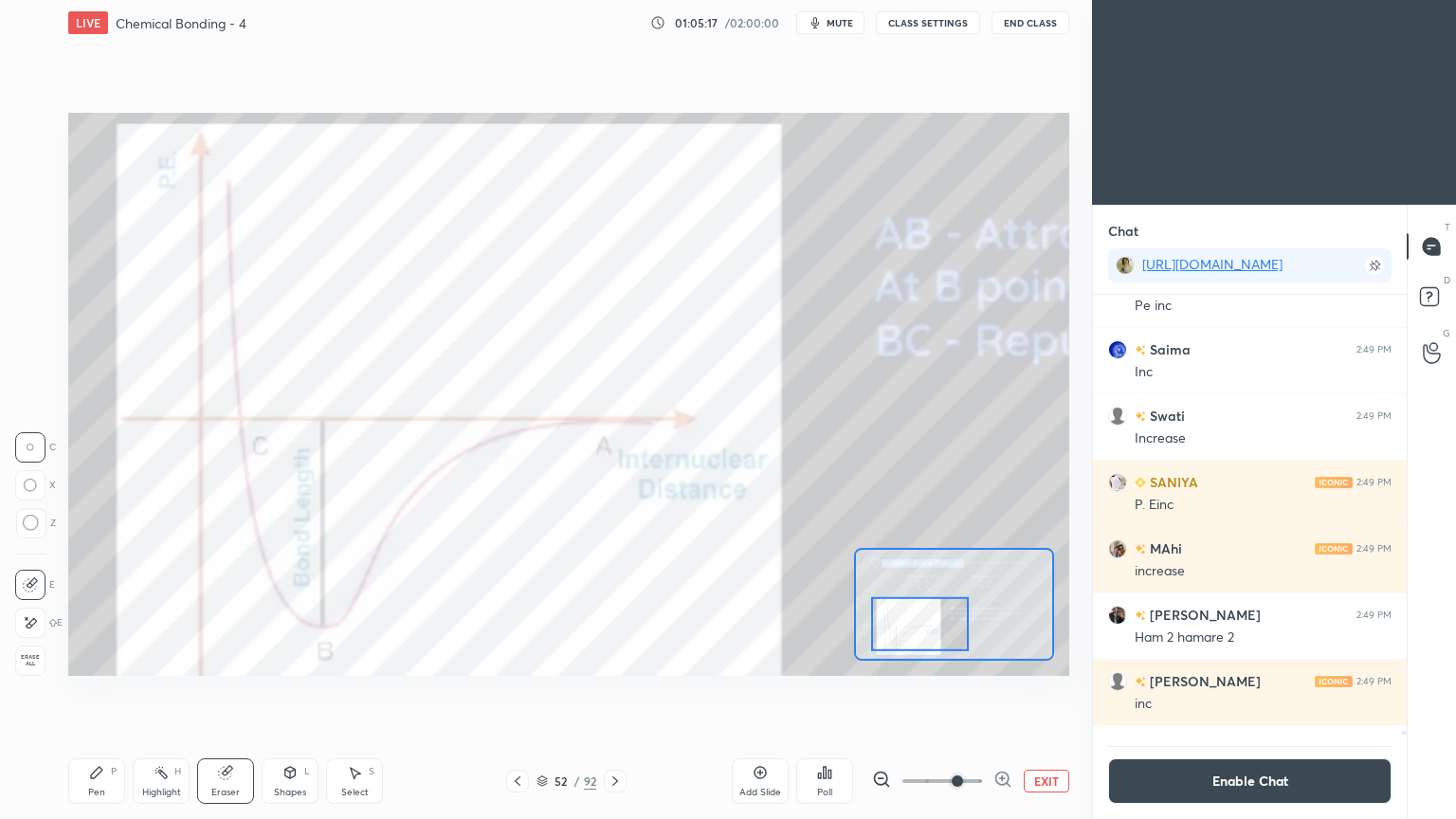 click 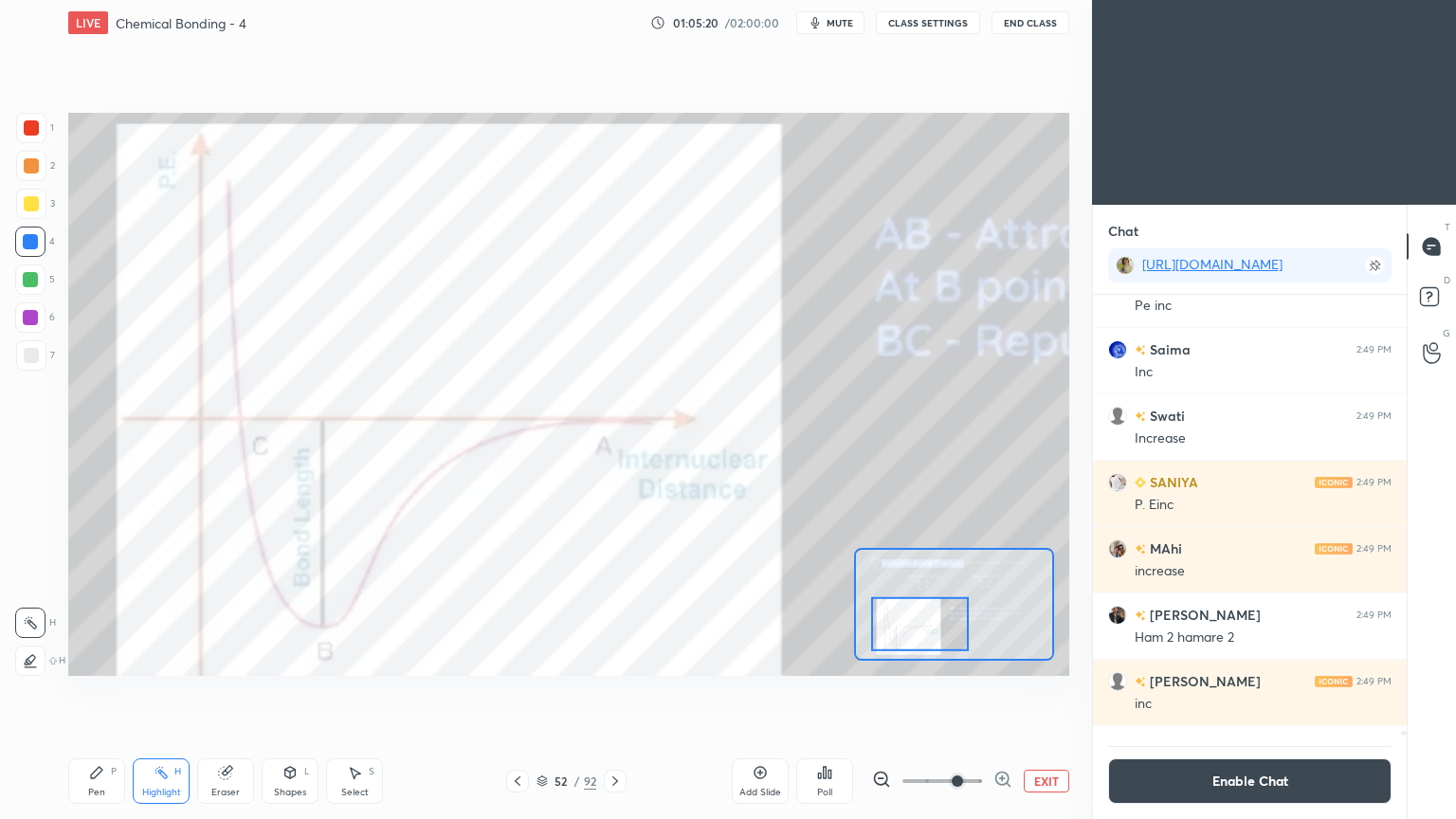click 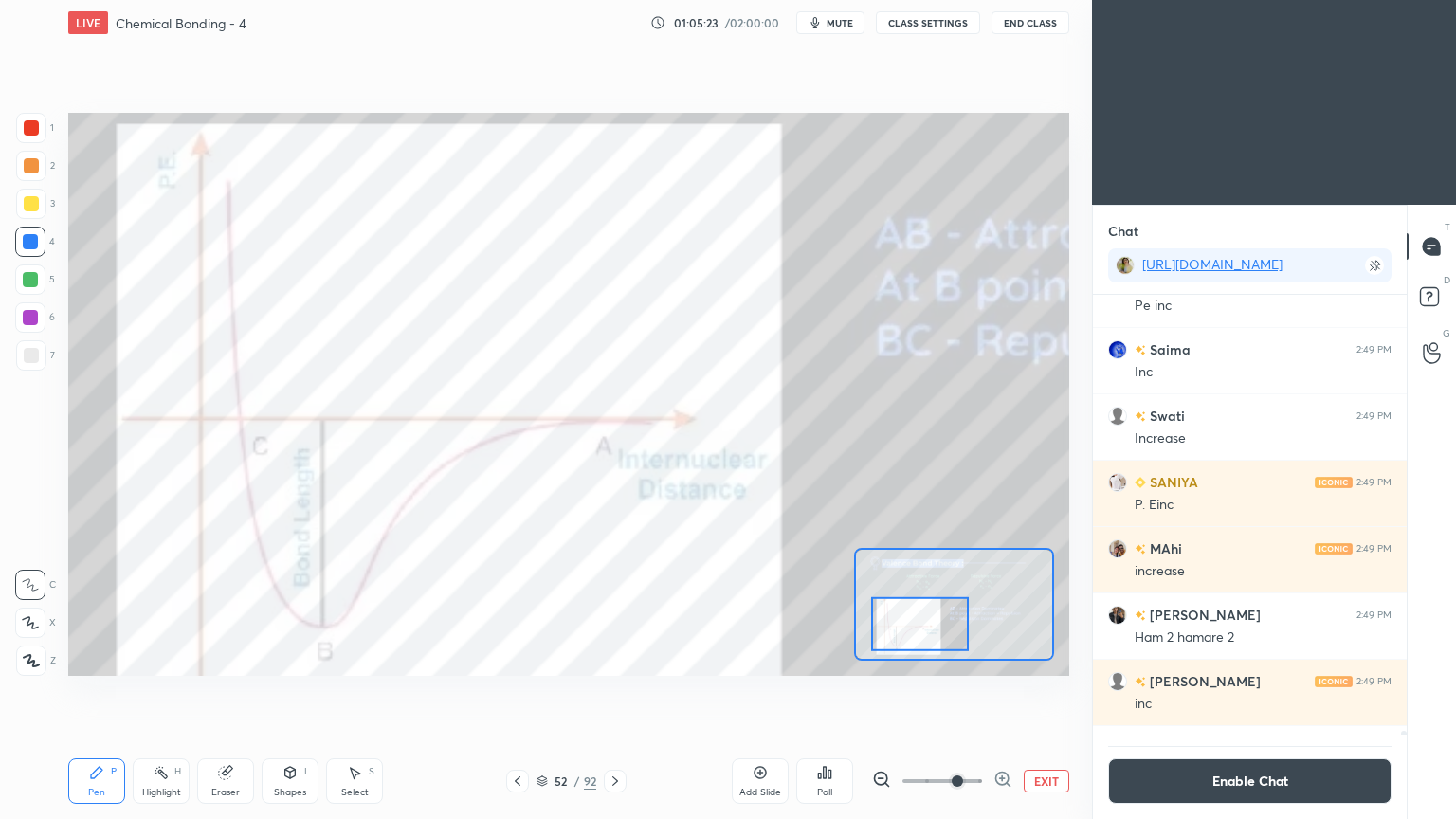 click on "Highlight H" at bounding box center (161, 781) 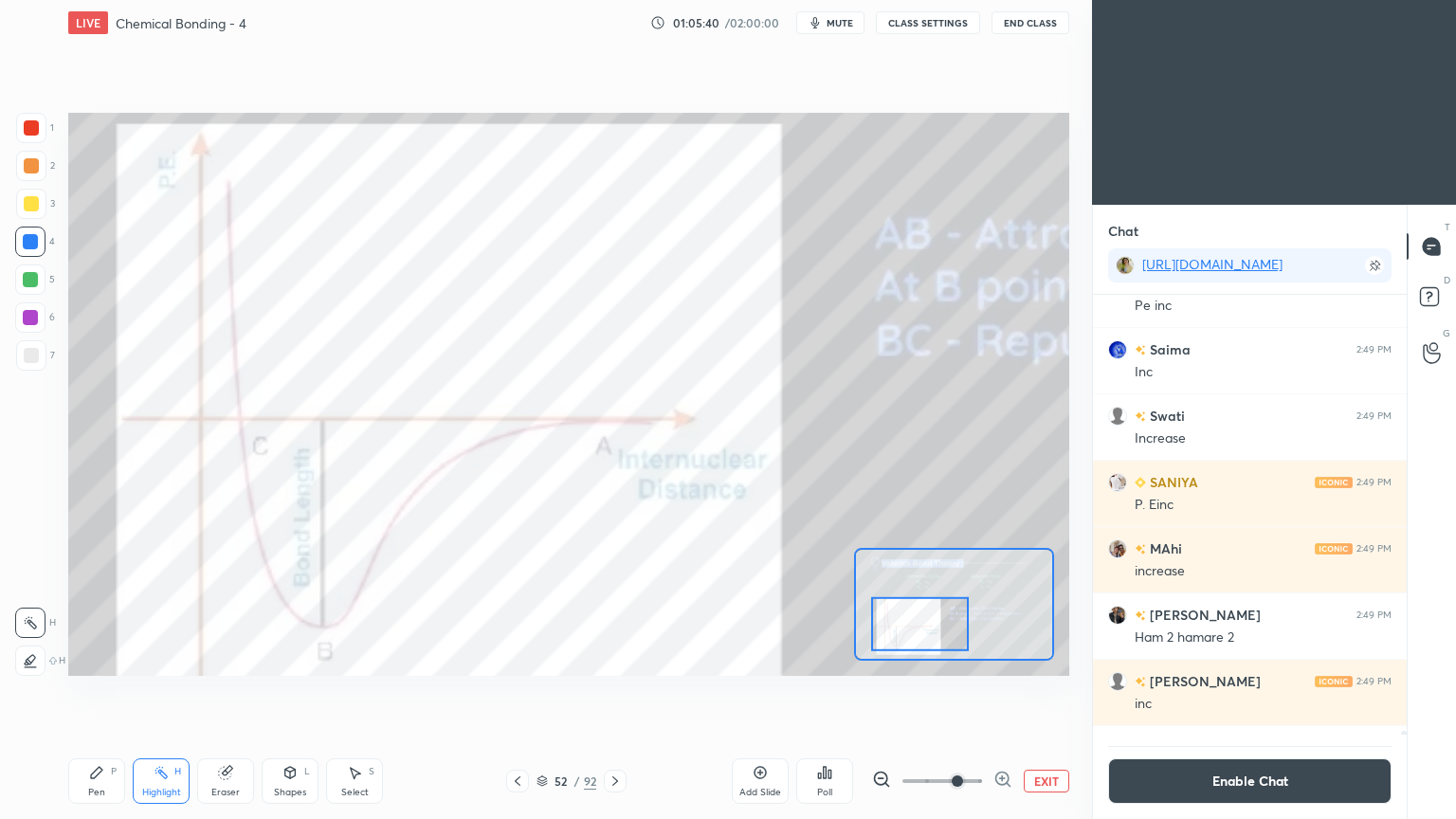 click 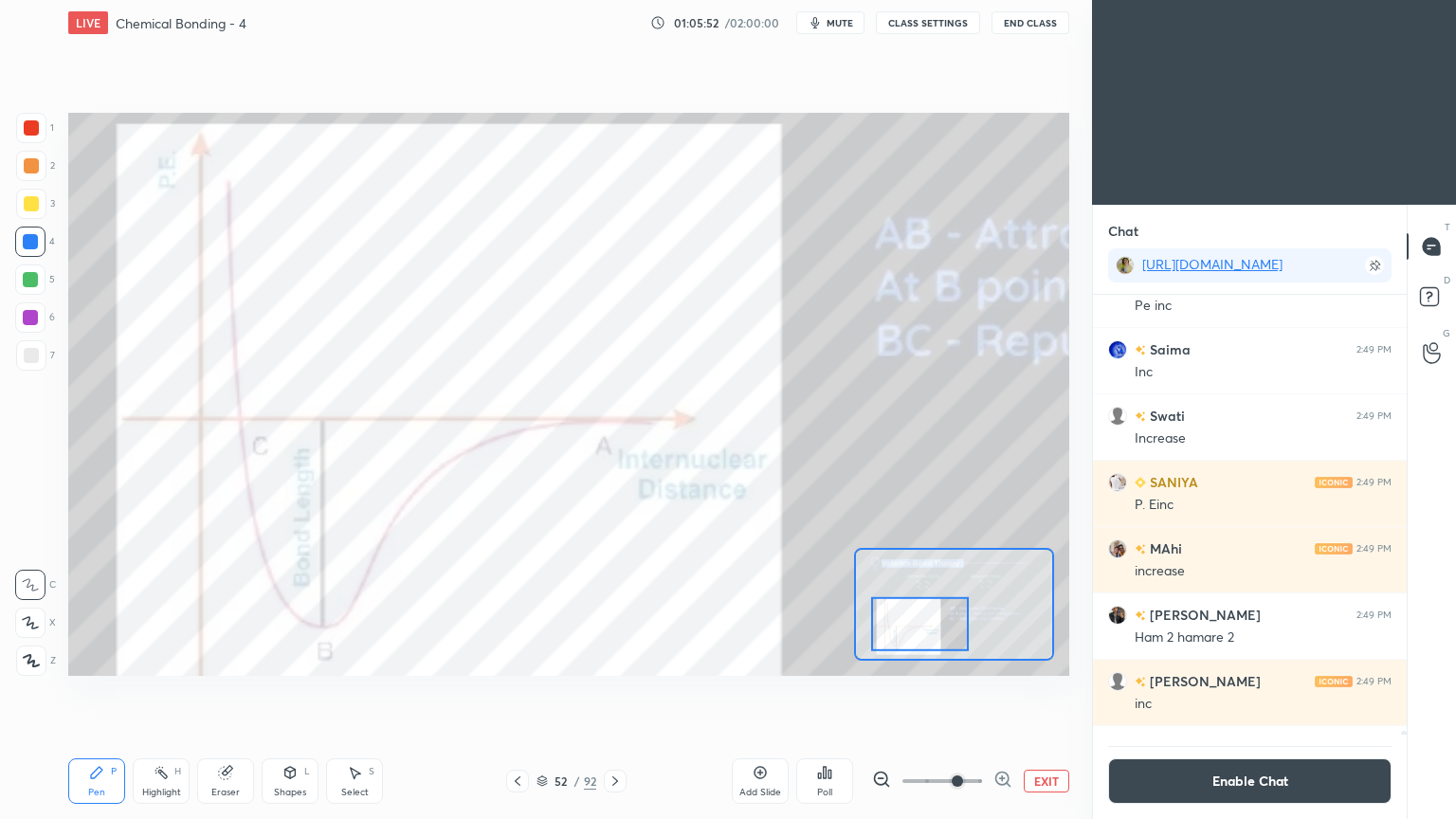 click on "Highlight H" at bounding box center (161, 781) 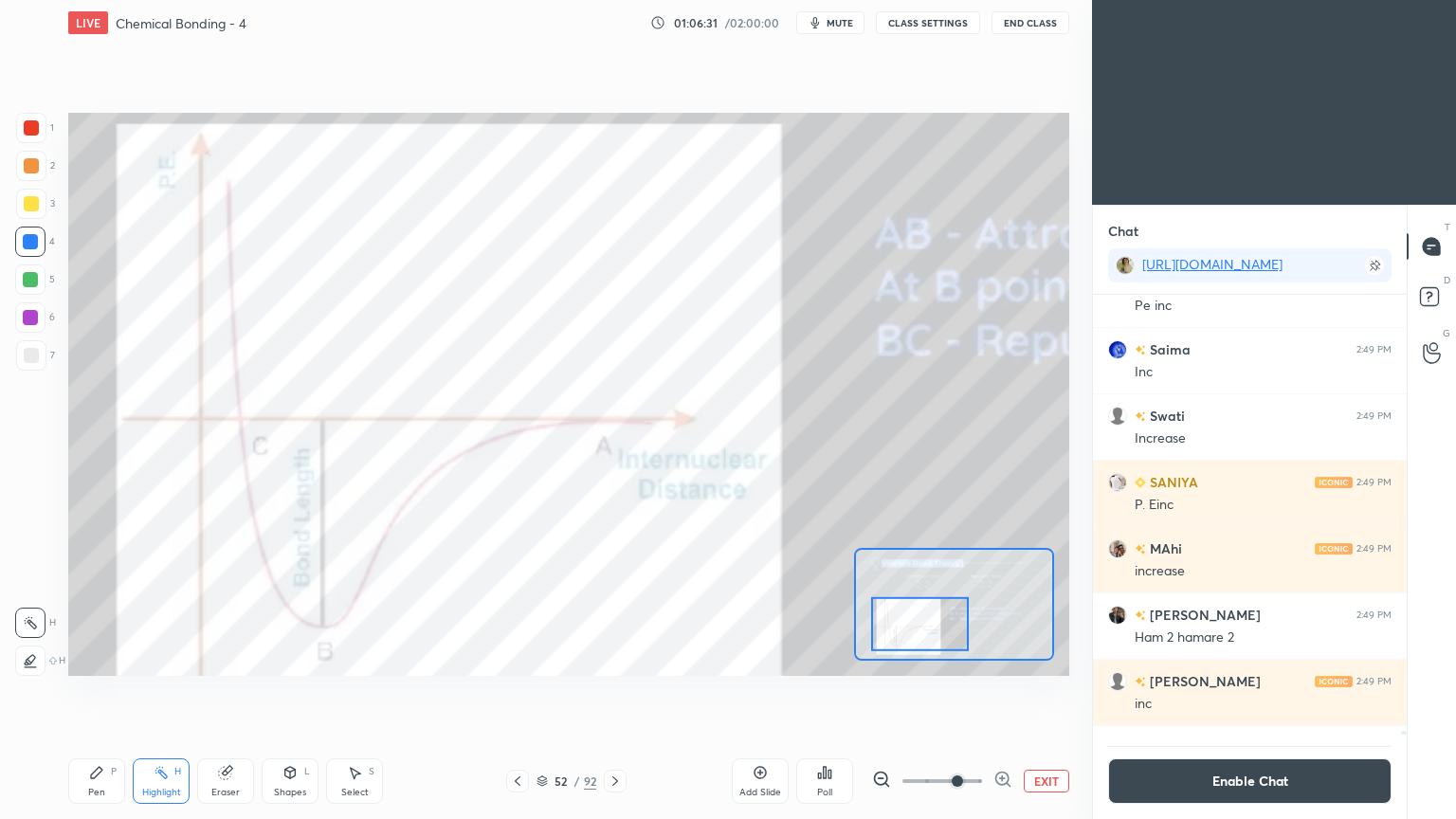 click on "Pen P" at bounding box center [97, 781] 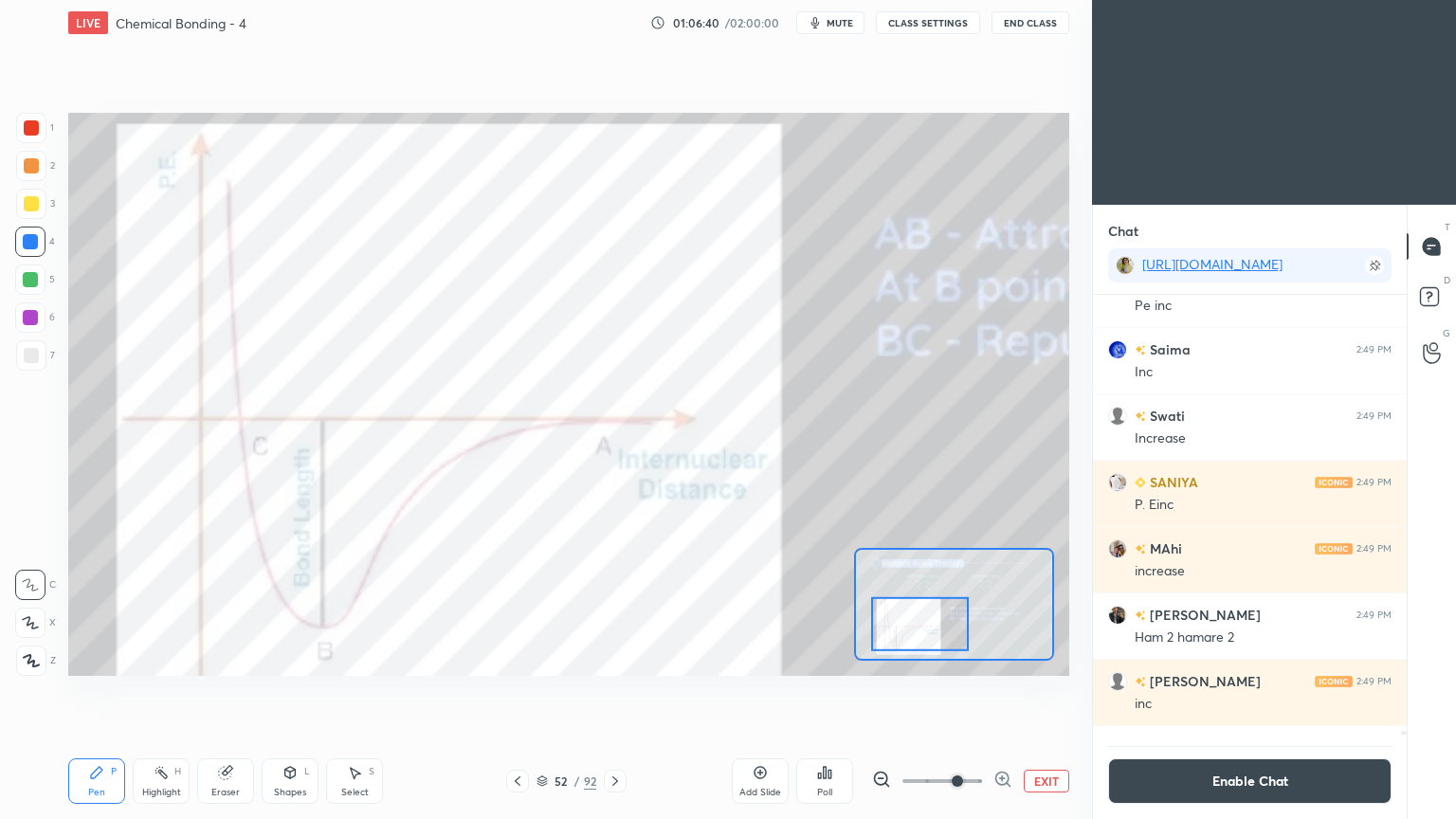 click 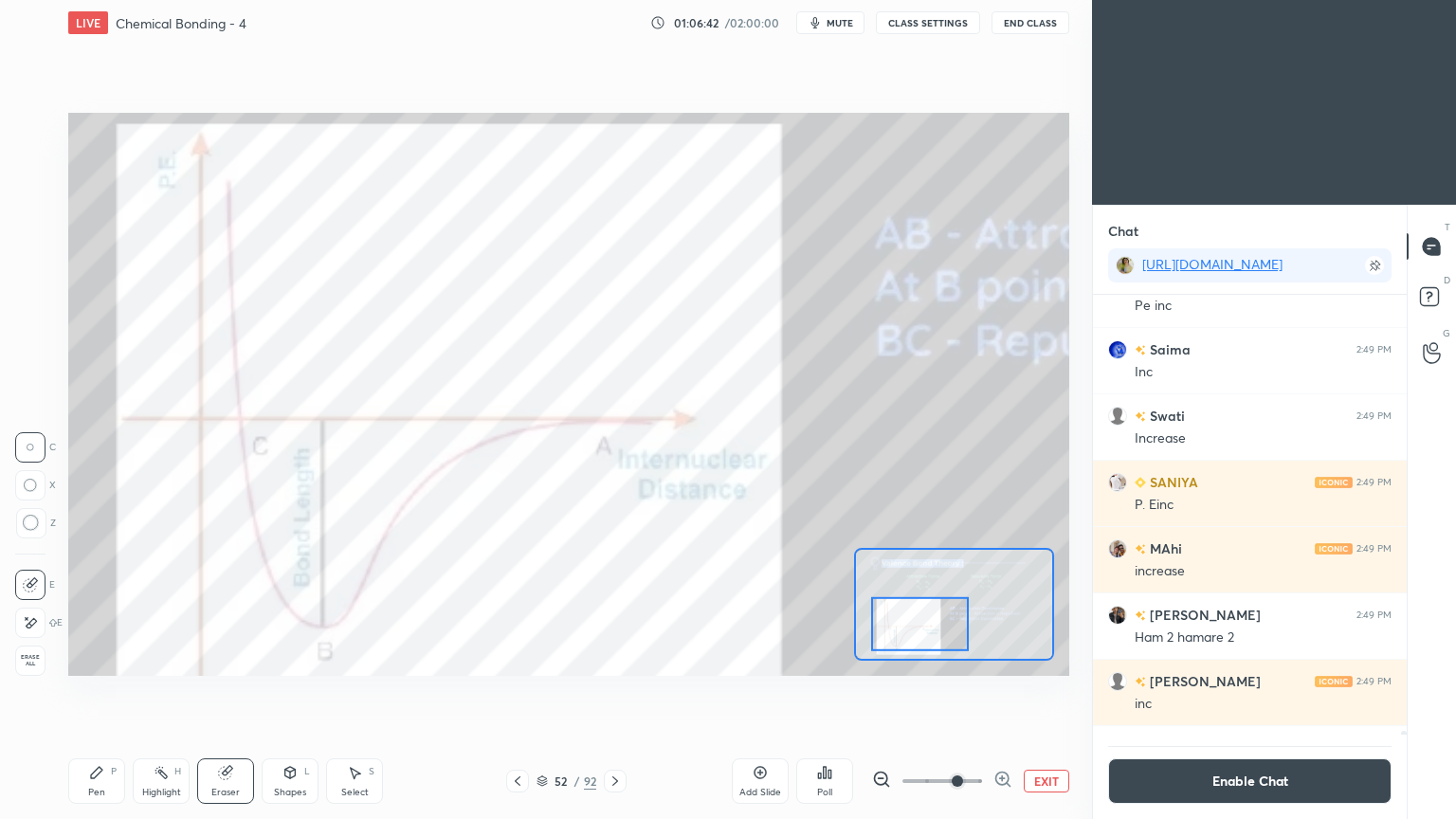 click 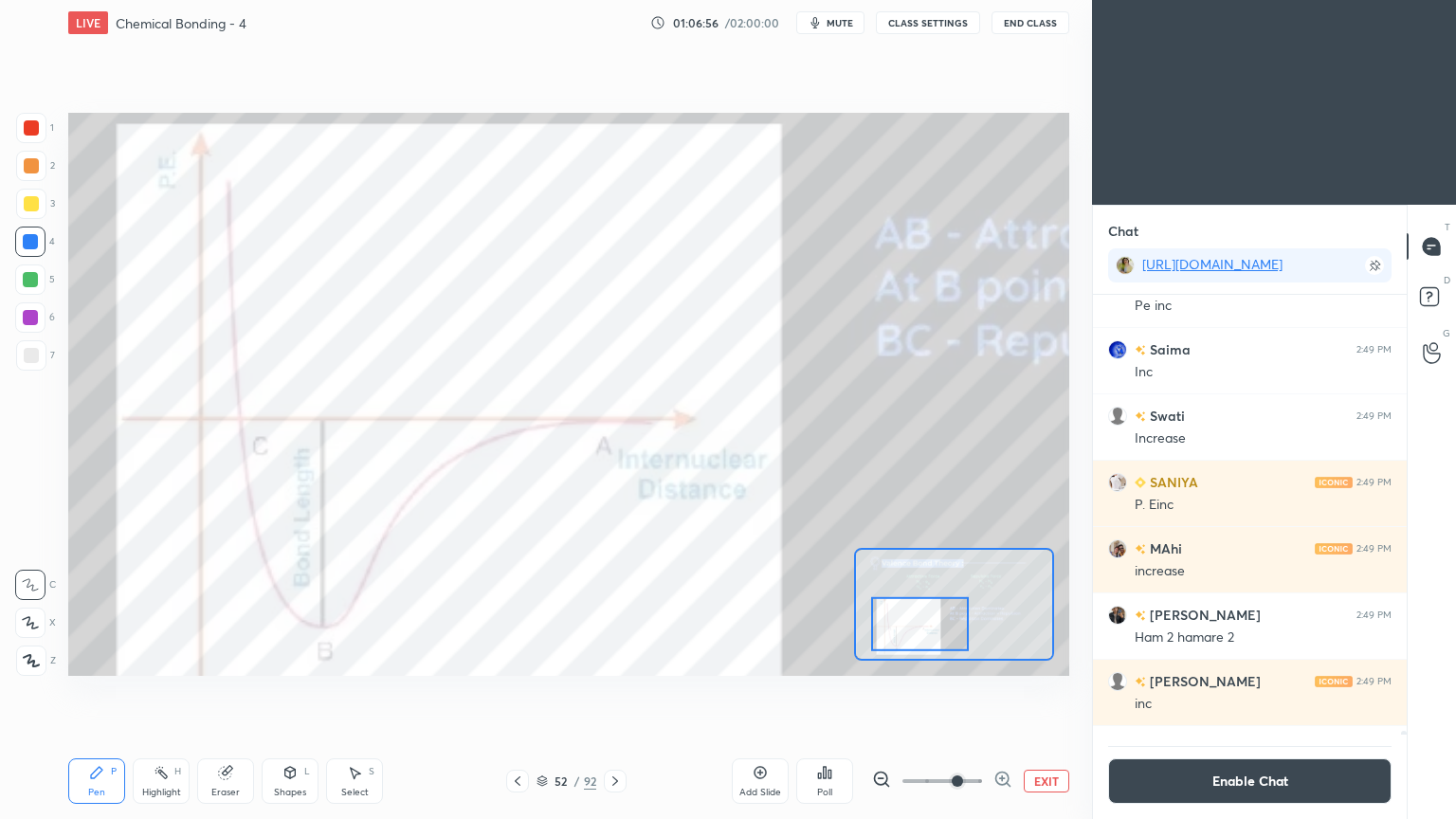 click at bounding box center [31, 166] 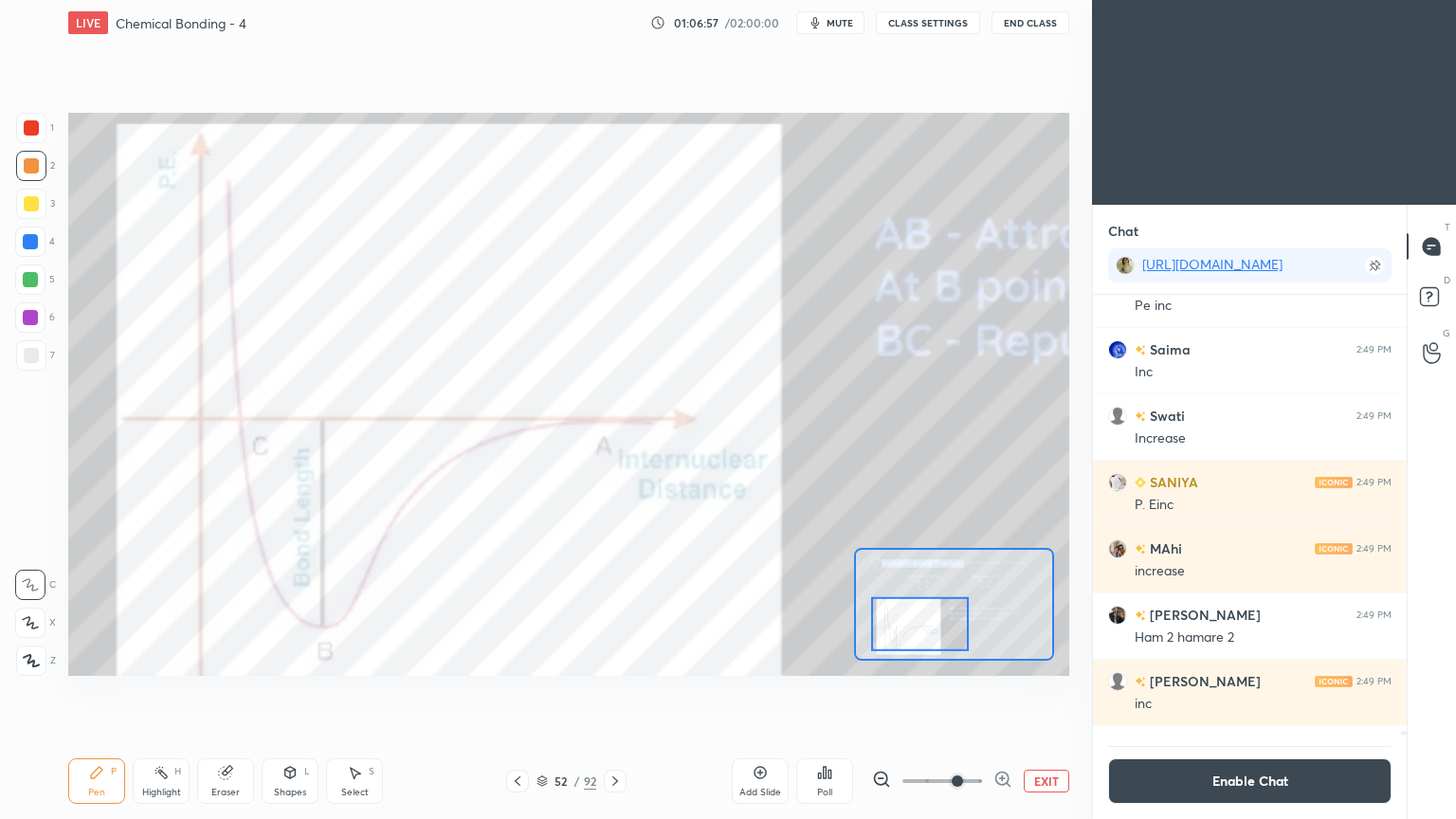 click at bounding box center [31, 128] 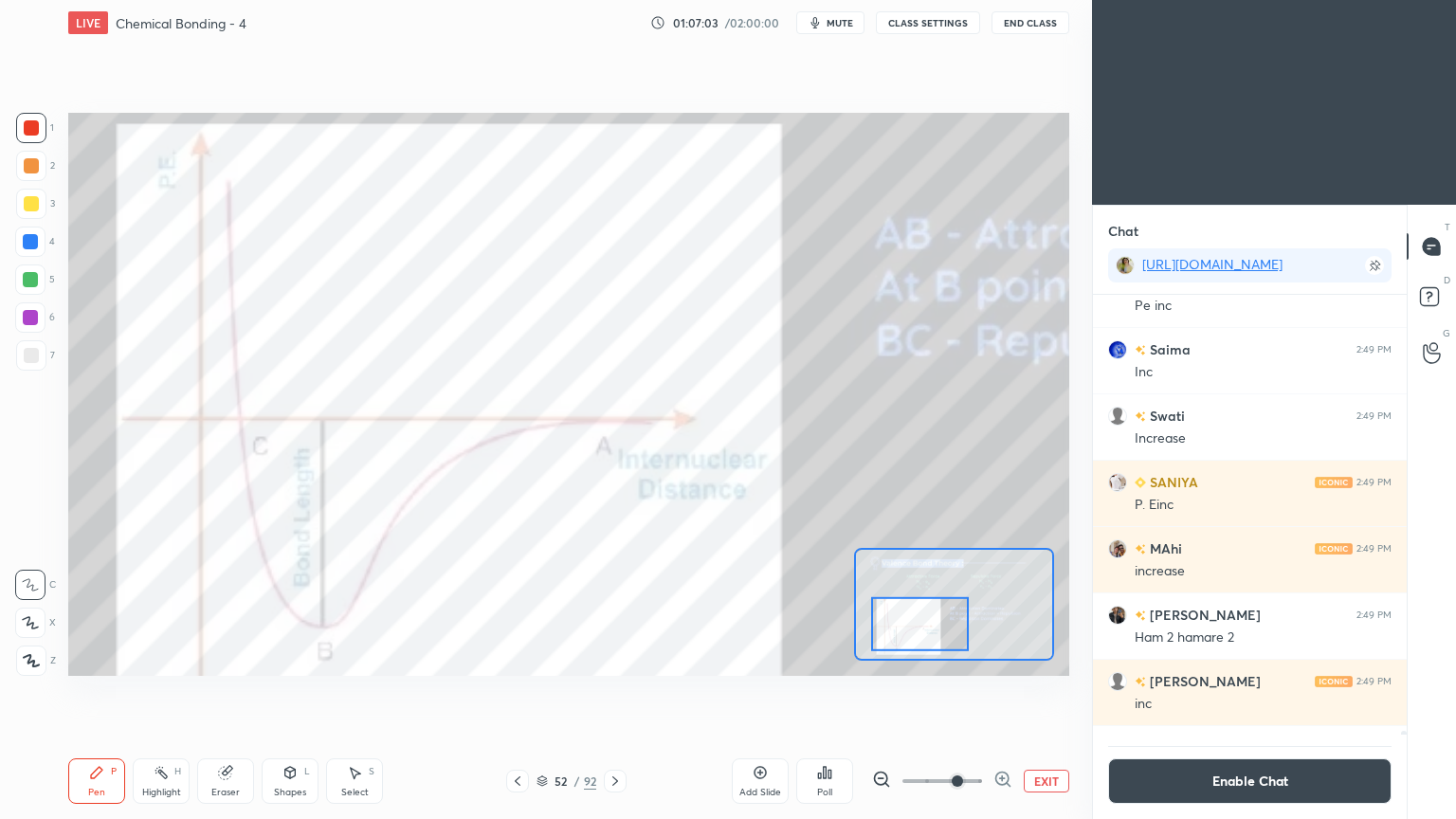 click 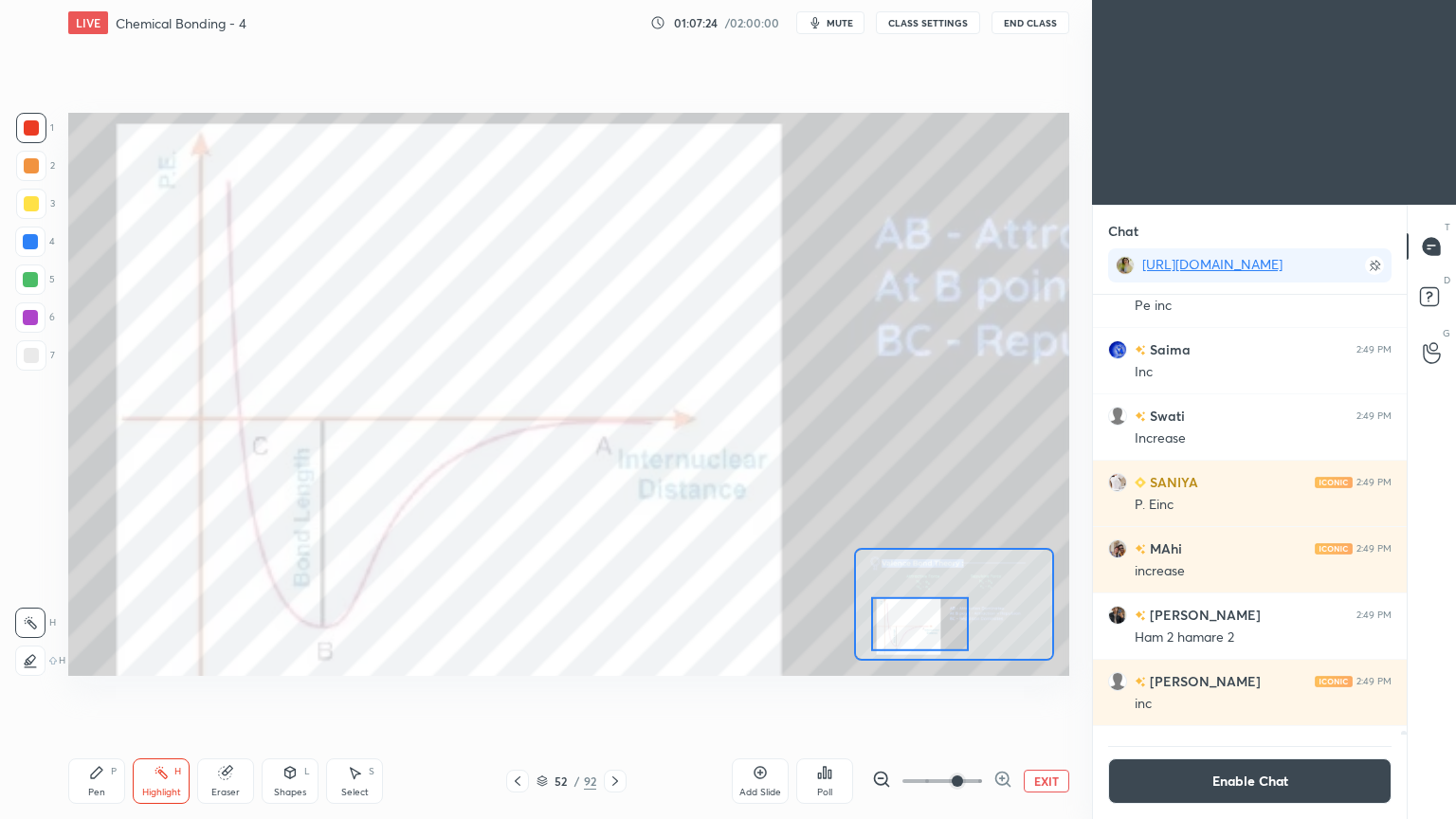 click on "Pen P" at bounding box center (97, 781) 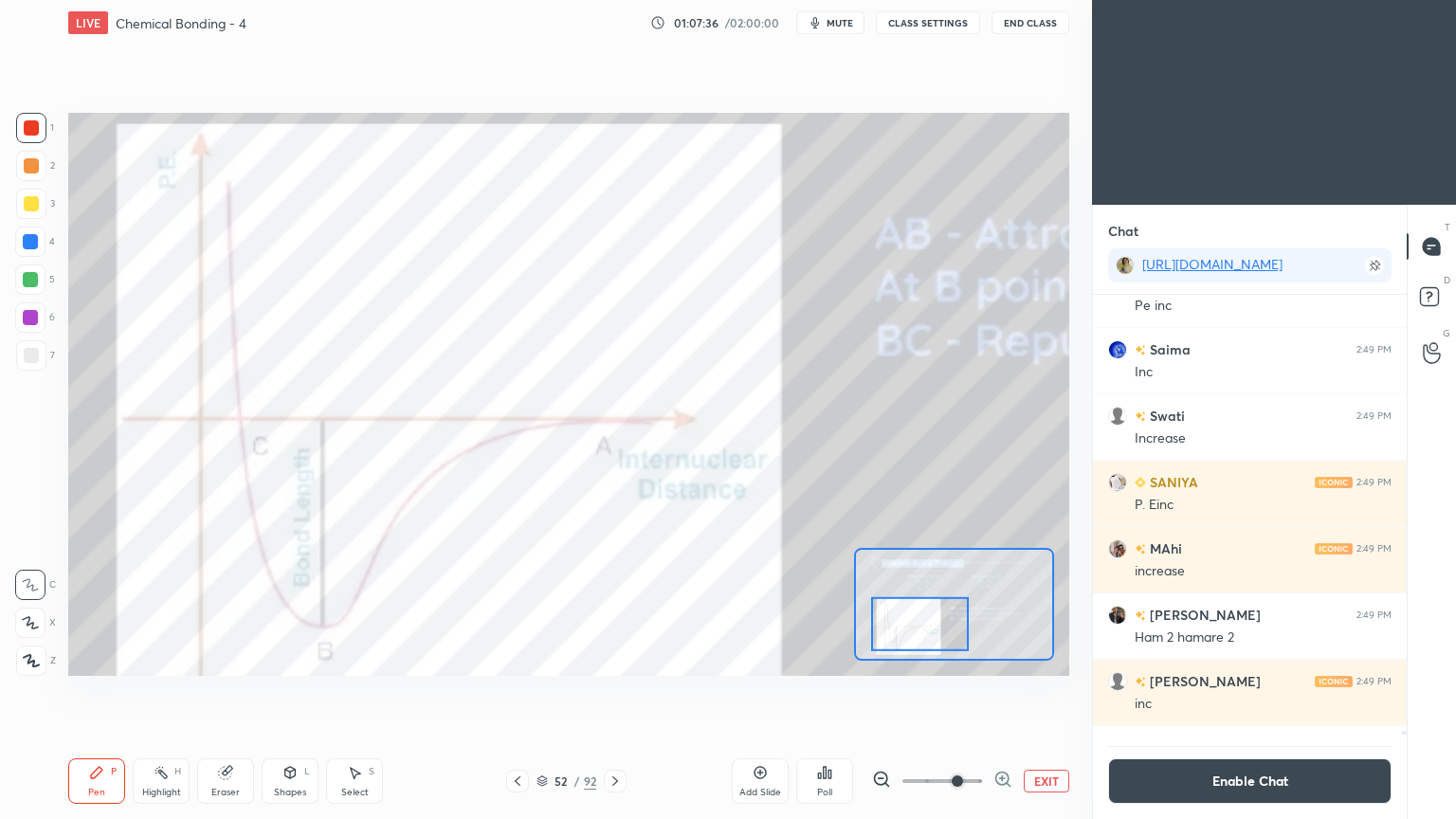 click on "Highlight H" at bounding box center [161, 781] 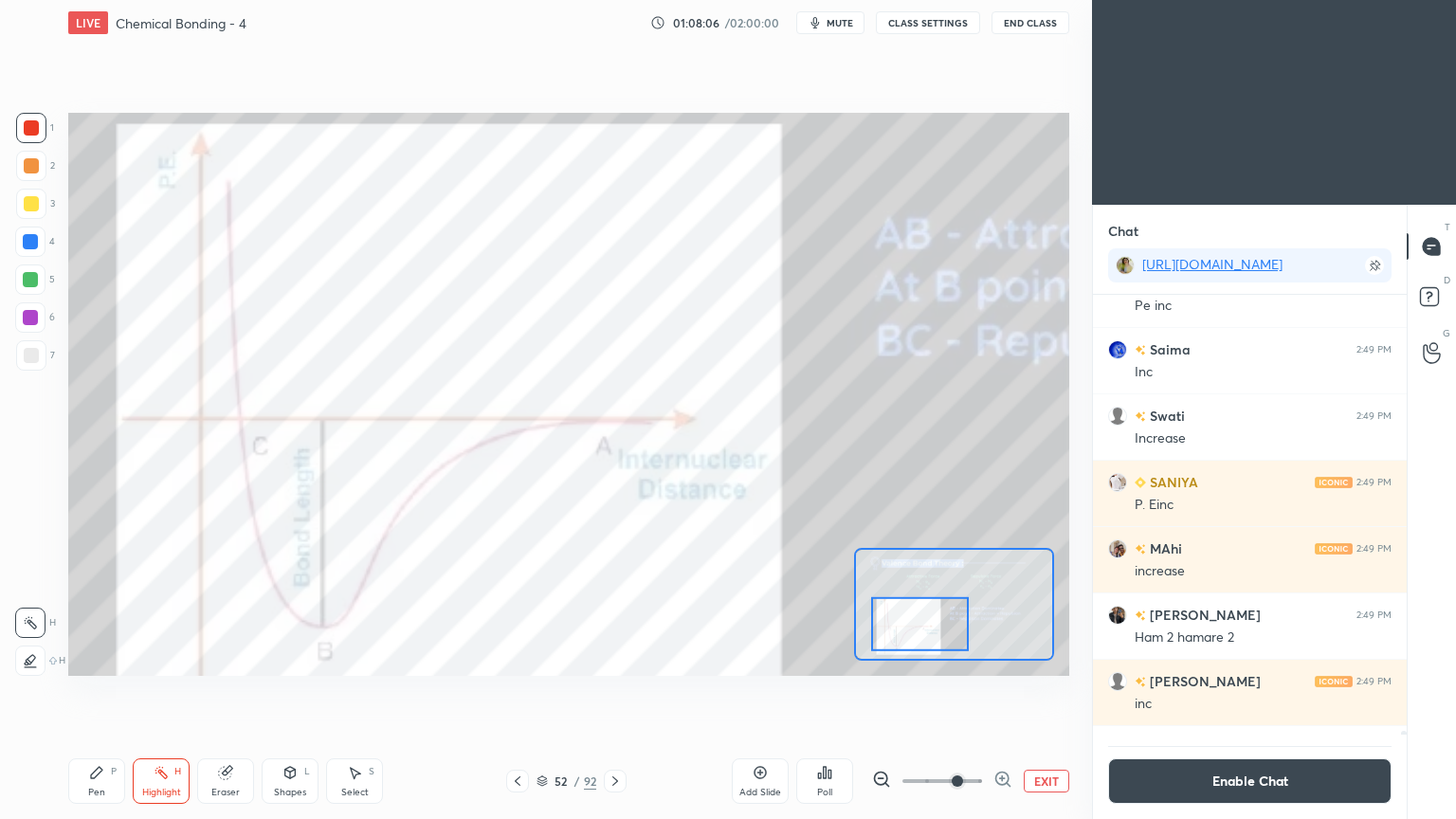 click at bounding box center (30, 242) 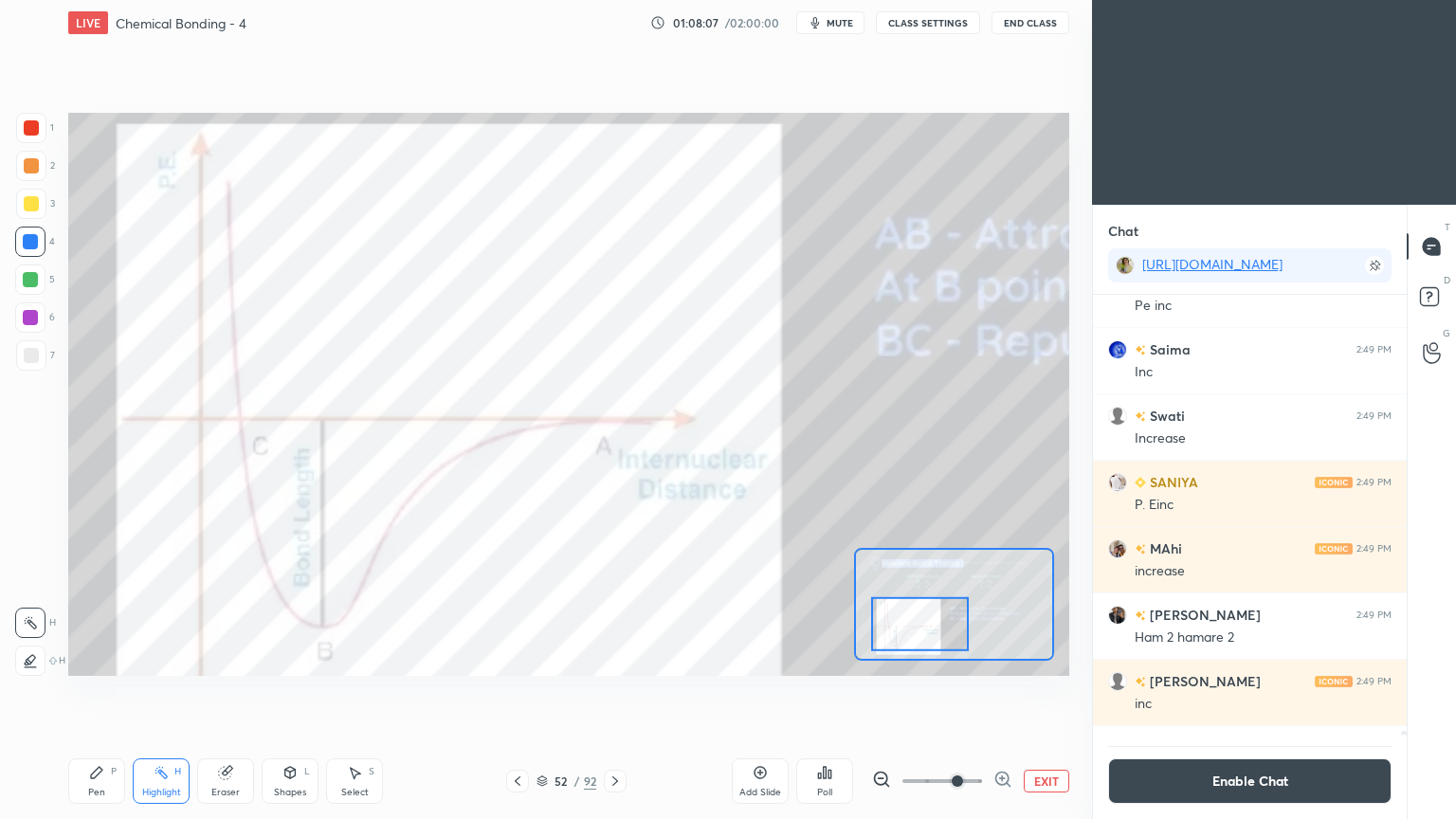 click 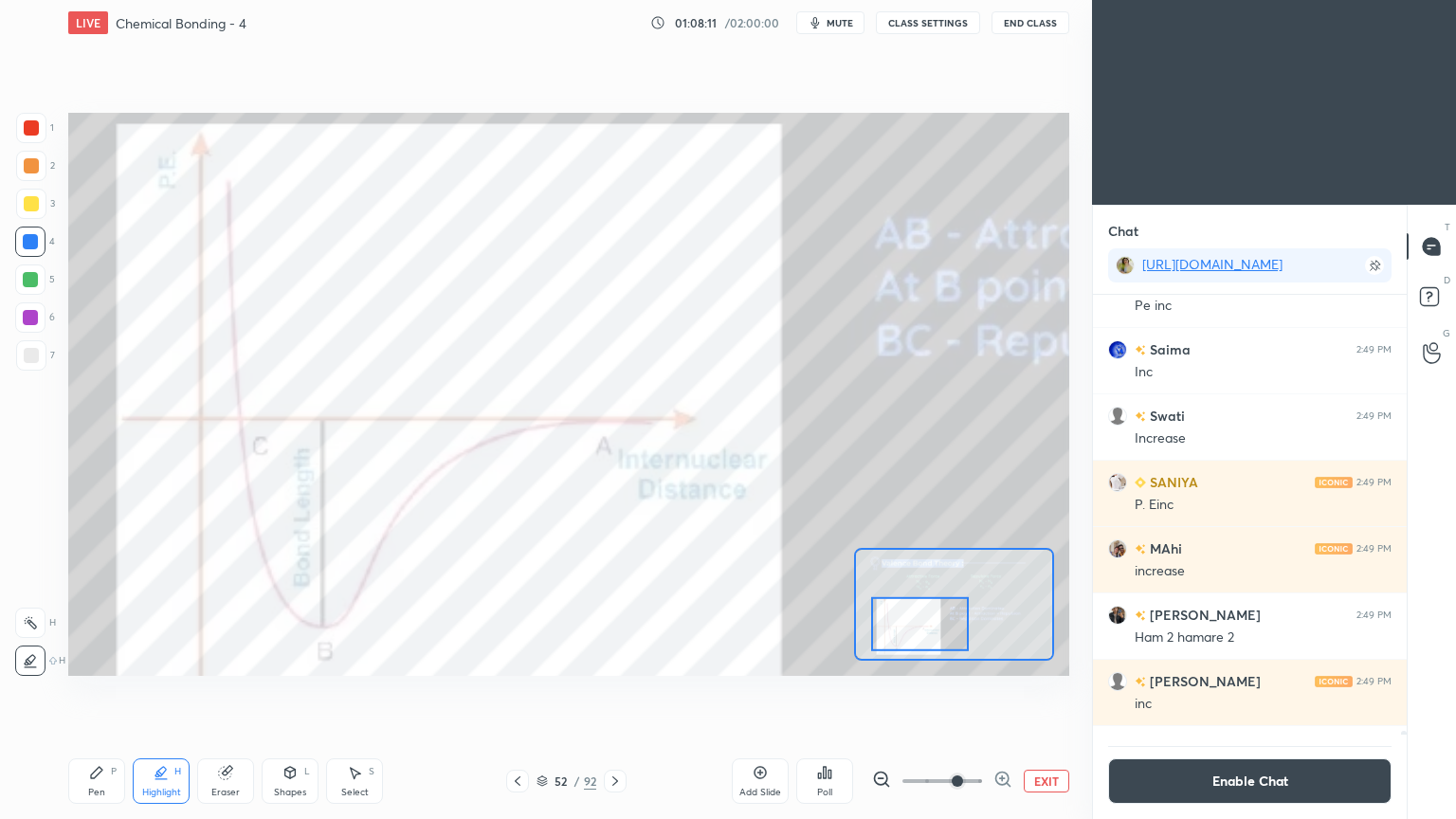 click on "Pen P" at bounding box center (97, 781) 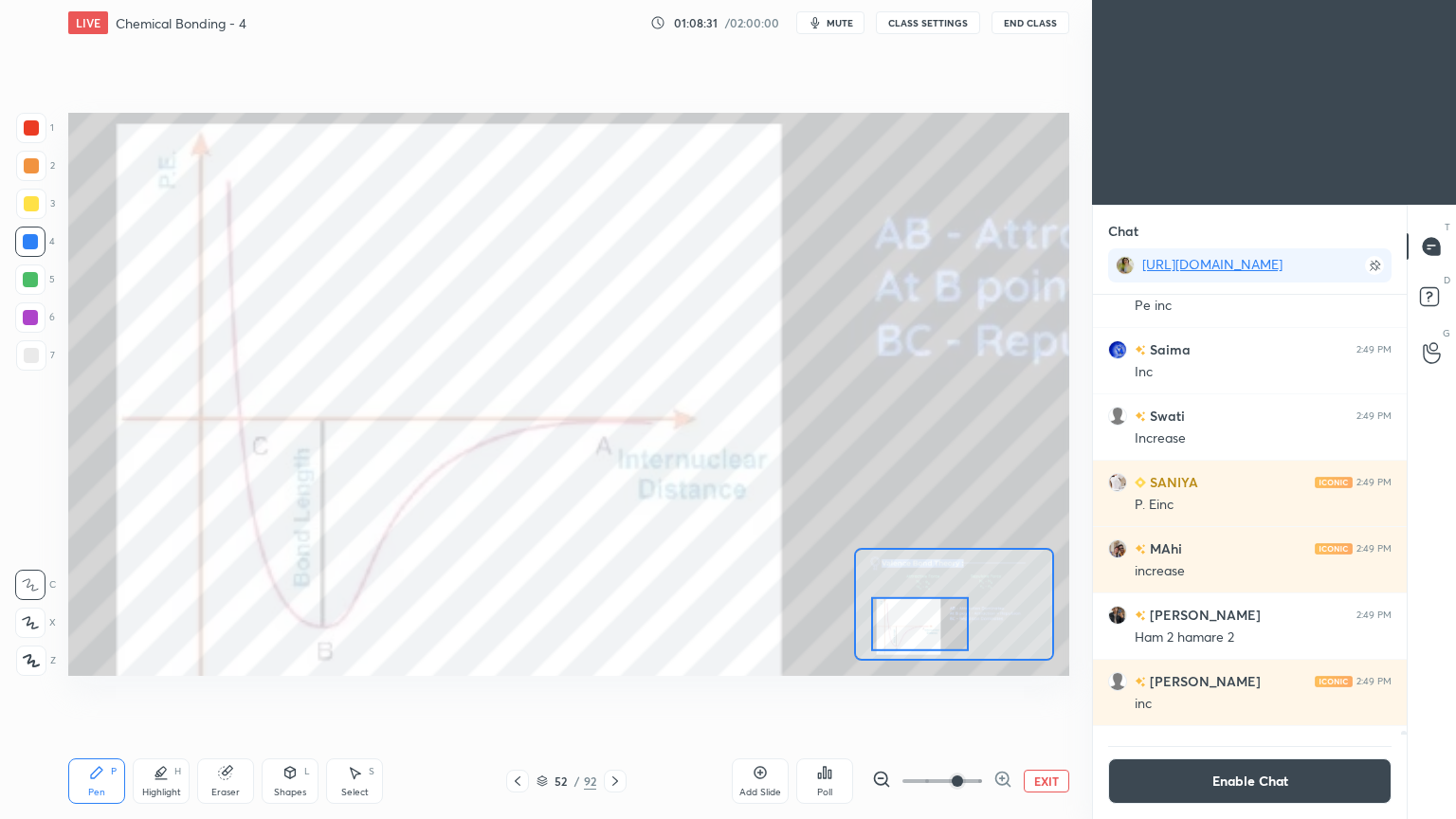 click on "Enable Chat" at bounding box center [1249, 781] 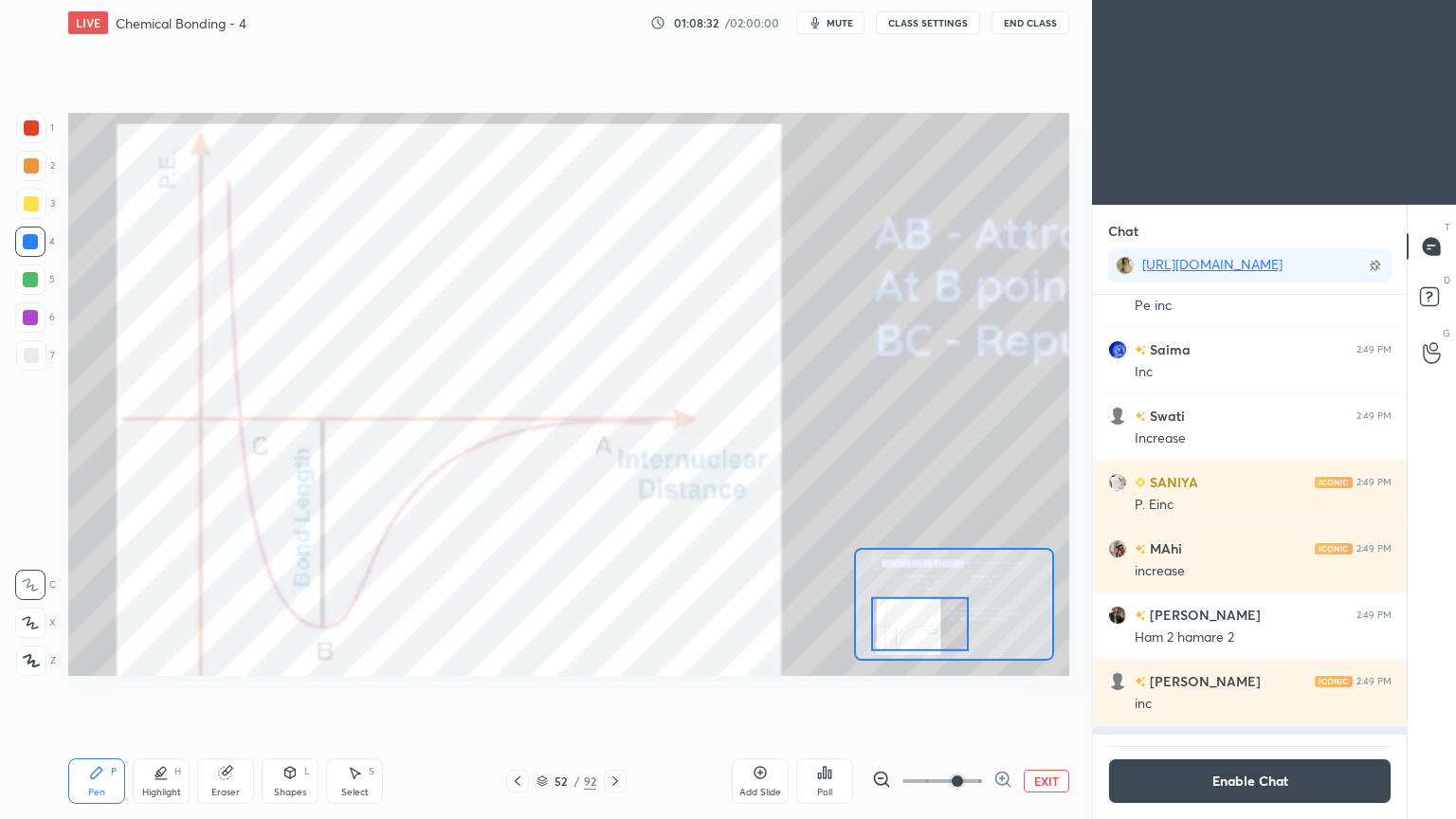 scroll, scrollTop: 6, scrollLeft: 6, axis: both 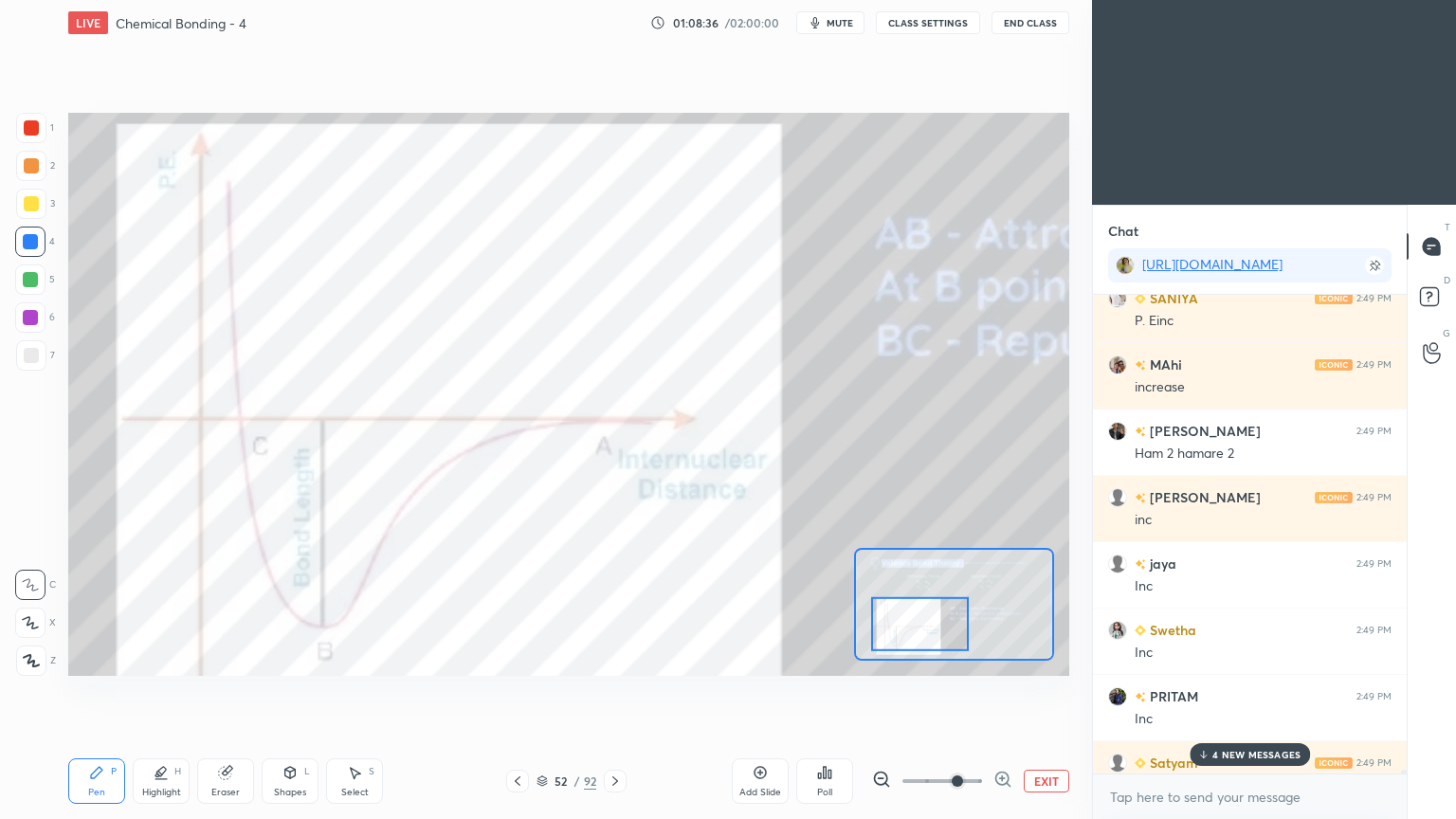 click on "4 NEW MESSAGES" at bounding box center (1256, 755) 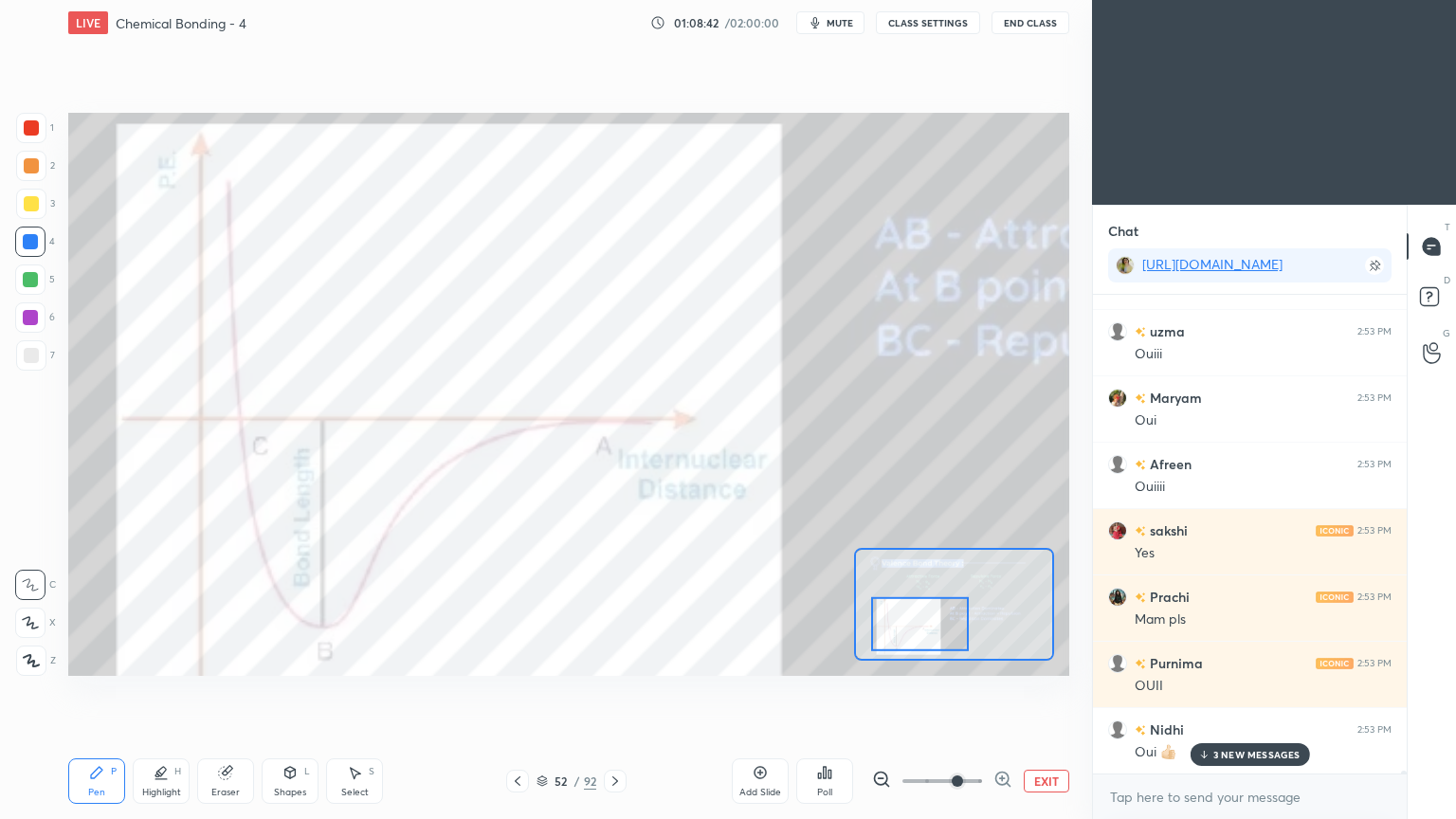 scroll, scrollTop: 91170, scrollLeft: 0, axis: vertical 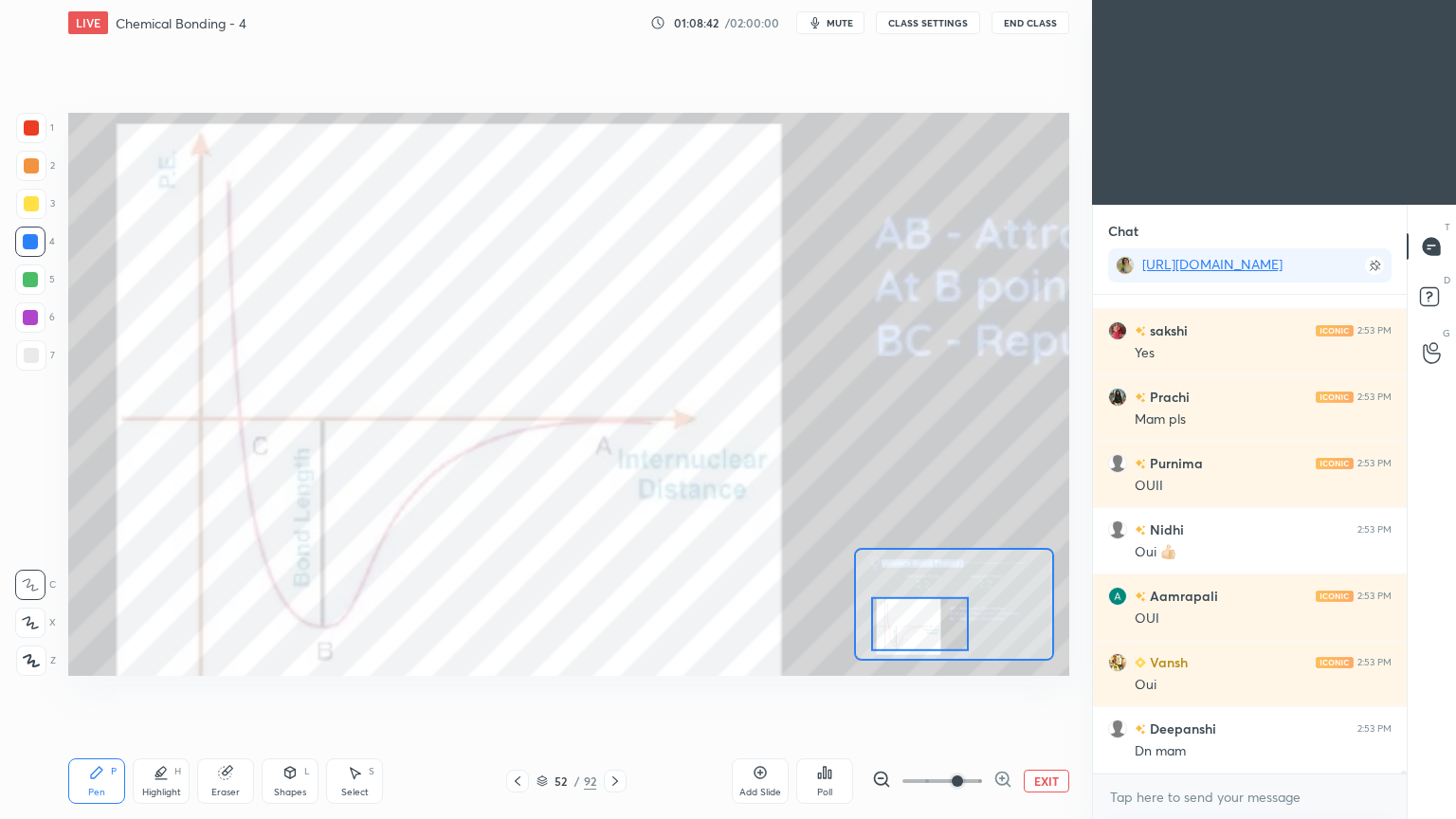 click 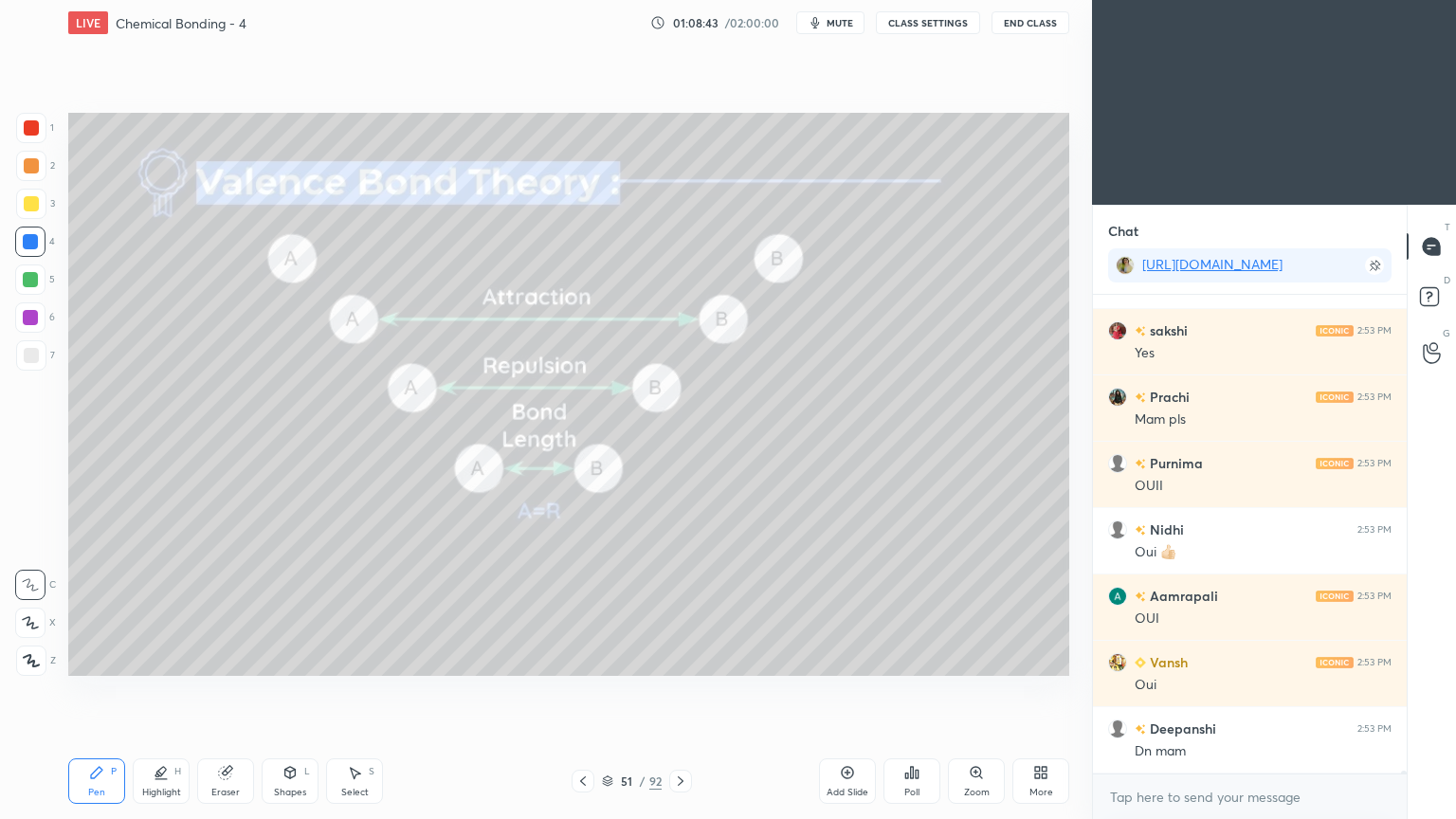 scroll, scrollTop: 91568, scrollLeft: 0, axis: vertical 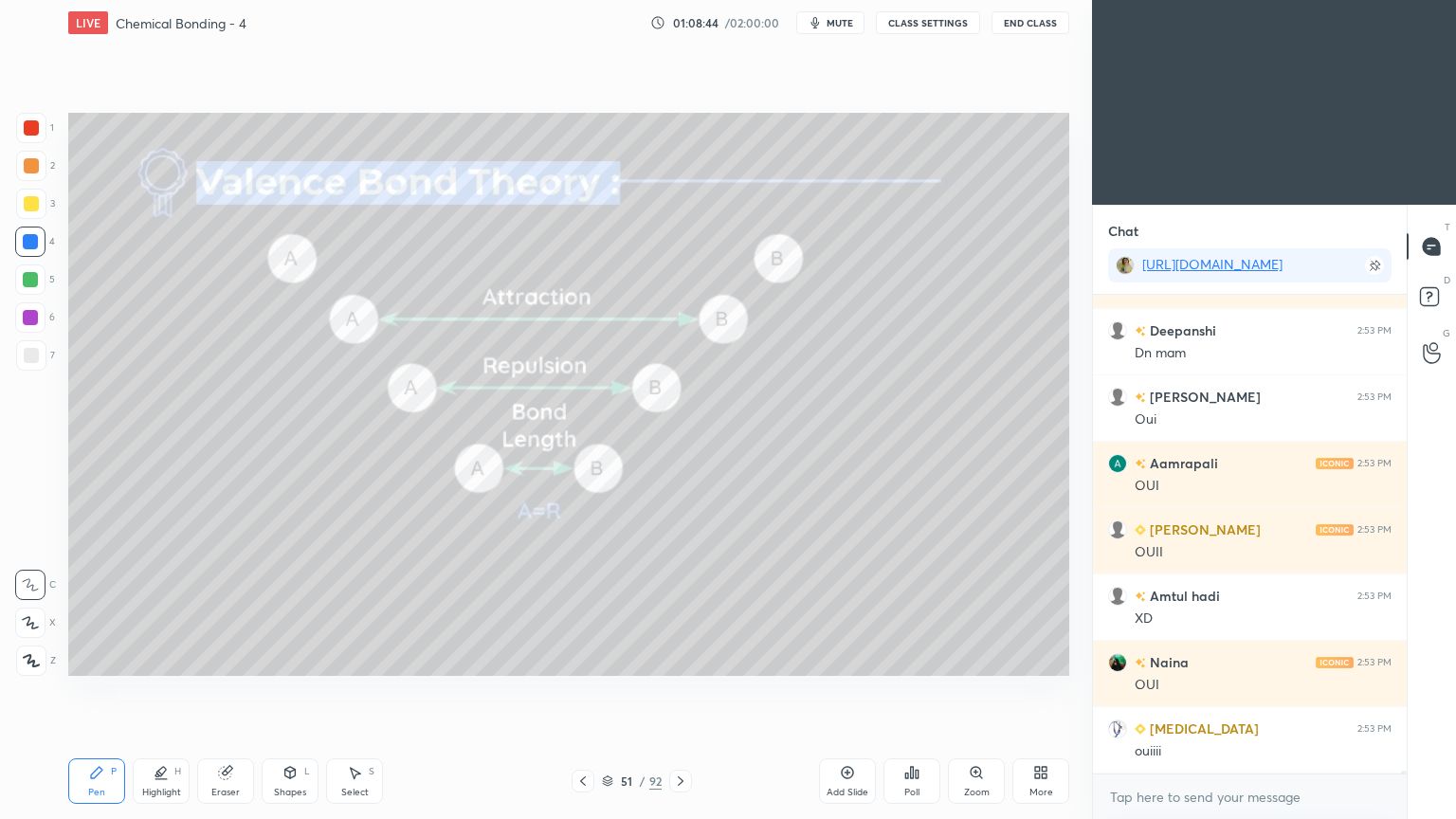 click 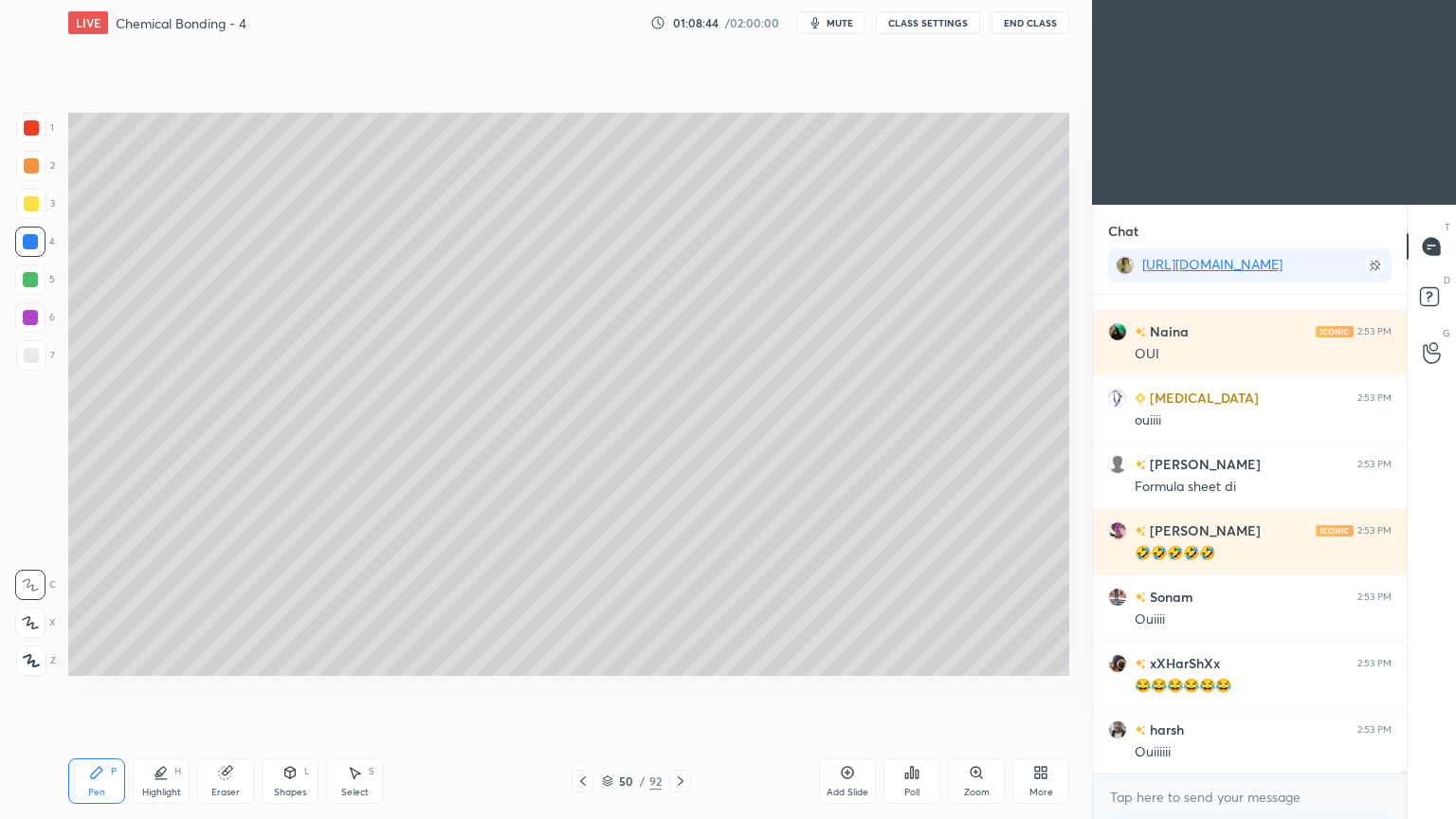 click 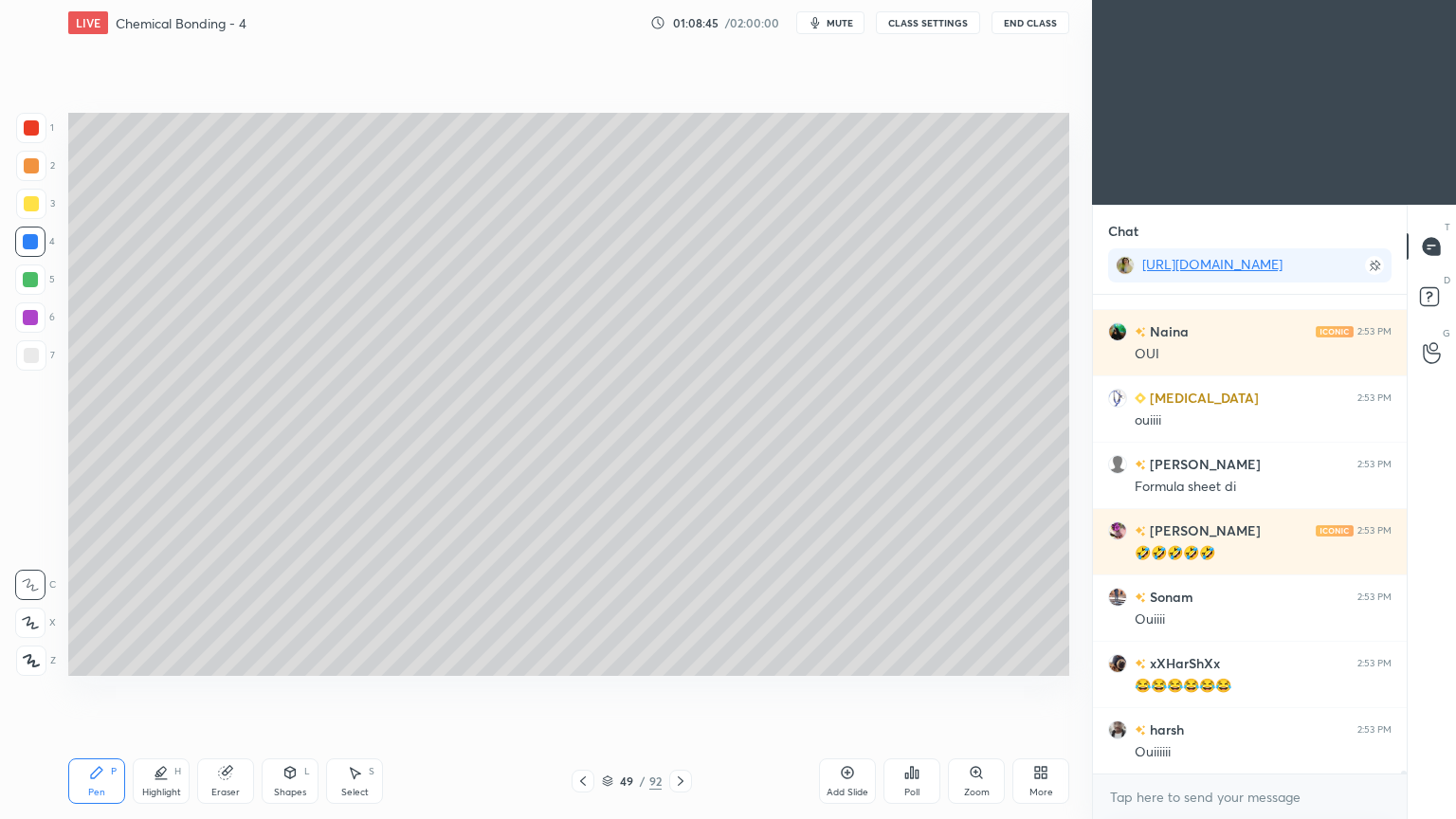 scroll, scrollTop: 92231, scrollLeft: 0, axis: vertical 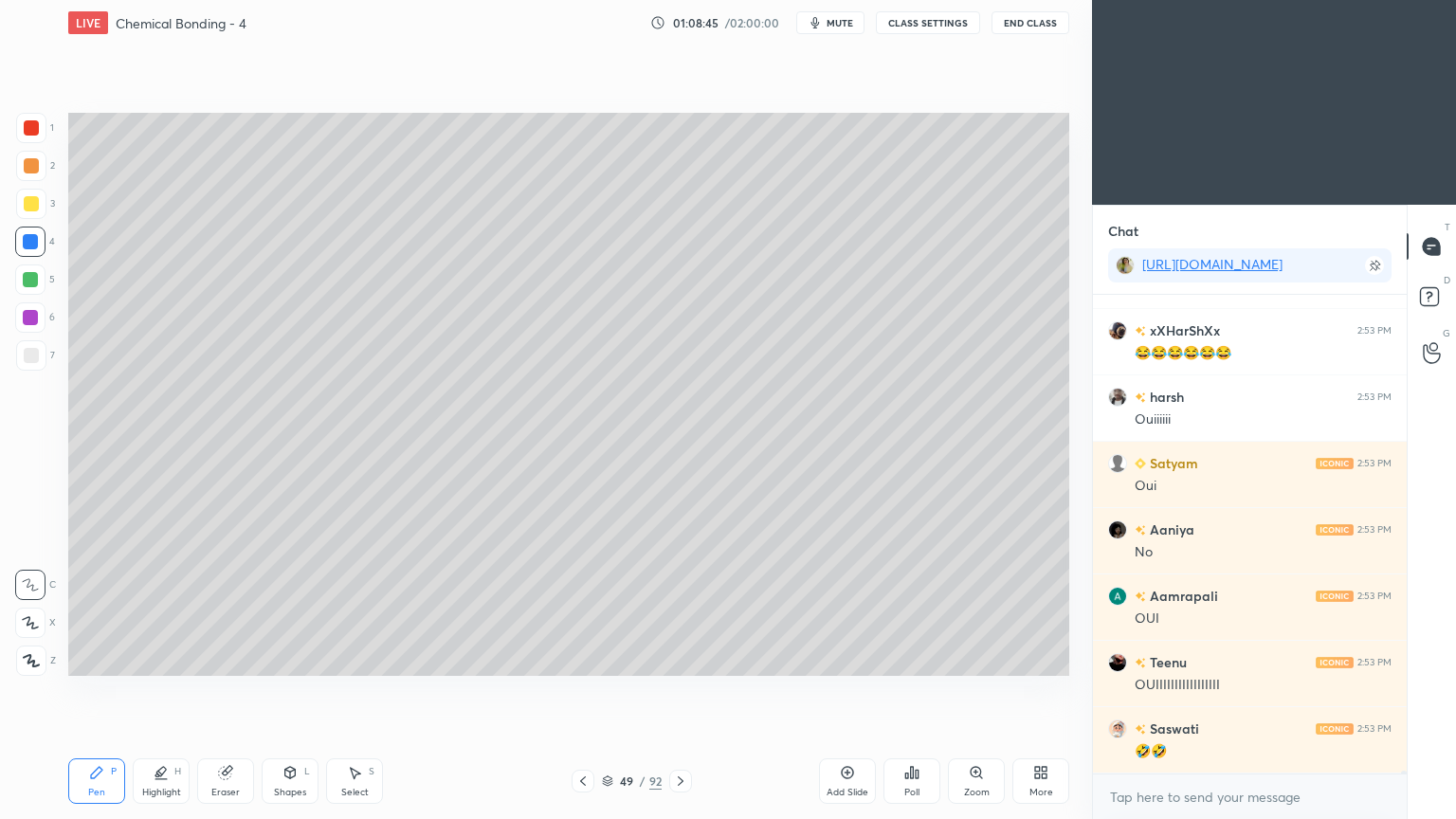 click 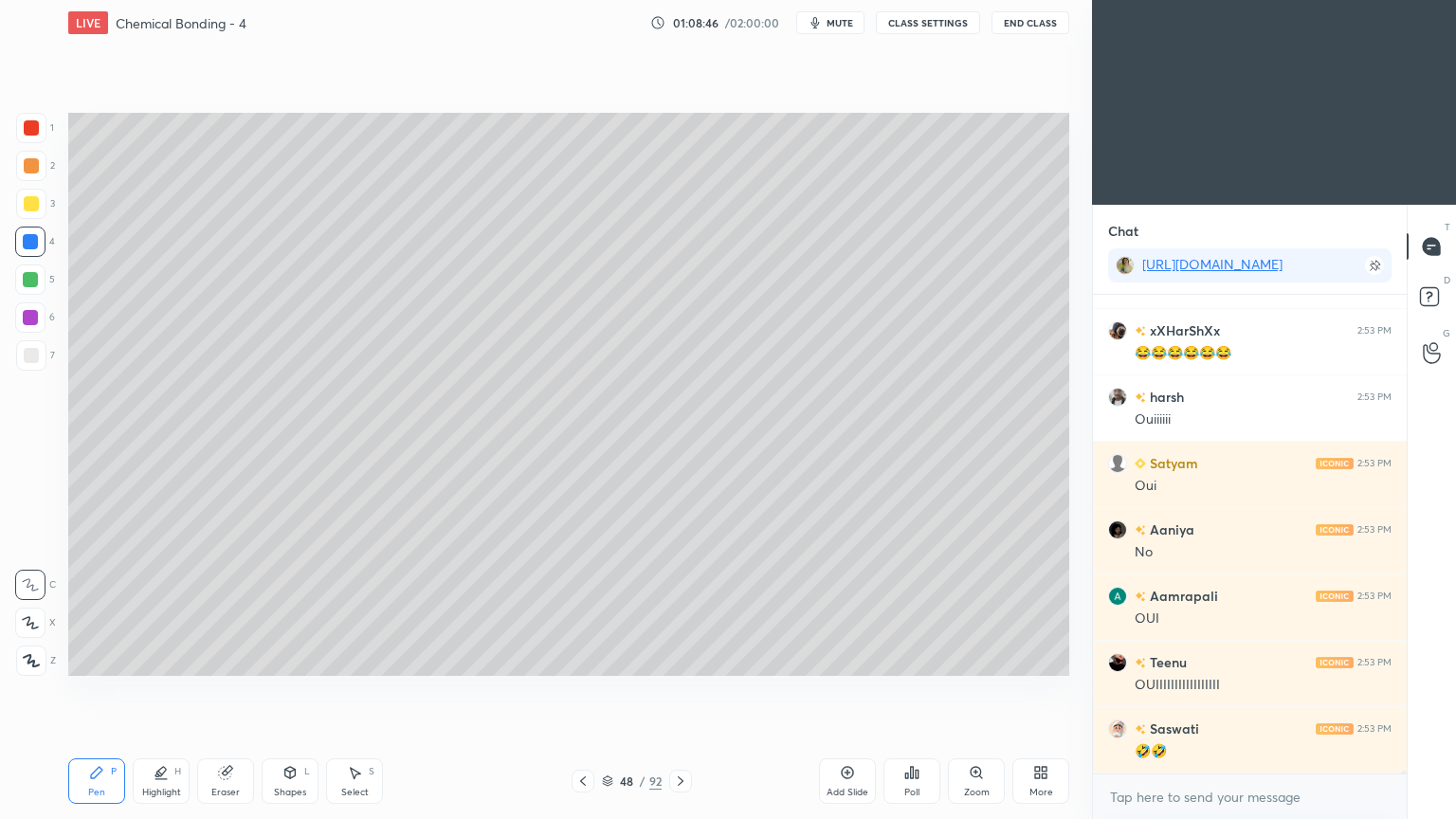 scroll, scrollTop: 92762, scrollLeft: 0, axis: vertical 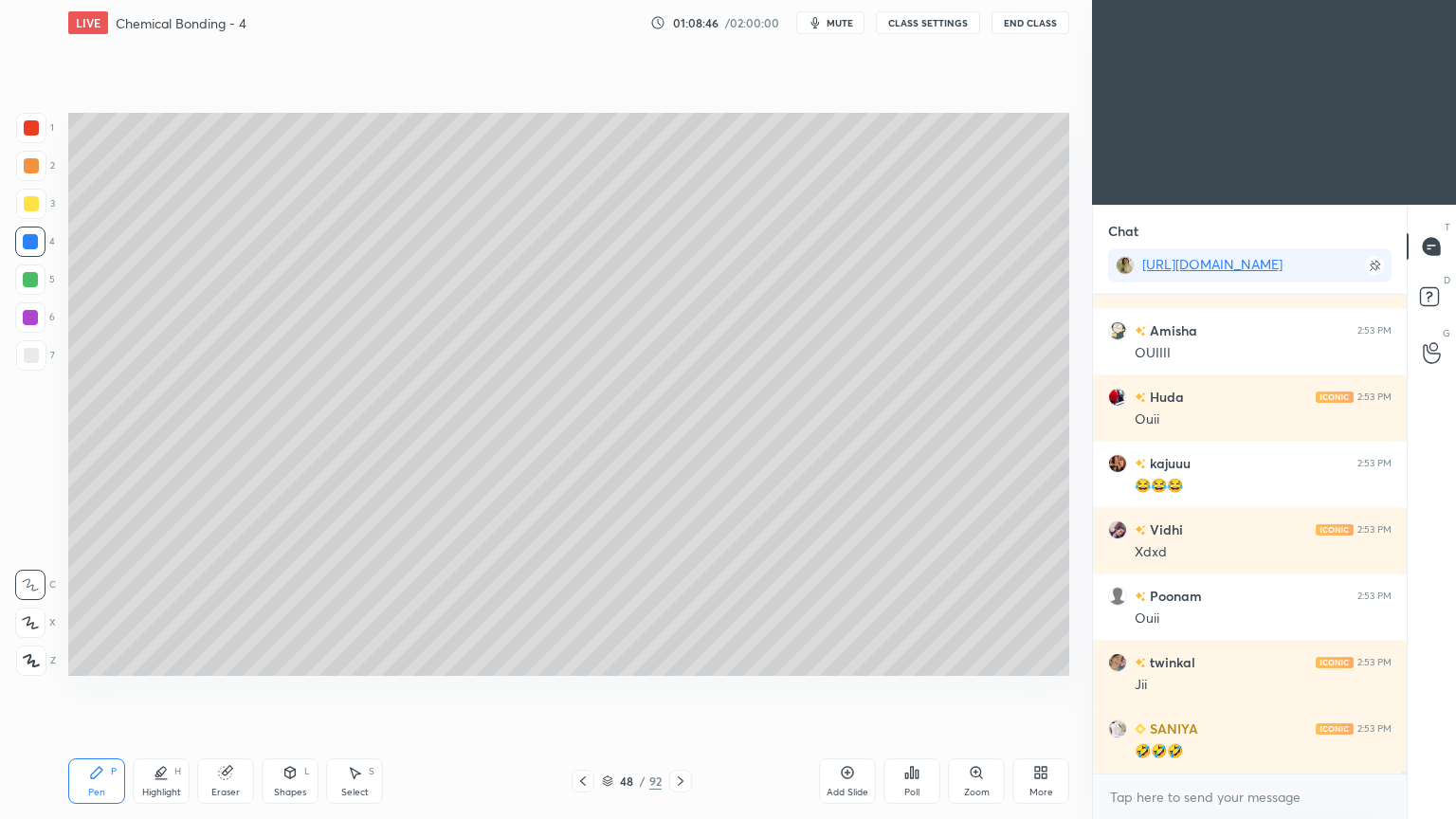 click at bounding box center (583, 781) 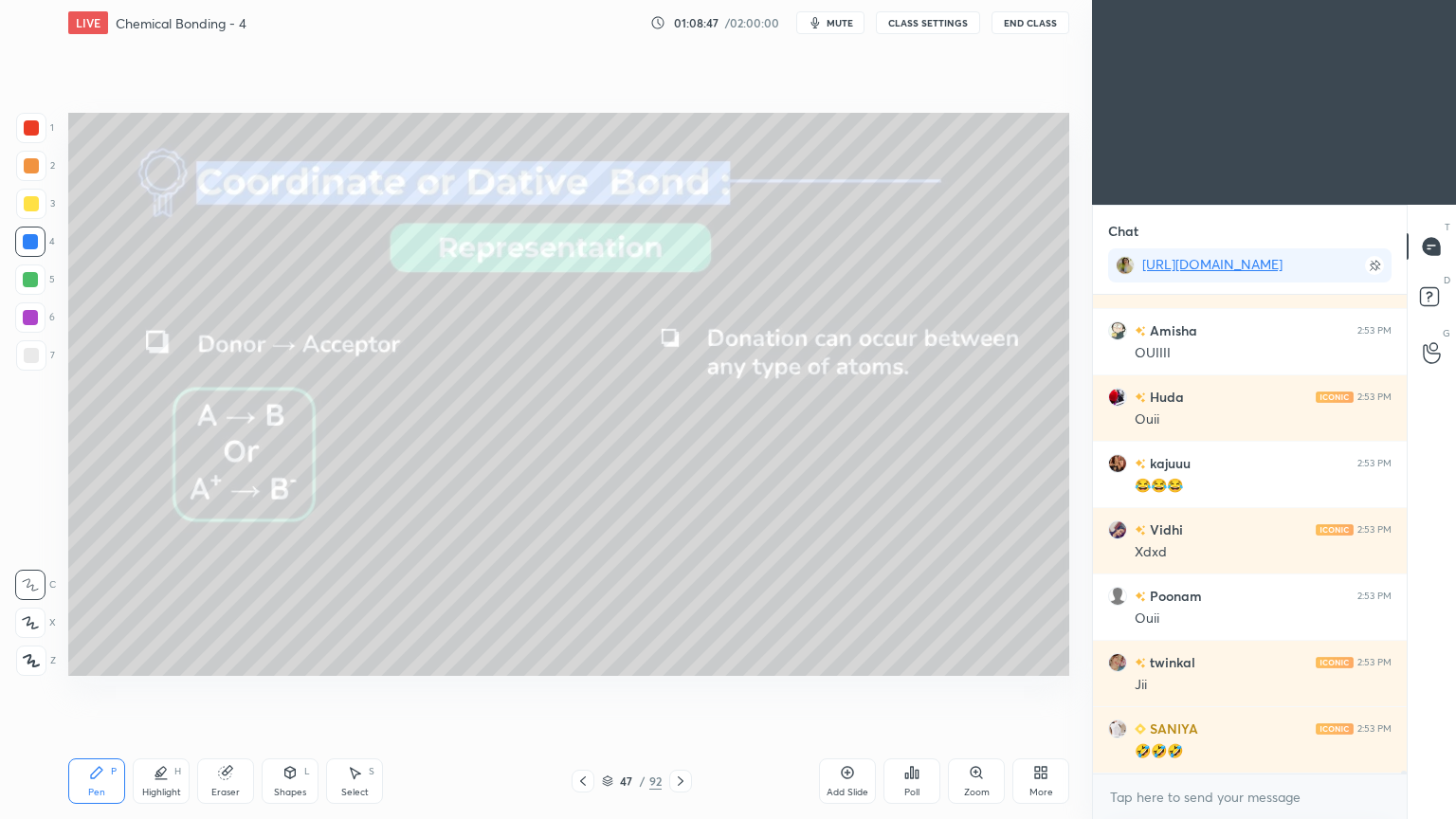 scroll, scrollTop: 93226, scrollLeft: 0, axis: vertical 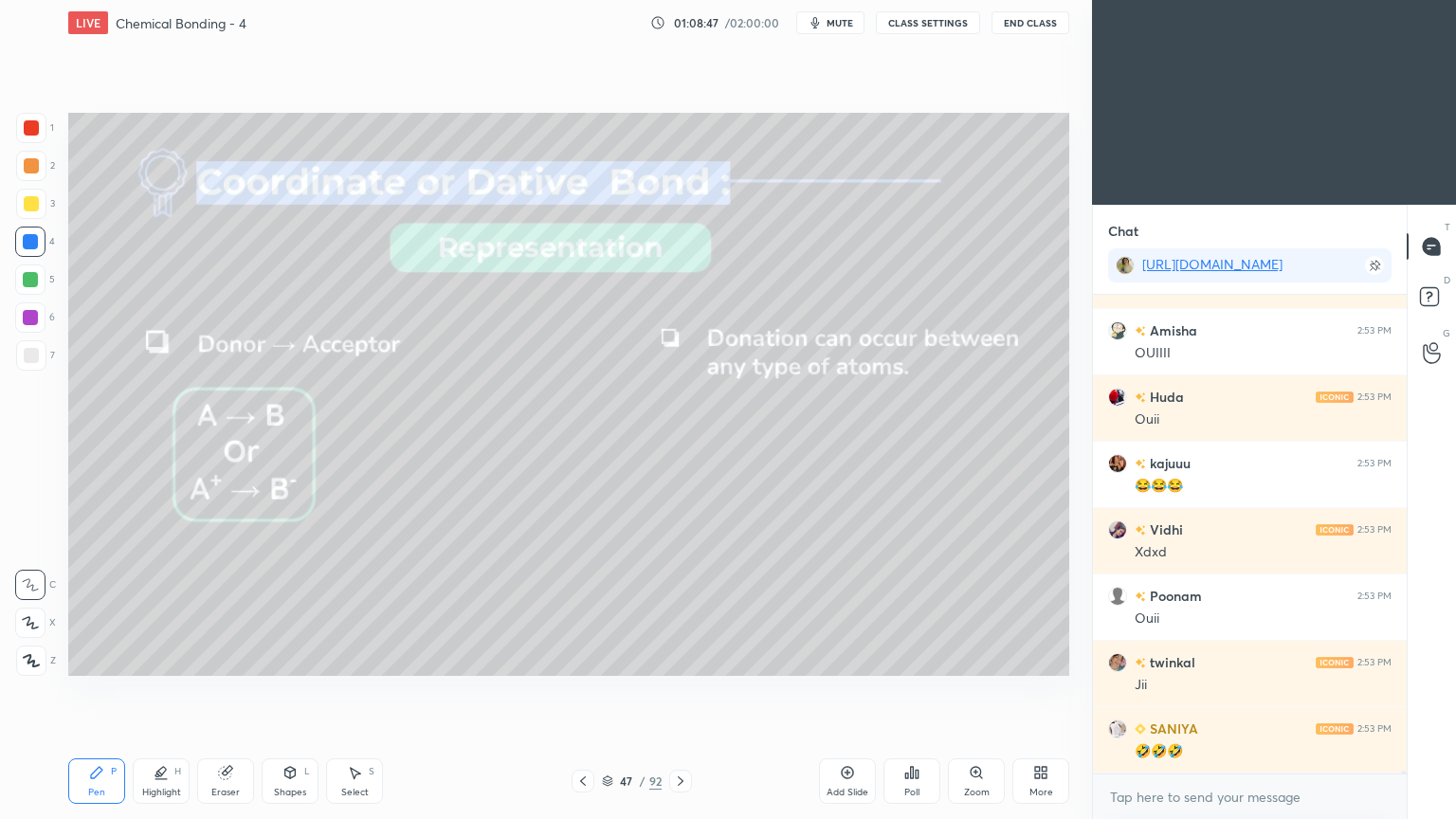 click 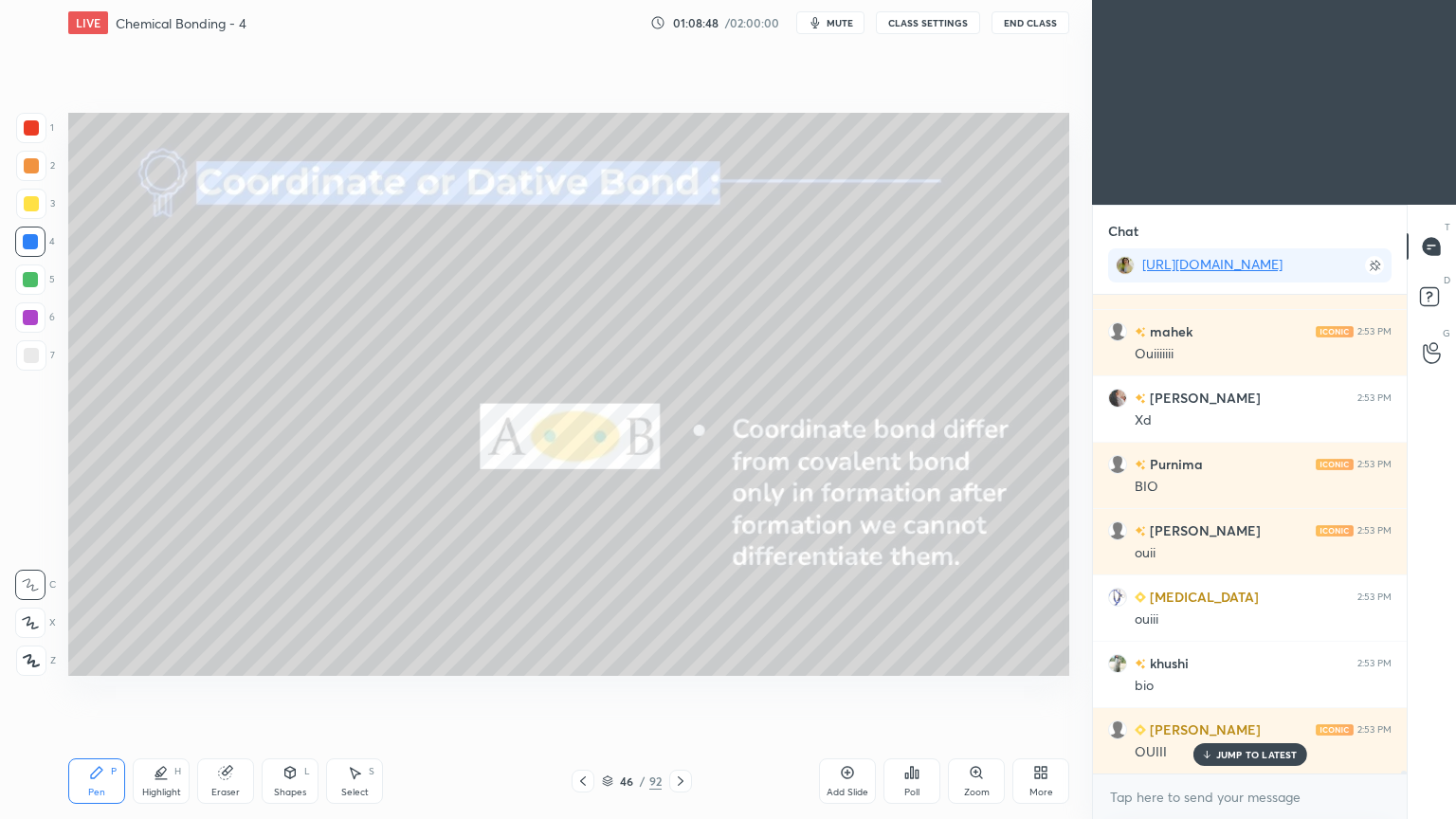click 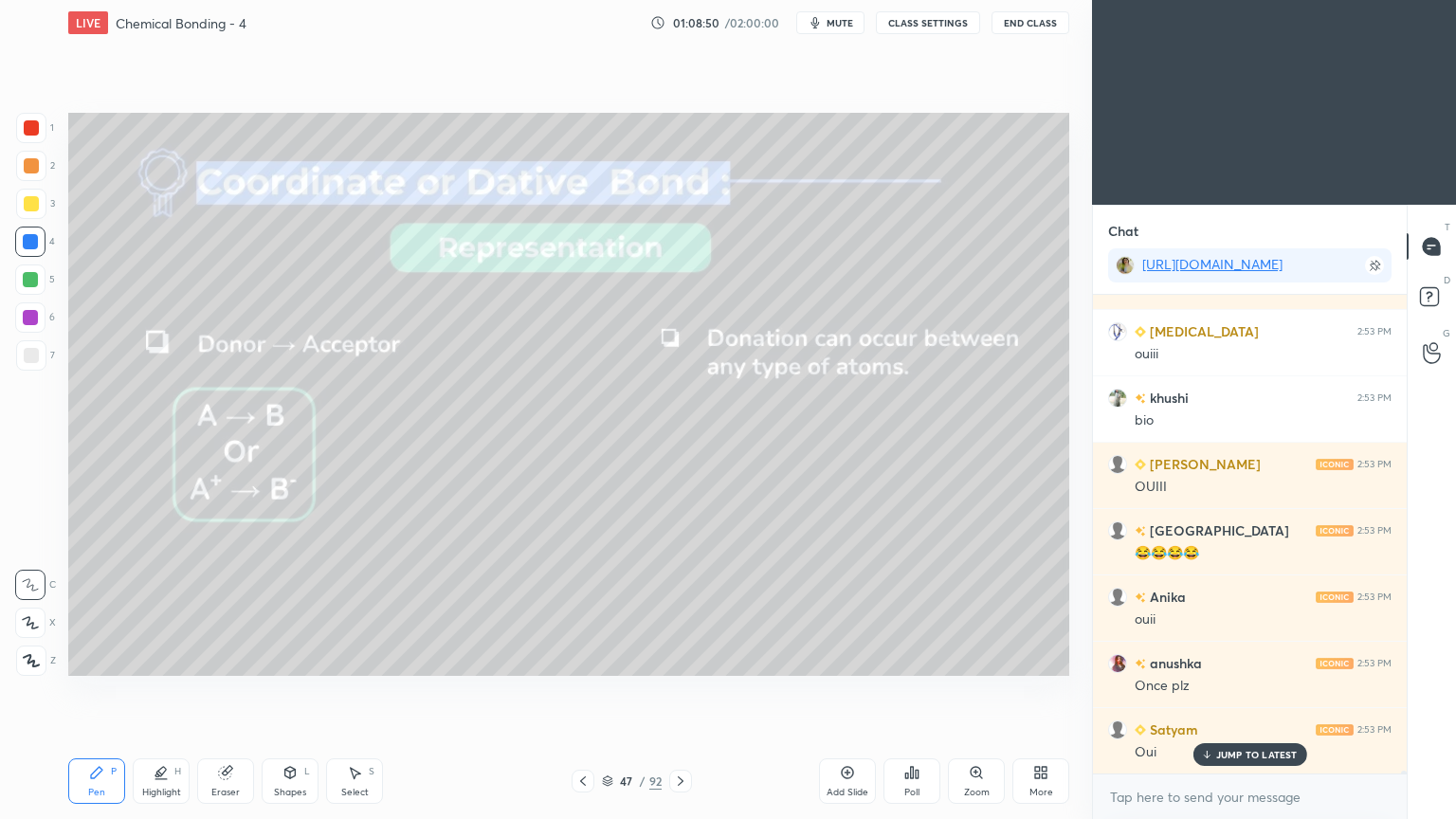 scroll, scrollTop: 93824, scrollLeft: 0, axis: vertical 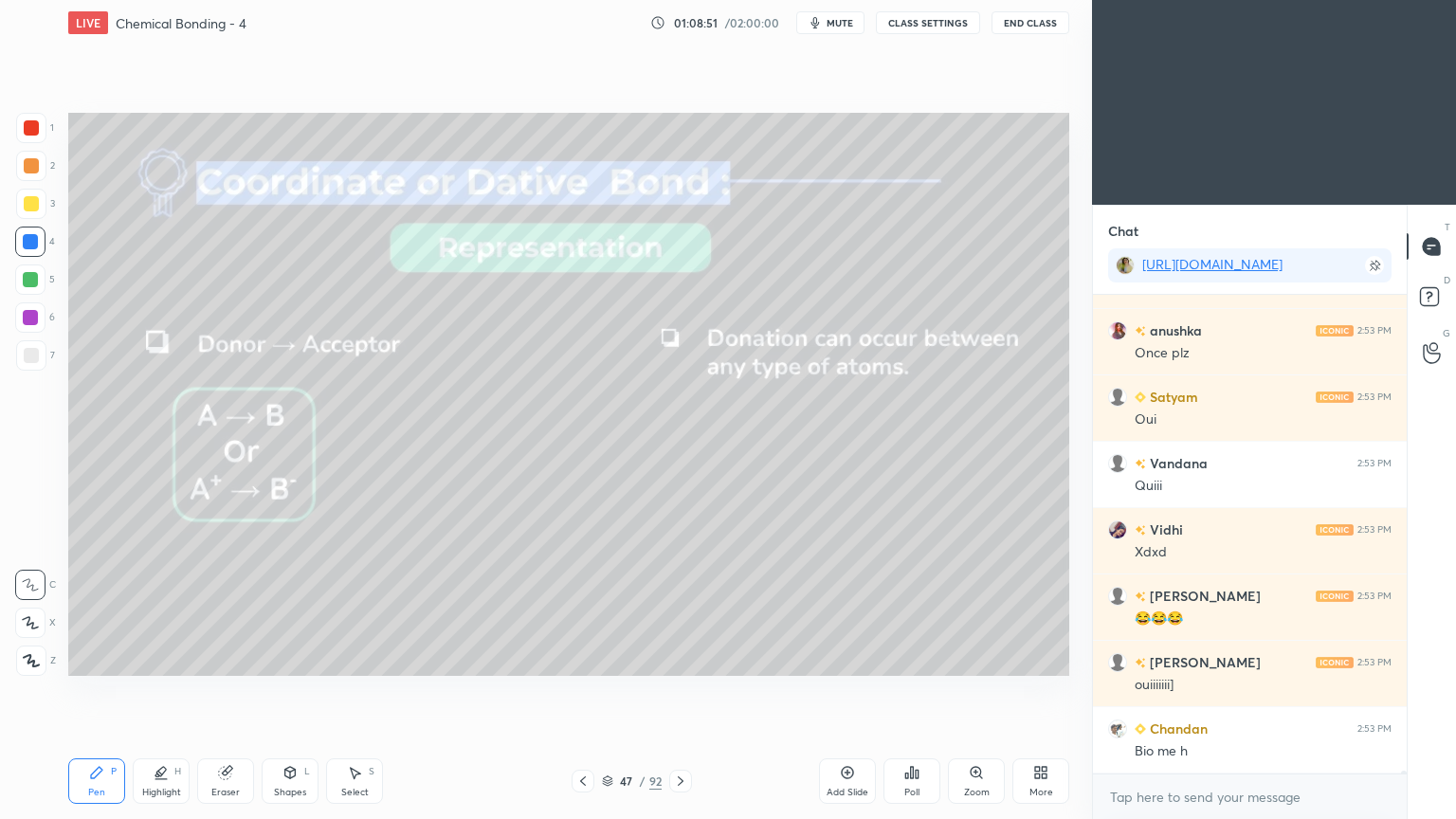 click on "CLASS SETTINGS" at bounding box center (928, 23) 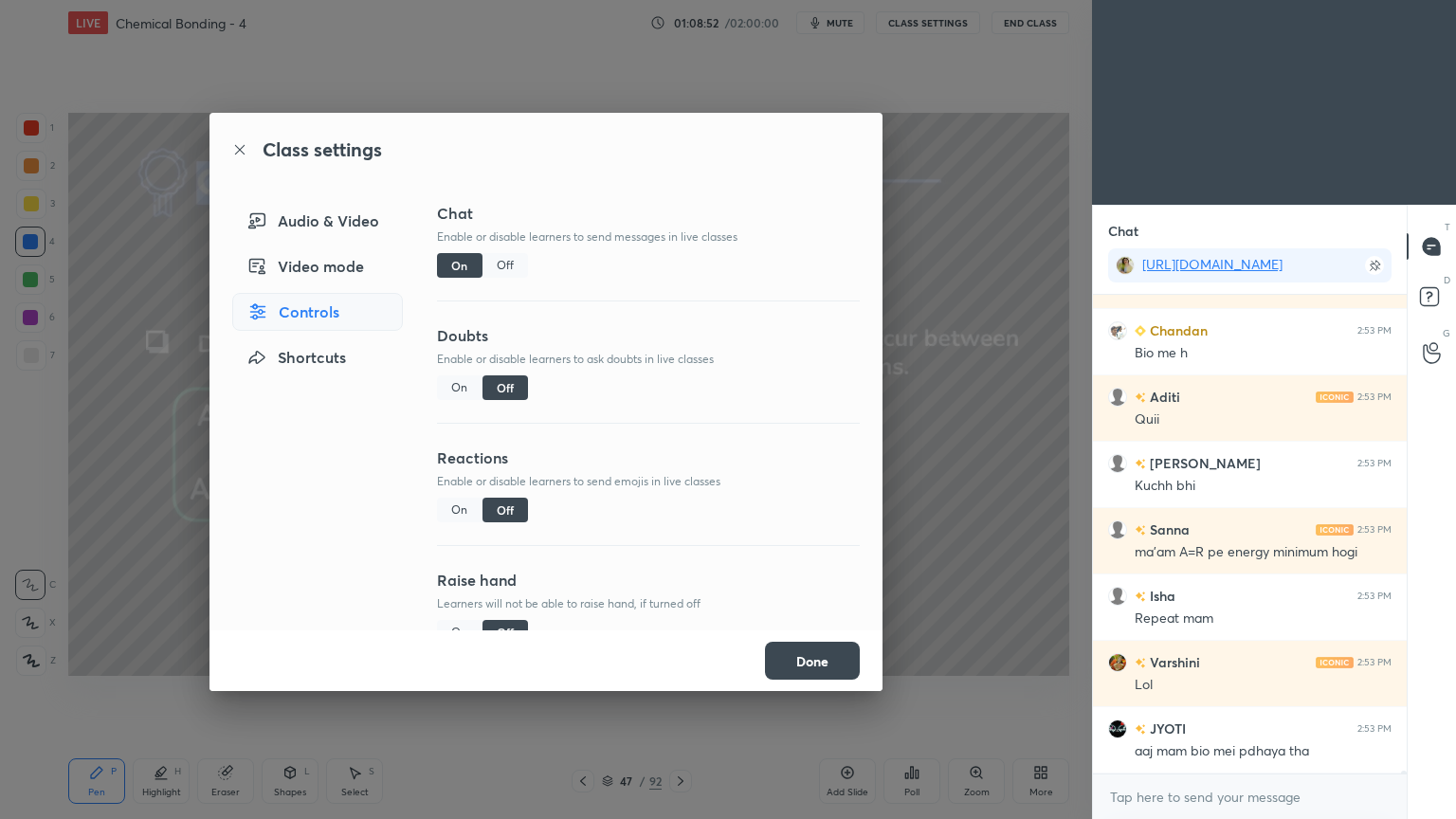 click on "Off" at bounding box center [505, 265] 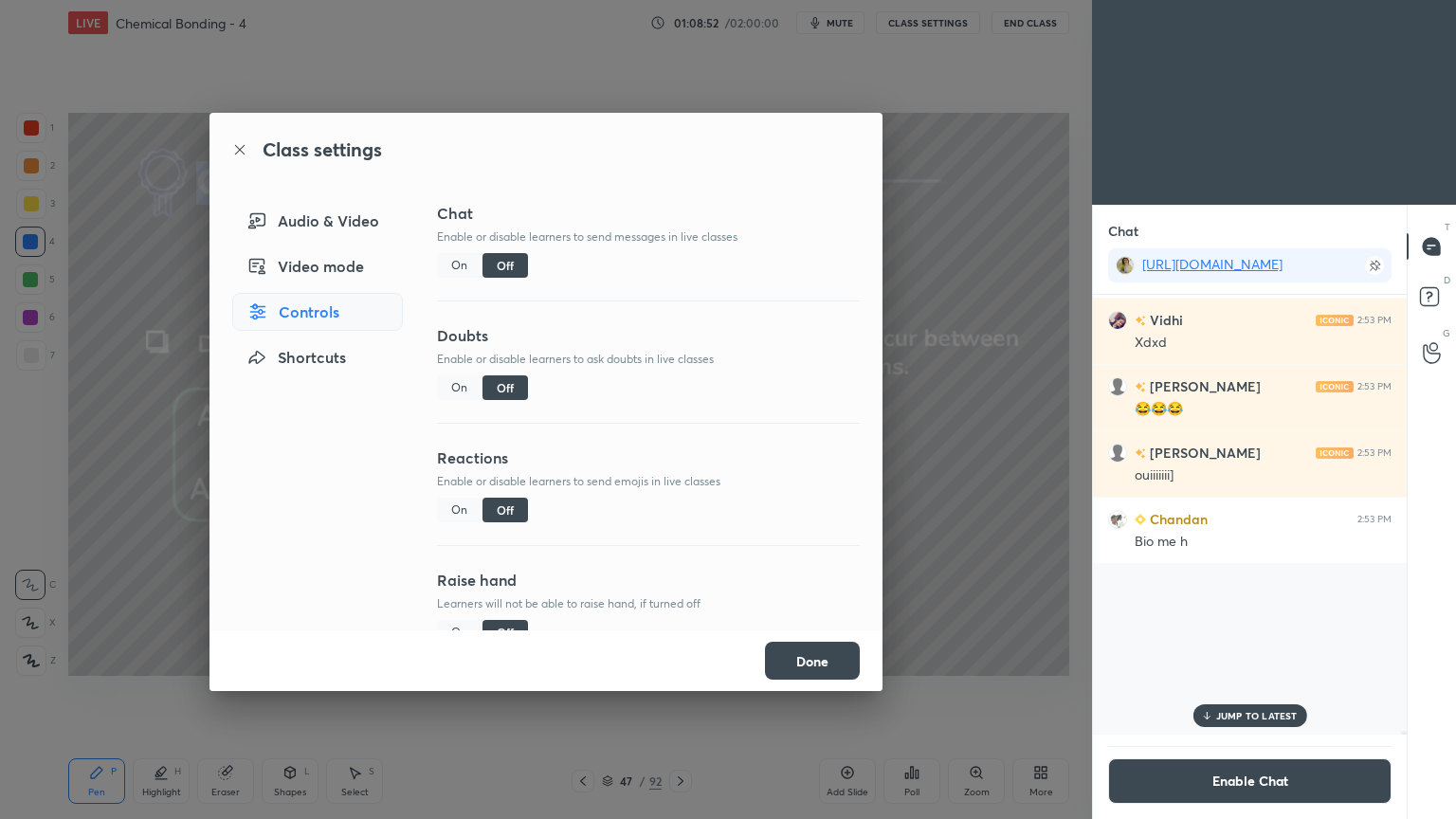 scroll, scrollTop: 92180, scrollLeft: 0, axis: vertical 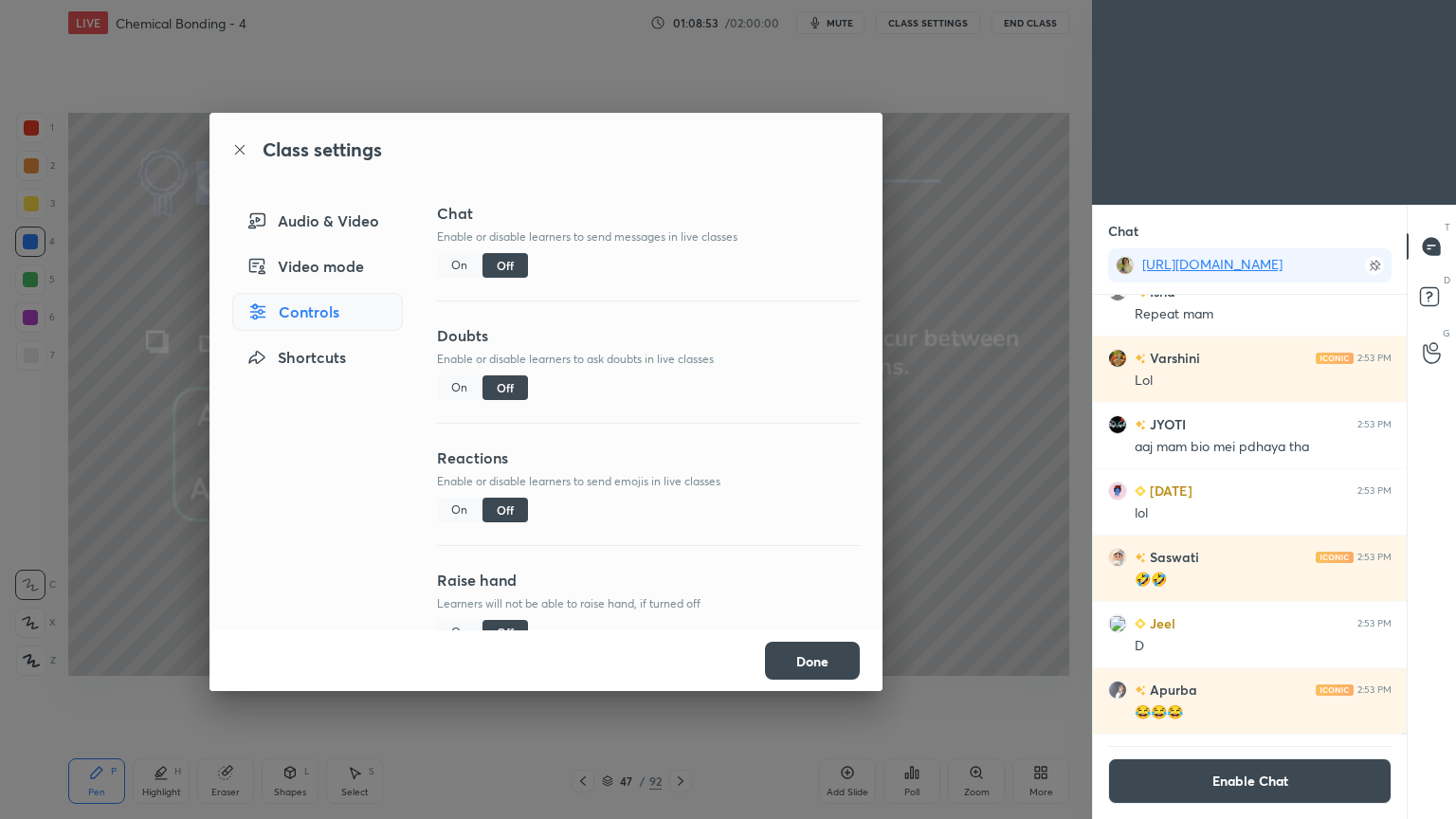 click on "Done" at bounding box center [812, 661] 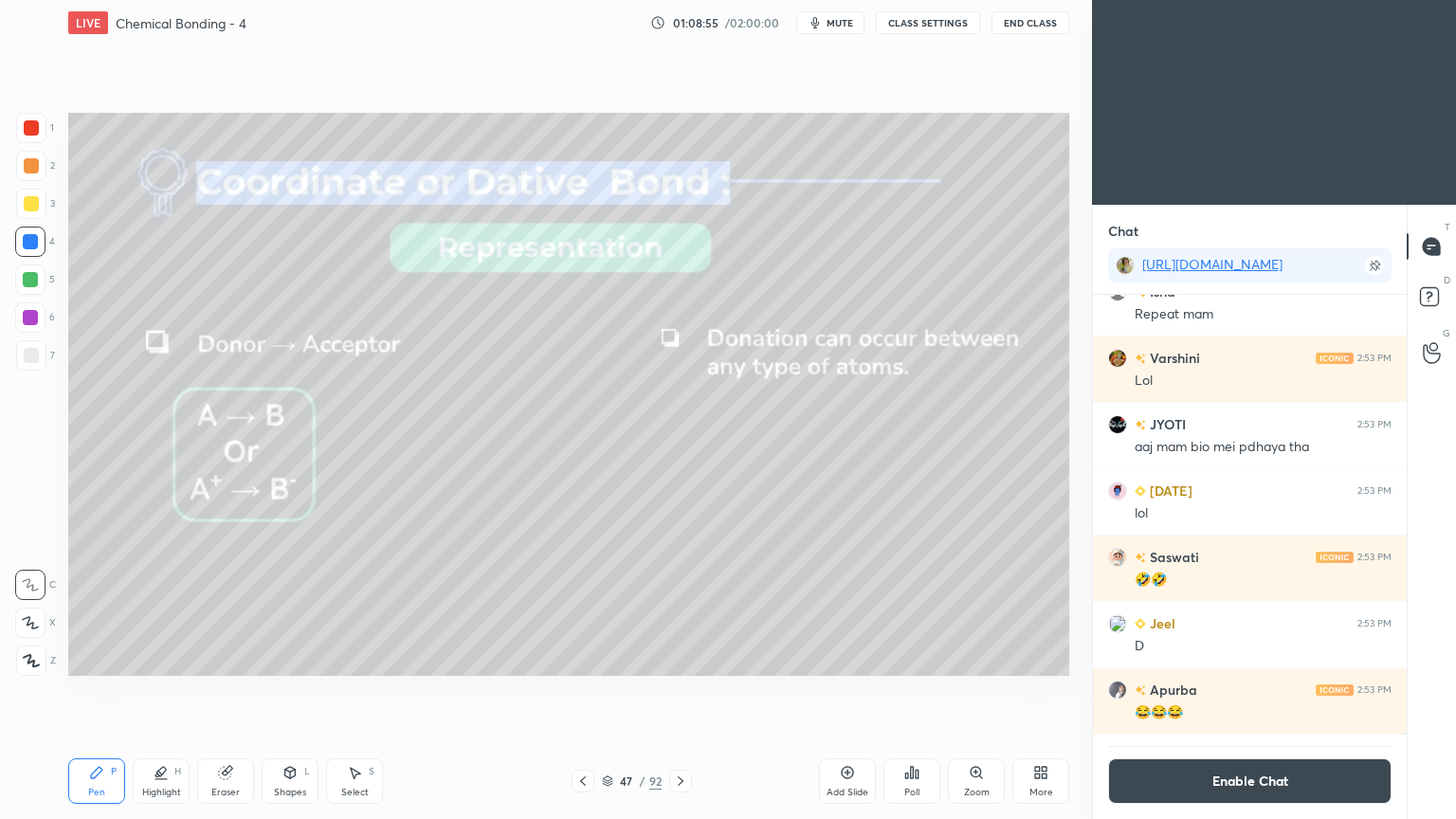 click 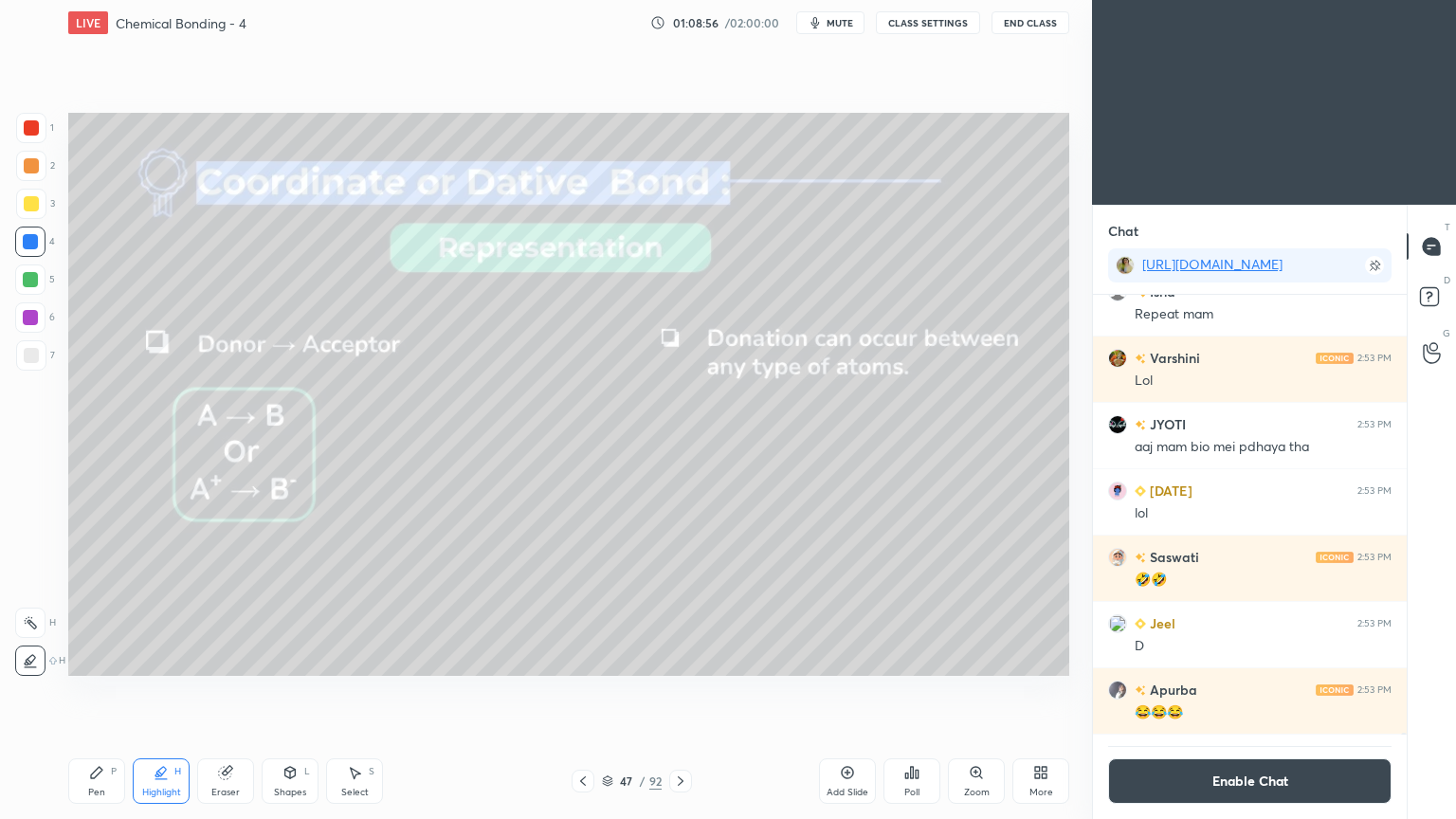 click on "H" at bounding box center (40, 623) 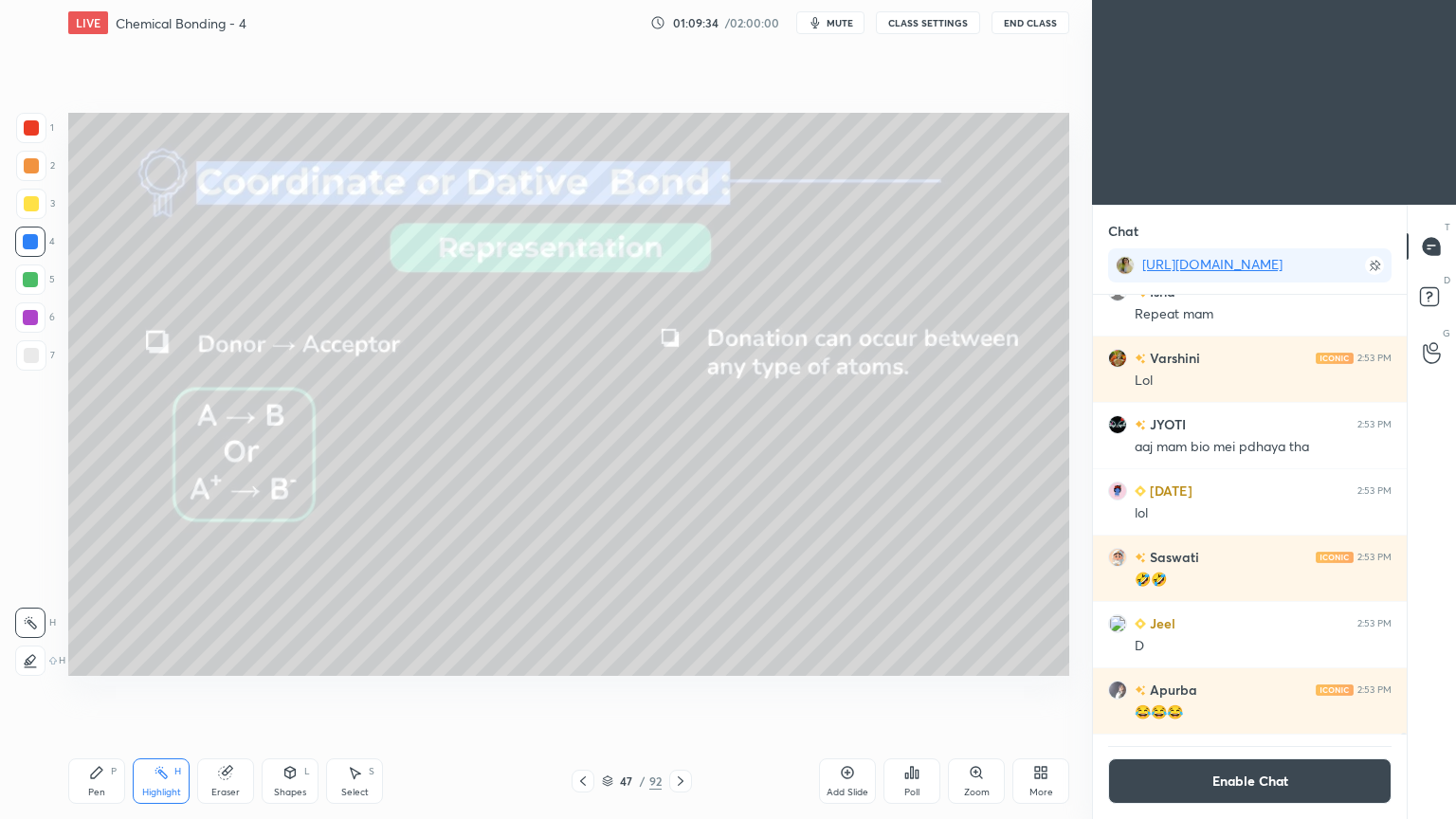 click 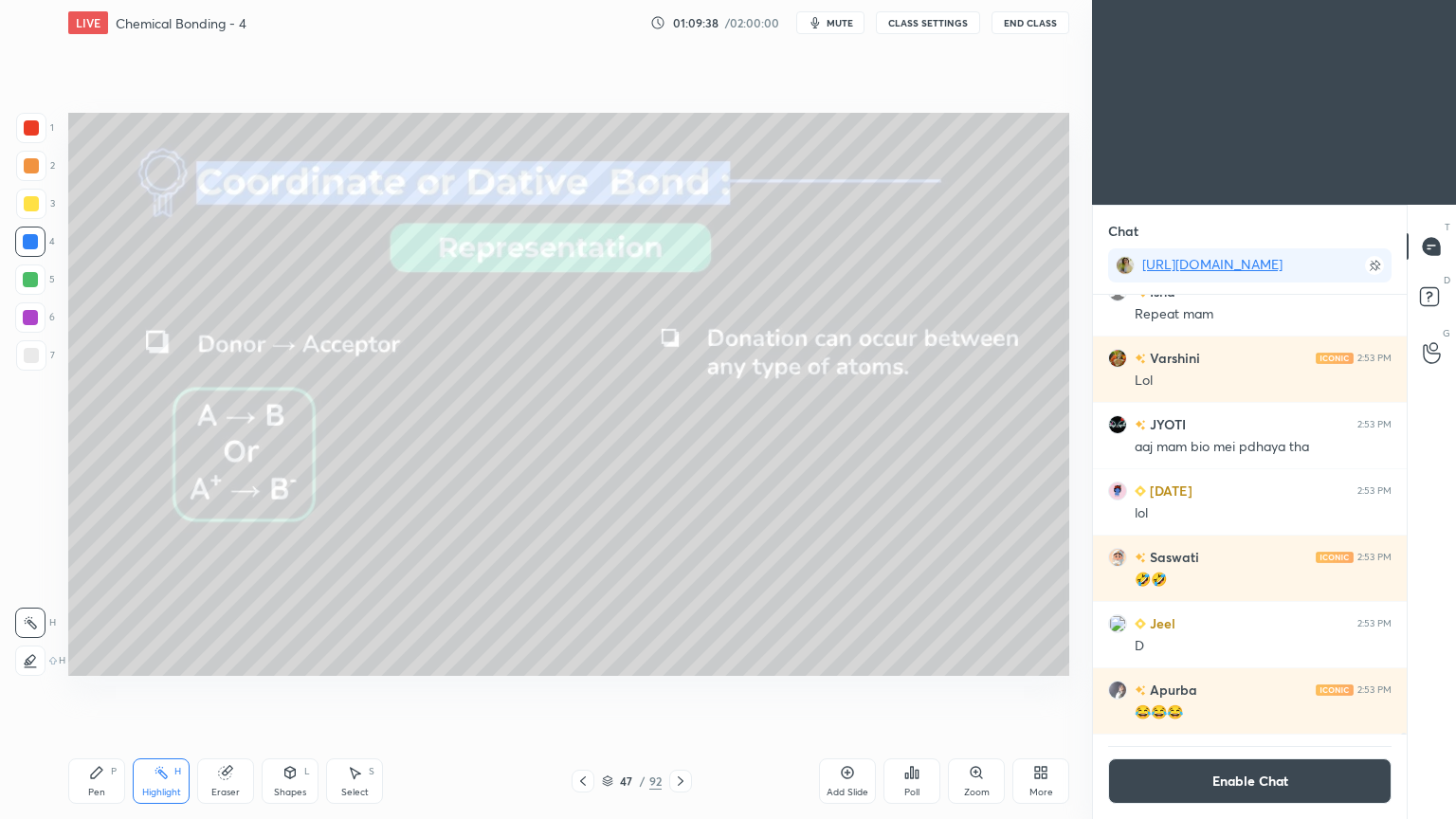click on "Pen P" at bounding box center (97, 781) 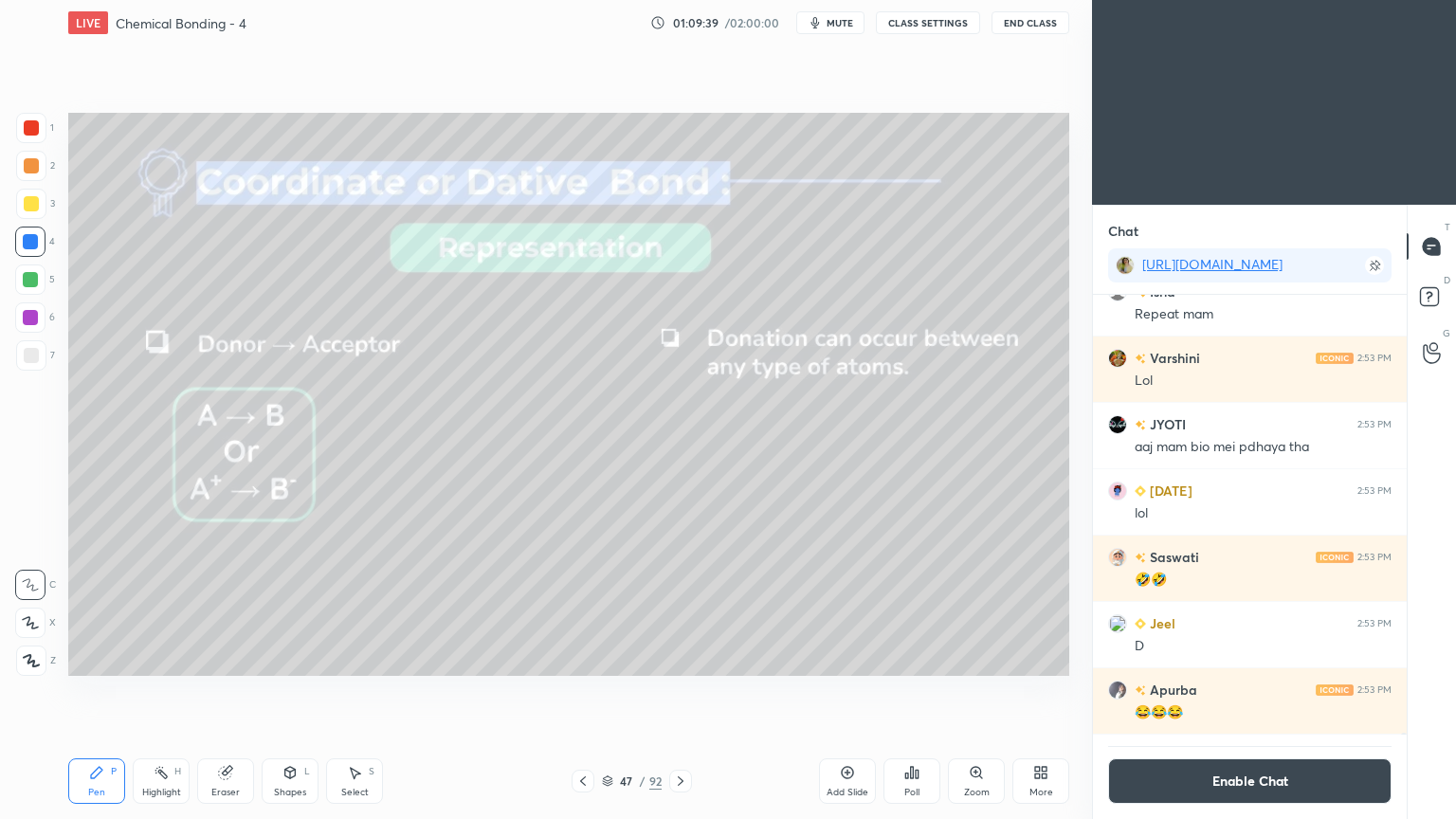 click on "Highlight H" at bounding box center (161, 781) 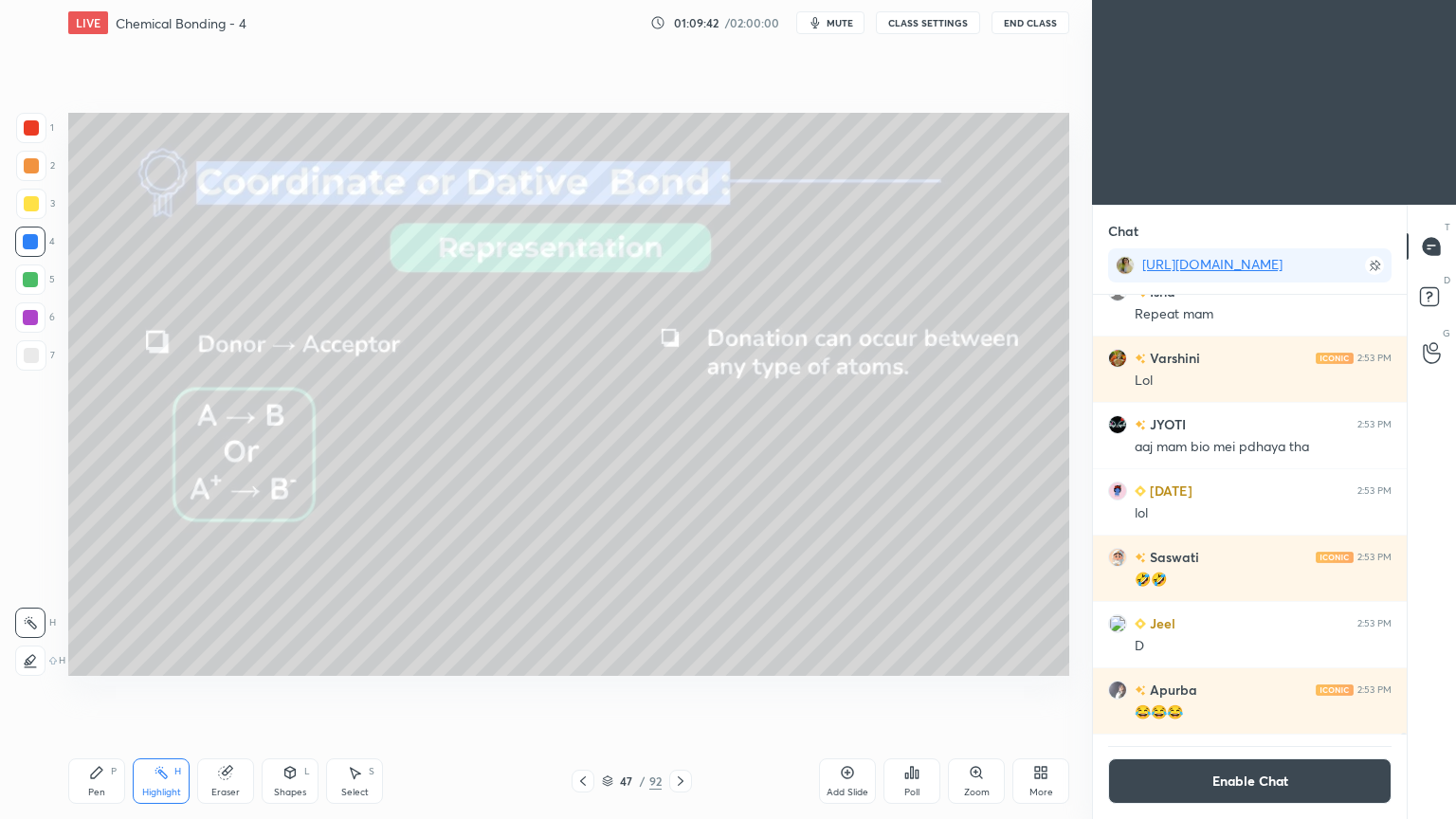 click at bounding box center (31, 204) 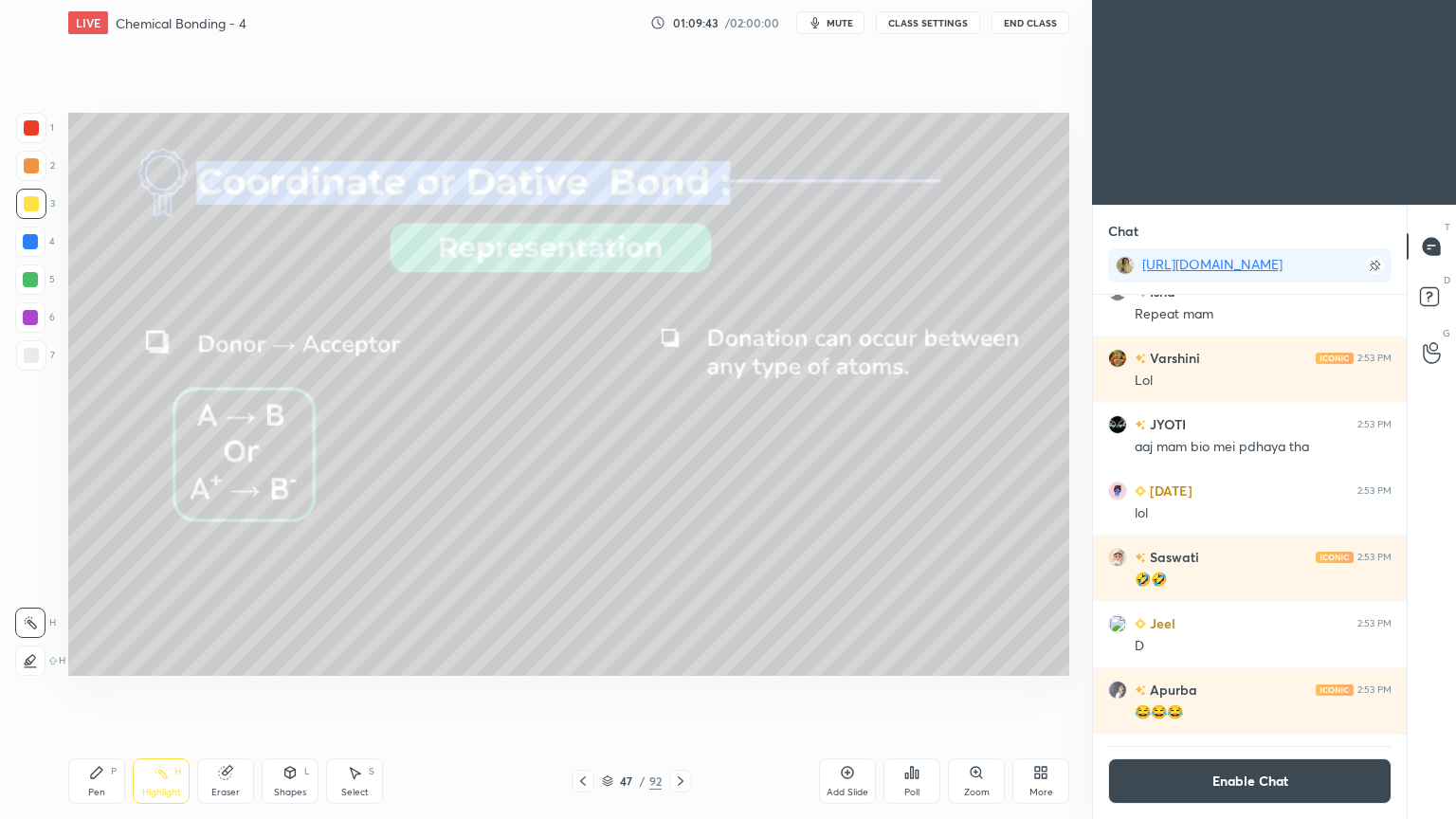 click on "LIVE Chemical Bonding - 4 01:09:43 /  02:00:00 mute CLASS SETTINGS End Class Setting up your live class Poll for   secs No correct answer Start poll Back Chemical Bonding - 4 • L4 of Chemical Bonding [PERSON_NAME] Pen P Highlight H Eraser Shapes L Select S 47 / 92 Add Slide Poll Zoom More" at bounding box center (569, 410) 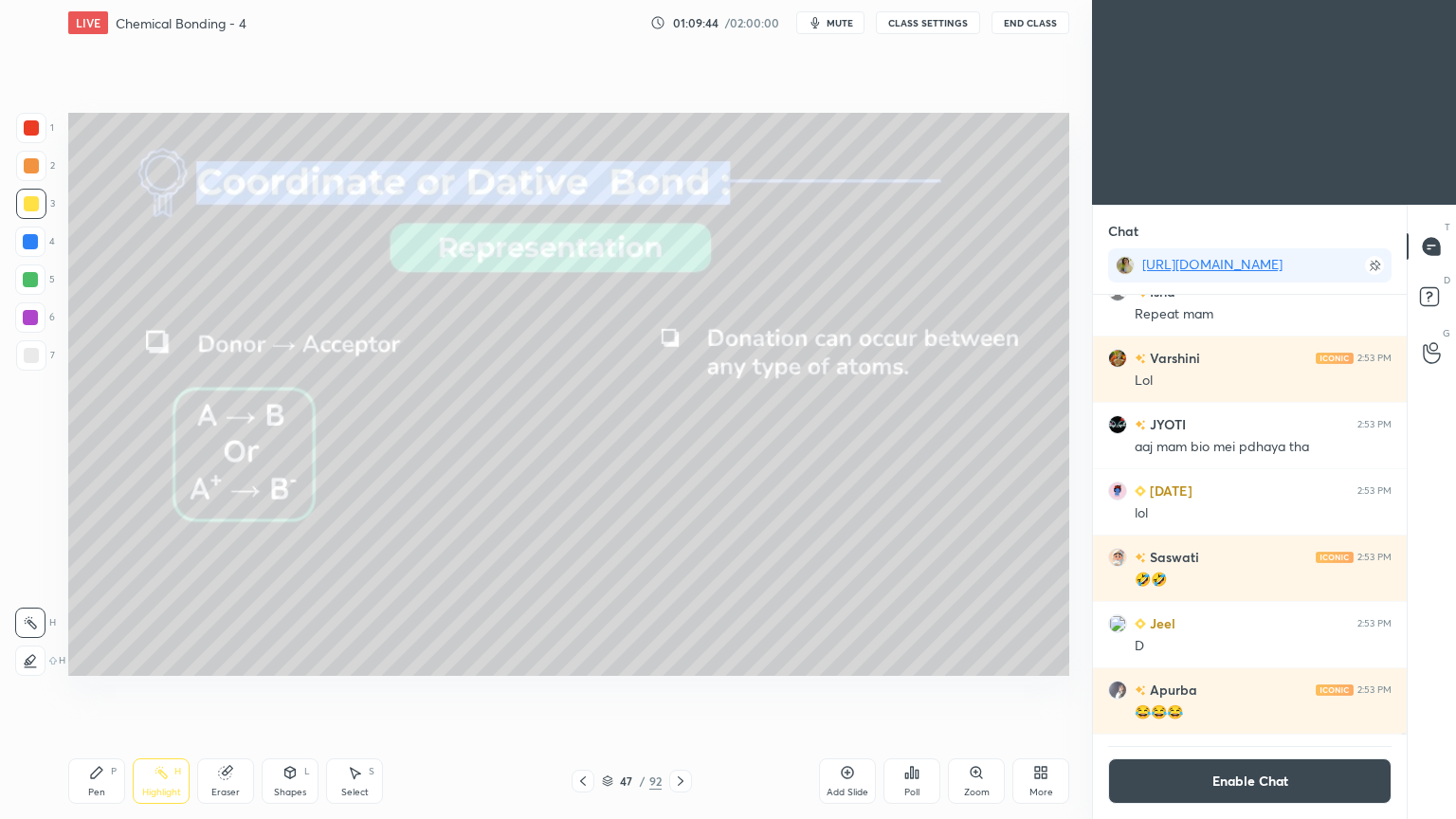 click on "Pen P" at bounding box center (97, 781) 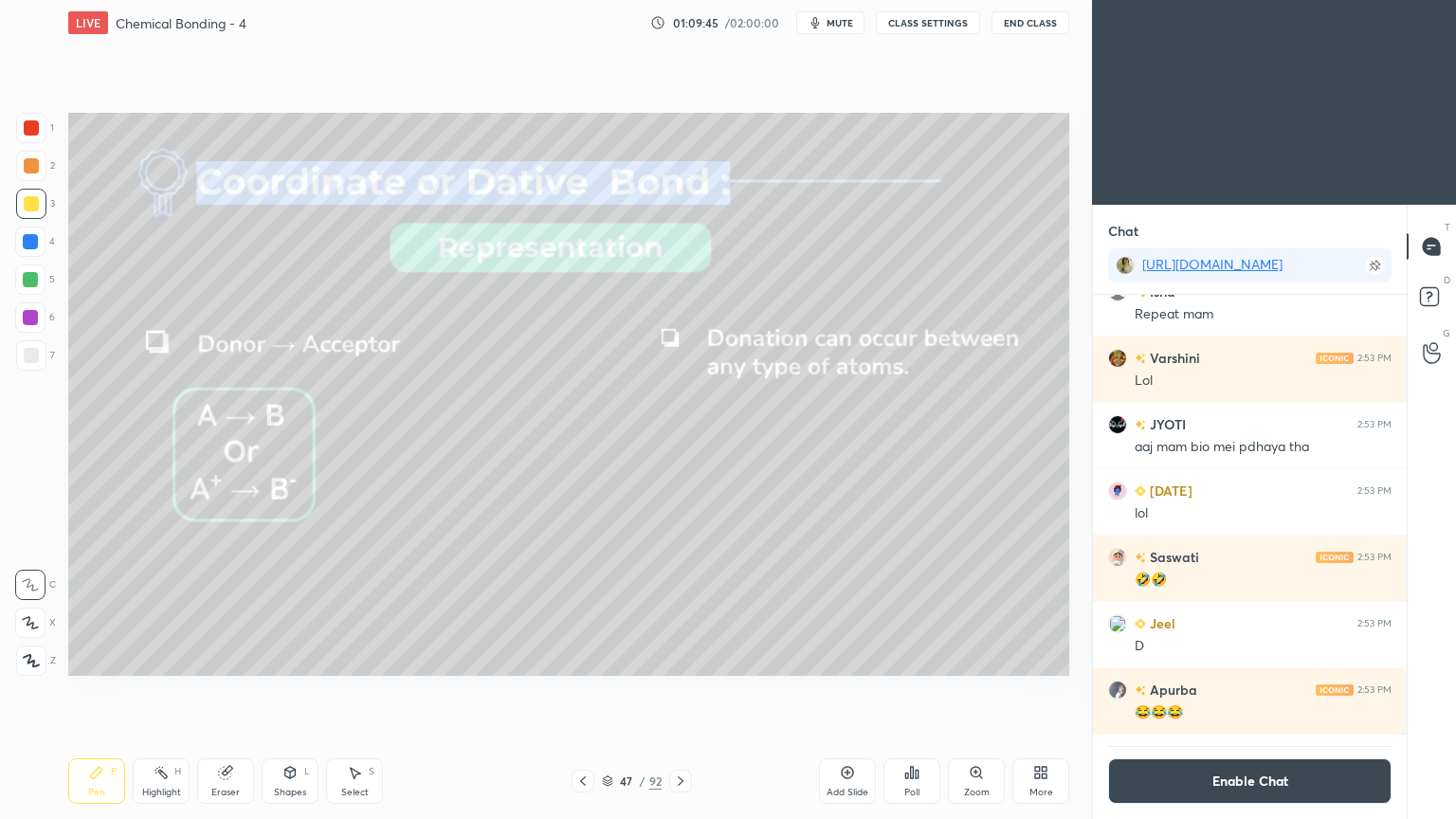 click 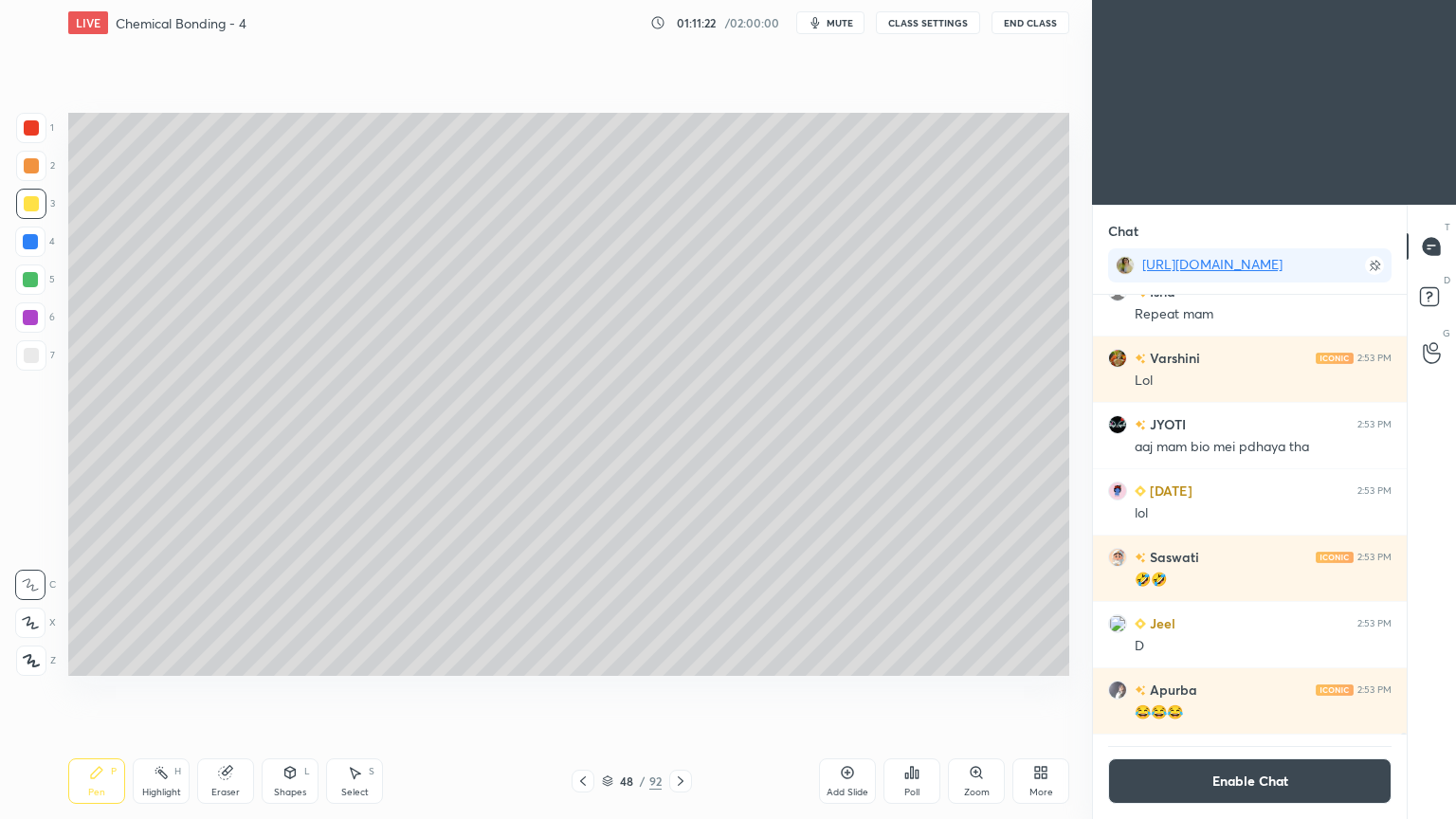 click on "Enable Chat" at bounding box center (1249, 781) 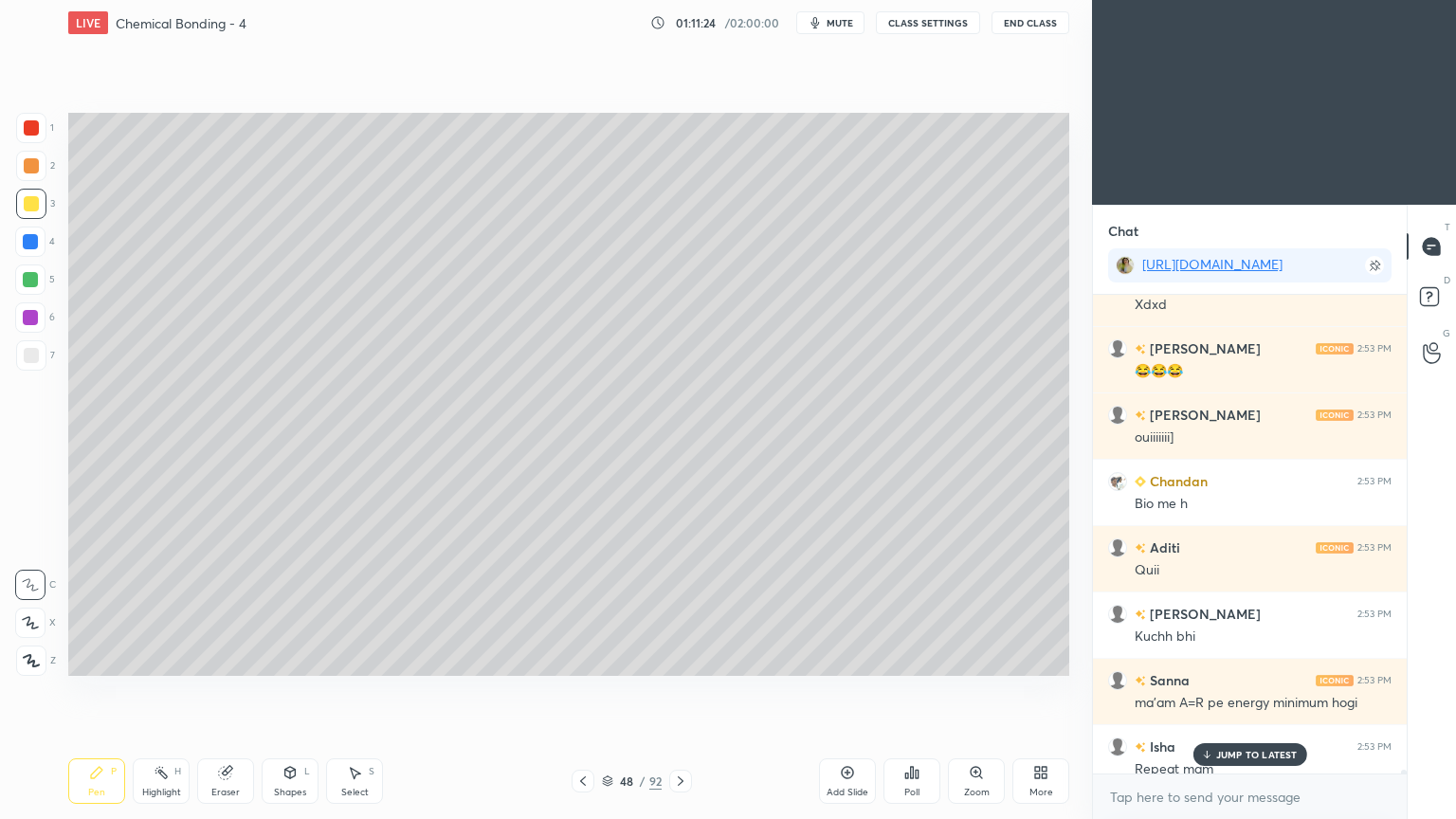 click 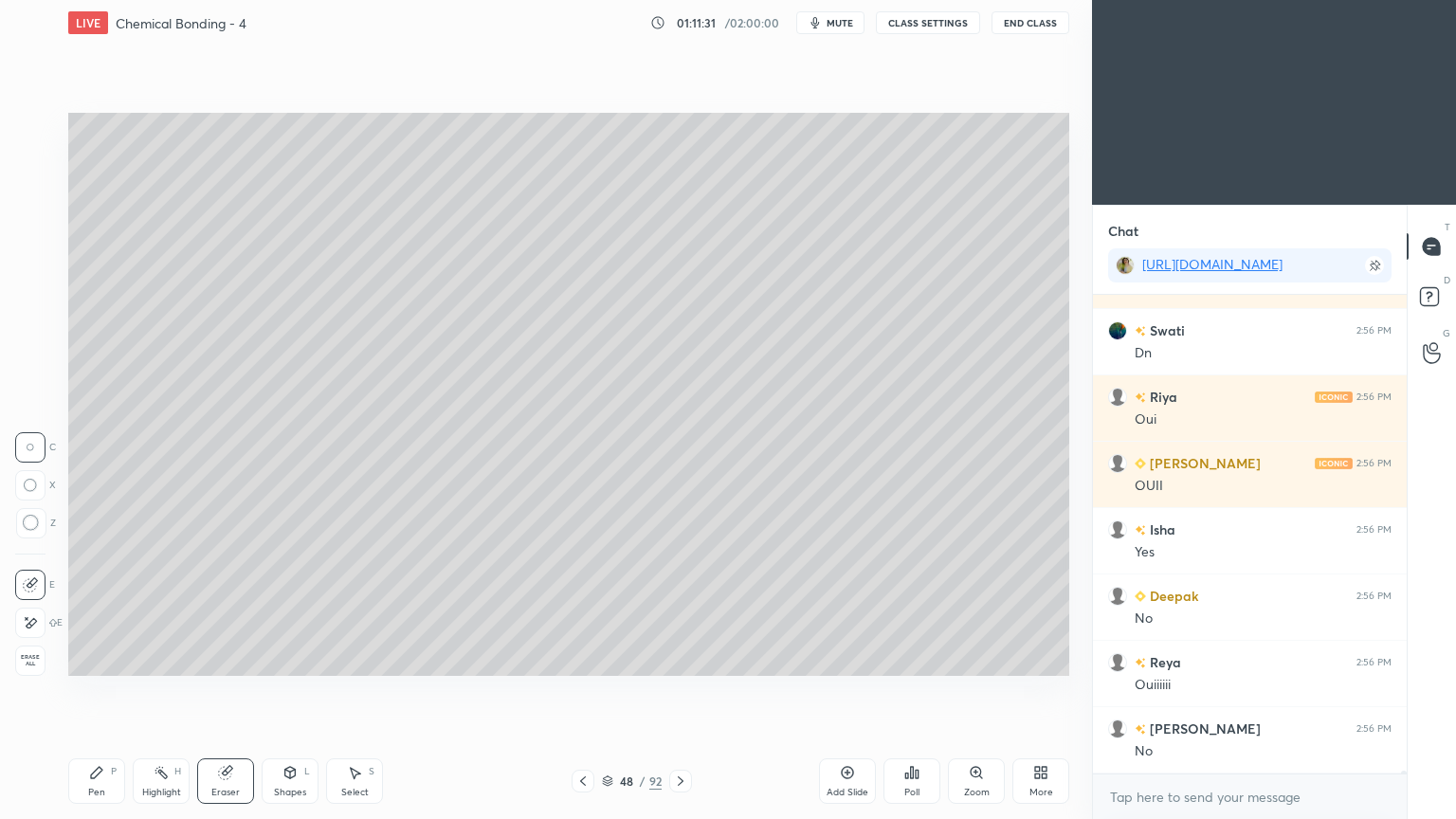 scroll, scrollTop: 94518, scrollLeft: 0, axis: vertical 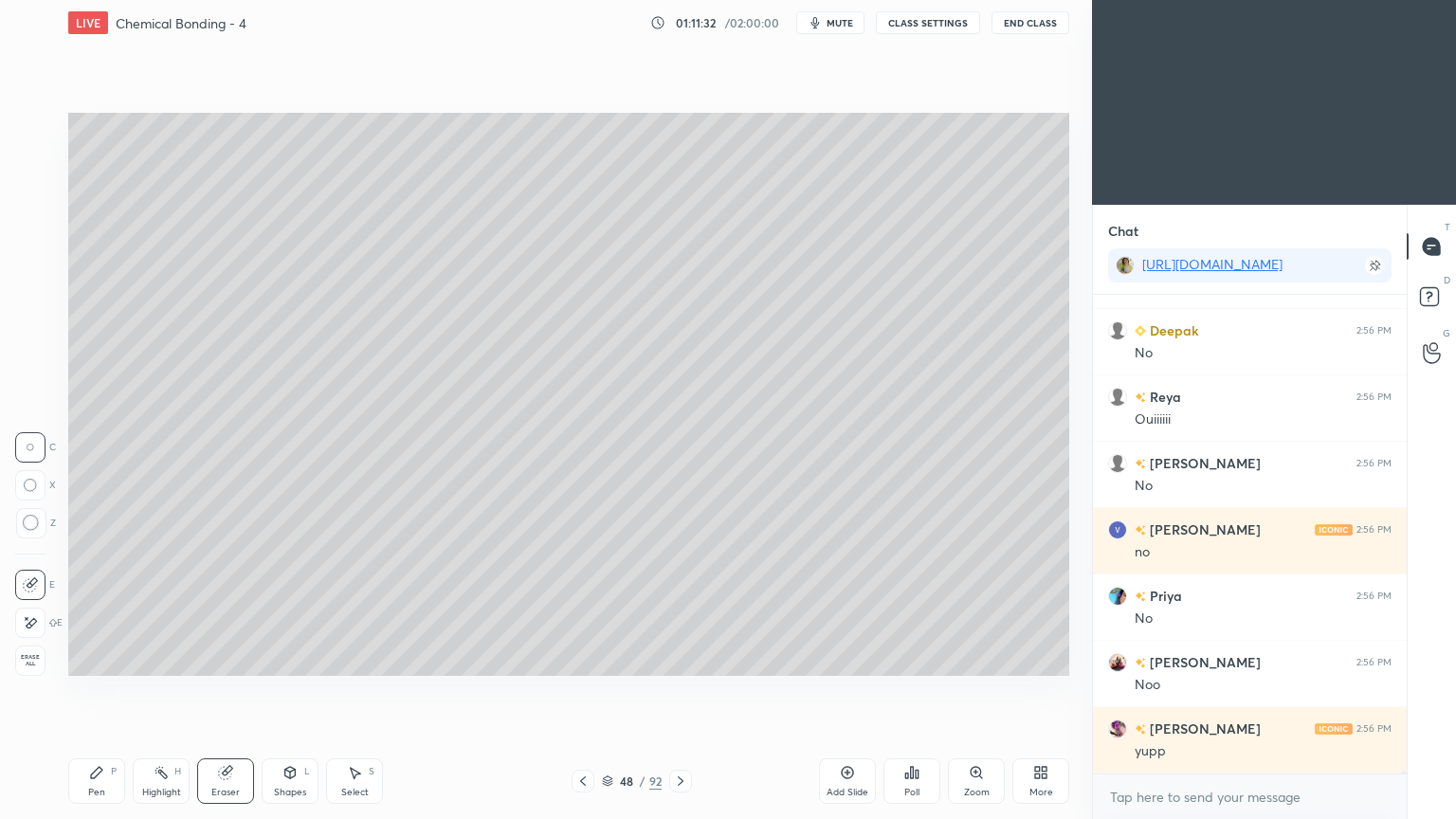 click on "LIVE Chemical Bonding - 4 01:11:32 /  02:00:00 mute CLASS SETTINGS End Class" at bounding box center [569, 23] 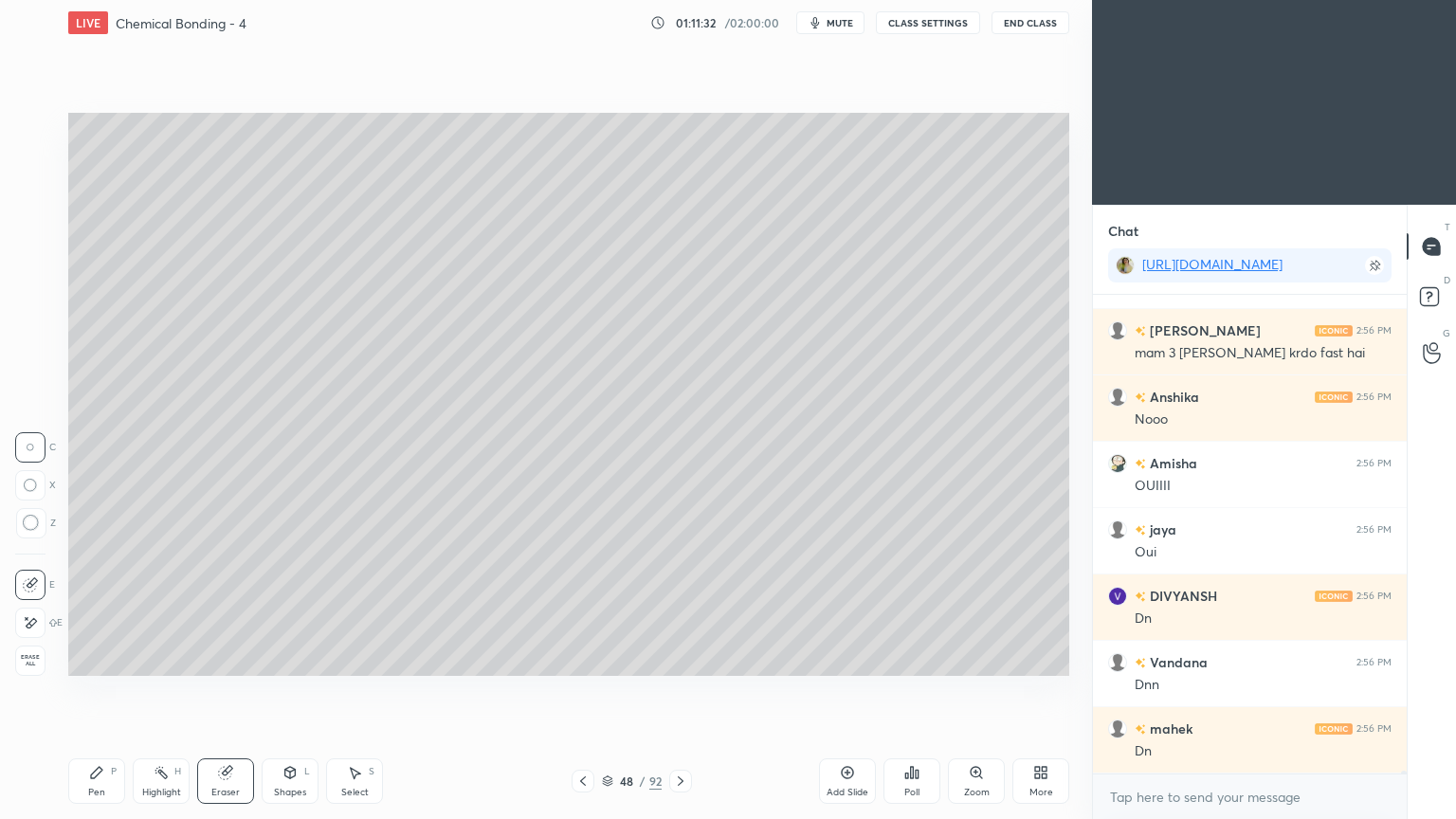 click on "CLASS SETTINGS" at bounding box center (928, 23) 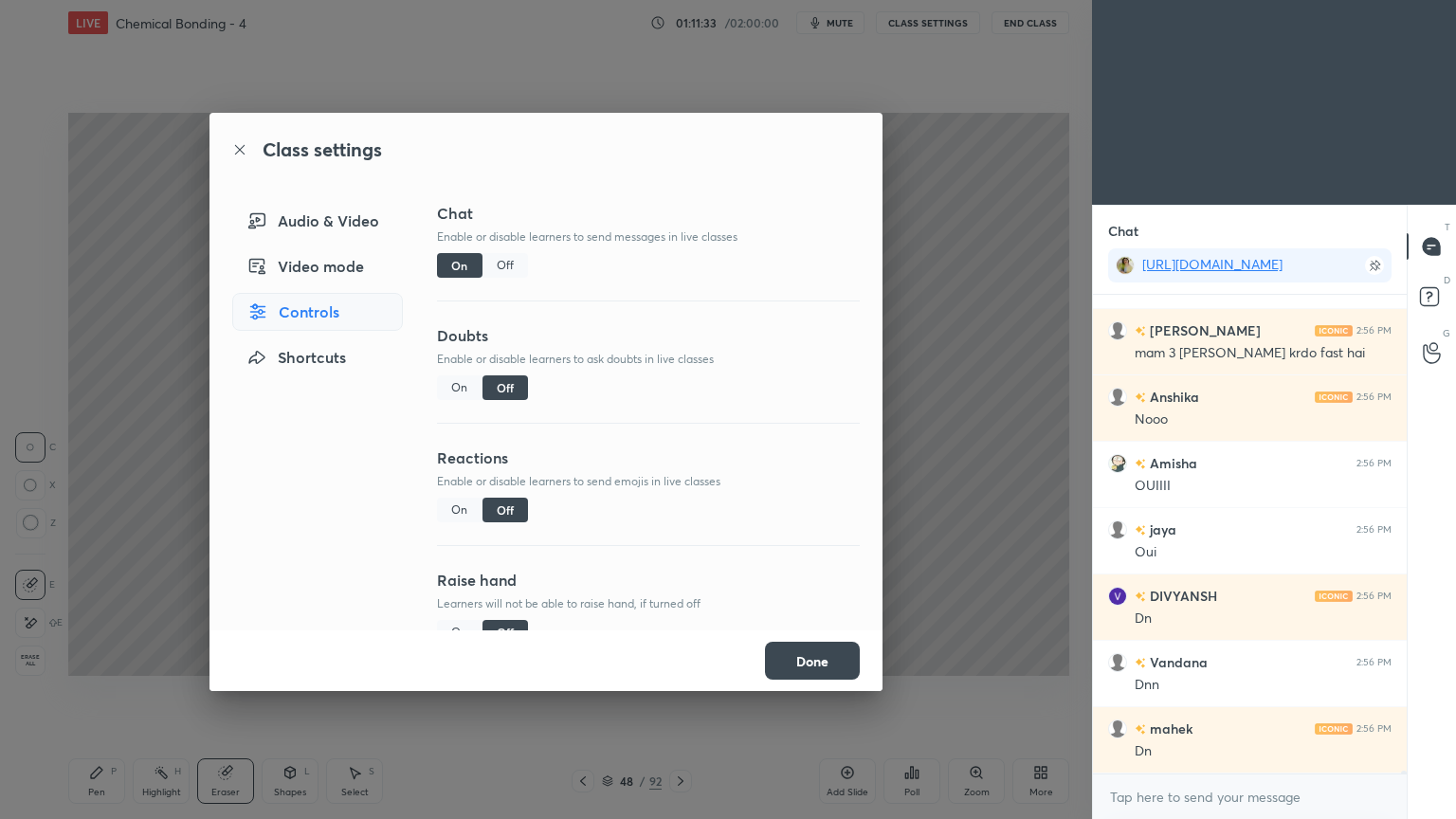 click on "Class settings Audio & Video Video mode Controls Shortcuts Chat Enable or disable learners to send messages in live classes On Off Doubts Enable or disable learners to ask doubts in live classes On Off Reactions Enable or disable learners to send emojis in live classes On Off Raise hand Learners will not be able to raise hand, if turned off On Off Poll Prediction Enable or disable poll prediction in case of a question on the slide On Off Done" at bounding box center [546, 410] 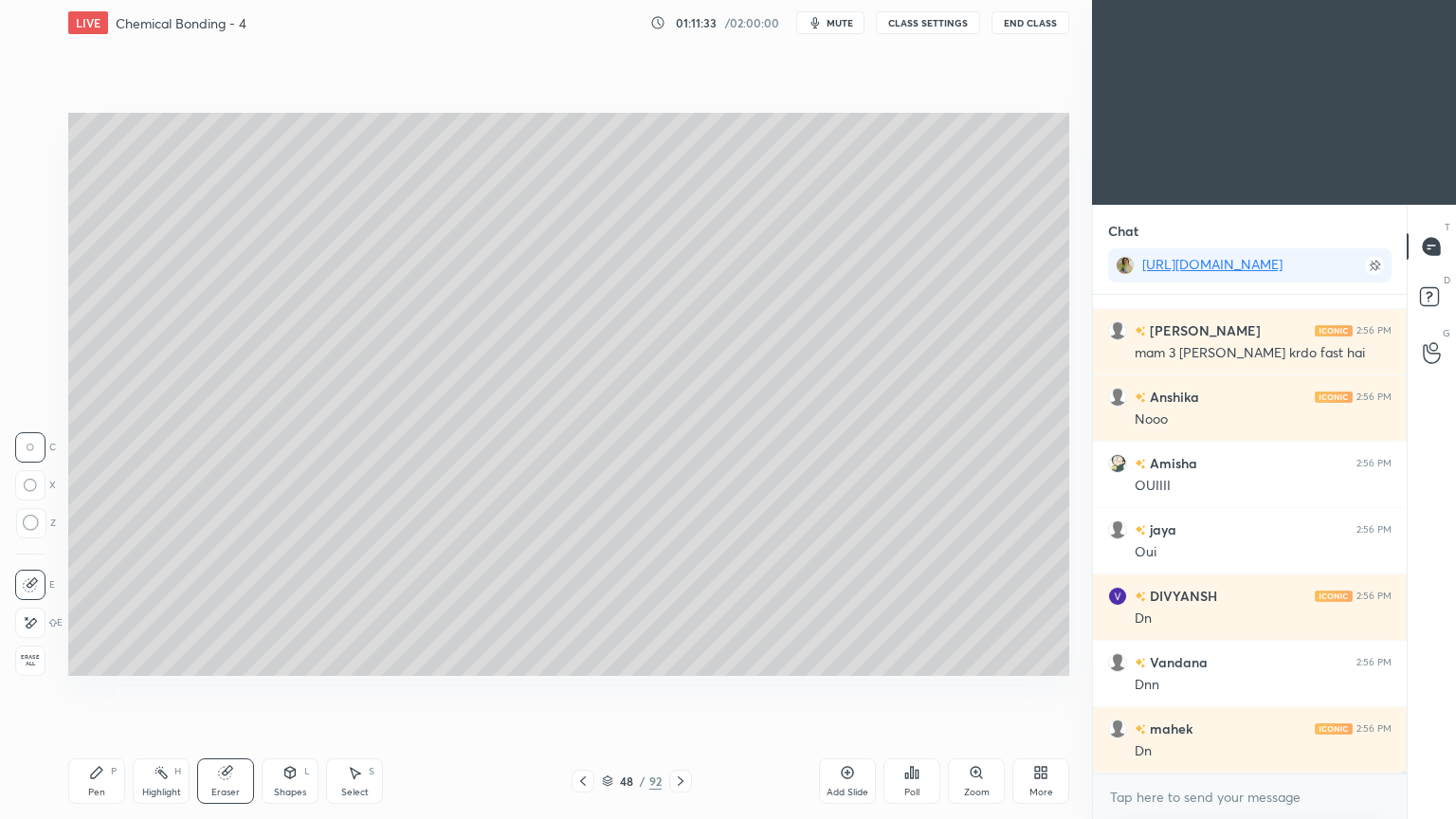 scroll, scrollTop: 95379, scrollLeft: 0, axis: vertical 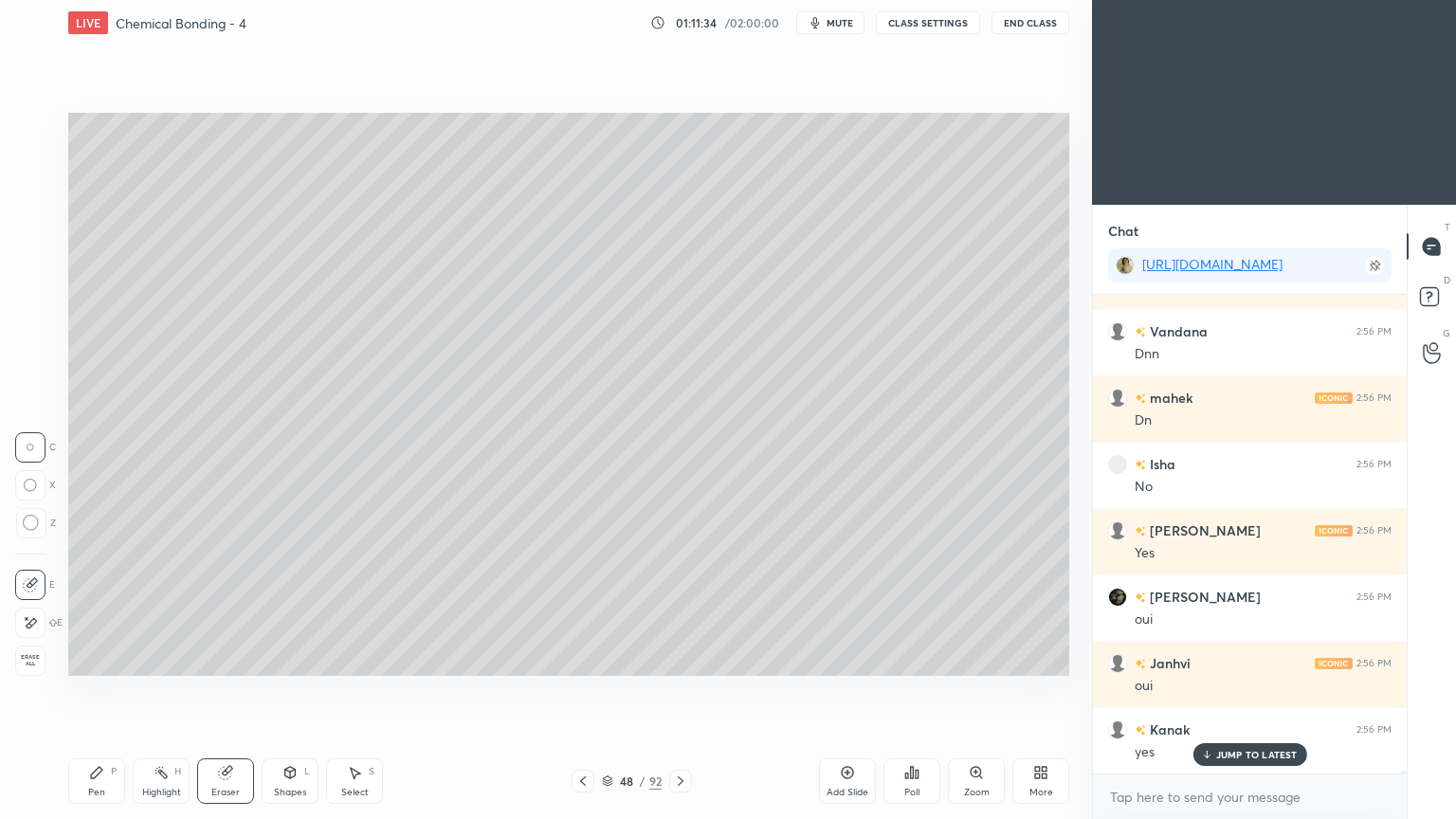 click on "CLASS SETTINGS" at bounding box center [928, 23] 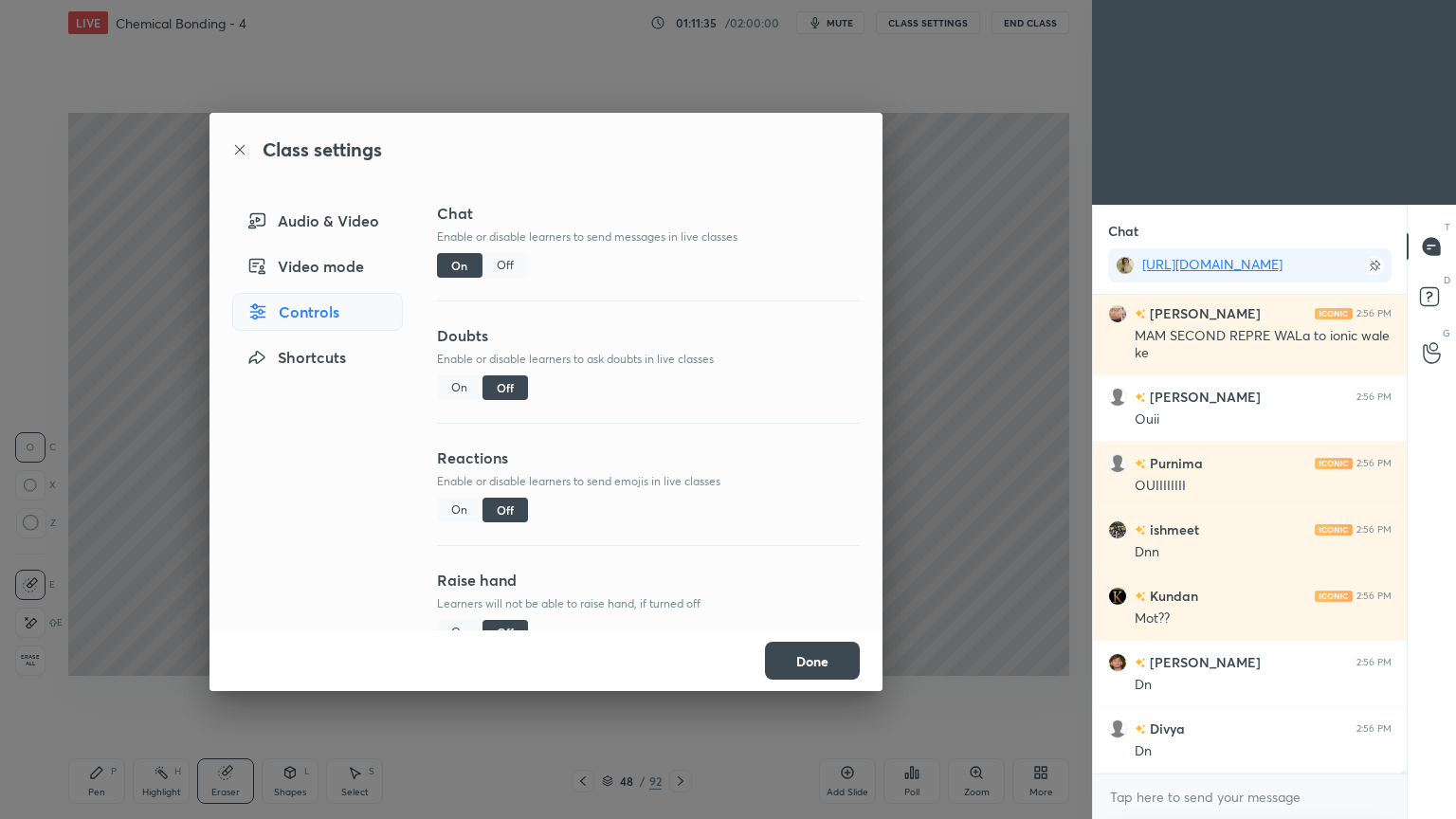 click on "Off" at bounding box center (505, 265) 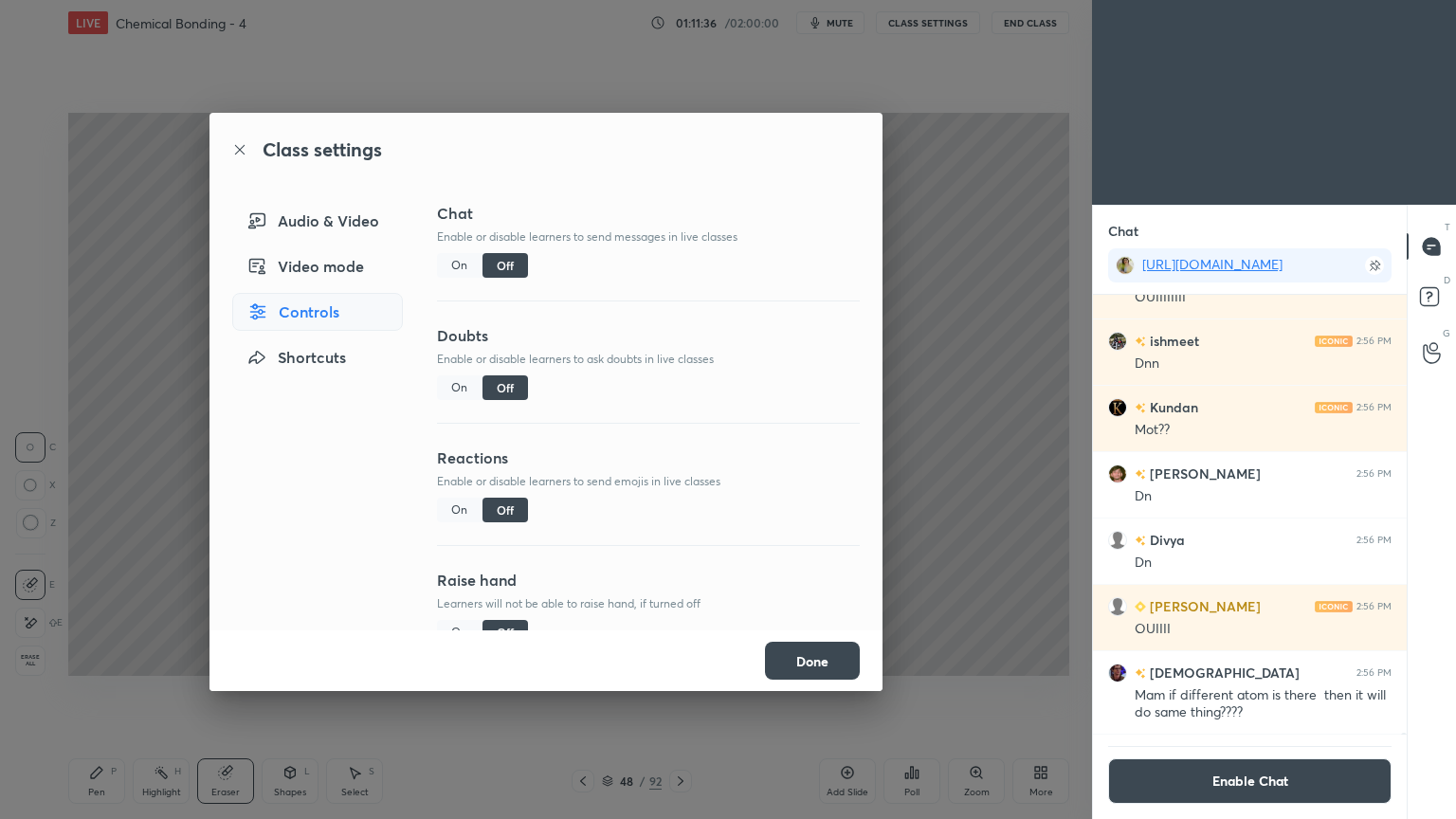 click on "Done" at bounding box center [812, 661] 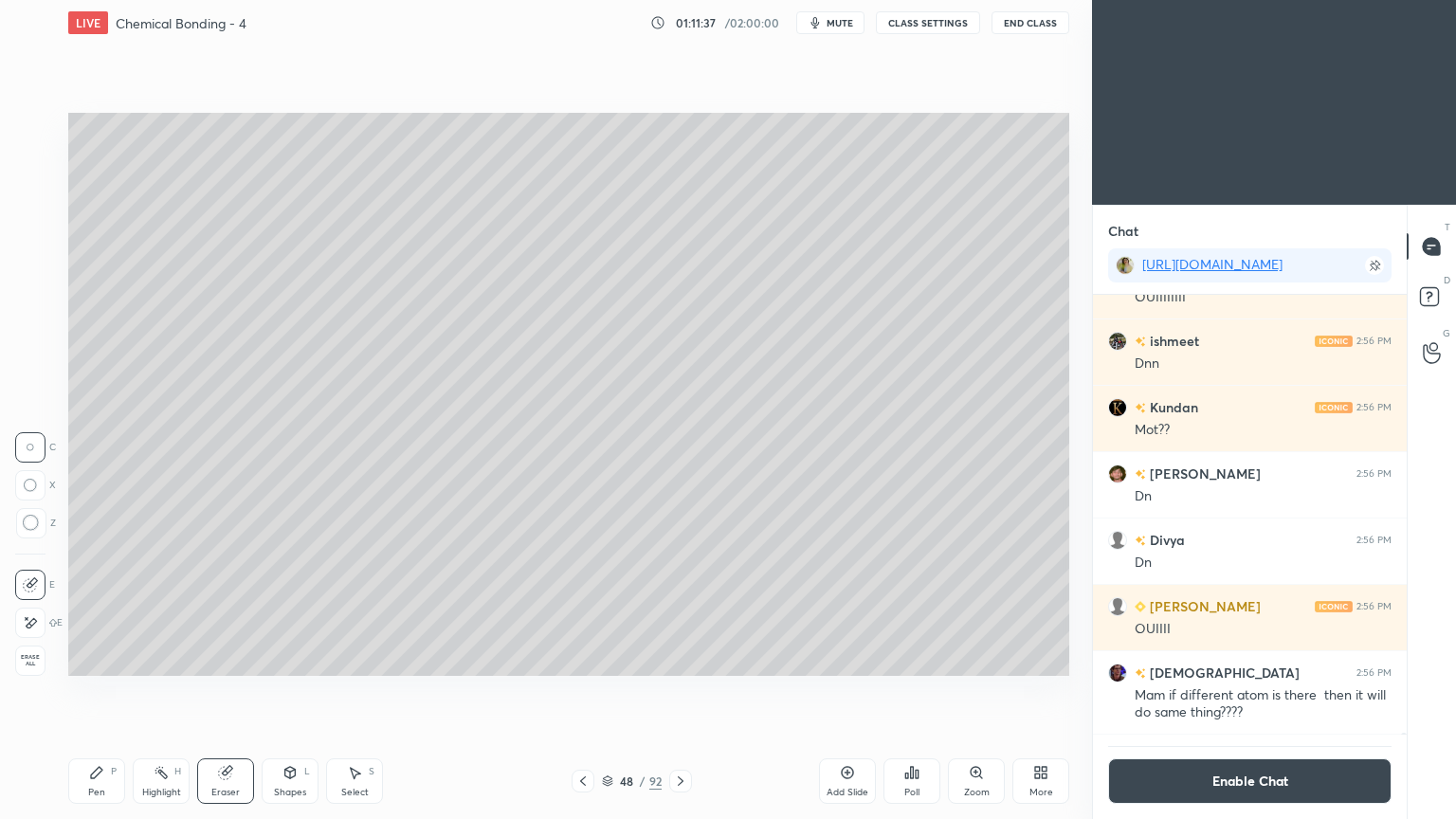 click 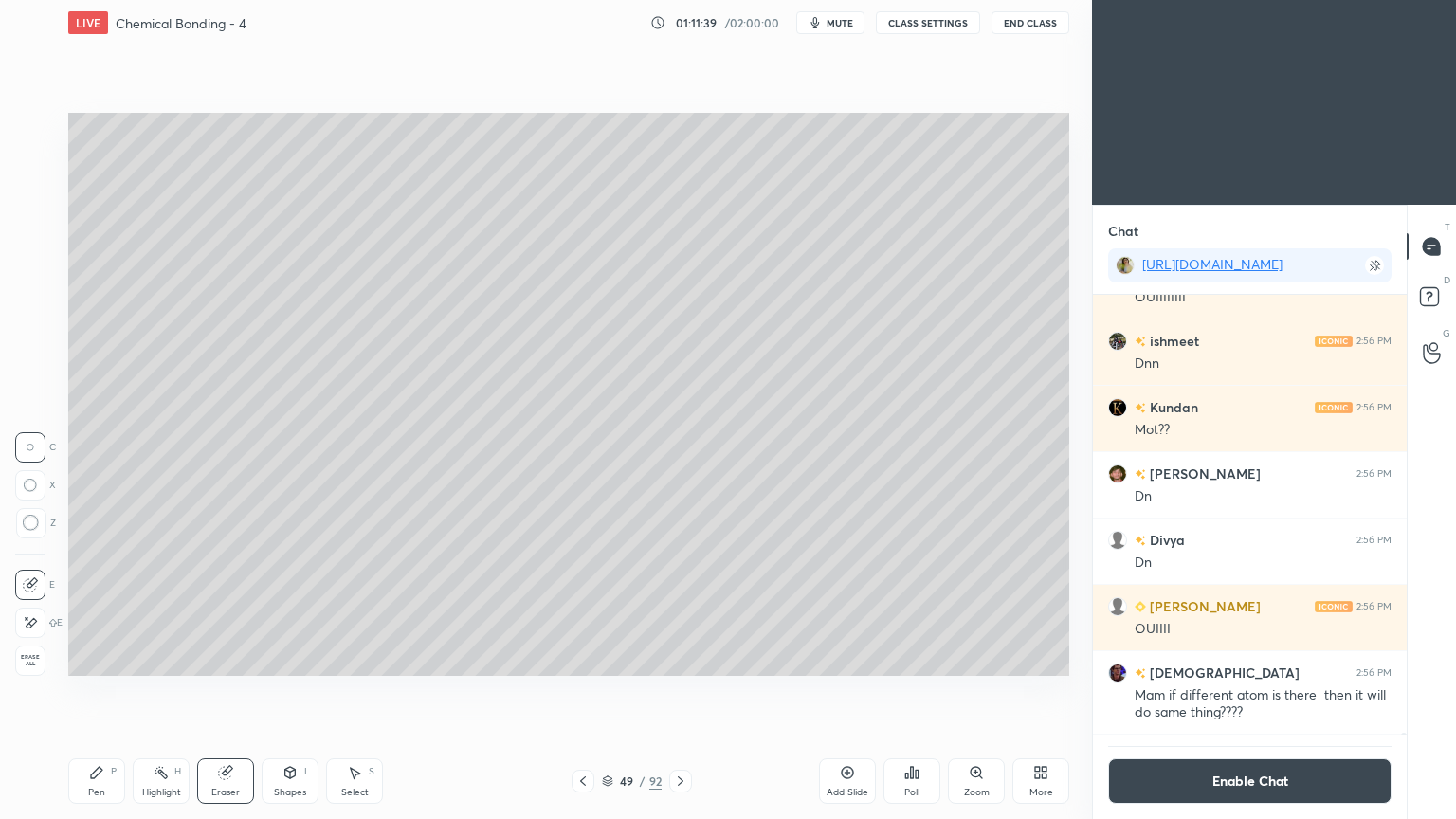 click 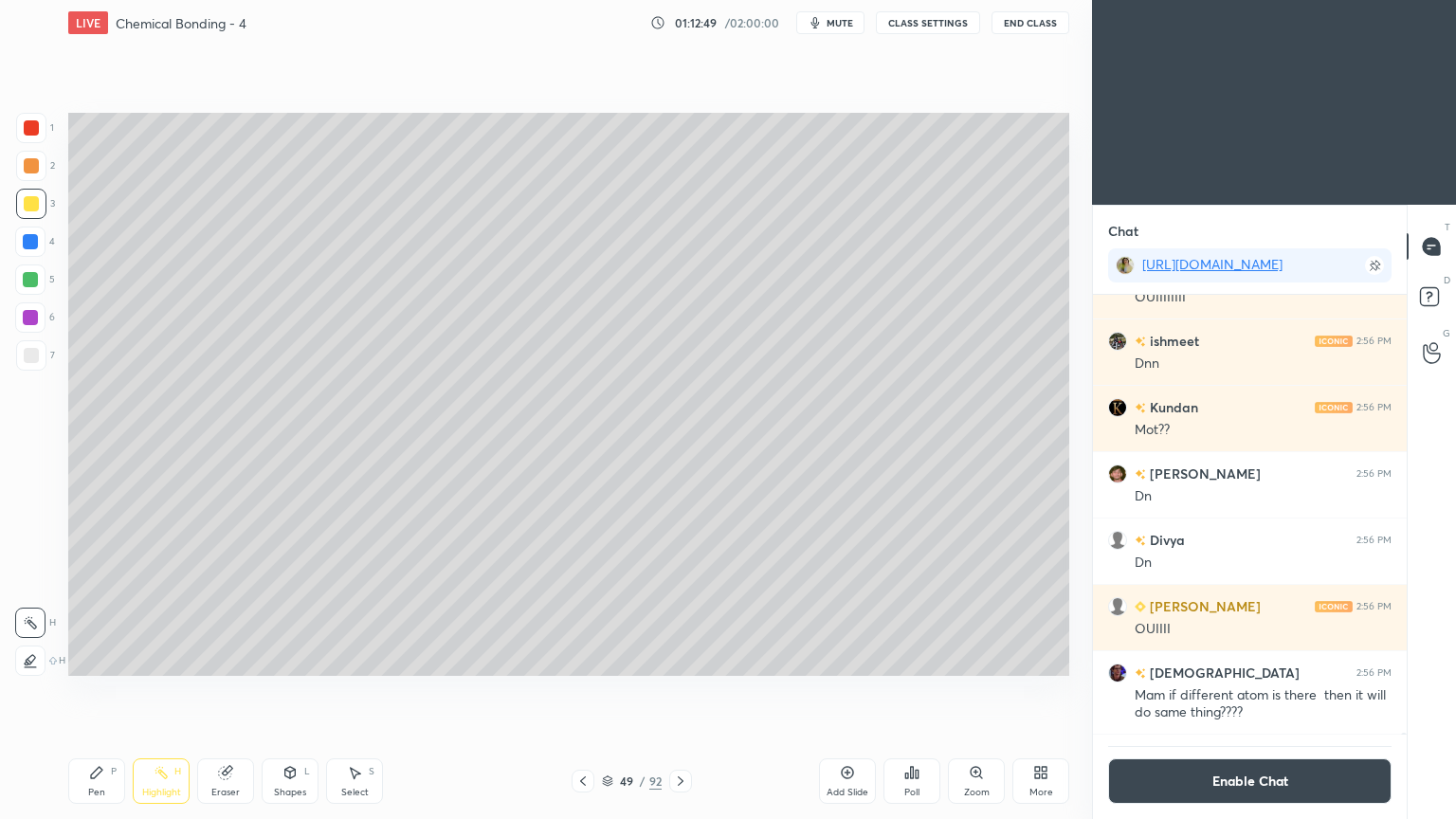 click 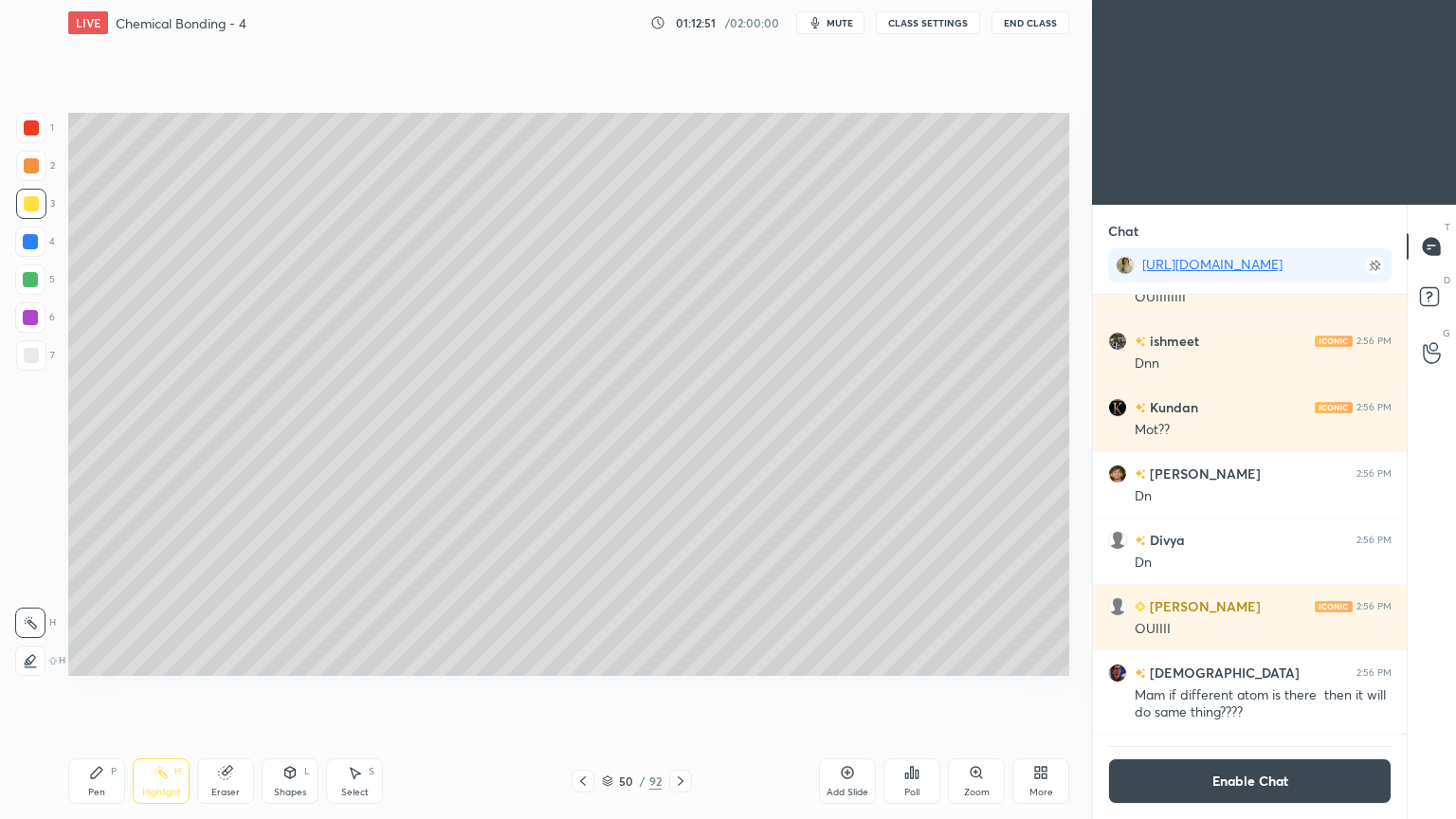 click 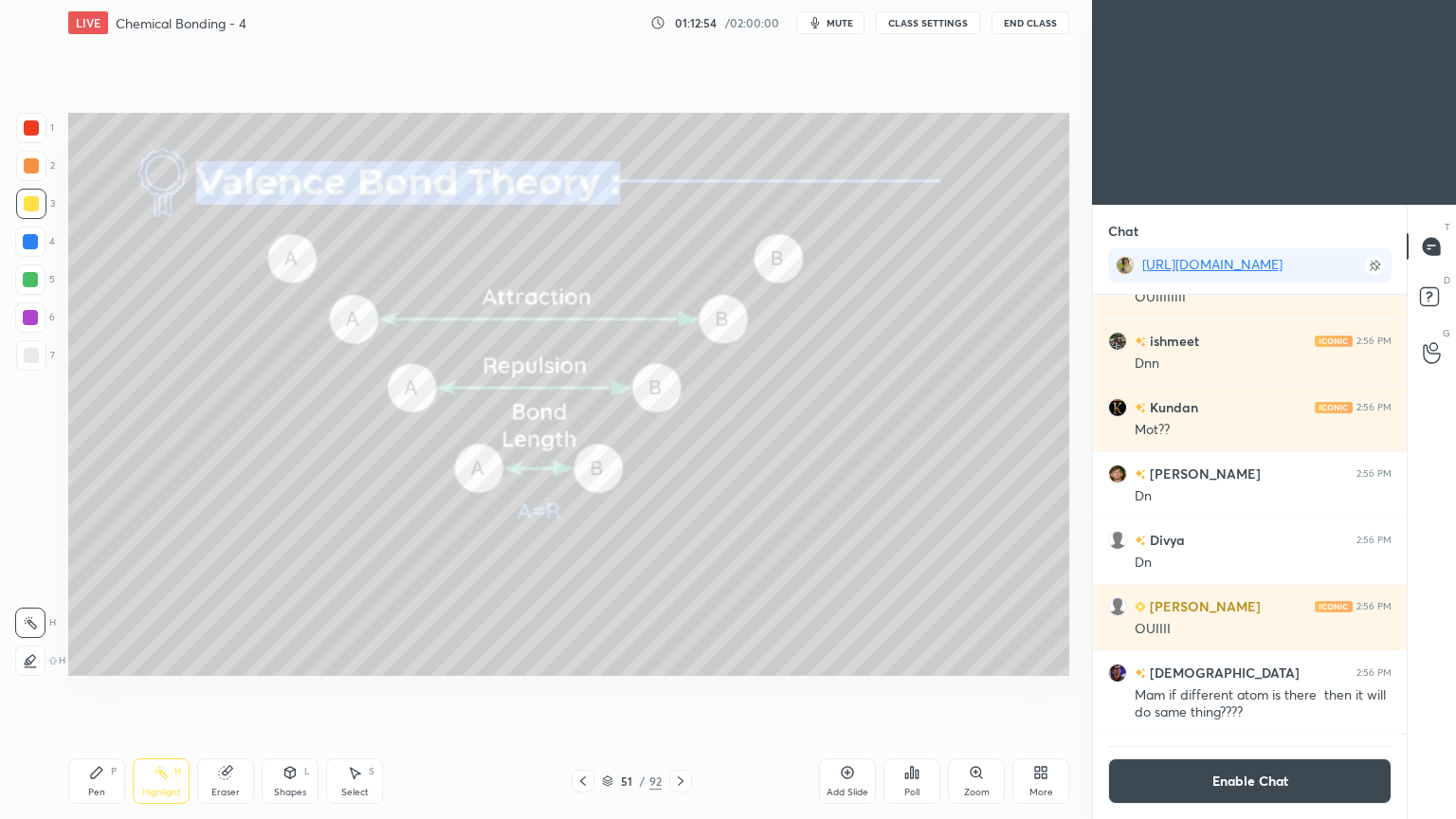 click at bounding box center (30, 318) 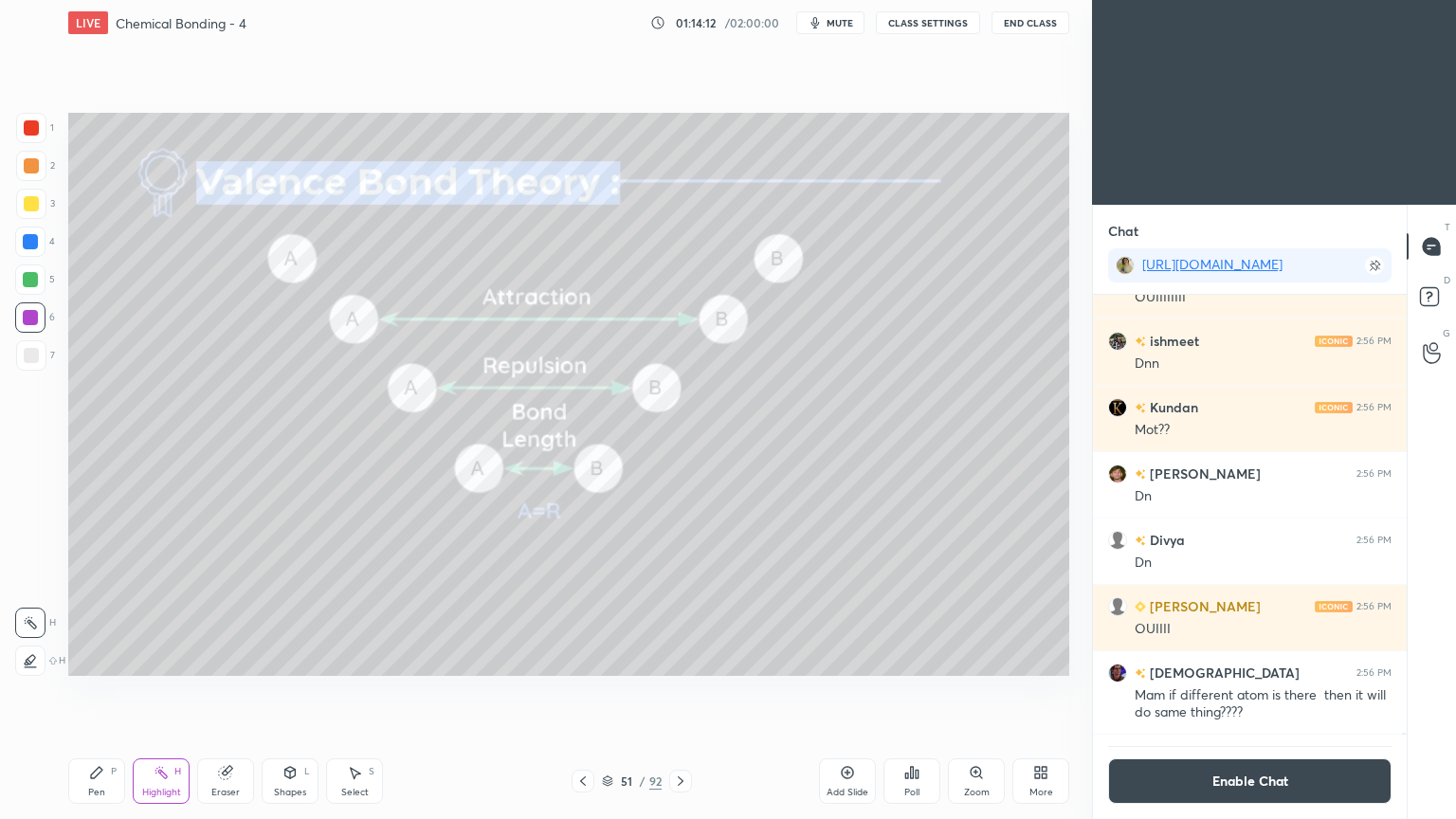 click on "Enable Chat" at bounding box center [1249, 781] 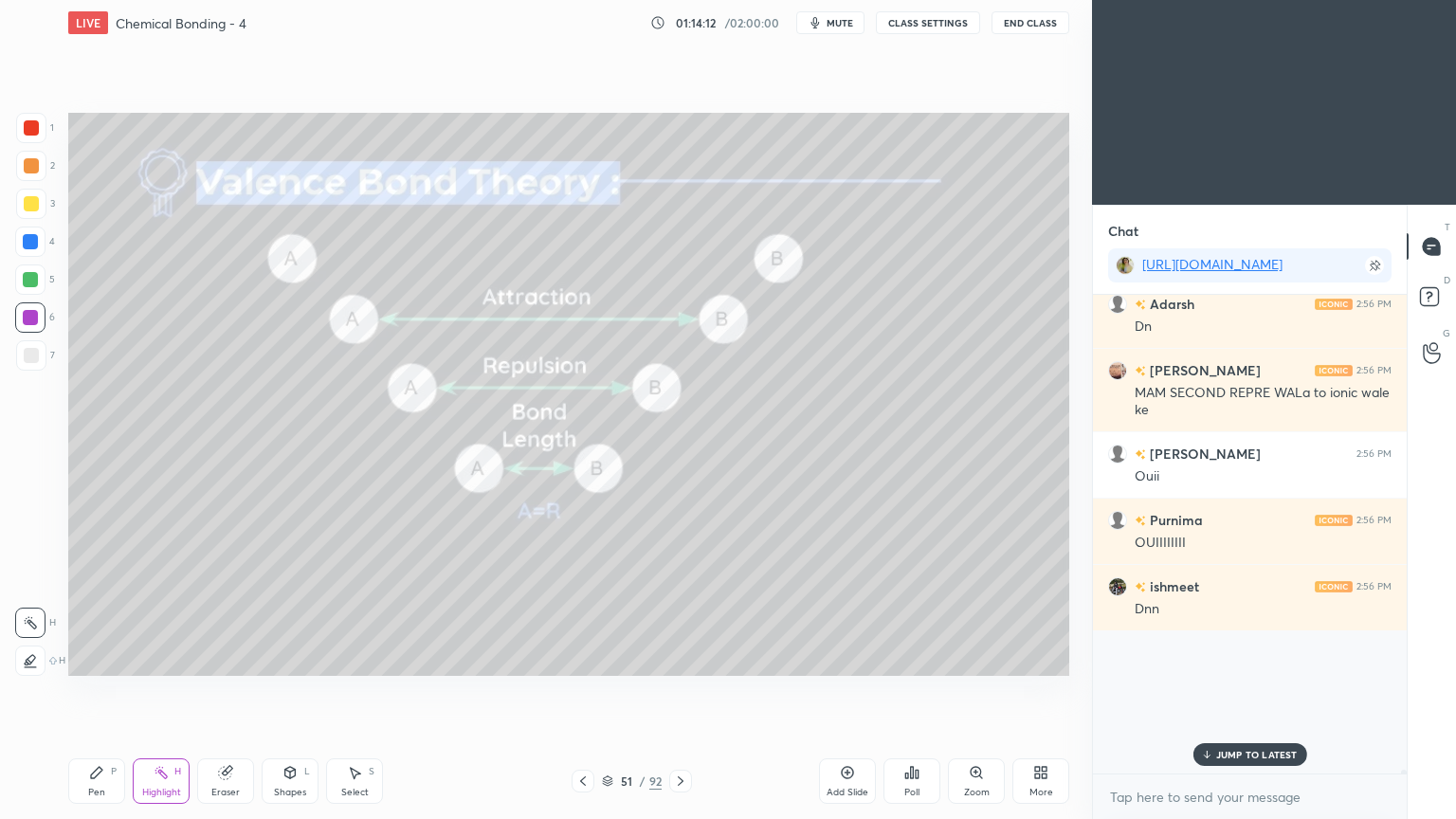 scroll, scrollTop: 6, scrollLeft: 6, axis: both 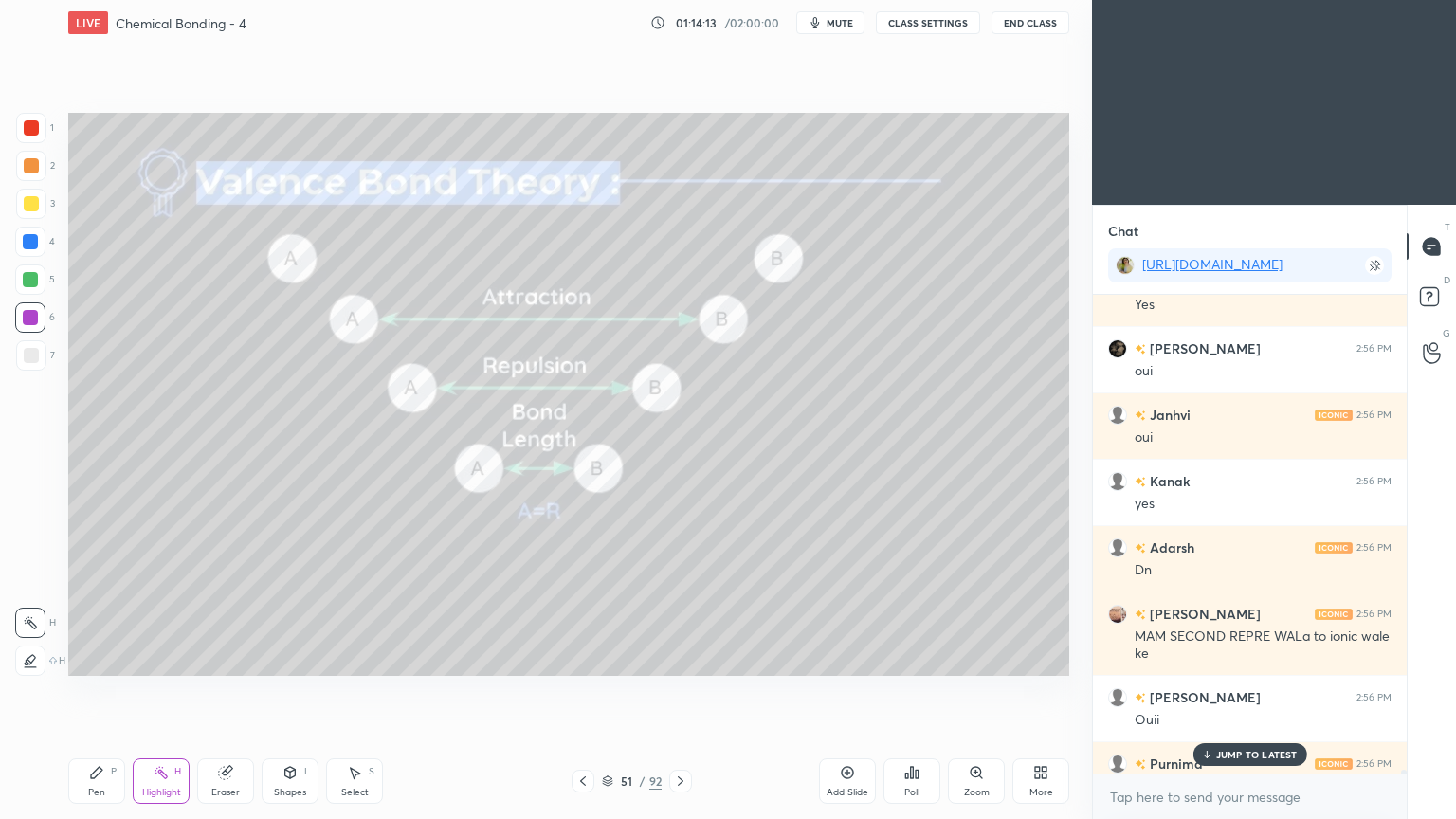 click on "JUMP TO LATEST" at bounding box center (1249, 755) 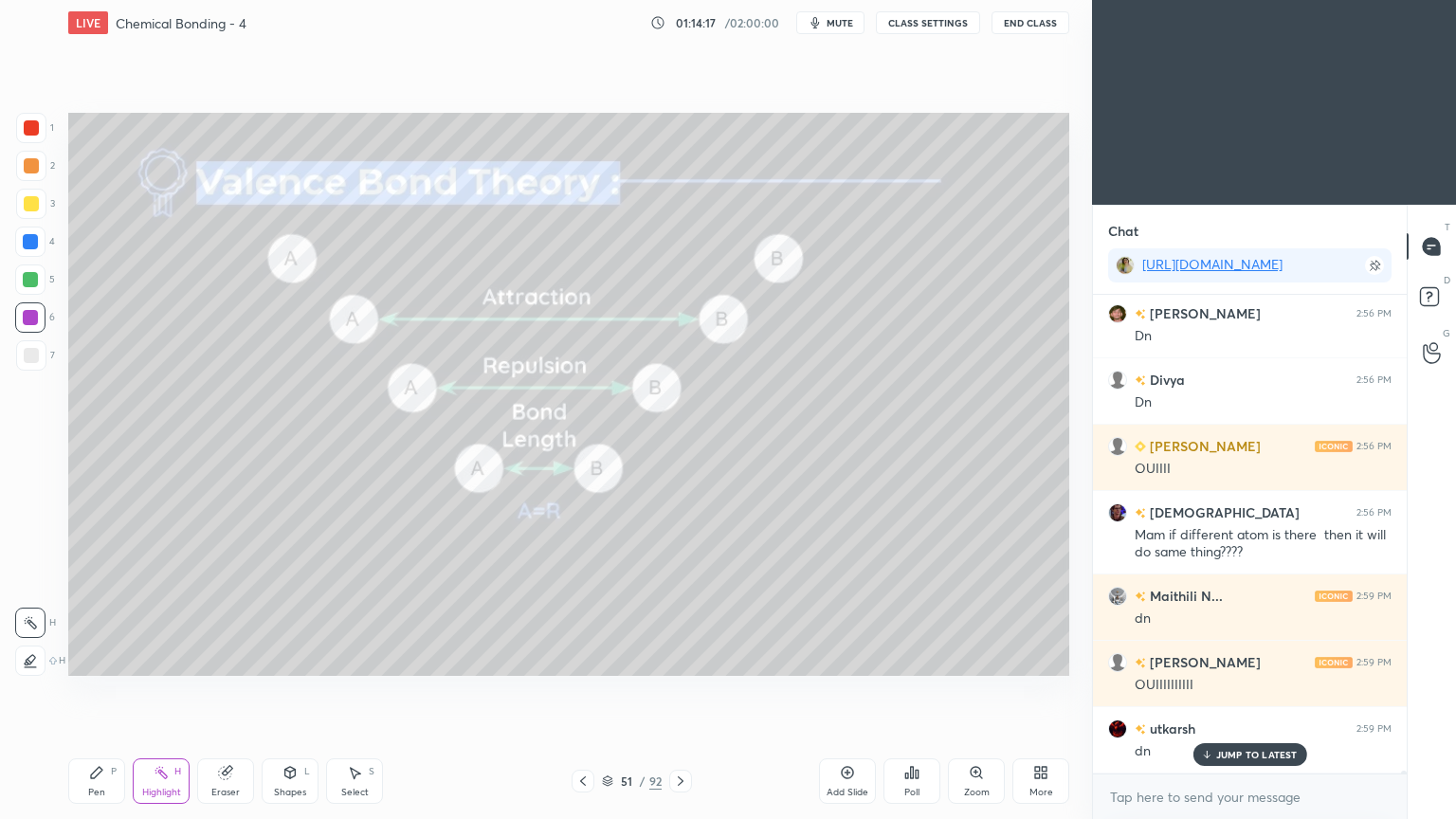 scroll, scrollTop: 95531, scrollLeft: 0, axis: vertical 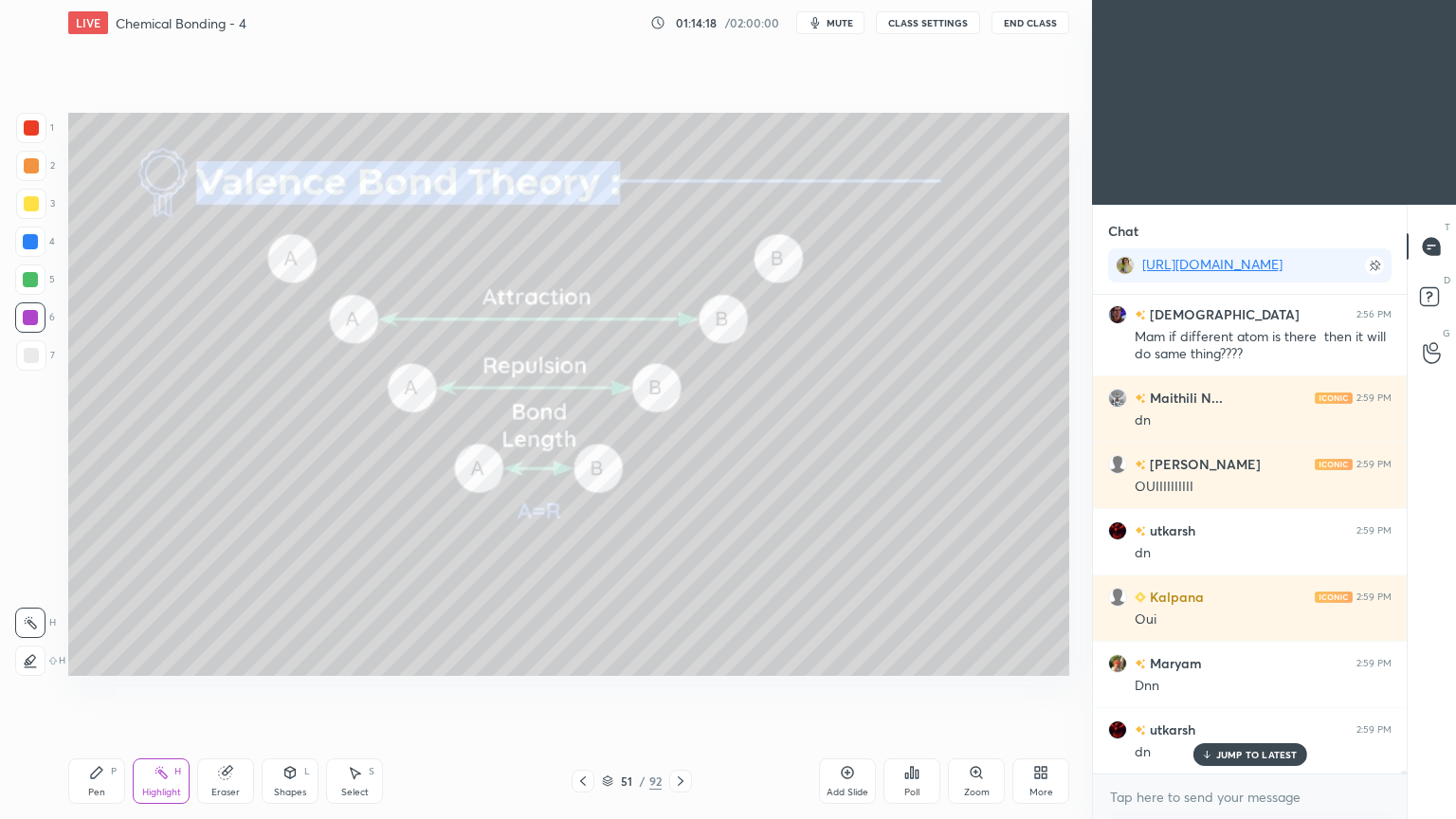 click on "Pen P Highlight H Eraser Shapes L Select S 51 / 92 Add Slide Poll Zoom More" at bounding box center (569, 781) 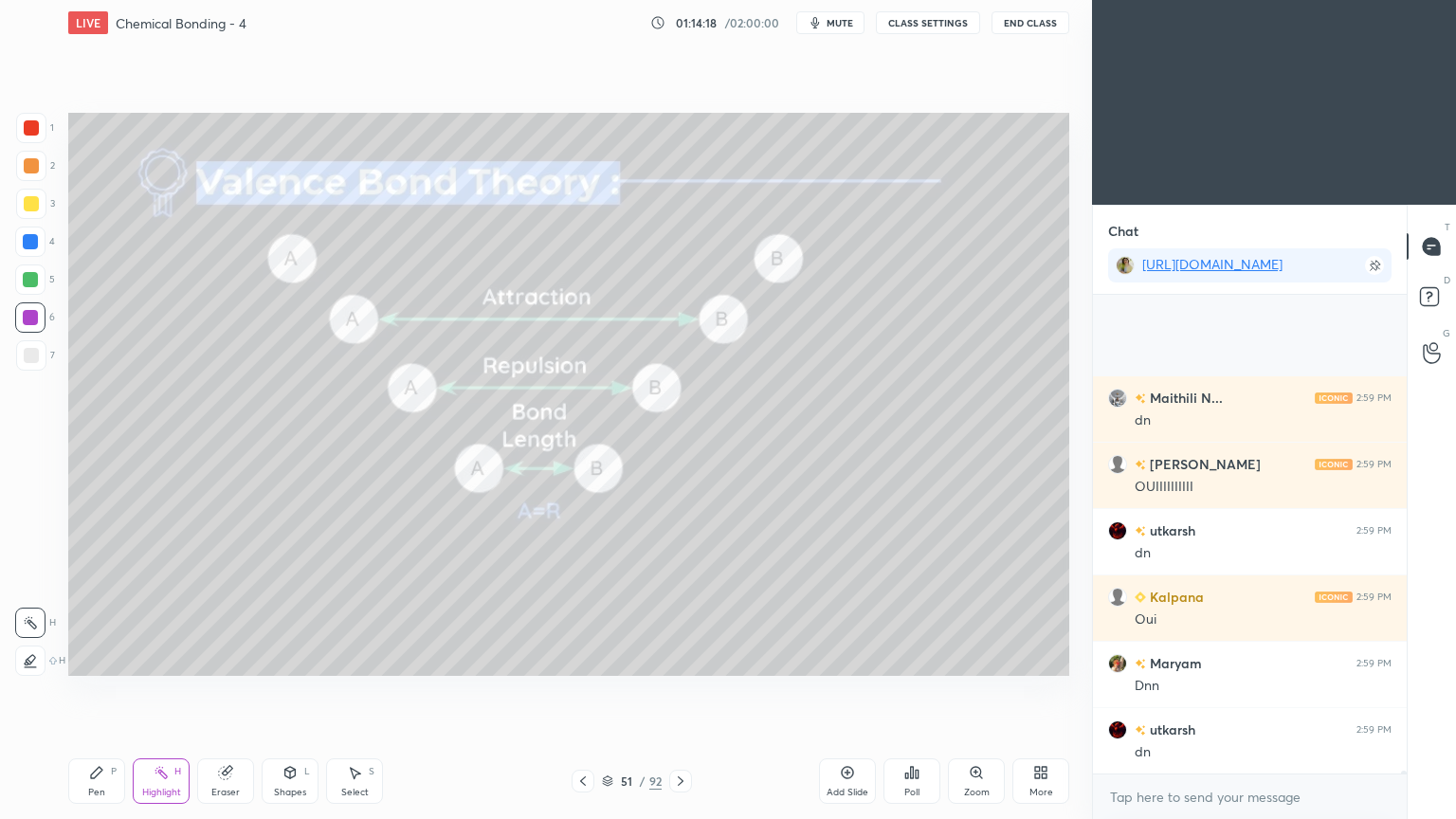 scroll, scrollTop: 95731, scrollLeft: 0, axis: vertical 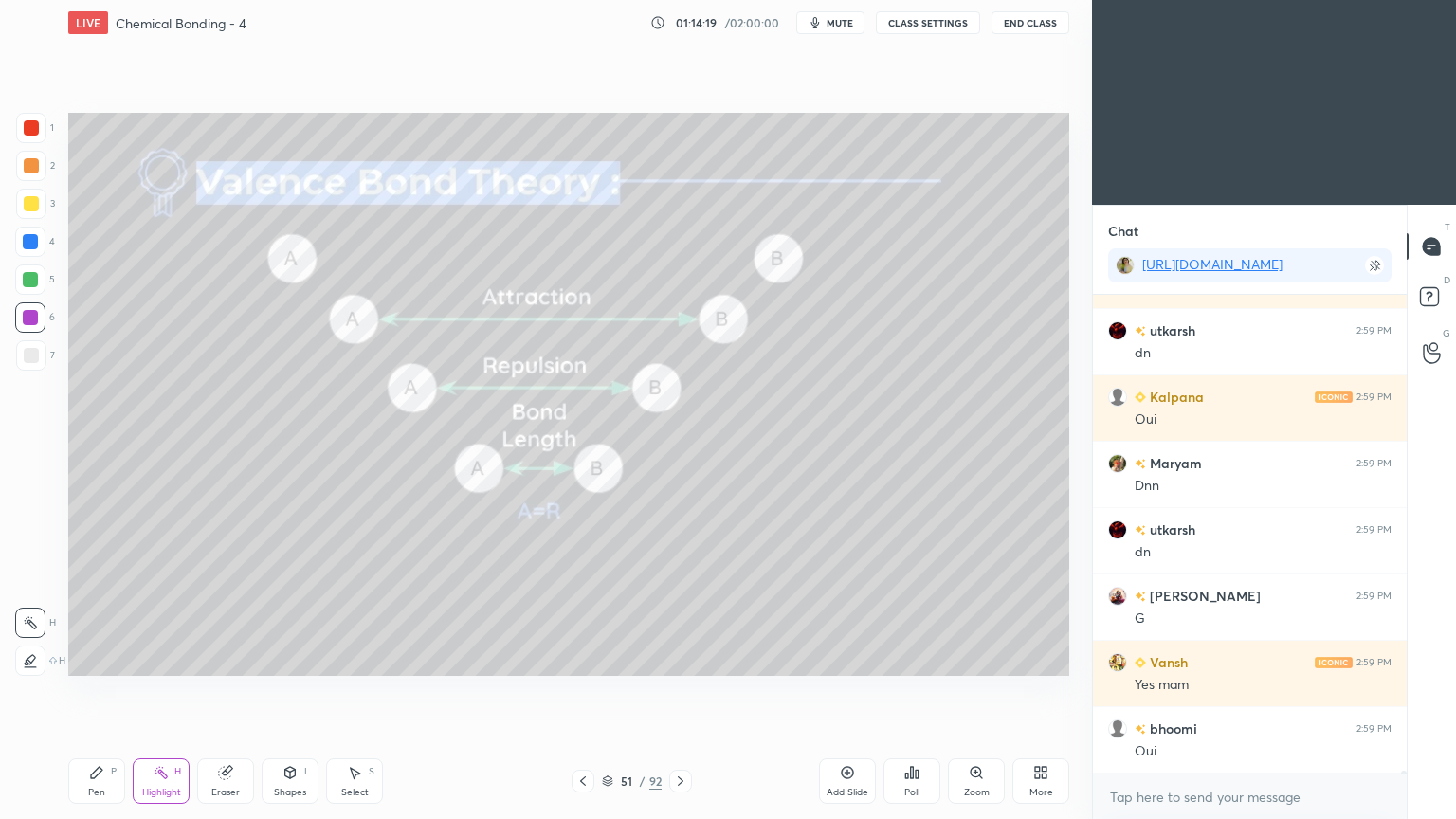 click at bounding box center [681, 781] 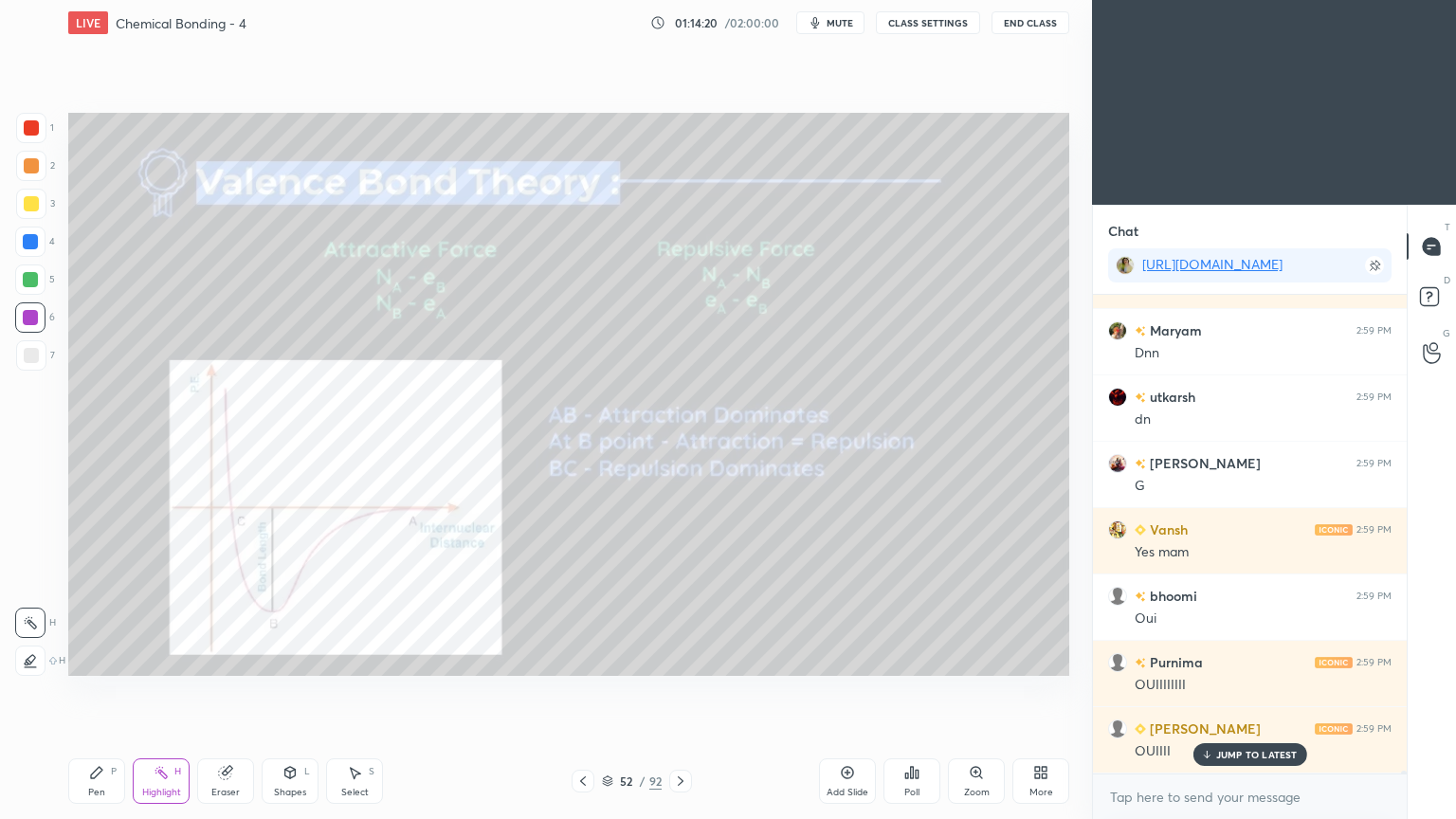 scroll, scrollTop: 95929, scrollLeft: 0, axis: vertical 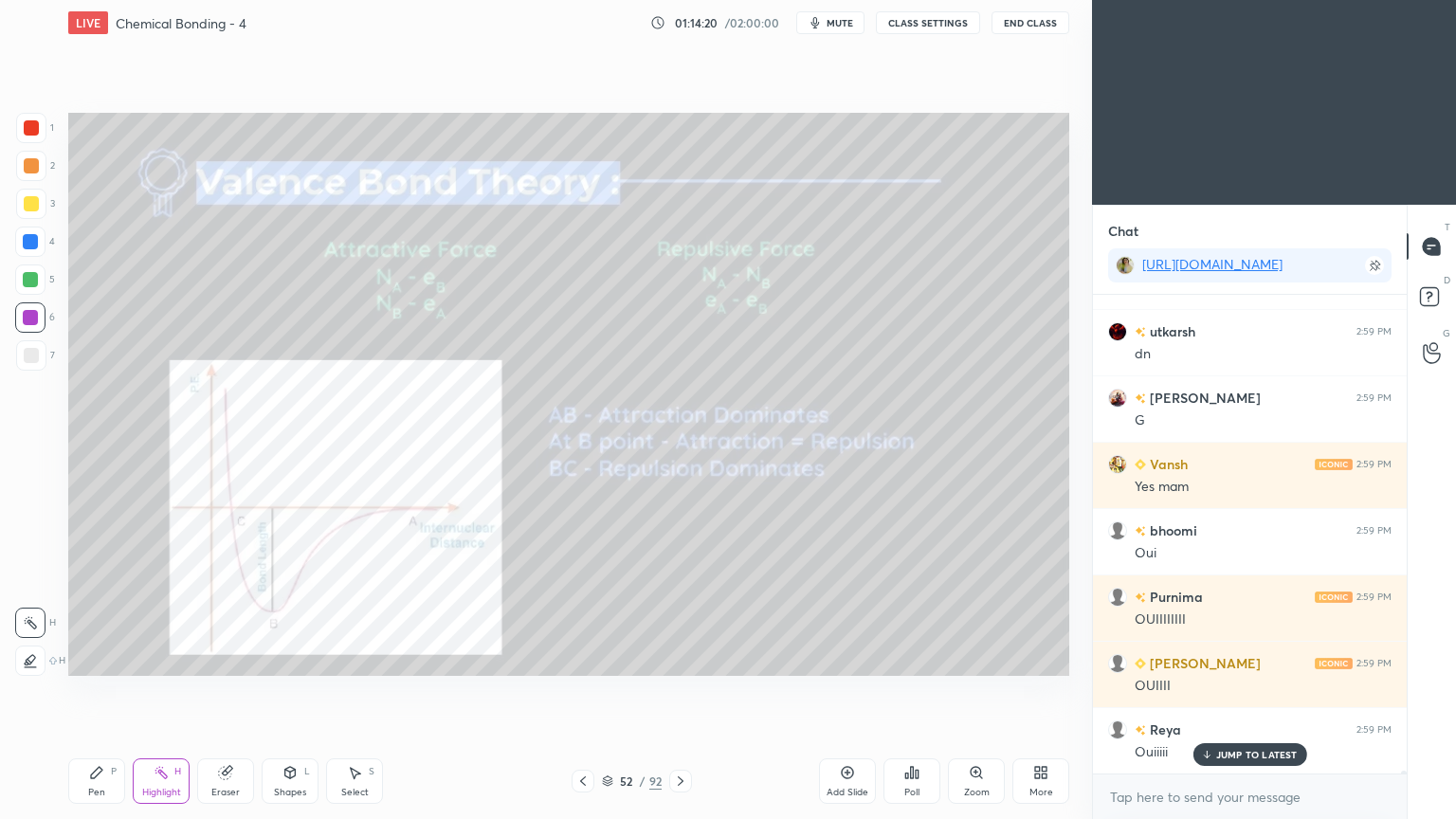 click on "CLASS SETTINGS" at bounding box center [928, 23] 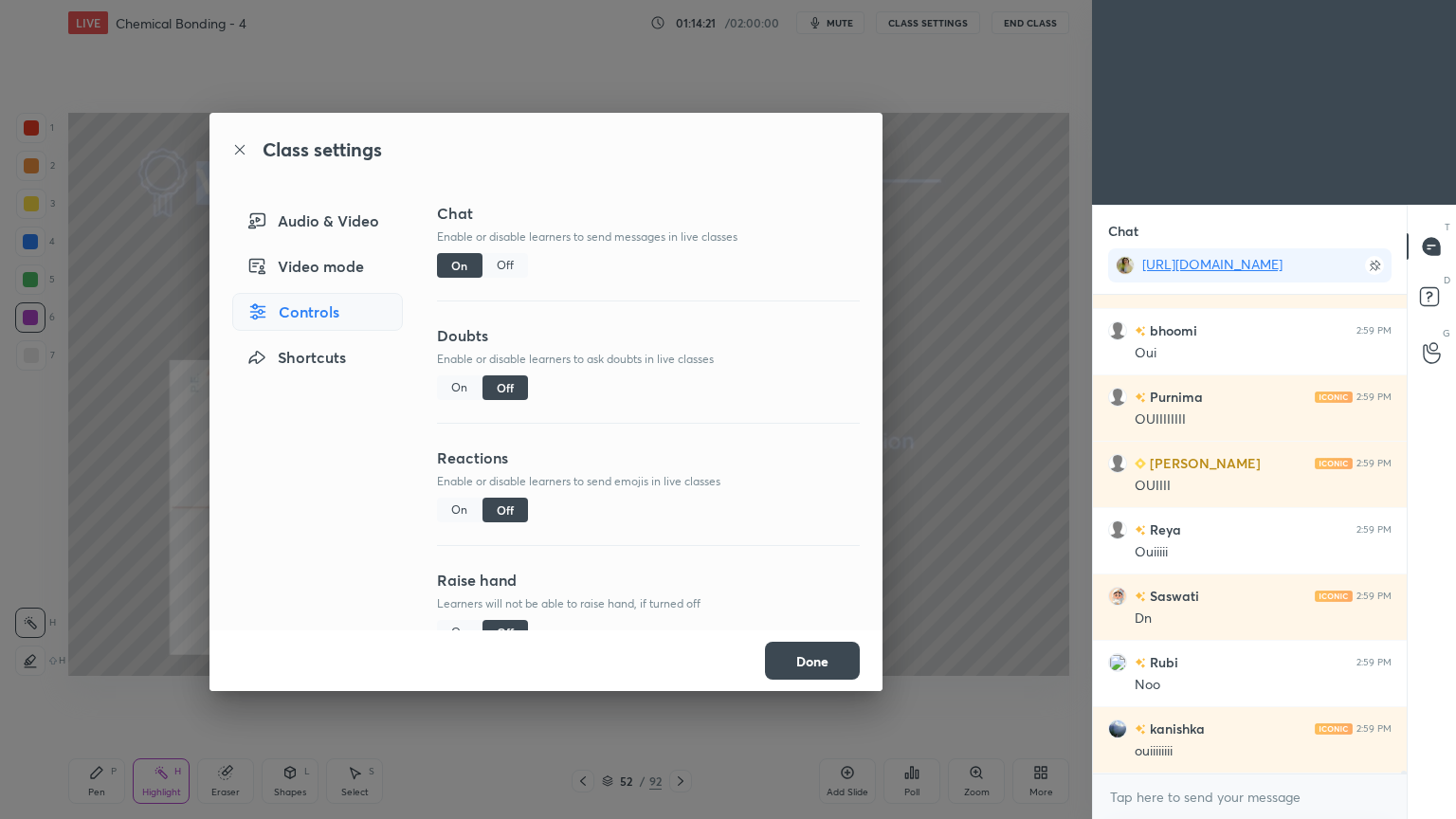 click on "Off" at bounding box center (505, 265) 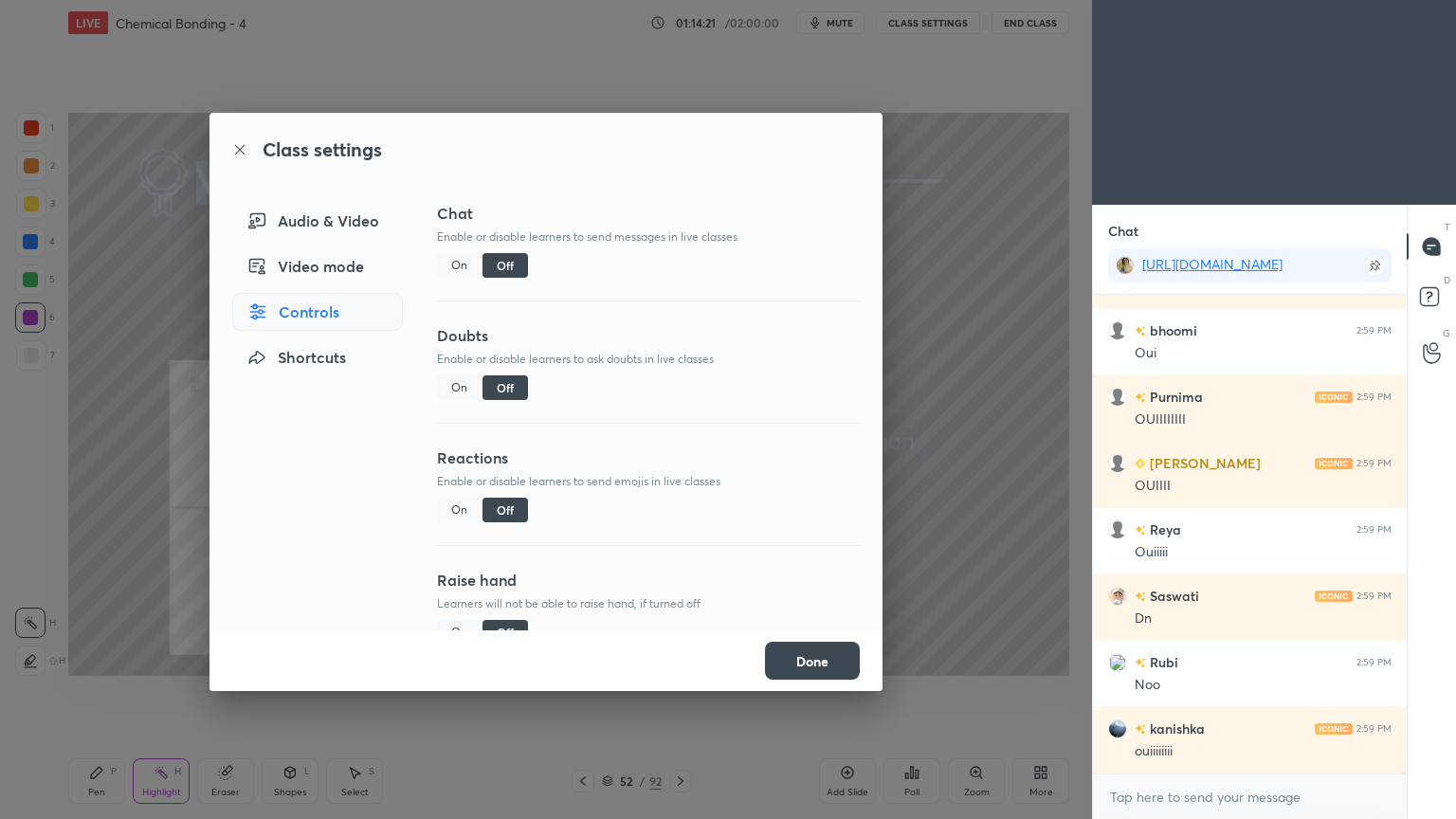 scroll, scrollTop: 95356, scrollLeft: 0, axis: vertical 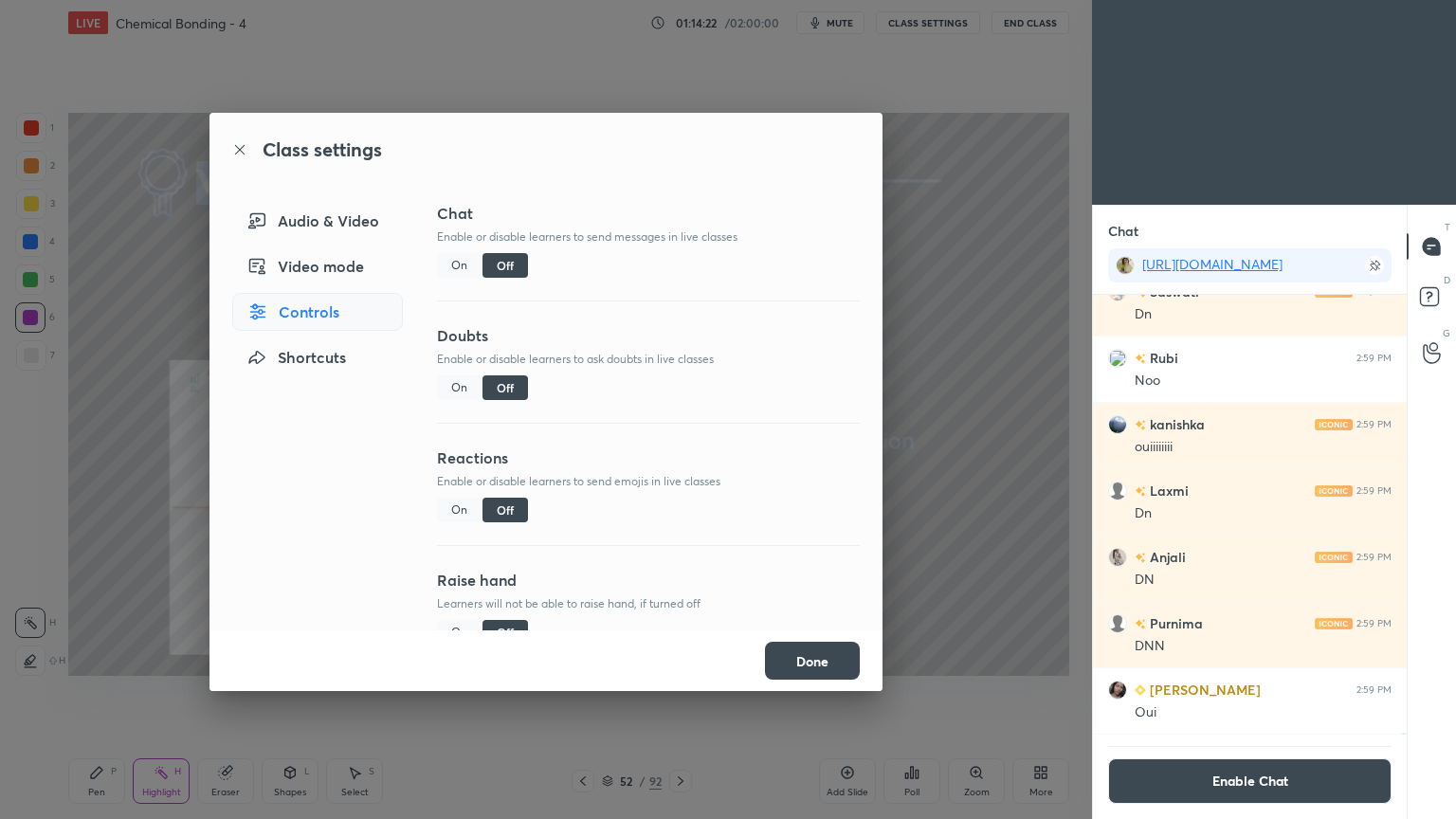 click on "Done" at bounding box center [812, 661] 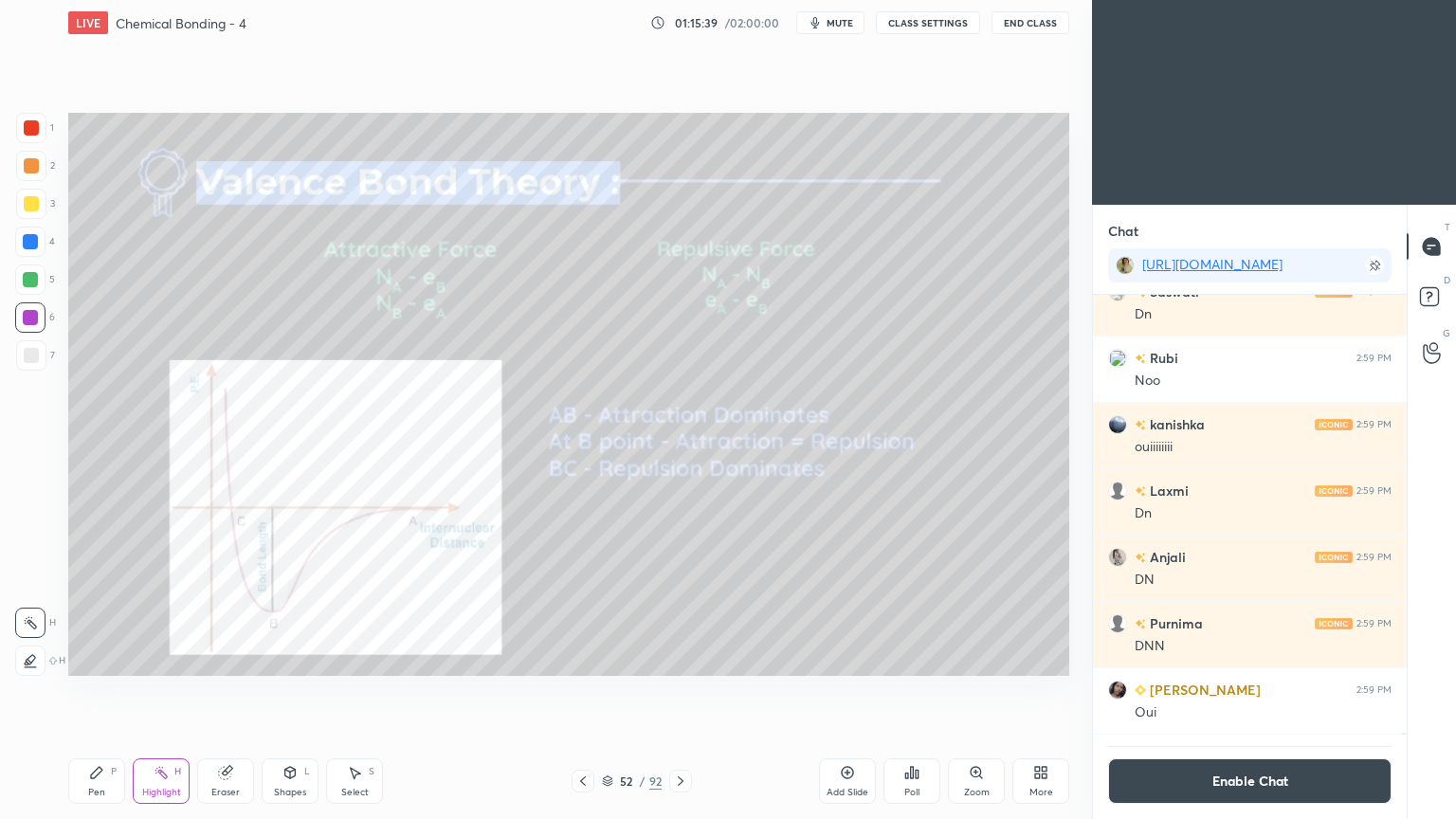 click on "Zoom" at bounding box center [976, 792] 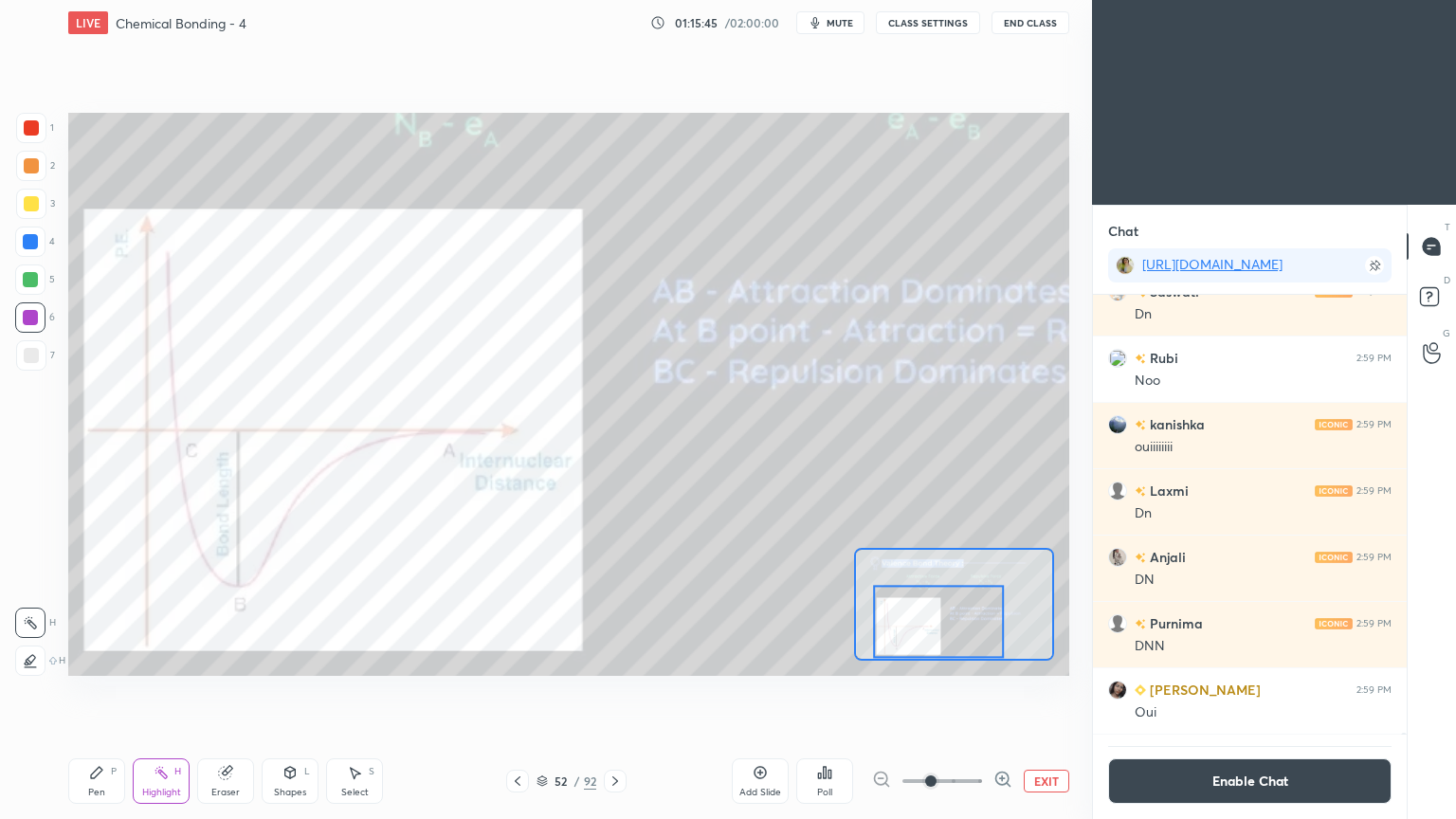 click on "Enable Chat" at bounding box center [1249, 781] 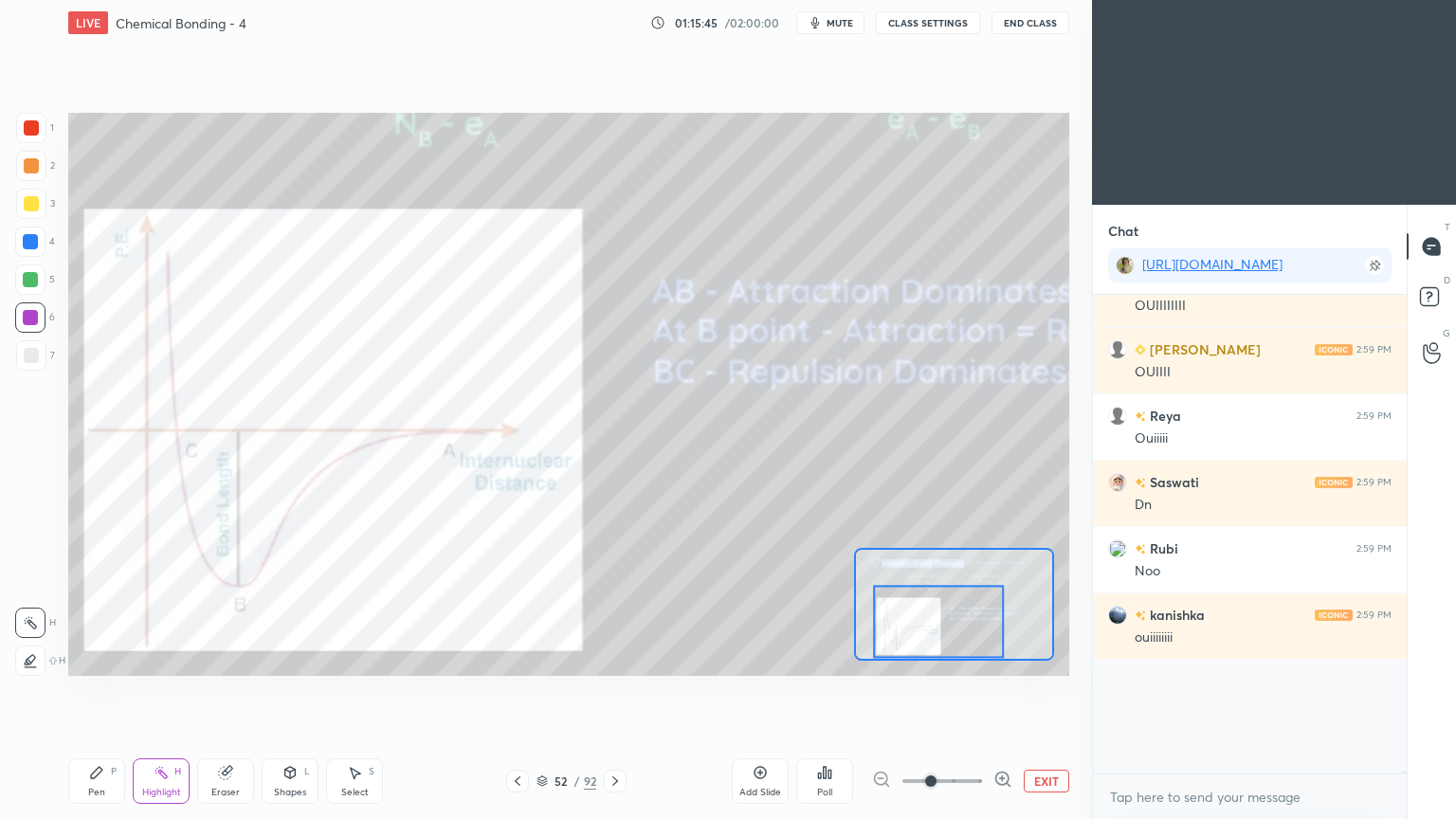 scroll, scrollTop: 95622, scrollLeft: 0, axis: vertical 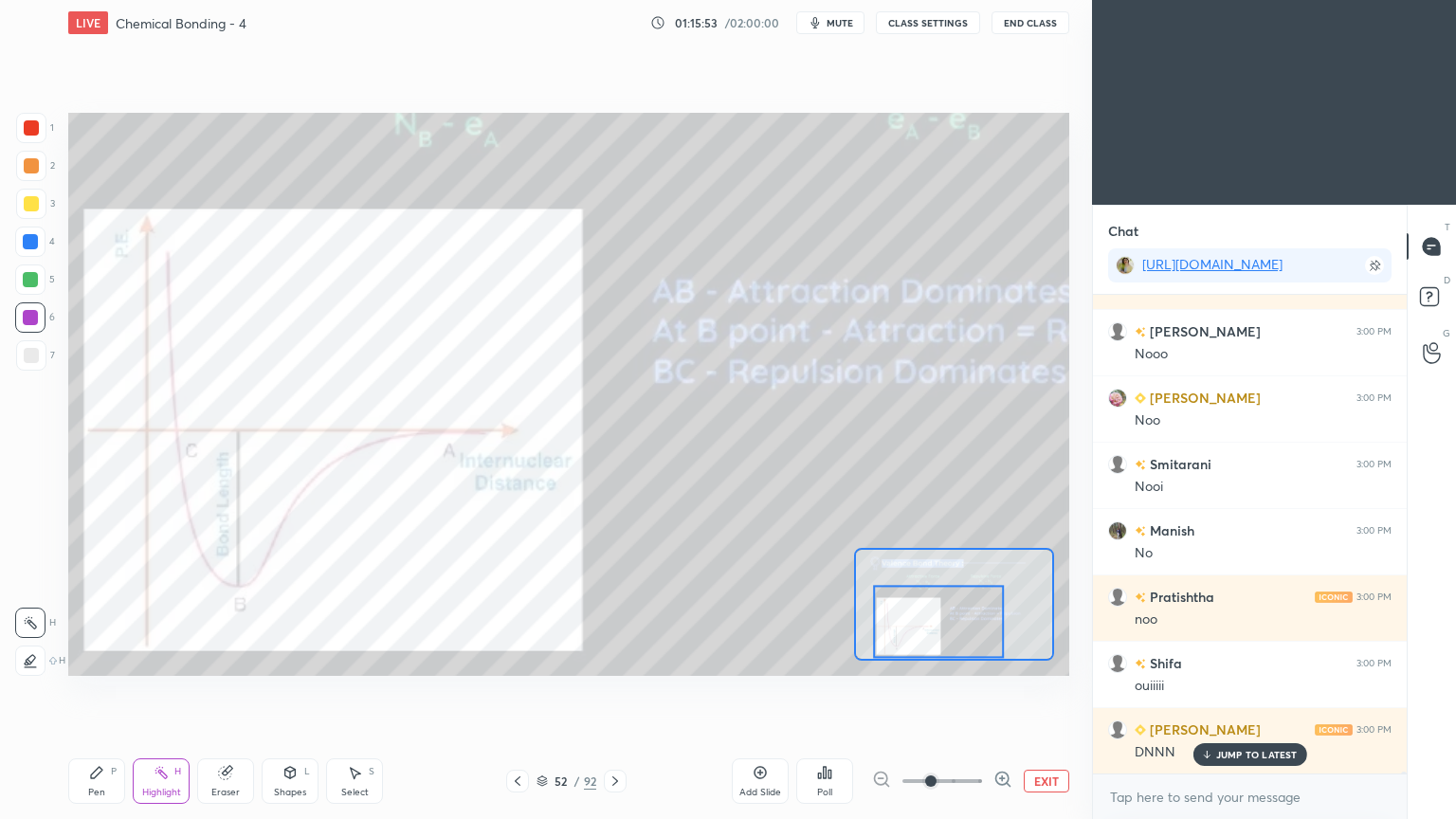 click on "CLASS SETTINGS" at bounding box center [928, 23] 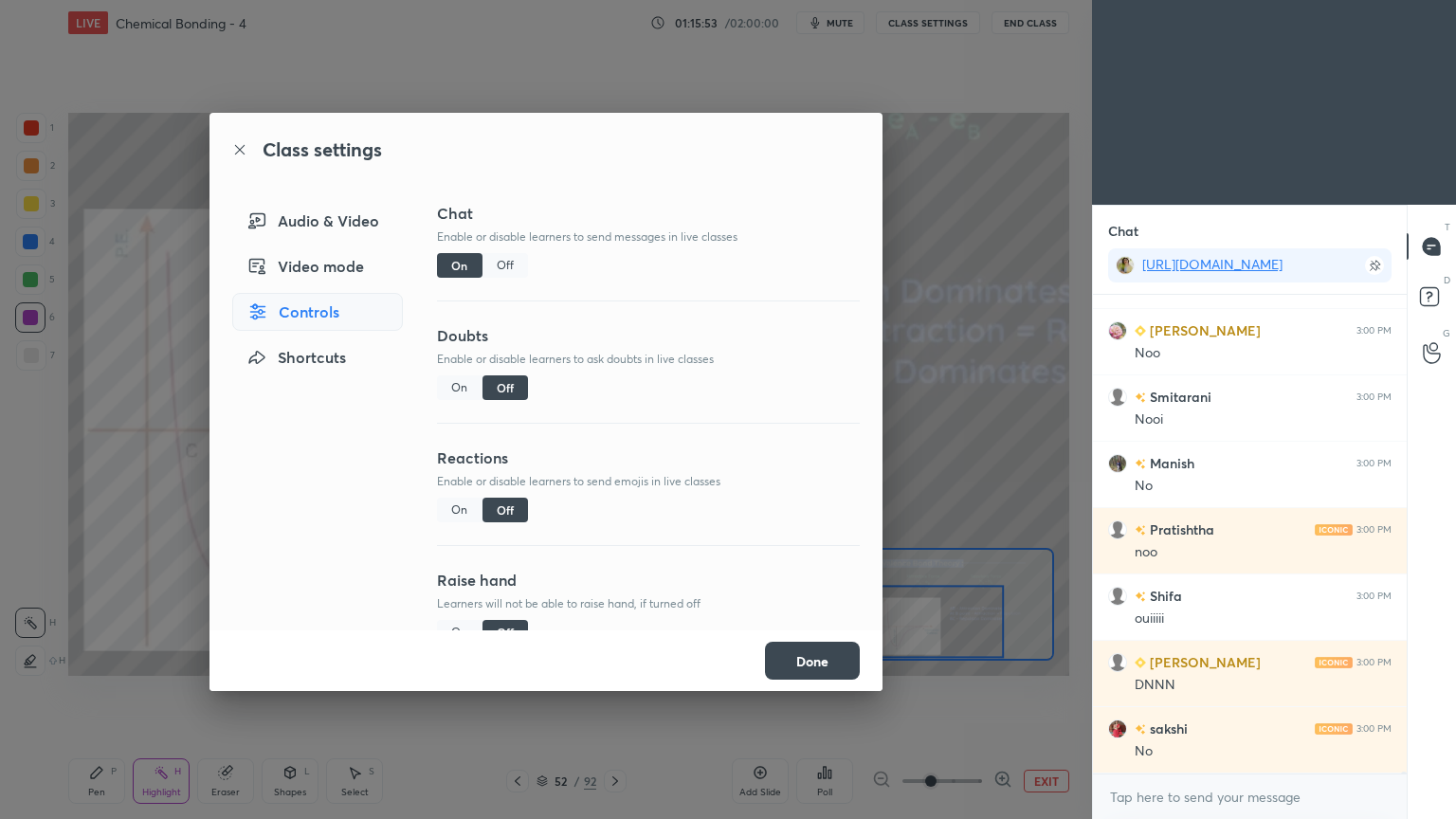 click on "Off" at bounding box center [505, 265] 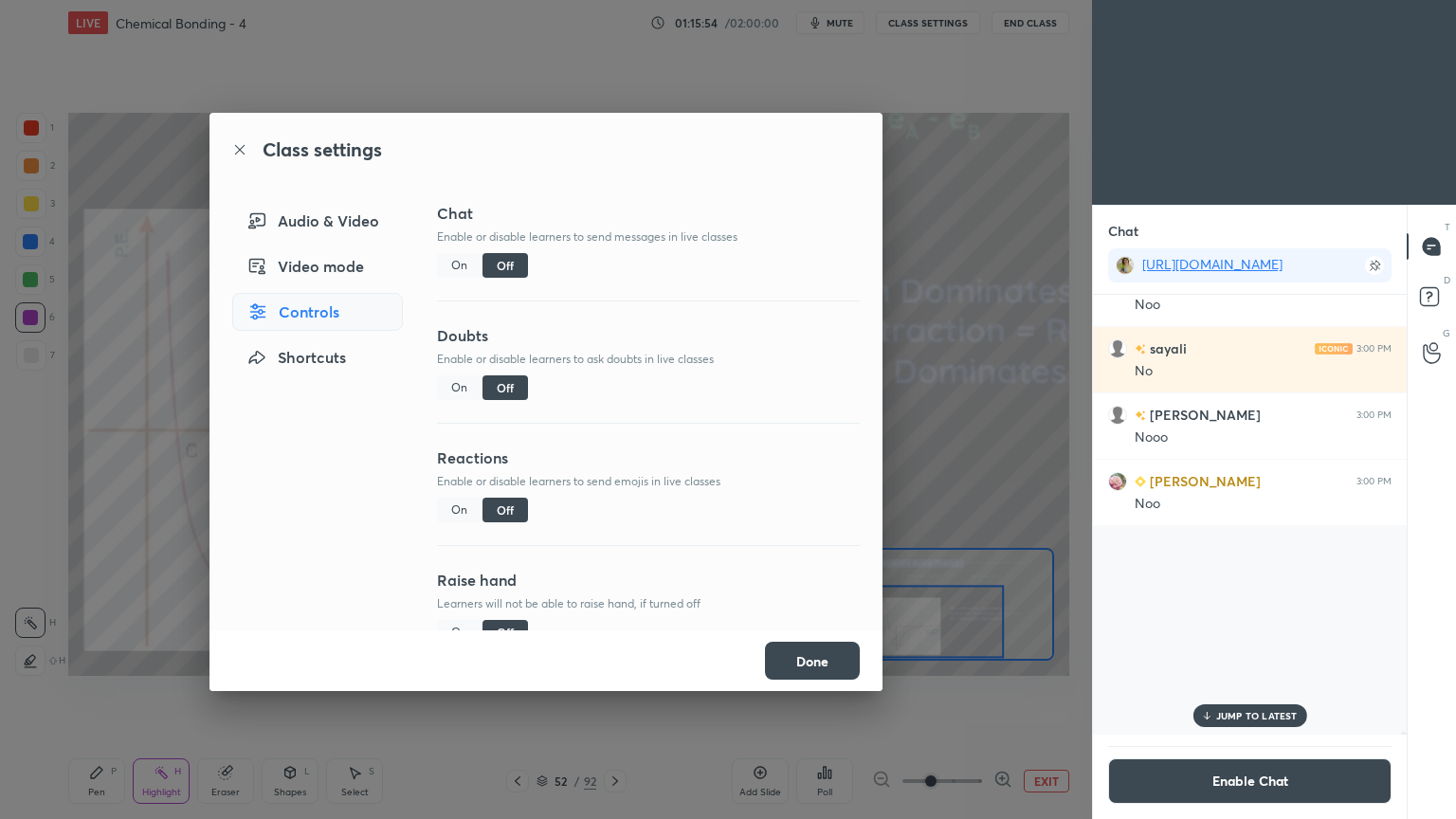 scroll, scrollTop: 96304, scrollLeft: 0, axis: vertical 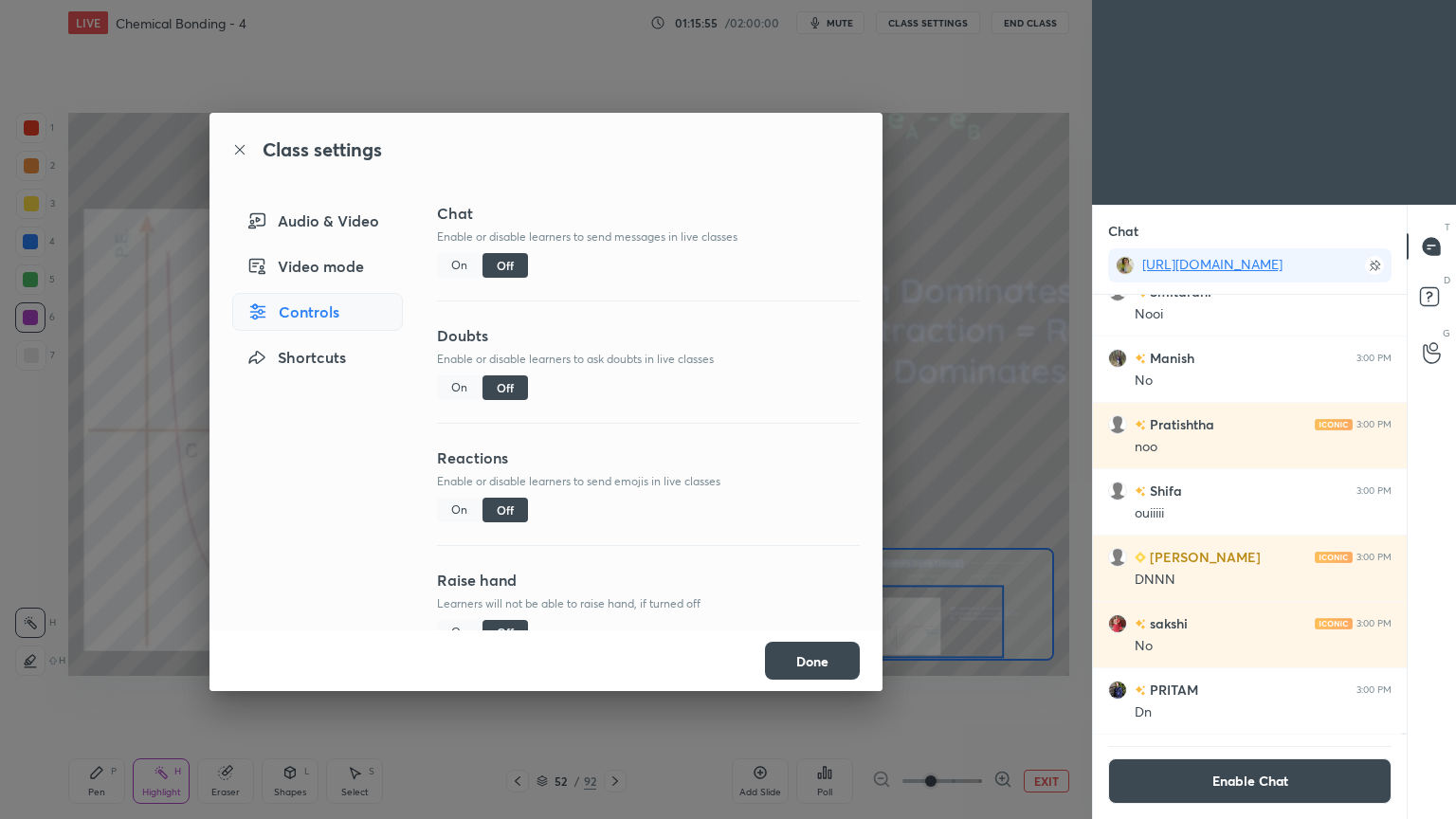 click on "Done" at bounding box center [812, 661] 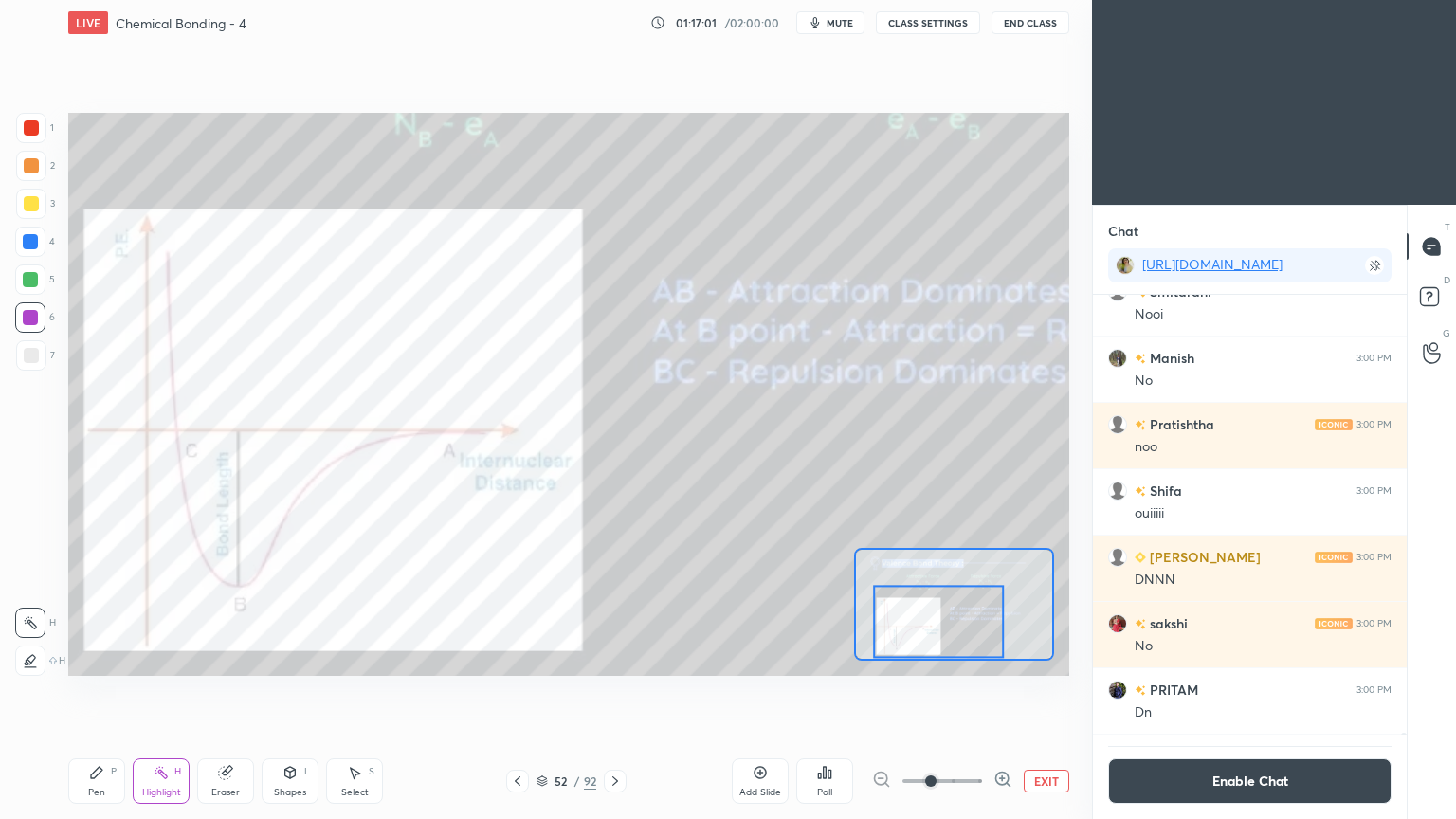 click 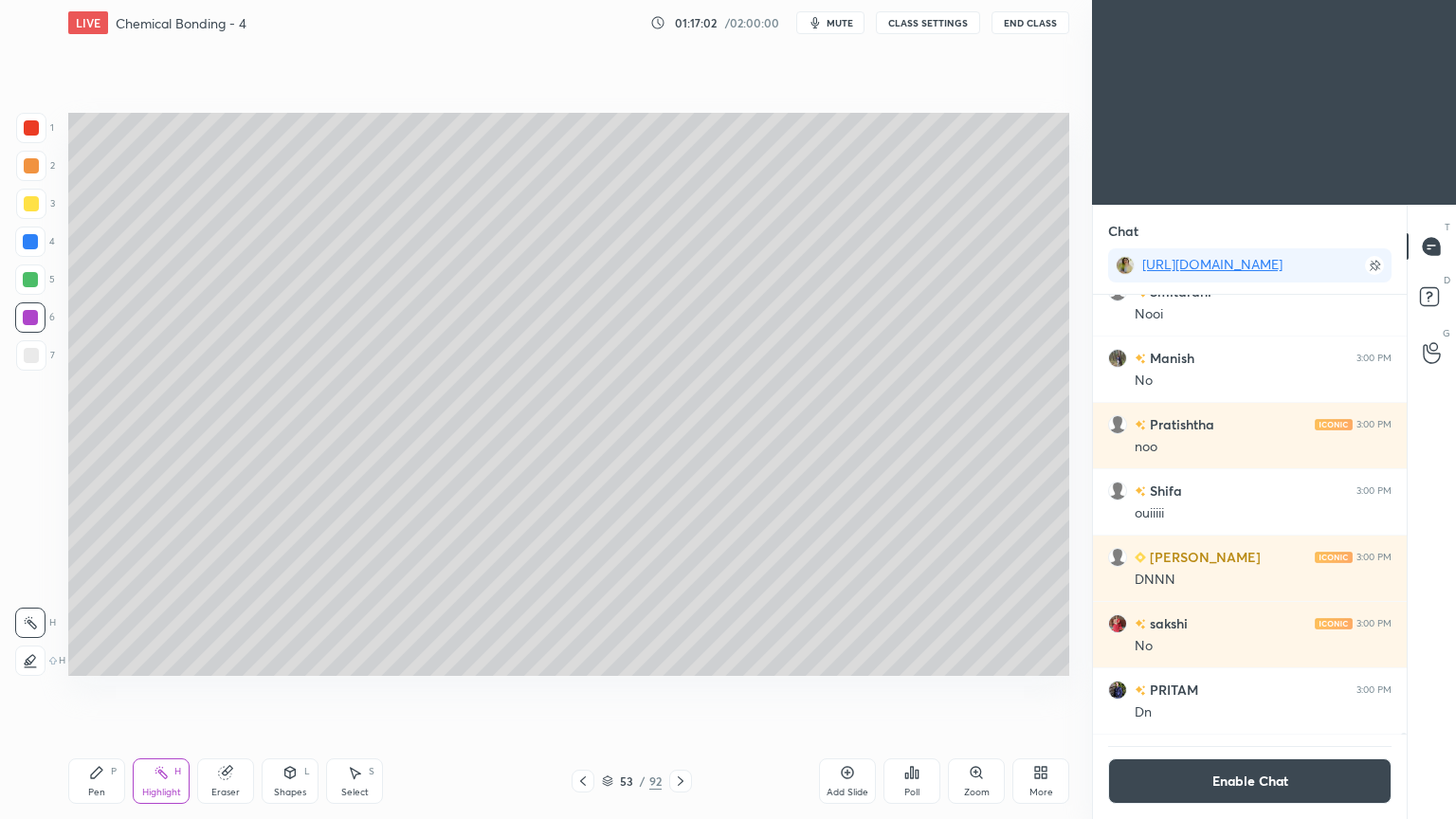 click on "53 / 92" at bounding box center [631, 781] 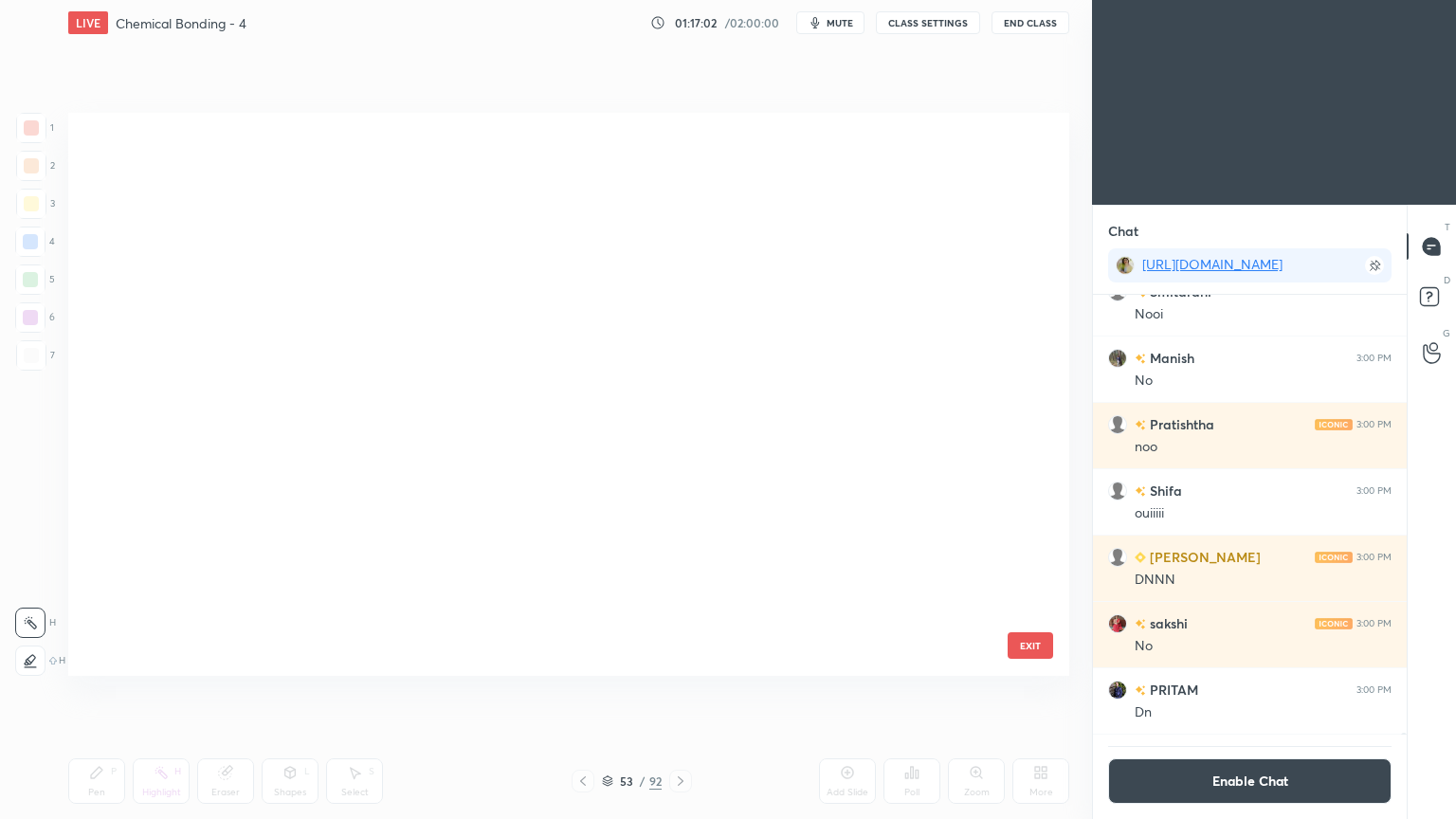 scroll, scrollTop: 2559, scrollLeft: 0, axis: vertical 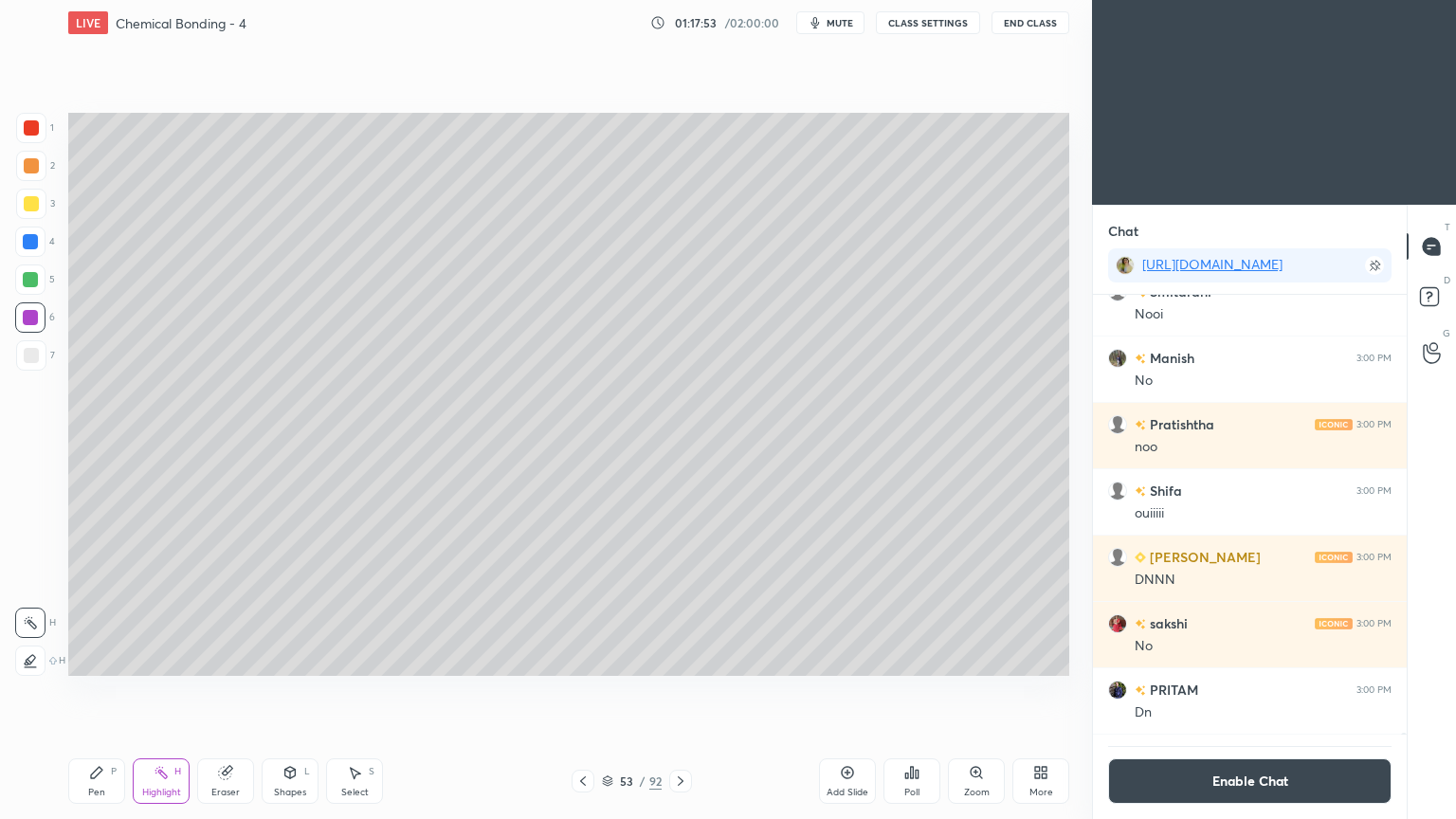 click on "Enable Chat" at bounding box center (1249, 781) 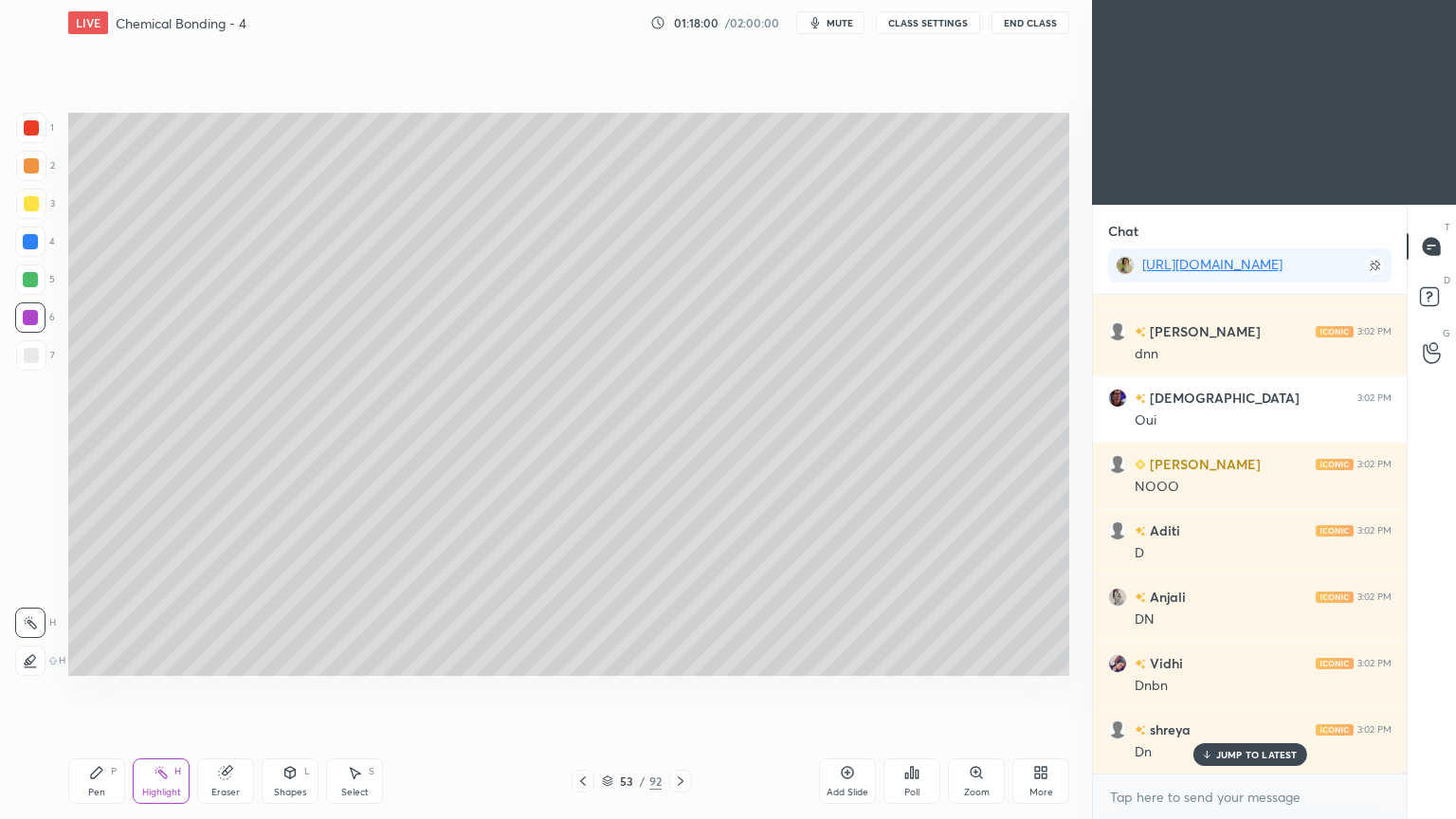 scroll, scrollTop: 98139, scrollLeft: 0, axis: vertical 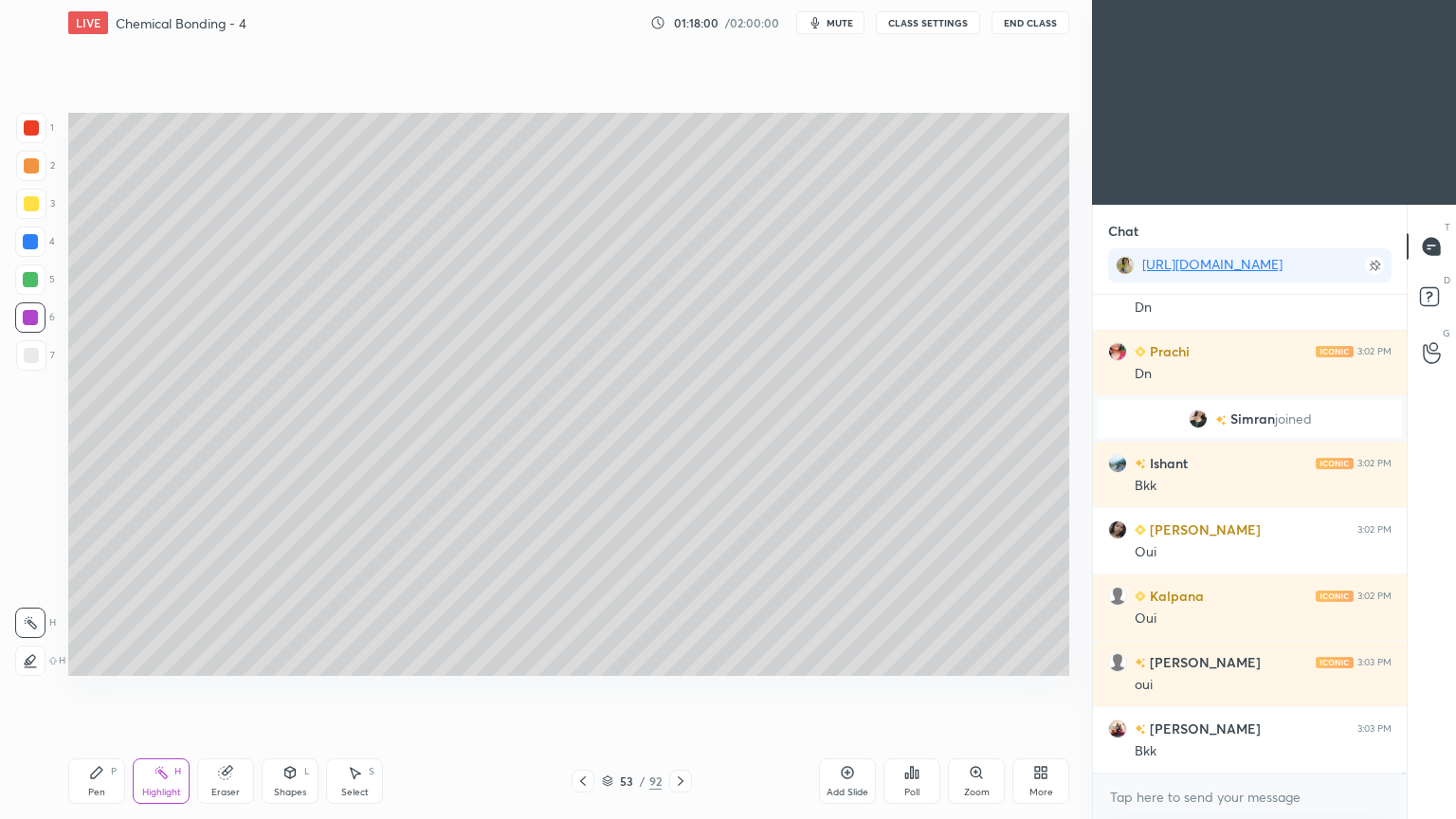 click on "CLASS SETTINGS" at bounding box center [928, 23] 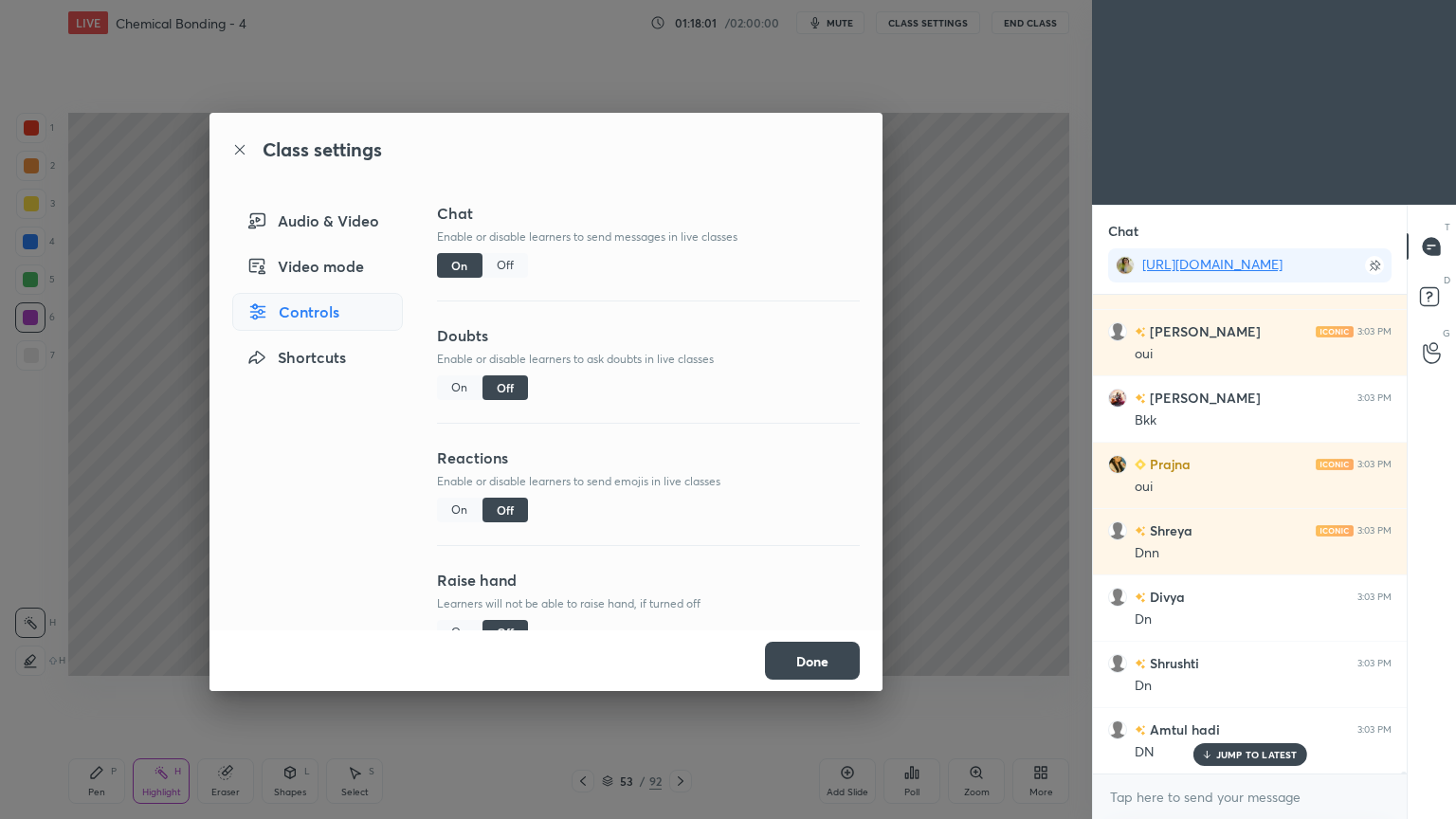 click on "Off" at bounding box center (505, 265) 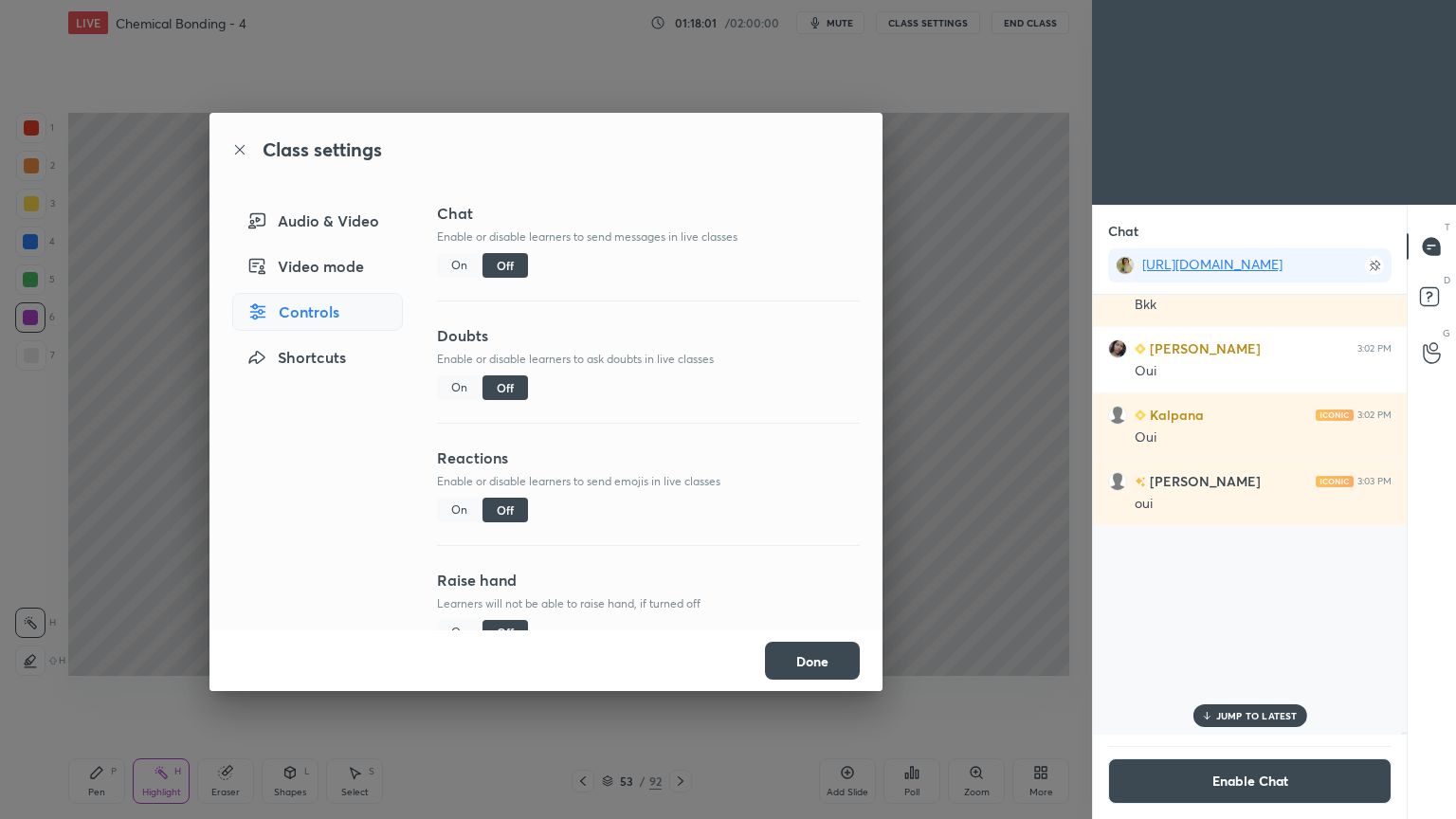 scroll, scrollTop: 97583, scrollLeft: 0, axis: vertical 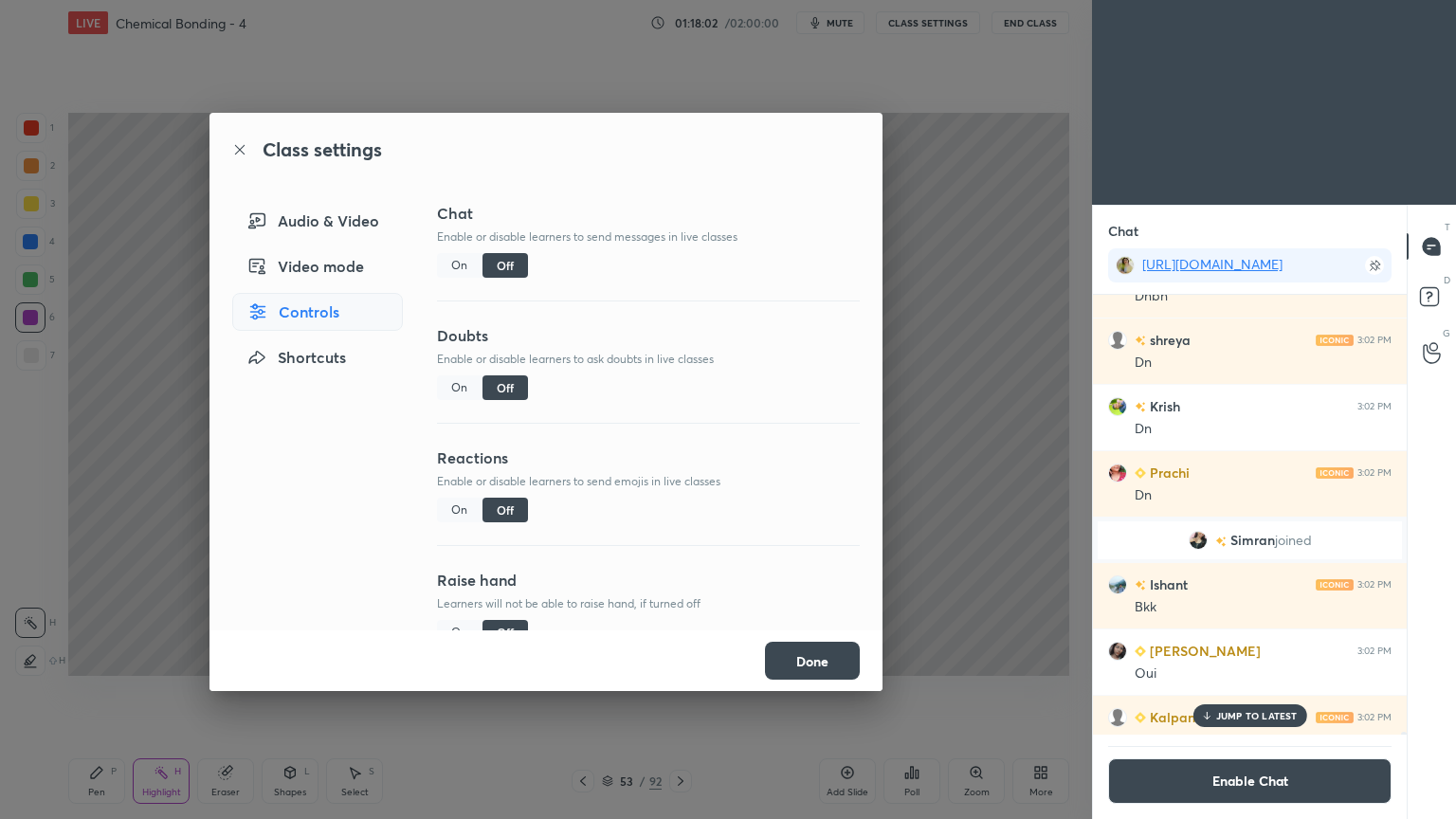 click on "Done" at bounding box center [812, 661] 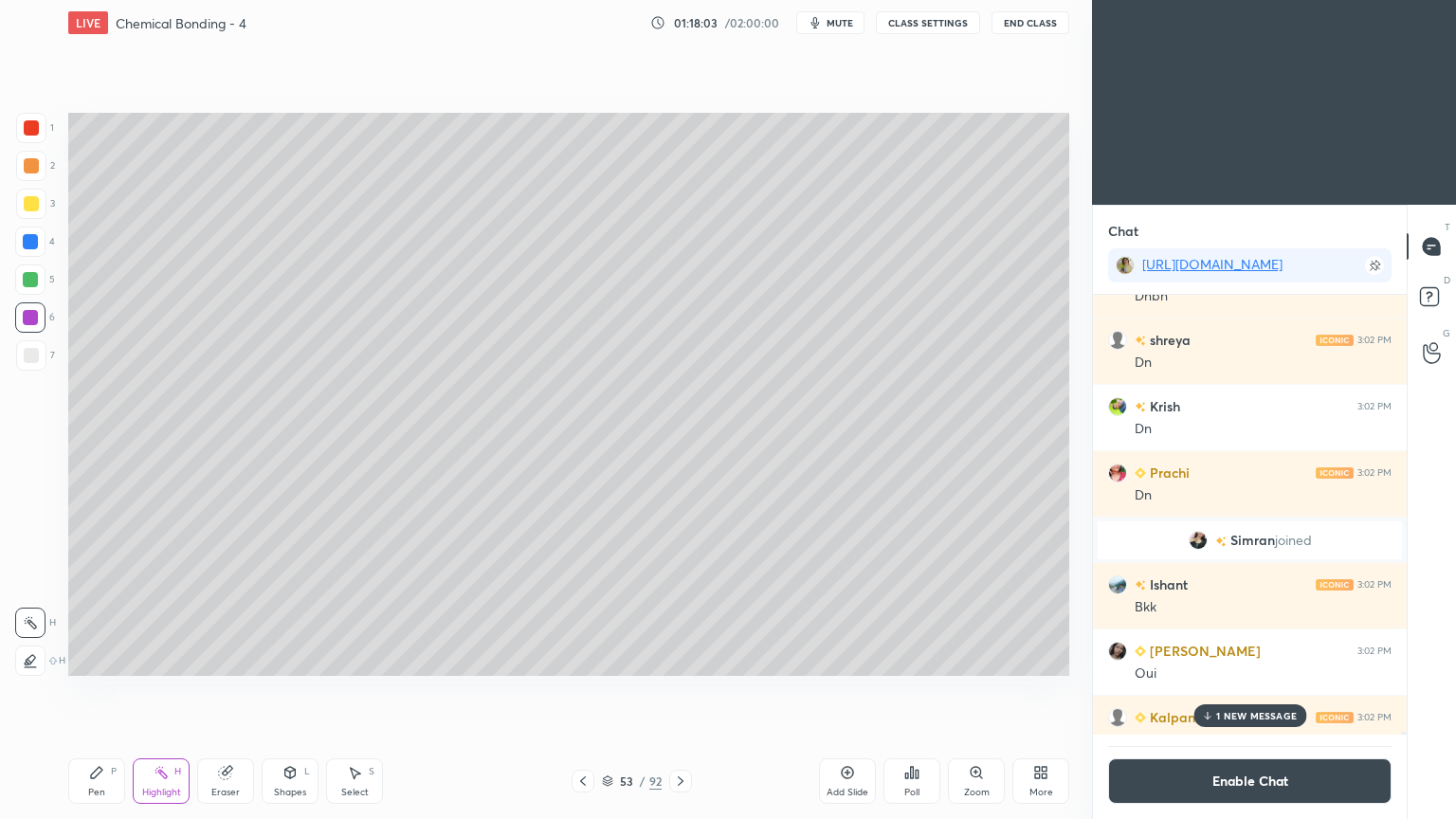 click 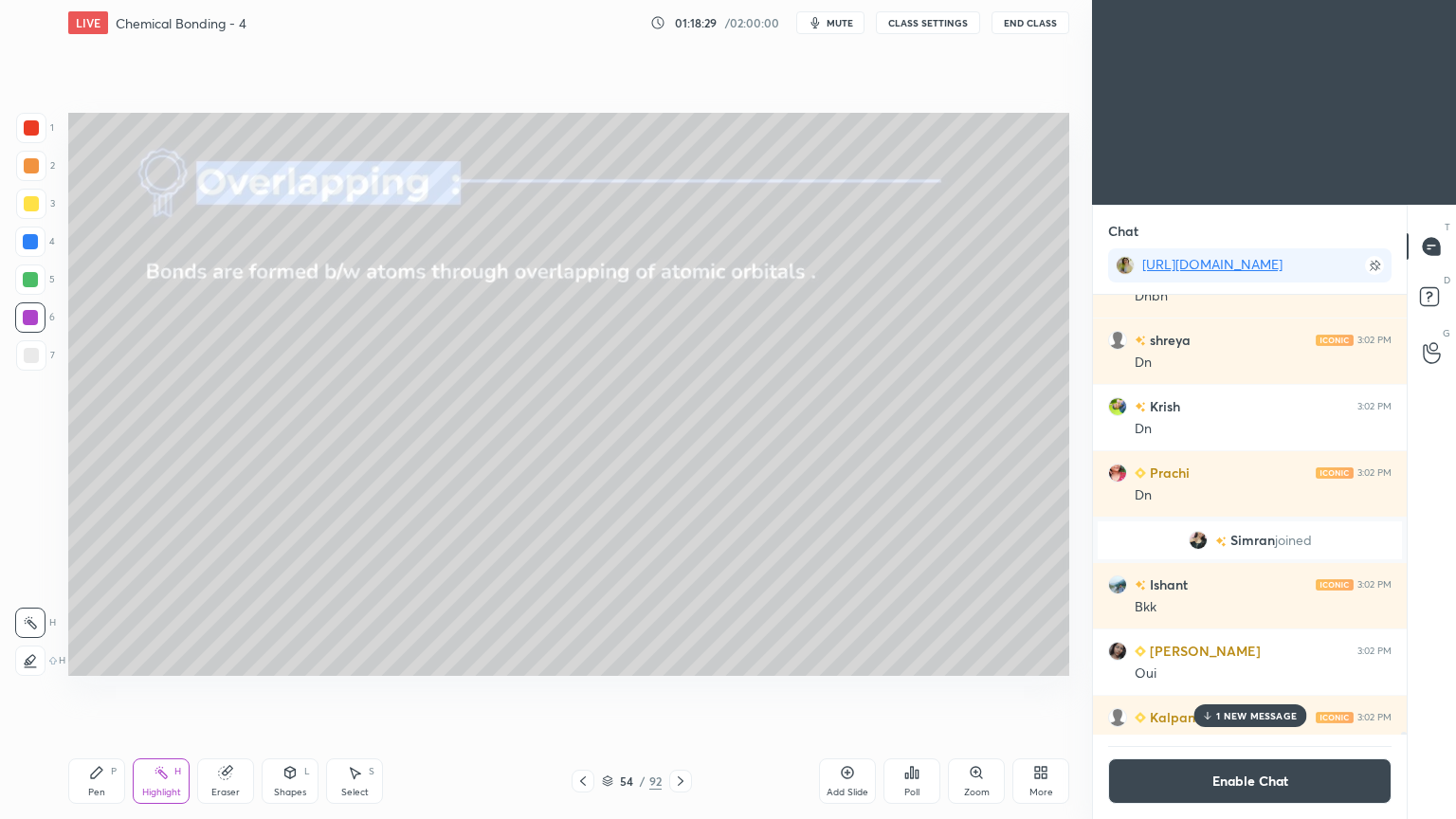 click on "Shapes" at bounding box center [290, 792] 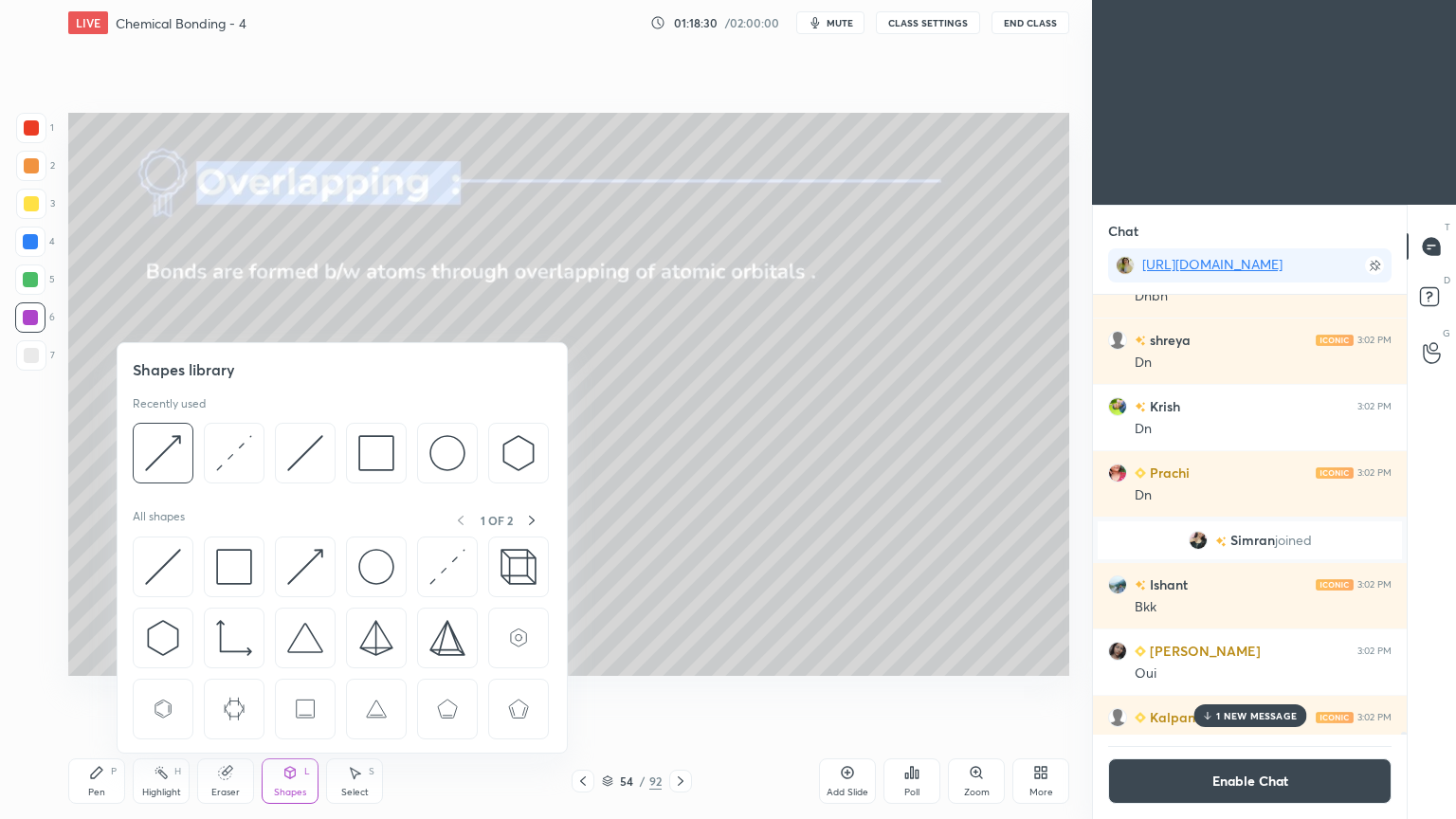 click at bounding box center [234, 567] 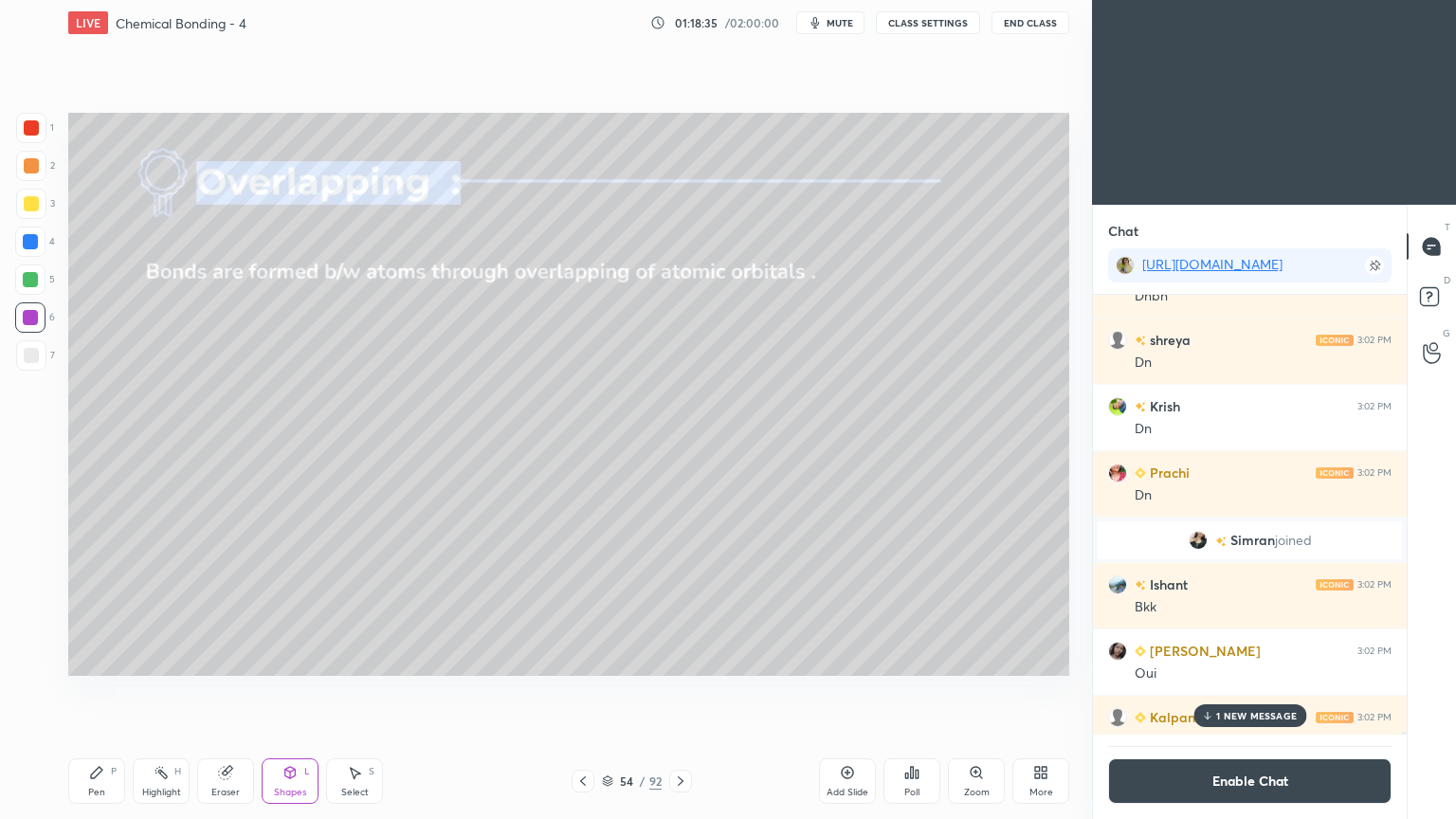 click 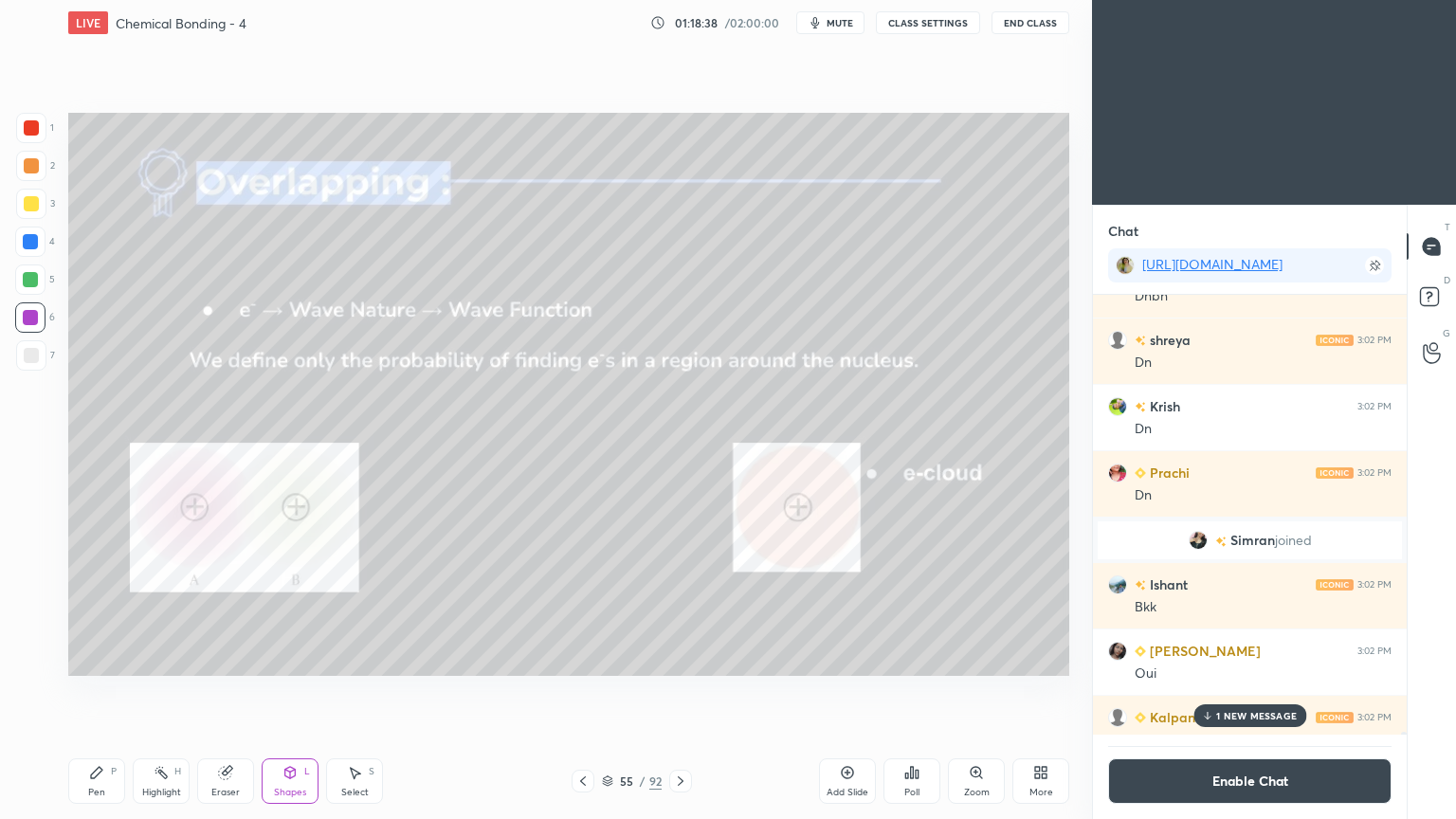 click on "Highlight H" at bounding box center (161, 781) 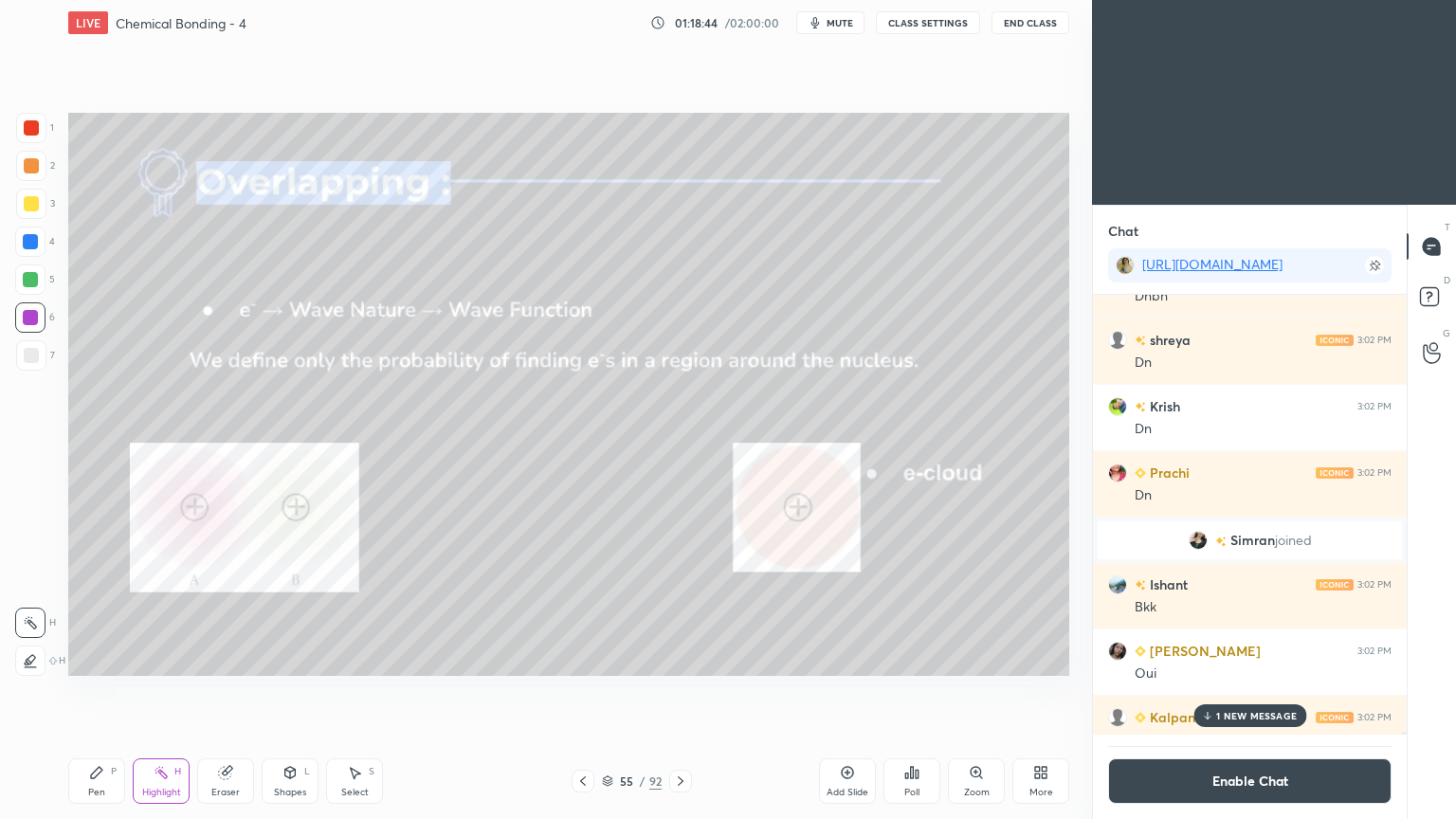 click on "Pen" at bounding box center [97, 792] 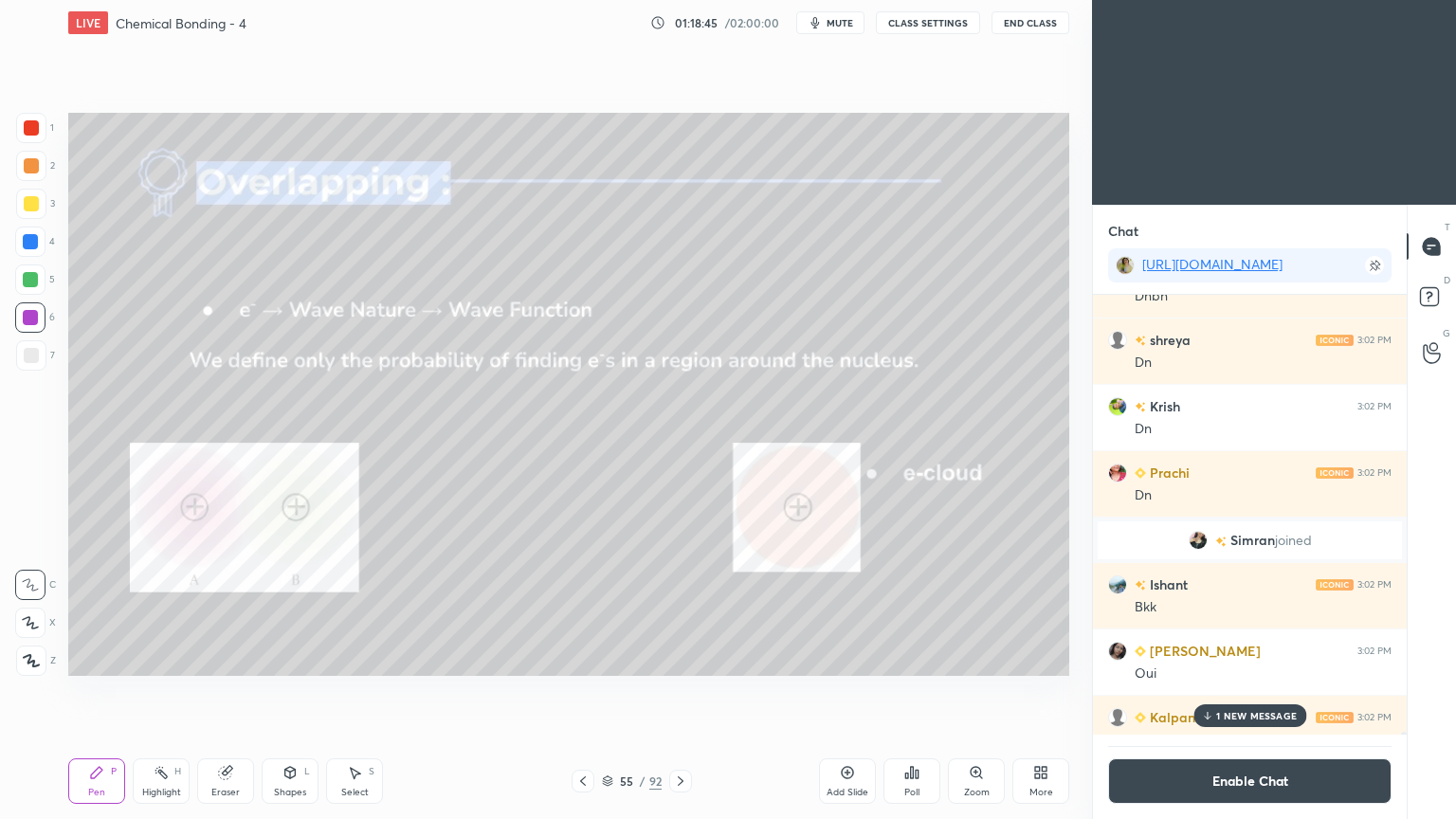 click at bounding box center (31, 204) 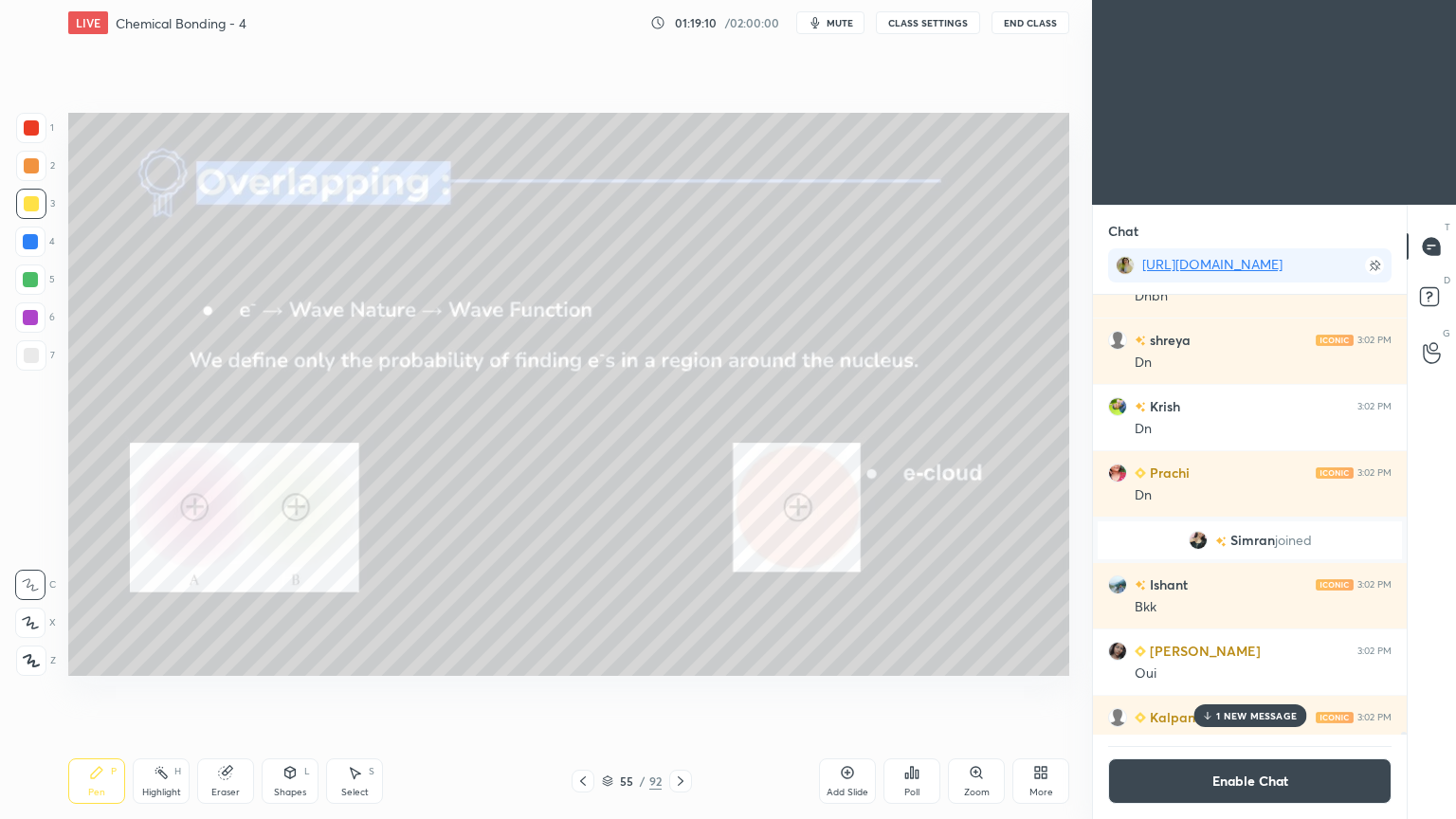 click 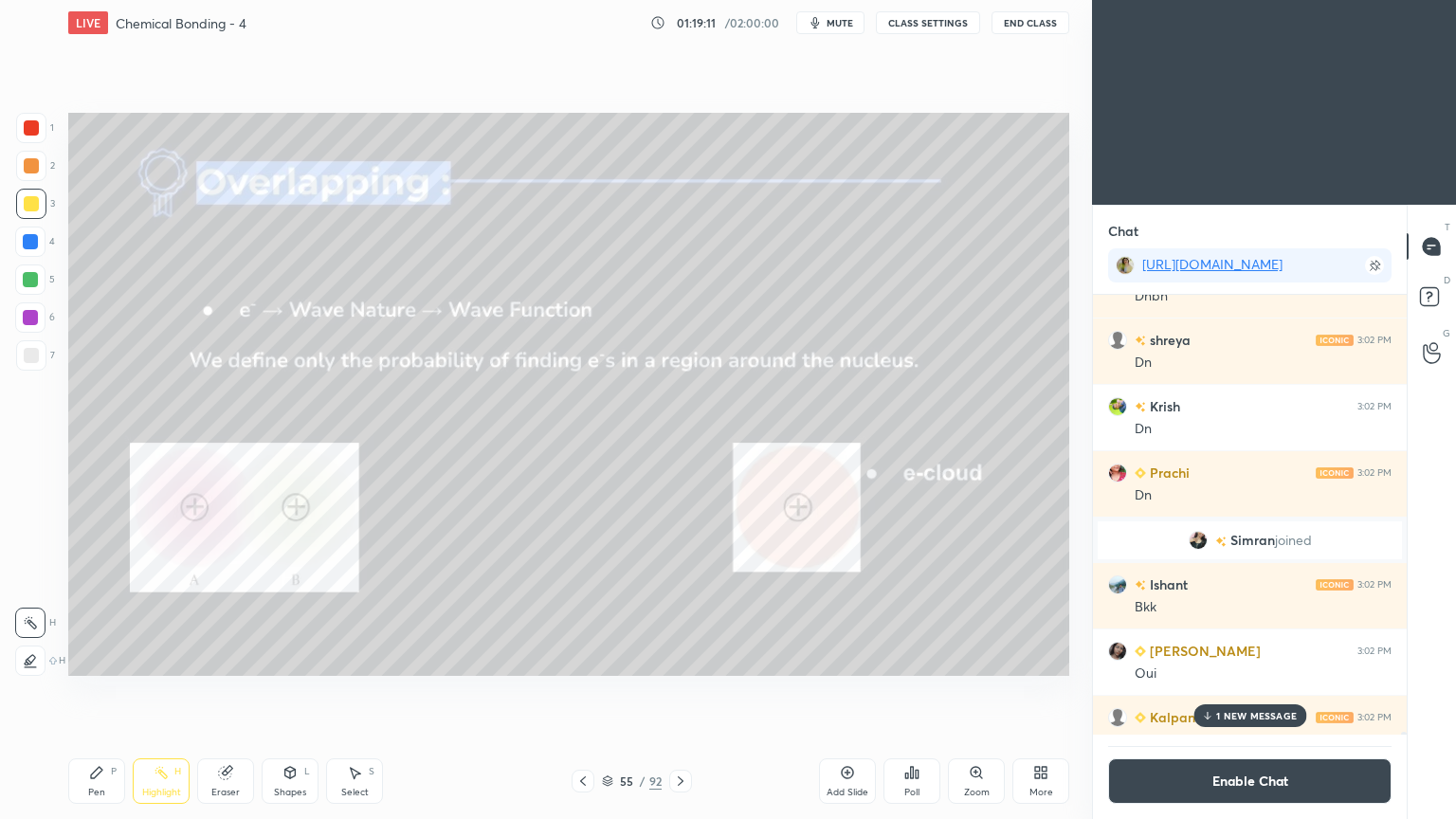 click at bounding box center (30, 318) 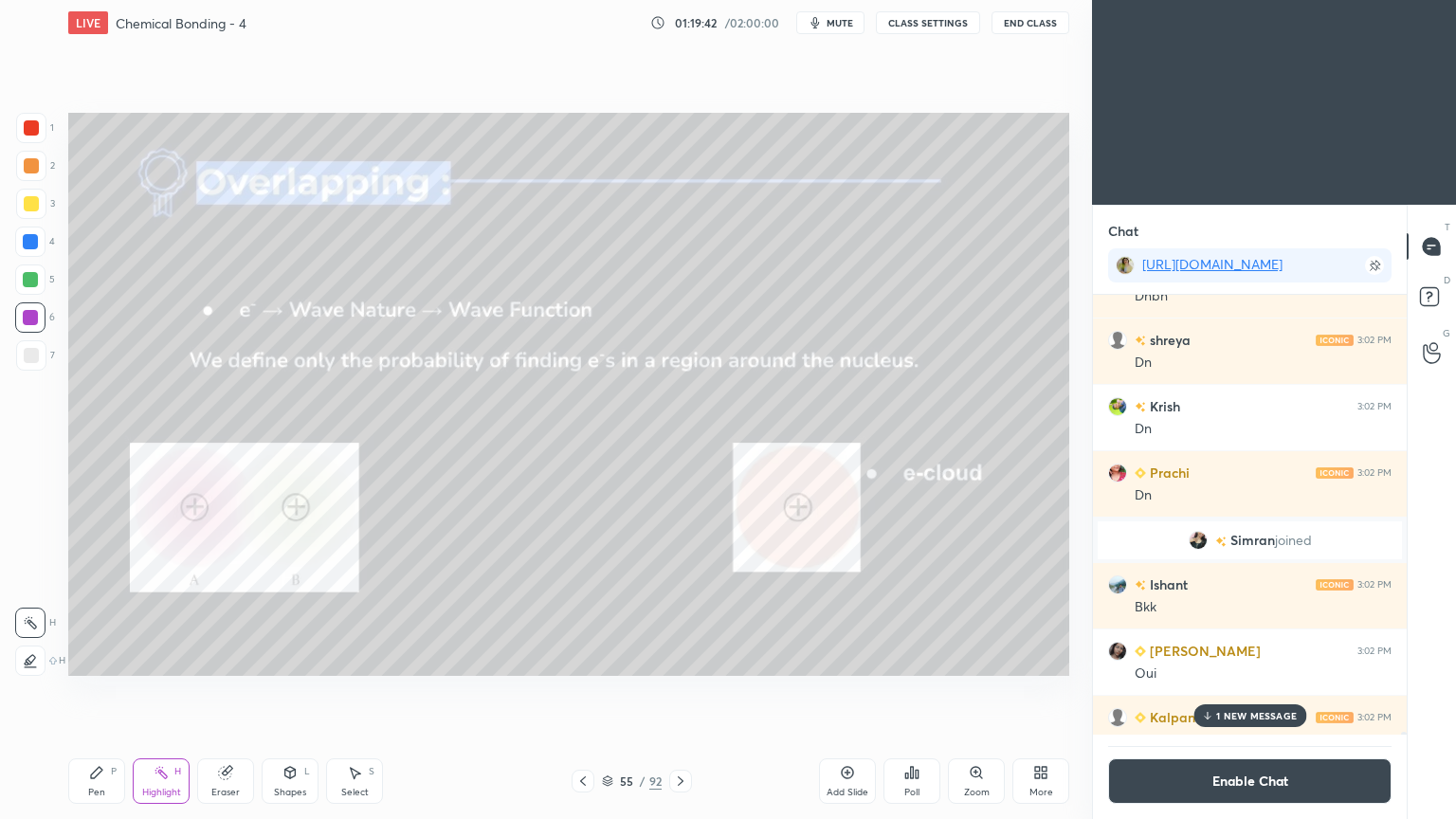 click on "Pen P" at bounding box center [97, 781] 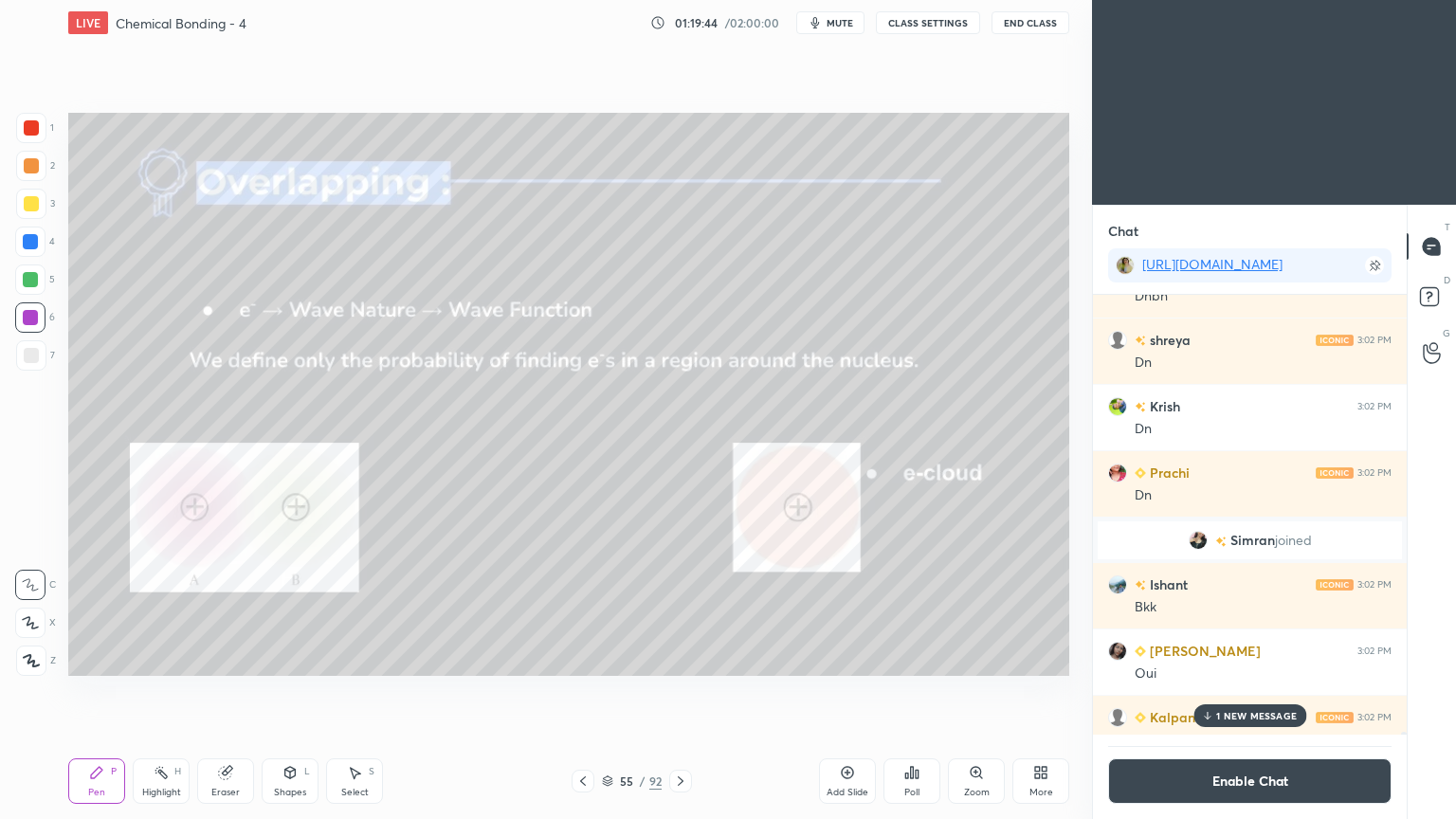 click at bounding box center [31, 128] 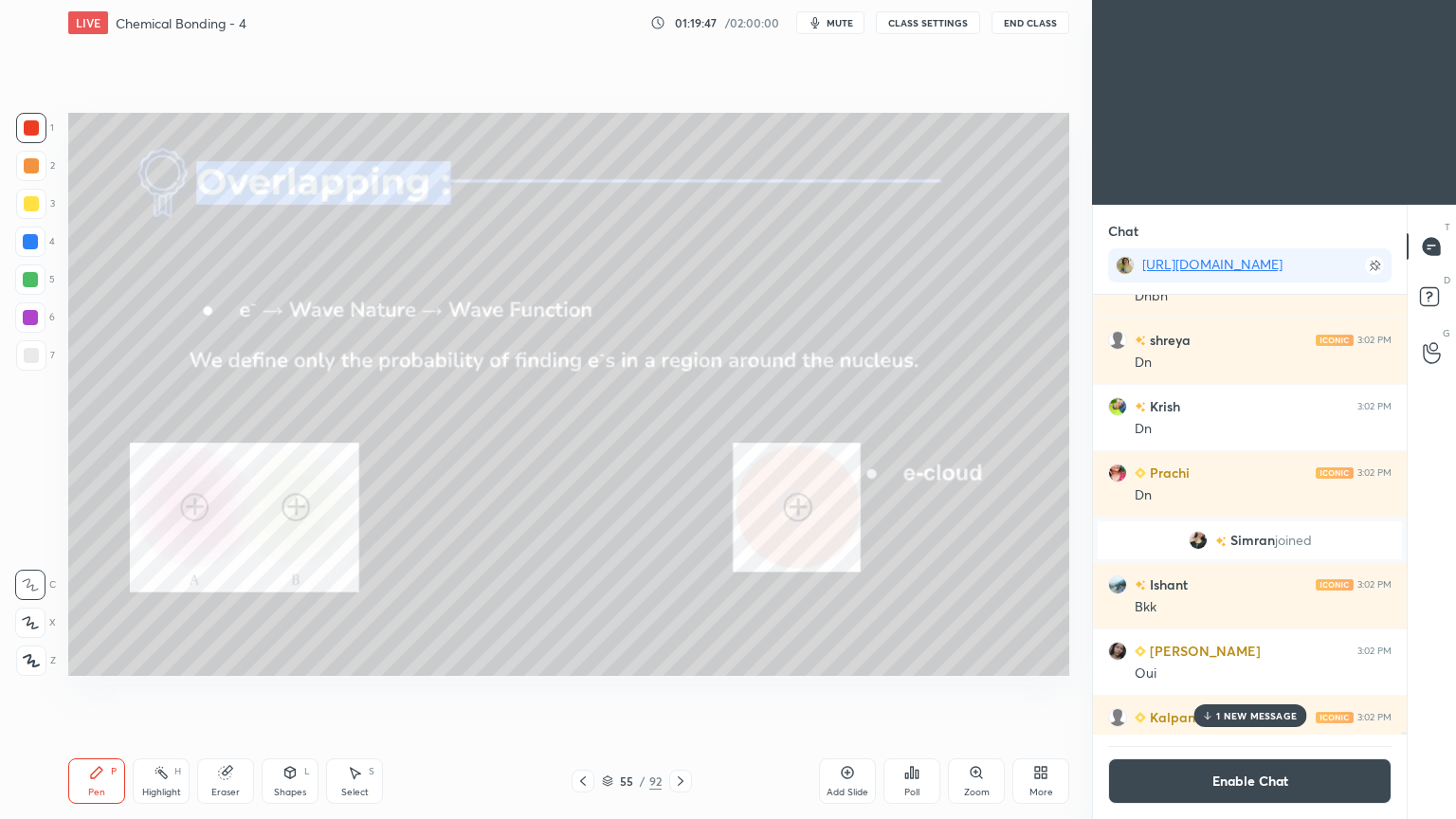 click 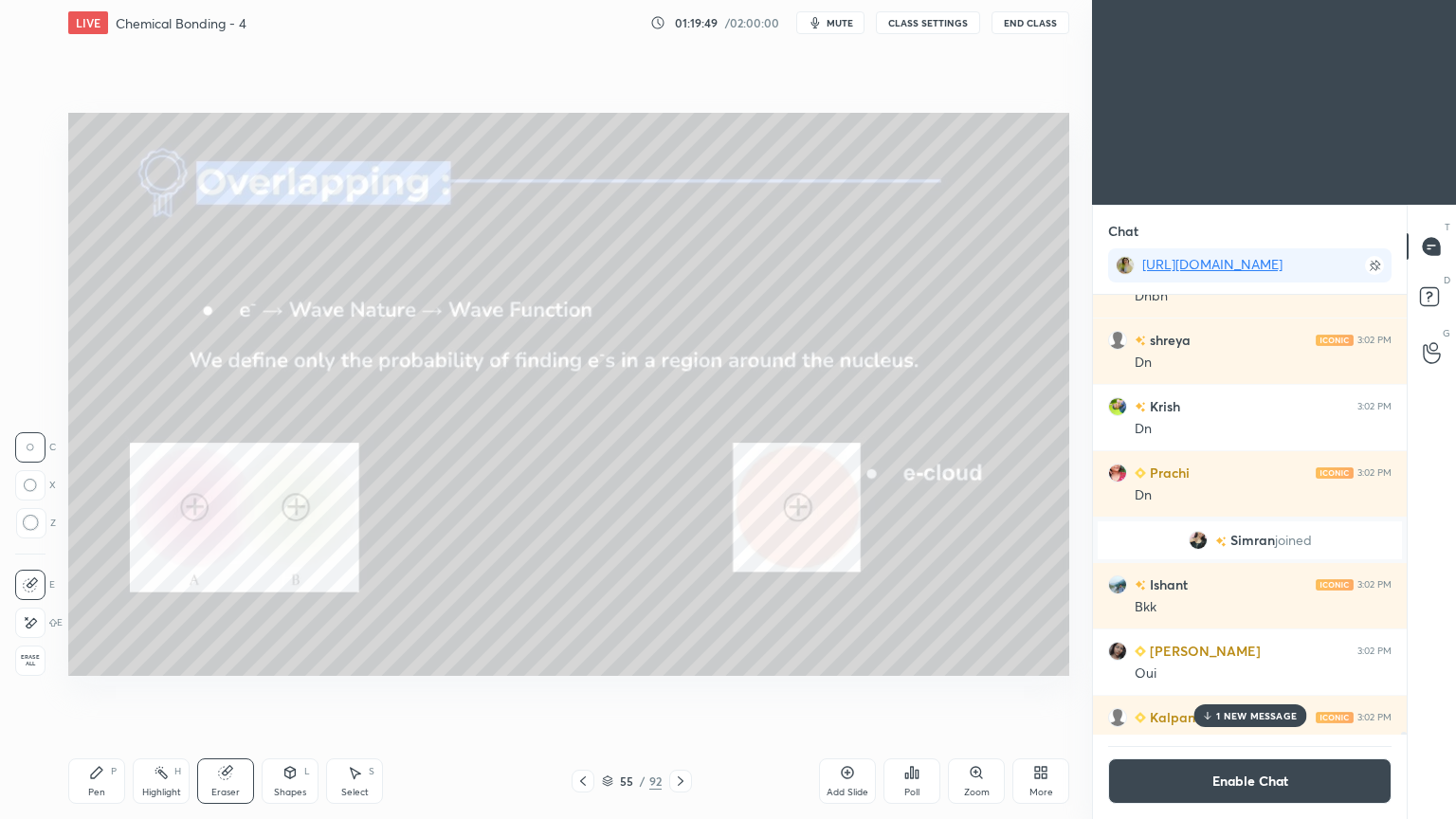 click on "Pen P" at bounding box center [97, 781] 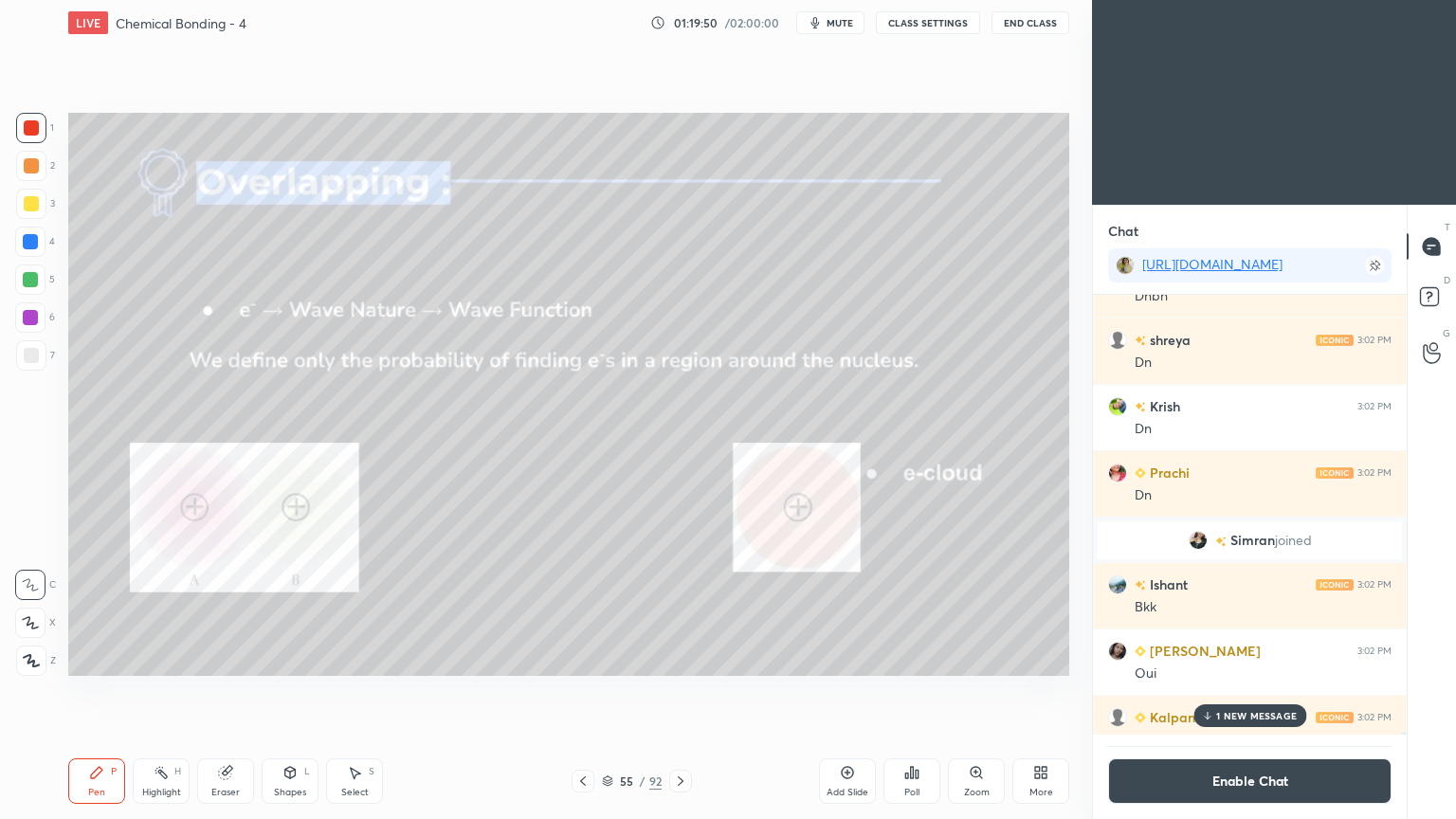 click at bounding box center (31, 661) 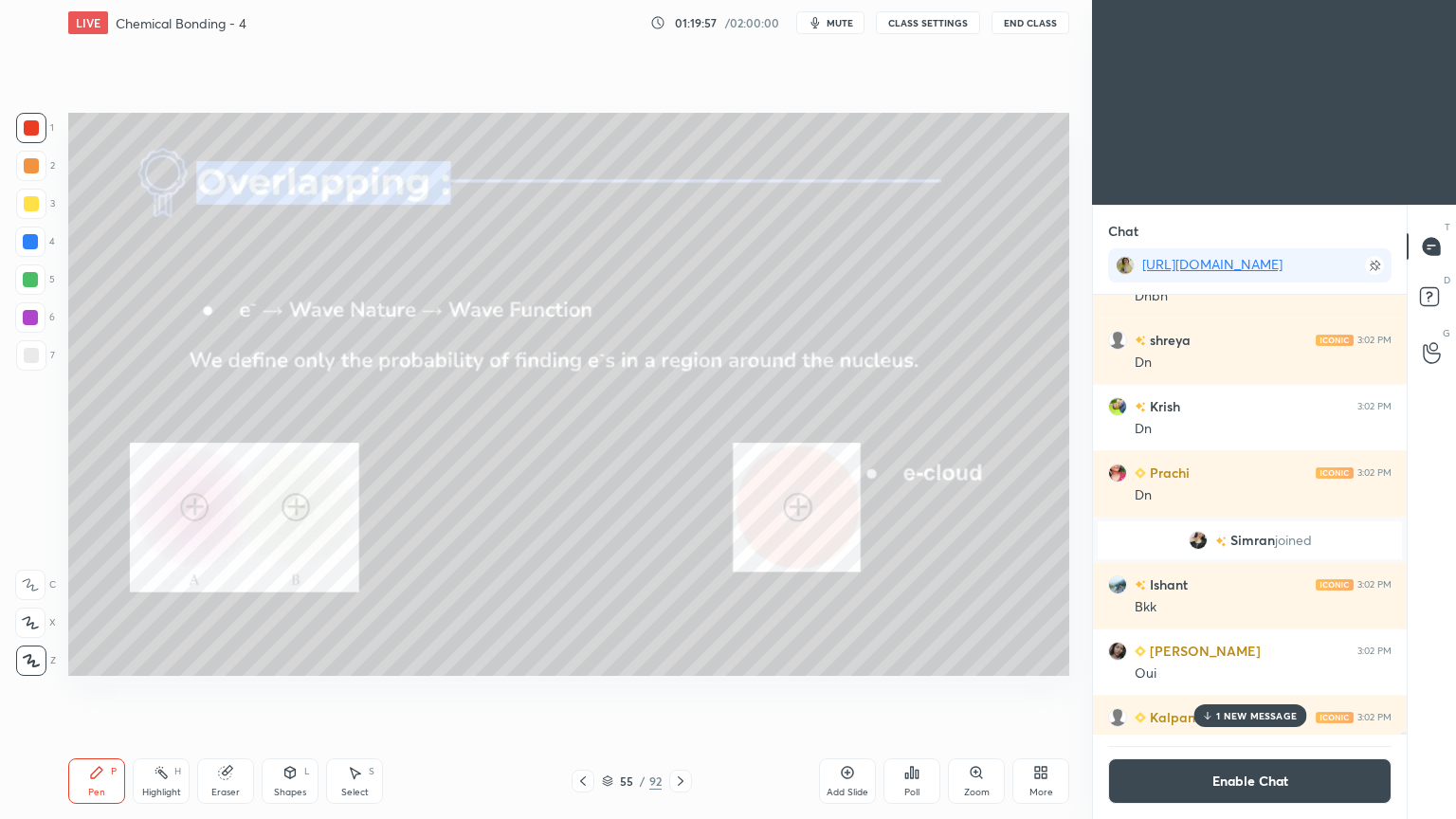 click on "H" at bounding box center (177, 772) 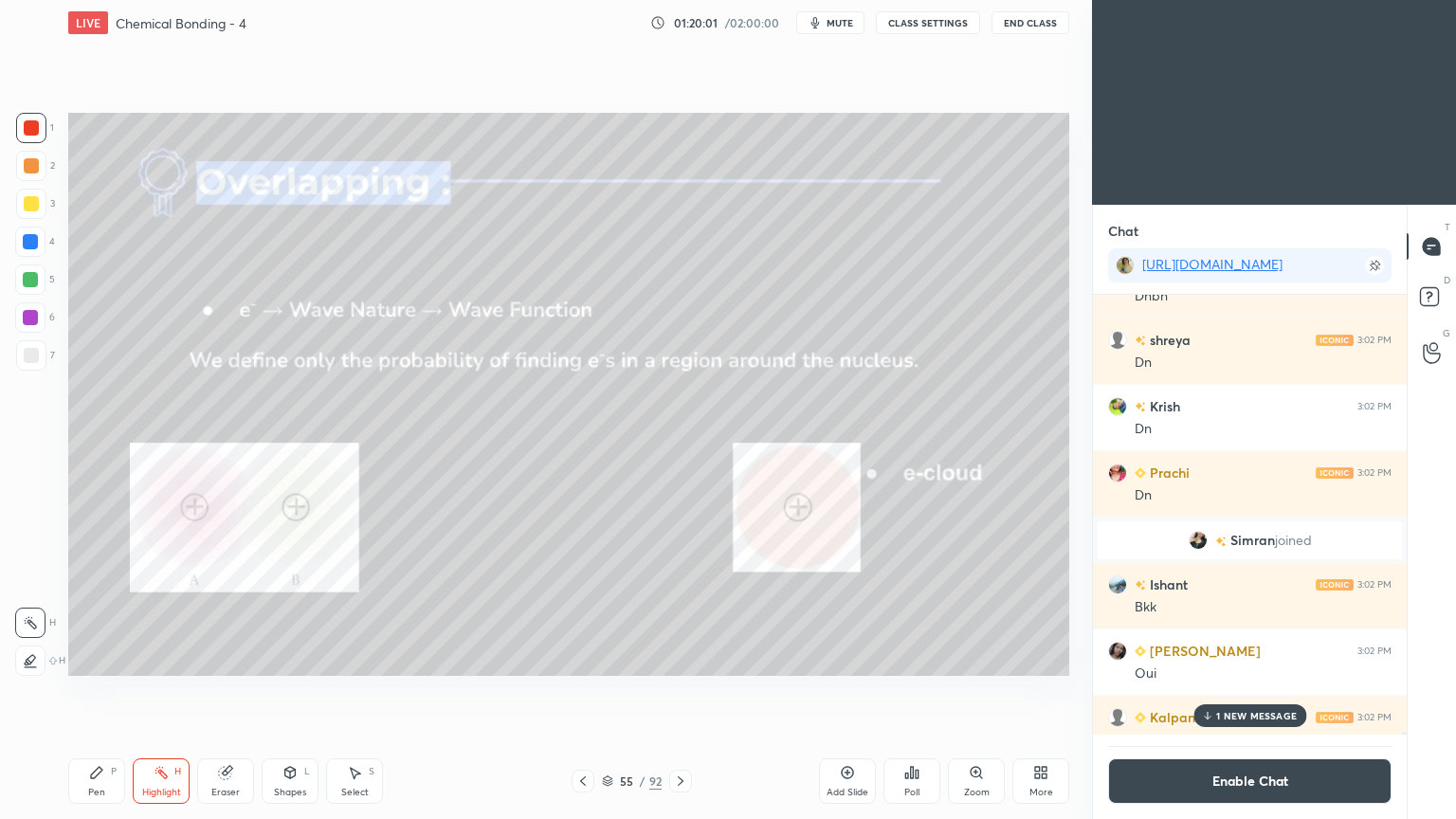 click at bounding box center (30, 280) 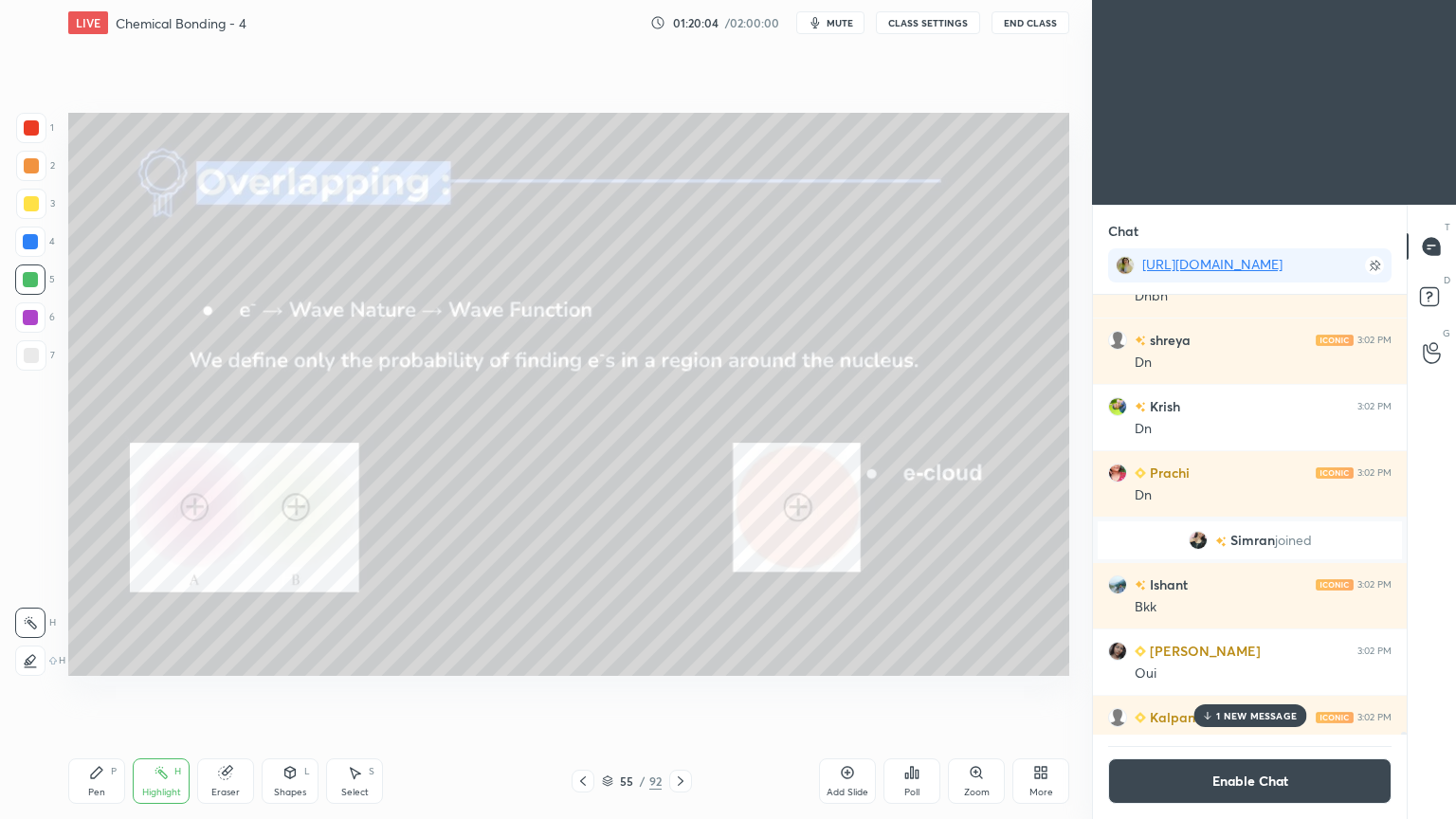 click 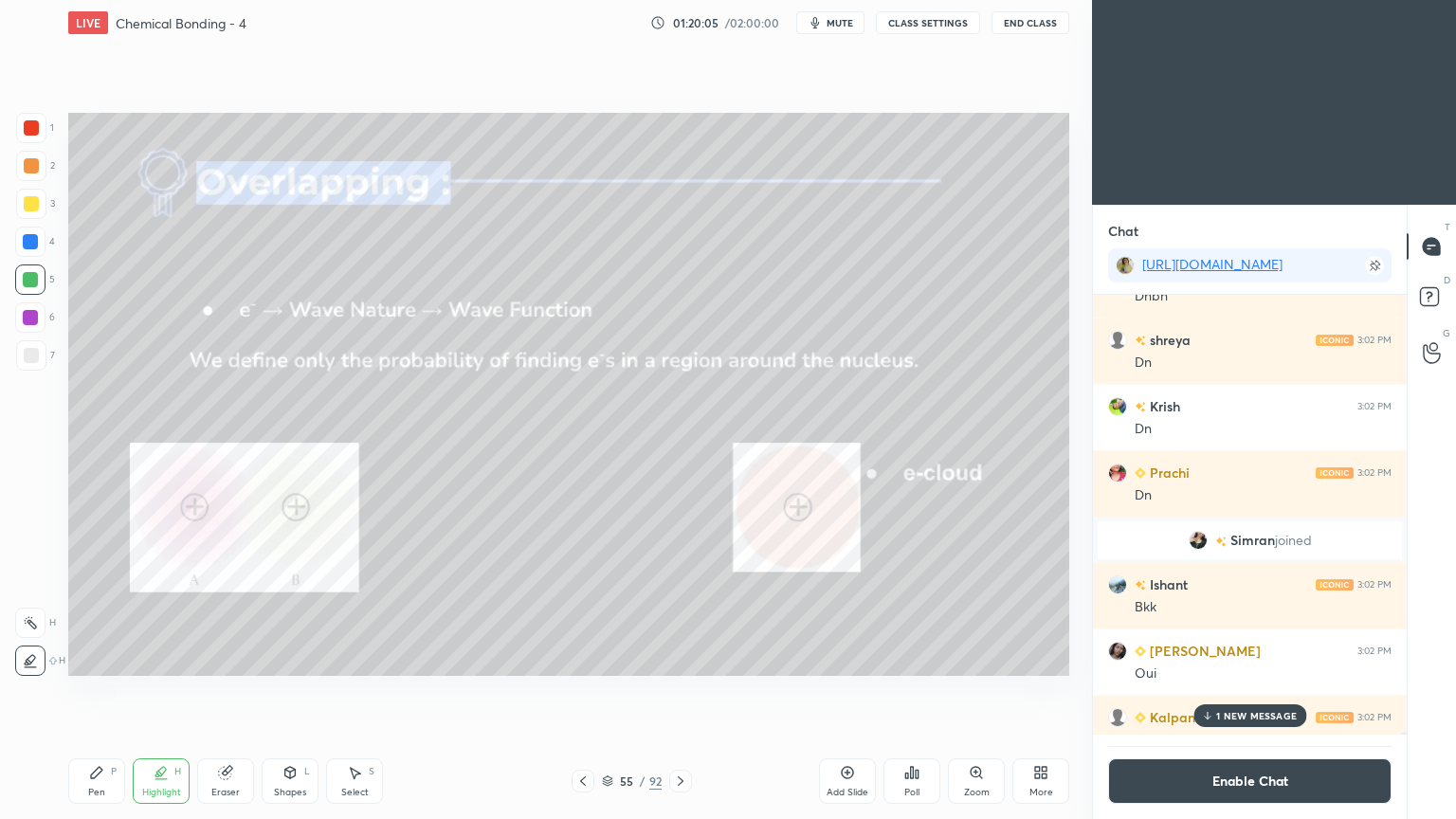 click at bounding box center (31, 128) 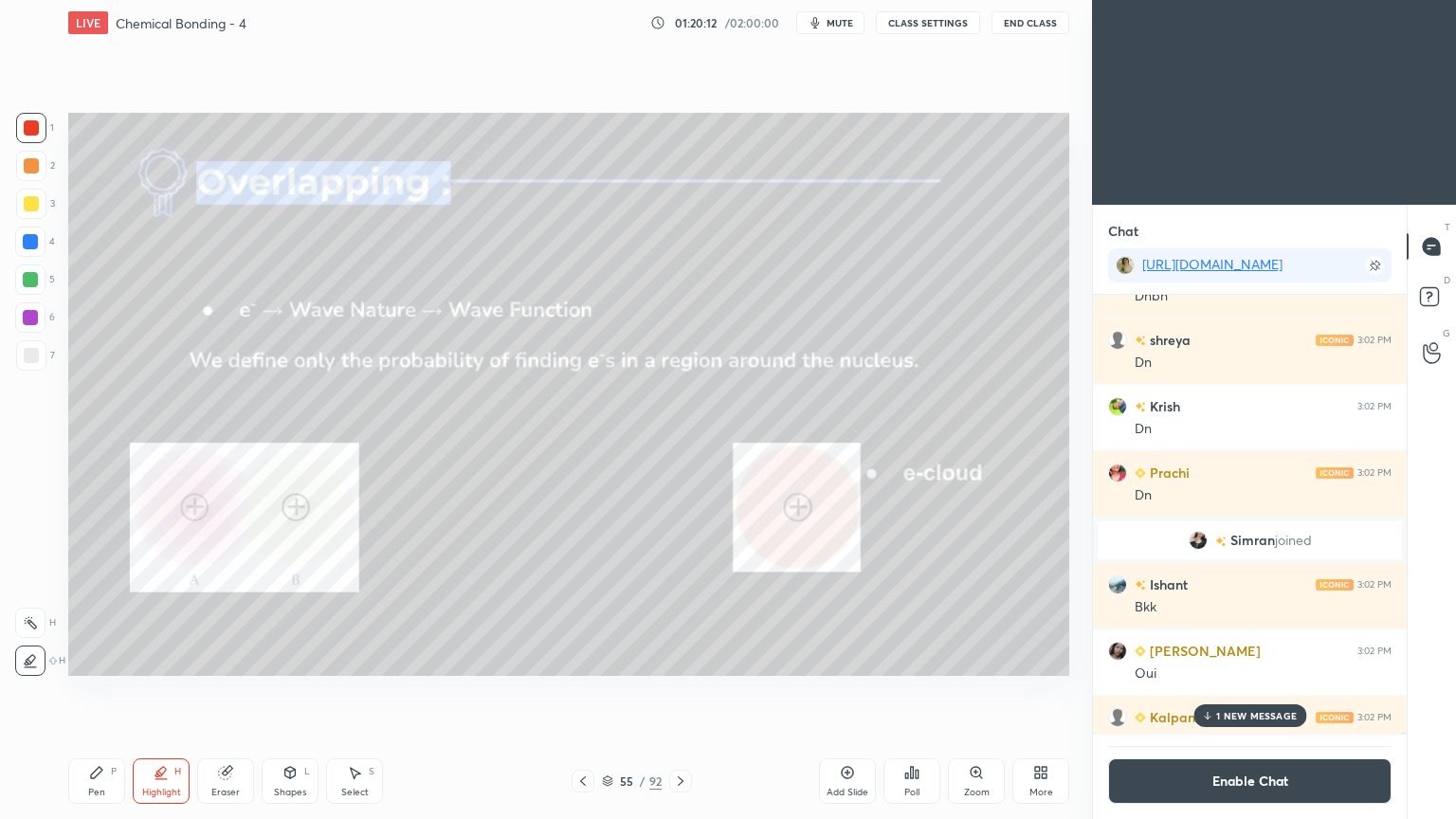 click at bounding box center (31, 204) 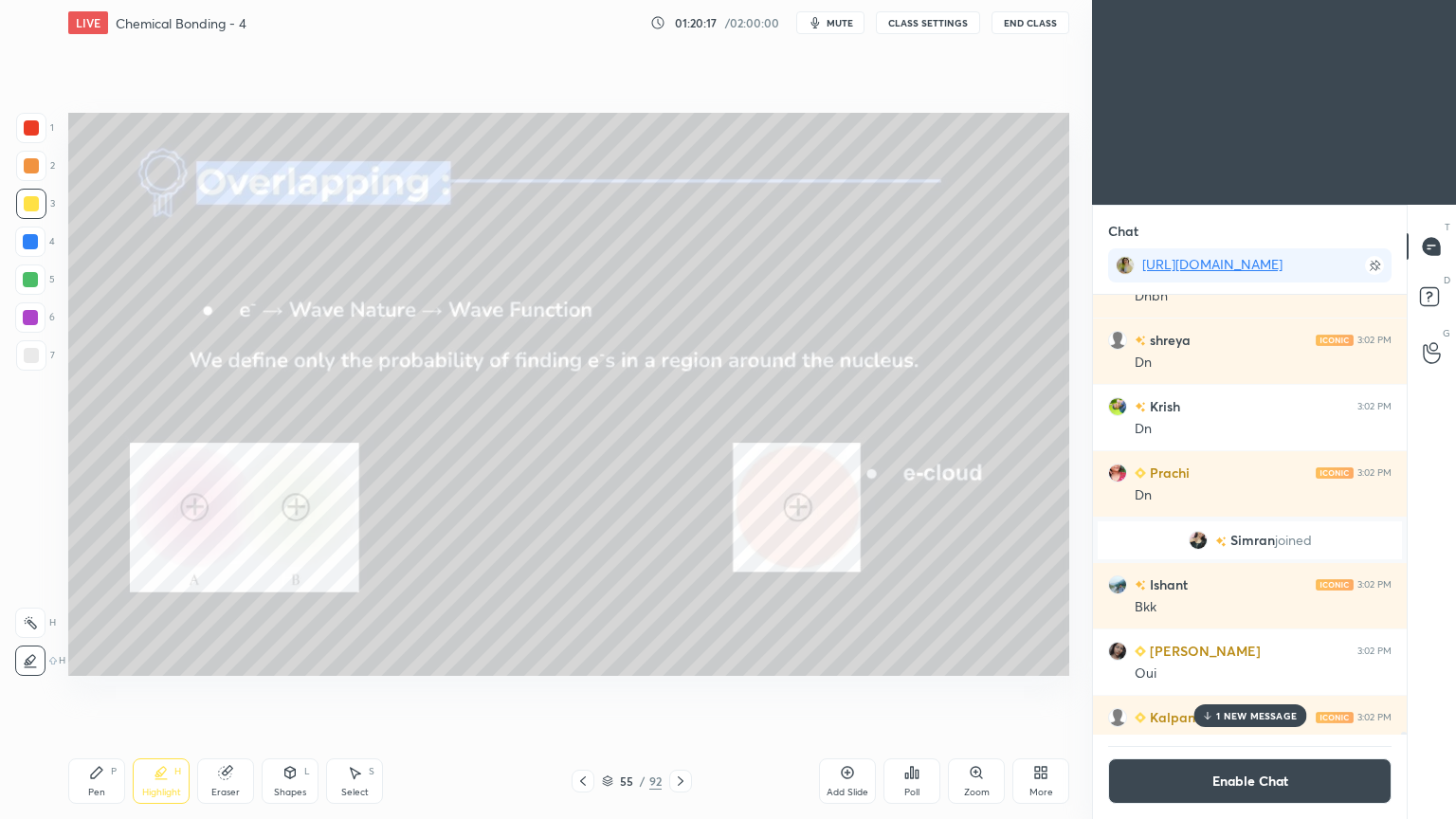 click 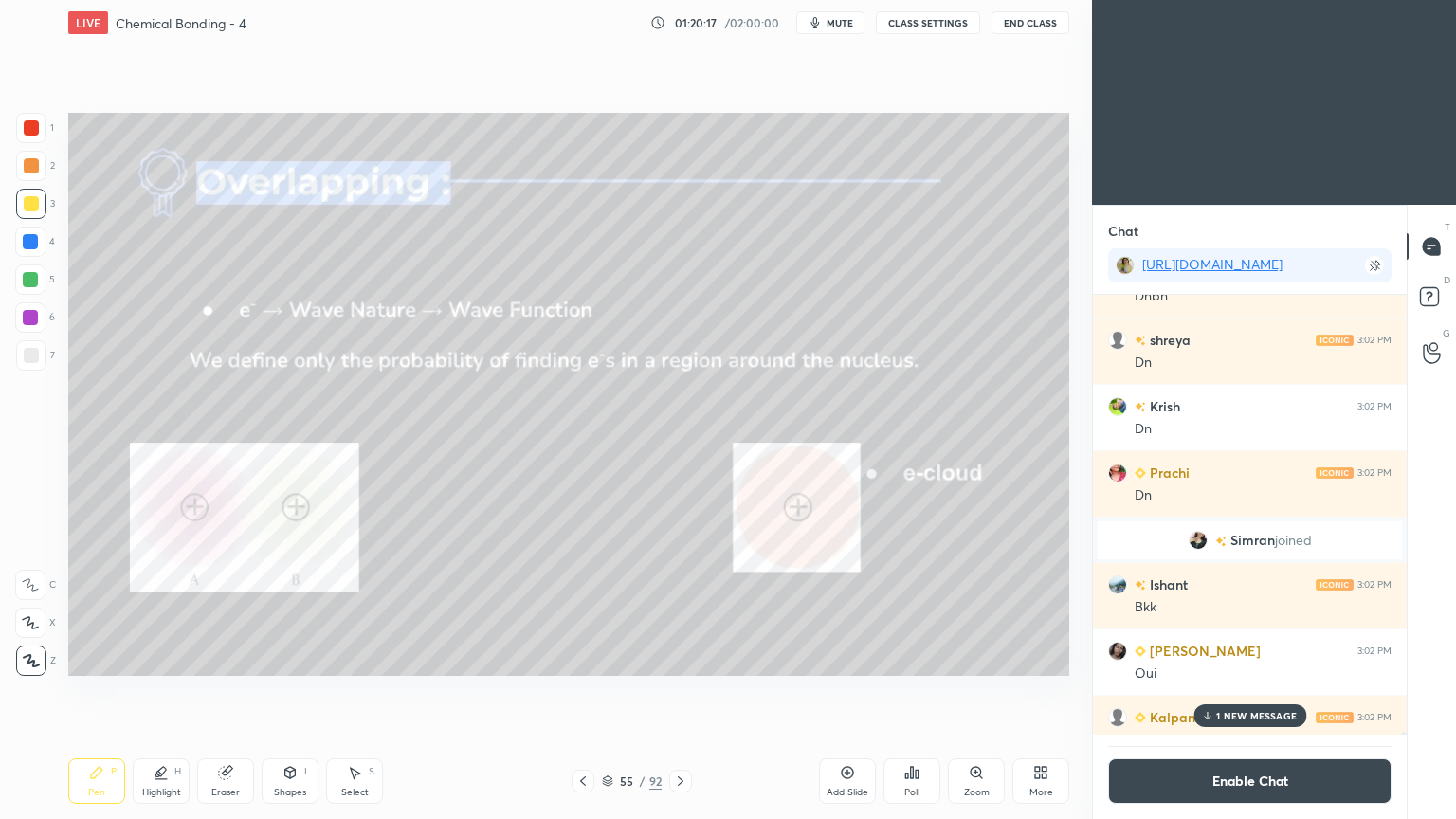 click at bounding box center (30, 242) 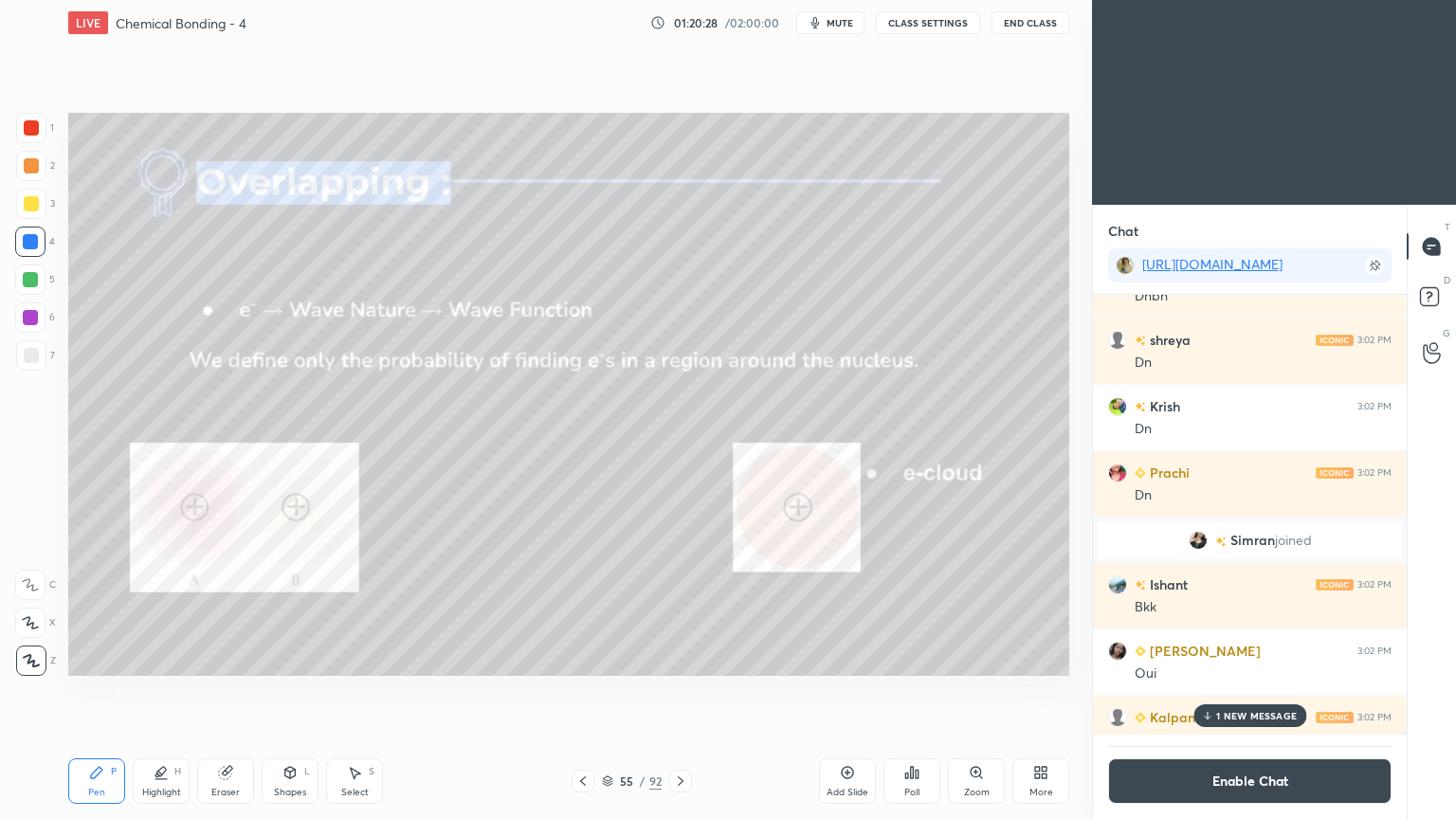click 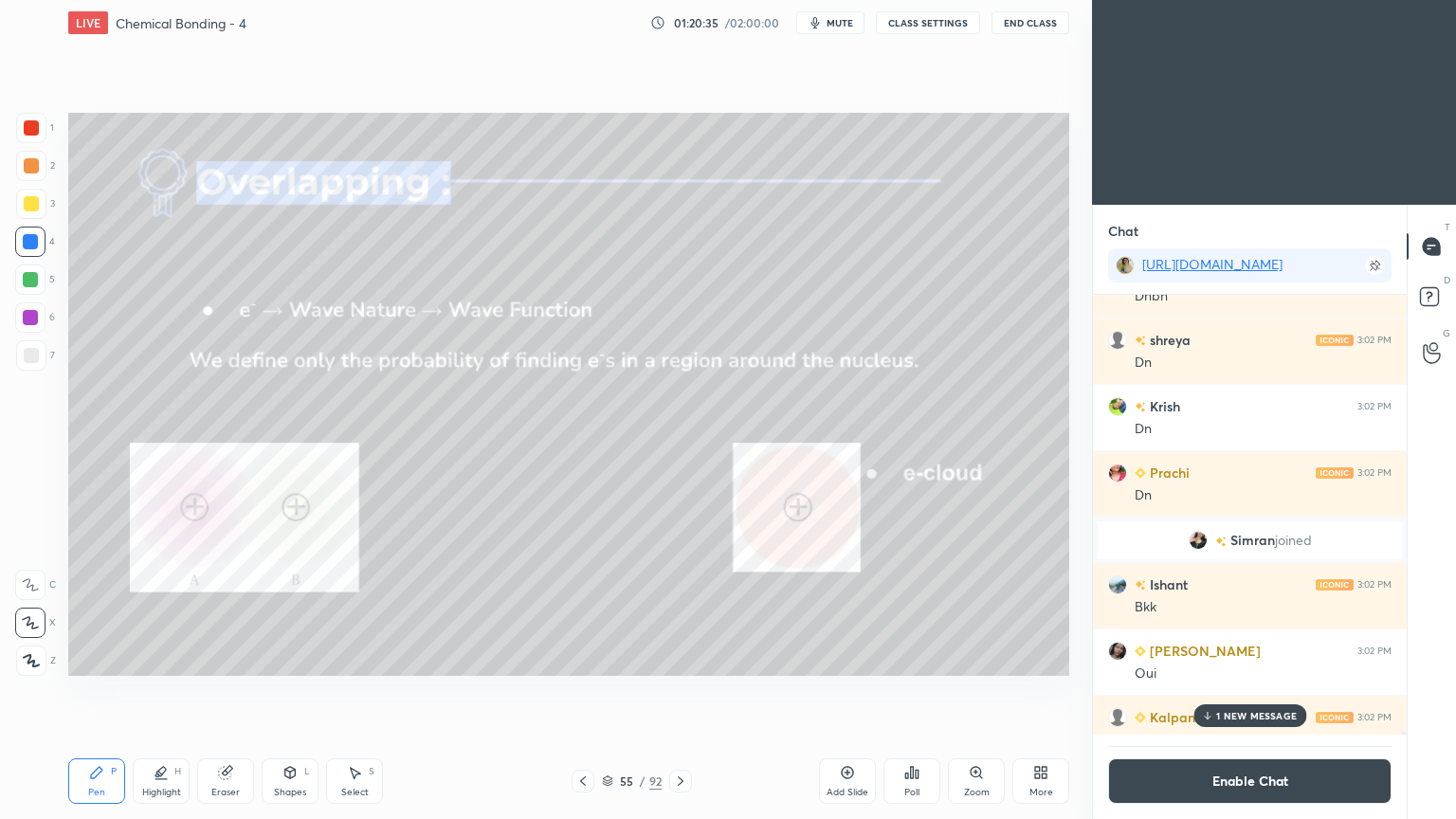 click 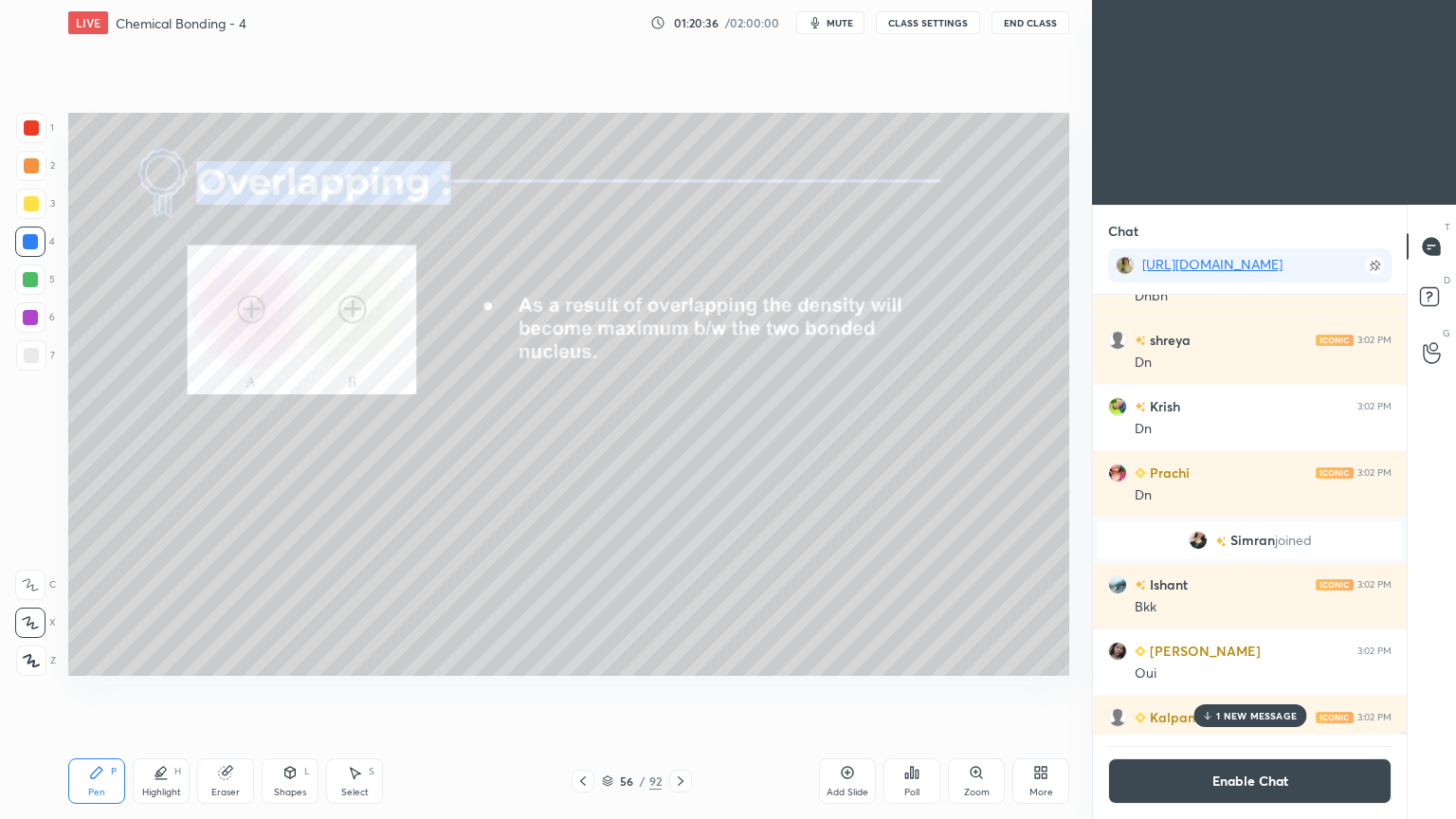 click on "Highlight H" at bounding box center (161, 781) 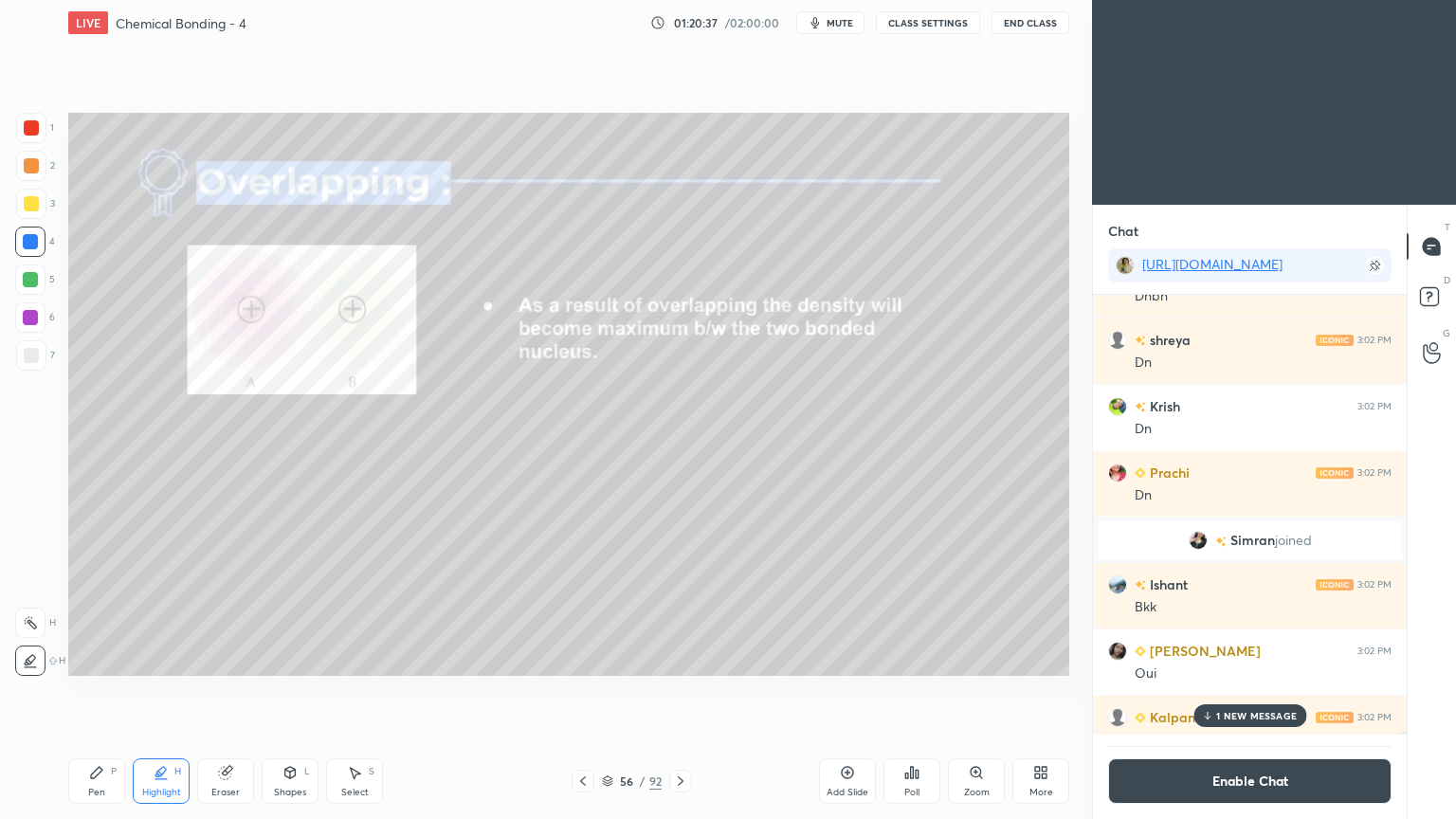 click 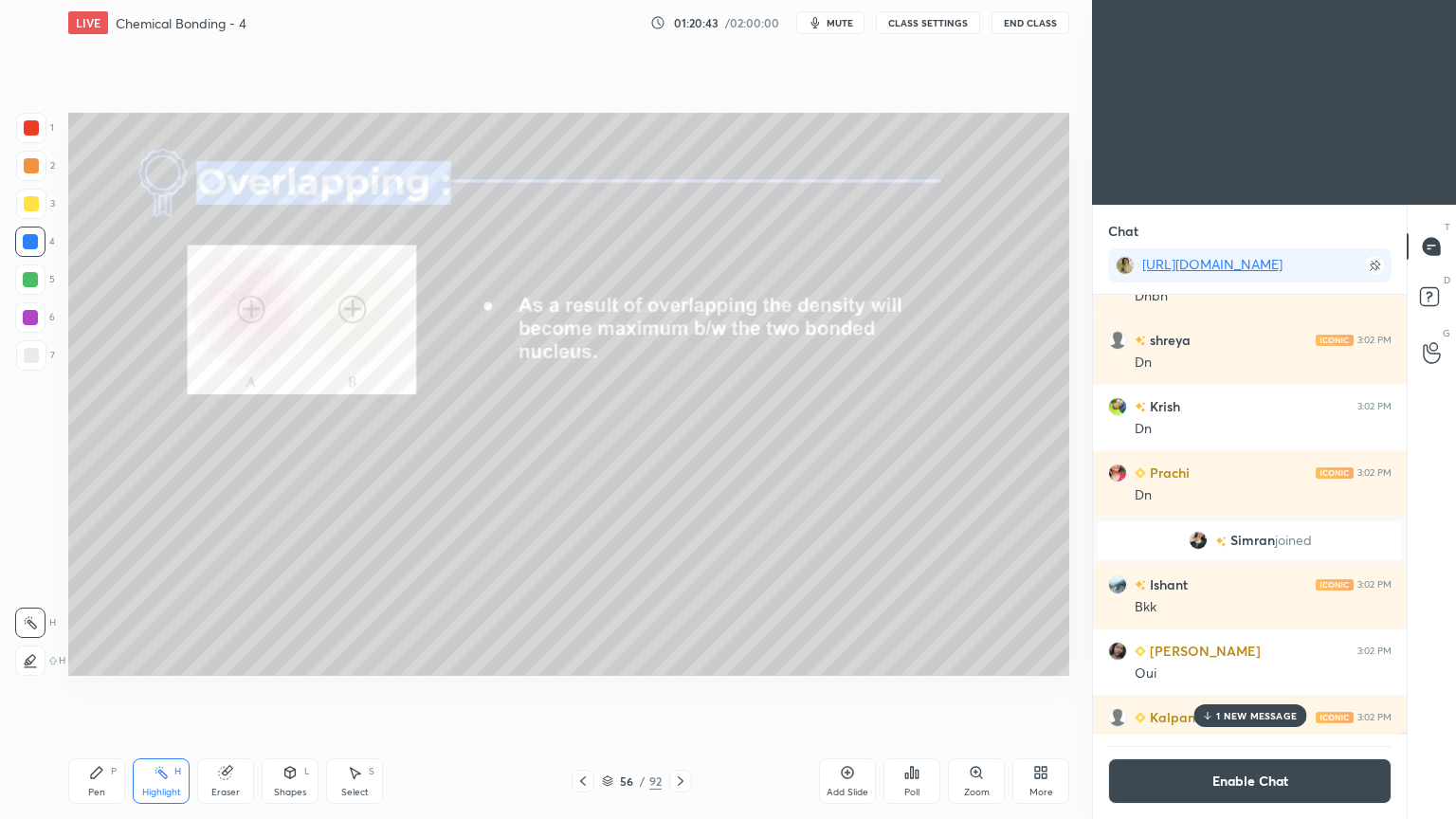 click on "Pen P" at bounding box center [97, 781] 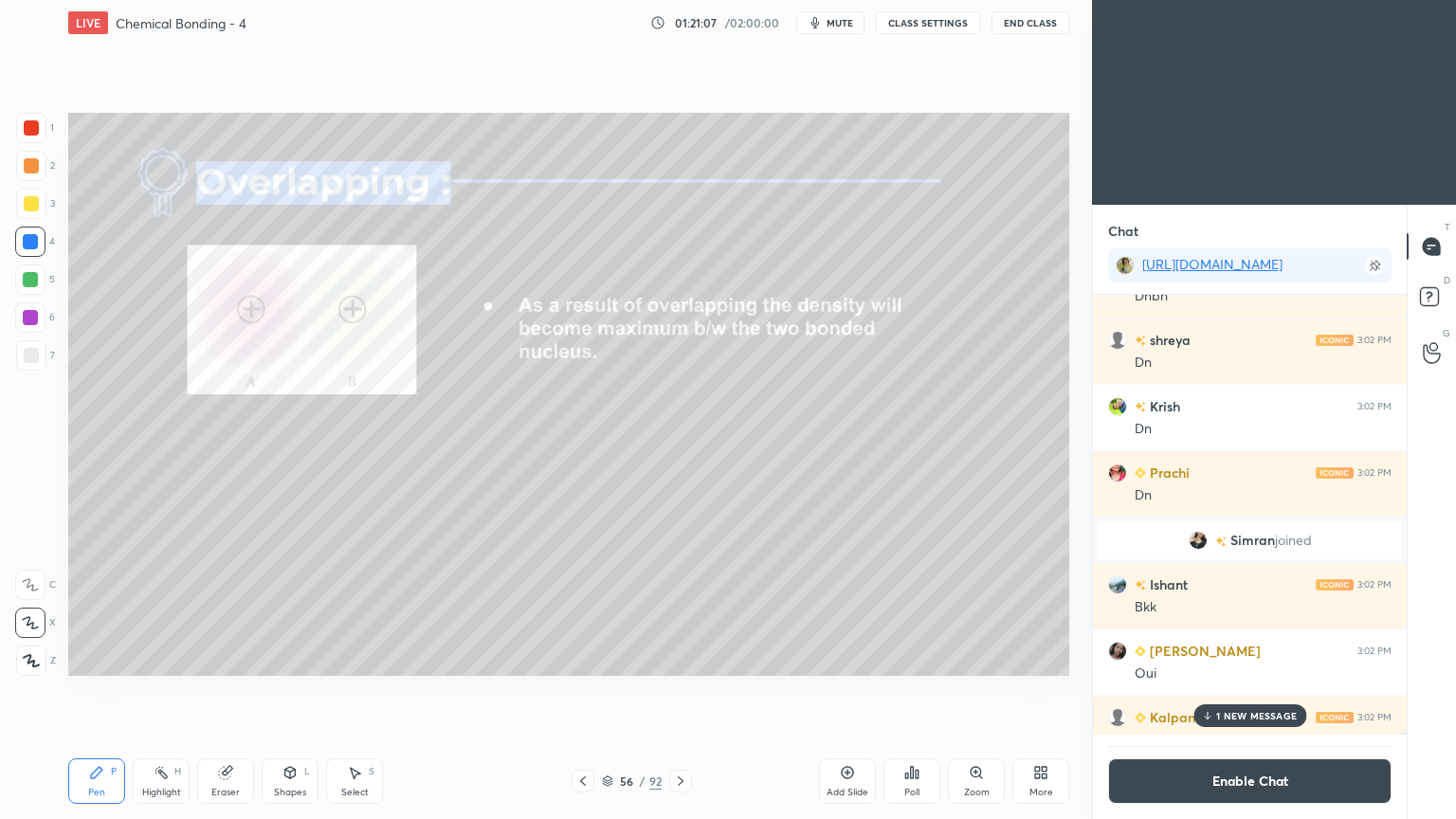 click on "Highlight H" at bounding box center (161, 781) 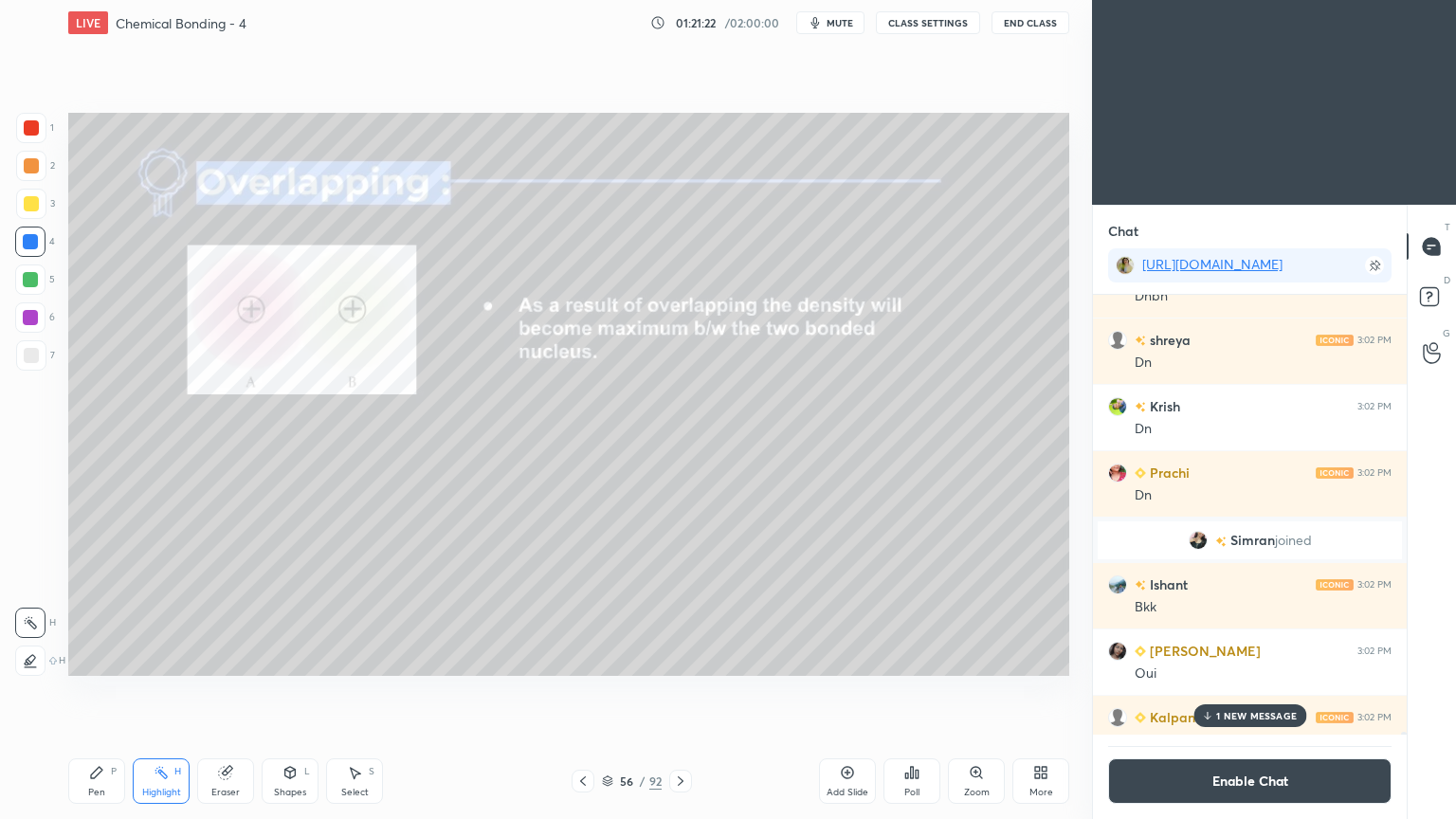 click on "Pen" at bounding box center [97, 792] 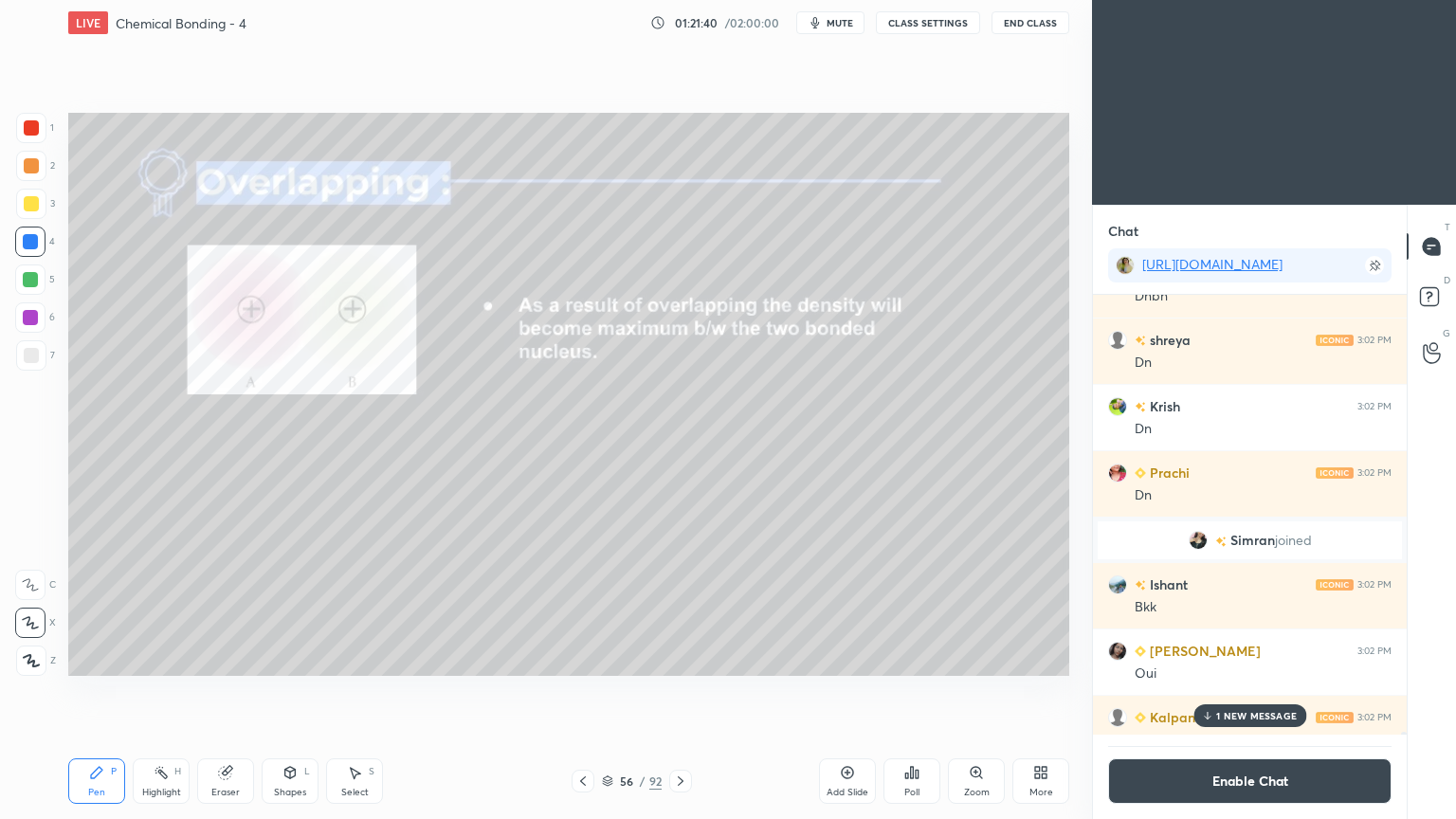 click 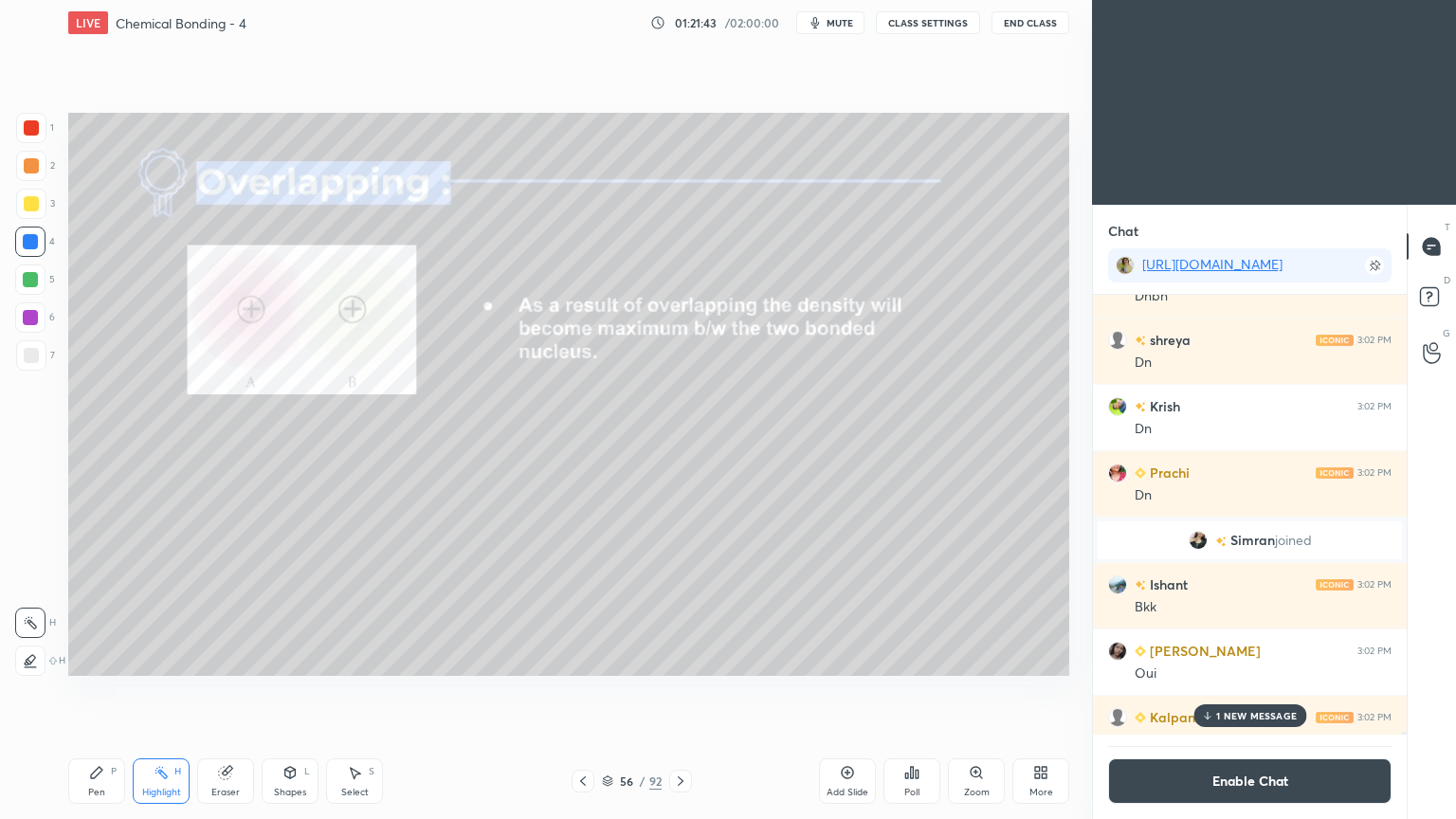 click on "Pen" at bounding box center (97, 792) 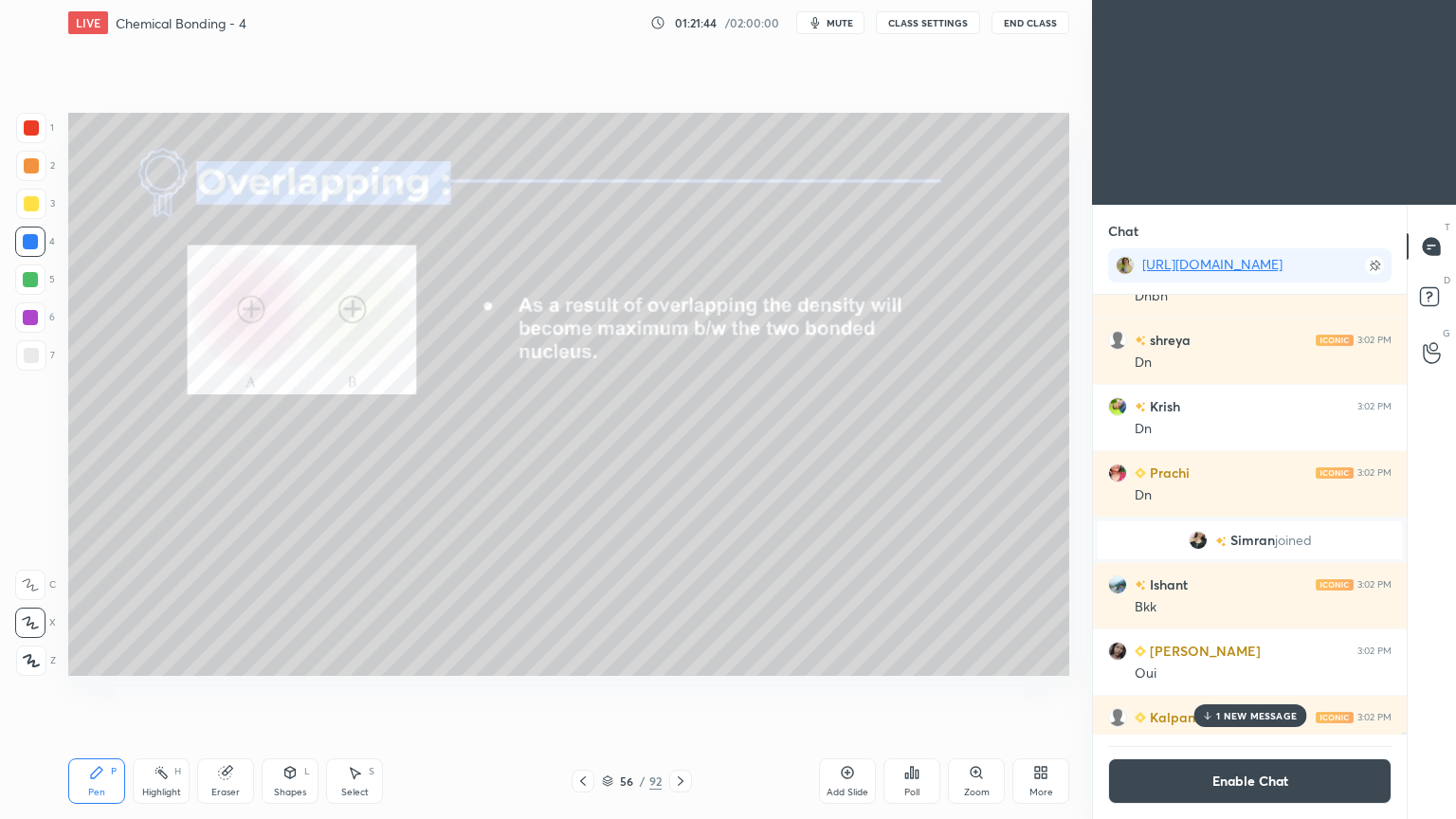 click at bounding box center [31, 355] 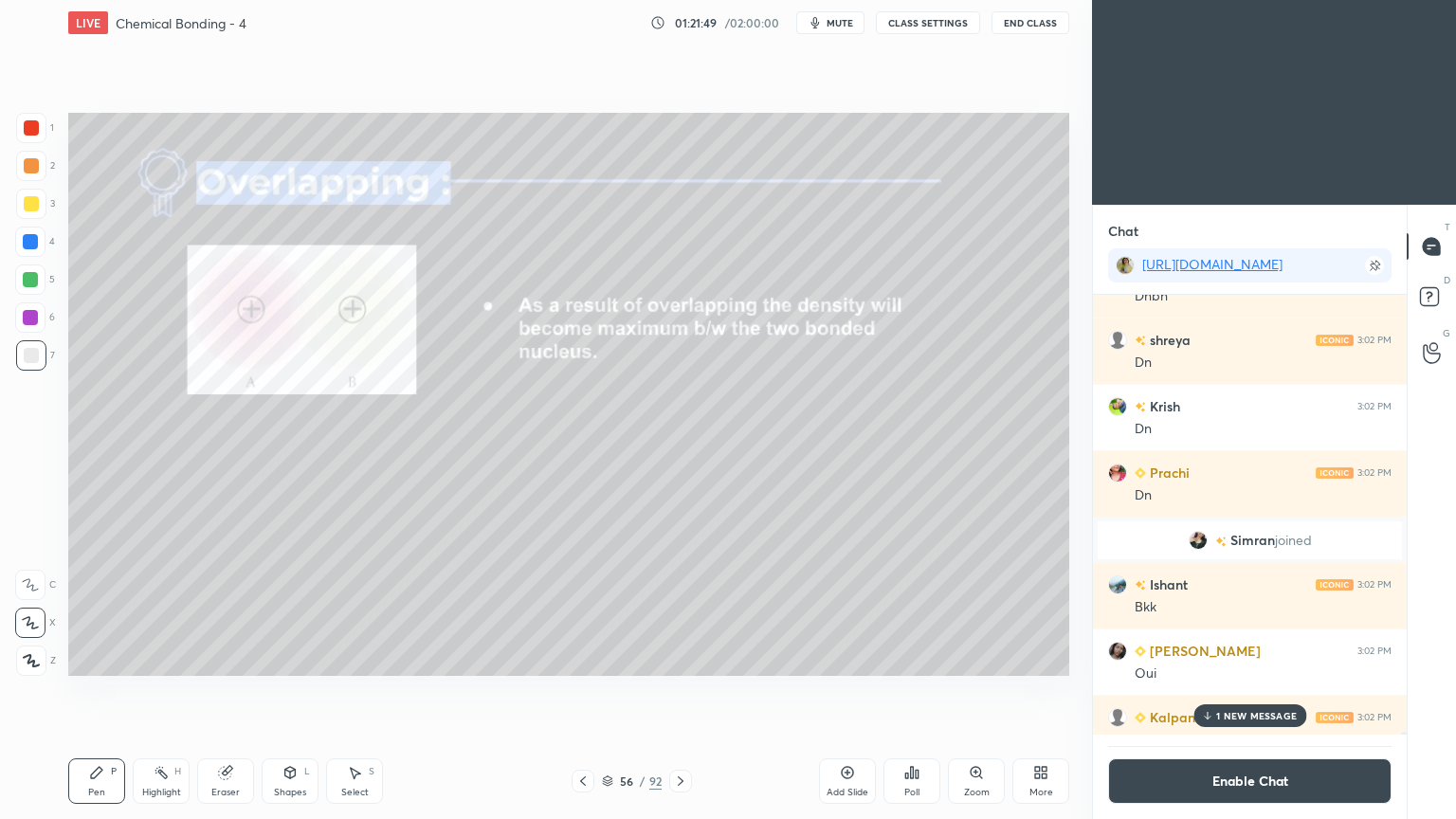 click 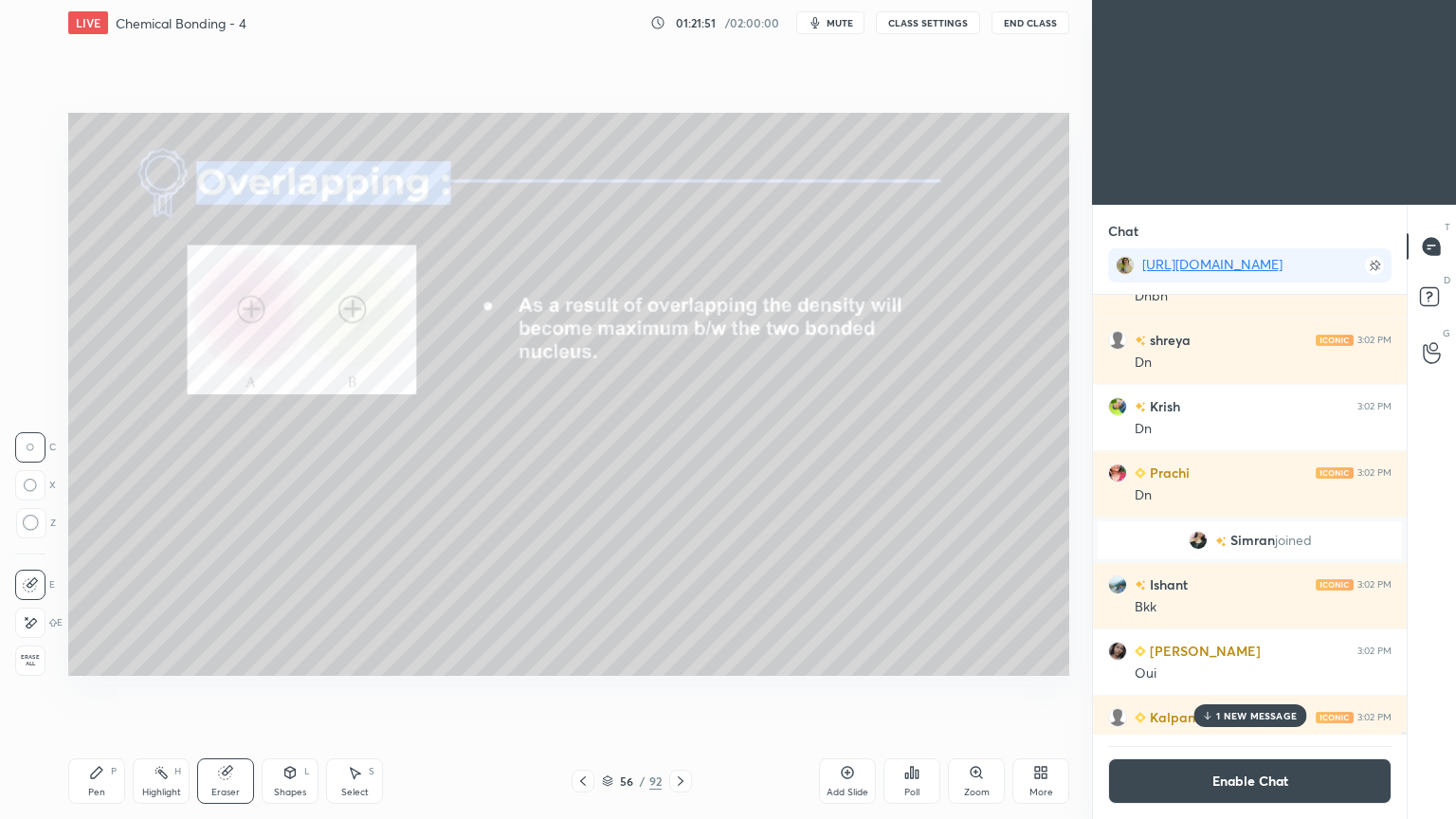 click on "Highlight H" at bounding box center [161, 781] 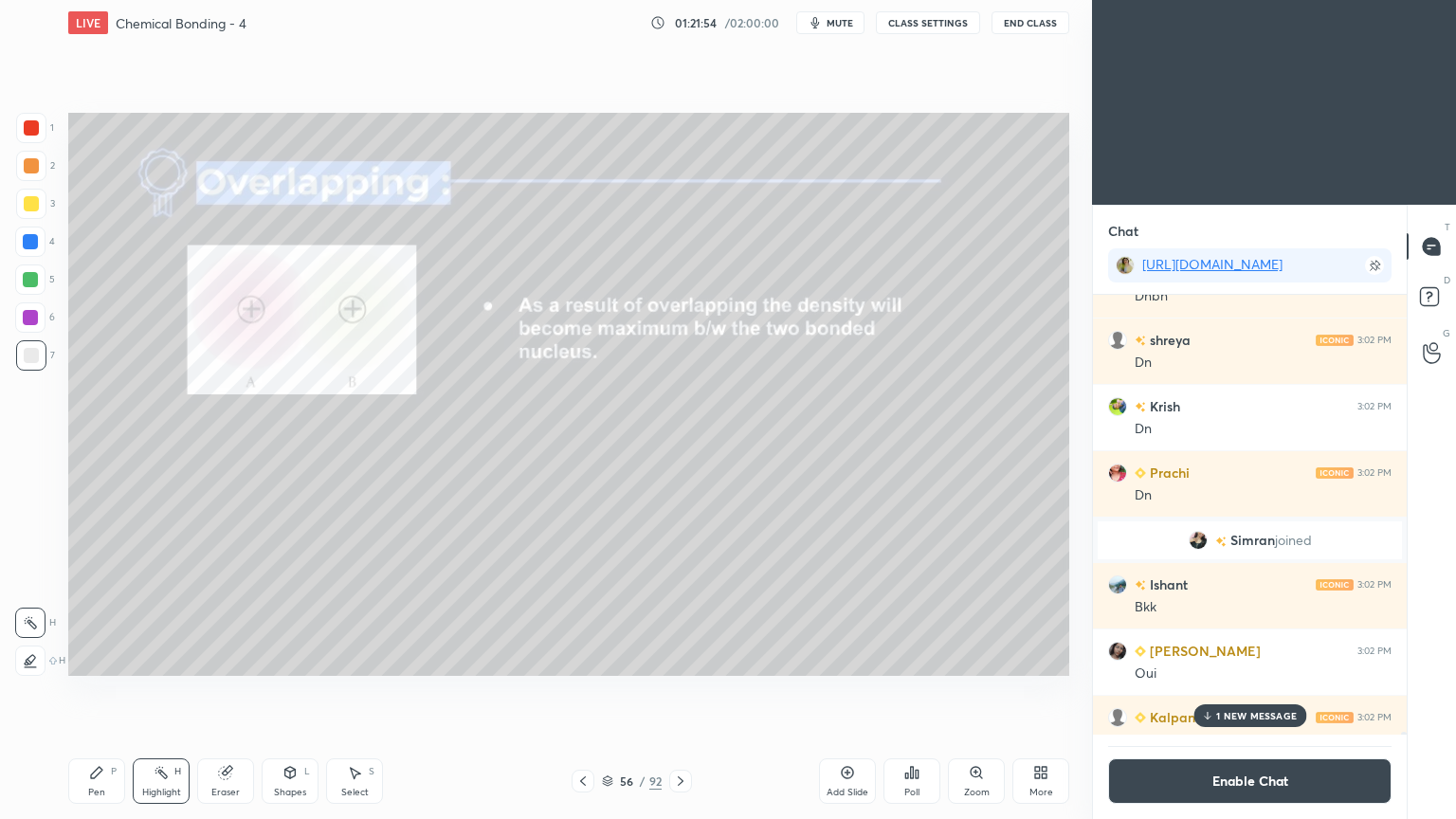 click 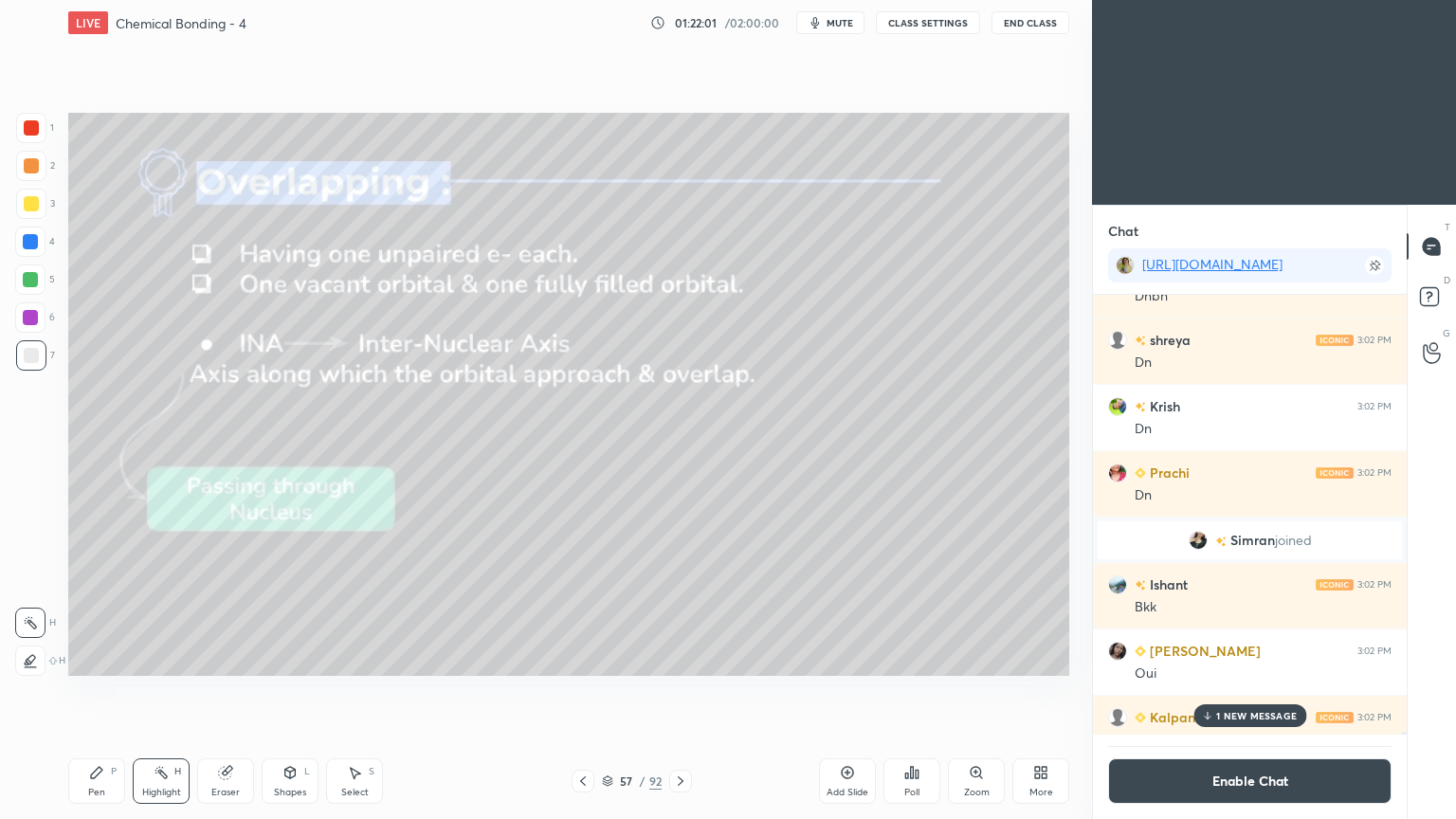 click on "Pen P" at bounding box center [97, 781] 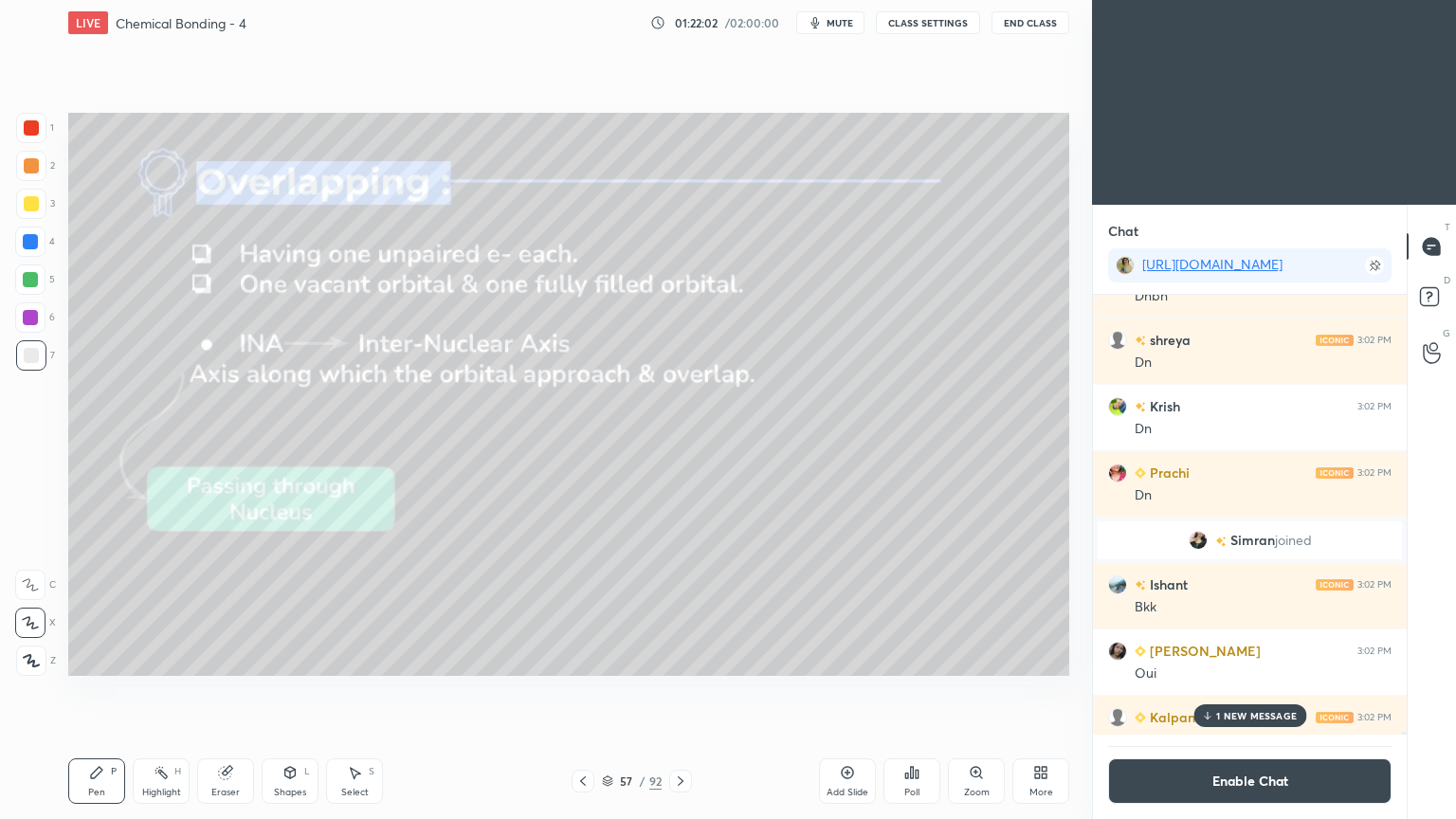 click at bounding box center (31, 166) 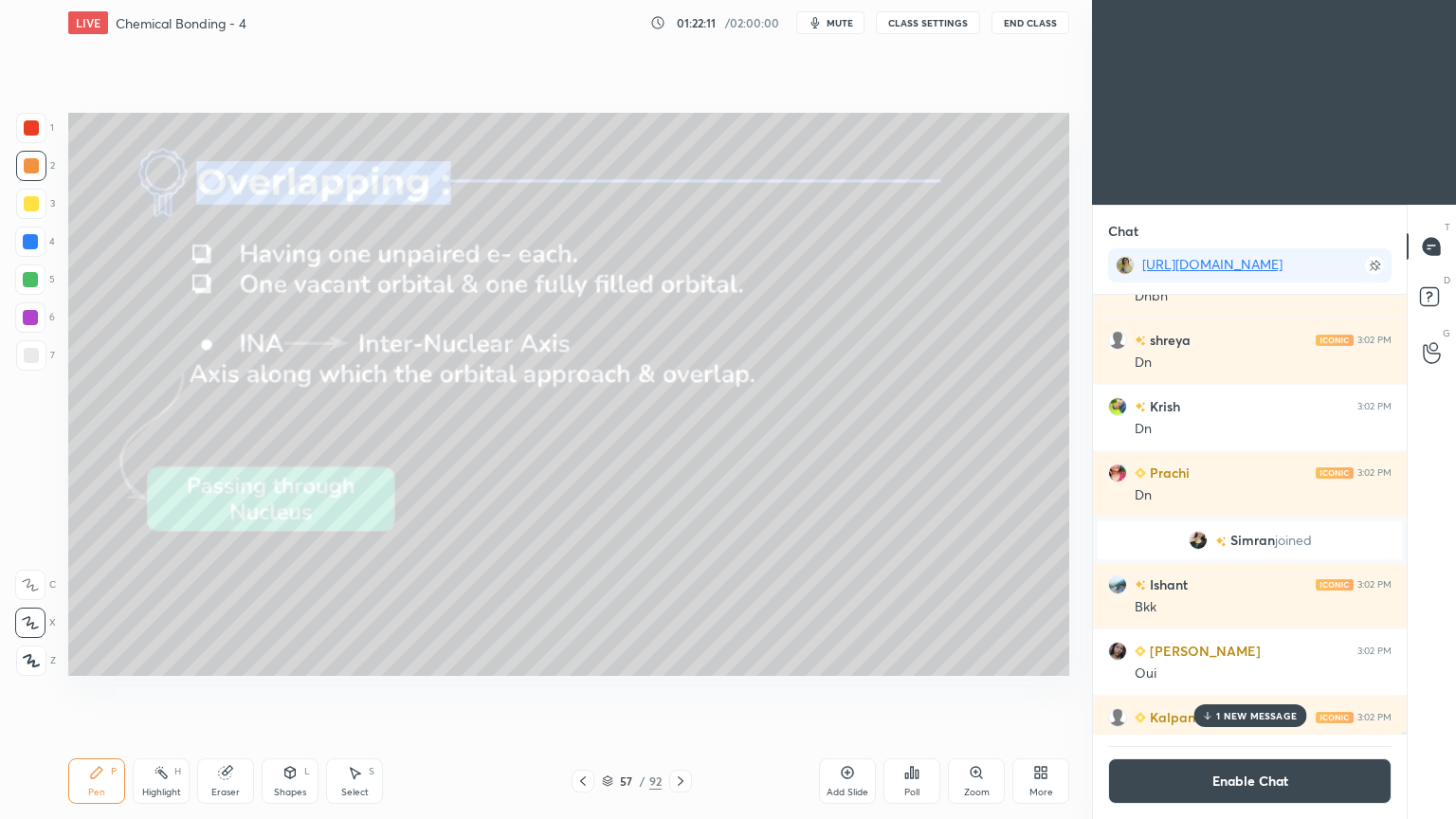 click at bounding box center [31, 355] 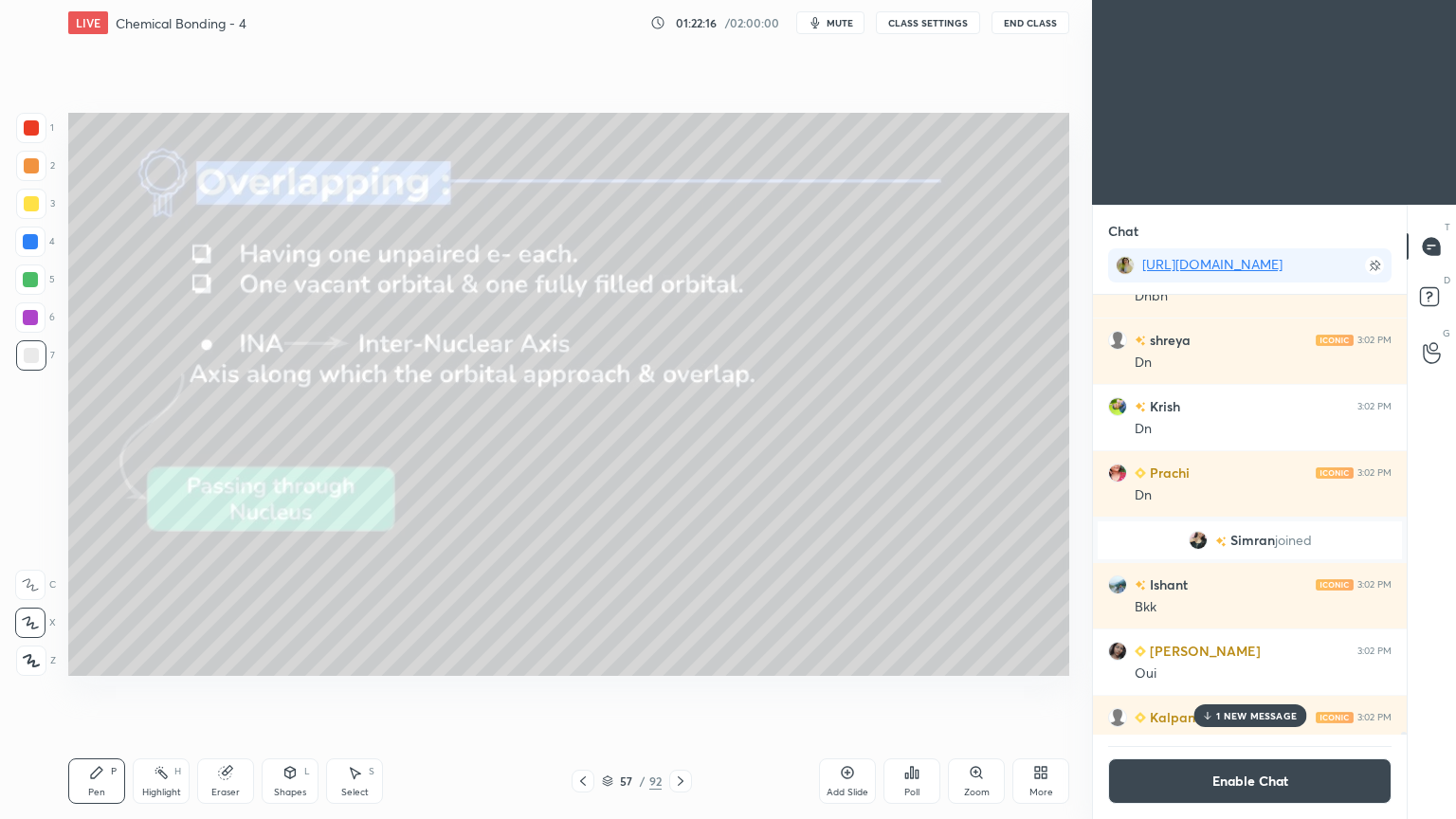 click at bounding box center [31, 166] 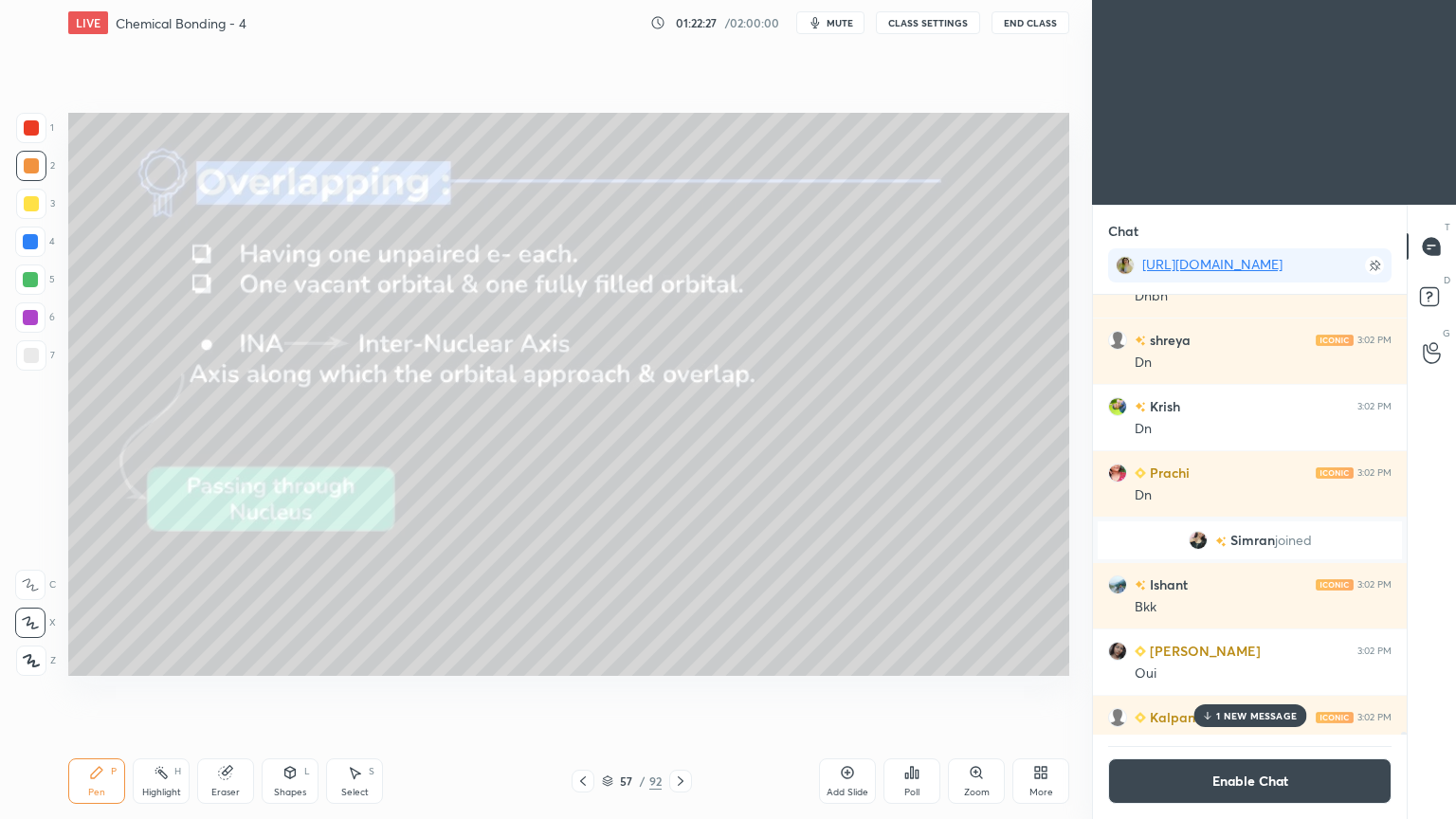 click on "7" at bounding box center (35, 359) 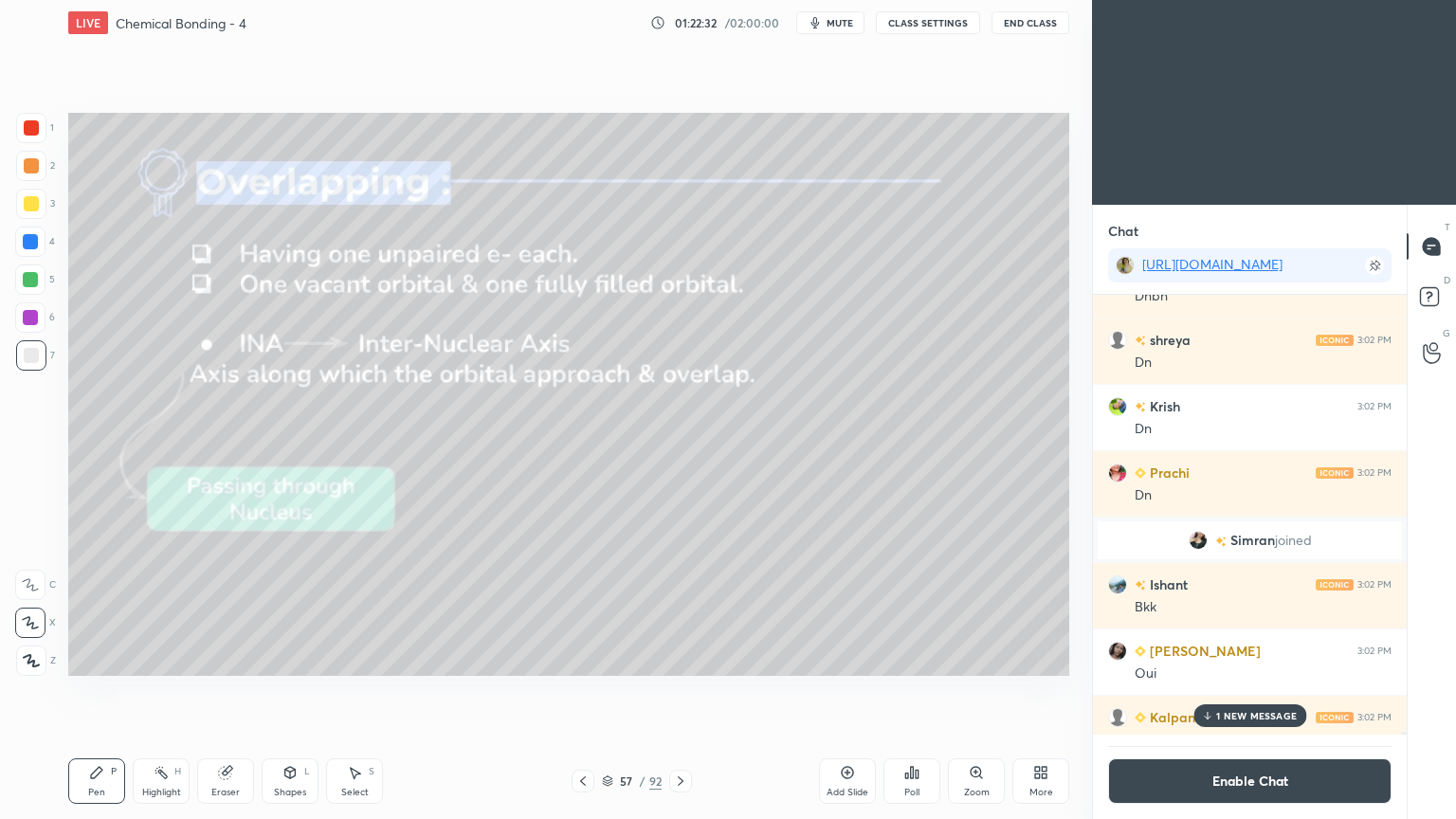 click 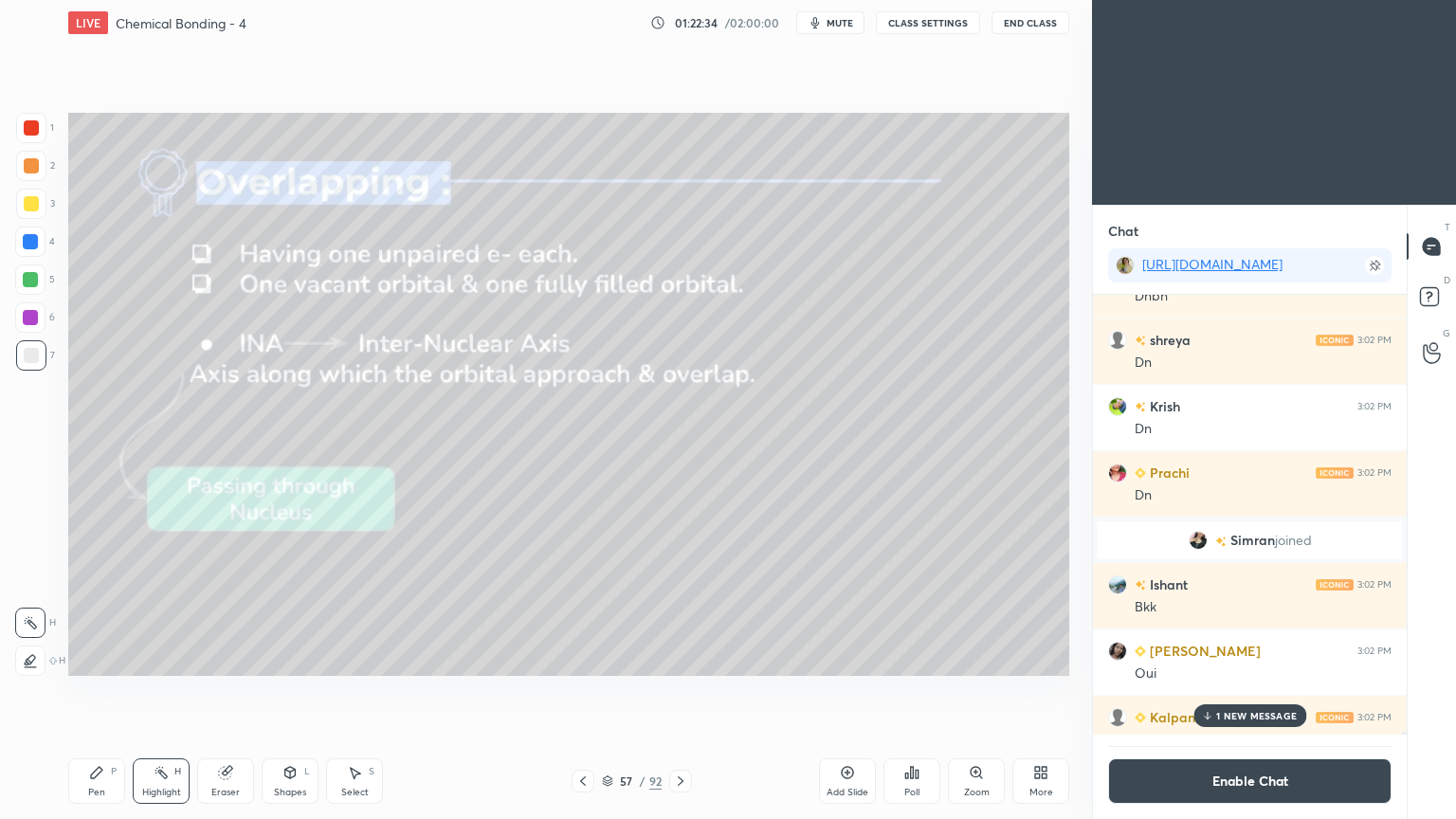 click at bounding box center (30, 242) 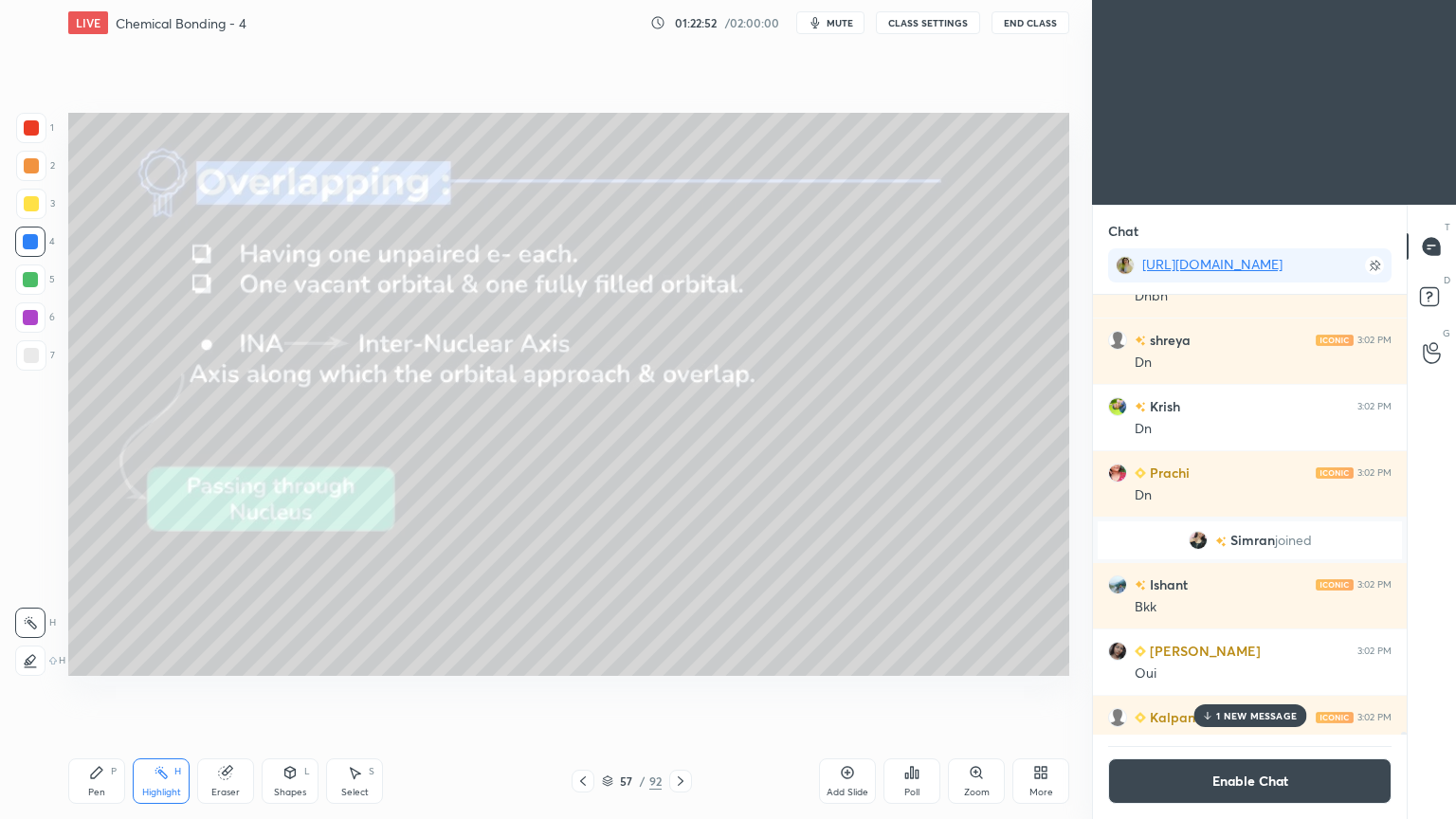 click 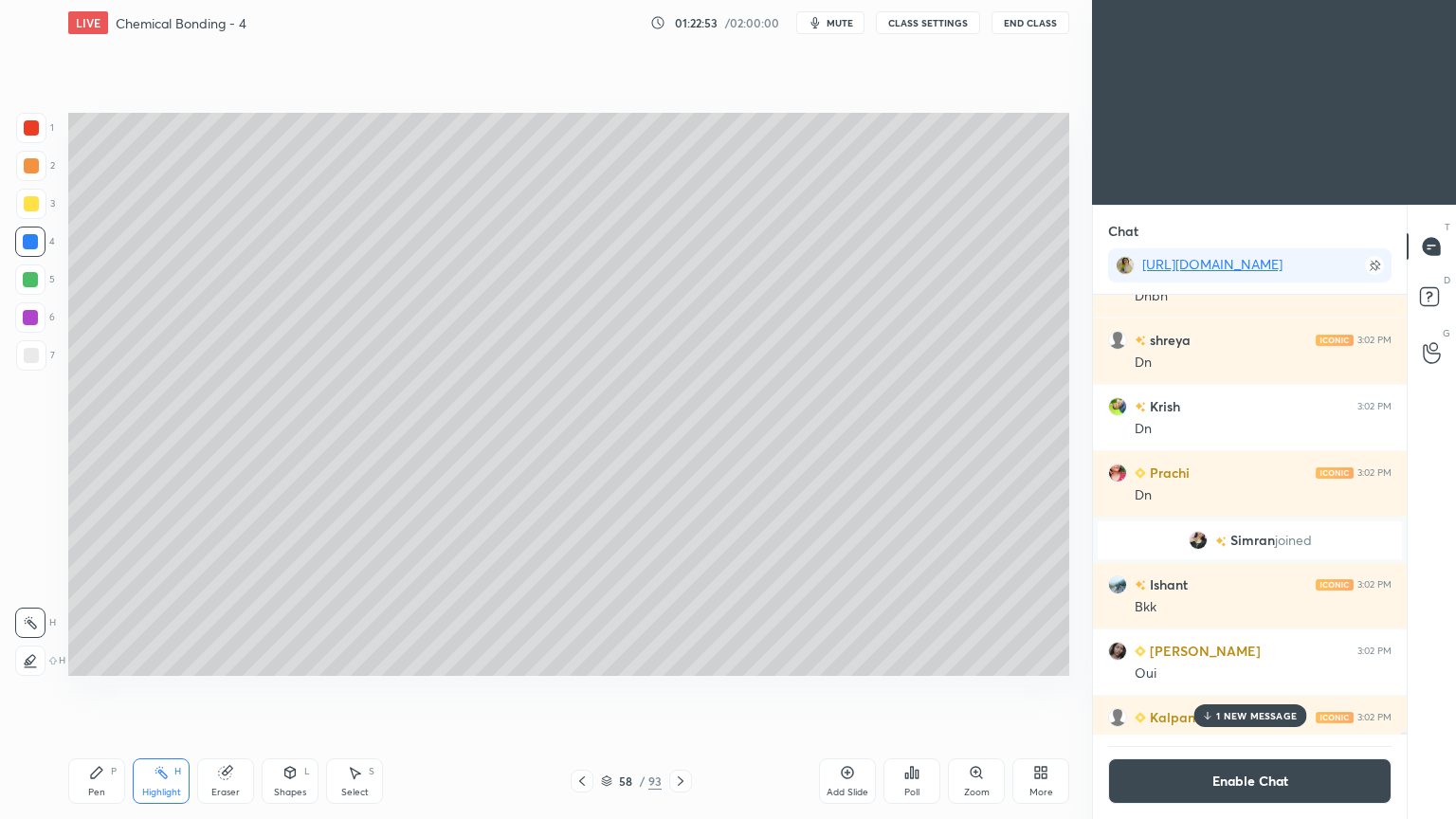 click on "Pen P" at bounding box center [97, 781] 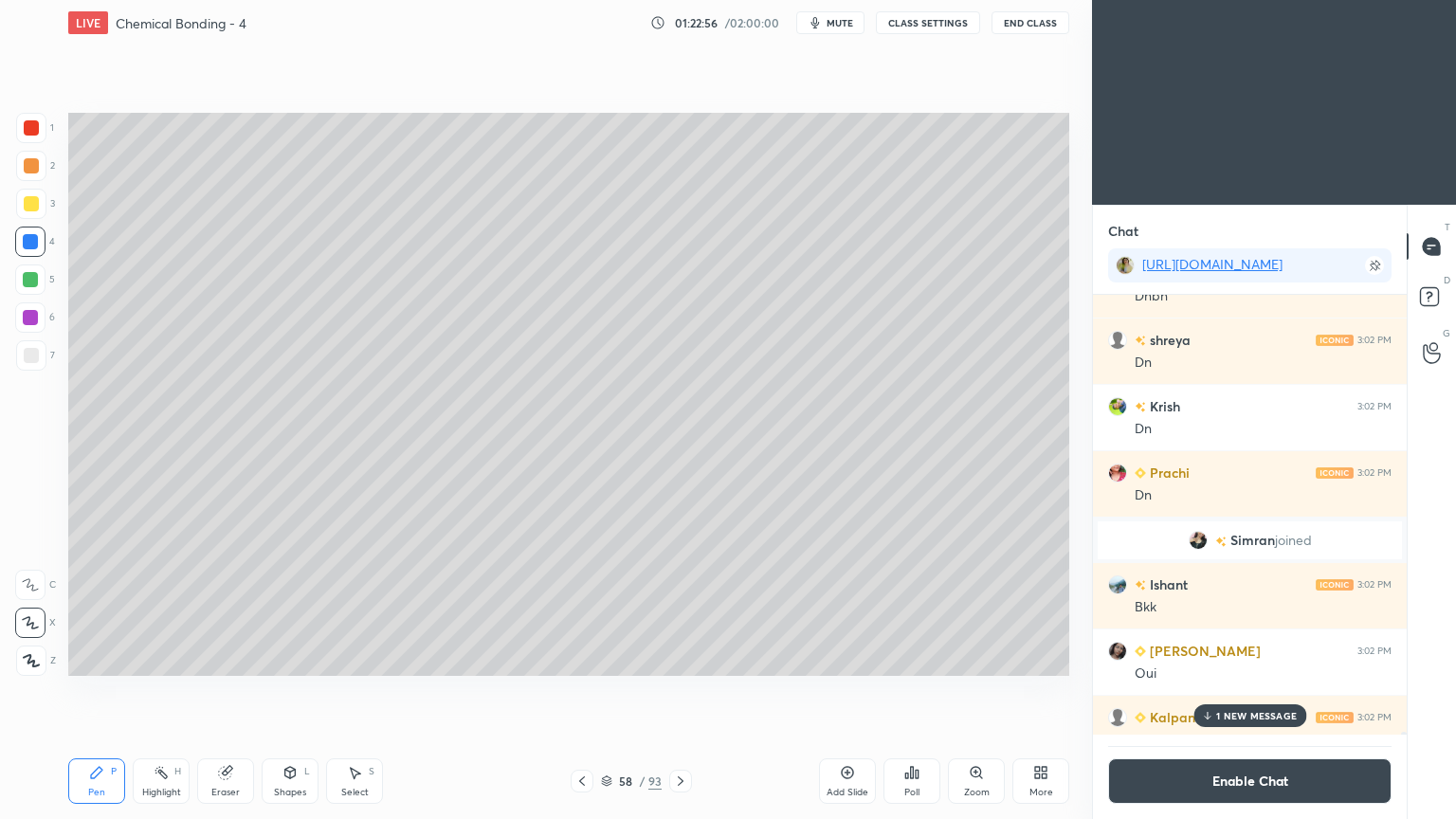 click 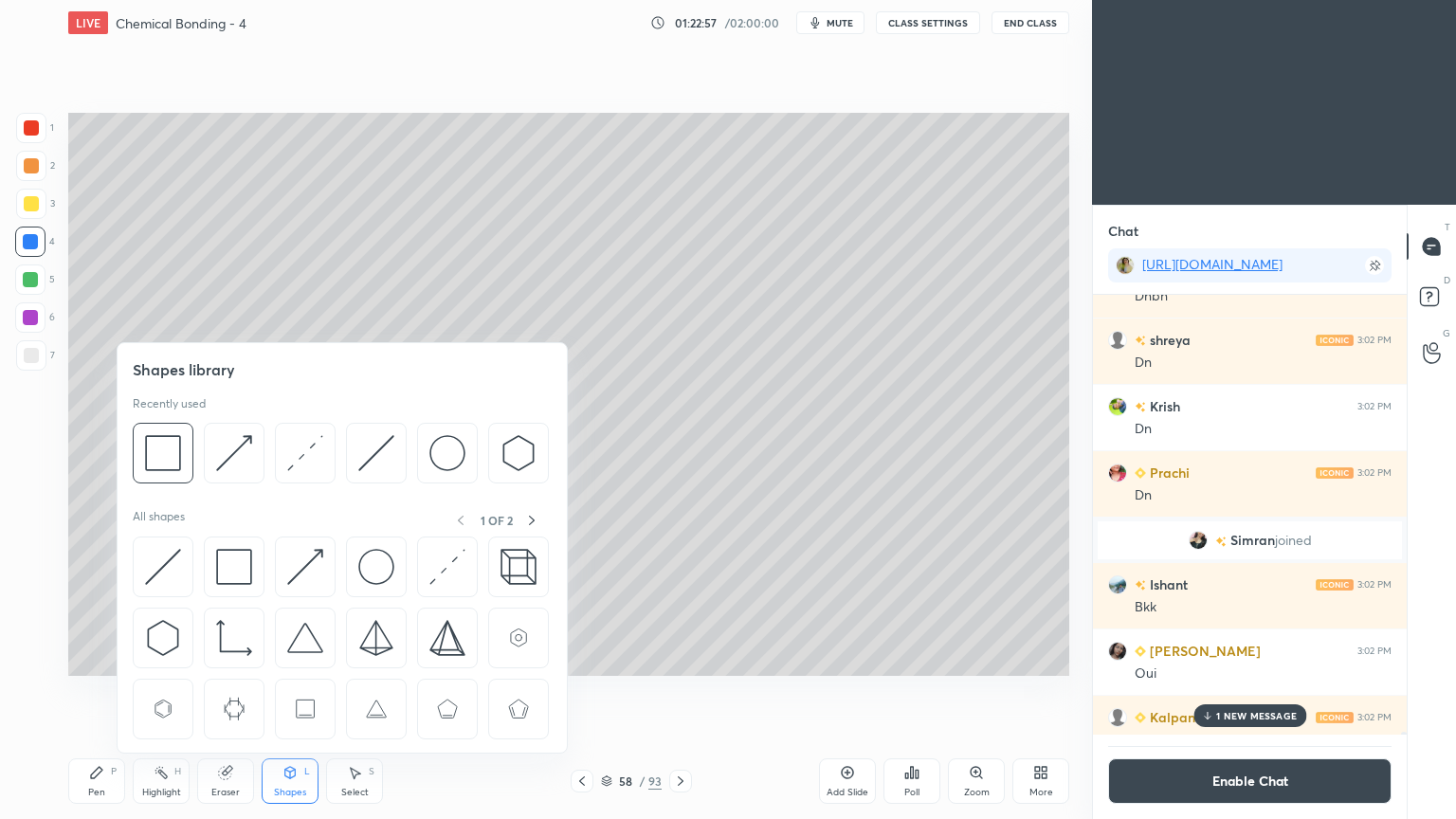 click at bounding box center [376, 567] 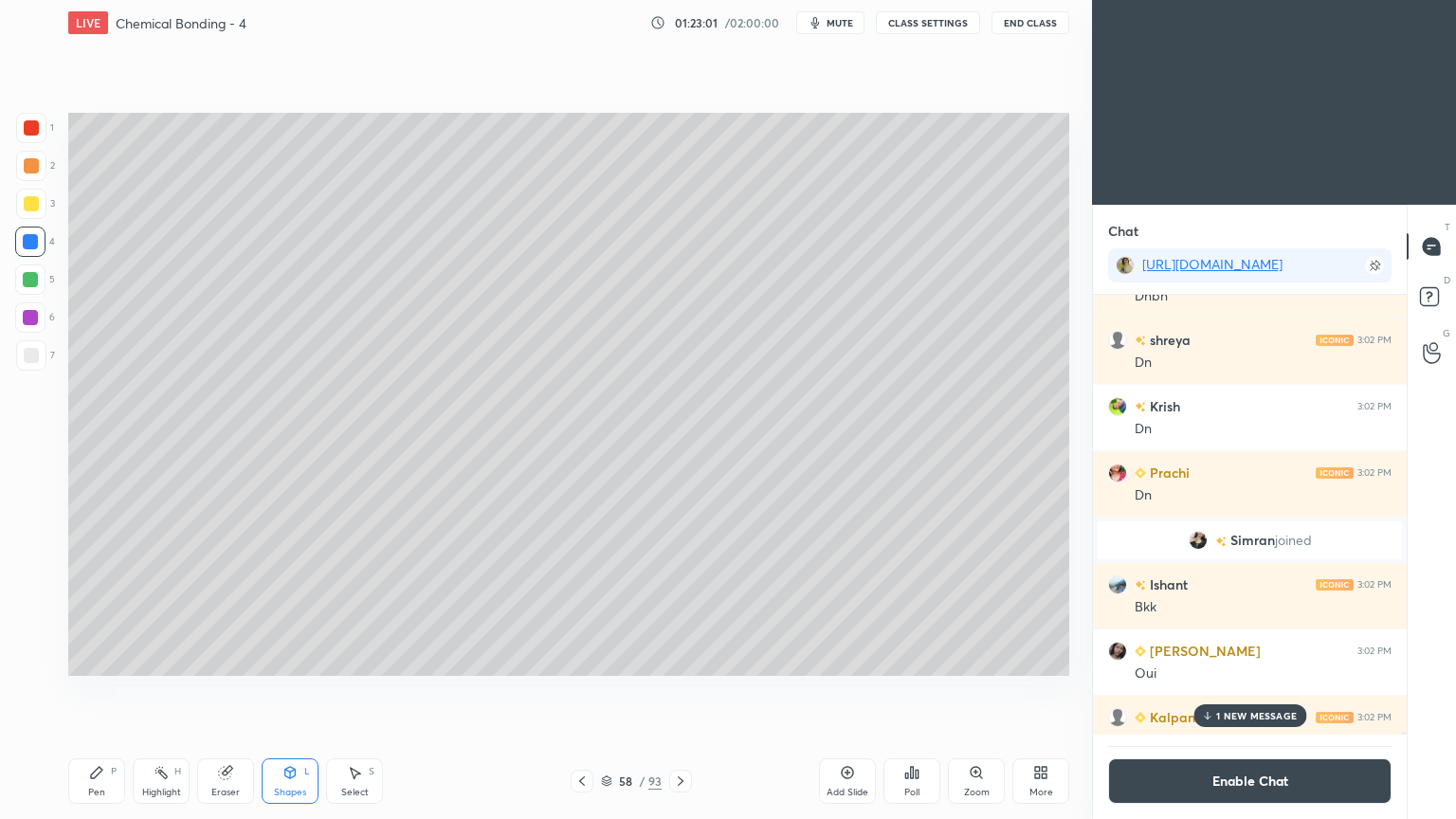 click 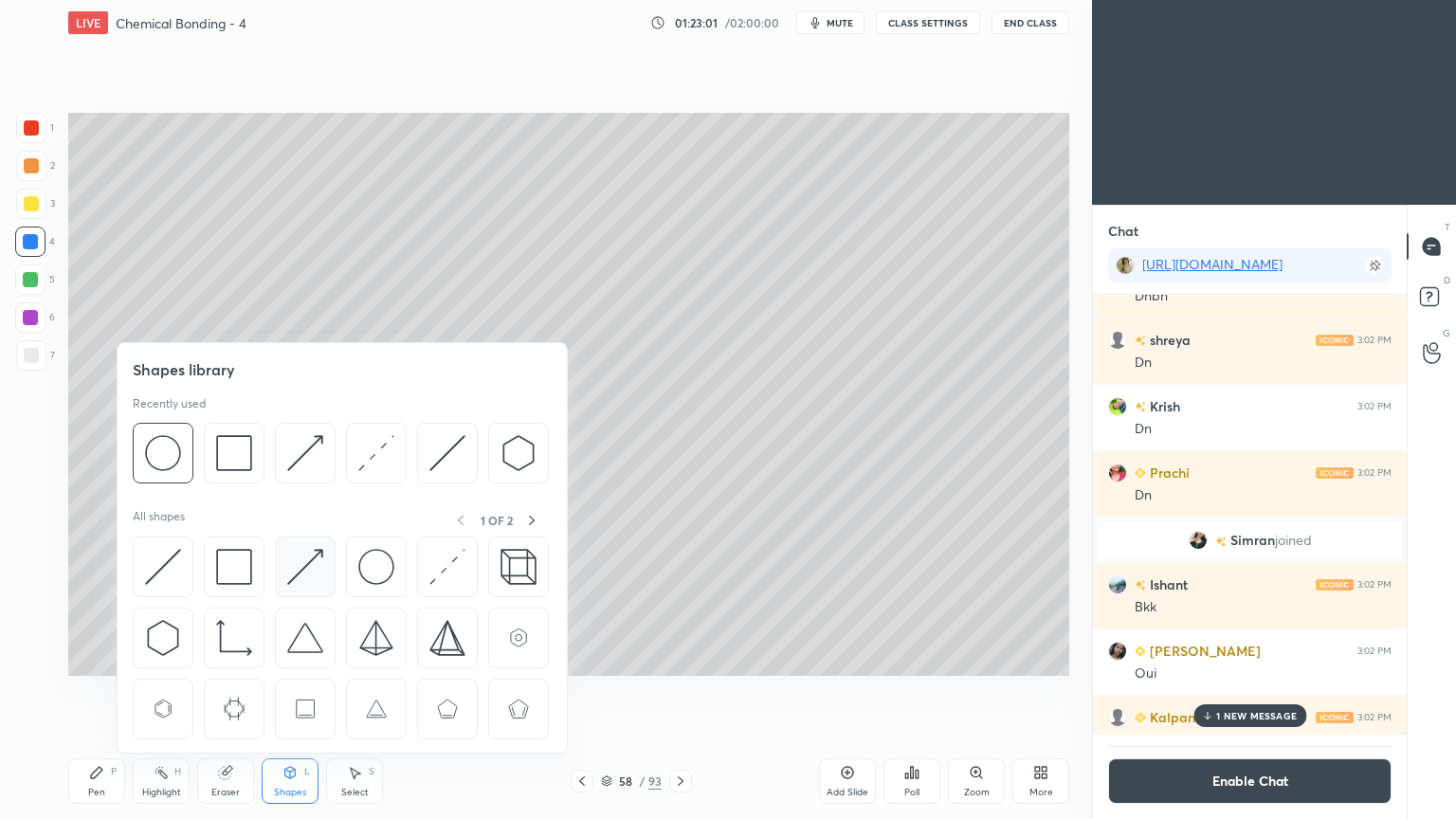 click at bounding box center [305, 567] 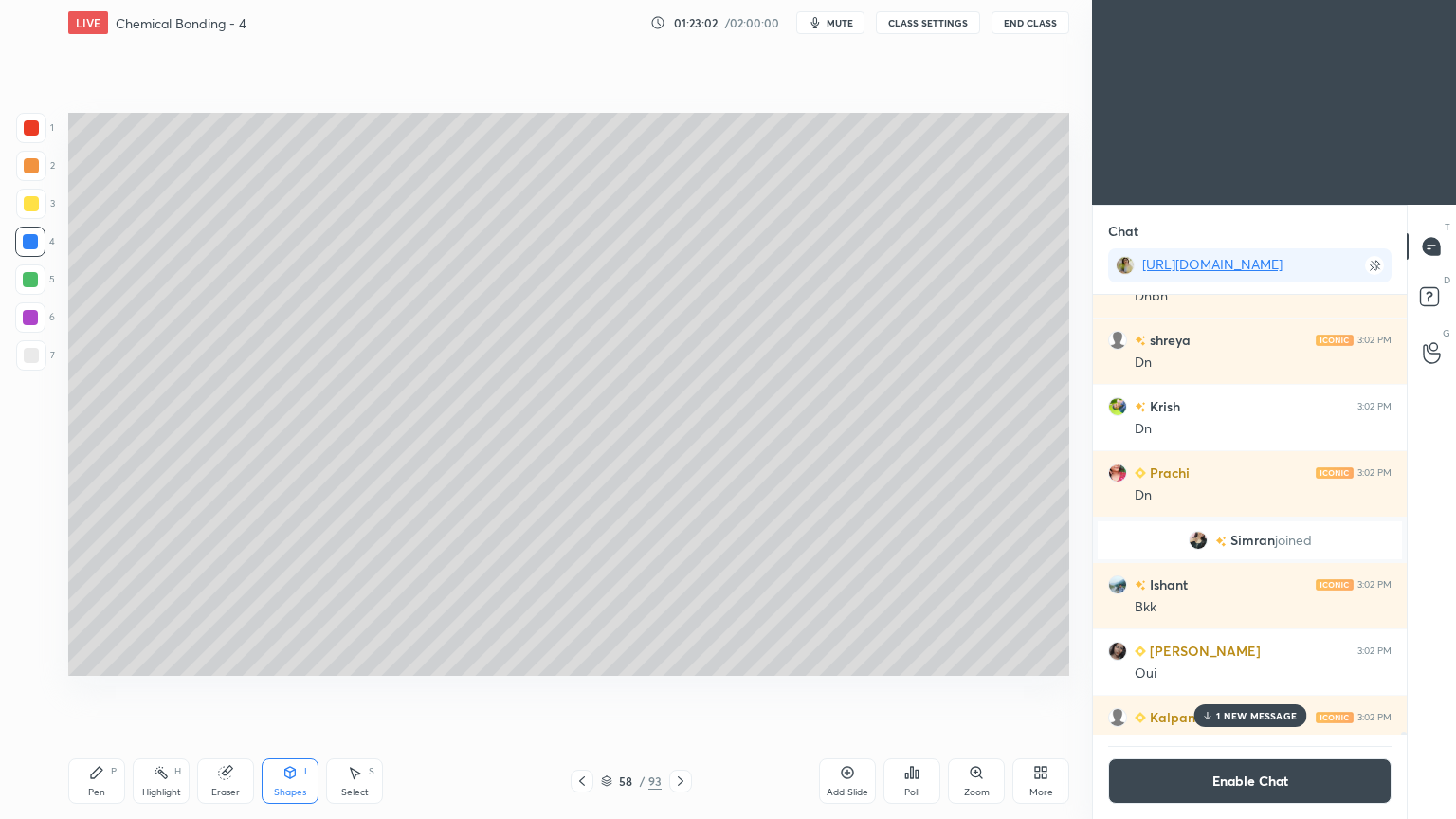 click at bounding box center (31, 204) 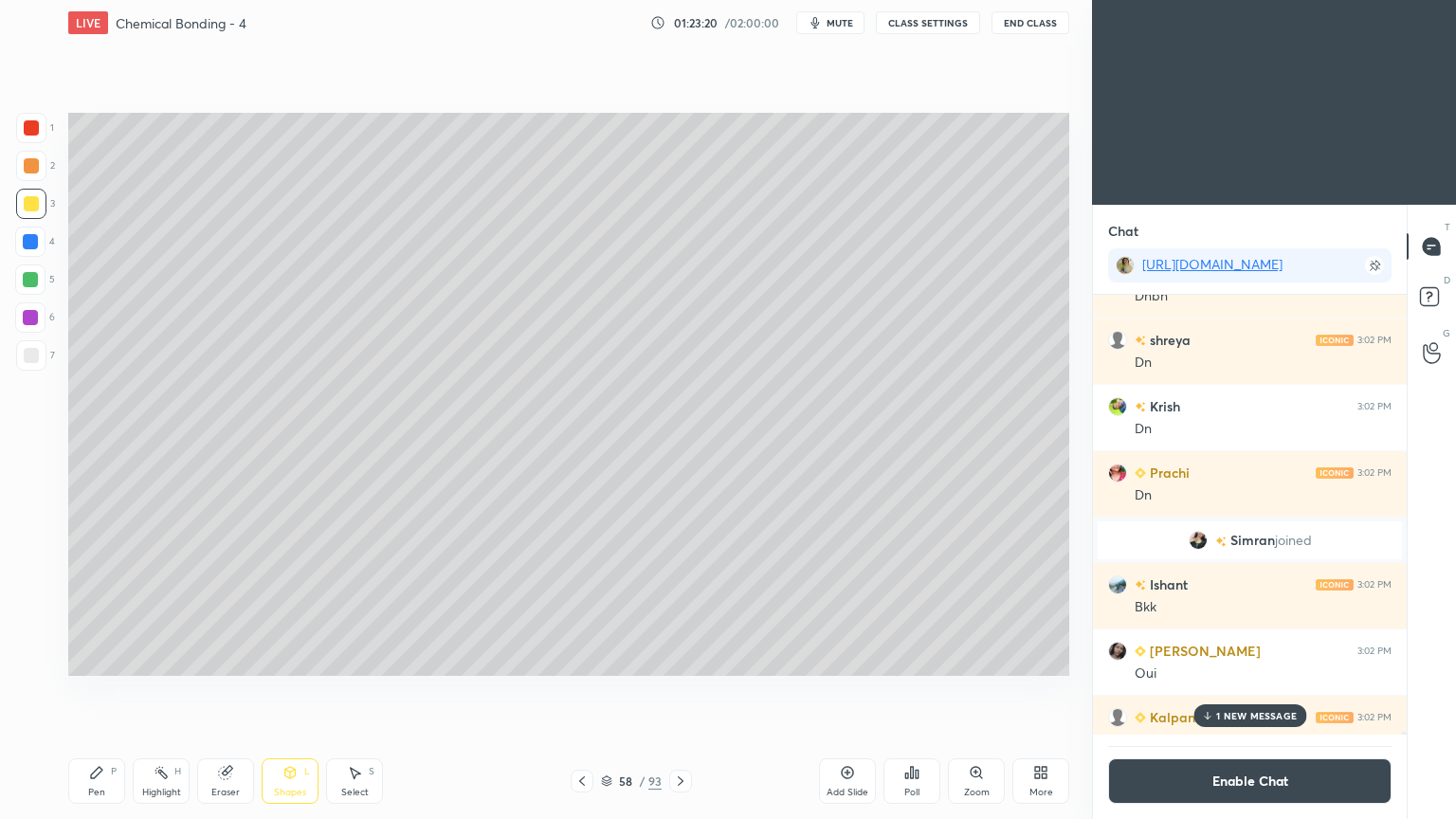 click 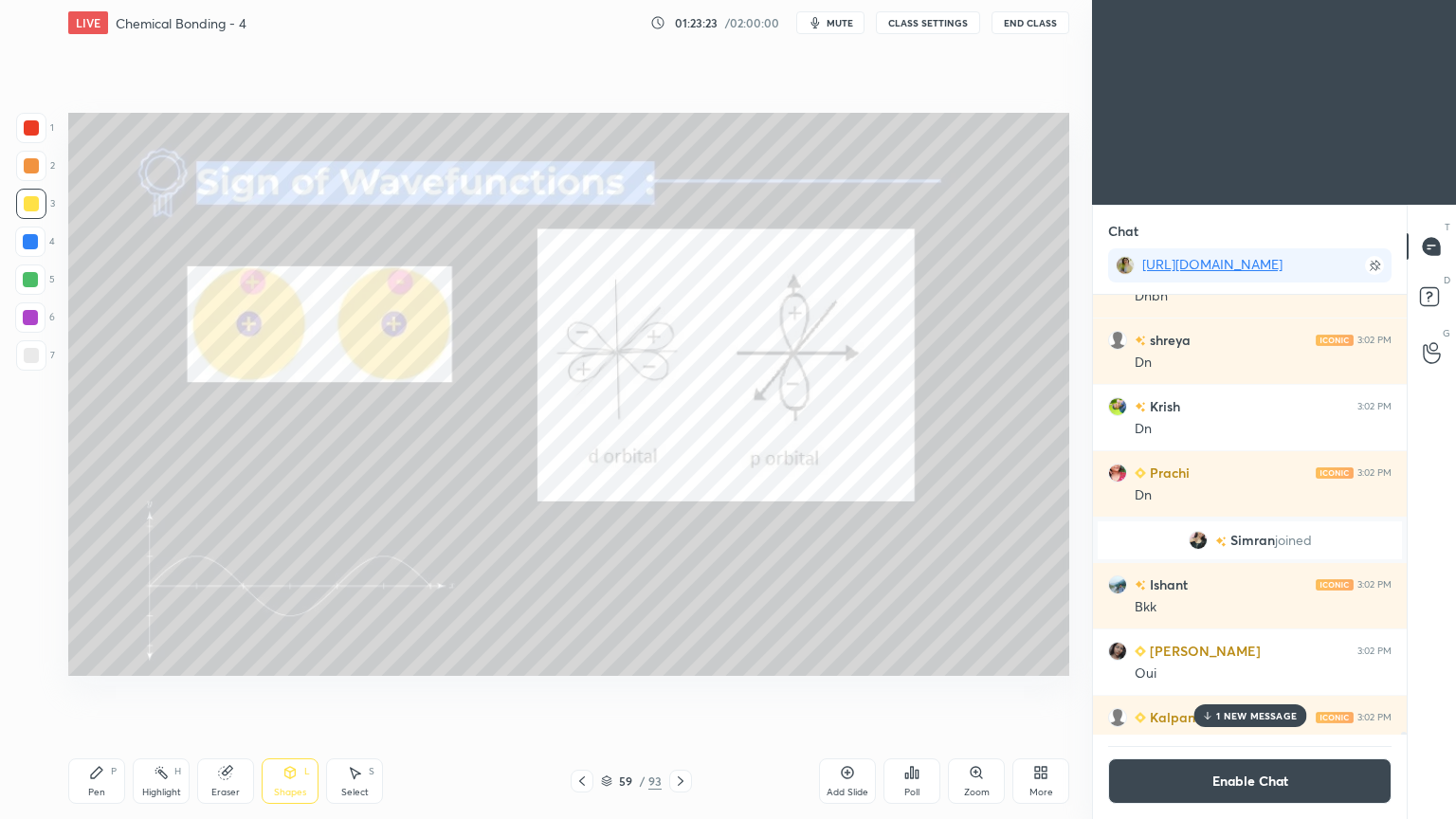 click 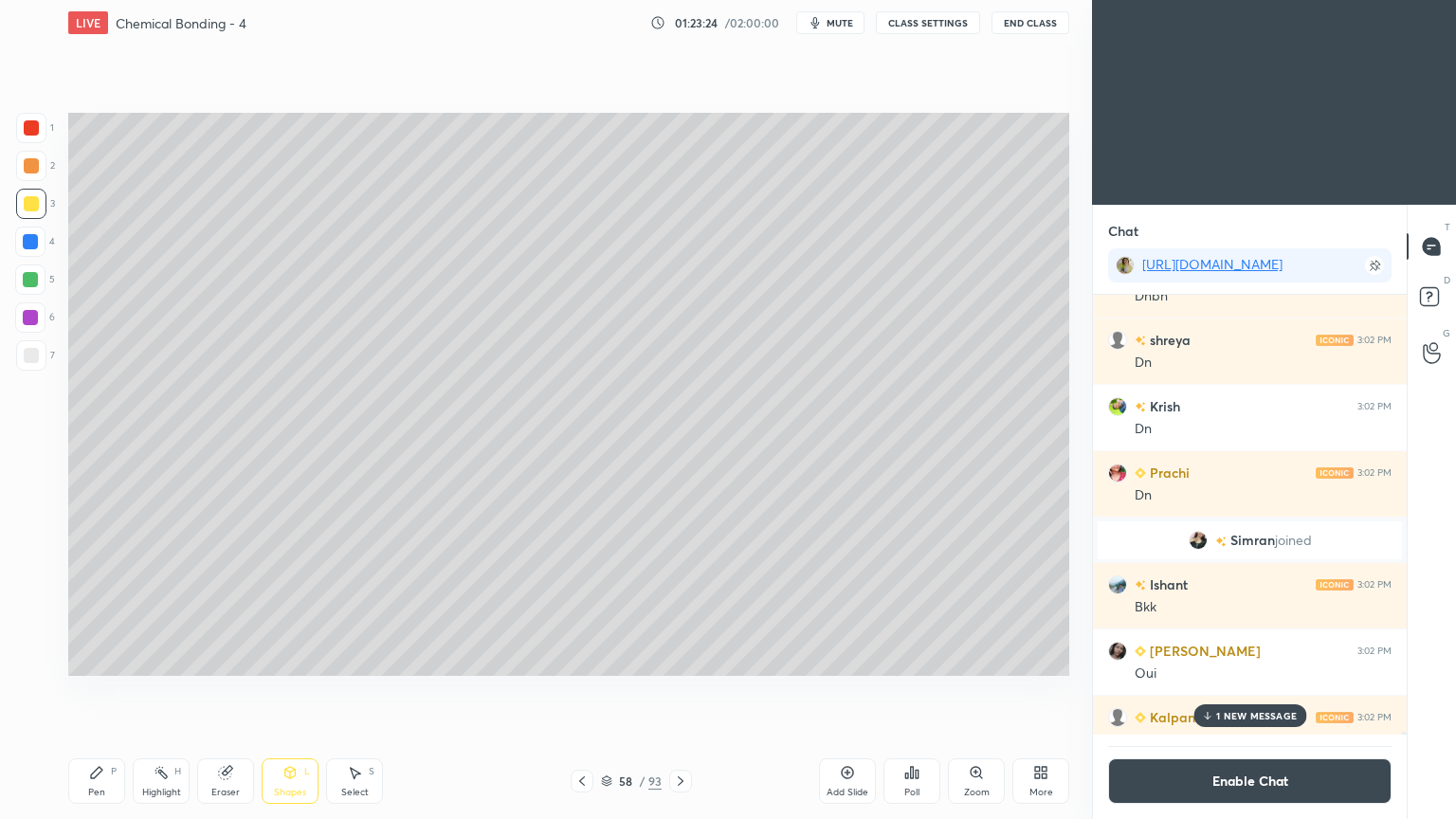 click 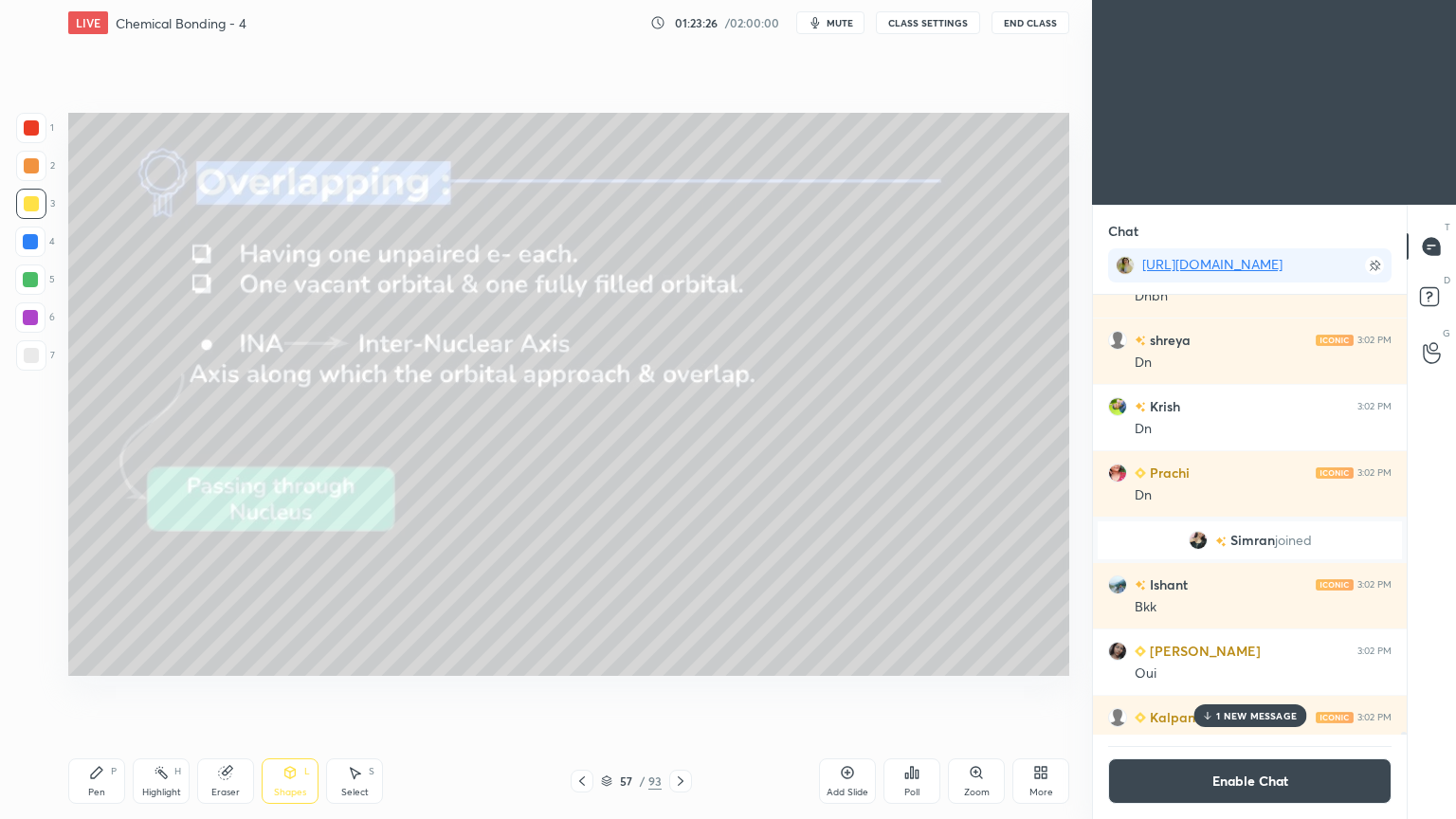 click at bounding box center (582, 781) 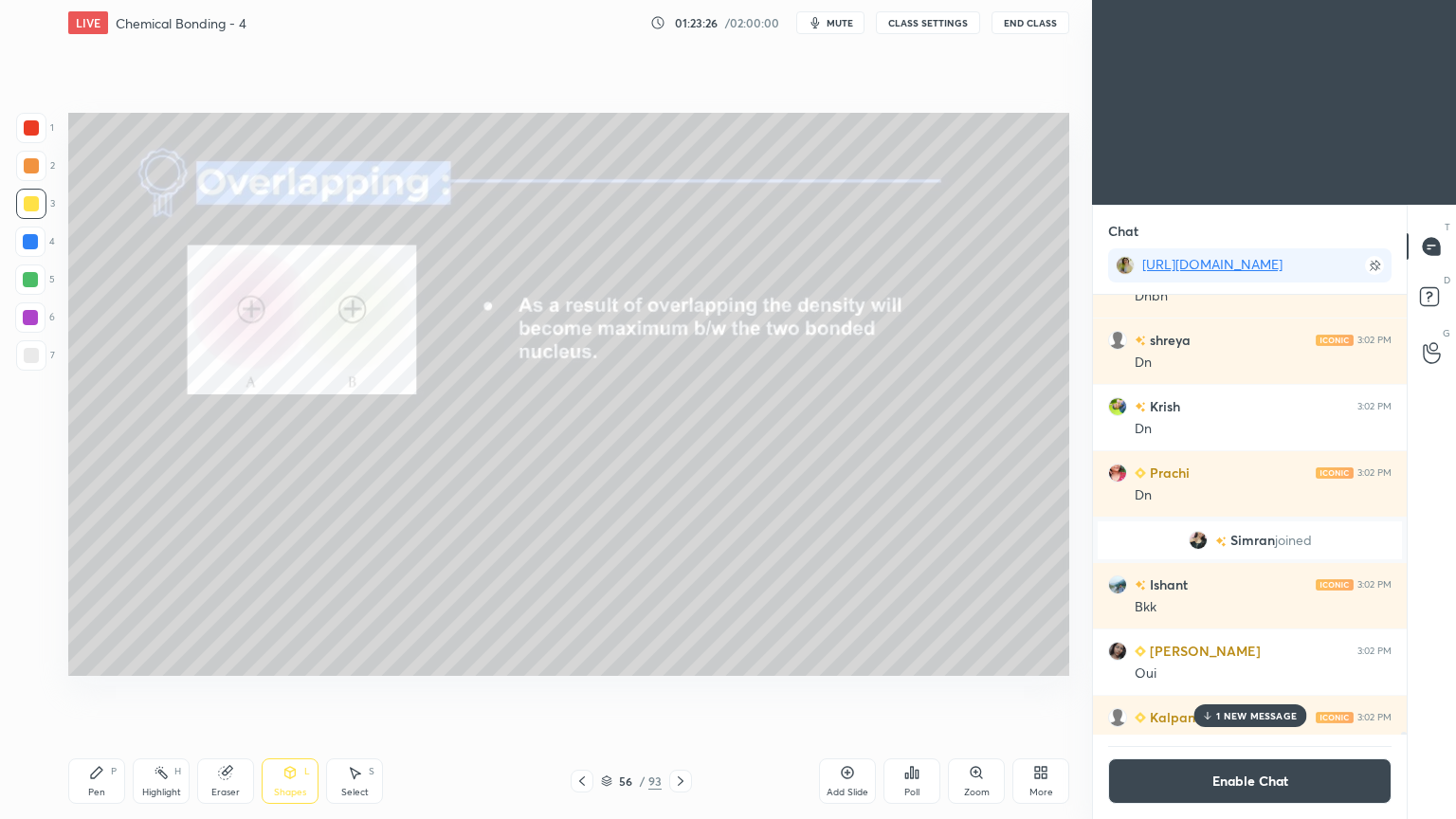 click 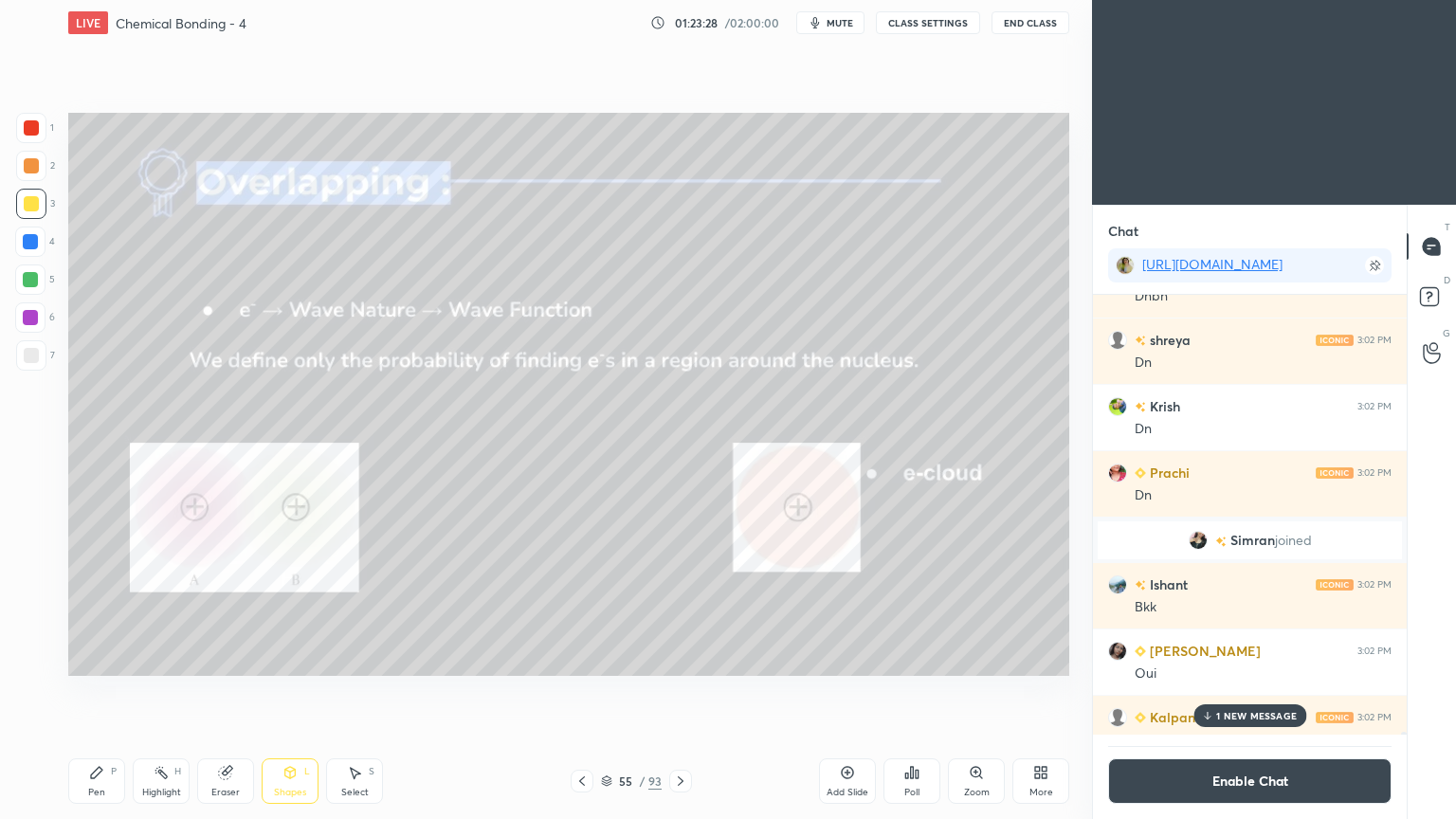 click 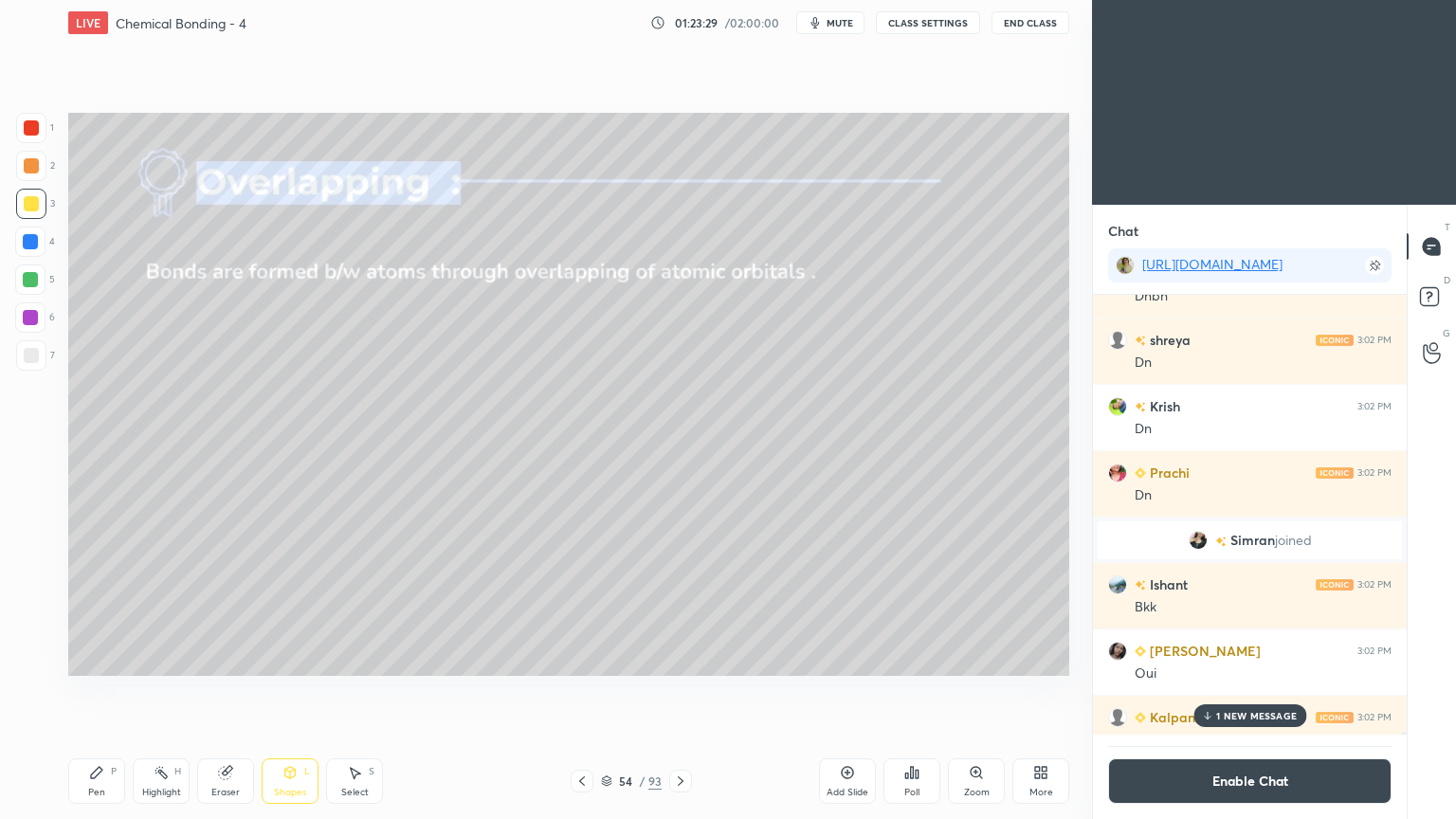 click 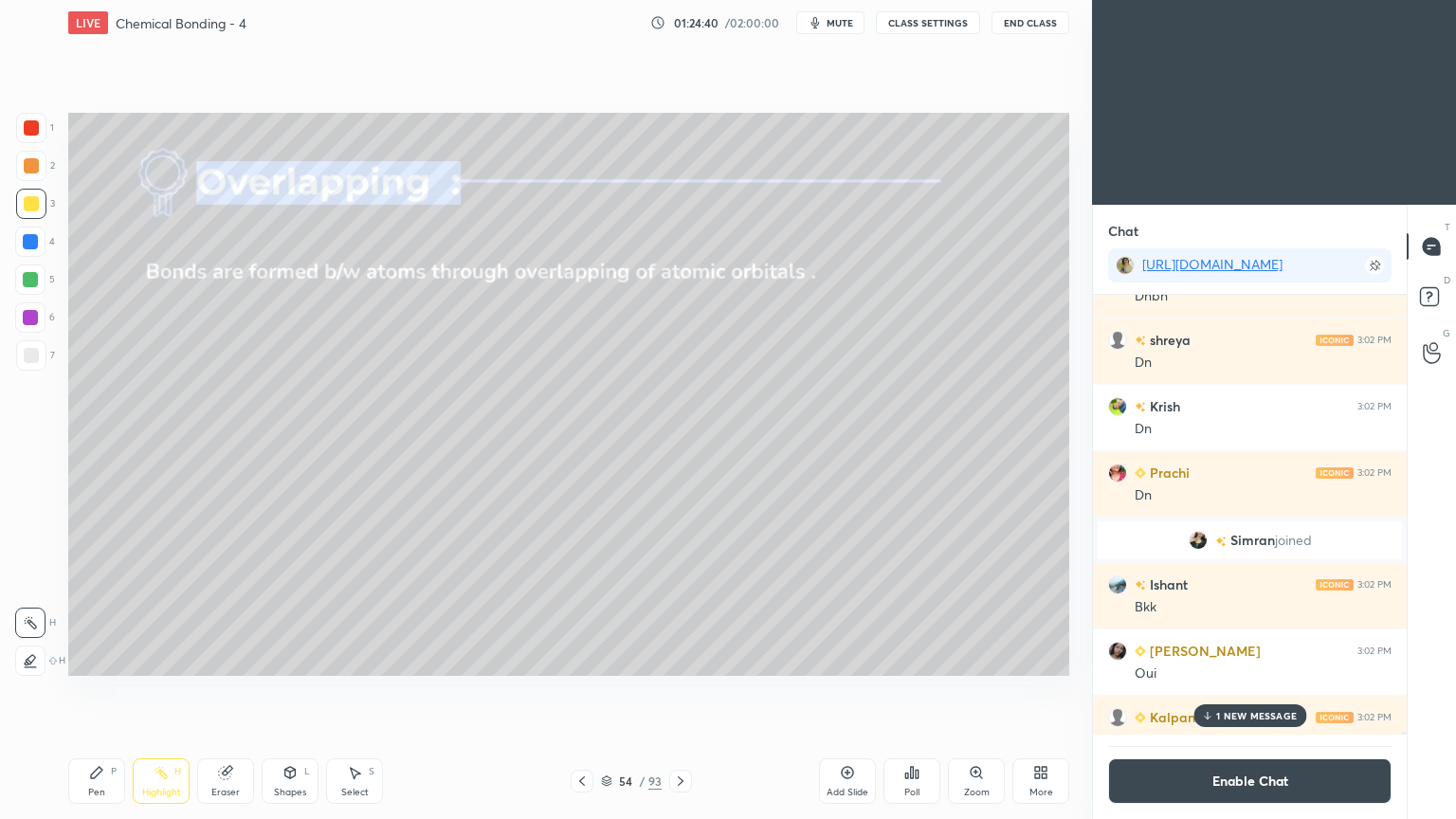 click 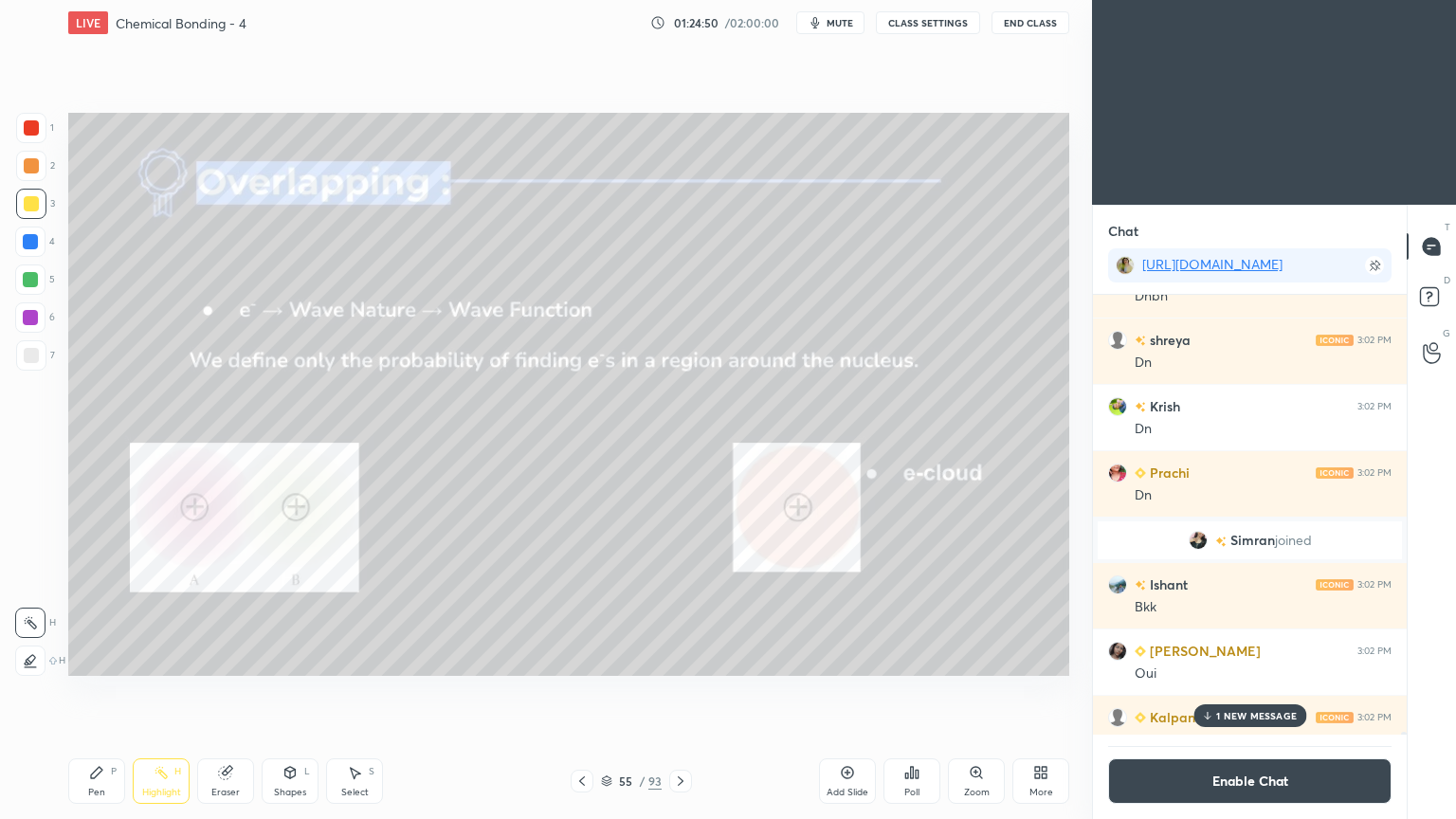 click on "Highlight H" at bounding box center (161, 781) 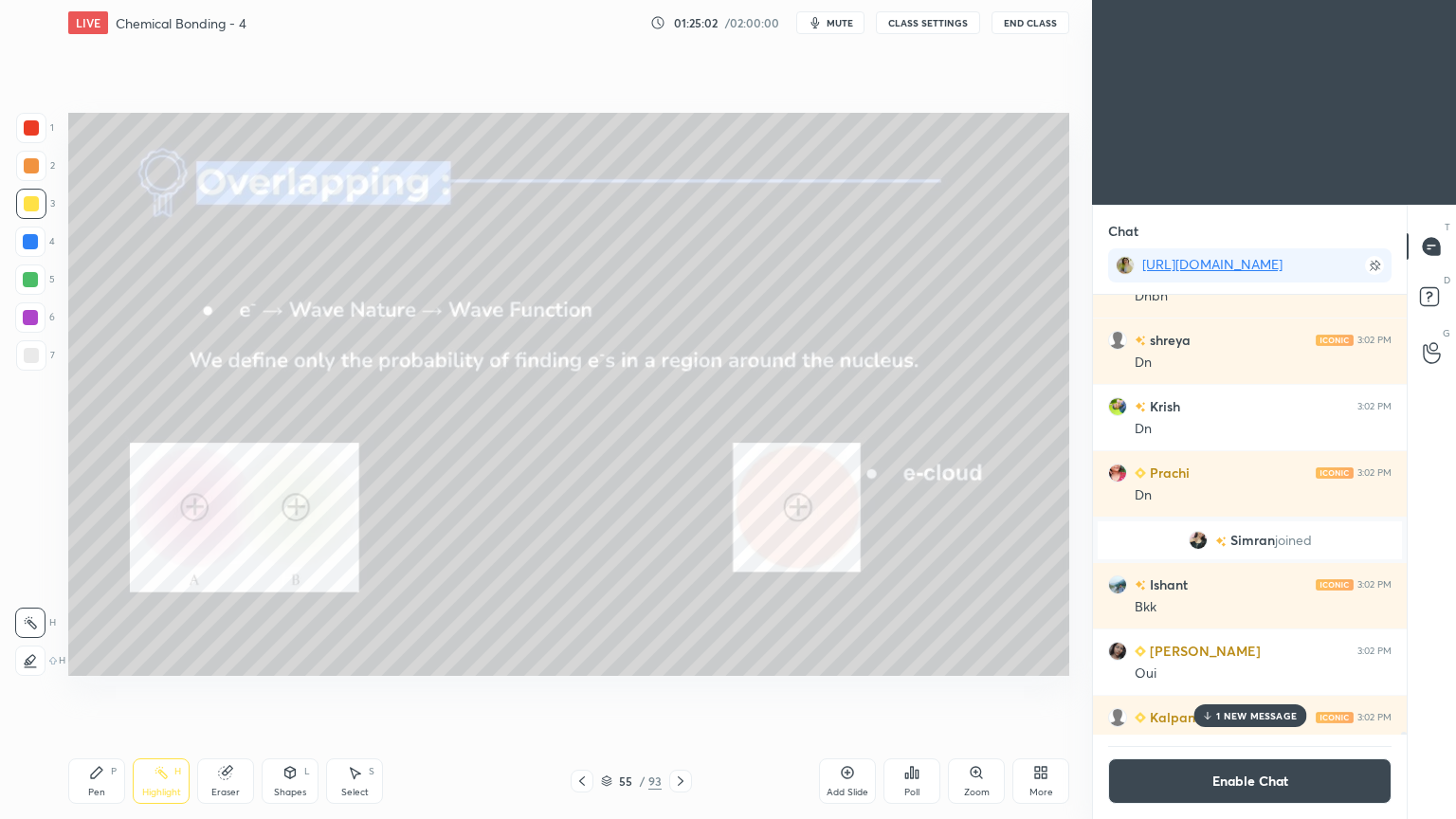 click on "Pen" at bounding box center [97, 792] 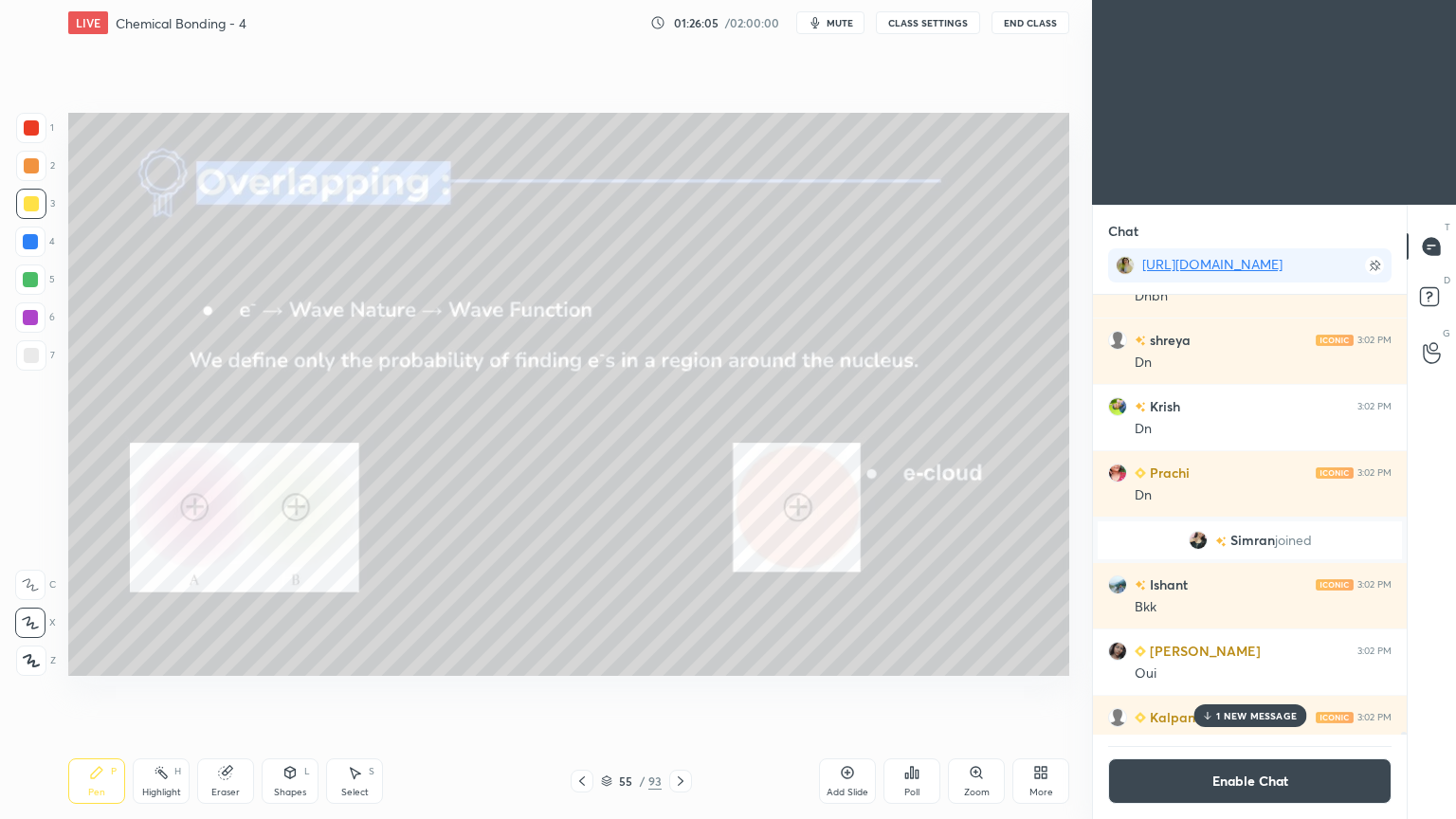 click on "1 NEW MESSAGE" at bounding box center [1256, 716] 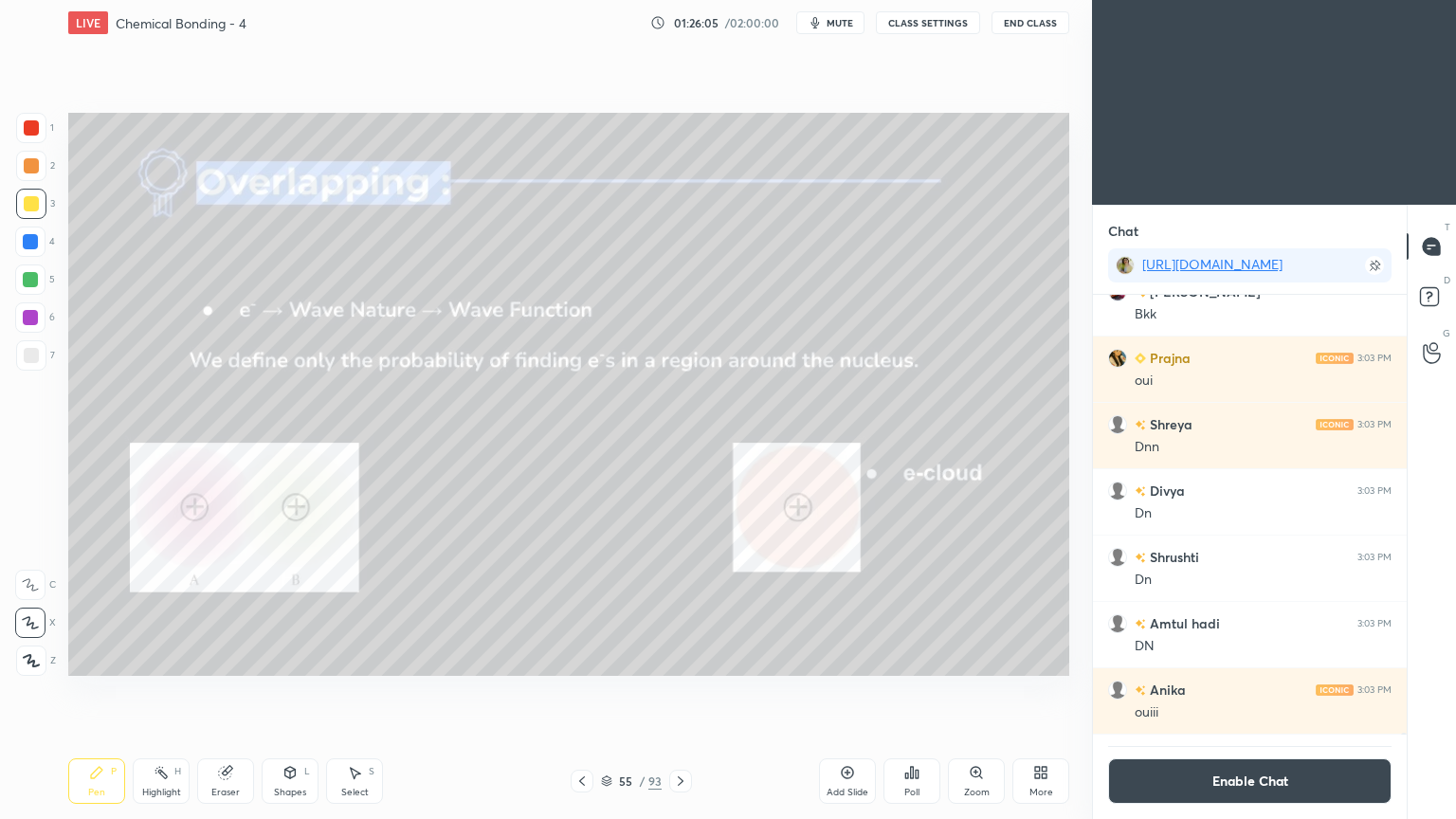 click on "Enable Chat" at bounding box center (1249, 781) 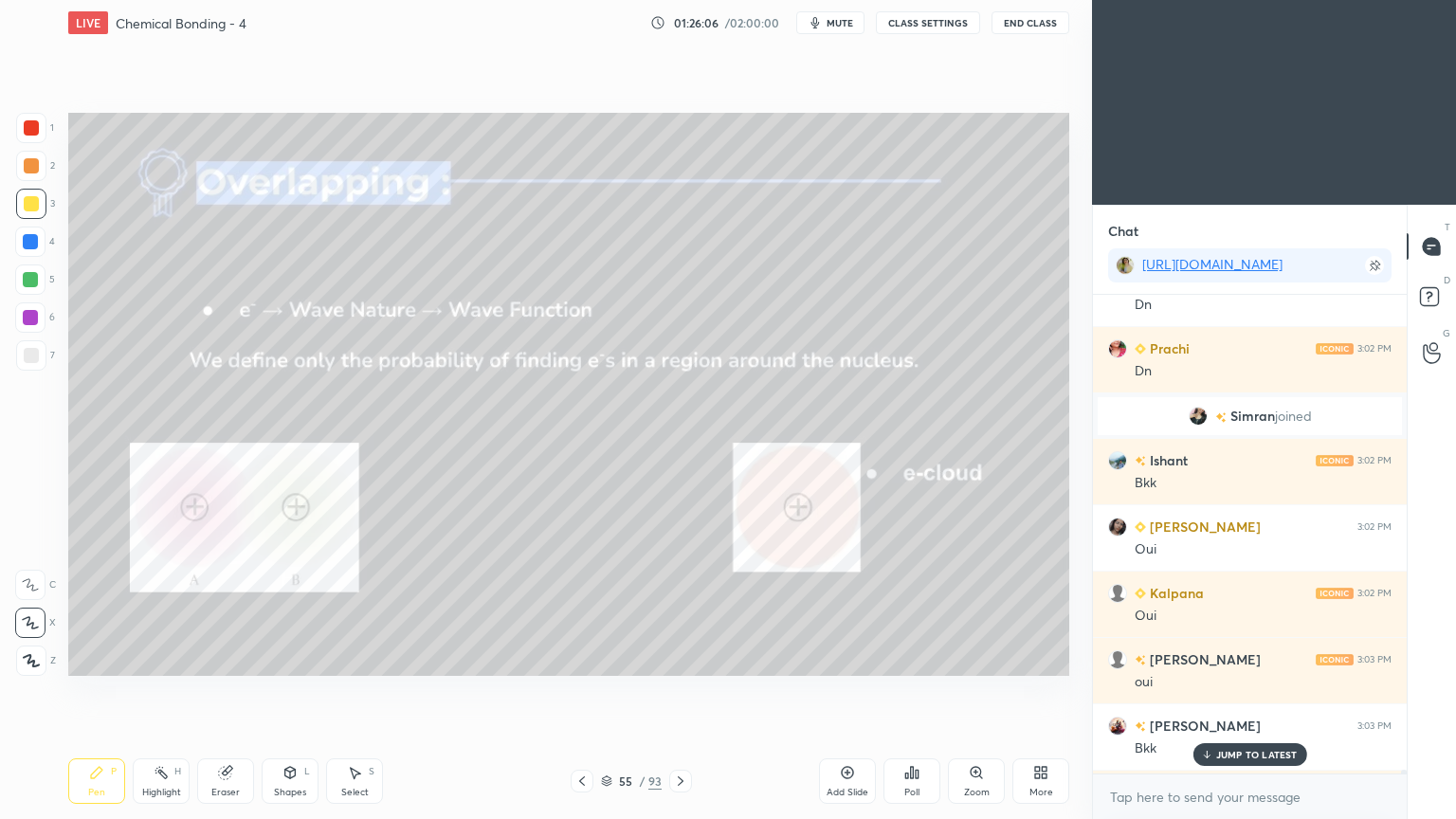 click on "JUMP TO LATEST" at bounding box center (1257, 755) 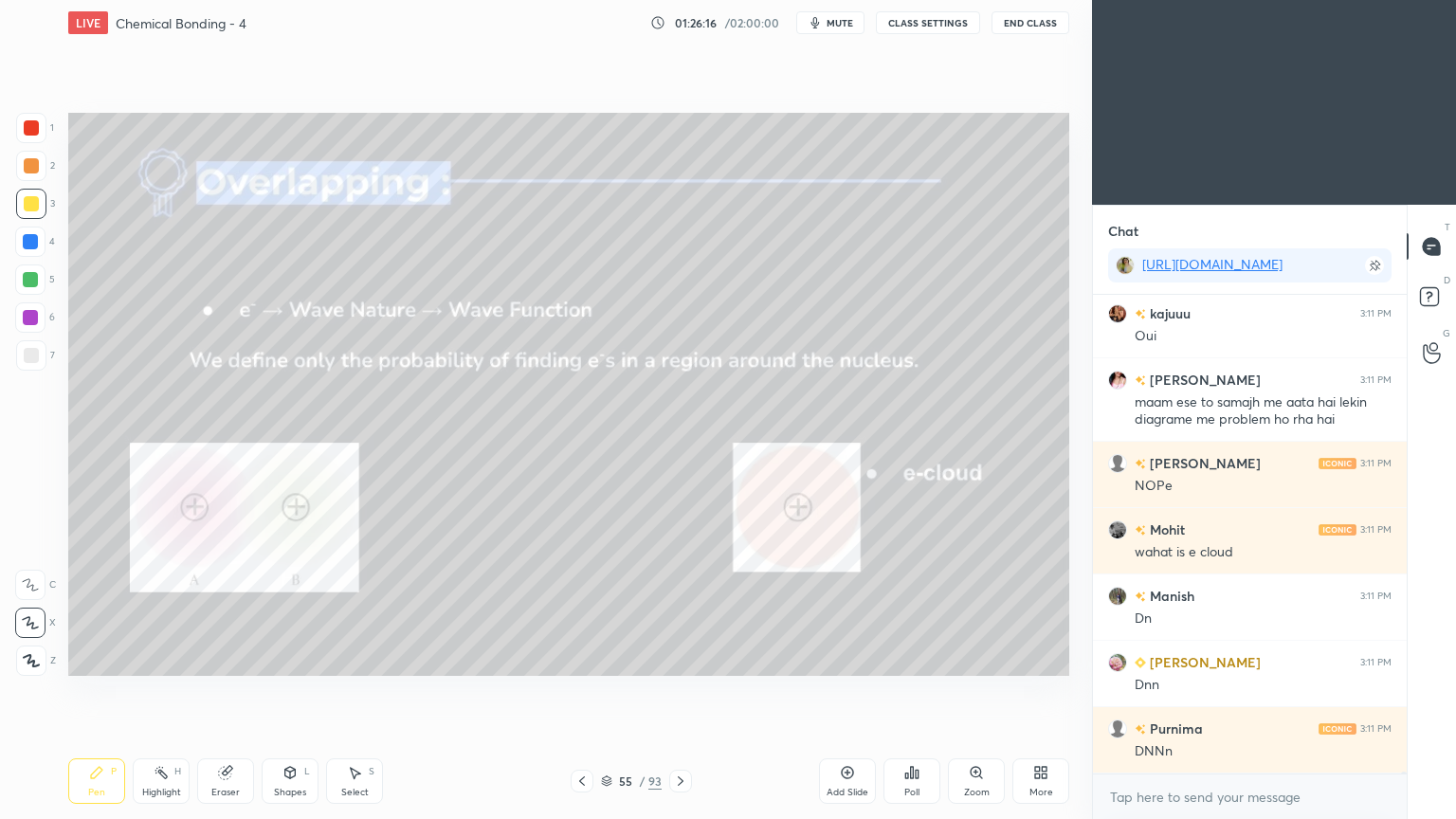 scroll, scrollTop: 99387, scrollLeft: 0, axis: vertical 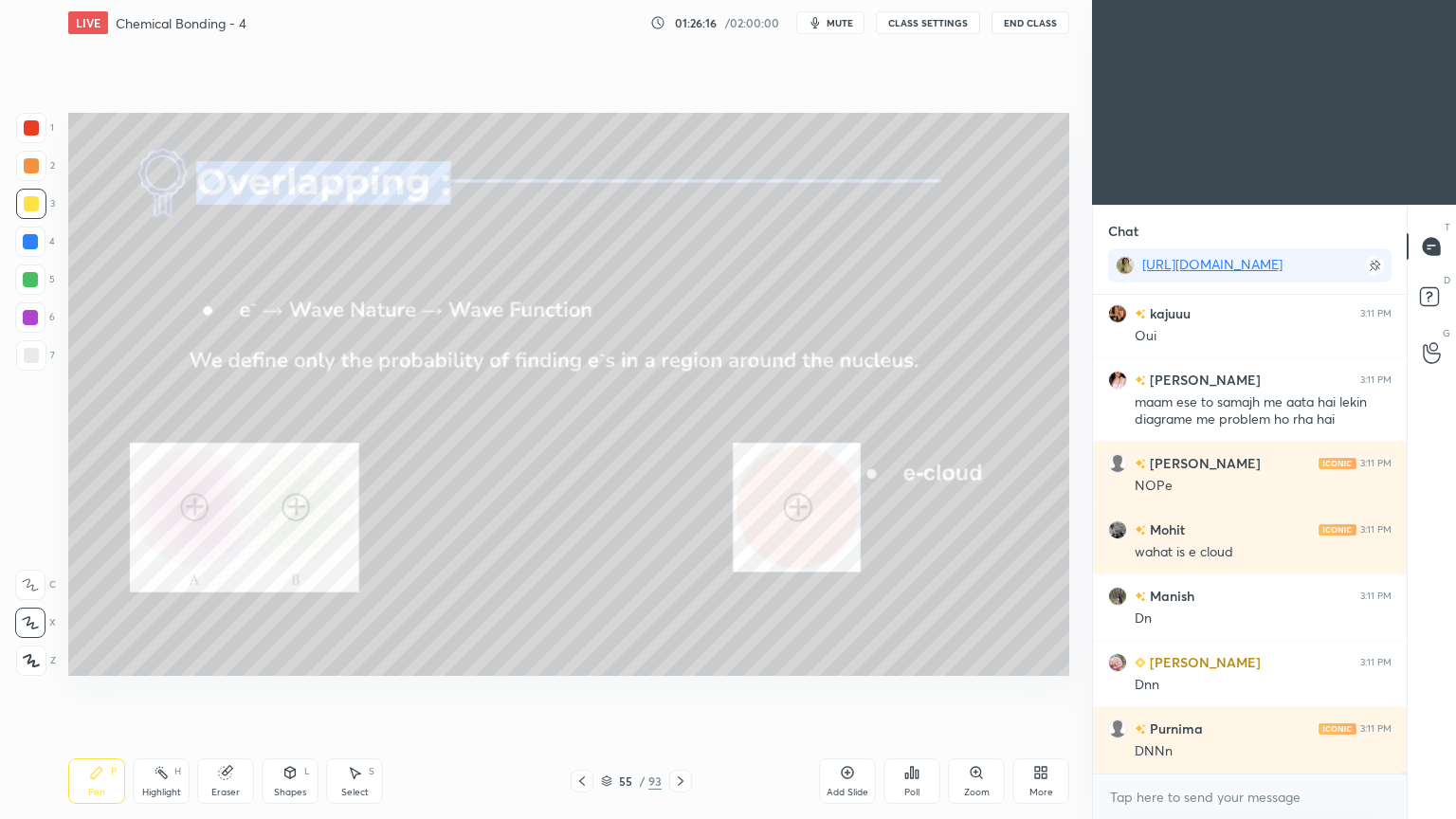 click 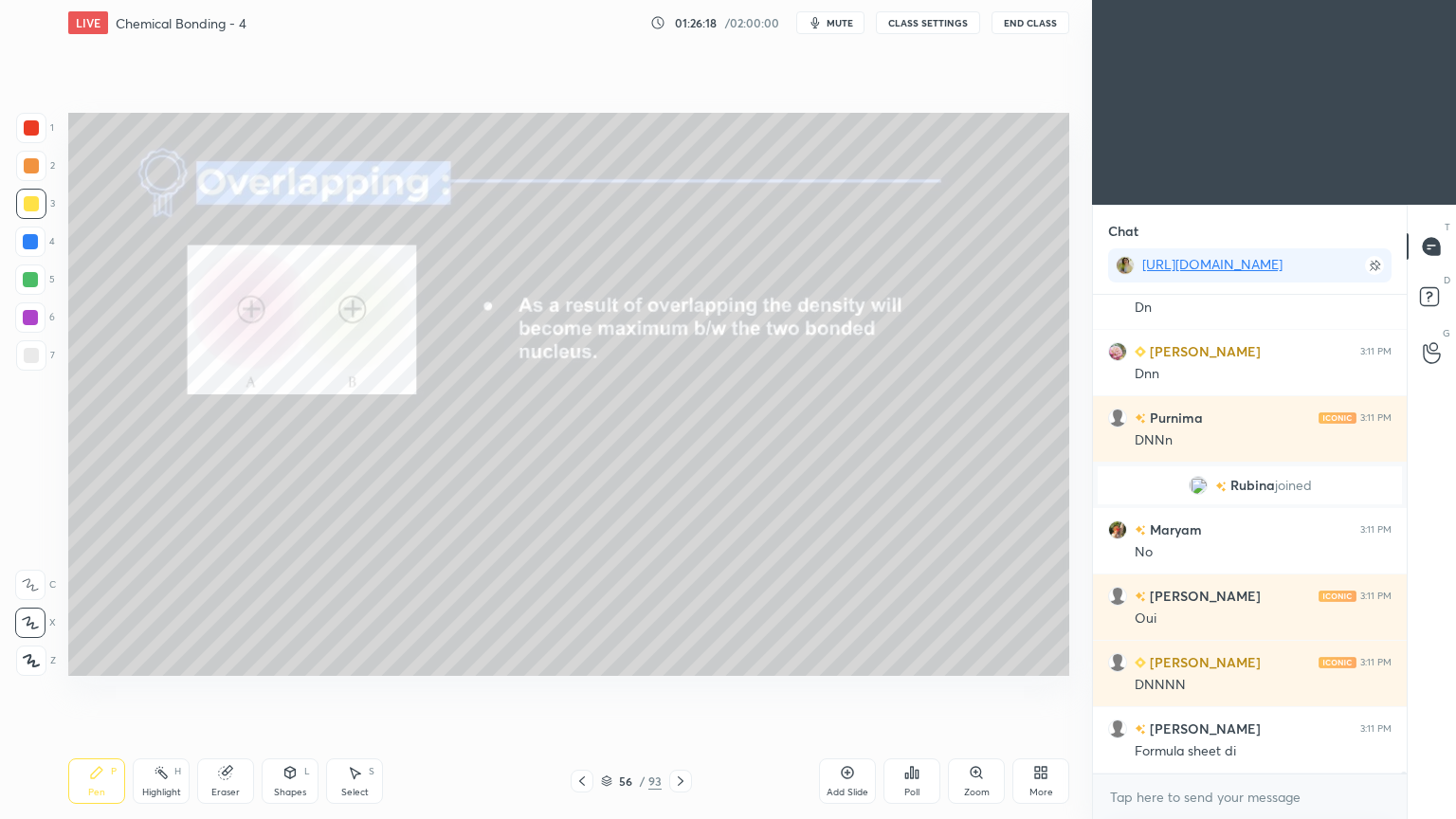 scroll, scrollTop: 99853, scrollLeft: 0, axis: vertical 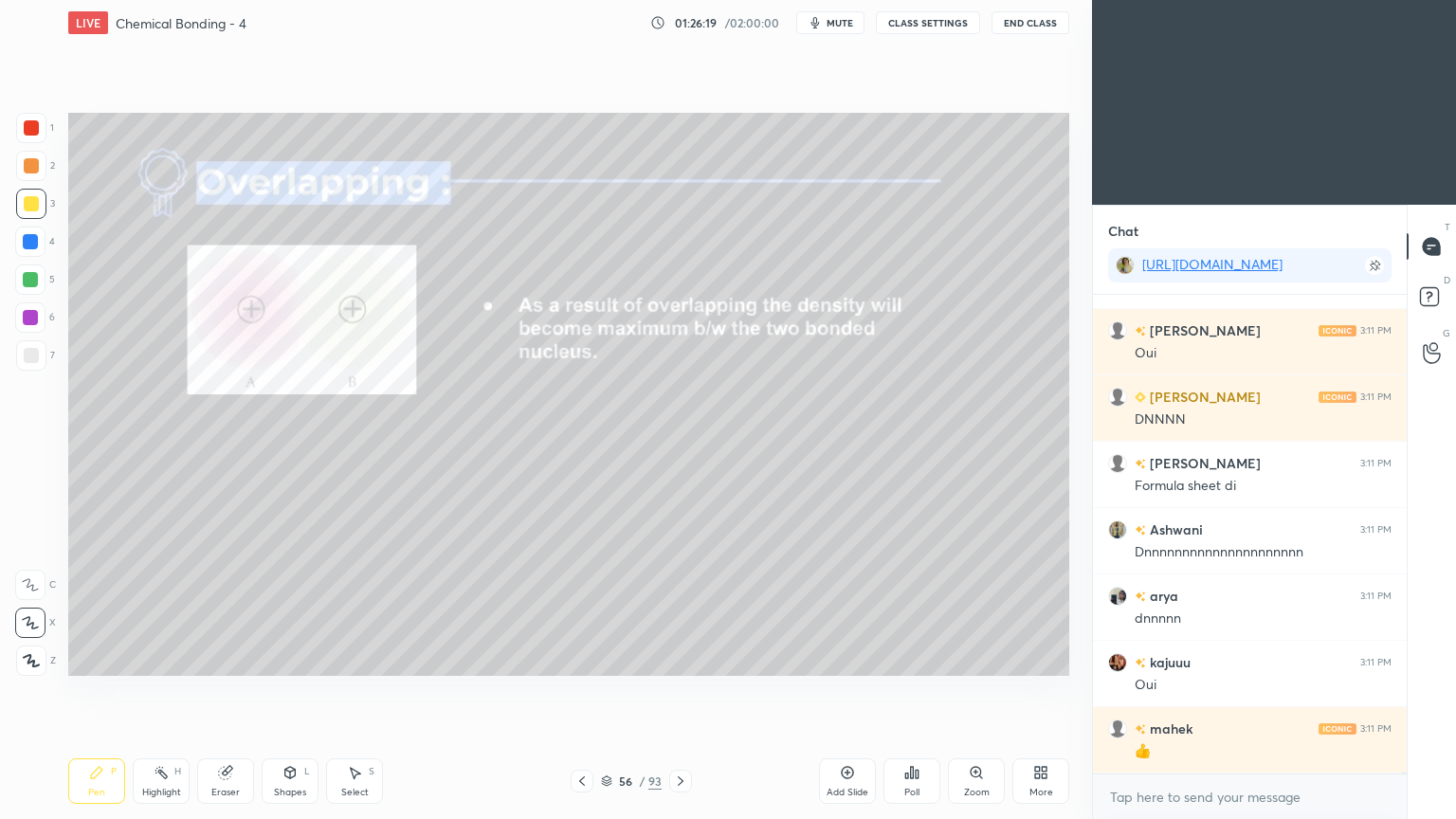 click on "LIVE Chemical Bonding - 4 01:26:19 /  02:00:00 mute CLASS SETTINGS End Class" at bounding box center [569, 23] 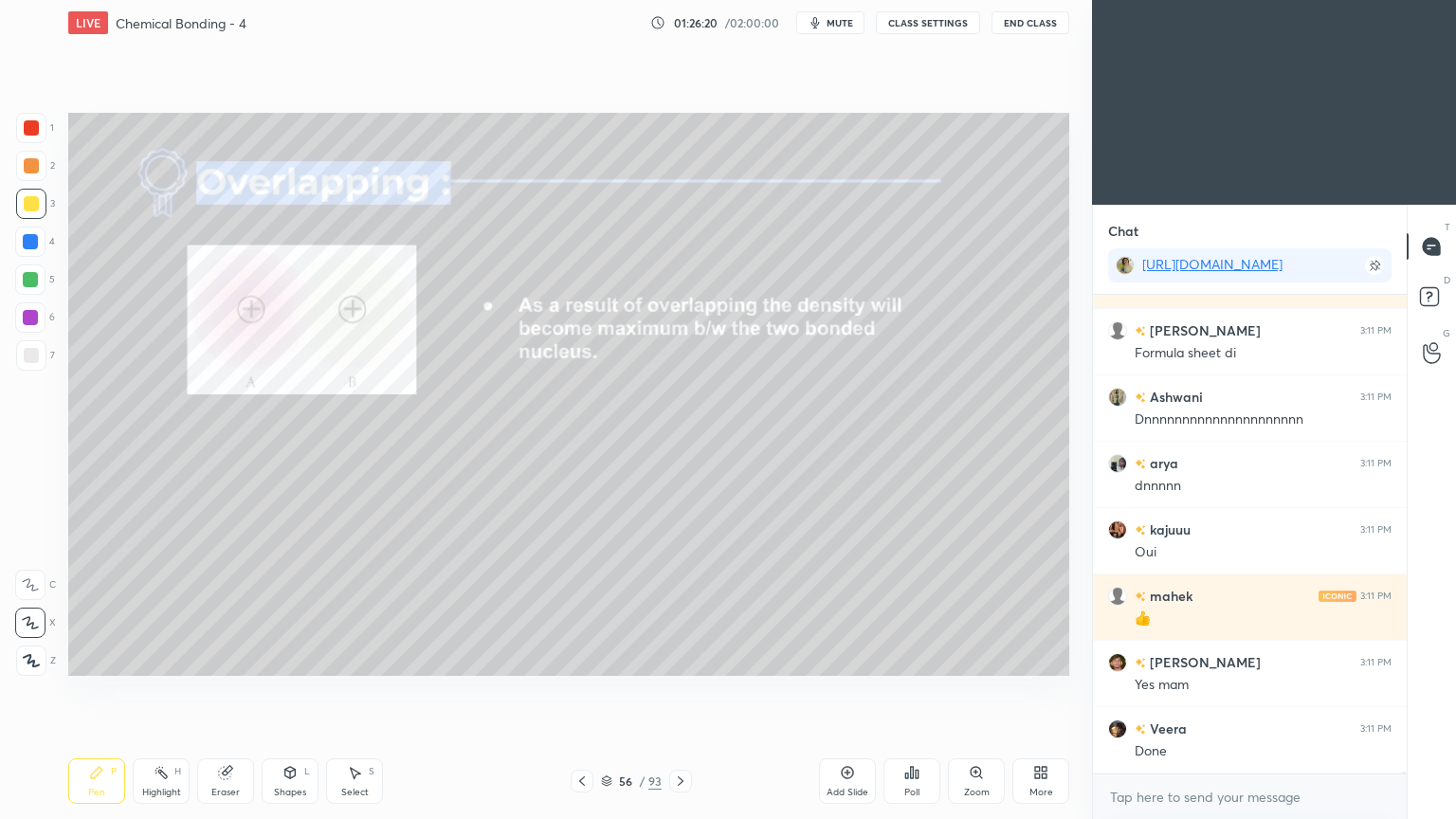 scroll, scrollTop: 100118, scrollLeft: 0, axis: vertical 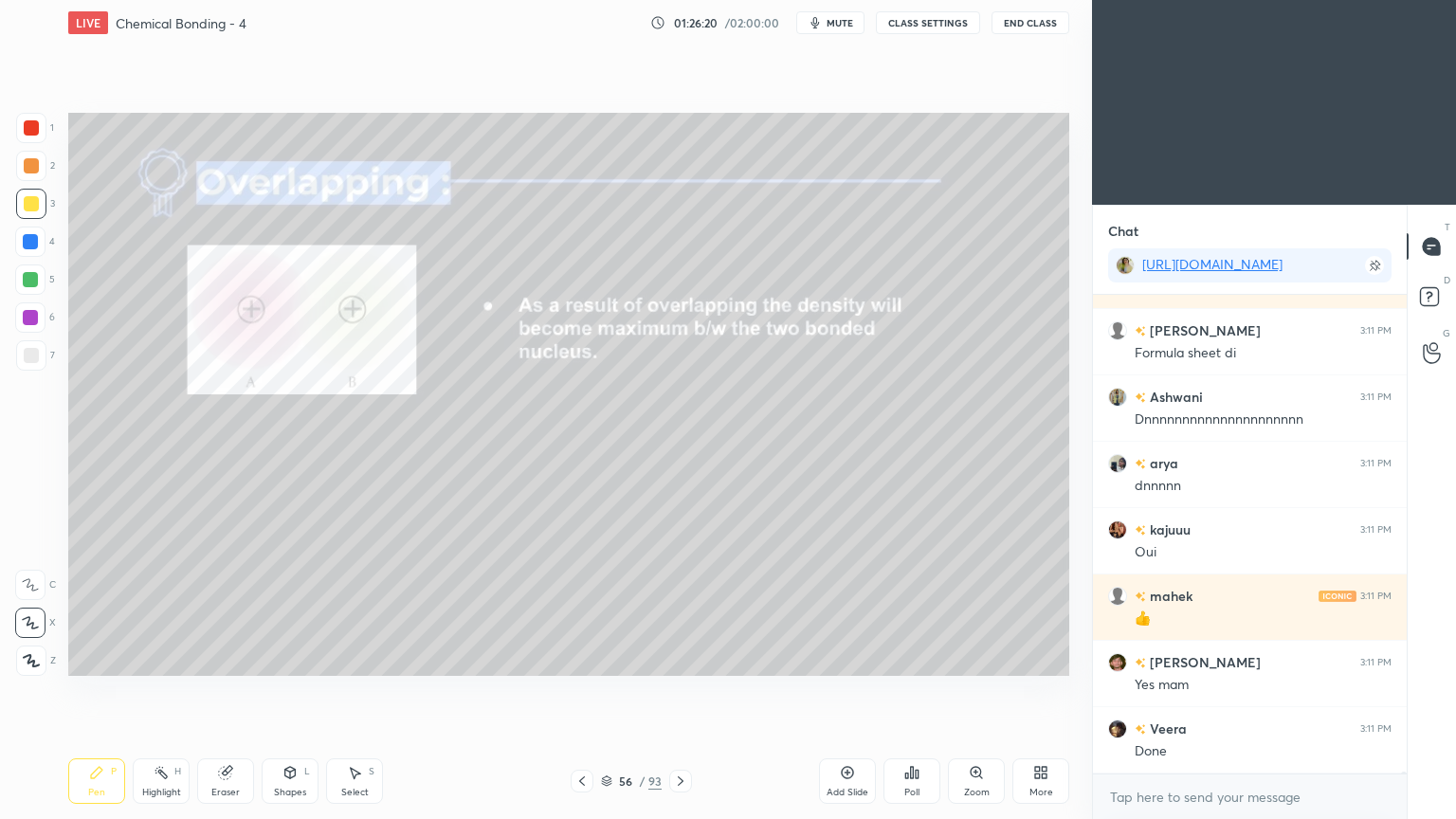 click on "CLASS SETTINGS" at bounding box center (928, 23) 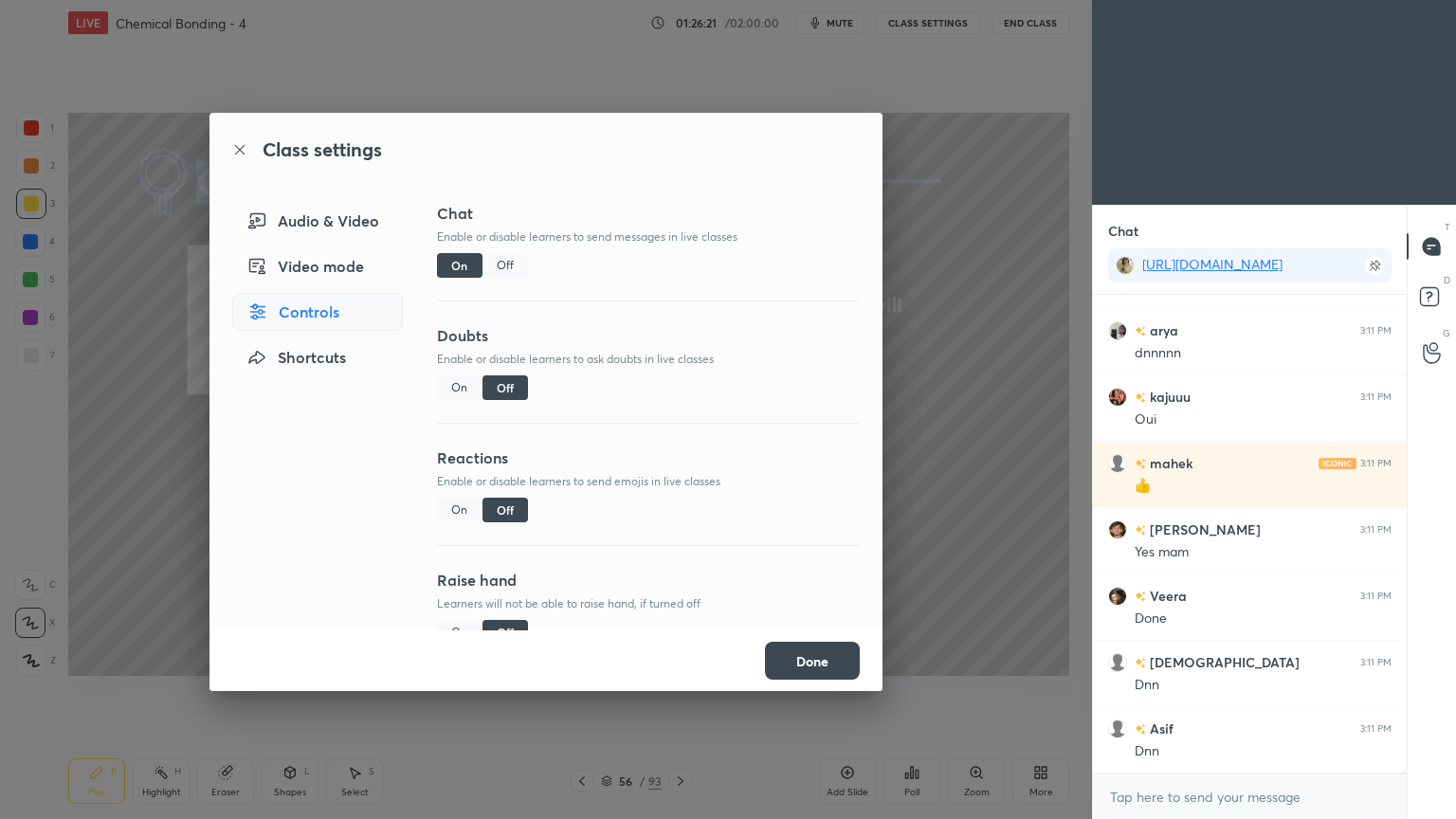 click on "Off" at bounding box center (505, 265) 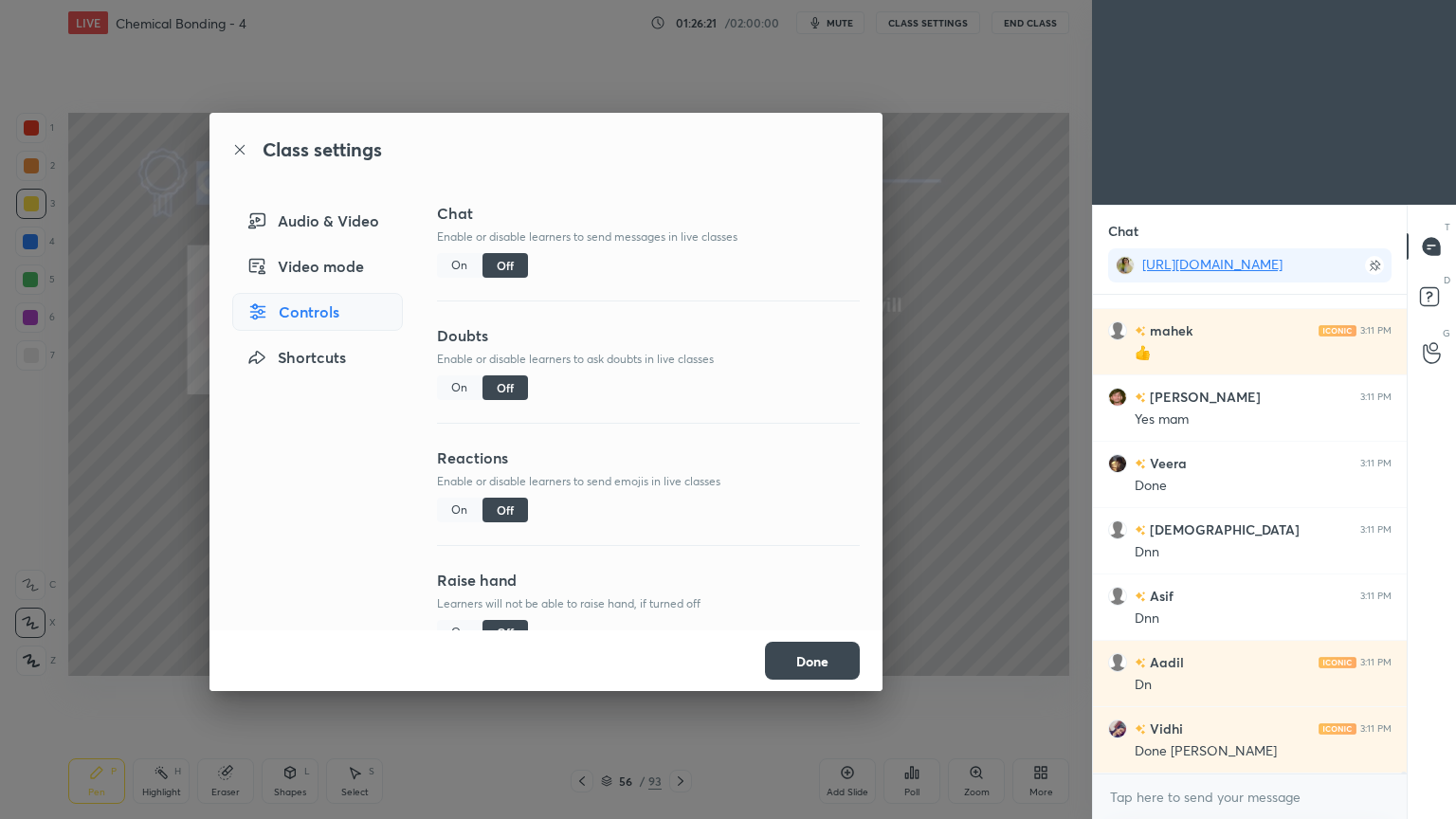 scroll, scrollTop: 99195, scrollLeft: 0, axis: vertical 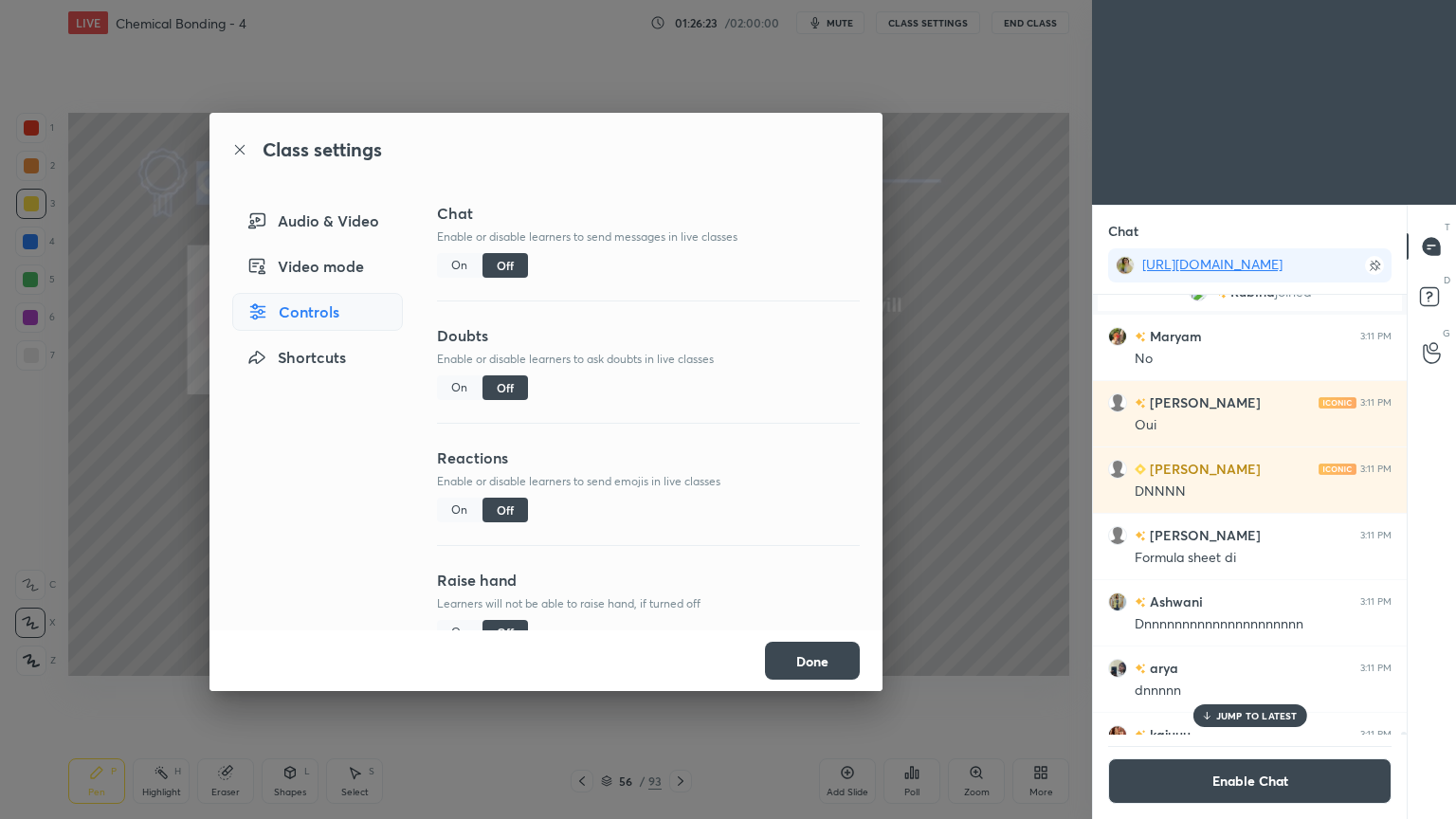 click on "Done" at bounding box center (812, 661) 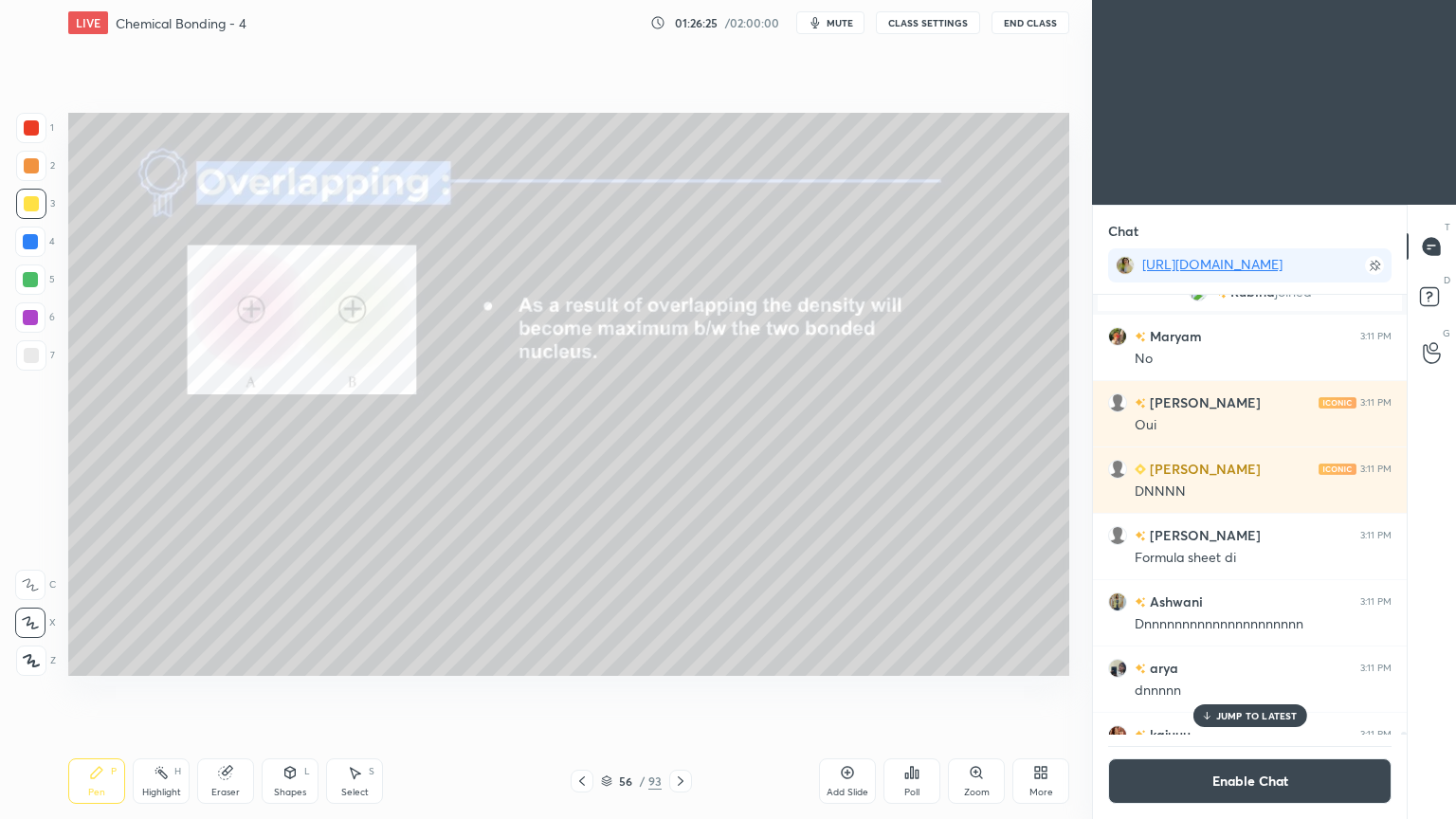 click on "Eraser" at bounding box center (226, 792) 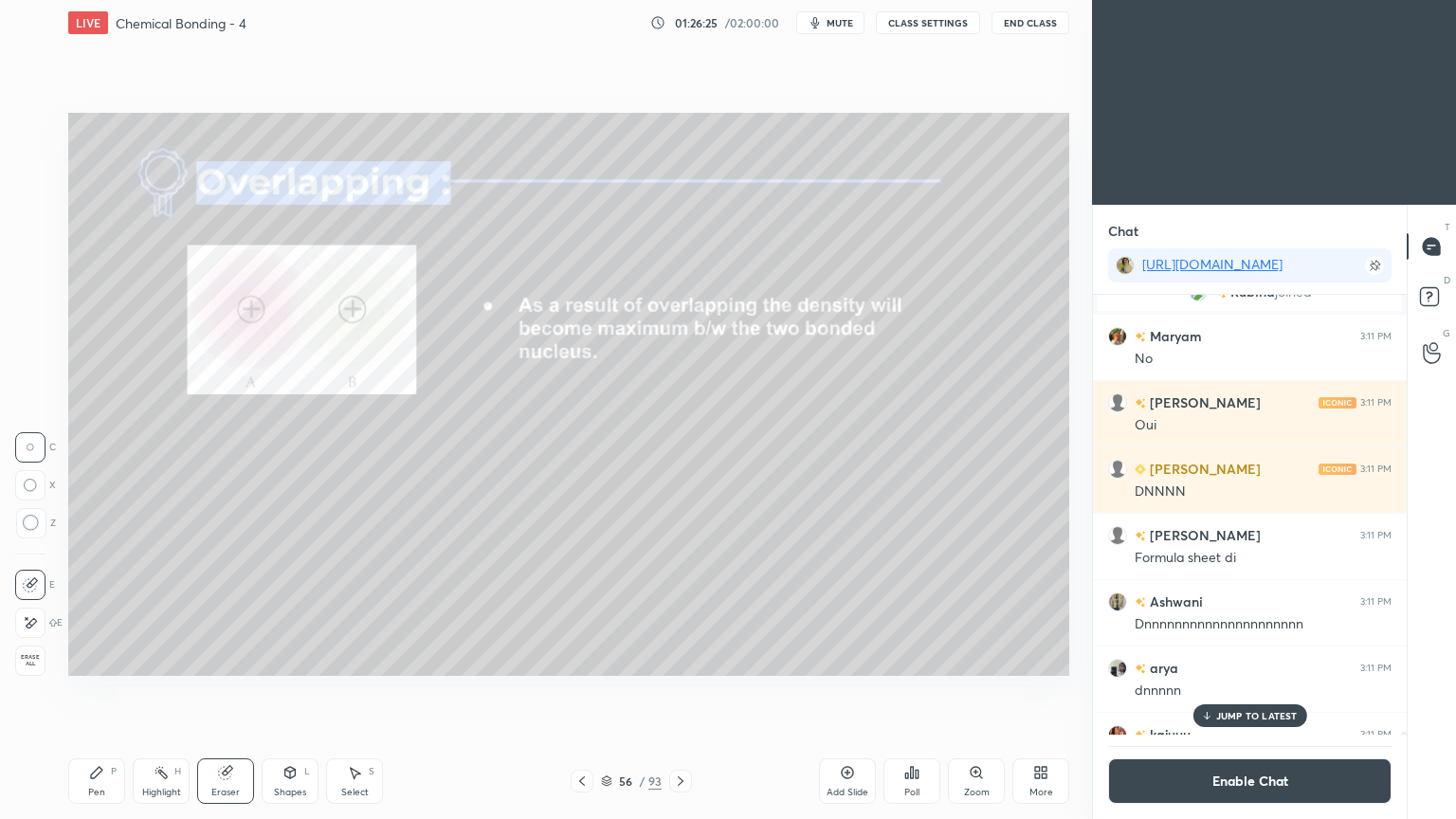 click on "Highlight H" at bounding box center (161, 781) 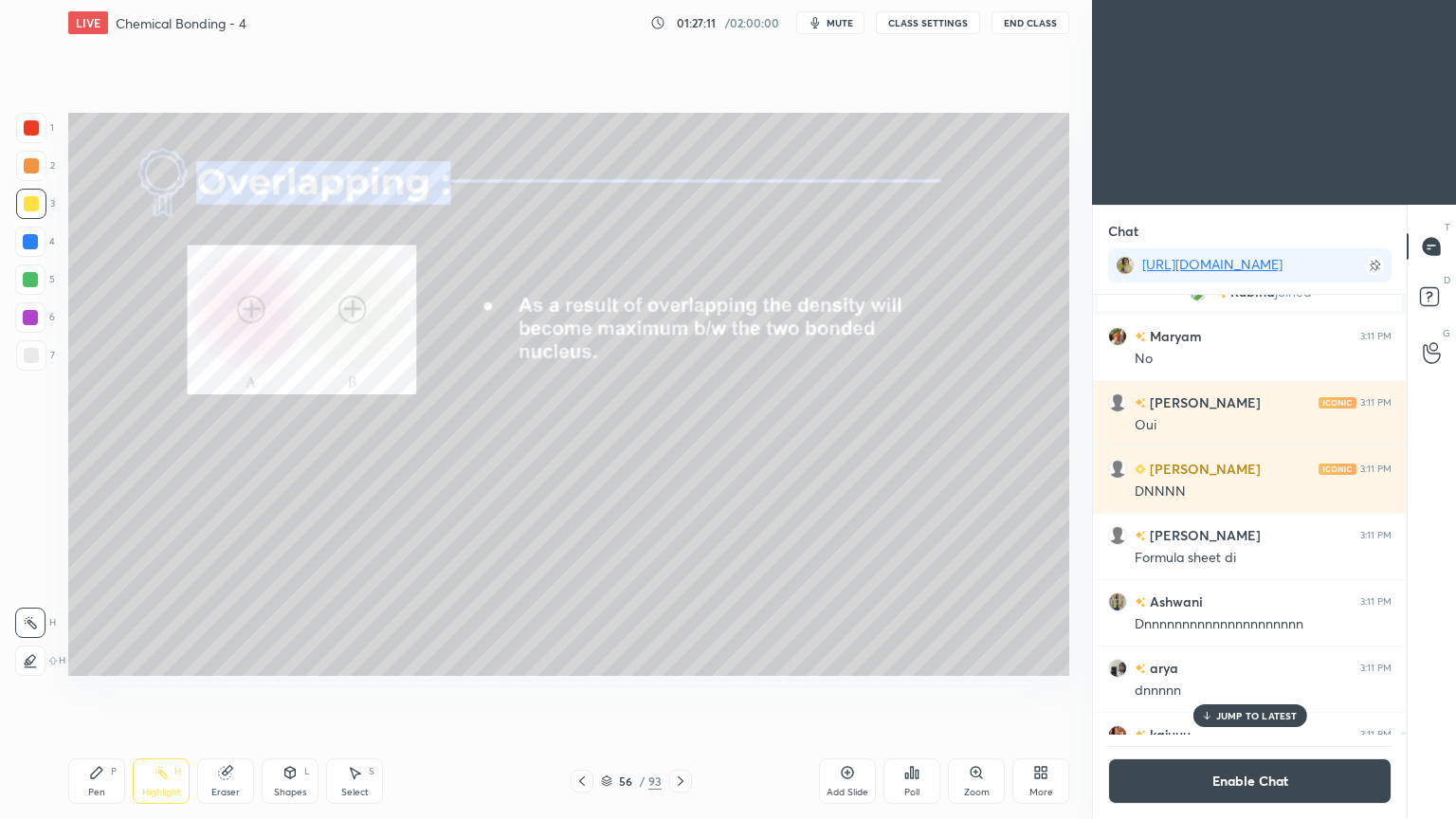 click on "JUMP TO LATEST" at bounding box center [1257, 716] 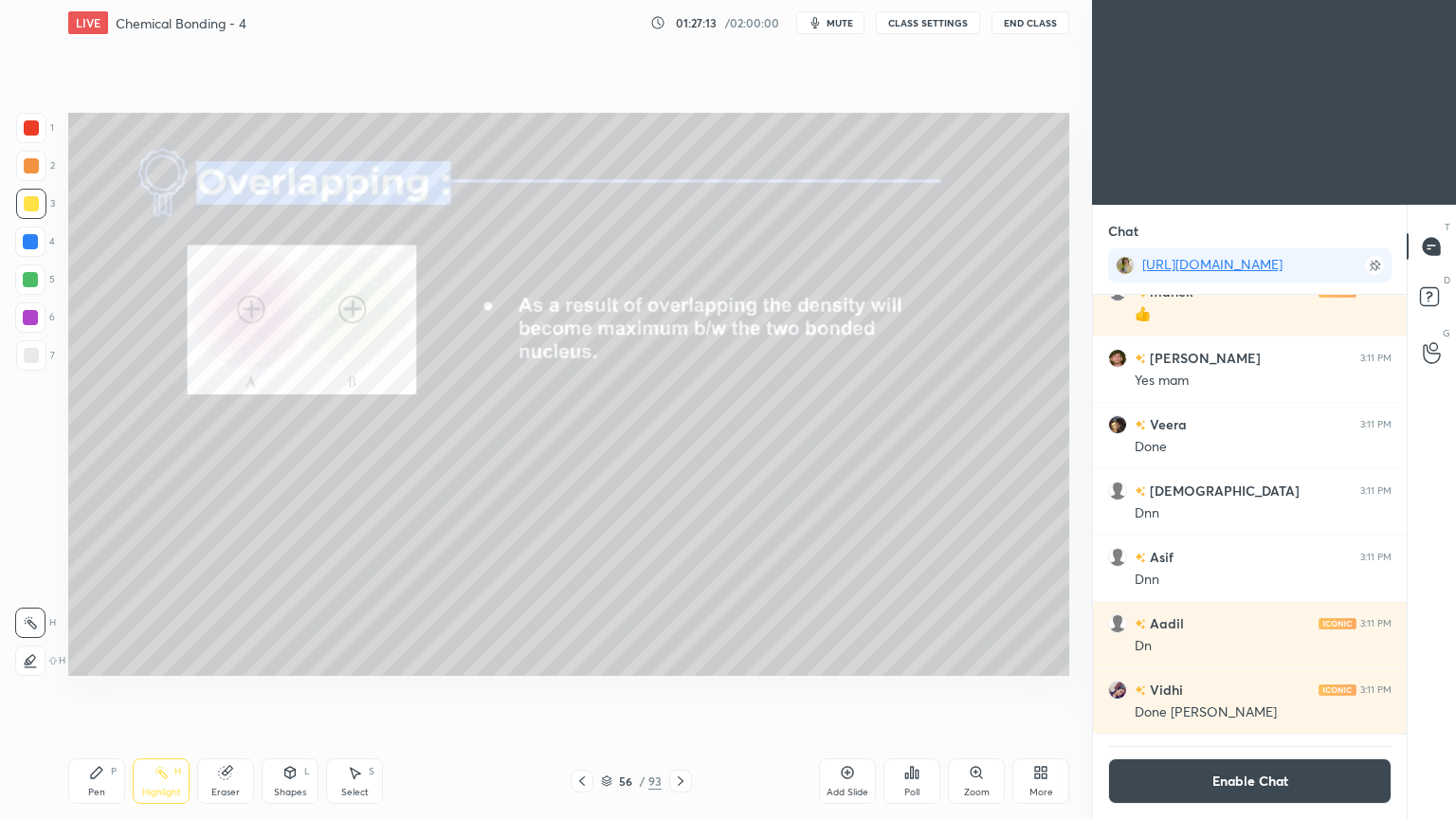click 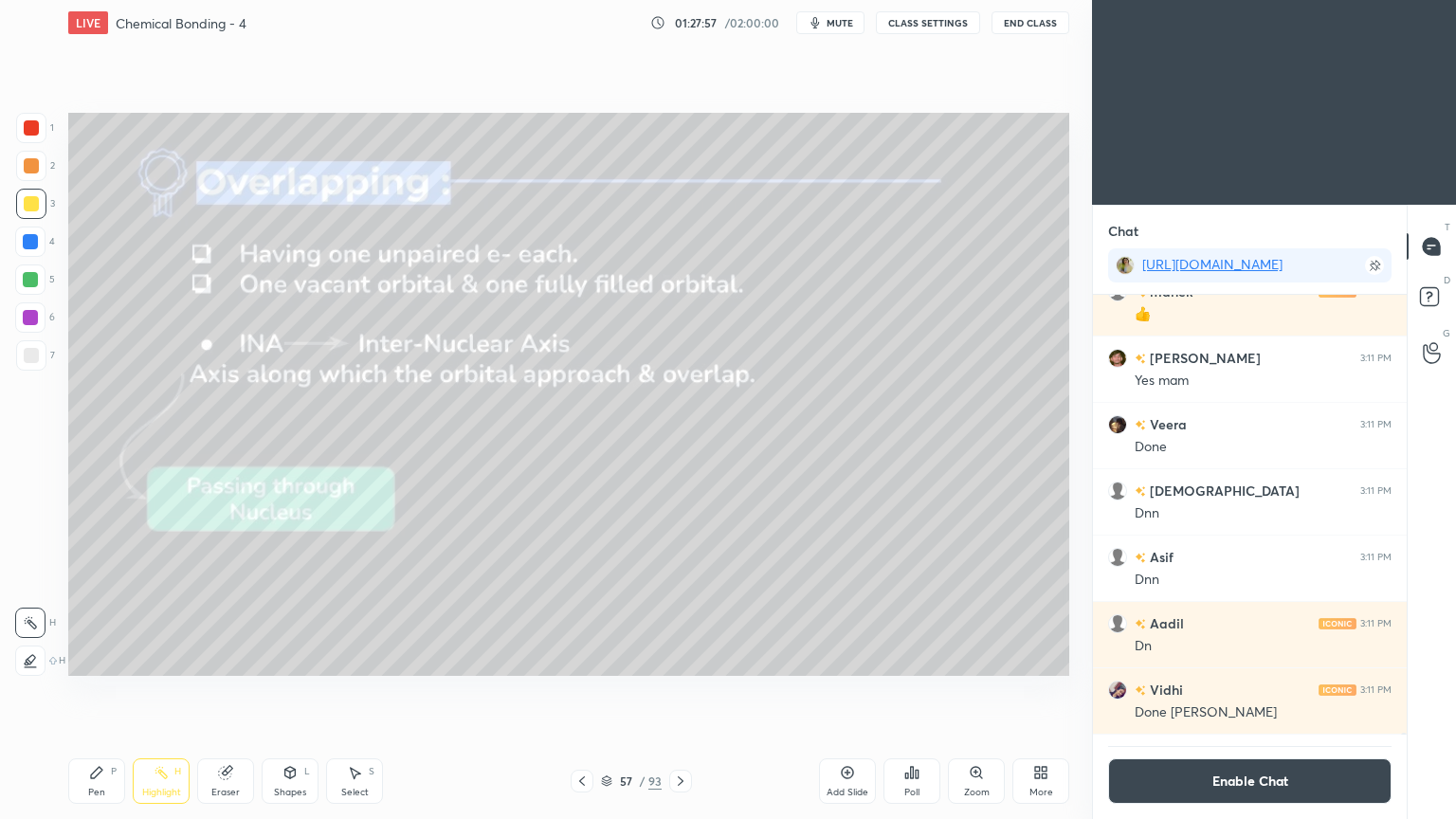 click on "Enable Chat" at bounding box center [1249, 781] 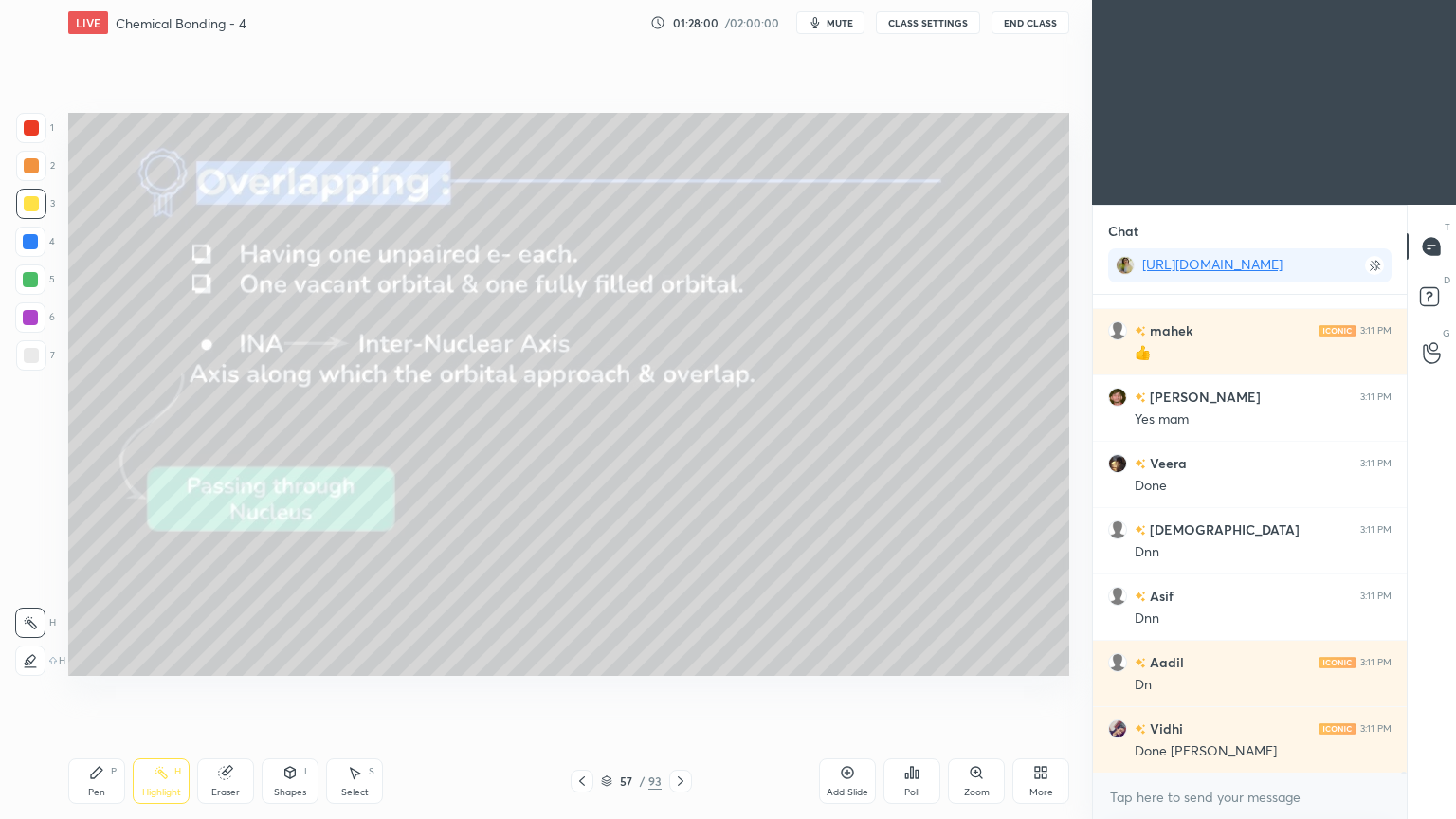 scroll, scrollTop: 99581, scrollLeft: 0, axis: vertical 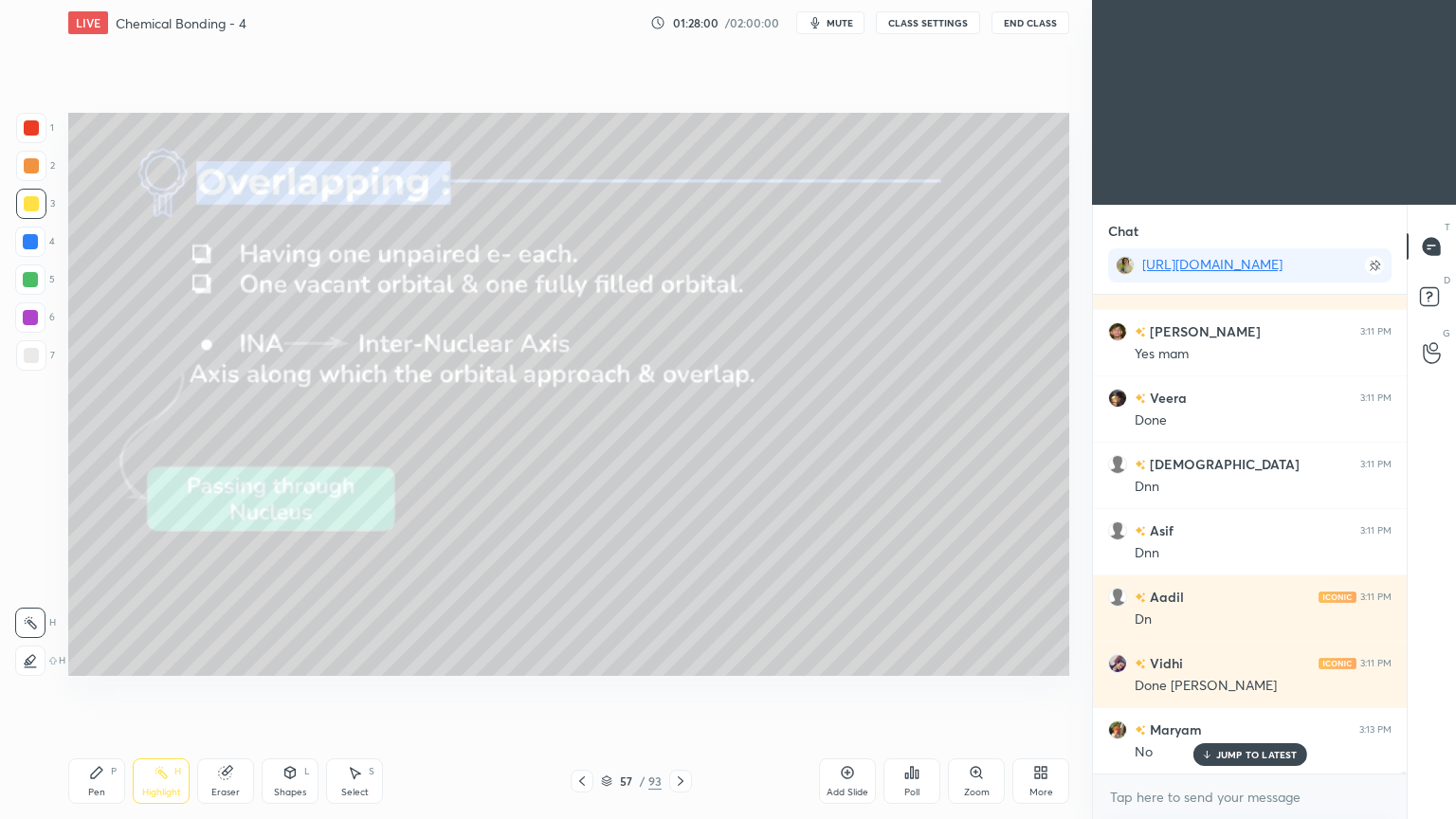 click at bounding box center (30, 242) 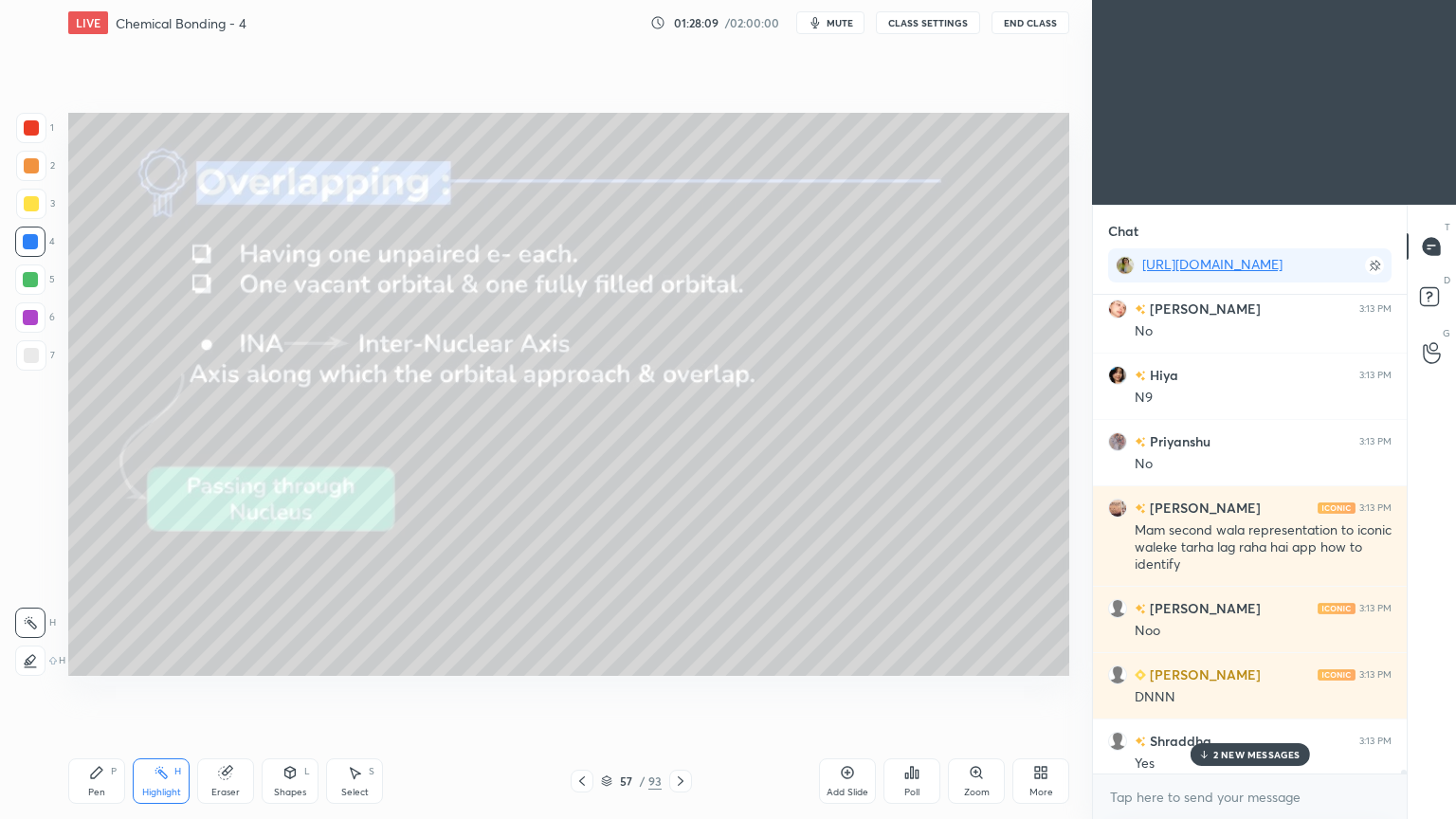 scroll, scrollTop: 100268, scrollLeft: 0, axis: vertical 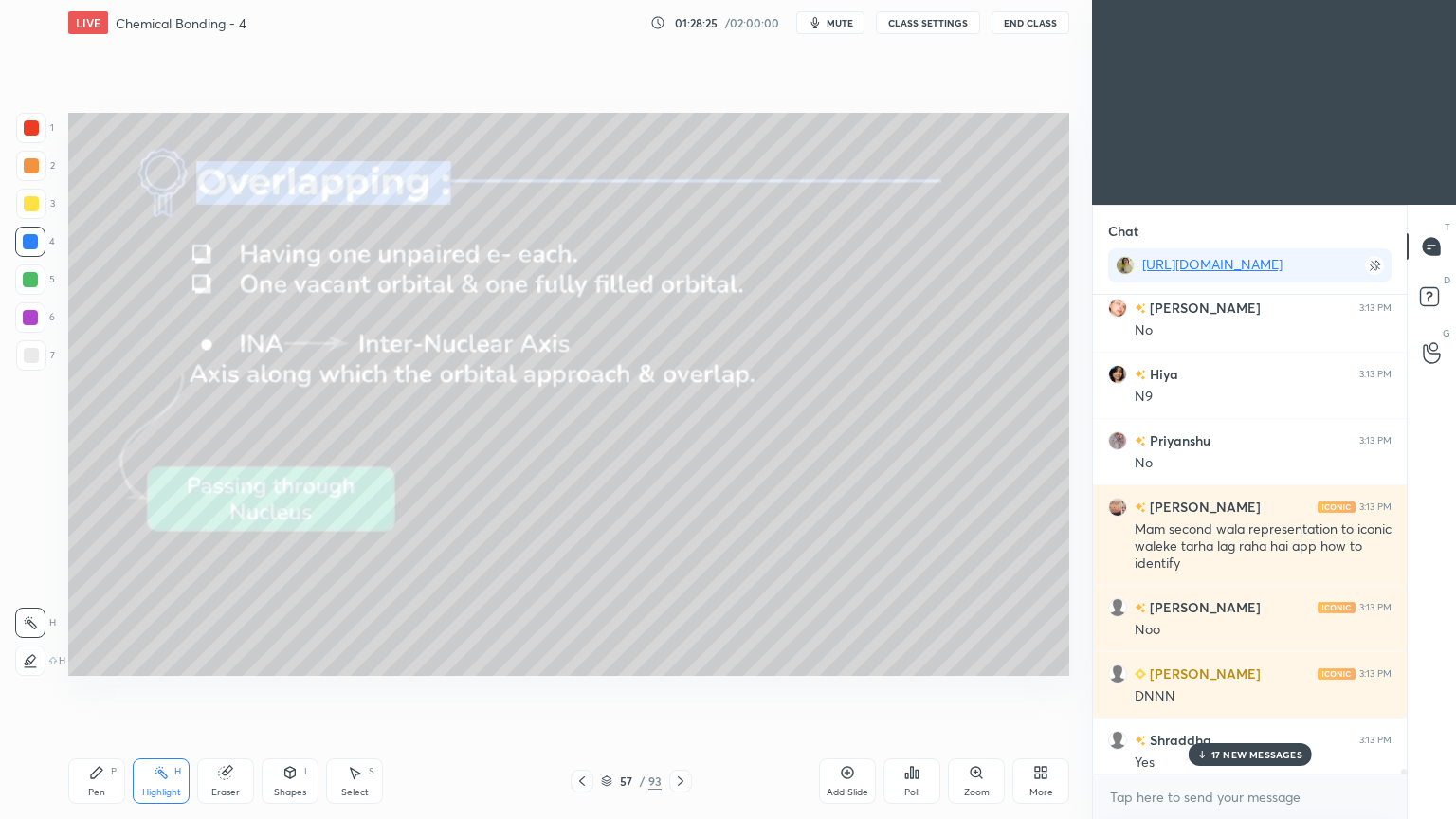 click on "Pen P" at bounding box center [97, 781] 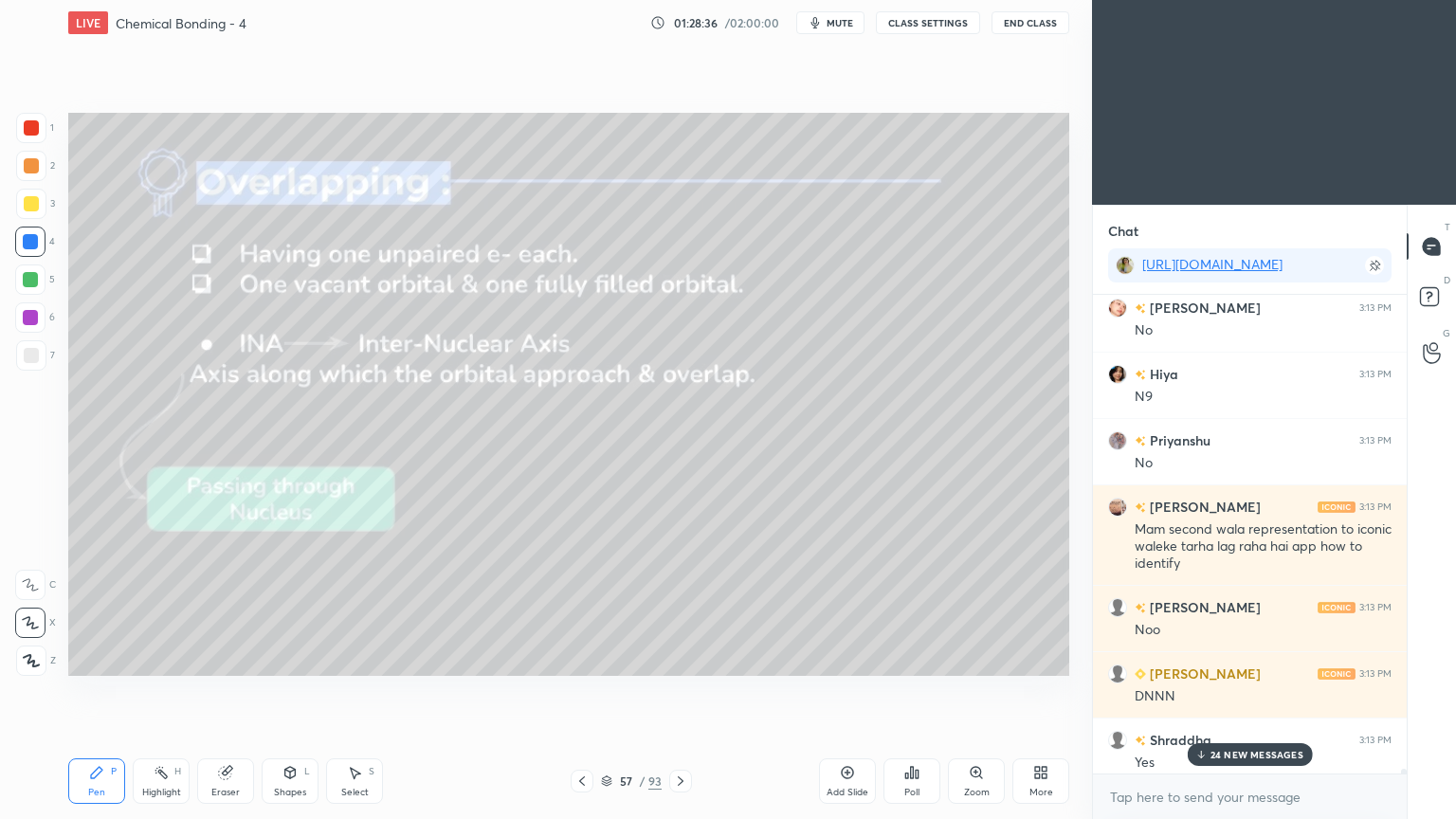click on "Pen P Highlight H Eraser Shapes L Select S 57 / 93 Add Slide Poll Zoom More" at bounding box center [569, 781] 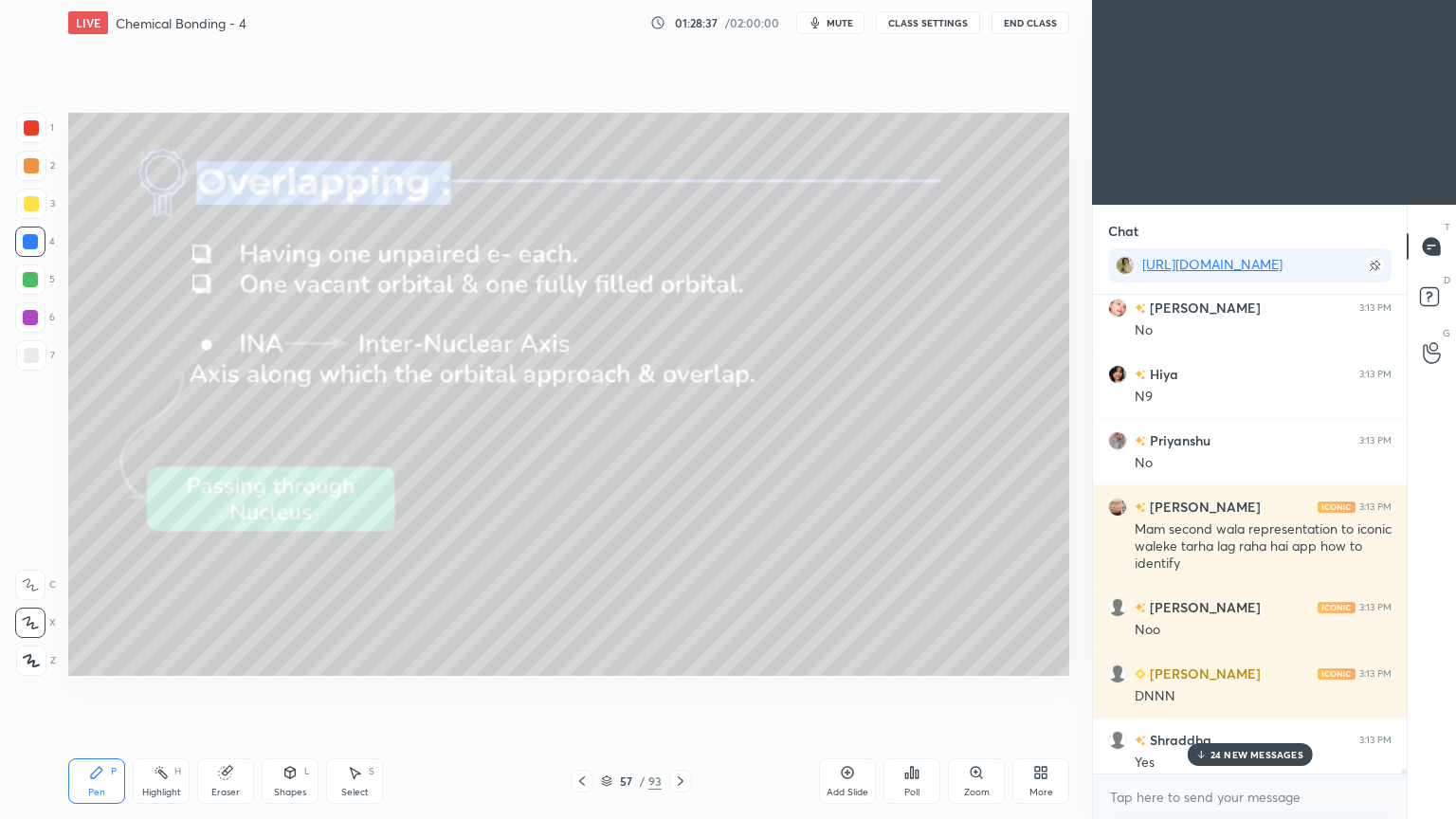 click on "Eraser" at bounding box center [226, 781] 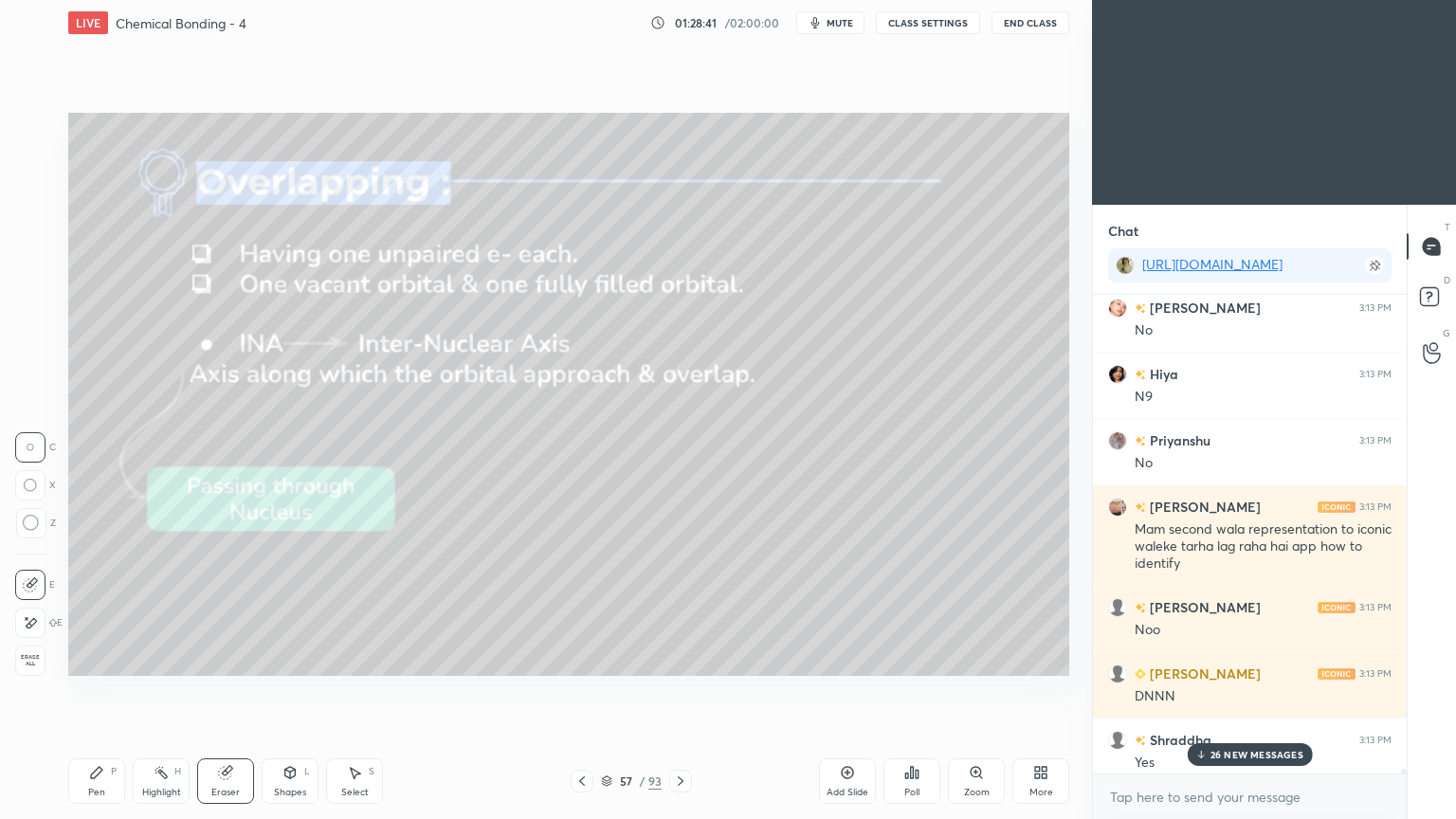 click on "Highlight" at bounding box center (161, 792) 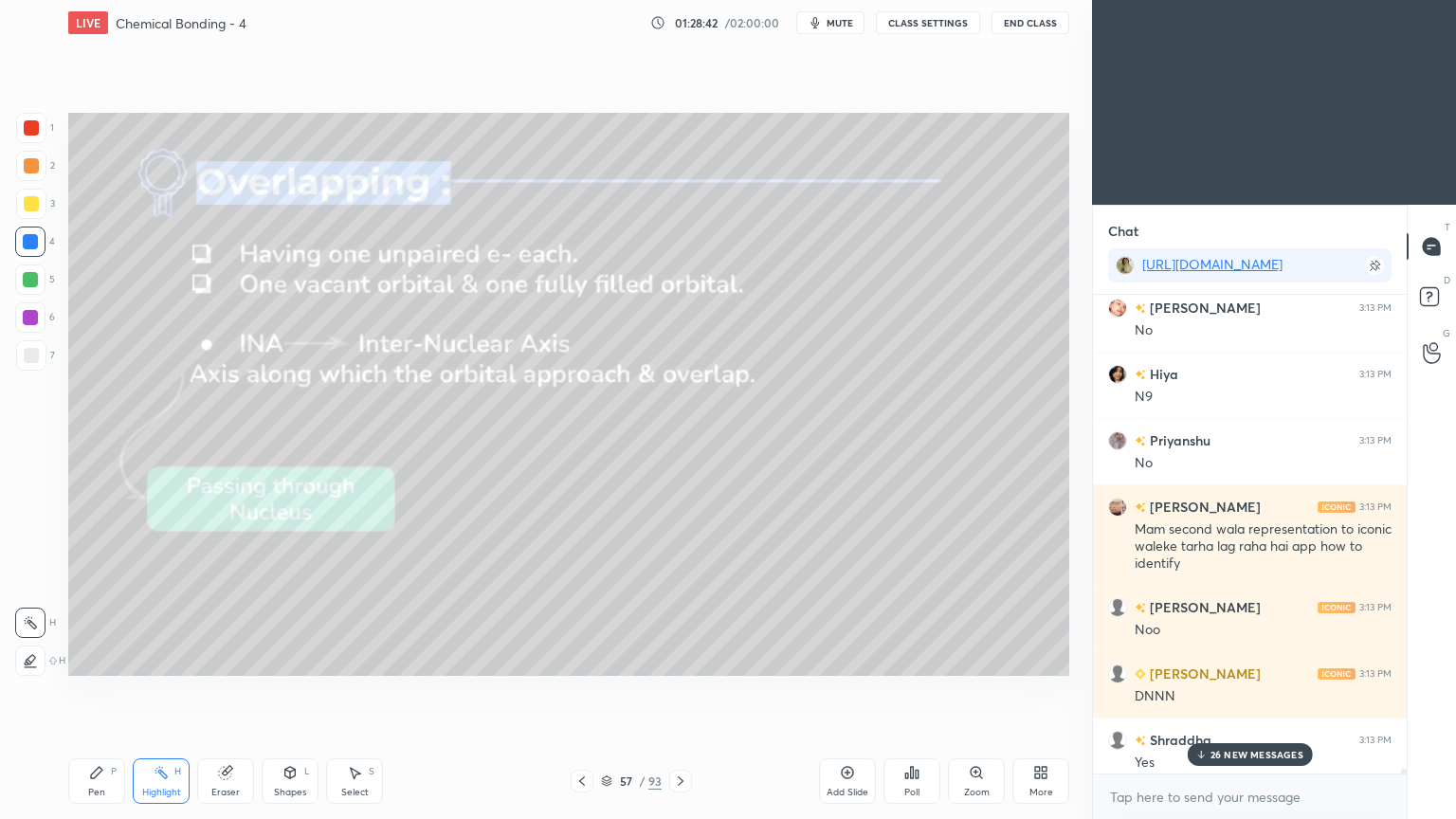 click on "CLASS SETTINGS" at bounding box center (928, 23) 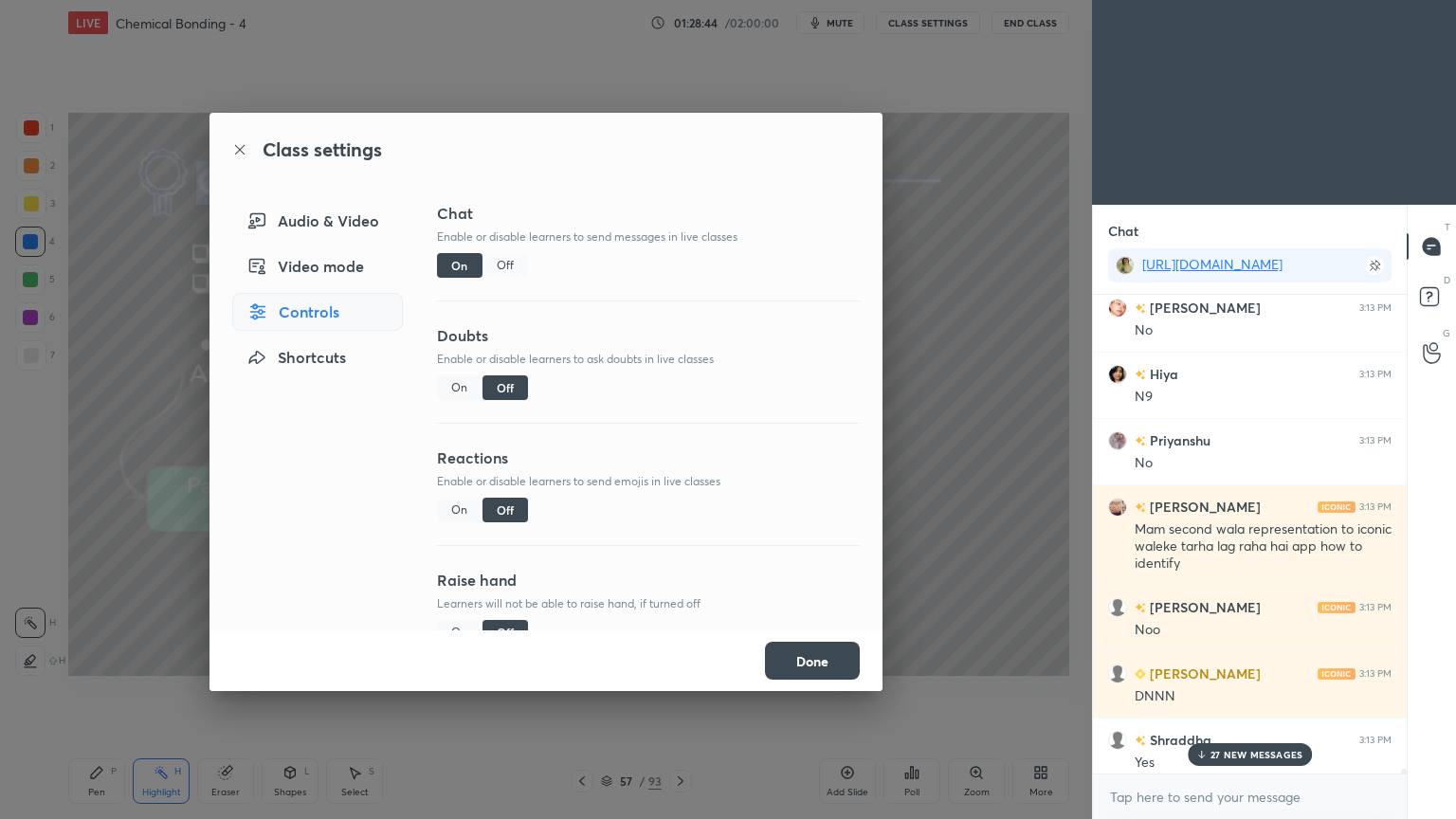 click on "27 NEW MESSAGES" at bounding box center [1256, 755] 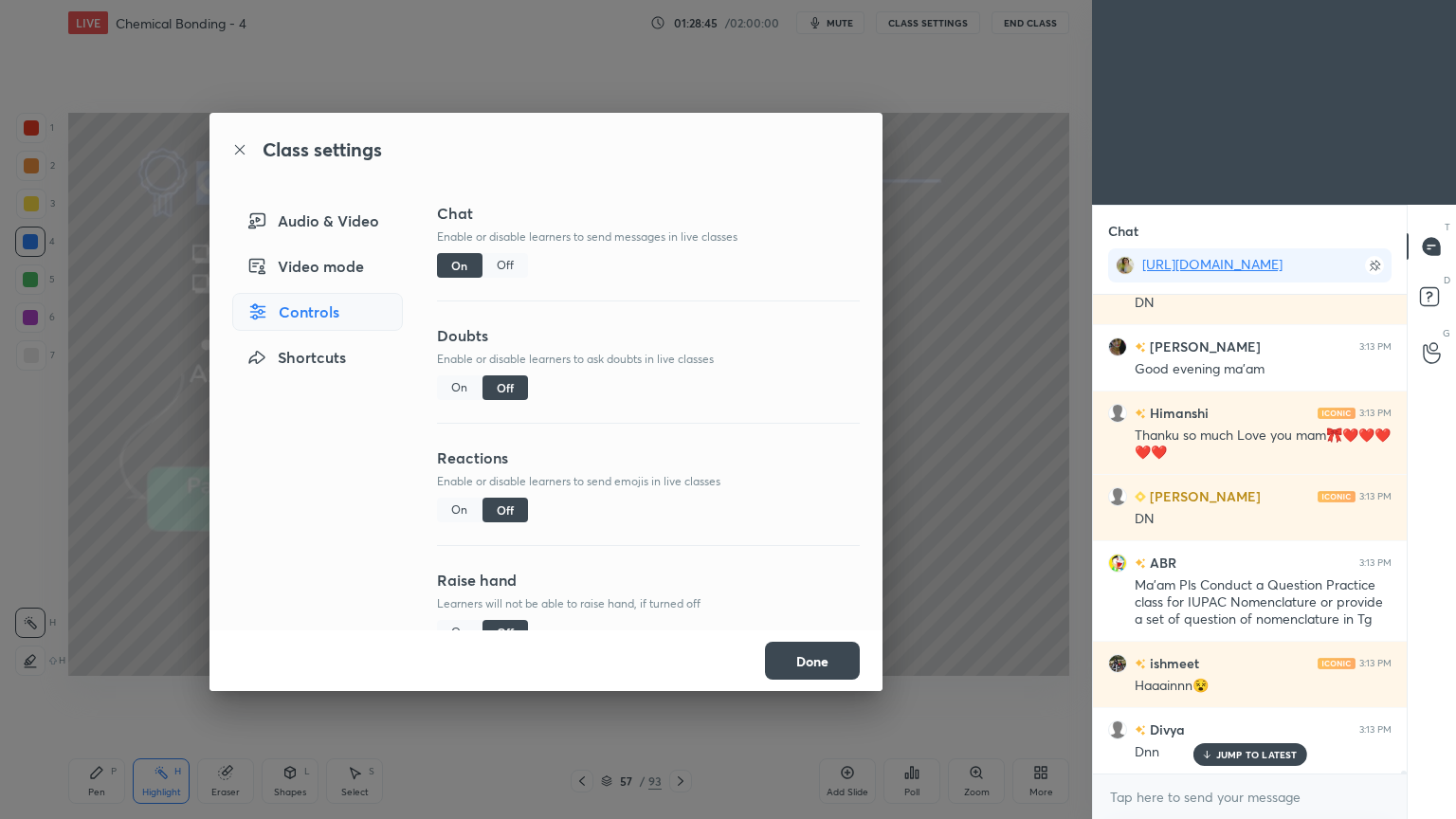 click on "Done" at bounding box center [546, 661] 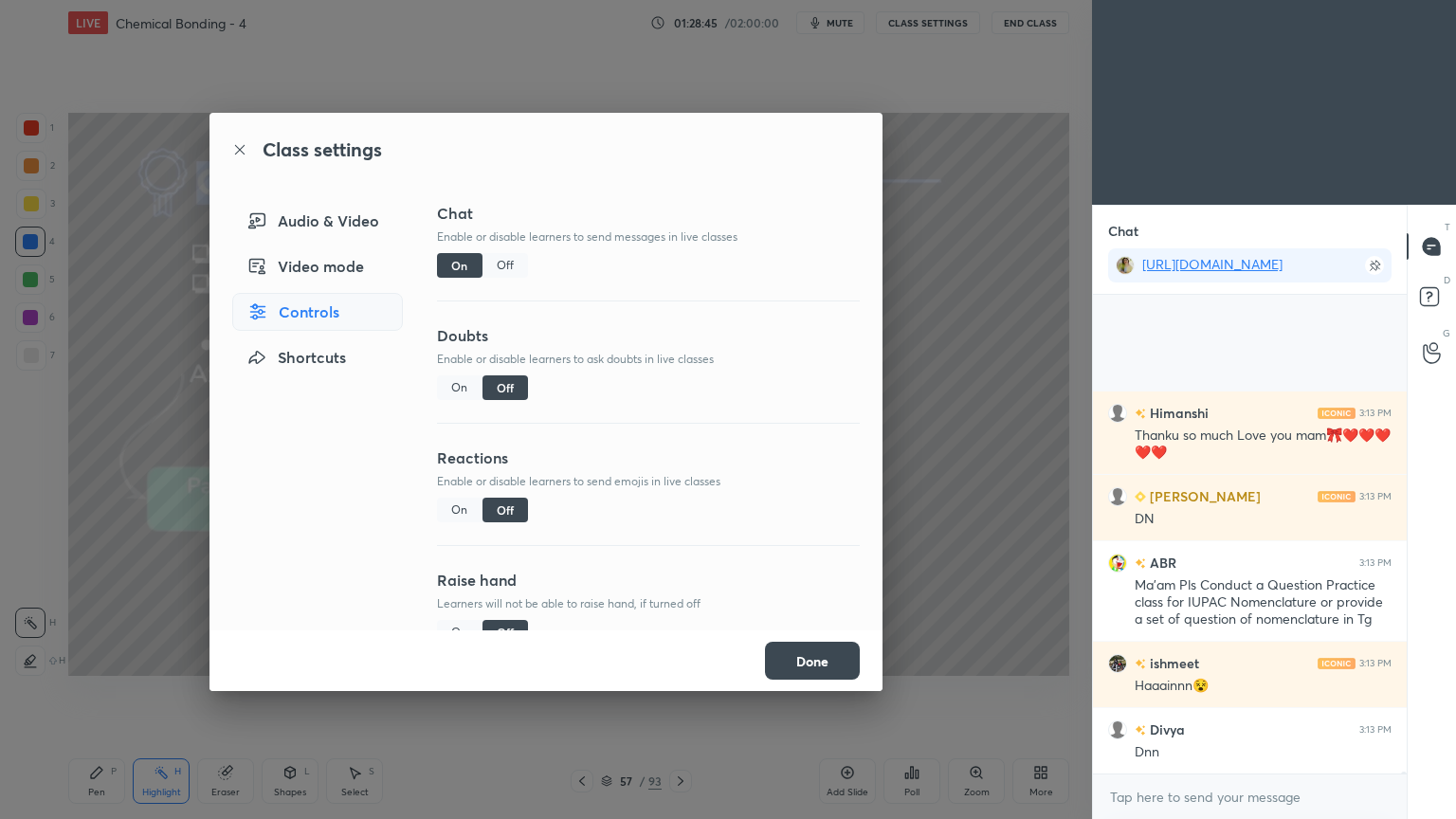 scroll, scrollTop: 102511, scrollLeft: 0, axis: vertical 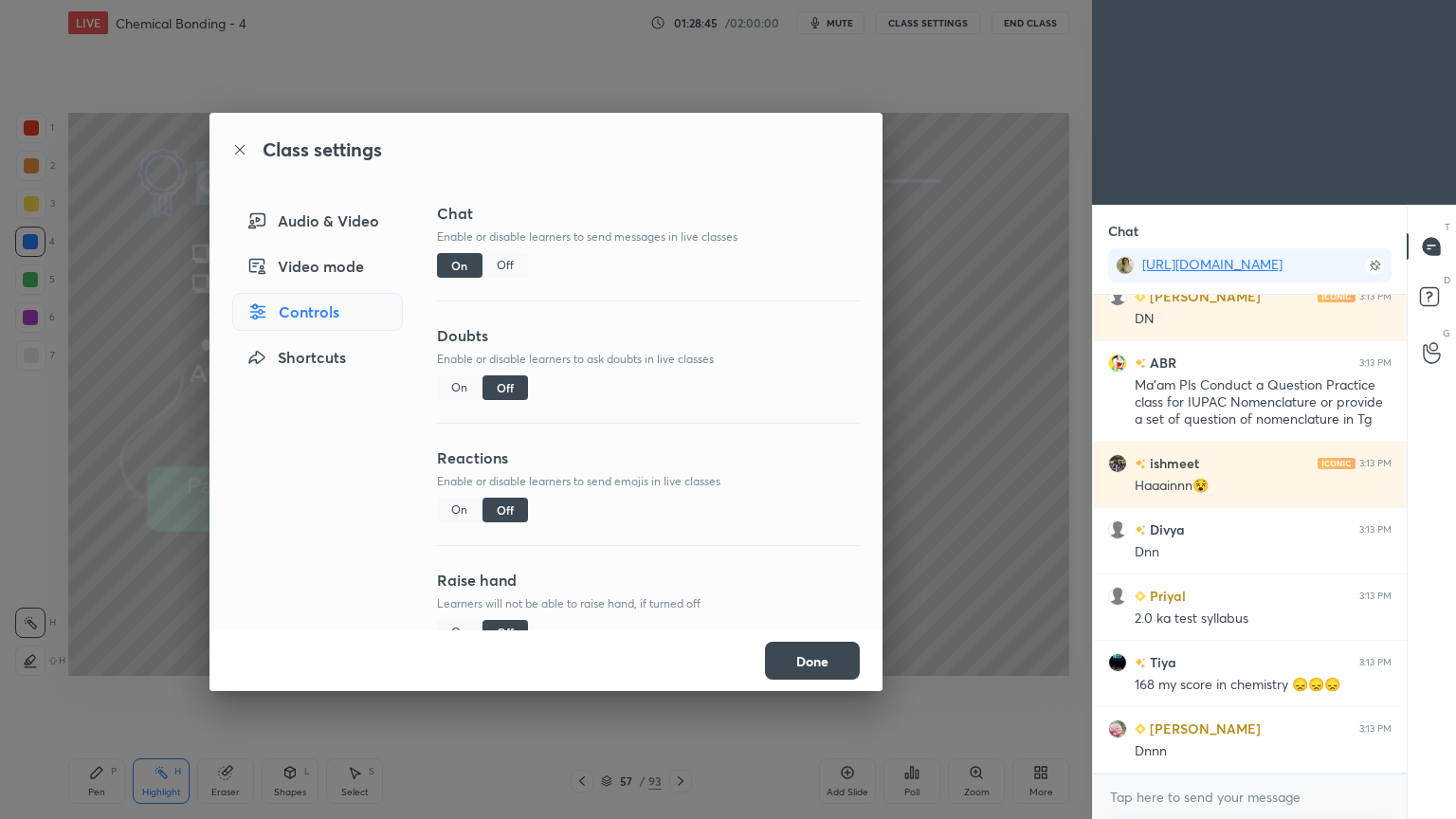 click on "Done" at bounding box center [812, 661] 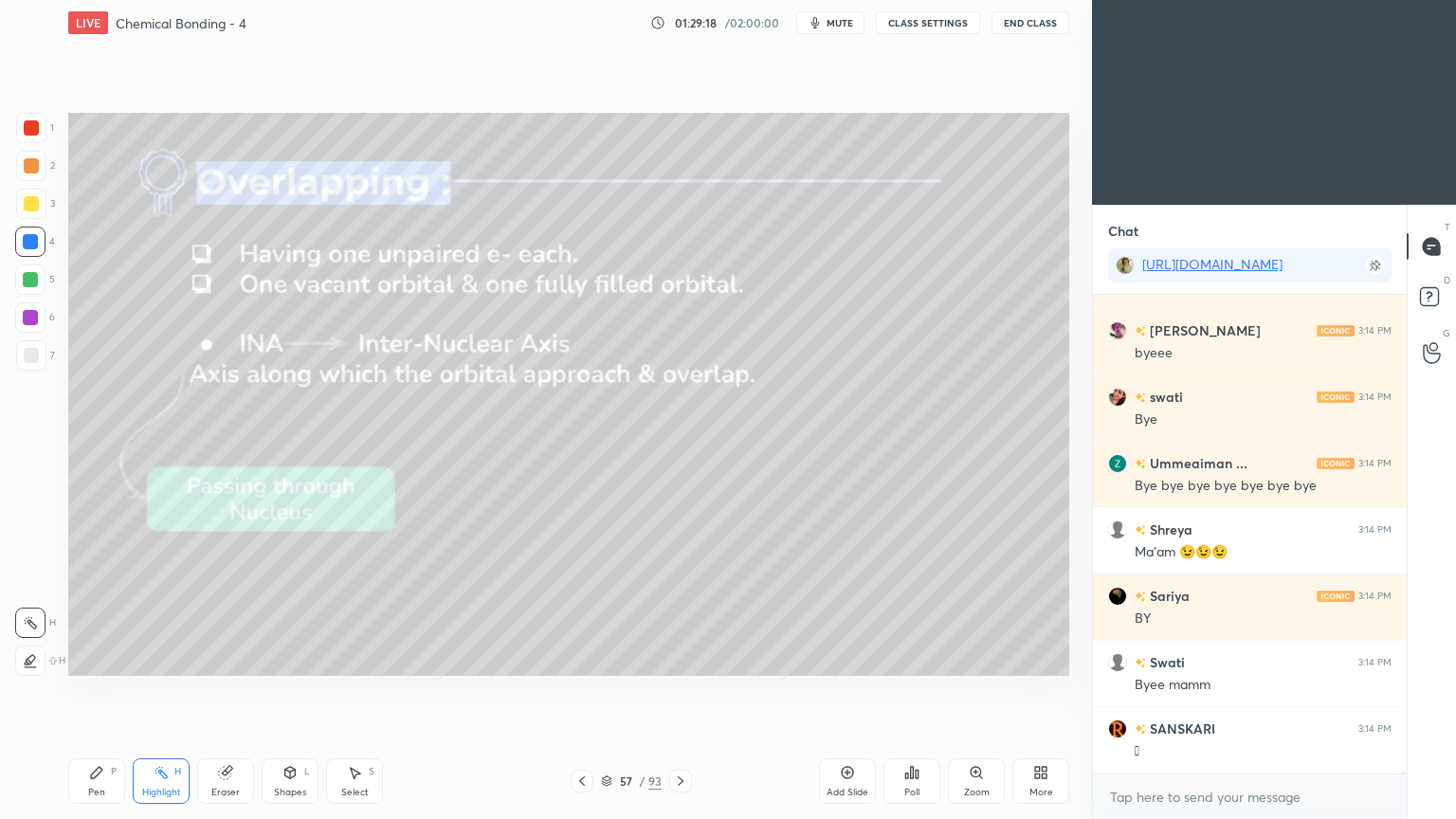 scroll, scrollTop: 110402, scrollLeft: 0, axis: vertical 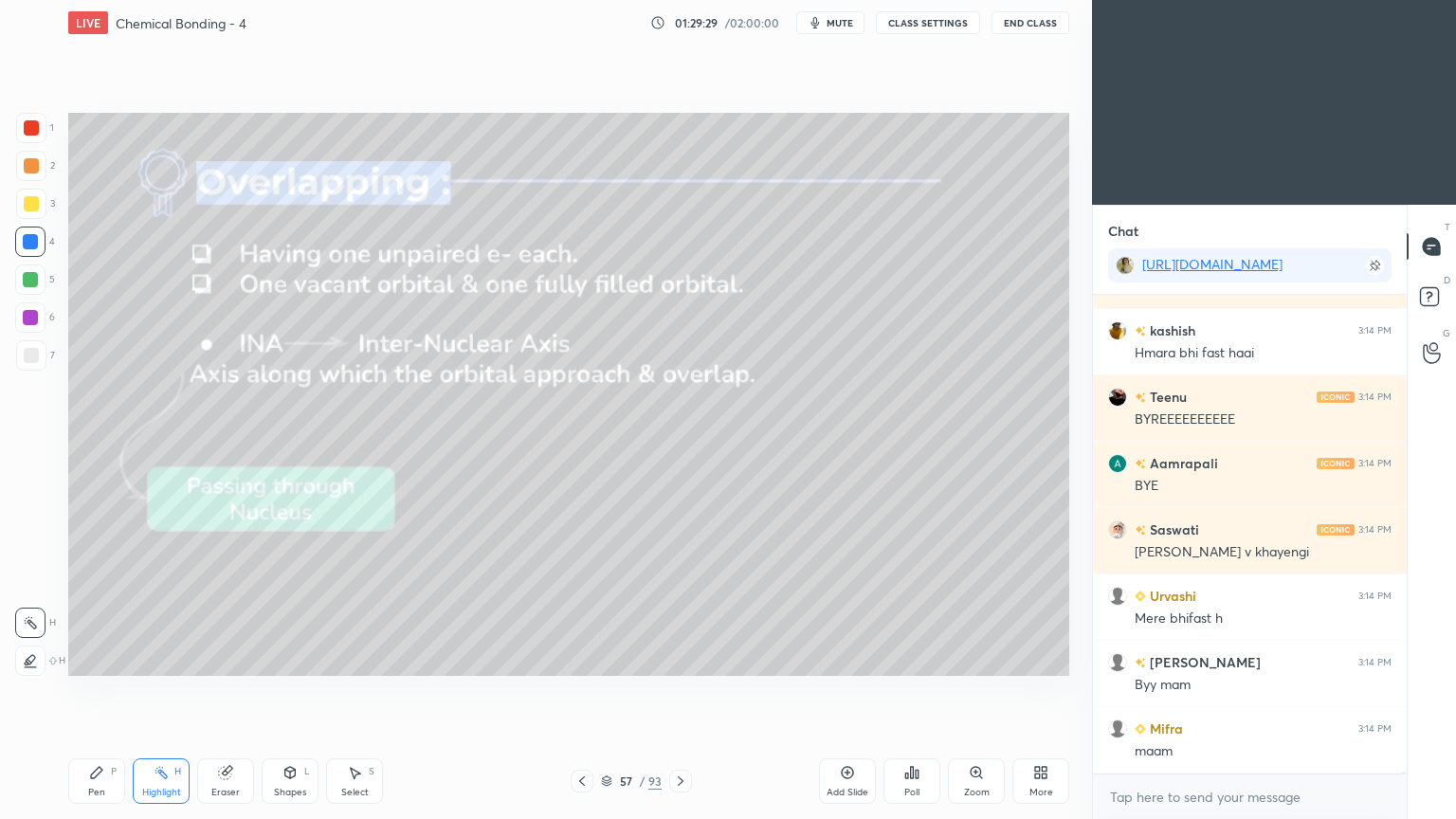 click on "End Class" at bounding box center (1030, 23) 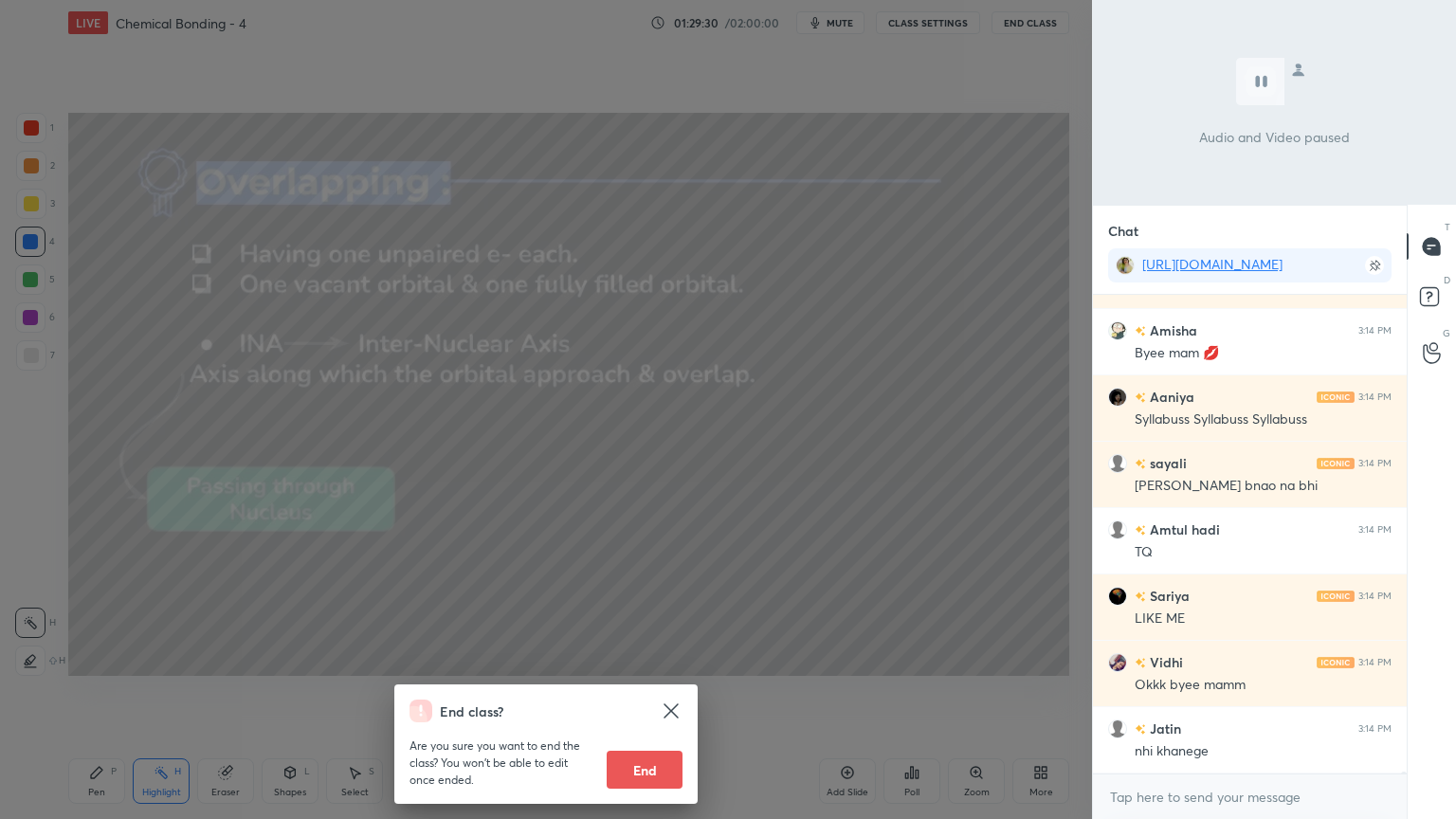 click on "End" at bounding box center [645, 770] 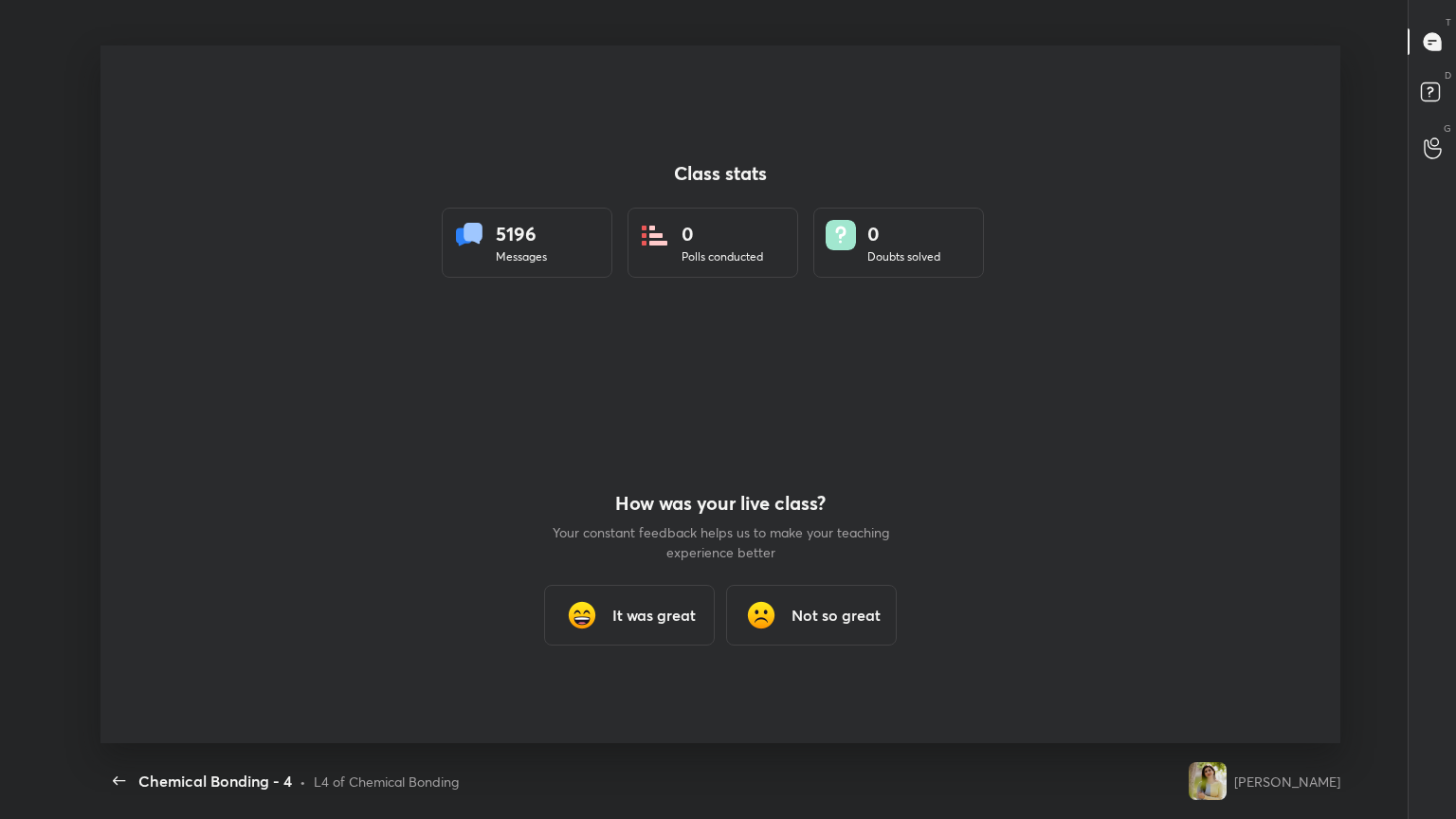 click on "It was great" at bounding box center [654, 615] 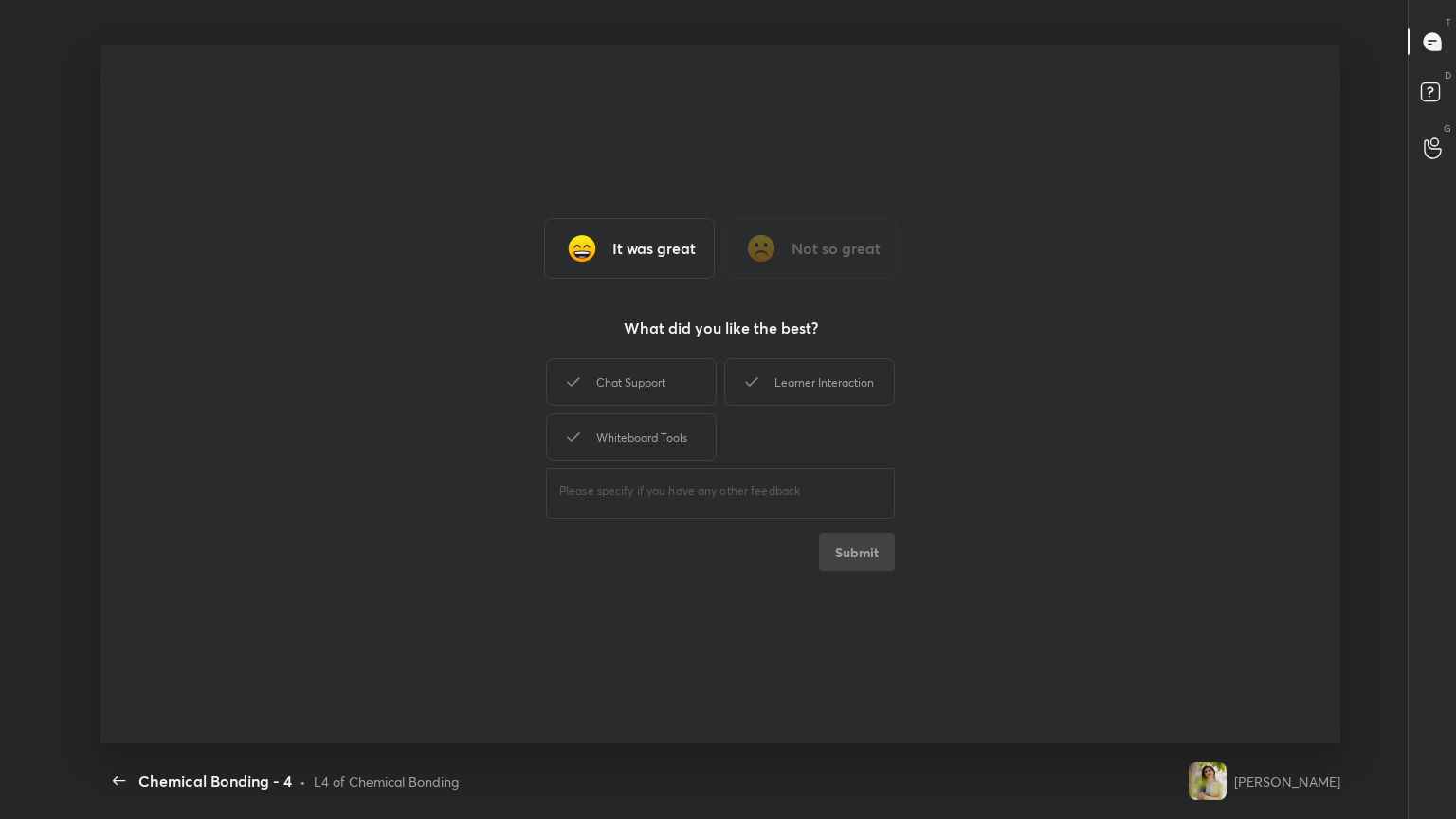 click on "Chat Support" at bounding box center (631, 382) 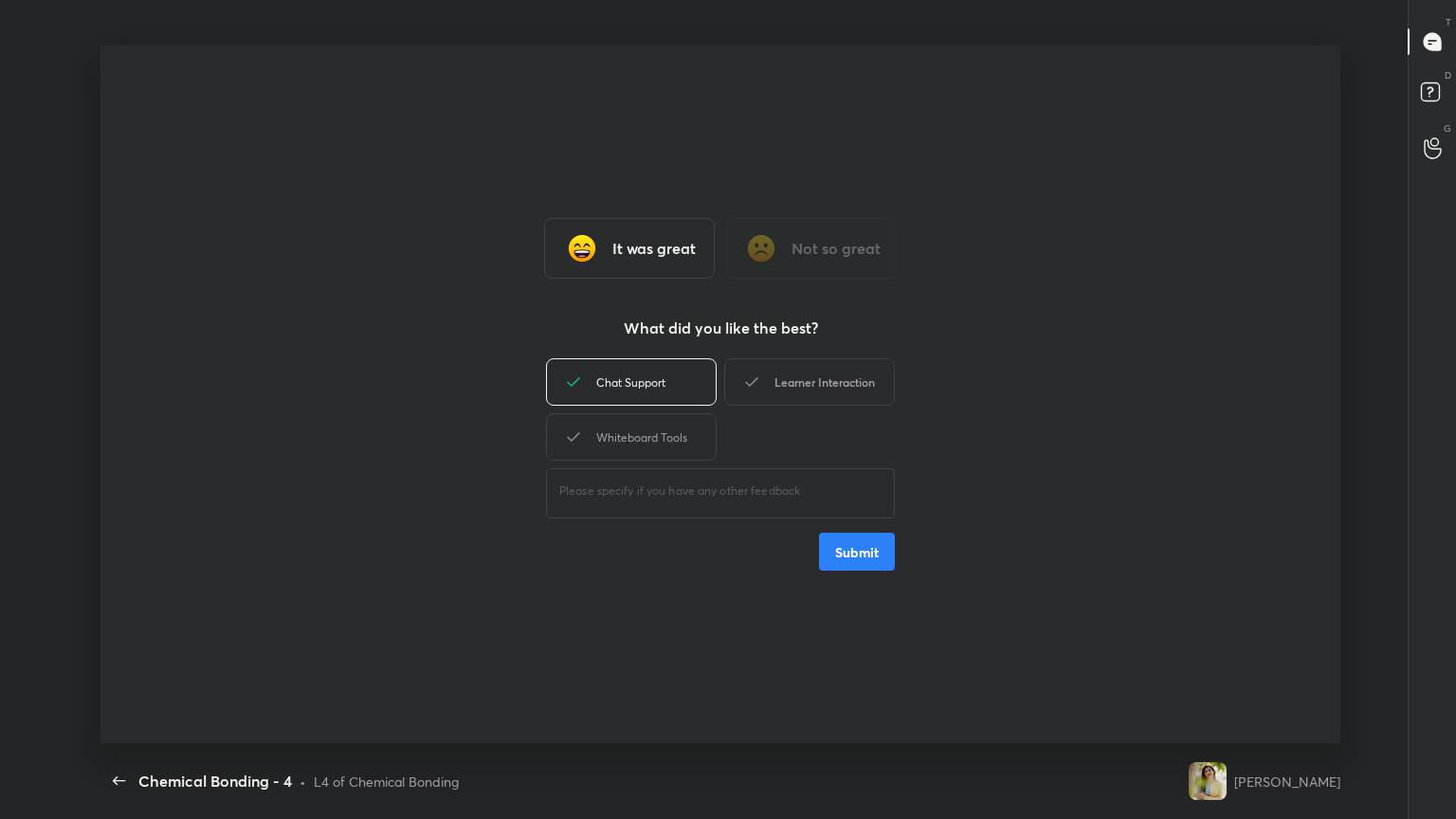 click on "Learner Interaction" at bounding box center [810, 382] 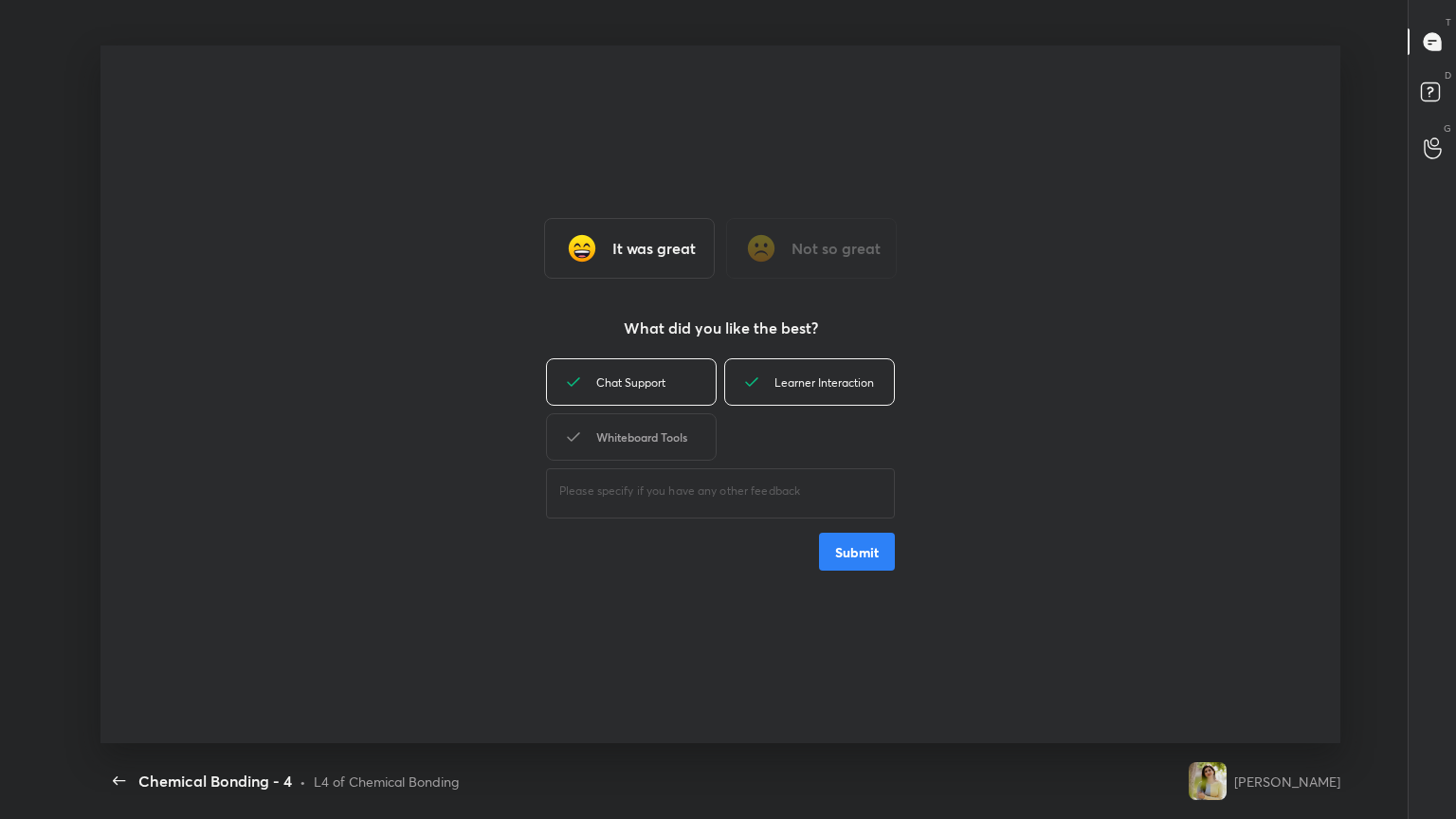 click on "Whiteboard Tools" at bounding box center (631, 437) 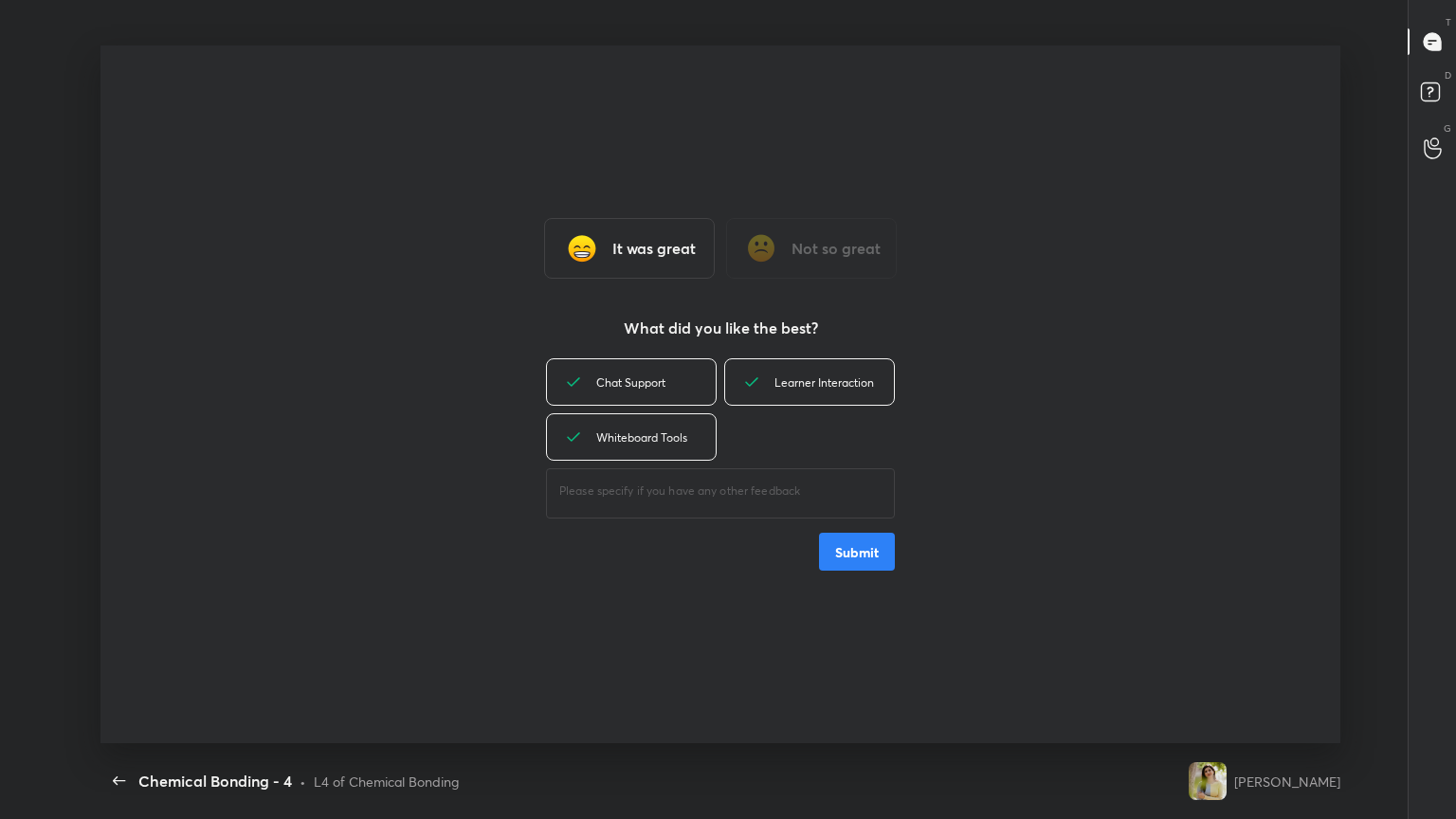 click on "Submit" at bounding box center (857, 552) 